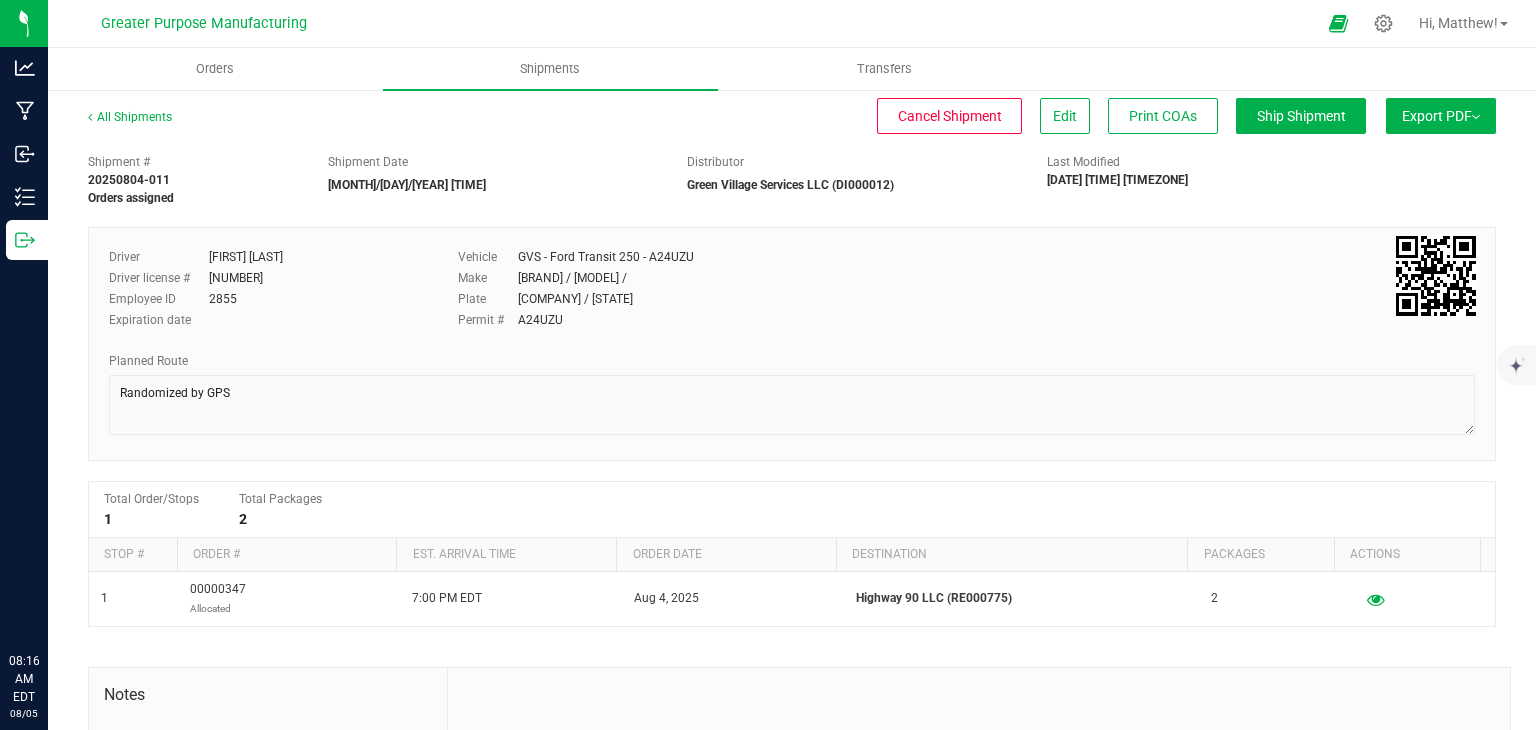 scroll, scrollTop: 0, scrollLeft: 0, axis: both 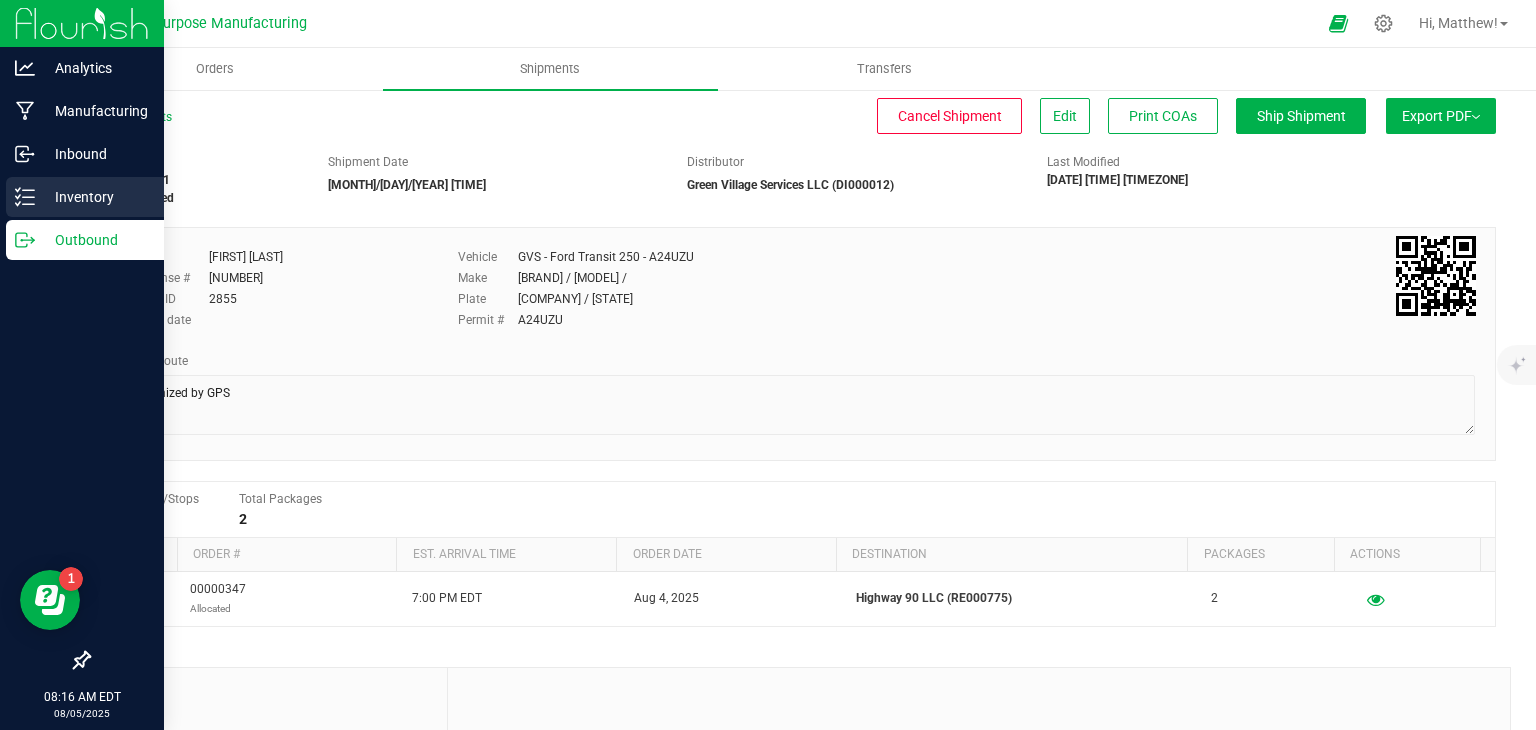 click on "Inventory" at bounding box center [85, 197] 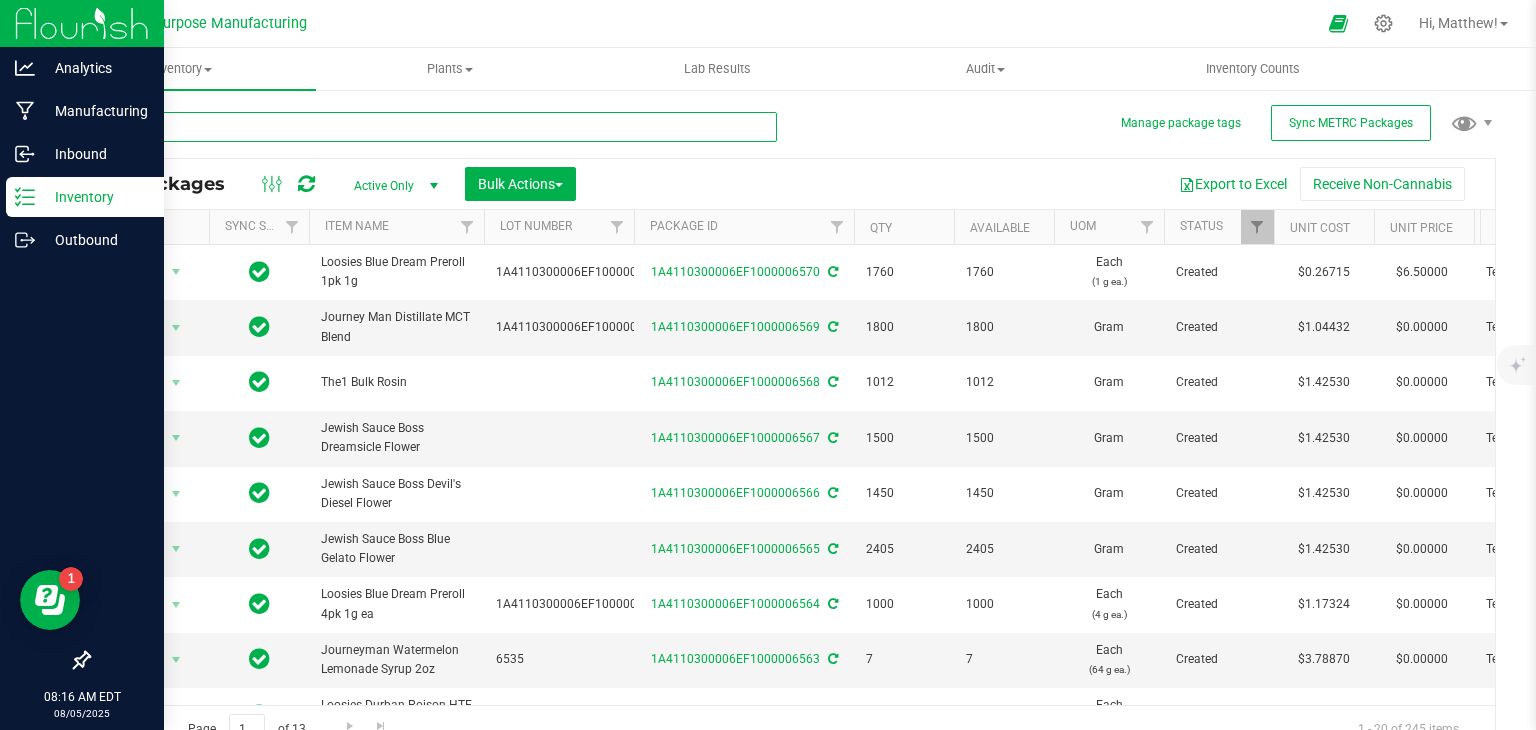 click at bounding box center (432, 127) 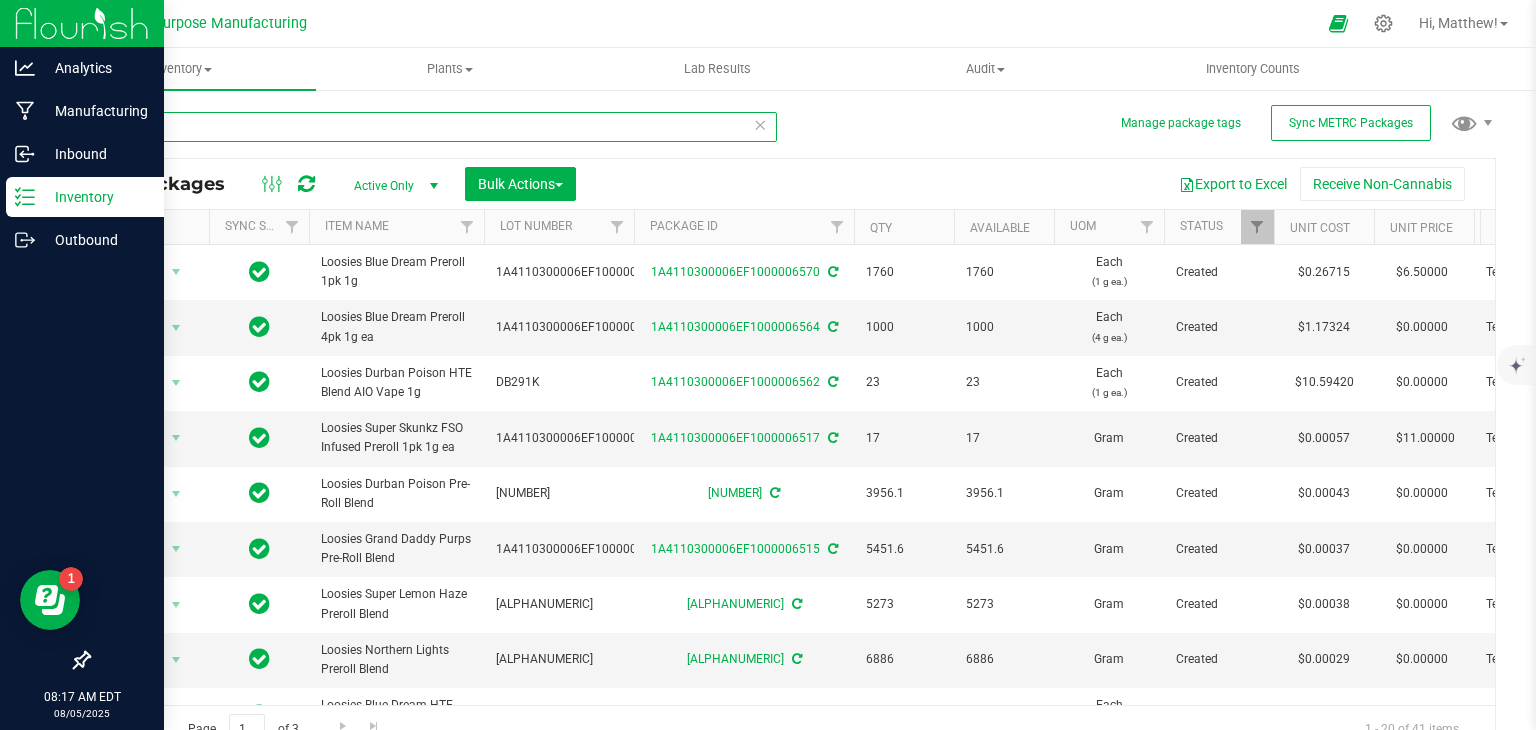 type on "loosies" 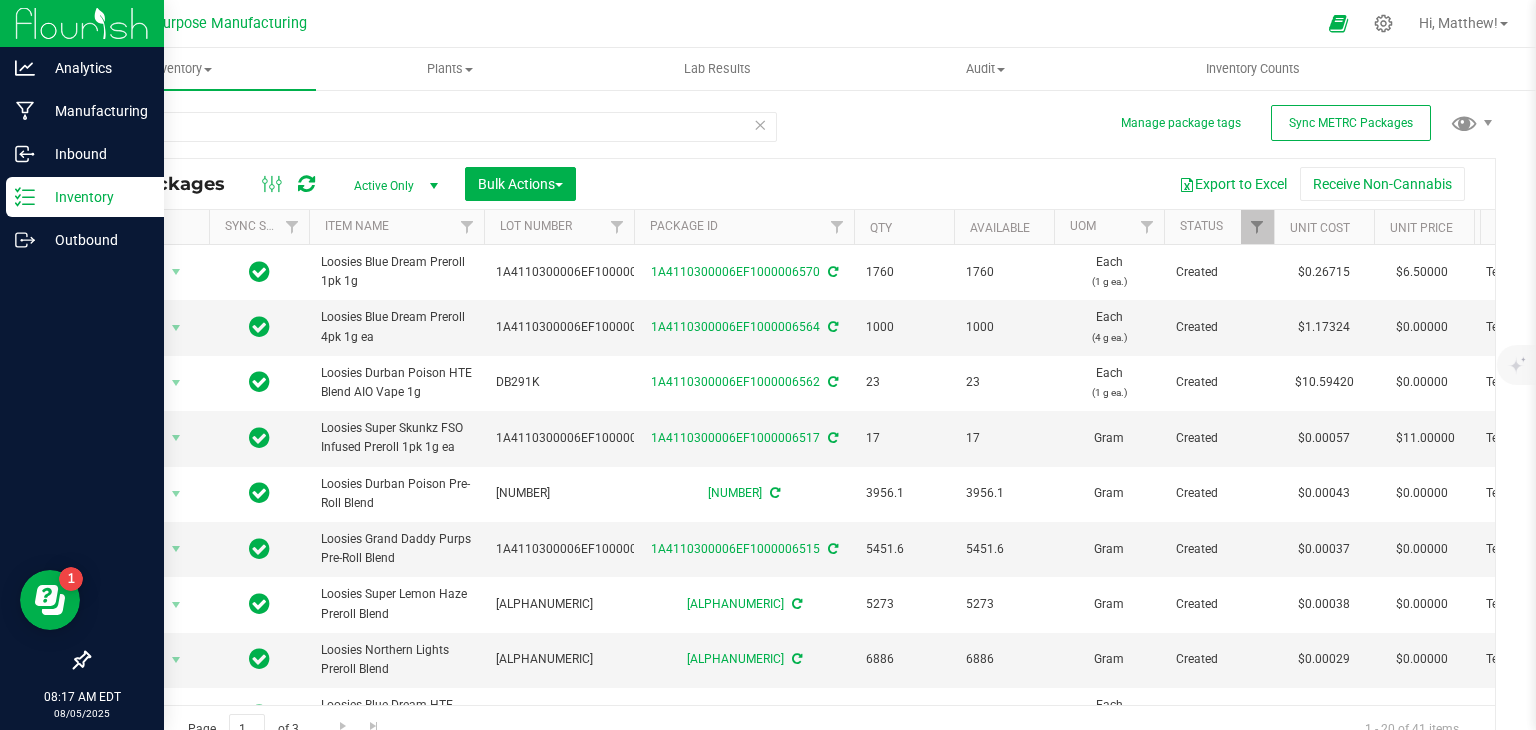 click on "Qty" at bounding box center [904, 227] 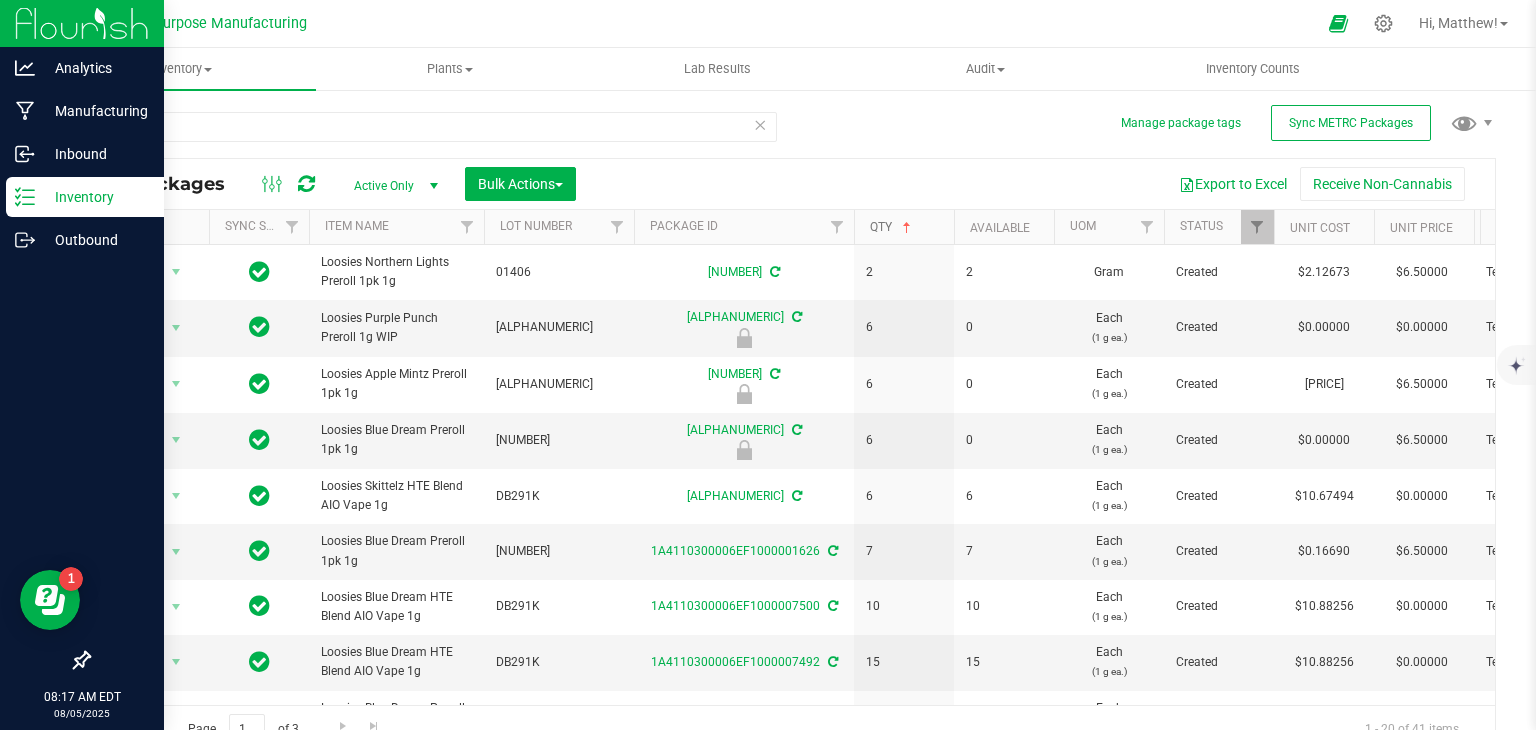 click on "Qty" at bounding box center (892, 227) 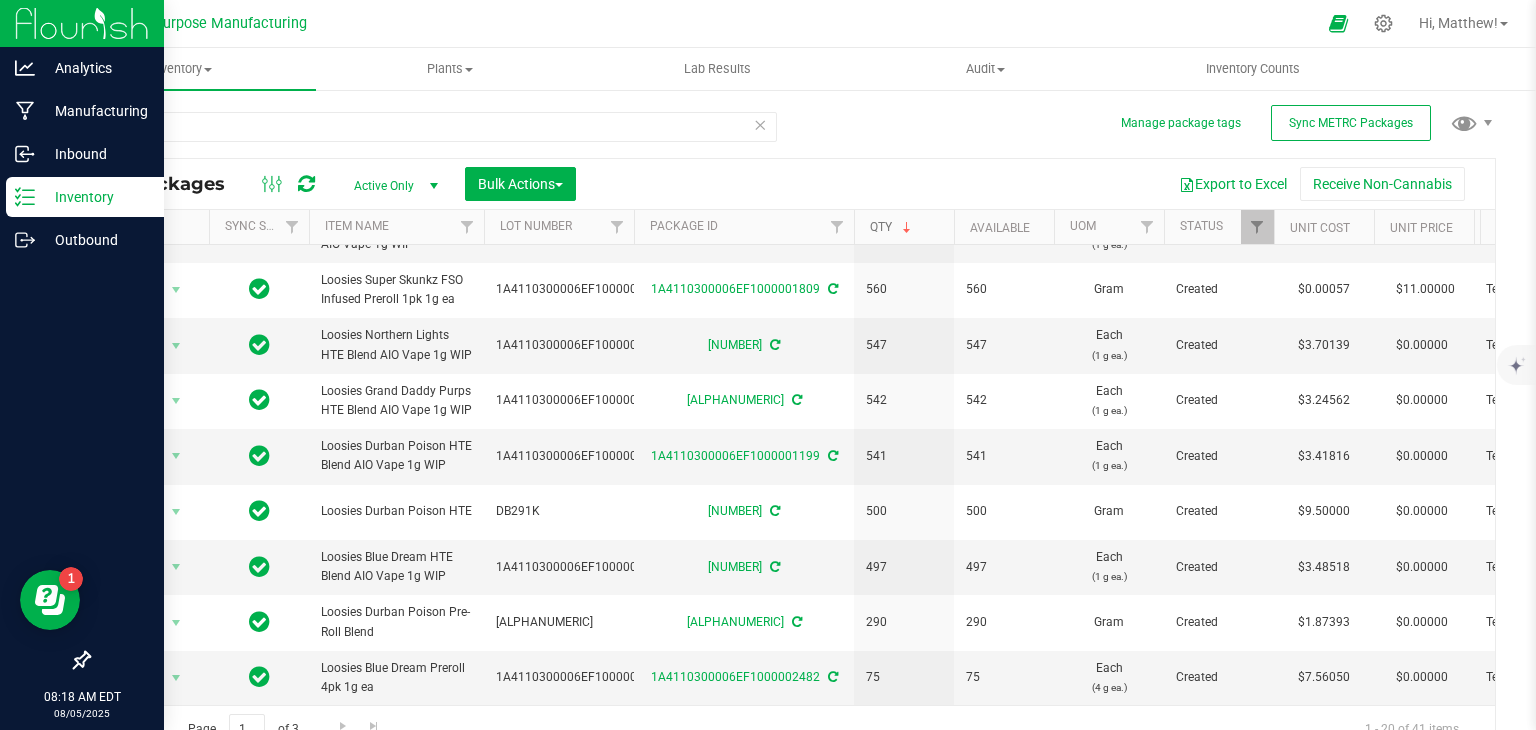 scroll, scrollTop: 0, scrollLeft: 0, axis: both 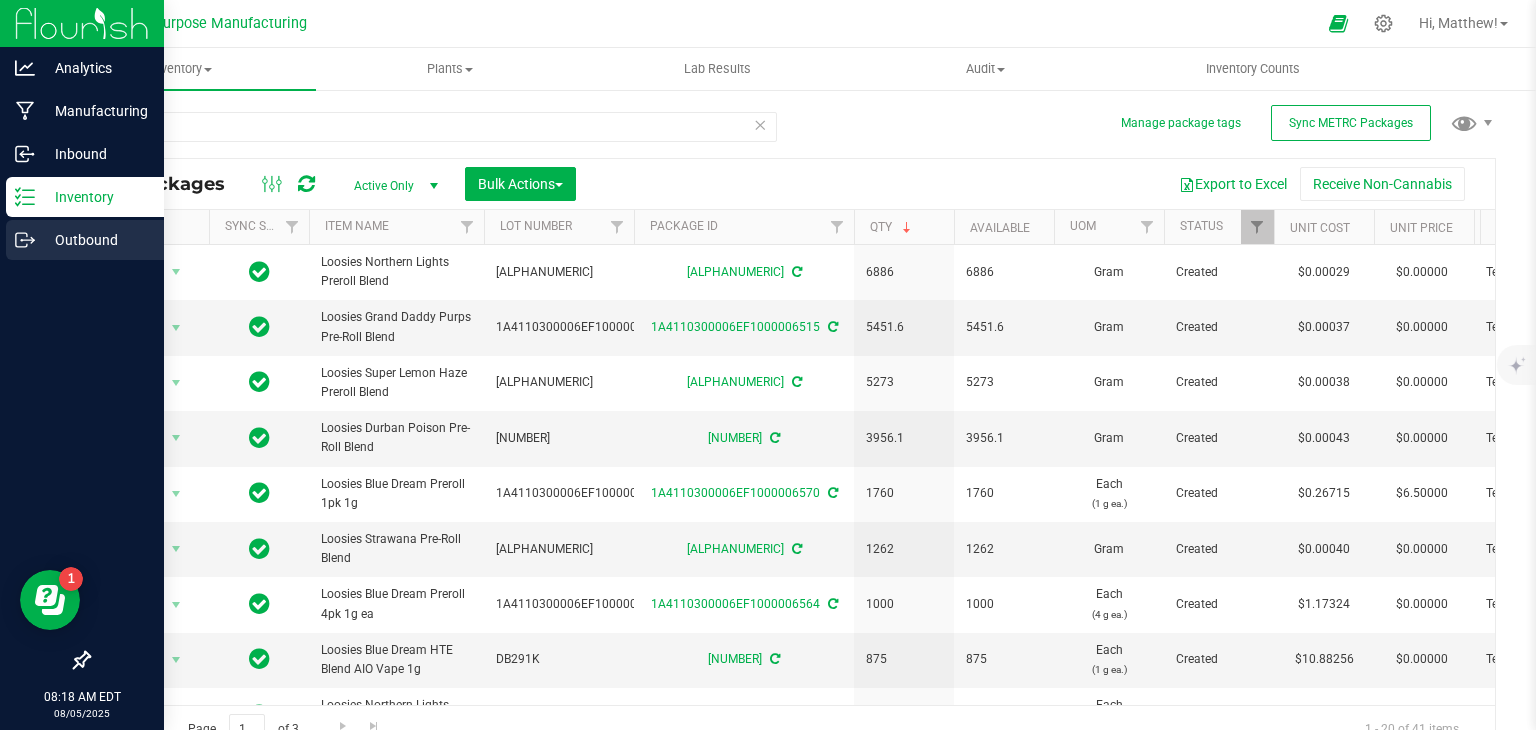 click on "Outbound" at bounding box center (95, 240) 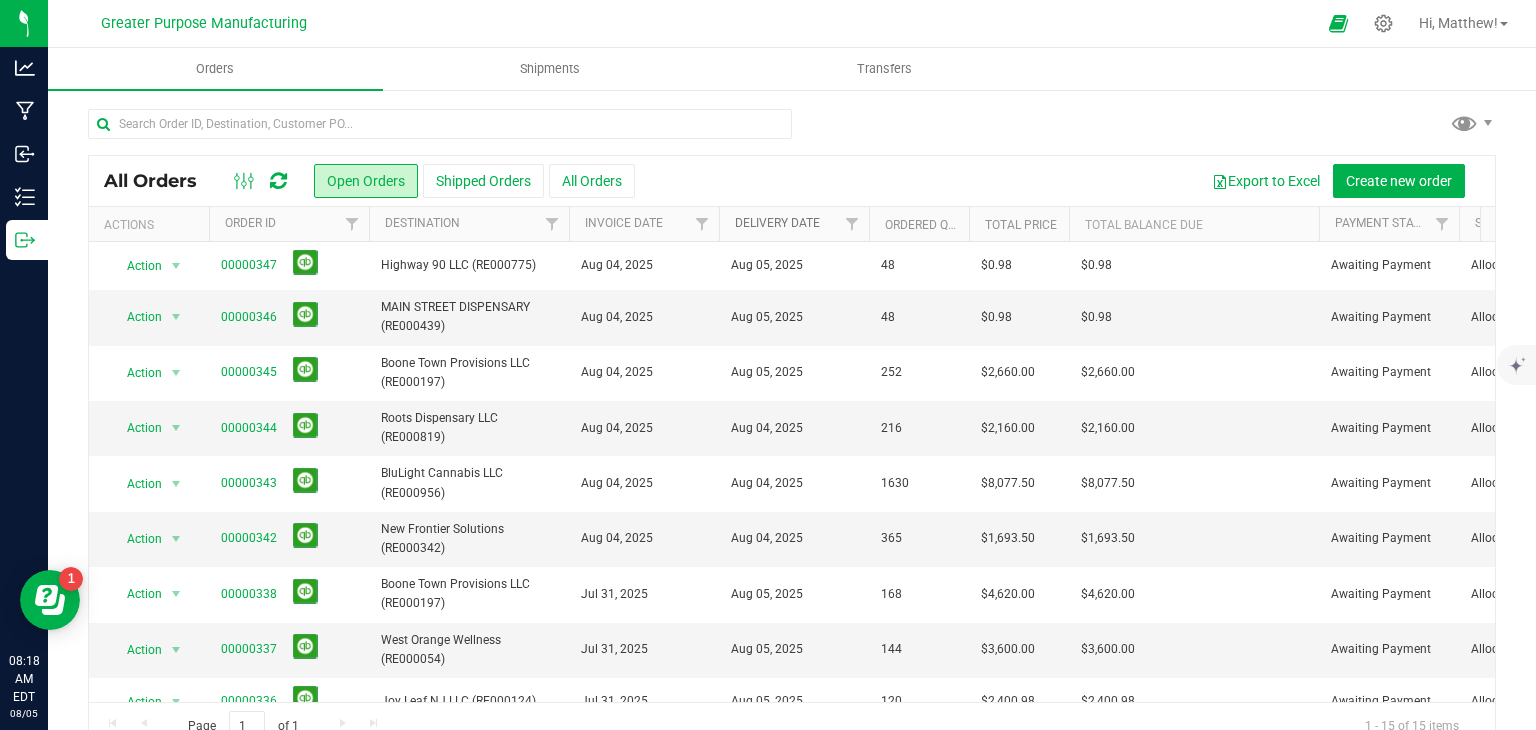 click on "Delivery Date" at bounding box center [777, 223] 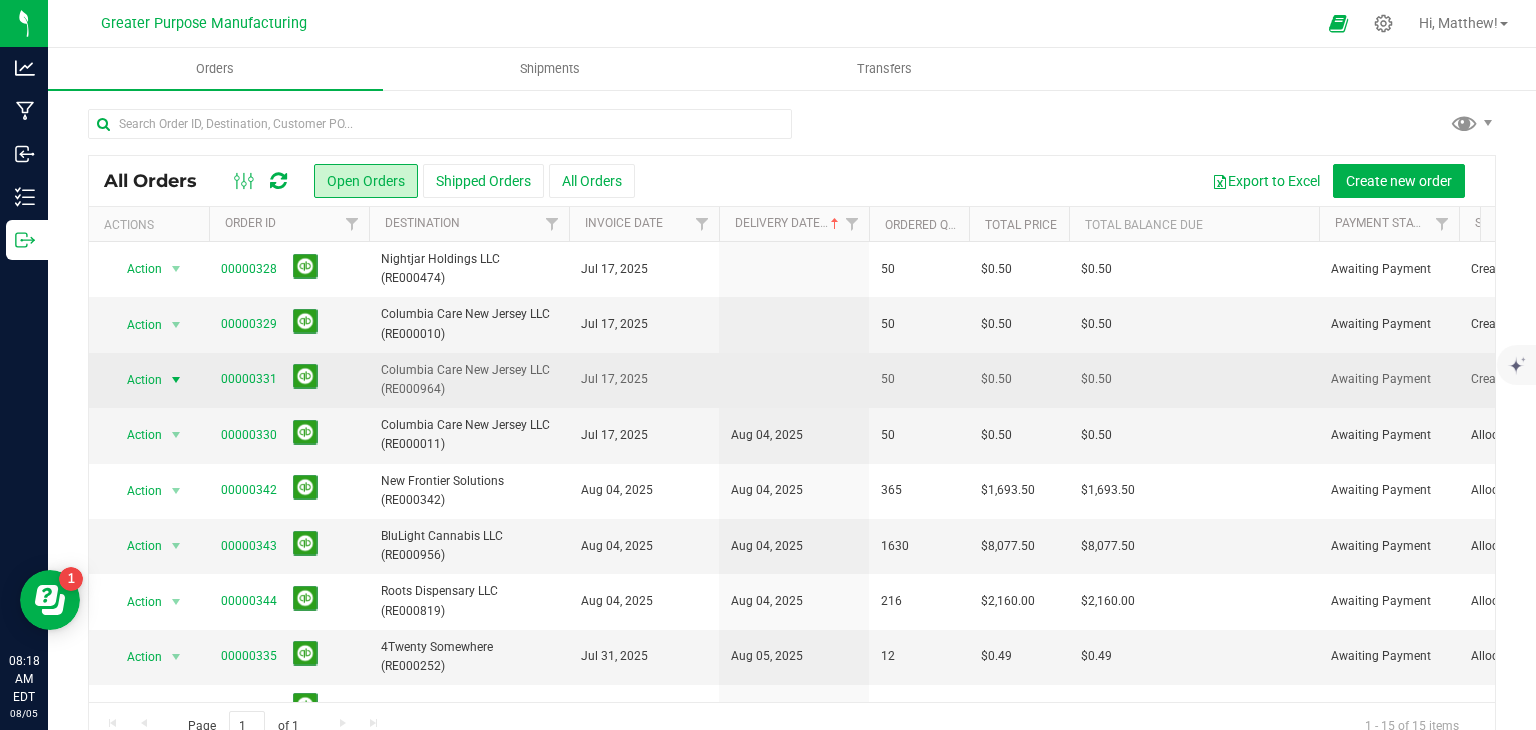click at bounding box center [176, 380] 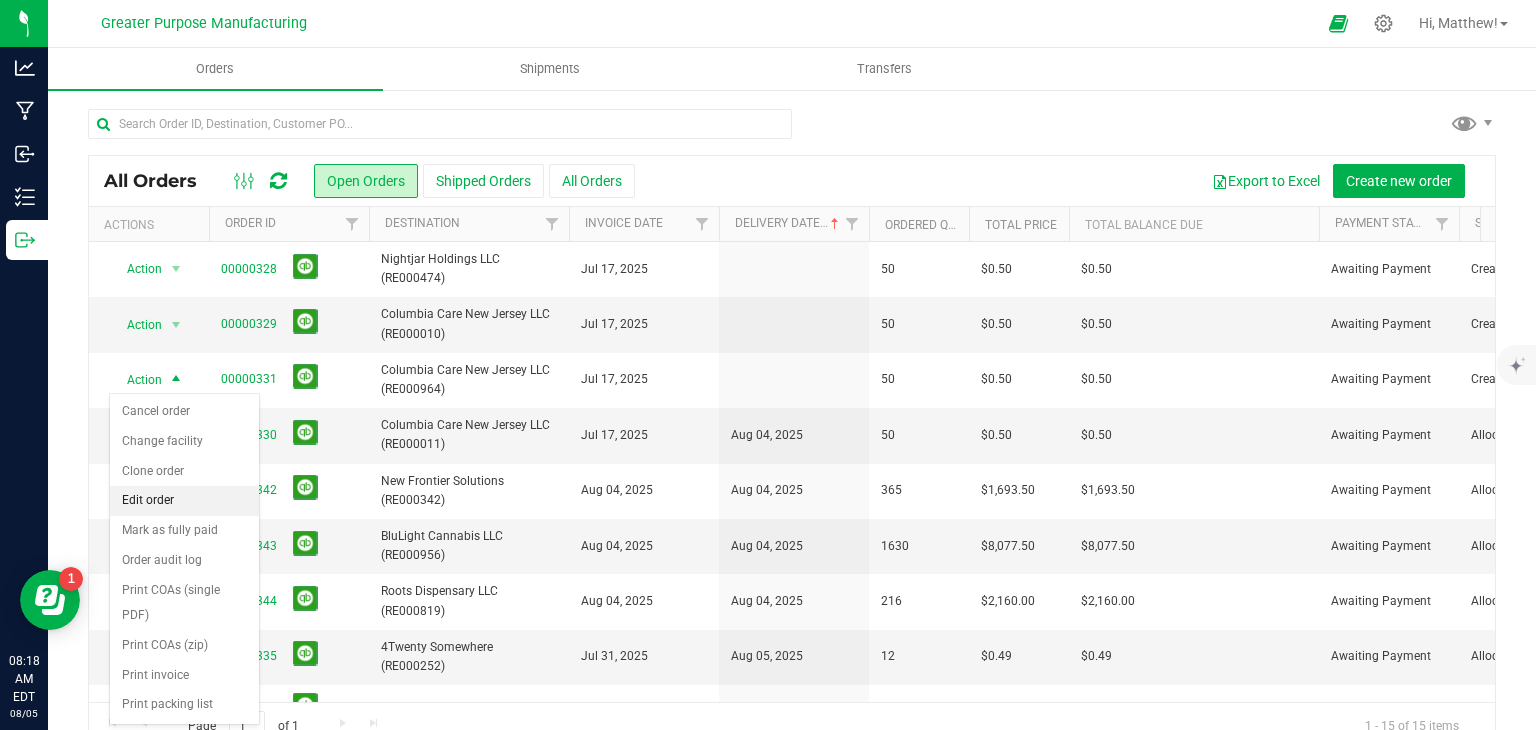 click on "Edit order" at bounding box center [184, 501] 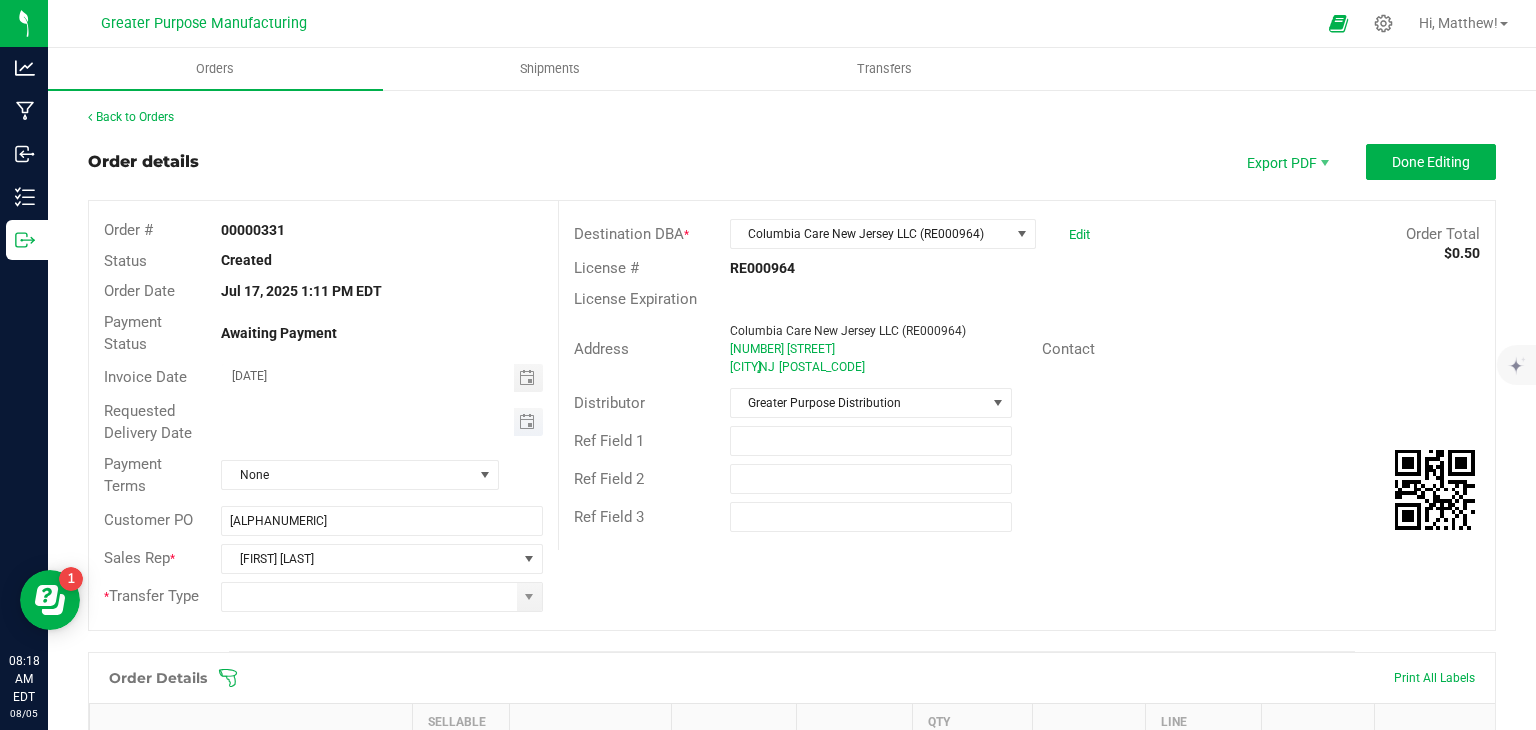 click at bounding box center (528, 422) 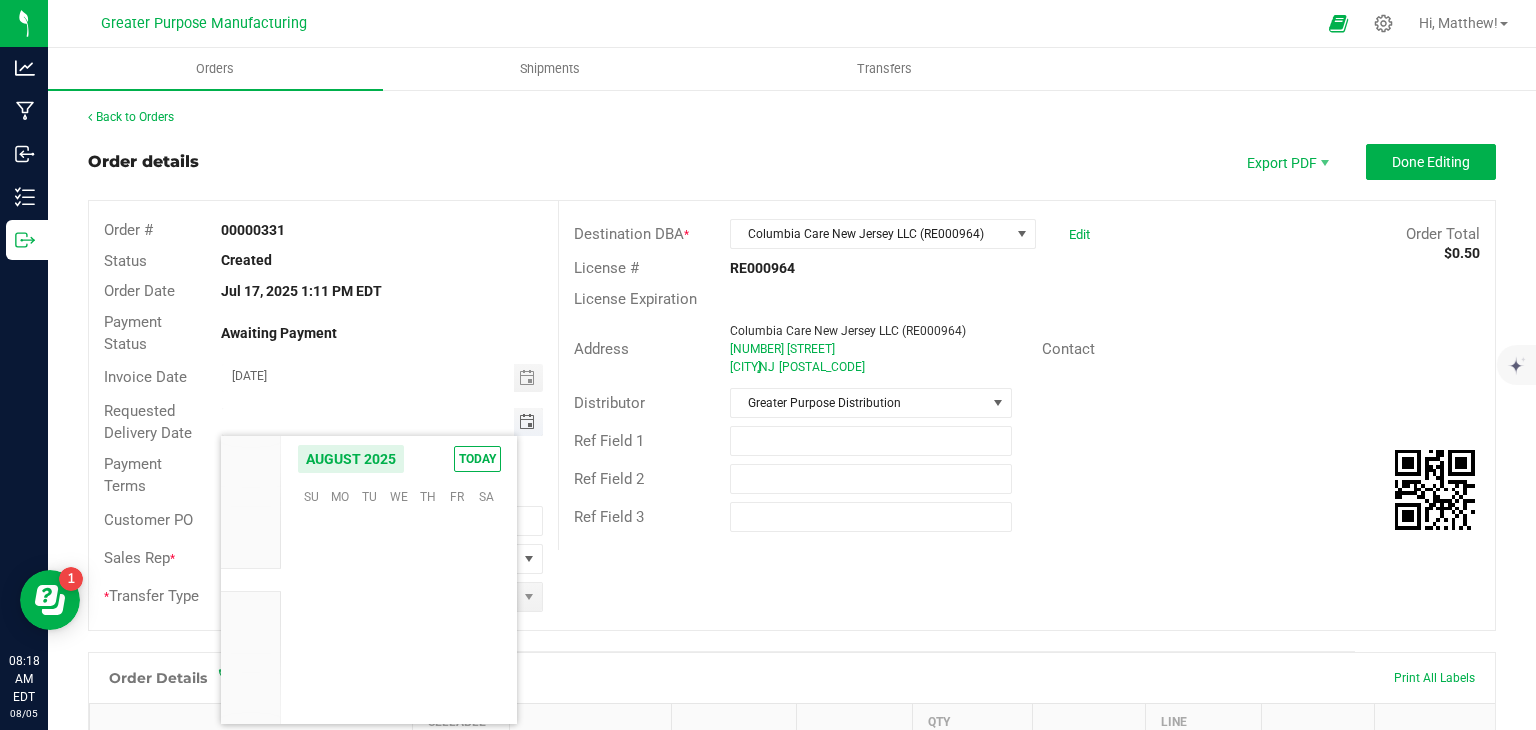 scroll, scrollTop: 36168, scrollLeft: 0, axis: vertical 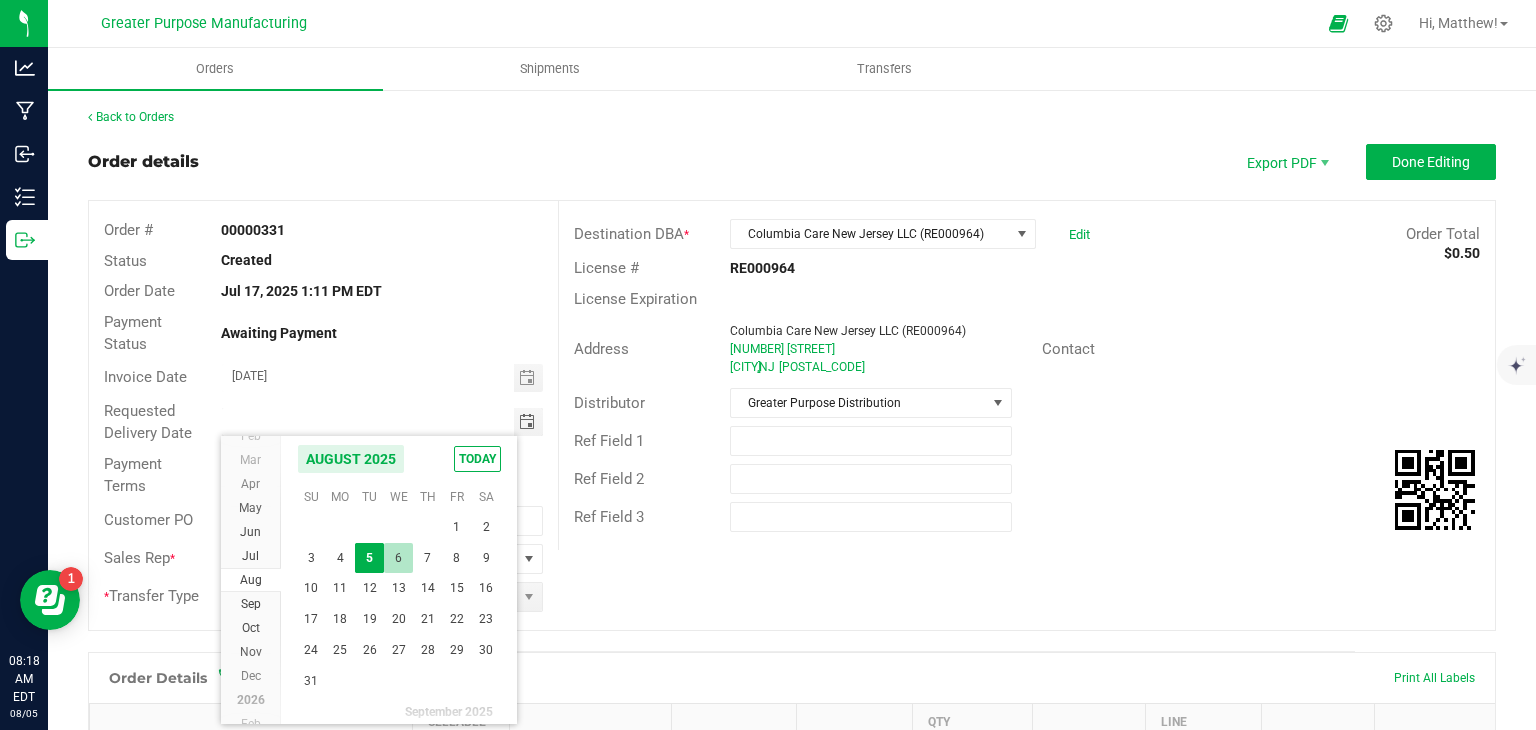 click on "6" at bounding box center [398, 558] 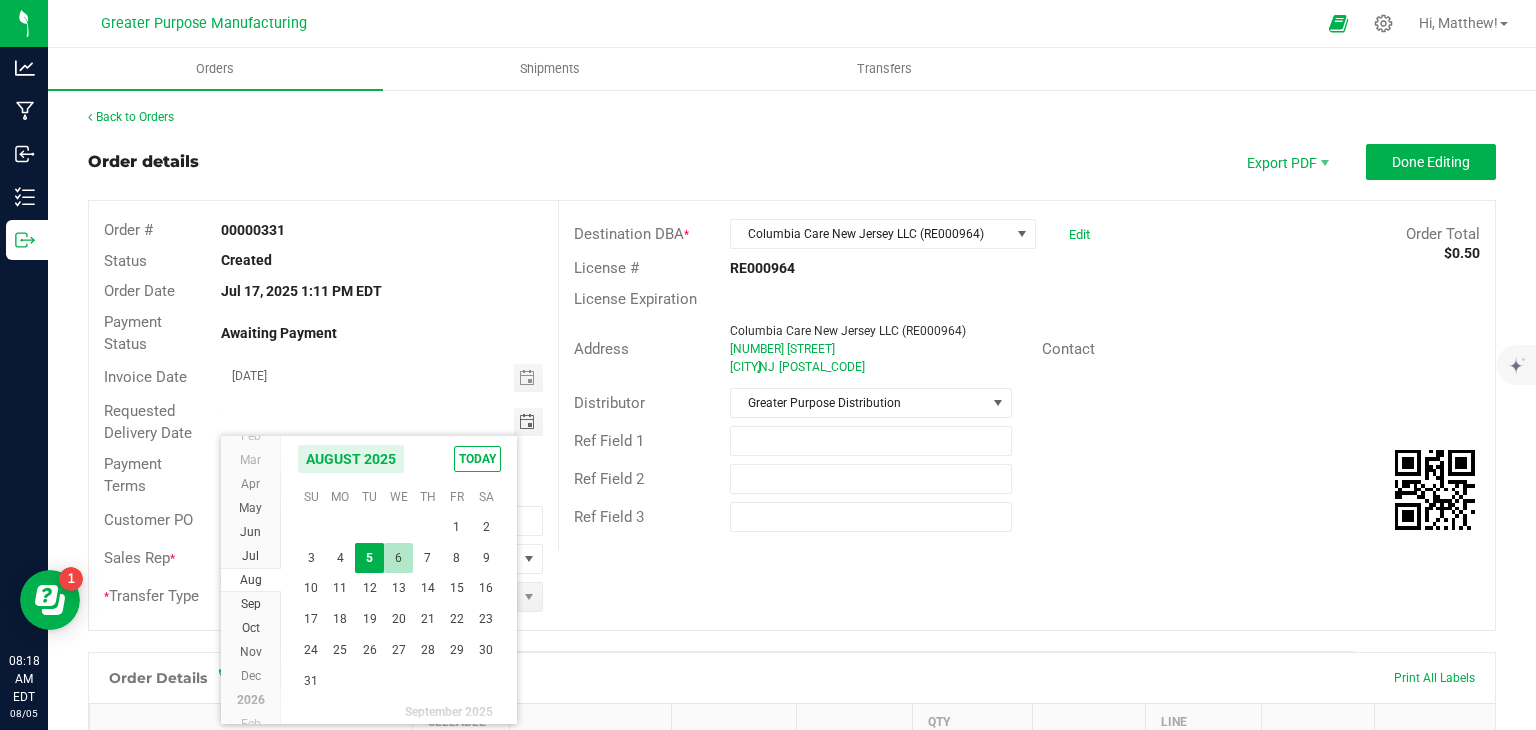 type on "08/06/2025" 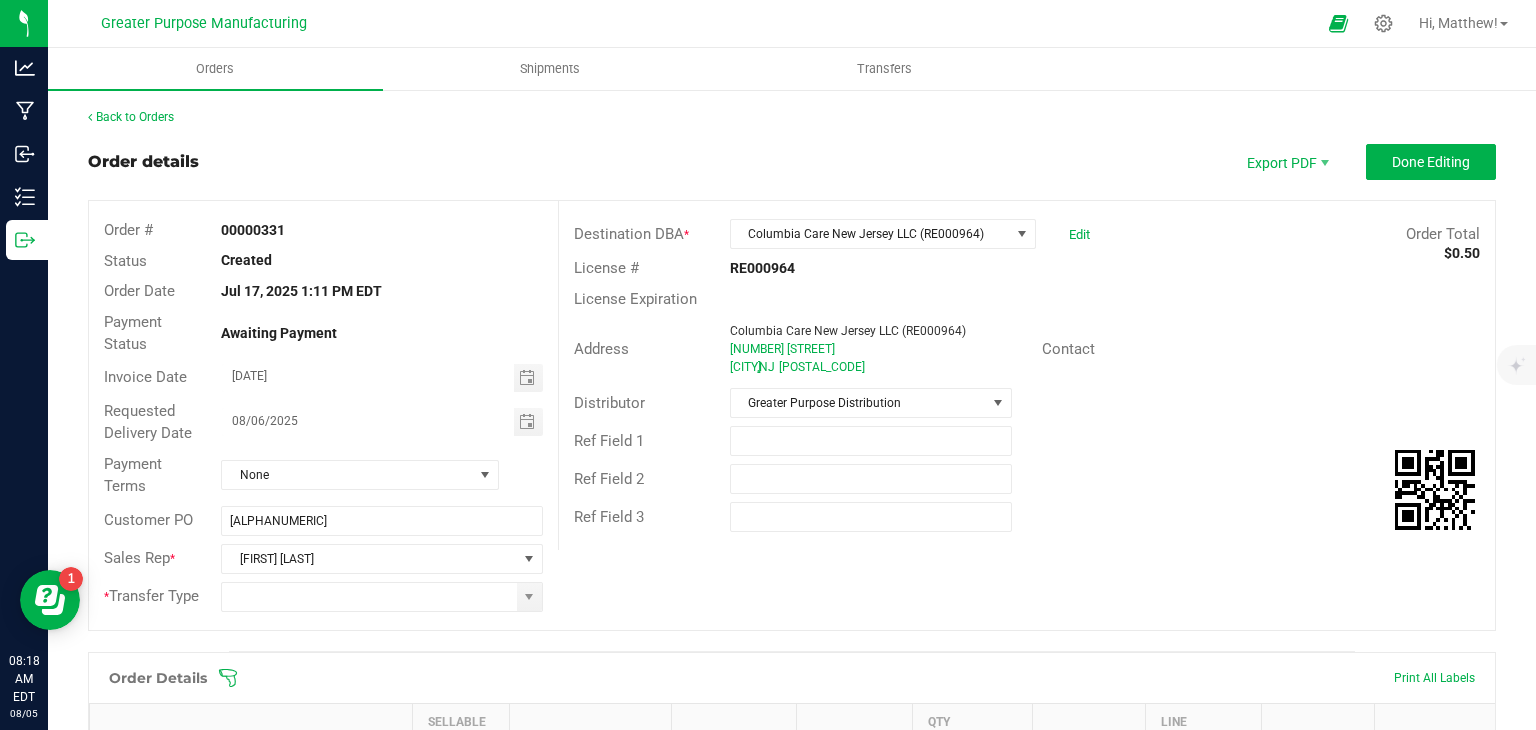 click on "Order #   [NUMBER]   Status   Created   Order Date   [MONTH] [DAY], [YEAR] [TIME]   Payment Status   Awaiting Payment   Invoice Date  [MONTH]/[DAY]/[YEAR]  Requested Delivery Date  [MONTH]/[DAY]/[YEAR]  Payment Terms  None  Customer PO  R-NJ-SO-26  Sales Rep   *  [FIRST] [LAST] *  Transfer Type   Destination DBA  * Columbia Care New Jersey LLC ([NUMBER])  Edit   Order Total   $0.50   License #   [NUMBER]   License Expiration   Address  Columbia Care New Jersey LLC ([NUMBER]) [NUMBER] [STREET] [CITY]  ,  NJ [POSTAL_CODE]  Contact   Distributor  Greater Purpose Distribution  Ref Field 1   Ref Field 2   Ref Field 3" at bounding box center [792, 415] 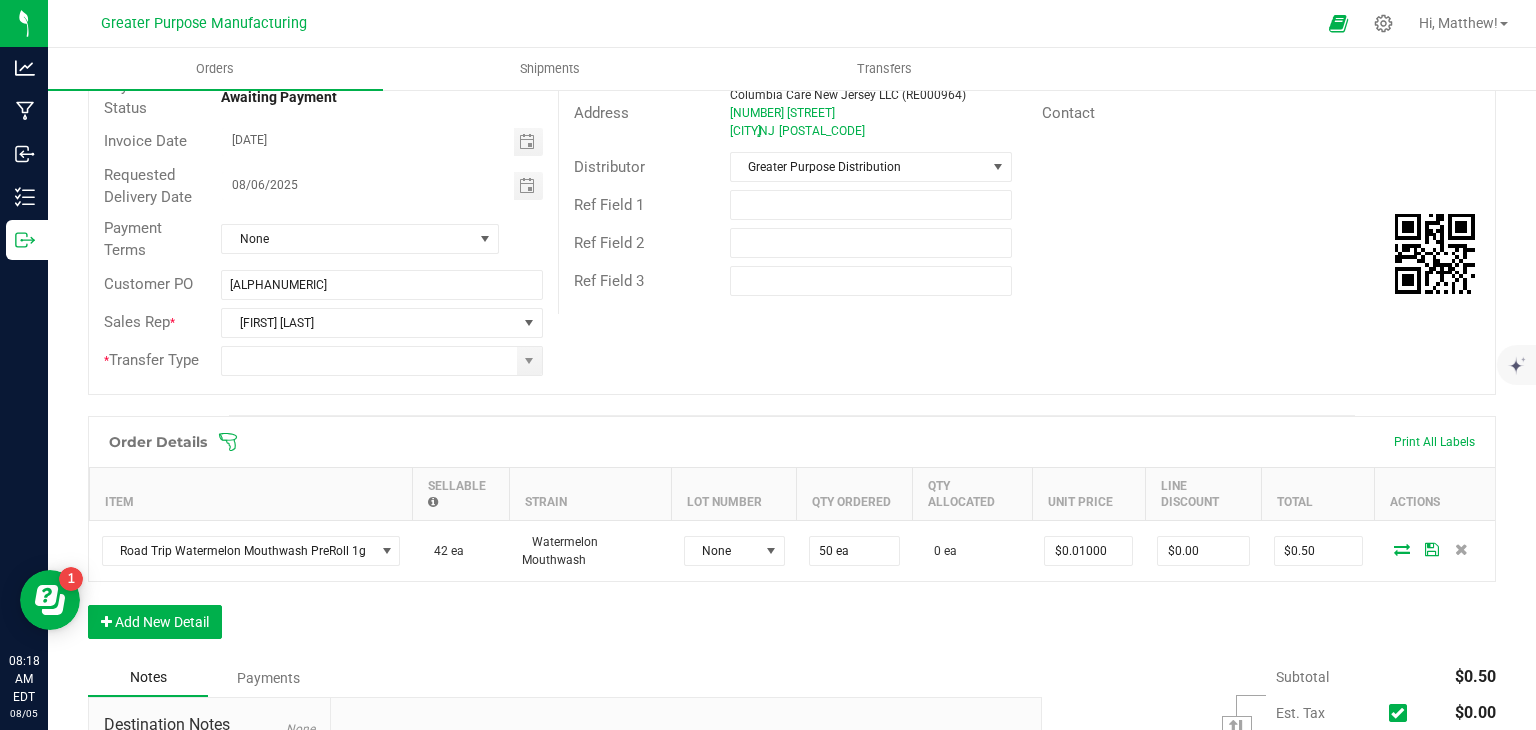 scroll, scrollTop: 244, scrollLeft: 0, axis: vertical 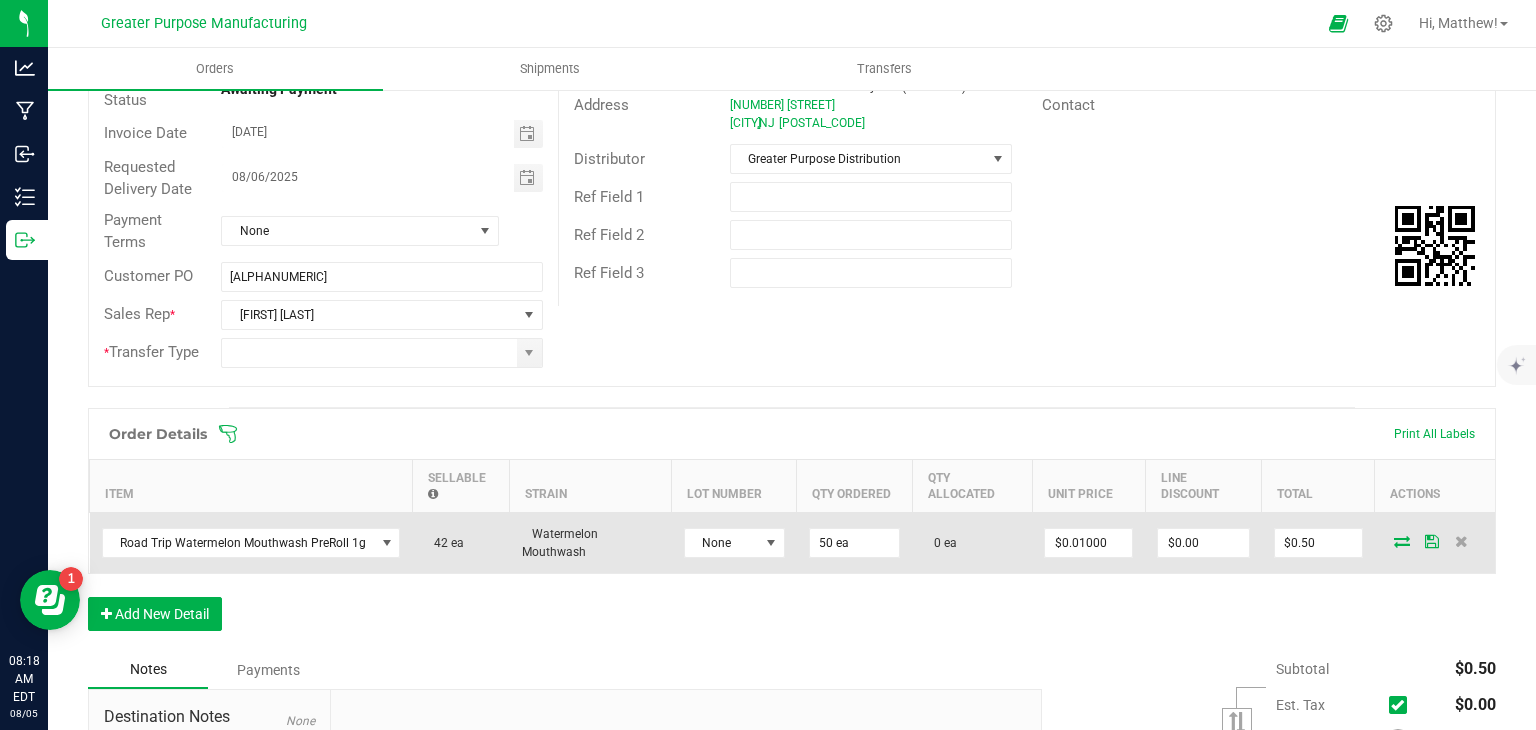 click at bounding box center (1402, 541) 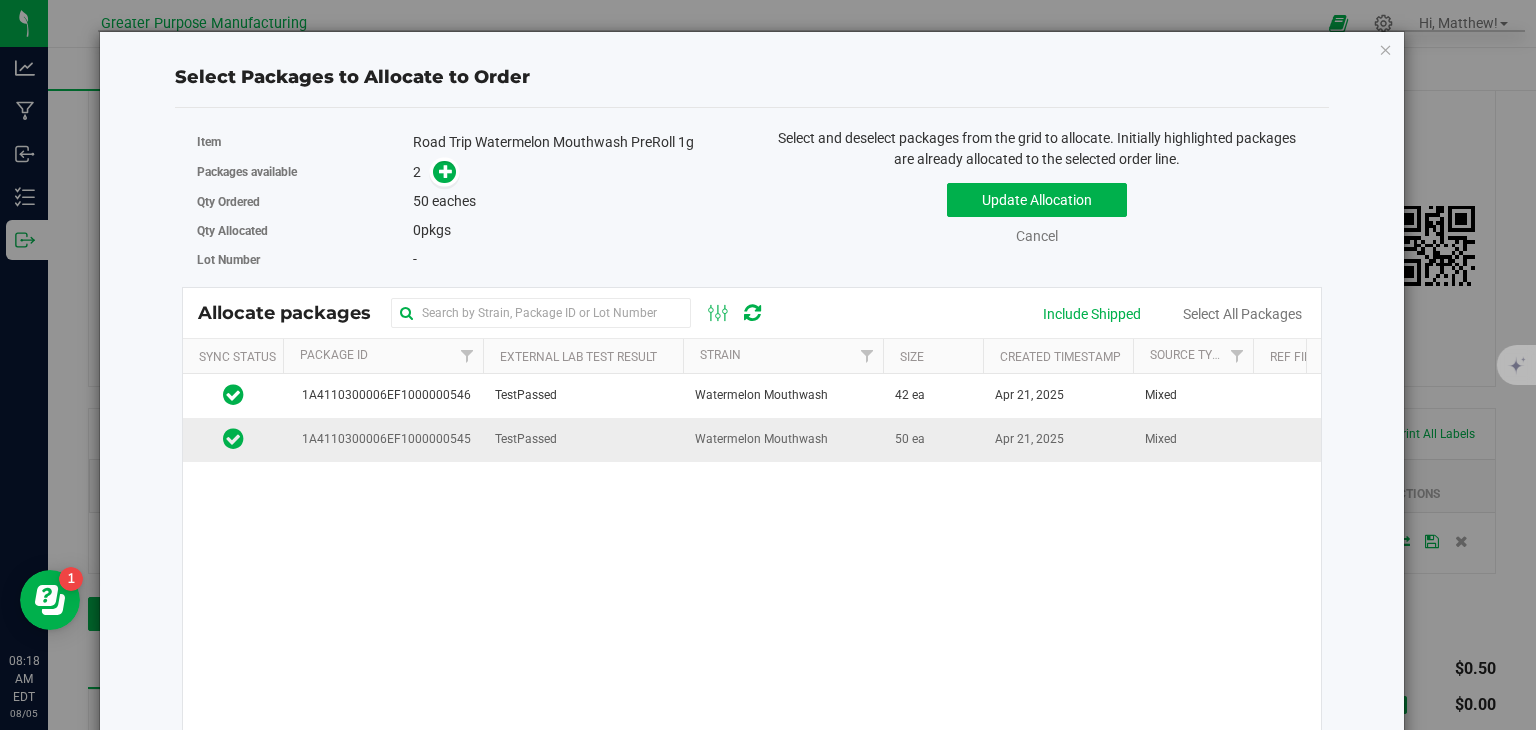 click on "Watermelon Mouthwash" at bounding box center [761, 439] 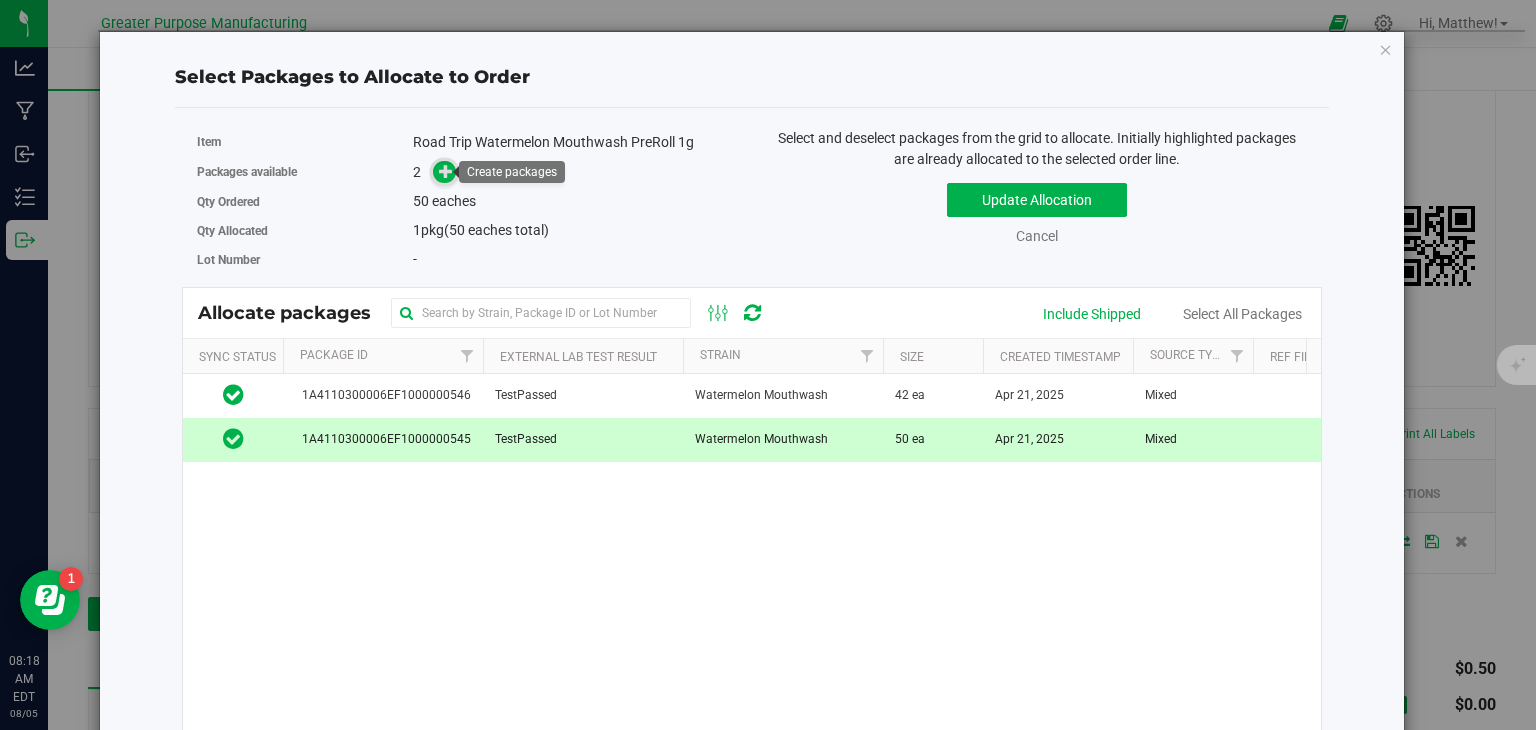 click at bounding box center [446, 171] 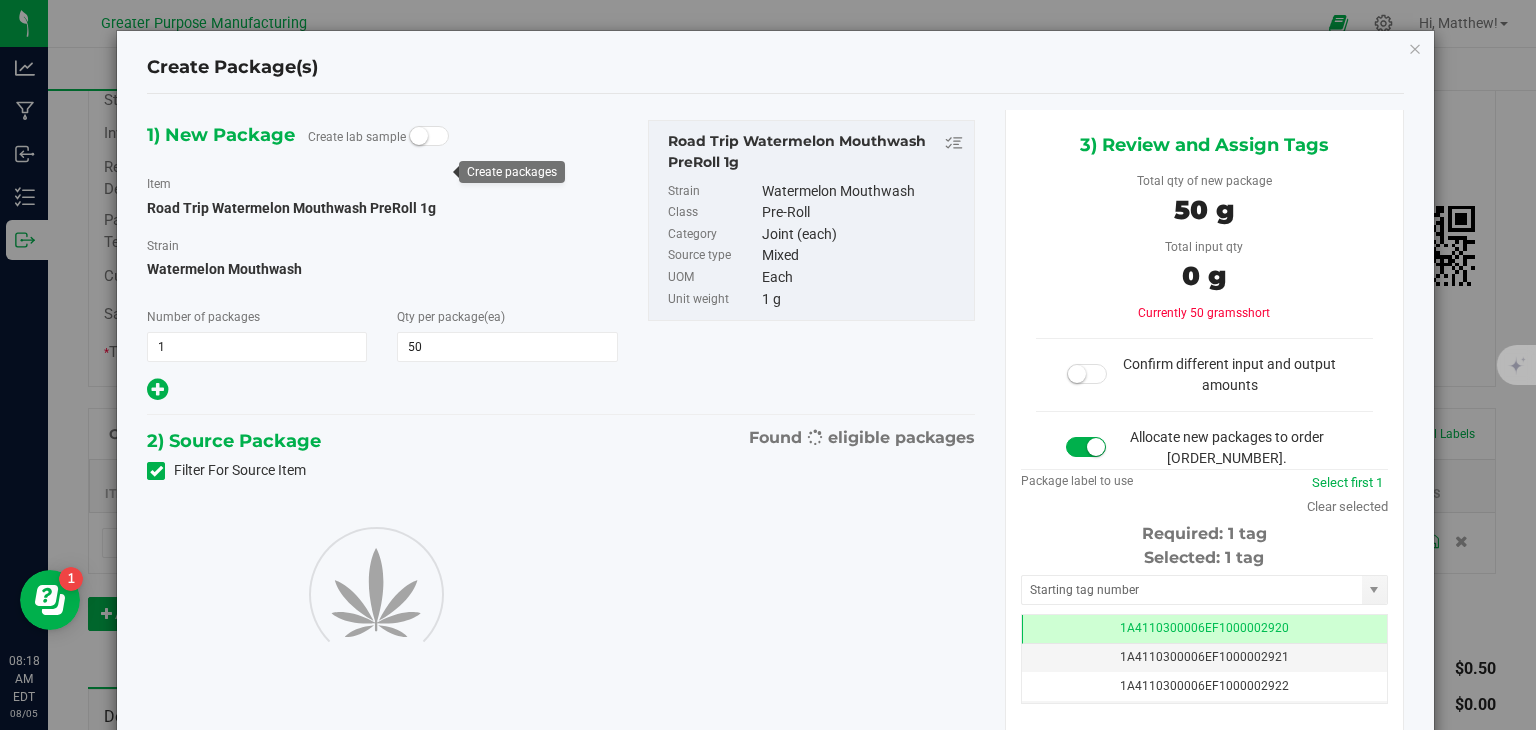 scroll, scrollTop: 0, scrollLeft: 0, axis: both 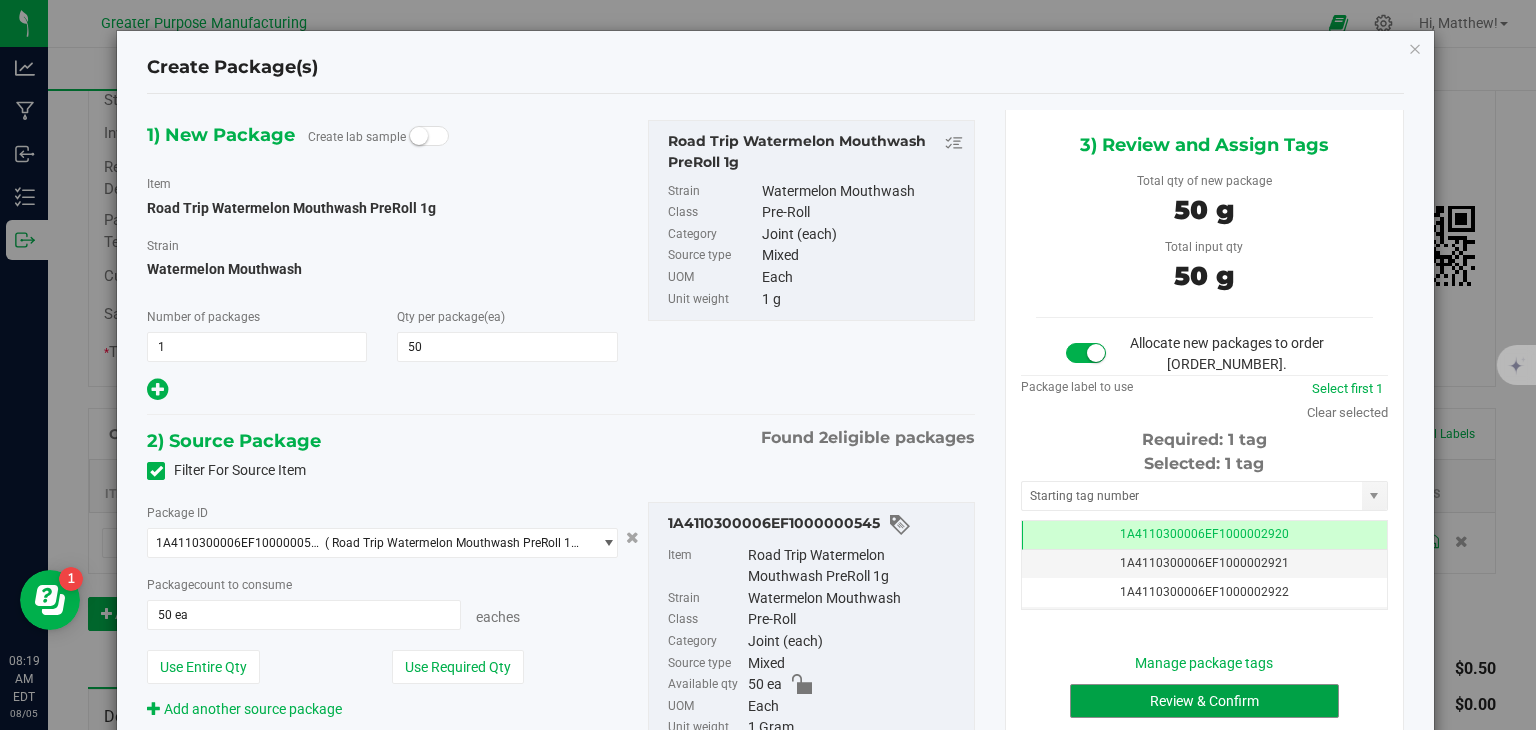 drag, startPoint x: 1032, startPoint y: 776, endPoint x: 986, endPoint y: 776, distance: 46 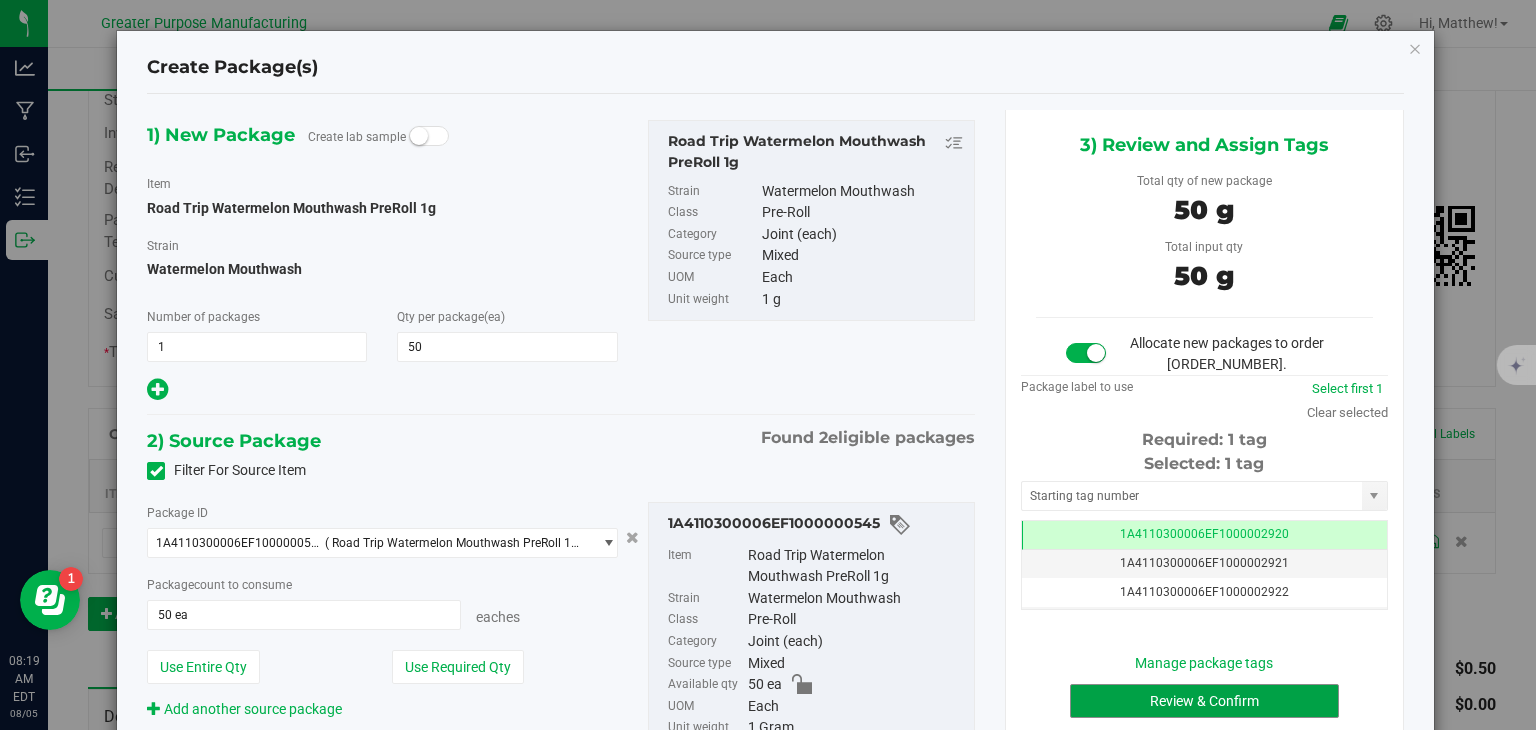 click on "Create Package(s)
1) New Package
Create lab sample
Item
Road Trip Watermelon Mouthwash PreRoll 1g
Strain
Watermelon Mouthwash
Number of packages
1 1" at bounding box center (768, 365) 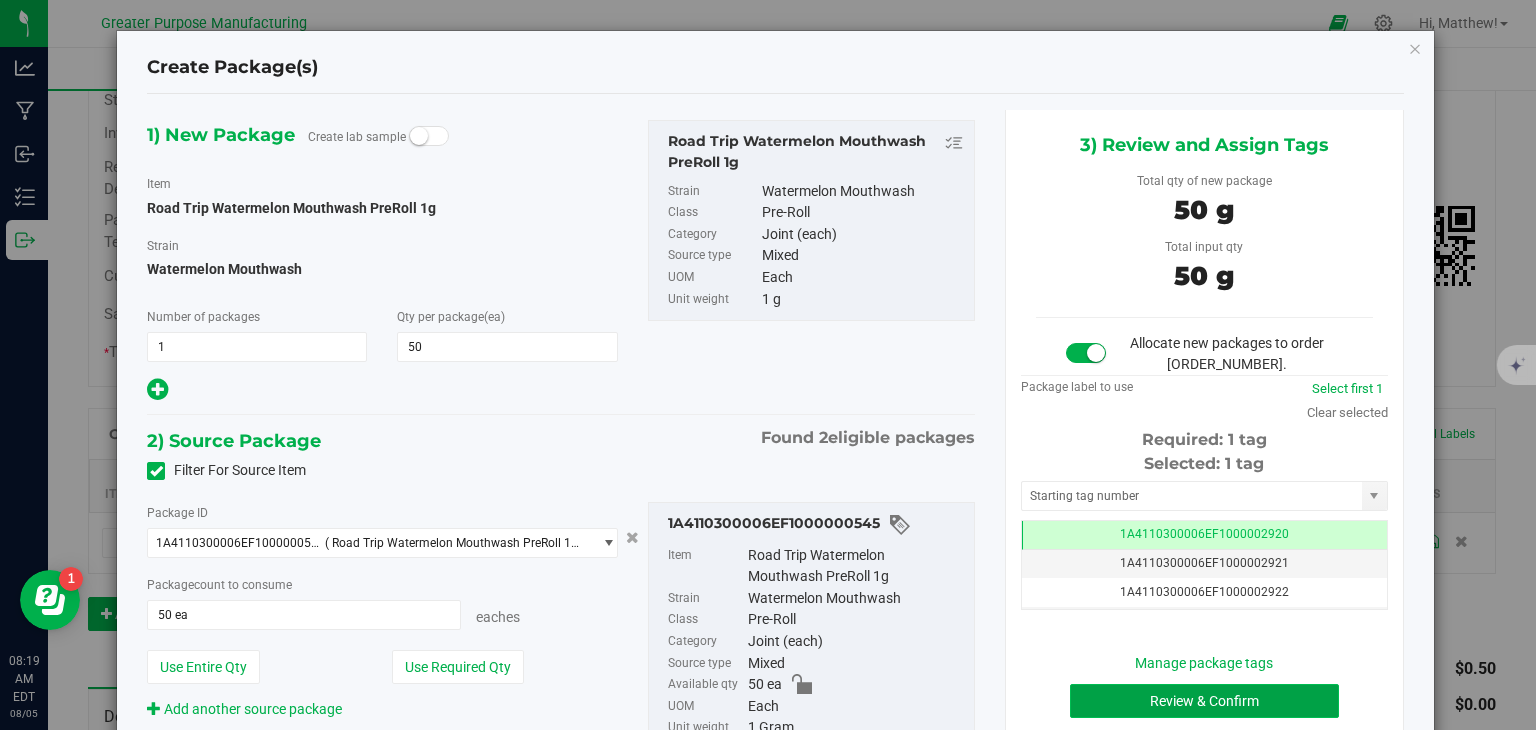 click on "Review & Confirm" at bounding box center (1204, 701) 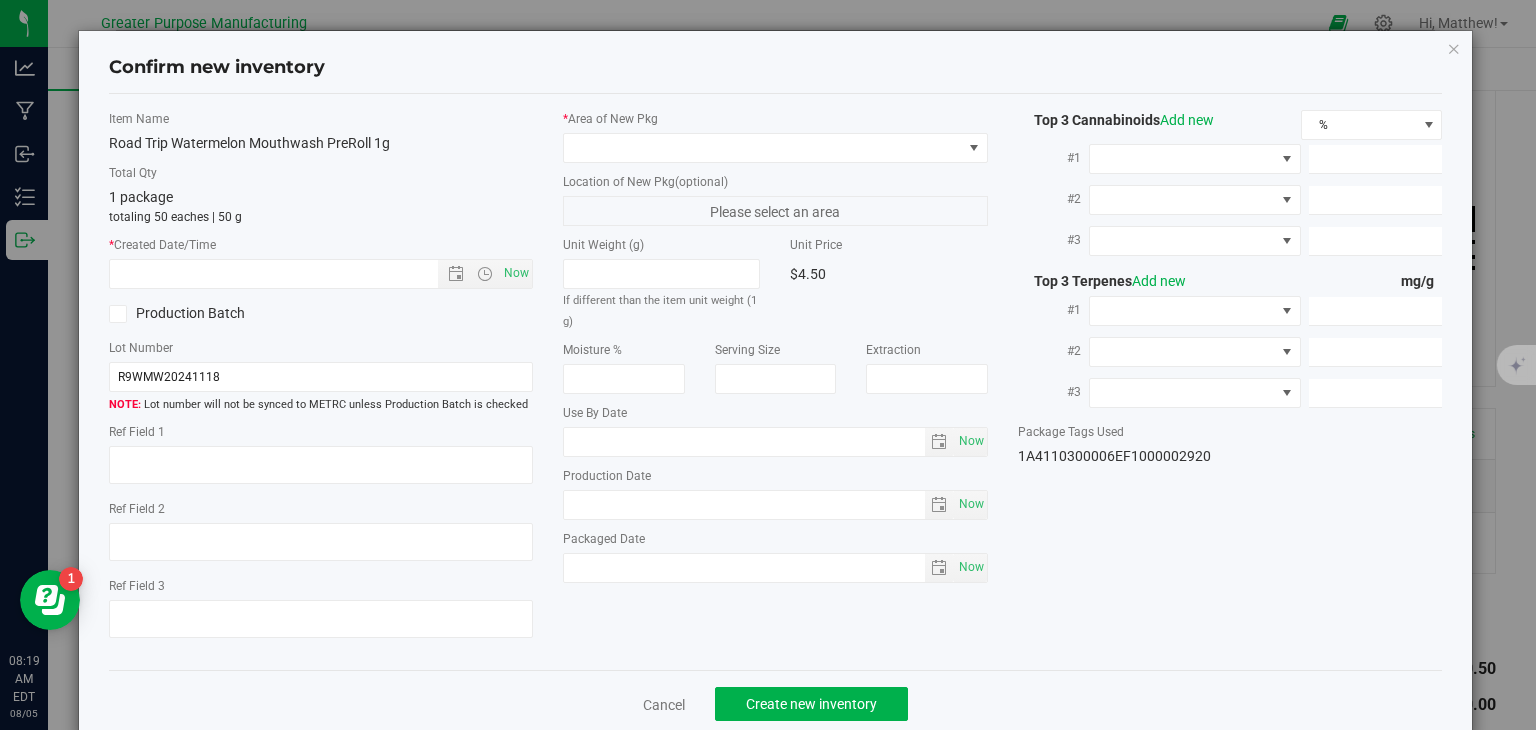 type on "[YEAR]-[MONTH]-[DAY]" 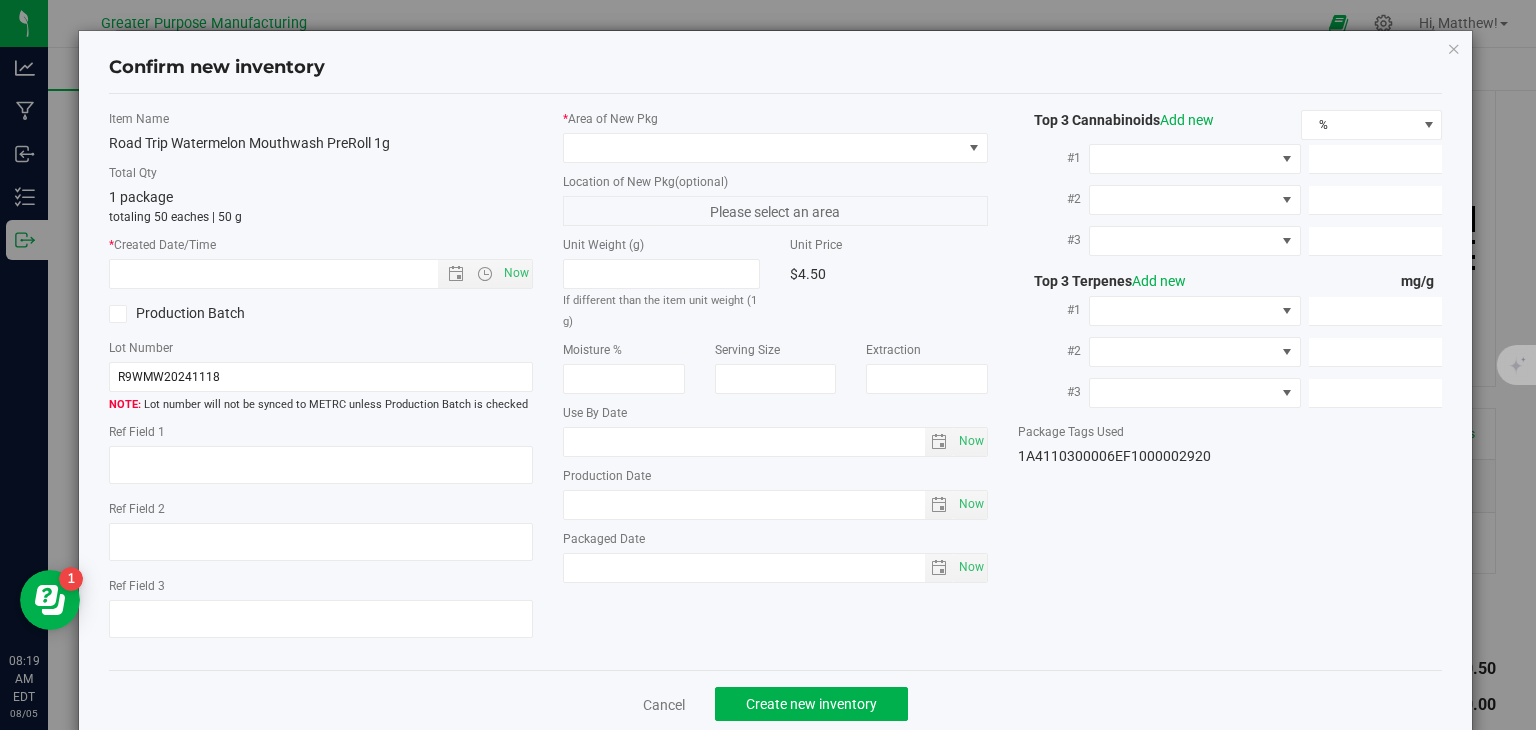 type on "2025-04-21" 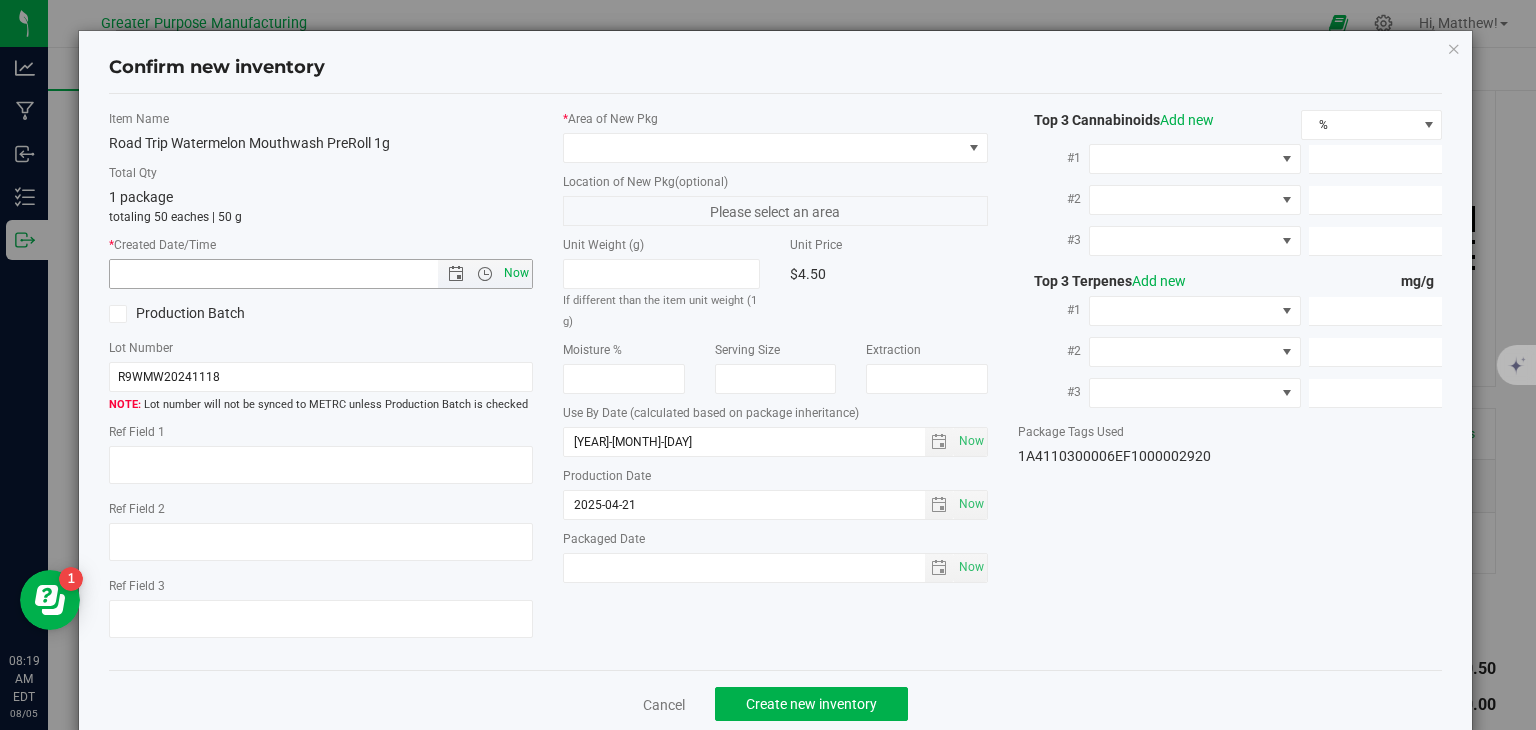 click on "Now" at bounding box center (517, 273) 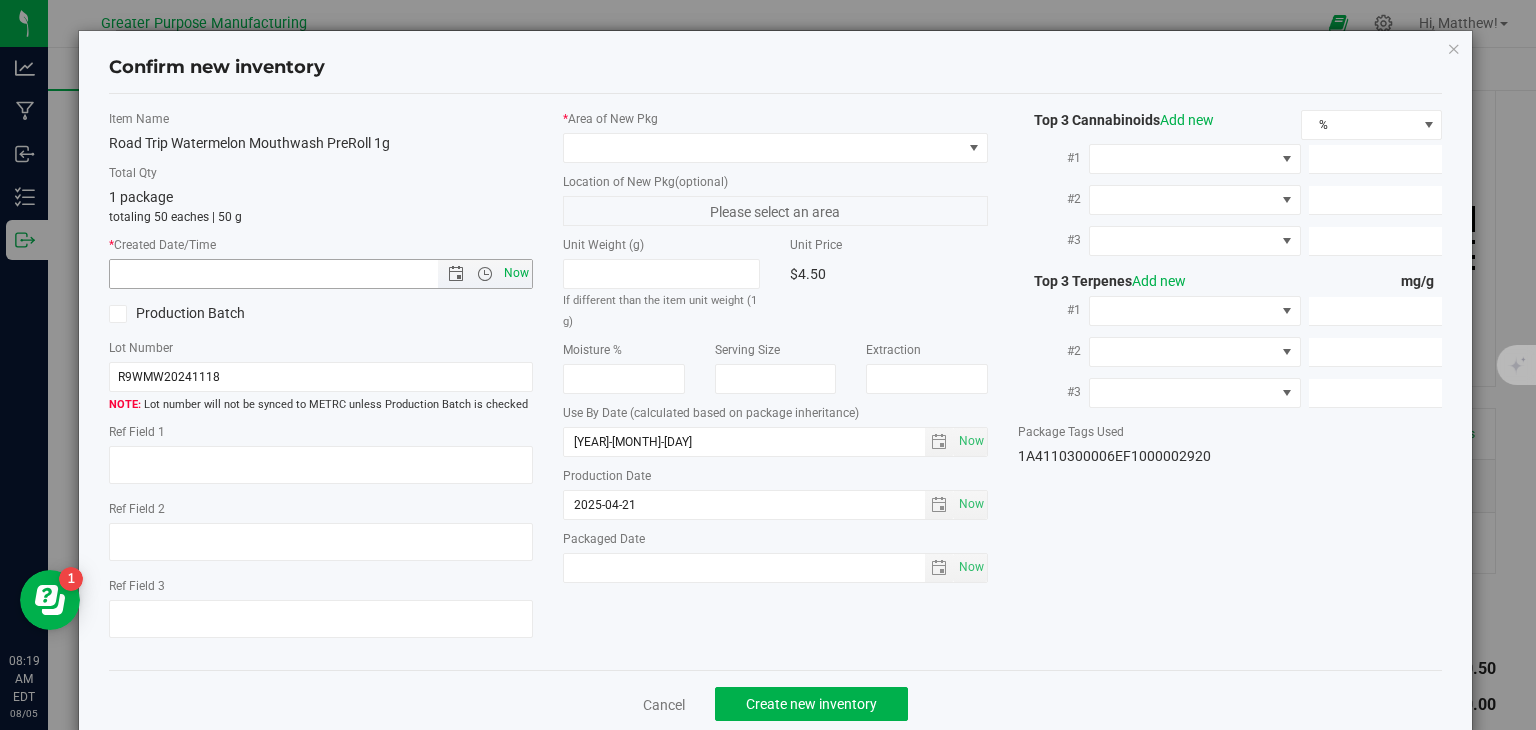 type on "[DATE] [TIME]" 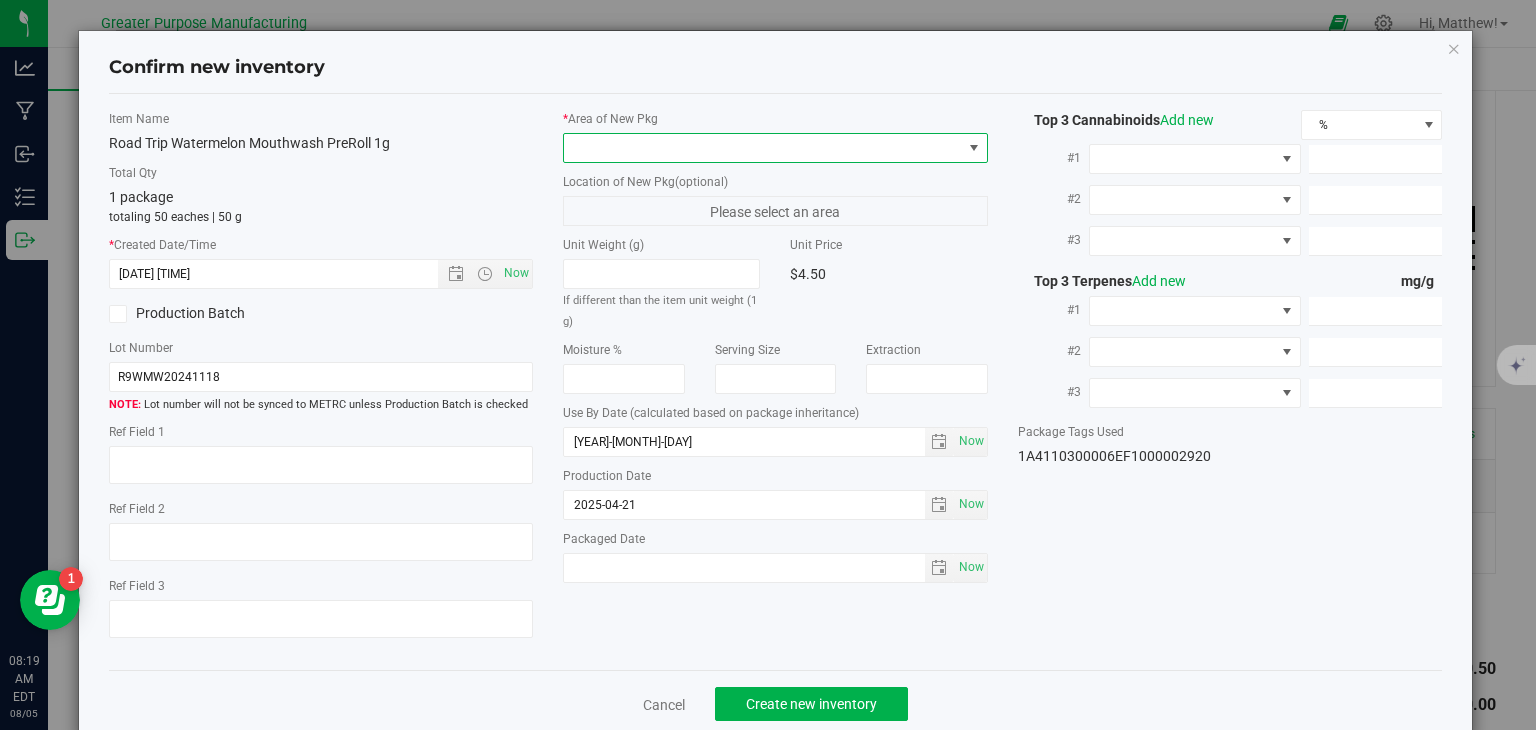 click at bounding box center (763, 148) 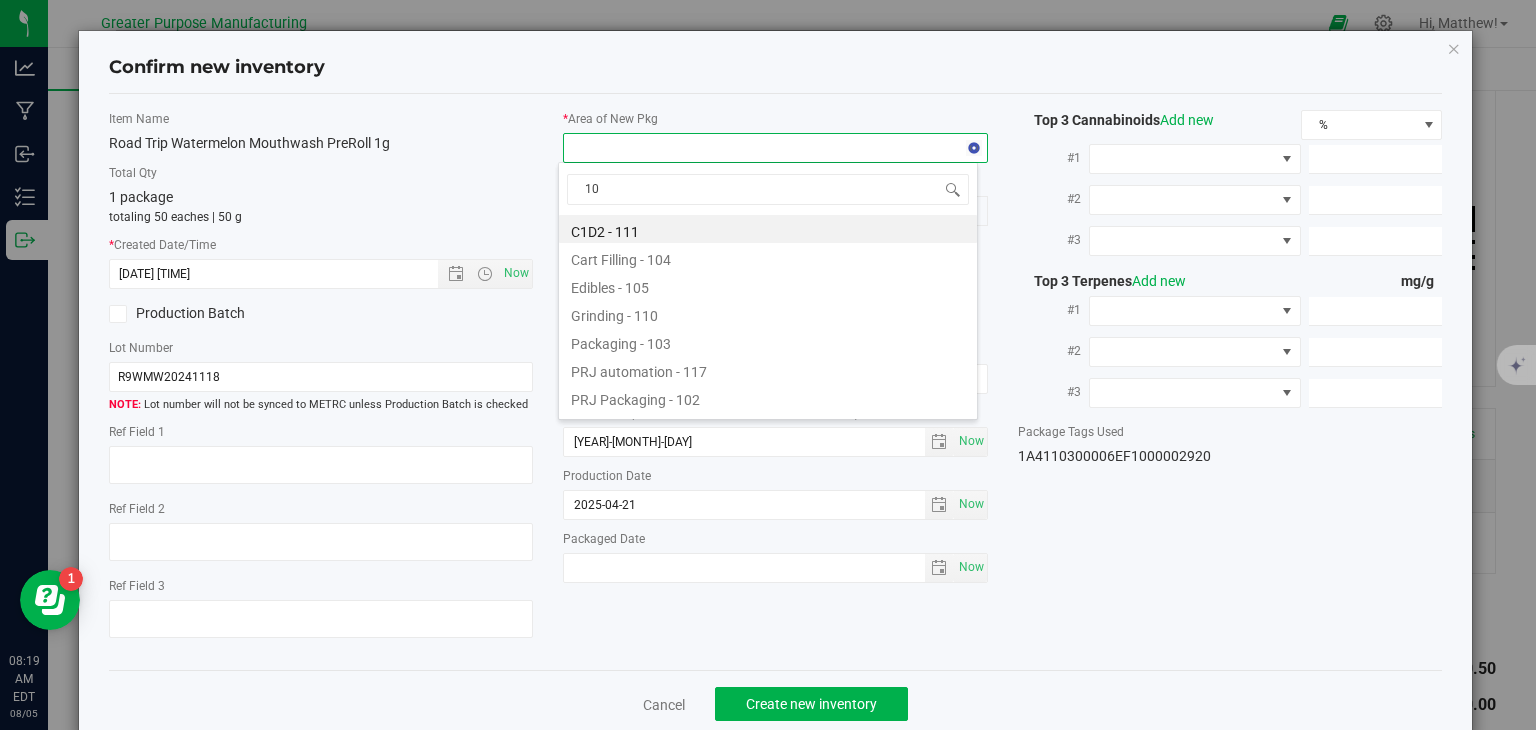 type on "108" 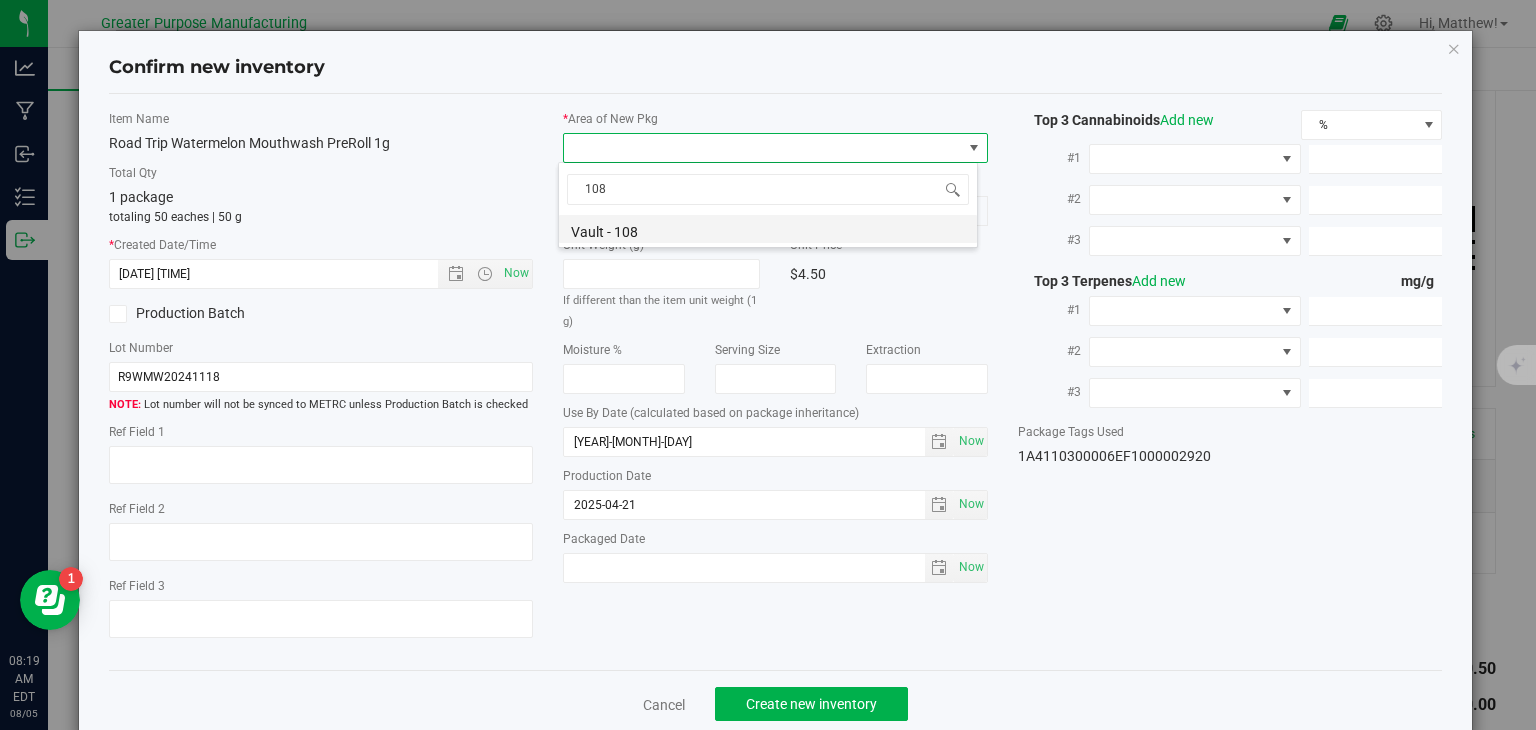 click on "Vault - 108" at bounding box center [768, 229] 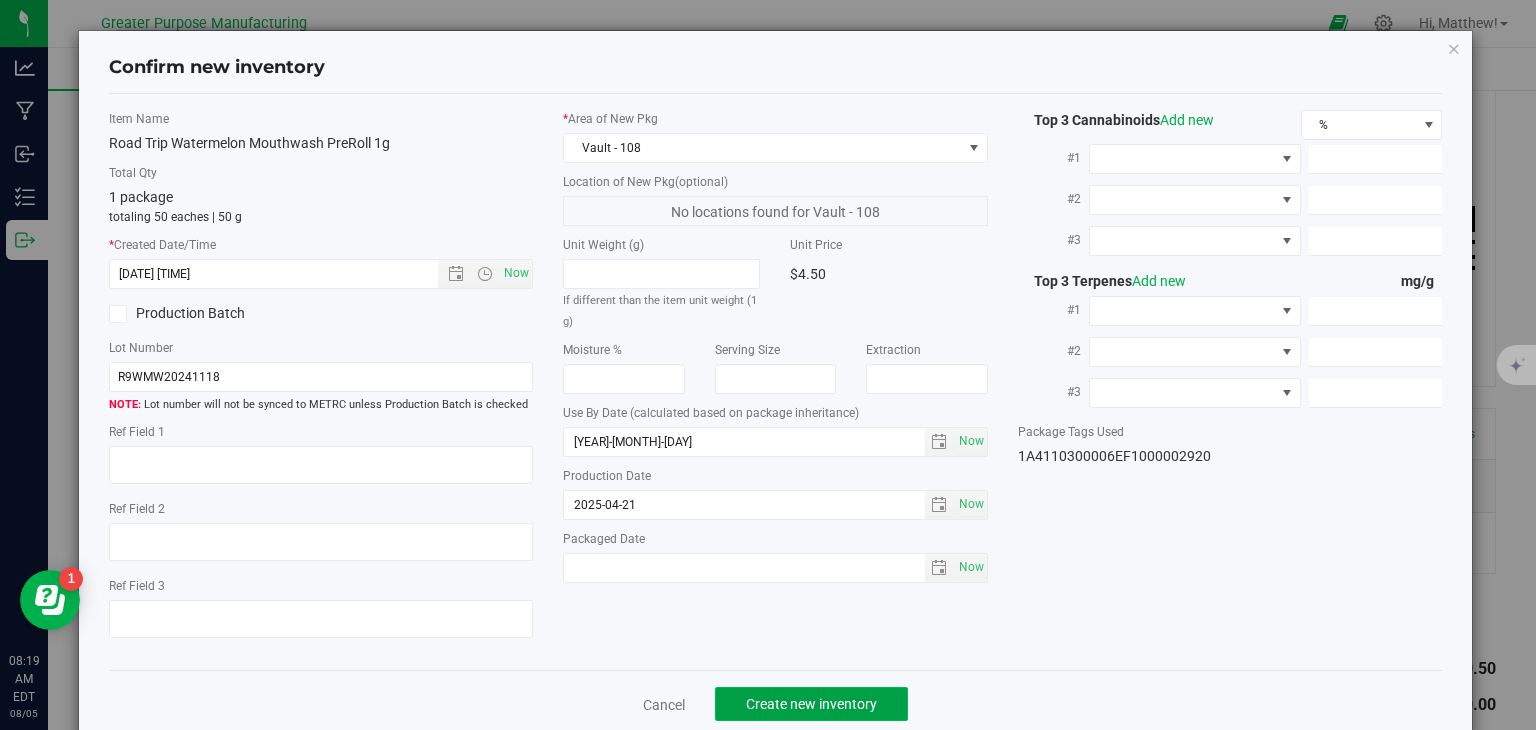 click on "Create new inventory" 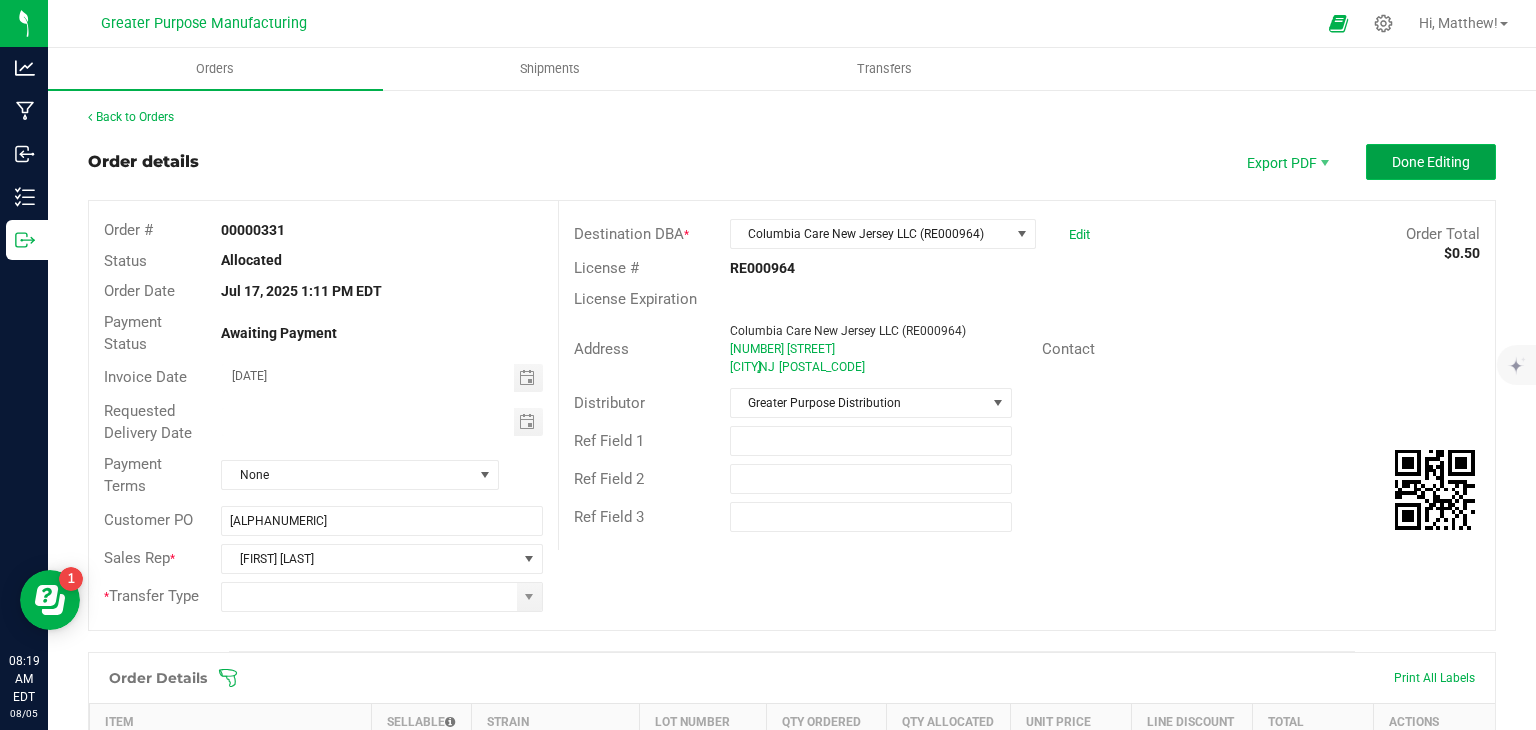 click on "Done Editing" at bounding box center (1431, 162) 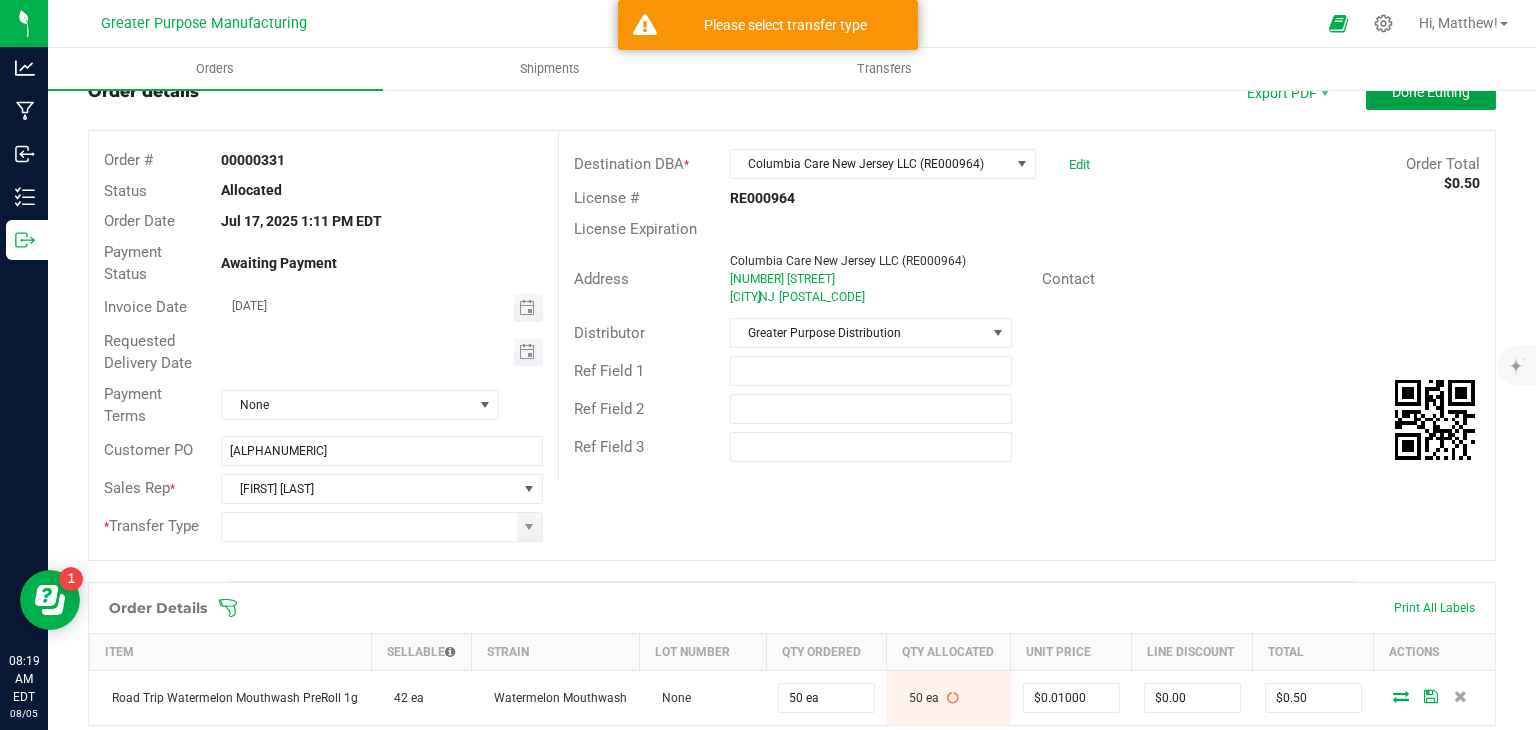 click at bounding box center [528, 352] 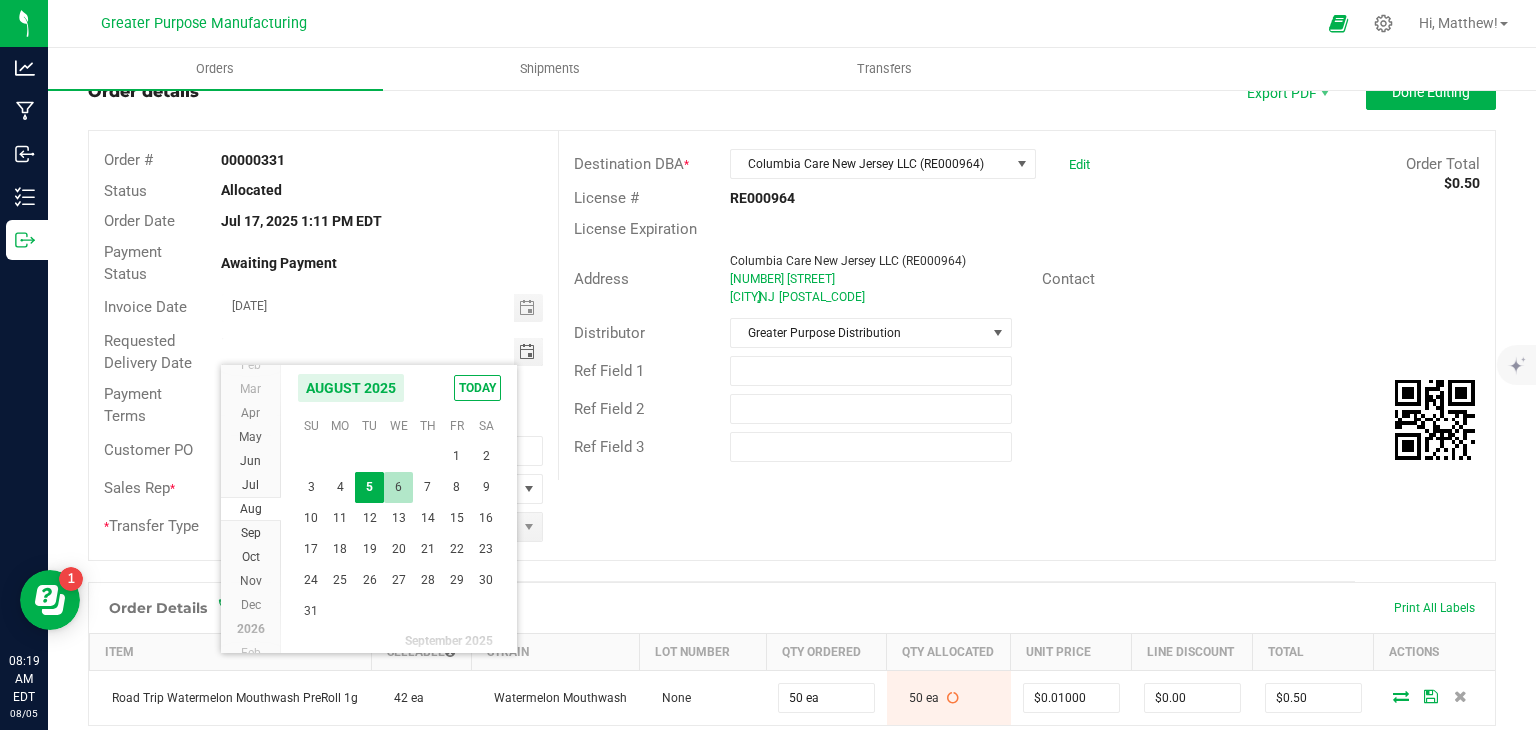 click on "6" at bounding box center [398, 487] 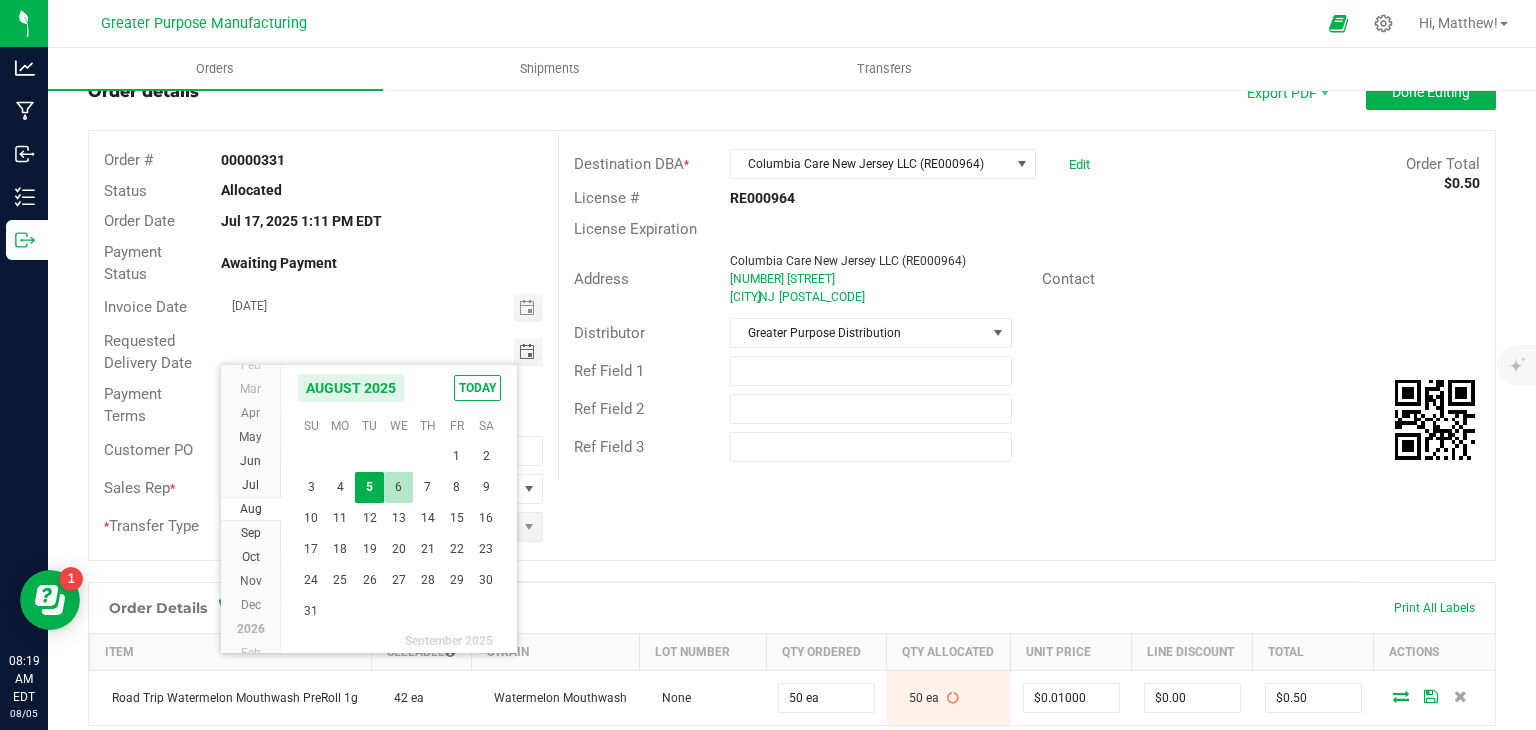 type on "08/06/2025" 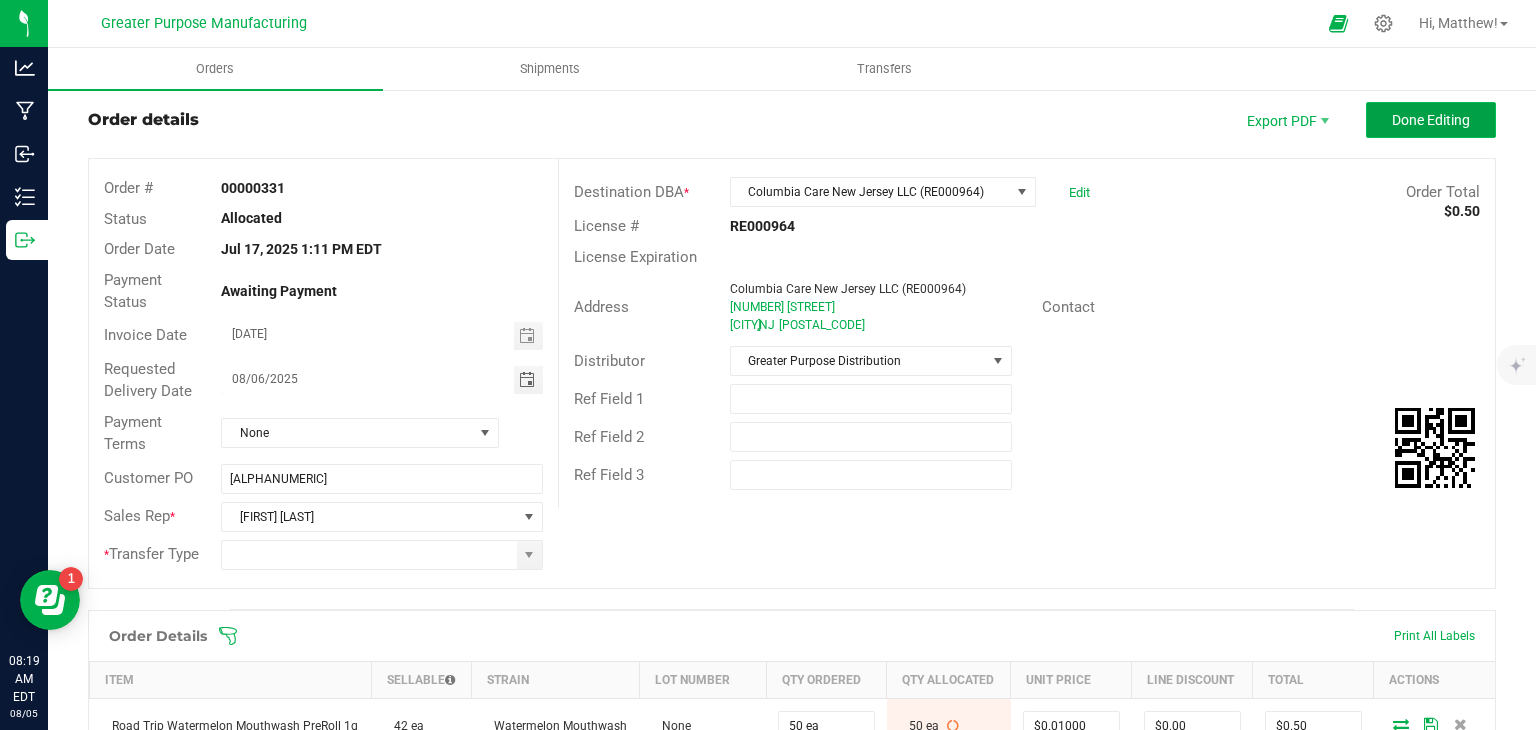 click on "Done Editing" at bounding box center [1431, 120] 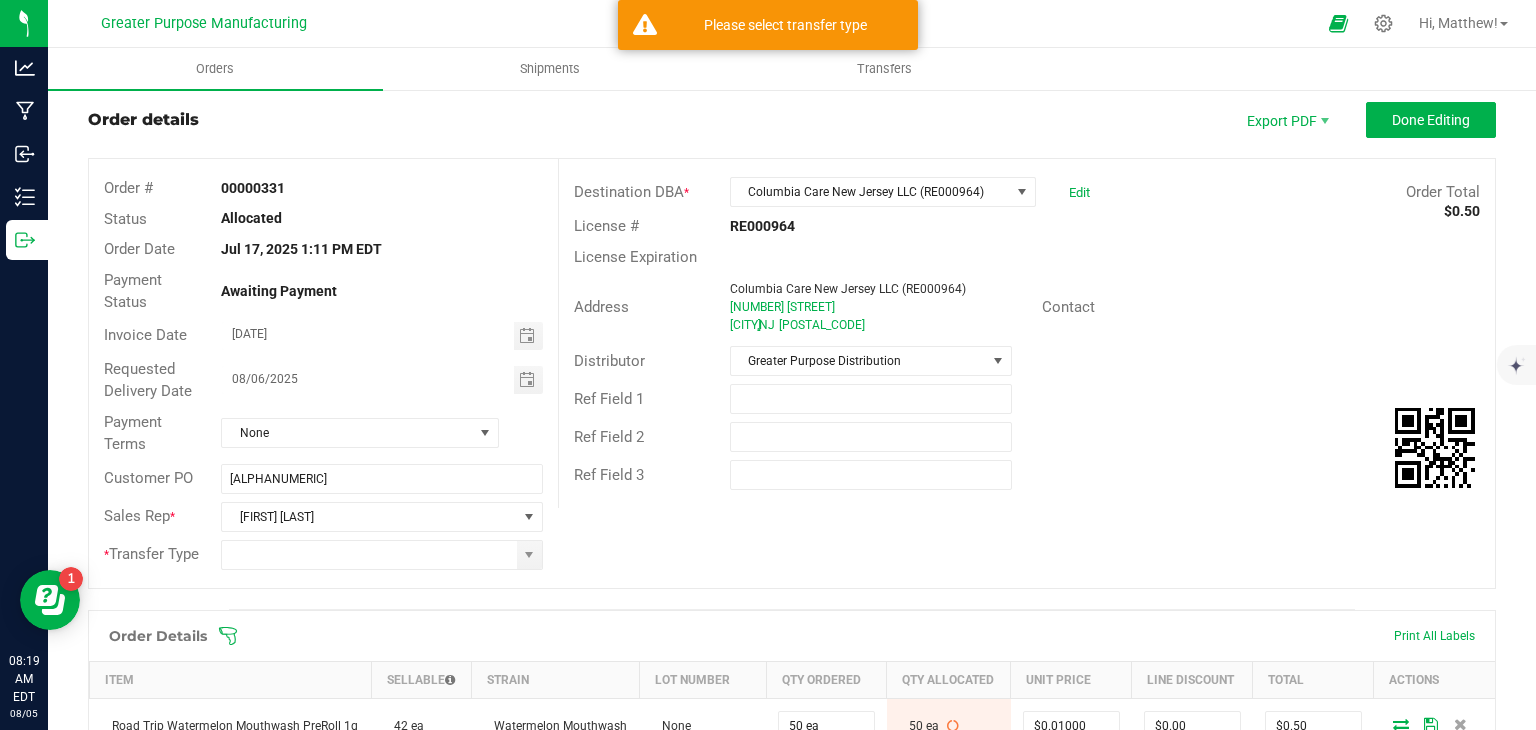 click on "*  Transfer Type" at bounding box center [323, 555] 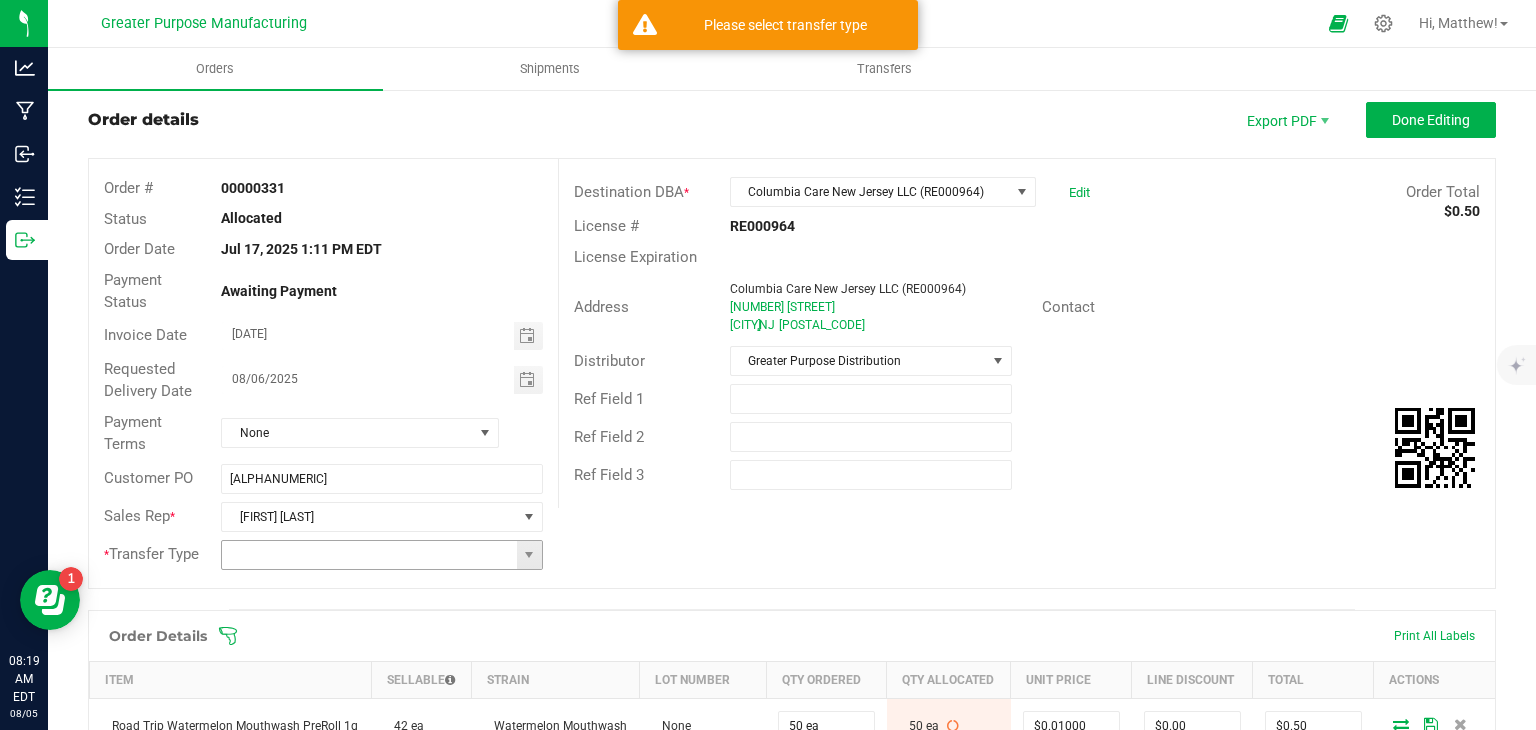 click at bounding box center (369, 555) 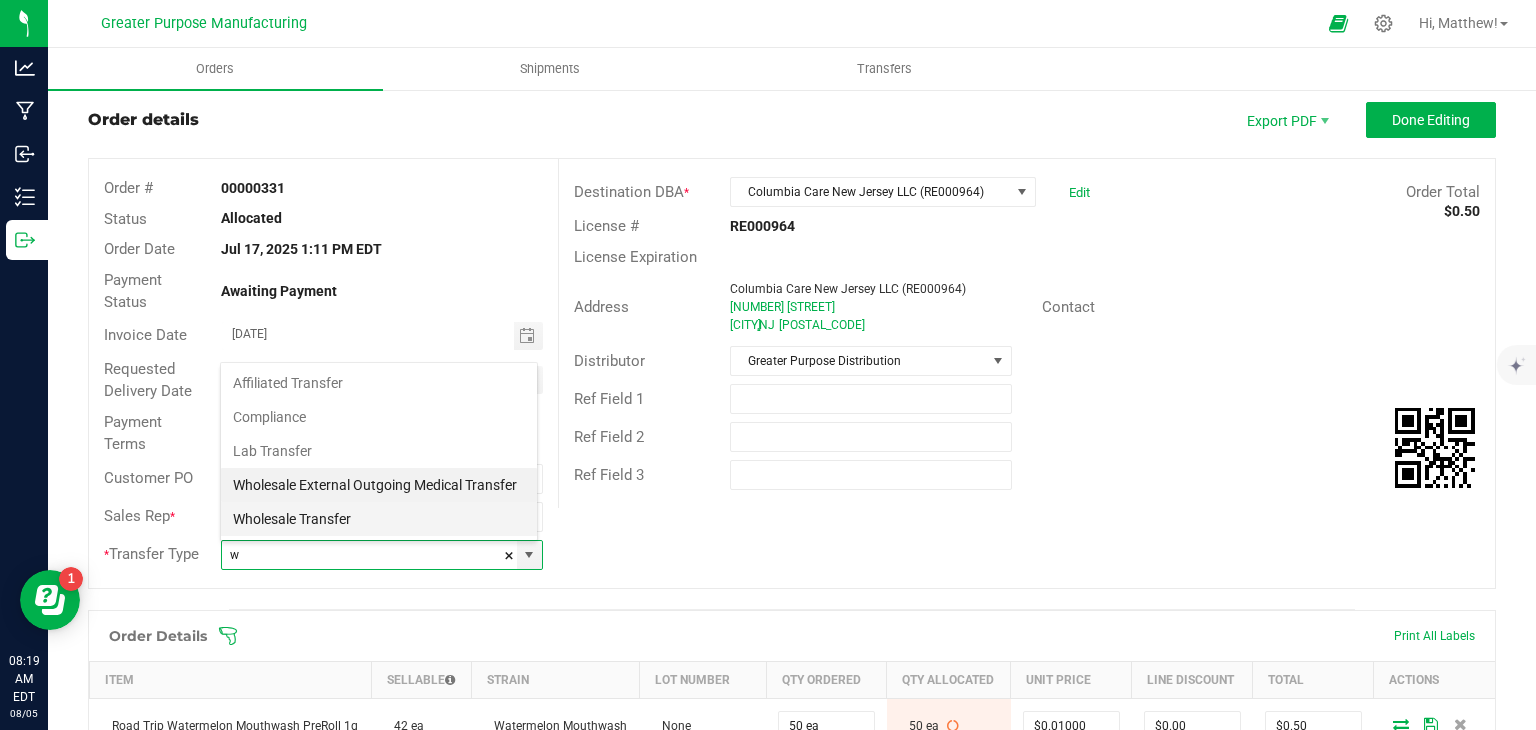 click on "Wholesale Transfer" at bounding box center (379, 519) 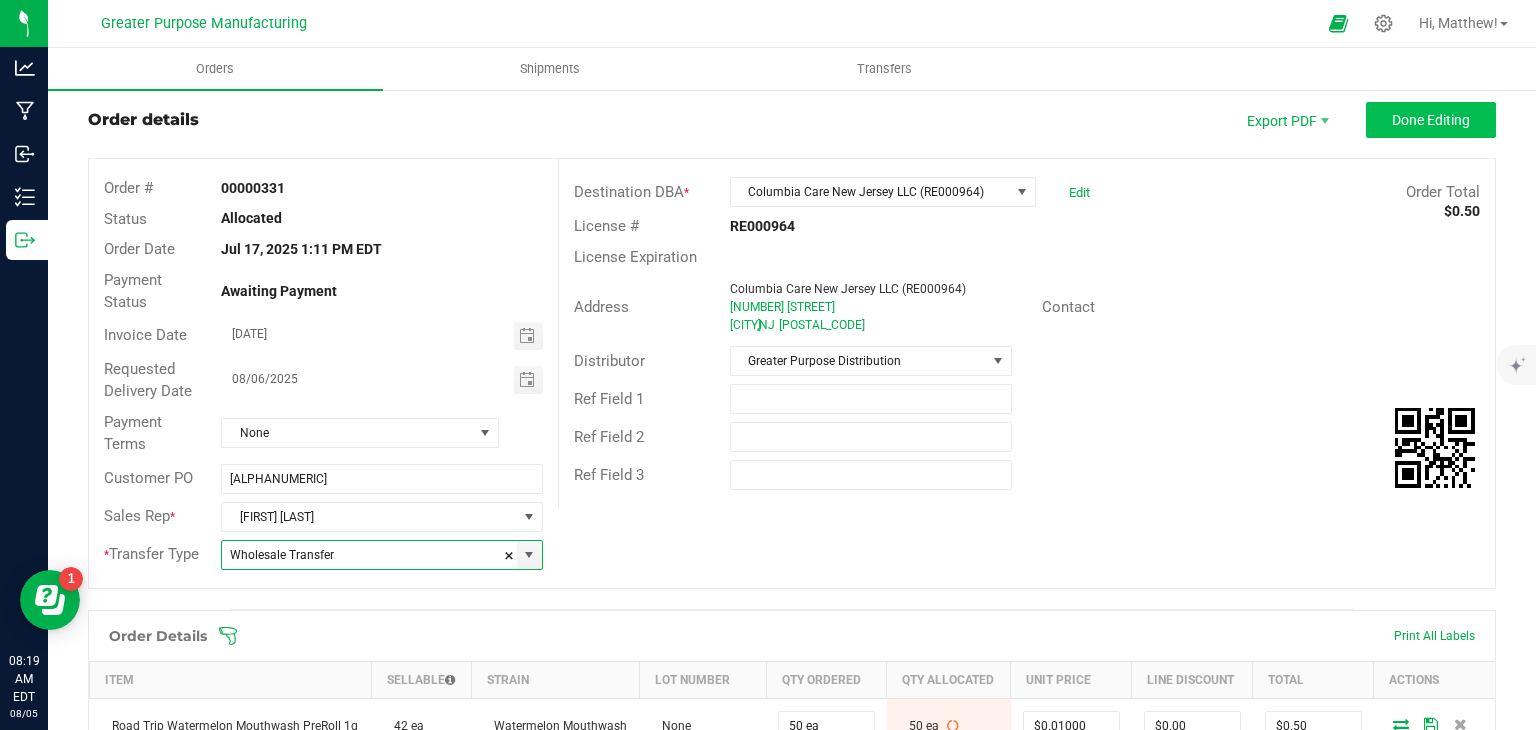 type on "Wholesale Transfer" 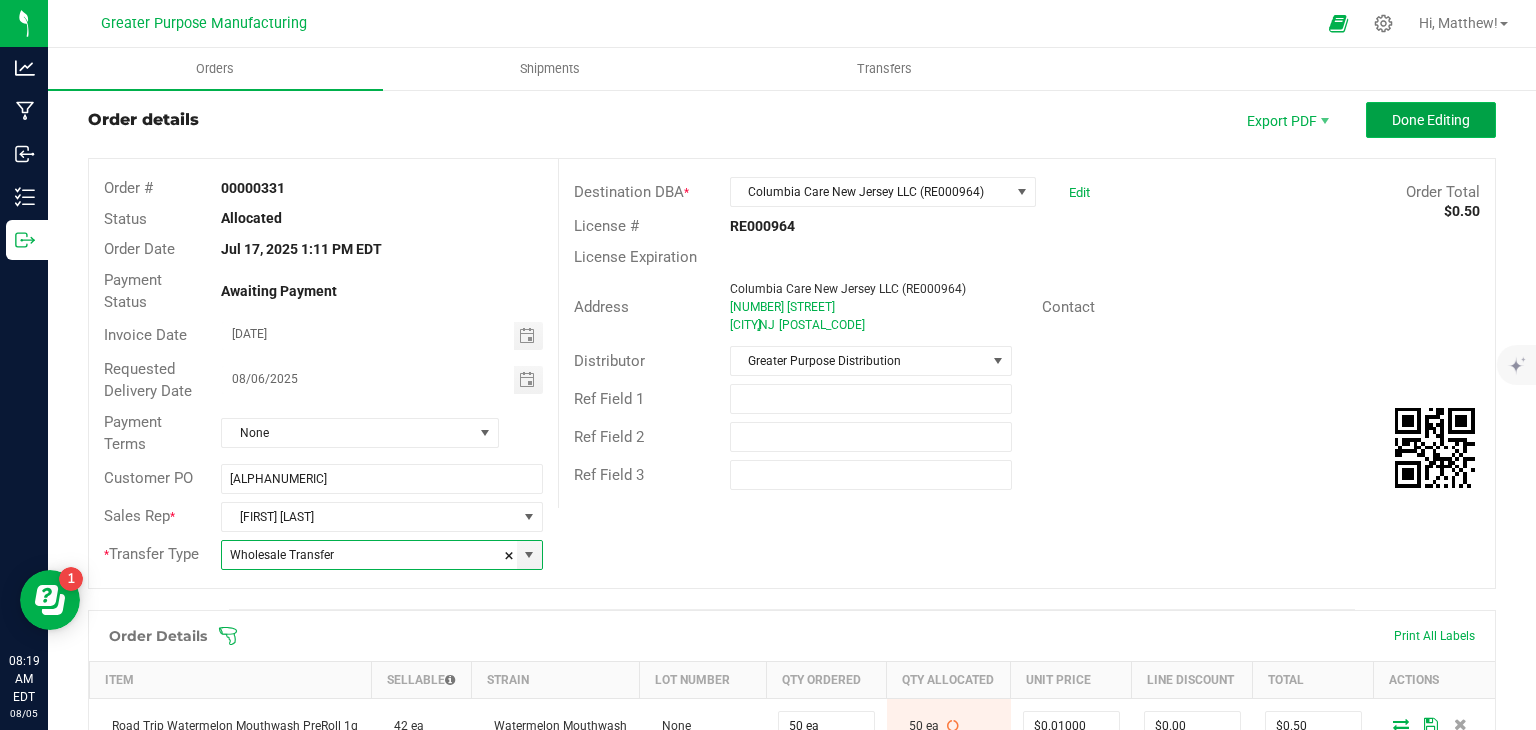 click on "Done Editing" at bounding box center (1431, 120) 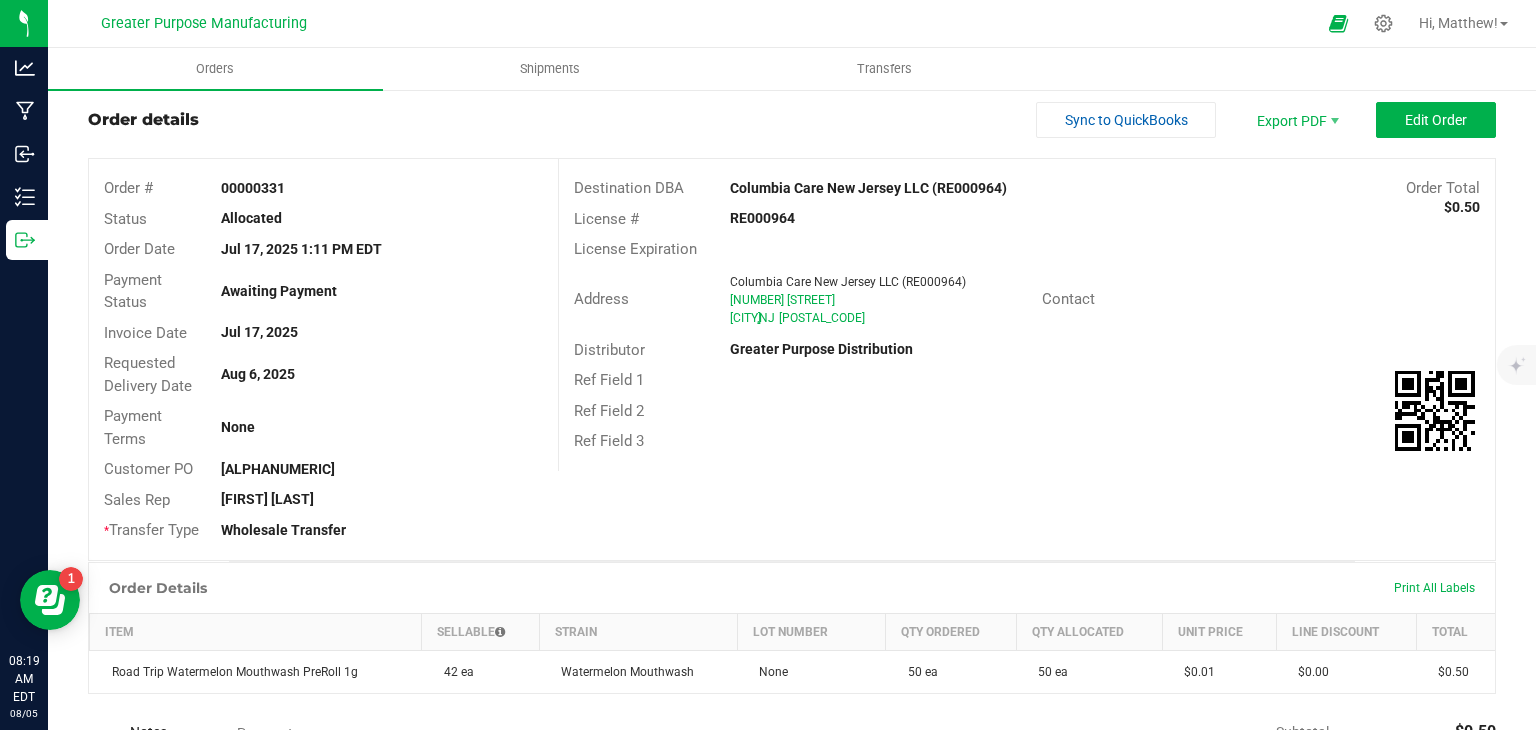 scroll, scrollTop: 0, scrollLeft: 0, axis: both 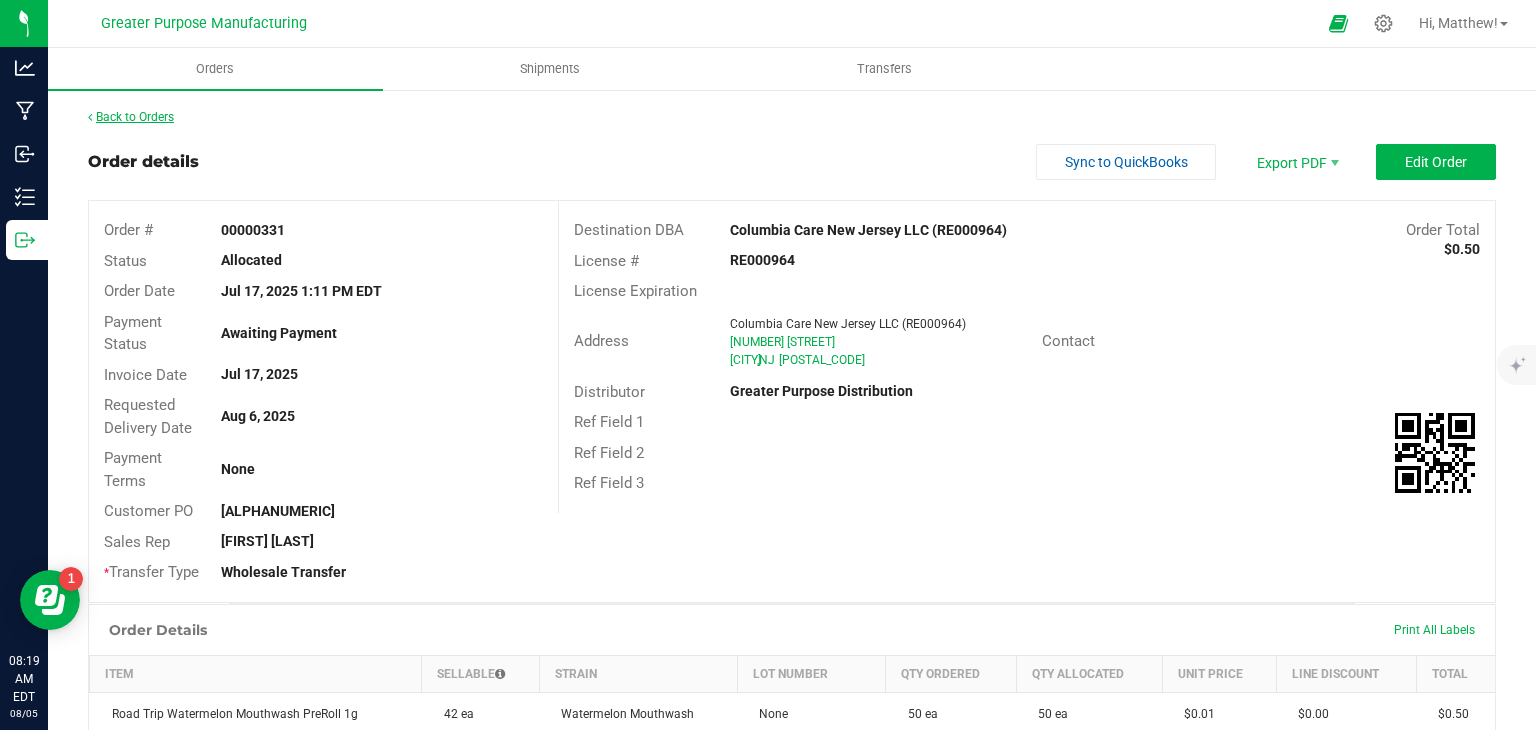 click on "Back to Orders" at bounding box center (131, 117) 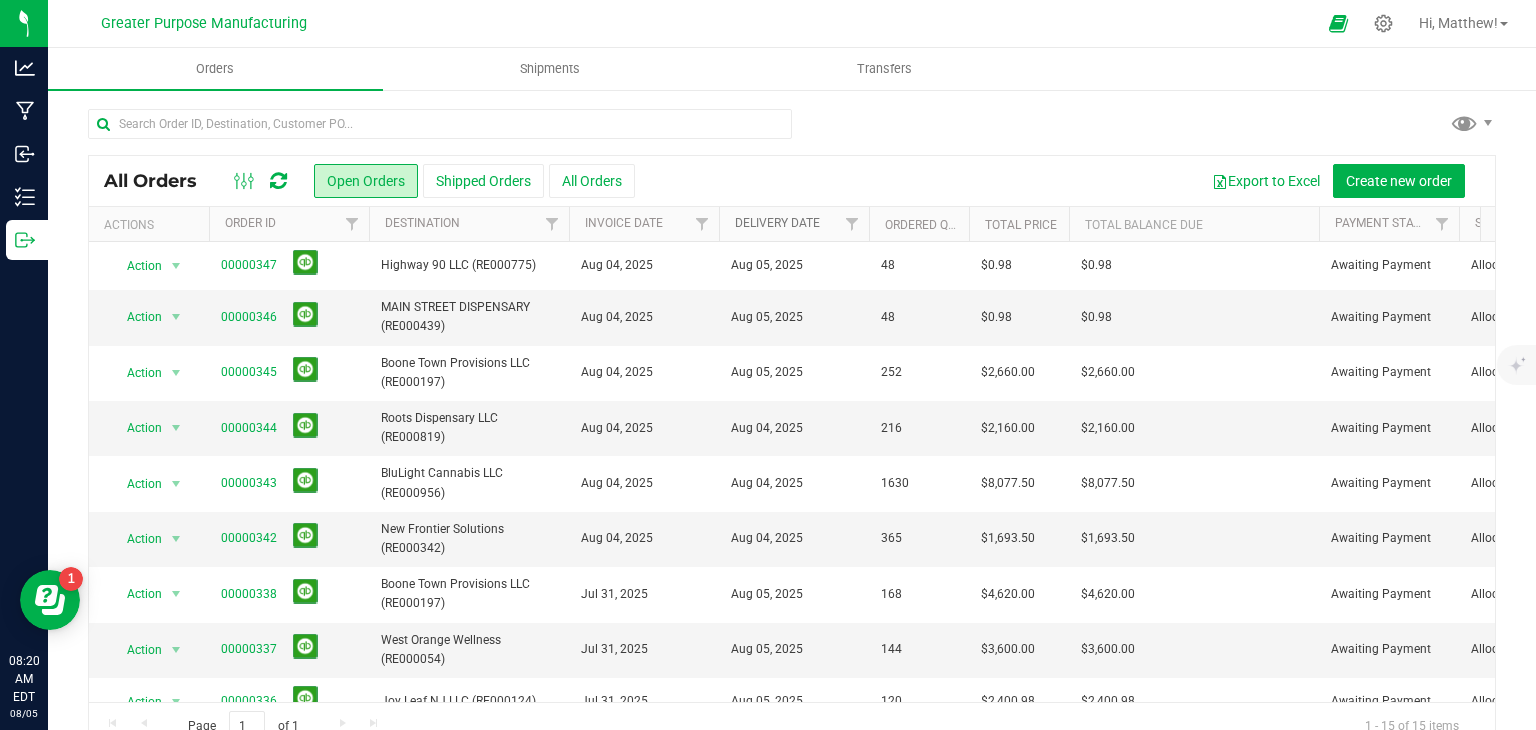 click on "Delivery Date" at bounding box center (777, 223) 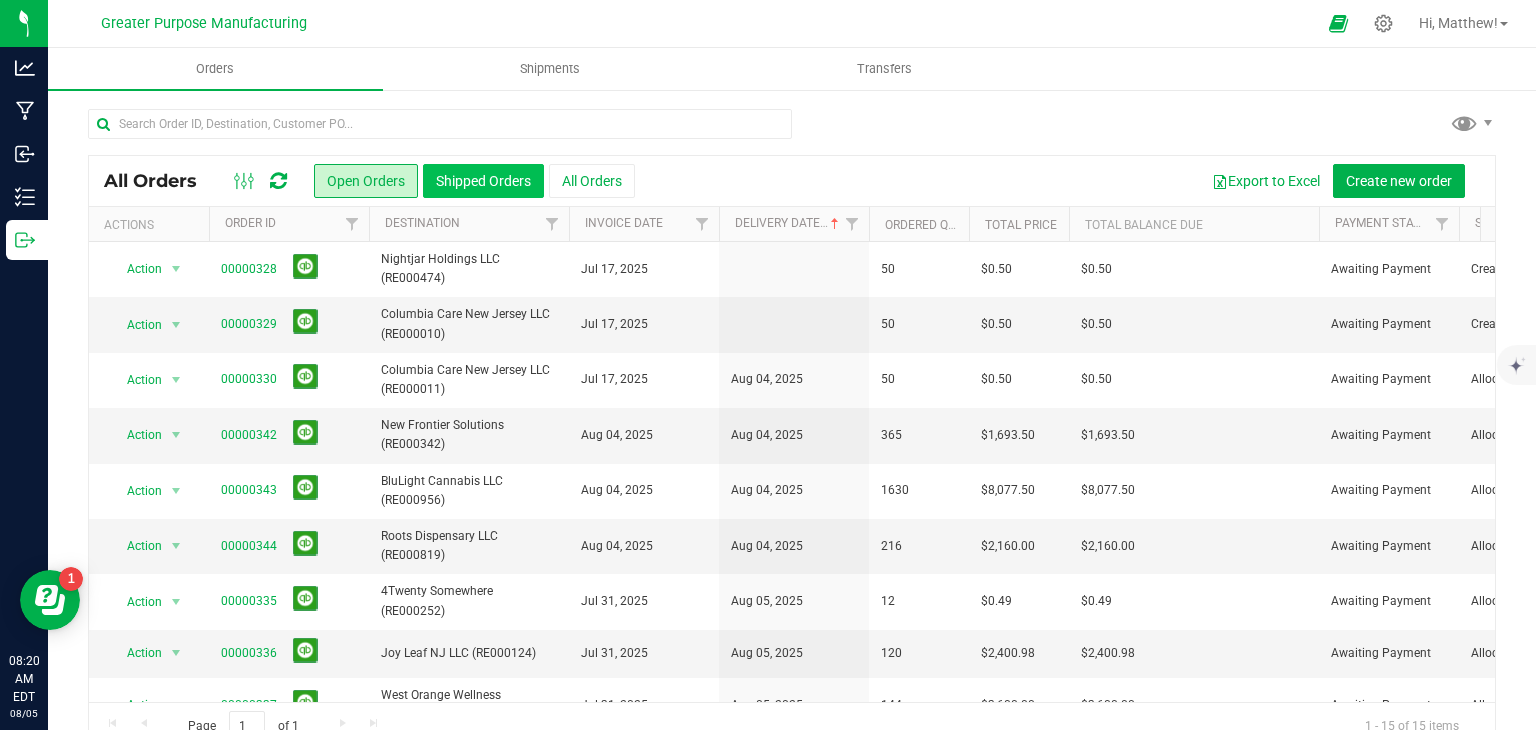 click on "Shipped Orders" at bounding box center (483, 181) 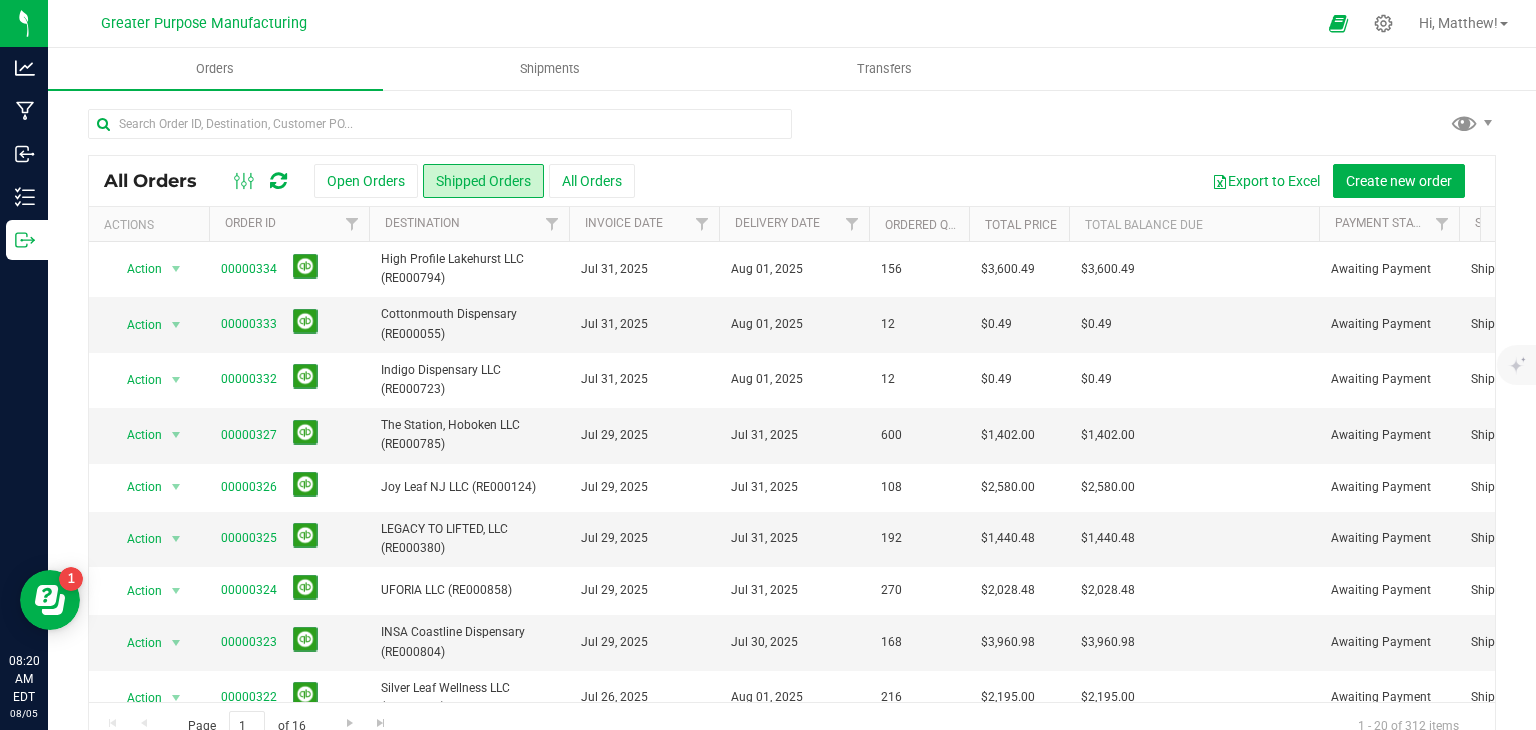 click on "Greater Purpose Manufacturing   Hi, [FIRST]!" at bounding box center [792, 24] 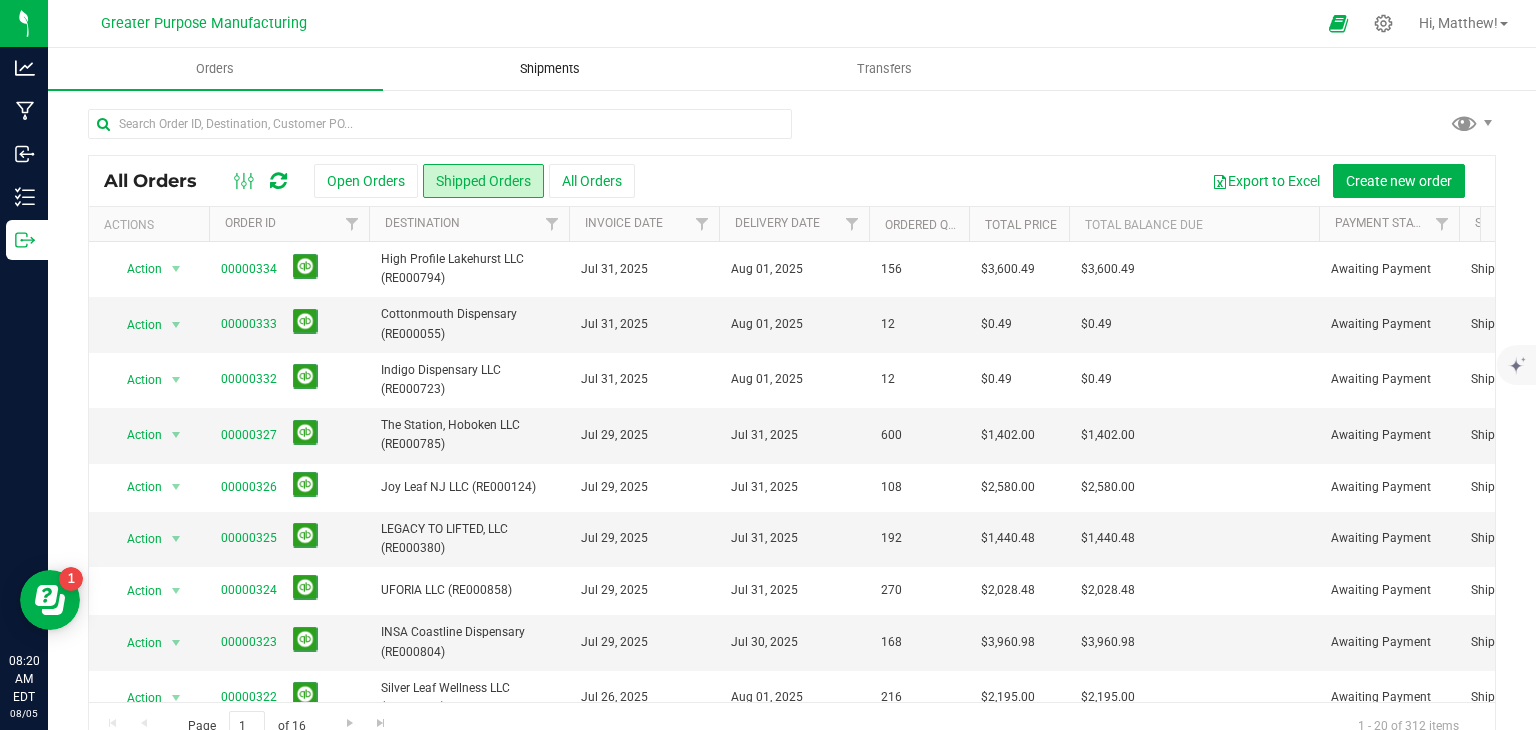click on "Shipments" at bounding box center [550, 69] 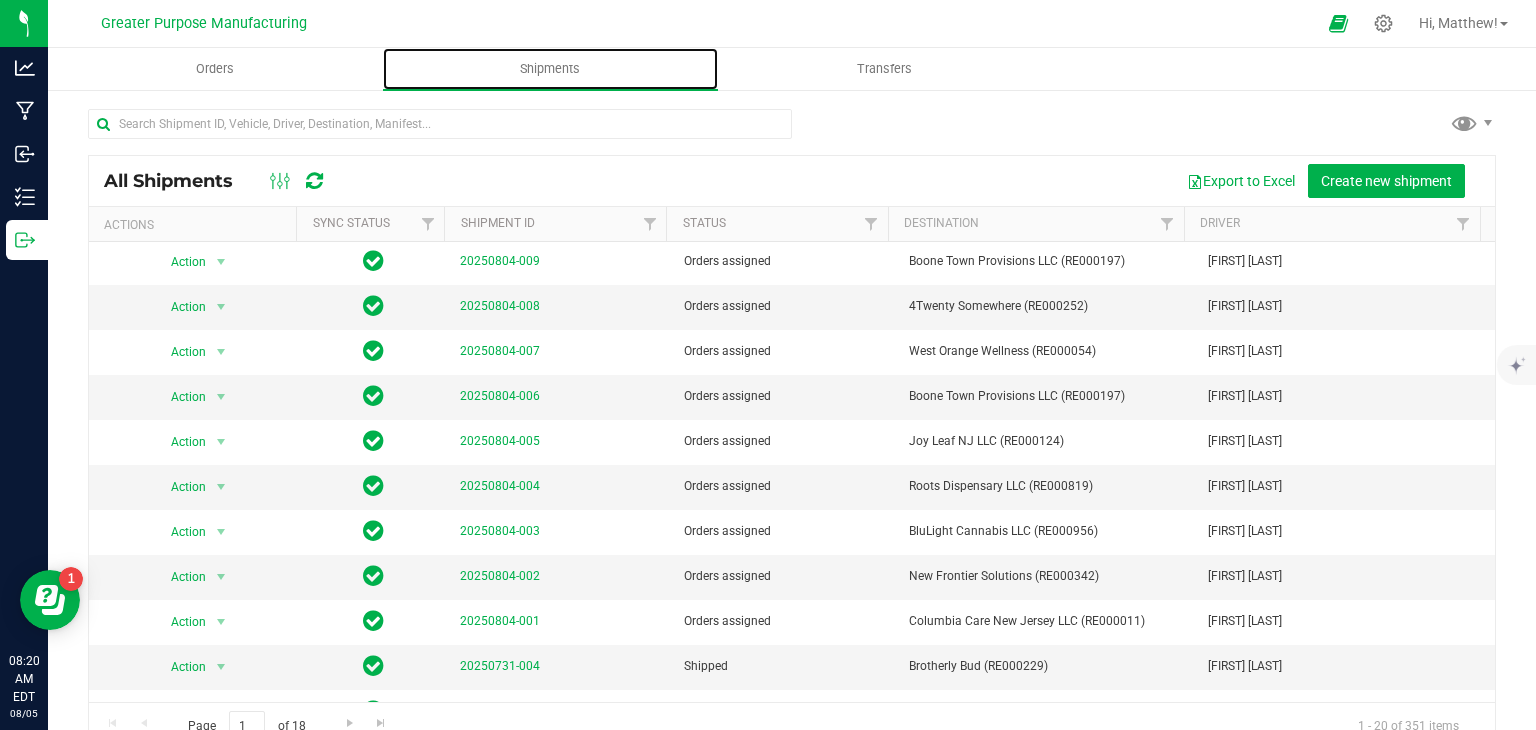 scroll, scrollTop: 114, scrollLeft: 0, axis: vertical 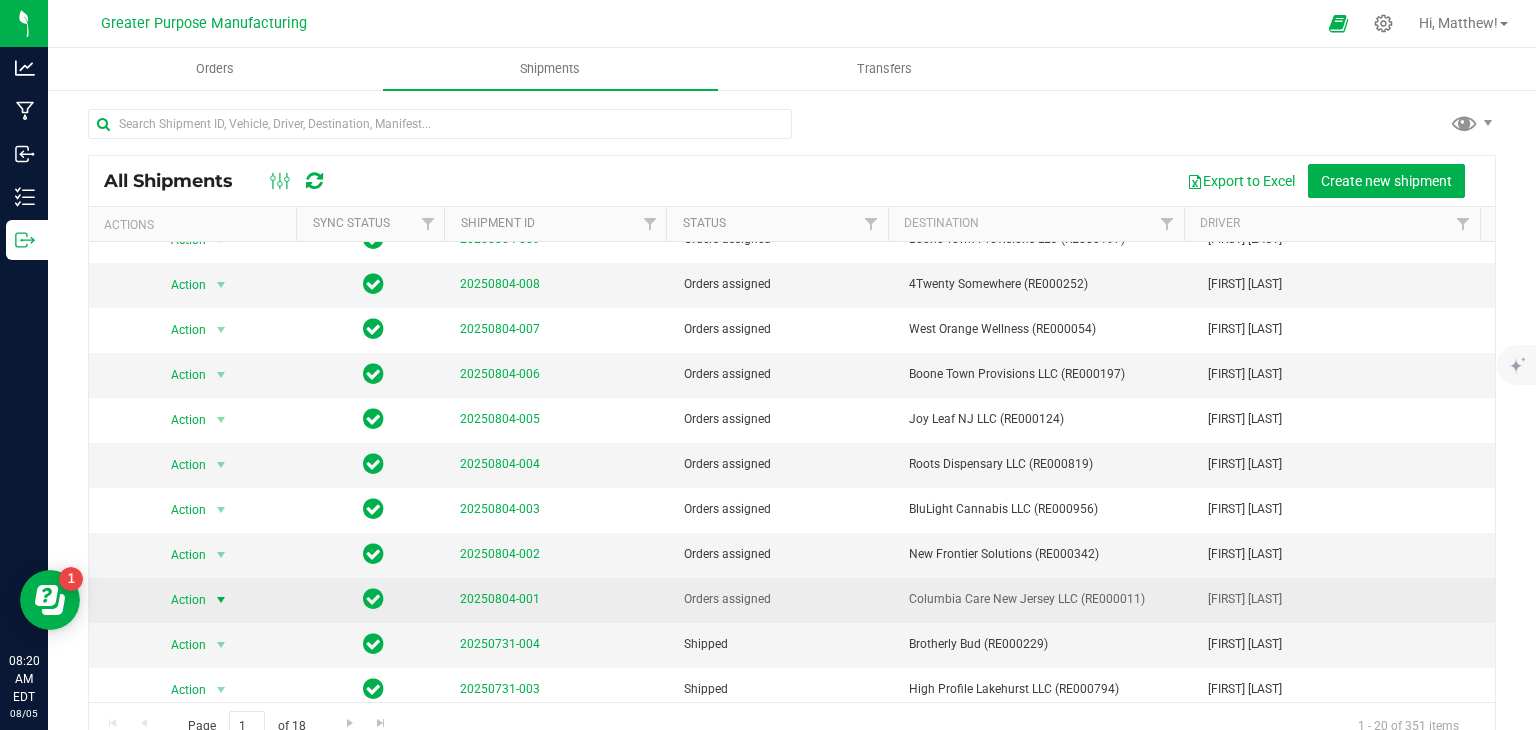 click at bounding box center (221, 600) 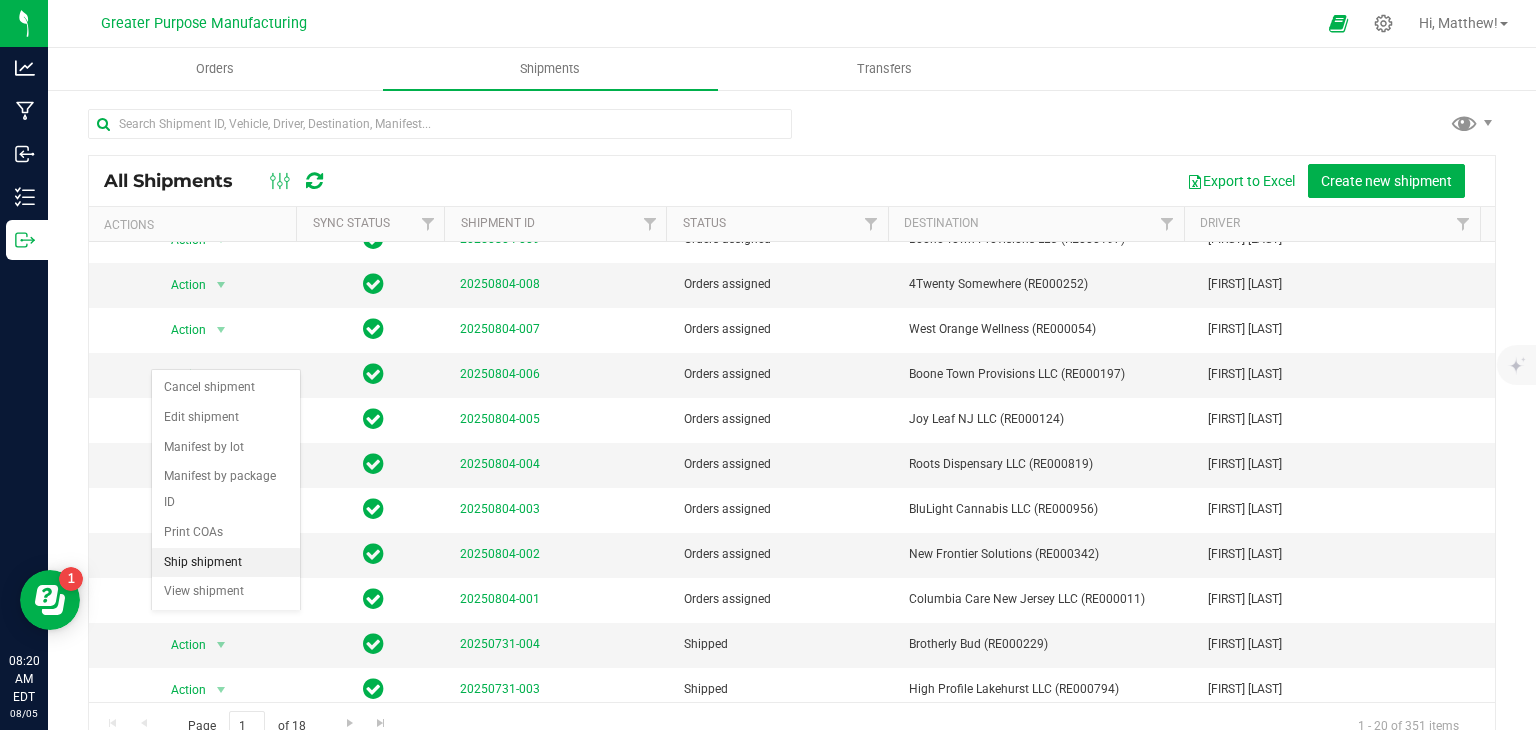 click on "Ship shipment" at bounding box center [226, 563] 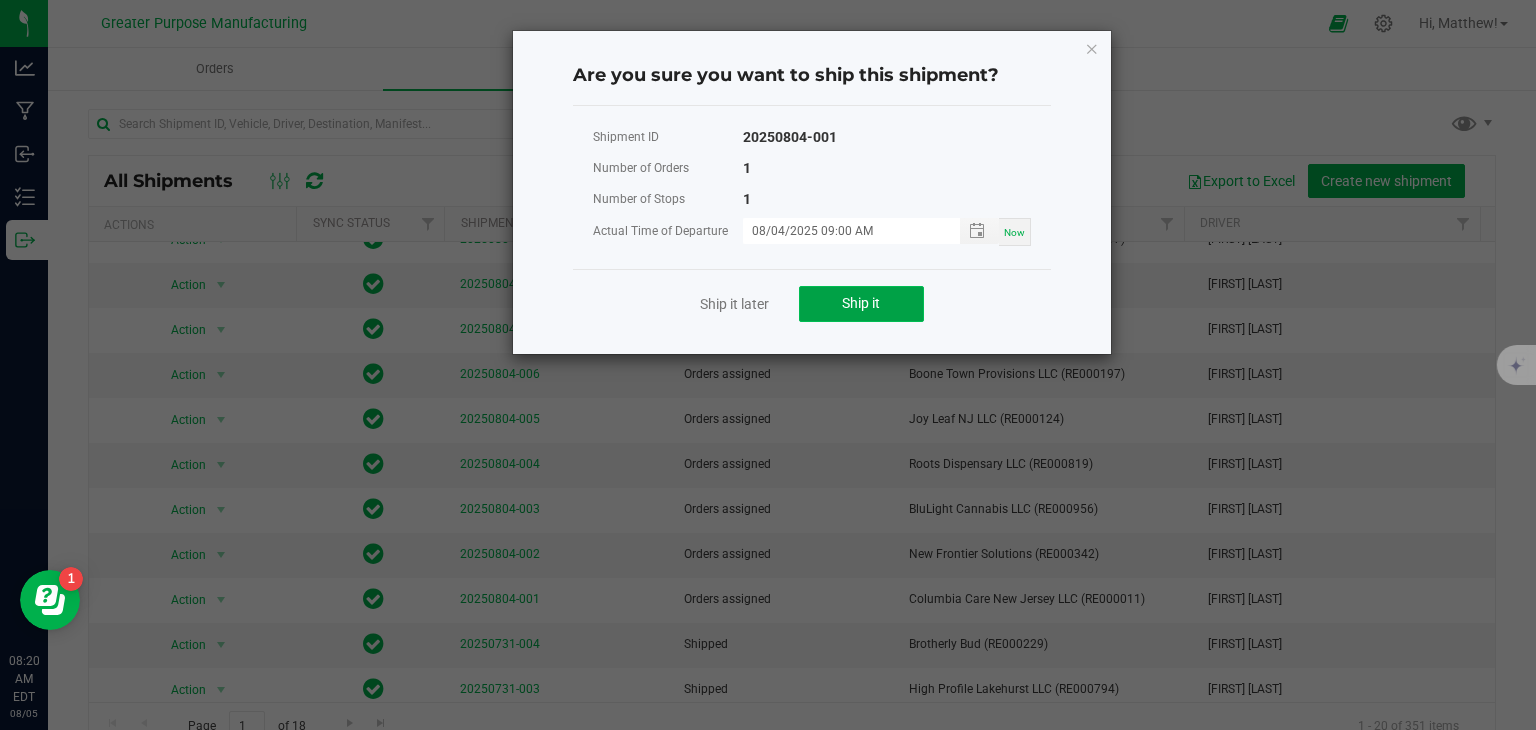click on "Ship it" 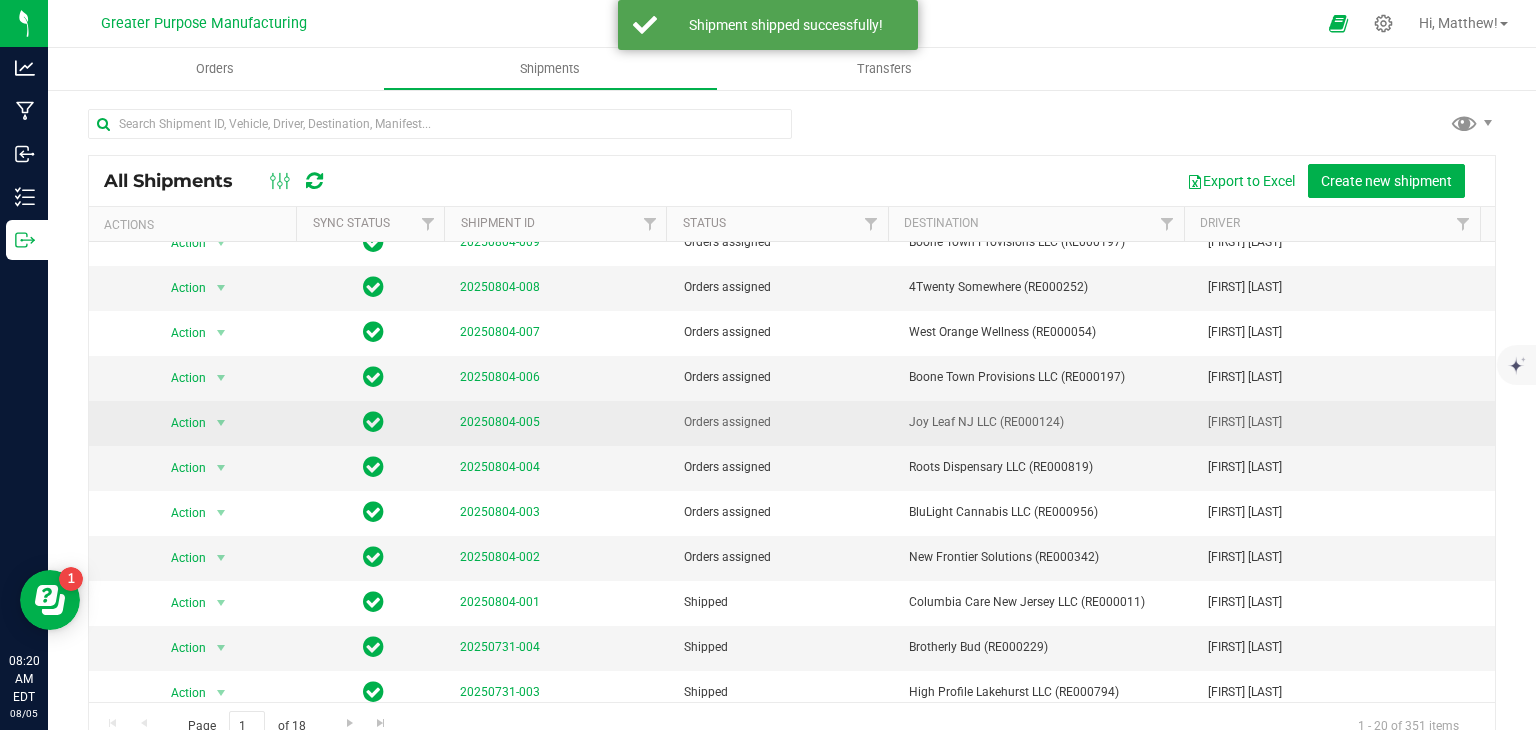 scroll, scrollTop: 112, scrollLeft: 0, axis: vertical 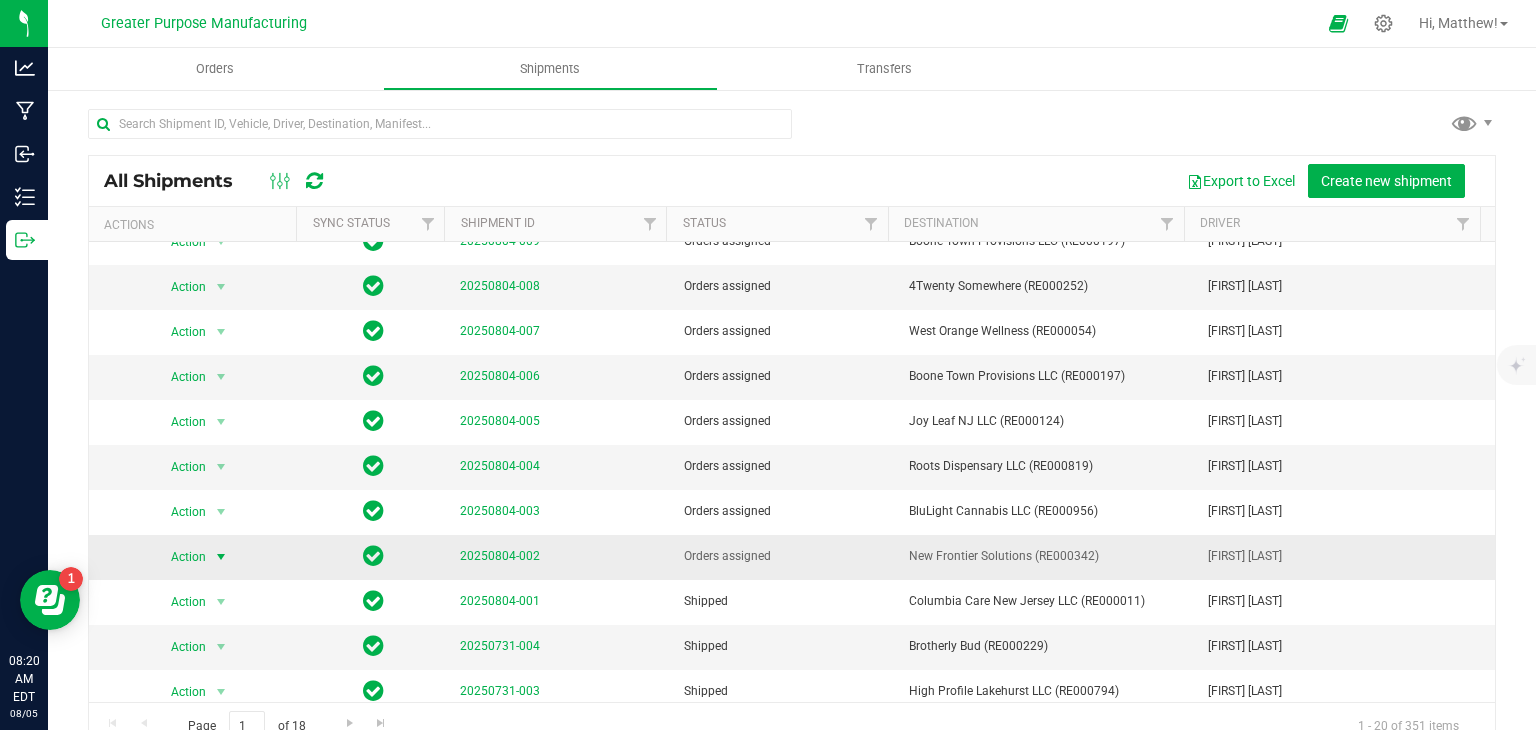 click at bounding box center [221, 557] 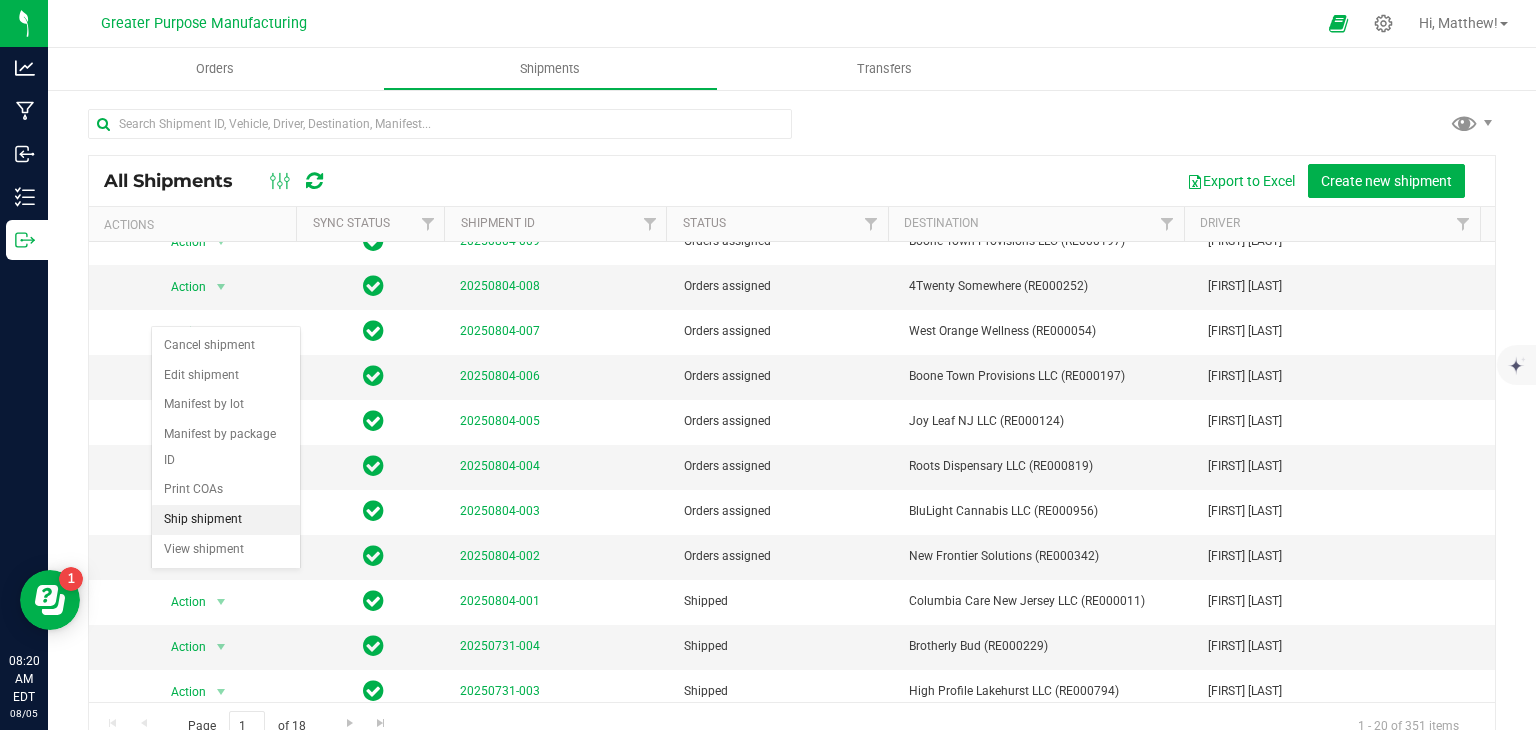 click on "Ship shipment" at bounding box center [226, 520] 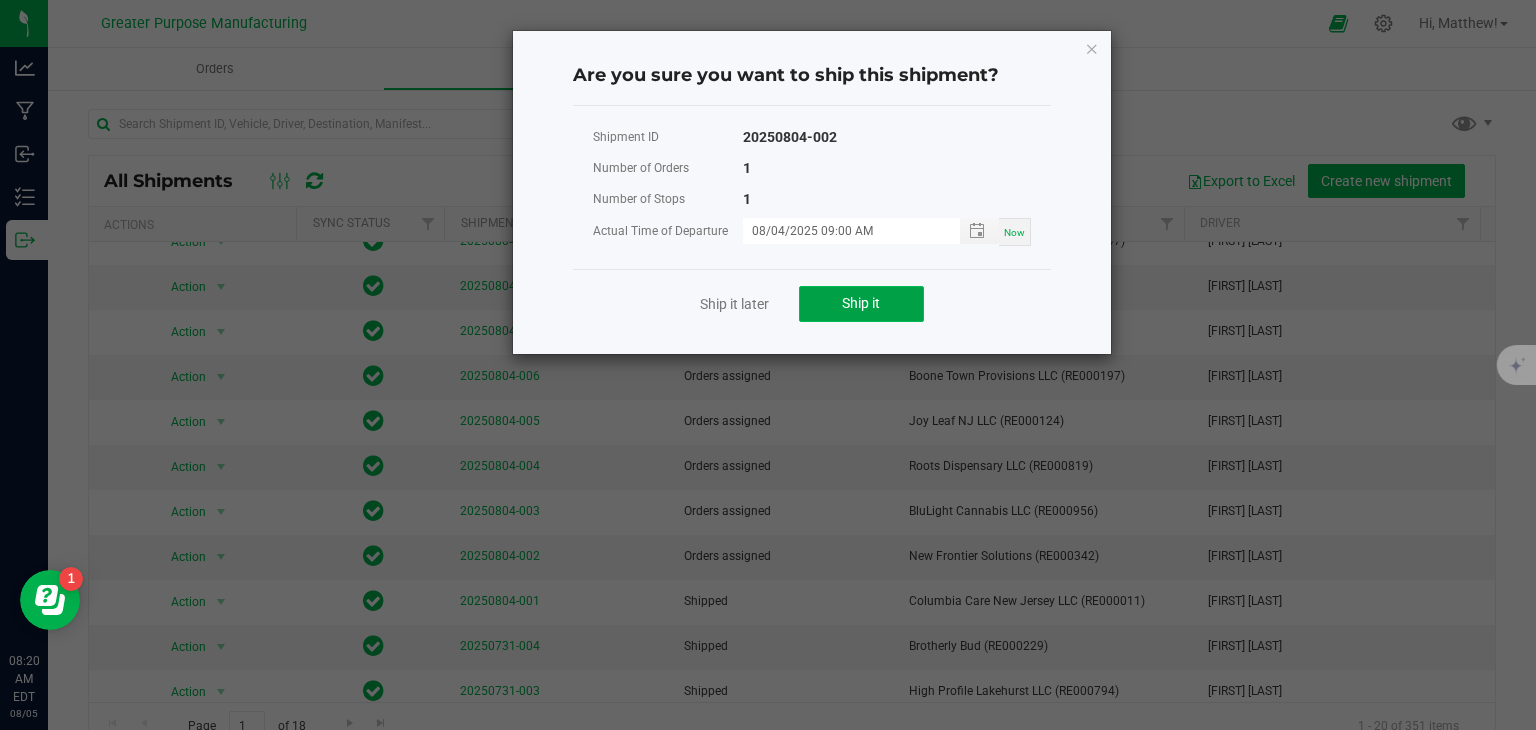 click on "Ship it" 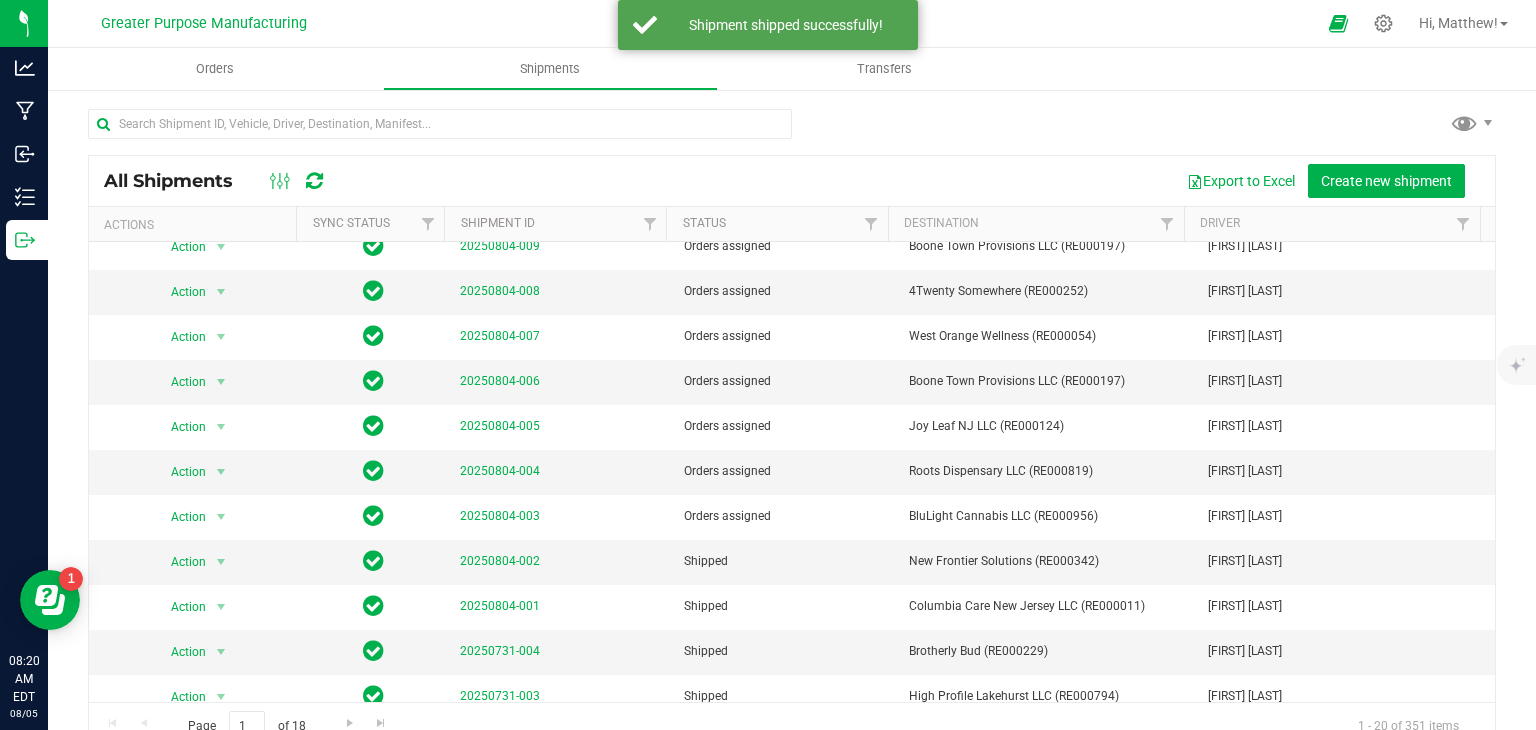 scroll, scrollTop: 136, scrollLeft: 0, axis: vertical 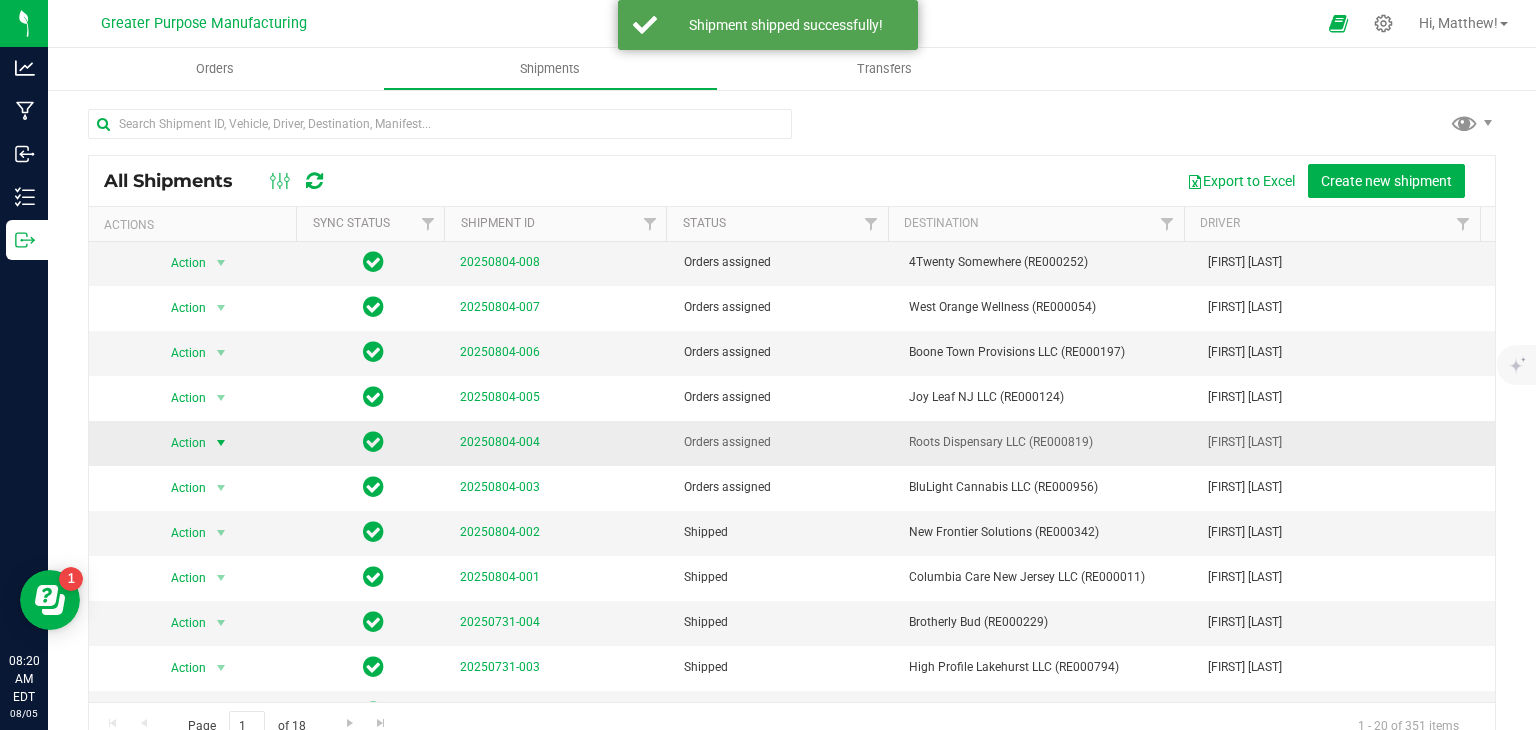 click at bounding box center (221, 443) 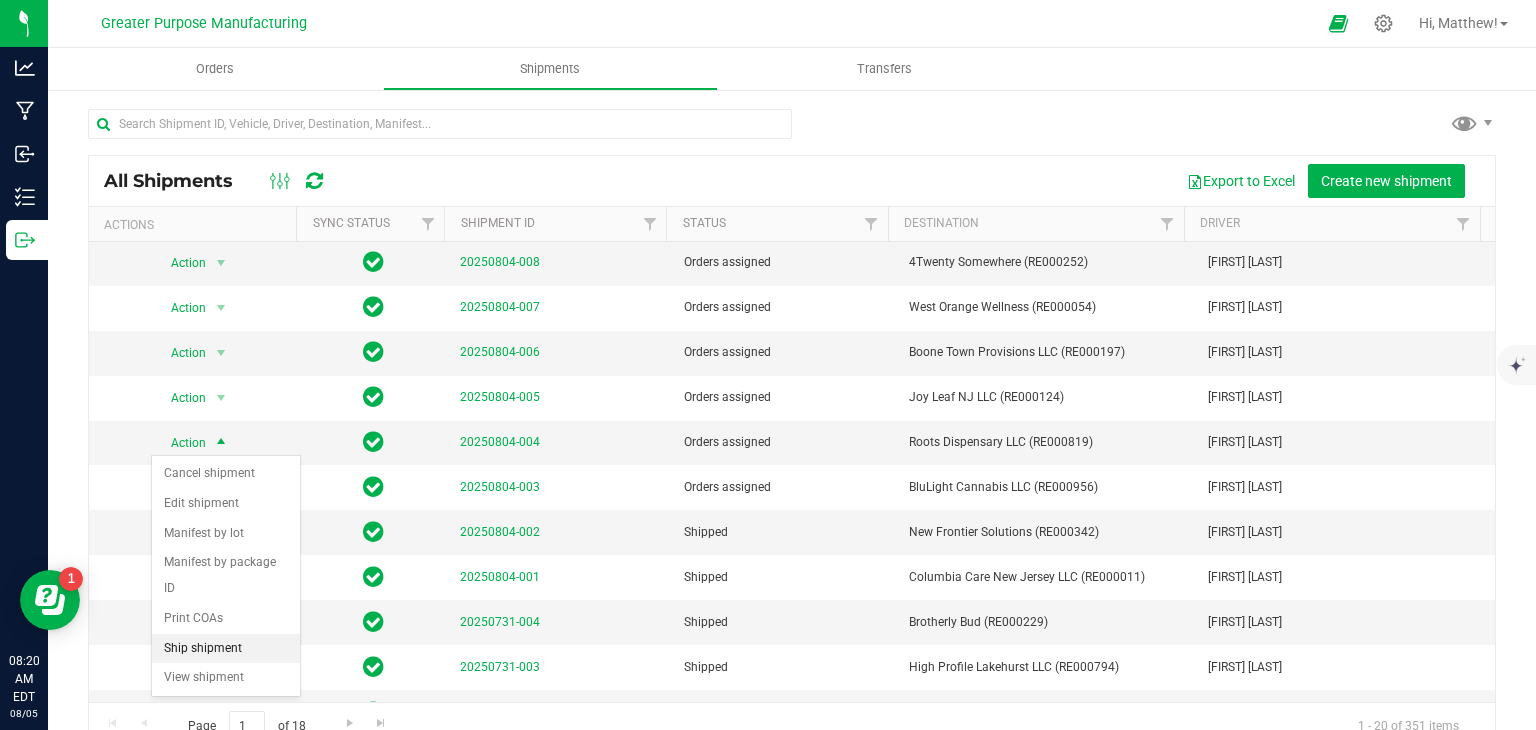 click on "Ship shipment" at bounding box center (226, 649) 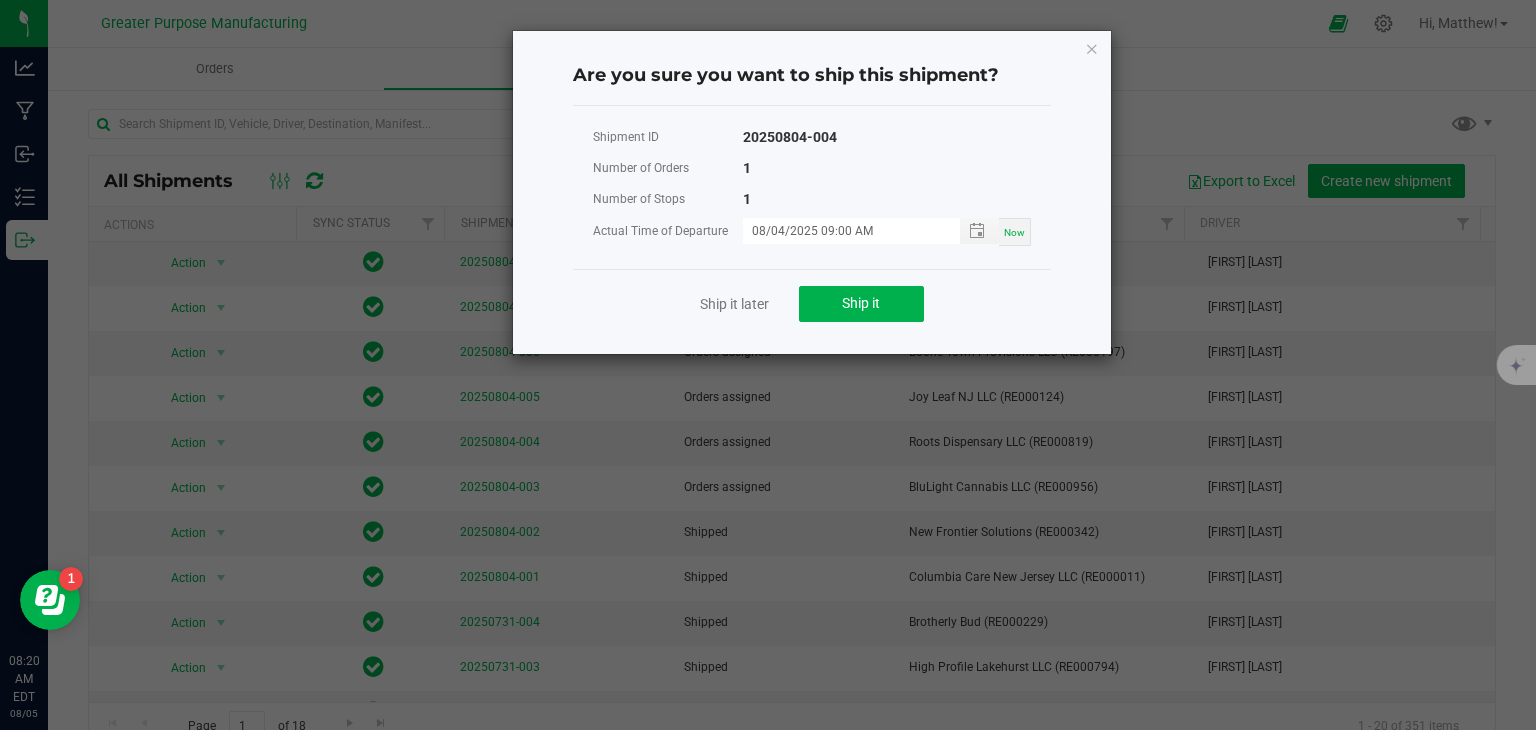 click on "Ship it later   Ship it" 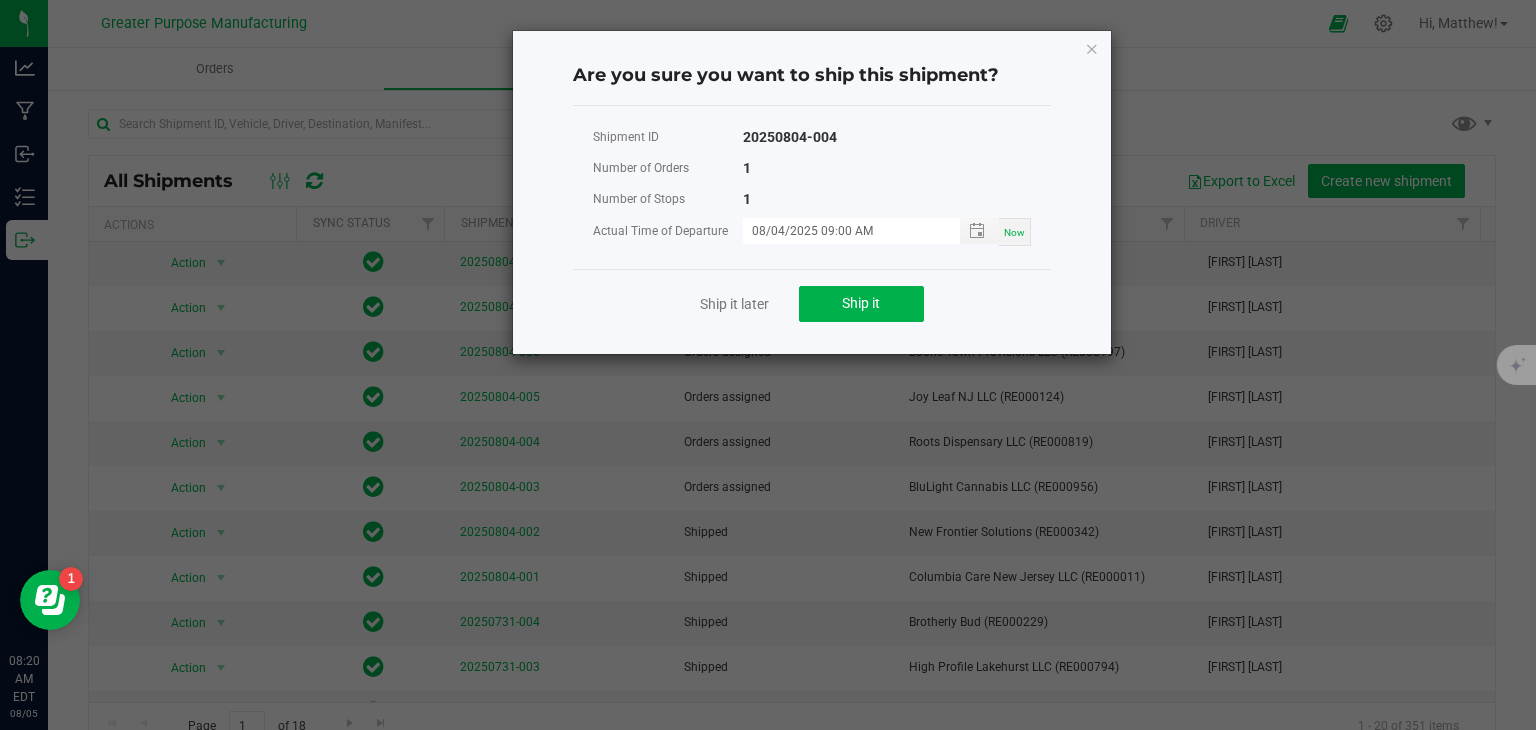 click on "Ship it later   Ship it" 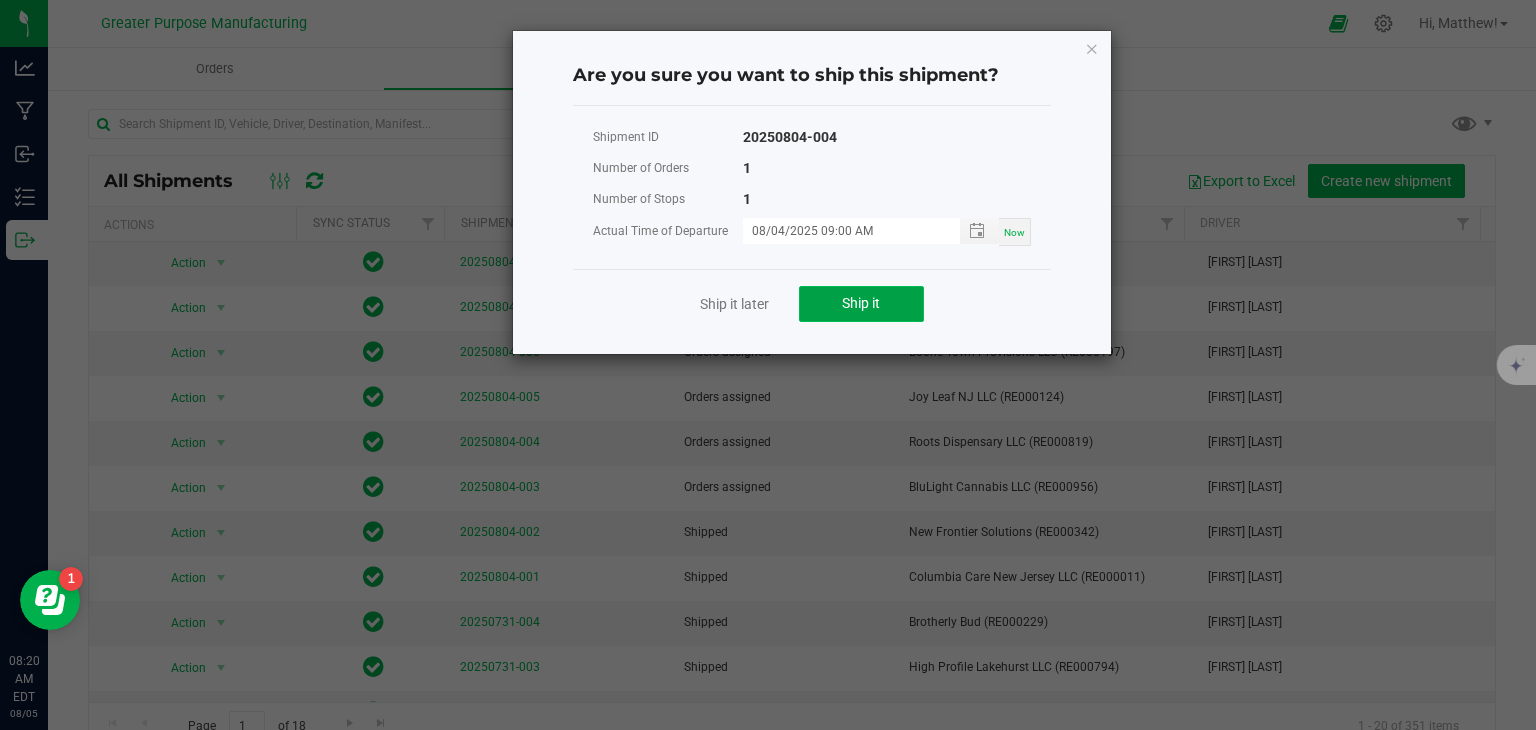 click on "Ship it" 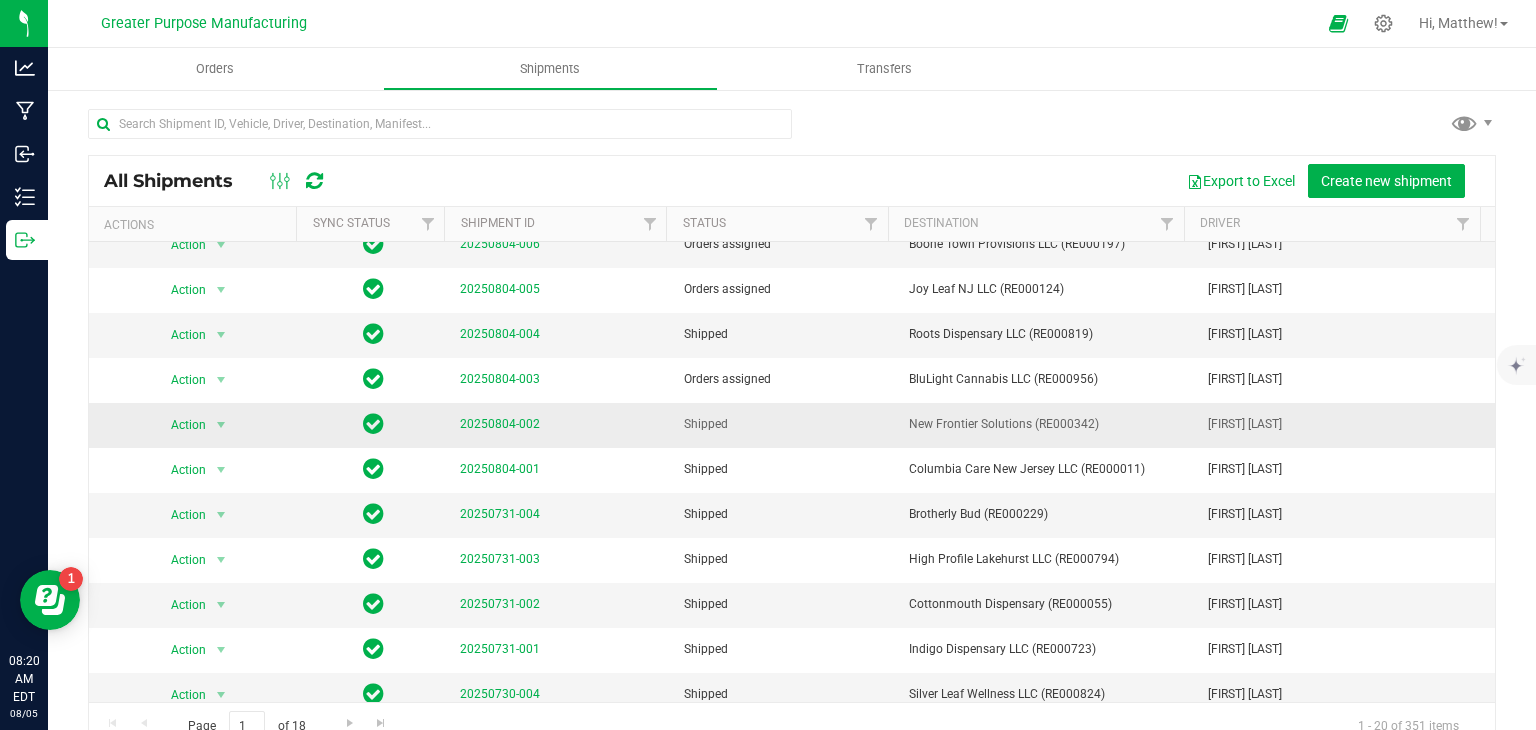scroll, scrollTop: 0, scrollLeft: 0, axis: both 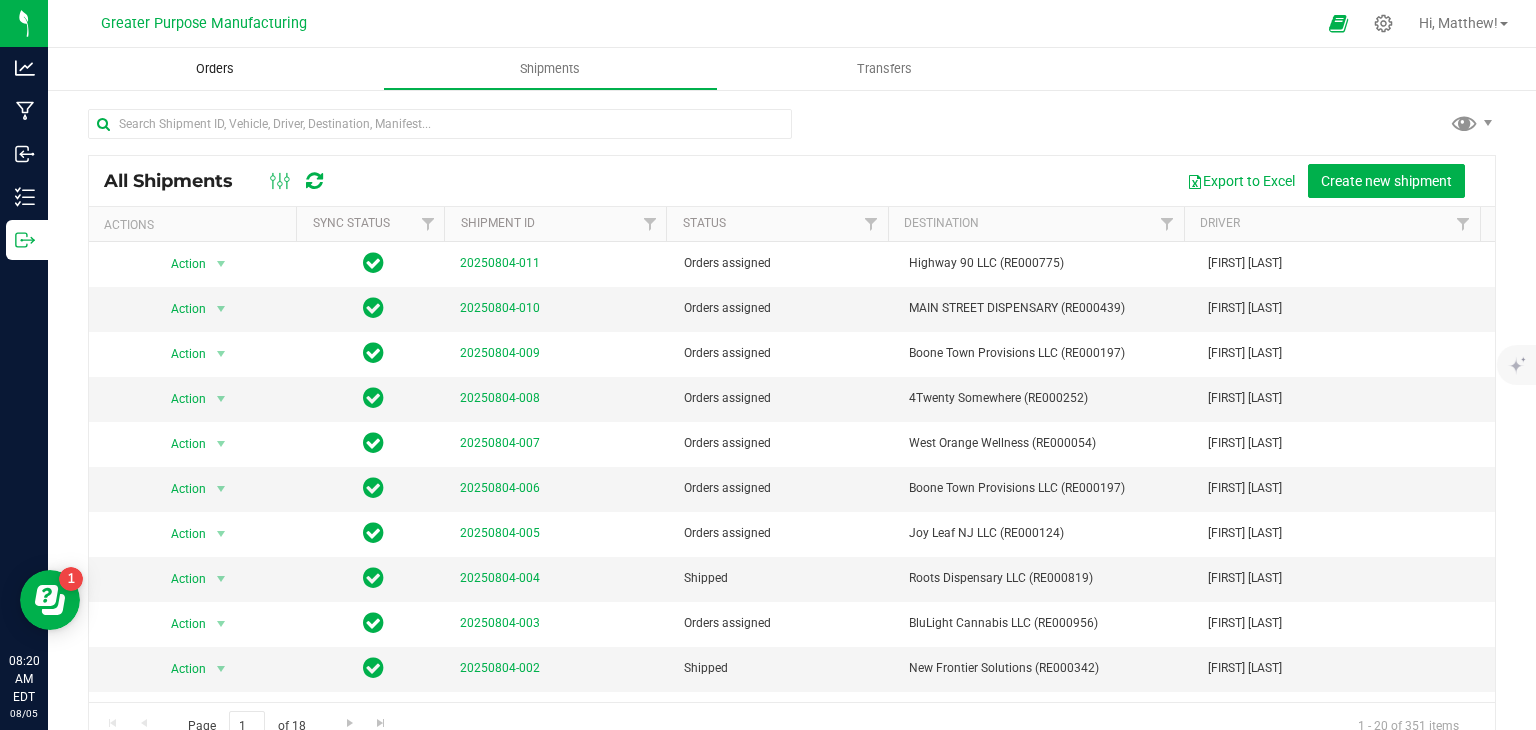 click on "Orders" at bounding box center (215, 69) 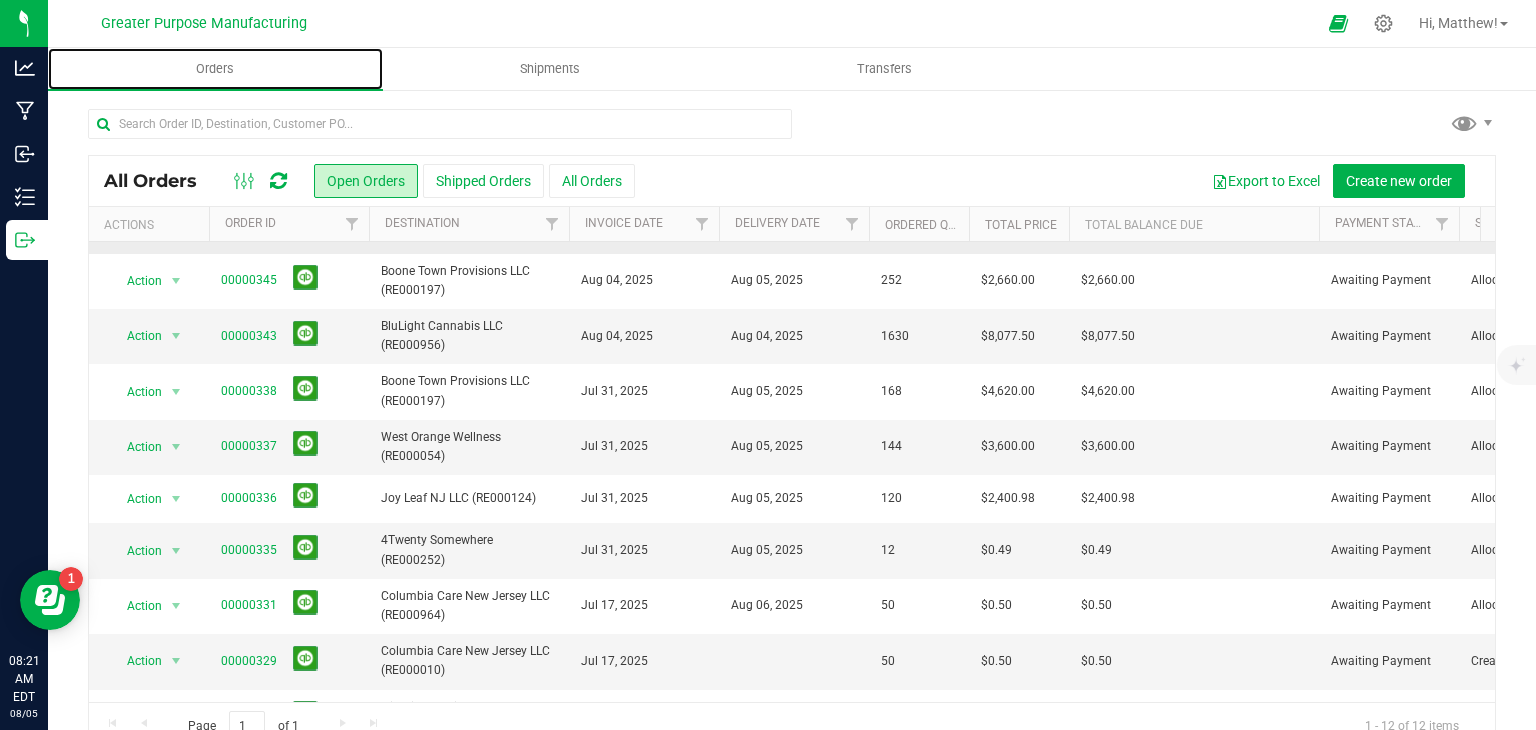 scroll, scrollTop: 0, scrollLeft: 0, axis: both 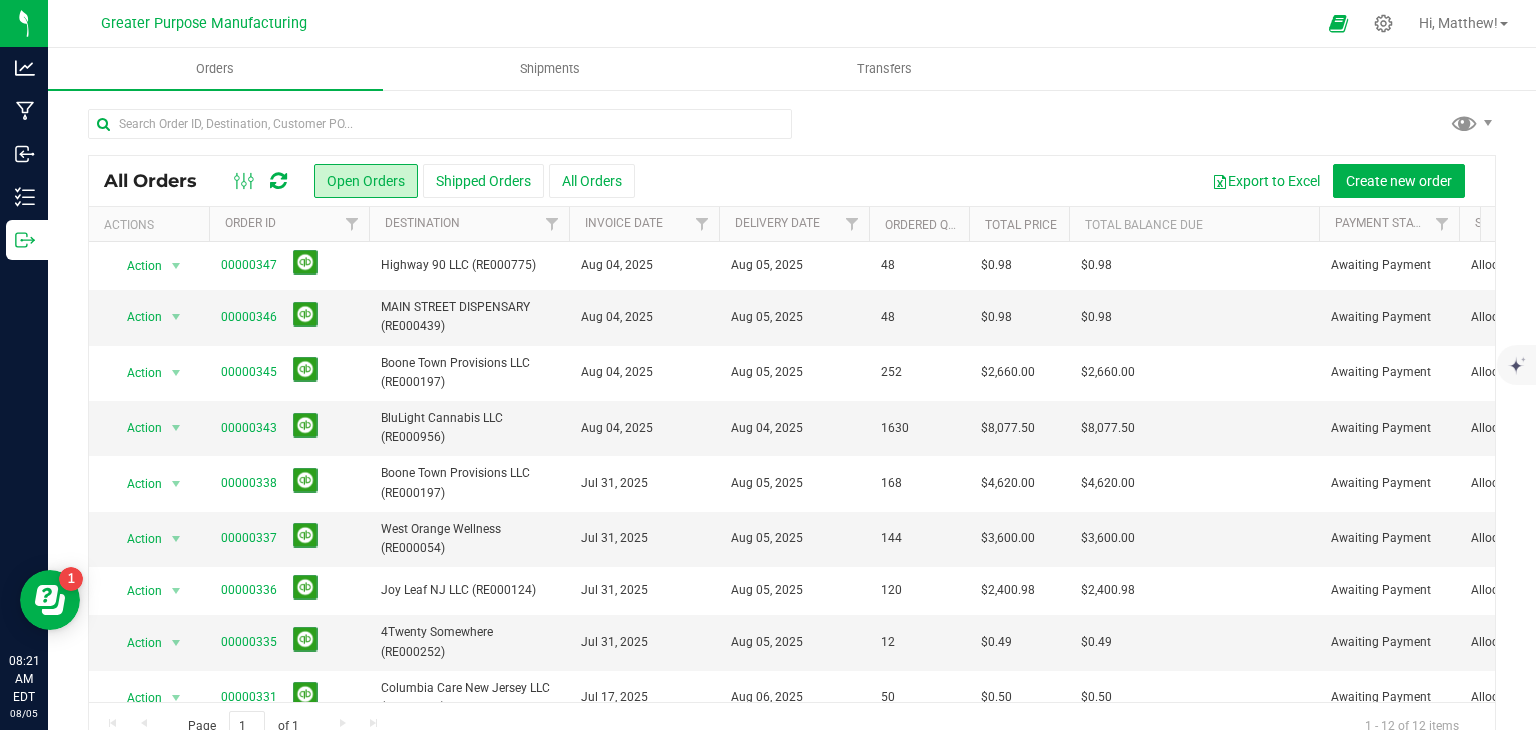 click on "Delivery Date" at bounding box center [794, 224] 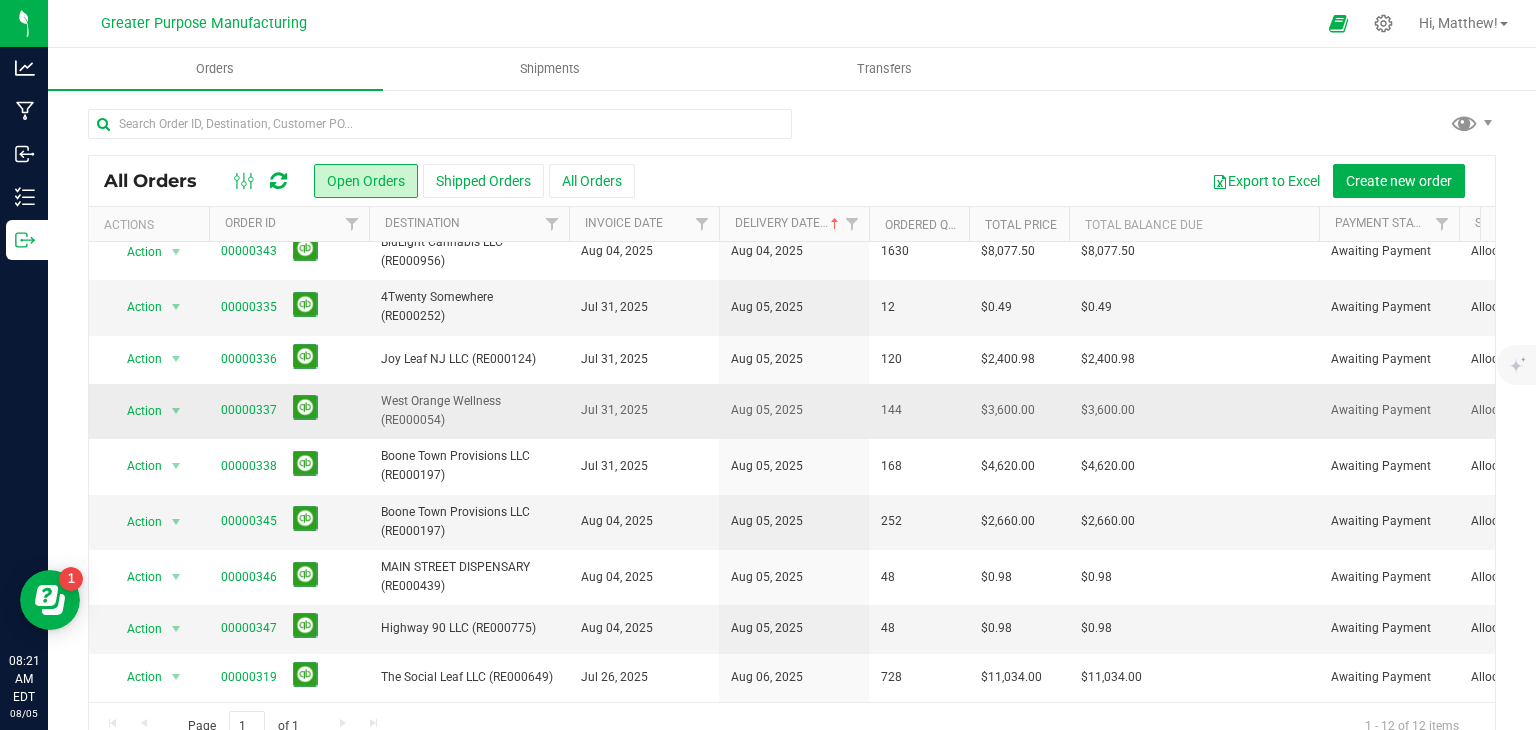 scroll, scrollTop: 193, scrollLeft: 0, axis: vertical 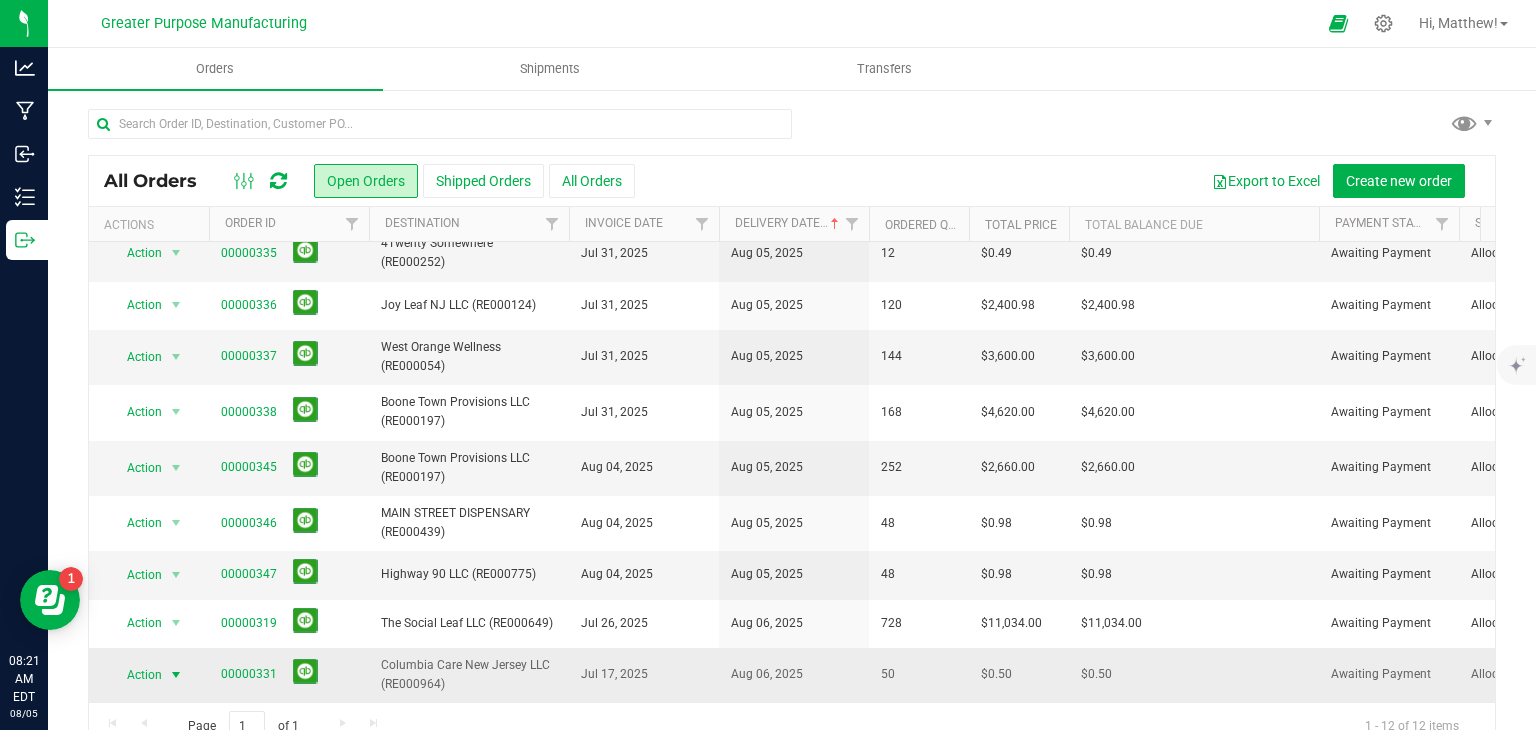 click on "Action" at bounding box center [136, 675] 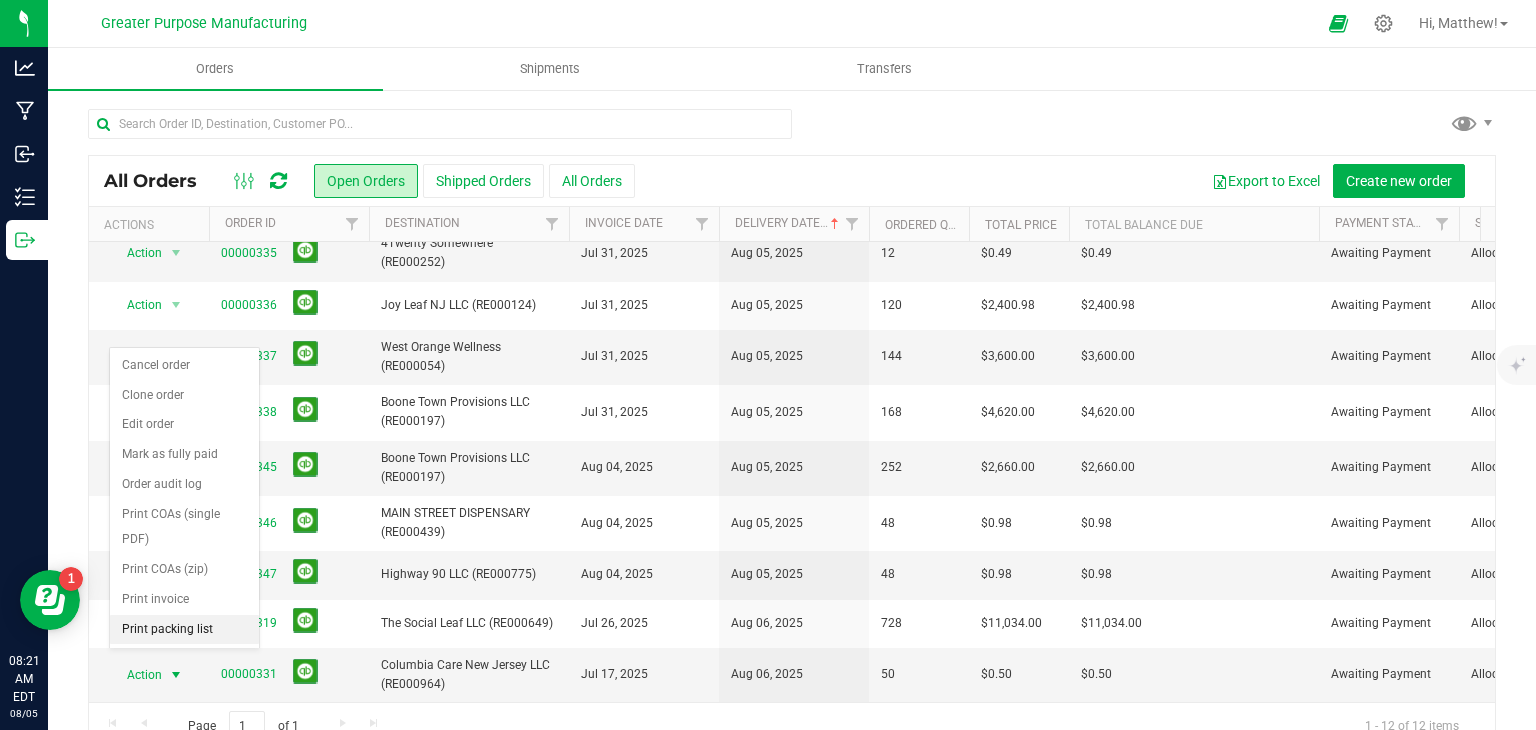 click on "Print packing list" at bounding box center [184, 630] 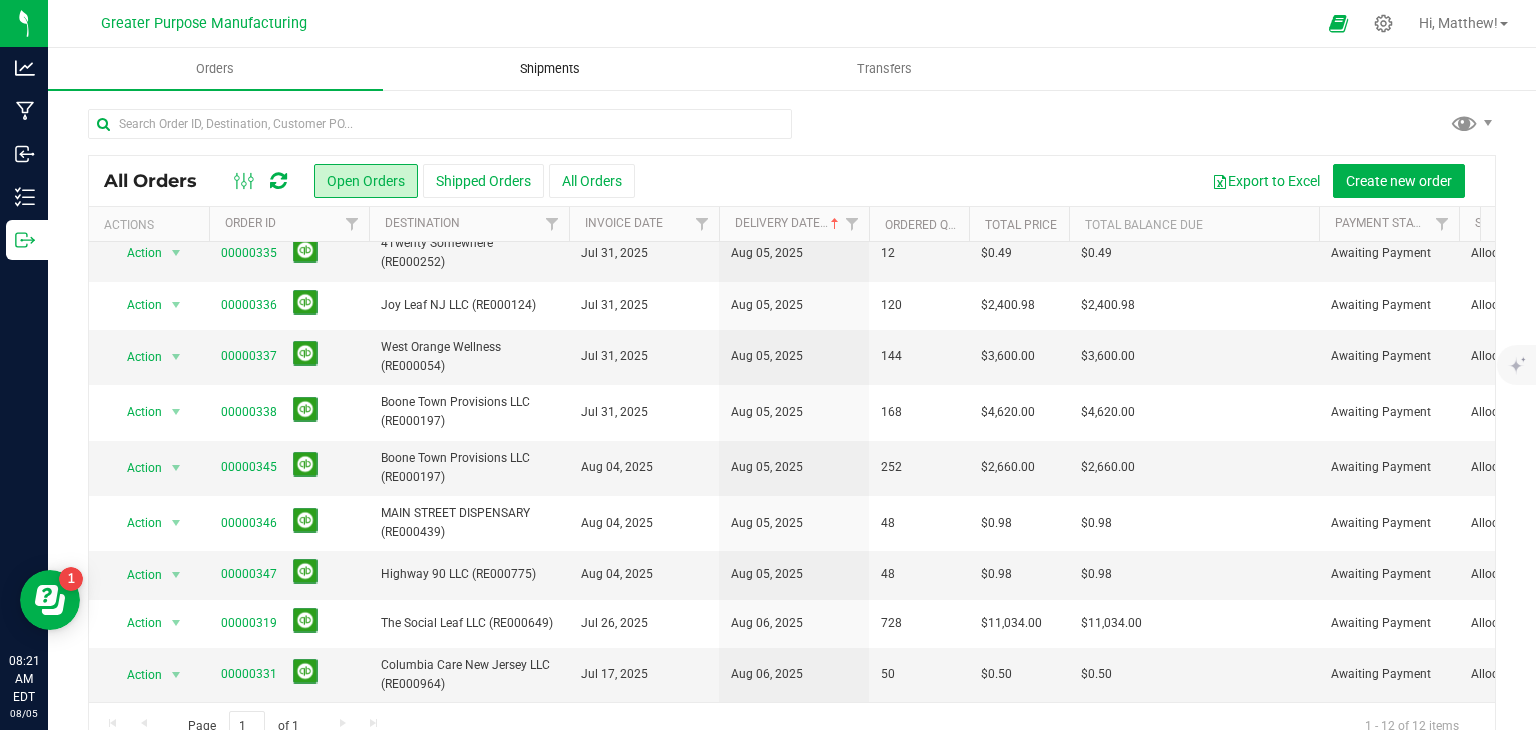 click on "Shipments" at bounding box center (550, 69) 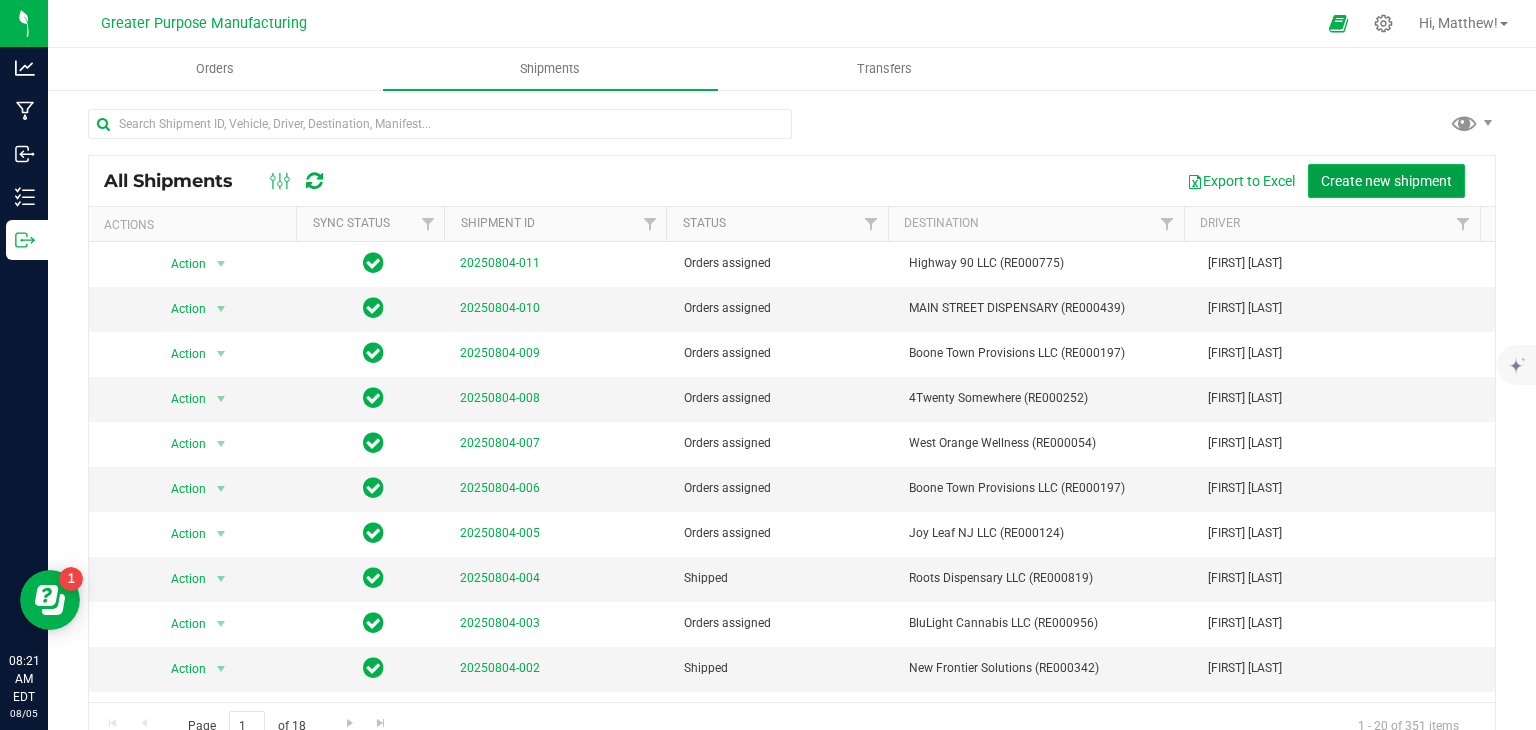 click on "Create new shipment" at bounding box center (1386, 181) 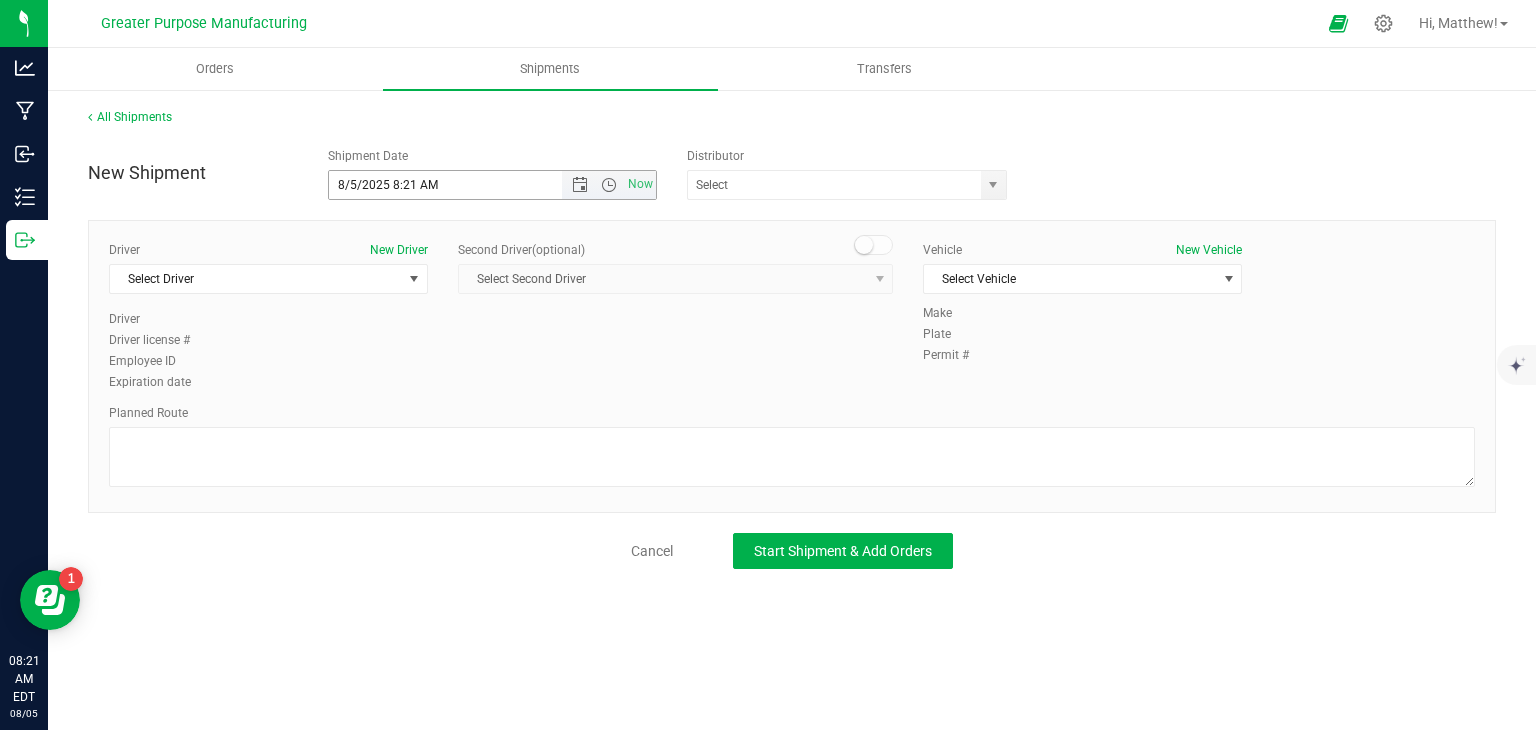 click on "Now" at bounding box center [609, 185] 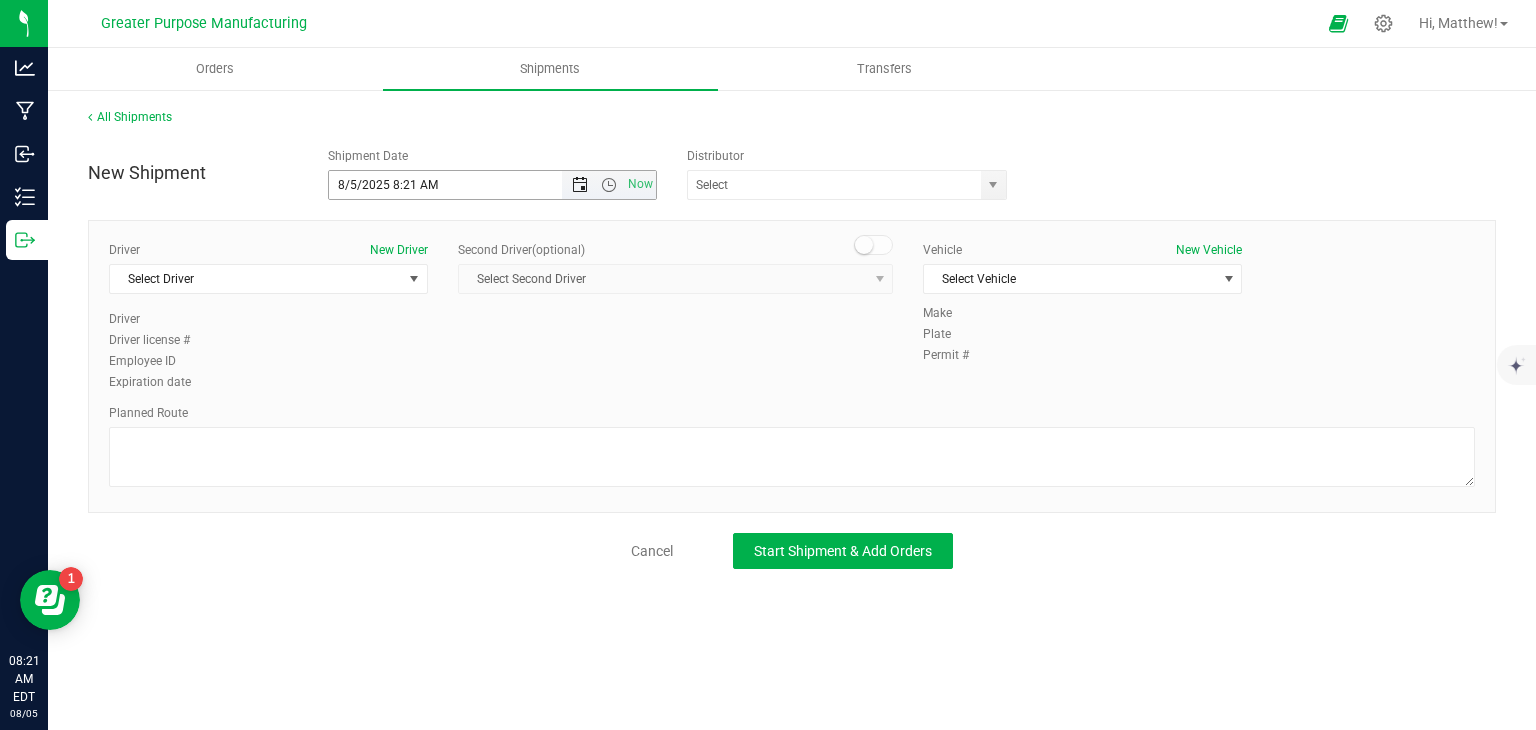 click at bounding box center (580, 185) 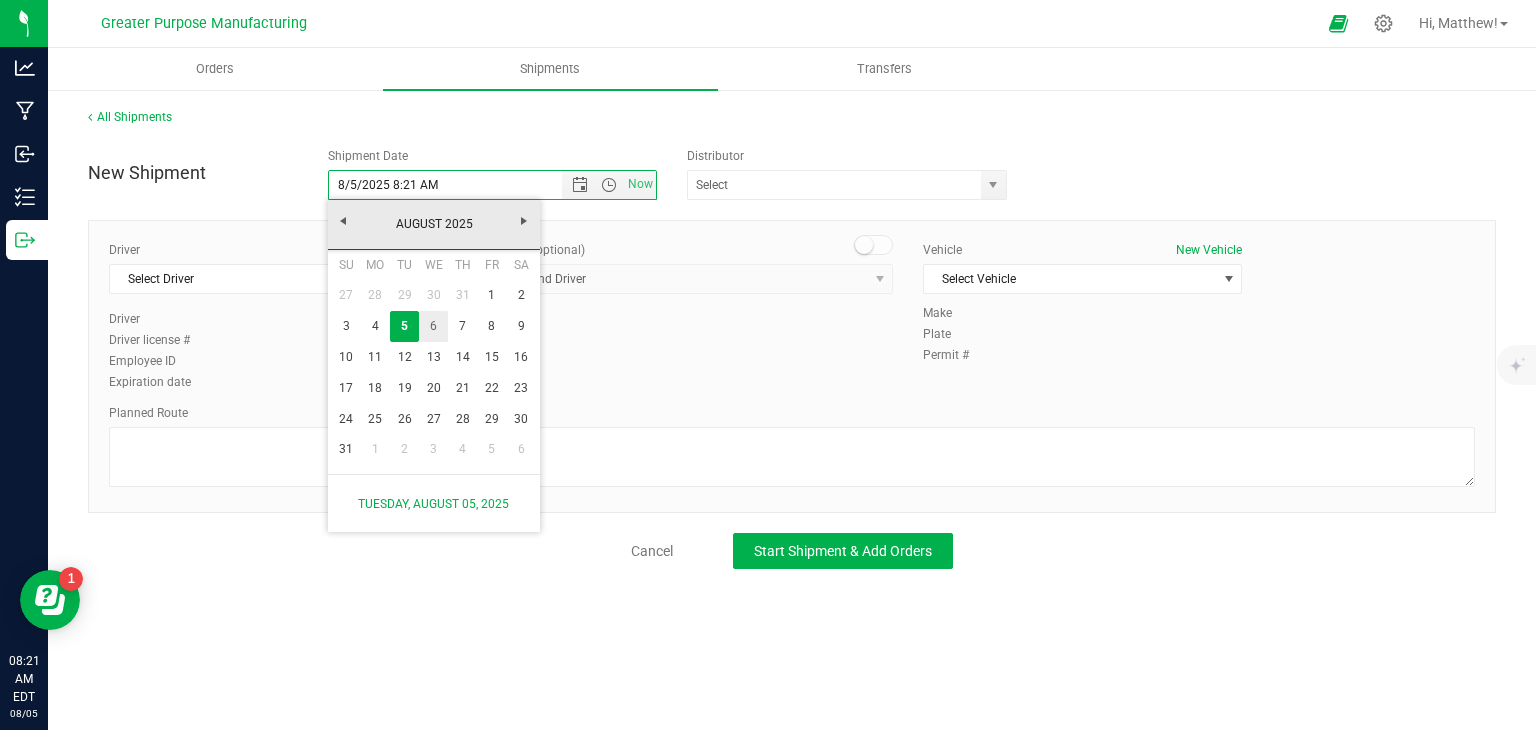 click on "6" at bounding box center (433, 326) 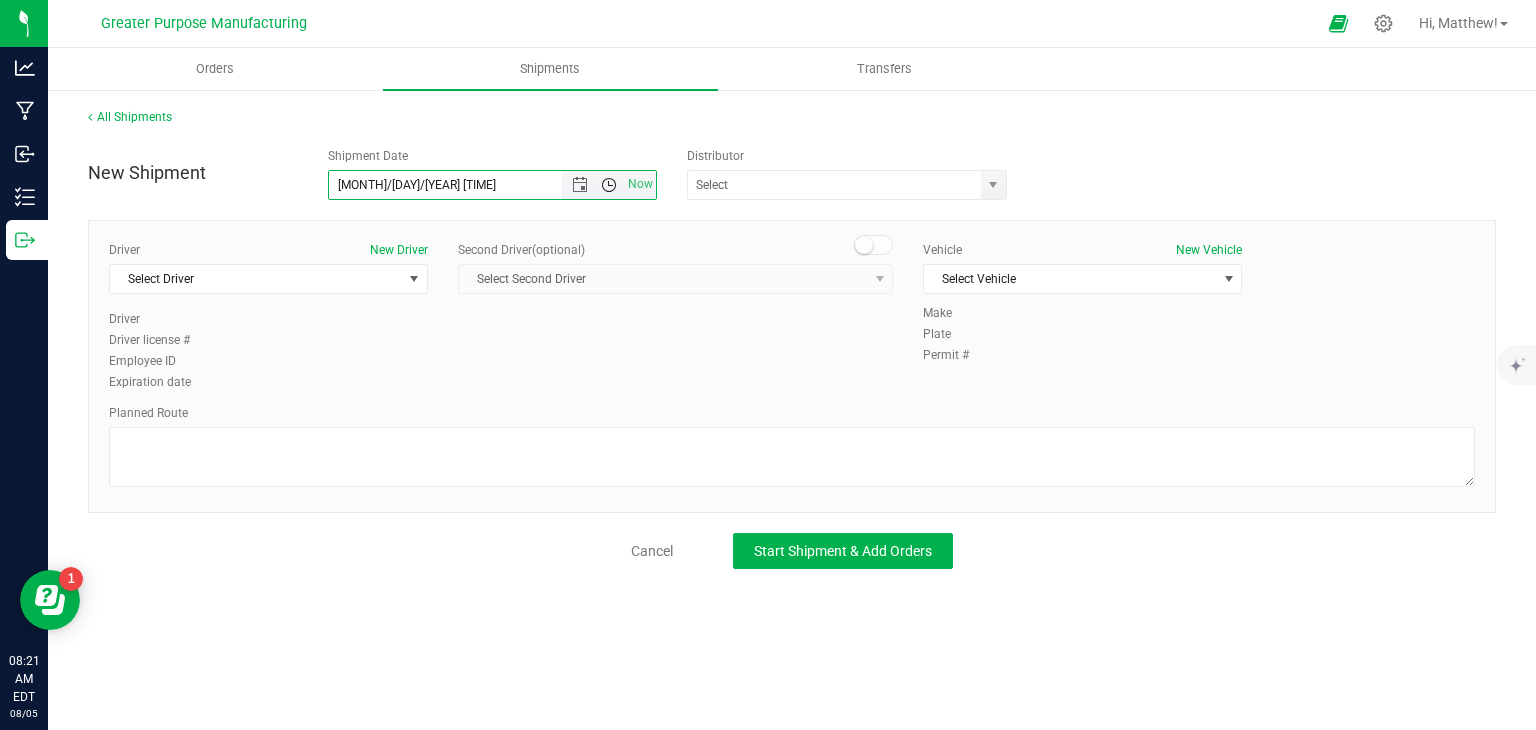 click at bounding box center (609, 185) 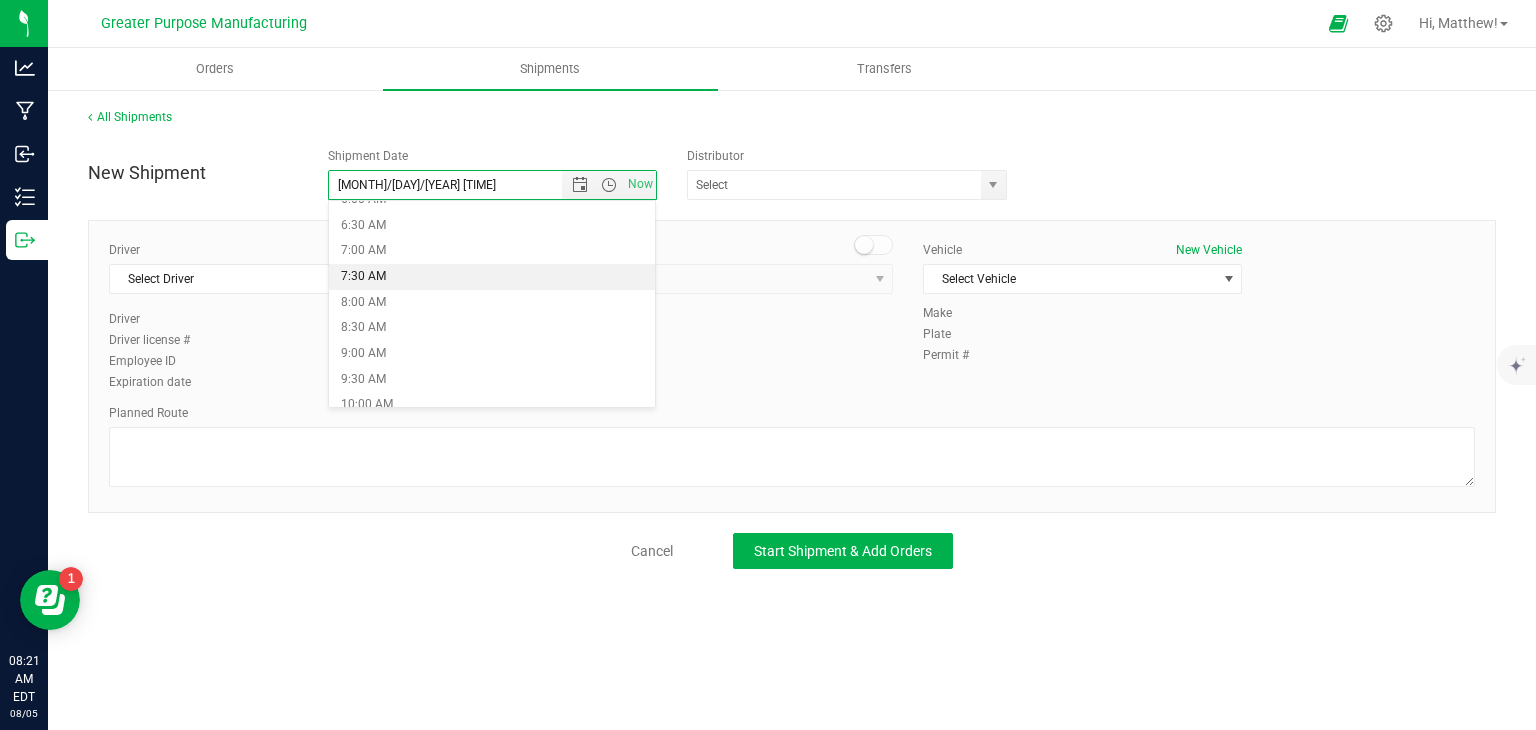 scroll, scrollTop: 276, scrollLeft: 0, axis: vertical 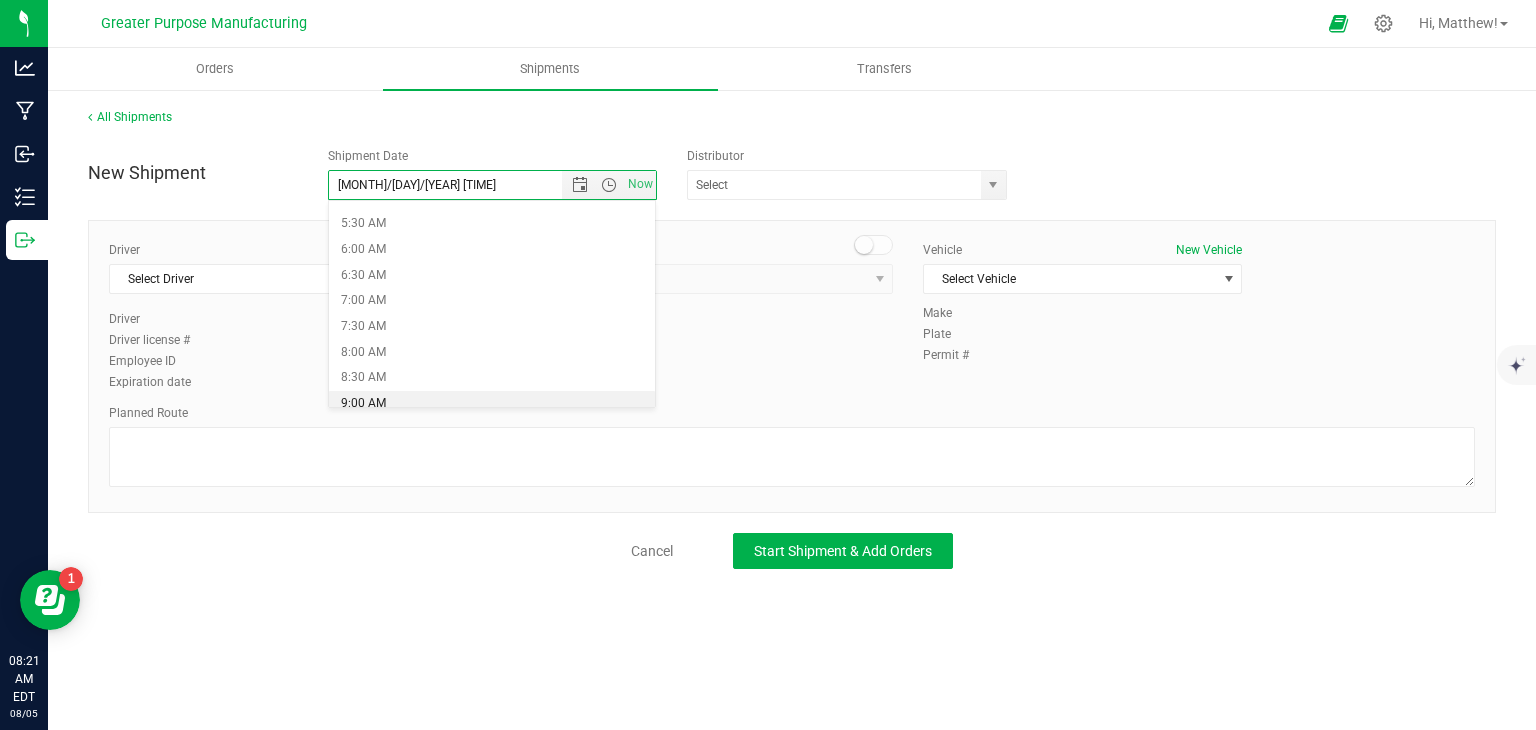 drag, startPoint x: 276, startPoint y: 616, endPoint x: 225, endPoint y: 729, distance: 123.97581 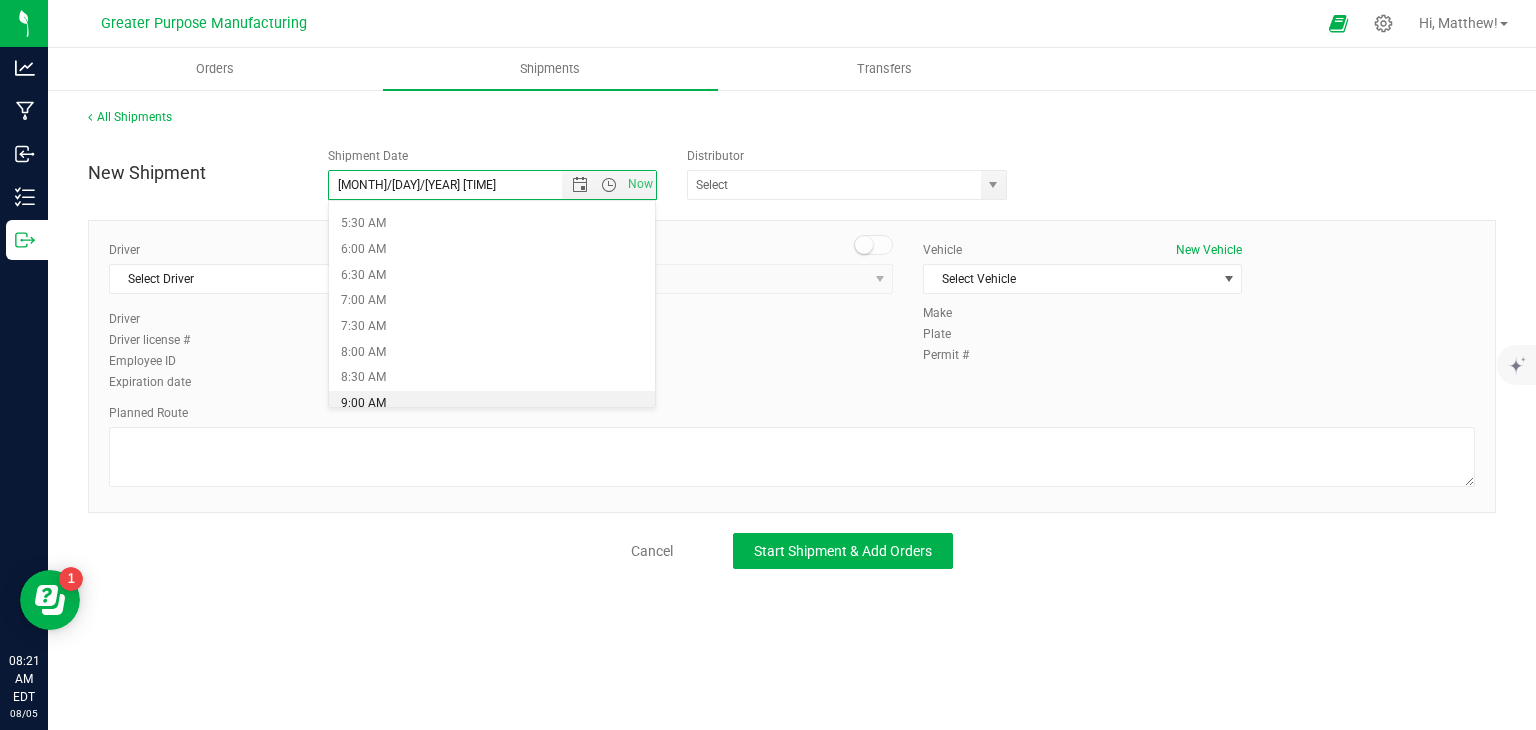 click on "Orders
Shipments
Transfers
All Shipments
New Shipment
Shipment Date
[MONTH]/[DAY]/[YEAR] [TIME]
Now" at bounding box center (792, 389) 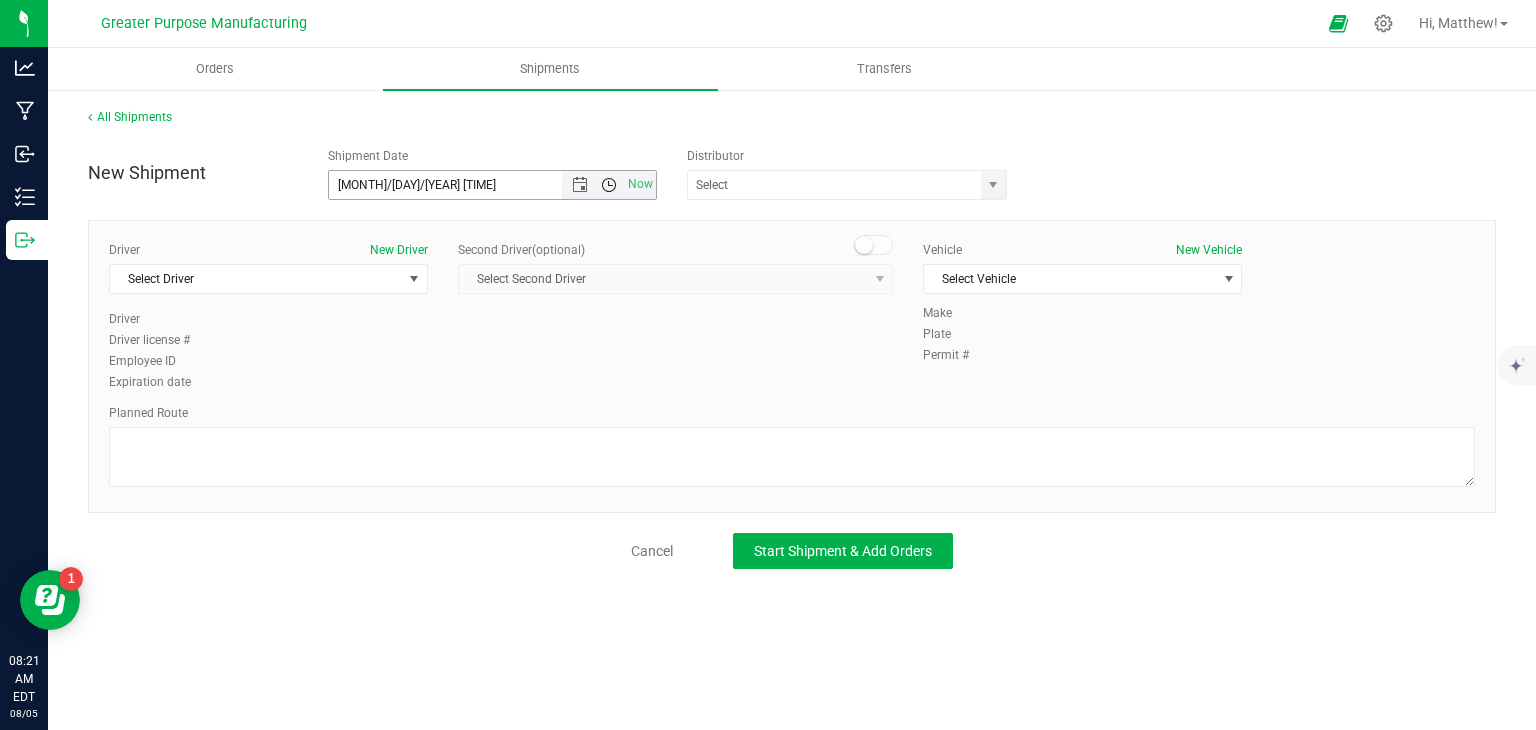 click at bounding box center (609, 185) 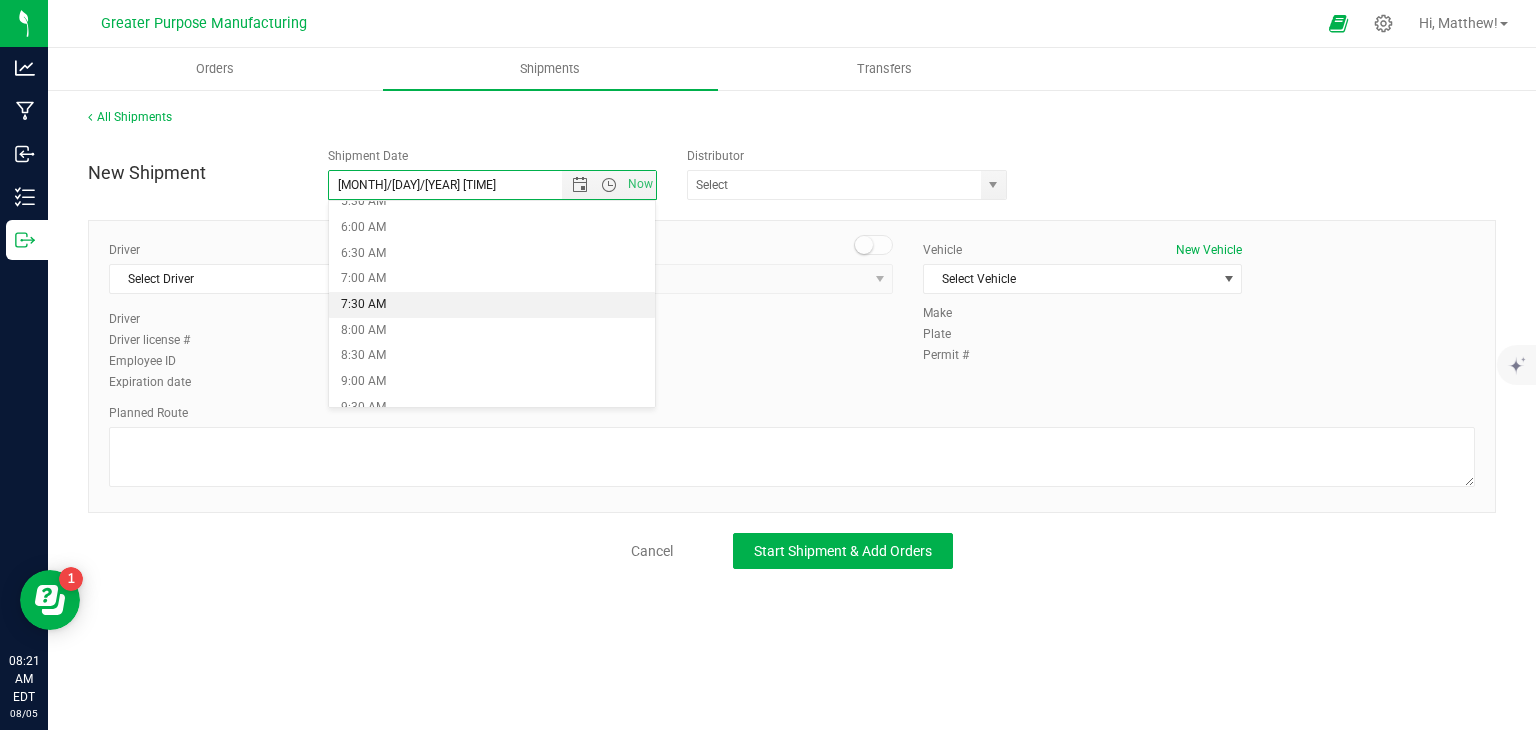scroll, scrollTop: 299, scrollLeft: 0, axis: vertical 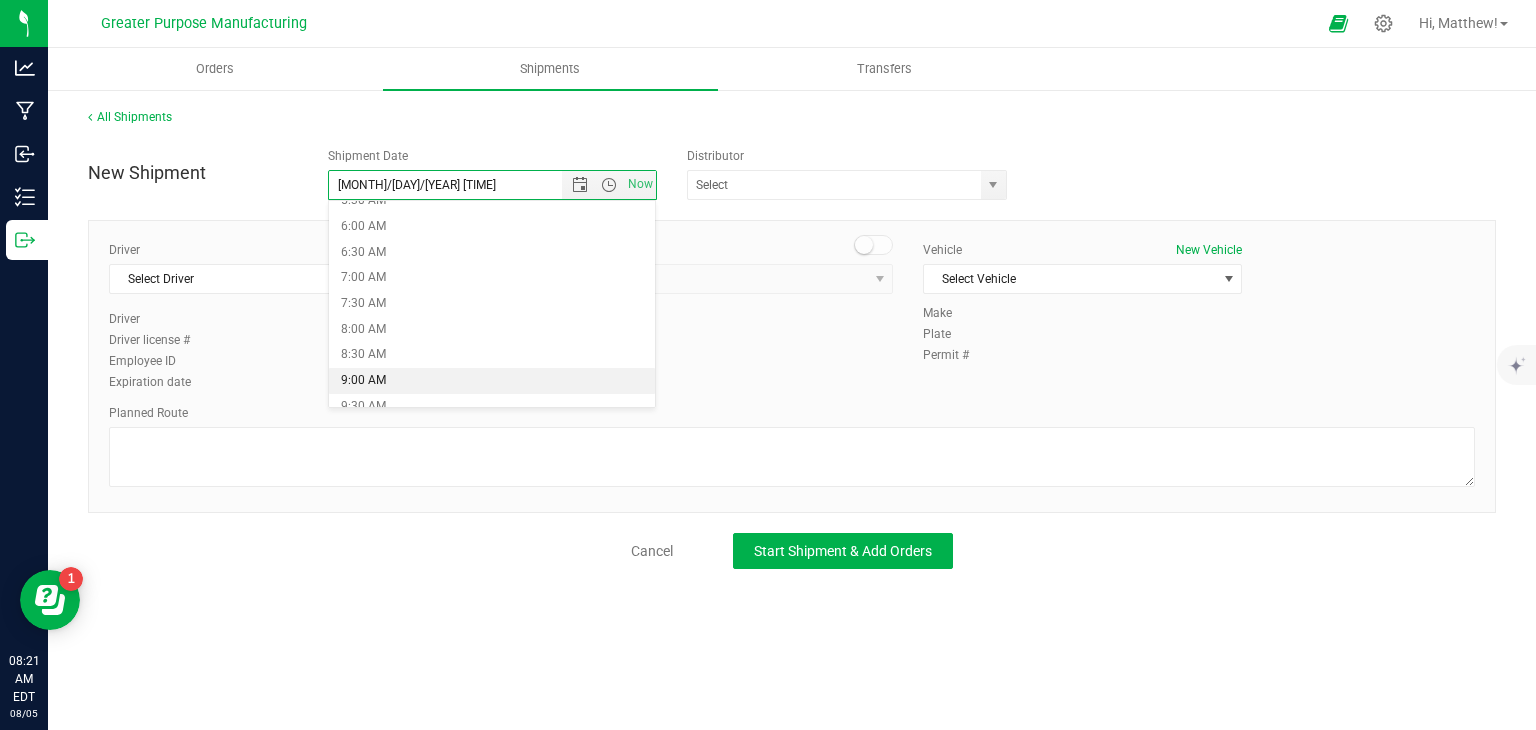 click on "9:00 AM" at bounding box center [492, 381] 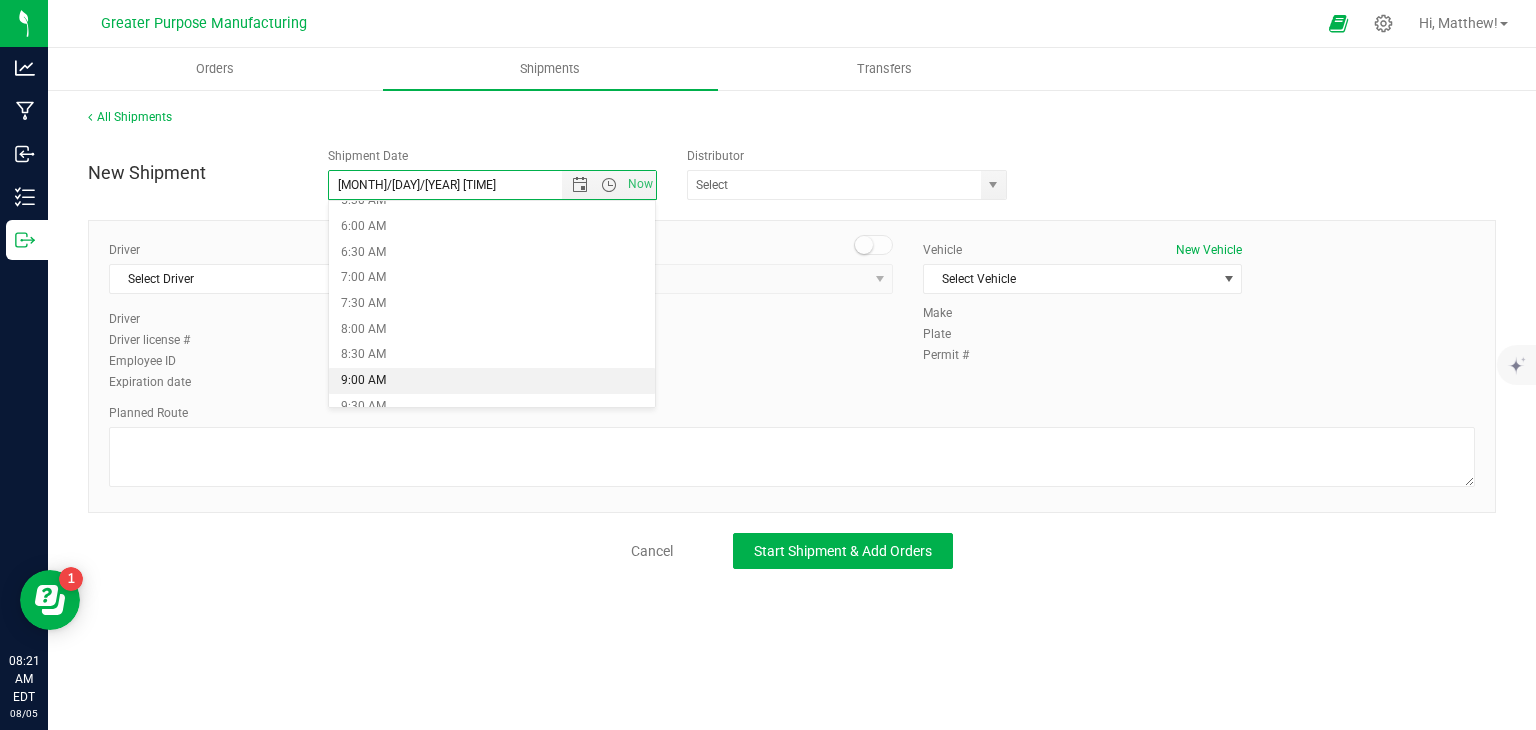type on "8/6/2025 9:00 AM" 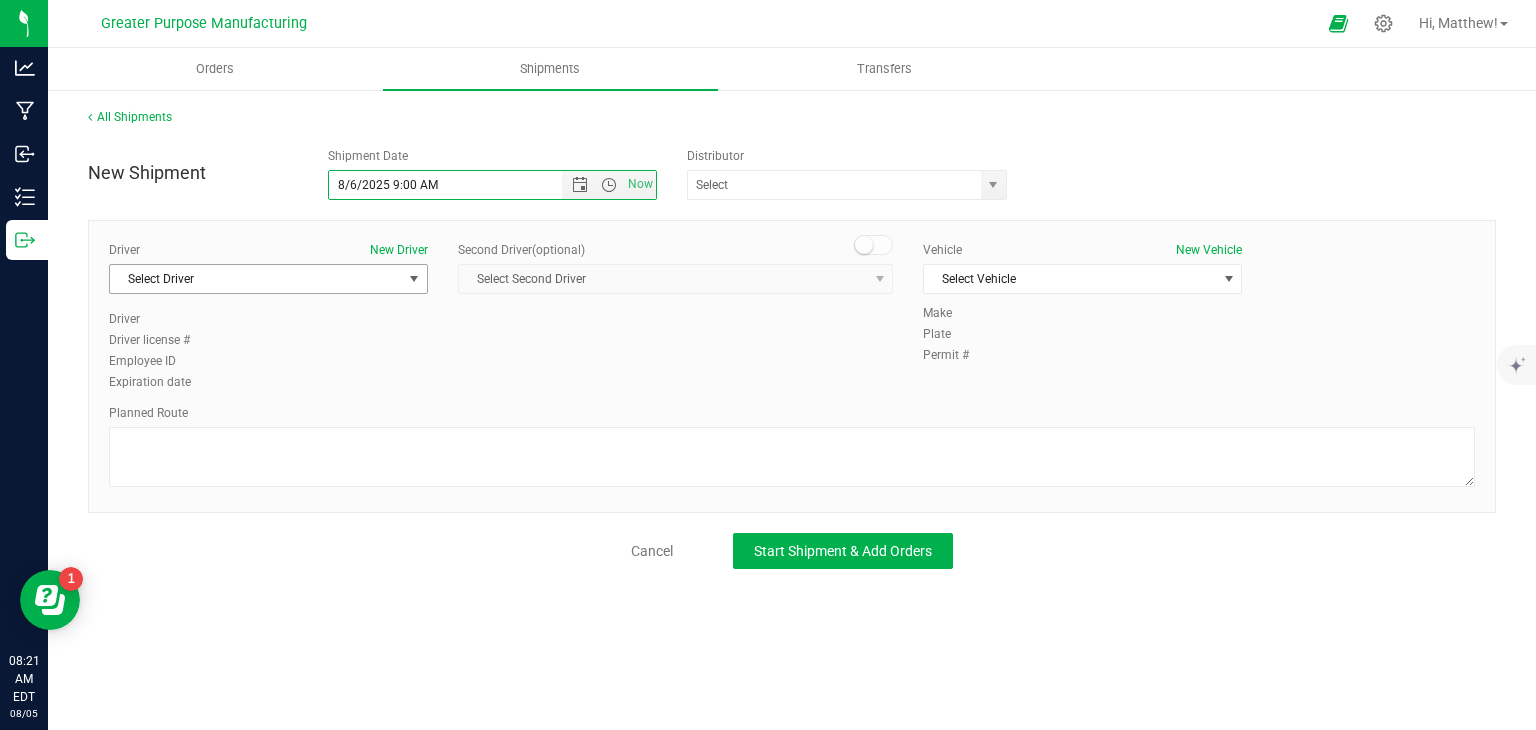 click on "Select Driver" at bounding box center [256, 279] 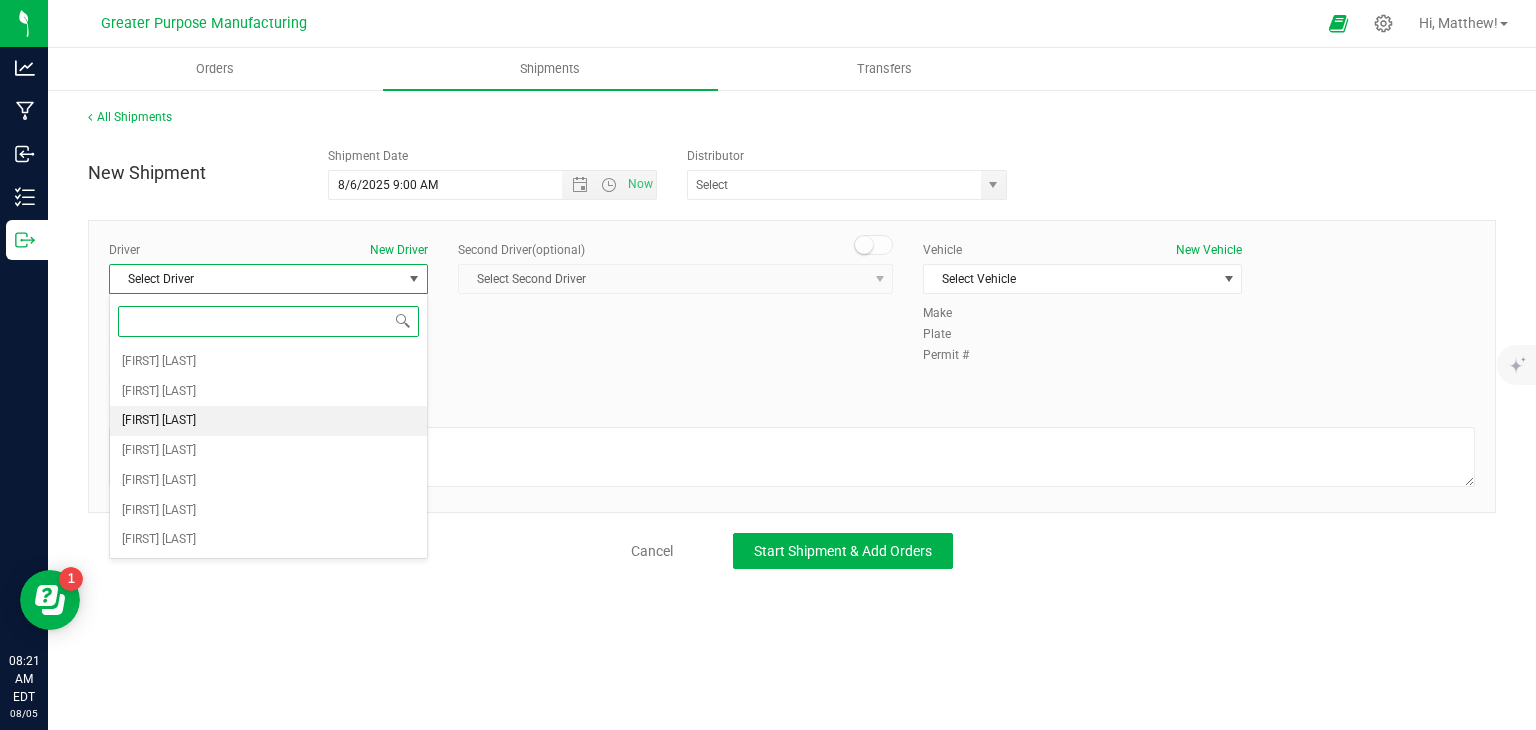 click on "[FIRST] [LAST]" at bounding box center [159, 421] 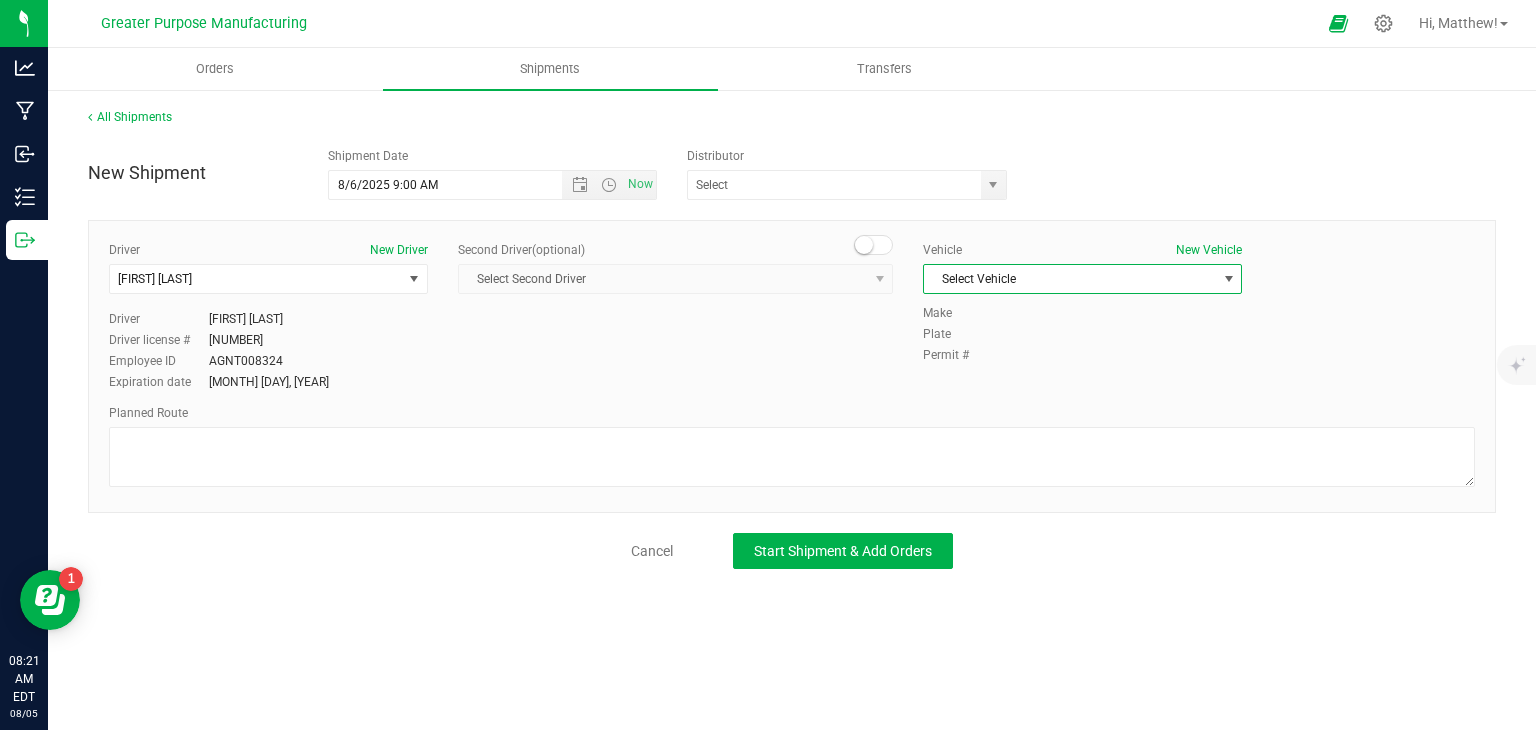 click on "Select Vehicle" at bounding box center [1070, 279] 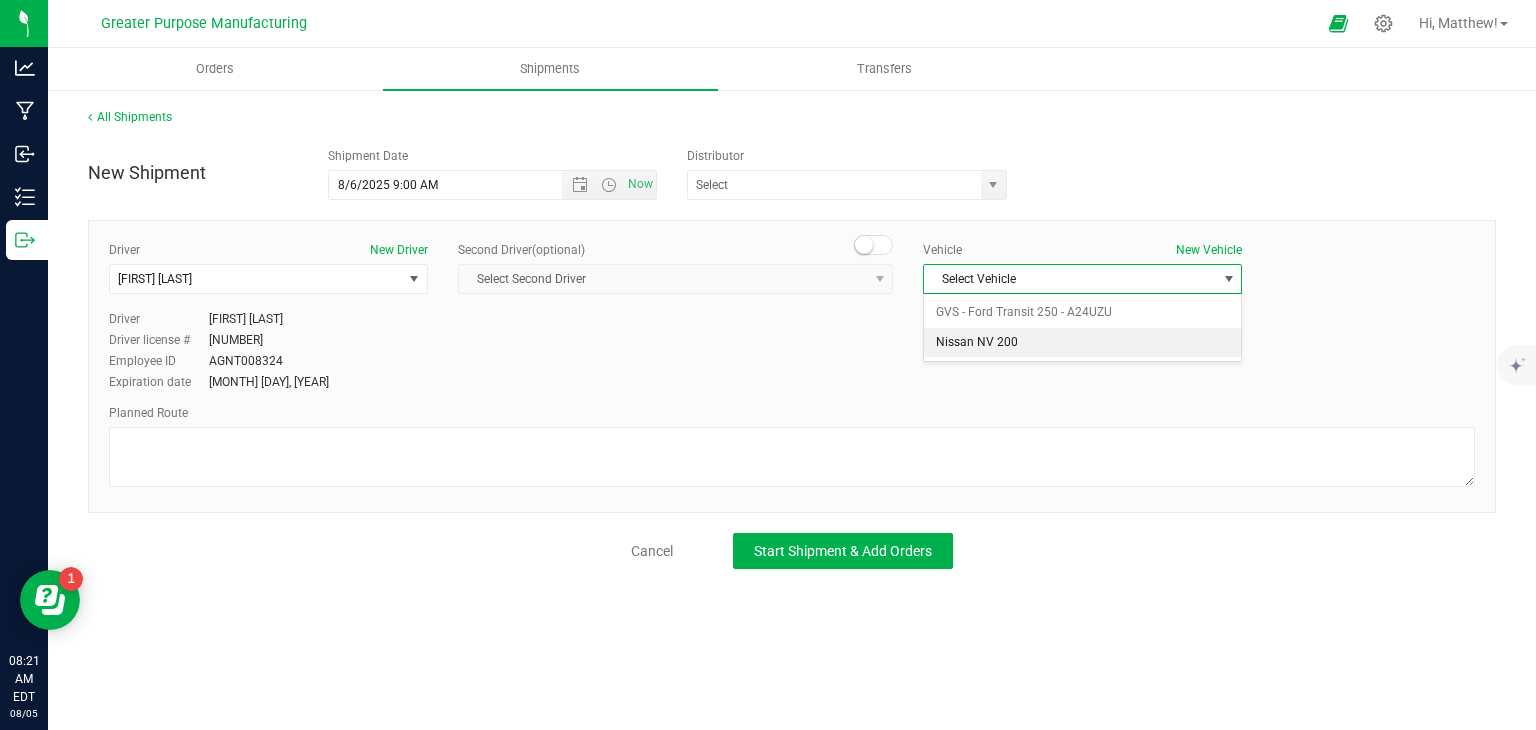 click on "Nissan NV 200" at bounding box center [1082, 343] 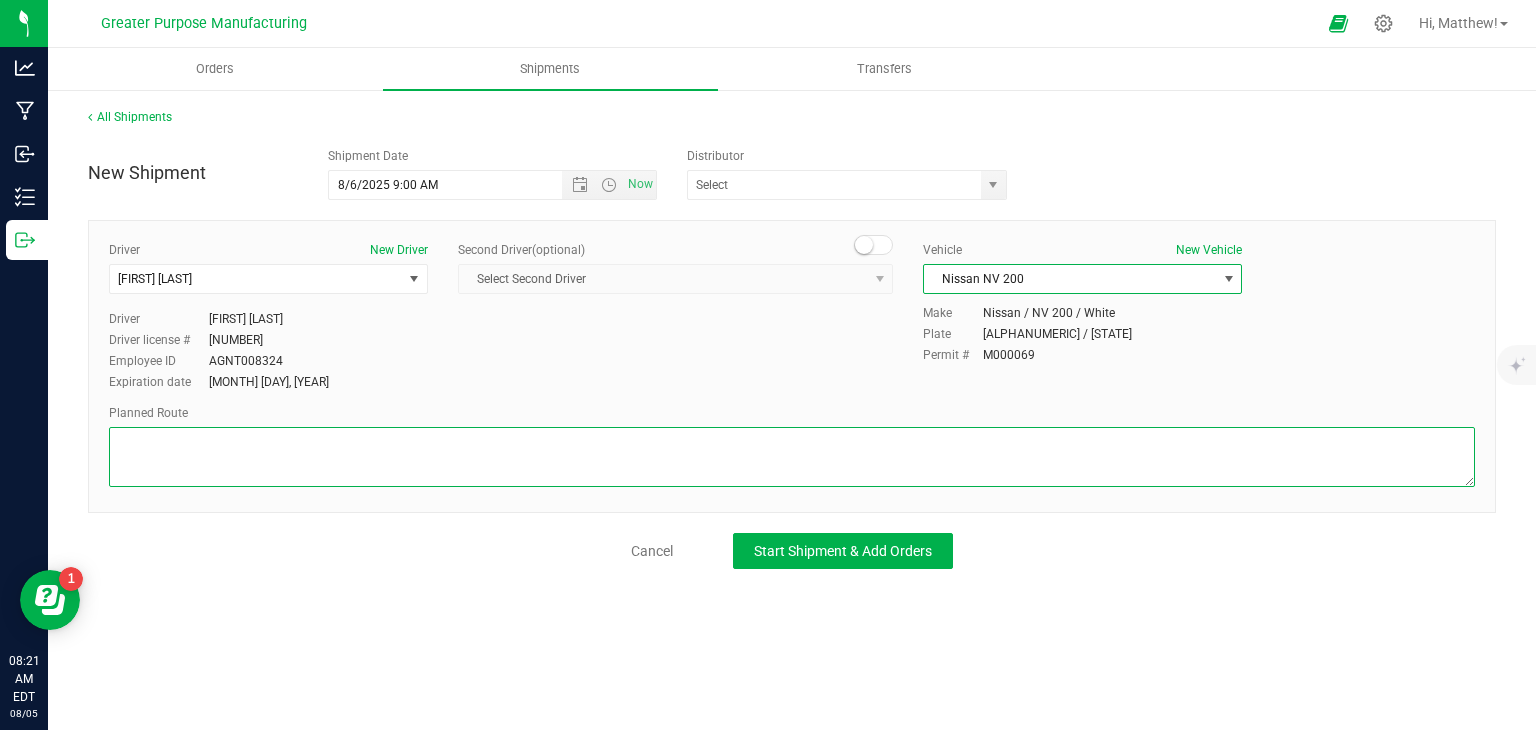 click at bounding box center (792, 457) 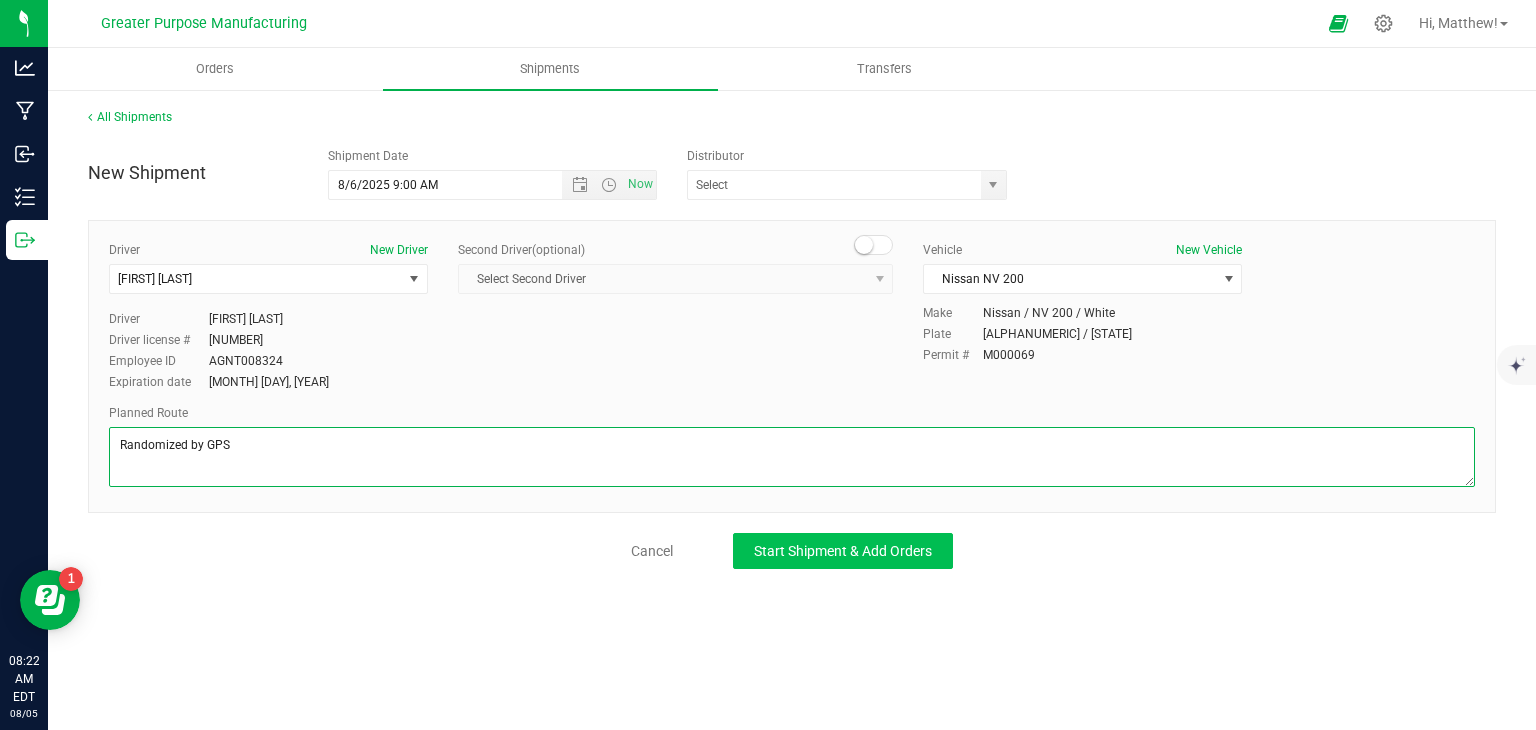 type on "Randomized by GPS" 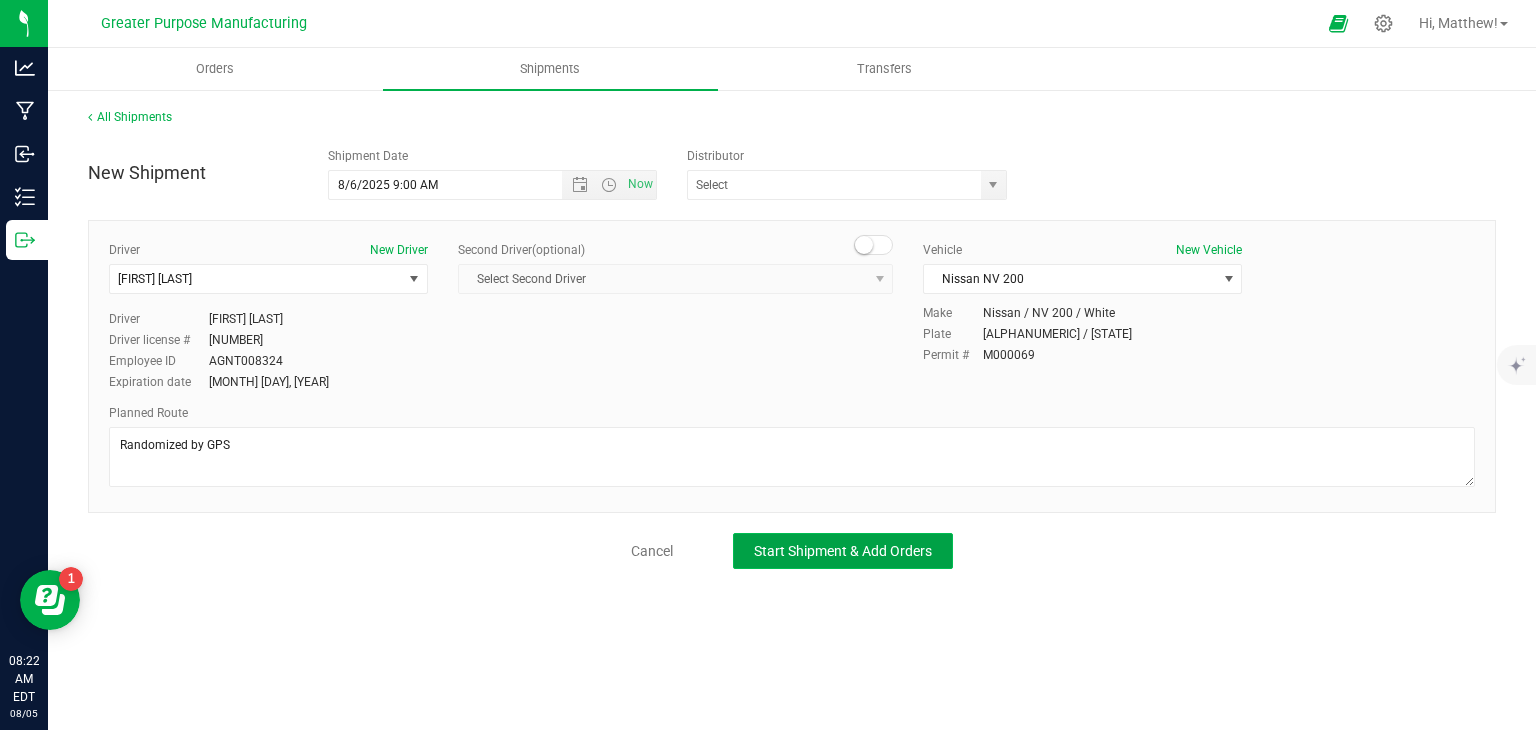 click on "Start Shipment & Add Orders" 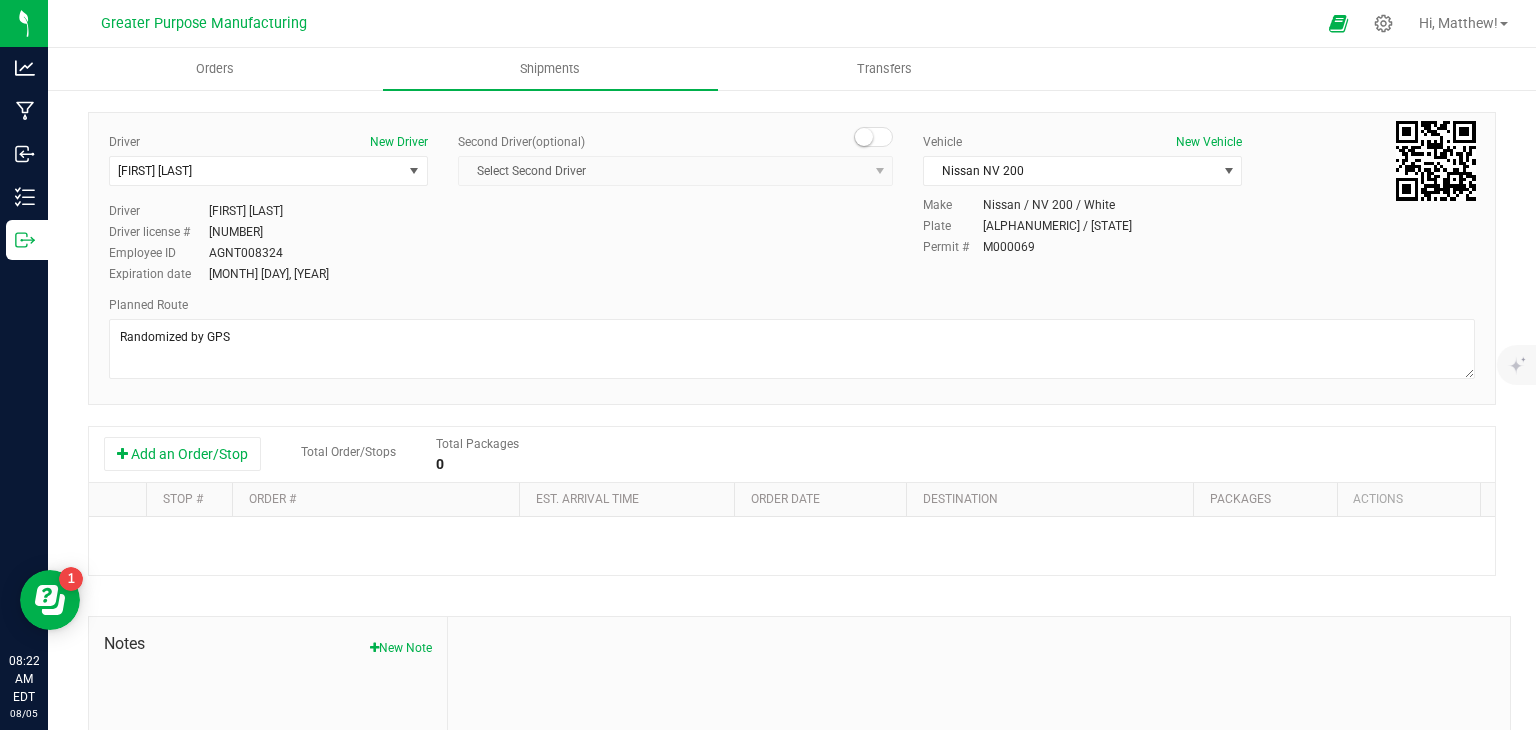 scroll, scrollTop: 118, scrollLeft: 0, axis: vertical 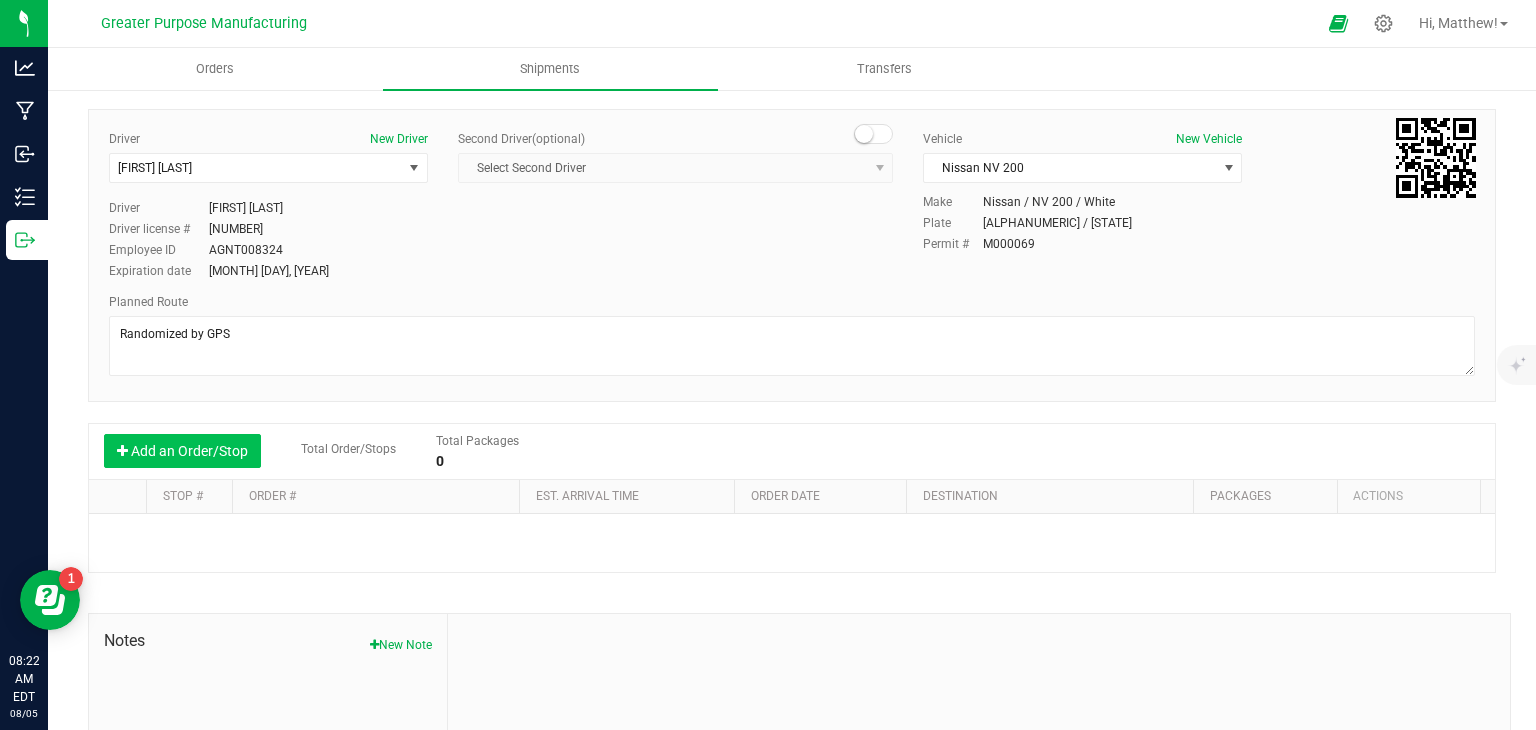 click on "Add an Order/Stop" at bounding box center (182, 451) 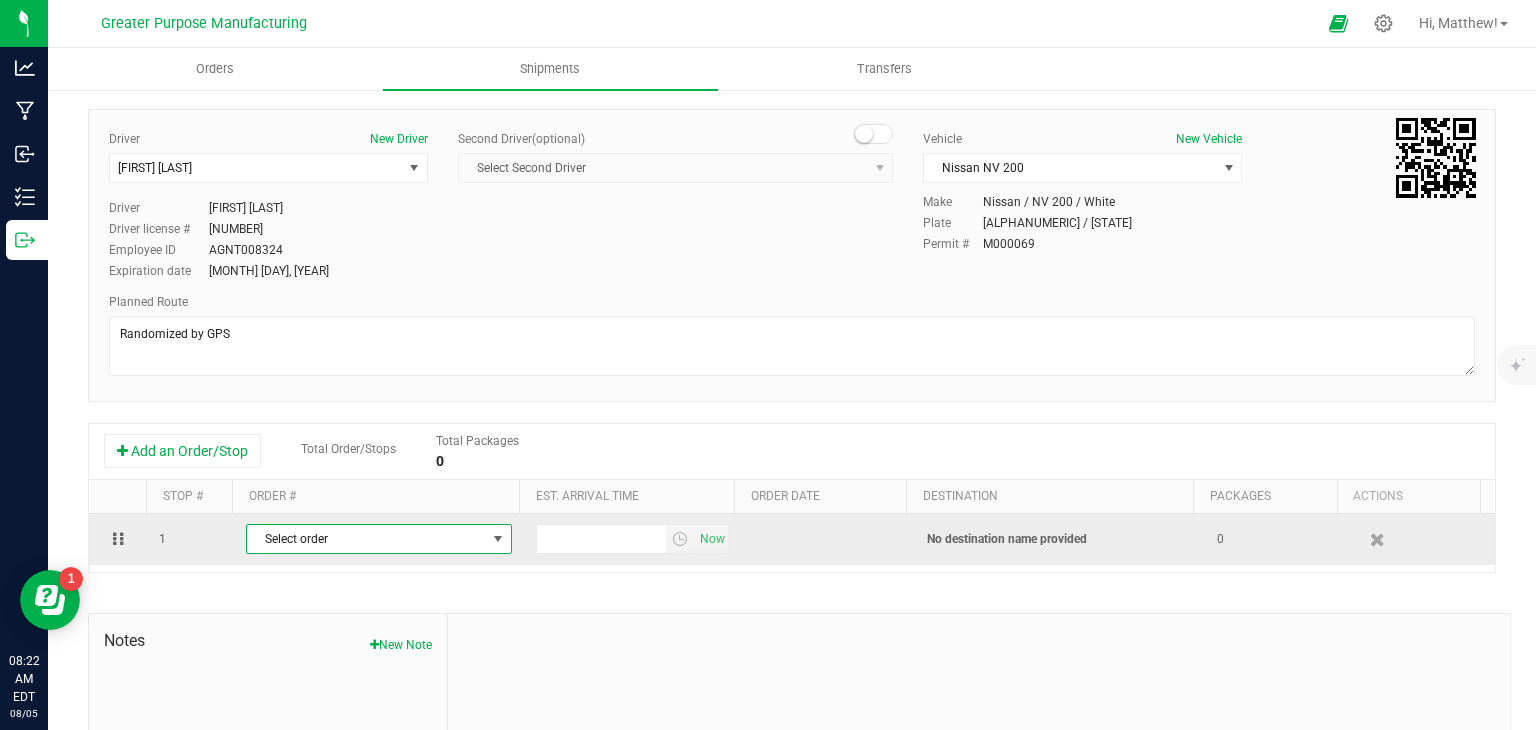 click on "Select order" at bounding box center [366, 539] 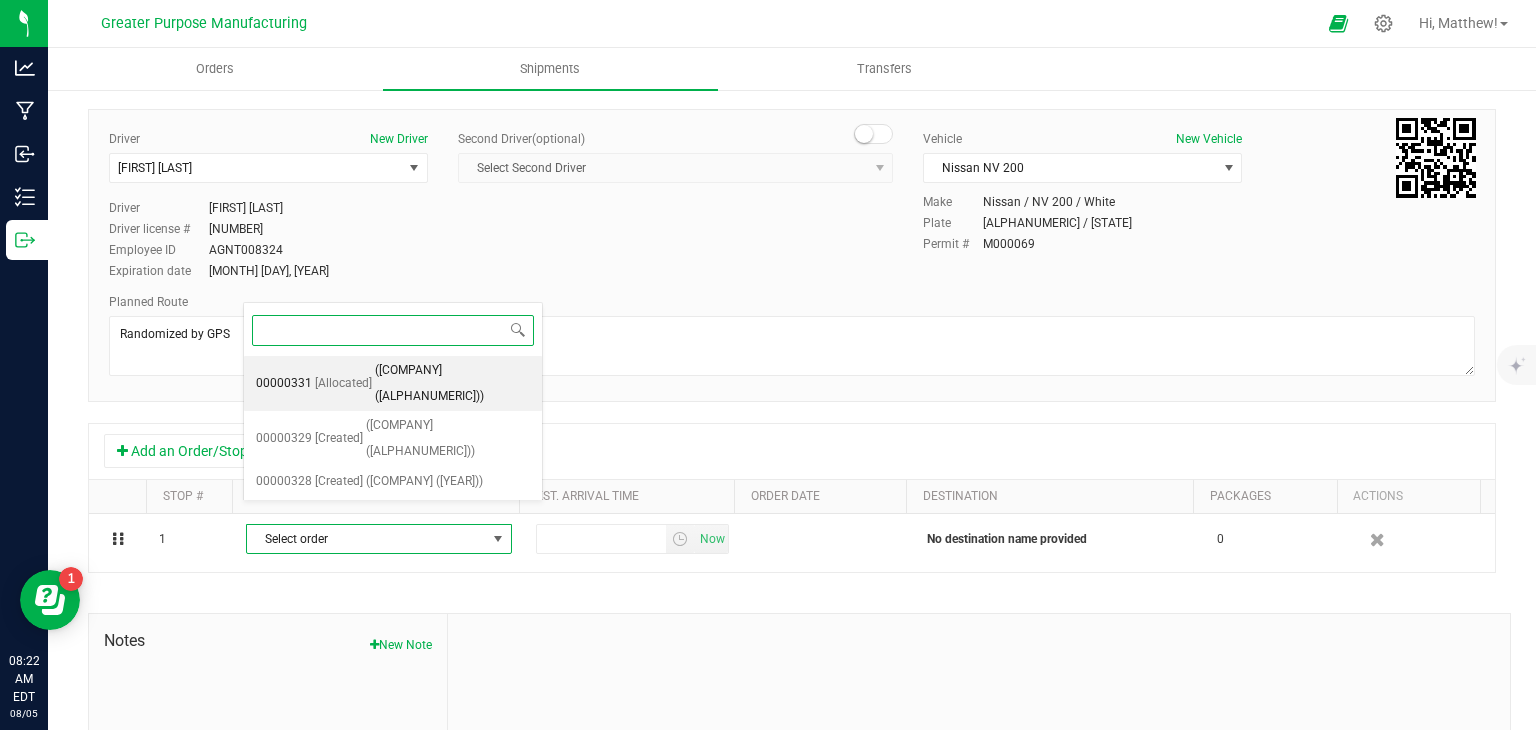 click on "([COMPANY] ([ALPHANUMERIC]))" at bounding box center (452, 383) 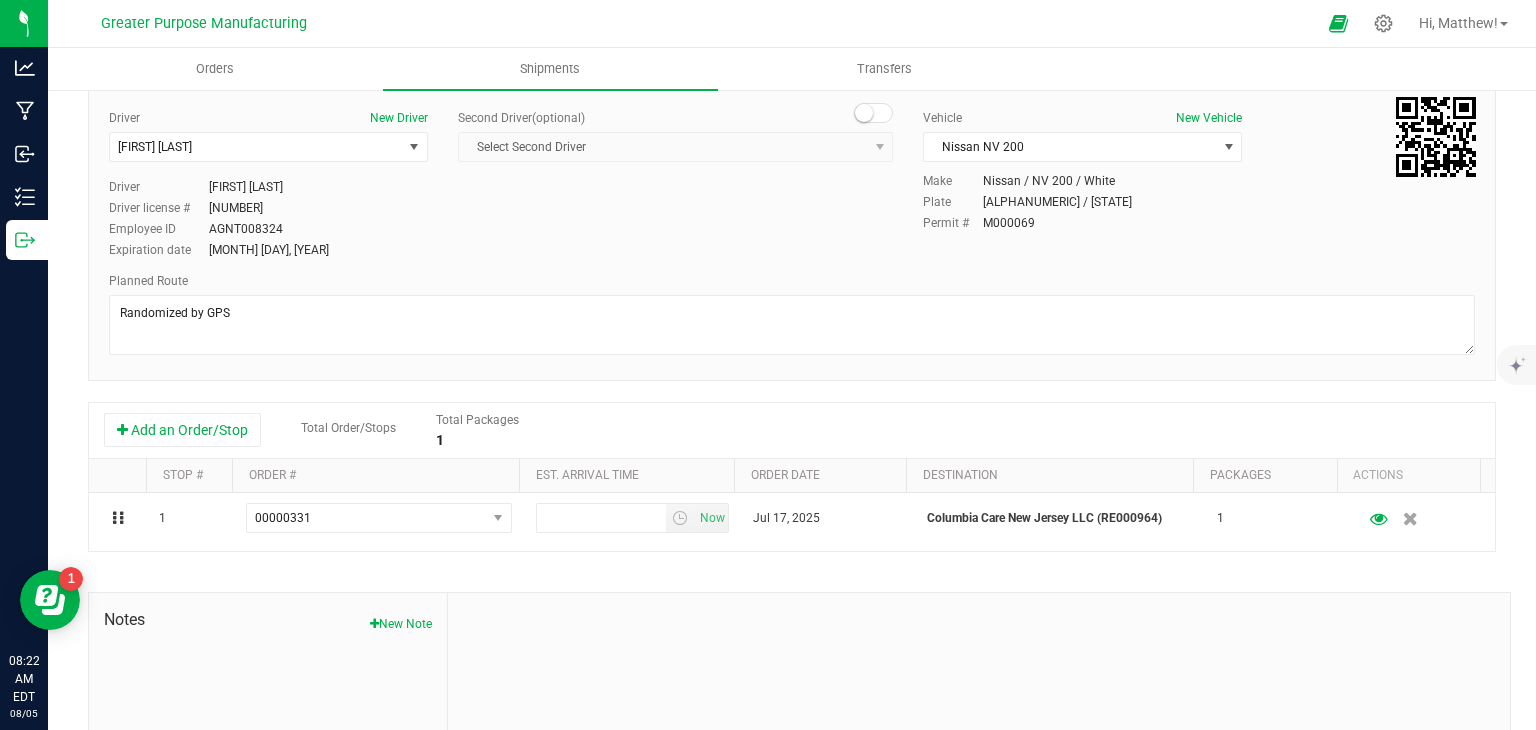 scroll, scrollTop: 156, scrollLeft: 0, axis: vertical 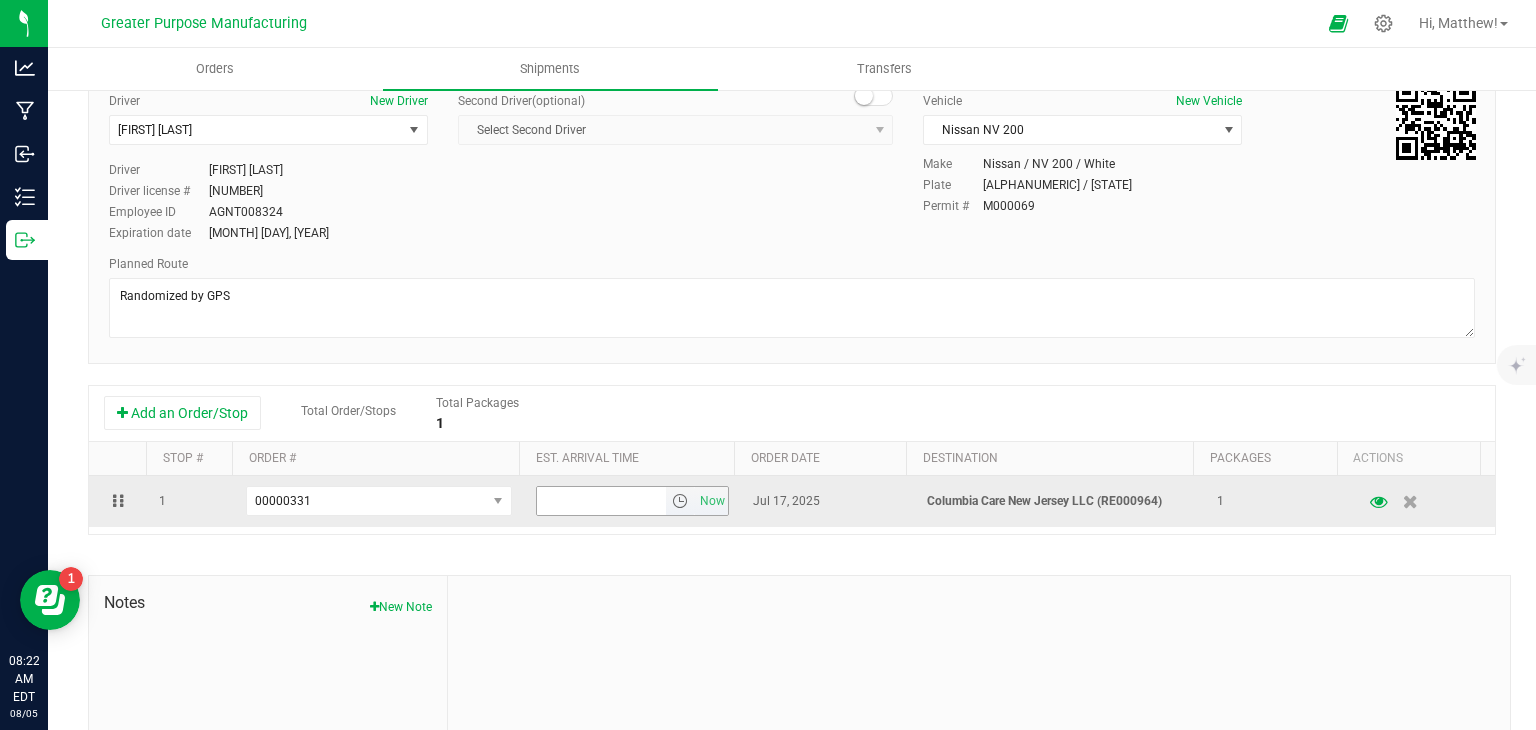 click at bounding box center [680, 501] 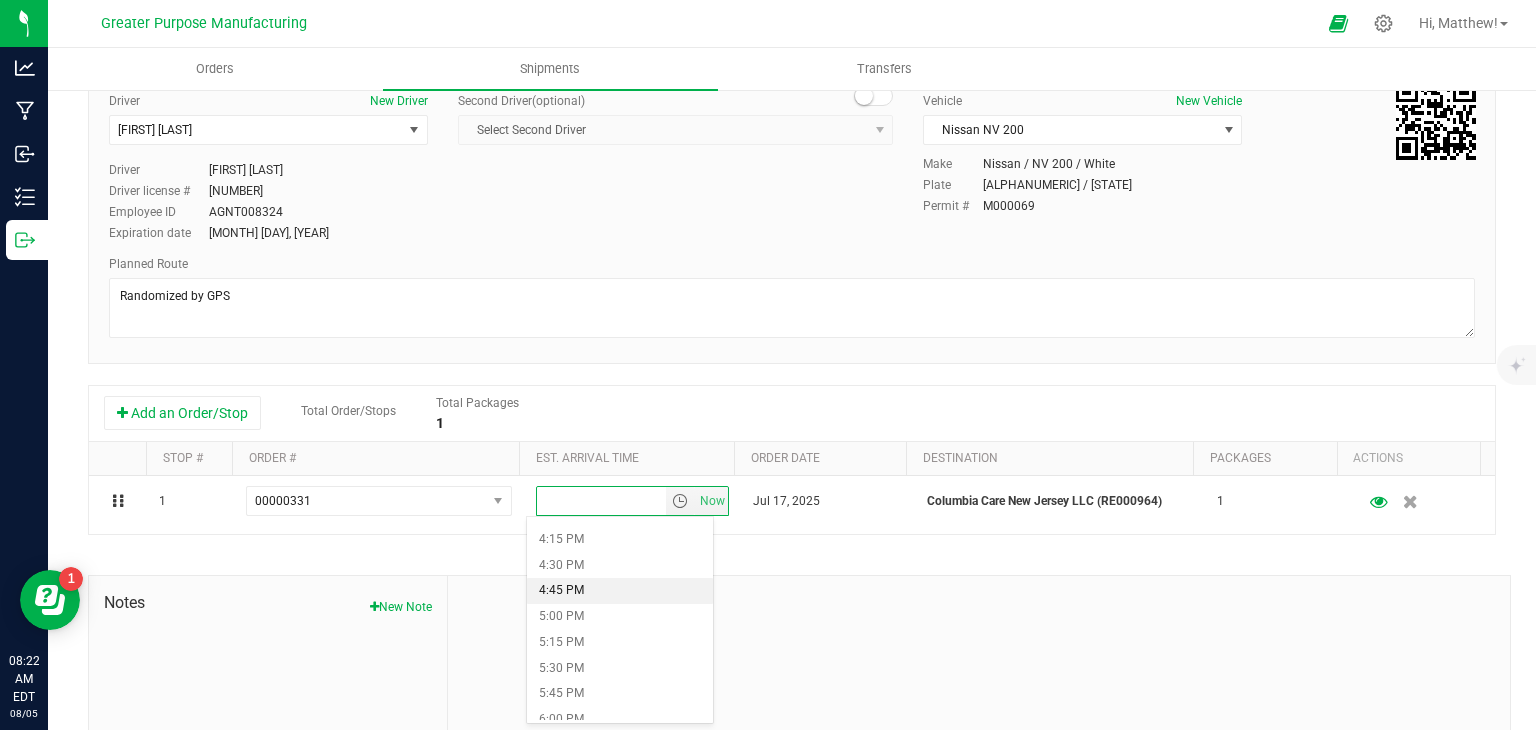 scroll, scrollTop: 1883, scrollLeft: 0, axis: vertical 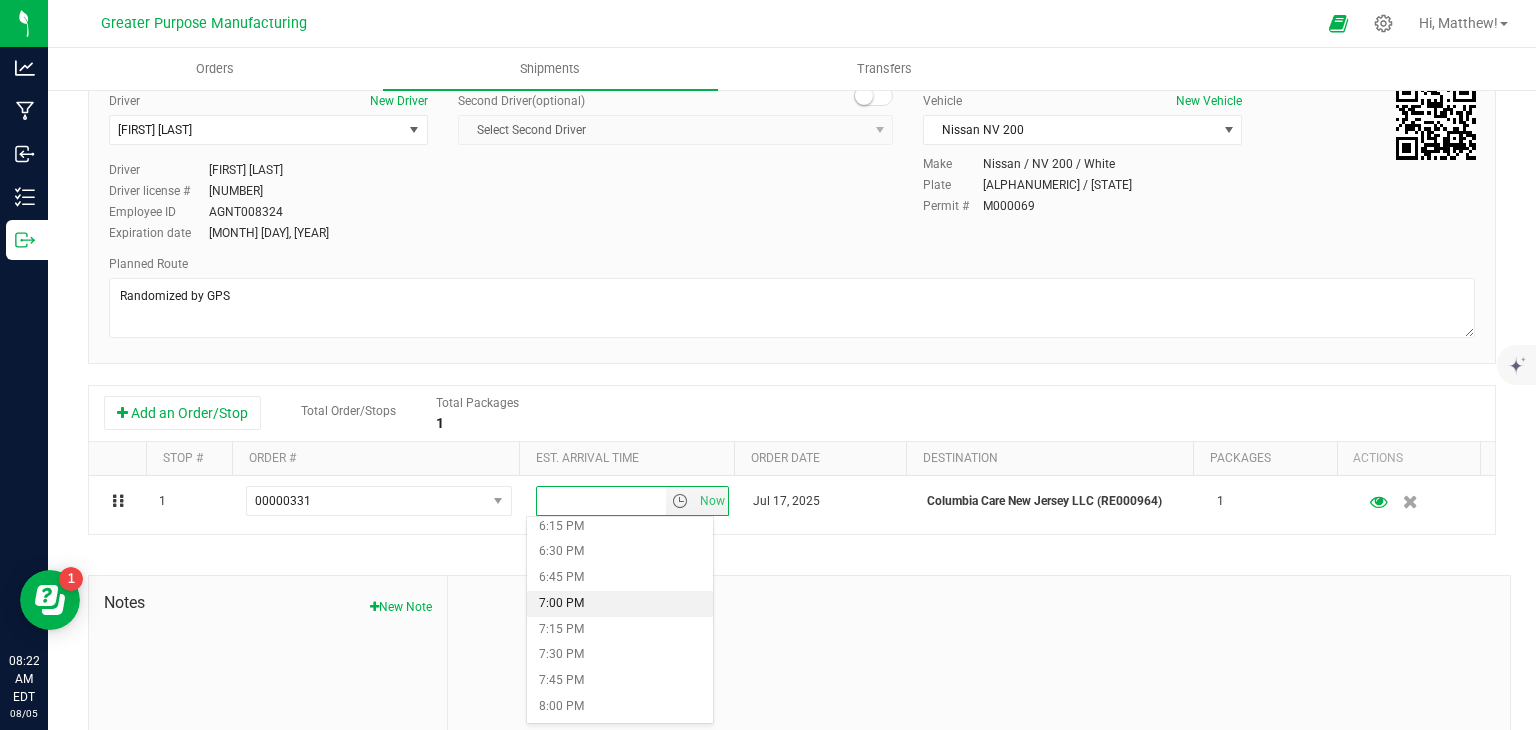 click on "7:00 PM" at bounding box center (619, 604) 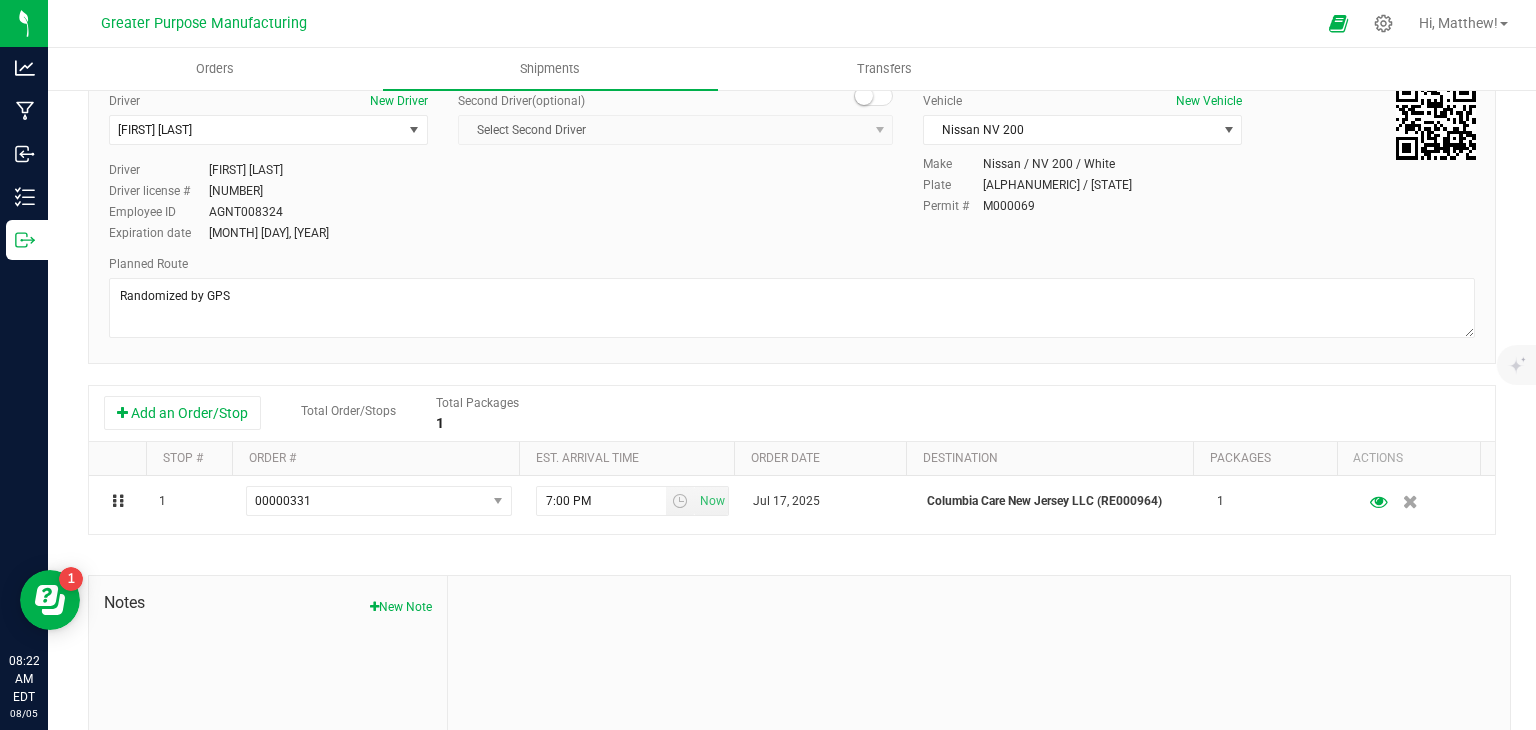scroll, scrollTop: 0, scrollLeft: 0, axis: both 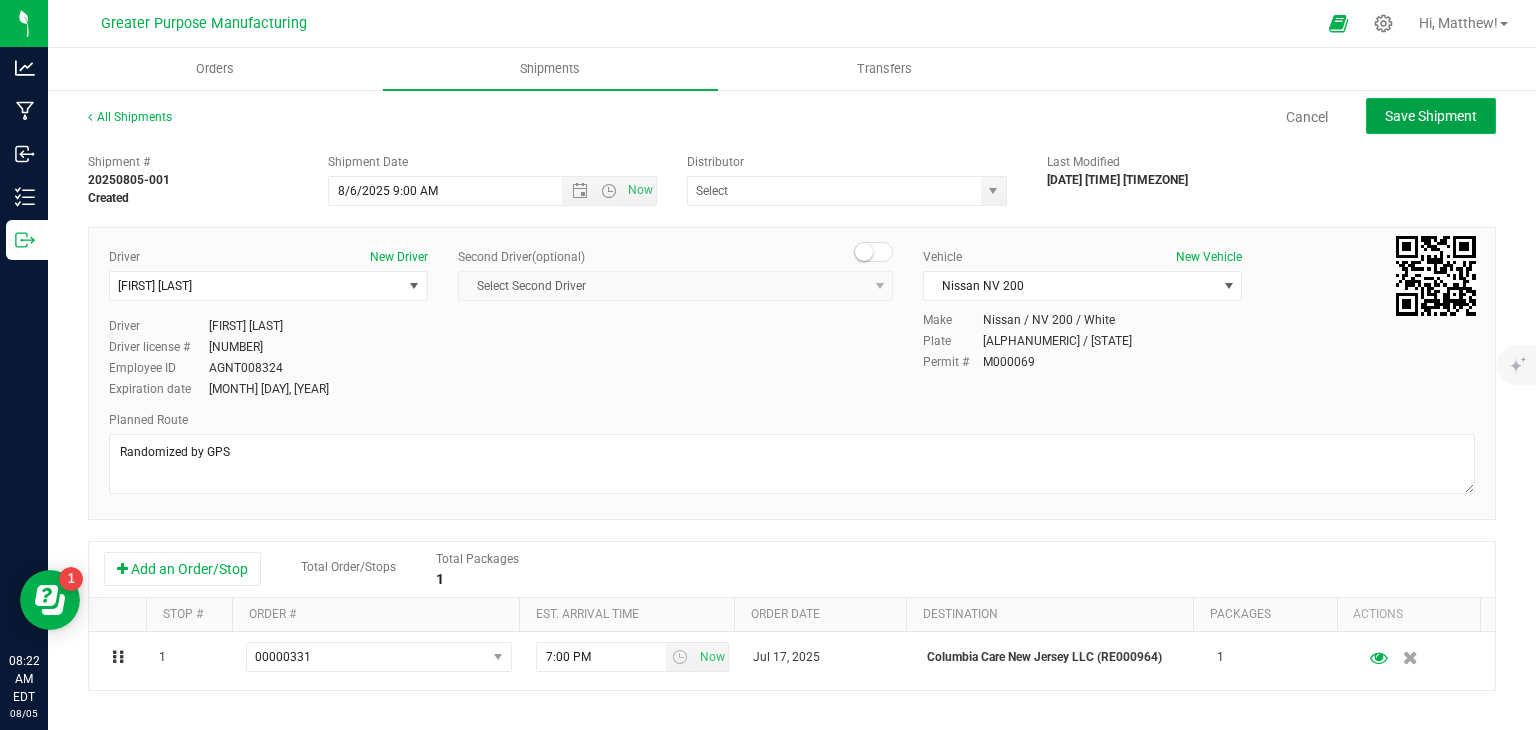 click on "Save Shipment" 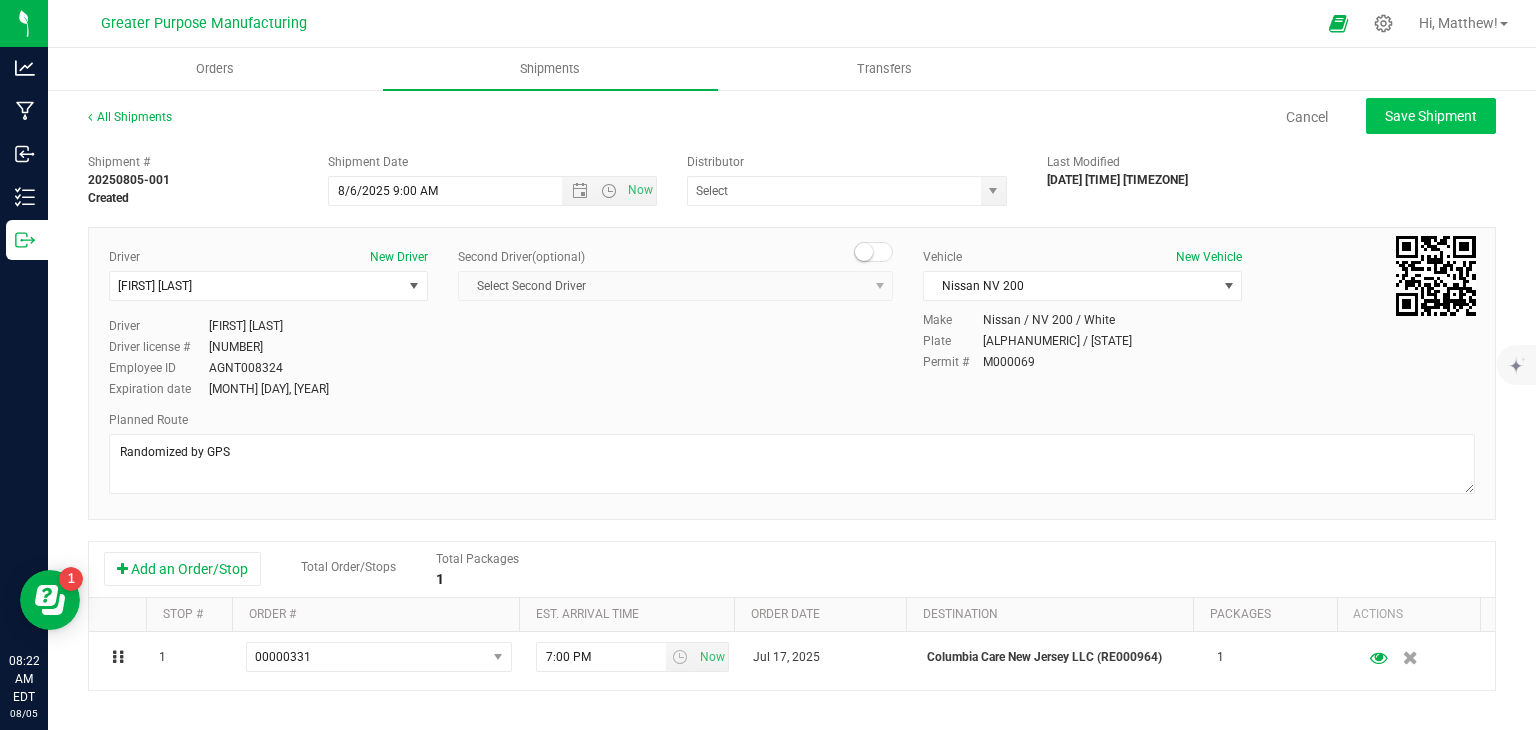 type on "[DATE] [TIME]" 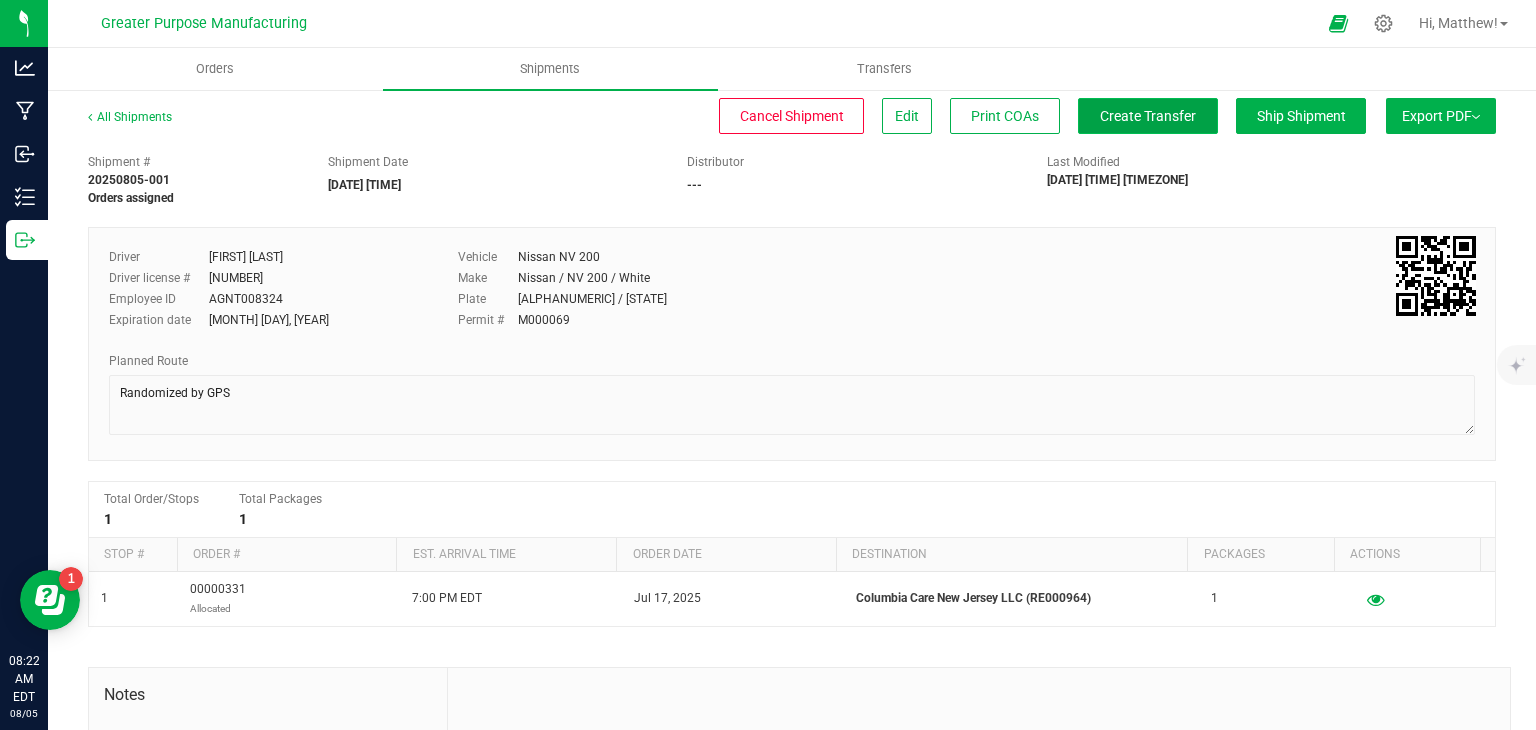 click on "Create Transfer" at bounding box center [1148, 116] 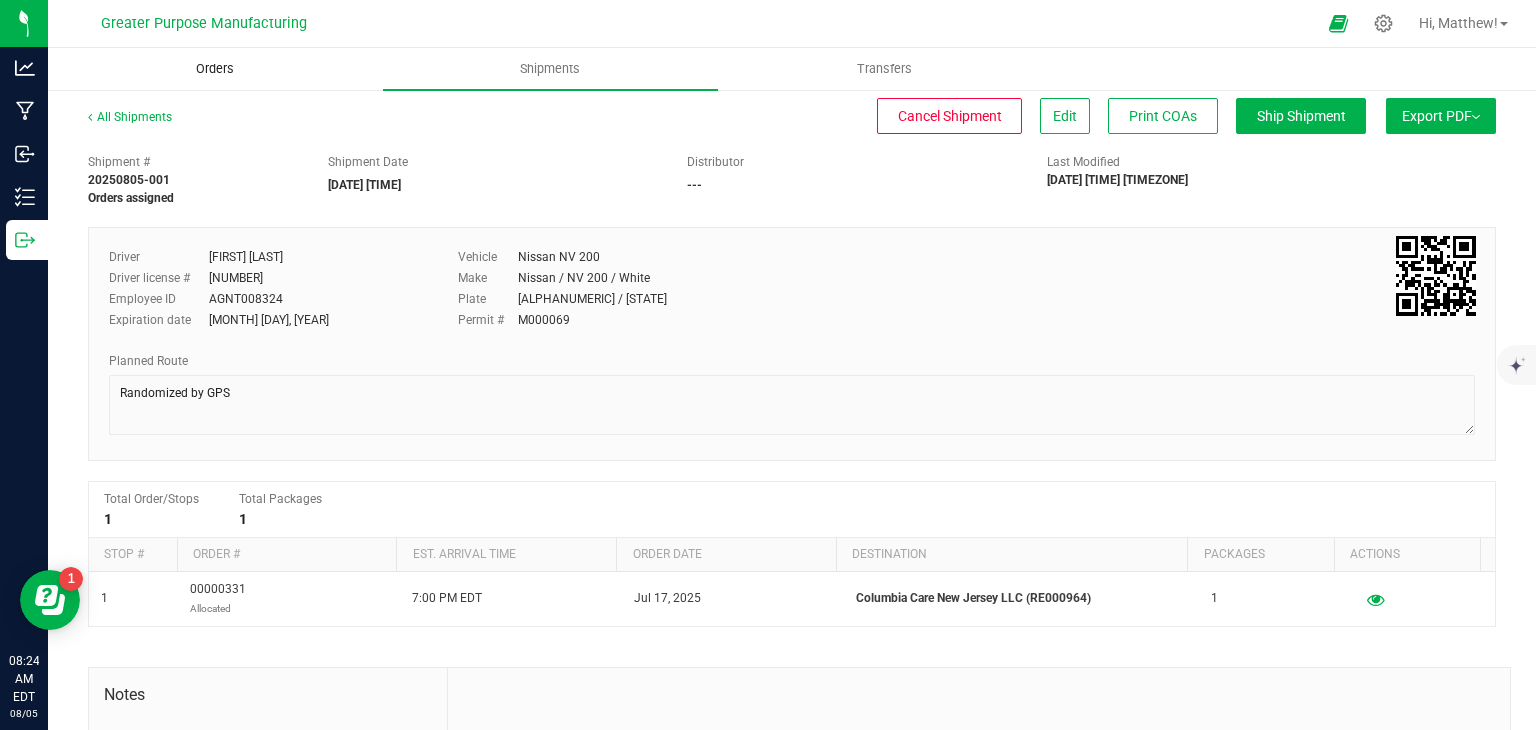click on "Orders" at bounding box center (215, 69) 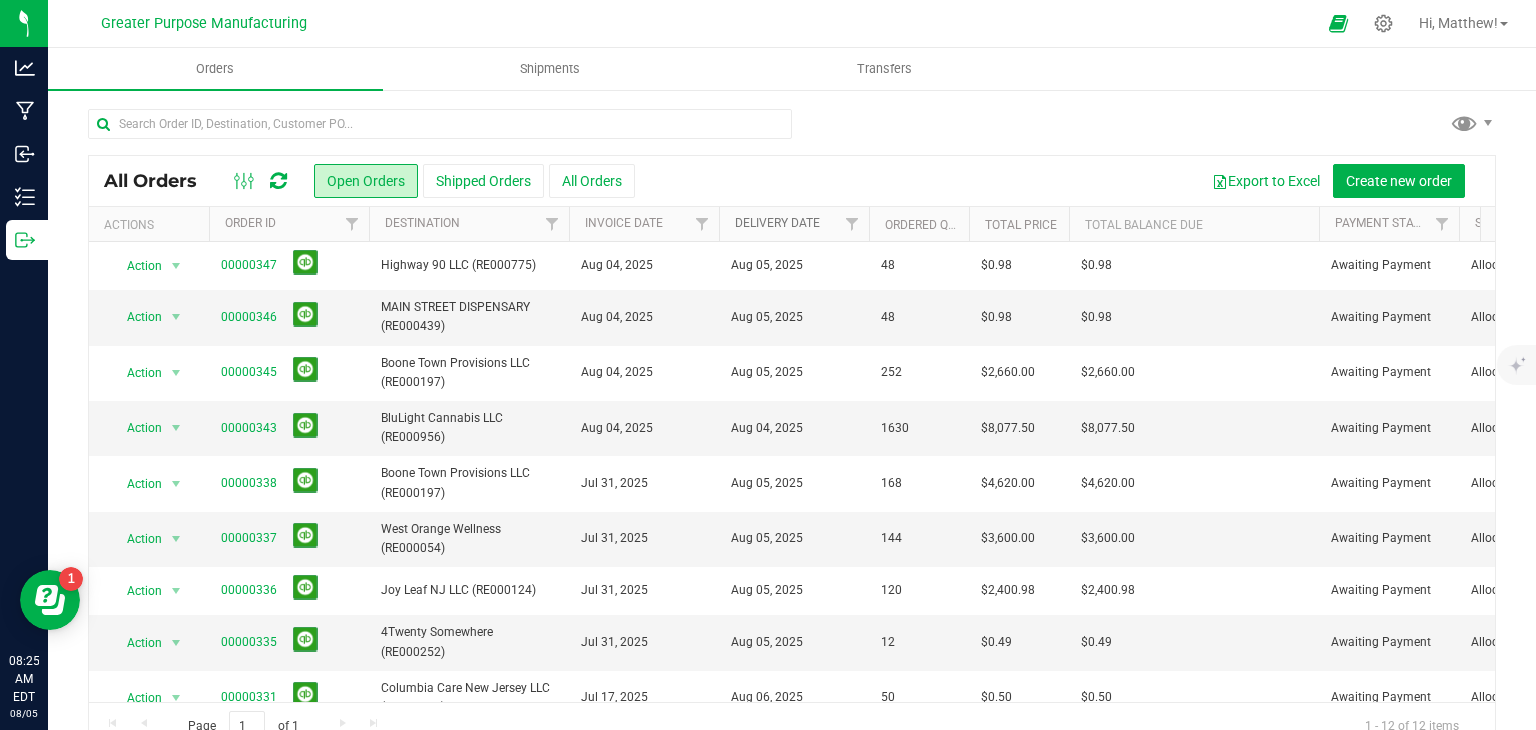 click on "Delivery Date" at bounding box center [777, 223] 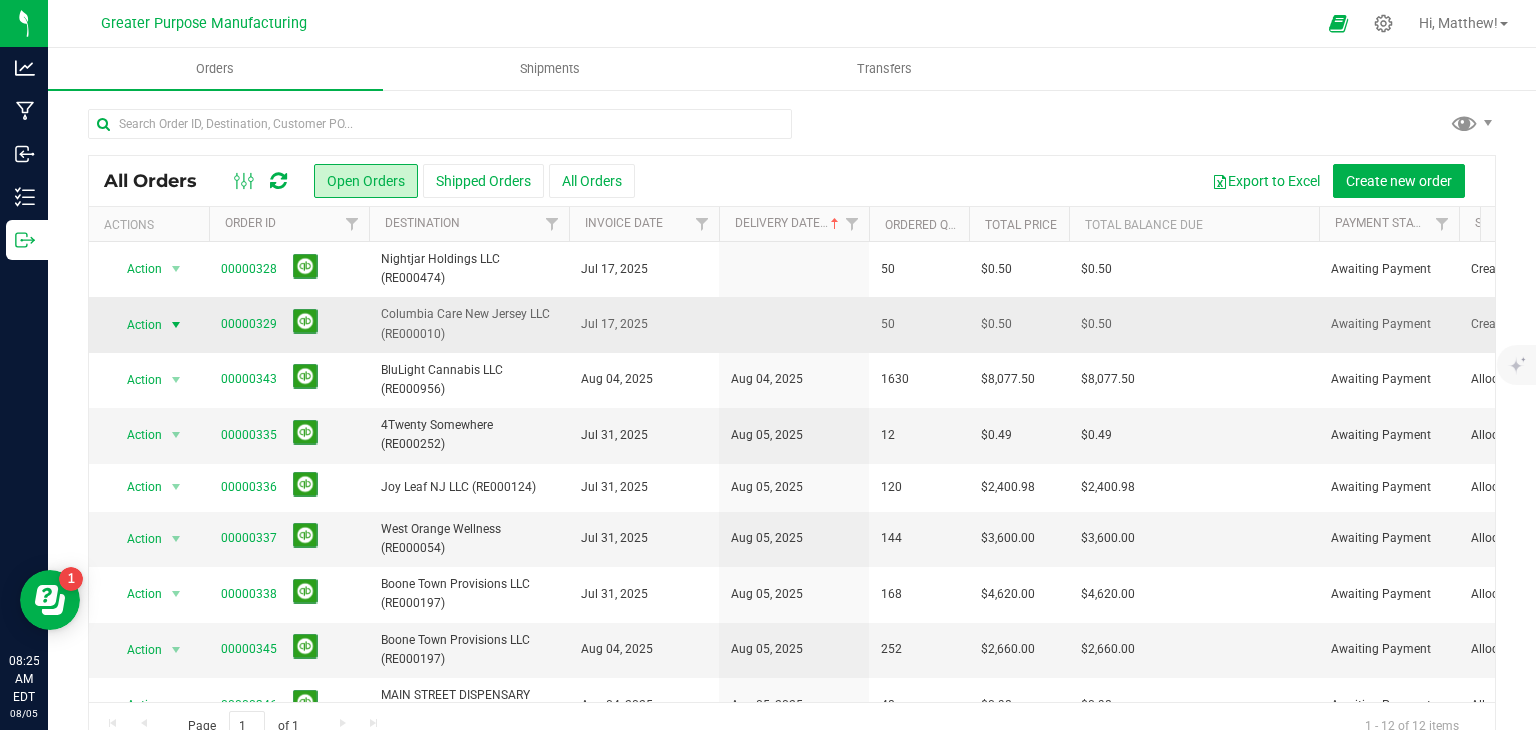 click on "Action" at bounding box center [136, 325] 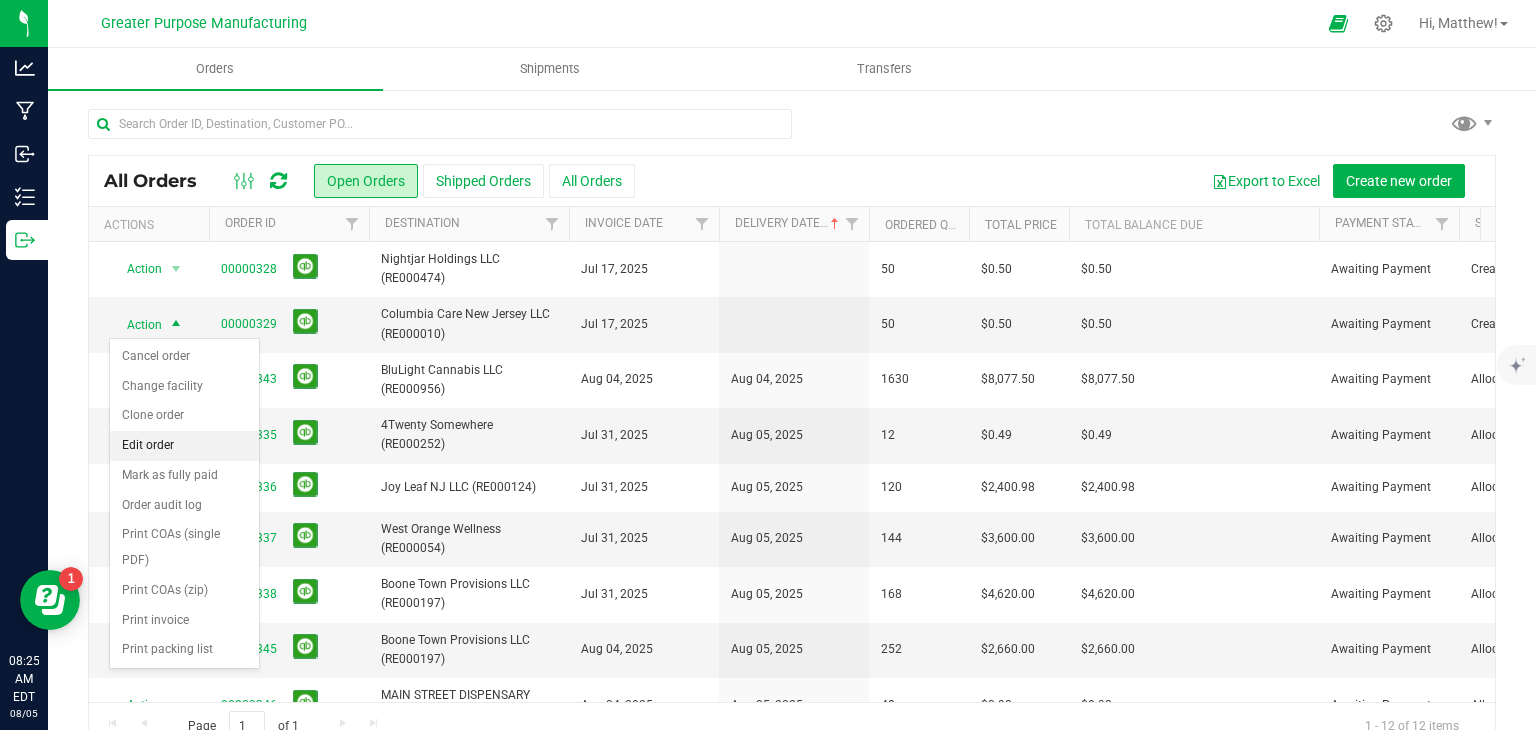 click on "Edit order" at bounding box center (184, 446) 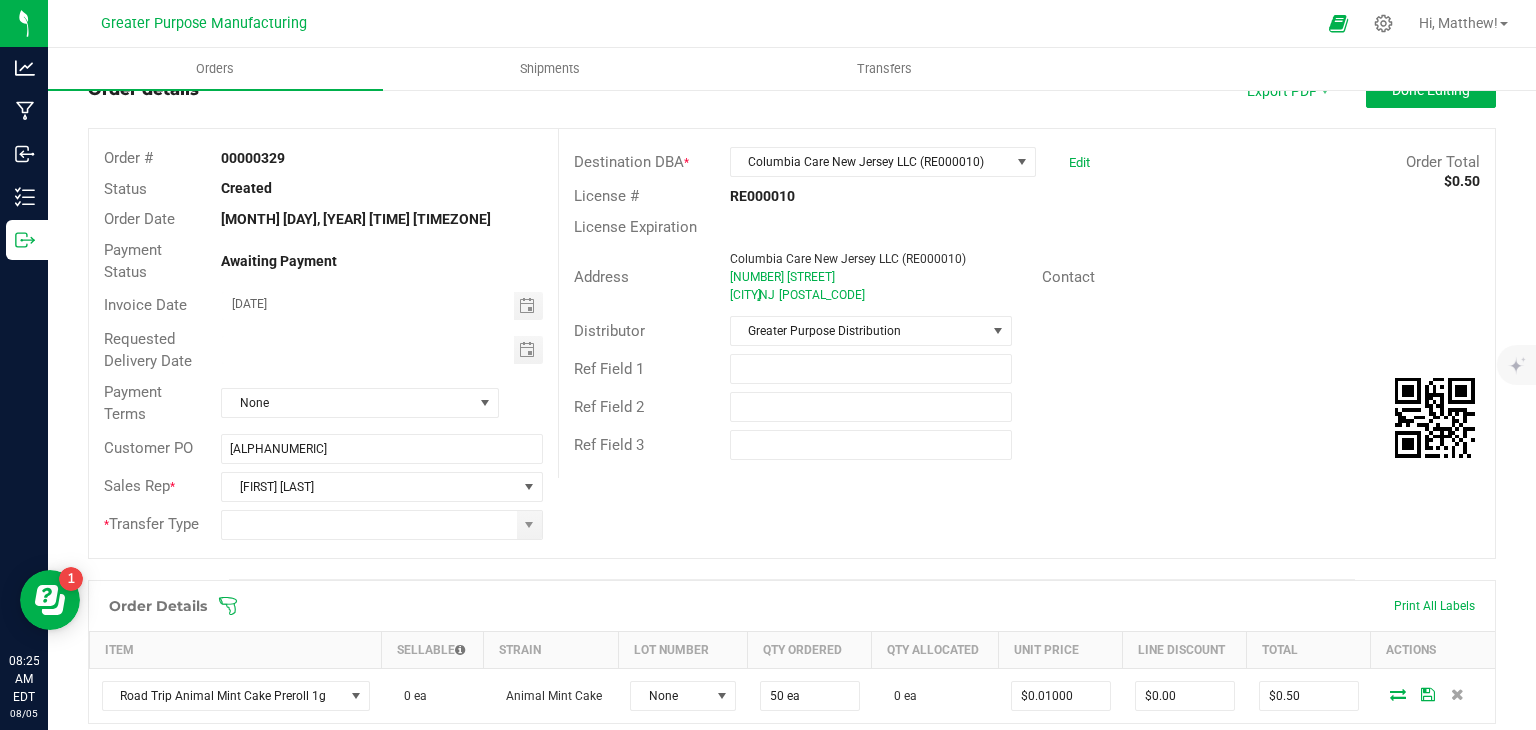 scroll, scrollTop: 72, scrollLeft: 0, axis: vertical 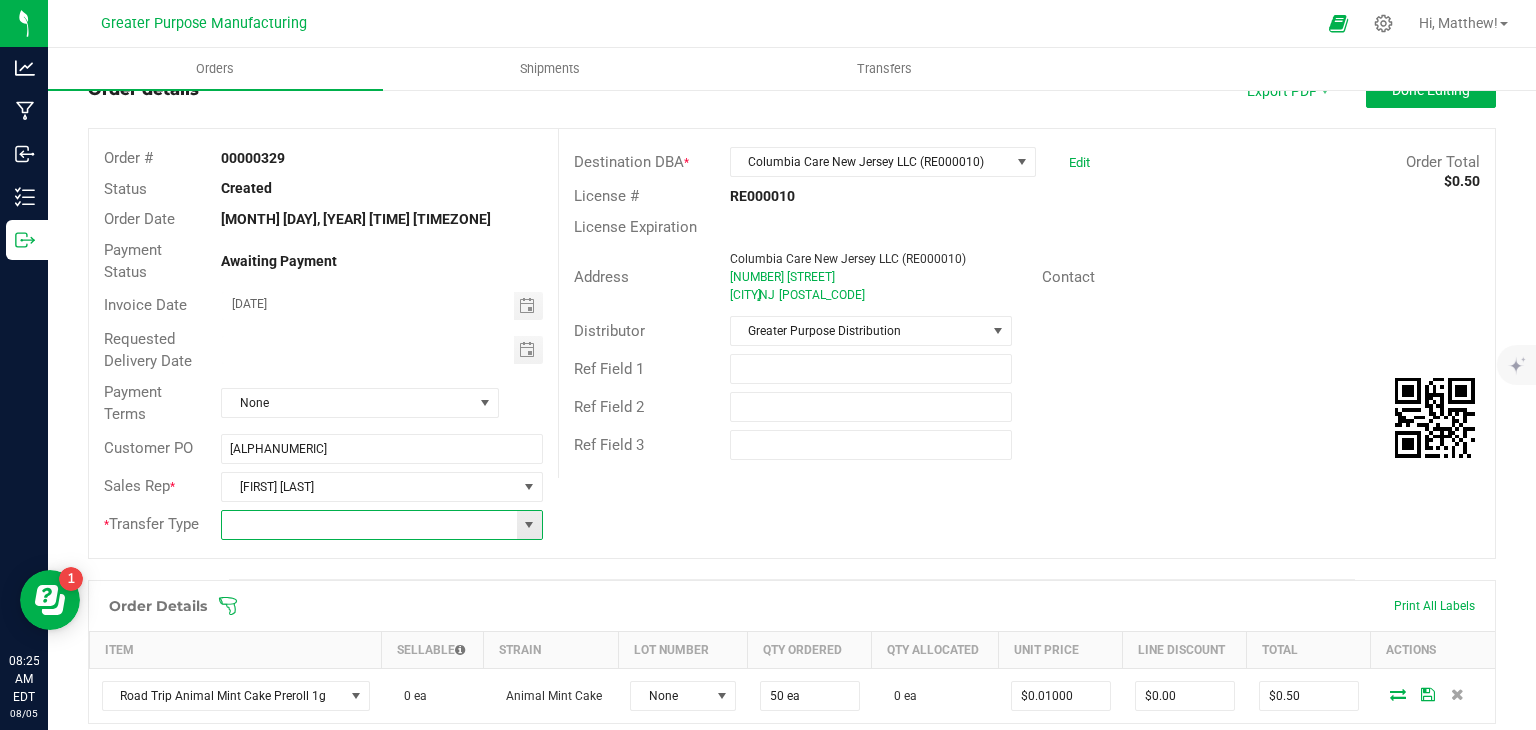 click at bounding box center (369, 525) 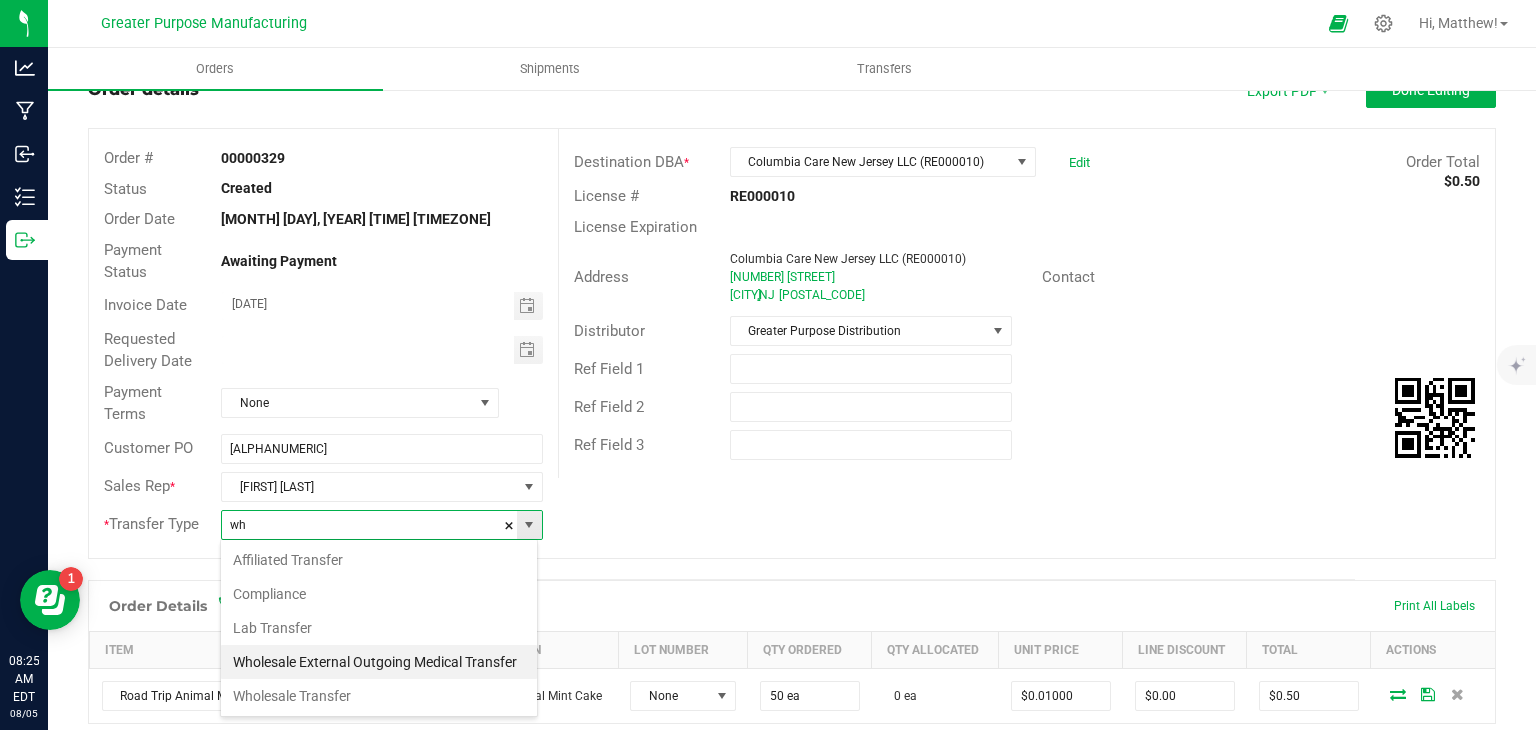 scroll, scrollTop: 99970, scrollLeft: 99682, axis: both 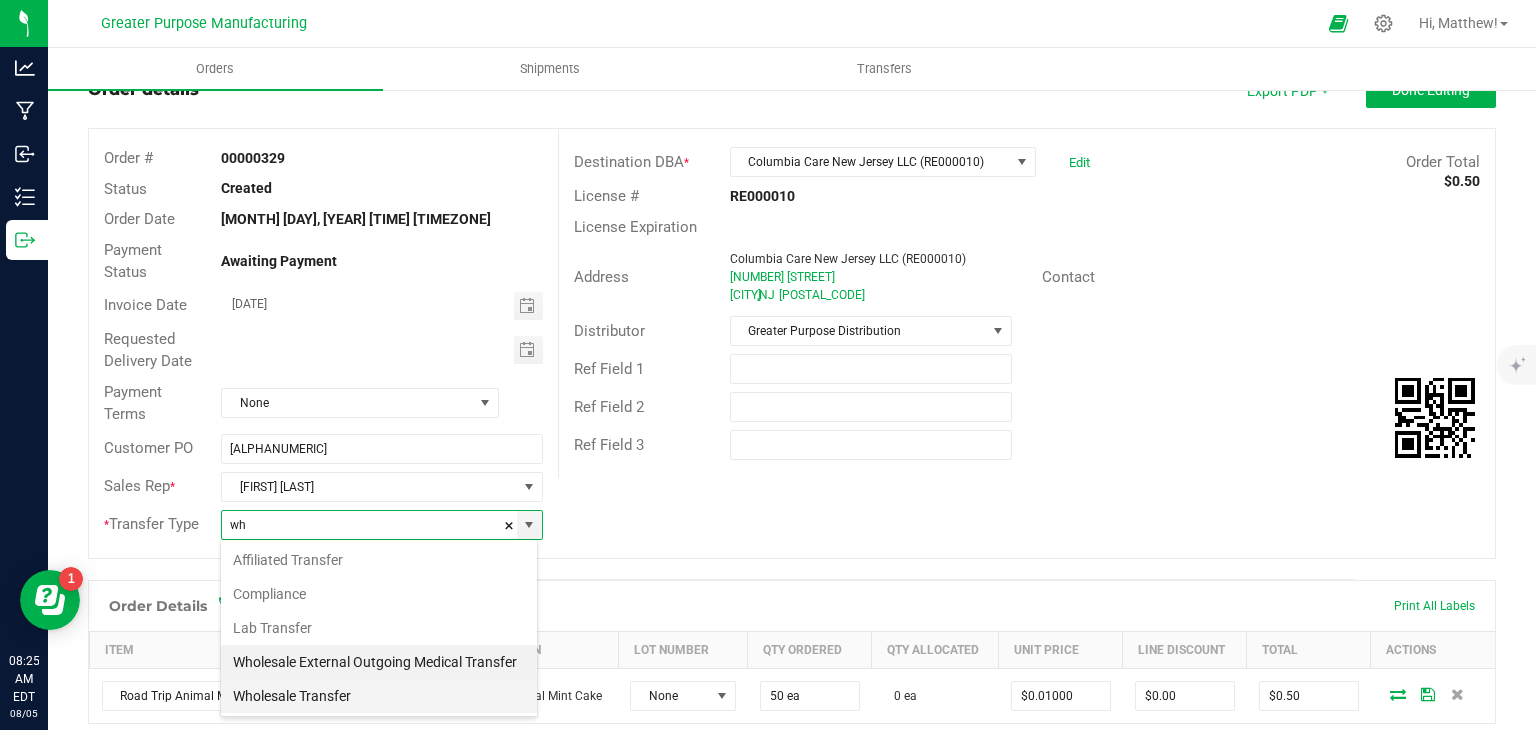 click on "Wholesale Transfer" at bounding box center (379, 696) 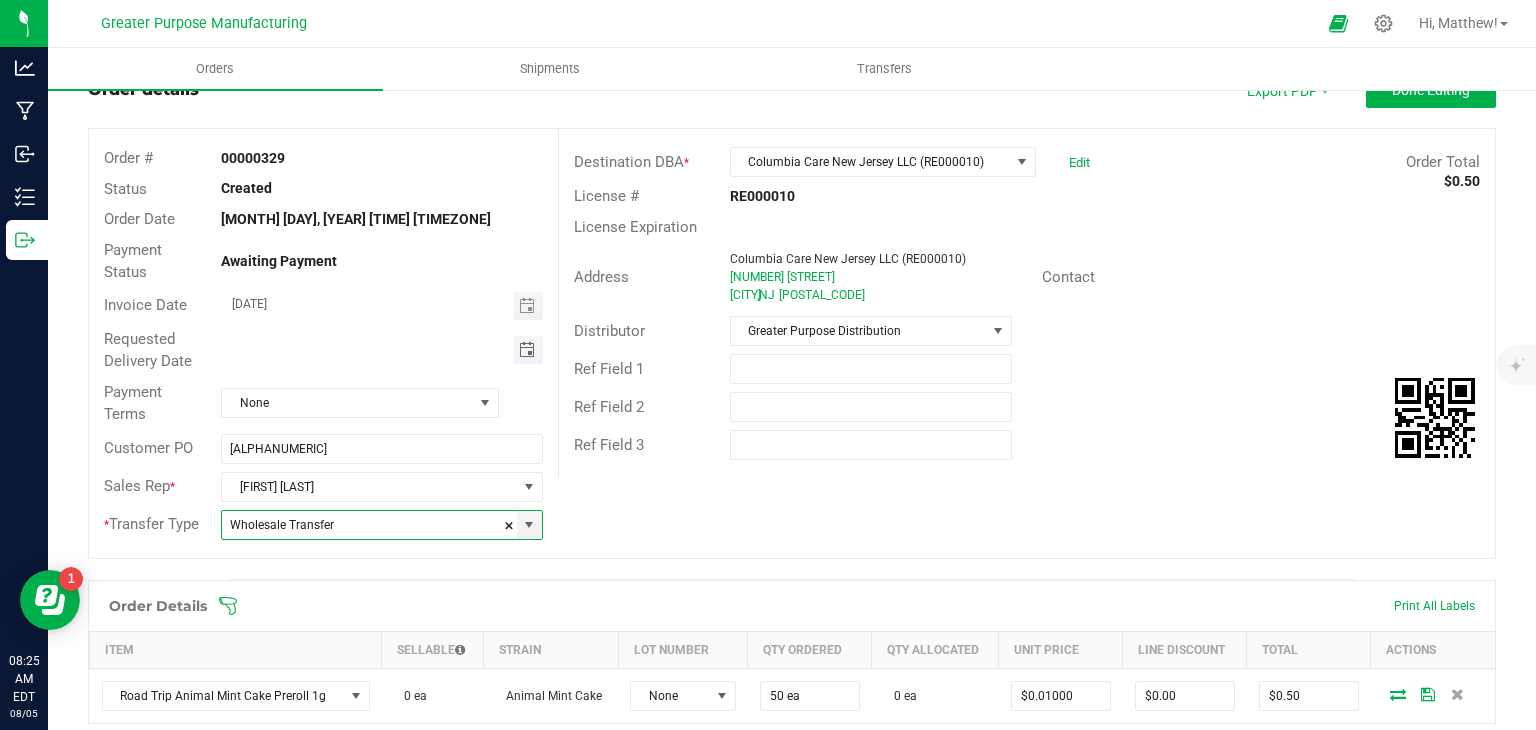 click at bounding box center (527, 350) 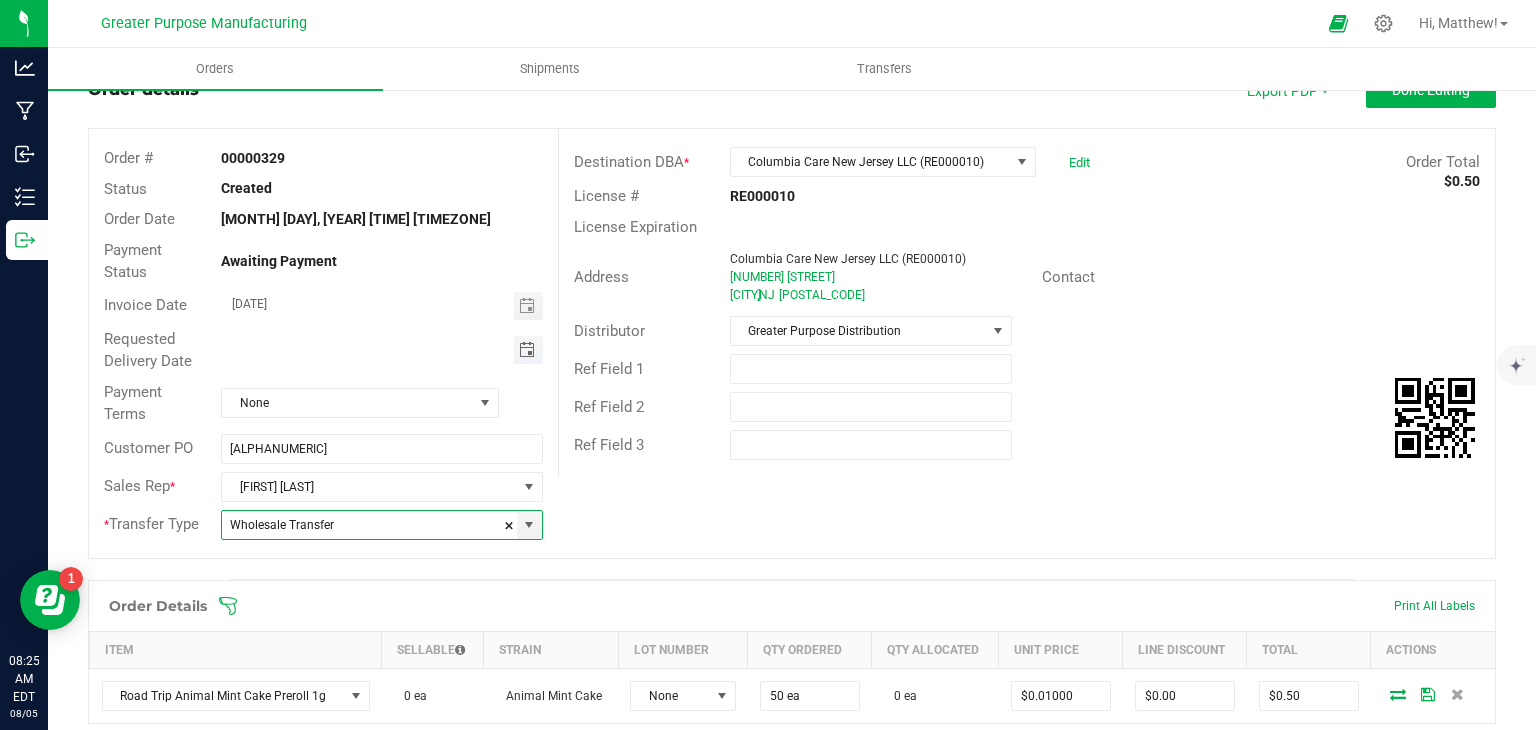 type on "Wholesale Transfer" 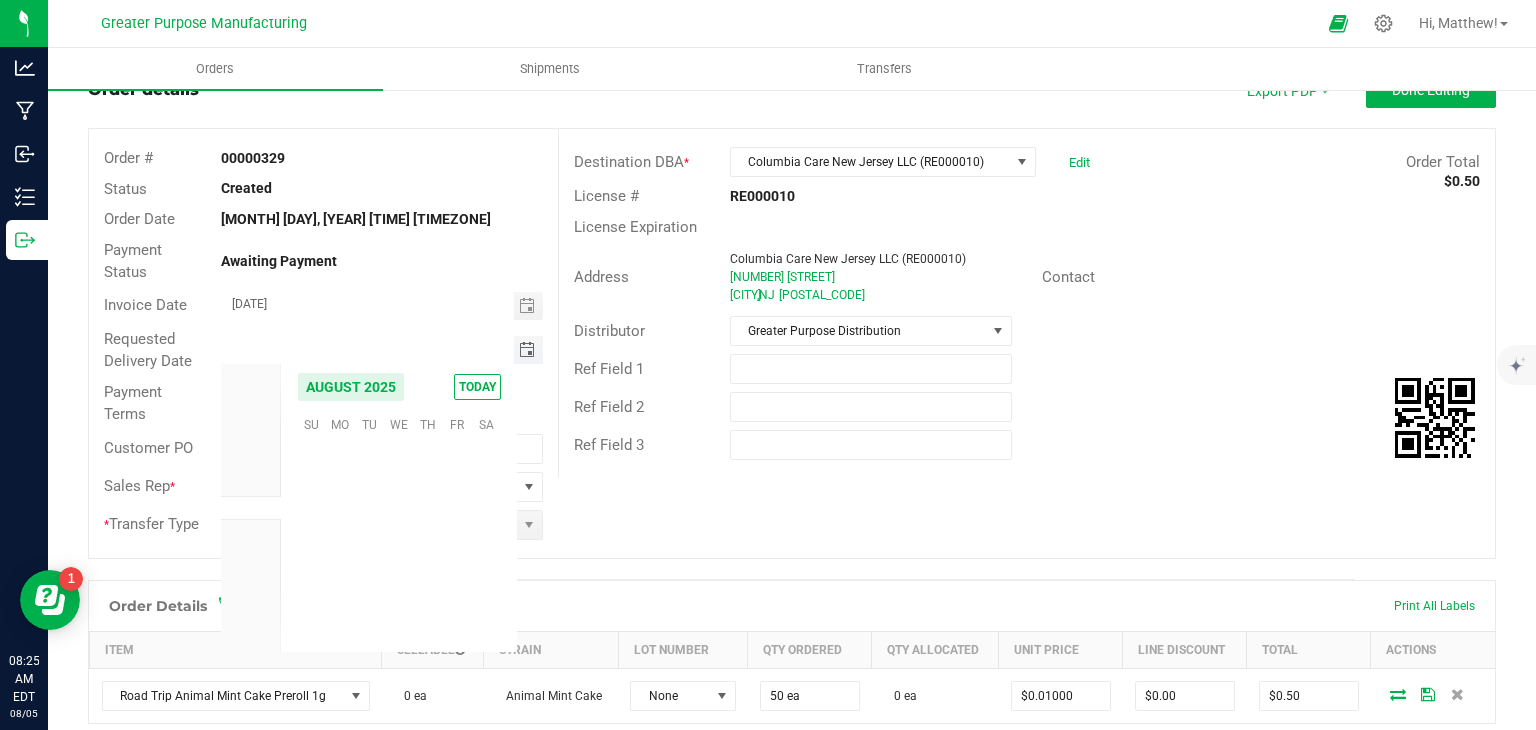 scroll, scrollTop: 36168, scrollLeft: 0, axis: vertical 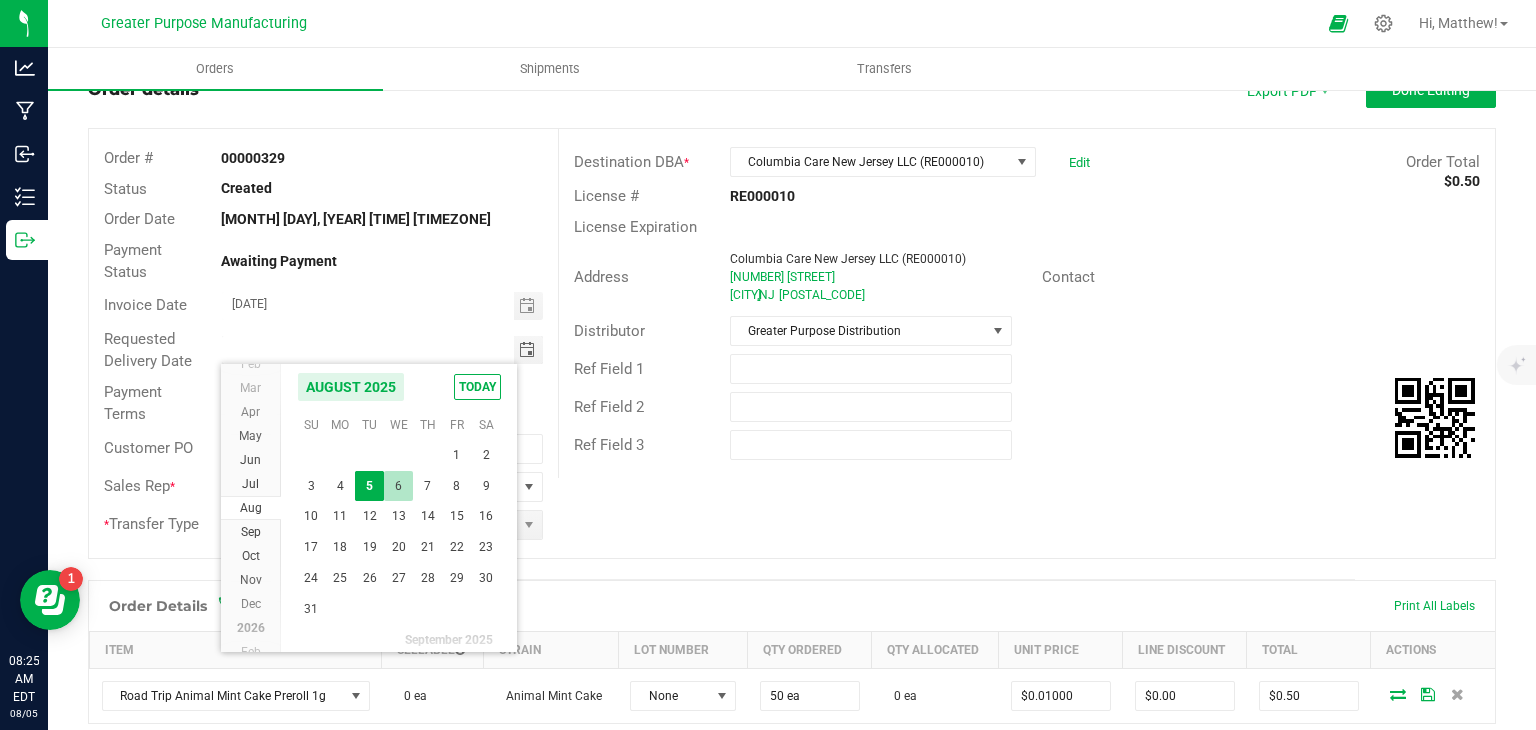 click on "6" at bounding box center [398, 486] 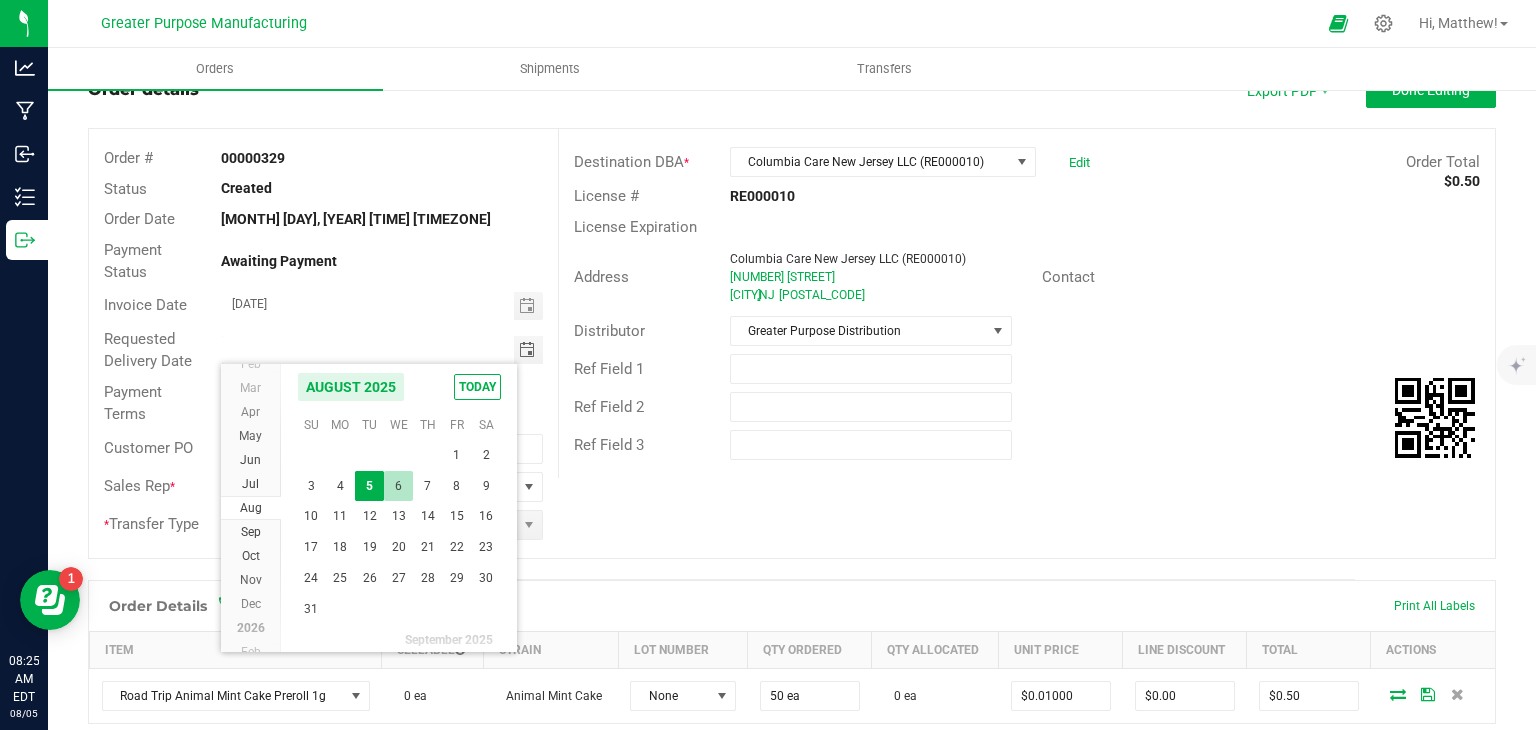 type on "08/06/2025" 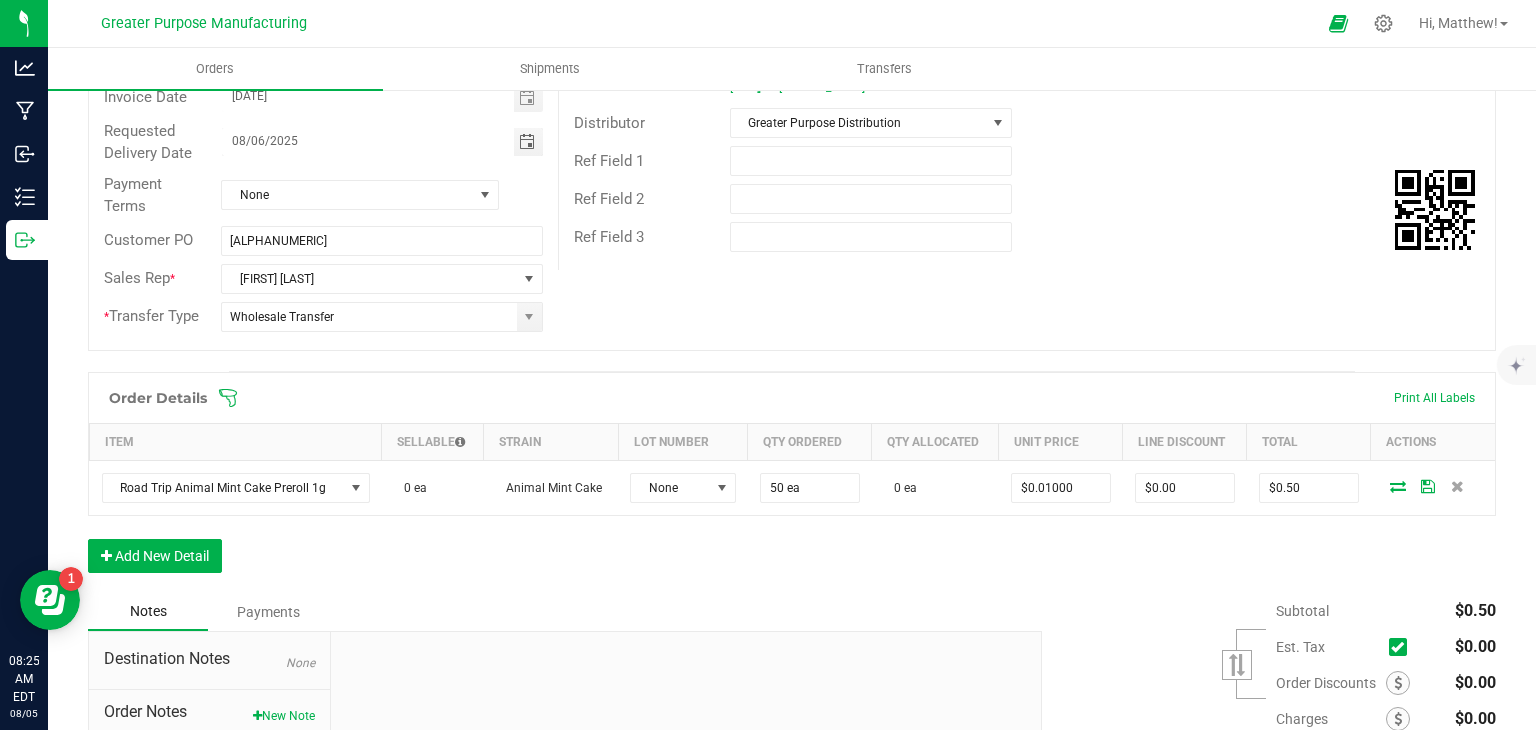 scroll, scrollTop: 286, scrollLeft: 0, axis: vertical 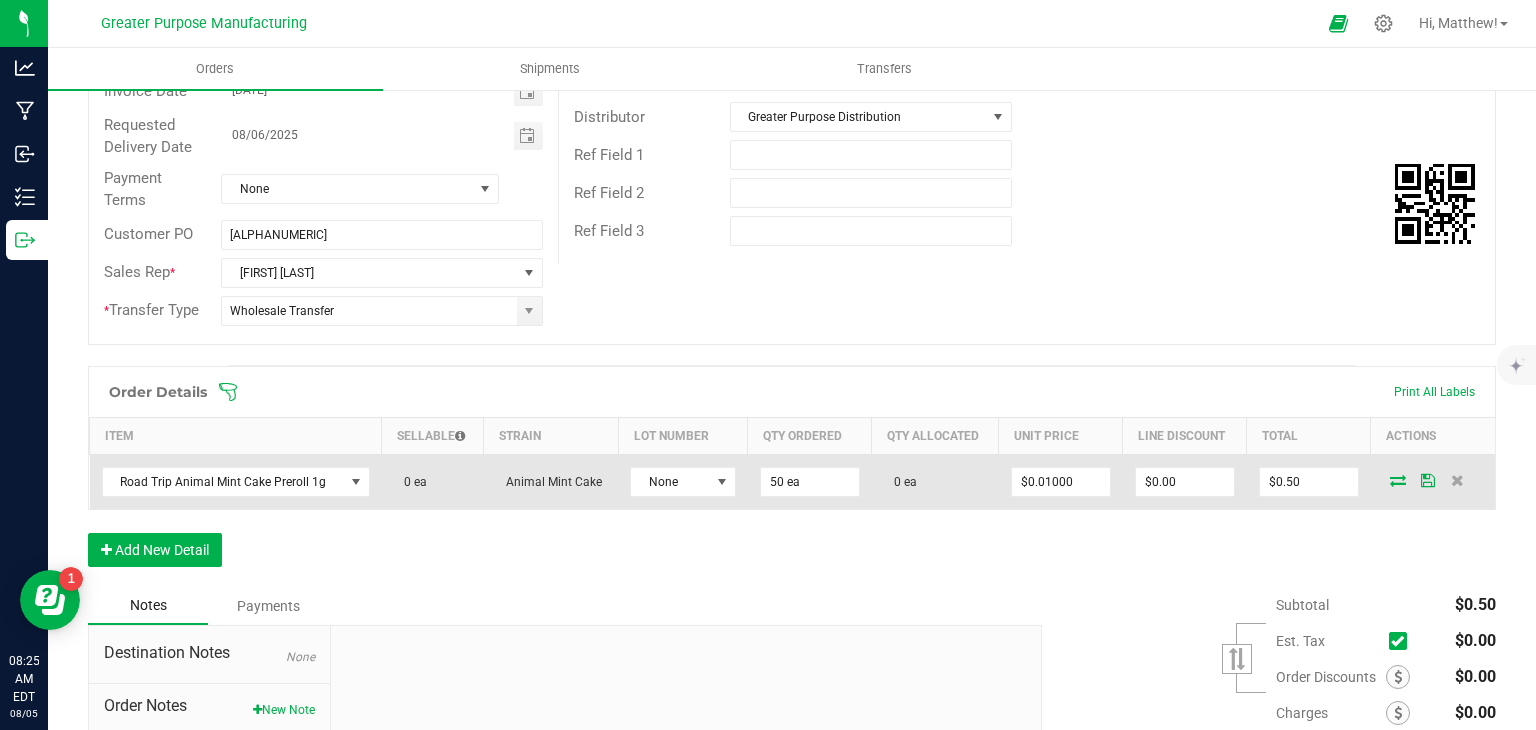 click at bounding box center [1398, 480] 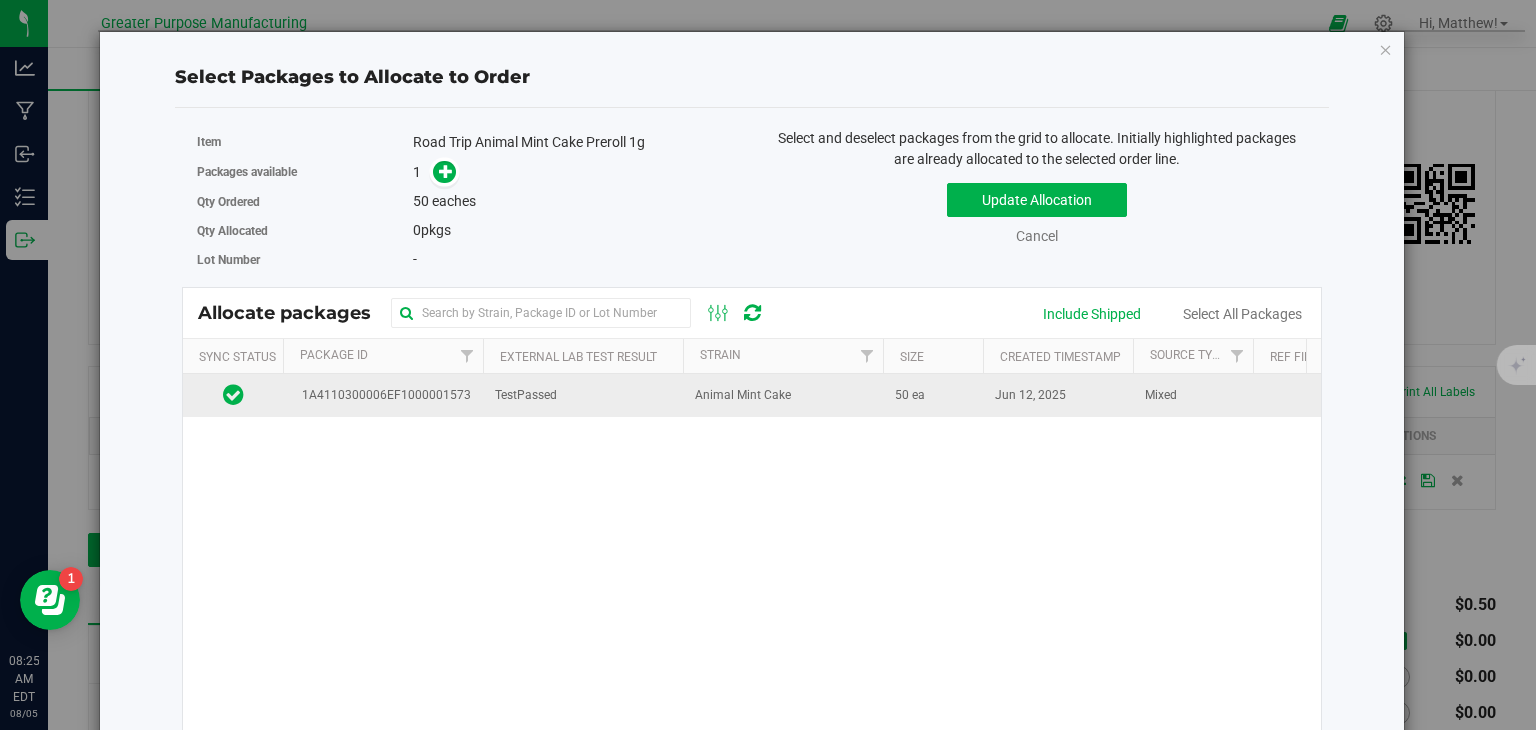click on "50 ea" at bounding box center [933, 395] 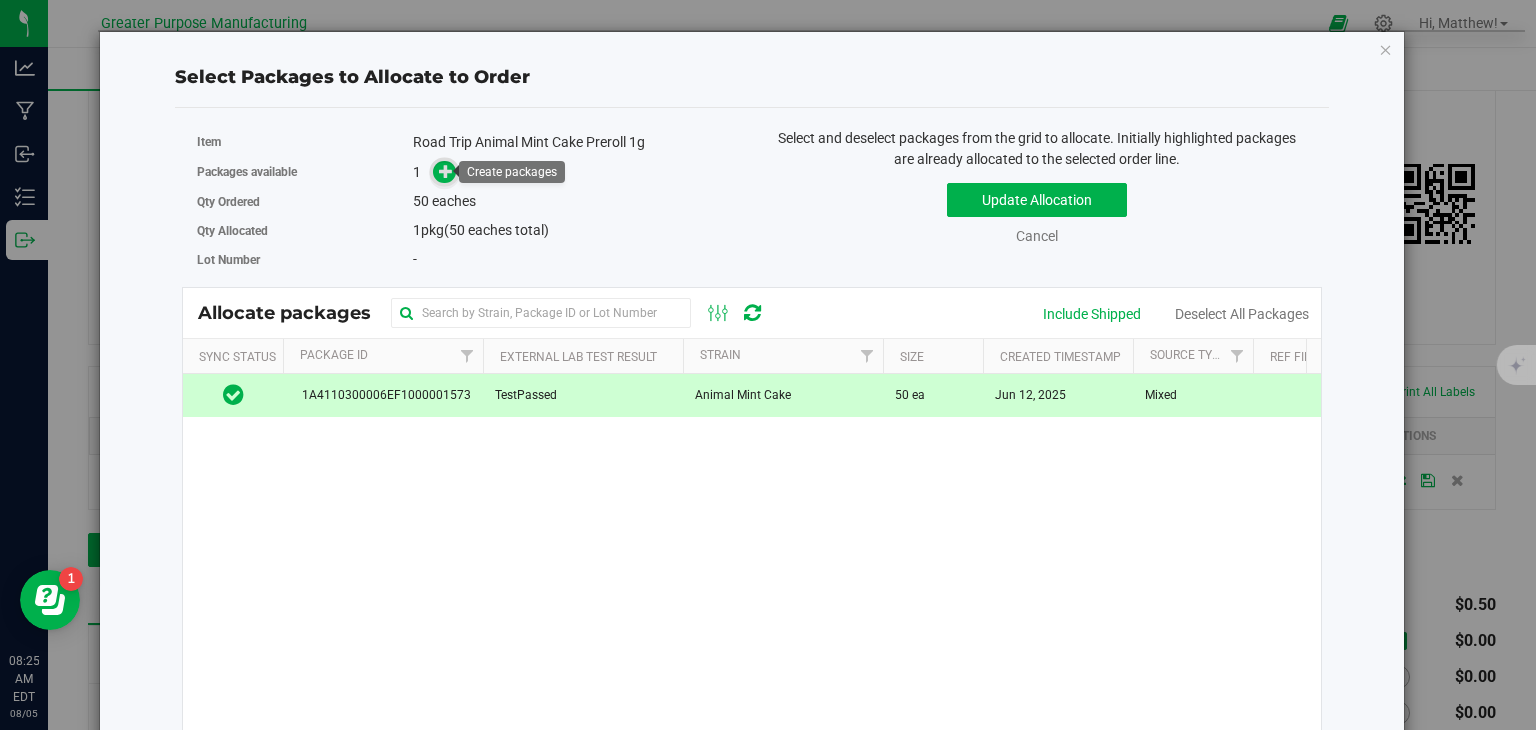 click at bounding box center [446, 171] 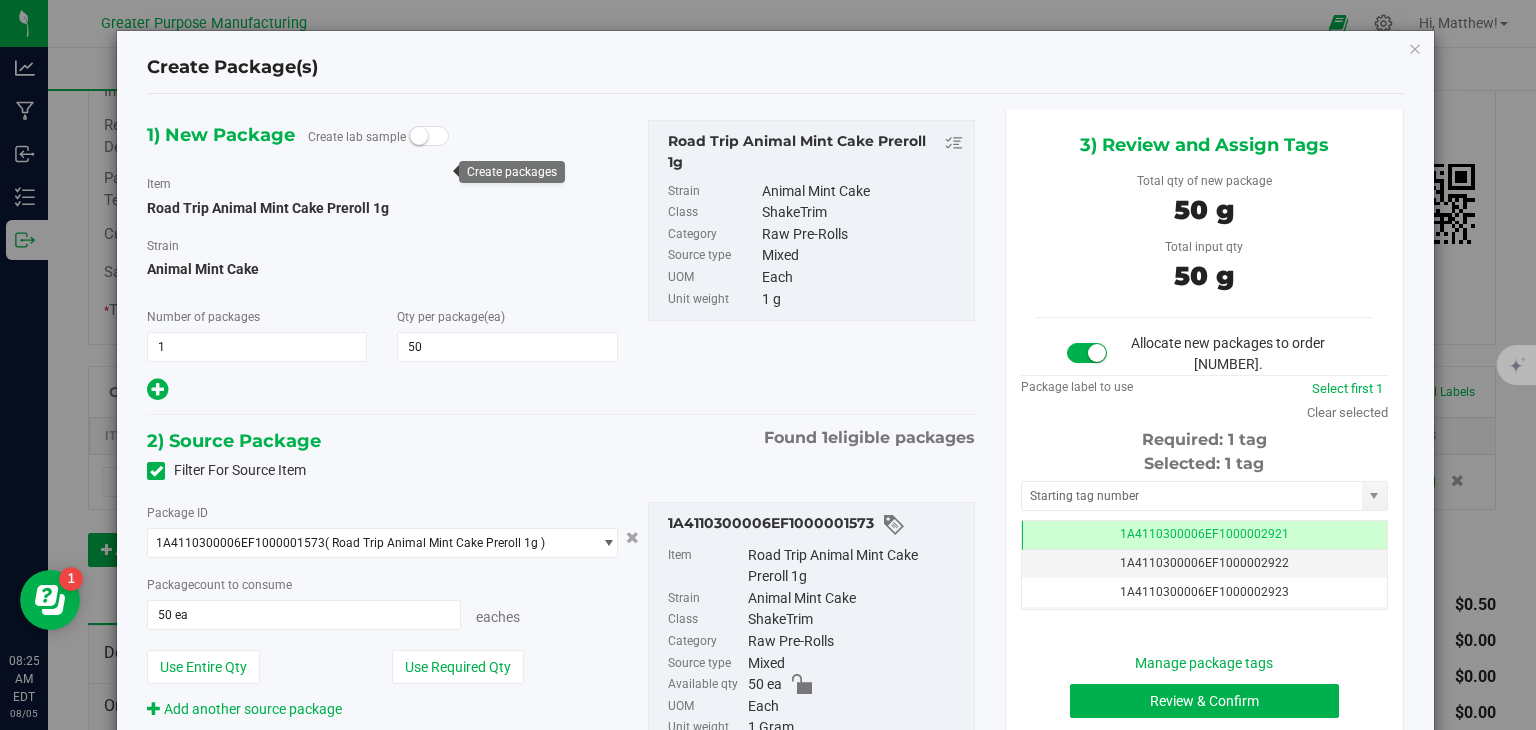 scroll, scrollTop: 0, scrollLeft: 0, axis: both 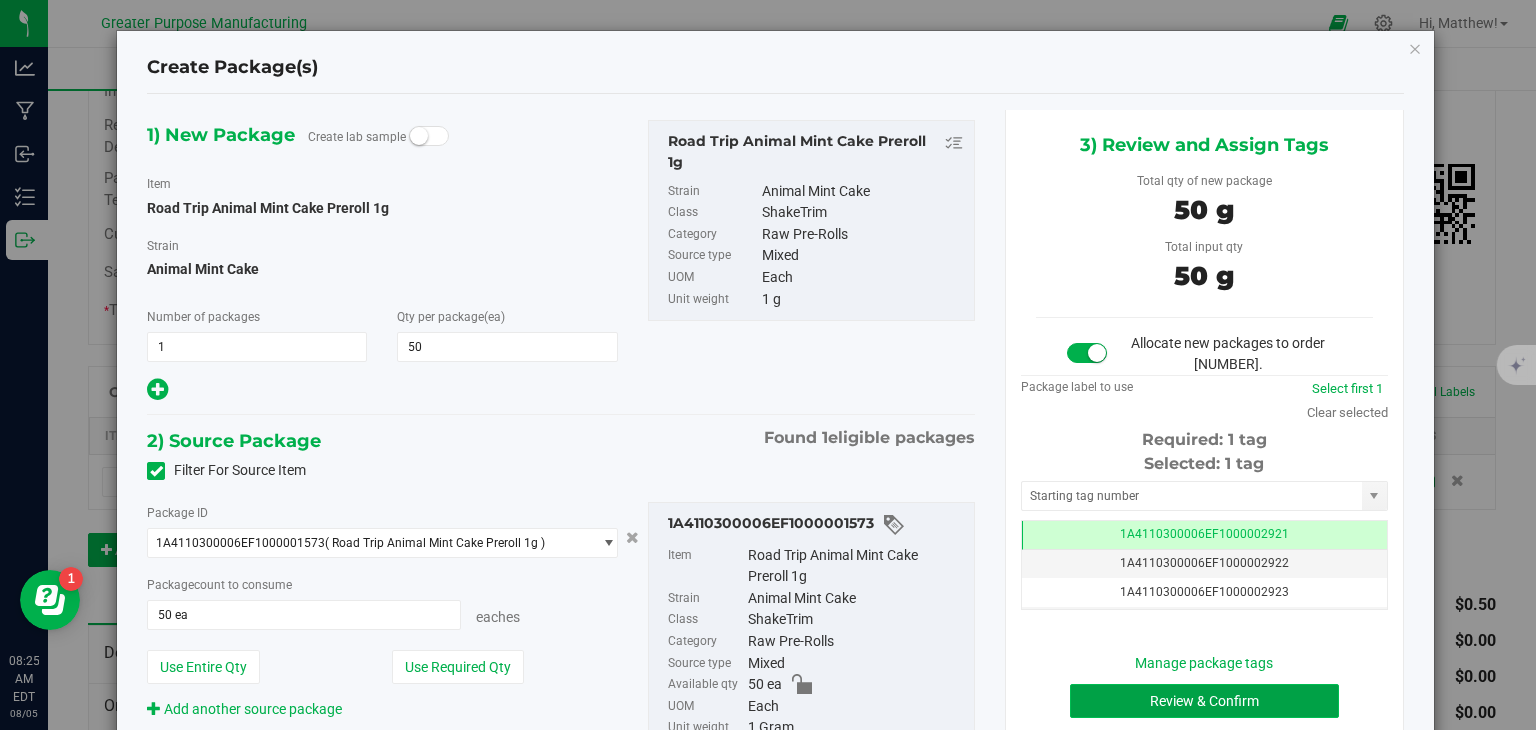 click on "Review & Confirm" at bounding box center (1204, 701) 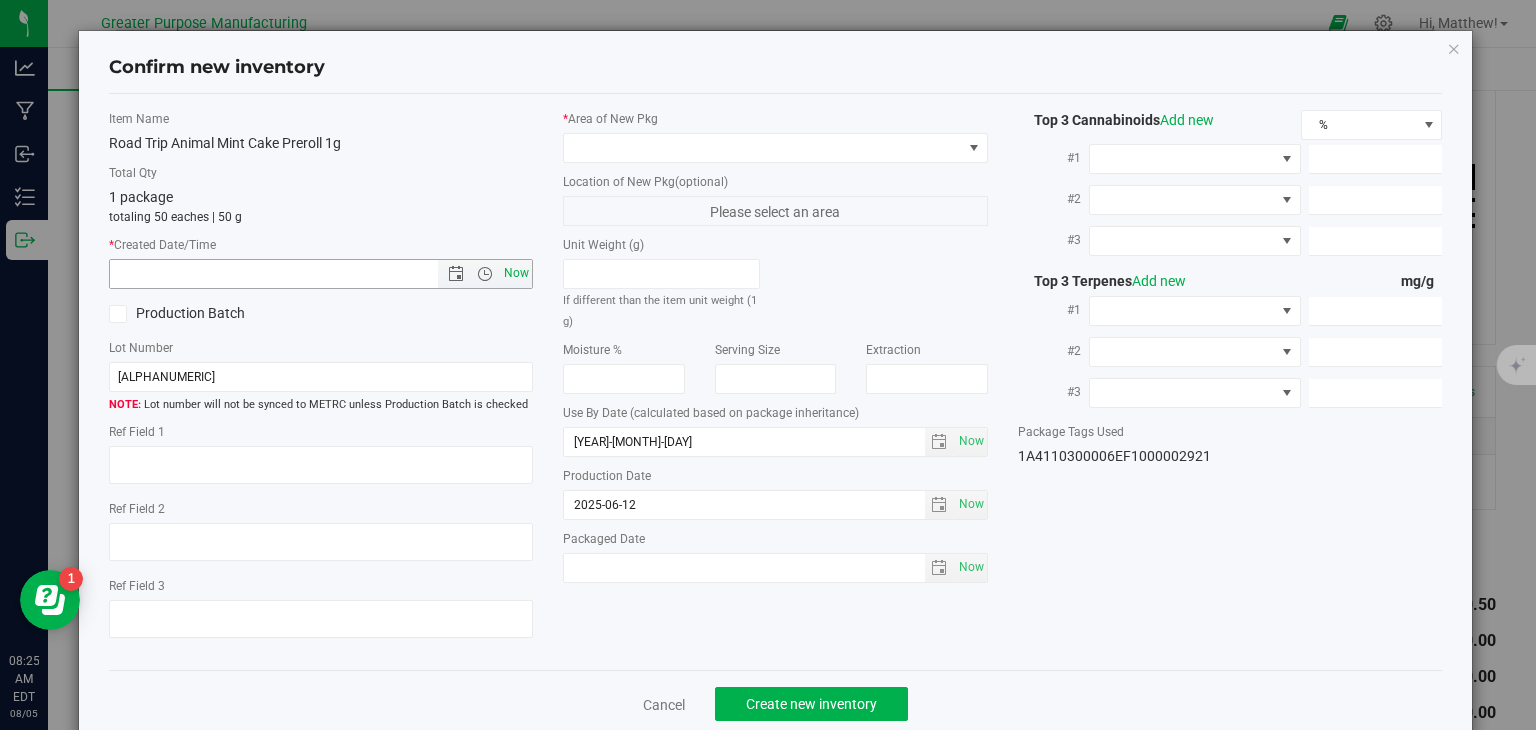 click on "Now" at bounding box center [517, 273] 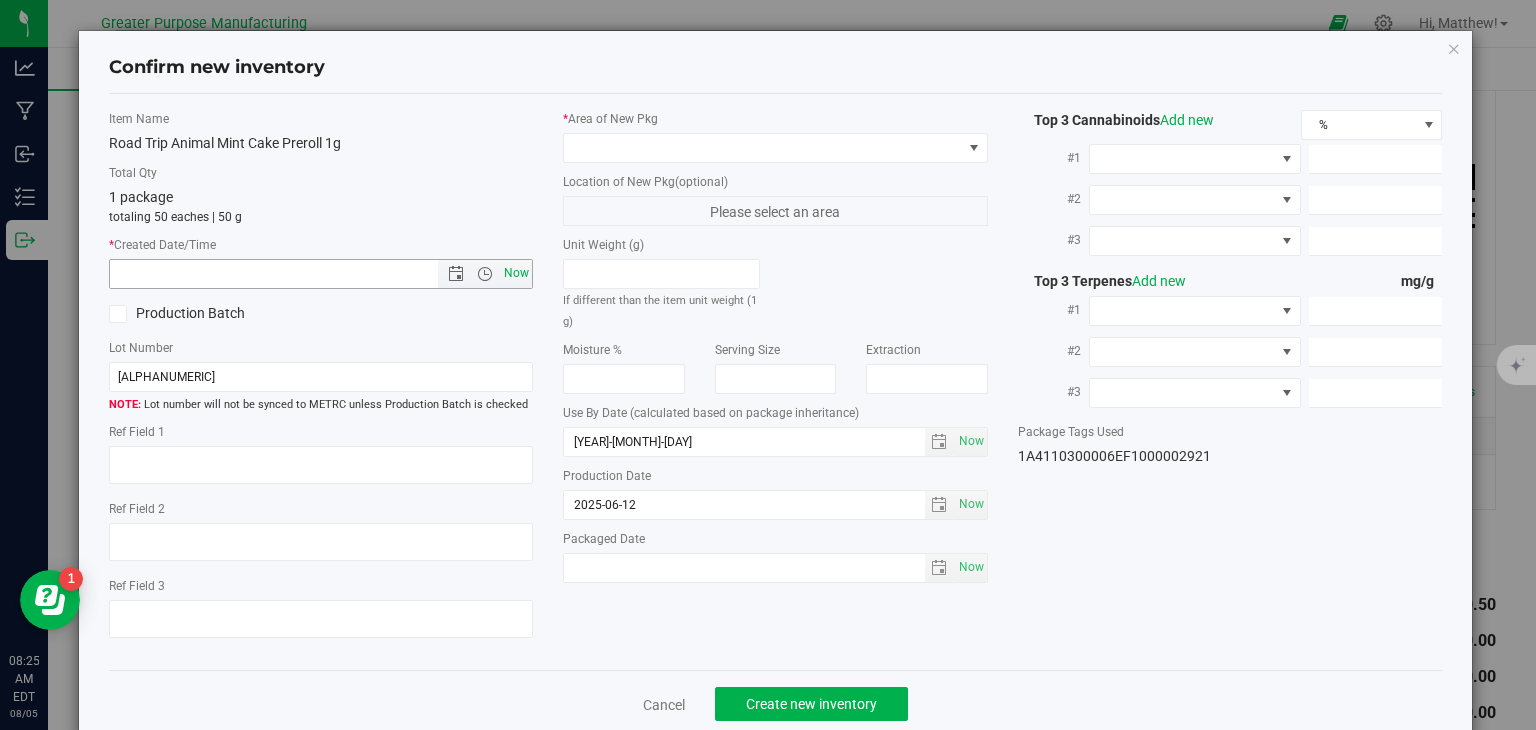 type on "[DATE] [TIME]" 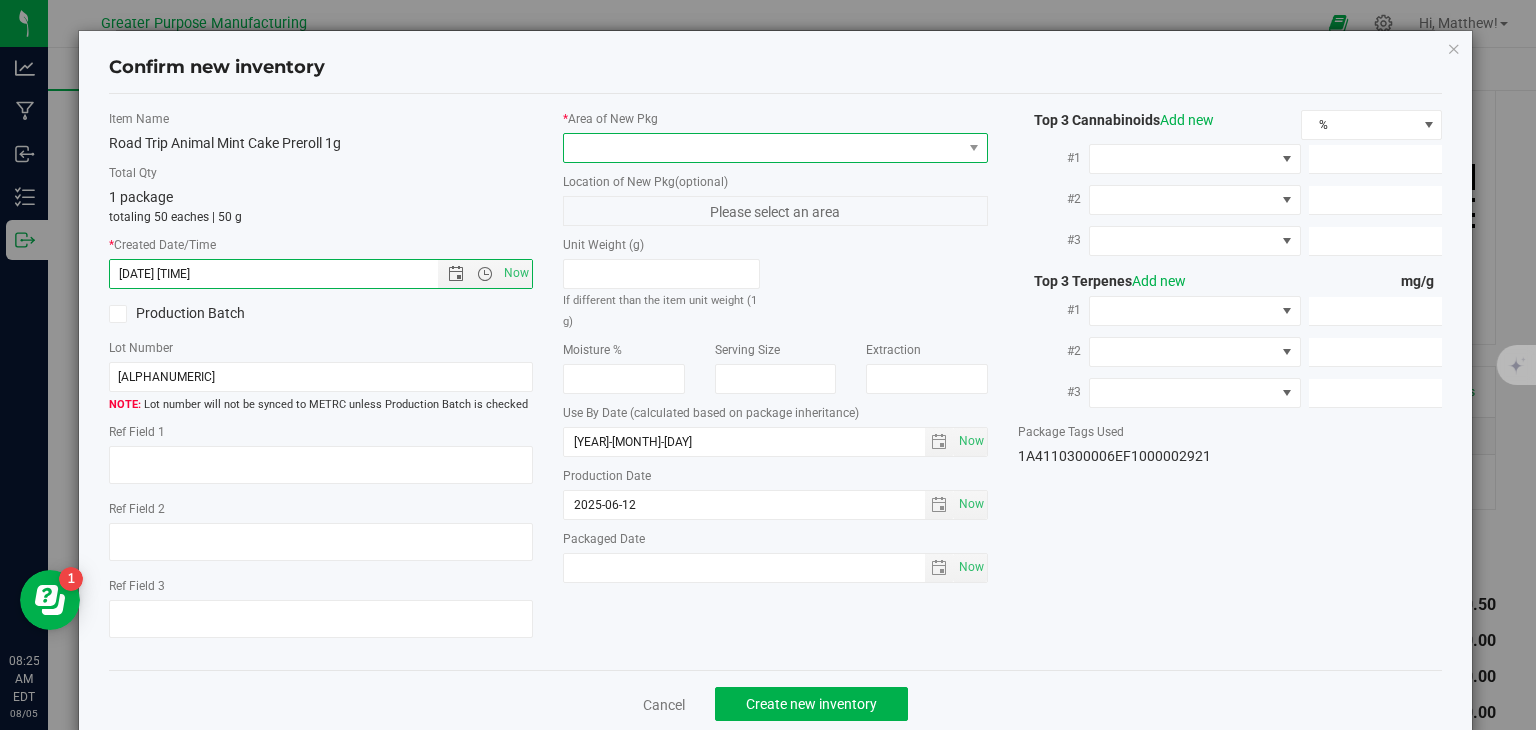 click at bounding box center (763, 148) 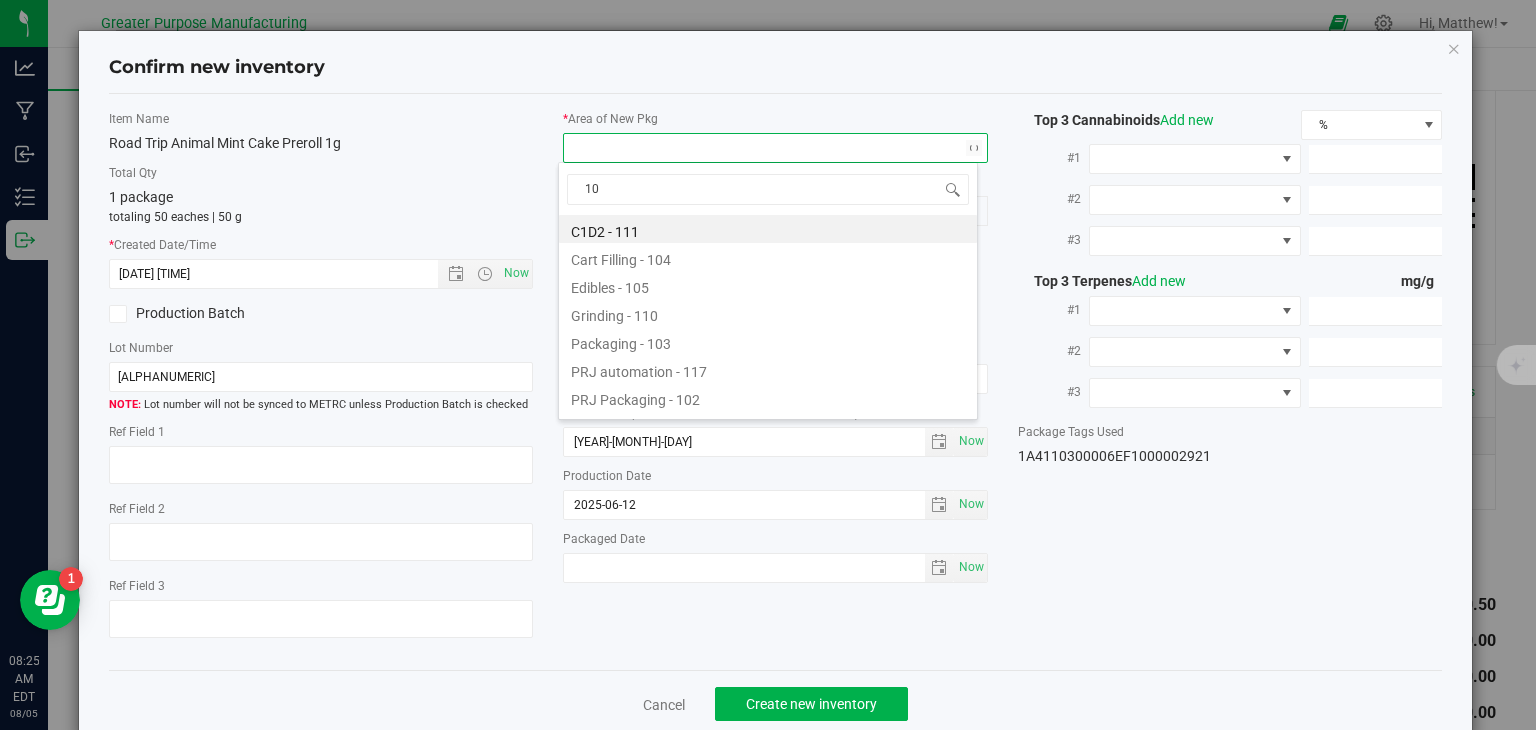 type on "108" 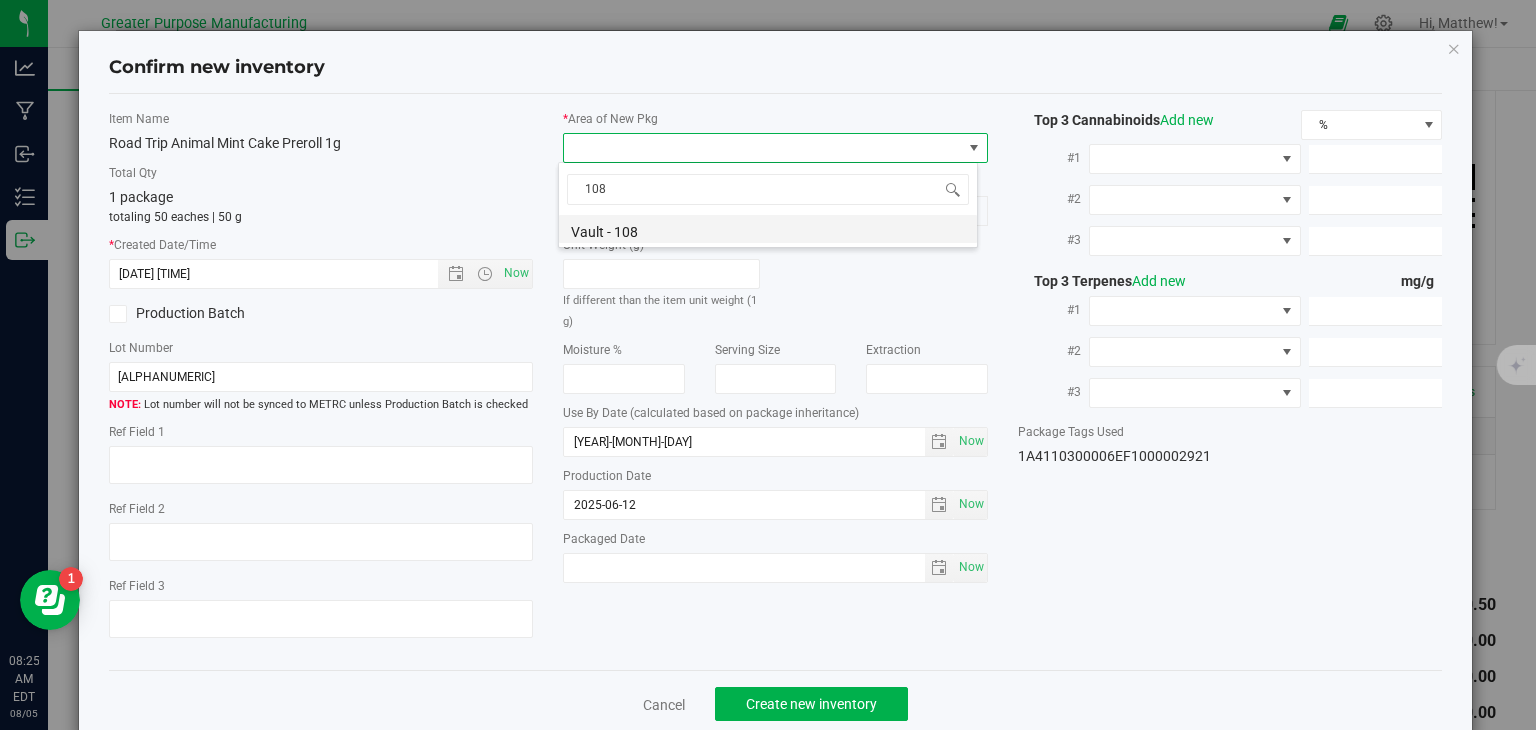 click on "Vault - 108" at bounding box center (768, 229) 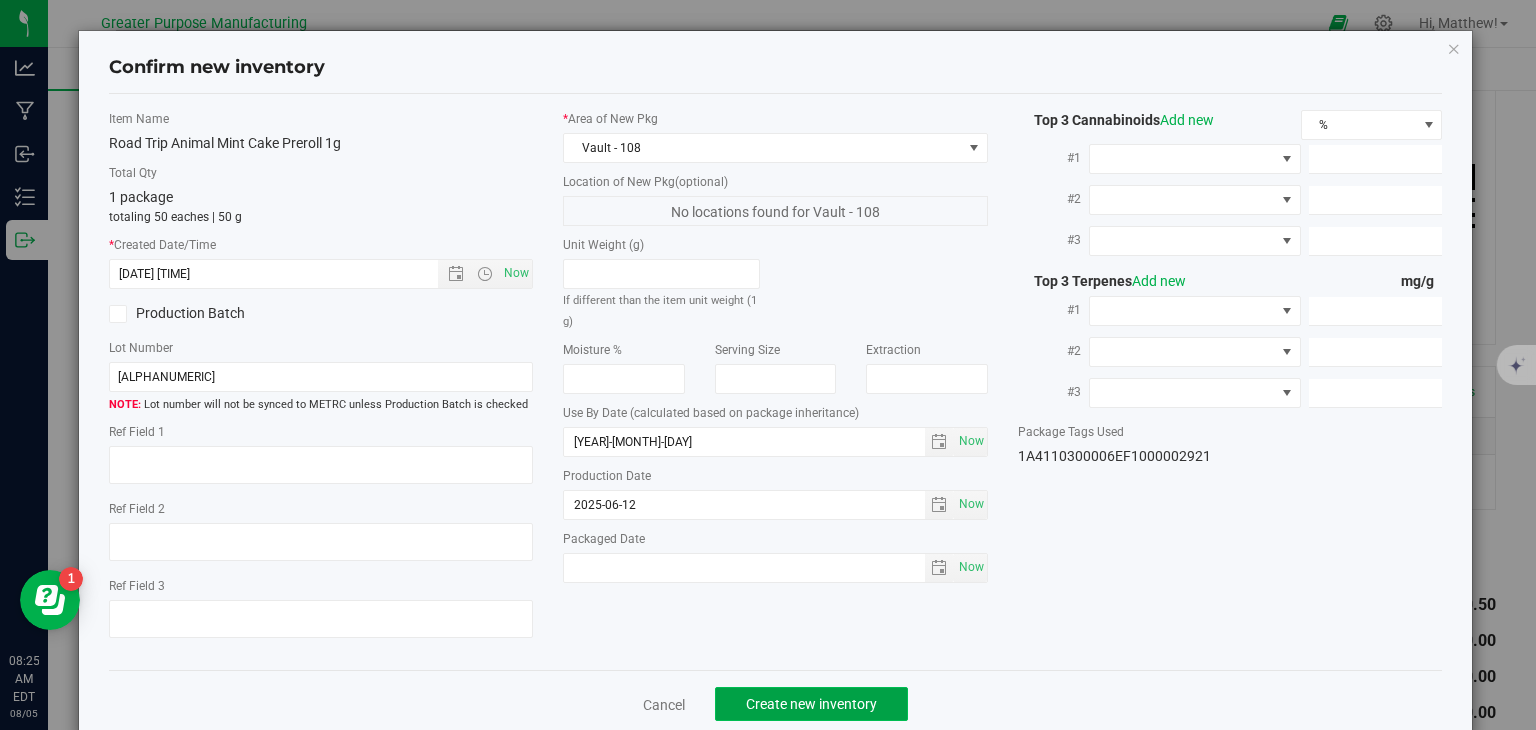 click on "Create new inventory" 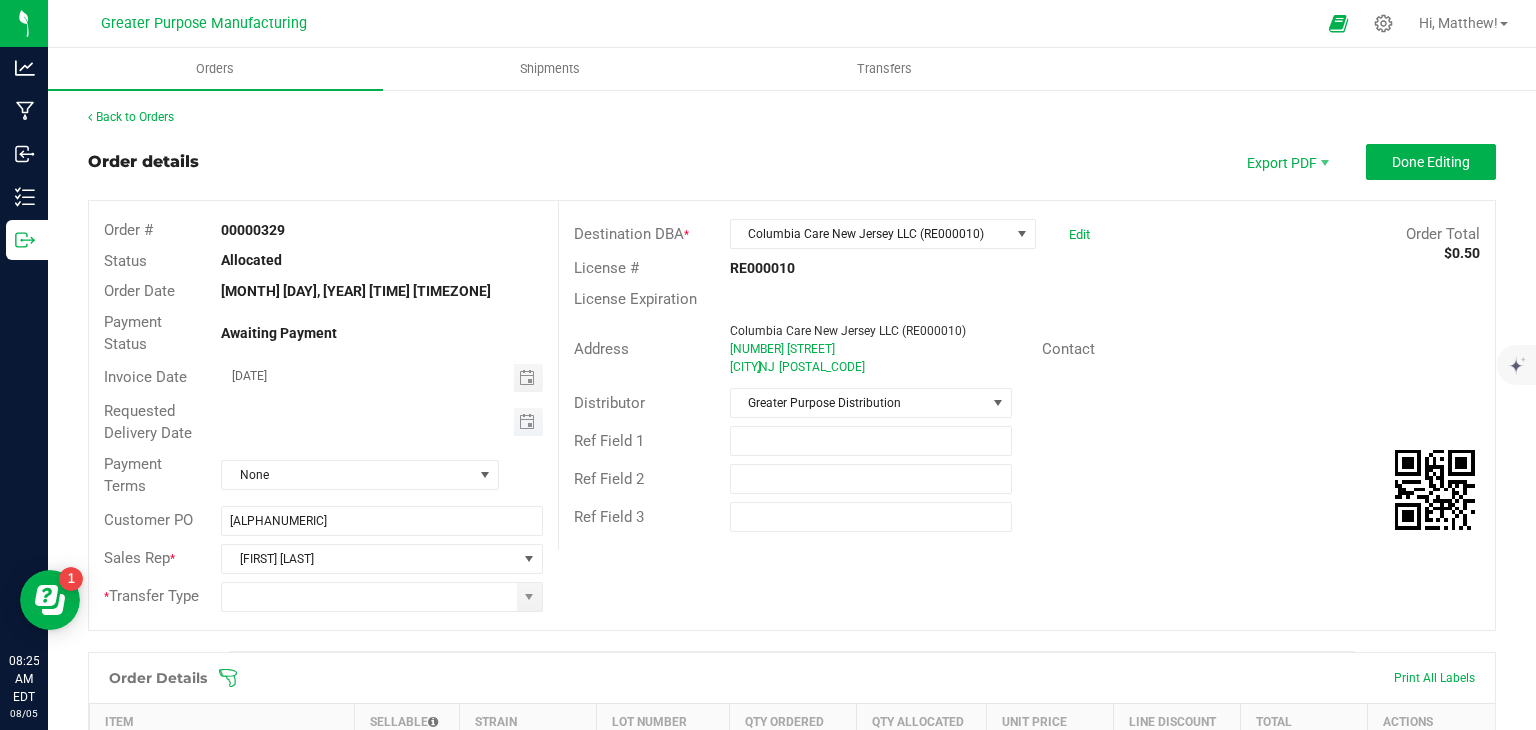 type on "month/day/year" 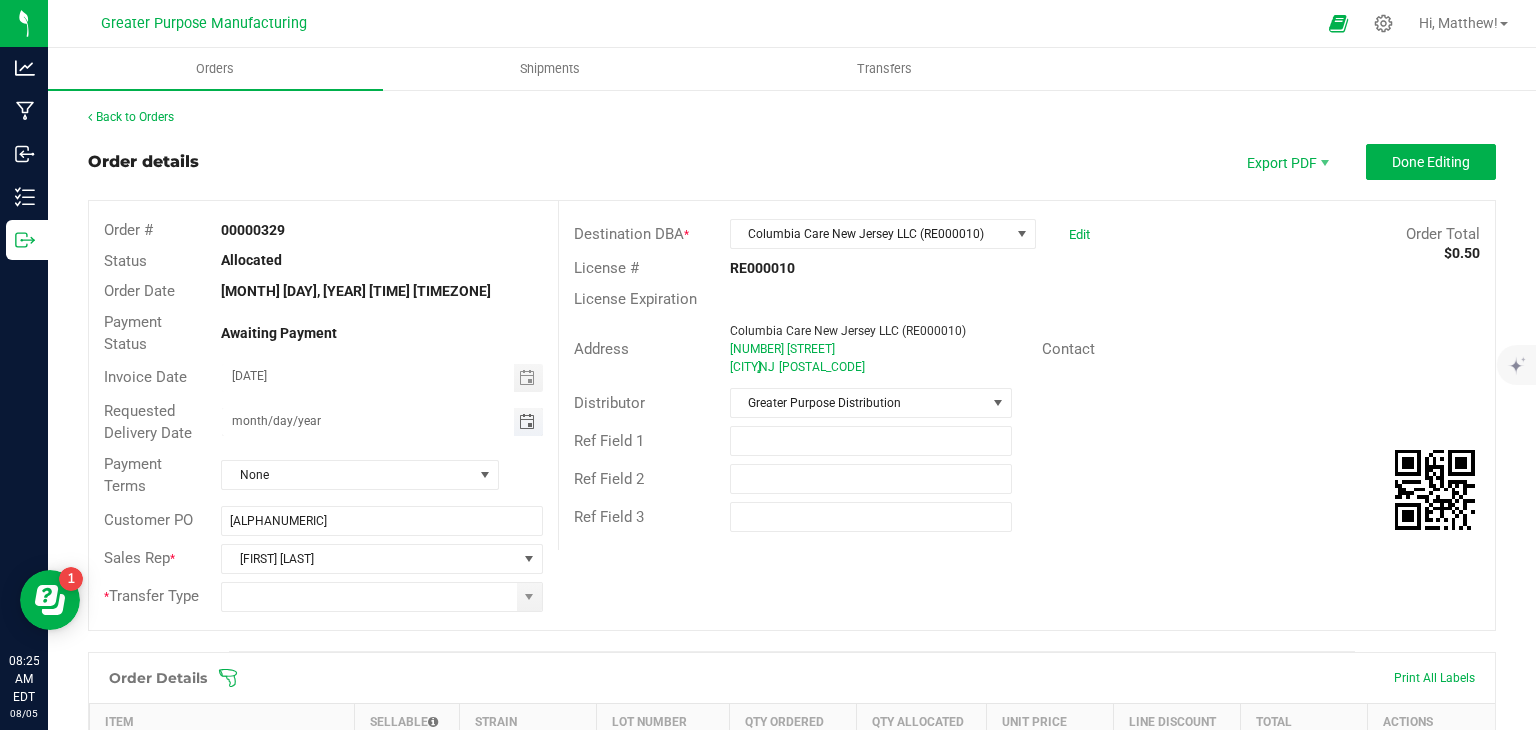click on "month/day/year" at bounding box center (368, 420) 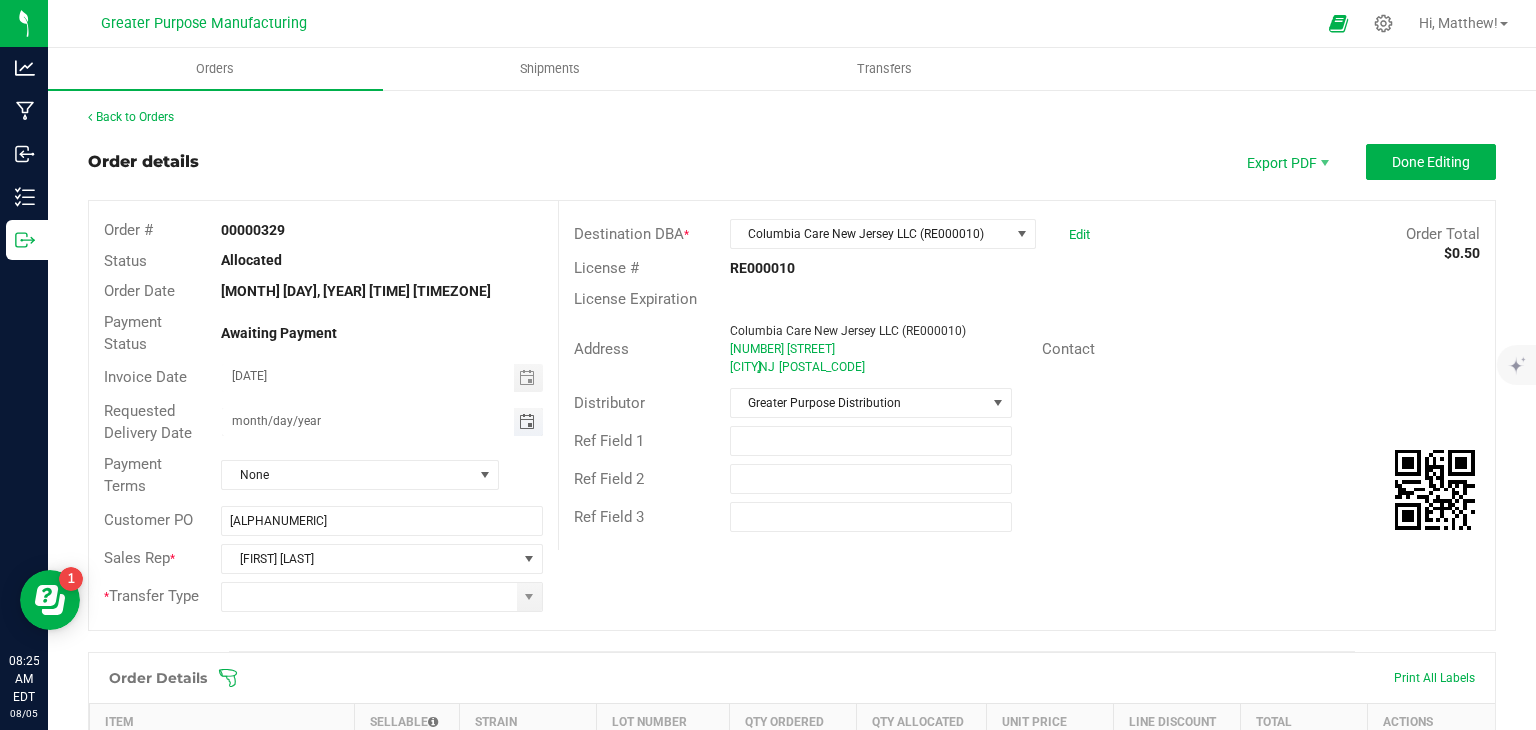 click at bounding box center [528, 422] 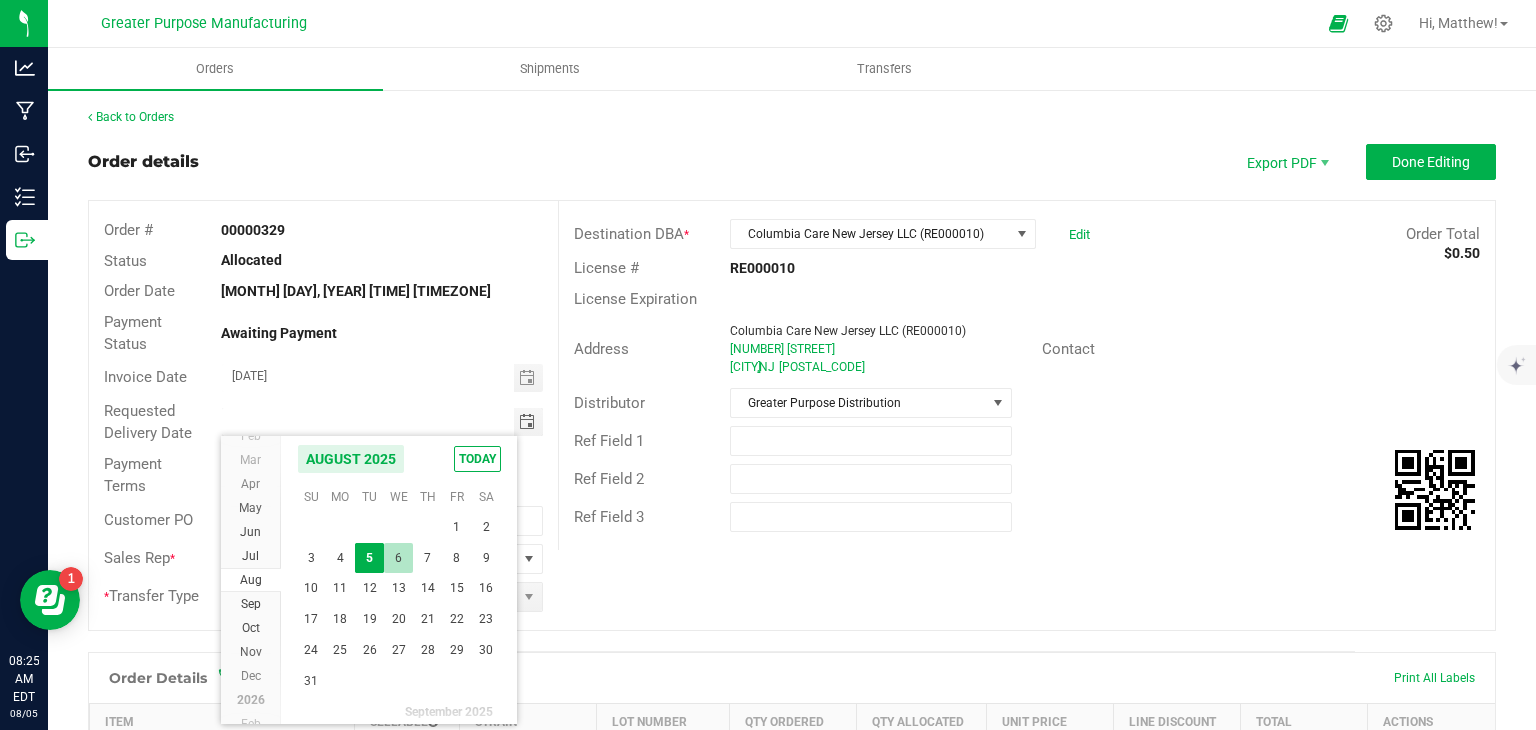 click on "6" at bounding box center [398, 558] 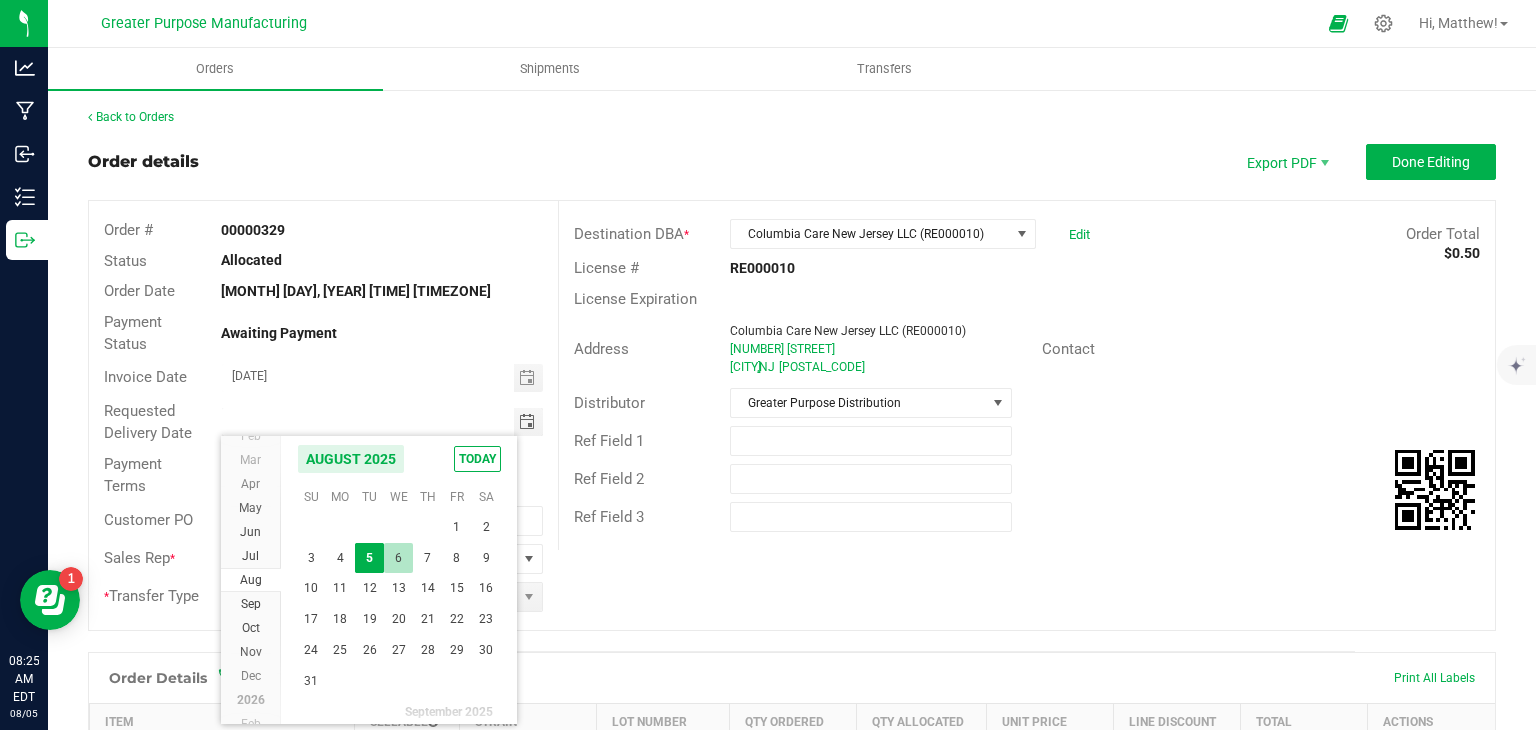 type on "08/06/2025" 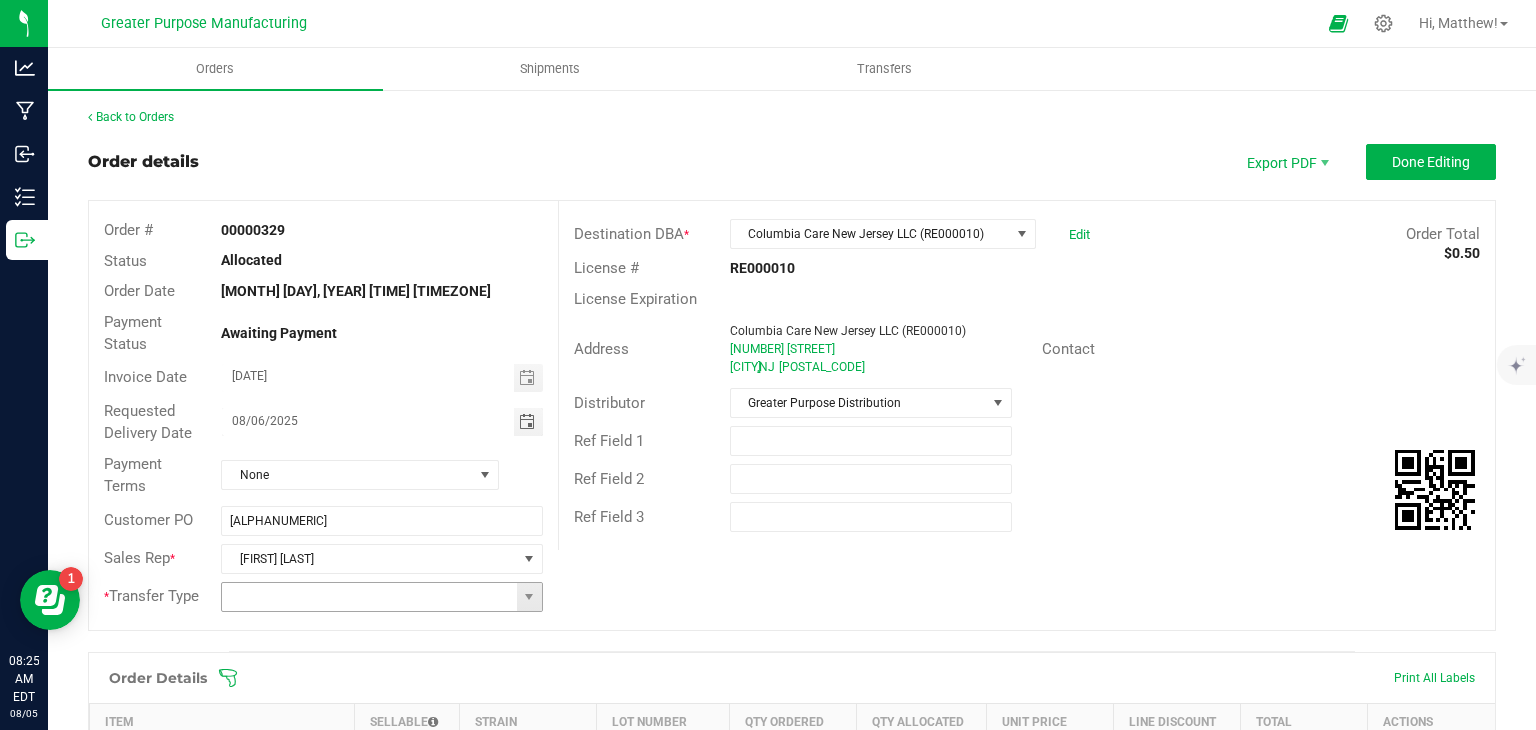 click at bounding box center [369, 597] 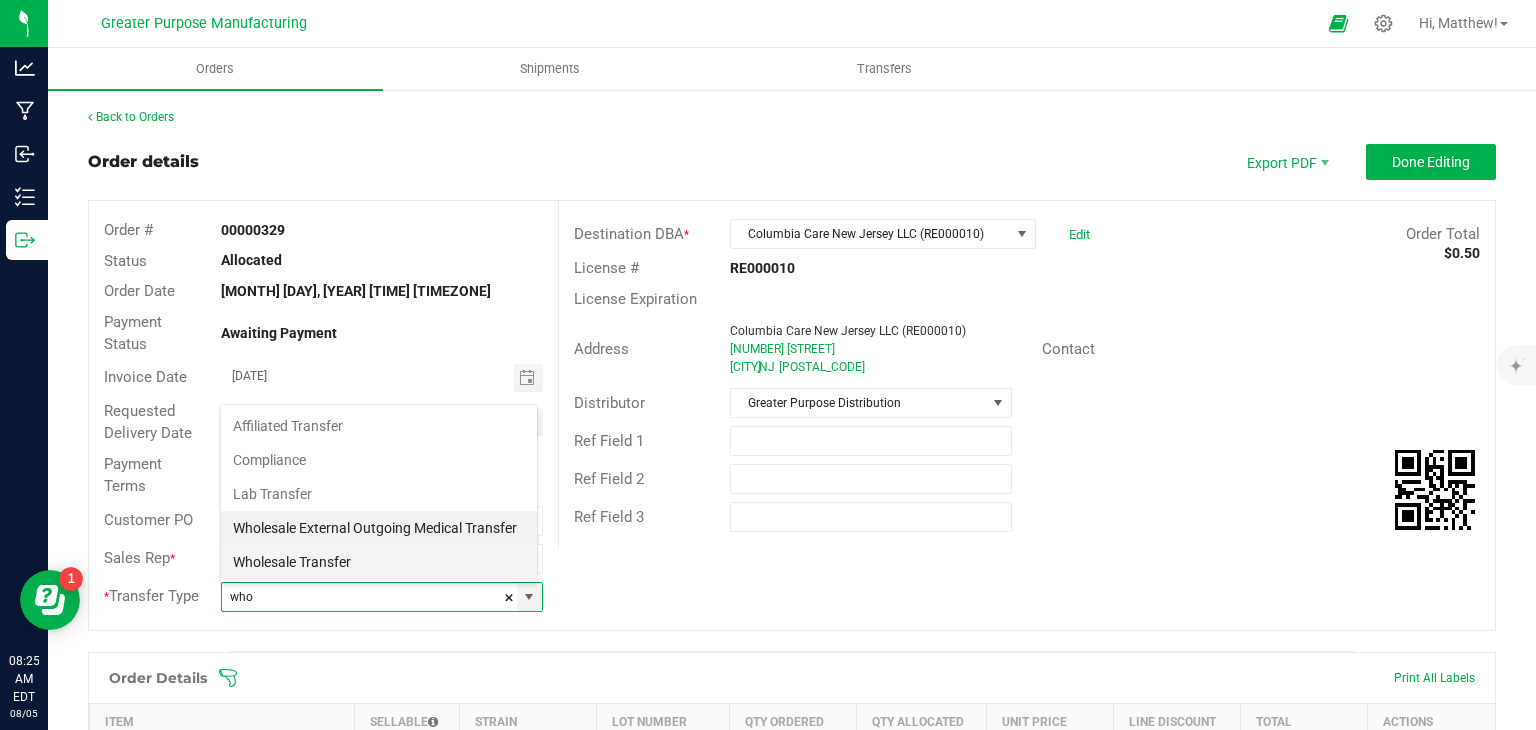 click on "Wholesale Transfer" at bounding box center (379, 562) 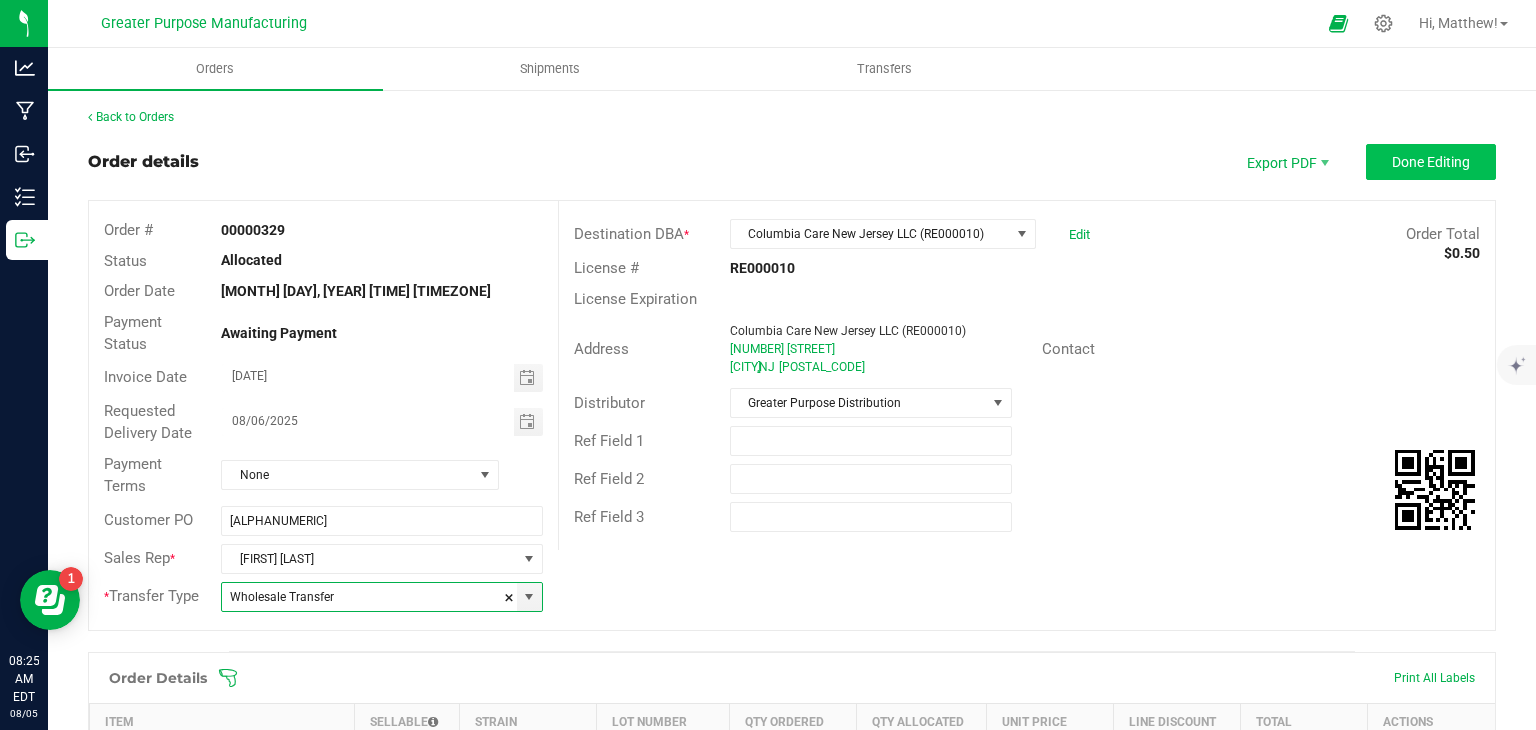 type on "Wholesale Transfer" 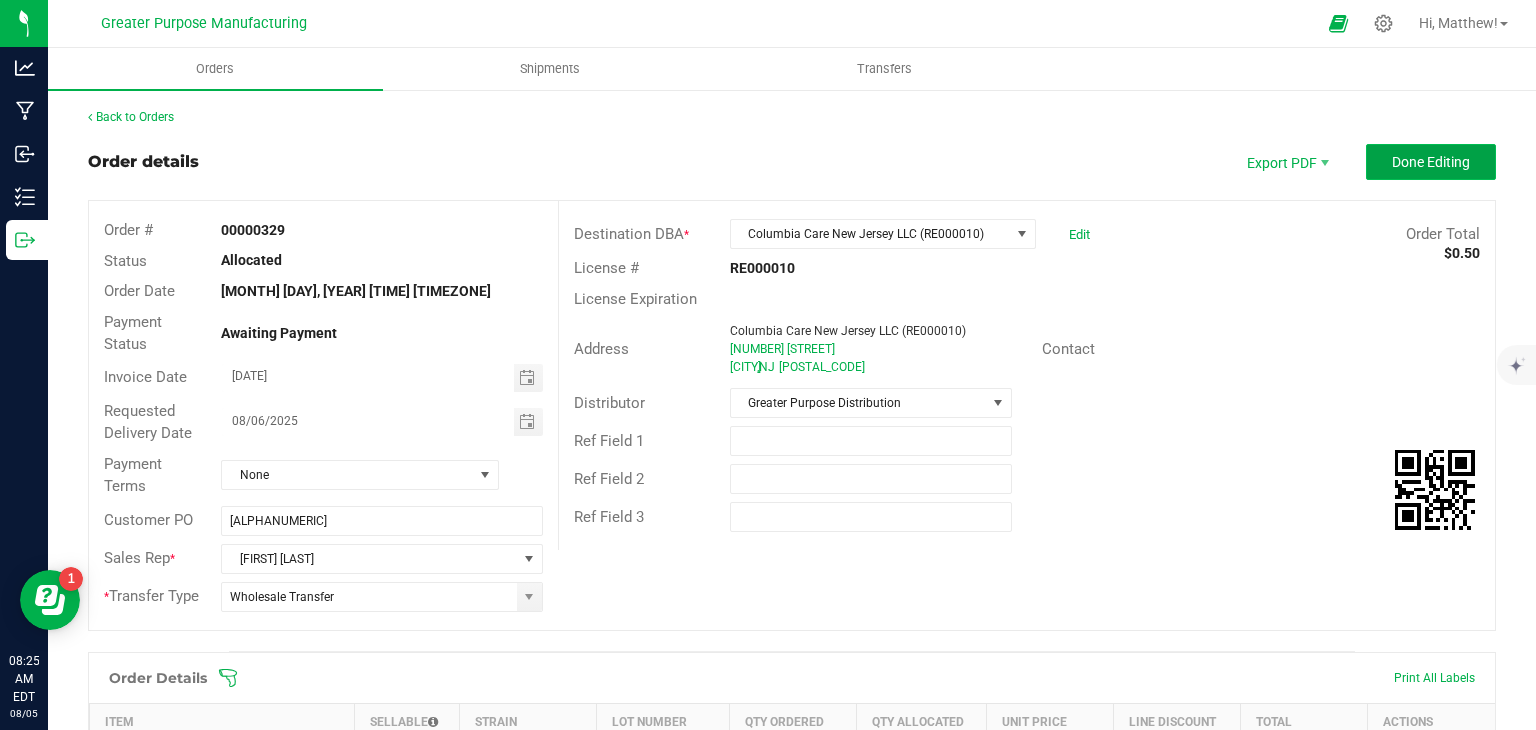 click on "Done Editing" at bounding box center [1431, 162] 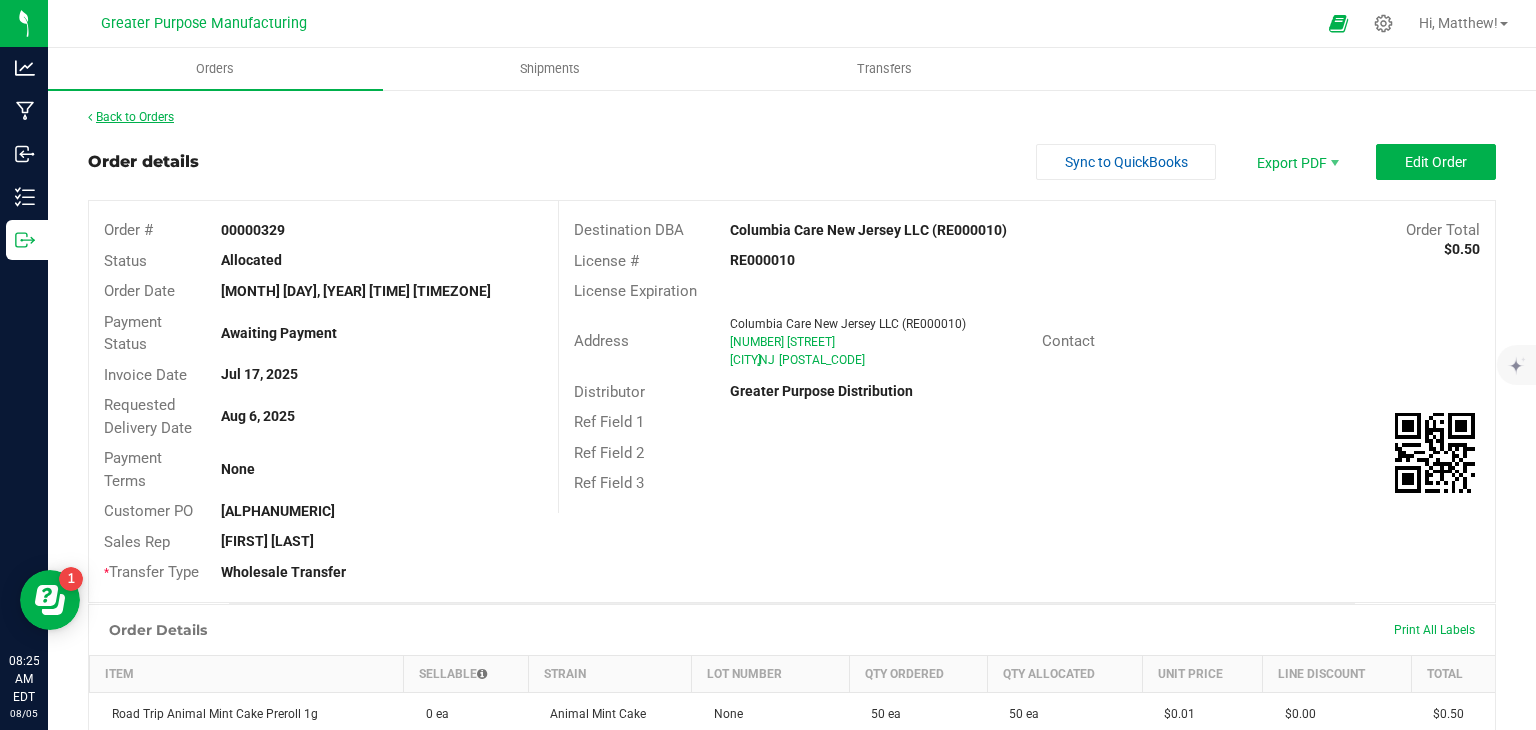 click on "Back to Orders" at bounding box center (131, 117) 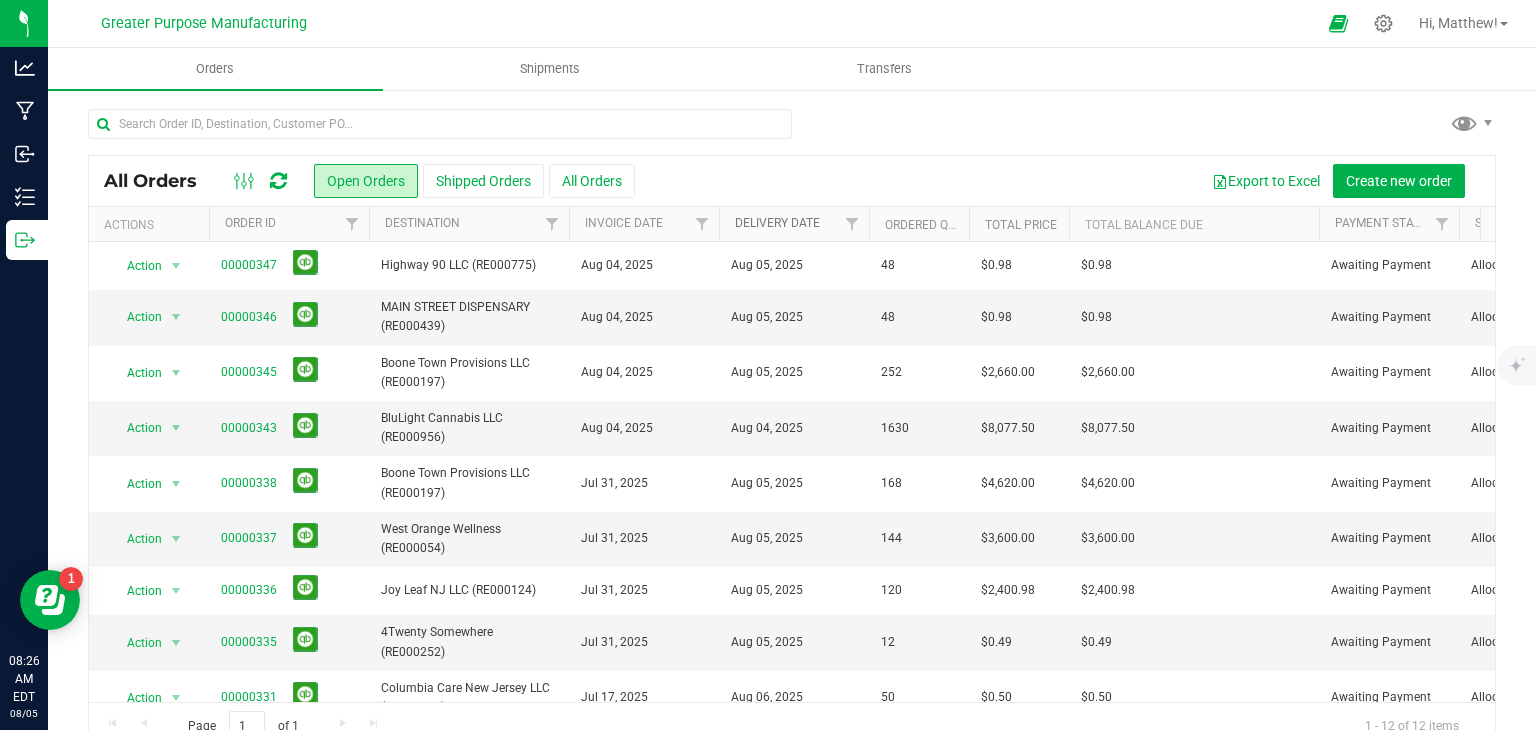 click on "Delivery Date" at bounding box center (777, 223) 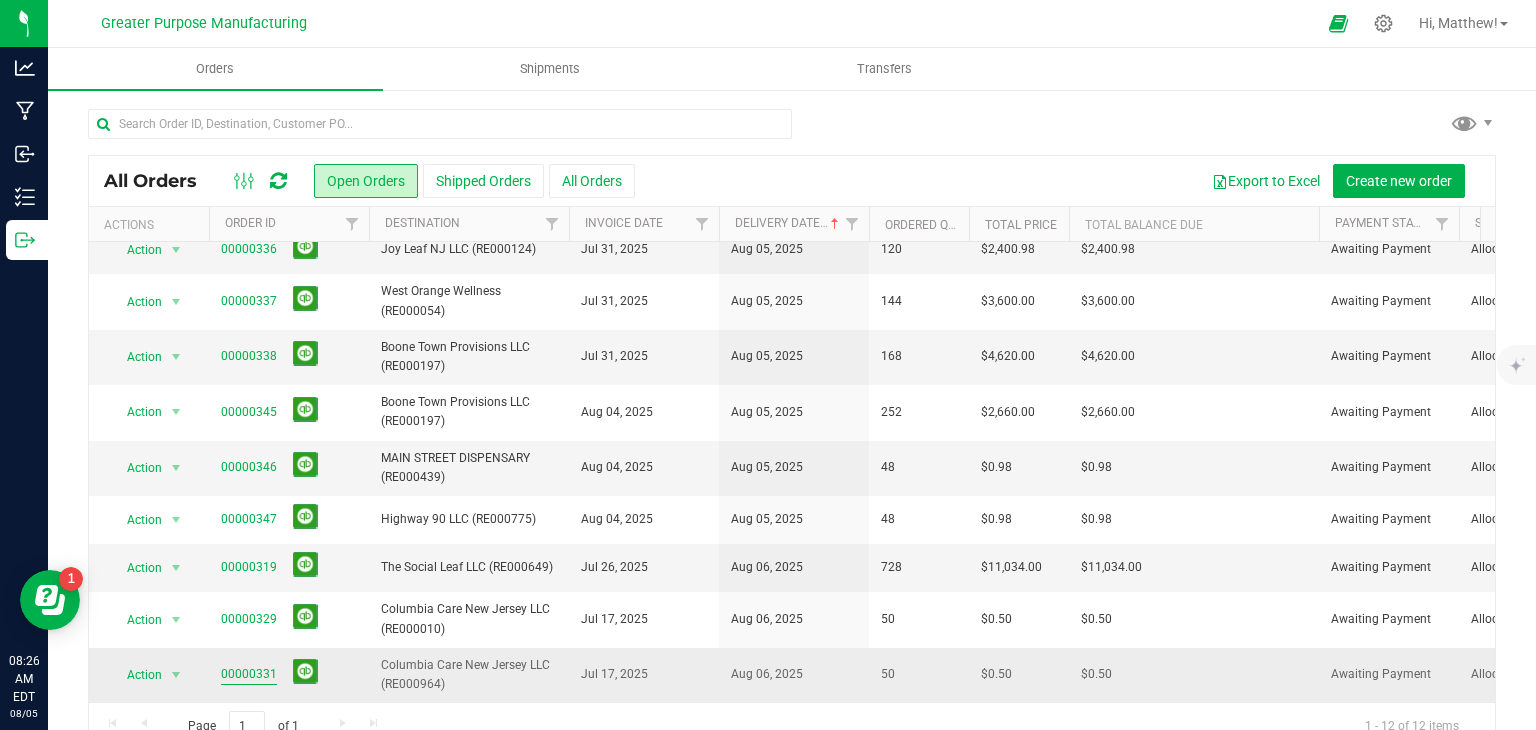 click on "00000331" at bounding box center [249, 674] 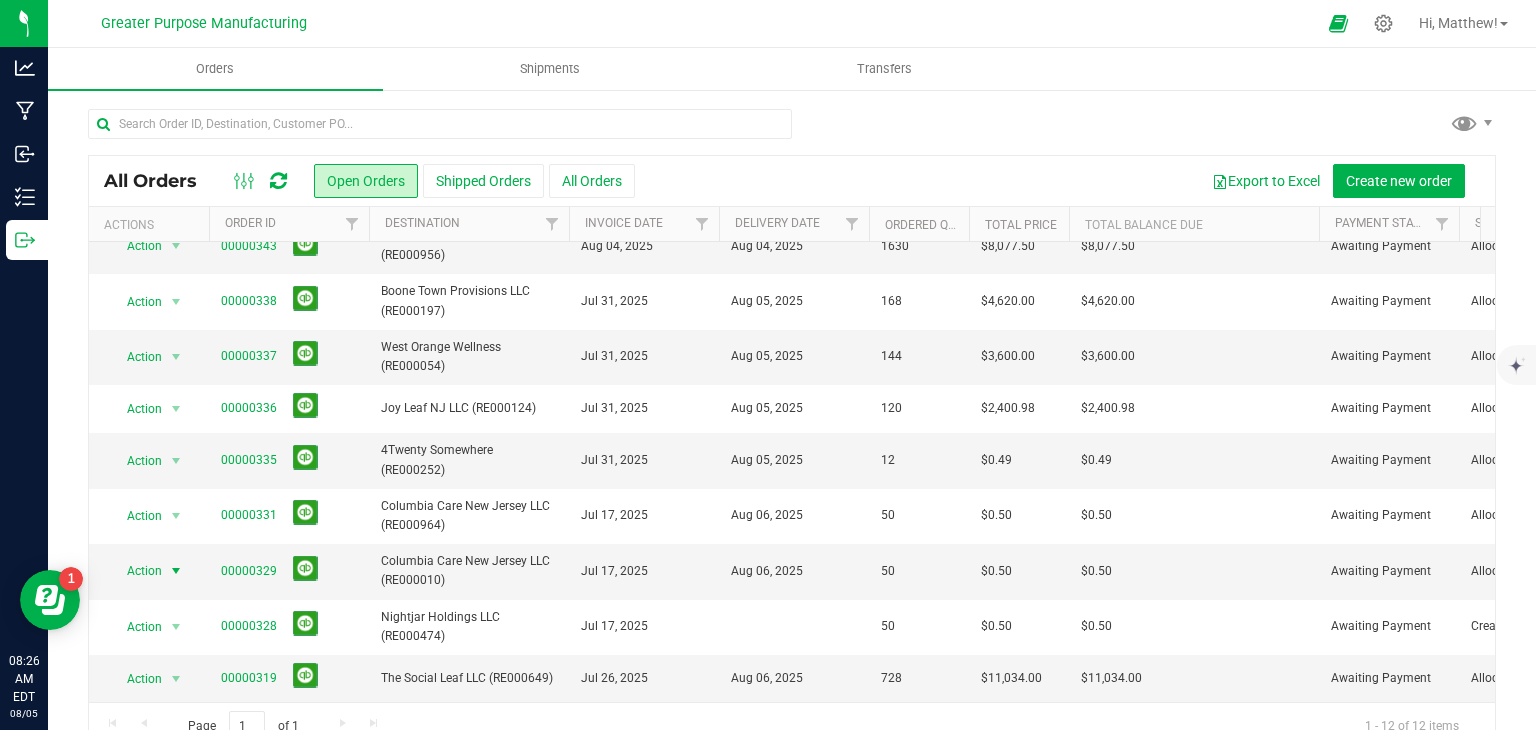 click on "Analytics Manufacturing Inbound Inventory Outbound [TIME] [MONTH]/[DAY]/[YEAR]  [MONTH]/[DAY]   Greater Purpose Manufacturing   Hi, [FIRST]!
Orders
Shipments
Transfers
All Orders" at bounding box center [768, 365] 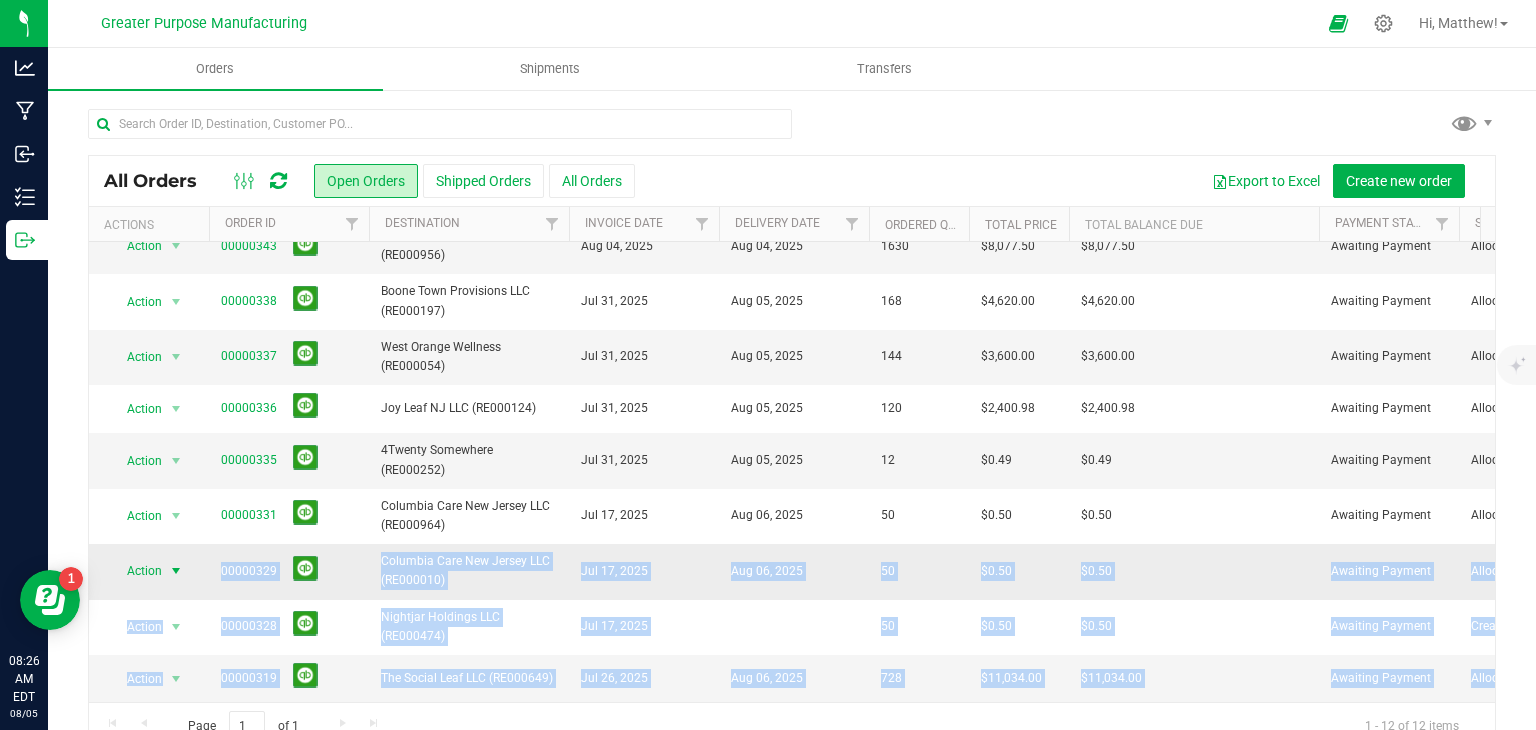 click at bounding box center [176, 571] 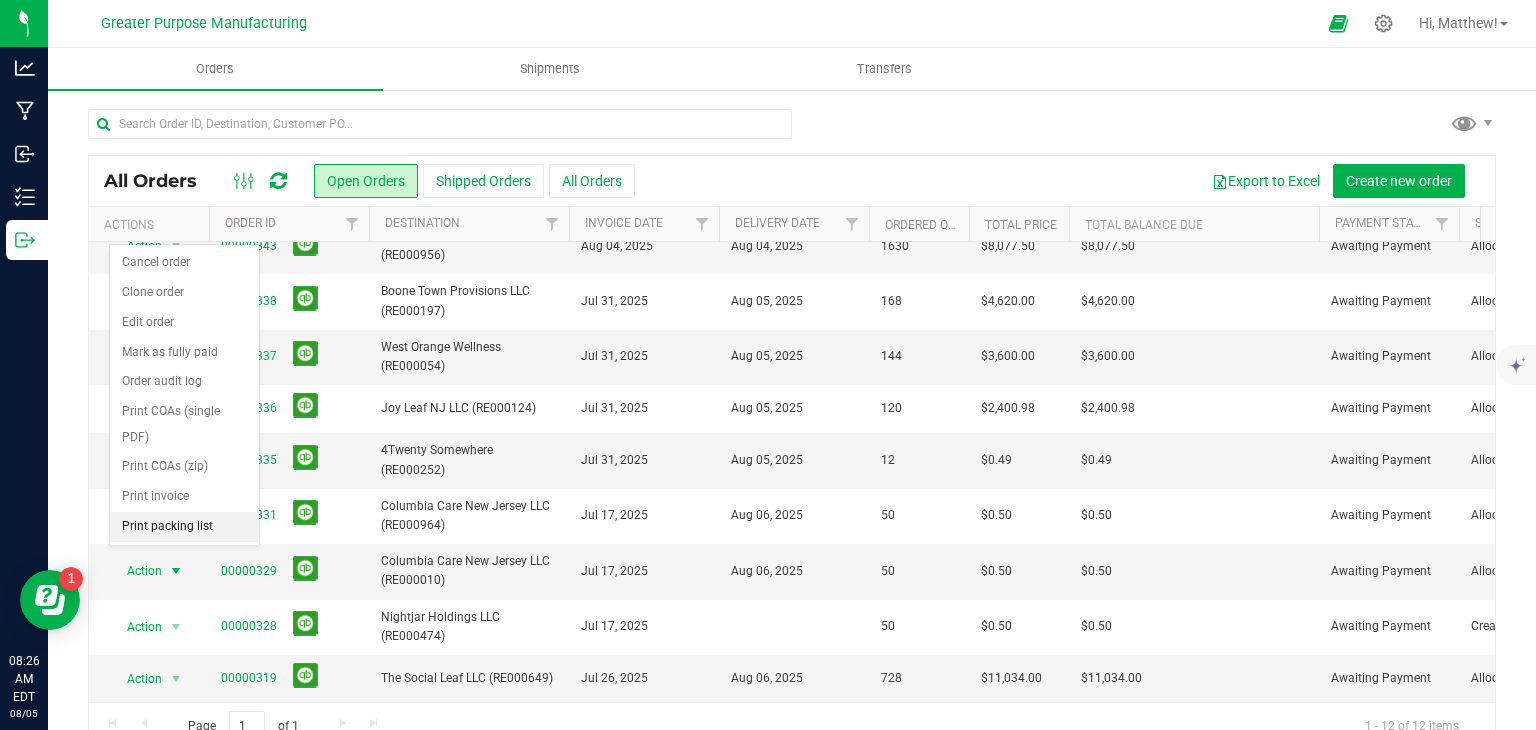 click on "Print packing list" at bounding box center [184, 527] 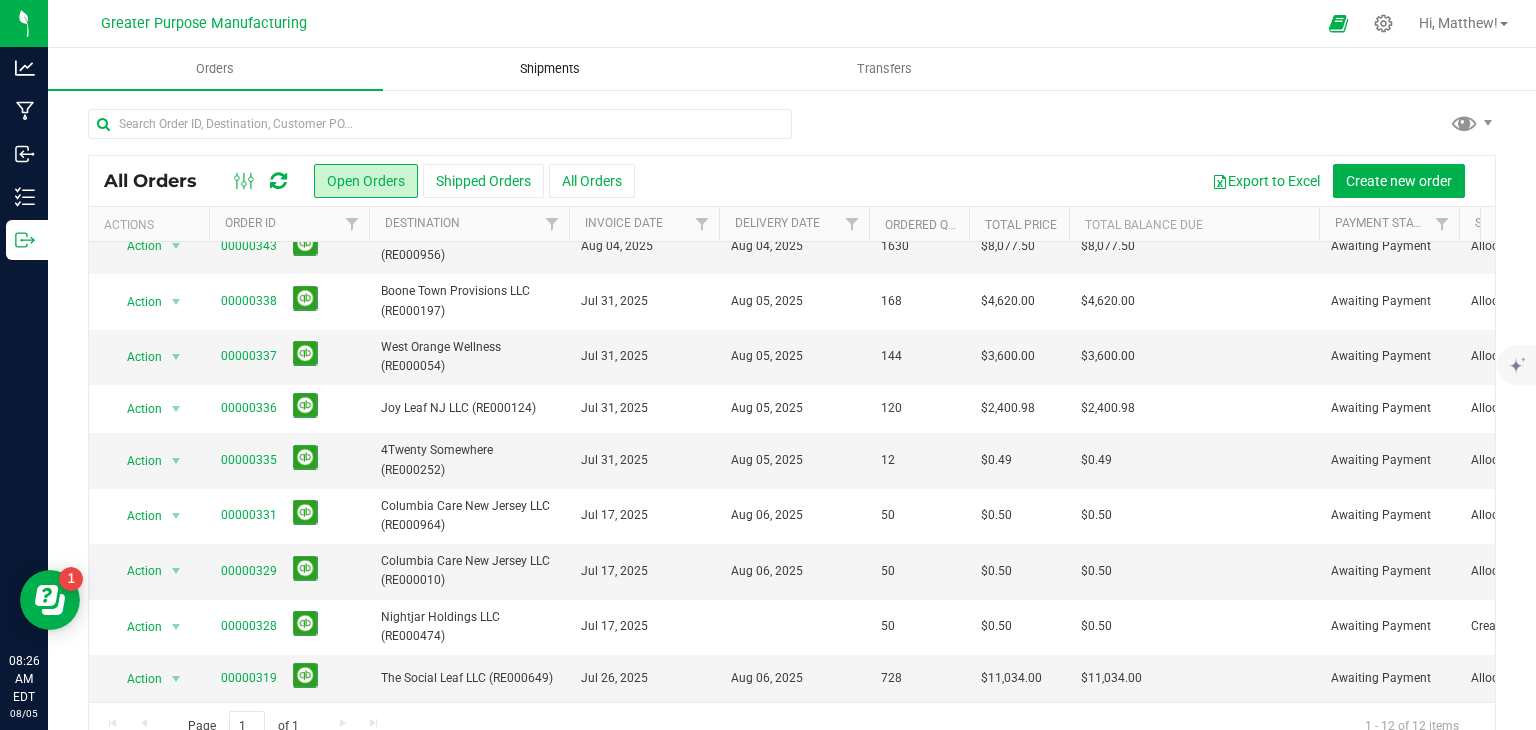 click on "Shipments" at bounding box center [550, 69] 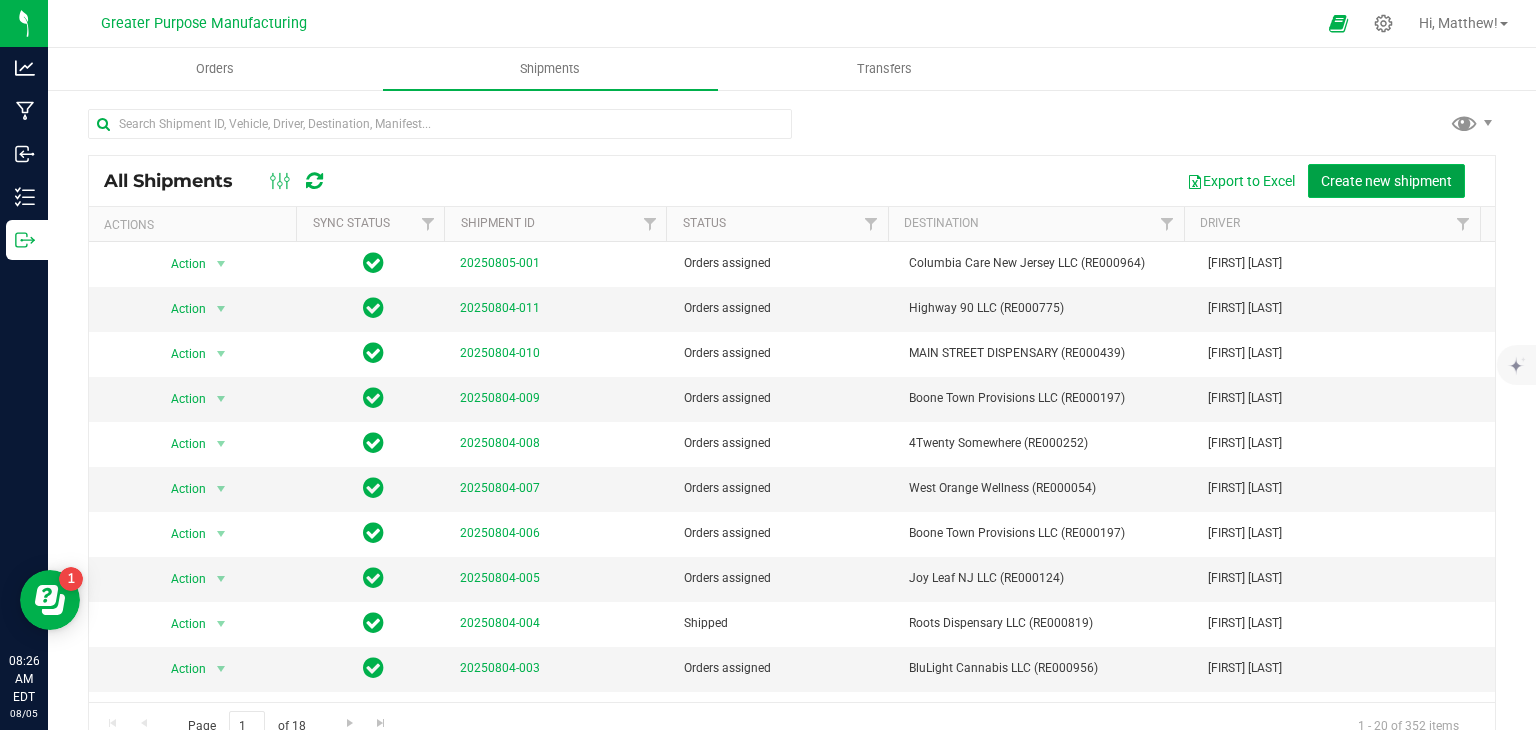 click on "Create new shipment" at bounding box center (1386, 181) 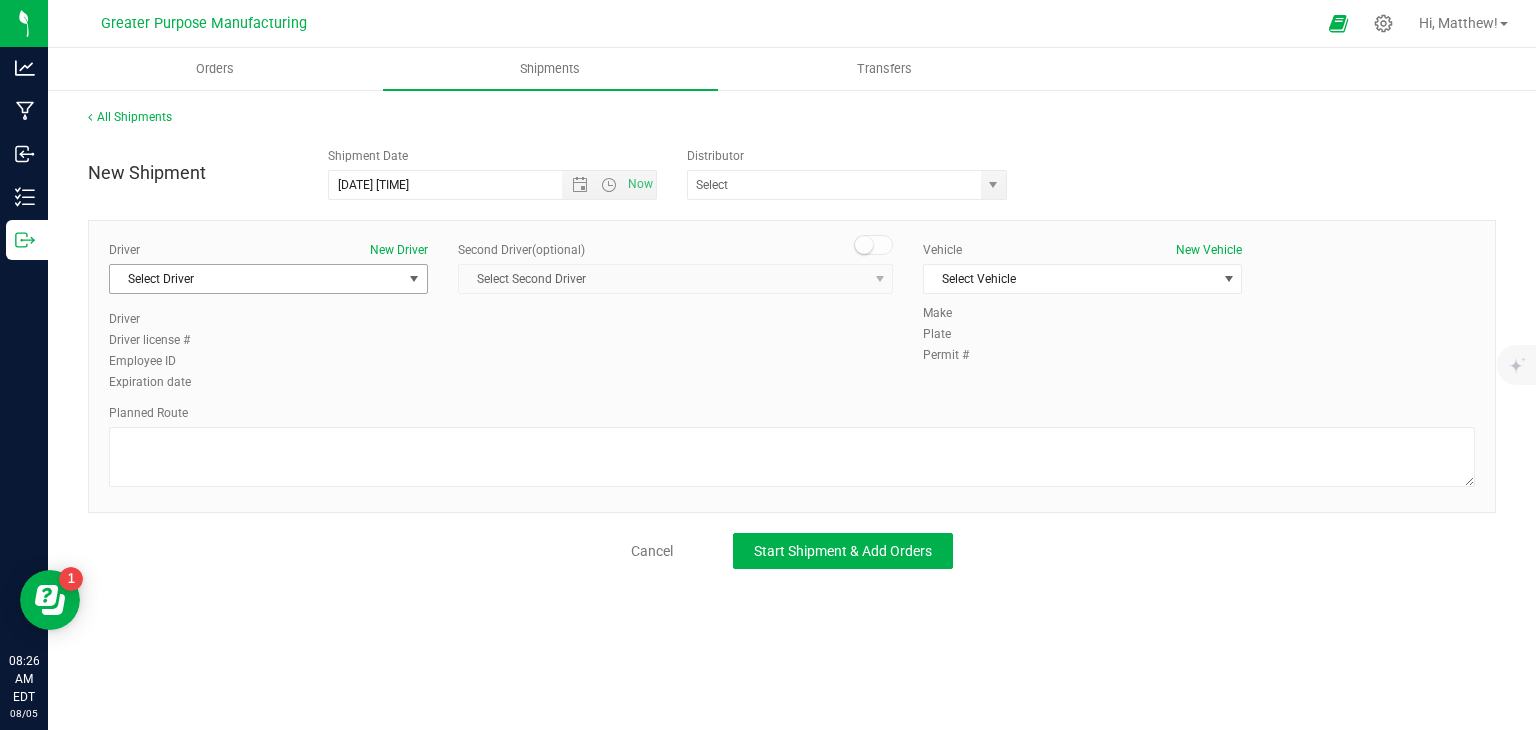 click on "Orders
Shipments
Transfers
All Shipments
New Shipment
Shipment Date
[DATE] [TIME]
Now" at bounding box center [792, 389] 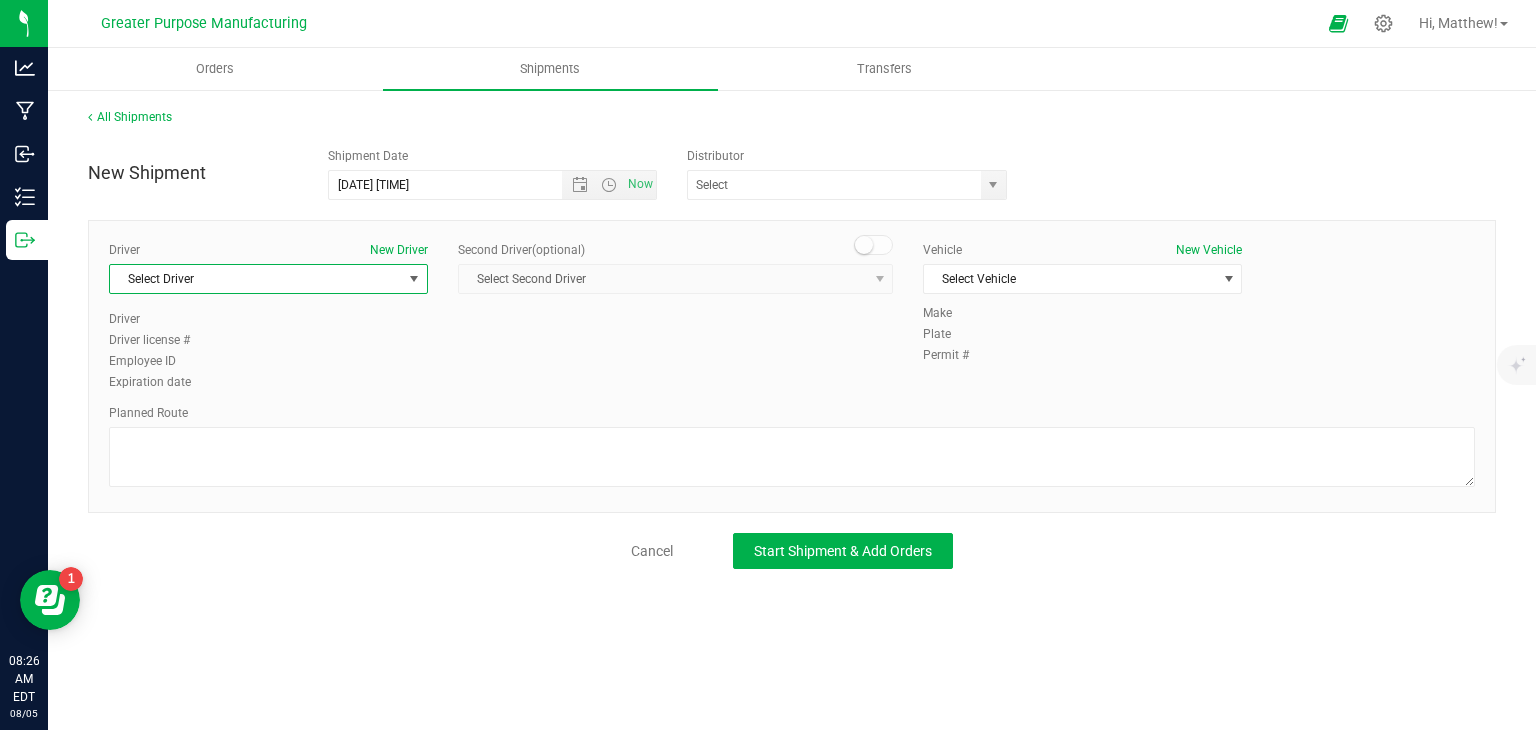 click on "Select Driver" at bounding box center [256, 279] 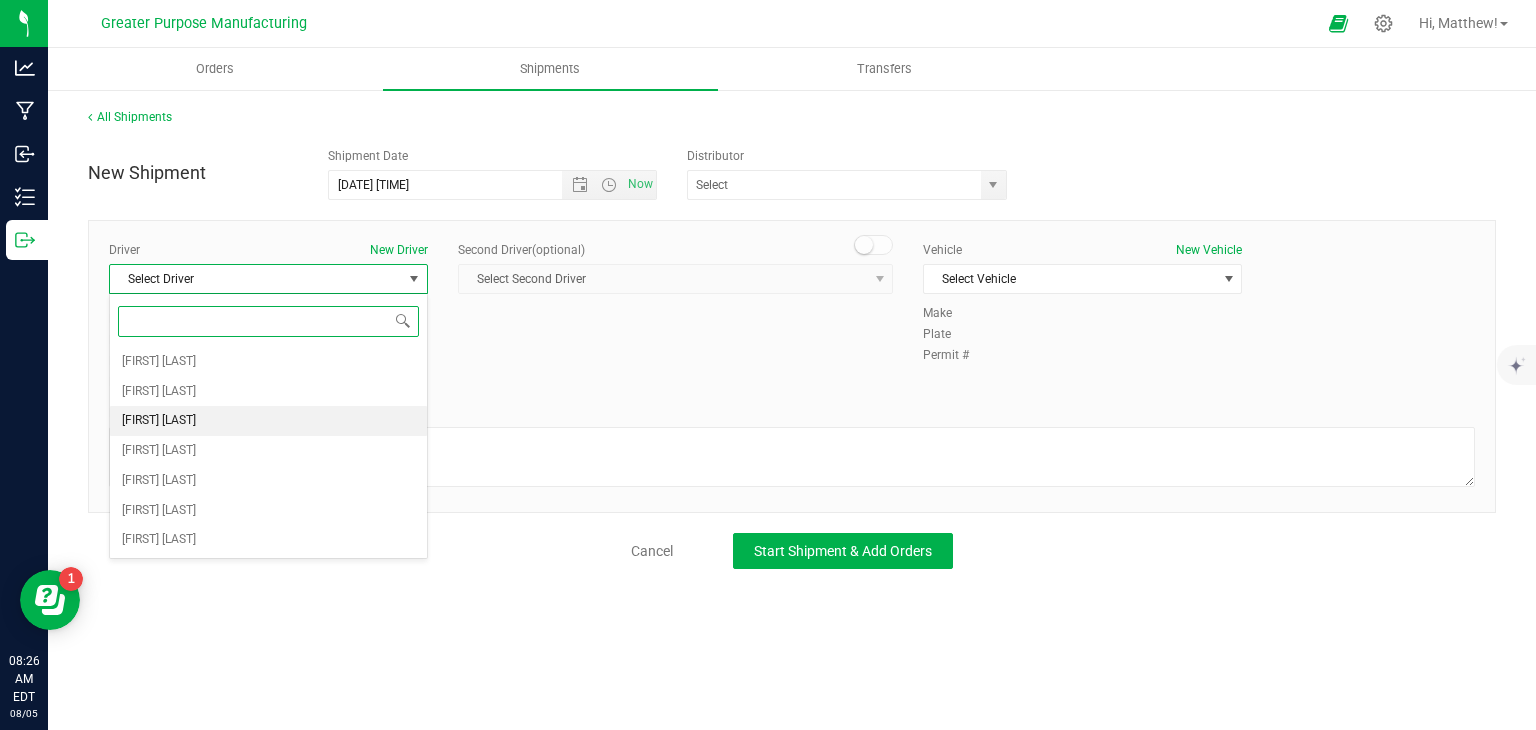 click on "[FIRST] [LAST]" at bounding box center (159, 421) 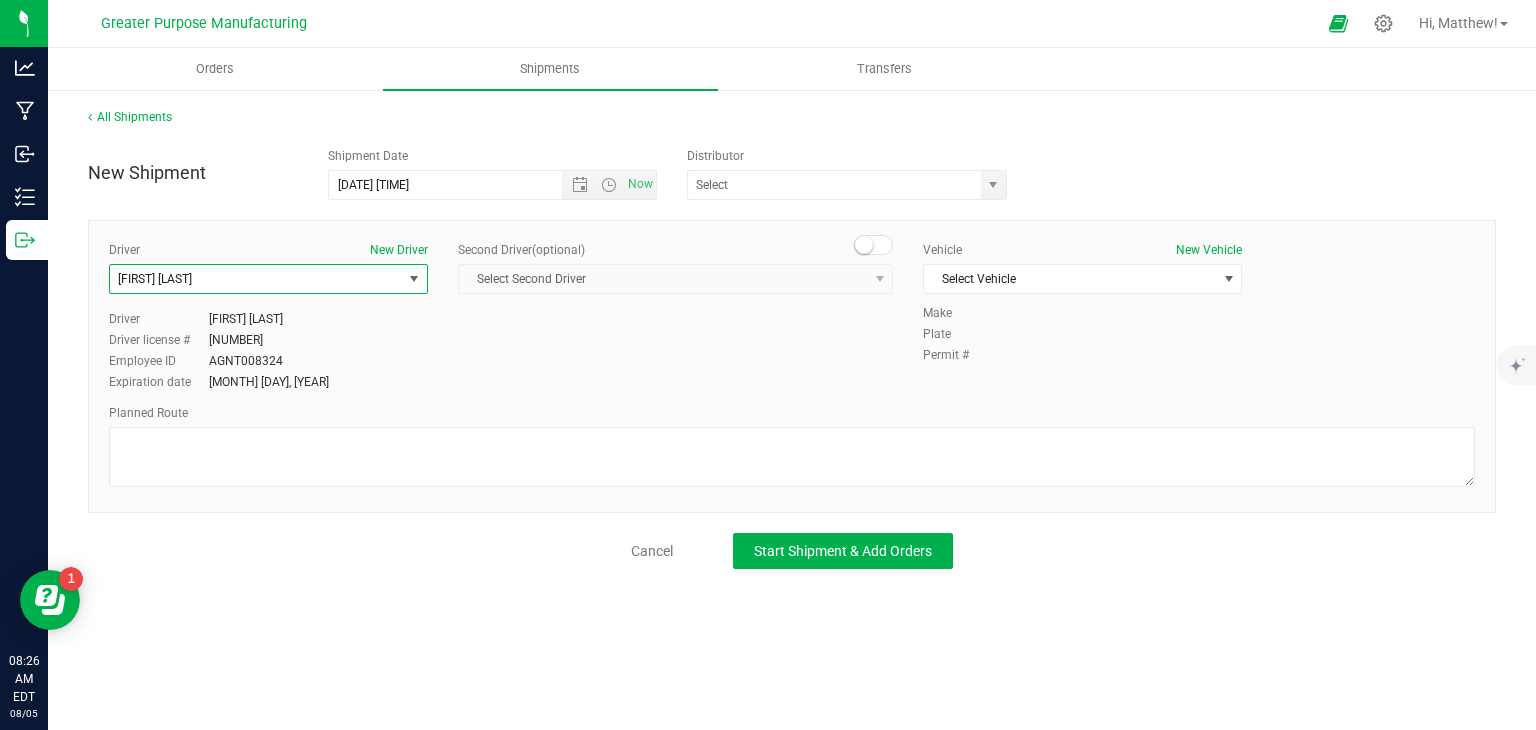 click on "Vehicle
New Vehicle
Select Vehicle Select Vehicle GVS - Ford Transit 250 - A24UZU Nissan NV 200" at bounding box center (1082, 272) 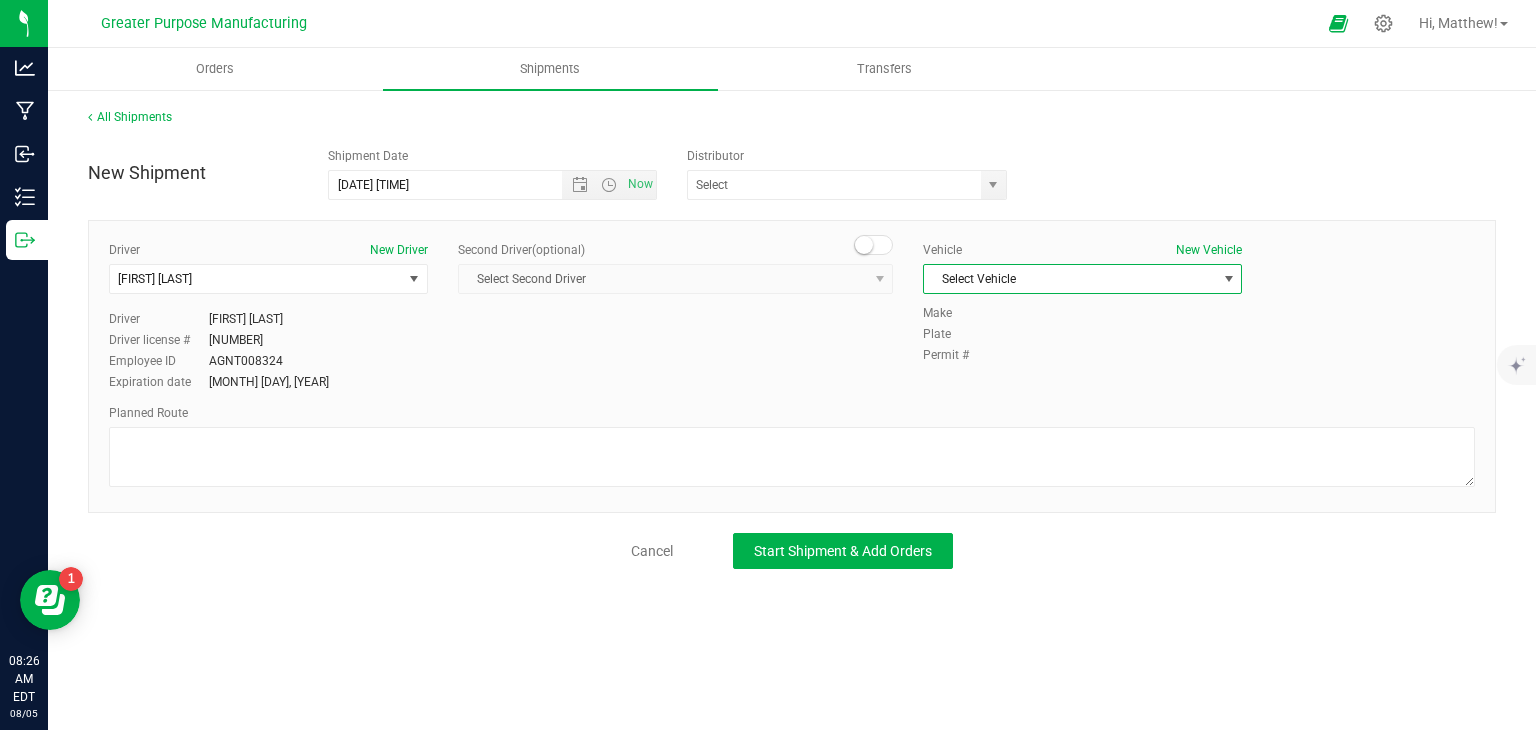 click on "Select Vehicle" at bounding box center (1070, 279) 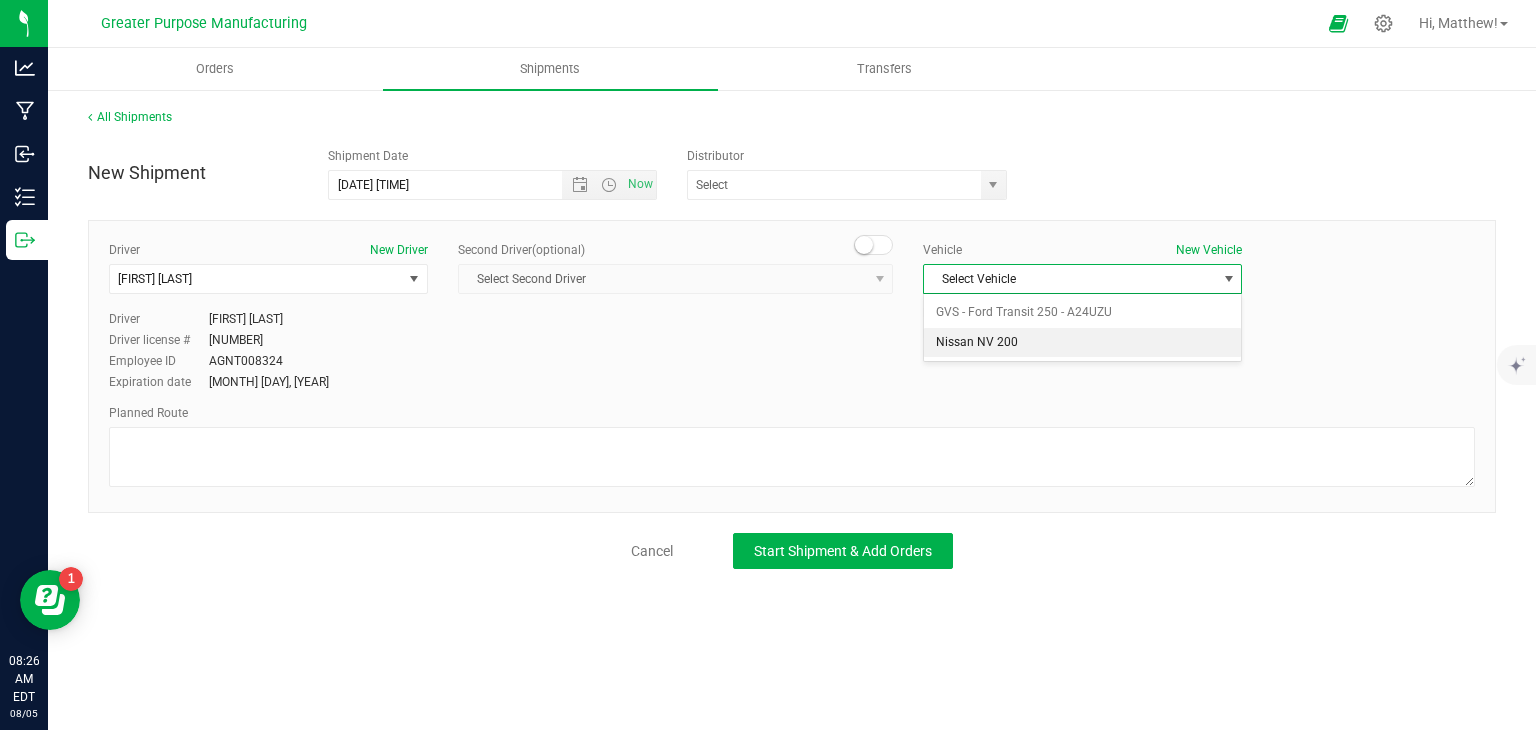 click on "Nissan NV 200" at bounding box center [1082, 343] 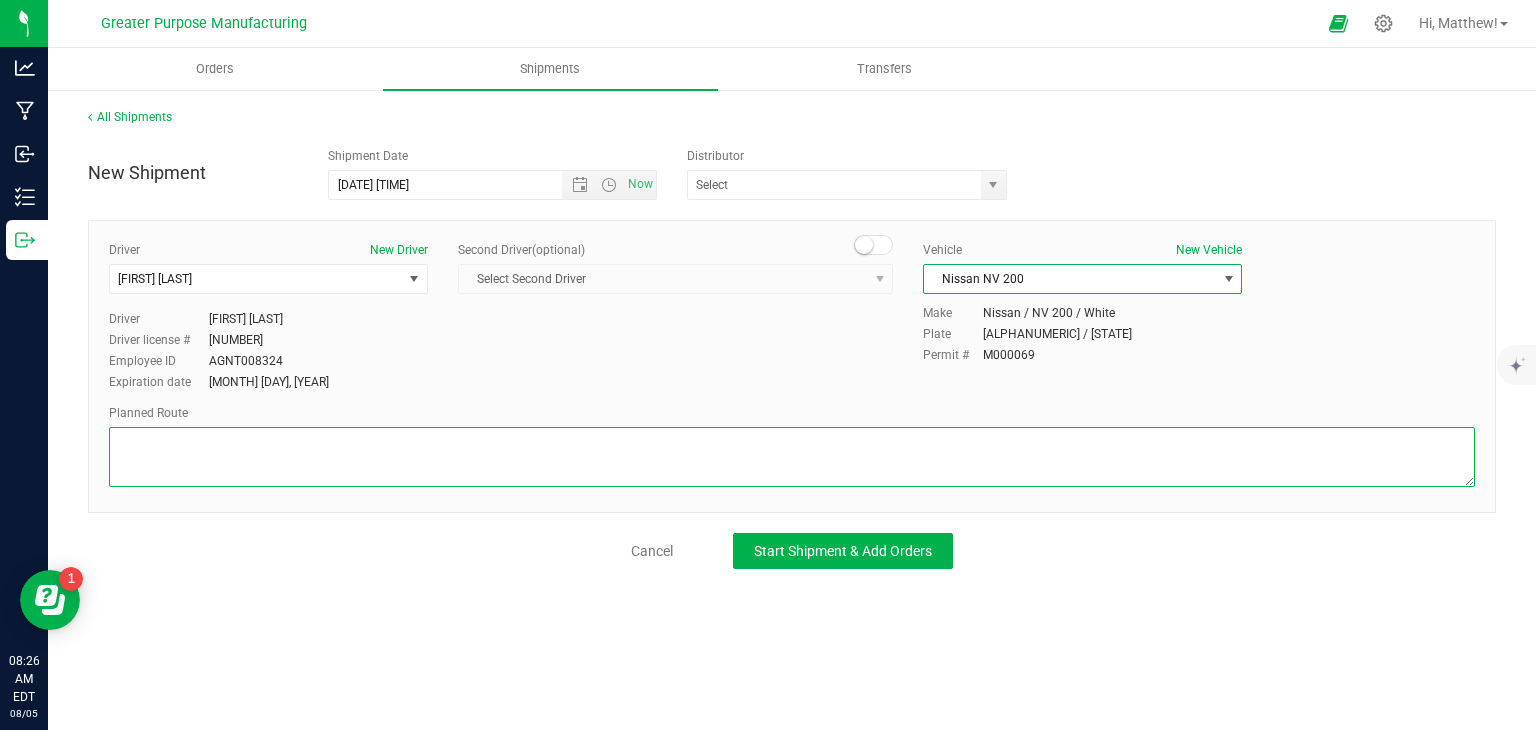 click at bounding box center (792, 457) 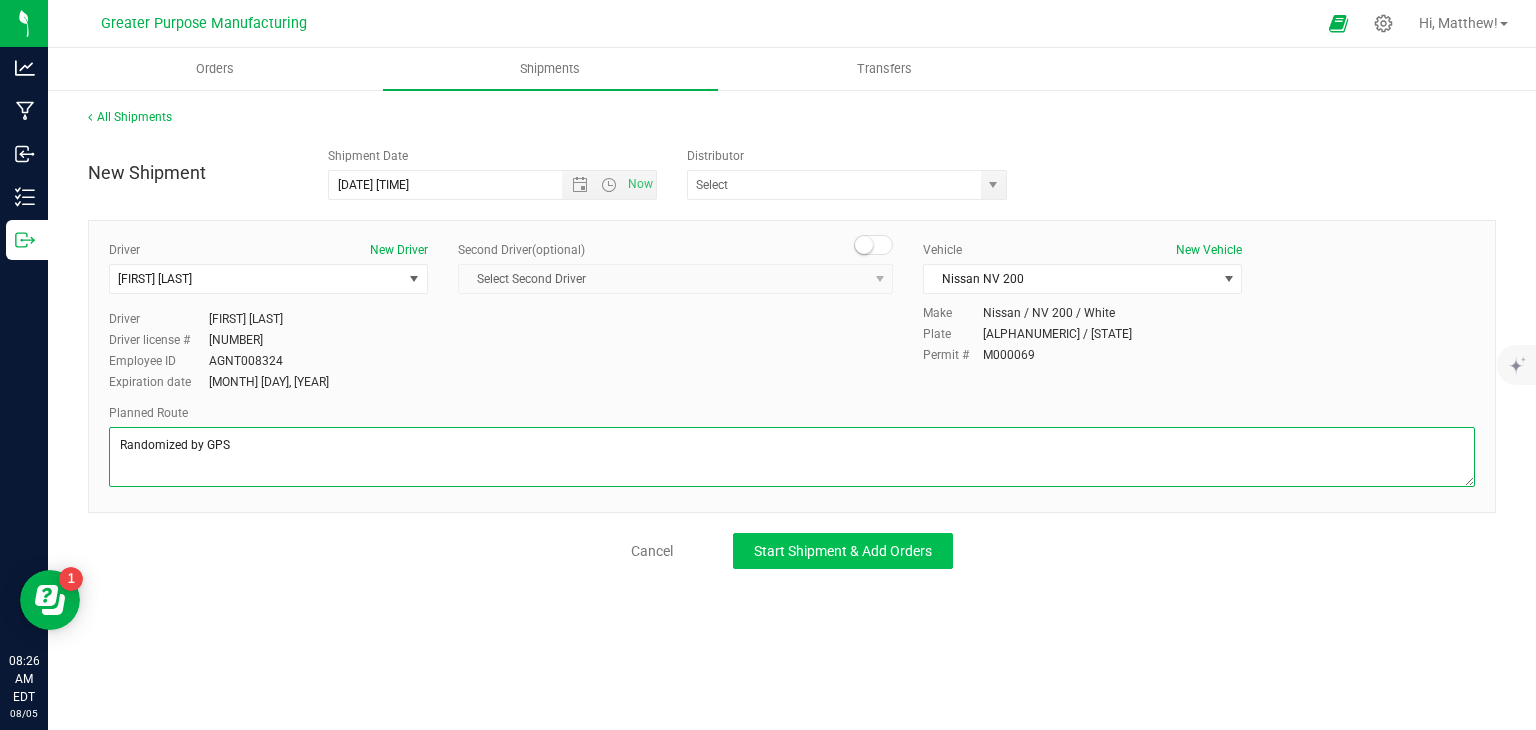 type on "Randomized by GPS" 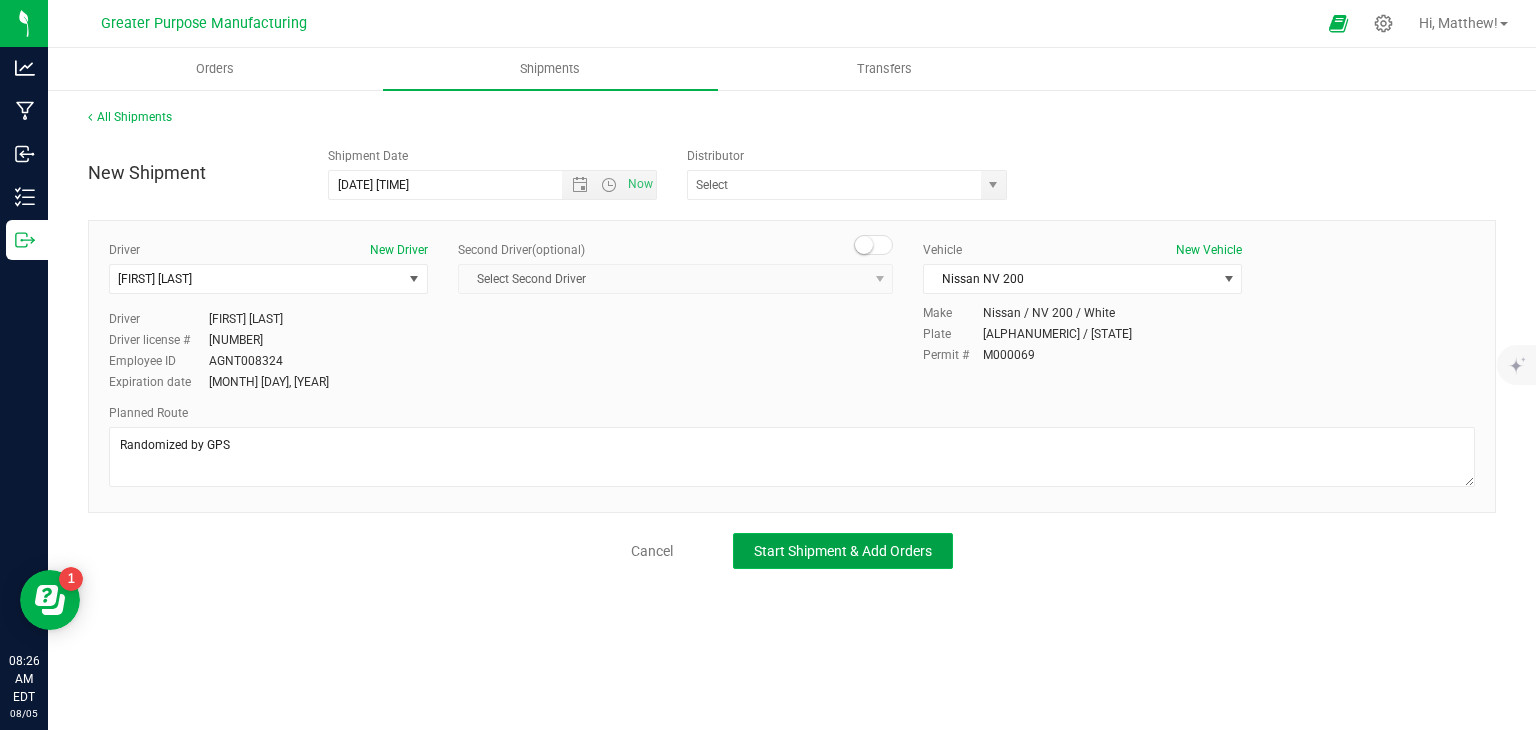 click on "Start Shipment & Add Orders" 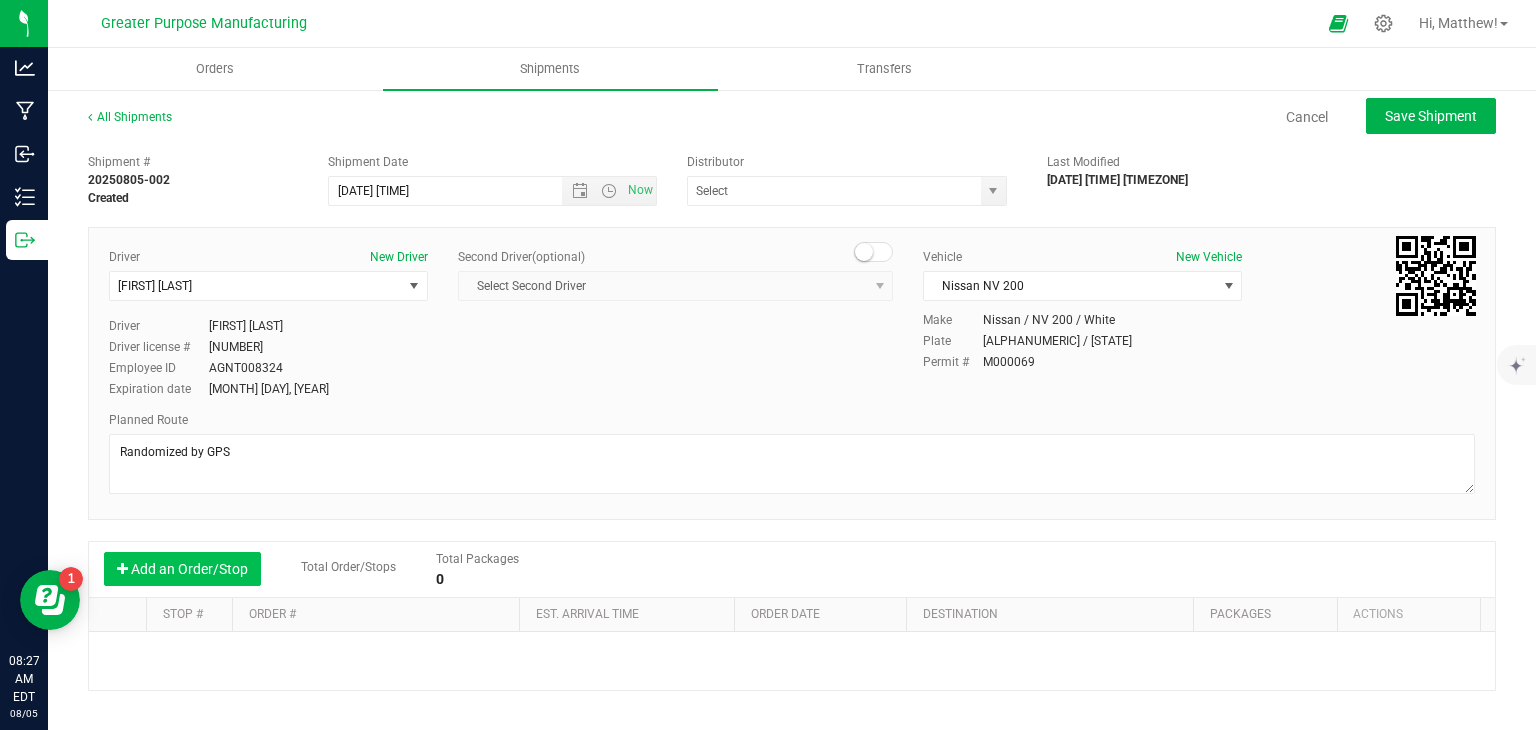 click on "Add an Order/Stop" at bounding box center (182, 569) 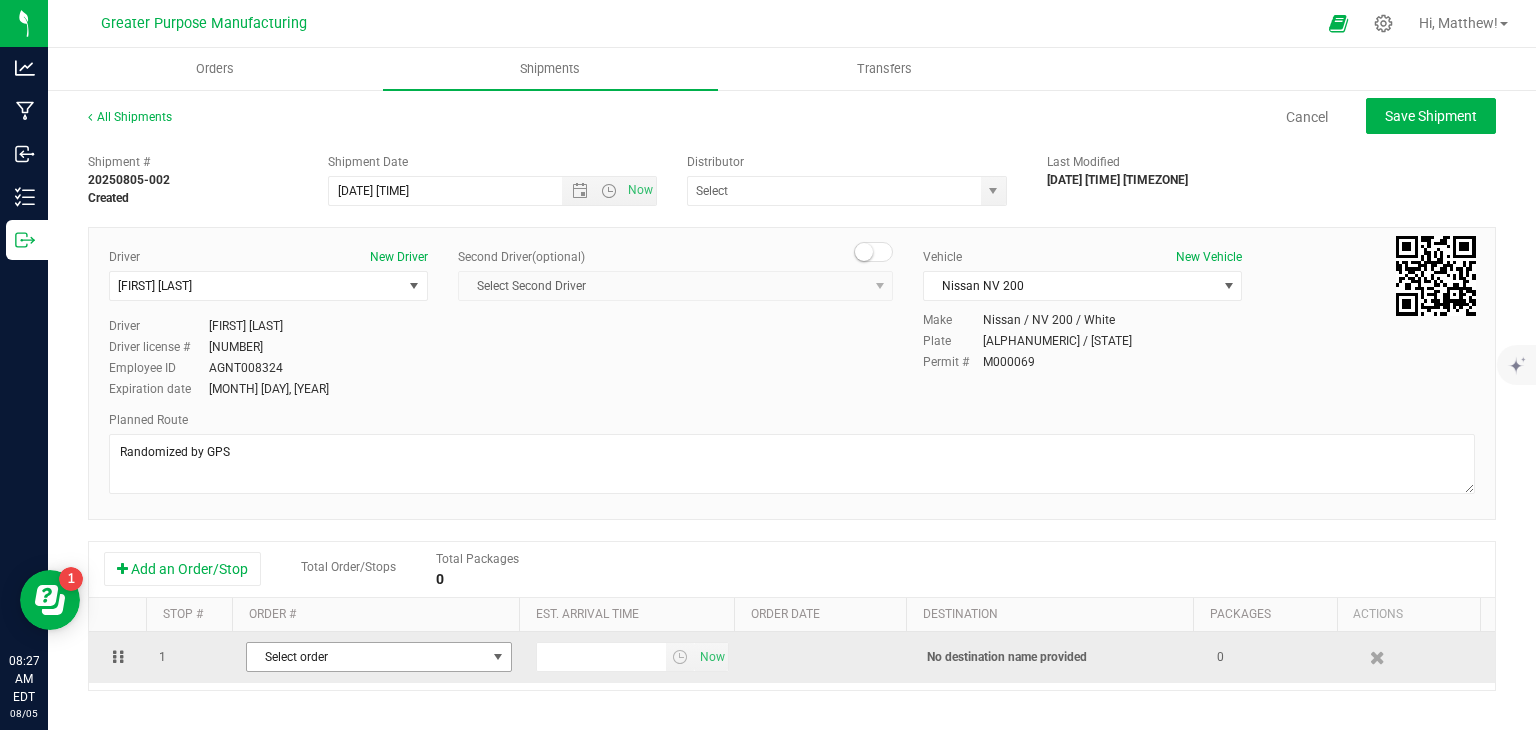 click on "Select order" at bounding box center (366, 657) 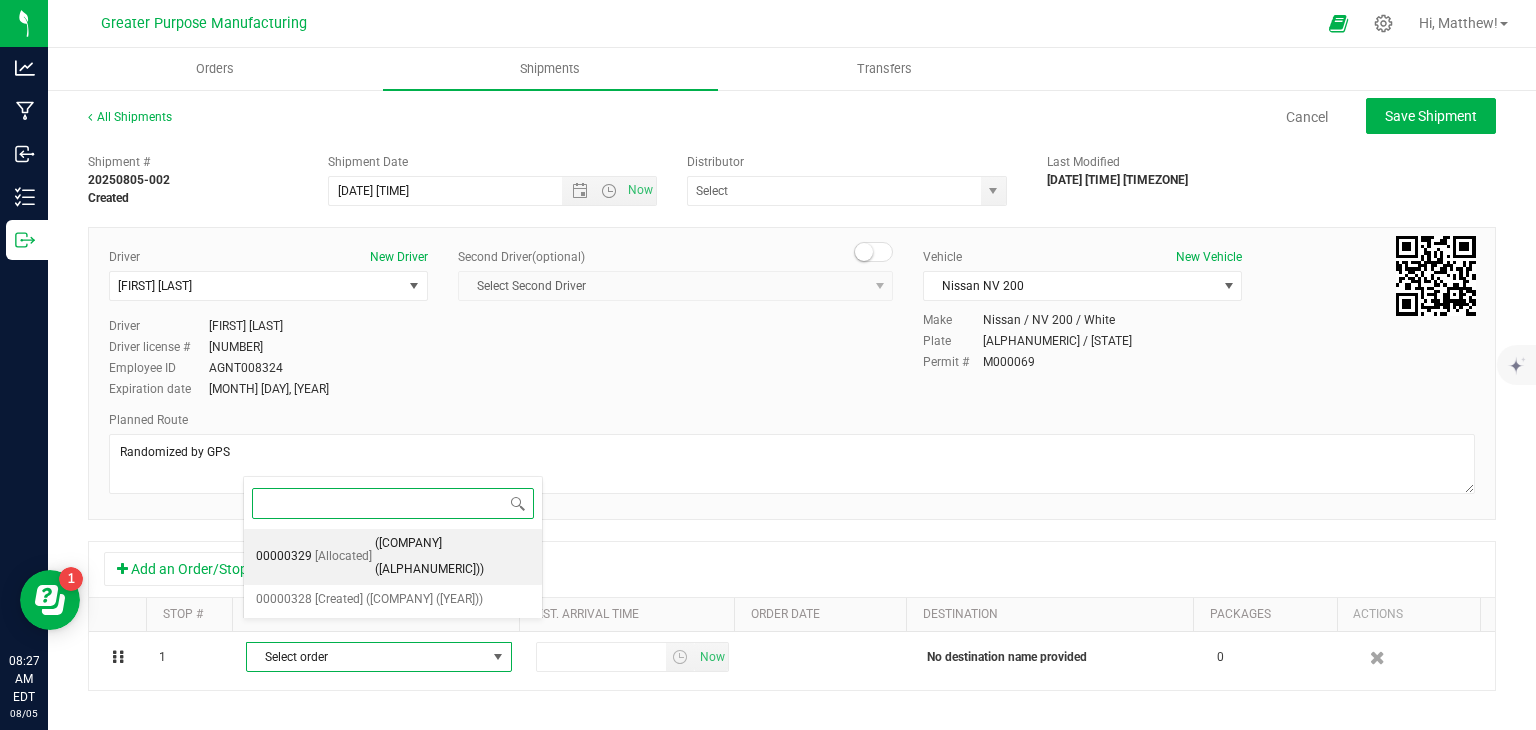 click on "([COMPANY] ([ALPHANUMERIC]))" at bounding box center [452, 556] 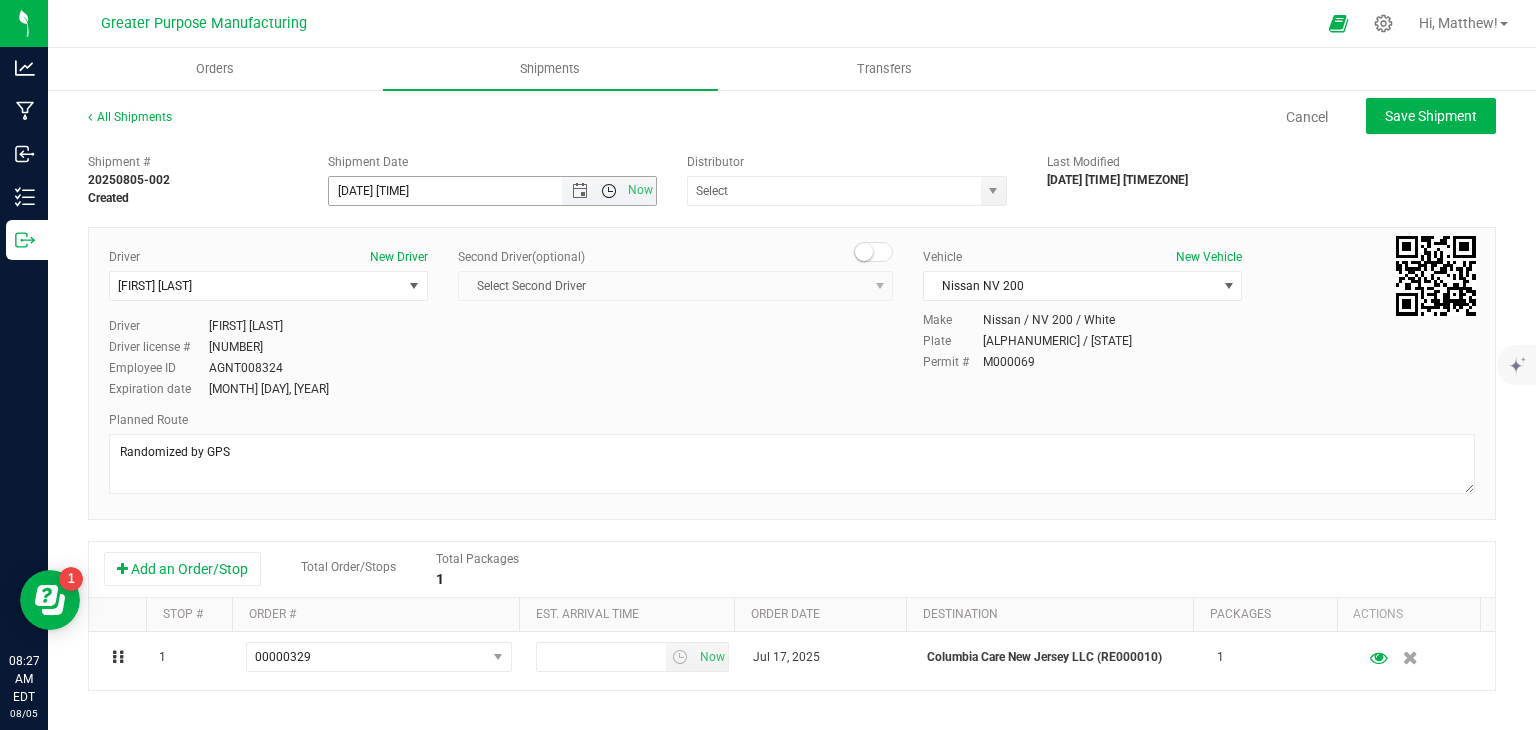 click at bounding box center [609, 191] 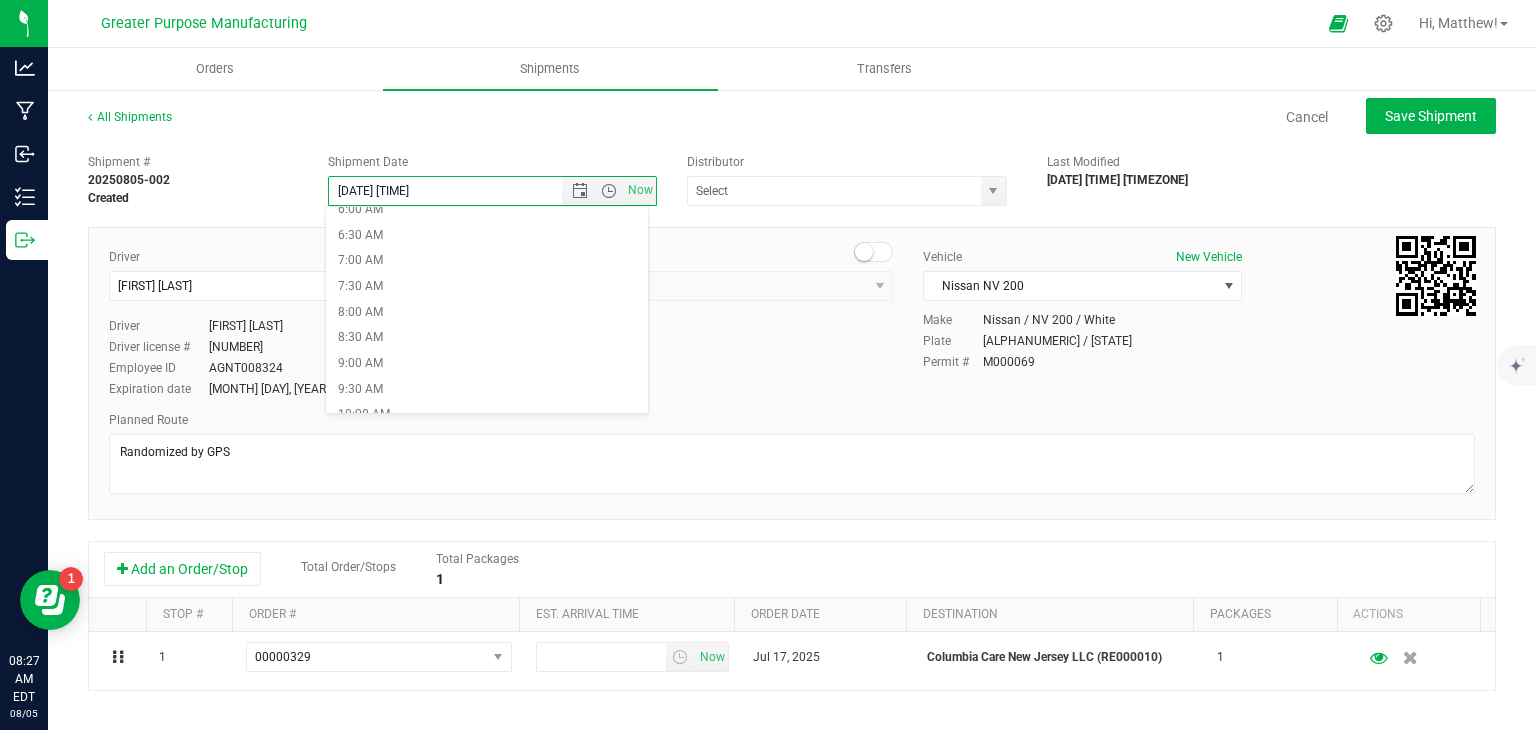scroll, scrollTop: 323, scrollLeft: 0, axis: vertical 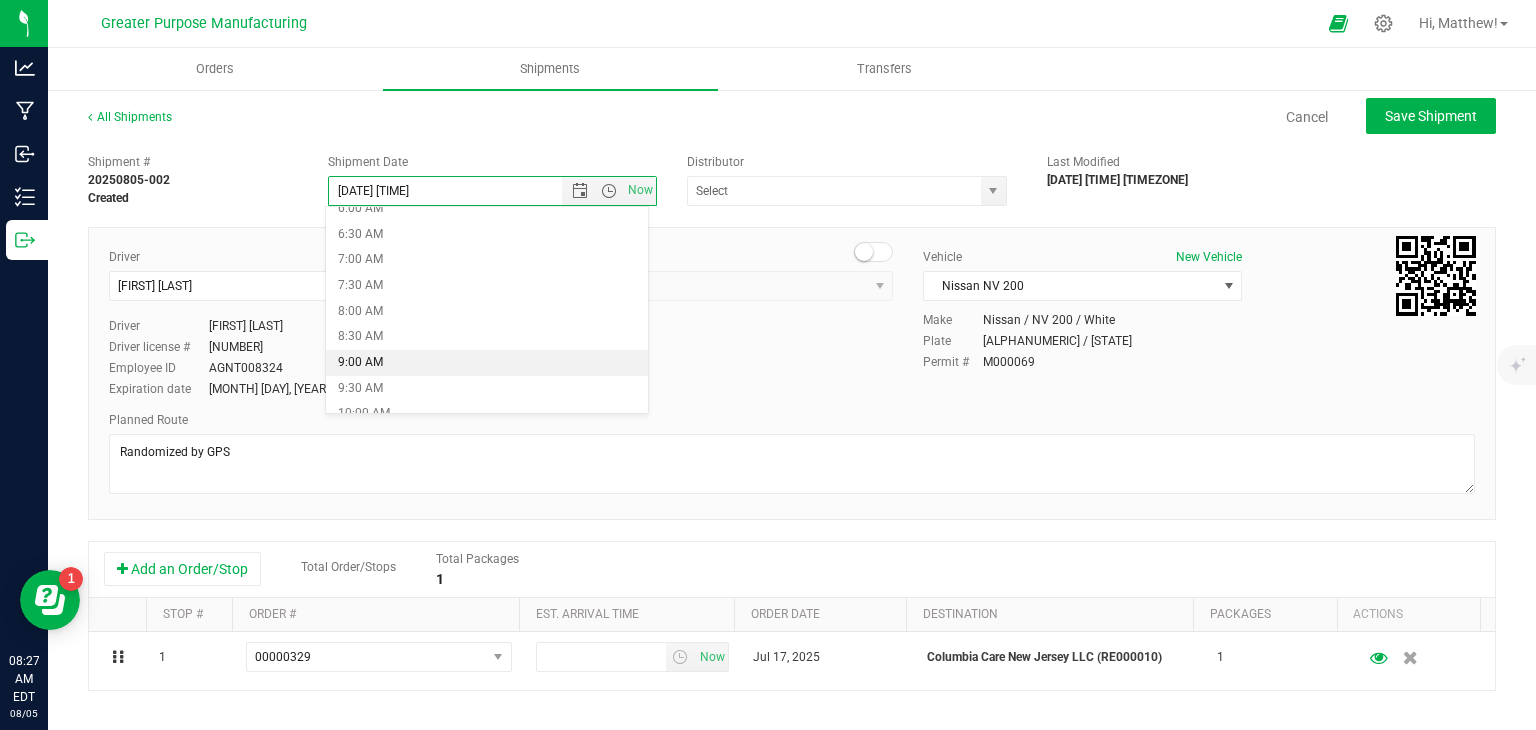 click on "9:00 AM" at bounding box center (487, 363) 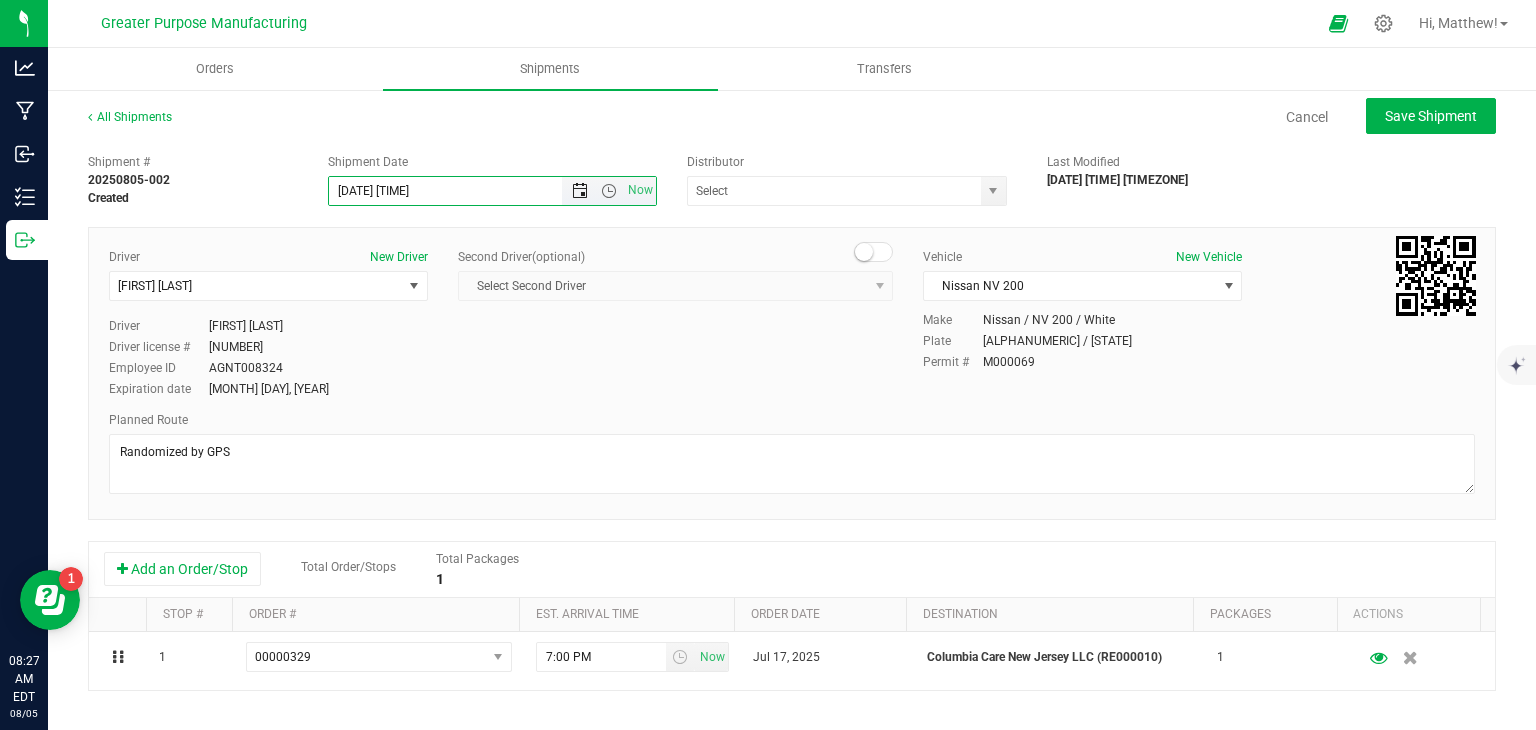 click at bounding box center (580, 191) 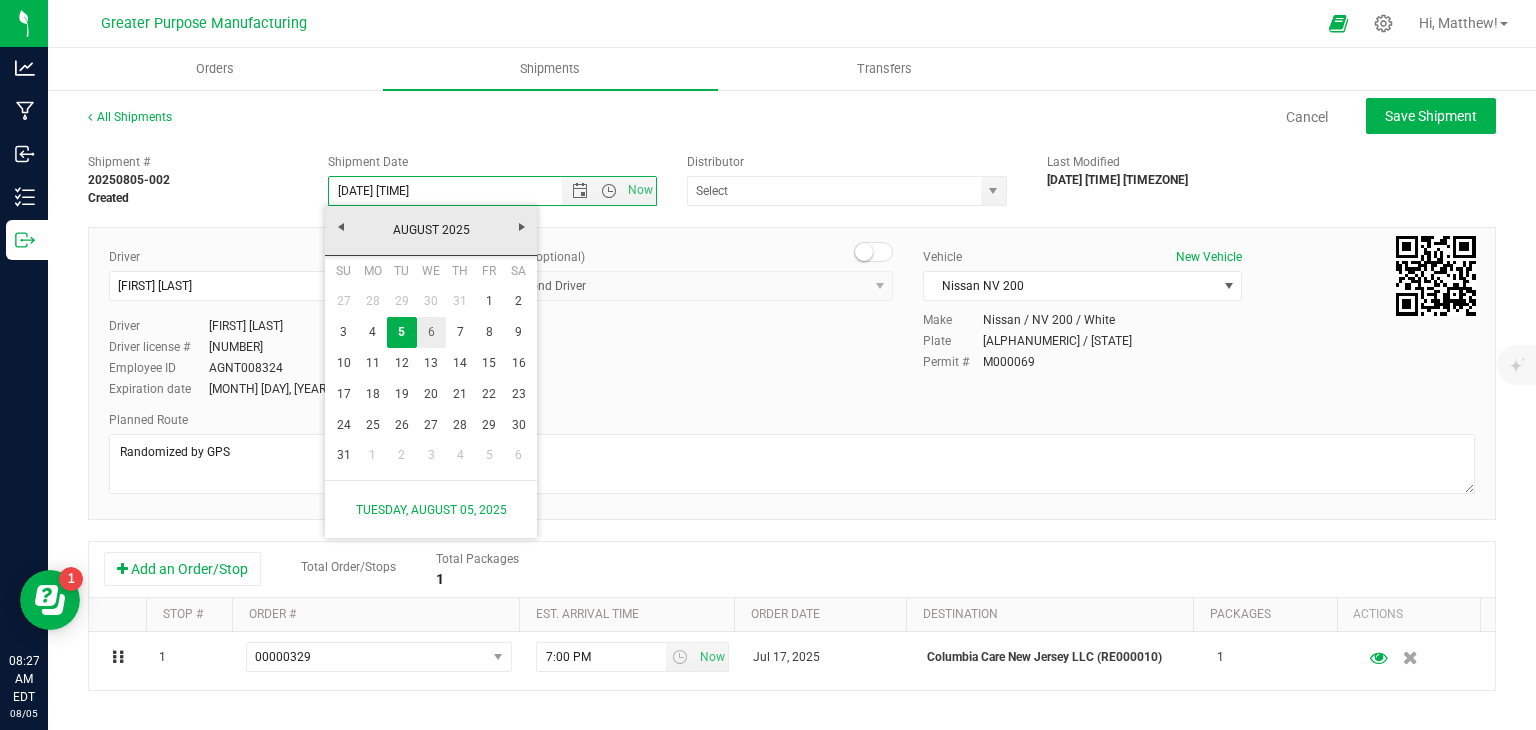 click on "6" at bounding box center [431, 332] 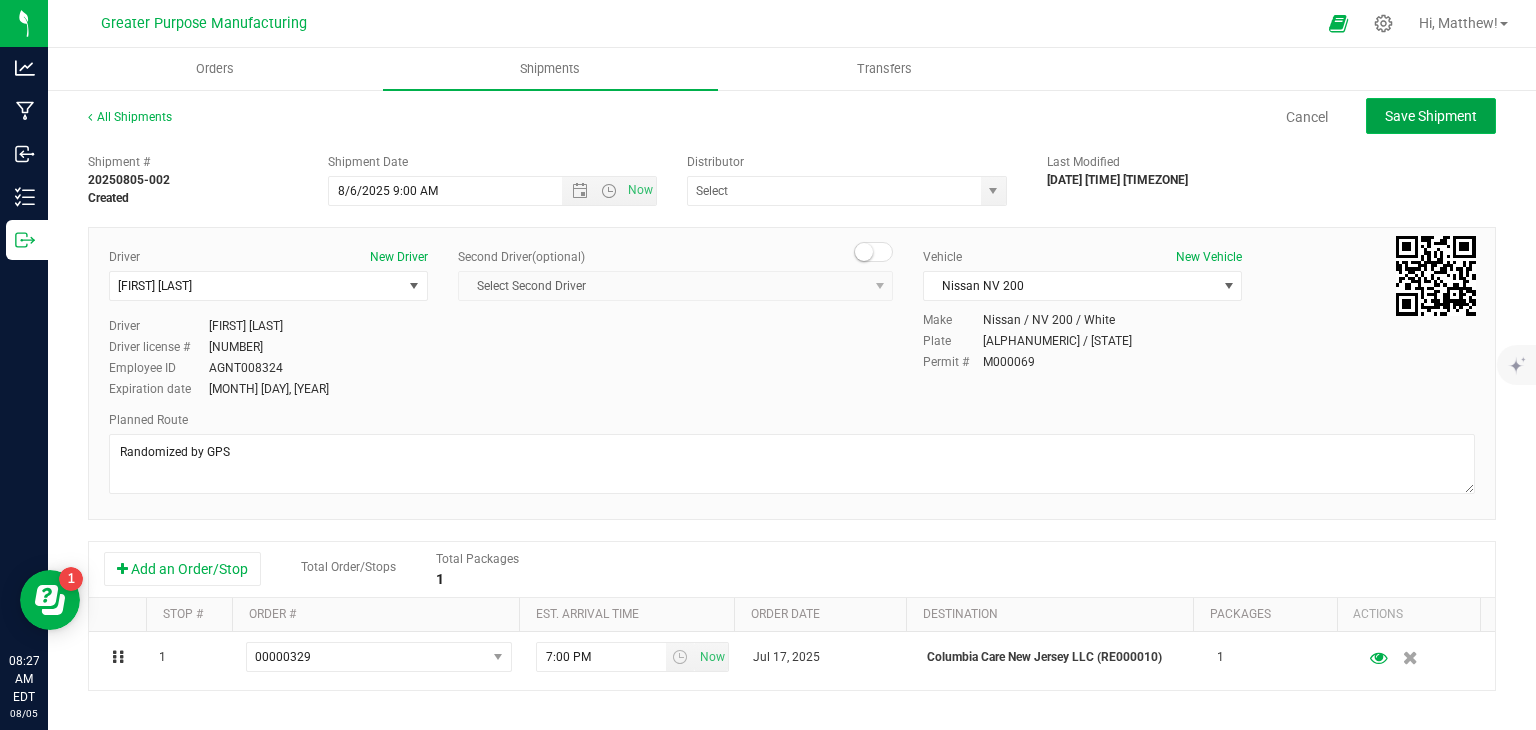 click on "Save Shipment" 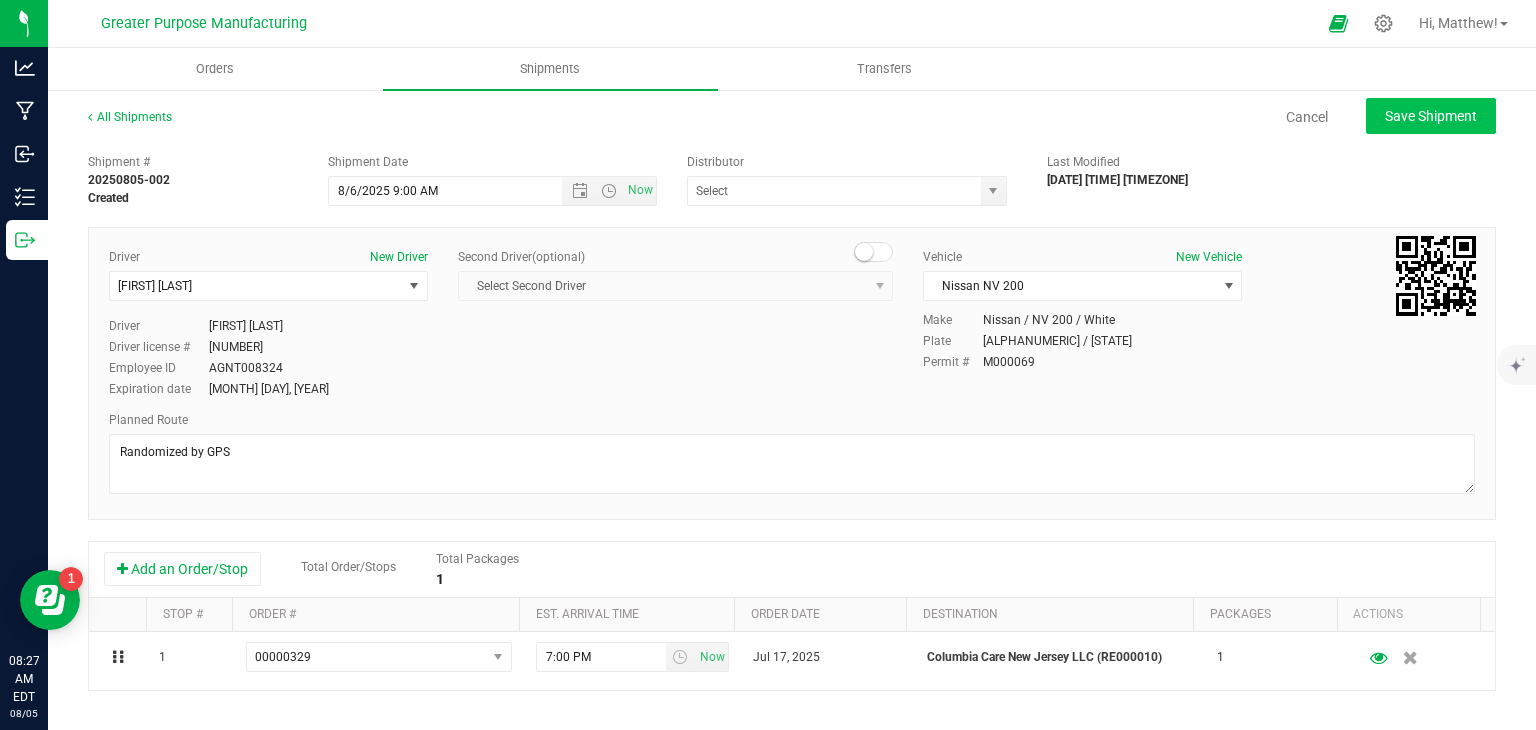 type on "[DATE] [TIME]" 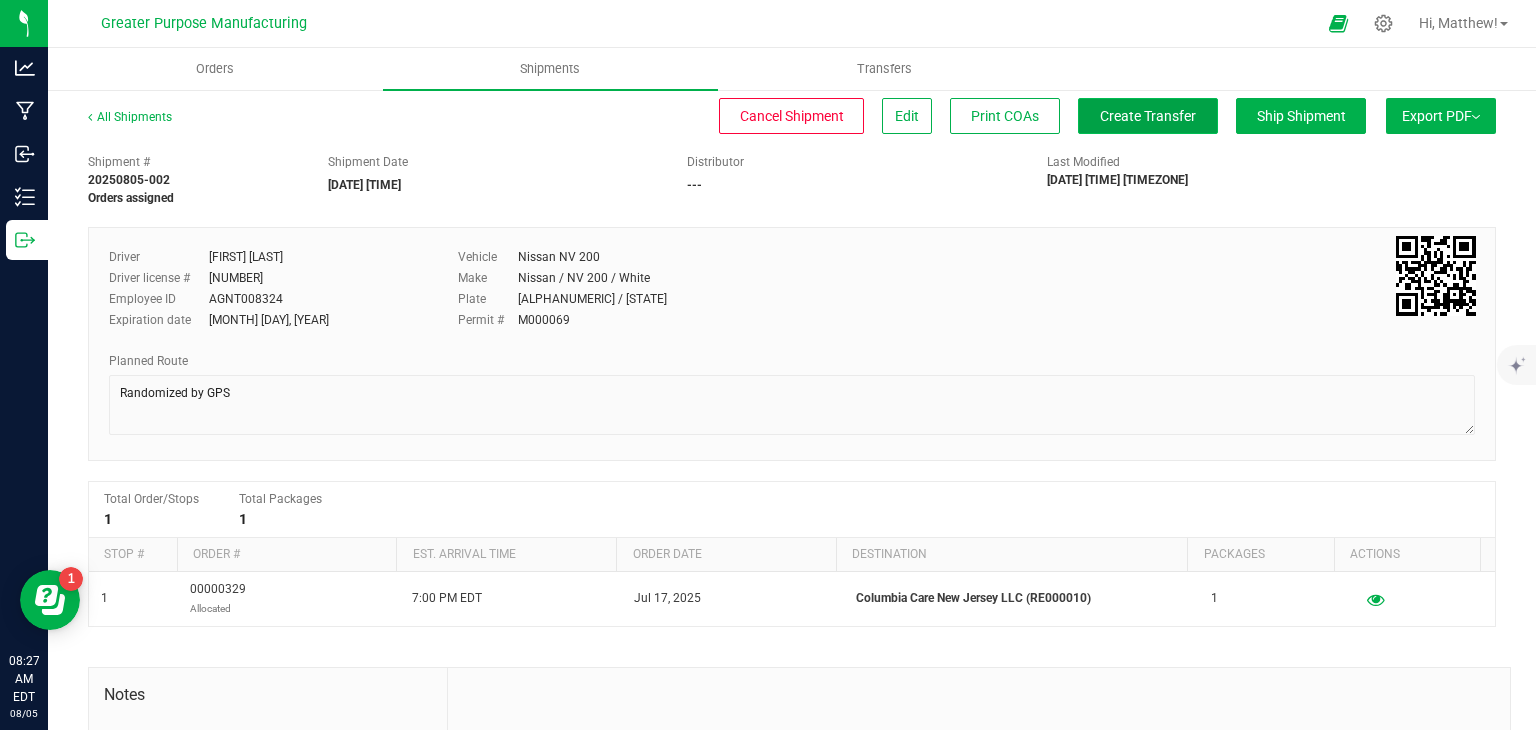 click on "Create Transfer" at bounding box center [1148, 116] 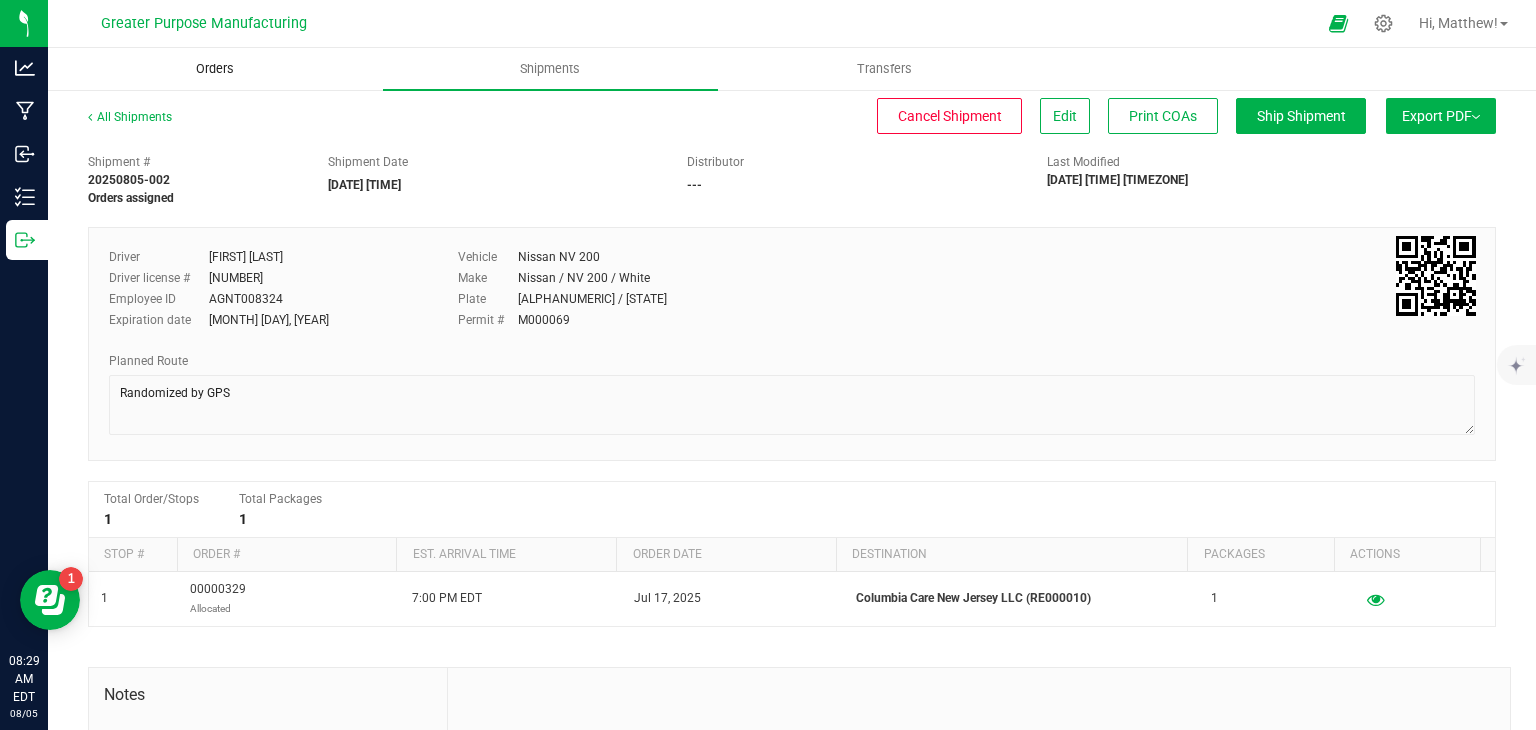 click on "Orders" at bounding box center (215, 69) 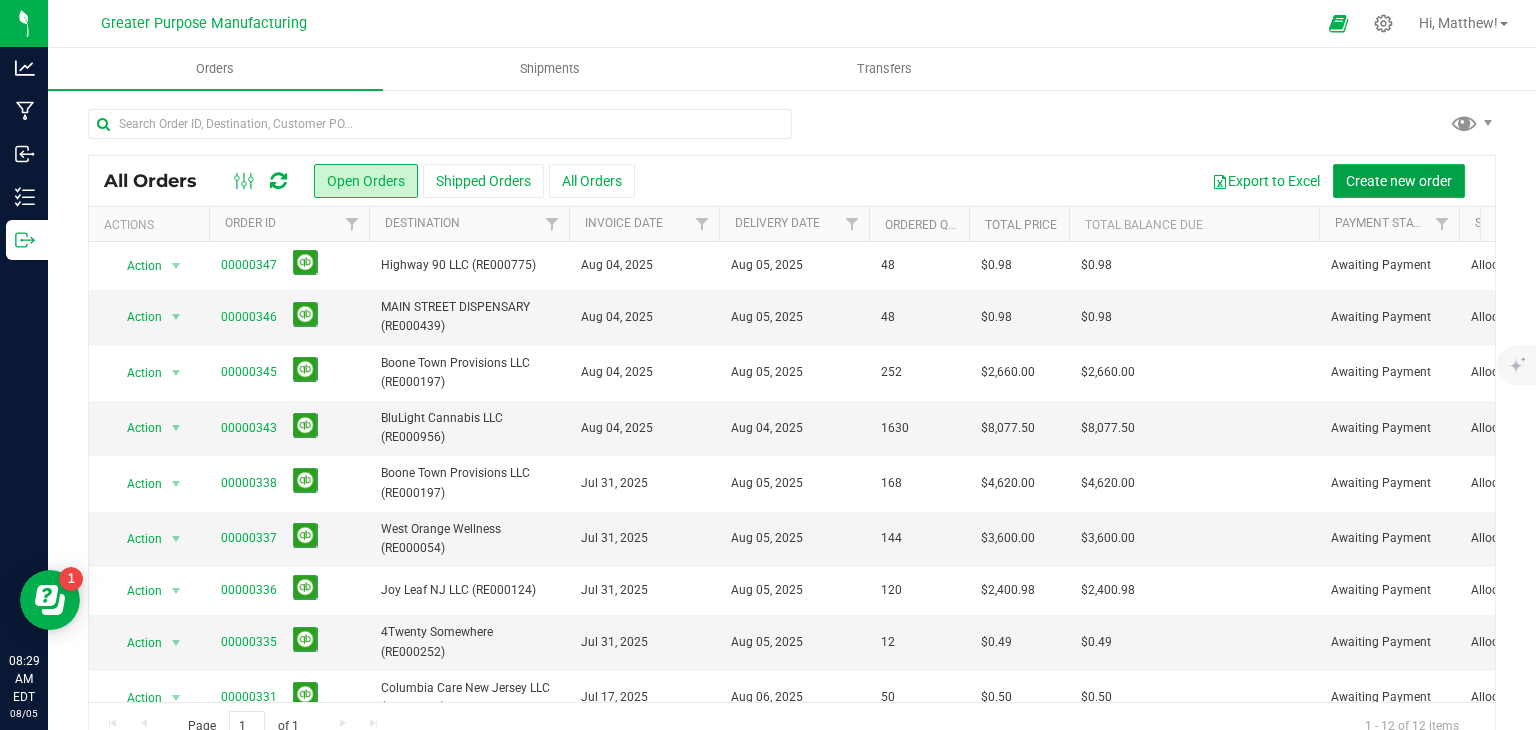 click on "Create new order" at bounding box center (1399, 181) 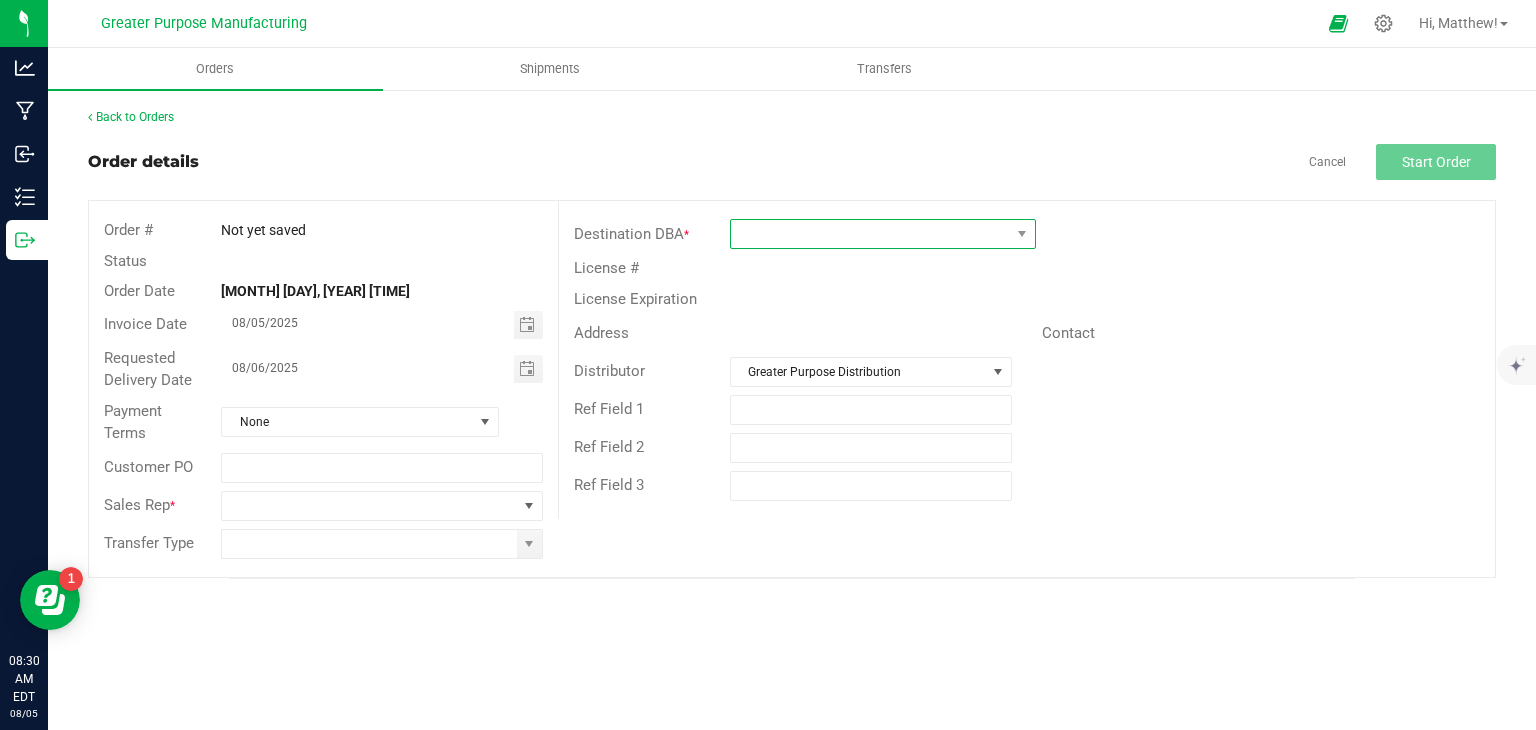click at bounding box center (870, 234) 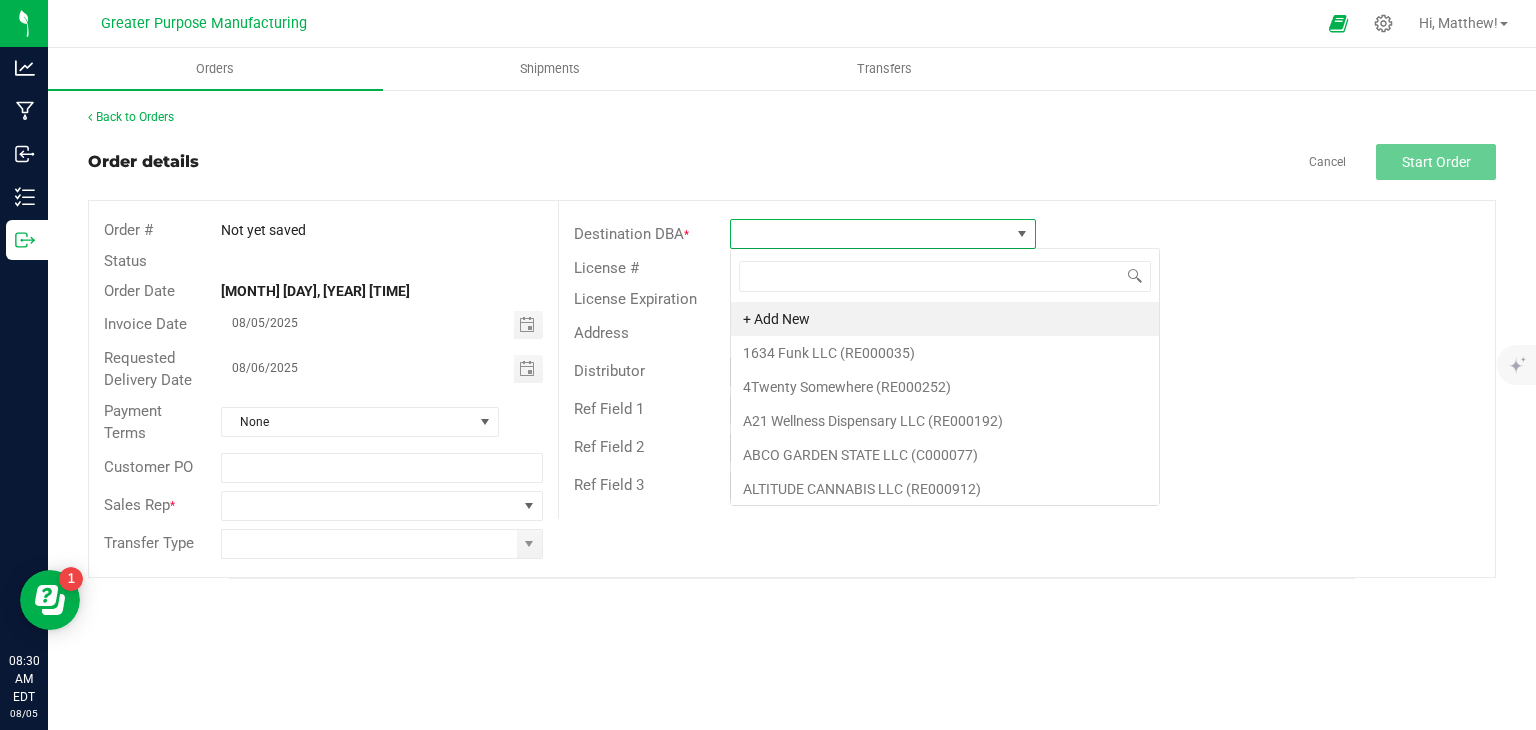 scroll, scrollTop: 99970, scrollLeft: 99693, axis: both 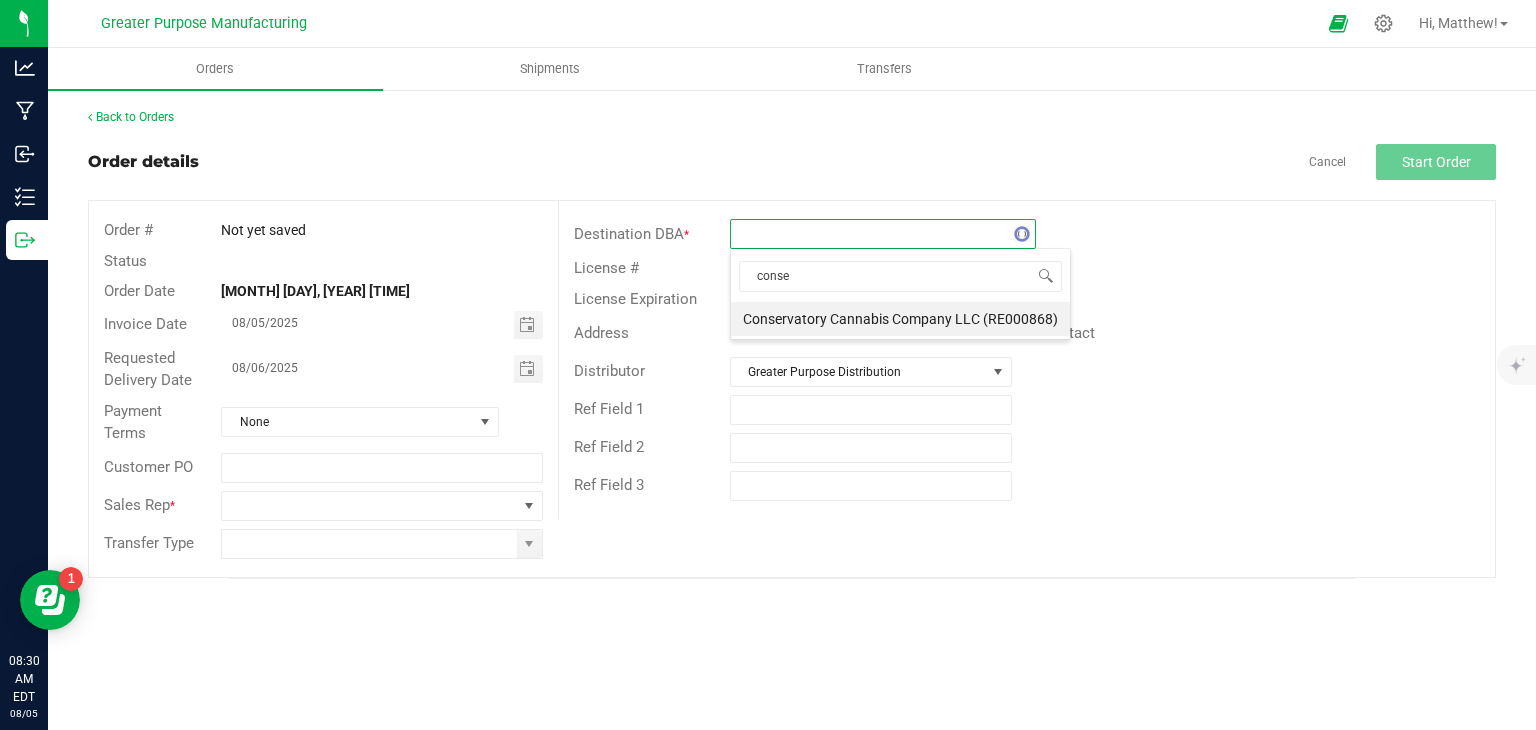 type on "conser" 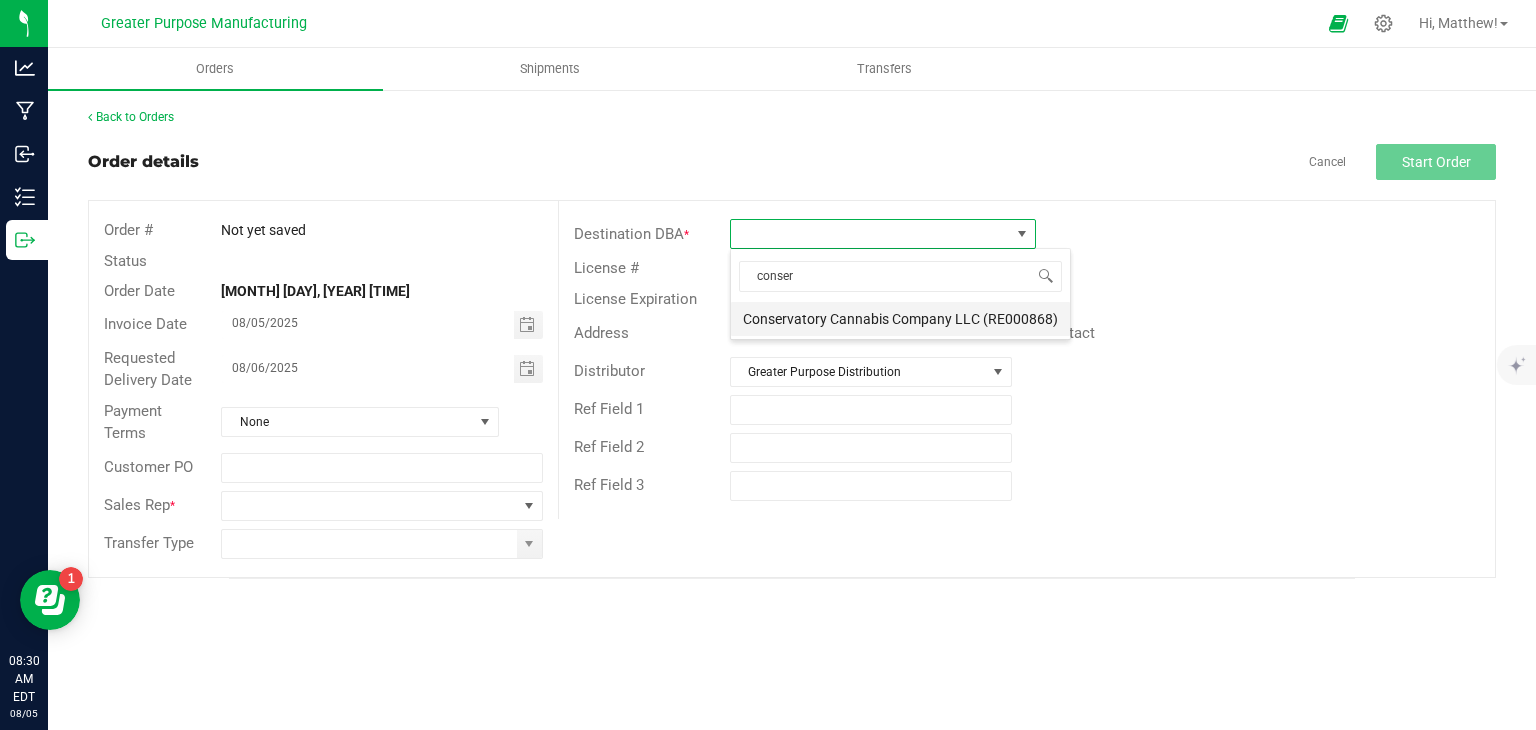 click on "Conservatory Cannabis Company LLC (RE000868)" at bounding box center [900, 319] 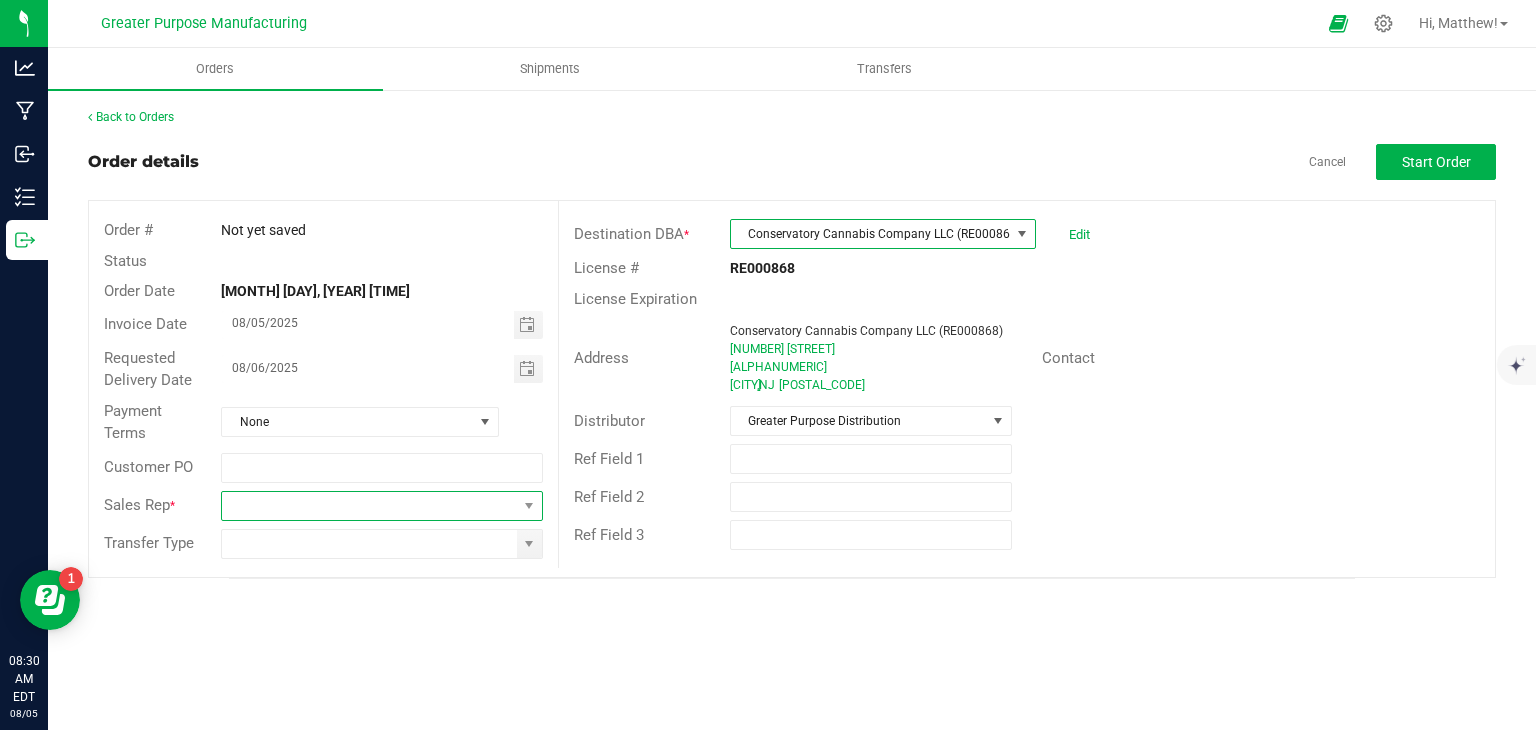 click at bounding box center (369, 506) 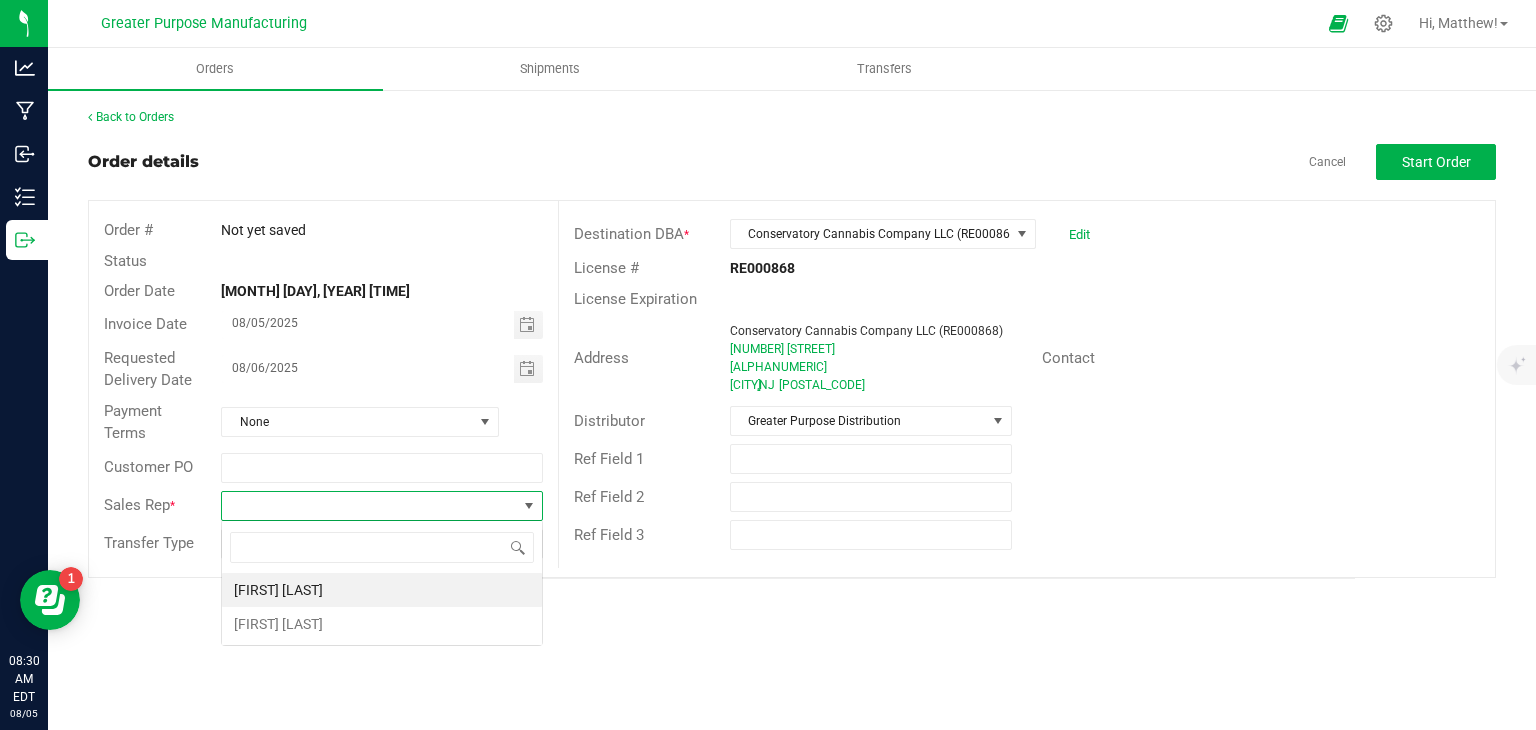 scroll, scrollTop: 99970, scrollLeft: 99678, axis: both 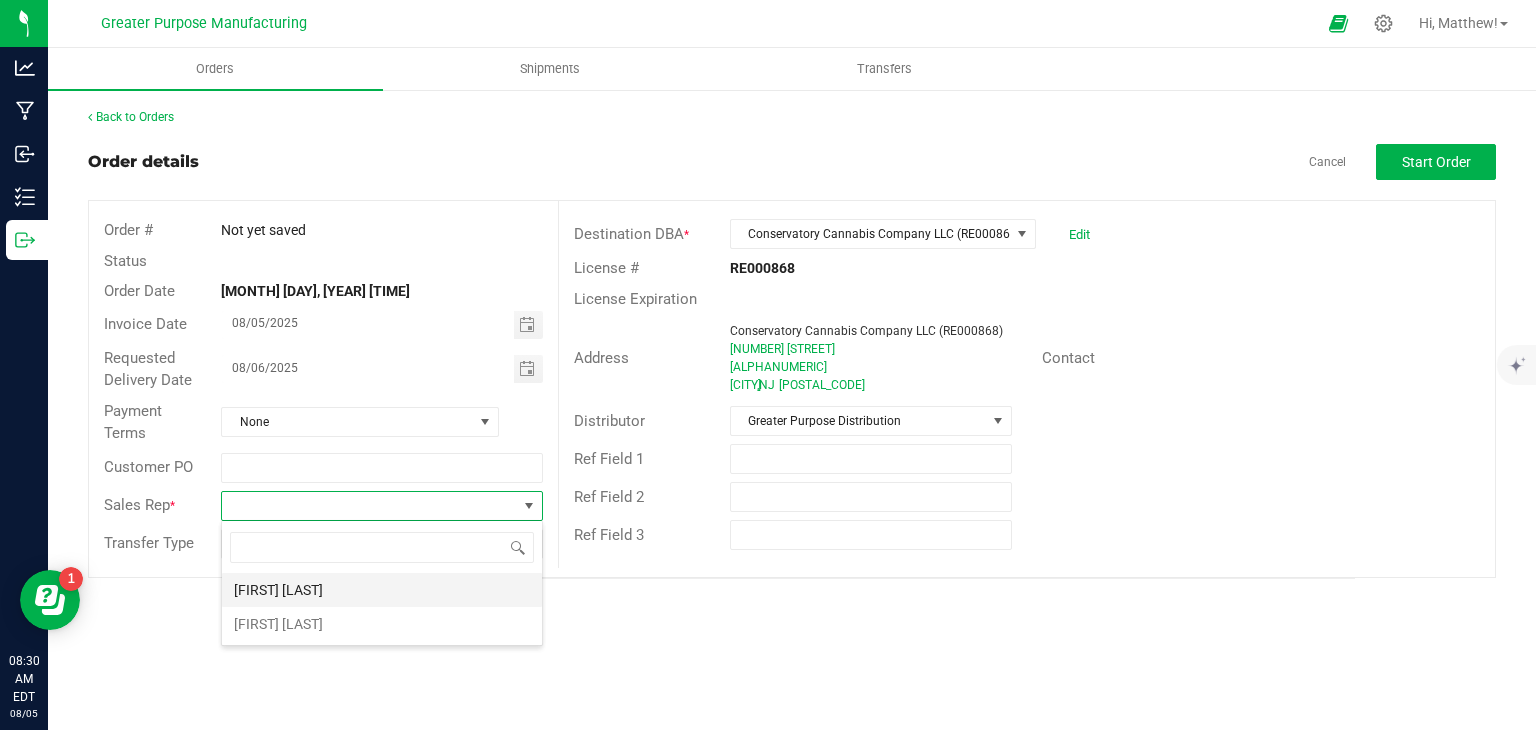 click on "[FIRST] [LAST]" at bounding box center (382, 590) 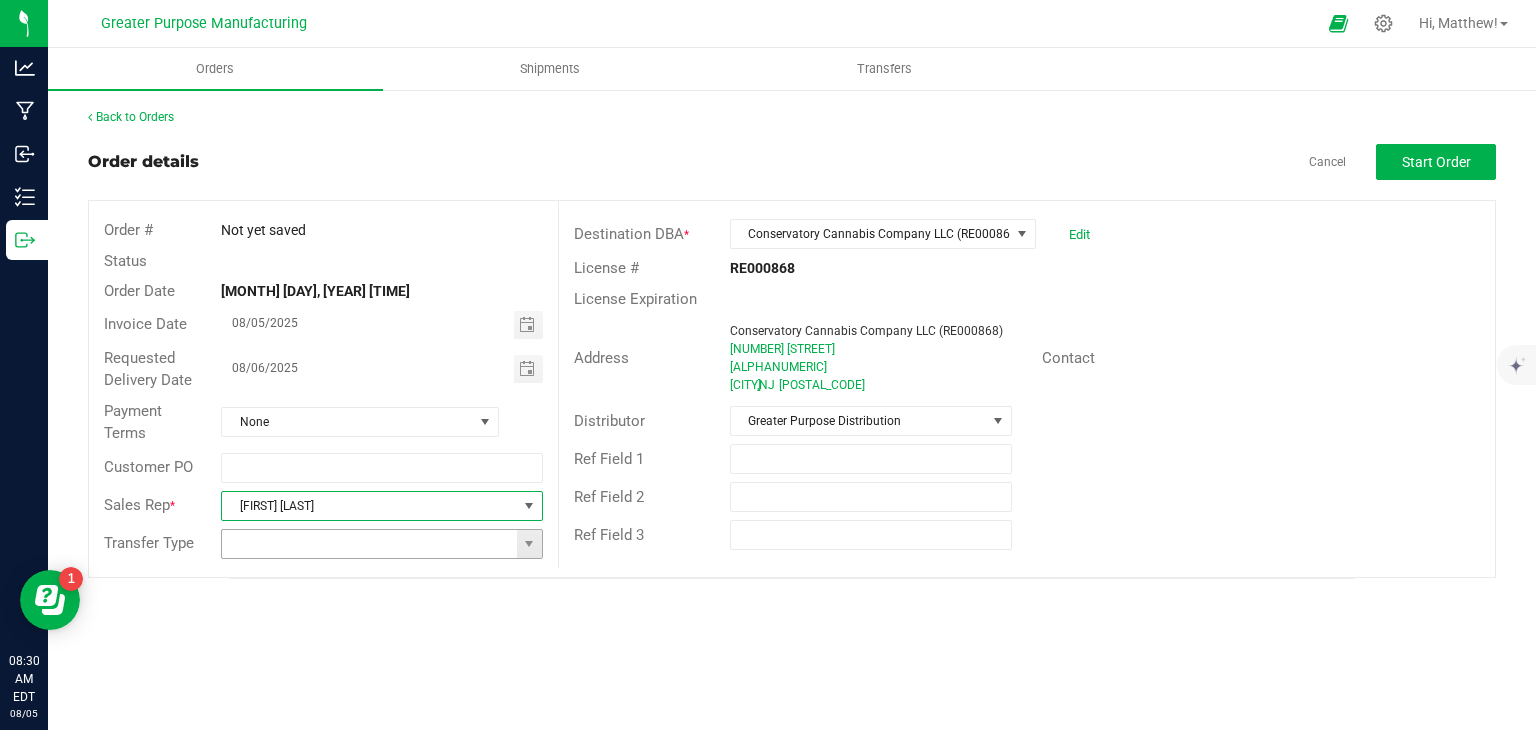 click at bounding box center [369, 544] 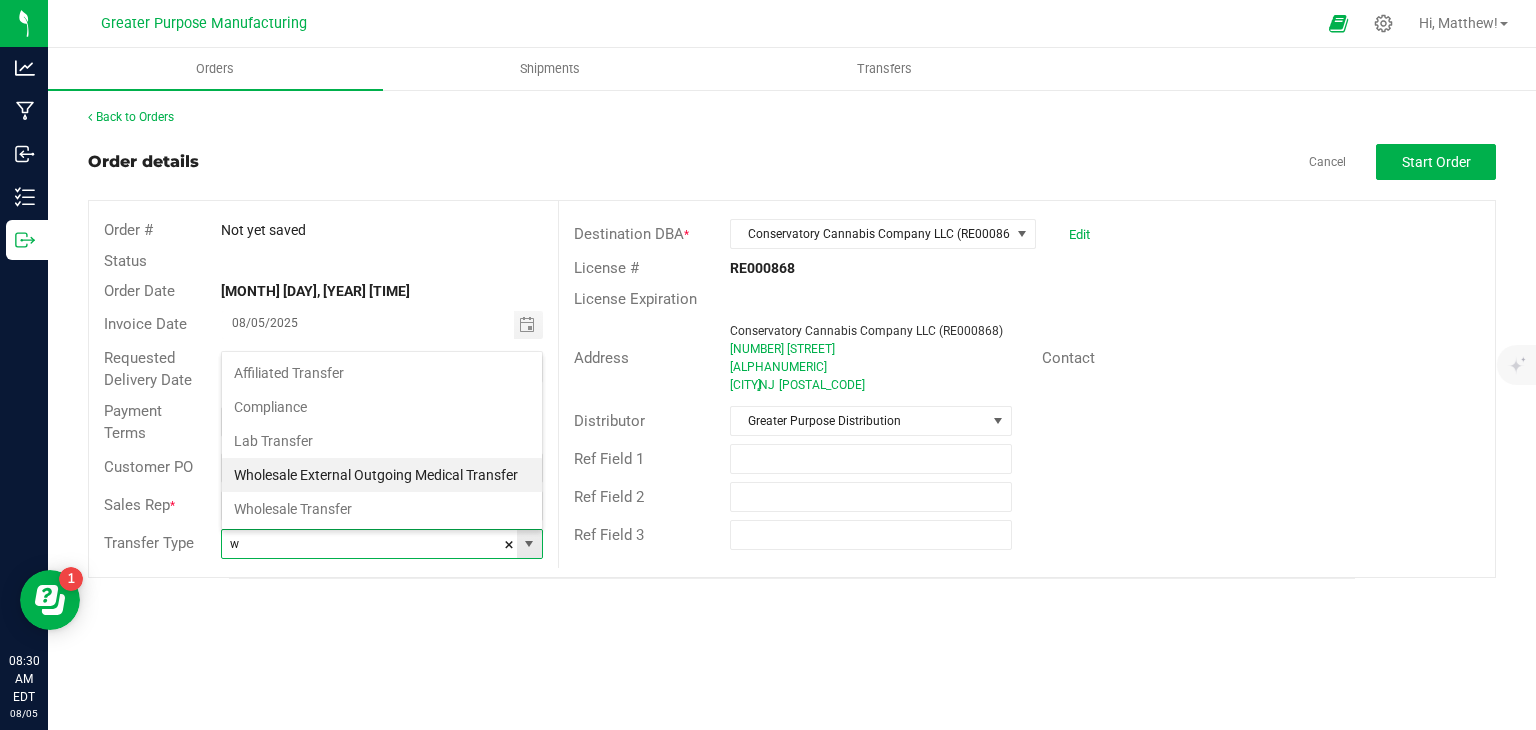 scroll, scrollTop: 99970, scrollLeft: 99678, axis: both 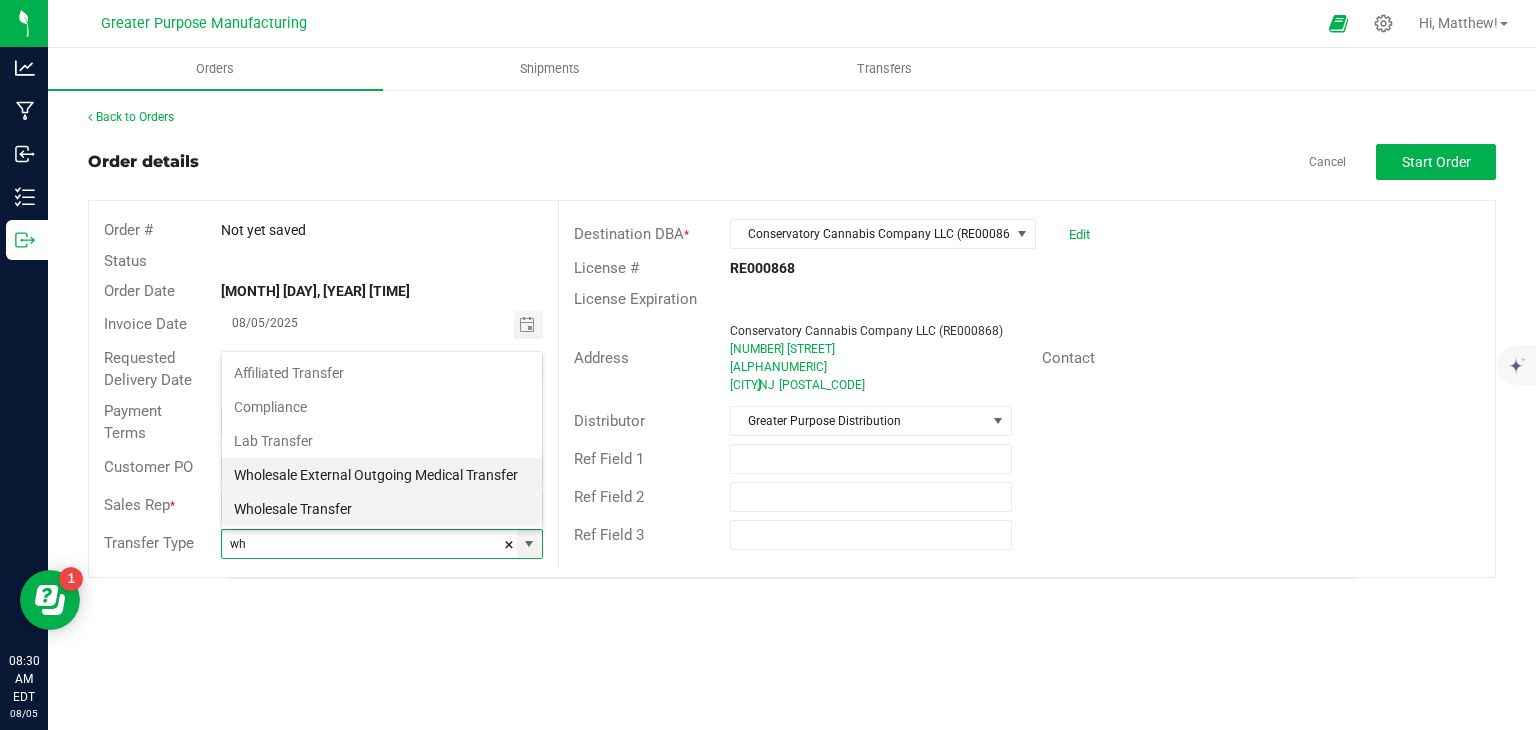 click on "Wholesale Transfer" at bounding box center [382, 509] 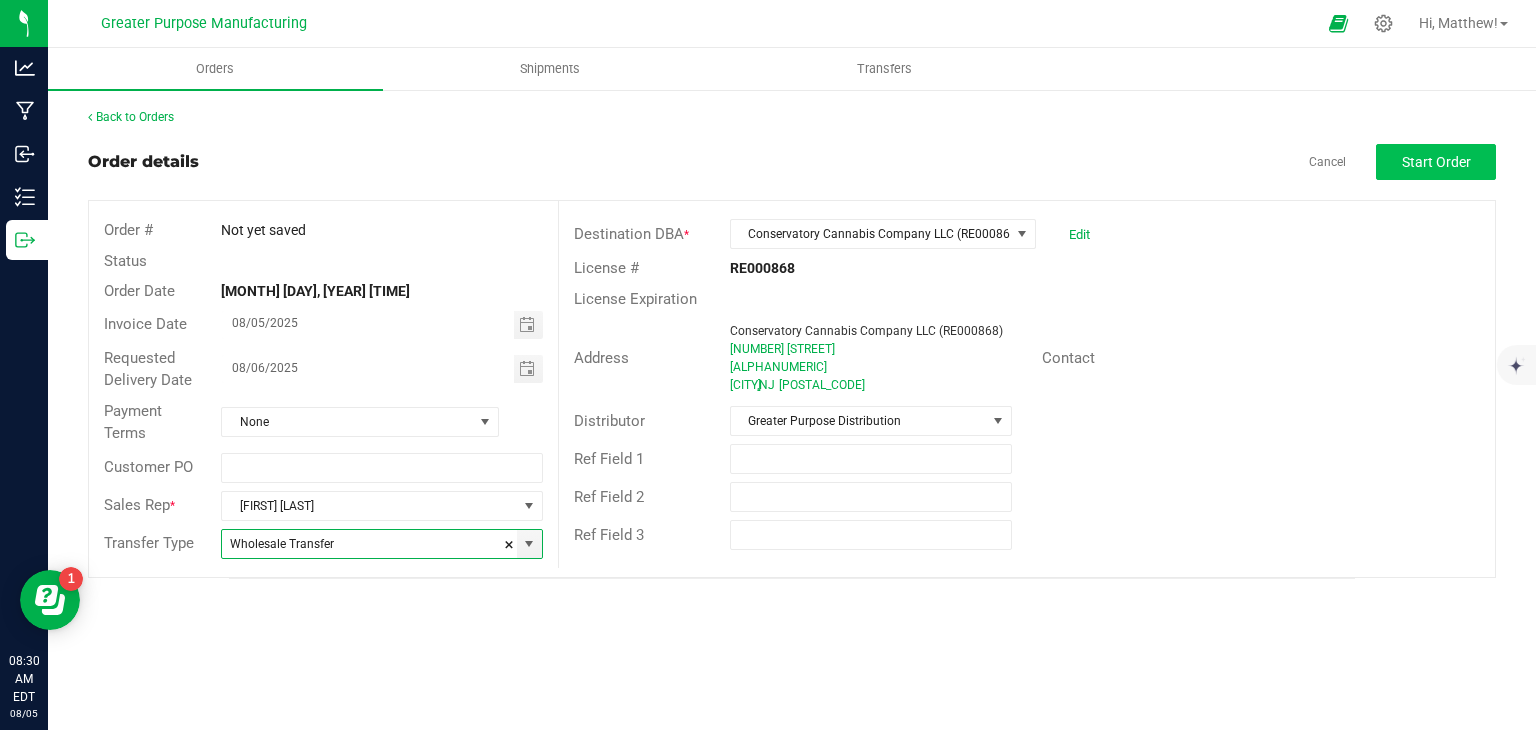 type on "Wholesale Transfer" 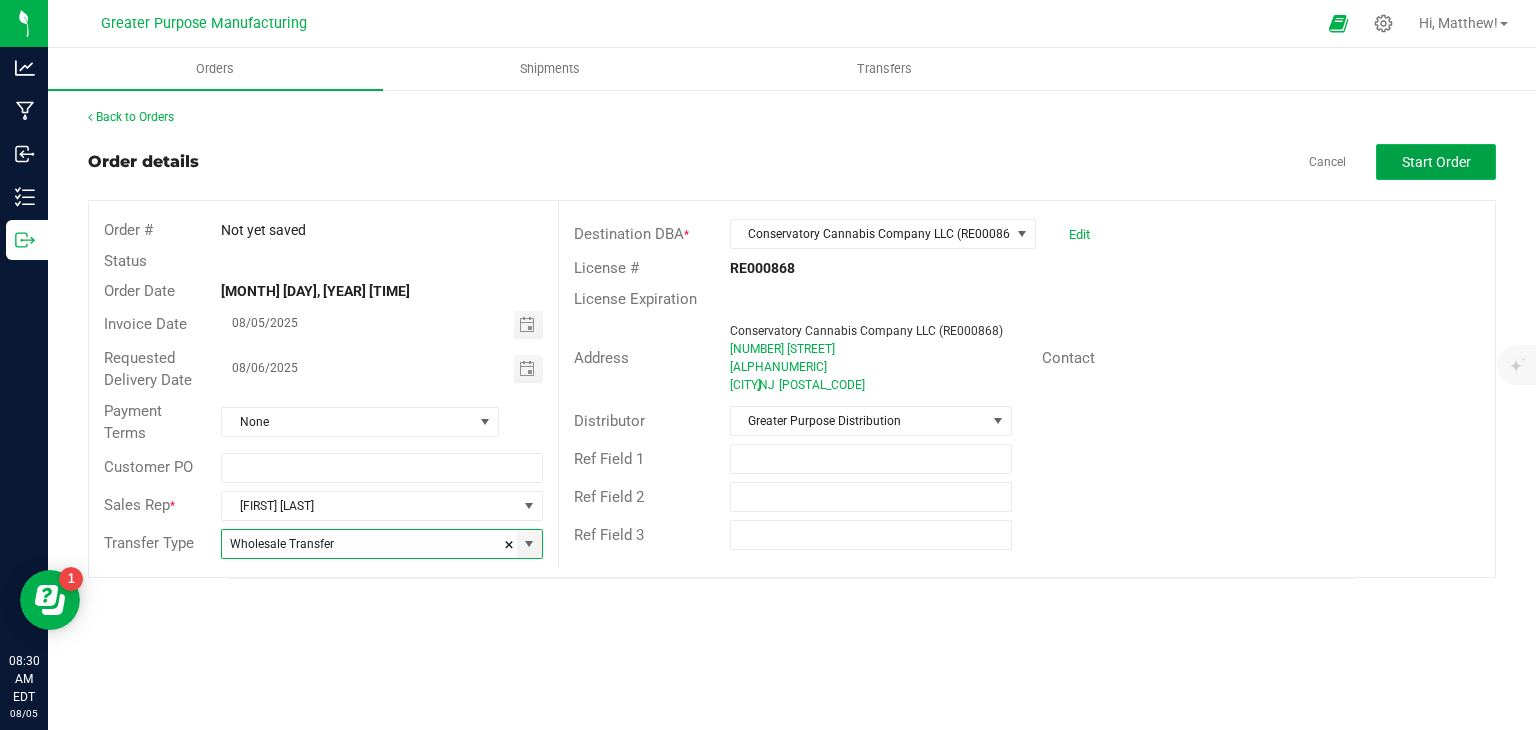 click on "Start Order" at bounding box center [1436, 162] 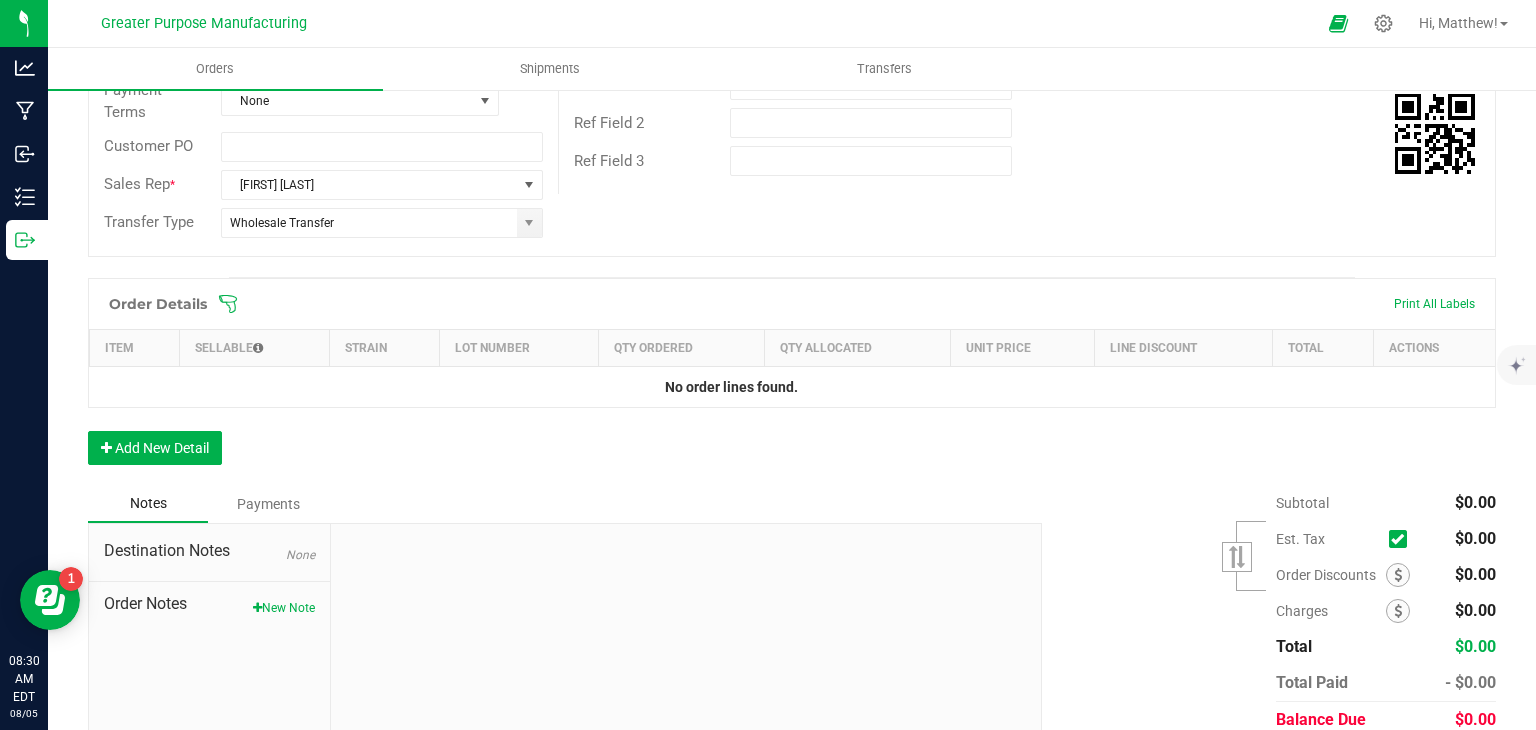 scroll, scrollTop: 453, scrollLeft: 0, axis: vertical 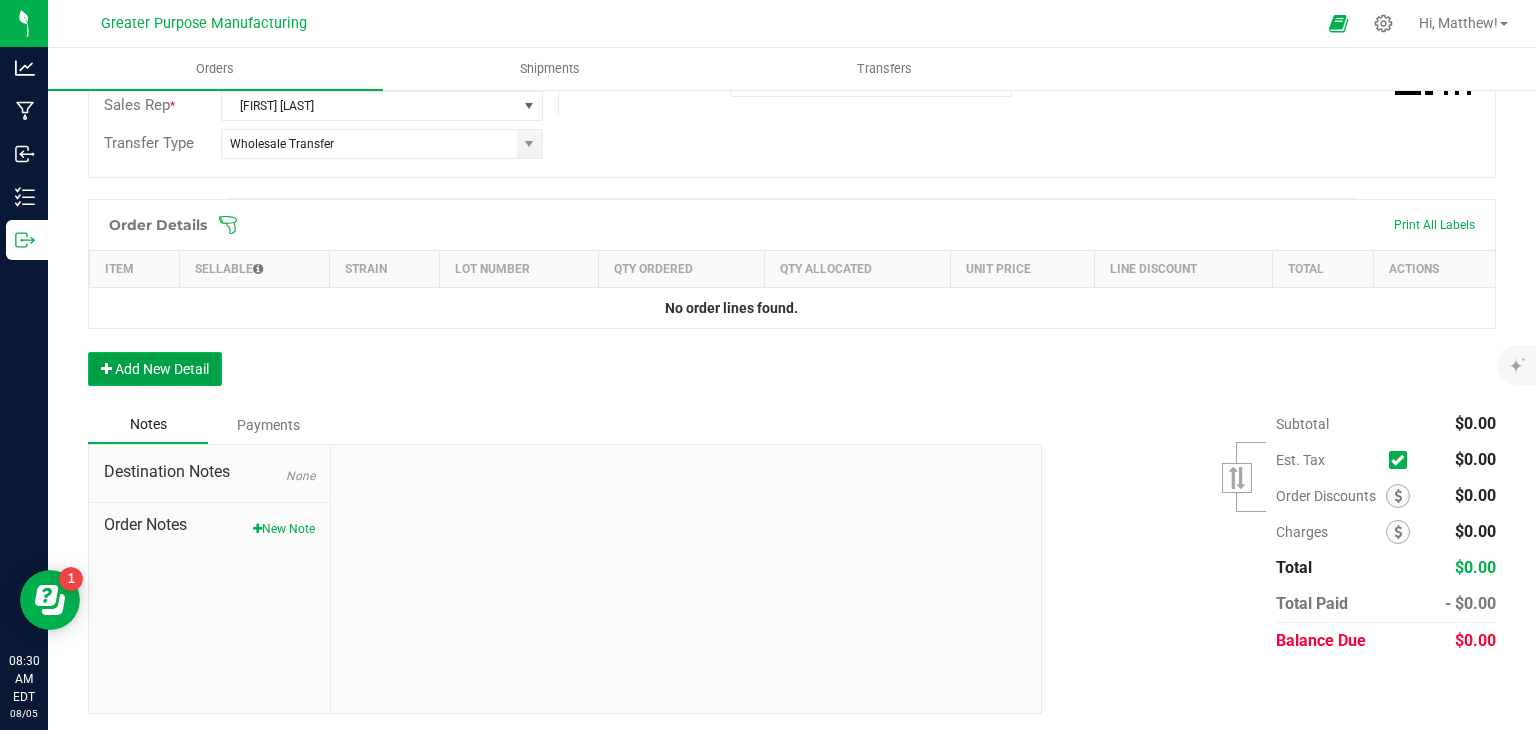 click on "Add New Detail" at bounding box center (155, 369) 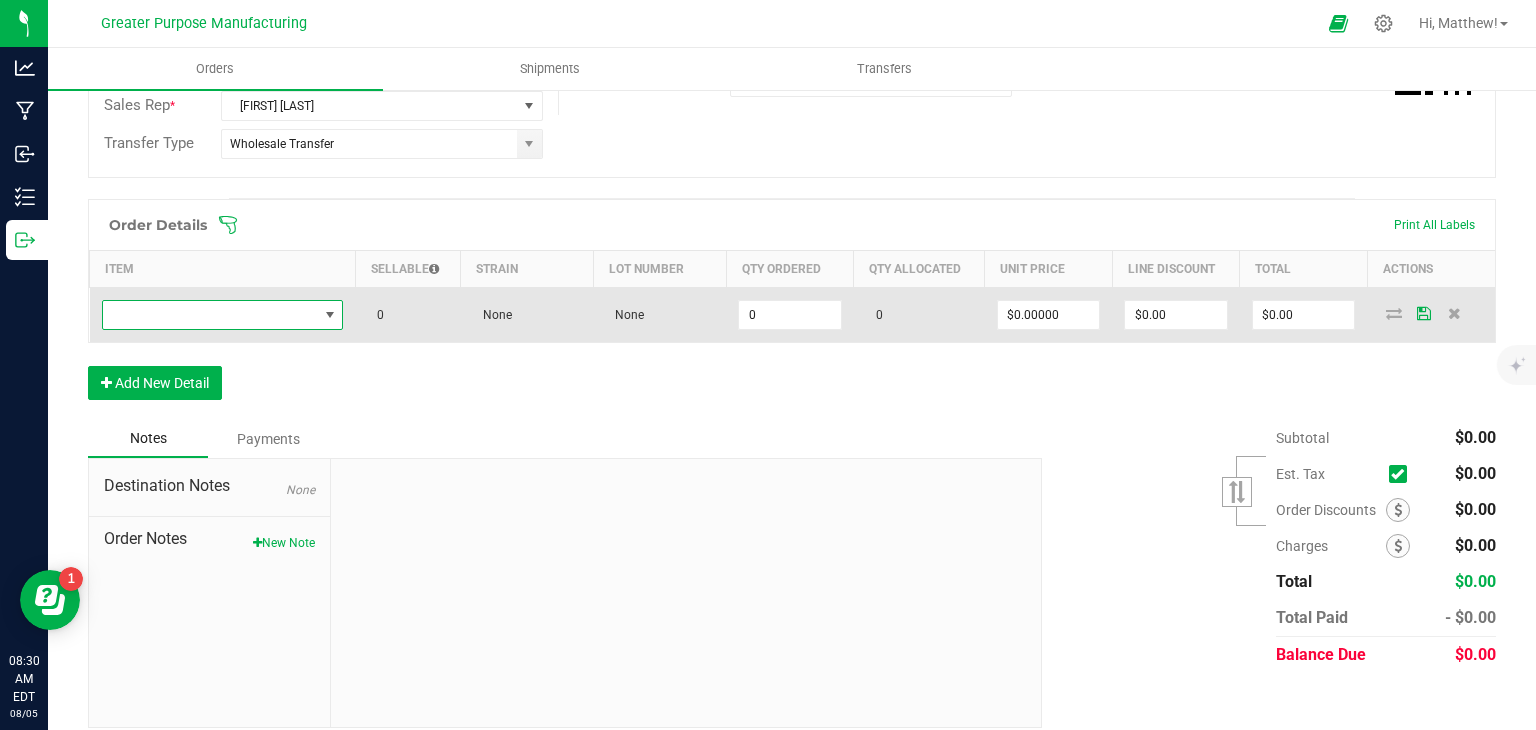 click at bounding box center [210, 315] 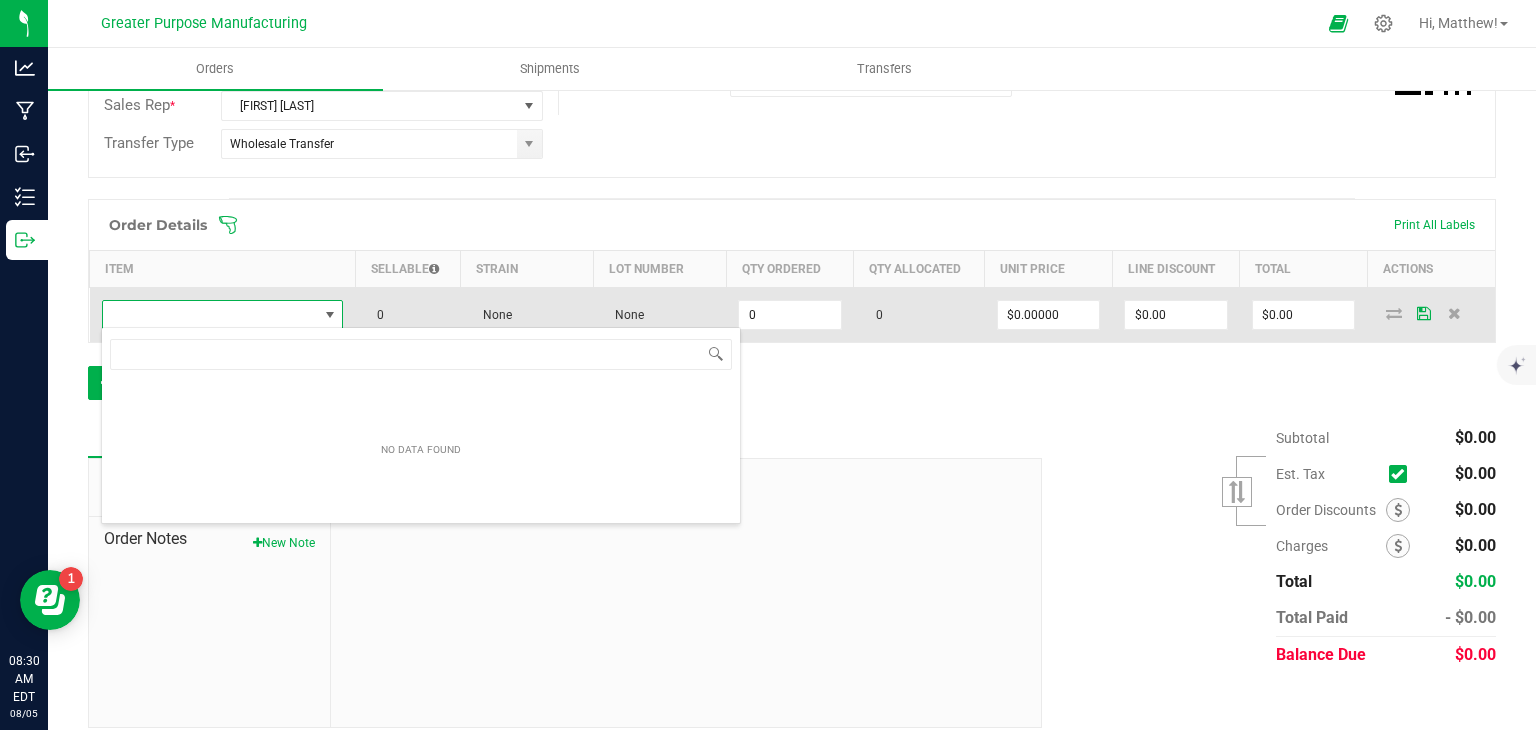 scroll, scrollTop: 99970, scrollLeft: 99761, axis: both 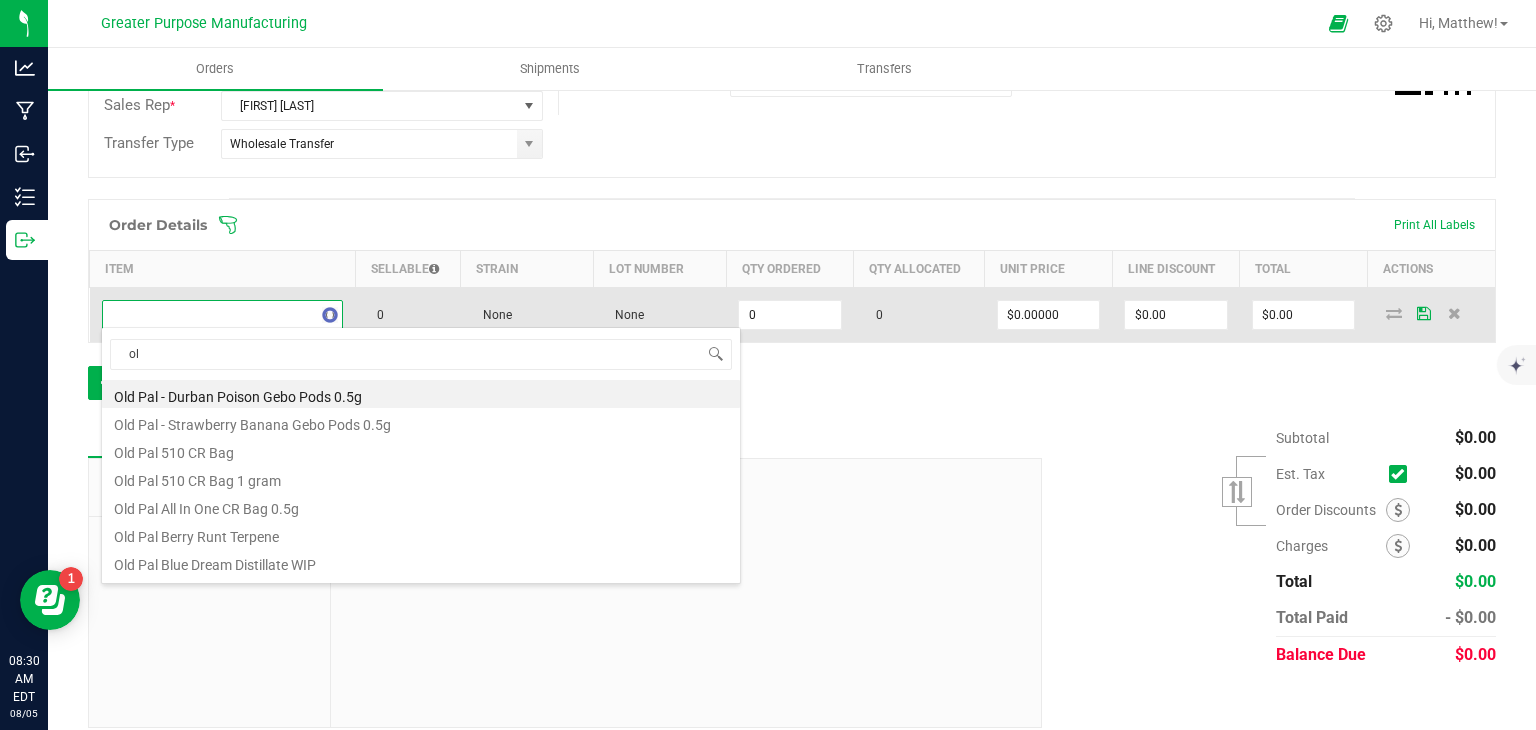 type on "o" 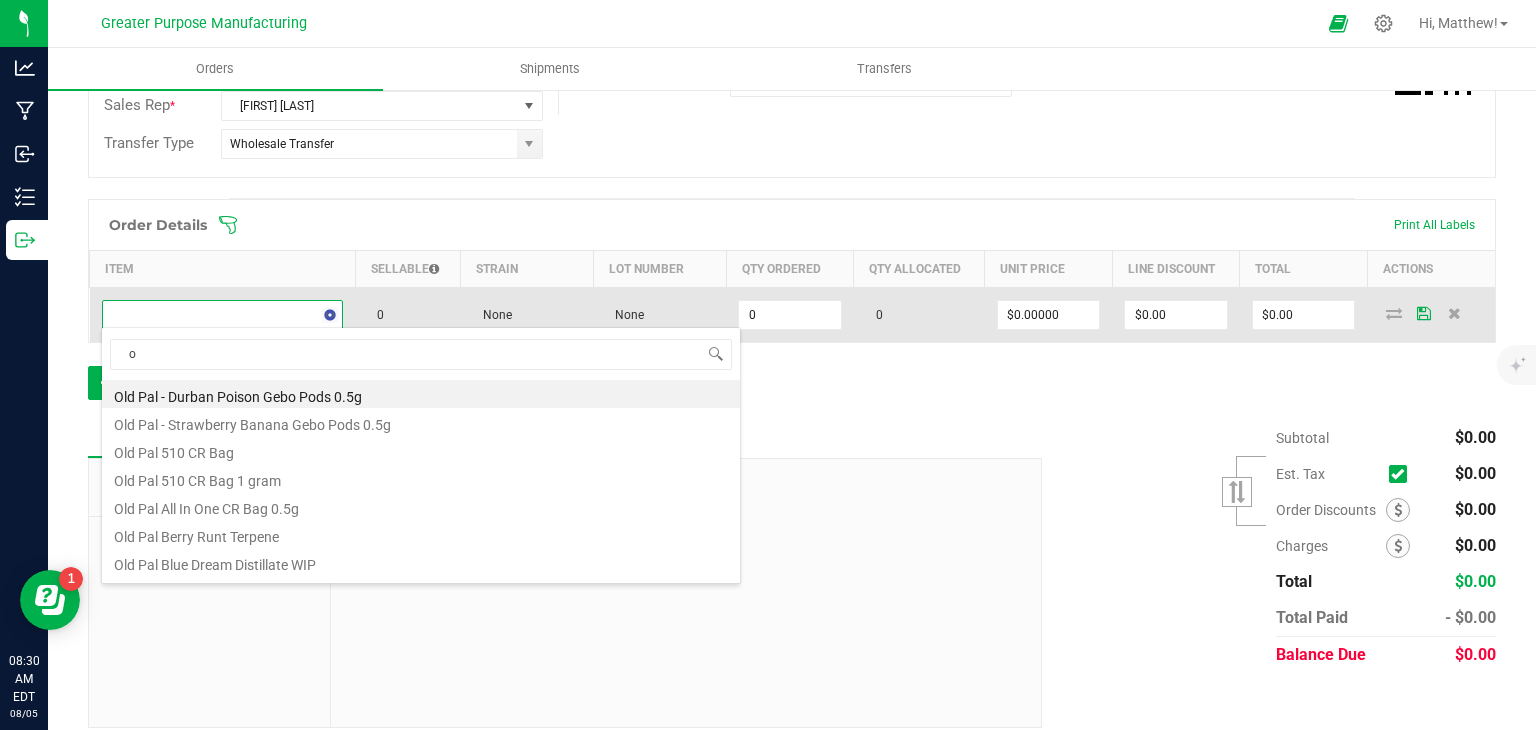 type 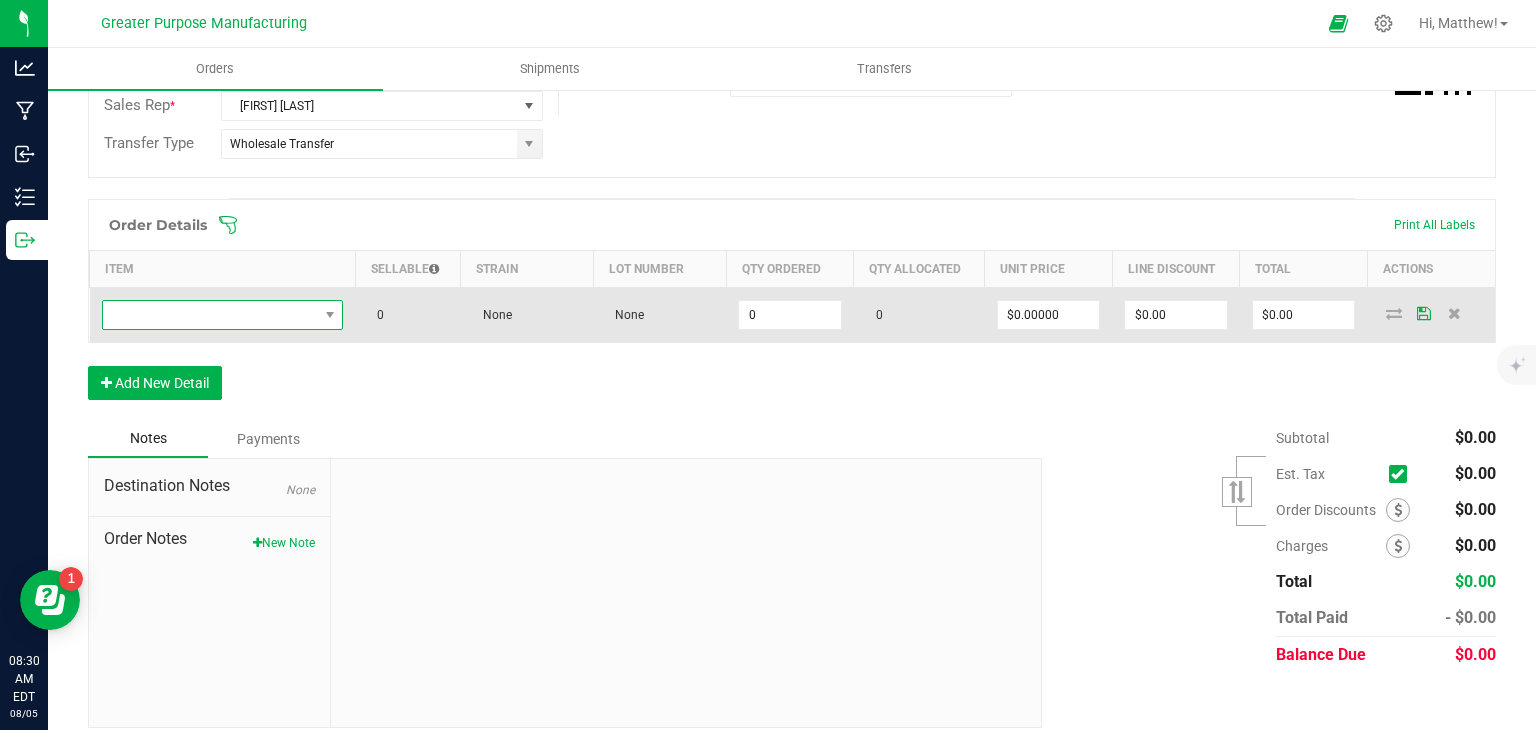 click at bounding box center (210, 315) 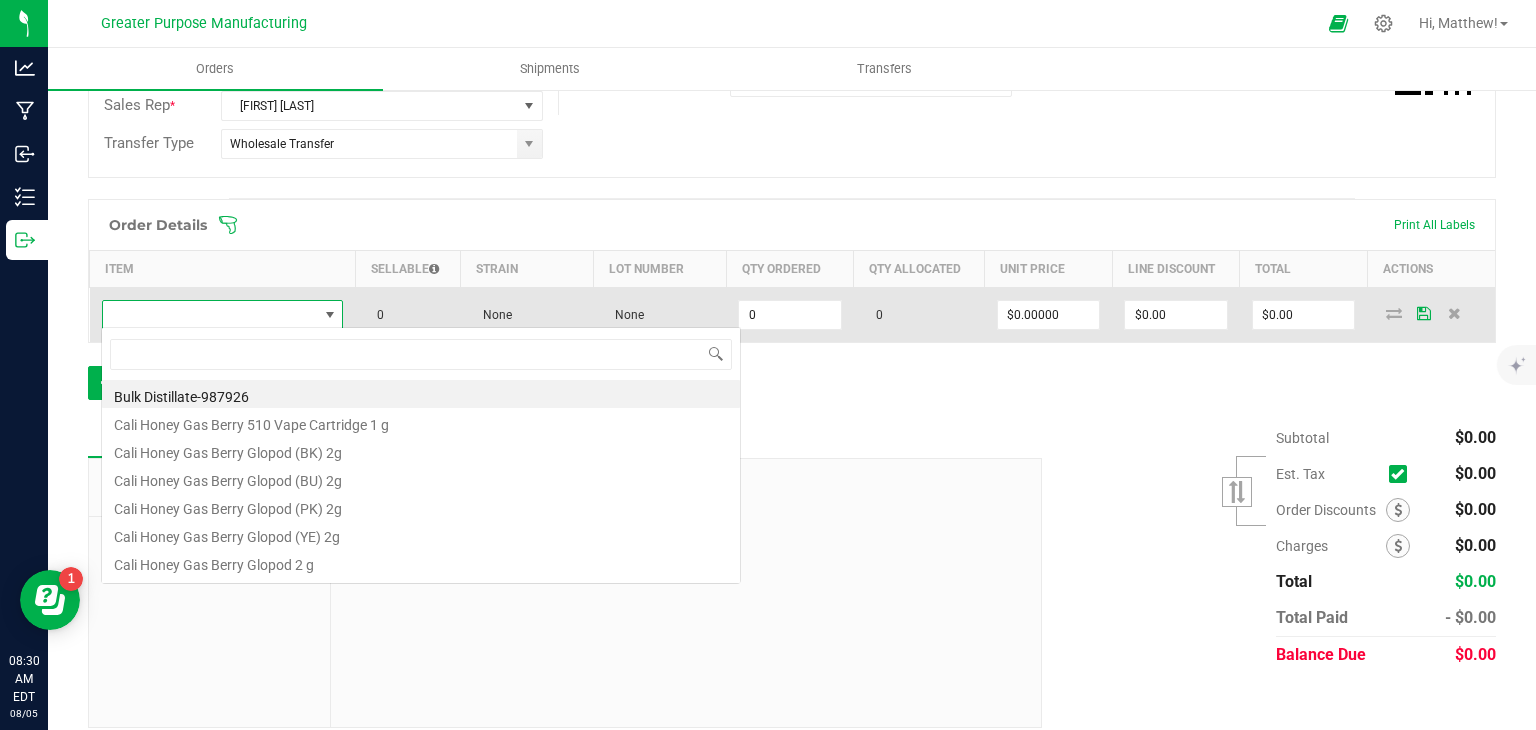 scroll, scrollTop: 99970, scrollLeft: 99761, axis: both 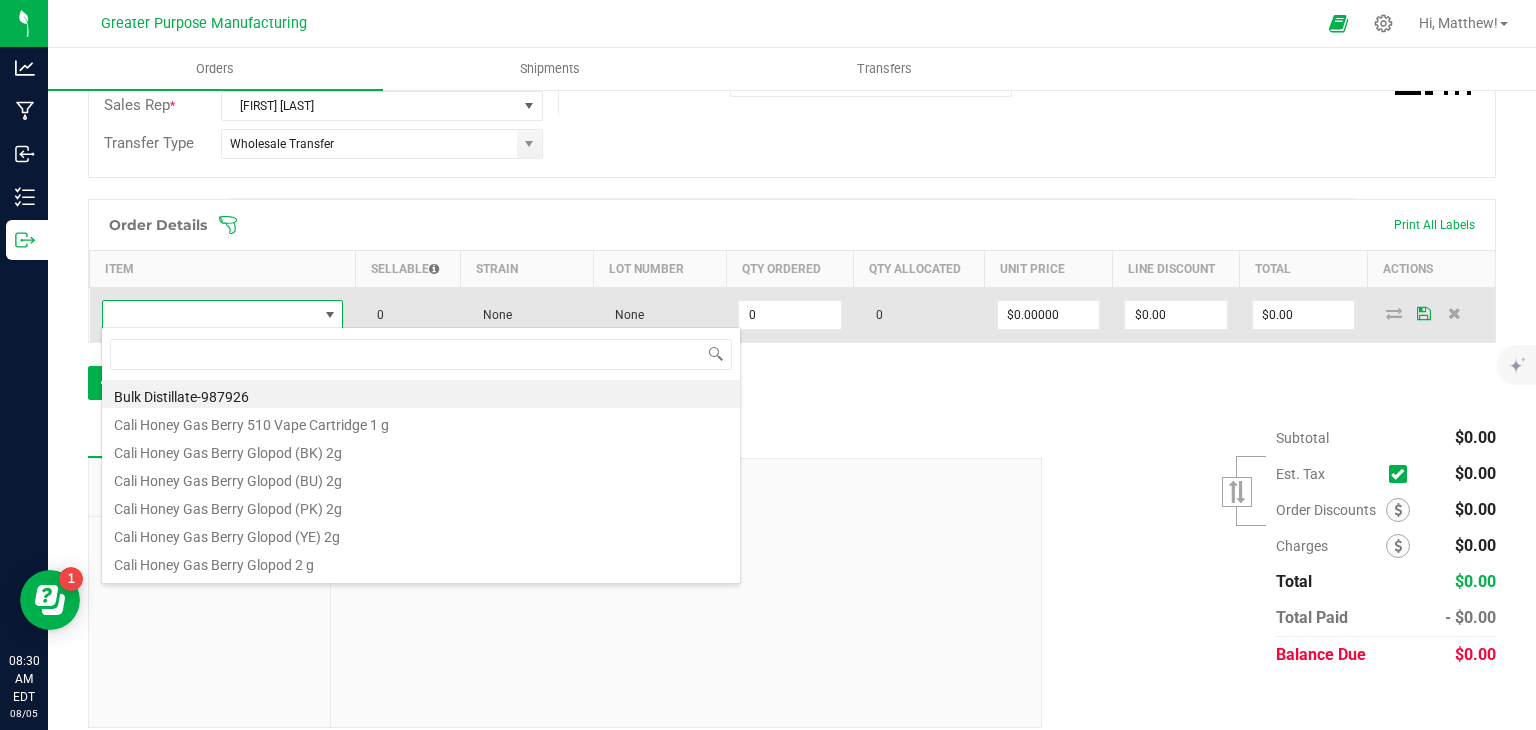 type on "1.3.13.57.0" 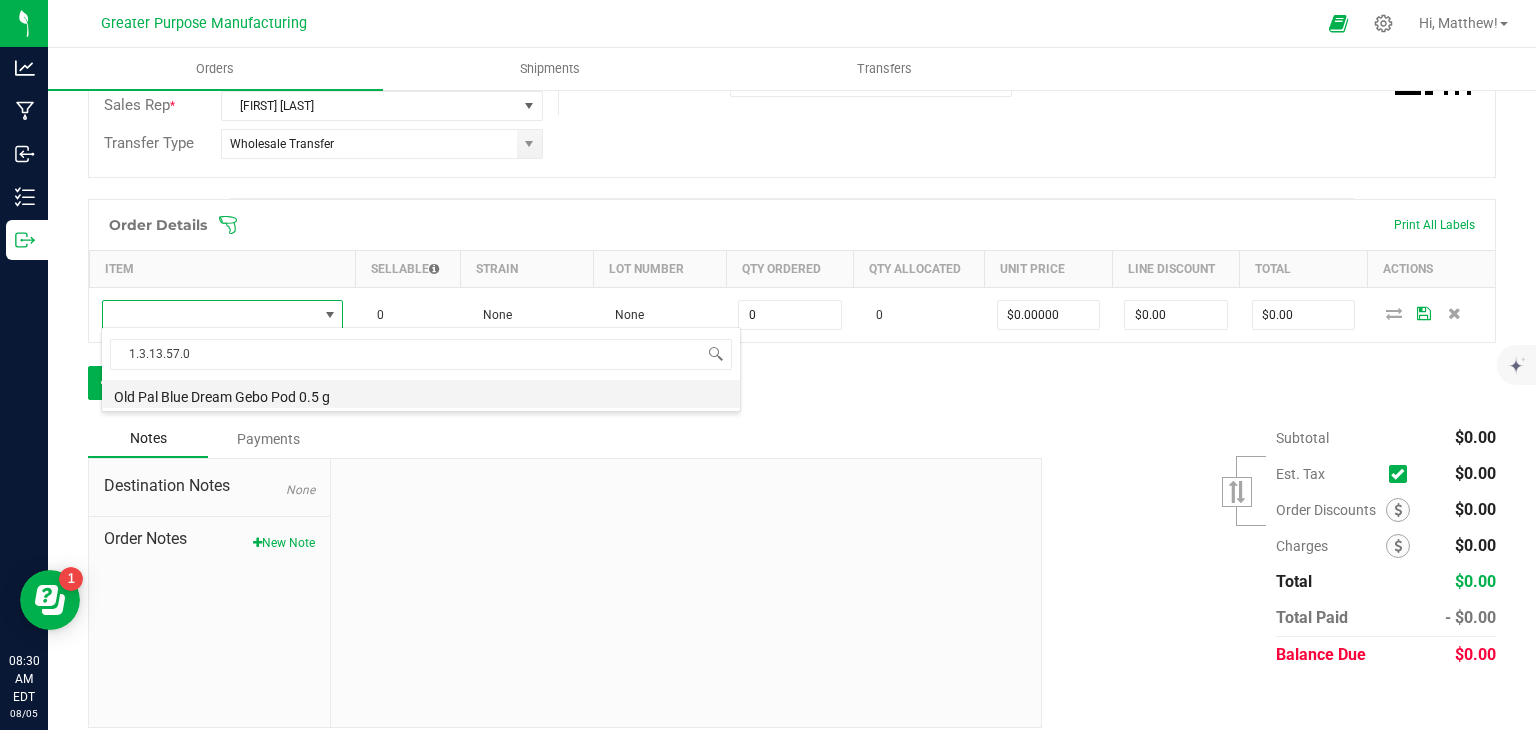 click on "Old Pal Blue Dream Gebo Pod 0.5 g" at bounding box center [421, 394] 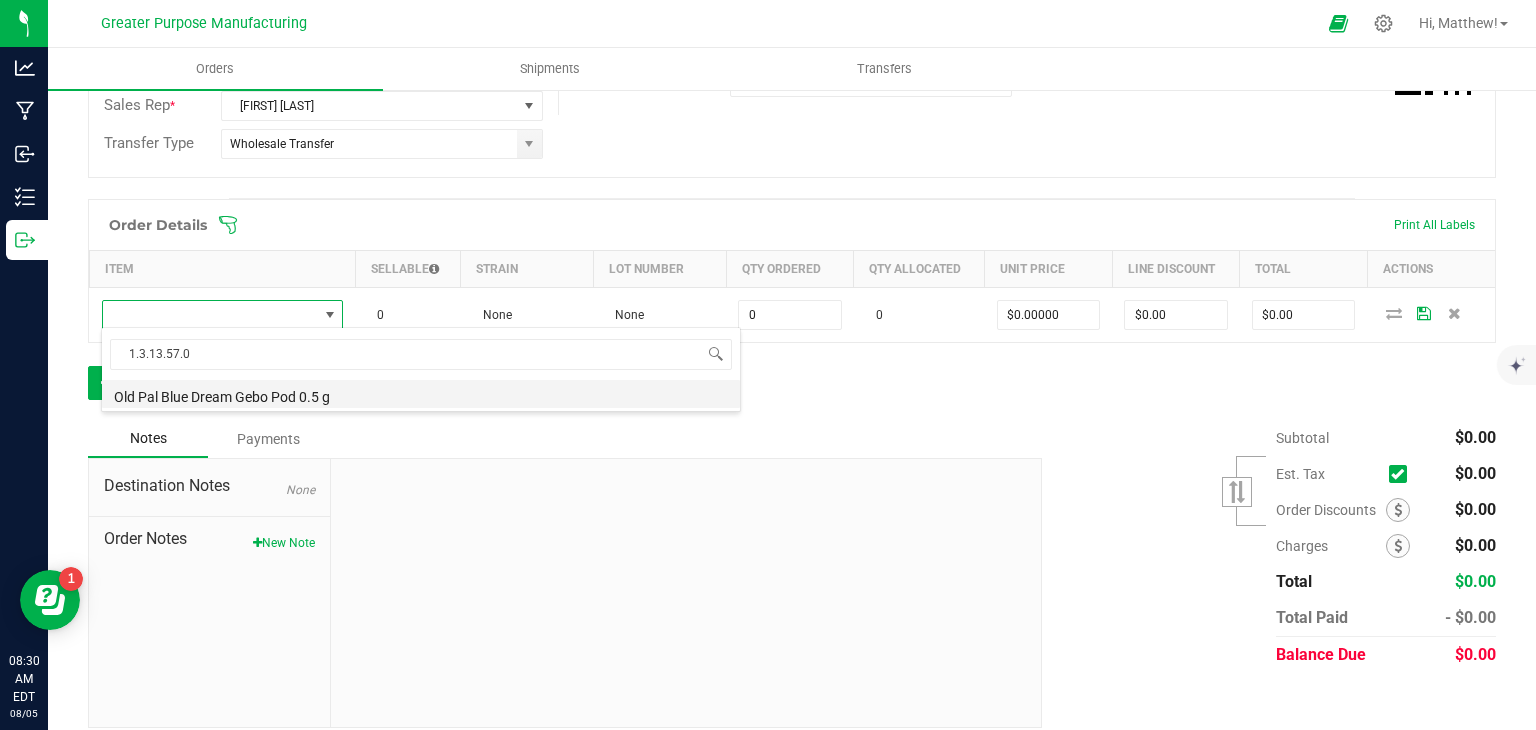type on "0 ea" 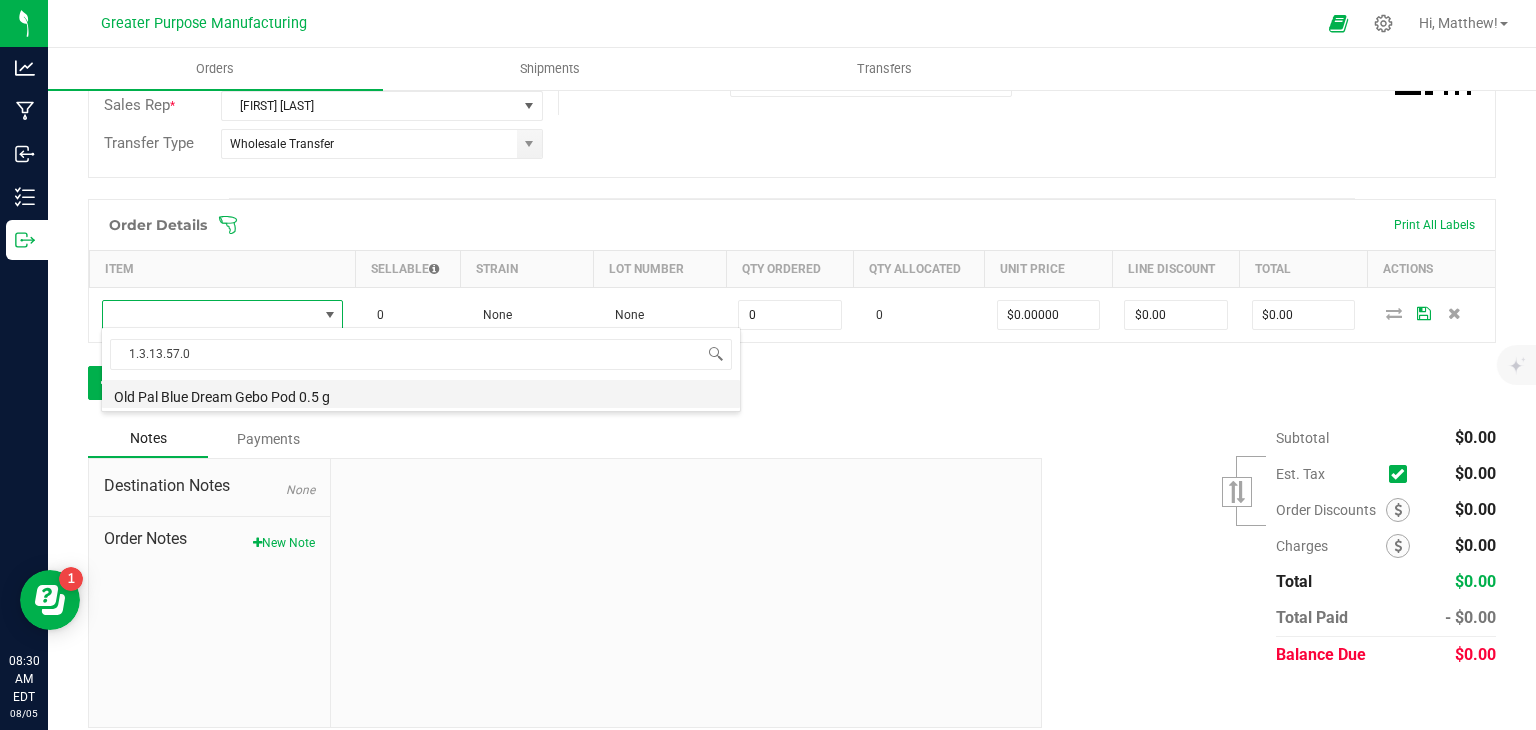 type on "$20.00000" 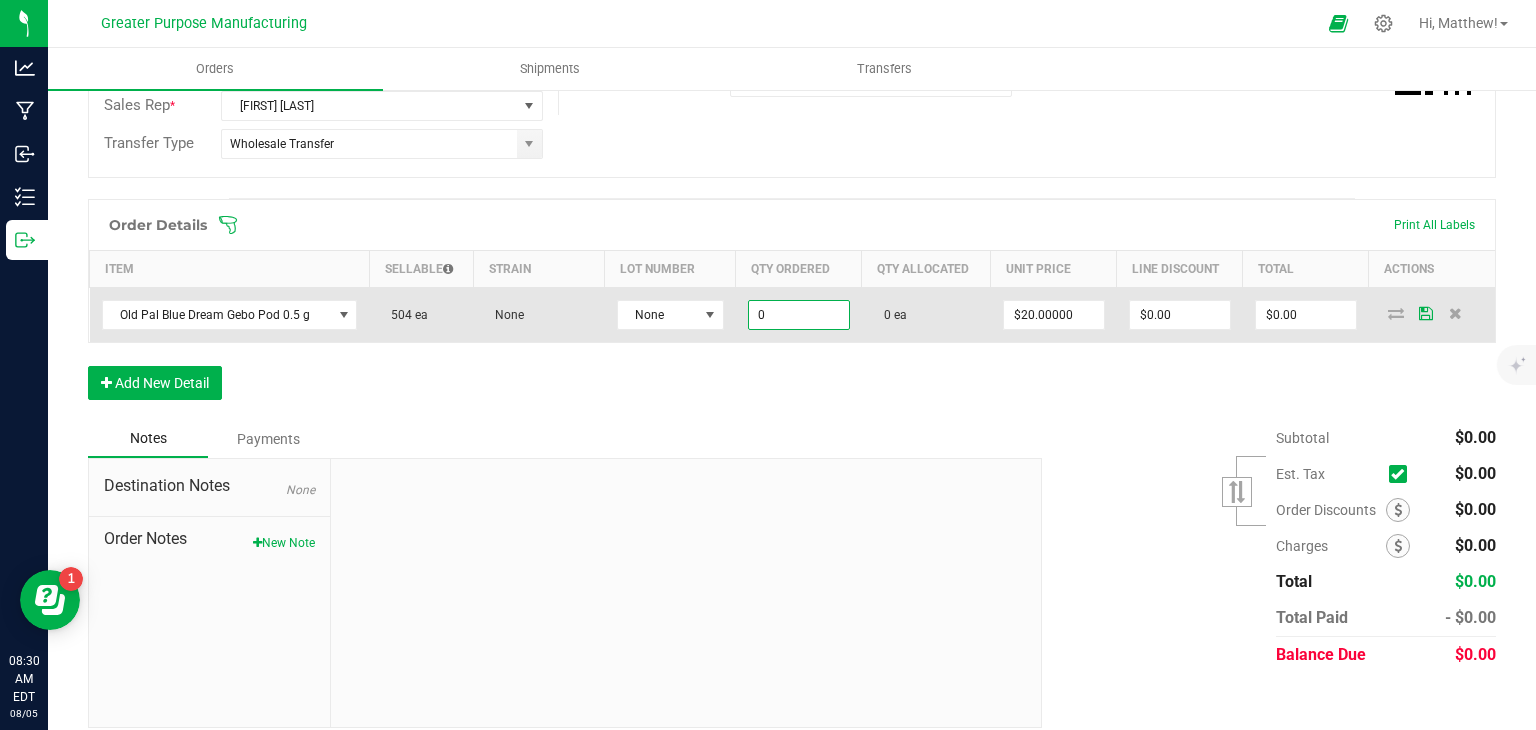 click on "0" at bounding box center [799, 315] 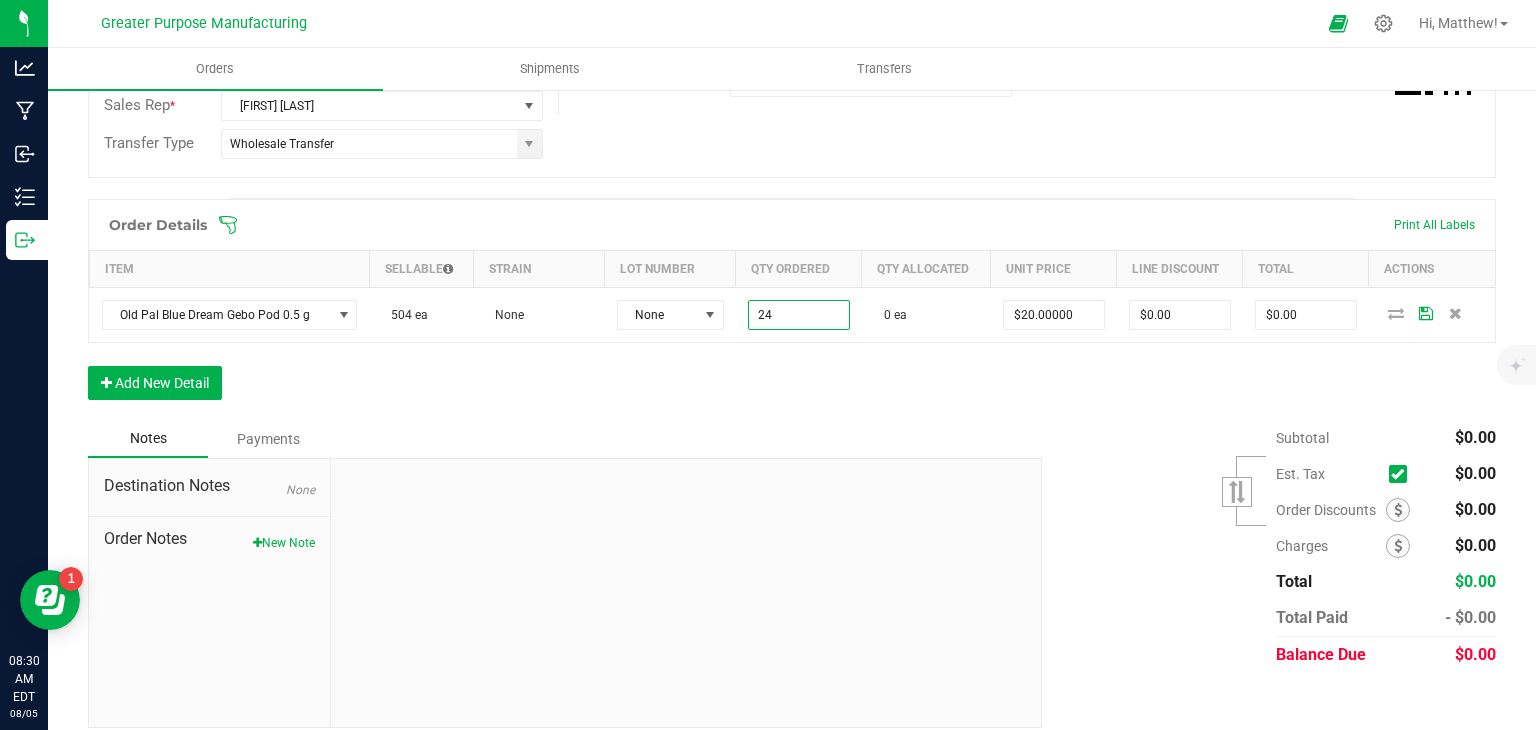 type on "24 ea" 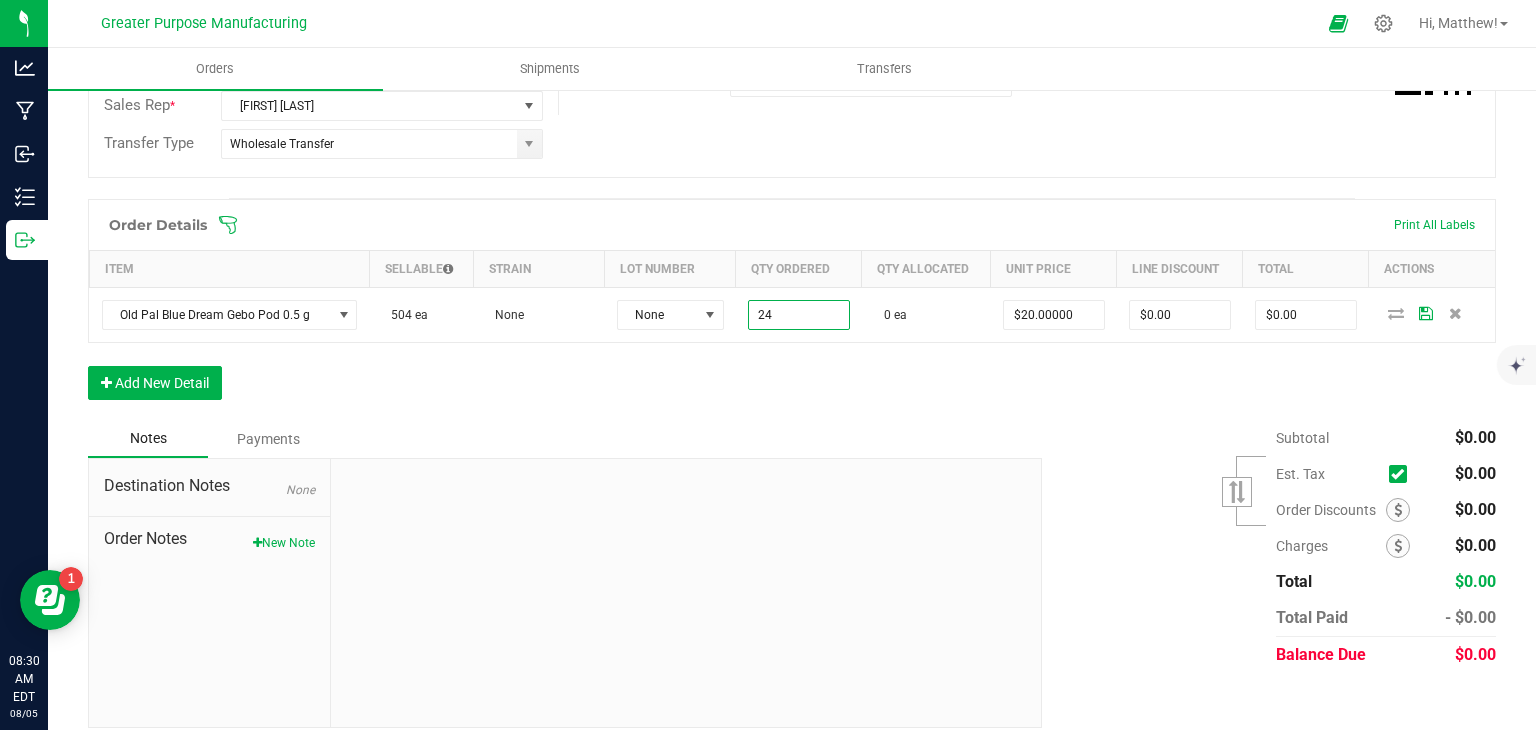 type on "$480.00" 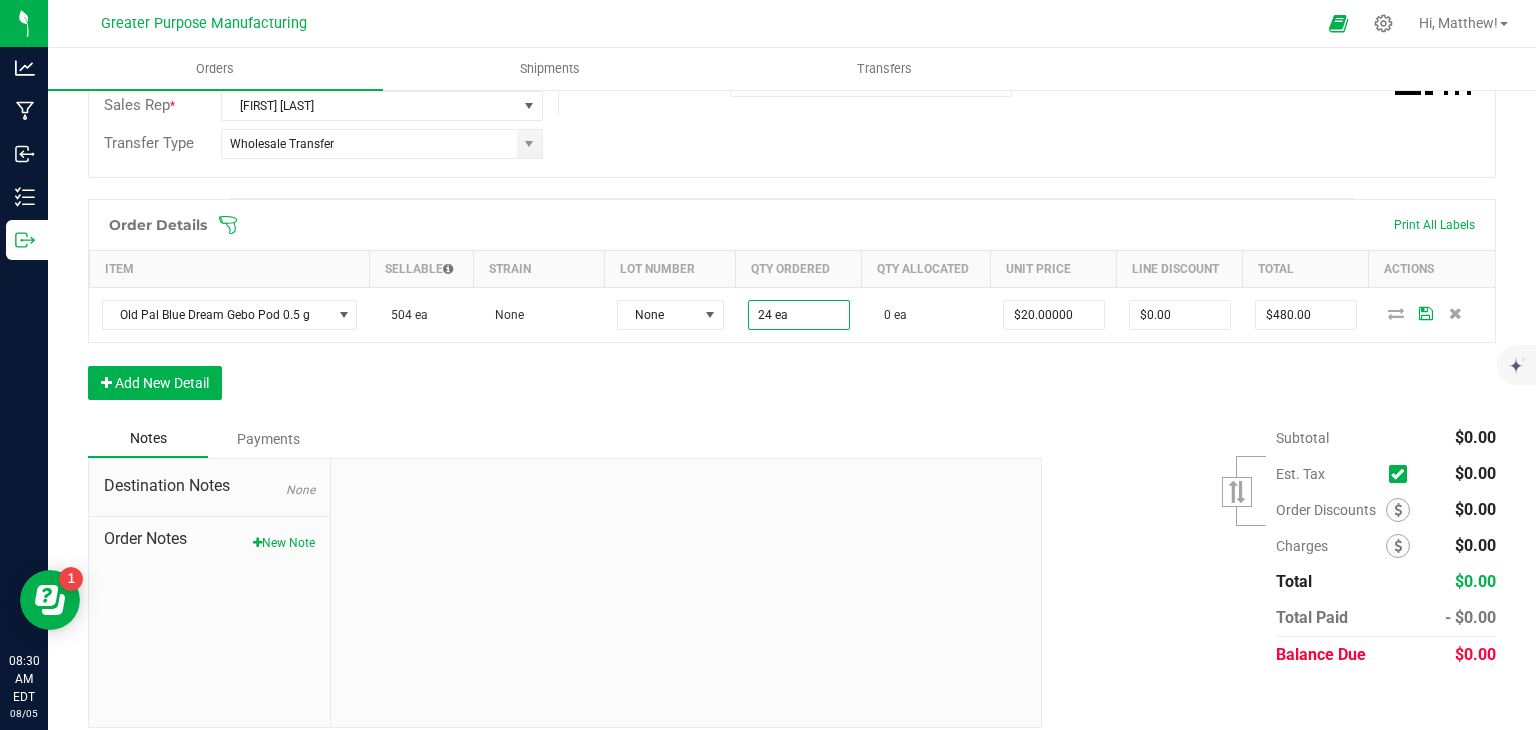 click on "Order Details Print All Labels Item  Sellable  Strain  Lot Number  Qty Ordered Qty Allocated Unit Price Line Discount Total Actions Old Pal Blue Dream Gebo Pod 0.5 g  504 ea   None  None 24 ea  0 ea  $20.00000 $0.00 $480.00
Add New Detail" at bounding box center [792, 309] 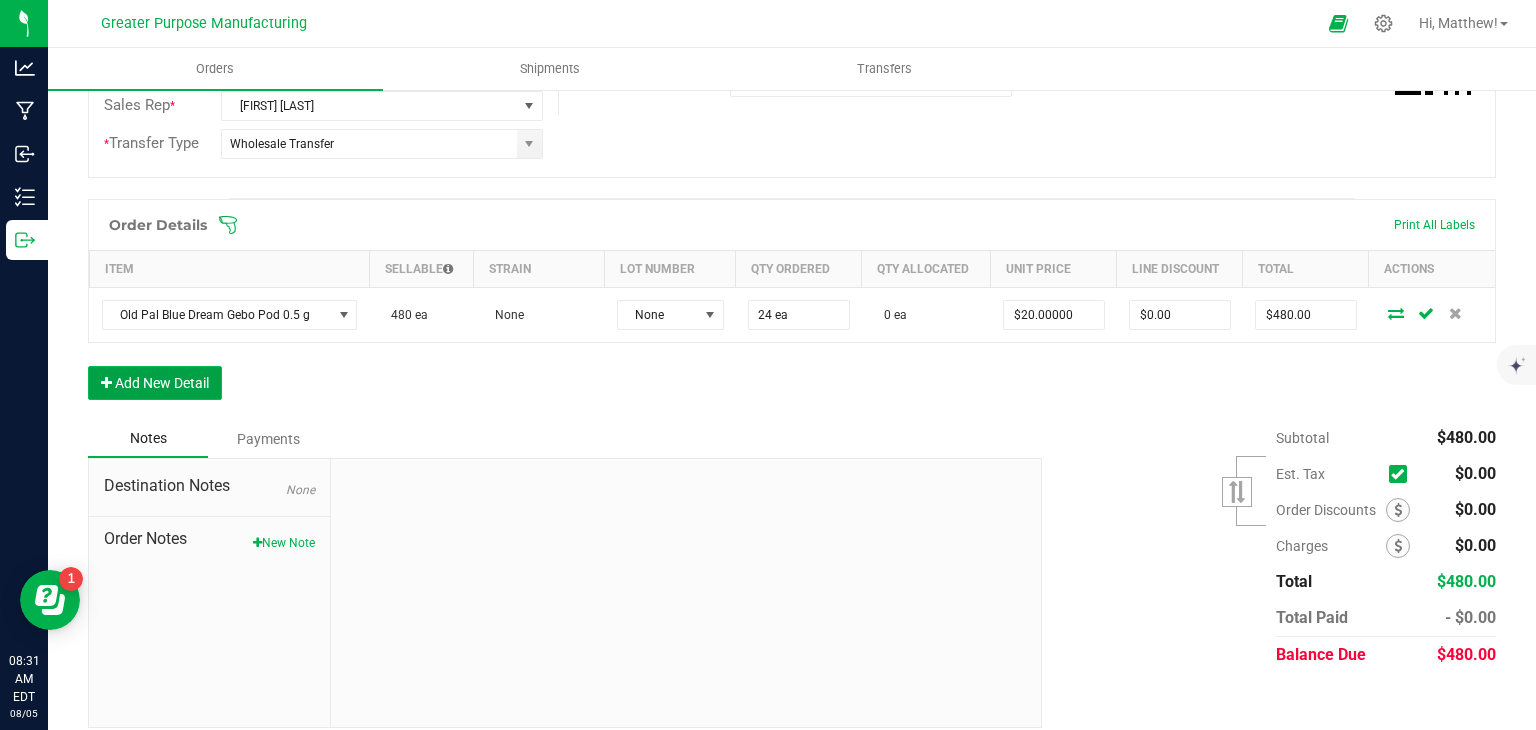 click on "Add New Detail" at bounding box center [155, 383] 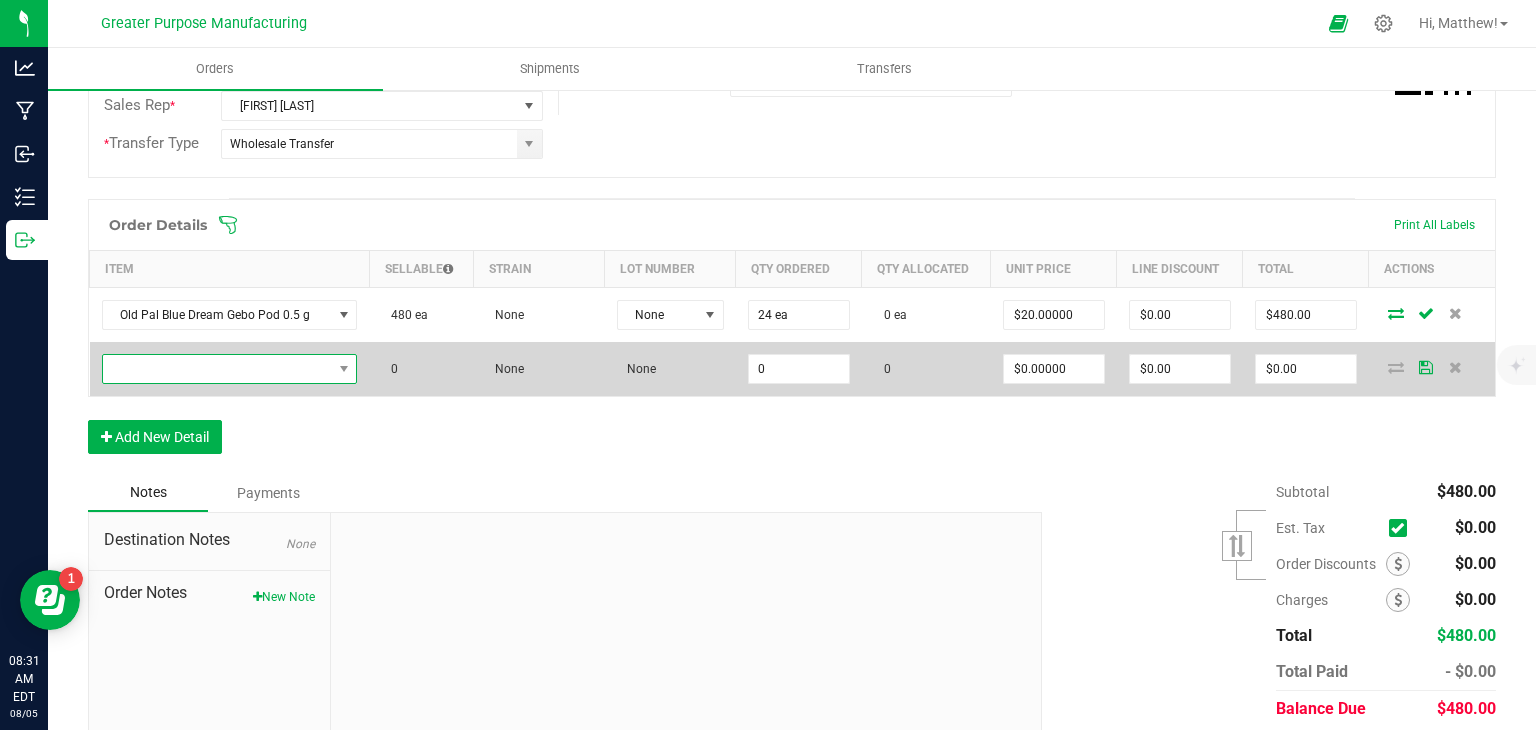 click at bounding box center [217, 369] 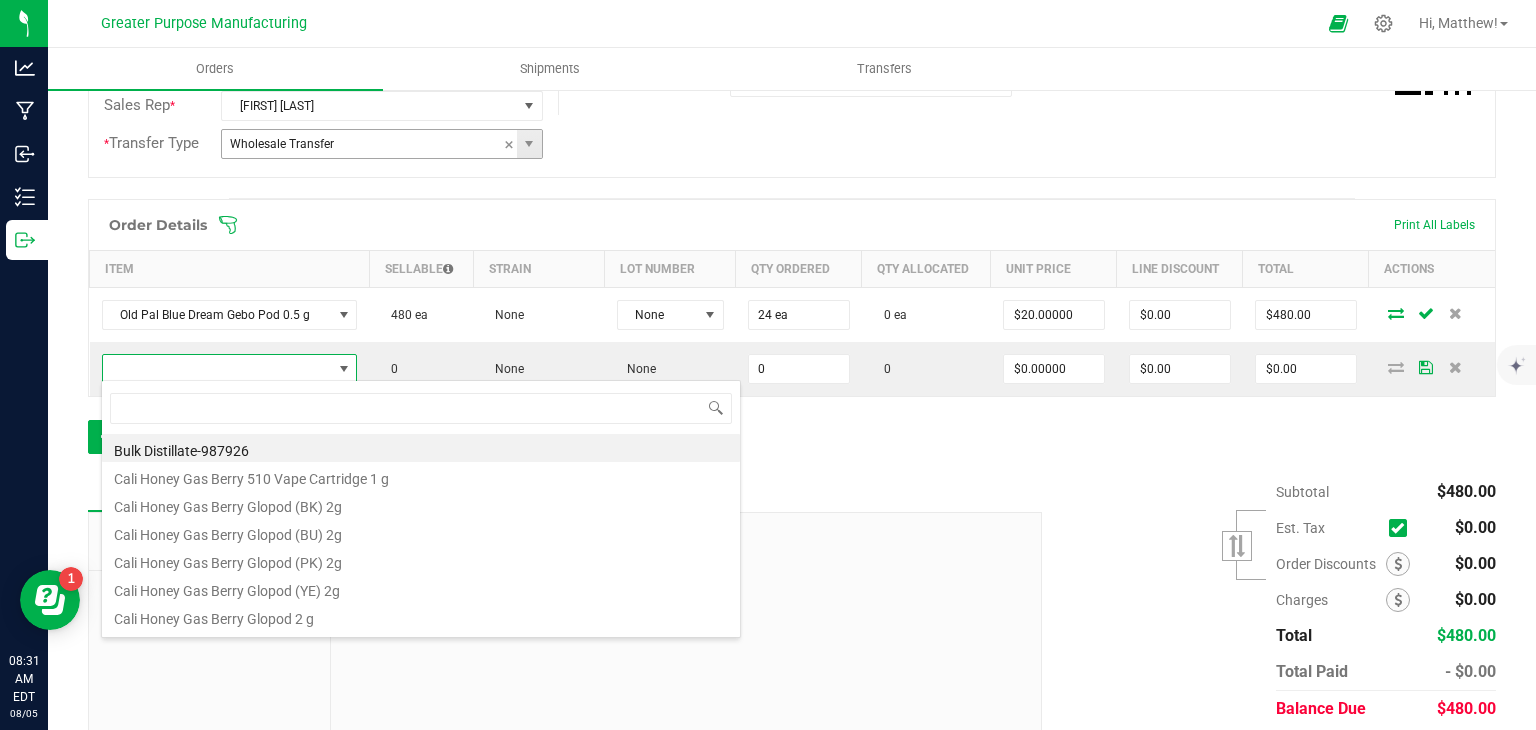scroll, scrollTop: 99970, scrollLeft: 99750, axis: both 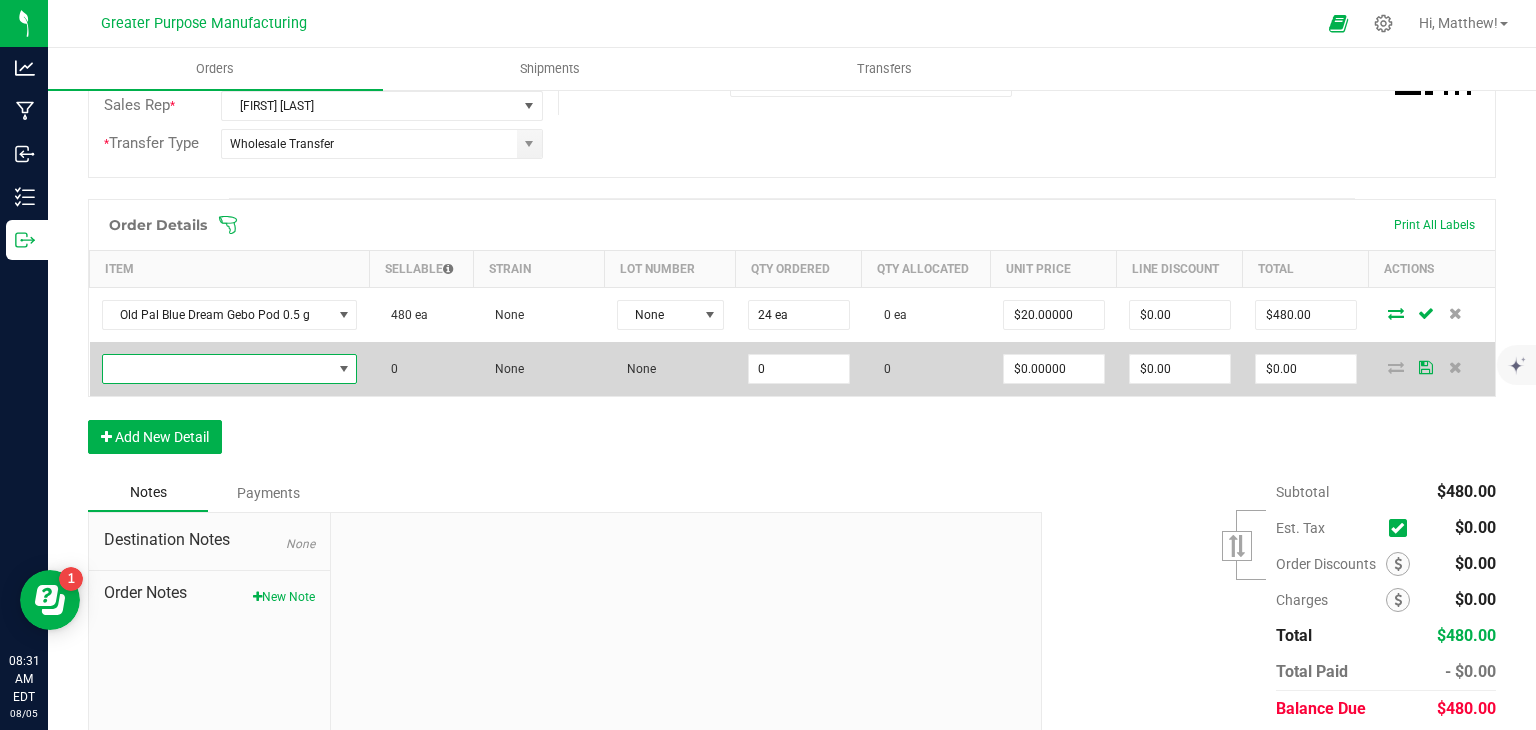 click at bounding box center (217, 369) 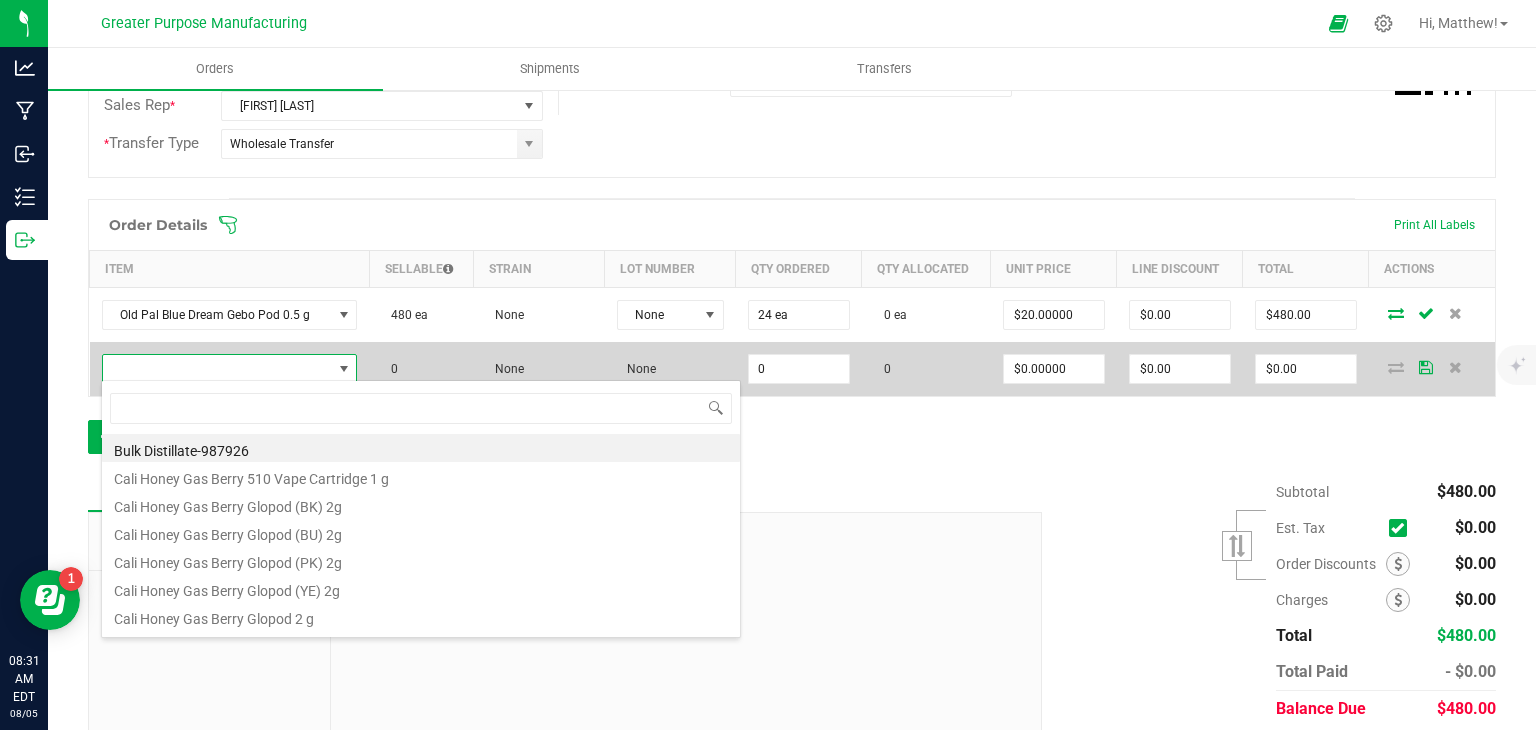 scroll, scrollTop: 99970, scrollLeft: 99750, axis: both 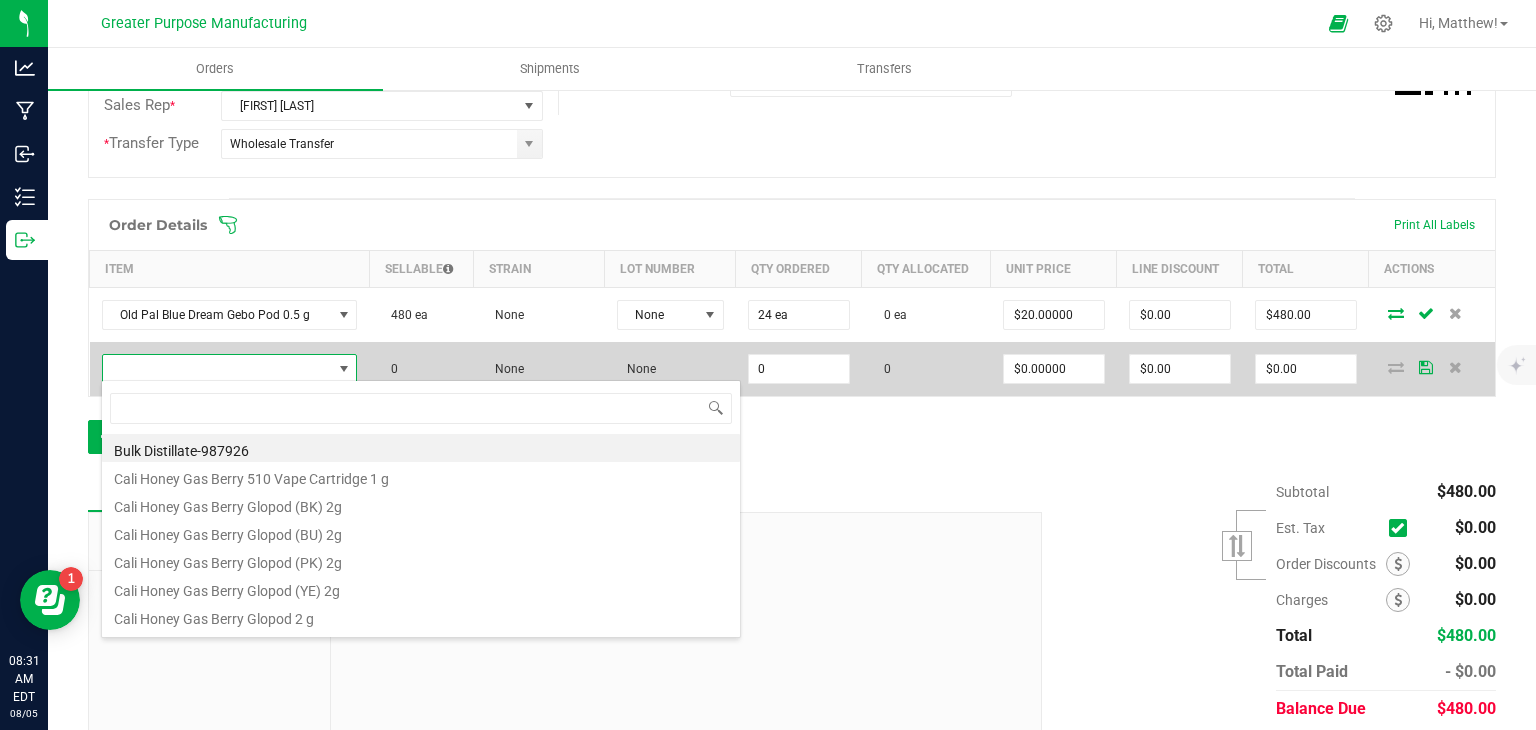 type on "1.3.13.58.0" 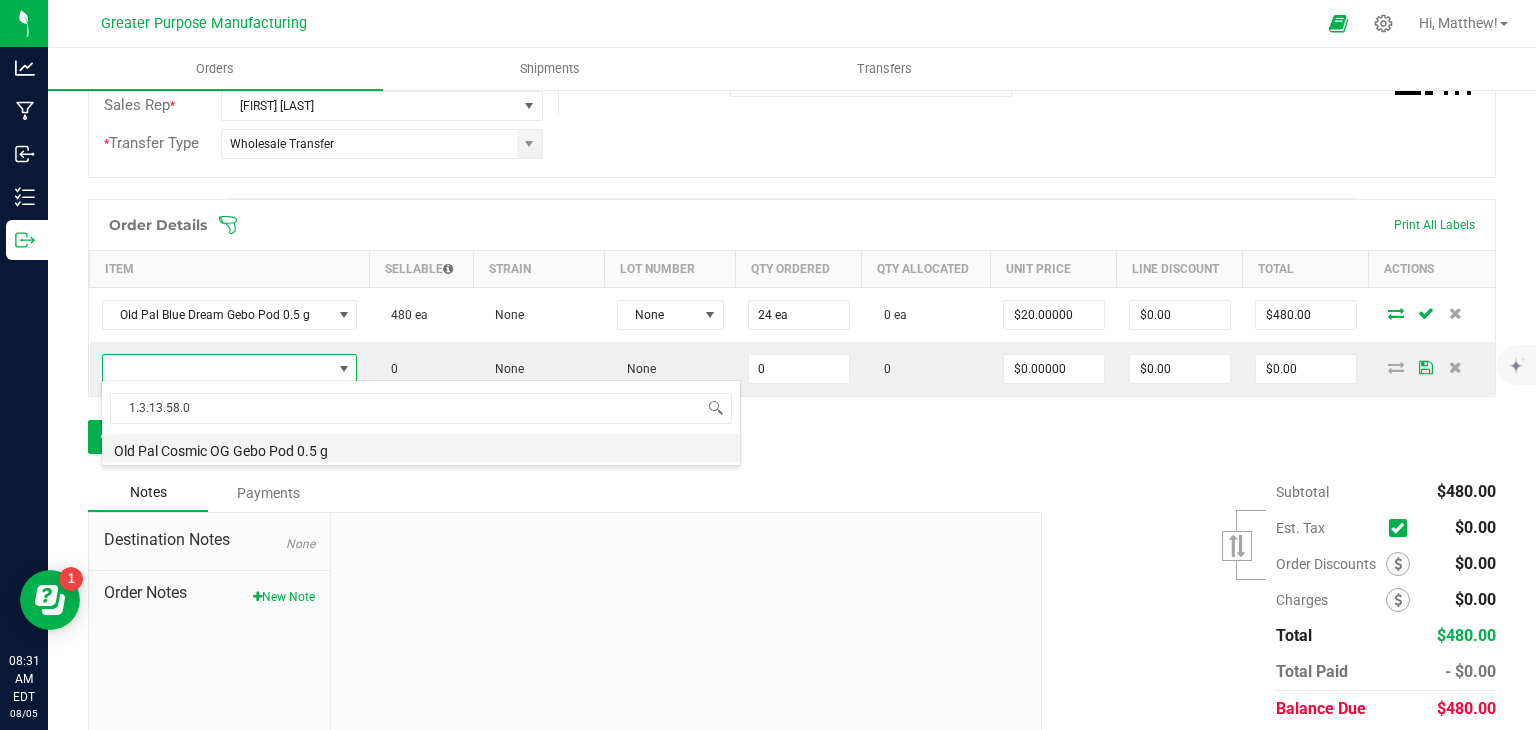 click on "Old Pal Cosmic OG Gebo Pod 0.5 g" at bounding box center [421, 448] 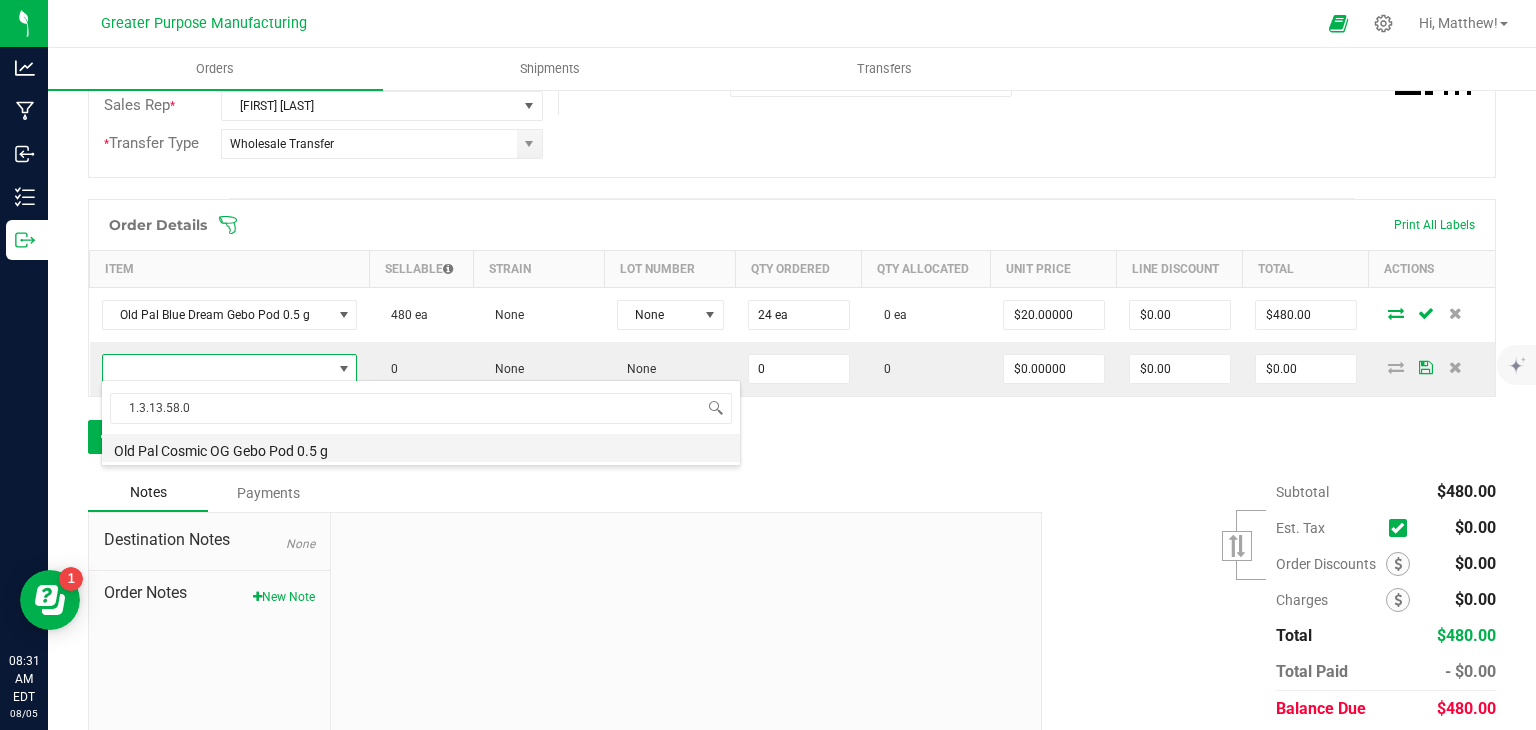 type on "0 ea" 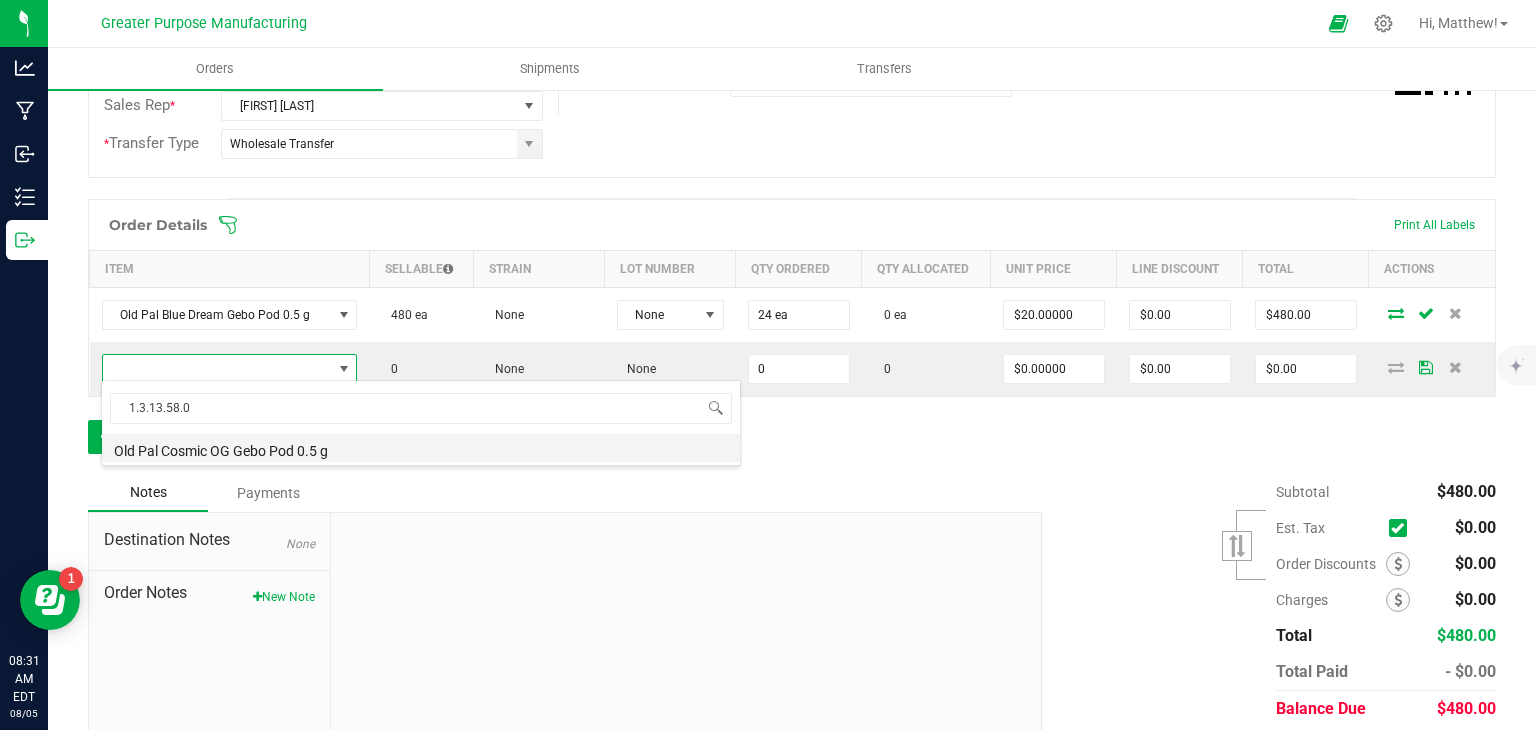 type on "$20.00000" 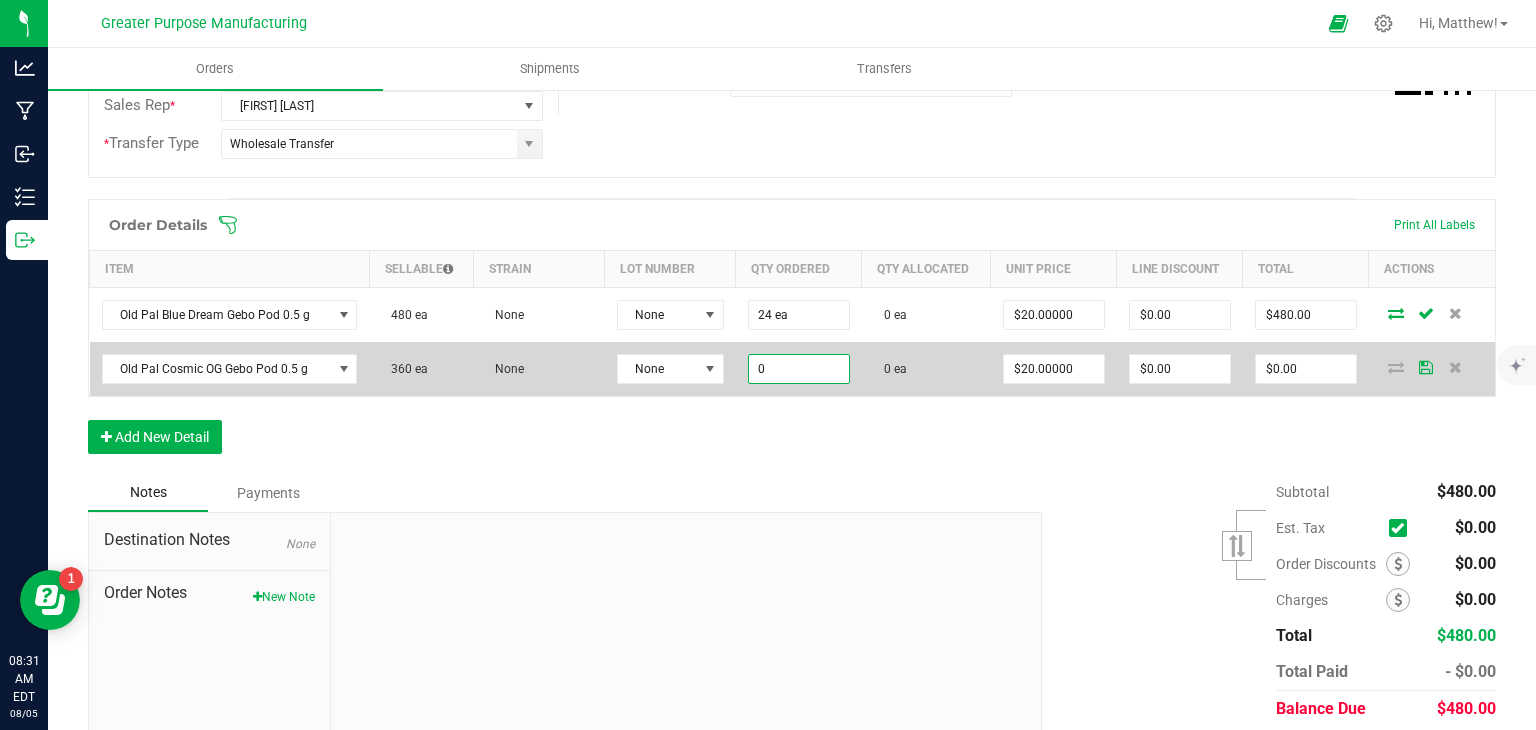click on "0" at bounding box center [799, 369] 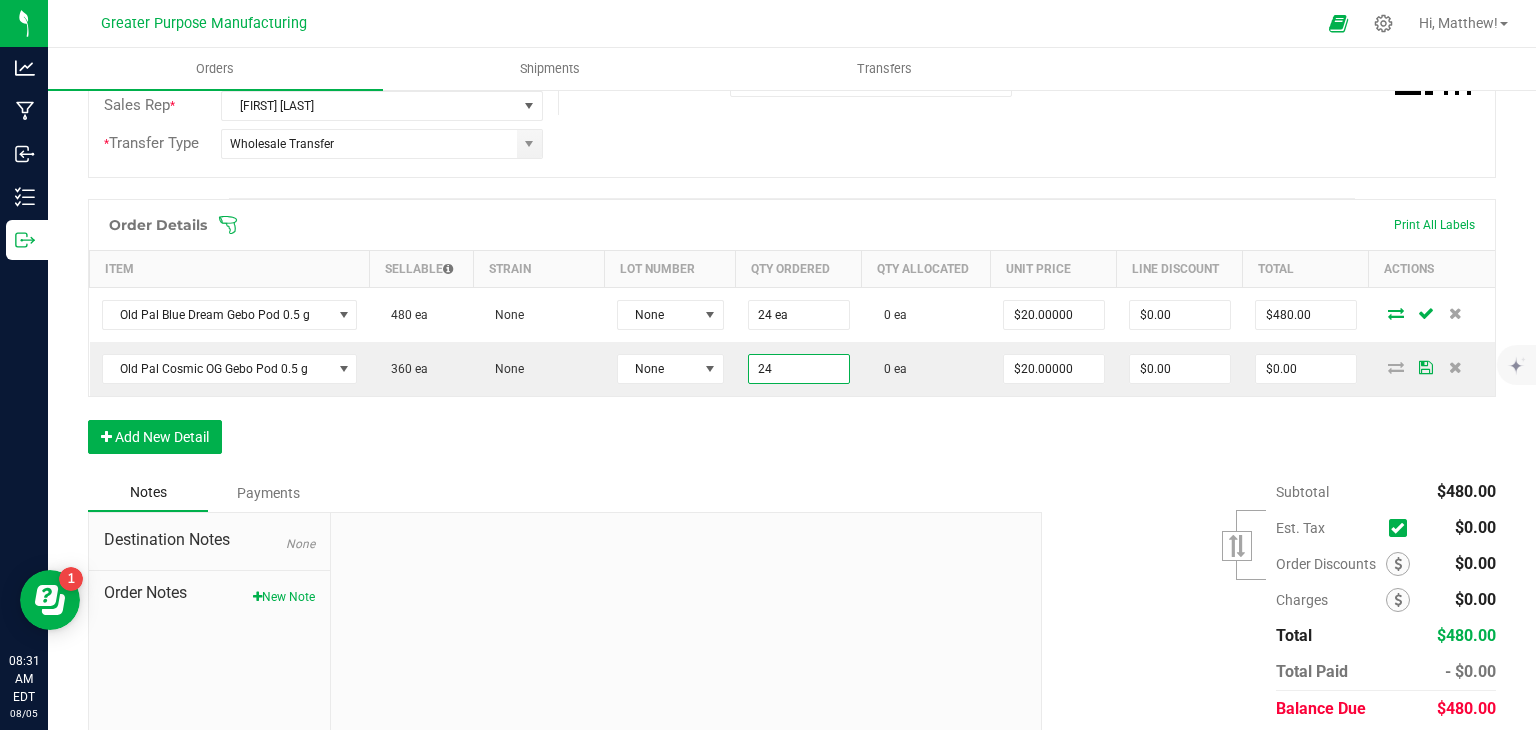 type on "24 ea" 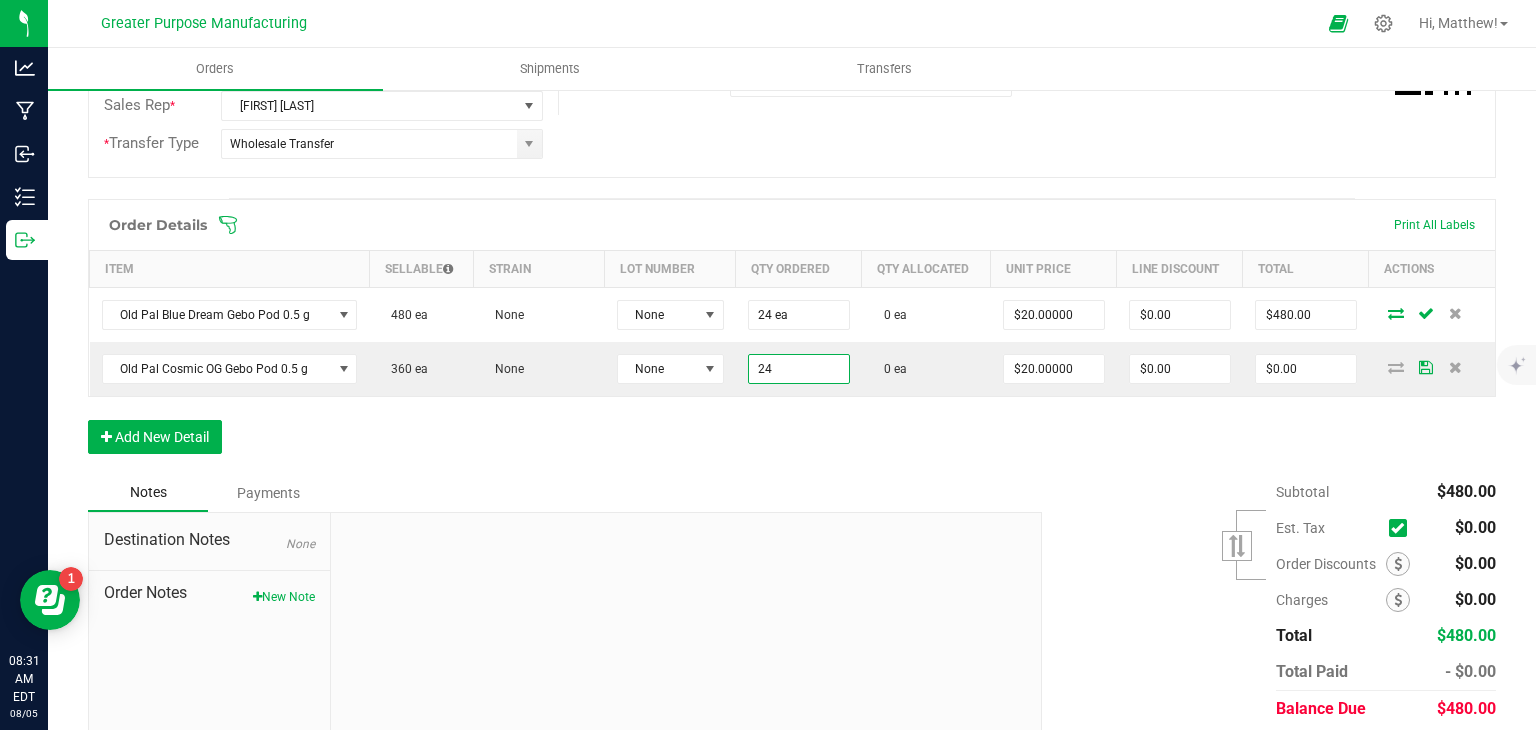 type on "$480.00" 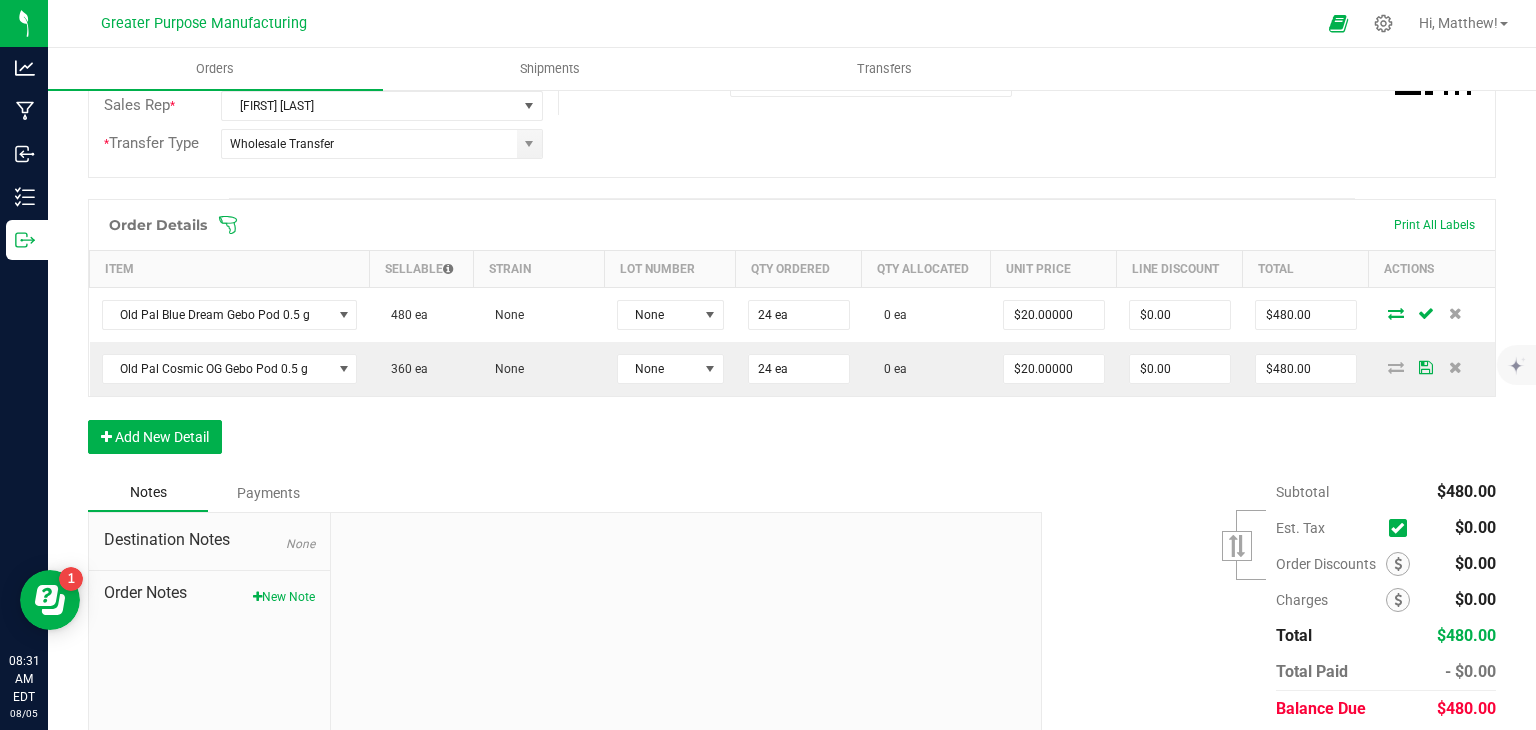 click on "Order Details Print All Labels Item  Sellable  Strain  Lot Number  Qty Ordered Qty Allocated Unit Price Line Discount Total Actions Old Pal Blue Dream Gebo Pod 0.5 g  480 ea   None  None 24 ea  0 ea  $20.00000 $0.00 $480.00 Old Pal Cosmic OG Gebo Pod 0.5 g  360 ea   None  None 24 ea  0 ea  $20.00000 $0.00 $480.00
Add New Detail" at bounding box center (792, 336) 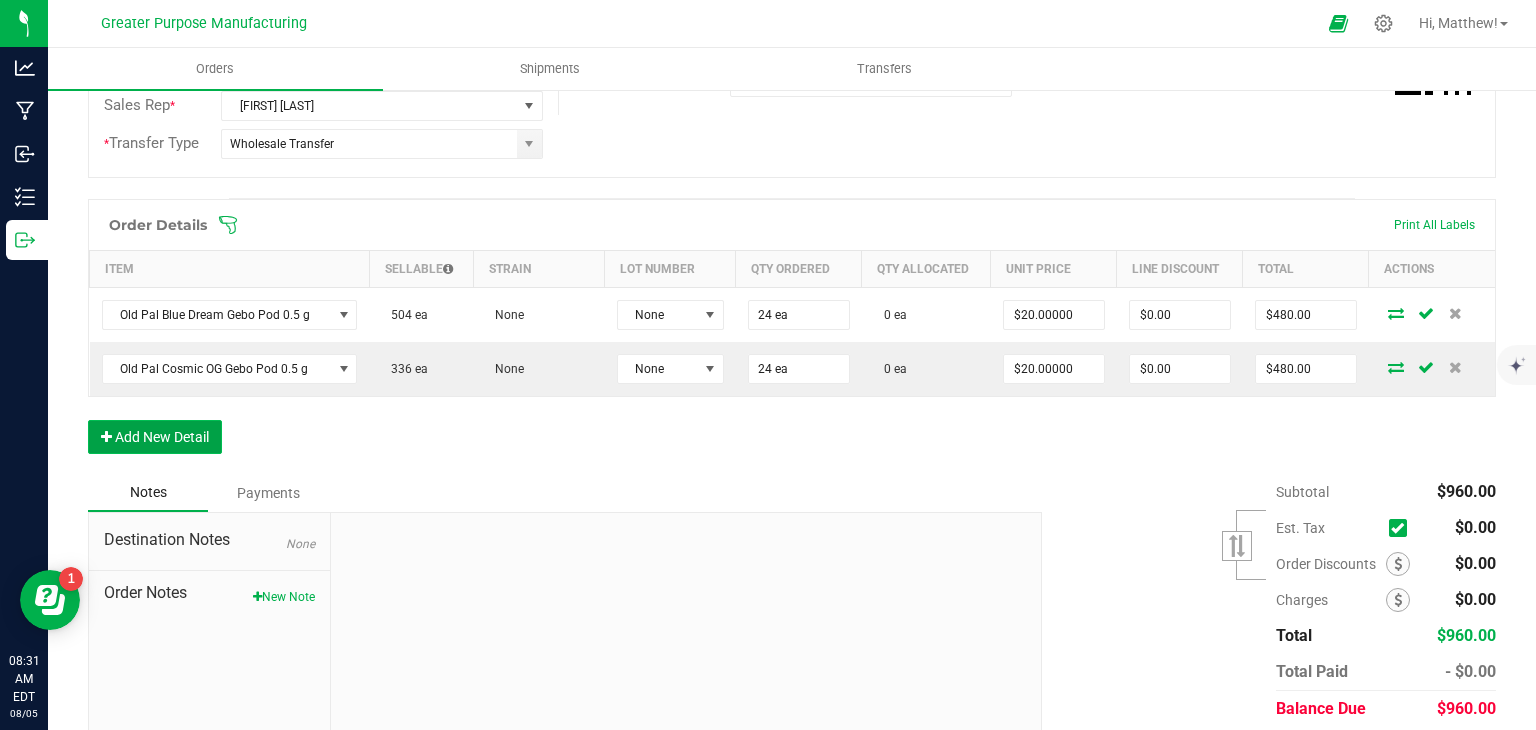 click on "Add New Detail" at bounding box center [155, 437] 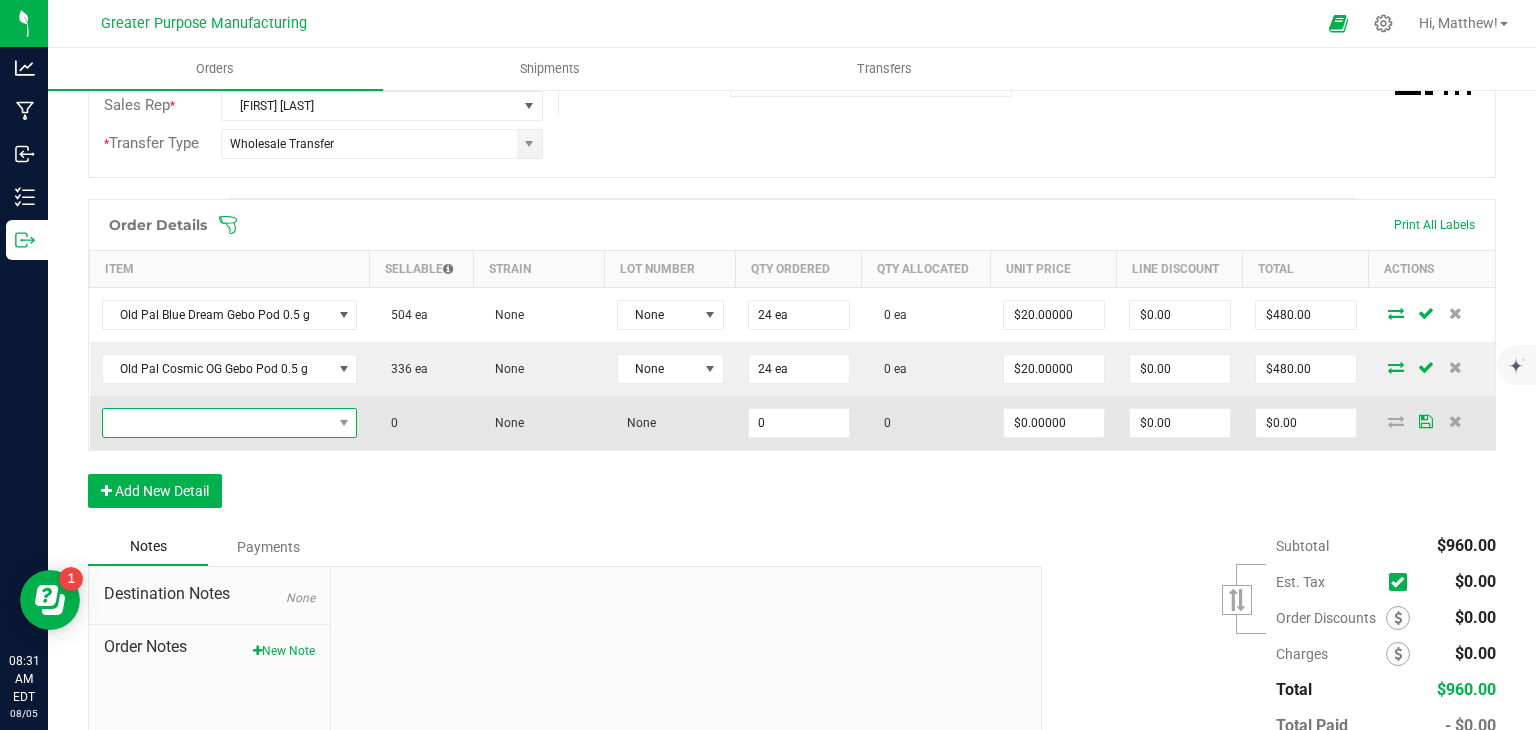 click at bounding box center [217, 423] 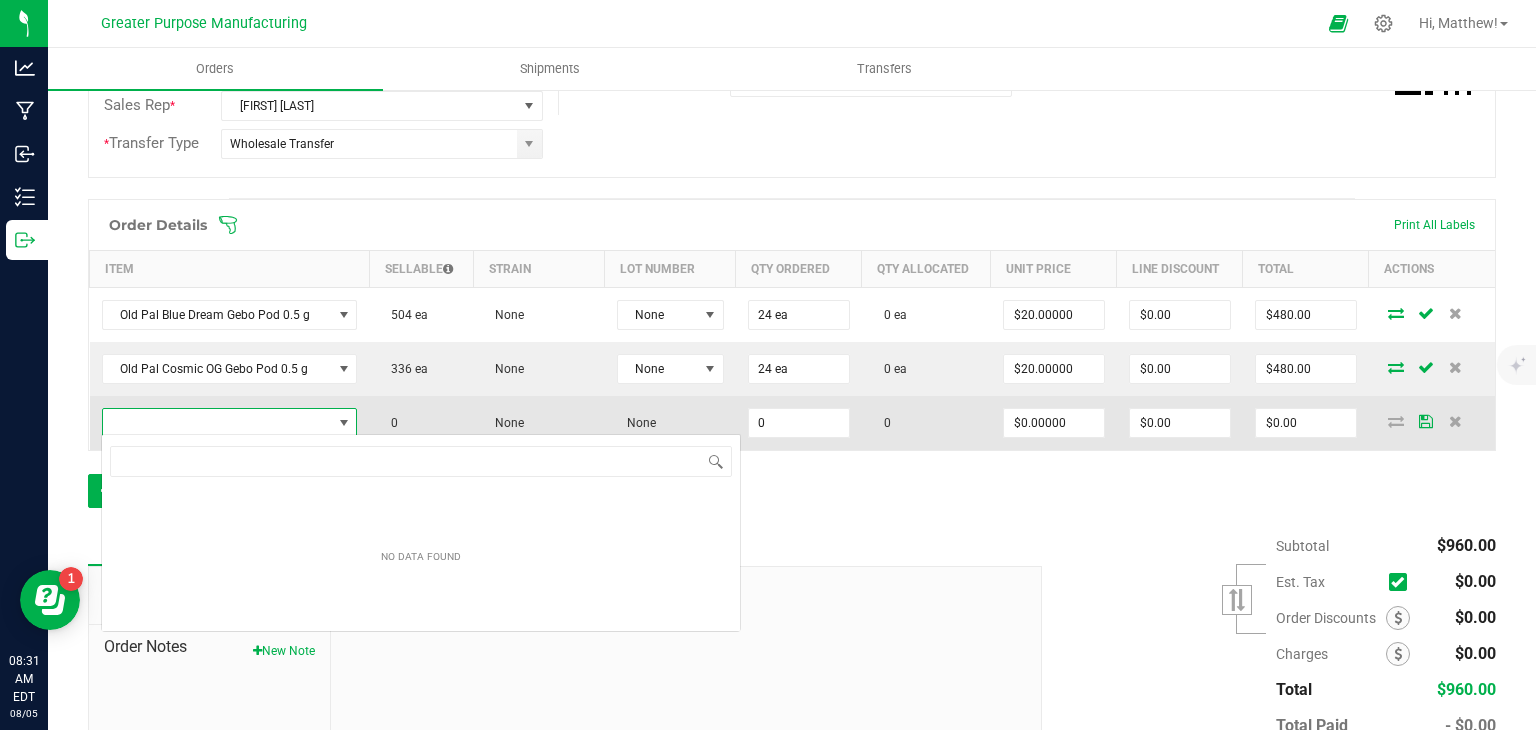 scroll, scrollTop: 99970, scrollLeft: 99750, axis: both 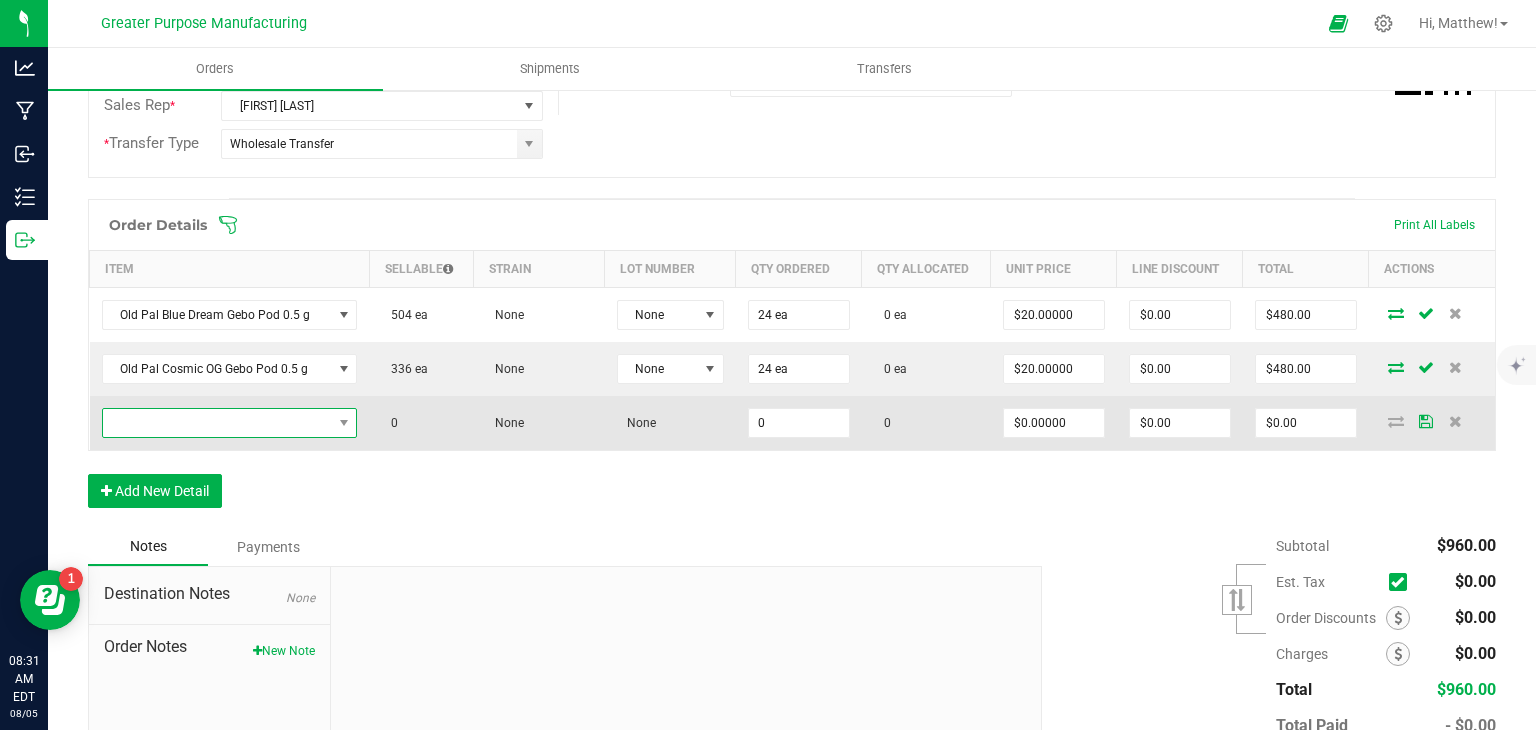 click at bounding box center (217, 423) 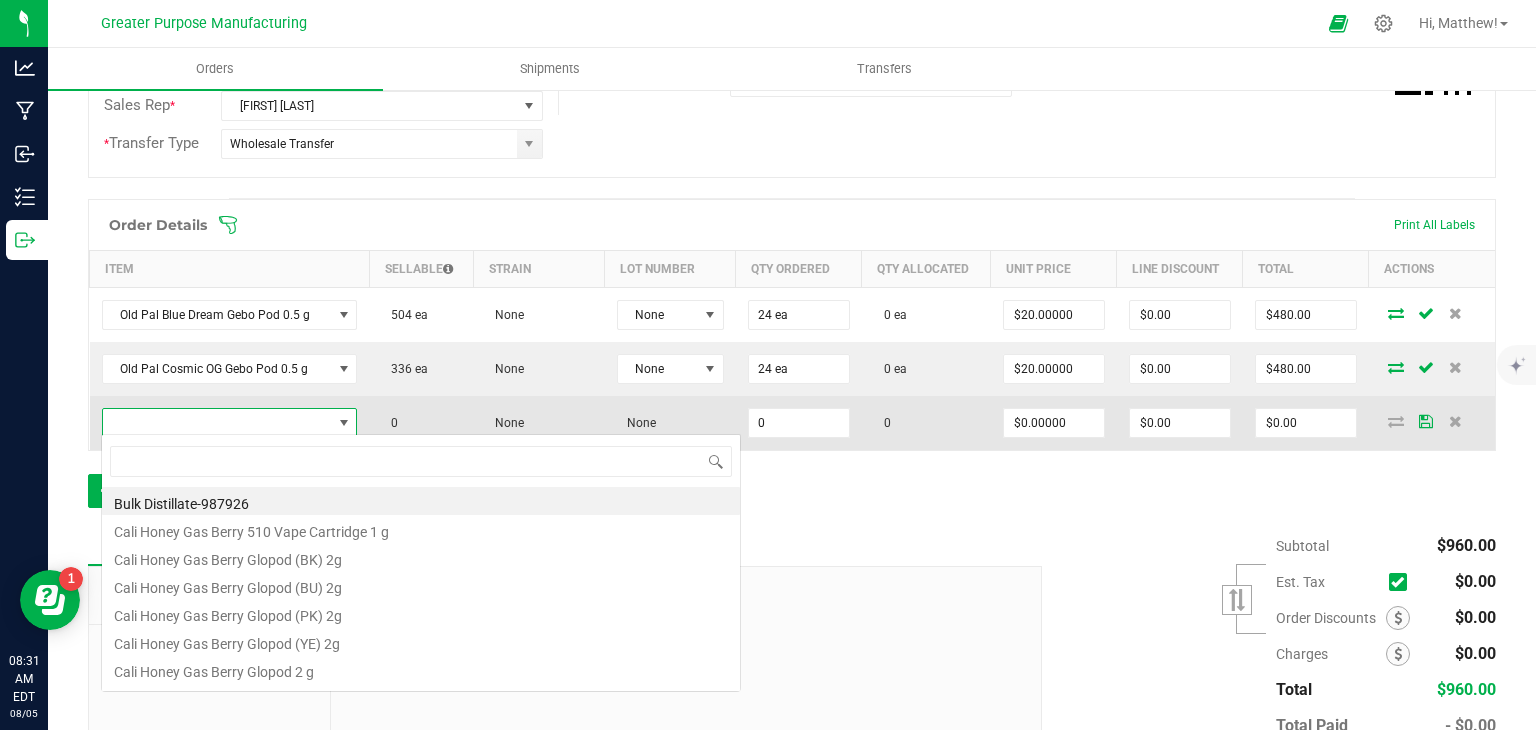 scroll, scrollTop: 99970, scrollLeft: 99750, axis: both 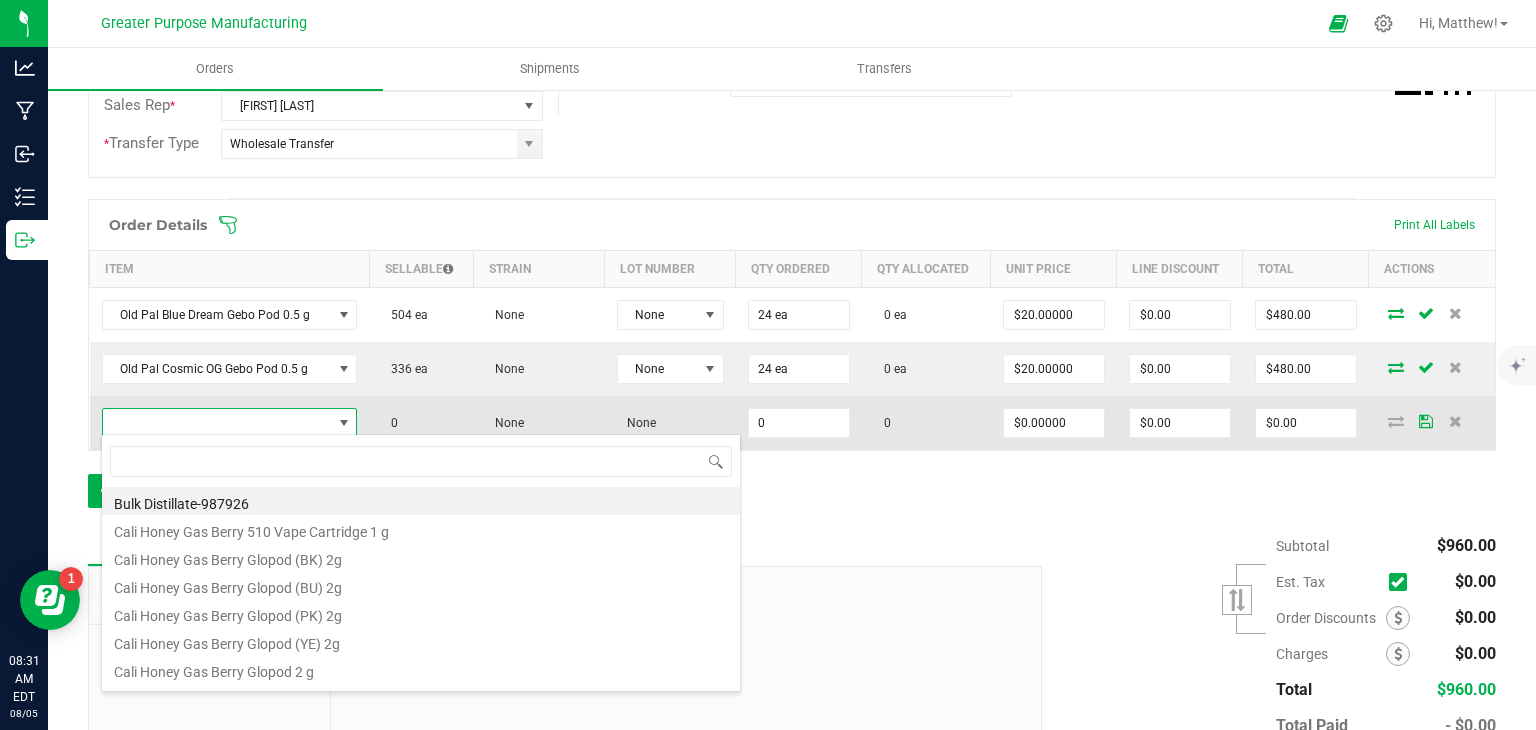 type on "[NUMBER]" 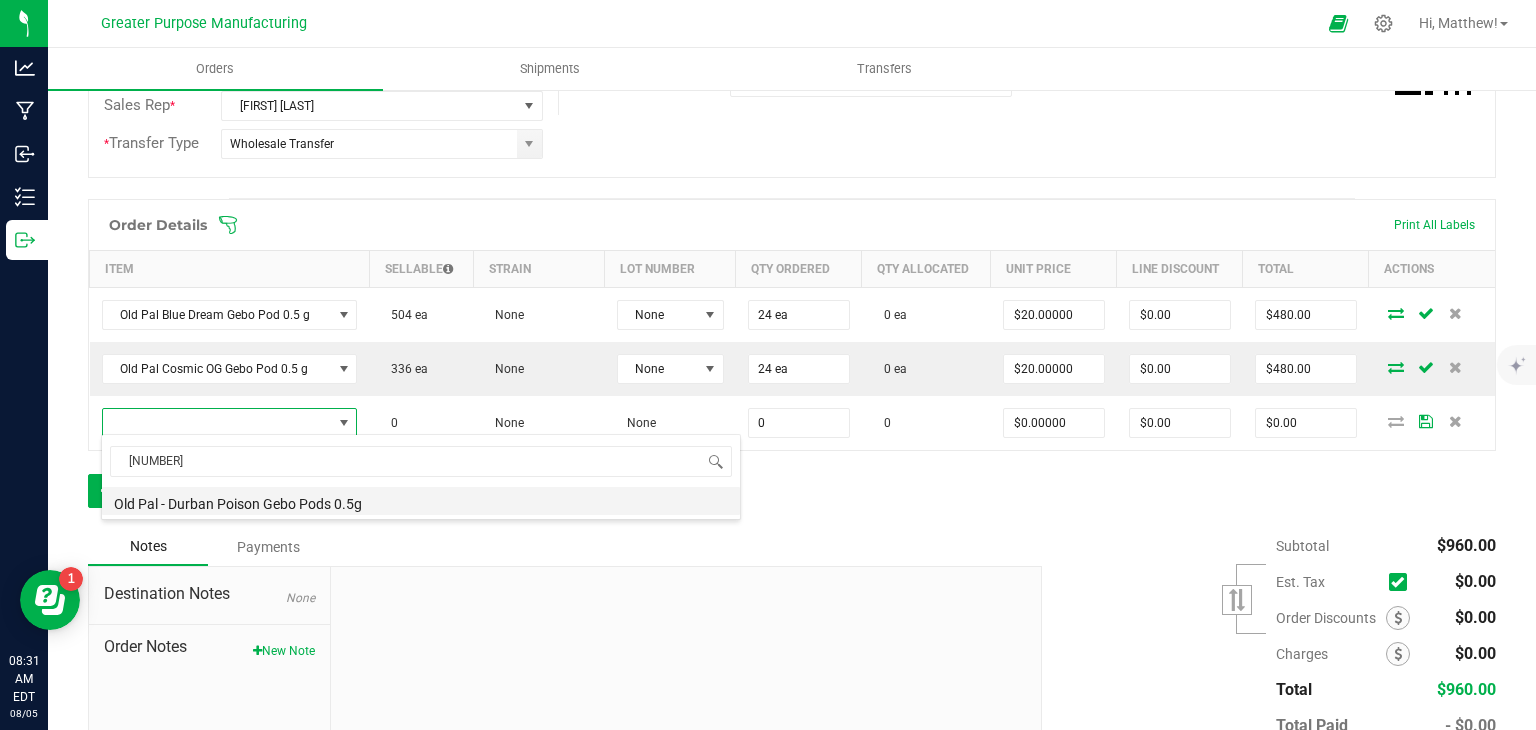 click on "Old Pal - Durban Poison Gebo Pods 0.5g" at bounding box center [421, 501] 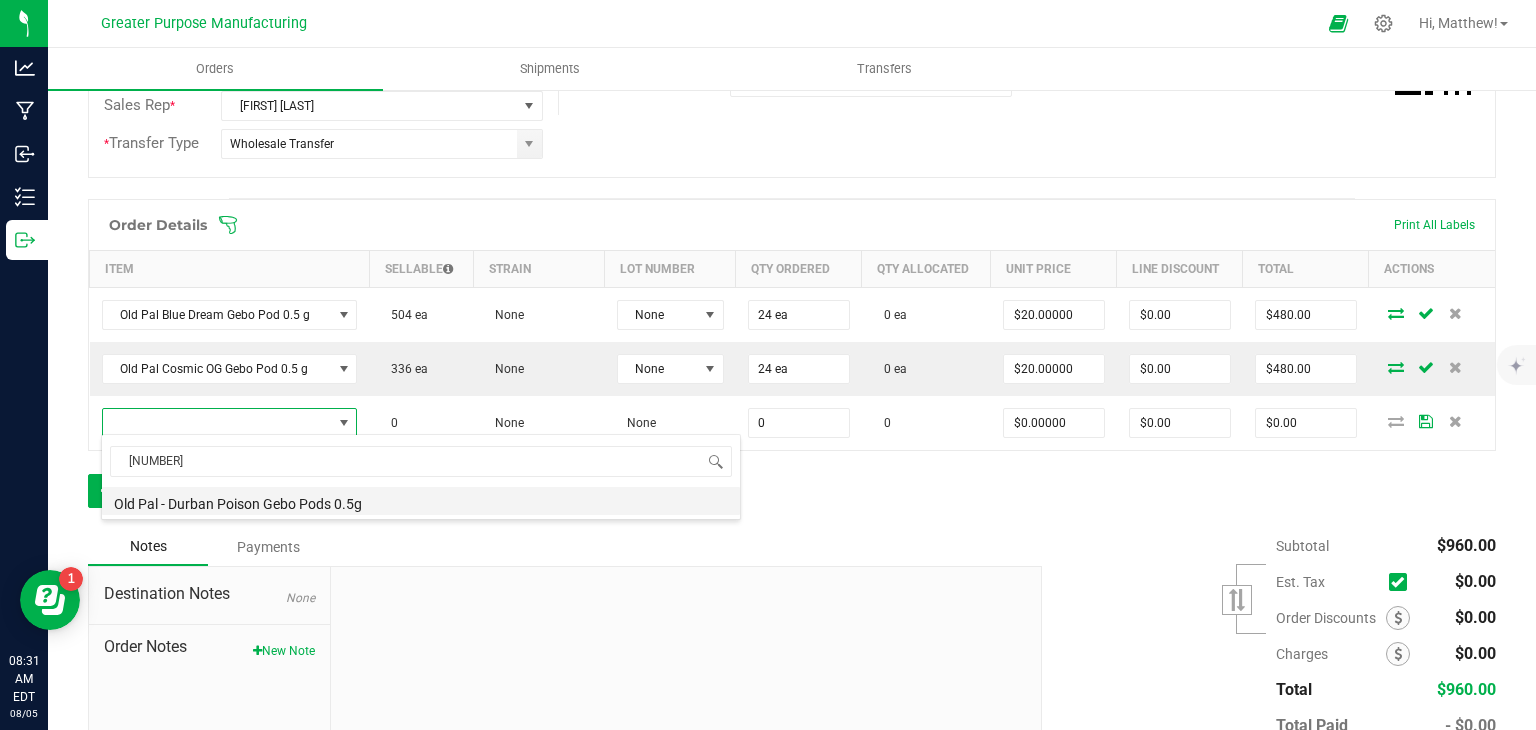 type on "0 ea" 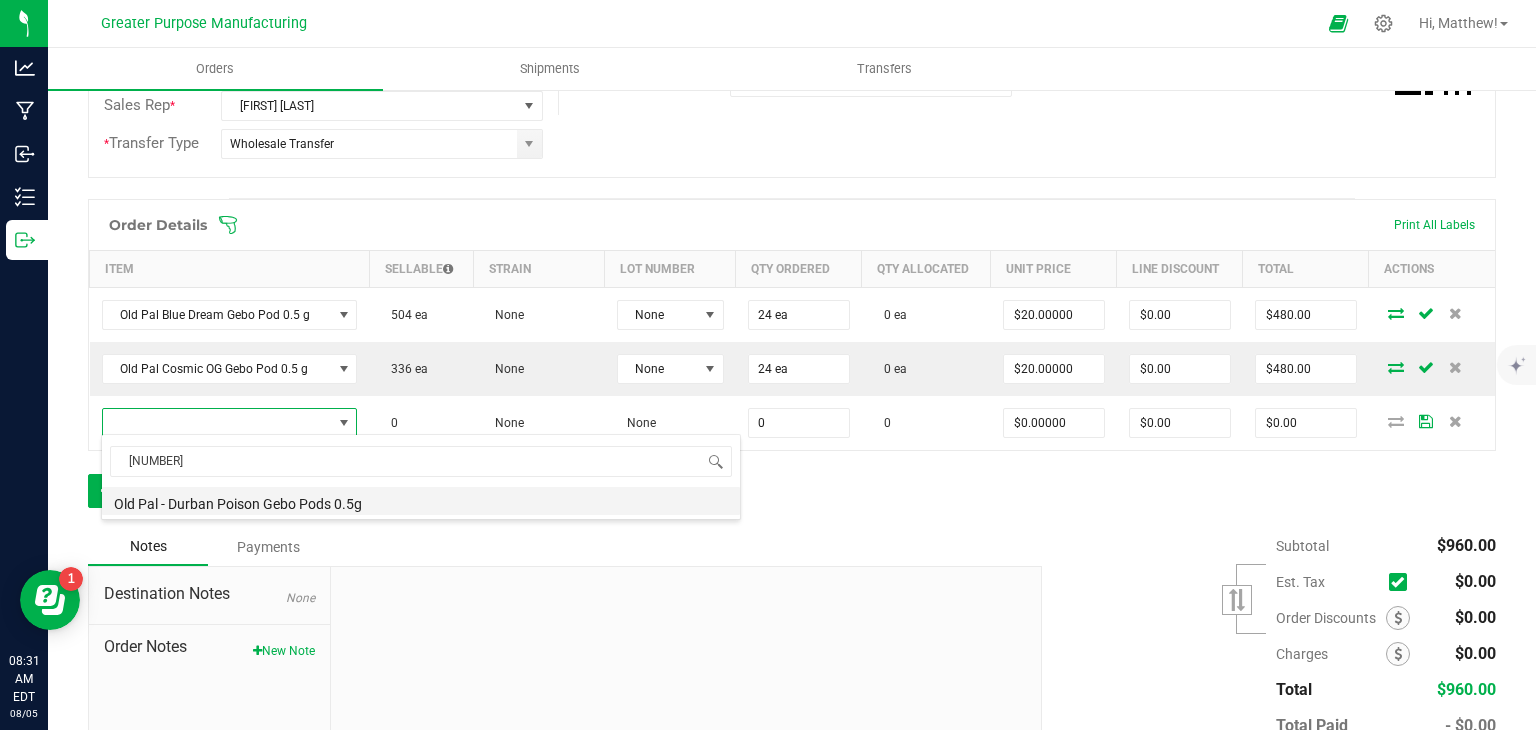 type on "$20.00000" 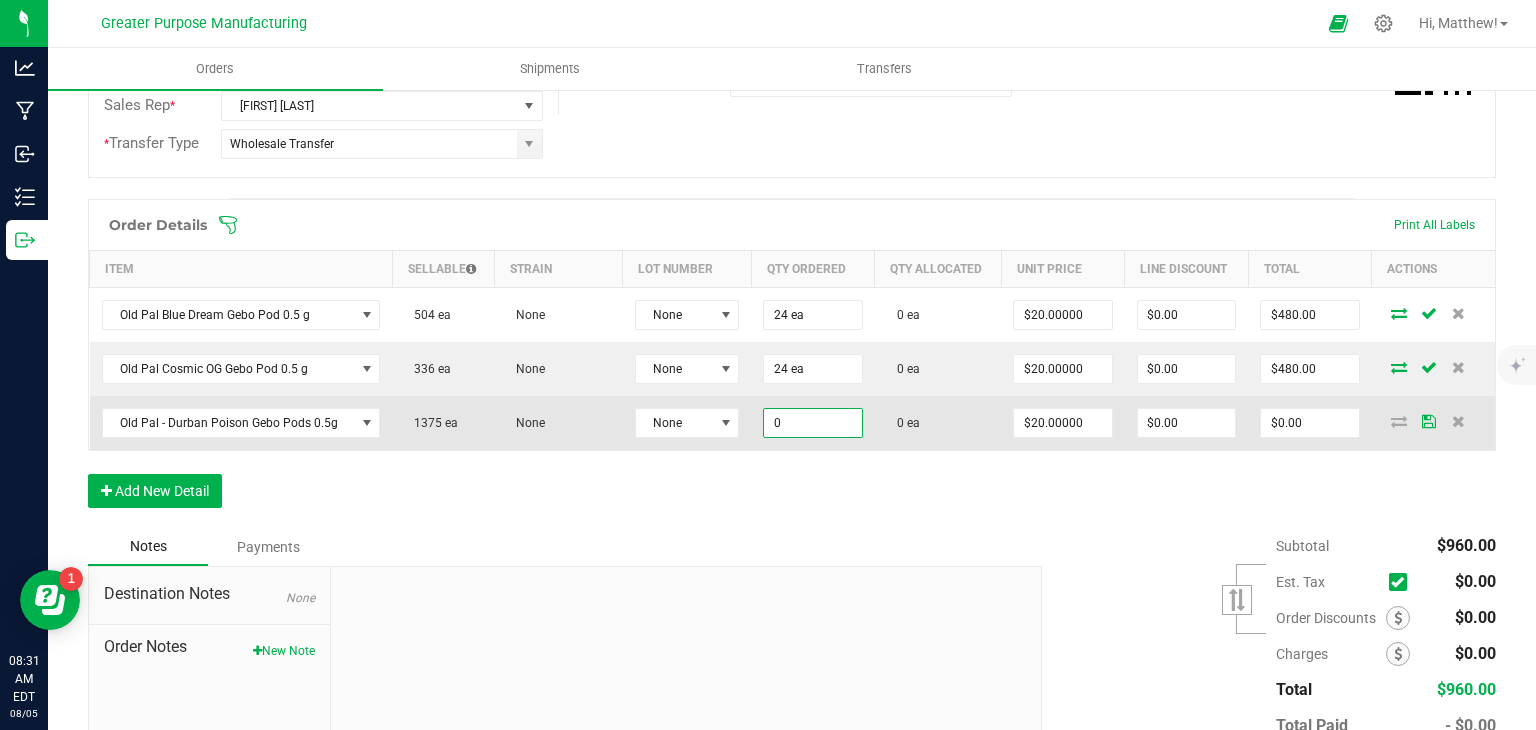 click on "0" at bounding box center (812, 423) 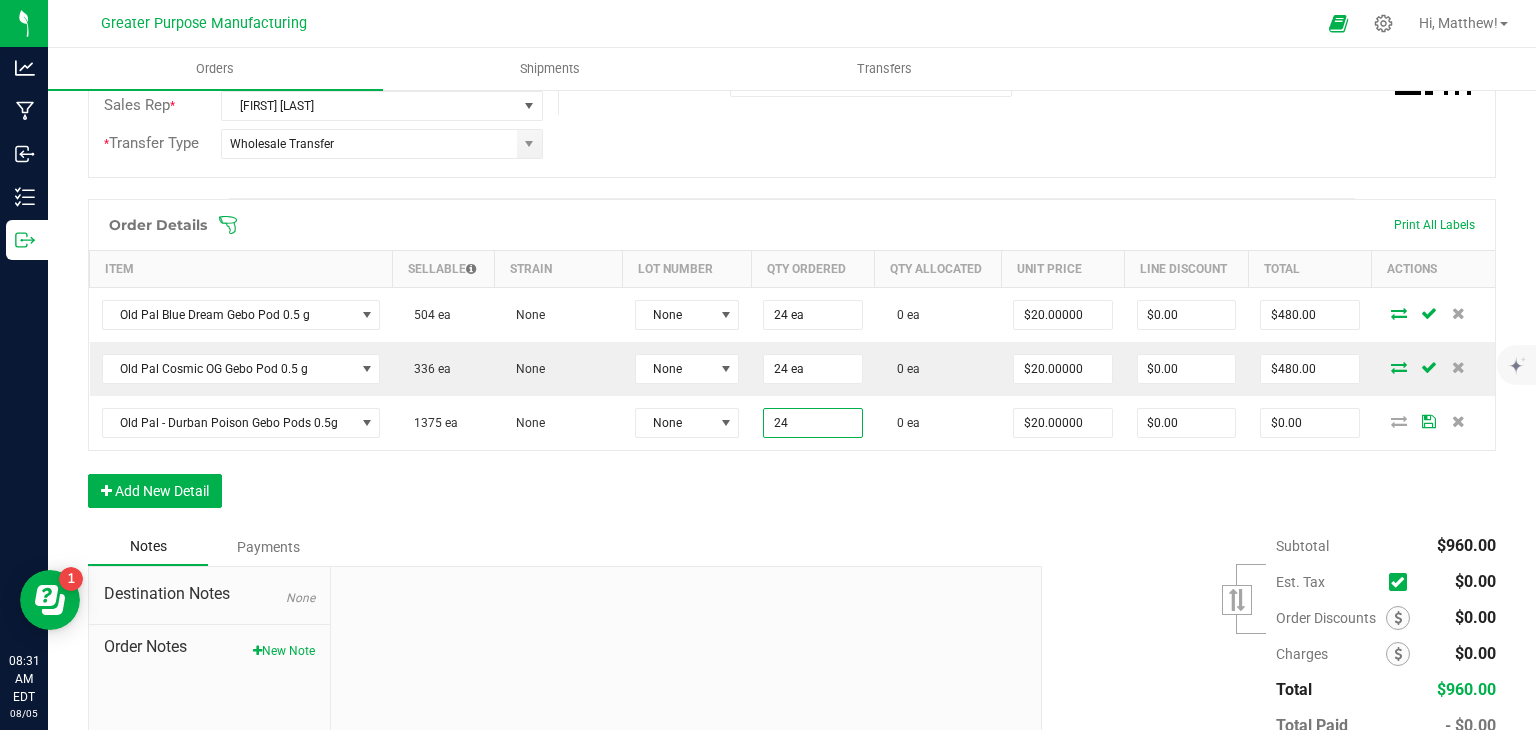 type on "24 ea" 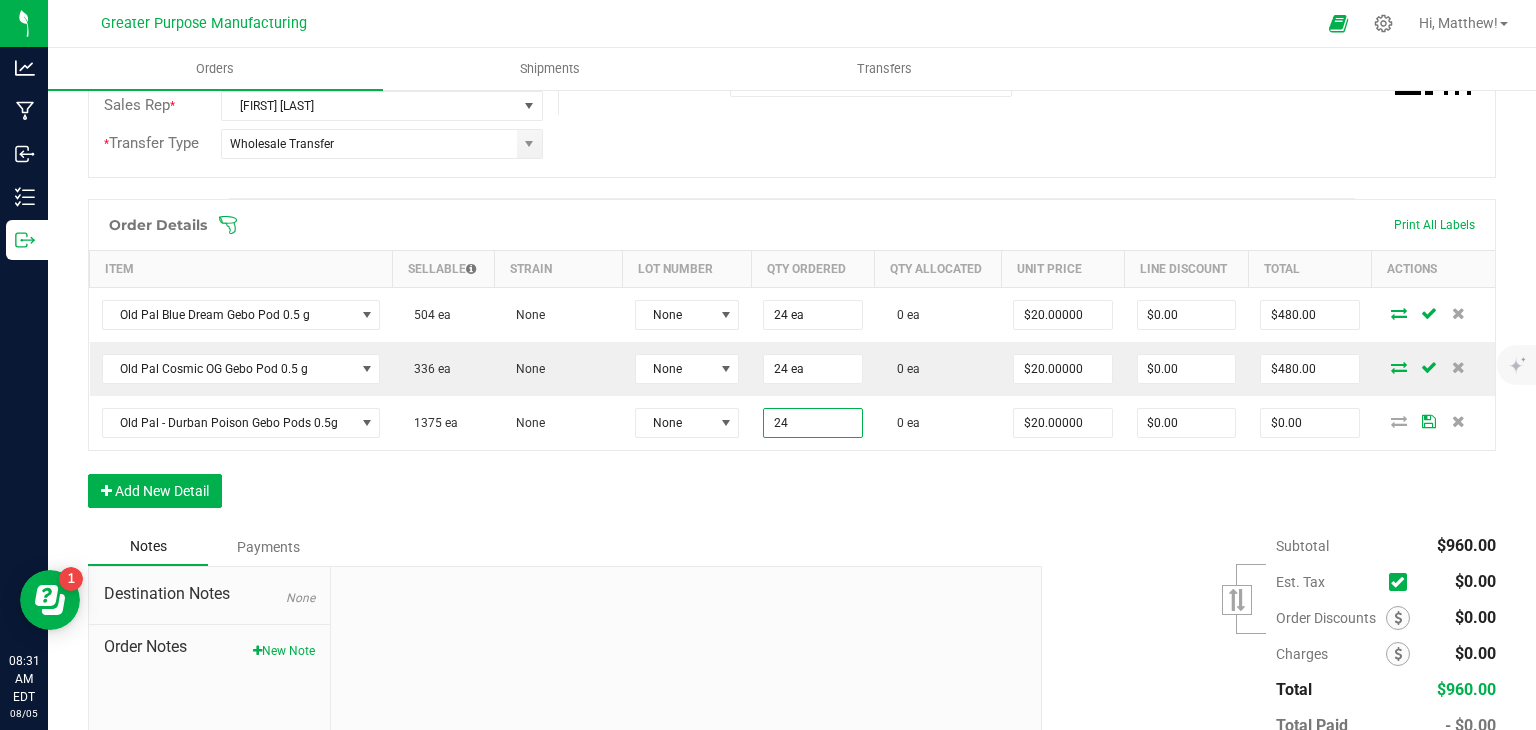 type on "$480.00" 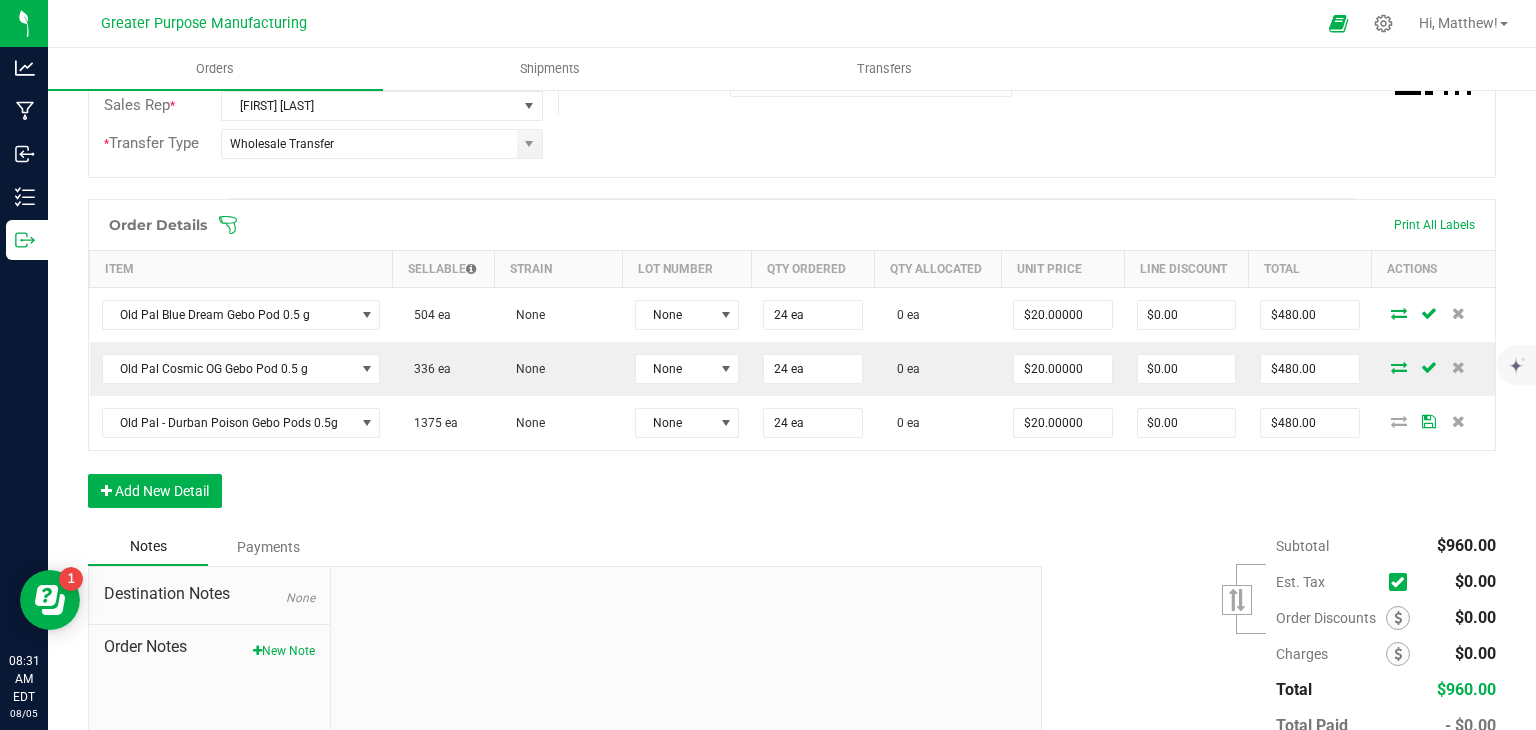 click on "Order Details Print All Labels Item  Sellable  Strain  Lot Number  Qty Ordered Qty Allocated Unit Price Line Discount Total Actions Old Pal Blue Dream Gebo Pod 0.5 g  504 ea   None  None 24 ea  0 ea  $20.00000 $0.00 $480.00 Old Pal Cosmic OG Gebo Pod 0.5 g  336 ea   None  None 24 ea  0 ea  $20.00000 $0.00 $480.00 Old Pal - Durban Poison Gebo Pods 0.5g  1375 ea   None  None 24 ea  0 ea  $20.00000 $0.00 $480.00
Add New Detail" at bounding box center (792, 363) 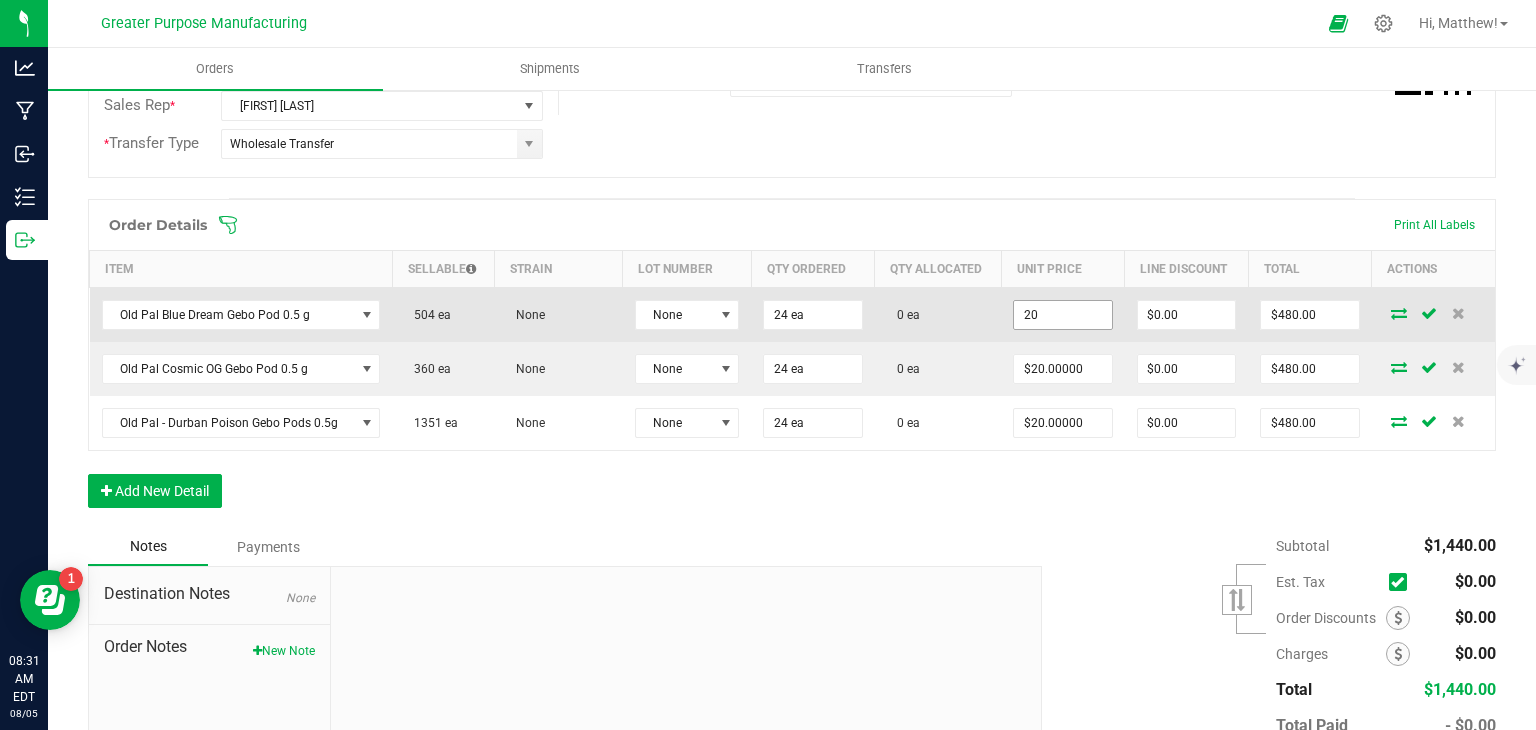 click on "20" at bounding box center (1062, 315) 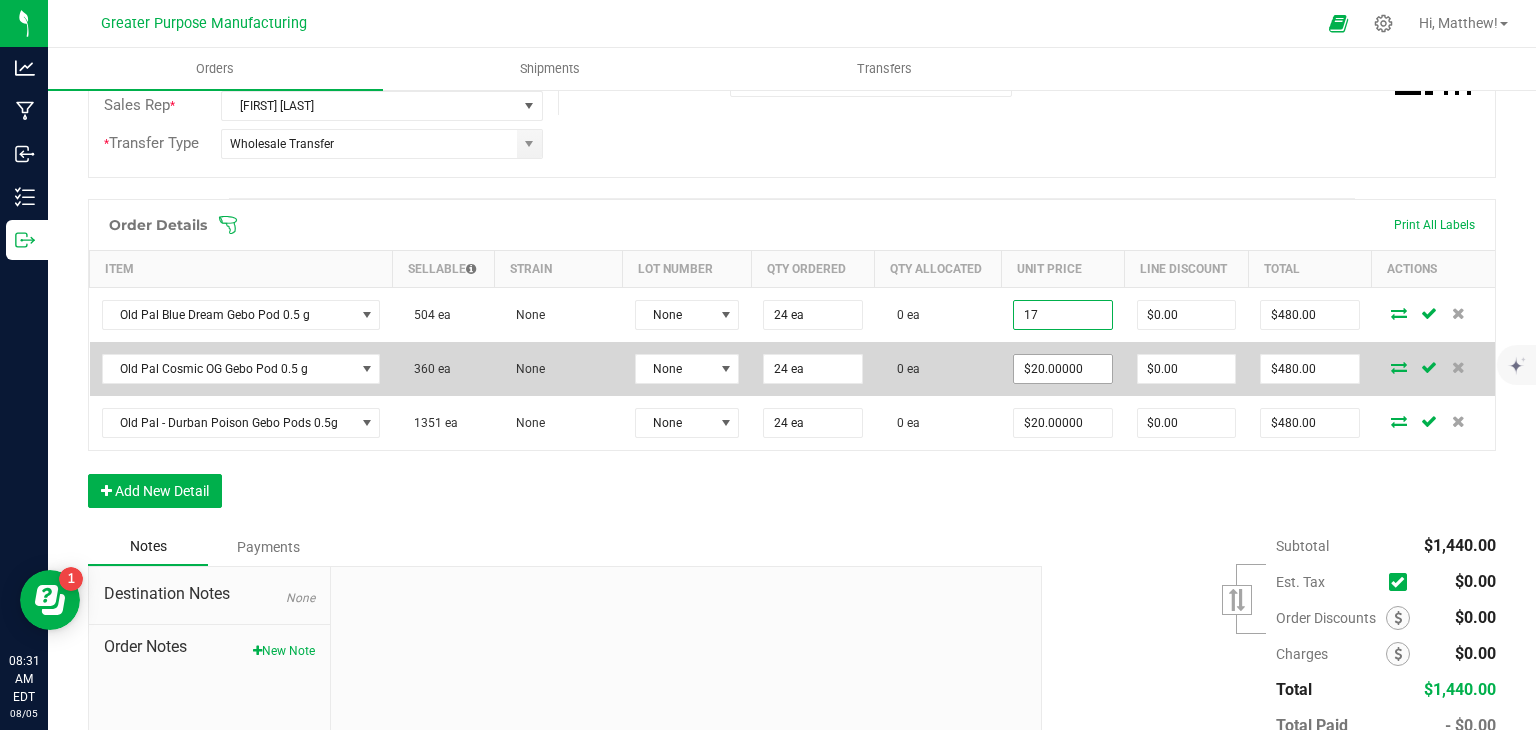 type on "$17.00000" 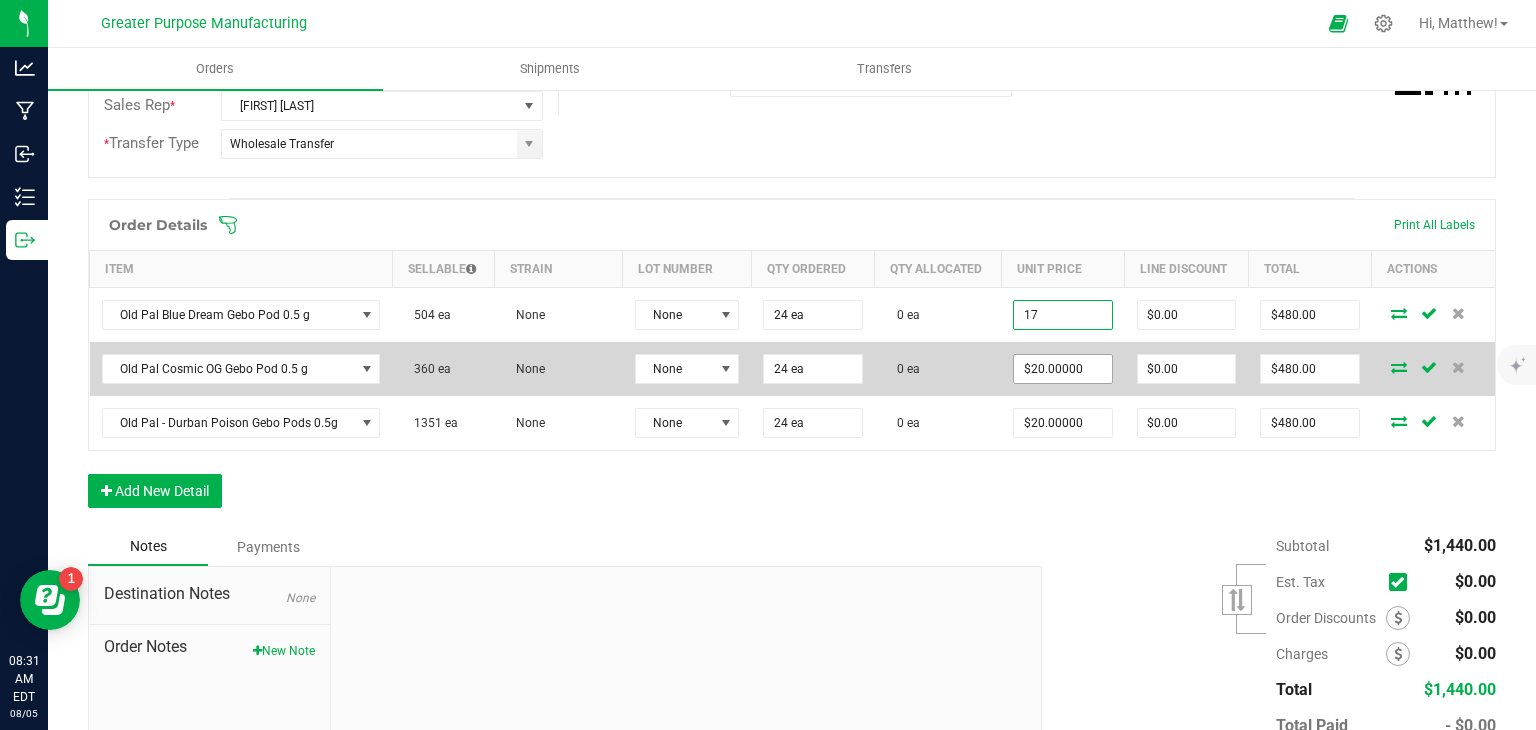 type on "$408.00" 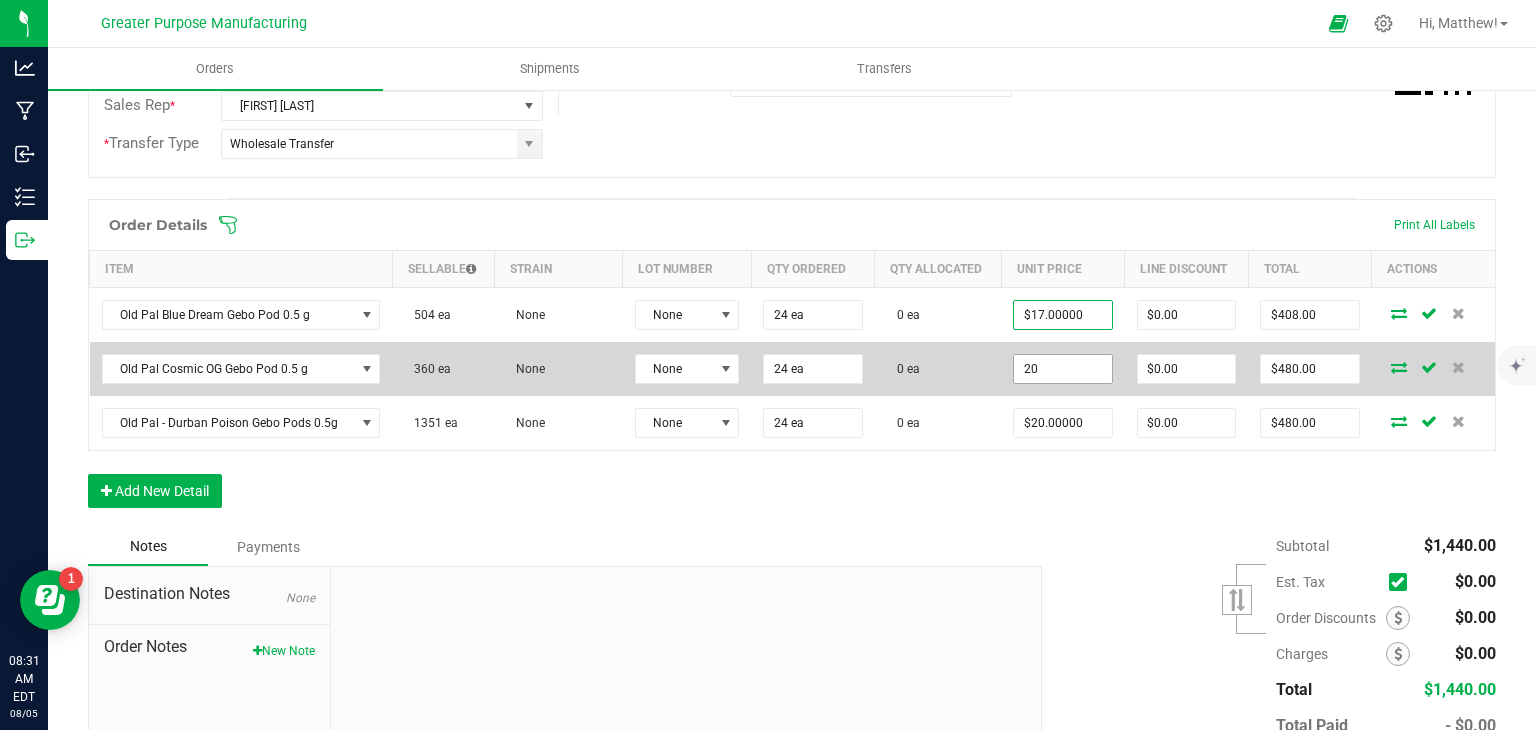 click on "20" at bounding box center [1062, 369] 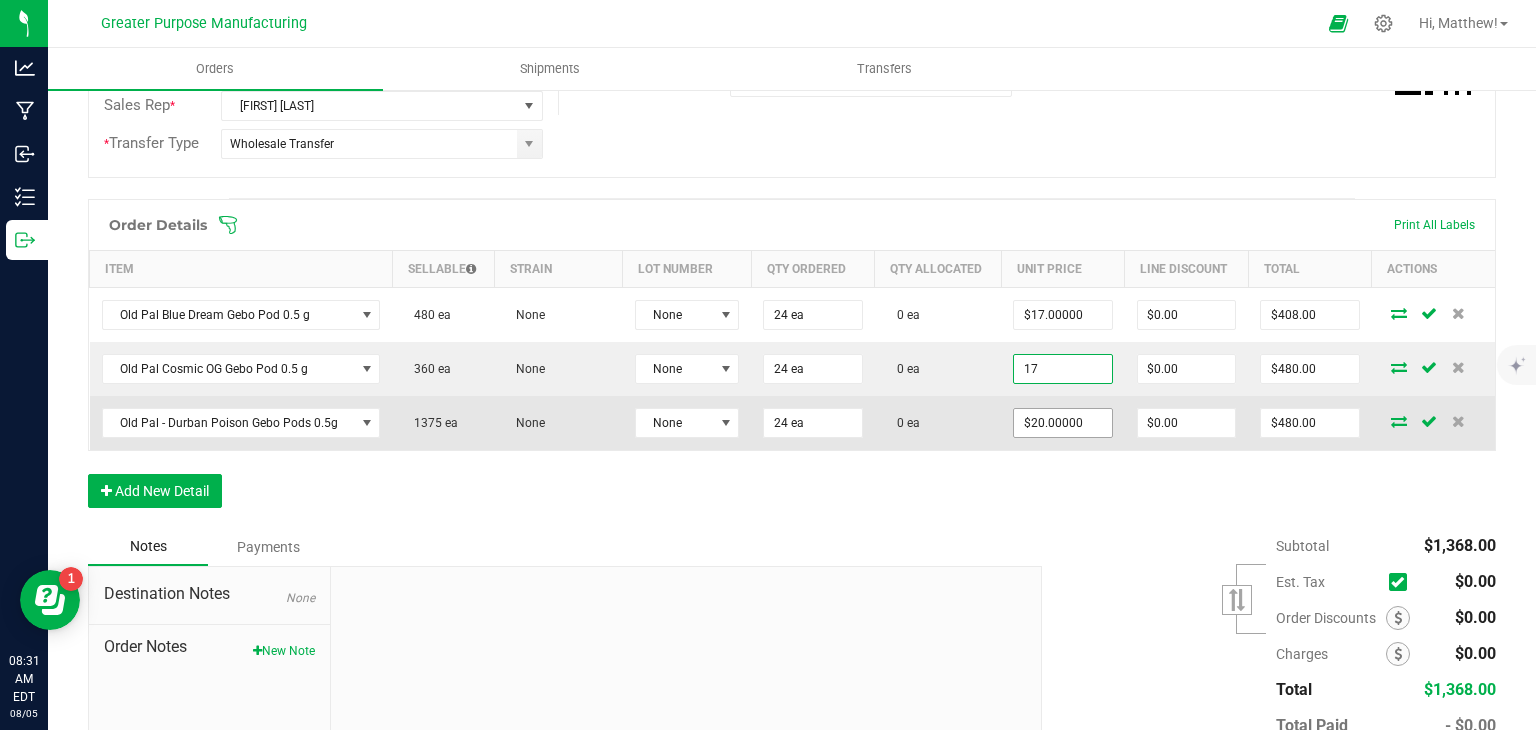 type on "$17.00000" 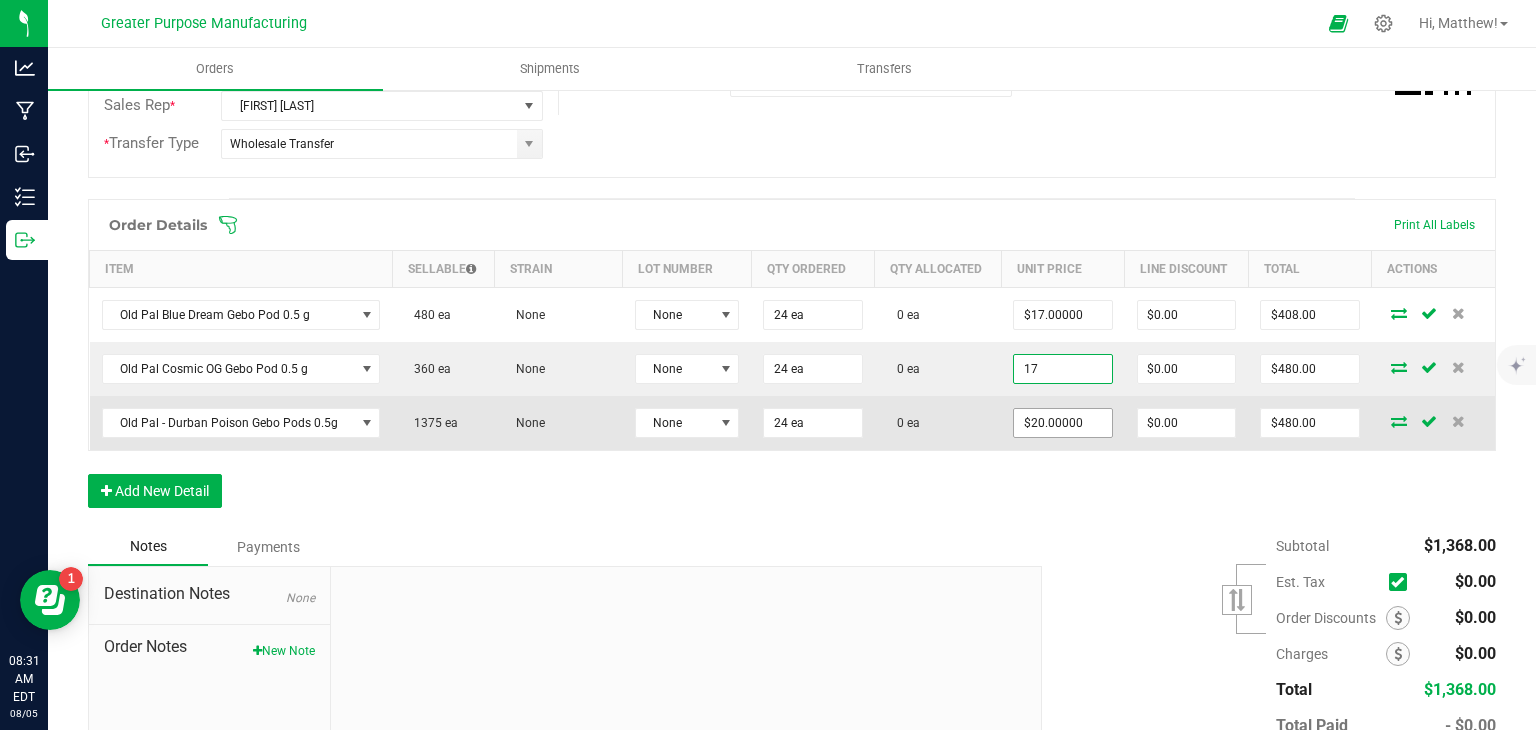 type on "$408.00" 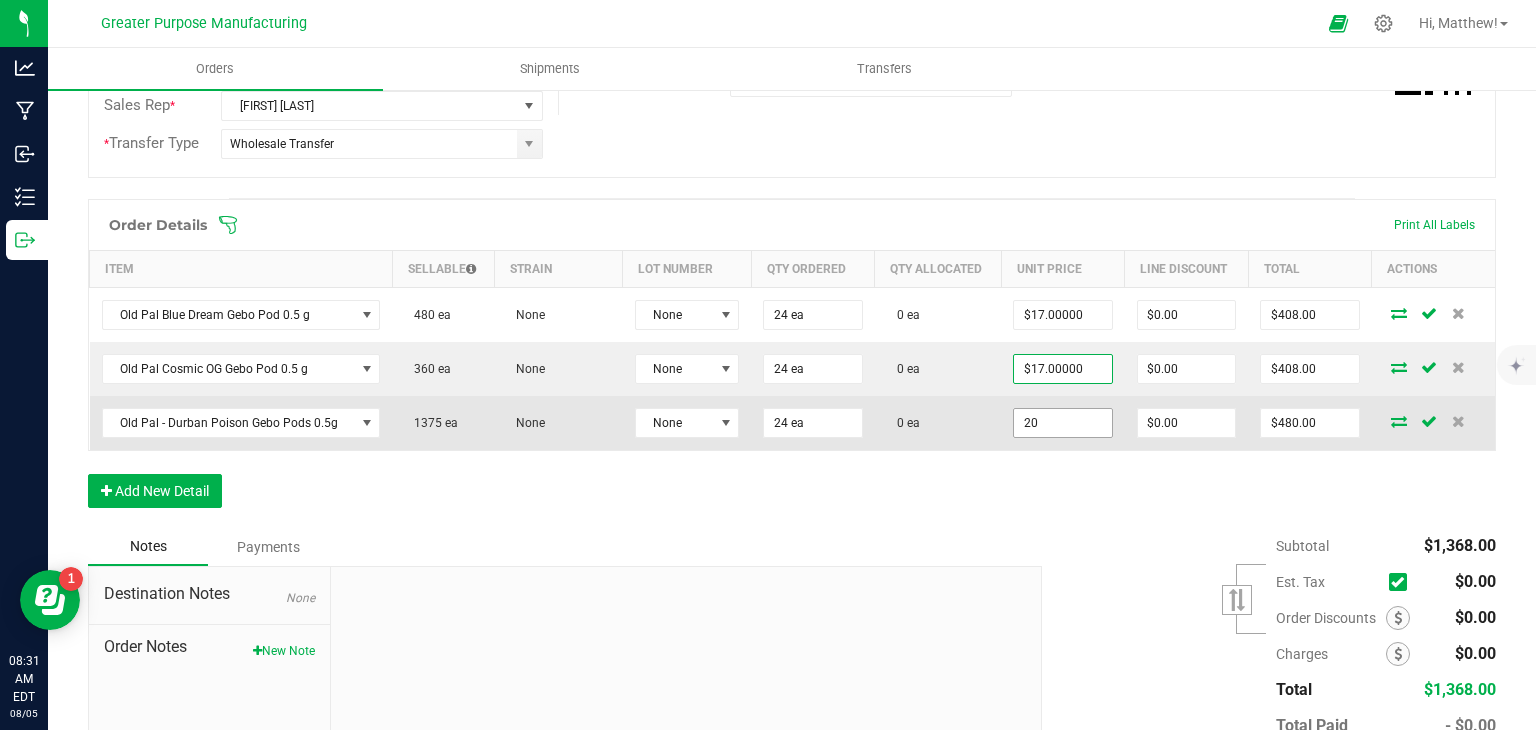 click on "20" at bounding box center [1062, 423] 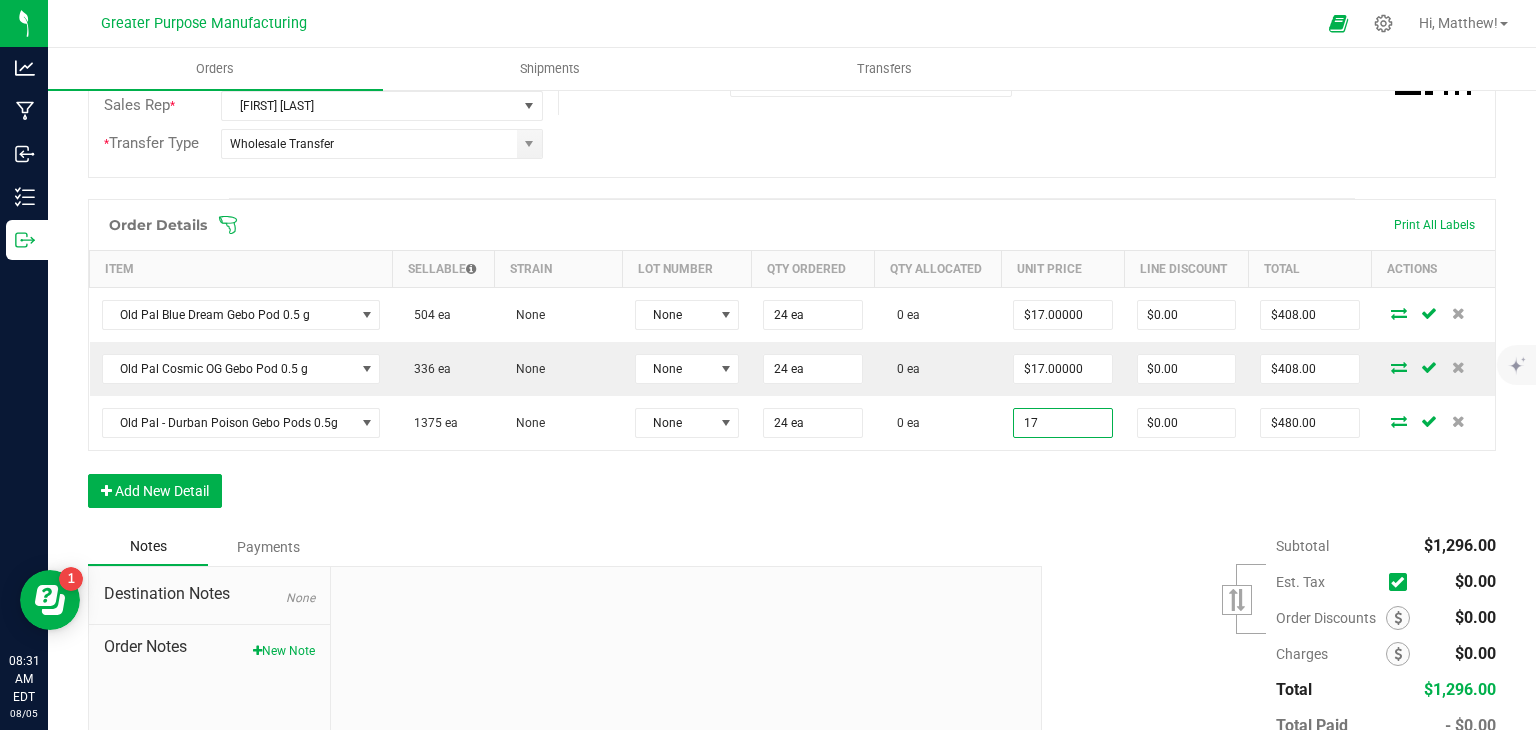 type on "$17.00000" 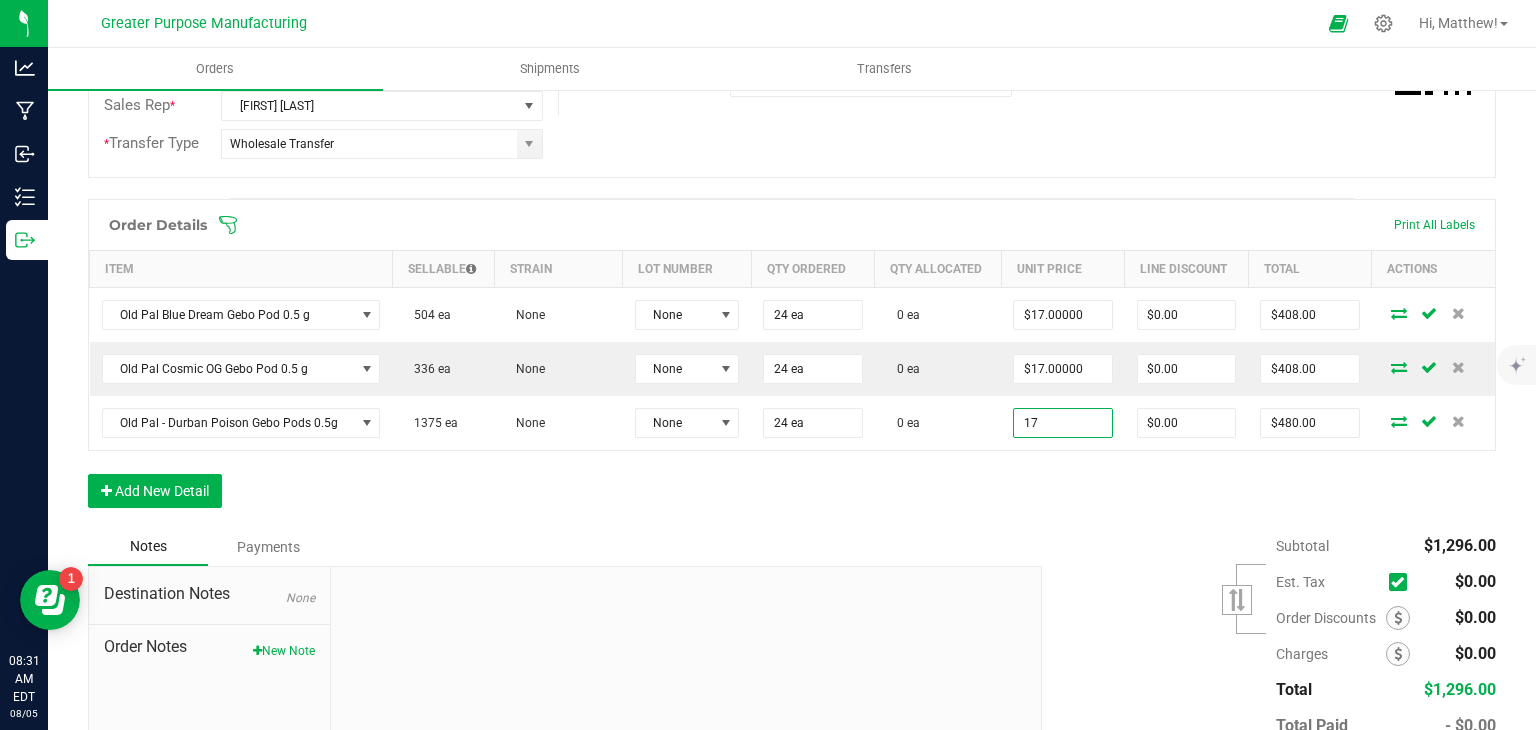 type on "$408.00" 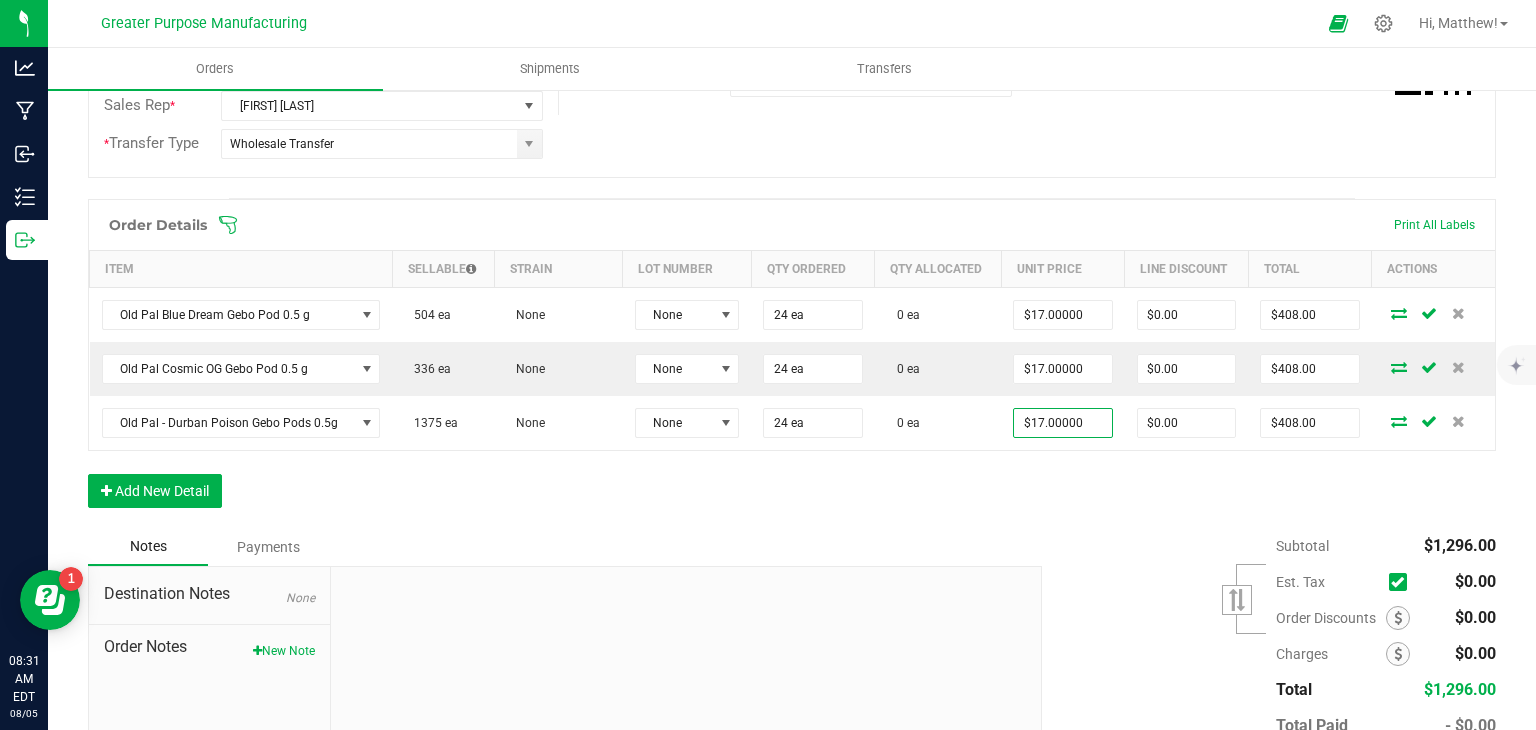 click on "Order Details Print All Labels Item  Sellable  Strain  Lot Number  Qty Ordered Qty Allocated Unit Price Line Discount Total Actions Old Pal Blue Dream Gebo Pod 0.5 g  504 ea   None  None 24 ea  0 ea  $17.00000 $0.00 $408.00 Old Pal Cosmic OG Gebo Pod 0.5 g  360 ea   None  None 24 ea  0 ea  $17.00000 $0.00 $408.00 Old Pal - Durban Poison Gebo Pods 0.5g  1375 ea   None  None 24 ea  0 ea  $17.00000 $0.00 $408.00
Add New Detail" at bounding box center [792, 363] 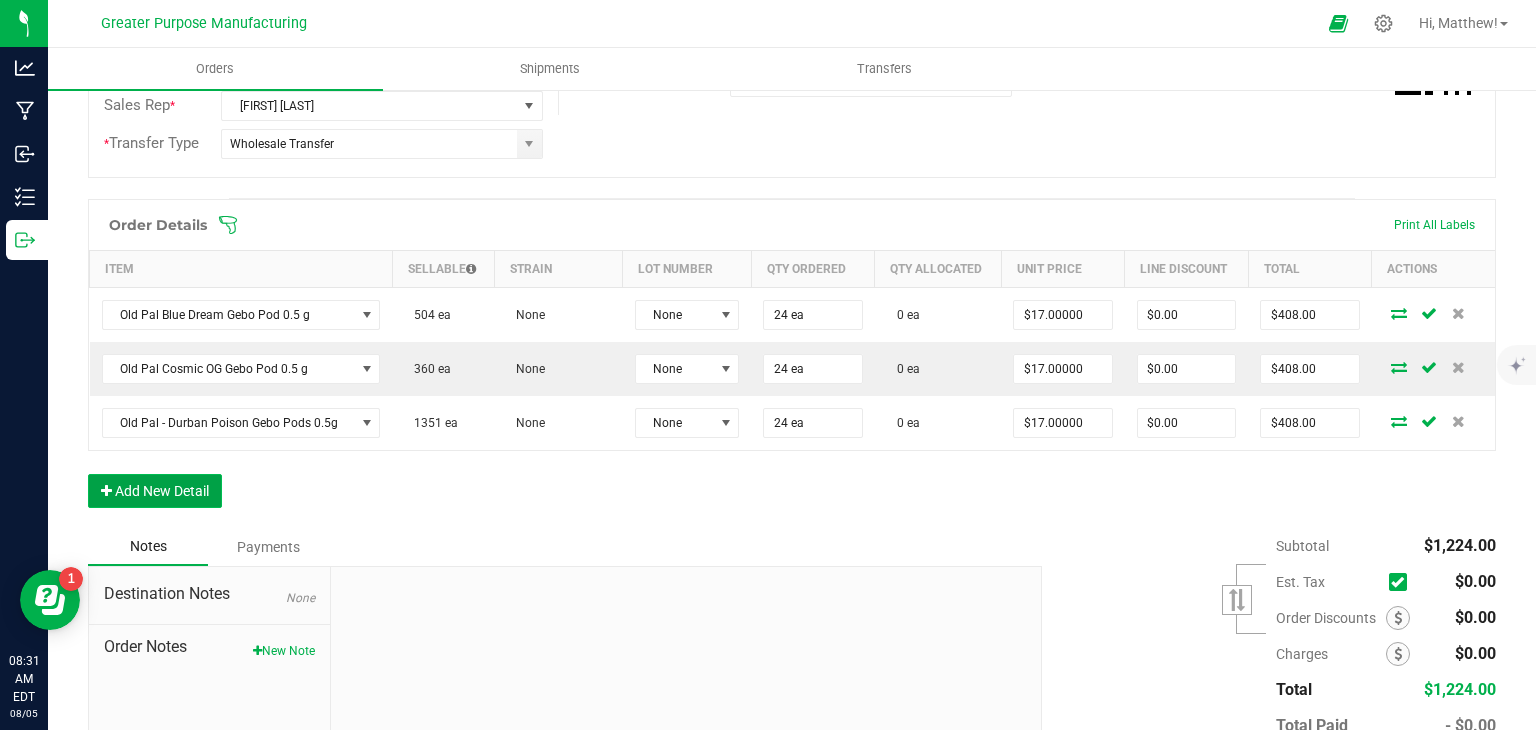 click on "Add New Detail" at bounding box center (155, 491) 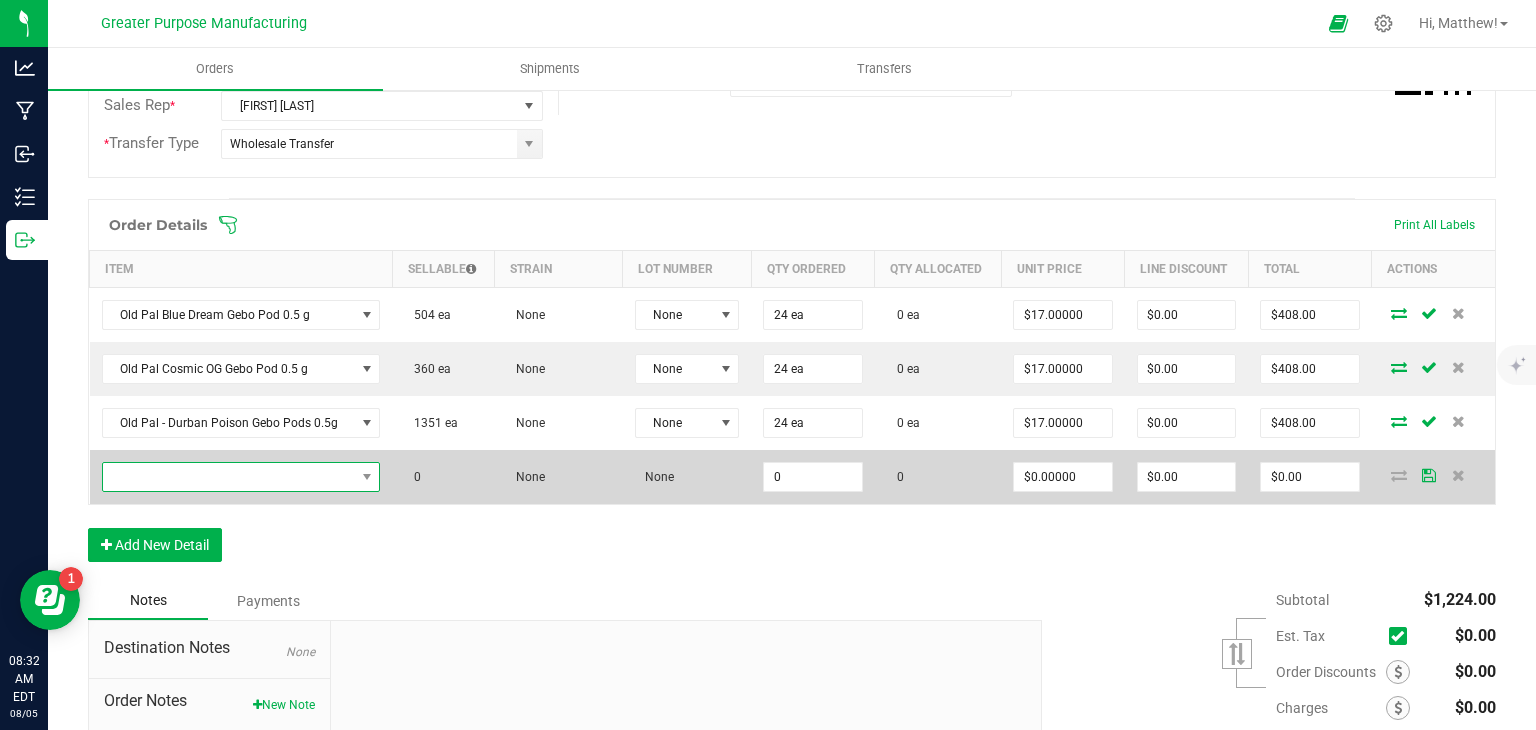click at bounding box center (229, 477) 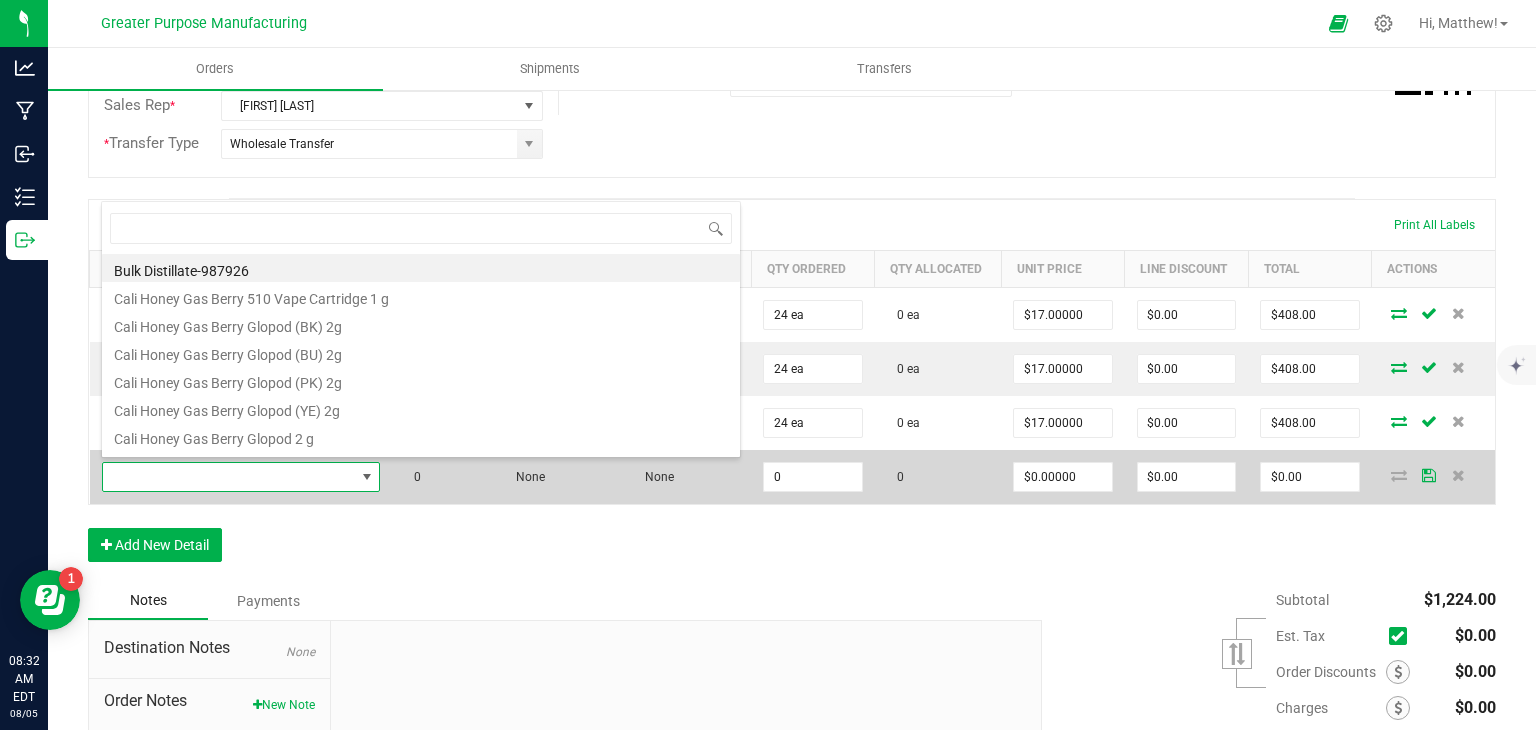 scroll, scrollTop: 99970, scrollLeft: 99728, axis: both 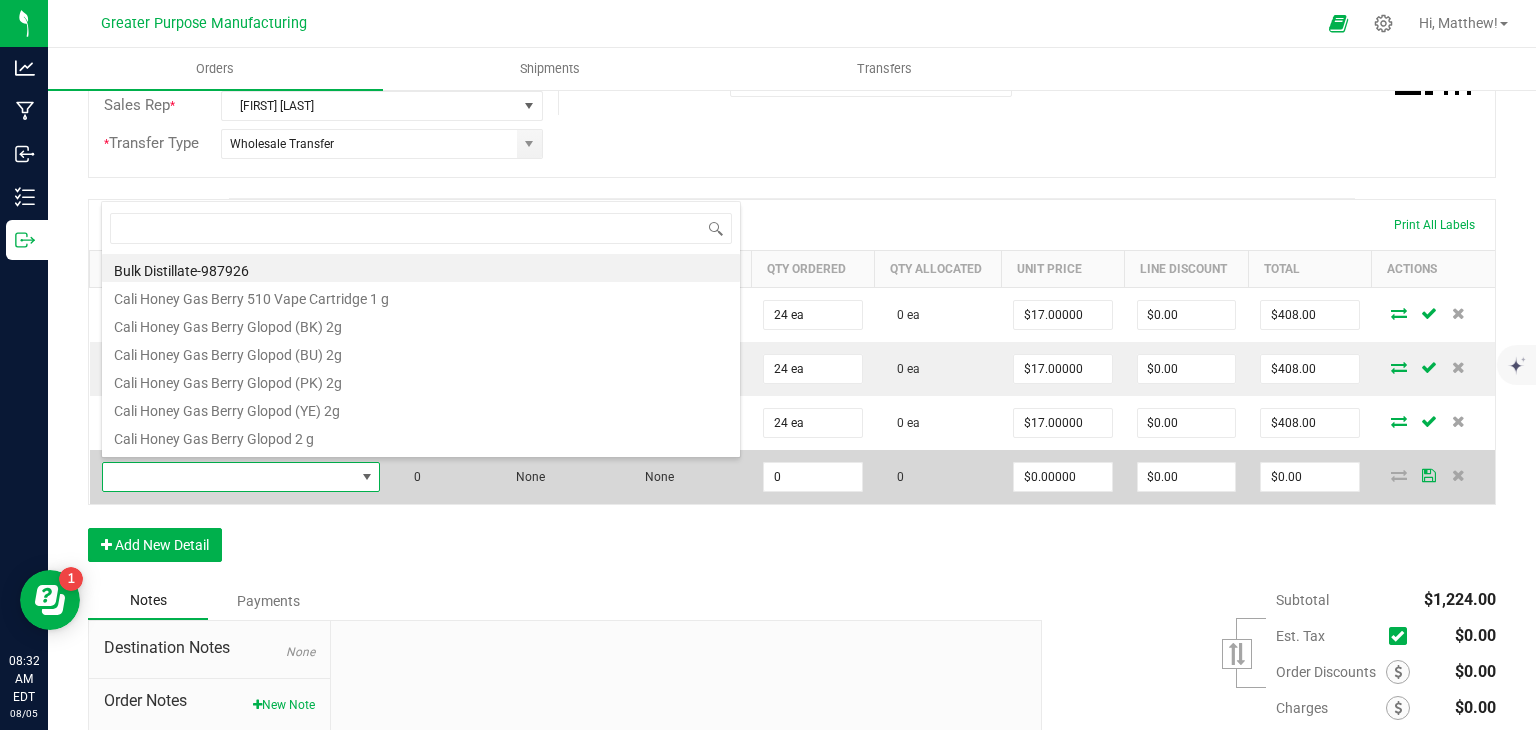type on "1.3.29.950.0" 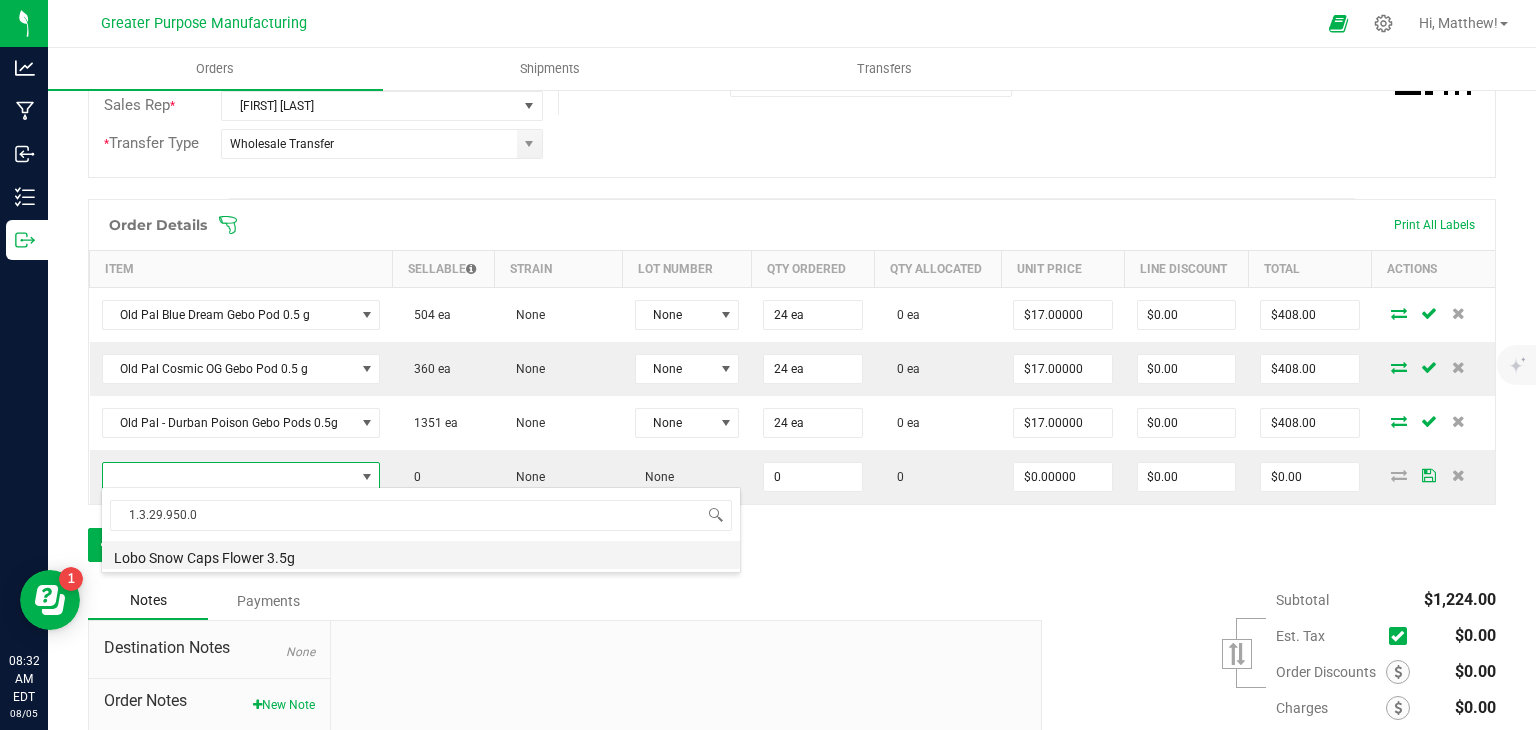 click on "Lobo Snow Caps Flower 3.5g" at bounding box center (421, 555) 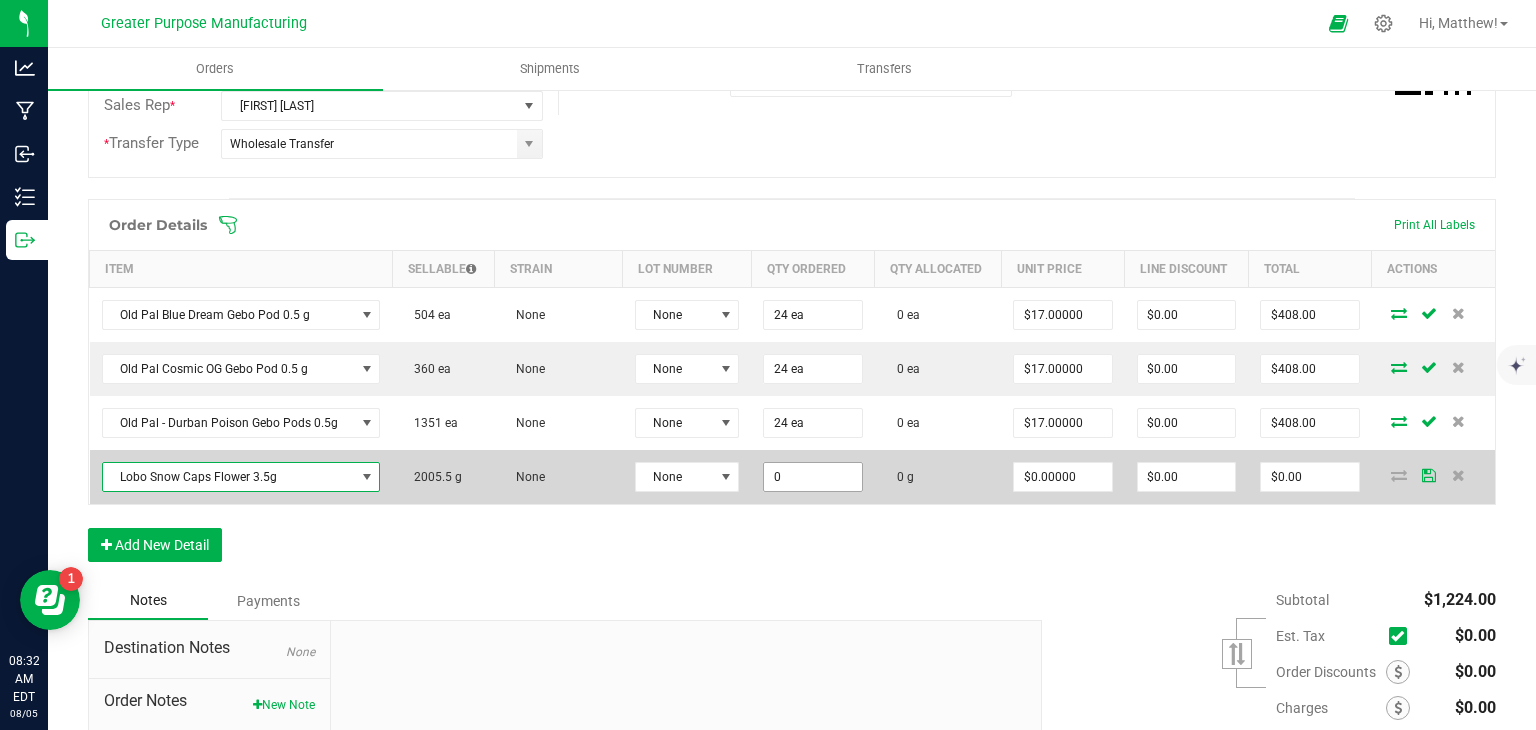 click on "0" at bounding box center (812, 477) 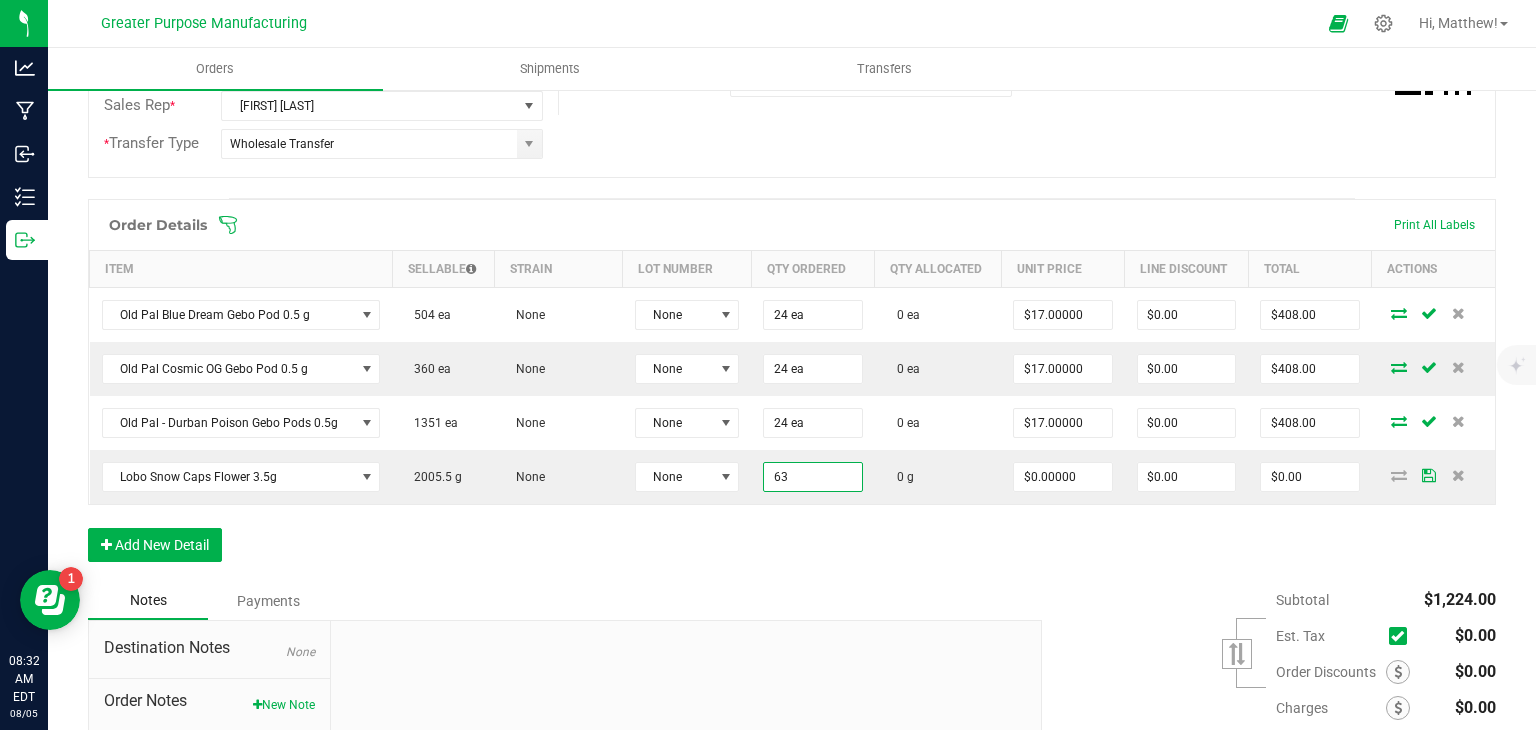 type on "63.0000 g" 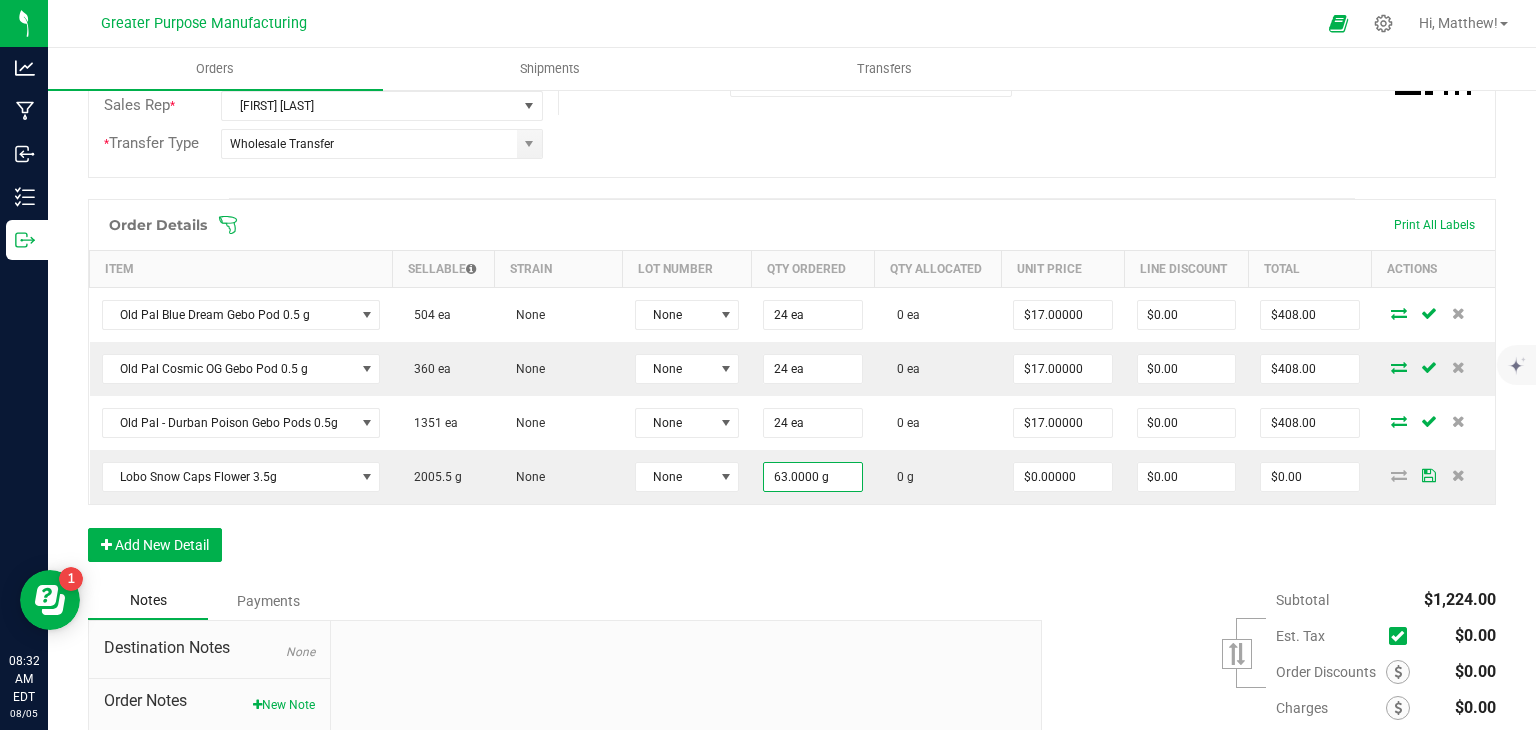 click on "Order Details Print All Labels Item  Sellable  Strain  Lot Number  Qty Ordered Qty Allocated Unit Price Line Discount Total Actions Old Pal Blue Dream Gebo Pod 0.5 g  504 ea   None  None 24 ea  0 ea  $17.00000 $0.00 $408.00 Old Pal Cosmic OG Gebo Pod 0.5 g  336 ea   None  None 24 ea  0 ea  $17.00000 $0.00 $408.00 Old Pal - Durban Poison Gebo Pods 0.5g  1375 ea   None  None 24 ea  0 ea  $17.00000 $0.00 $408.00
Add New Detail" at bounding box center (792, 390) 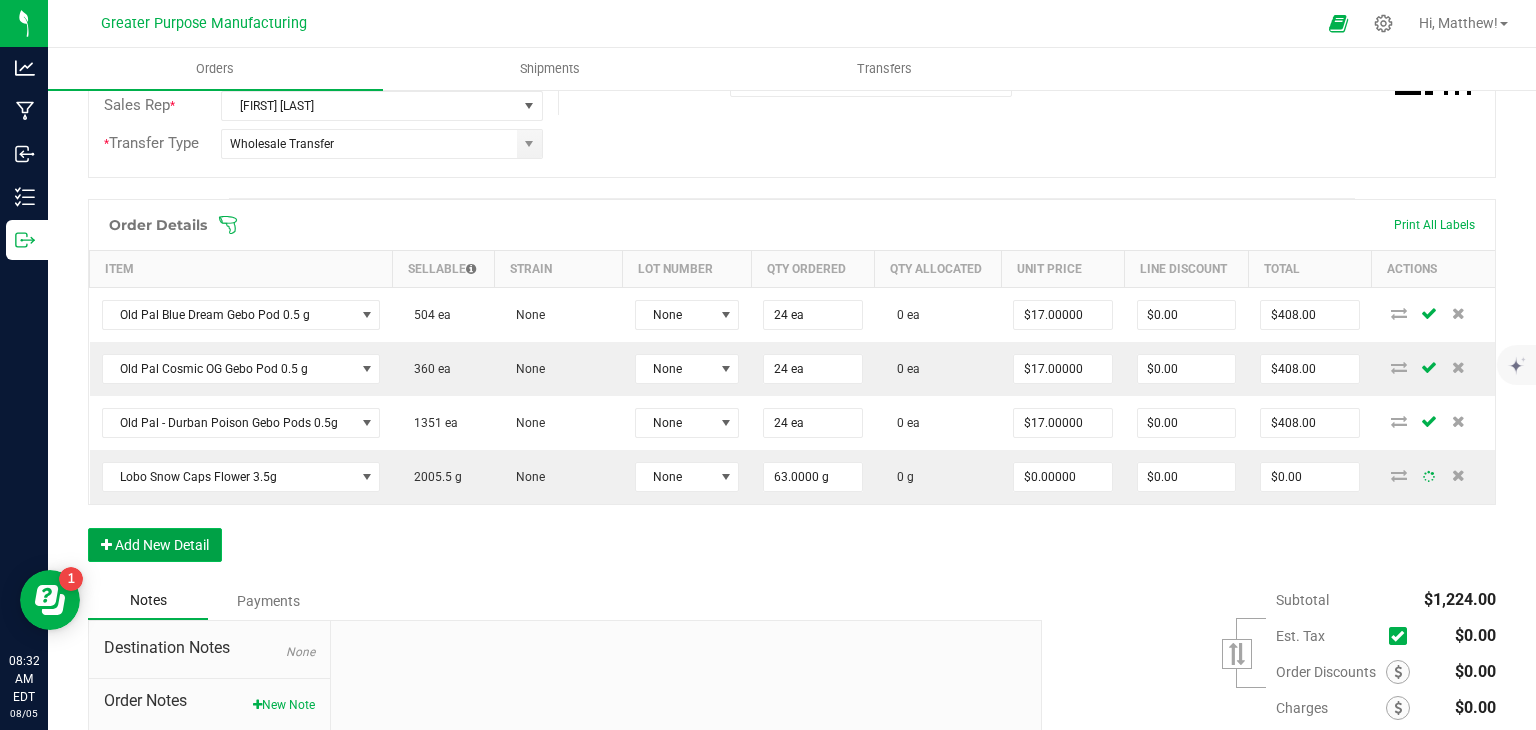 click on "Add New Detail" at bounding box center [155, 545] 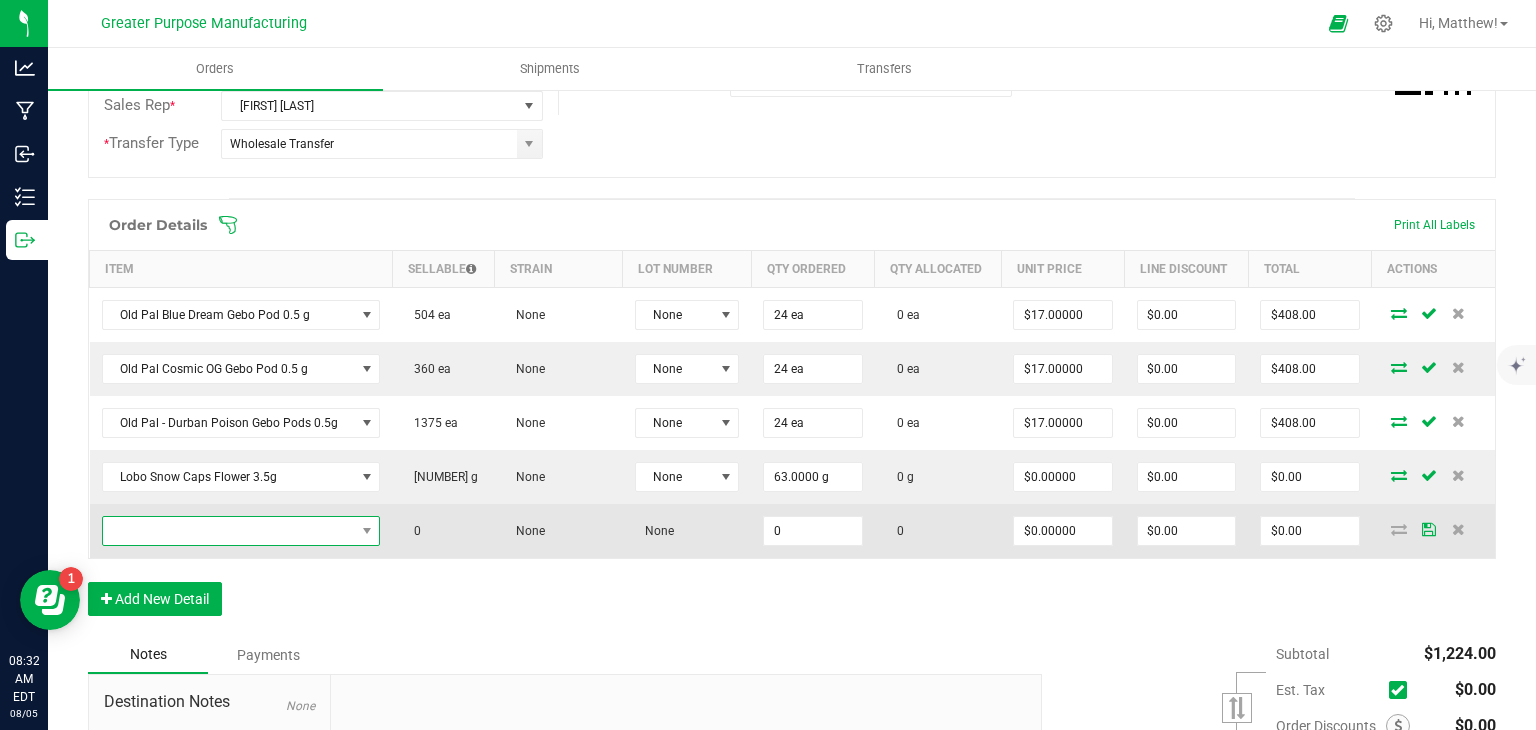 click at bounding box center [229, 531] 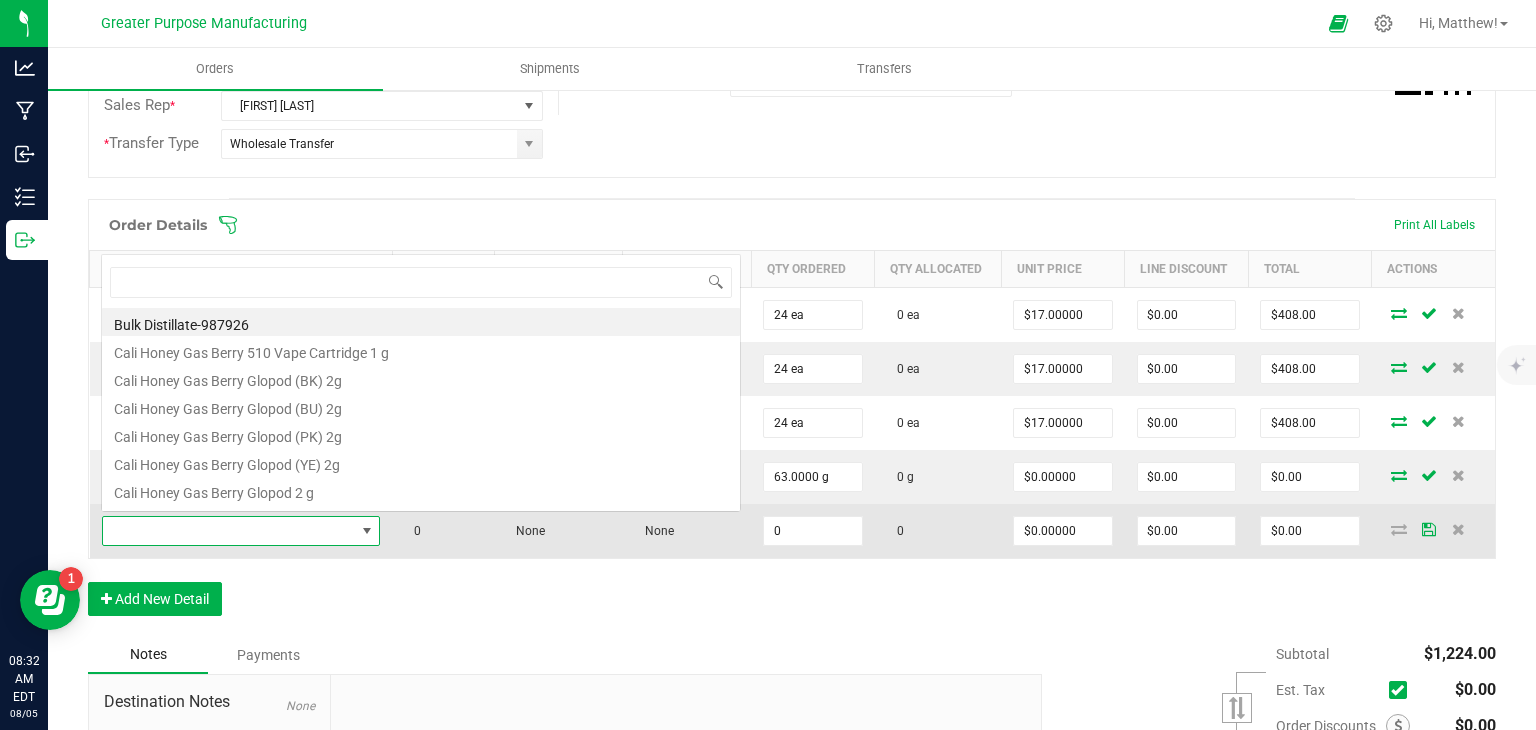 scroll, scrollTop: 0, scrollLeft: 0, axis: both 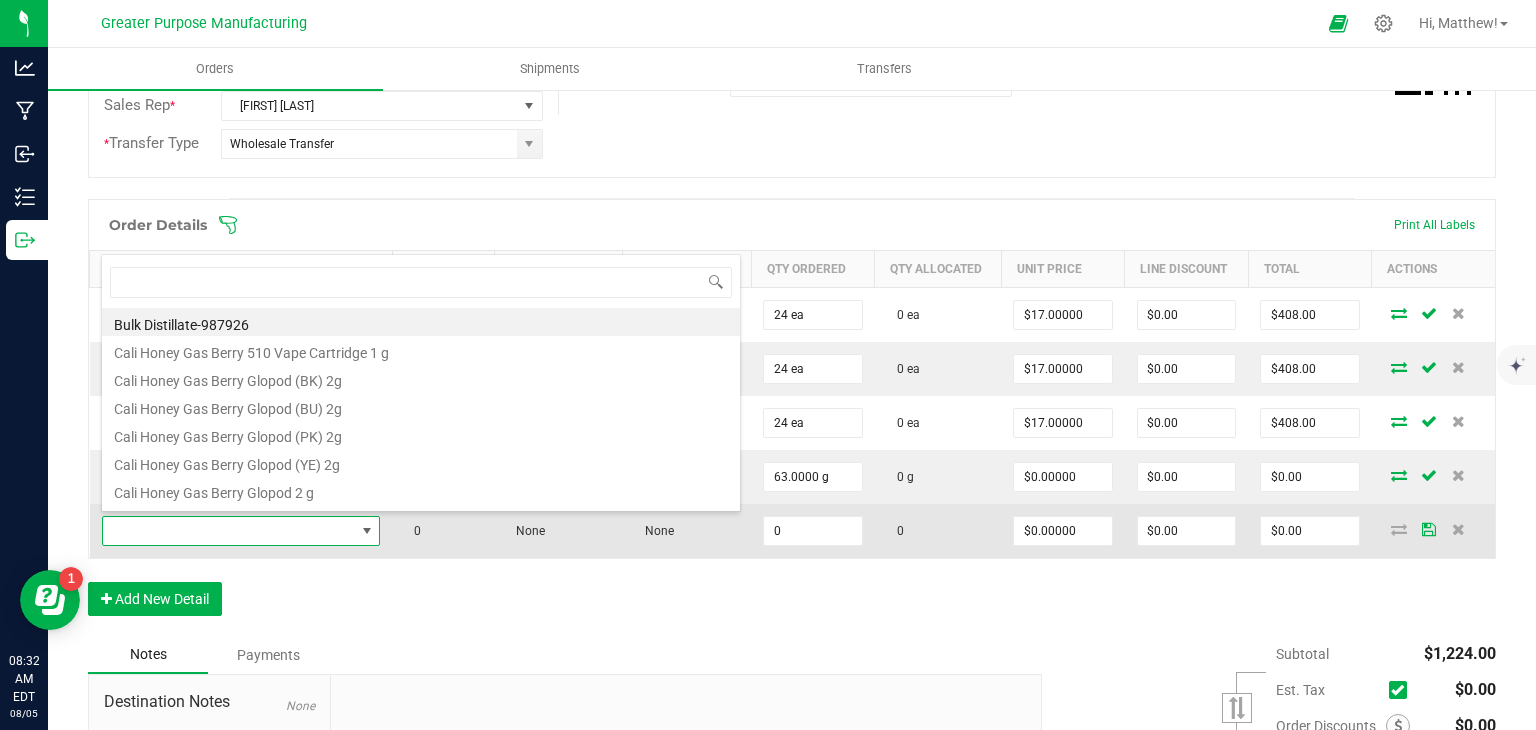 type on "1.3.29.970.0" 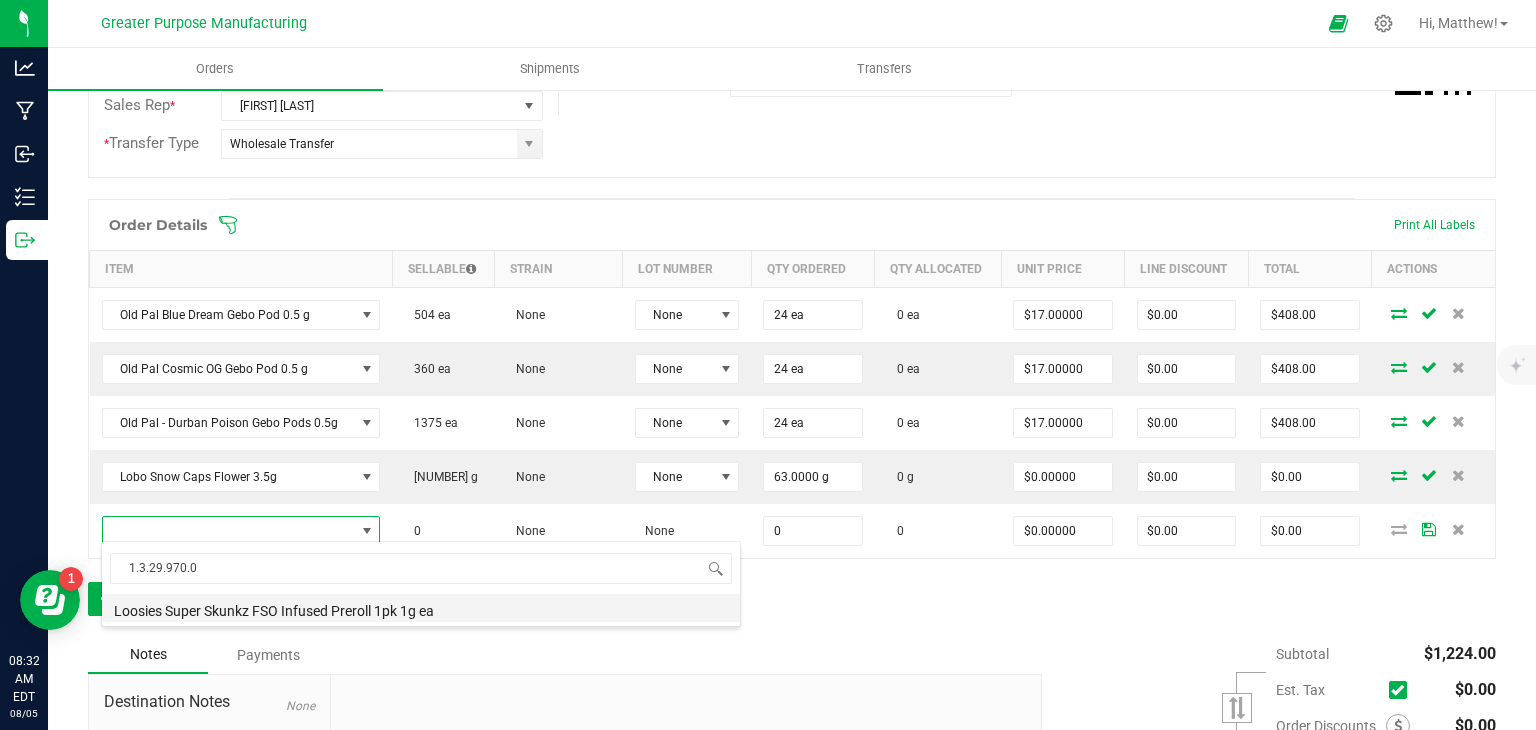 click on "Loosies Super Skunkz FSO Infused Preroll 1pk 1g ea" at bounding box center [421, 608] 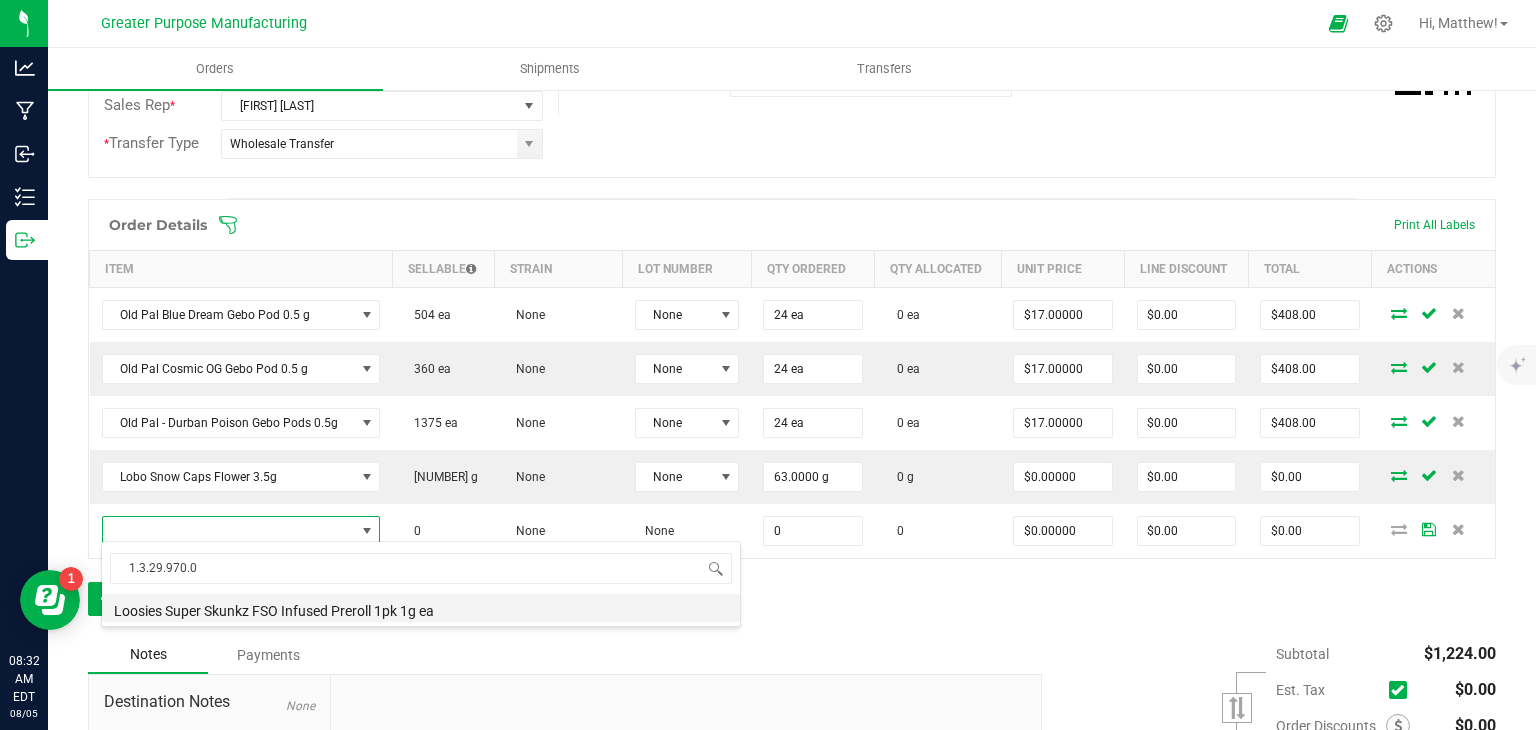 type on "0.0000 g" 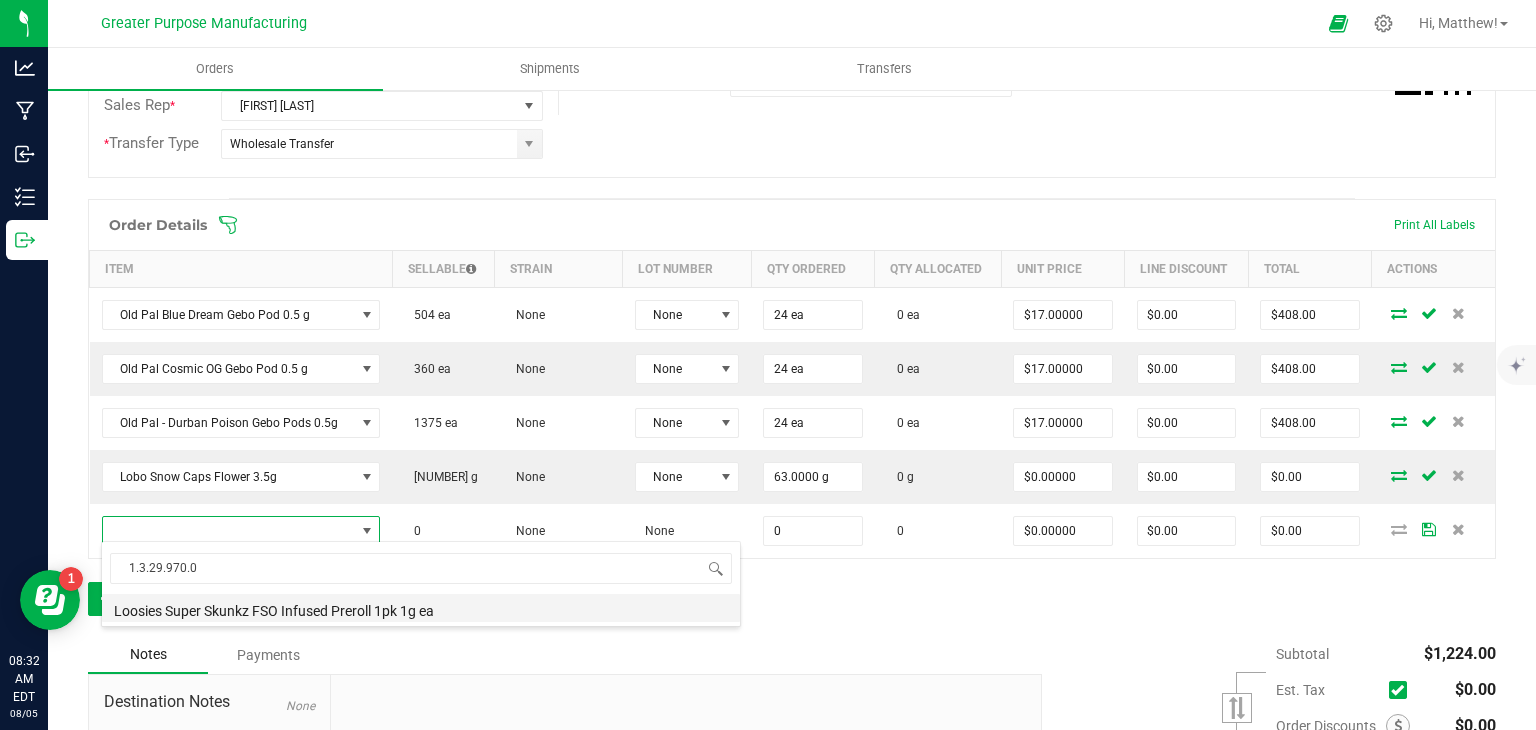 type on "$11.00000" 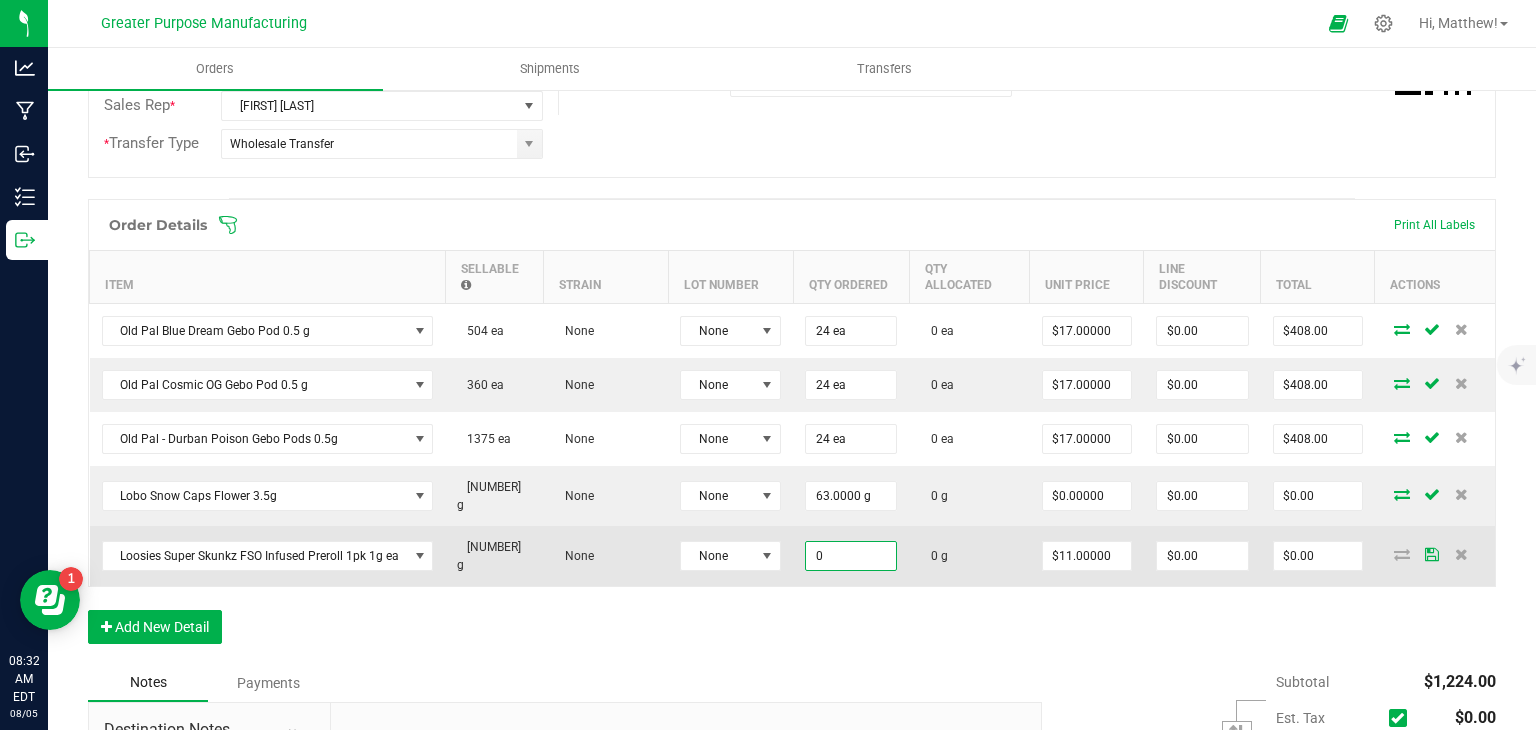 click on "0" at bounding box center [851, 556] 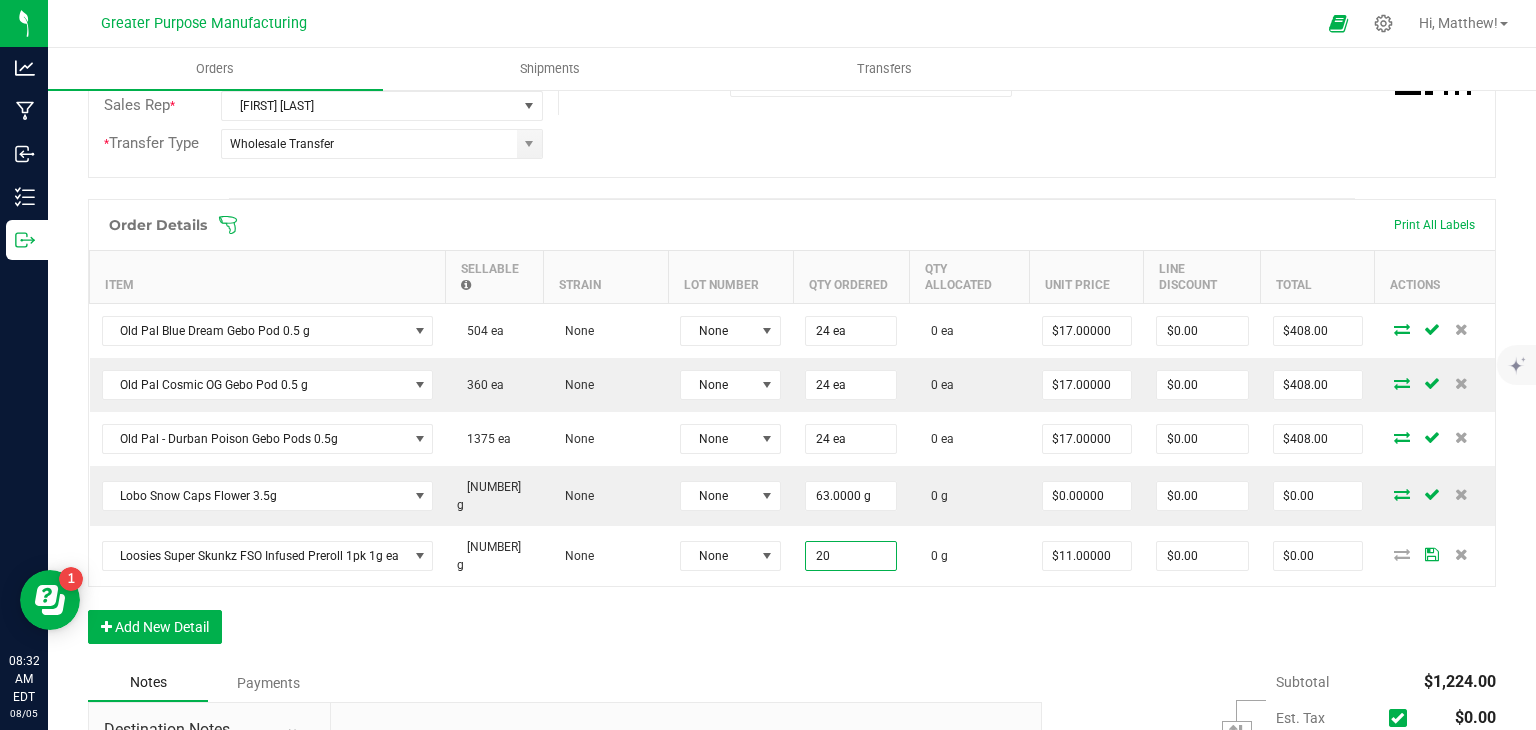 type on "20.0000 g" 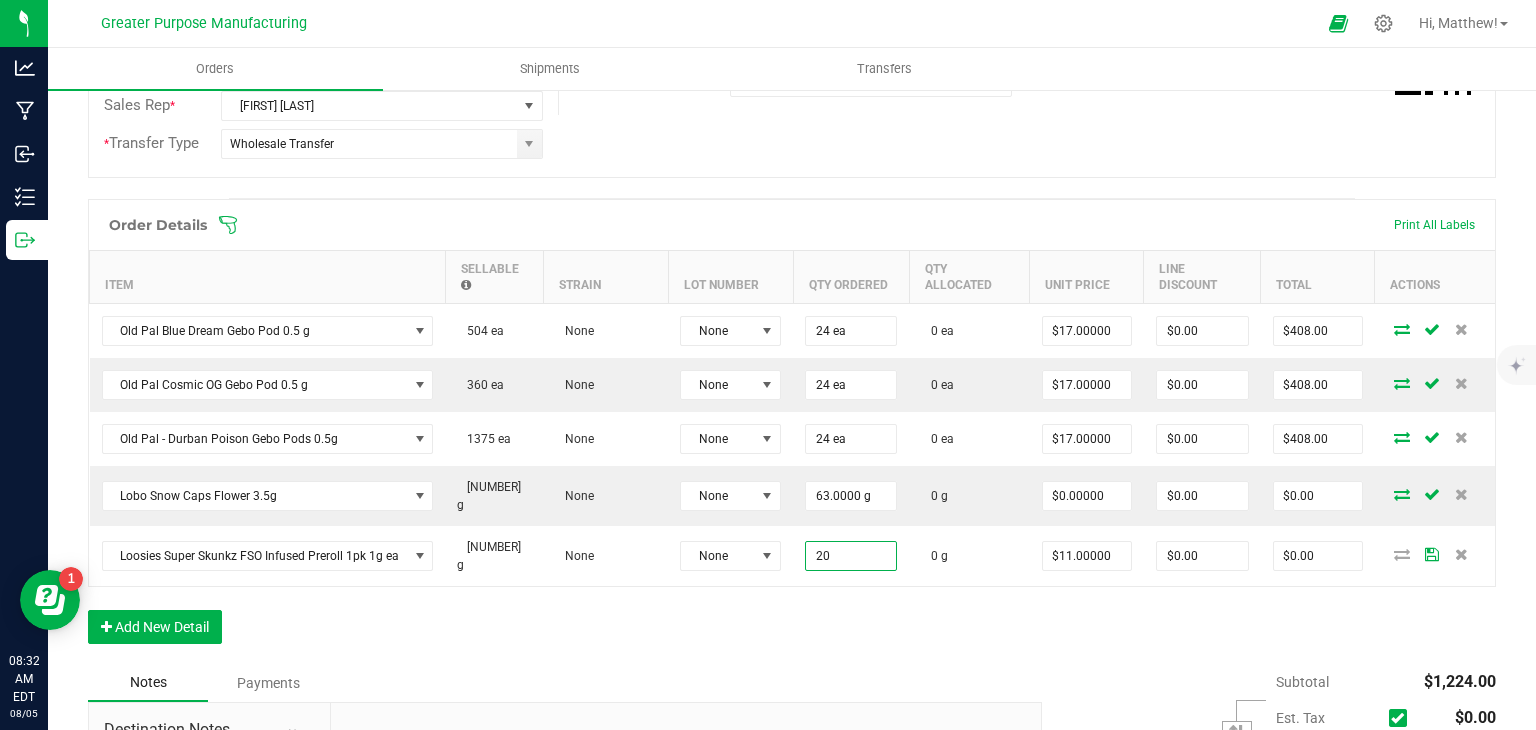 type on "$220.00" 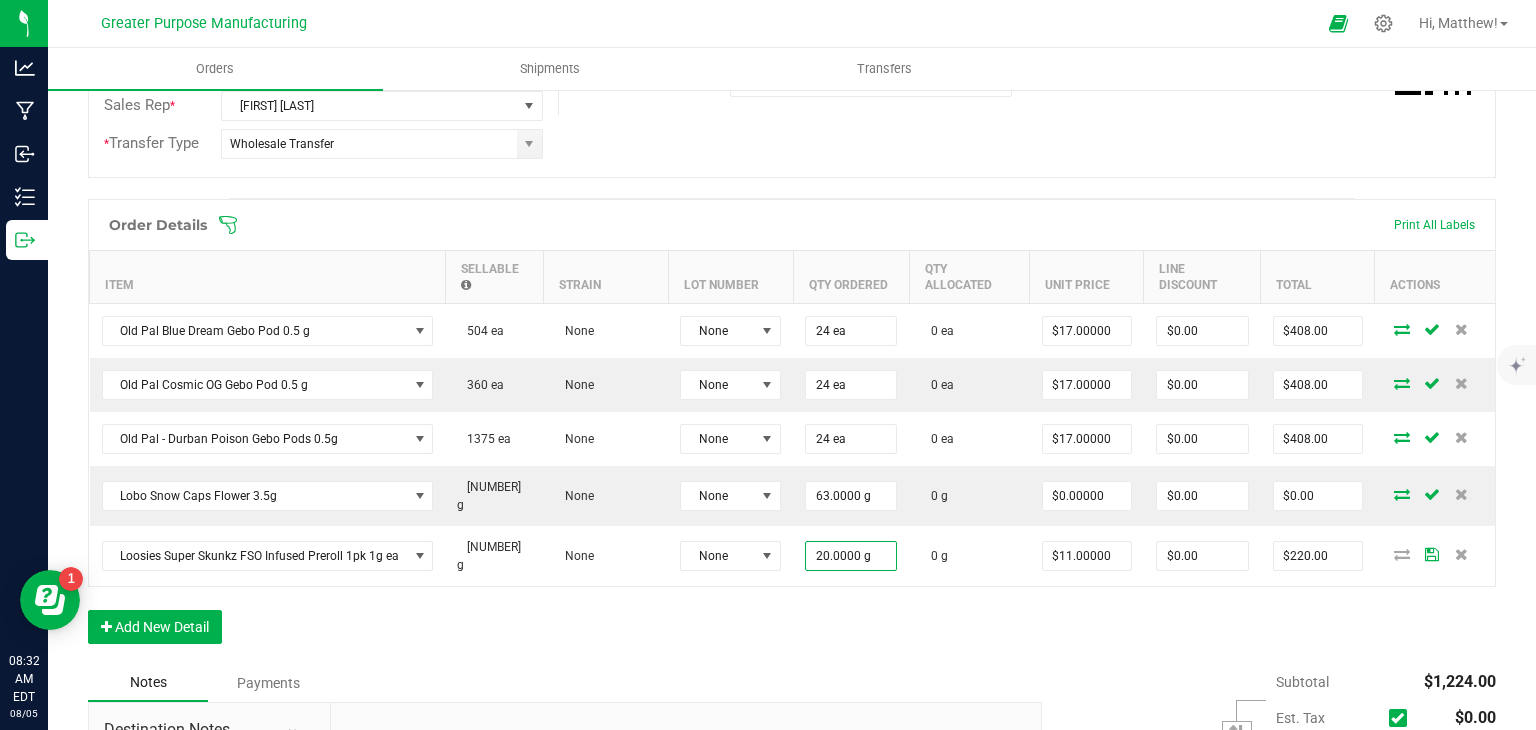 click on "Order Details Print All Labels Item  Sellable  Strain  Lot Number  Qty Ordered Qty Allocated Unit Price Line Discount Total Actions Old Pal Blue Dream Gebo Pod 0.5 g  504 ea   None  None 24 ea  0 ea  $17.00000 $0.00 $408.00 Old Pal Cosmic OG Gebo Pod 0.5 g  360 ea   None  None 24 ea  0 ea  $17.00000 $0.00 $408.00 Old Pal - Durban Poison Gebo Pods 0.5g  1375 ea   None  None 24 ea  0 ea  $17.00000 $0.00 $408.00 Lobo Snow Caps Flower 3.5g  1942.5 g   None  None 63.0000 g  0 g  $0.00000 $0.00 $0.00 Loosies Super Skunkz FSO Infused Preroll 1pk 1g ea  577 g   None  None 20.0000 g  0 g  $11.00000 $0.00 $220.00
Add New Detail" at bounding box center (792, 431) 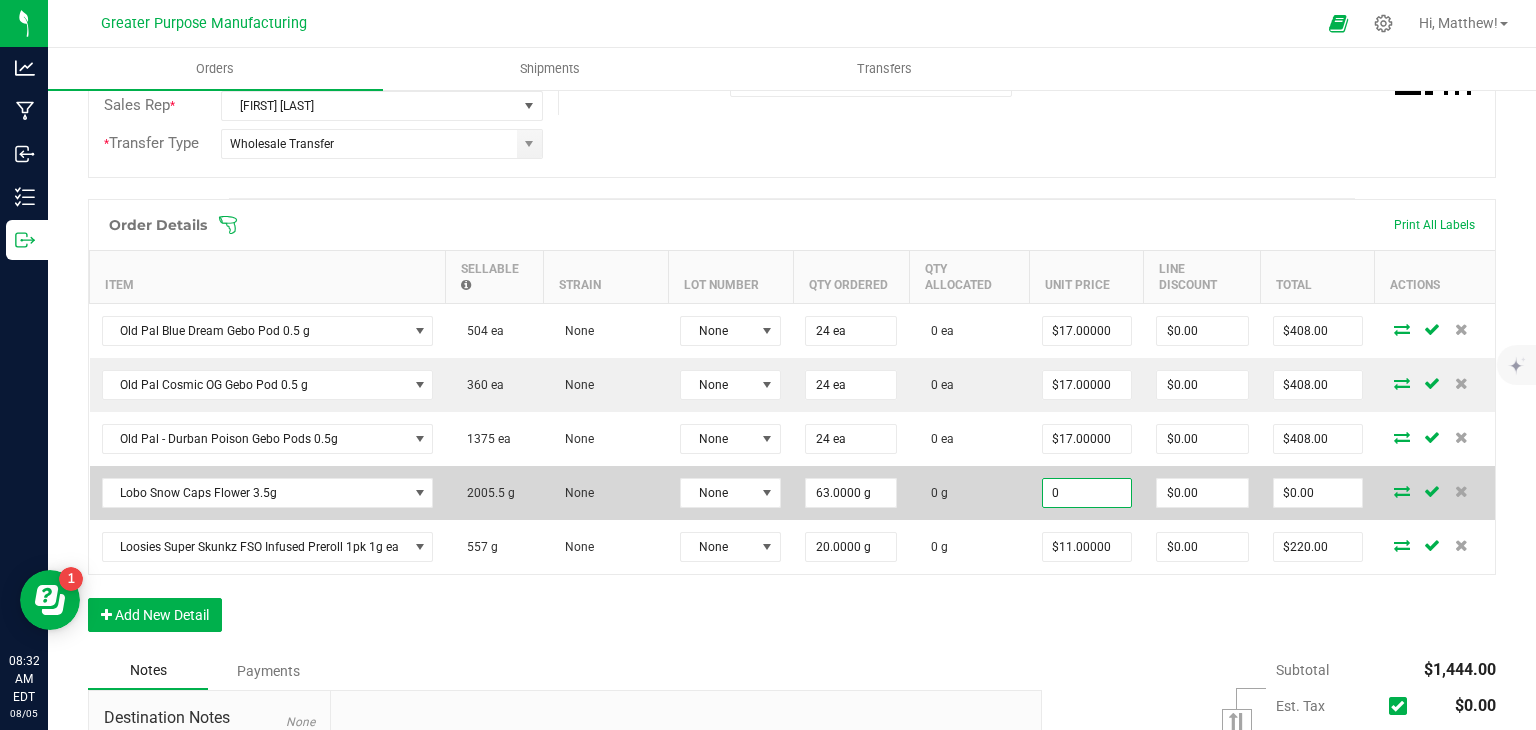 click on "0" at bounding box center (1087, 493) 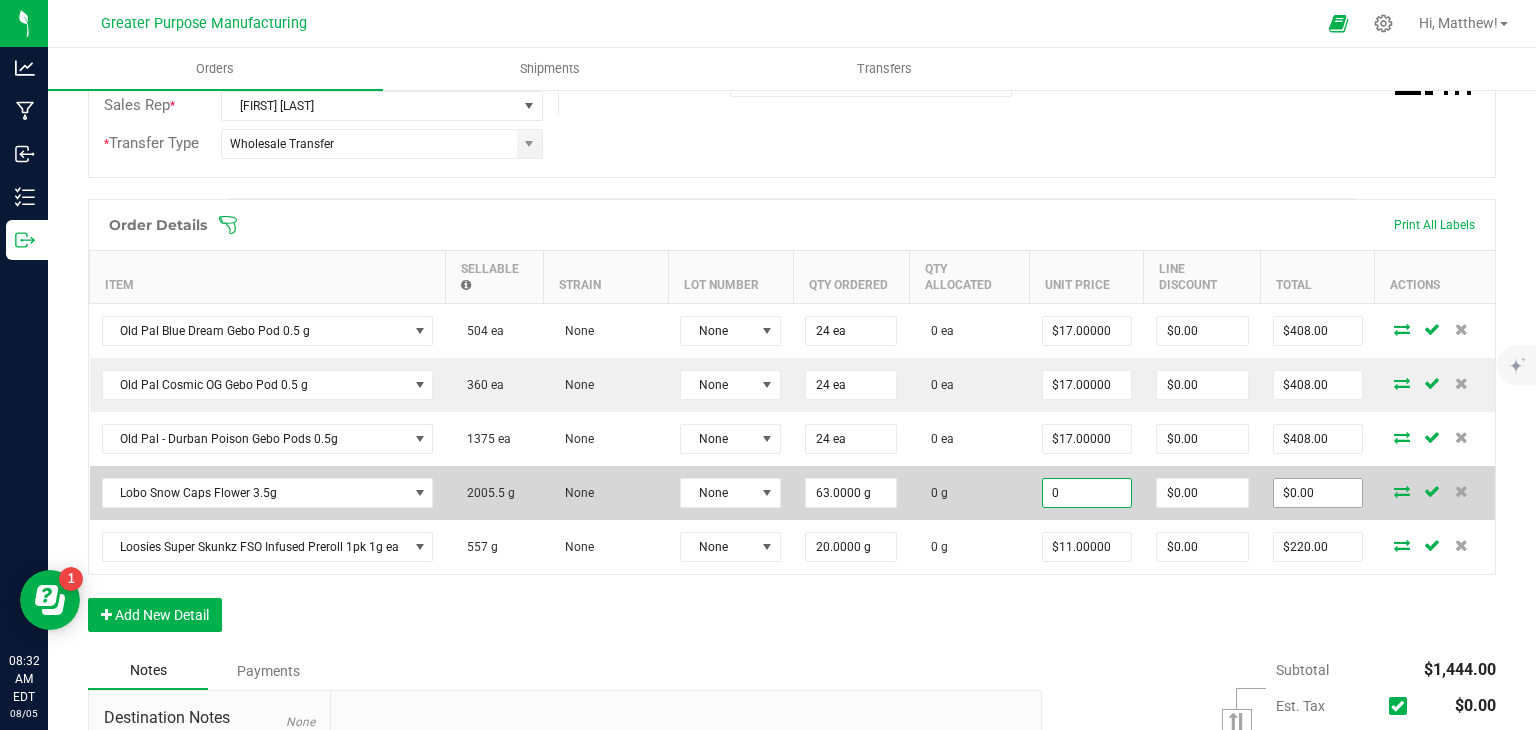 type on "$0.00000" 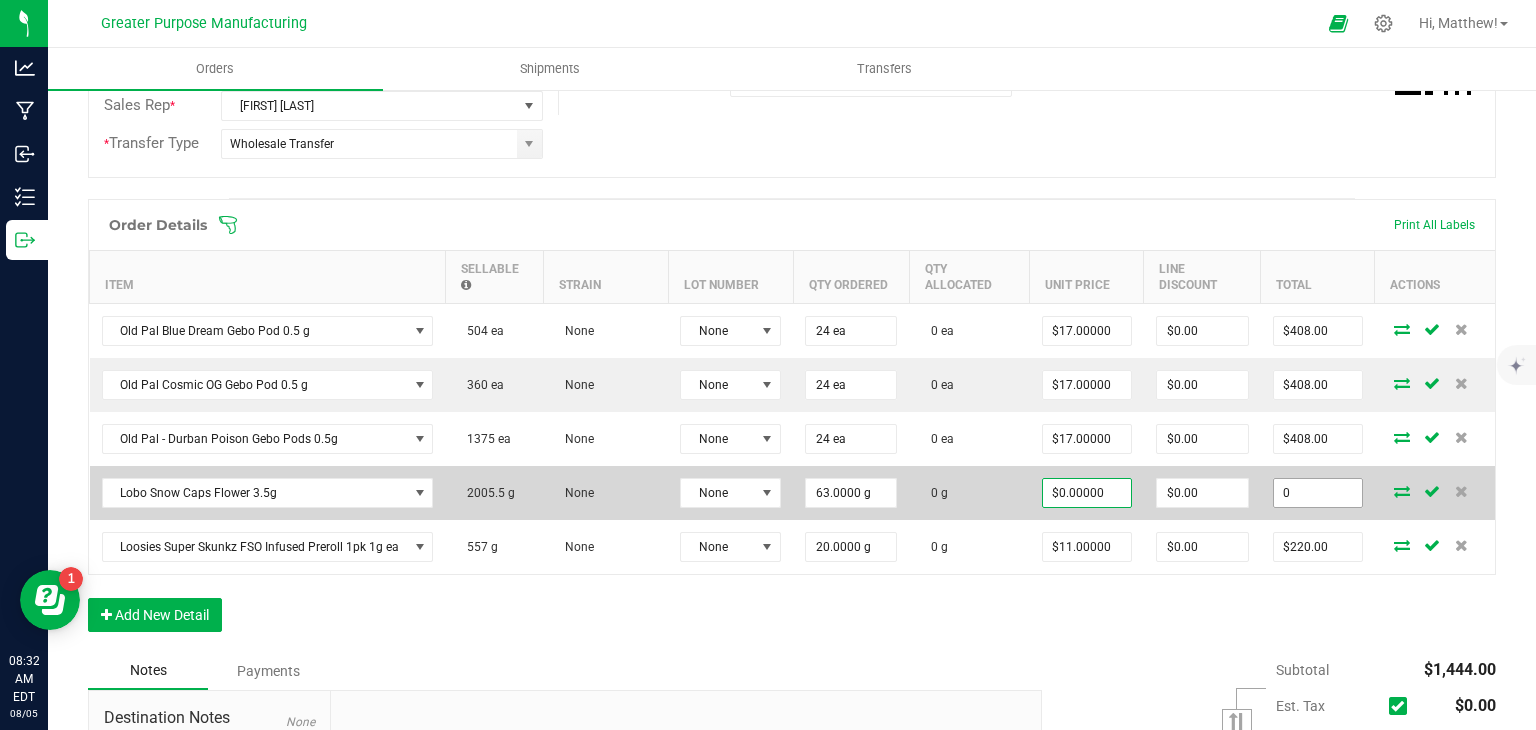 click on "0" at bounding box center [1318, 493] 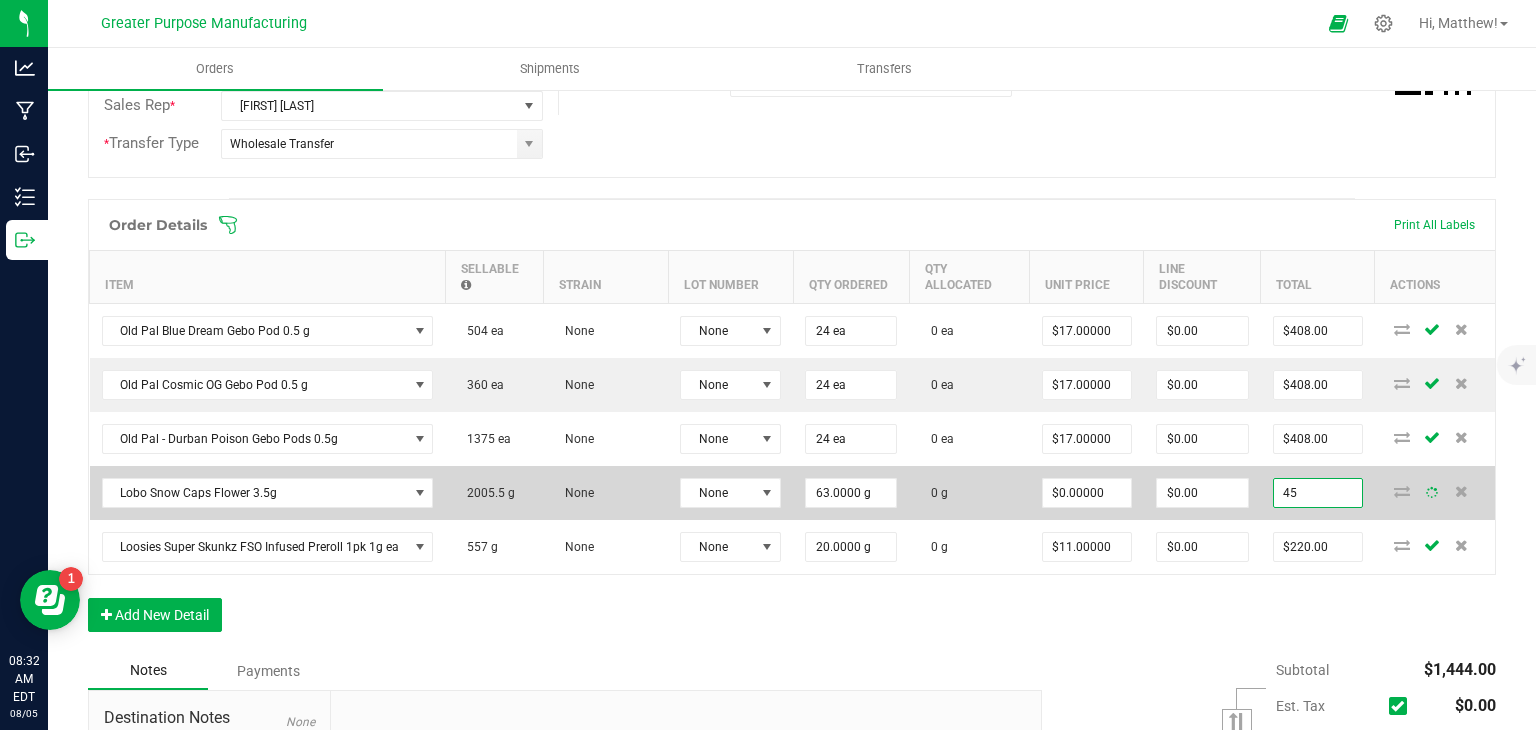 type on "450" 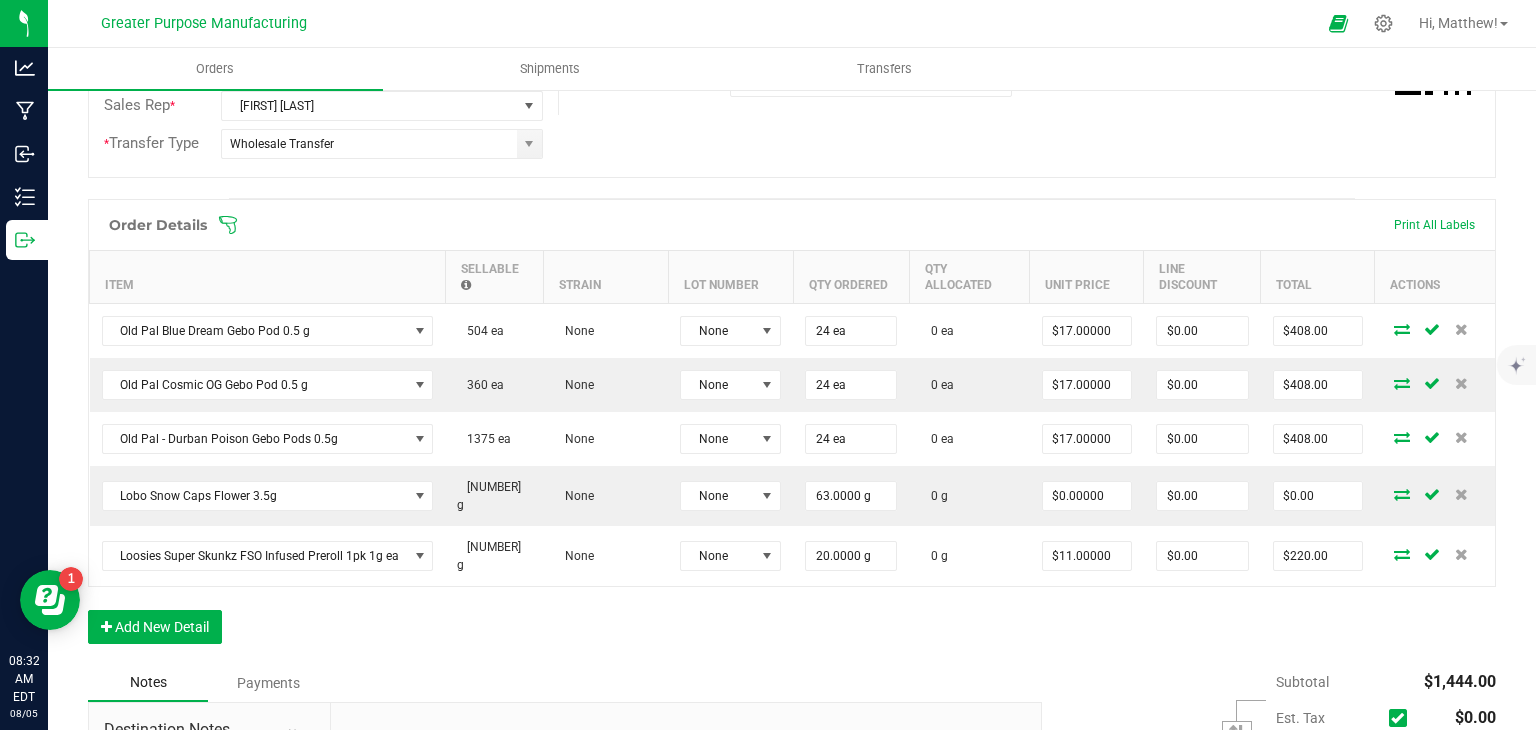 click on "Order Details Print All Labels Item  Sellable  Strain  Lot Number  Qty Ordered Qty Allocated Unit Price Line Discount Total Actions Old Pal Blue Dream Gebo Pod 0.5 g  504 ea   None  None 24 ea  0 ea  $17.00000 $0.00 $408.00 Old Pal Cosmic OG Gebo Pod 0.5 g  360 ea   None  None 24 ea  0 ea  $17.00000 $0.00 $408.00 Old Pal - Durban Poison Gebo Pods 0.5g  1375 ea   None  None 24 ea  0 ea  $17.00000 $0.00 $408.00 Lobo Snow Caps Flower 3.5g  1942.5 g   None  None 63.0000 g  0 g  $0.00000 $0.00 $0.00 Loosies Super Skunkz FSO Infused Preroll 1pk 1g ea  577 g   None  None 20.0000 g  0 g  $11.00000 $0.00 $220.00
Add New Detail" at bounding box center [792, 431] 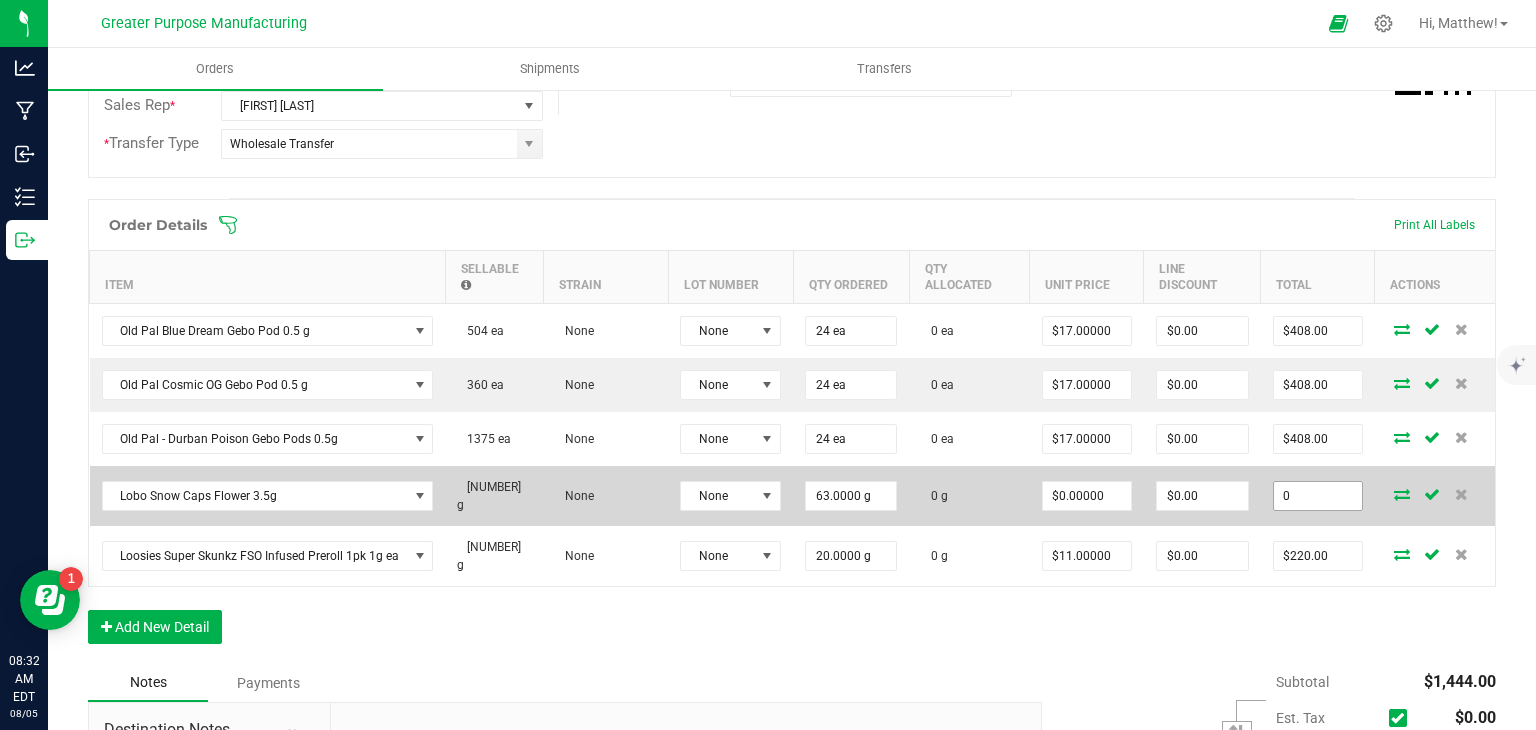 click on "0" at bounding box center (1318, 496) 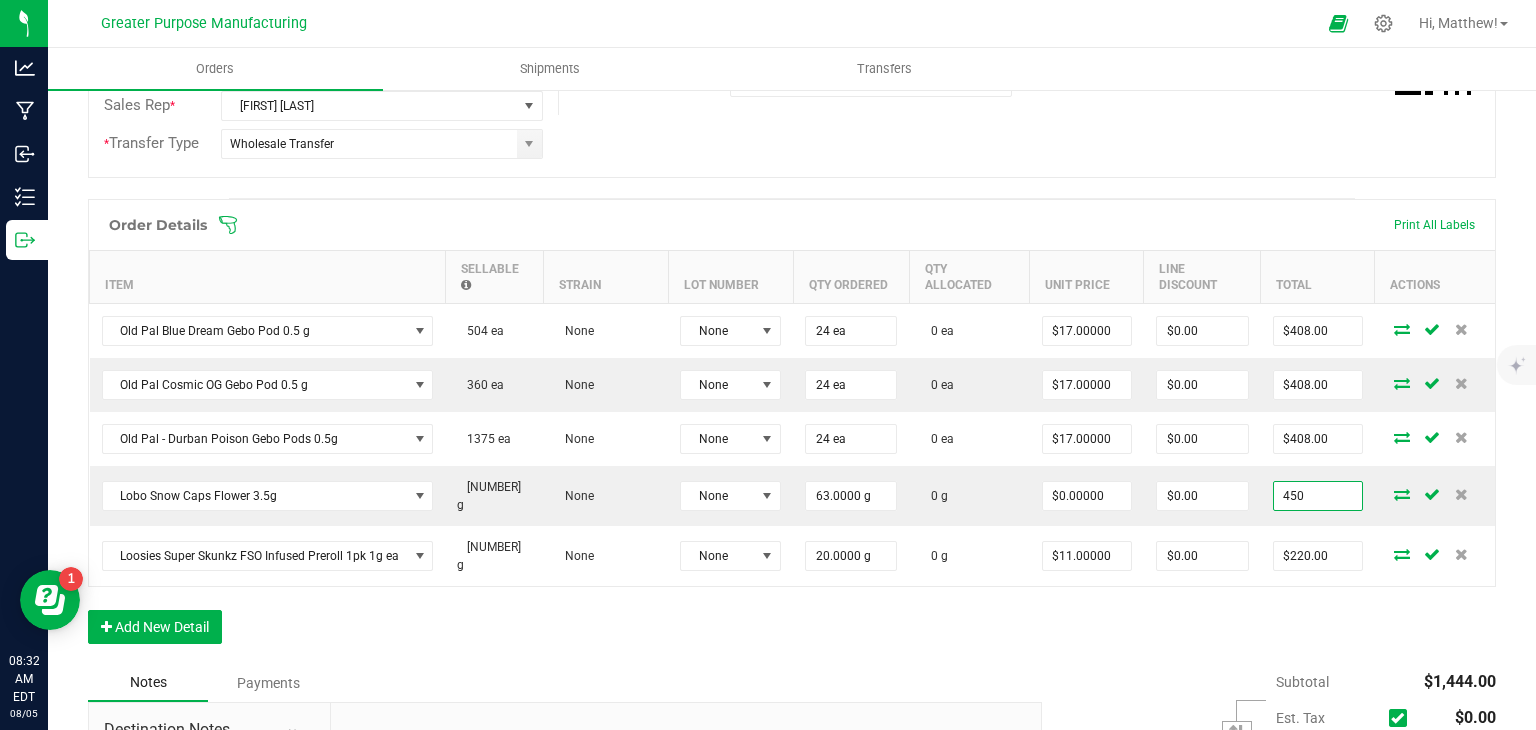 type on "450" 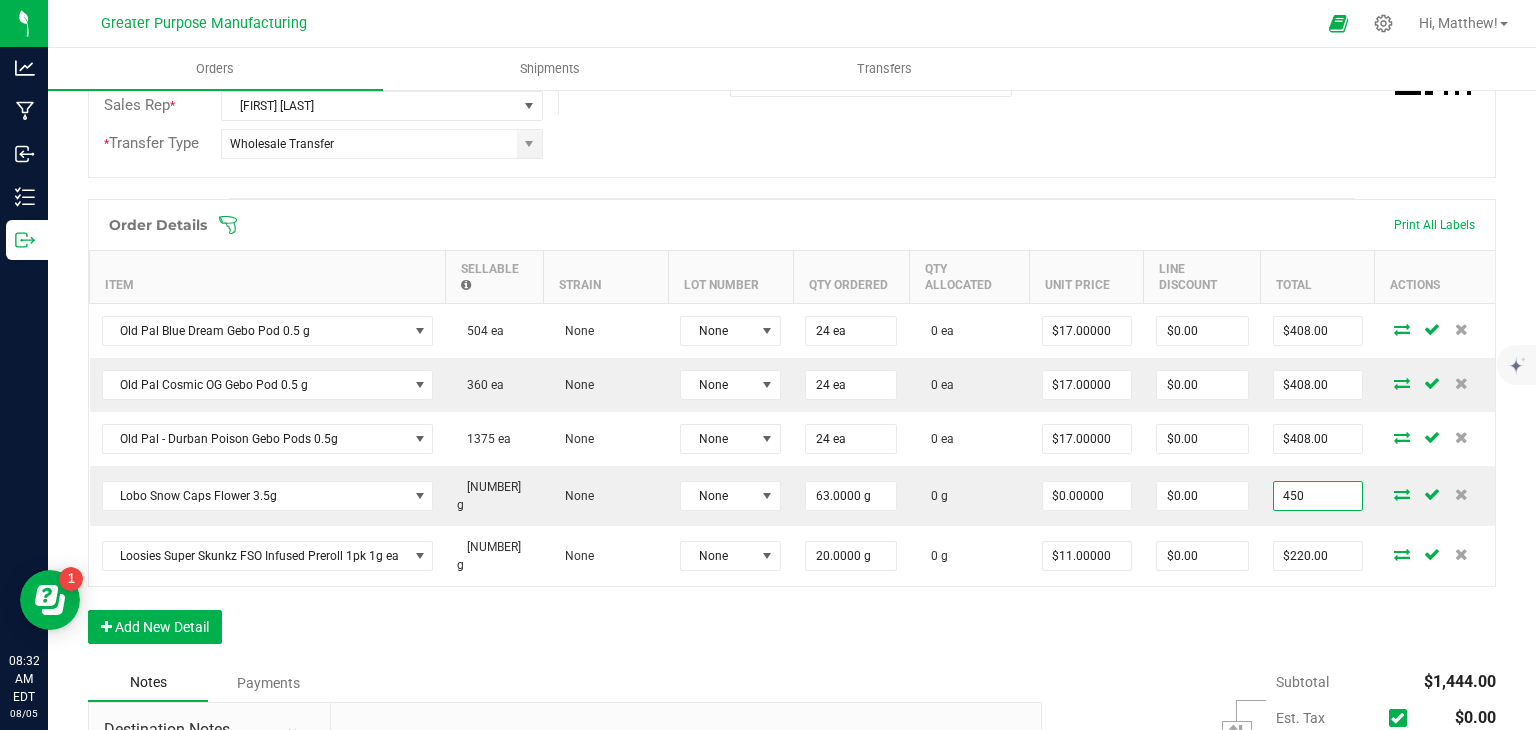 type on "$7.14286" 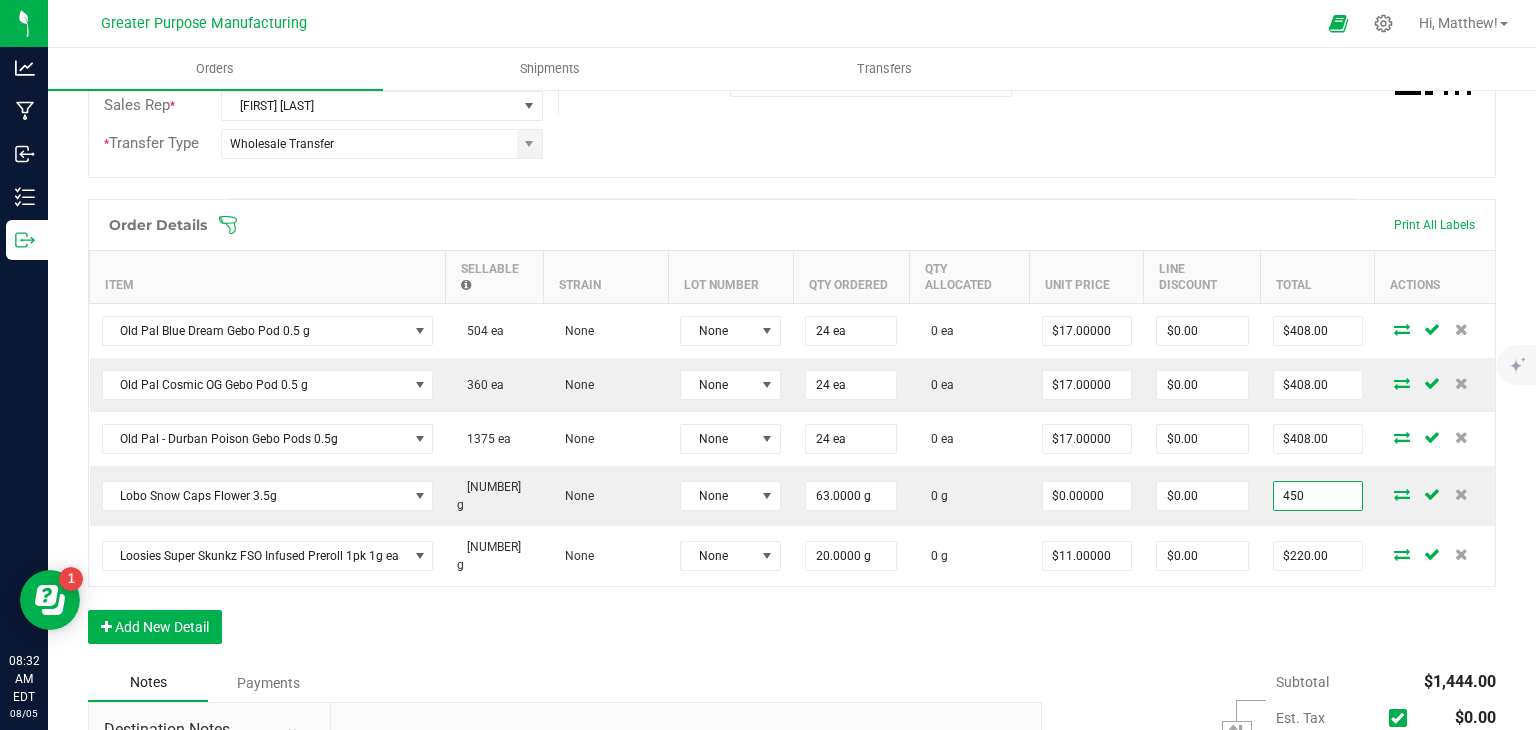 type on "$450.00" 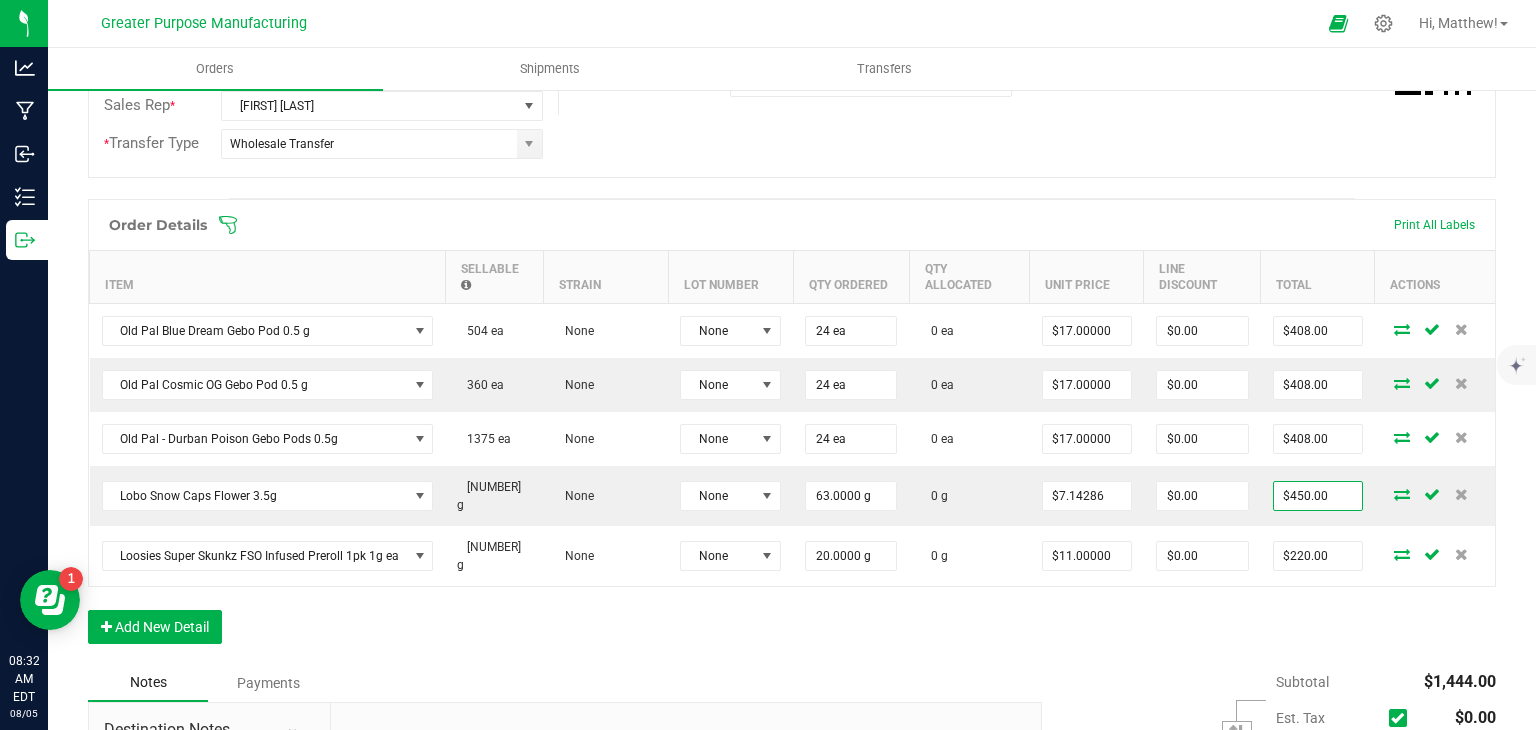 click on "Order Details Print All Labels Item  Sellable  Strain  Lot Number  Qty Ordered Qty Allocated Unit Price Line Discount Total Actions Old Pal Blue Dream Gebo Pod 0.5 g  504 ea   None  None 24 ea  0 ea  $17.00000 $0.00 $408.00 Old Pal Cosmic OG Gebo Pod 0.5 g  360 ea   None  None 24 ea  0 ea  $17.00000 $0.00 $408.00 Old Pal - Durban Poison Gebo Pods 0.5g  1375 ea   None  None 24 ea  0 ea  $17.00000 $0.00 $408.00 Lobo Snow Caps Flower 3.5g  1942.5 g   None  None 63.0000 g  0 g  $7.14286 $0.00 $450.00 Loosies Super Skunkz FSO Infused Preroll 1pk 1g ea  577 g   None  None 20.0000 g  0 g  $11.00000 $0.00 $220.00
Add New Detail" at bounding box center (792, 431) 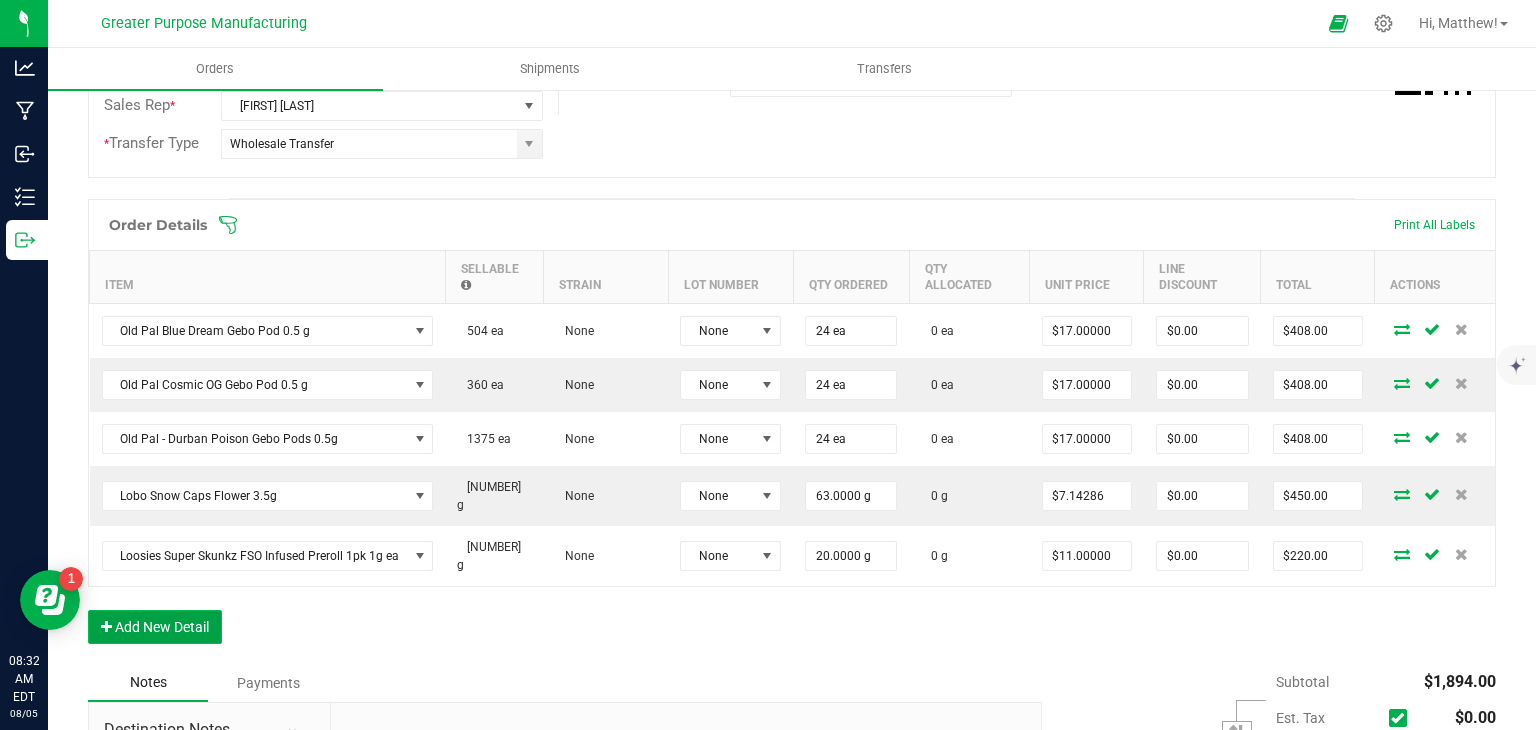 click on "Add New Detail" at bounding box center [155, 627] 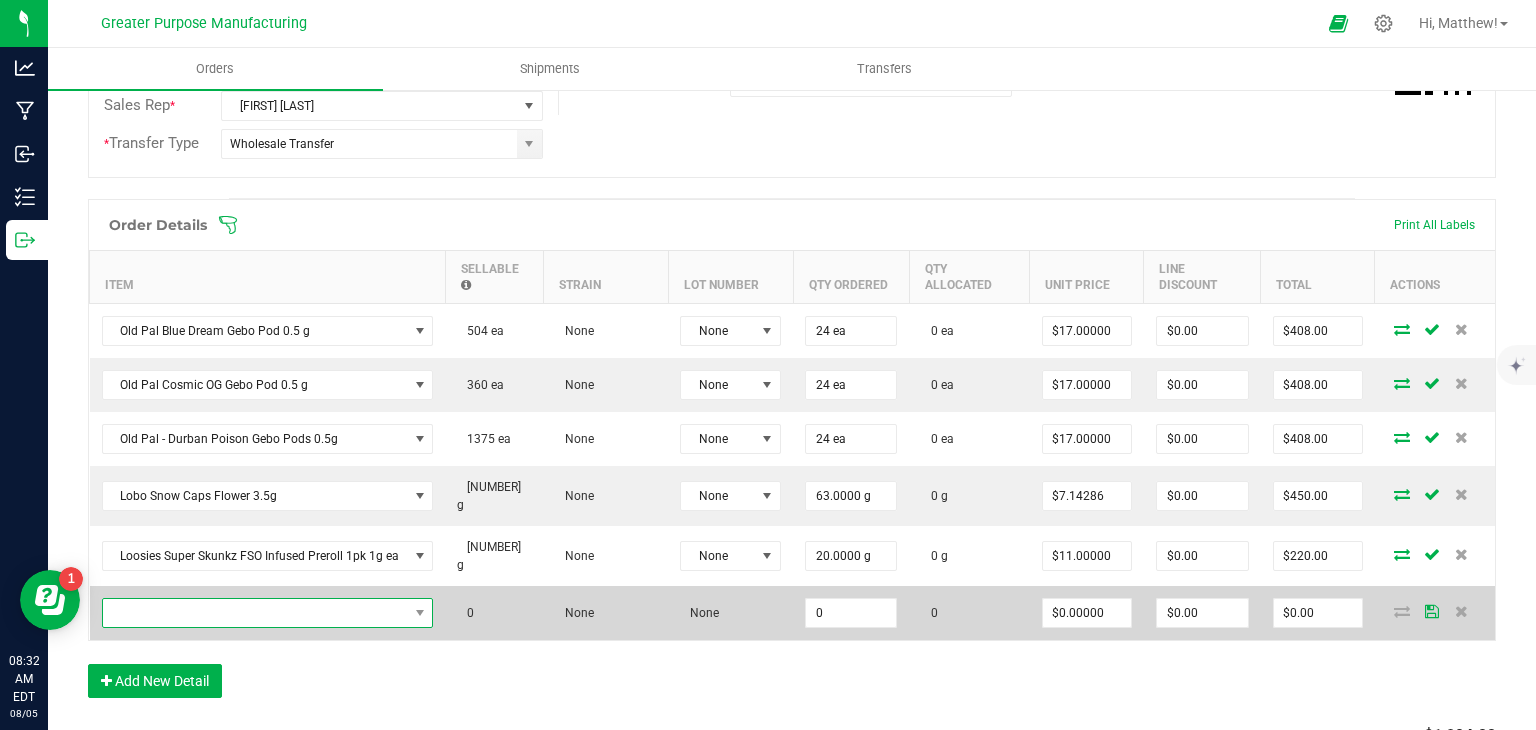 click at bounding box center [255, 613] 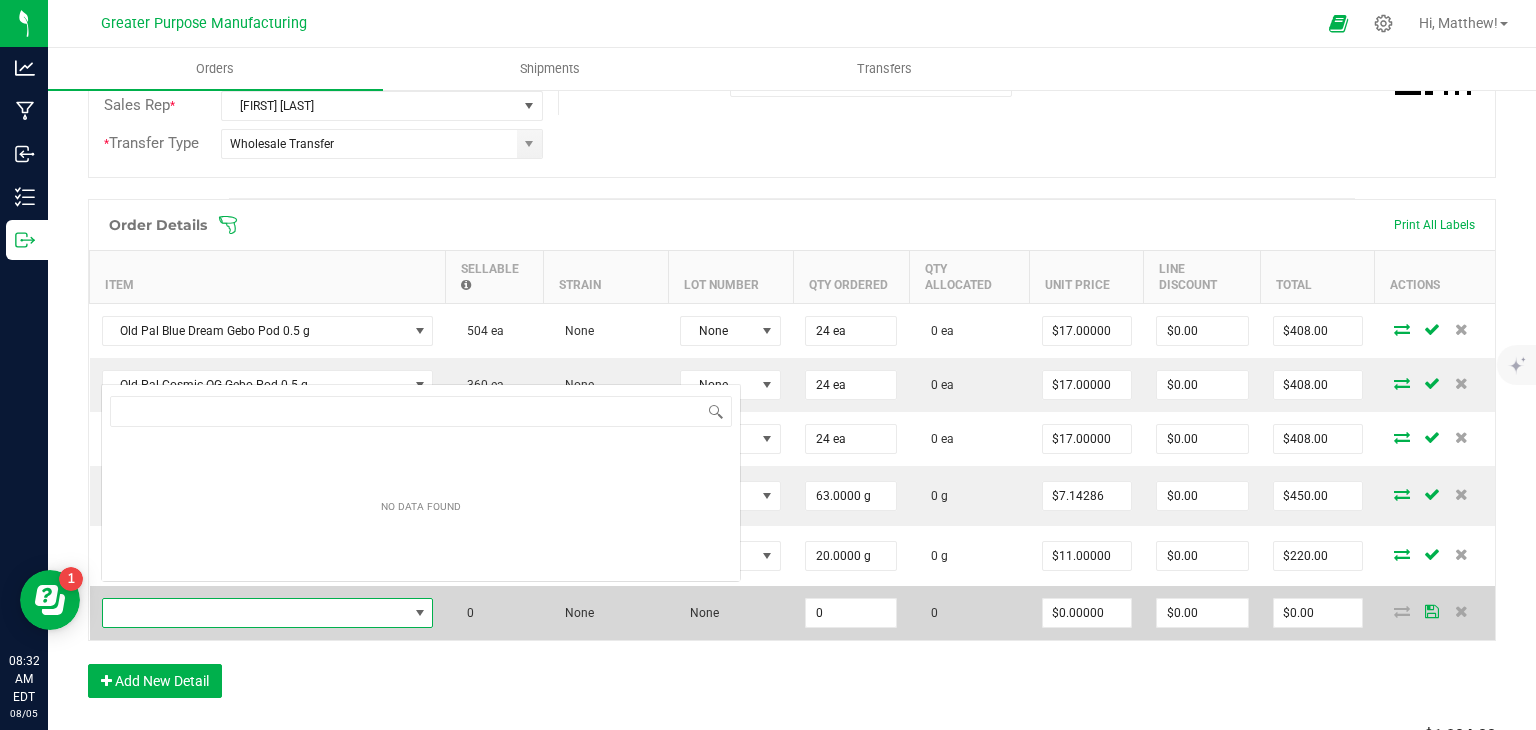 scroll, scrollTop: 0, scrollLeft: 0, axis: both 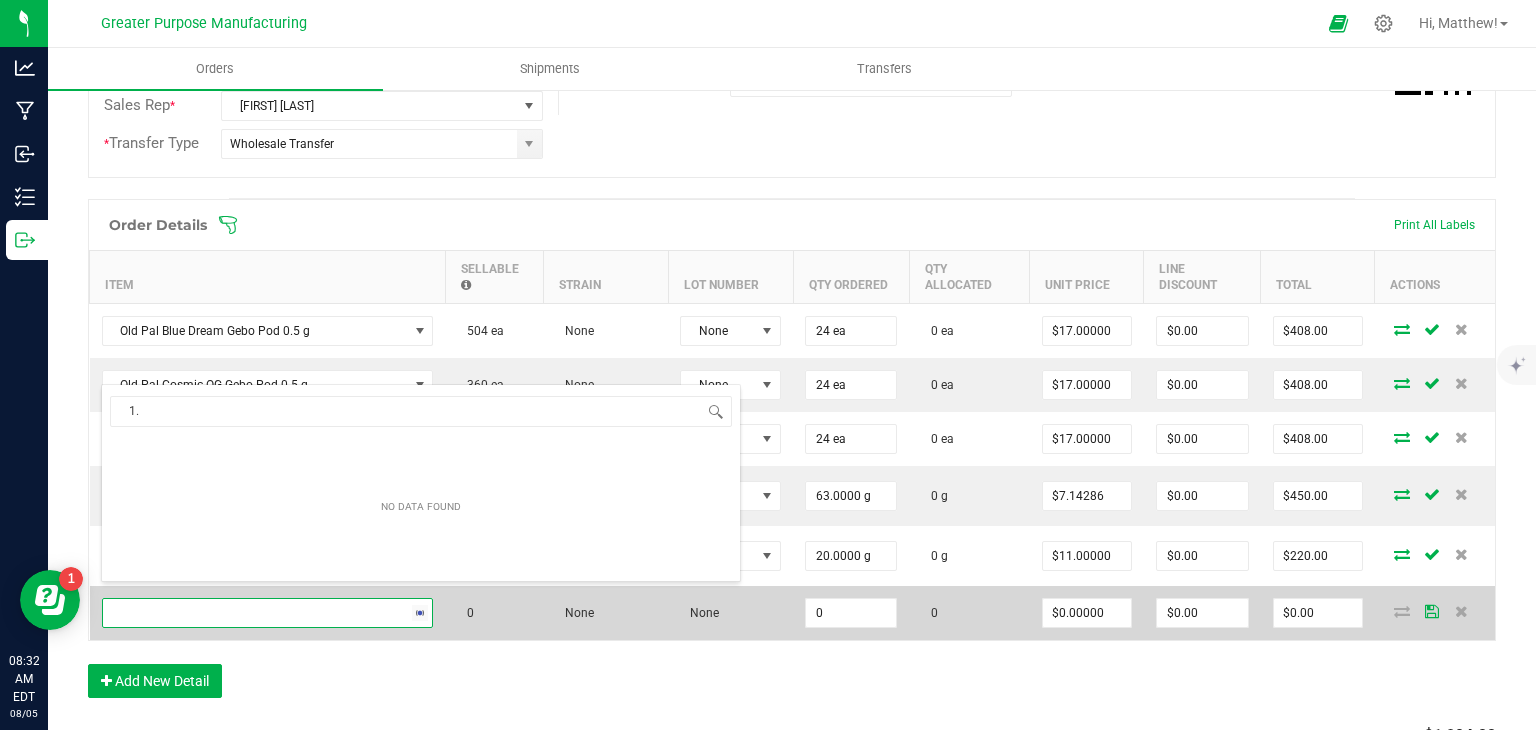 type on "1" 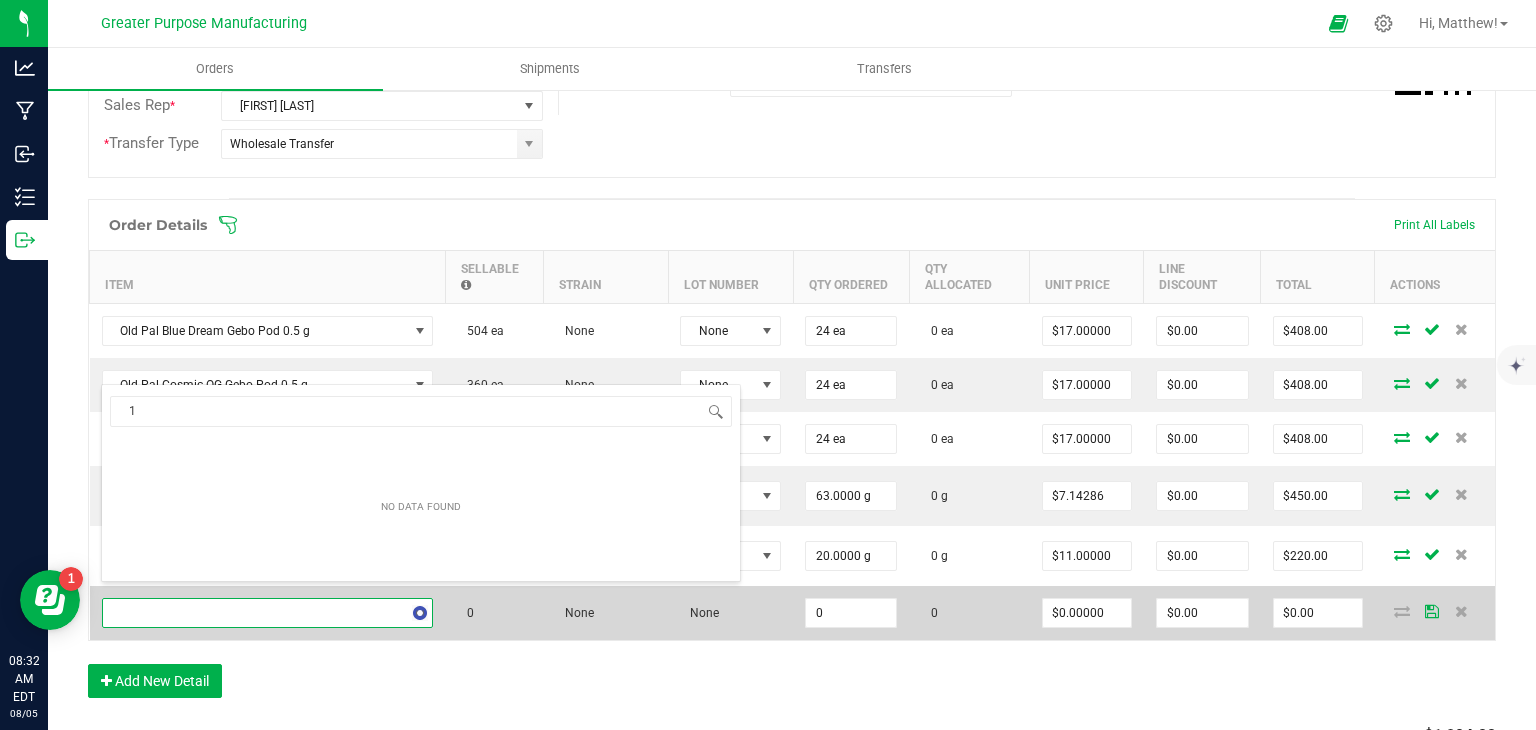 type 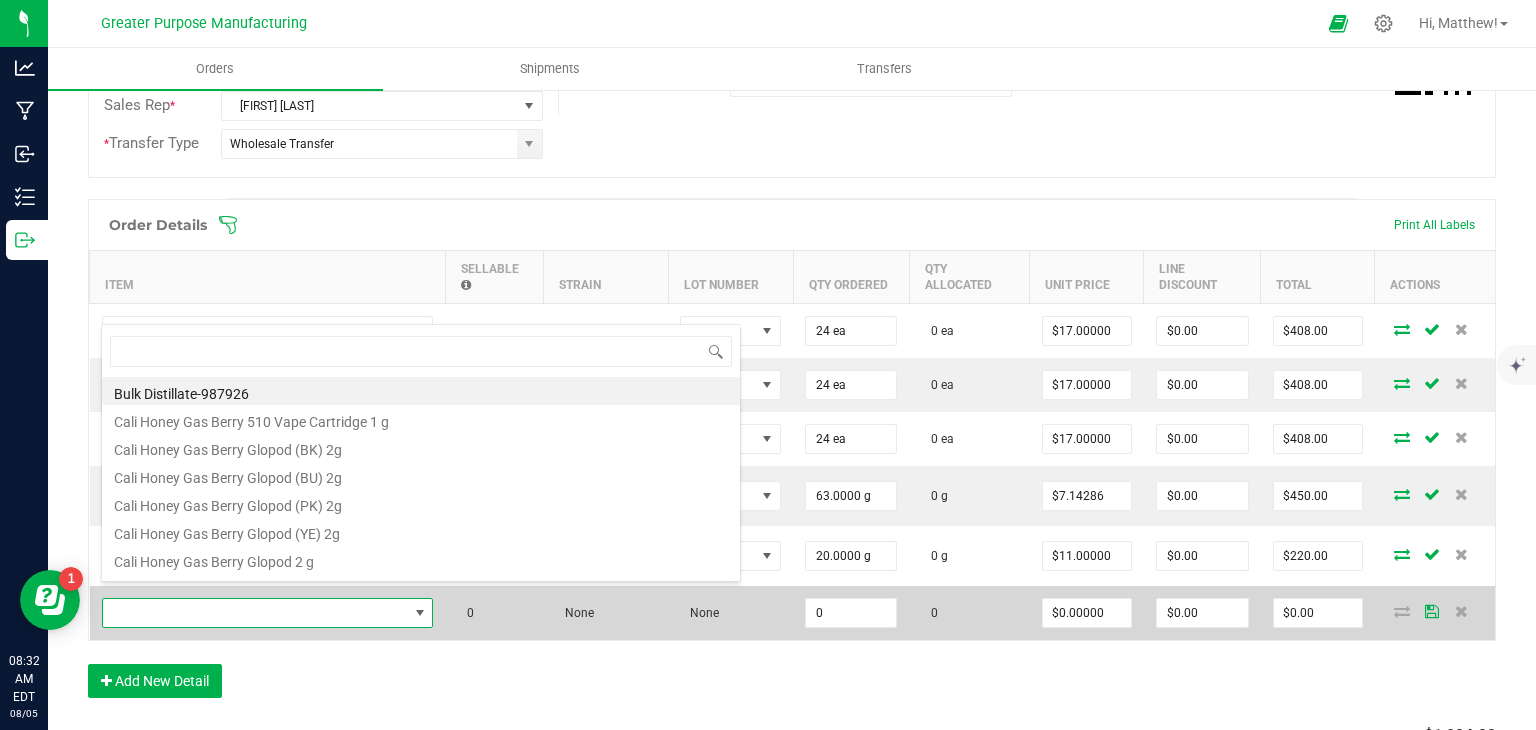 click at bounding box center [255, 613] 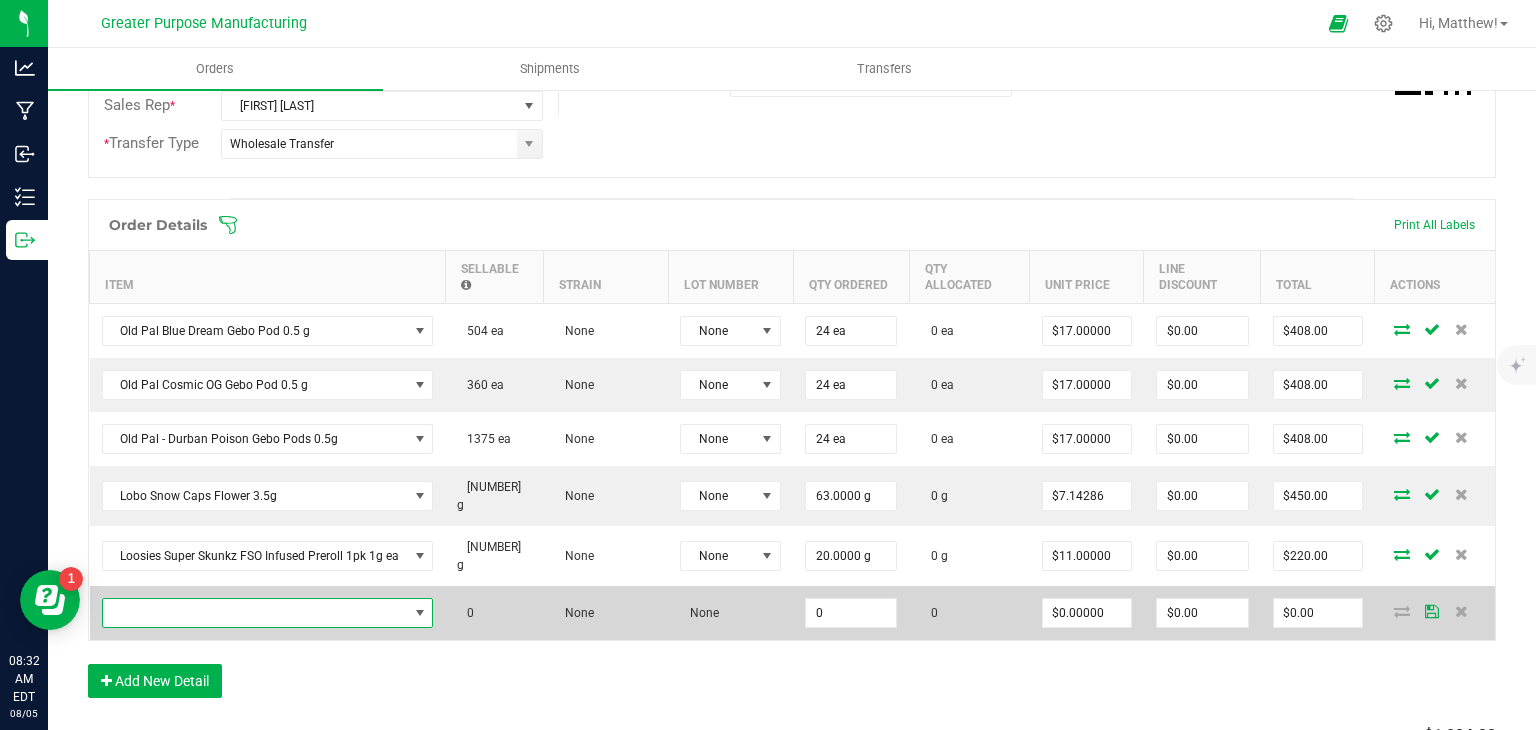 click at bounding box center [255, 613] 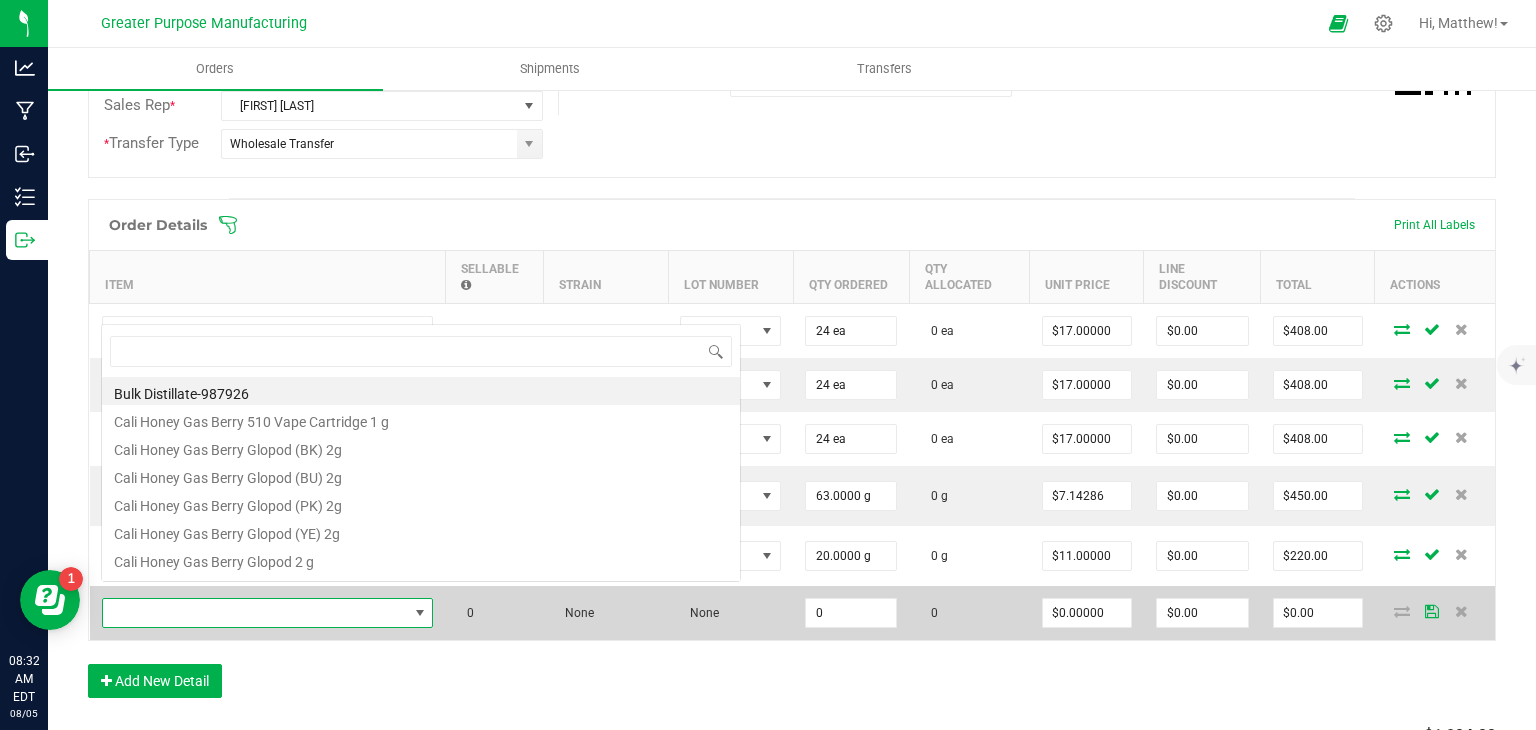 scroll, scrollTop: 0, scrollLeft: 0, axis: both 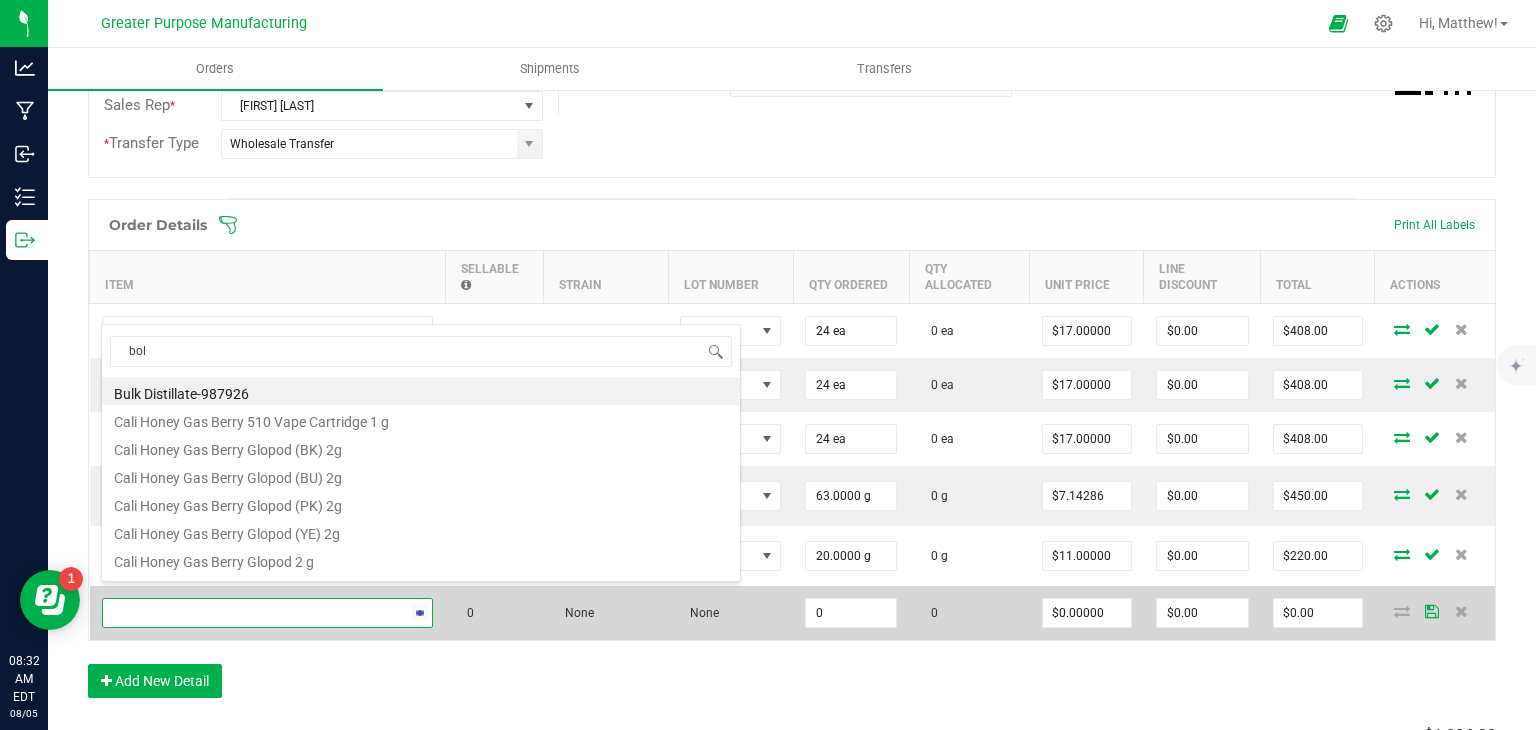 type on "bold" 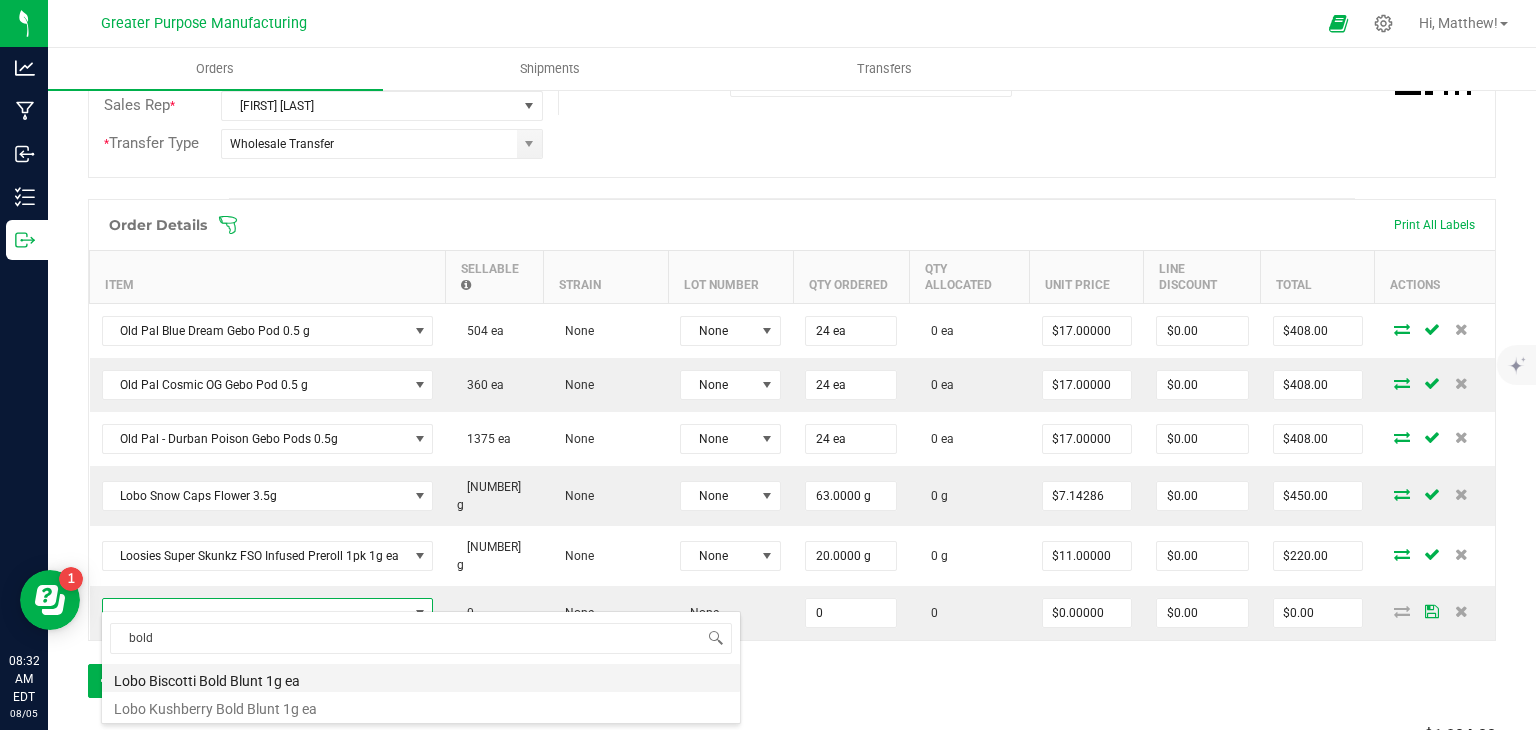 click on "Lobo Biscotti Bold Blunt 1g ea" at bounding box center [421, 678] 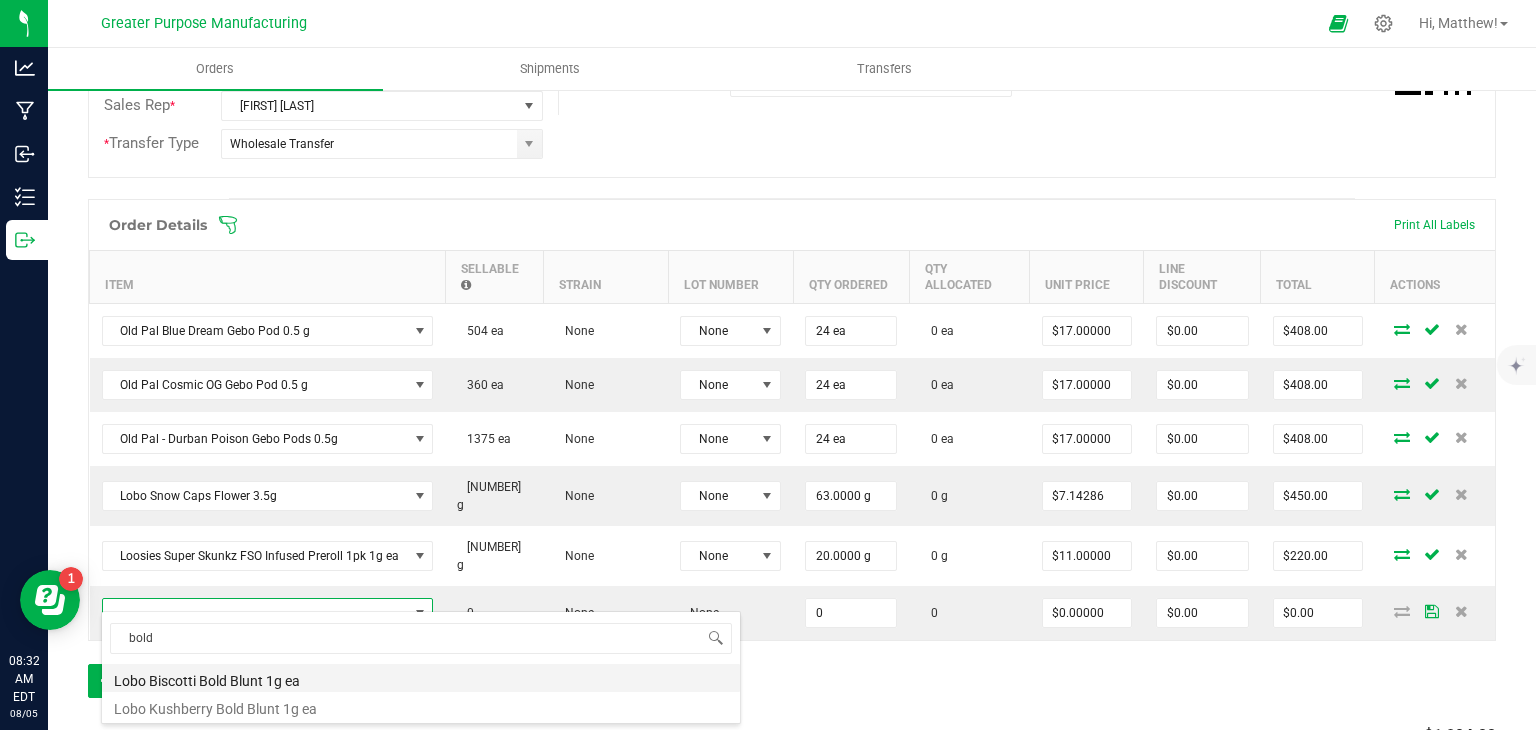 type on "0 ea" 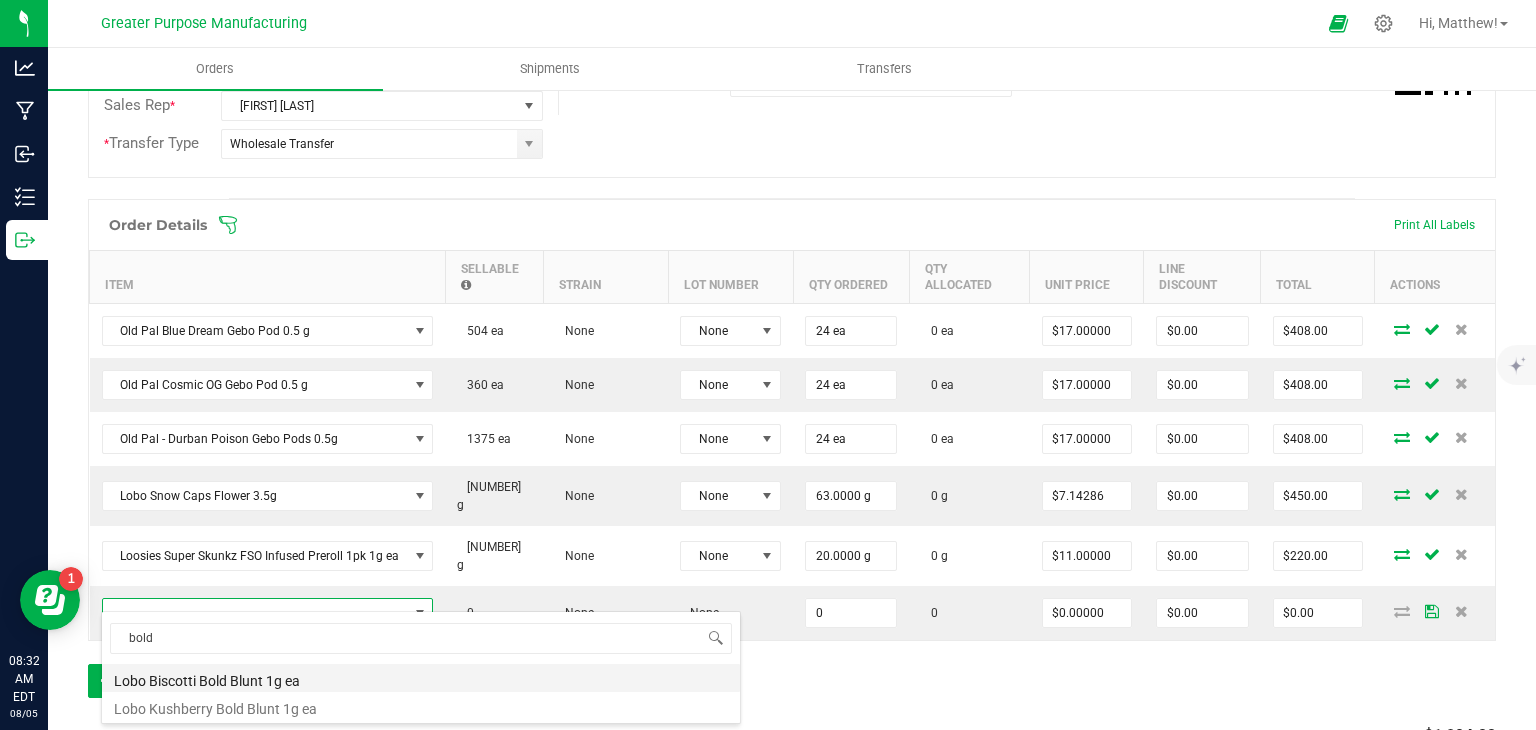 type on "$10.00000" 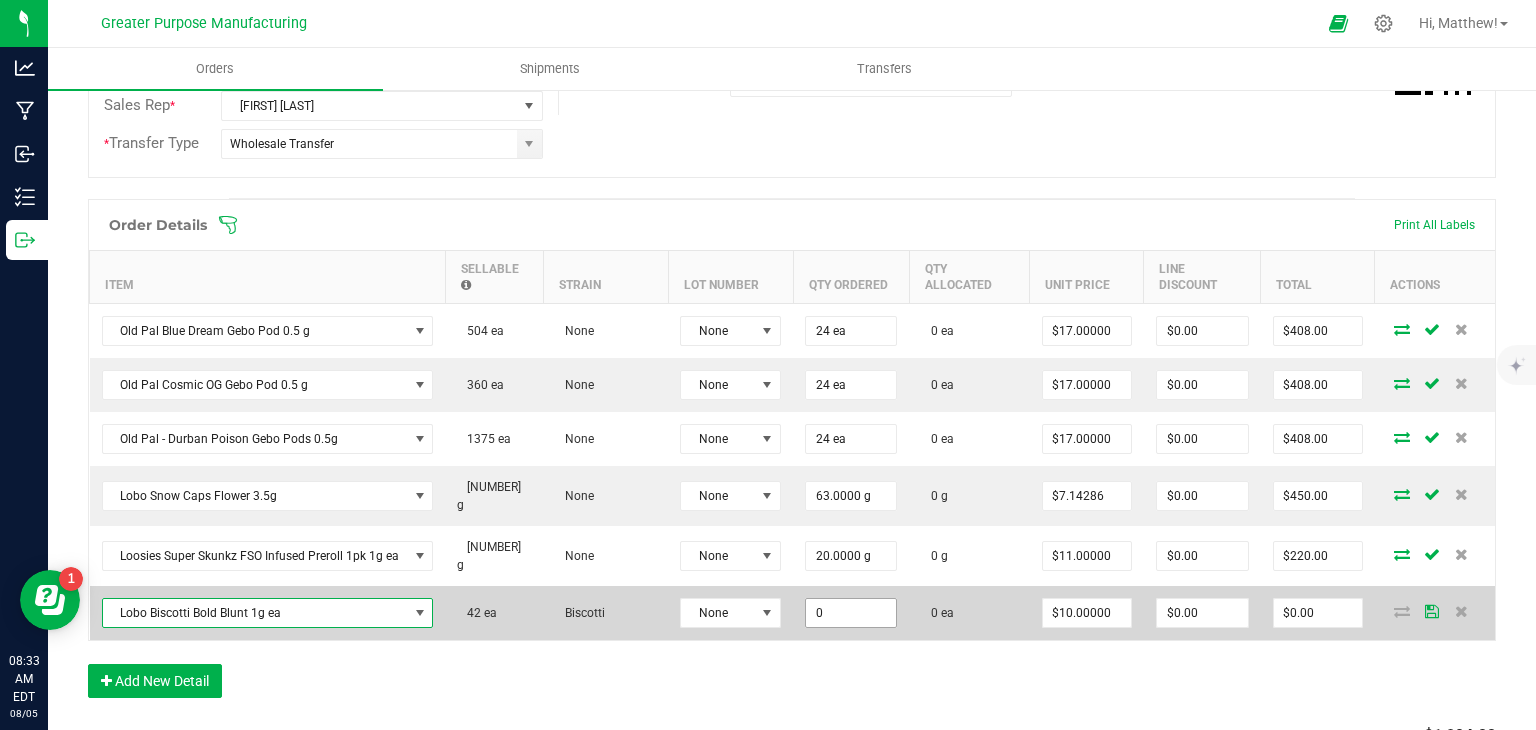 click on "0" at bounding box center [851, 613] 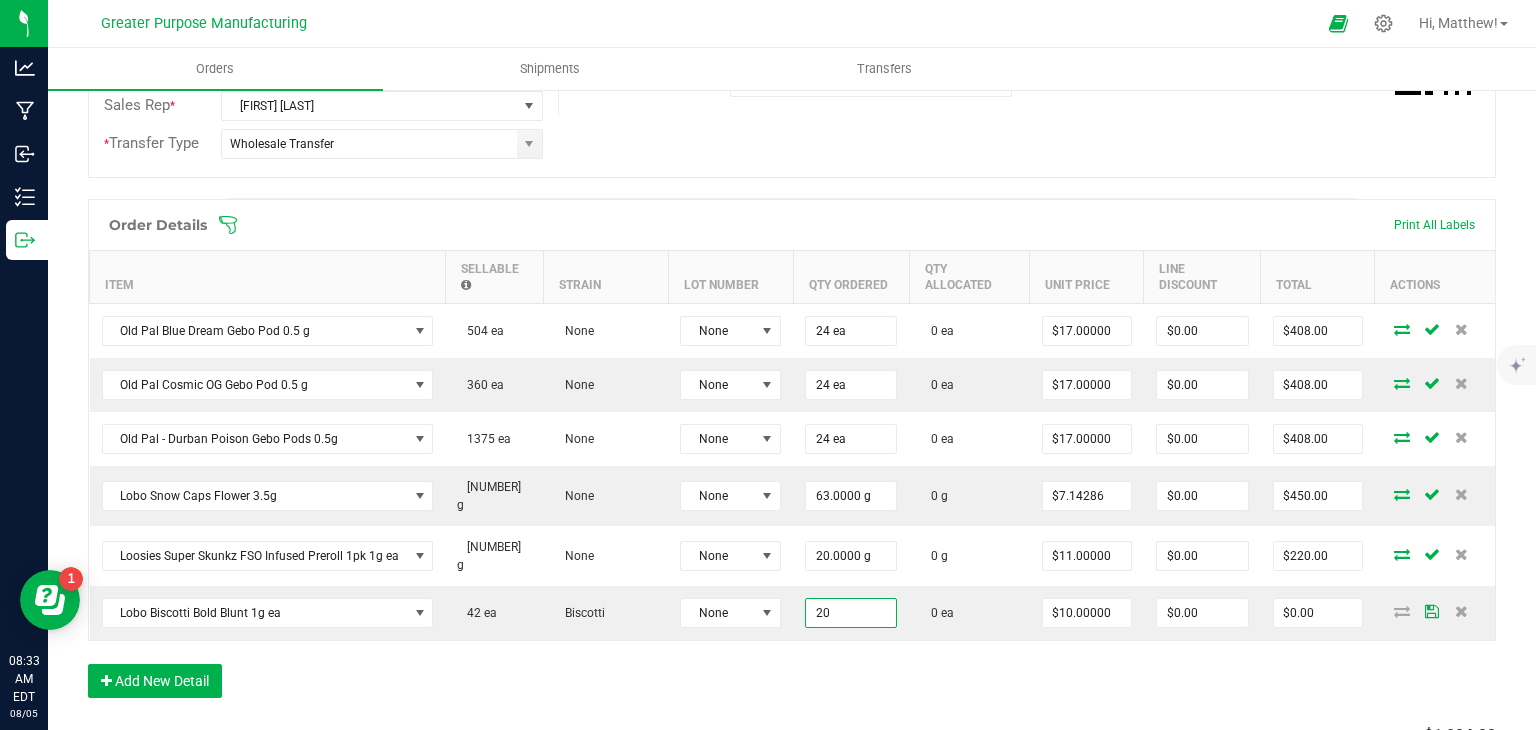 type on "20 ea" 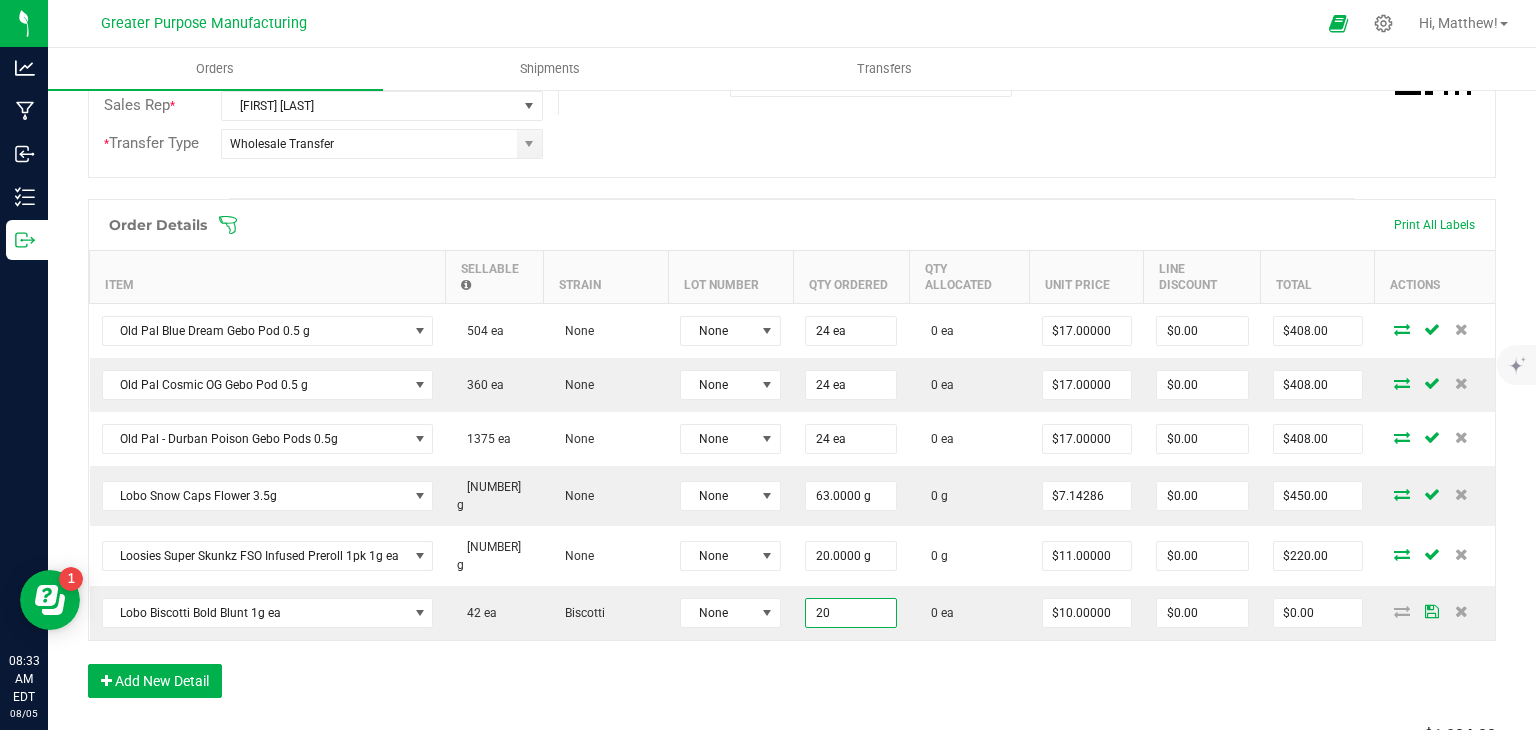 type on "$200.00" 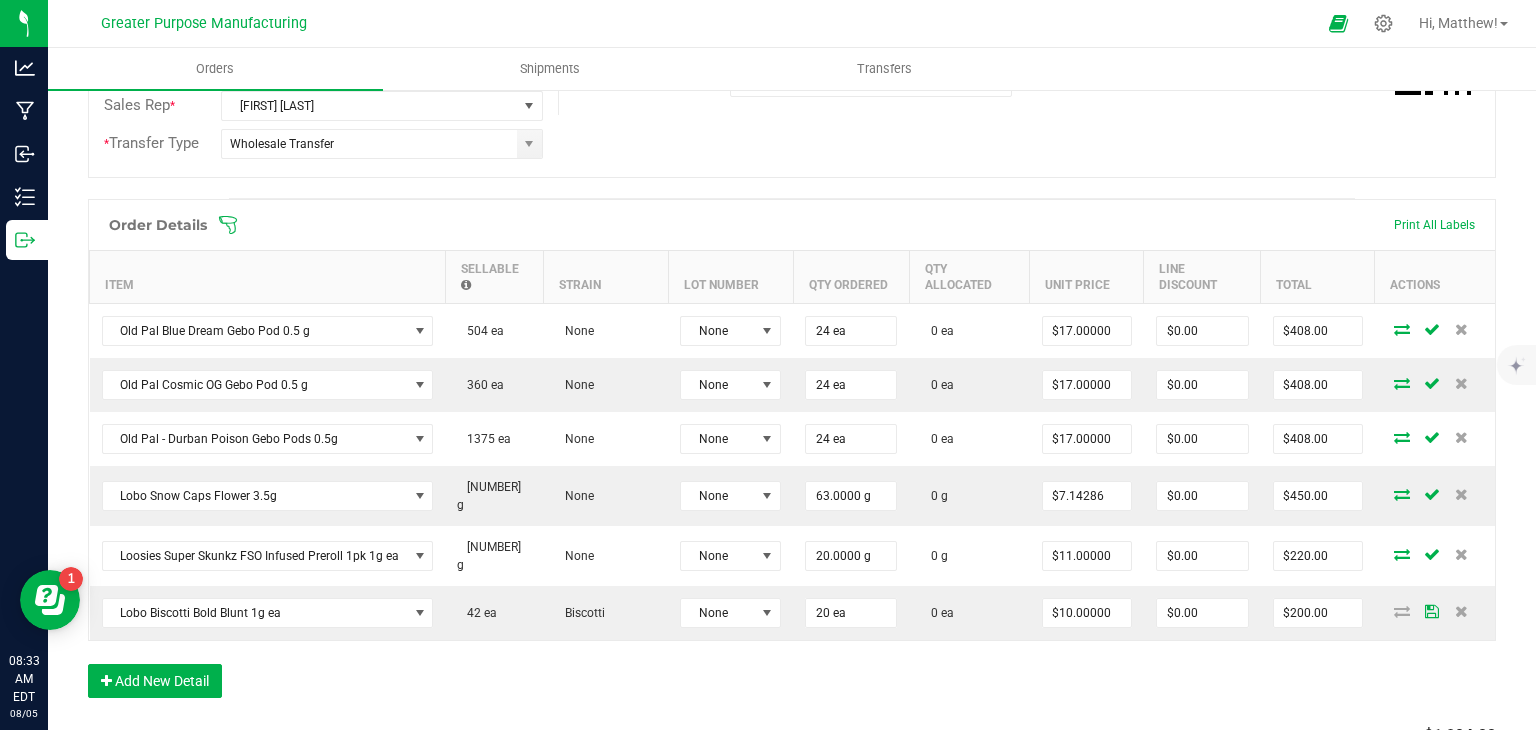 click on "Order Details Print All Labels Item  Sellable  Strain  Lot Number  Qty Ordered Qty Allocated Unit Price Line Discount Total Actions Old Pal Blue Dream Gebo Pod 0.5 g  504 ea   None  None 24 ea  0 ea  $17.00000 $0.00 $408.00 Old Pal Cosmic OG Gebo Pod 0.5 g  360 ea   None  None 24 ea  0 ea  $17.00000 $0.00 $408.00 Old Pal - Durban Poison Gebo Pods 0.5g  1375 ea   None  None 24 ea  0 ea  $17.00000 $0.00 $408.00 Lobo Snow Caps Flower 3.5g  1942.5 g   None  None 63.0000 g  0 g  $7.14286 $0.00 $450.00 Loosies Super Skunkz FSO Infused Preroll 1pk 1g ea  577 g   None  None 20.0000 g  0 g  $11.00000 $0.00 $220.00 Lobo Biscotti Bold Blunt 1g ea  42 ea   Biscotti  None 20 ea  0 ea  $10.00000 $0.00 $200.00
Add New Detail" at bounding box center (792, 458) 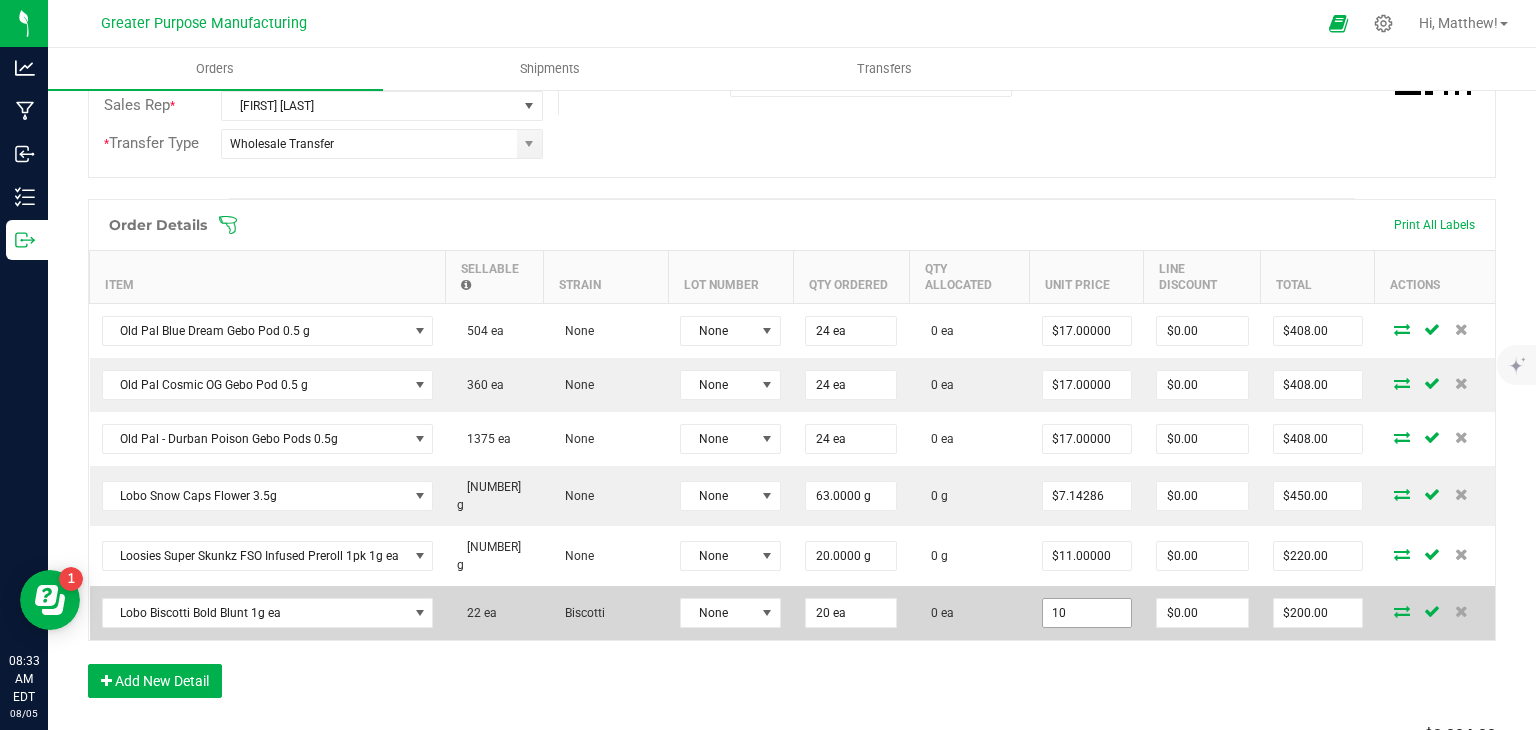 click on "10" at bounding box center (1087, 613) 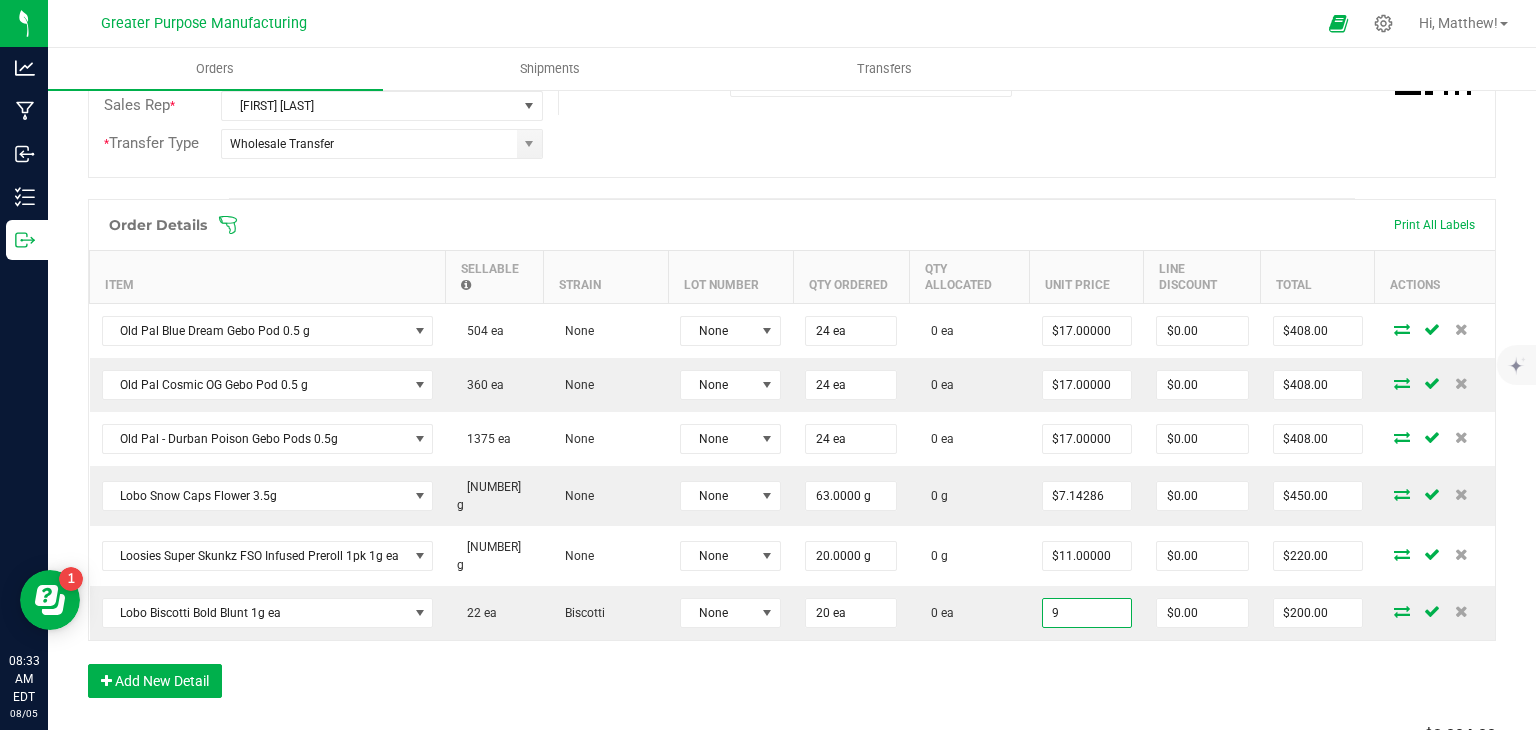 type on "$9.00000" 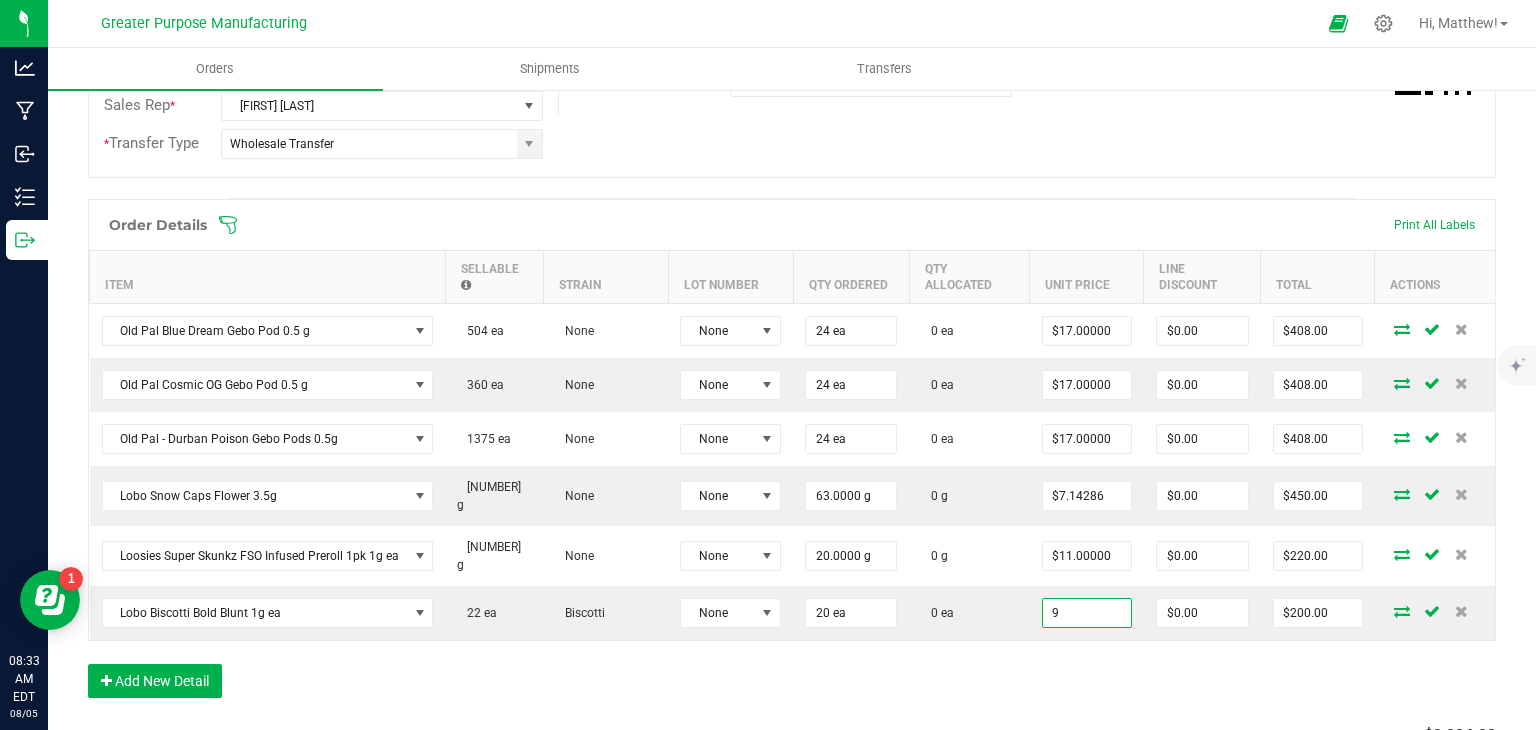 type on "$180.00" 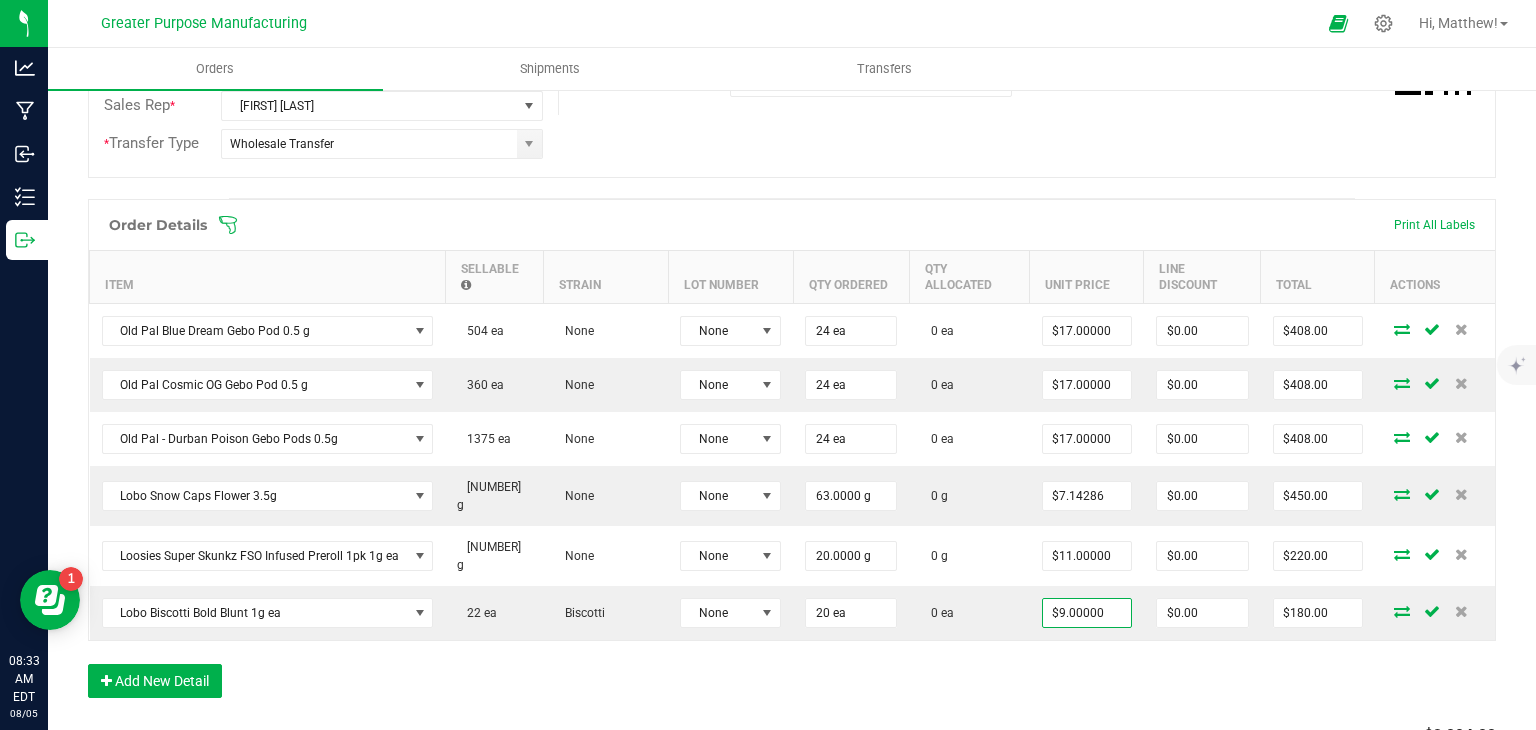click on "Order Details Print All Labels Item  Sellable  Strain  Lot Number  Qty Ordered Qty Allocated Unit Price Line Discount Total Actions Old Pal Blue Dream Gebo Pod 0.5 g  504 ea   None  None 24 ea  0 ea  $17.00000 $0.00 $408.00 Old Pal Cosmic OG Gebo Pod 0.5 g  360 ea   None  None 24 ea  0 ea  $17.00000 $0.00 $408.00 Old Pal - Durban Poison Gebo Pods 0.5g  1375 ea   None  None 24 ea  0 ea  $17.00000 $0.00 $408.00 Lobo Snow Caps Flower 3.5g  1942.5 g   None  None 63.0000 g  0 g  $7.14286 $0.00 $450.00 Loosies Super Skunkz FSO Infused Preroll 1pk 1g ea  577 g   None  None 20.0000 g  0 g  $11.00000 $0.00 $220.00 Lobo Biscotti Bold Blunt 1g ea  22 ea   Biscotti  None 20 ea  0 ea  $9.00000 $0.00 $180.00 Lobo Kushberry Bold Blunt 1g ea  70 ea   Kushberry  None 20 ea  0 ea  $9.00000 $0.00 $180.00
Add New Detail" at bounding box center [792, 458] 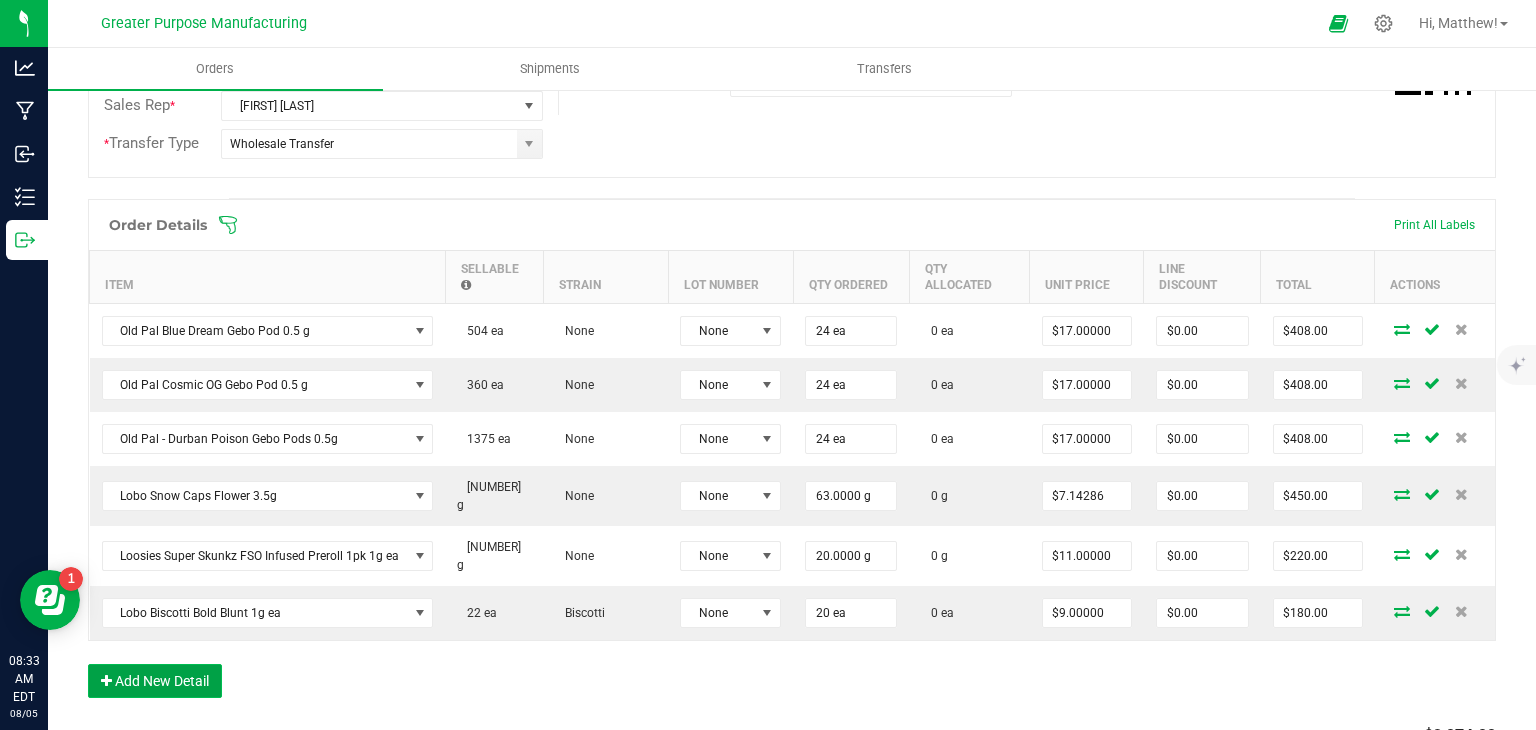 click on "Add New Detail" at bounding box center (155, 681) 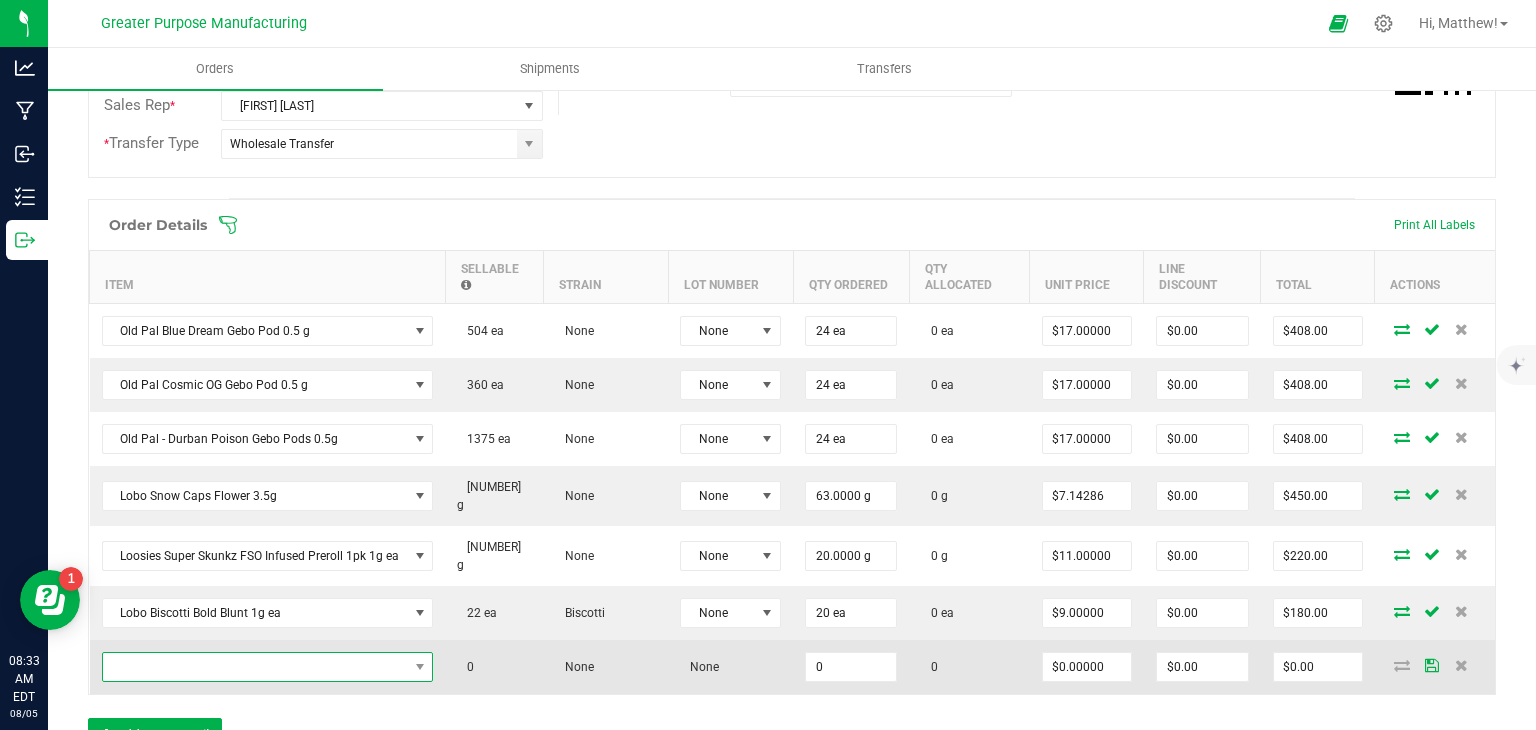 click at bounding box center [255, 667] 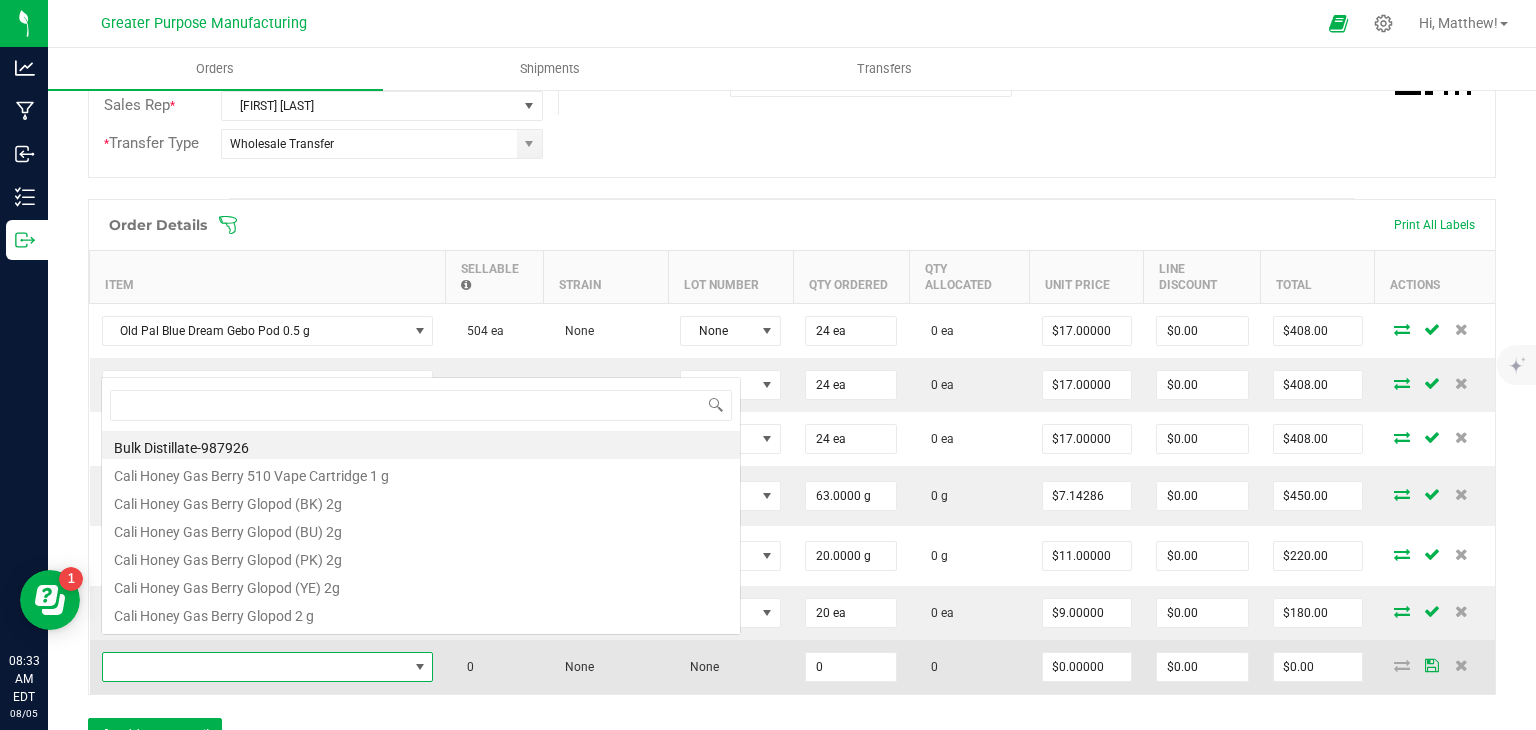 scroll, scrollTop: 0, scrollLeft: 0, axis: both 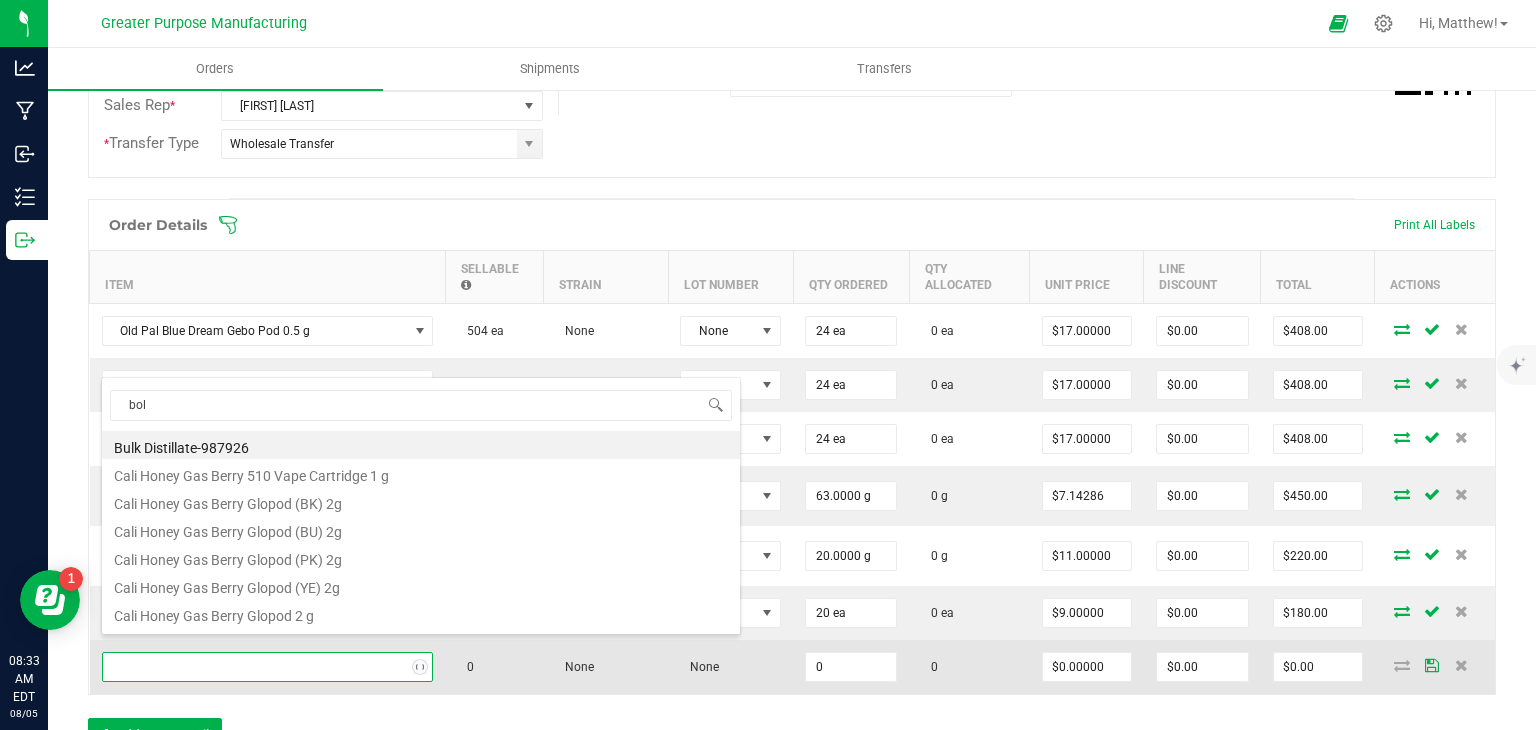 type on "bold" 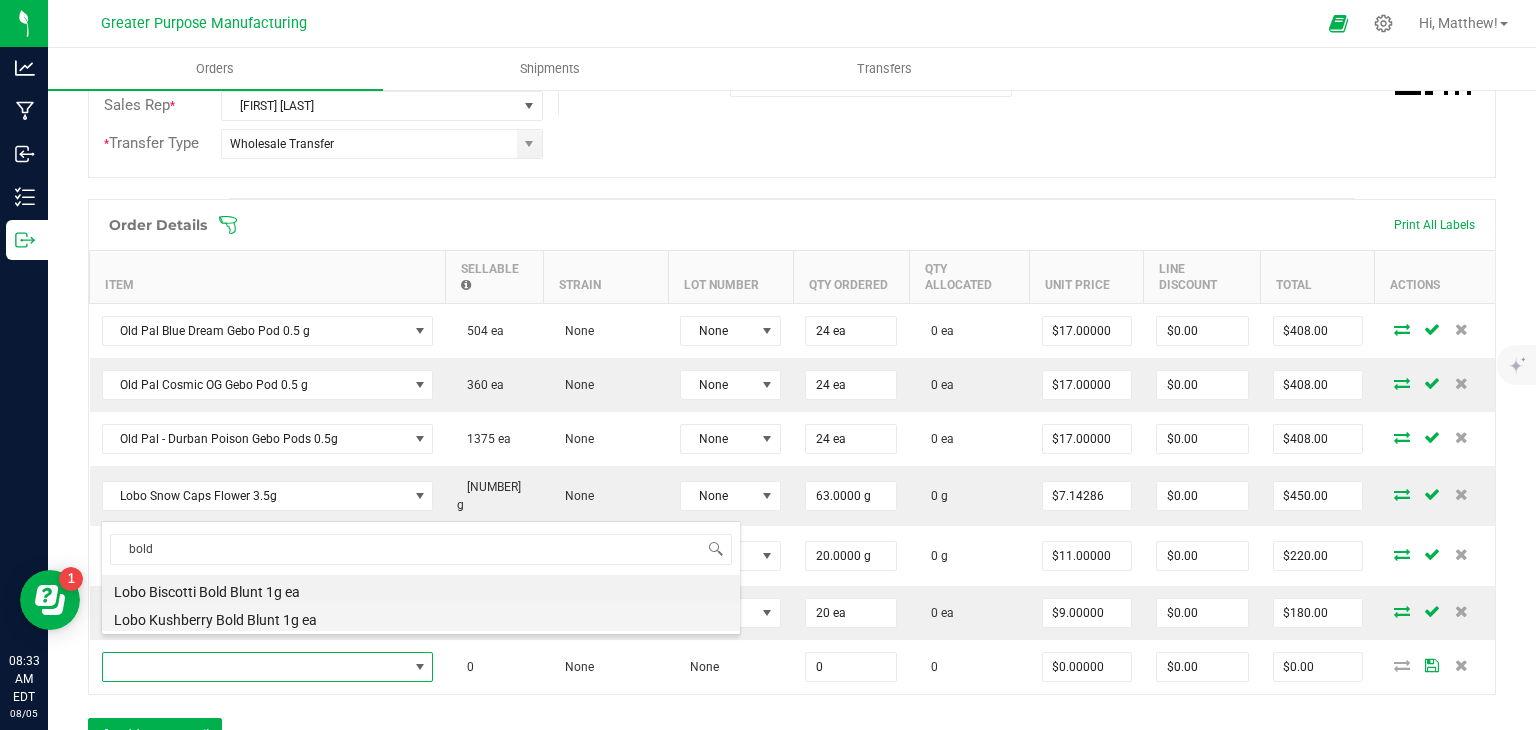 click on "Lobo Kushberry Bold Blunt 1g ea" at bounding box center (421, 617) 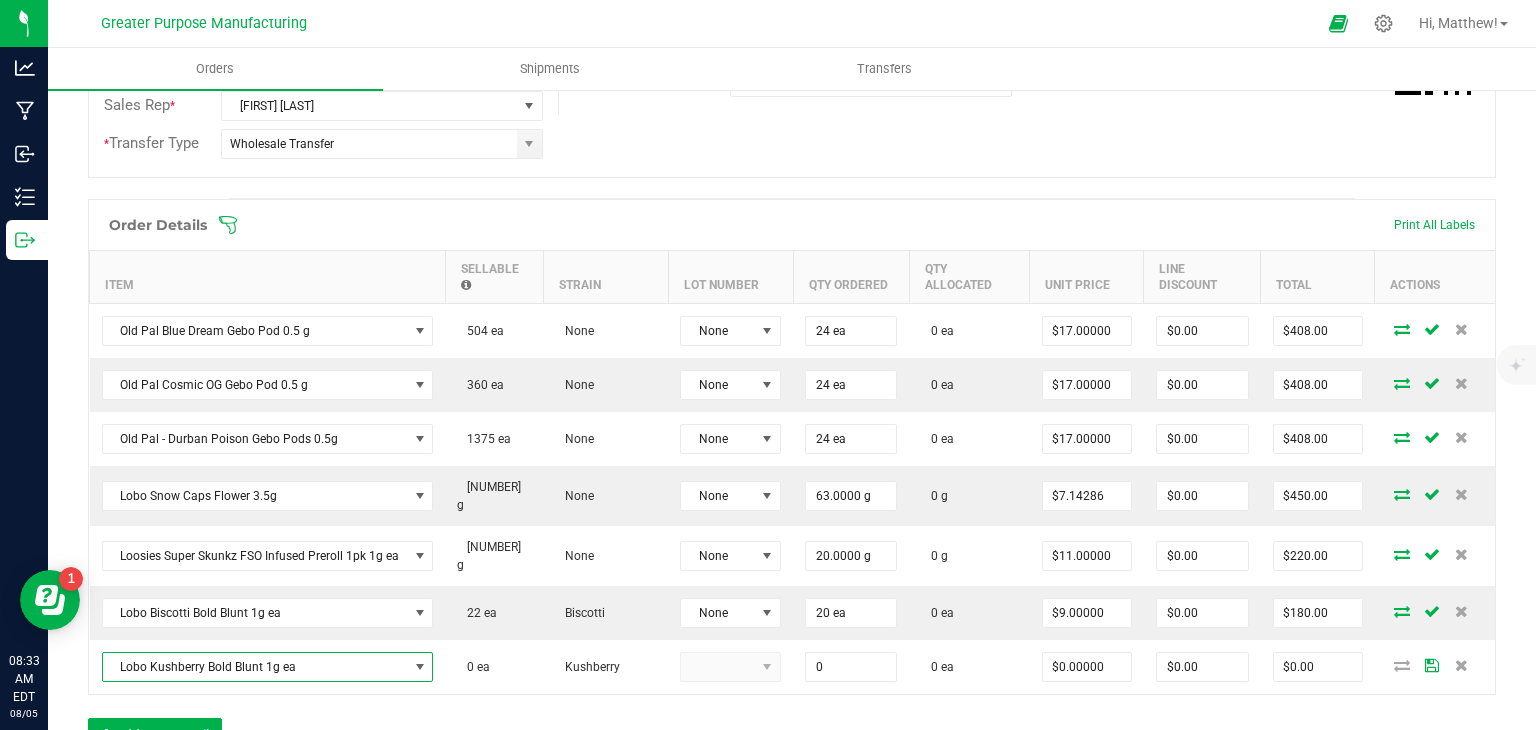 type on "0 ea" 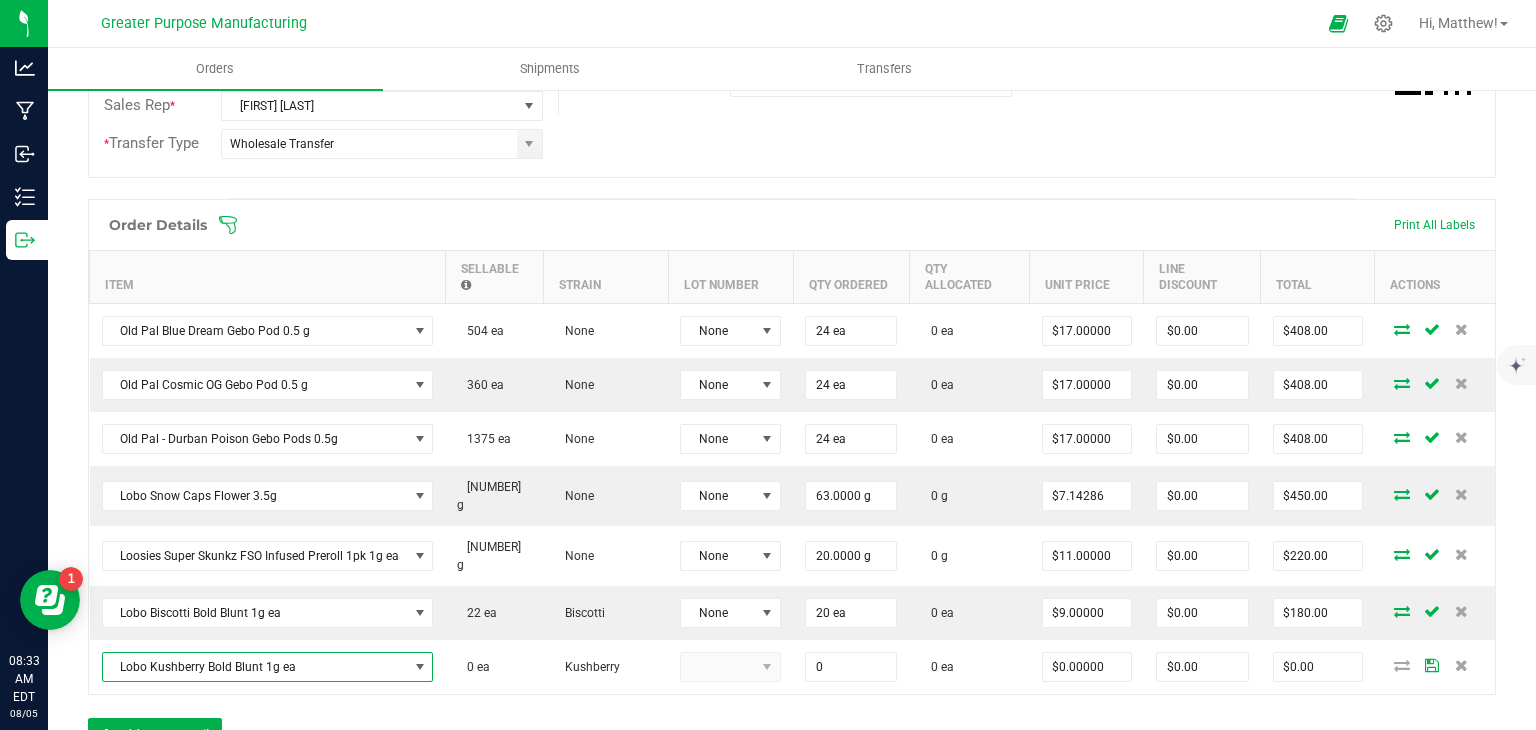 type on "$10.00000" 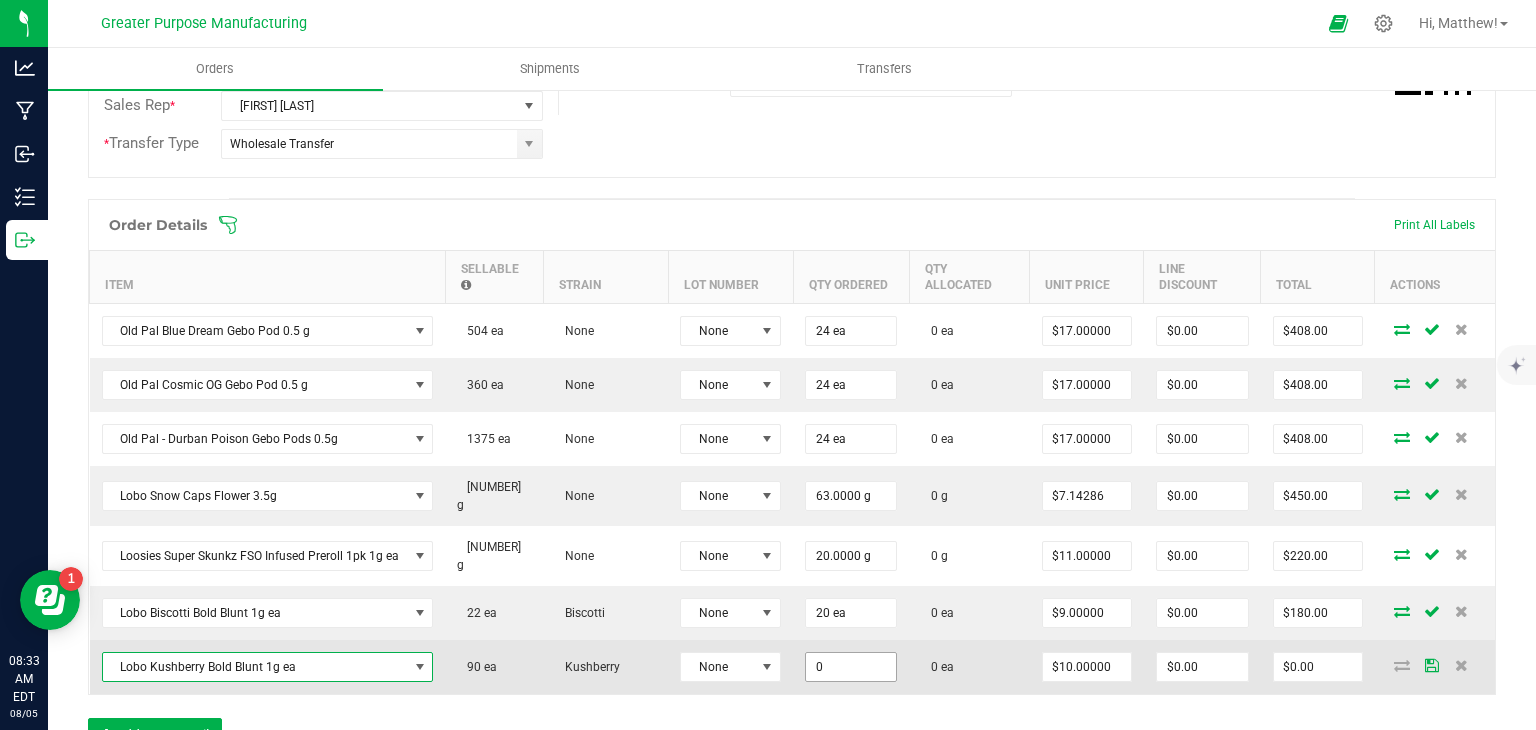 click on "0" at bounding box center [851, 667] 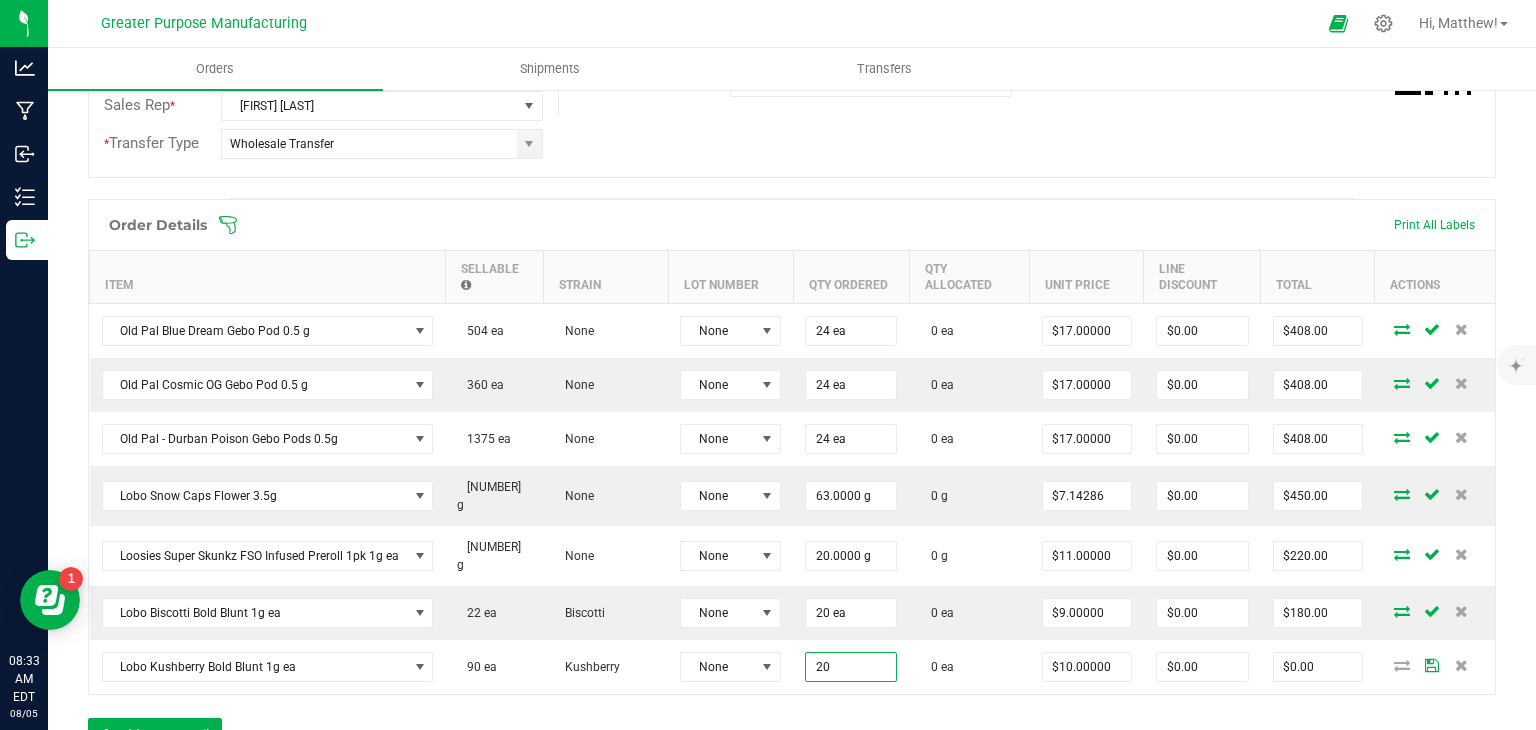 type on "20 ea" 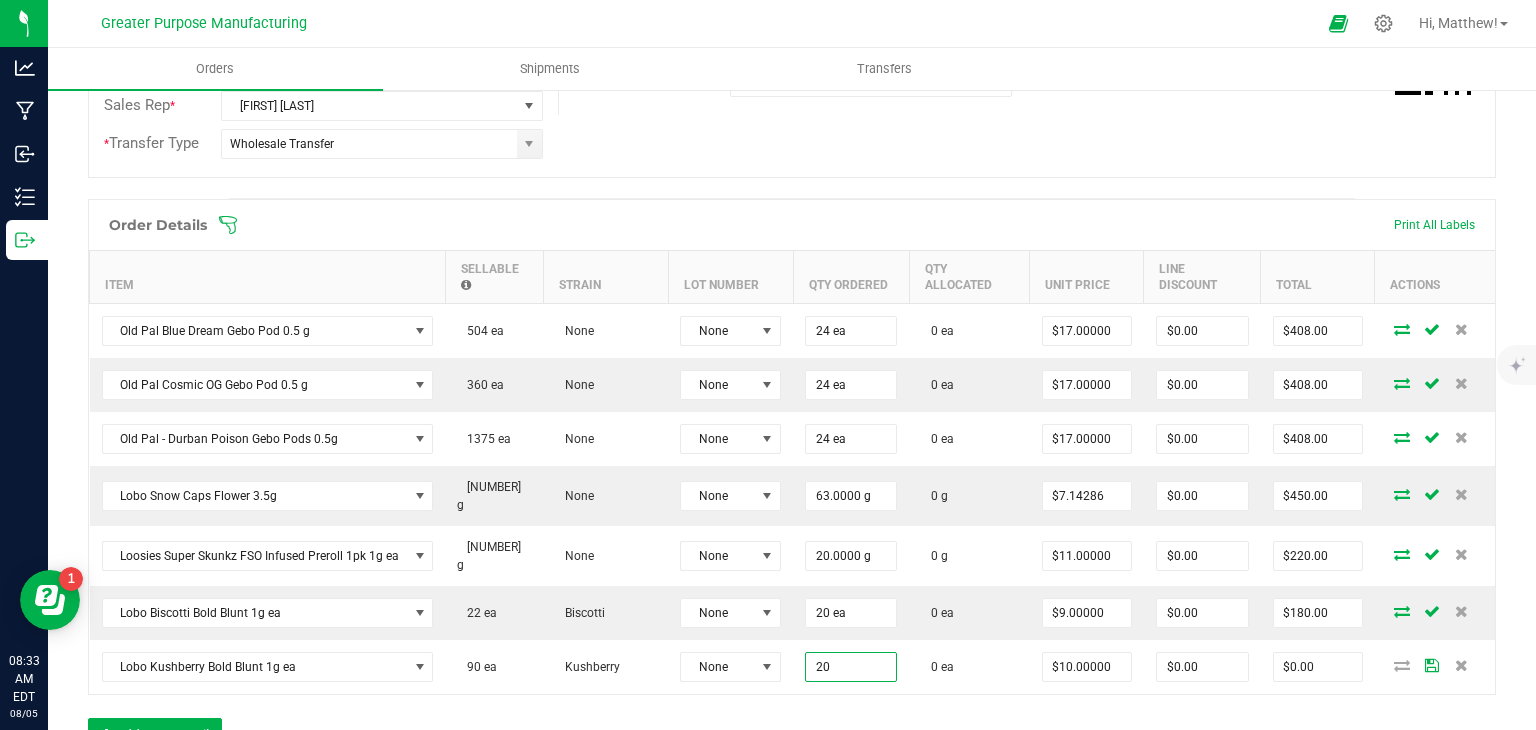 type on "$200.00" 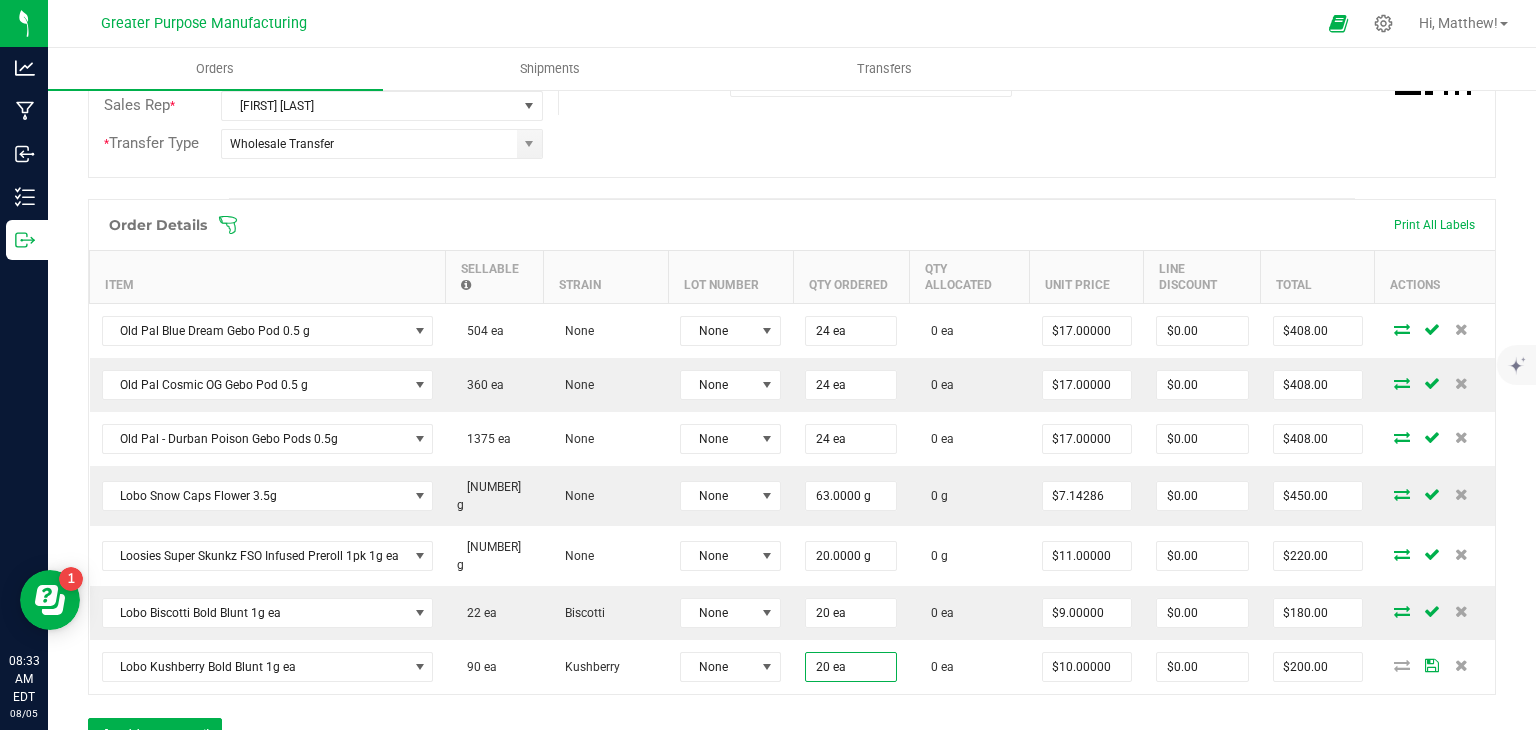 click on "Order Details Print All Labels Item  Sellable  Strain  Lot Number  Qty Ordered Qty Allocated Unit Price Line Discount Total Actions Old Pal Blue Dream Gebo Pod 0.5 g  504 ea   None  None 24 ea  0 ea  $17.00000 $0.00 $408.00 Old Pal Cosmic OG Gebo Pod 0.5 g  360 ea   None  None 24 ea  0 ea  $17.00000 $0.00 $408.00 Old Pal - Durban Poison Gebo Pods 0.5g  1375 ea   None  None 24 ea  0 ea  $17.00000 $0.00 $408.00 Lobo Snow Caps Flower 3.5g  1942.5 g   None  None 63.0000 g  0 g  $7.14286 $0.00 $450.00 Loosies Super Skunkz FSO Infused Preroll 1pk 1g ea  577 g   None  None 20.0000 g  0 g  $11.00000 $0.00 $220.00 Lobo Biscotti Bold Blunt 1g ea  22 ea   Biscotti  None 20 ea  0 ea  $9.00000 $0.00 $180.00 Lobo Kushberry Bold Blunt 1g ea  90 ea   Kushberry  None 20 ea  0 ea  $10.00000 $0.00 $200.00
Add New Detail" at bounding box center [792, 485] 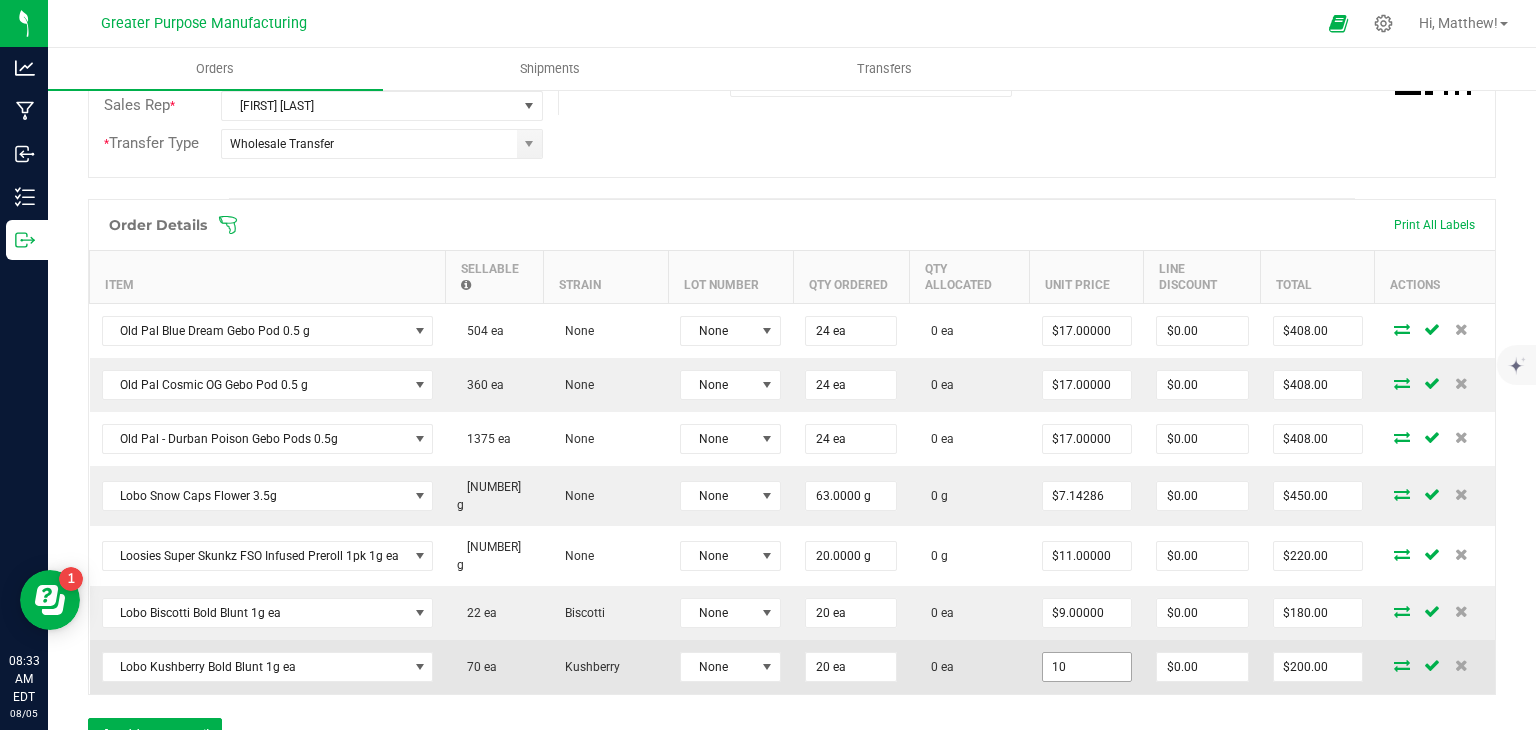 click on "10" at bounding box center (1087, 667) 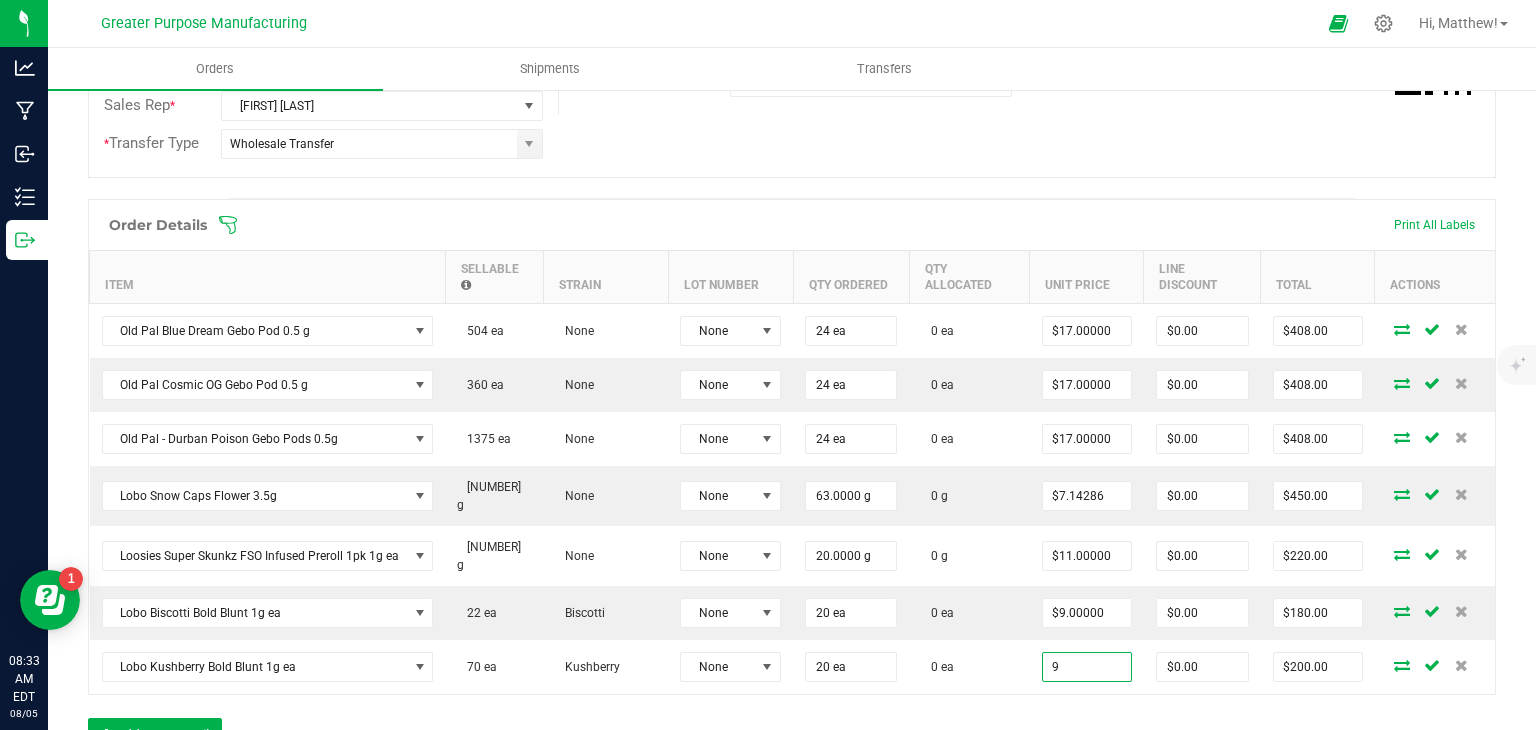 type on "$9.00000" 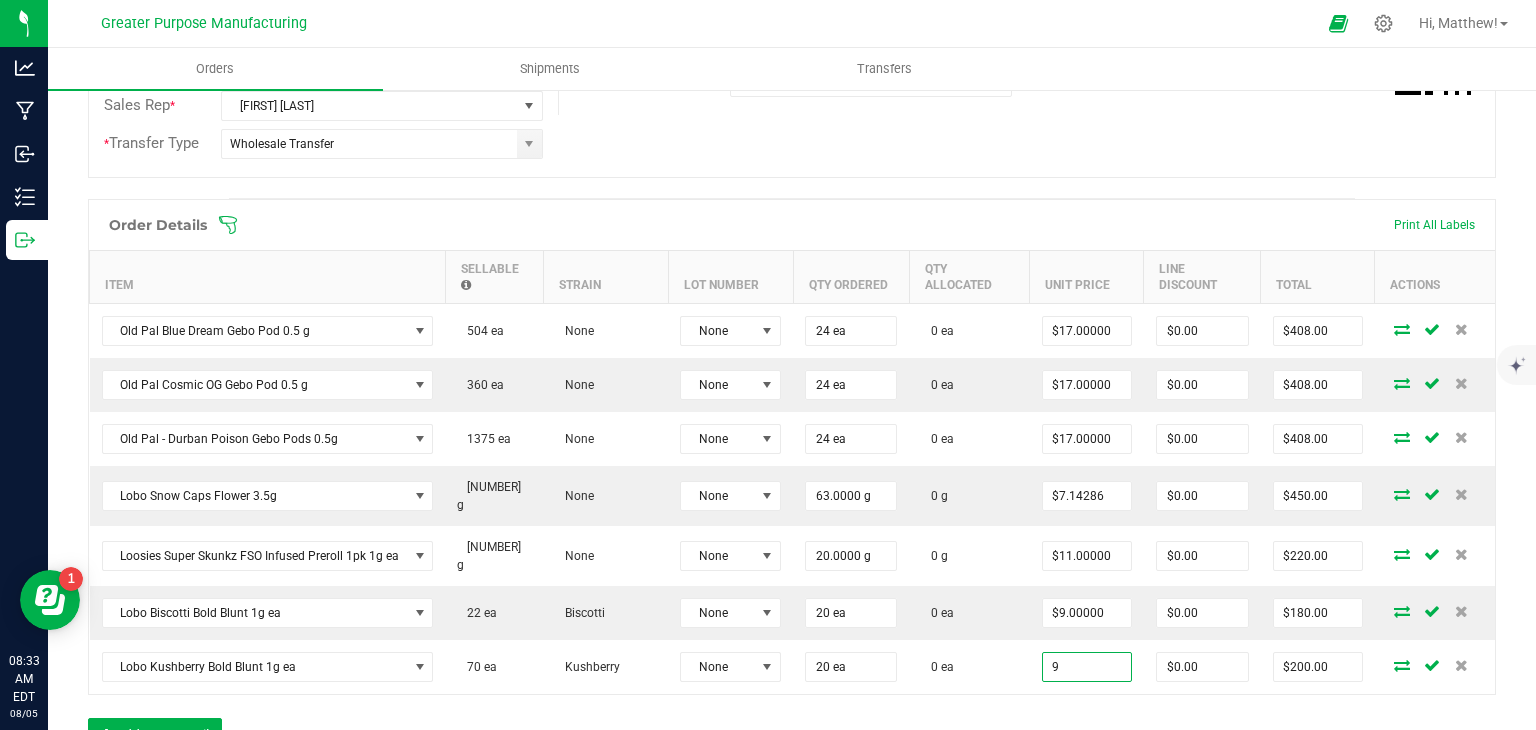 type on "$180.00" 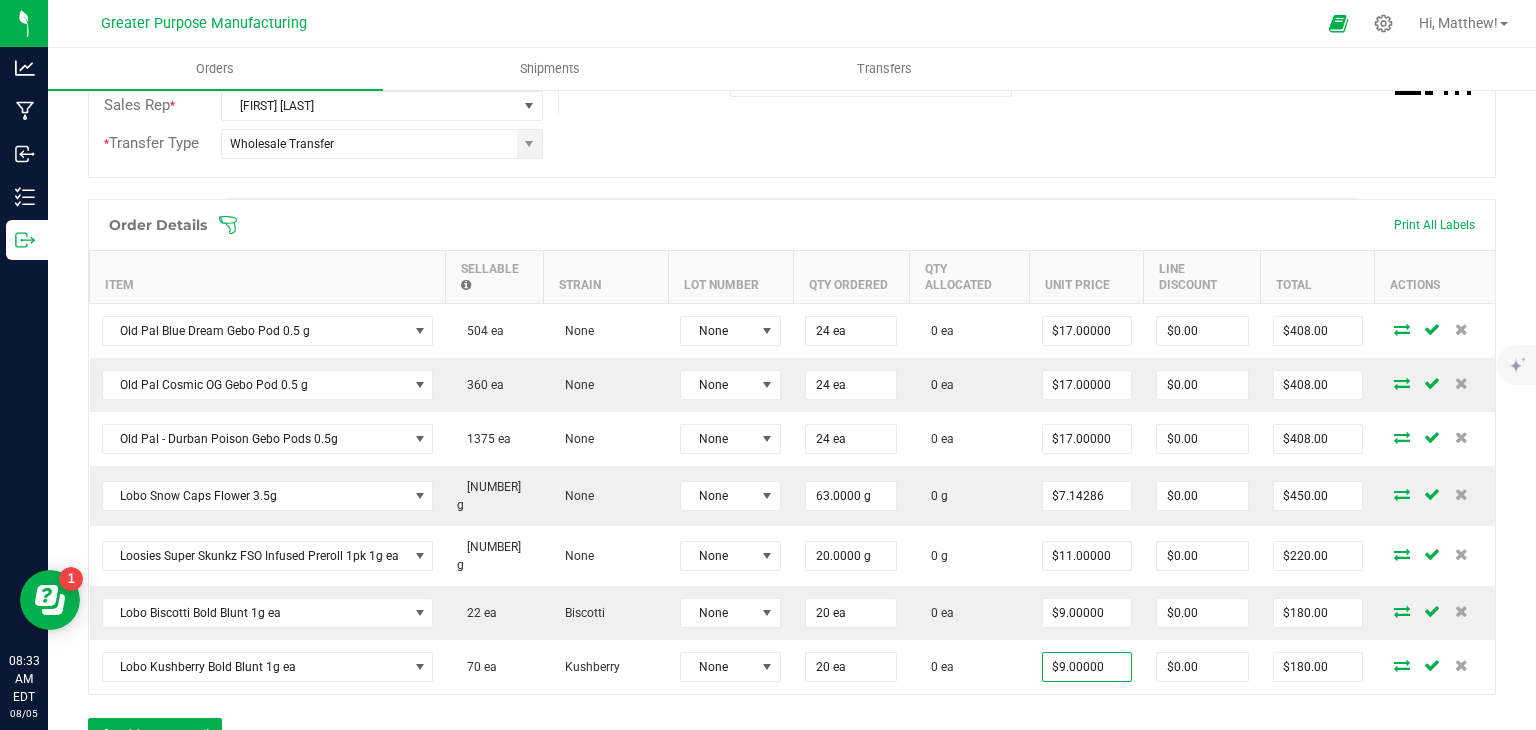 click on "Order Details Print All Labels Item  Sellable  Strain  Lot Number  Qty Ordered Qty Allocated Unit Price Line Discount Total Actions Old Pal Blue Dream Gebo Pod 0.5 g  504 ea   None  None 24 ea  0 ea  $17.00000 $0.00 $408.00 Old Pal Cosmic OG Gebo Pod 0.5 g  360 ea   None  None 24 ea  0 ea  $17.00000 $0.00 $408.00 Old Pal - Durban Poison Gebo Pods 0.5g  1375 ea   None  None 24 ea  0 ea  $17.00000 $0.00 $408.00 Lobo Snow Caps Flower 3.5g  1942.5 g   None  None 63.0000 g  0 g  $7.14286 $0.00 $450.00 Loosies Super Skunkz FSO Infused Preroll 1pk 1g ea  577 g   None  None 20.0000 g  0 g  $11.00000 $0.00 $220.00 Lobo Biscotti Bold Blunt 1g ea  22 ea   Biscotti  None 20 ea  0 ea  $9.00000 $0.00 $180.00 Lobo Kushberry Bold Blunt 1g ea  70 ea   Kushberry  None 20 ea  0 ea  $9.00000 $0.00 $180.00
Add New Detail" at bounding box center (792, 485) 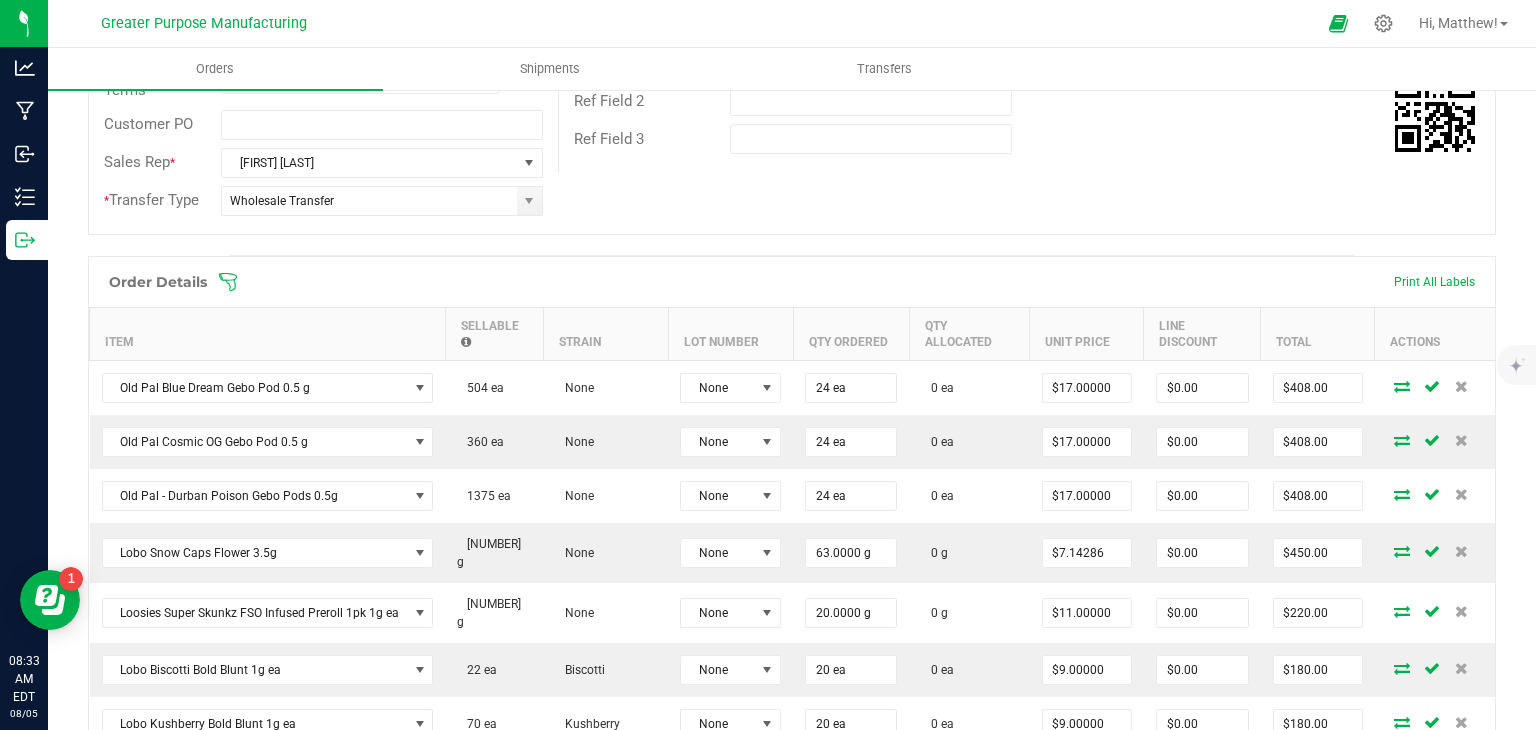 scroll, scrollTop: 398, scrollLeft: 0, axis: vertical 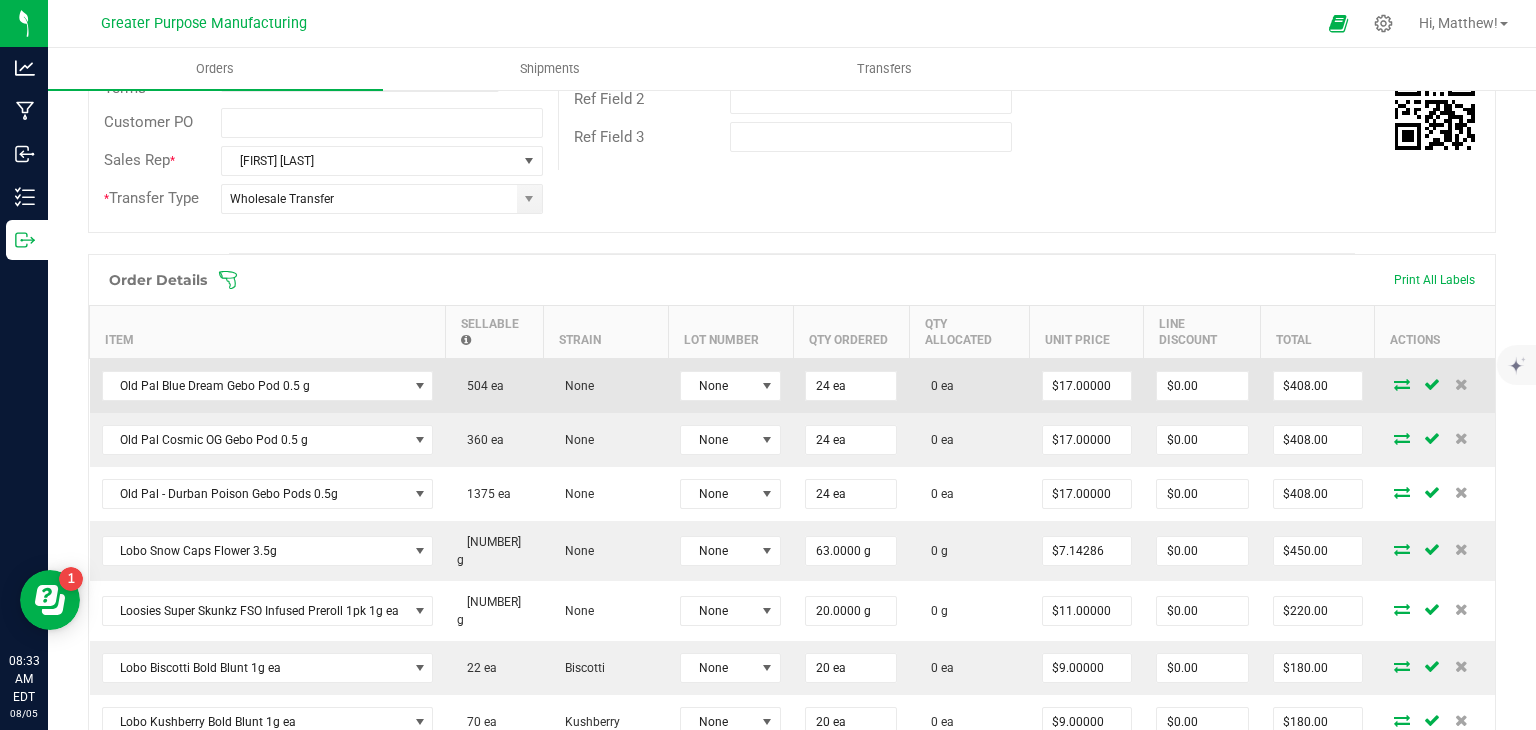 click at bounding box center [1402, 384] 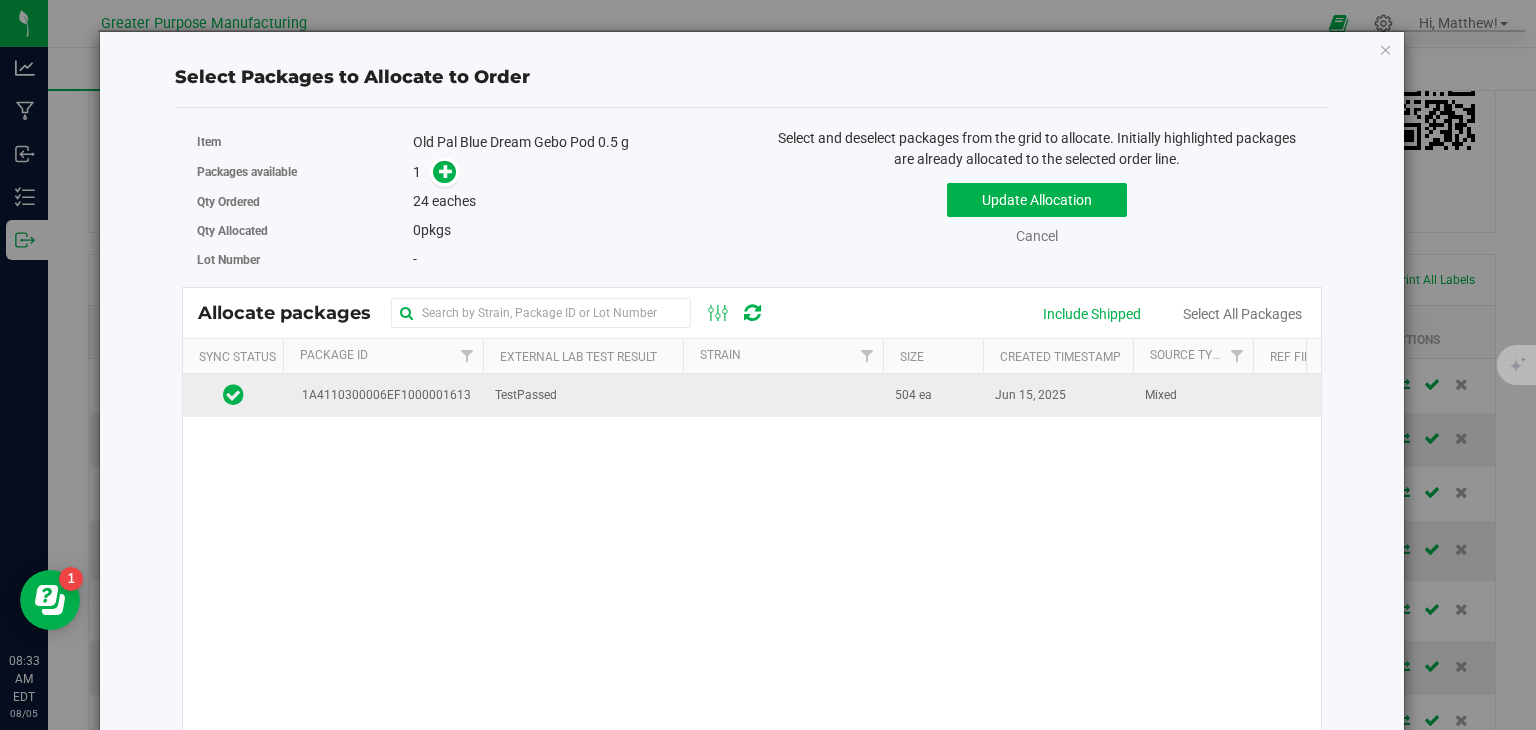 click on "Jun 15, 2025" at bounding box center [1058, 395] 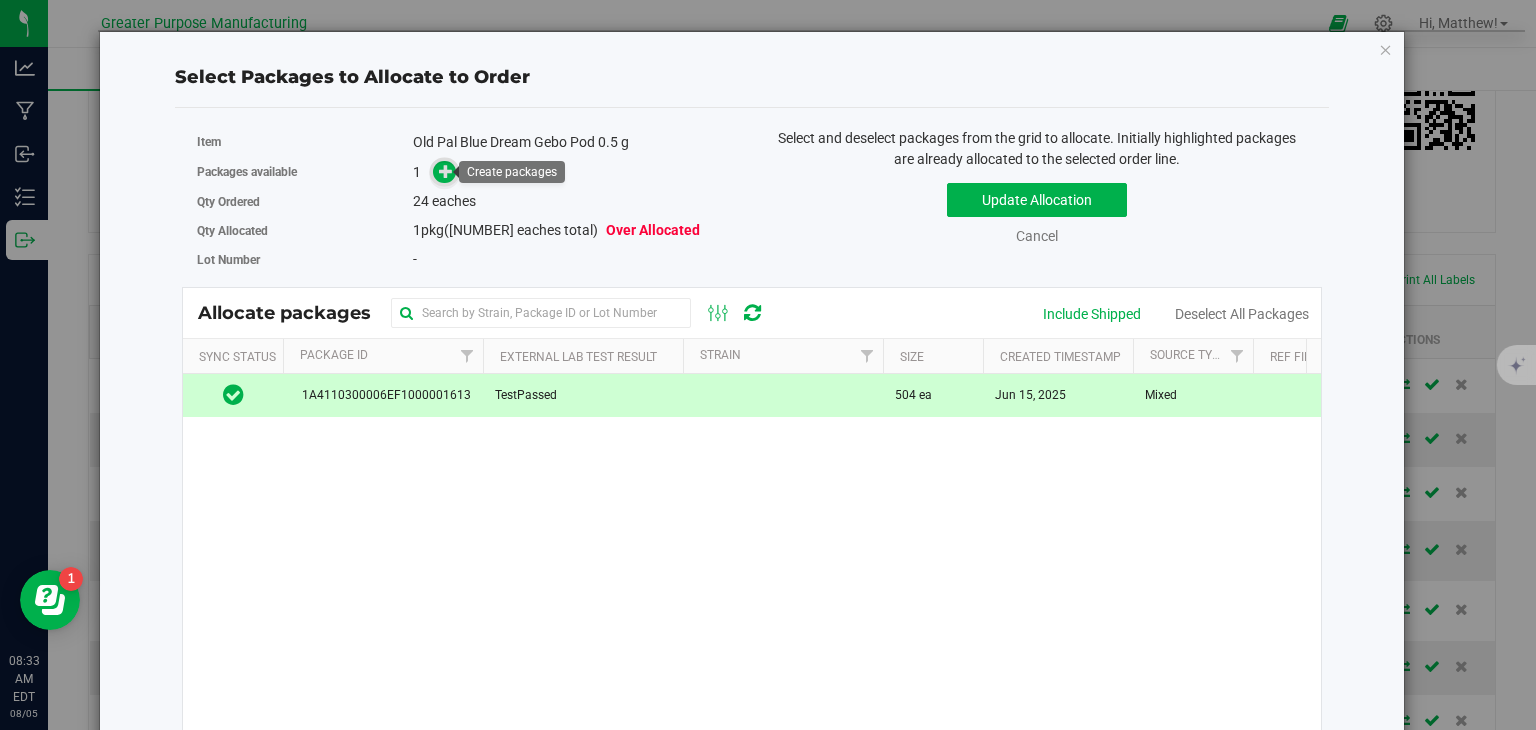 click at bounding box center [446, 171] 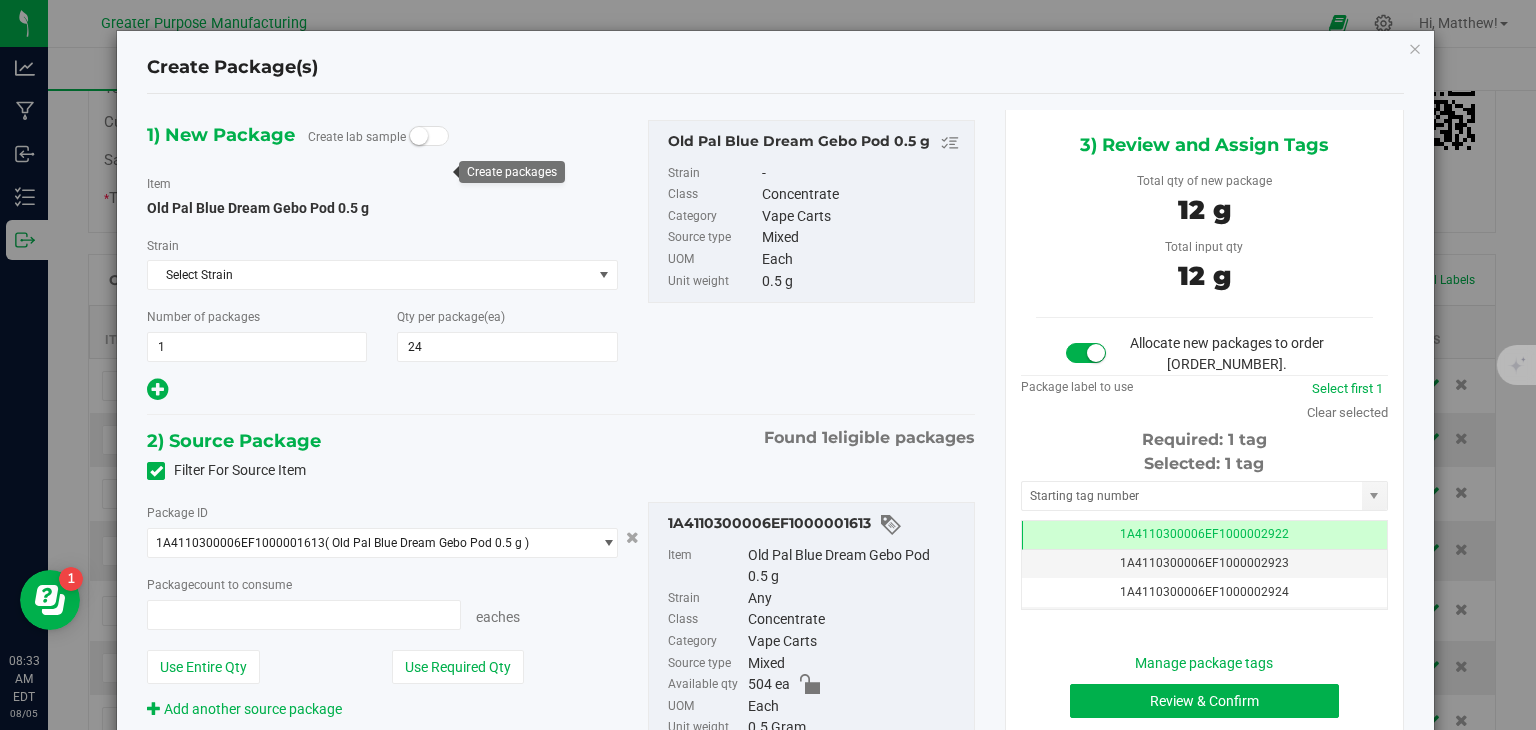 type on "24 ea" 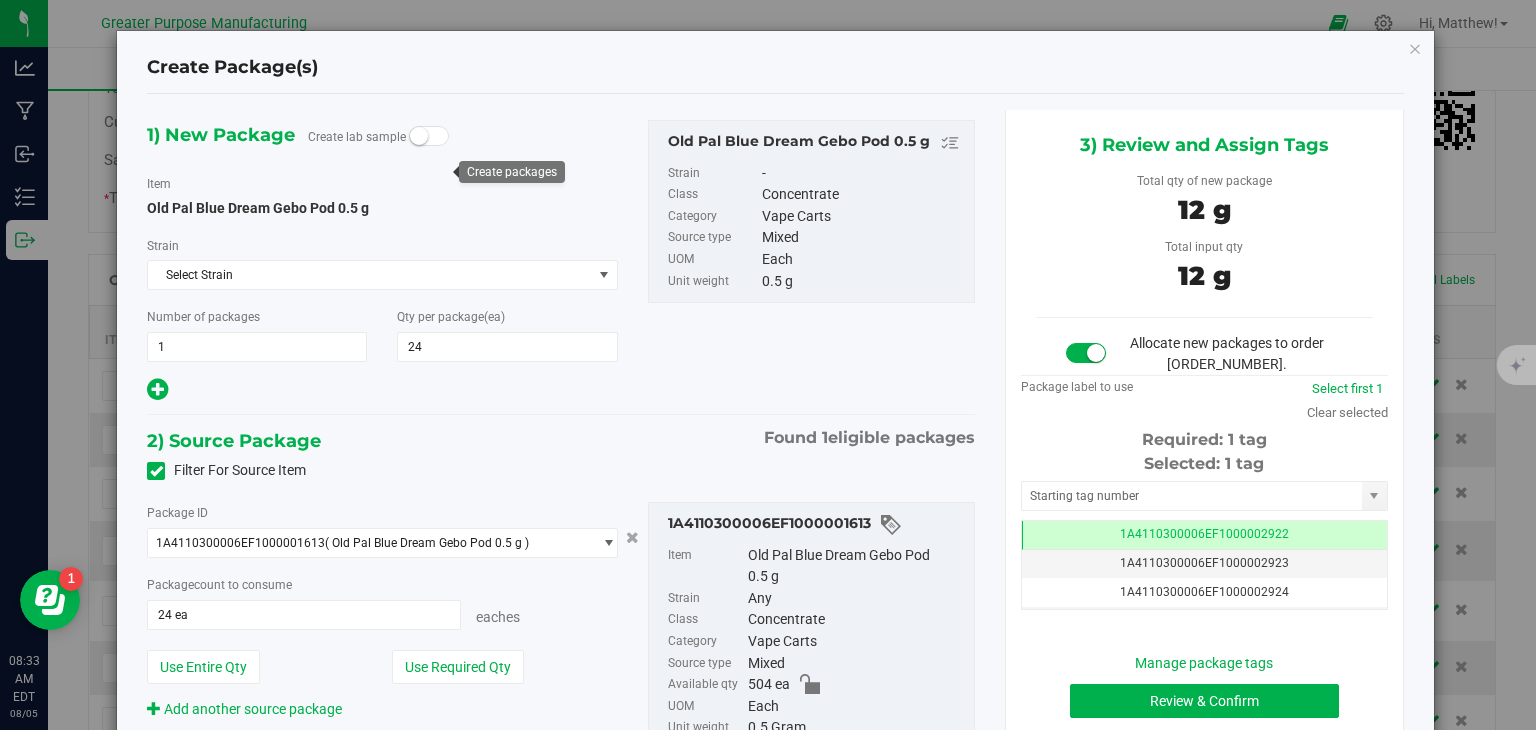 scroll, scrollTop: 0, scrollLeft: 0, axis: both 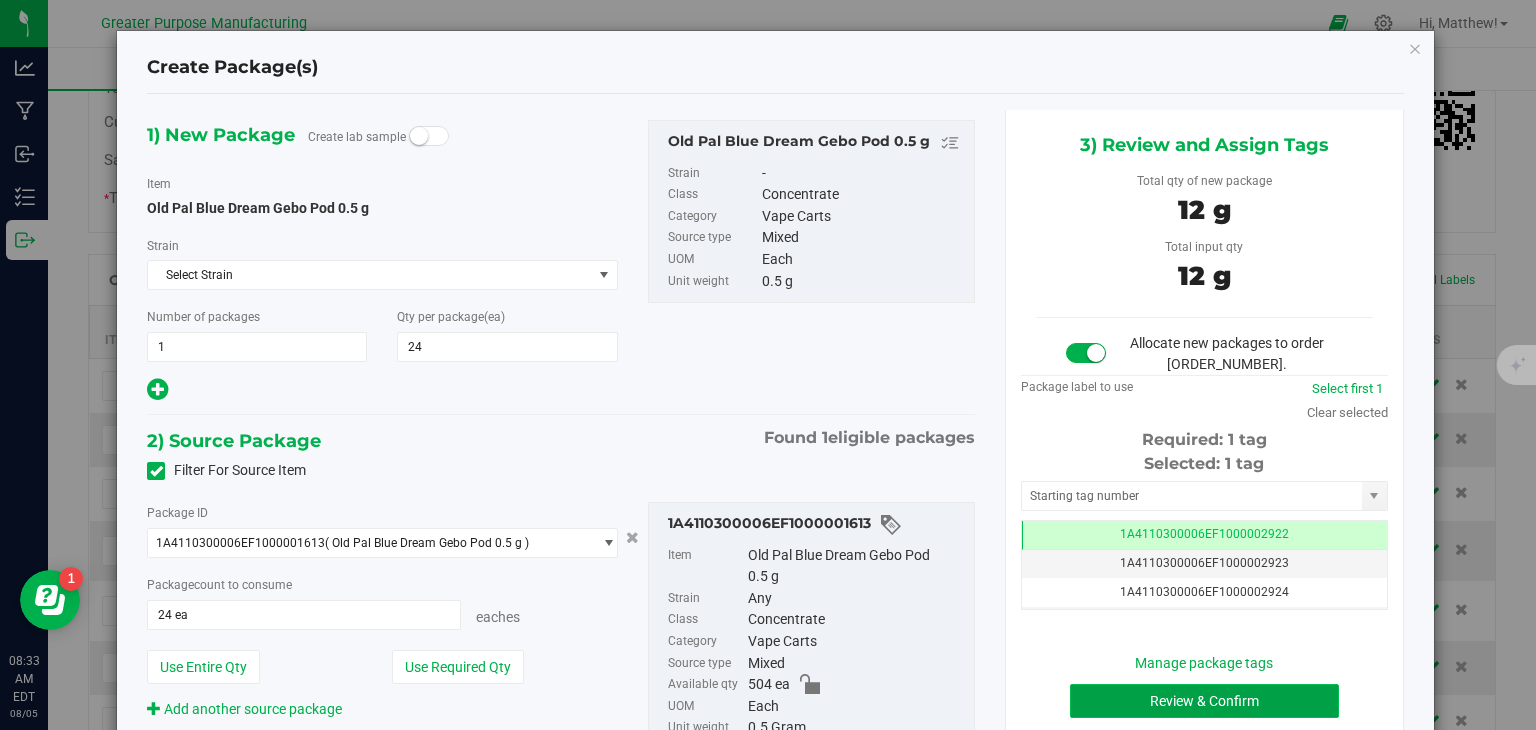 click on "Review & Confirm" at bounding box center [1204, 701] 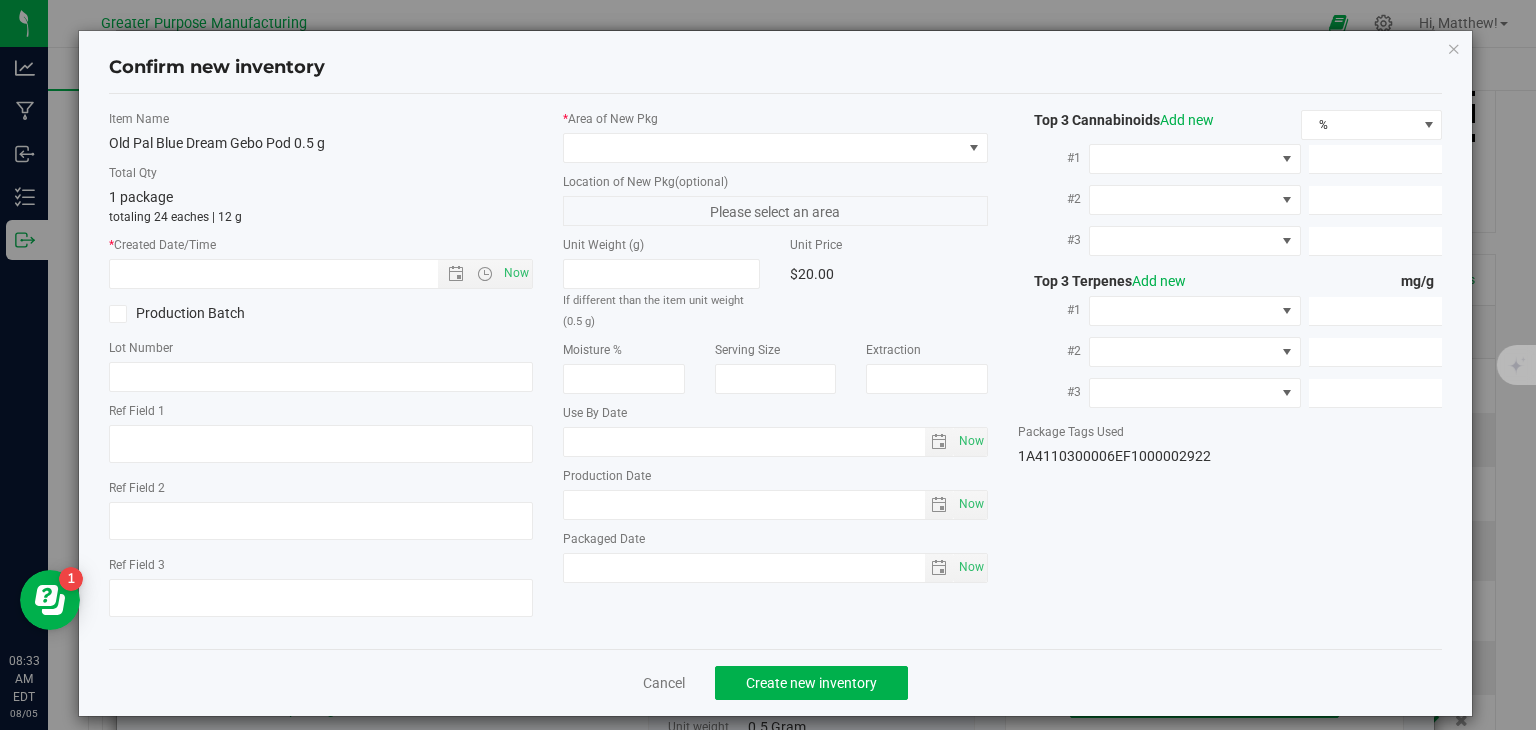 type on "[YEAR]-[MONTH]-[DAY]" 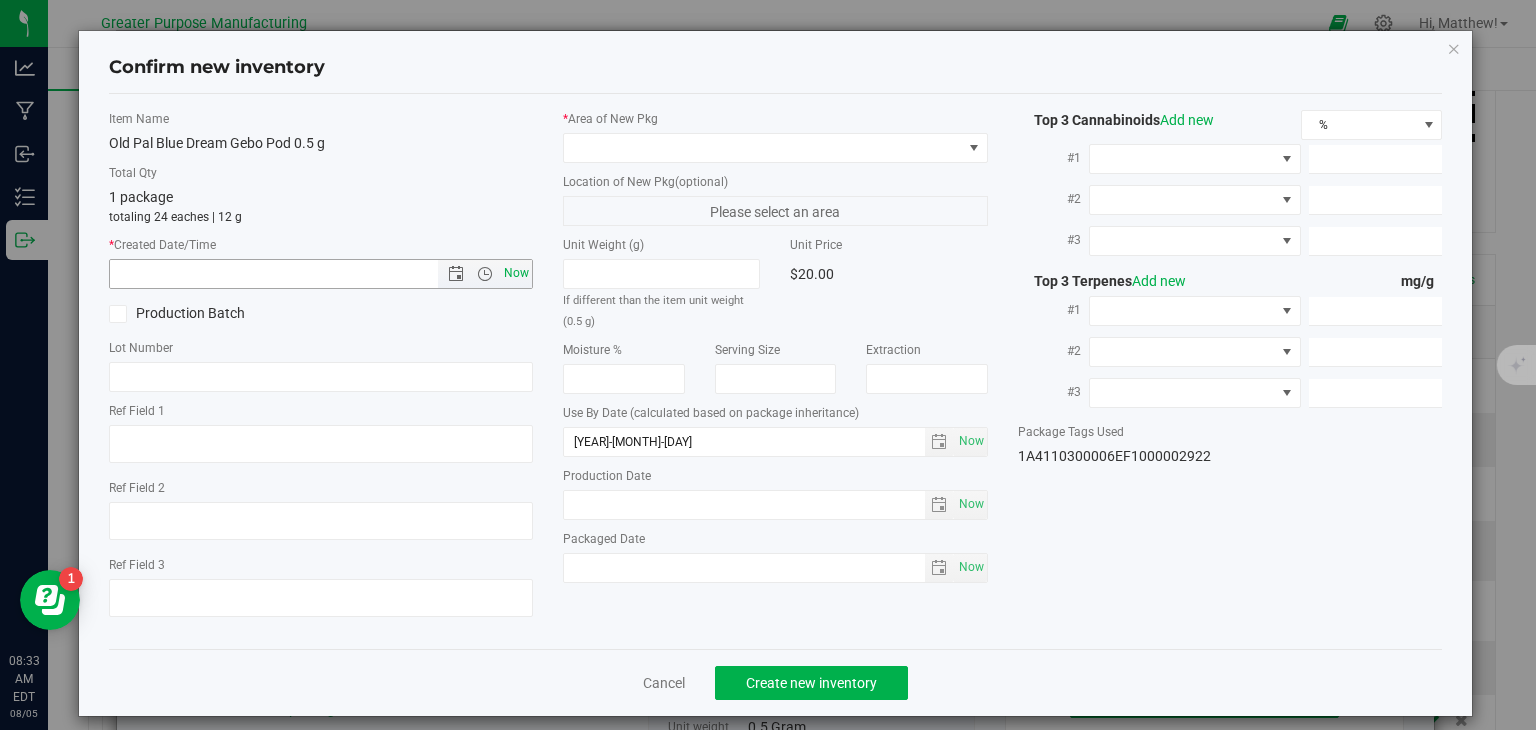 click on "Now" at bounding box center (517, 273) 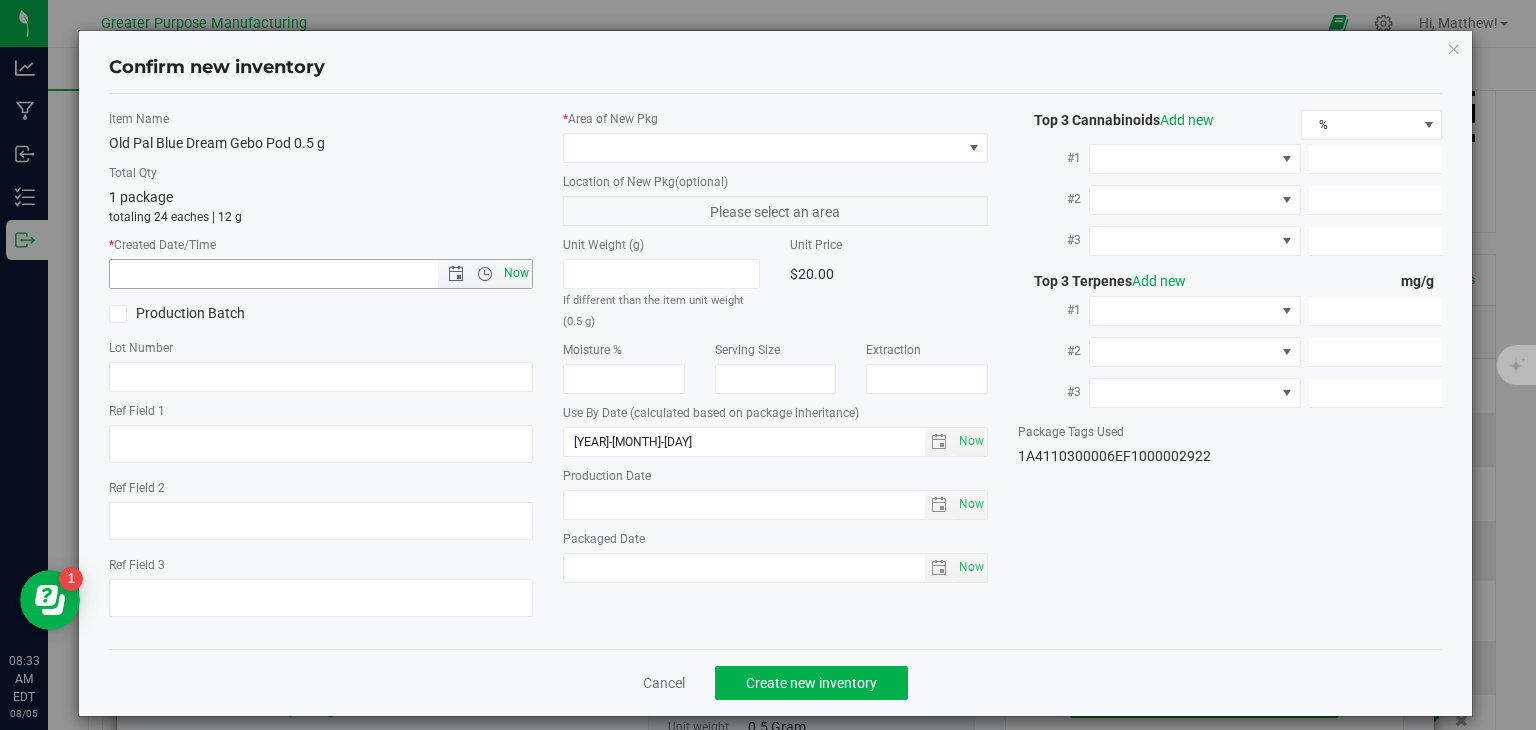 type on "[DATE] [TIME]" 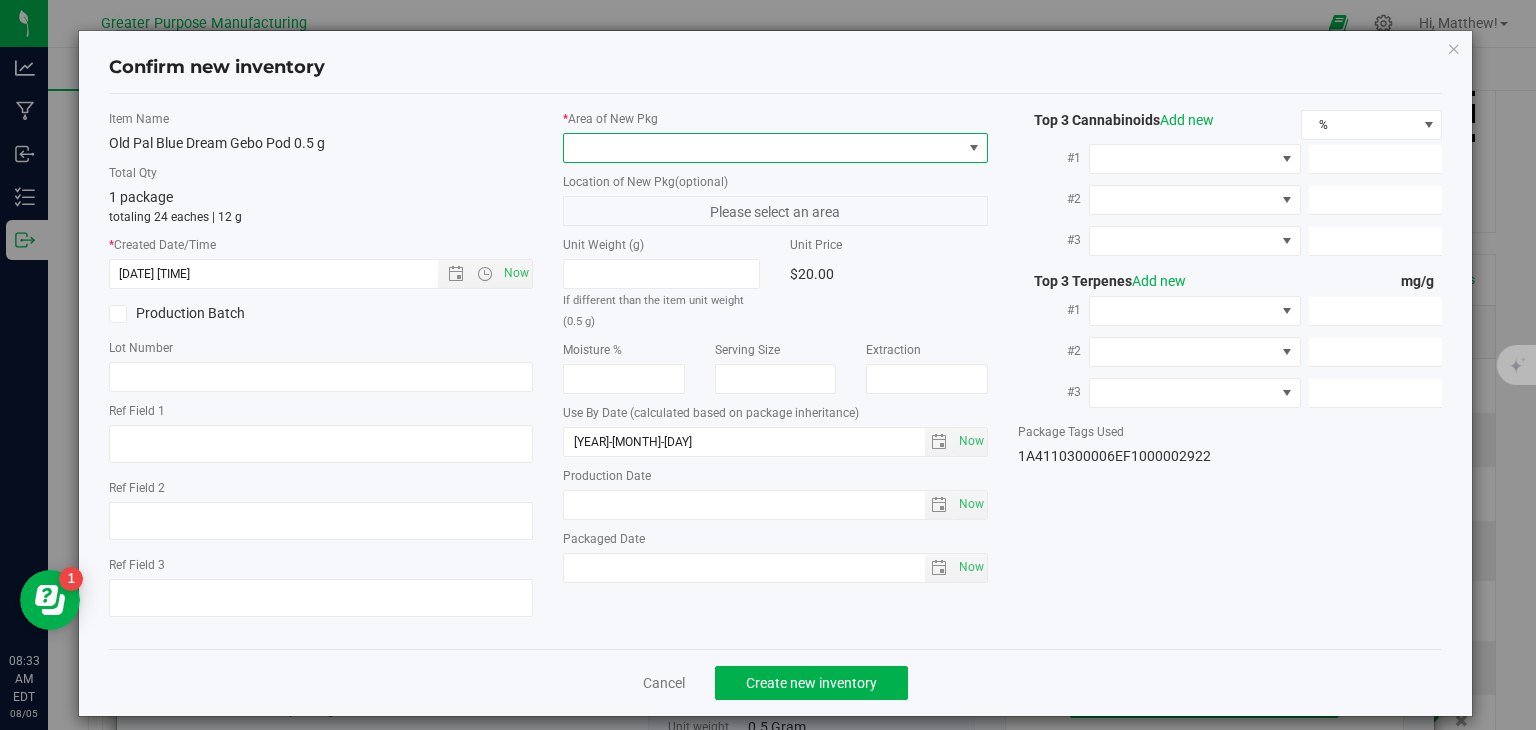 click at bounding box center [763, 148] 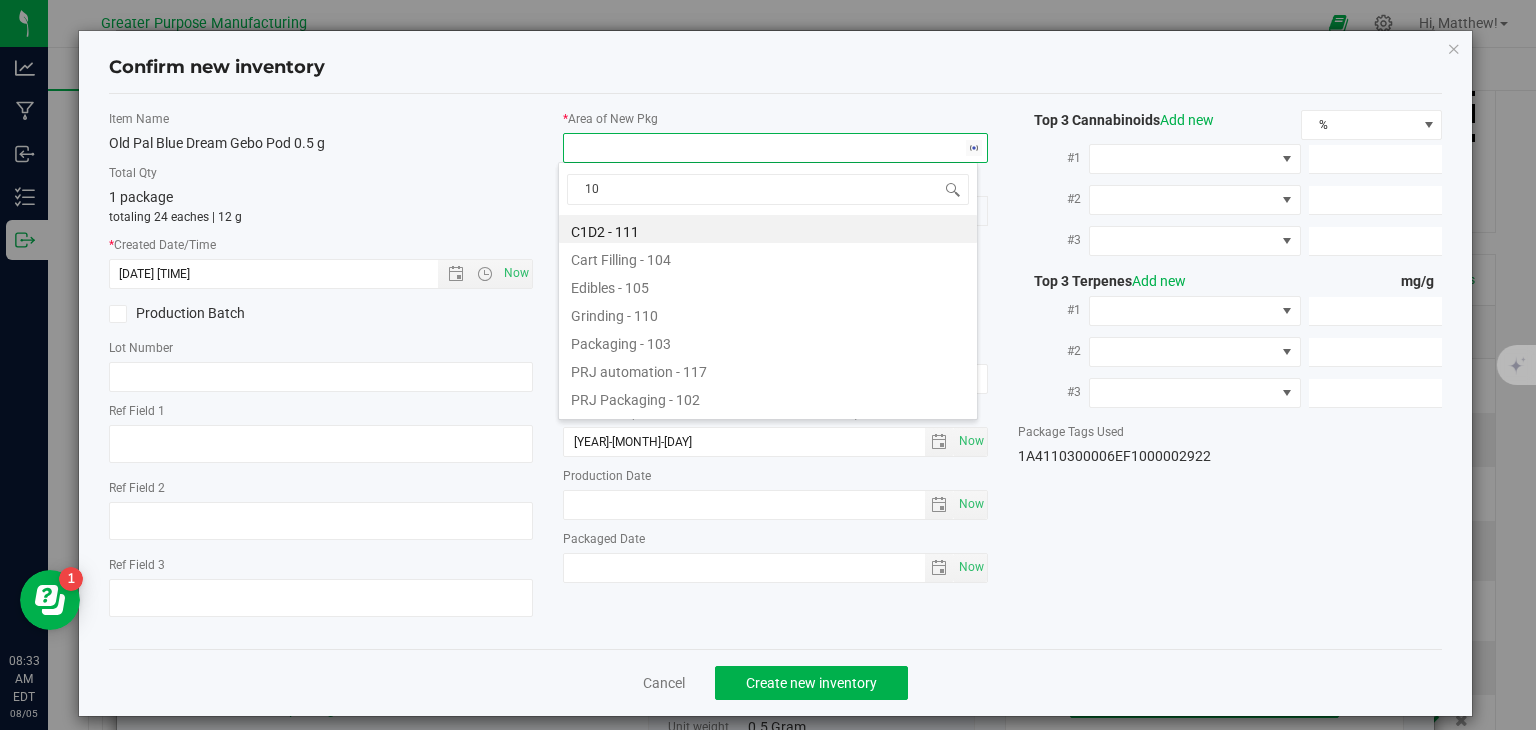 type on "108" 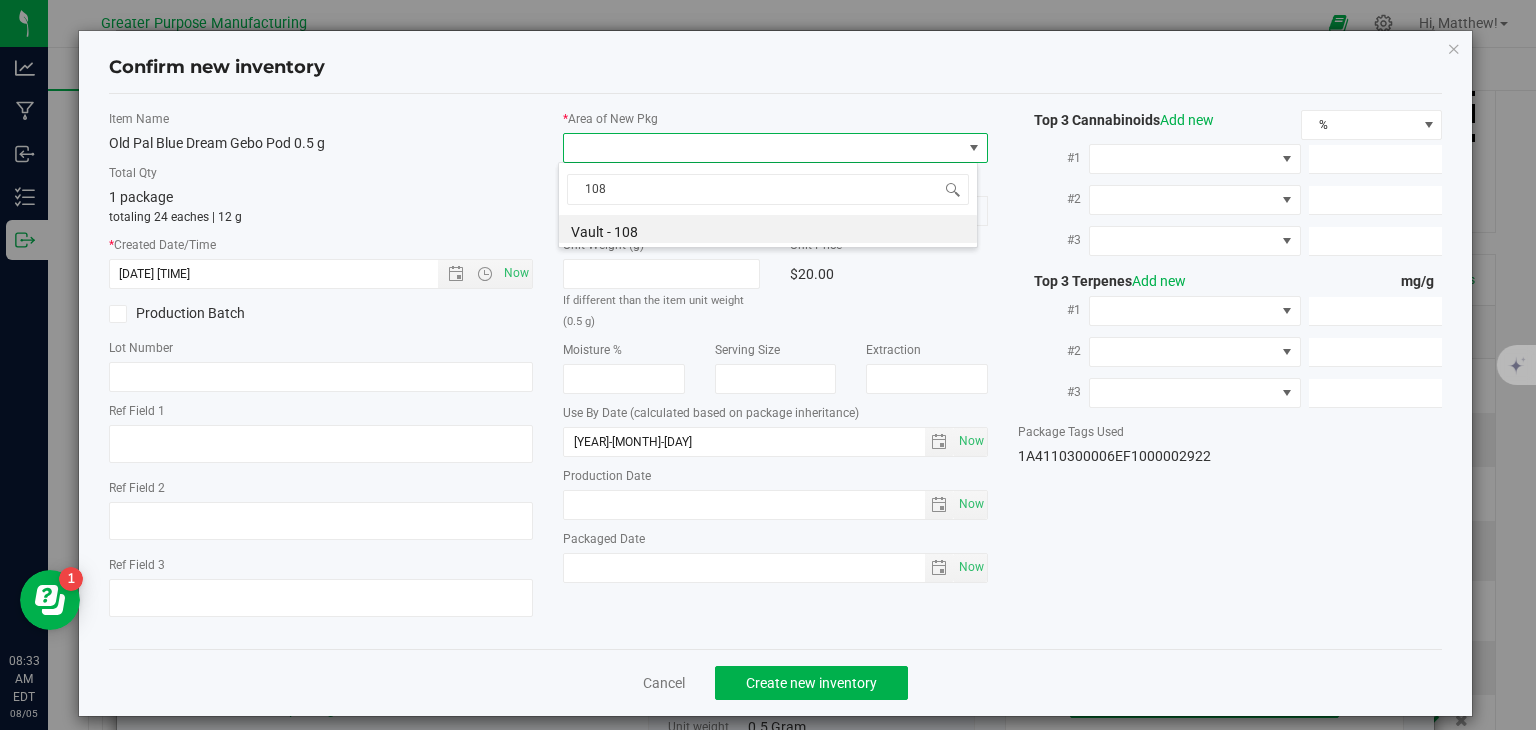 drag, startPoint x: 628, startPoint y: 190, endPoint x: 539, endPoint y: 191, distance: 89.005615 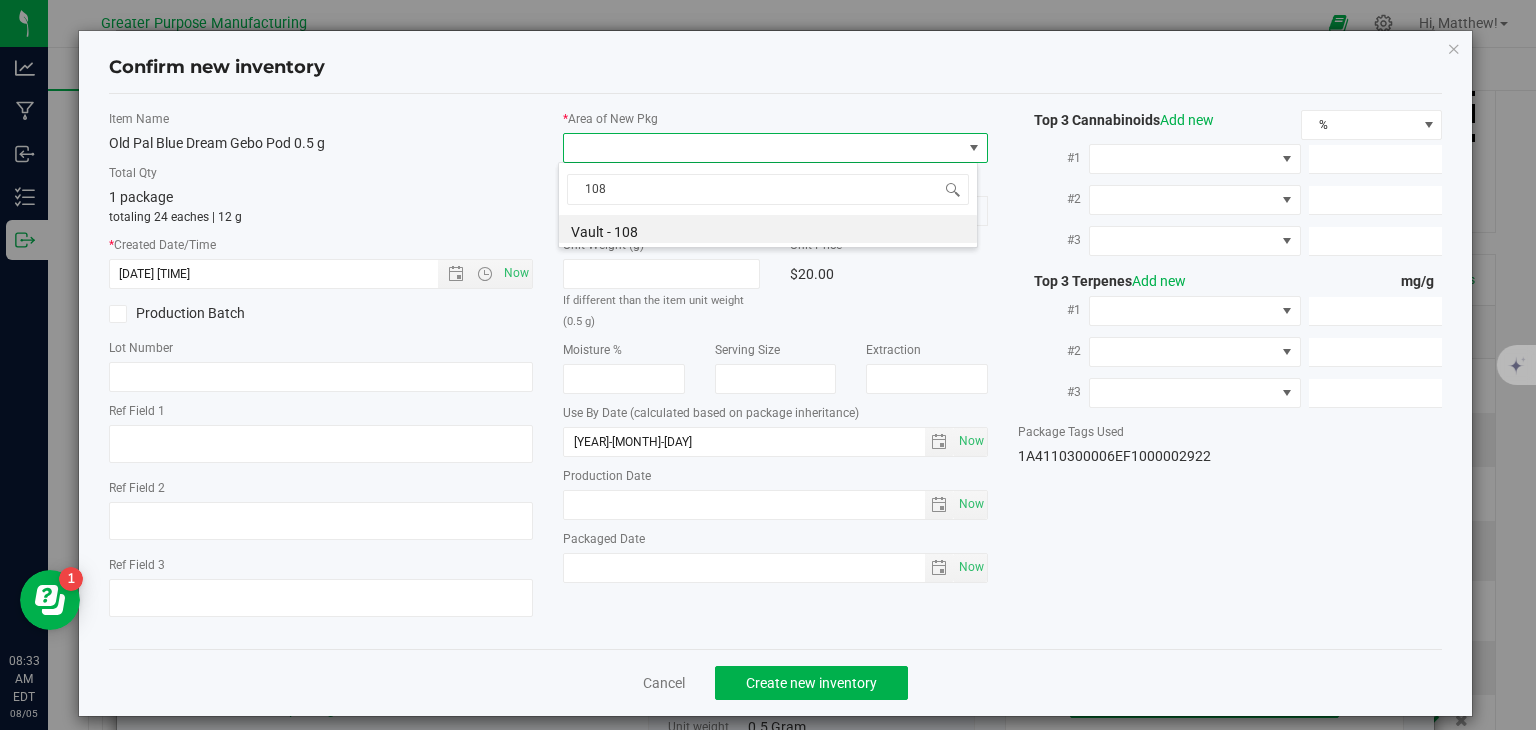 click on "Confirm new inventory
Item Name
Old Pal Blue Dream Gebo Pod 0.5 g
Total Qty
1 package  totaling 24 eaches | 12 g
*
Created Date/Time
[DATE] [TIME]
Now
Production Batch" at bounding box center (768, 365) 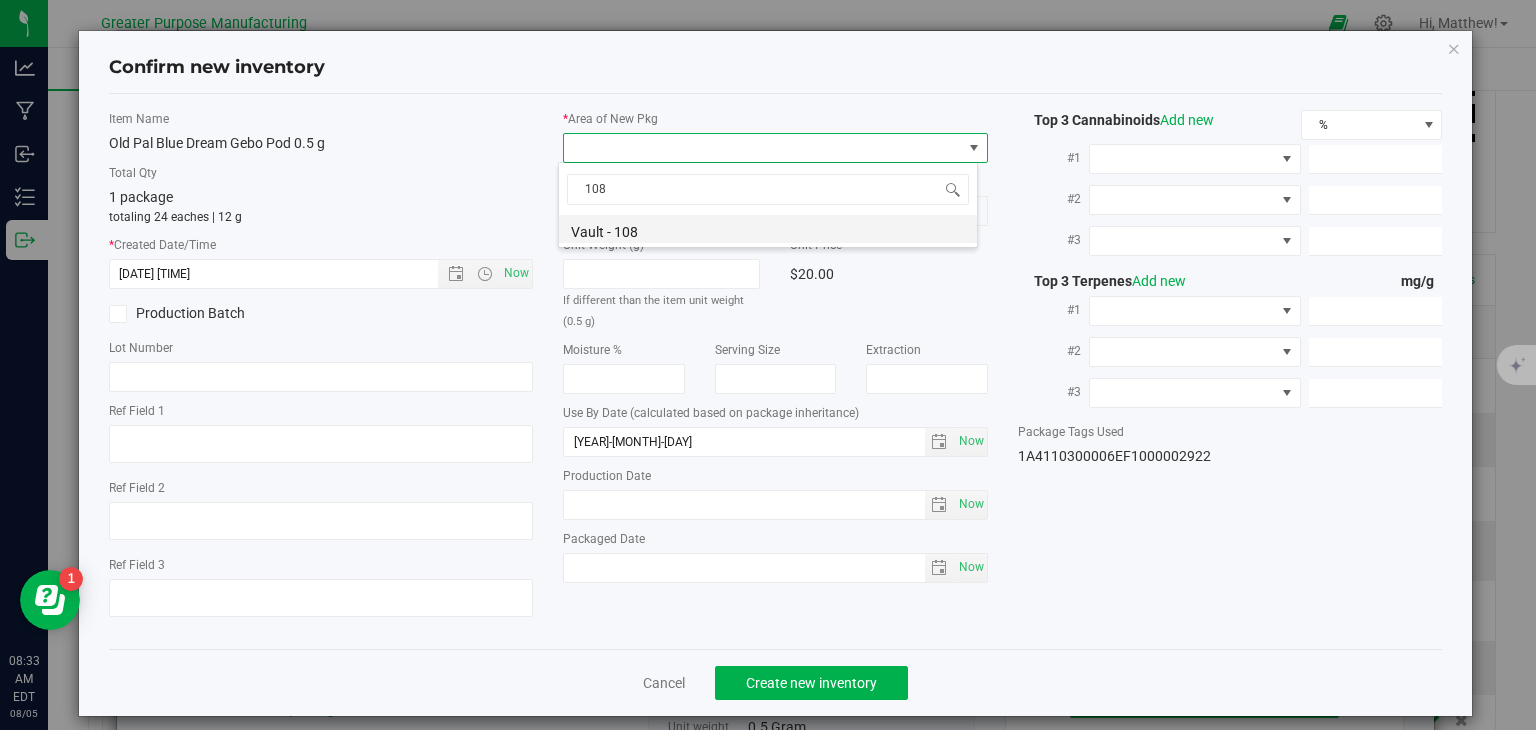 click on "Vault - 108" at bounding box center [768, 229] 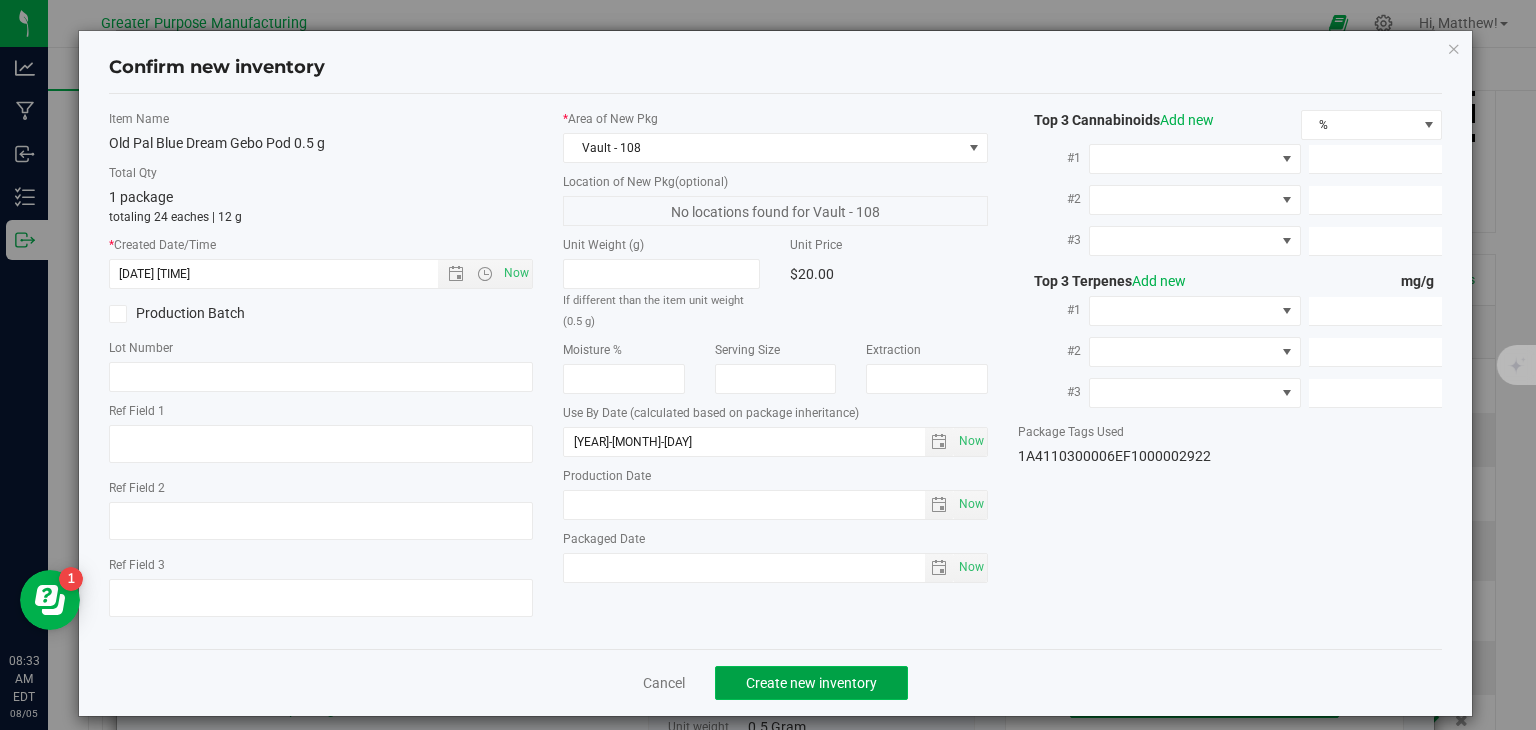 click on "Create new inventory" 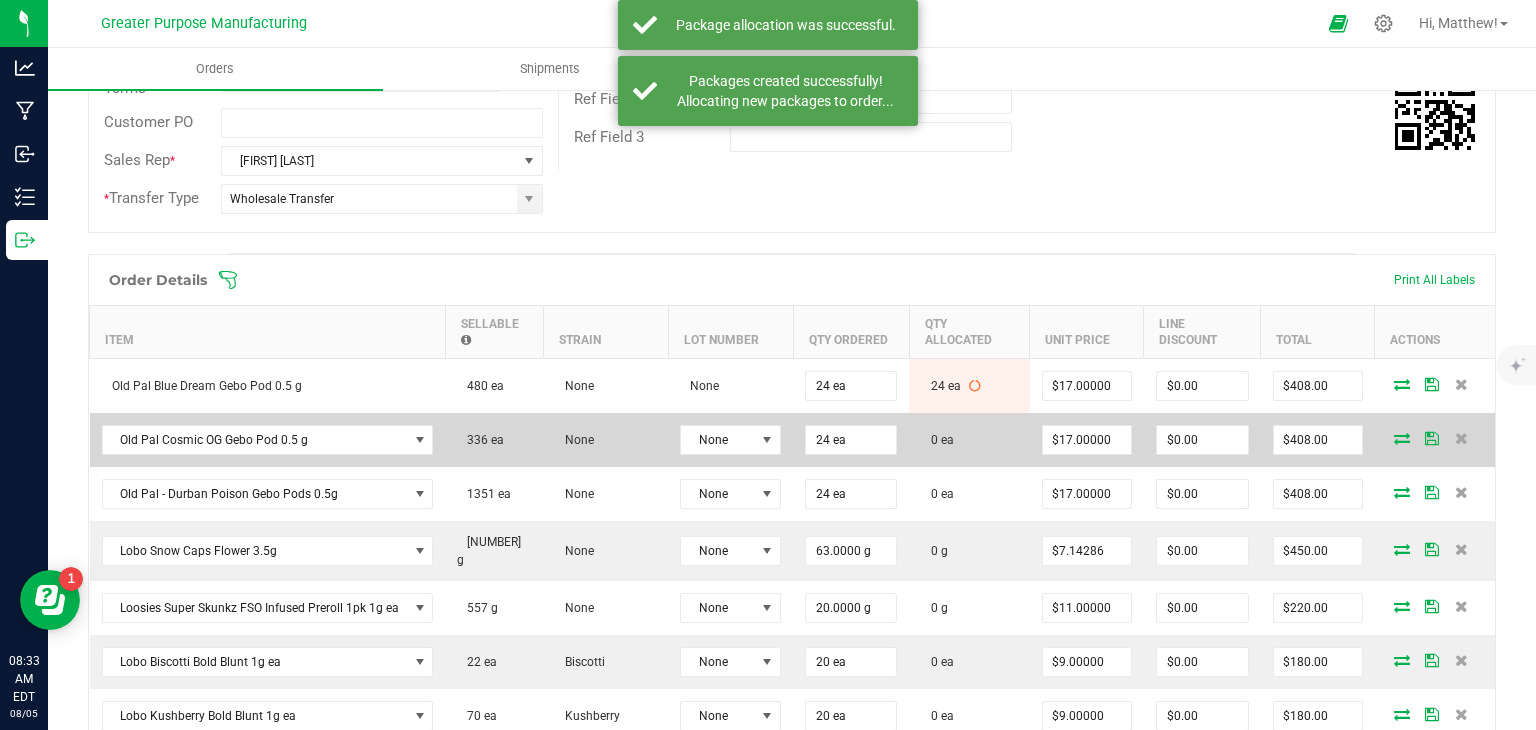 click at bounding box center [1402, 438] 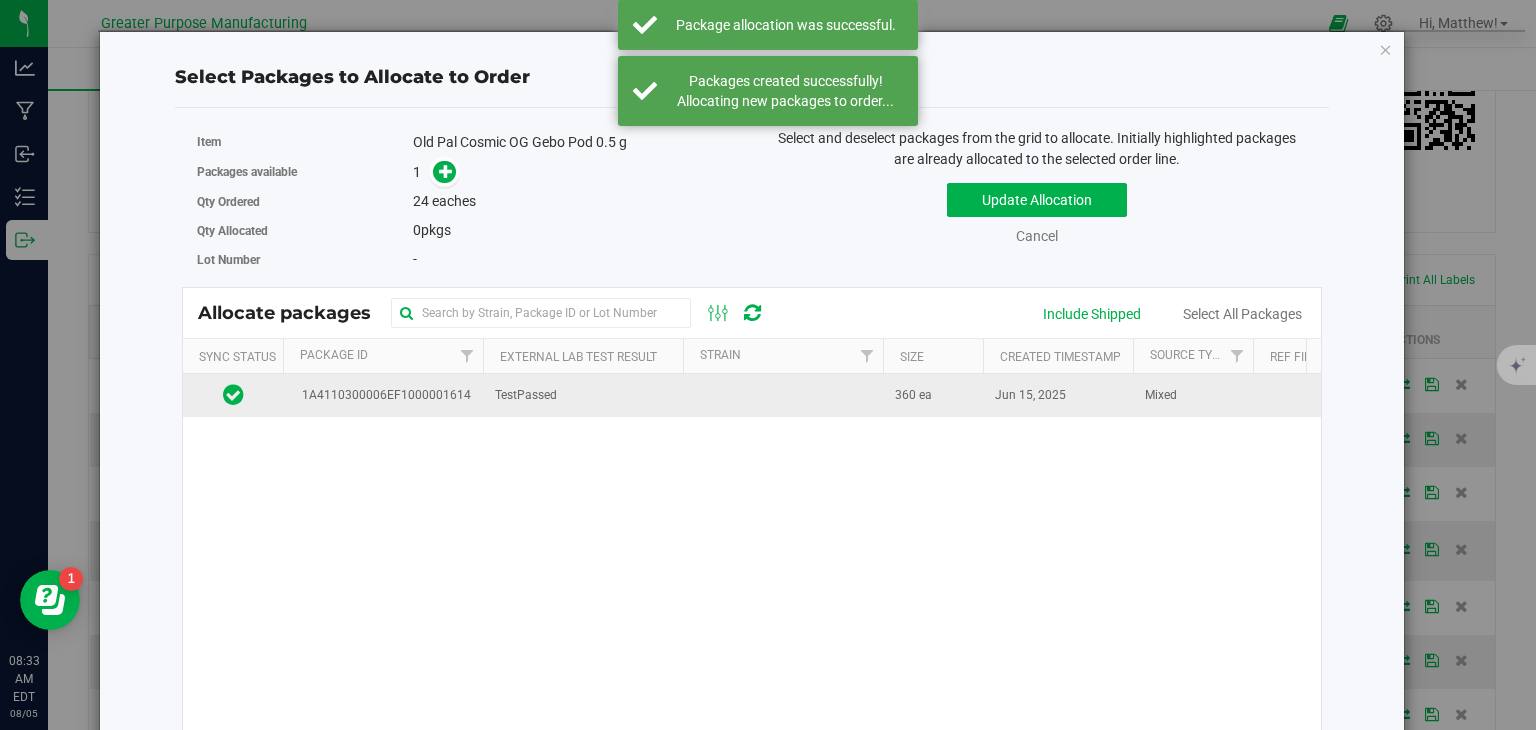 click at bounding box center (783, 395) 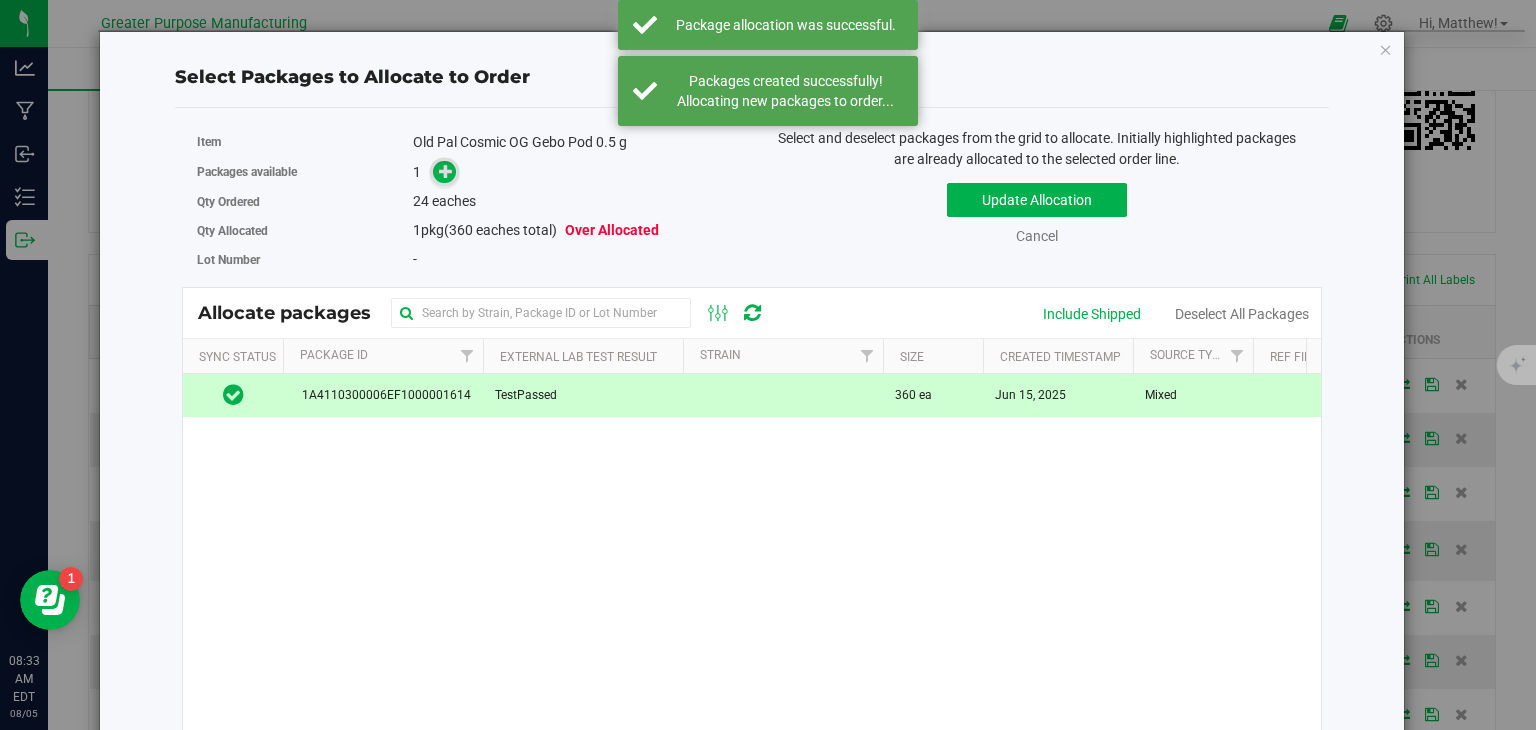 click at bounding box center [444, 172] 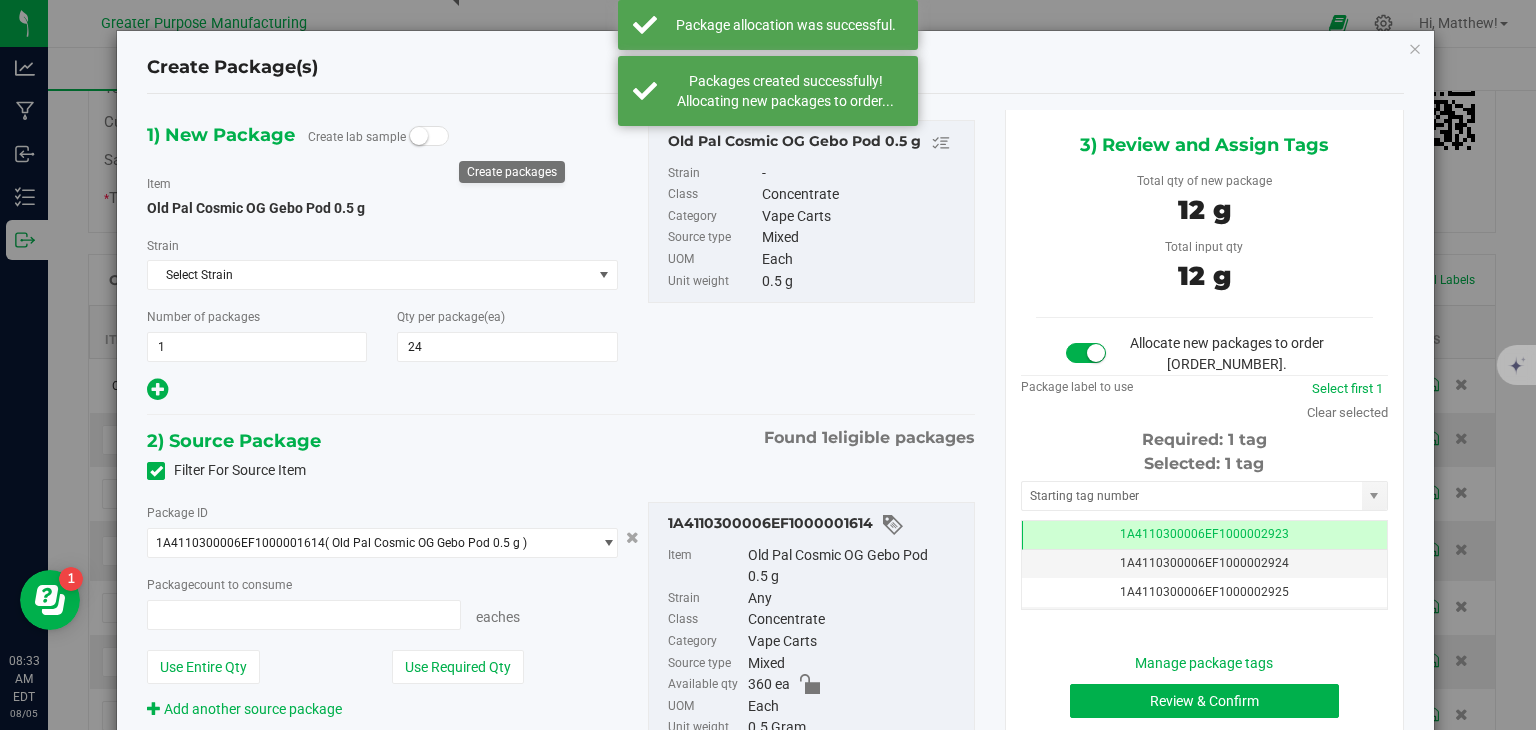type on "24 ea" 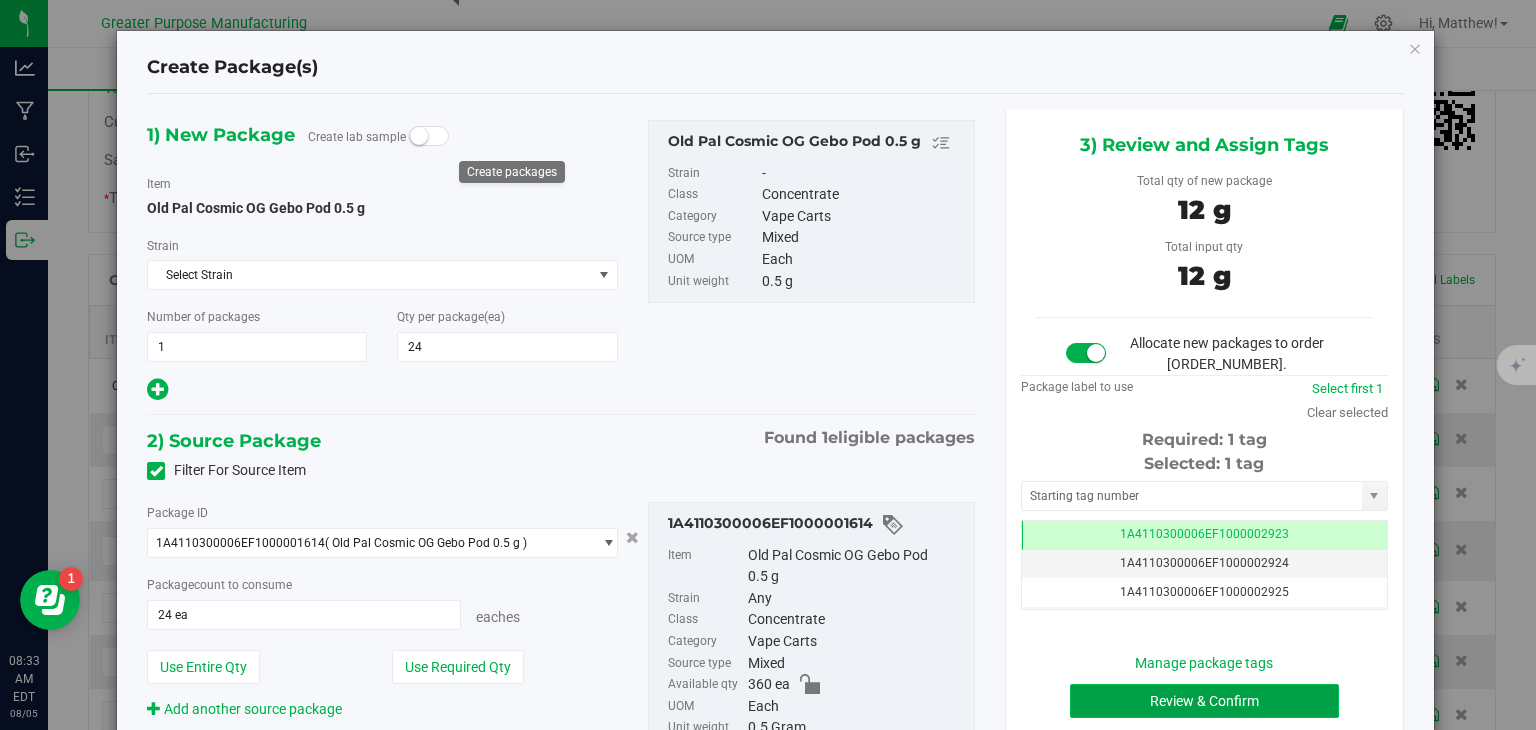 click on "Review & Confirm" at bounding box center [1204, 701] 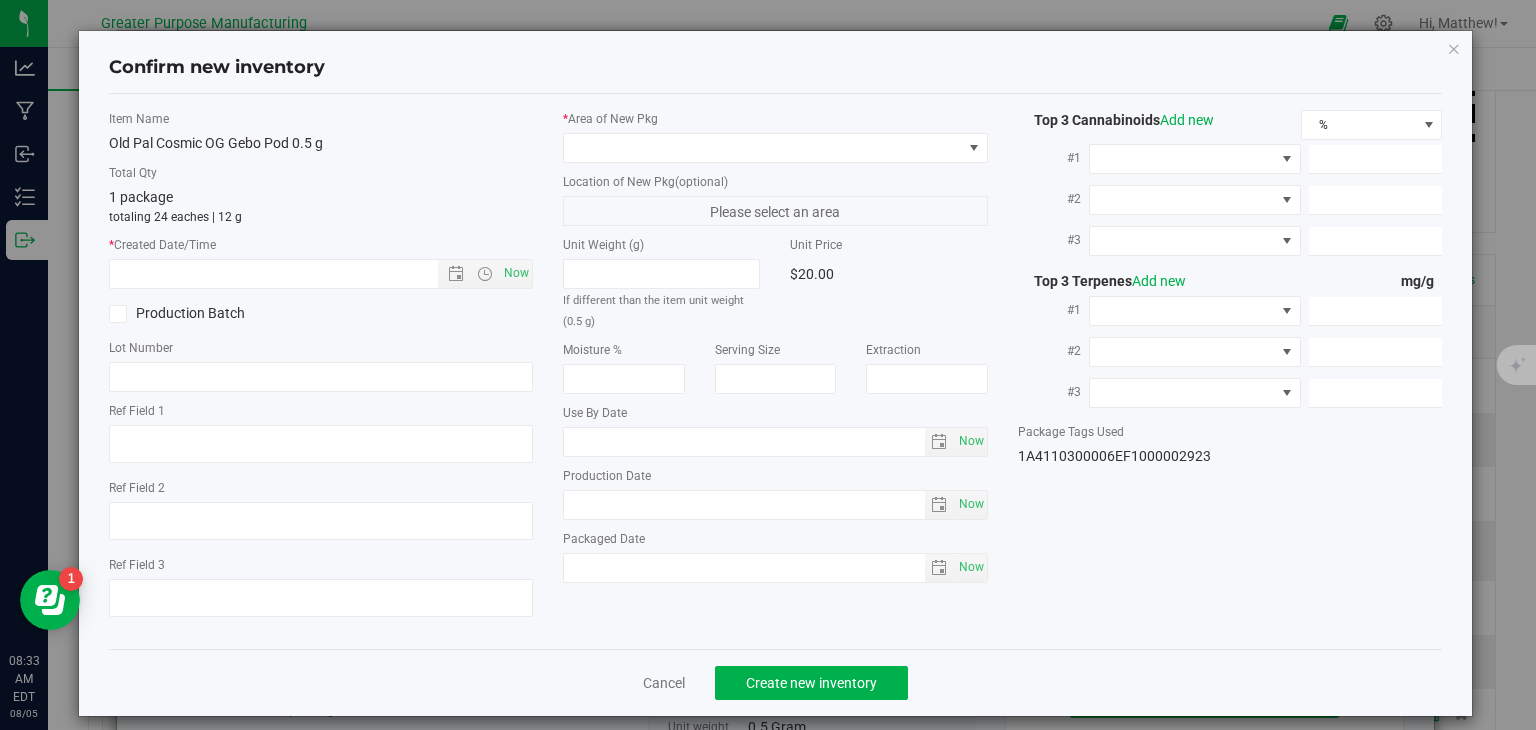 type on "2025-06-16" 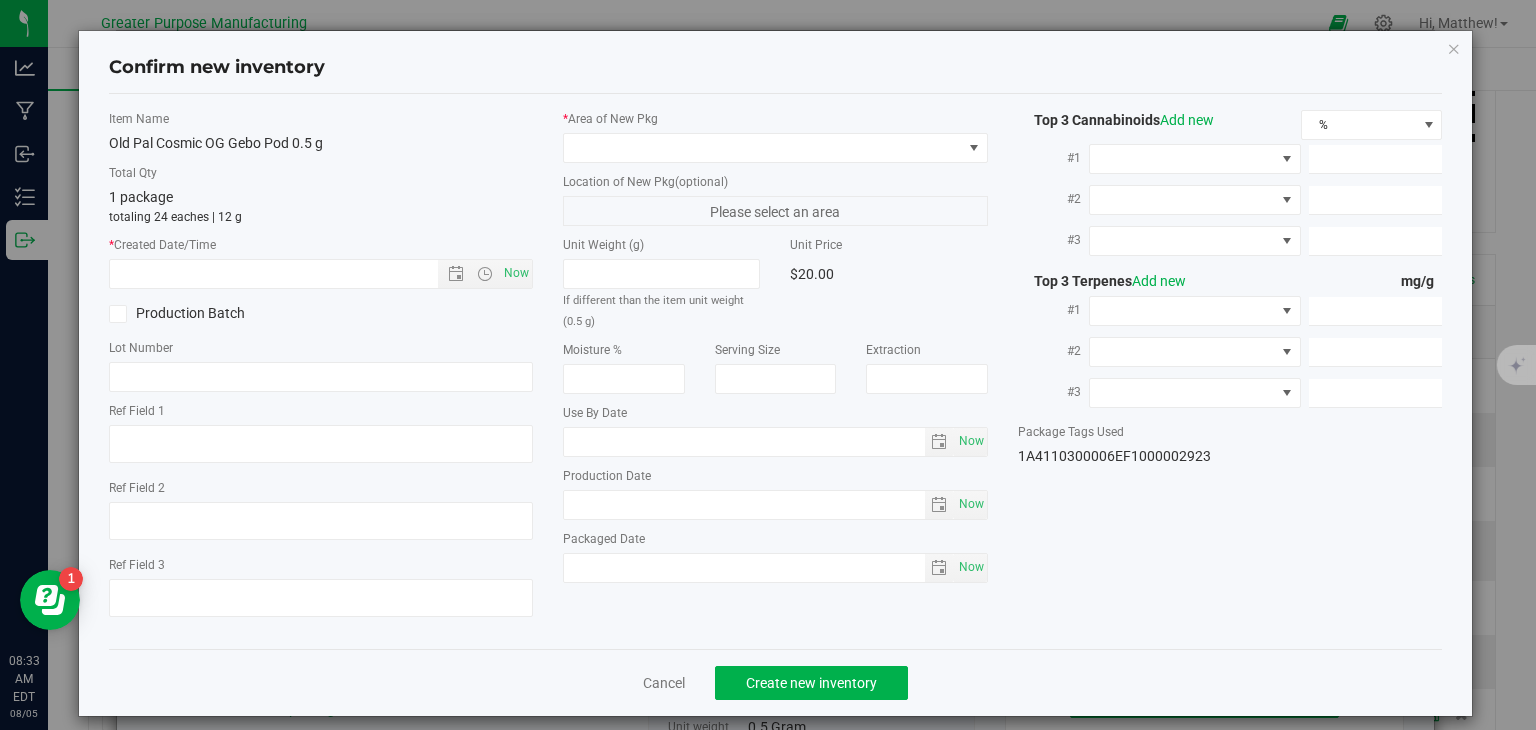 type on "2024-12-16" 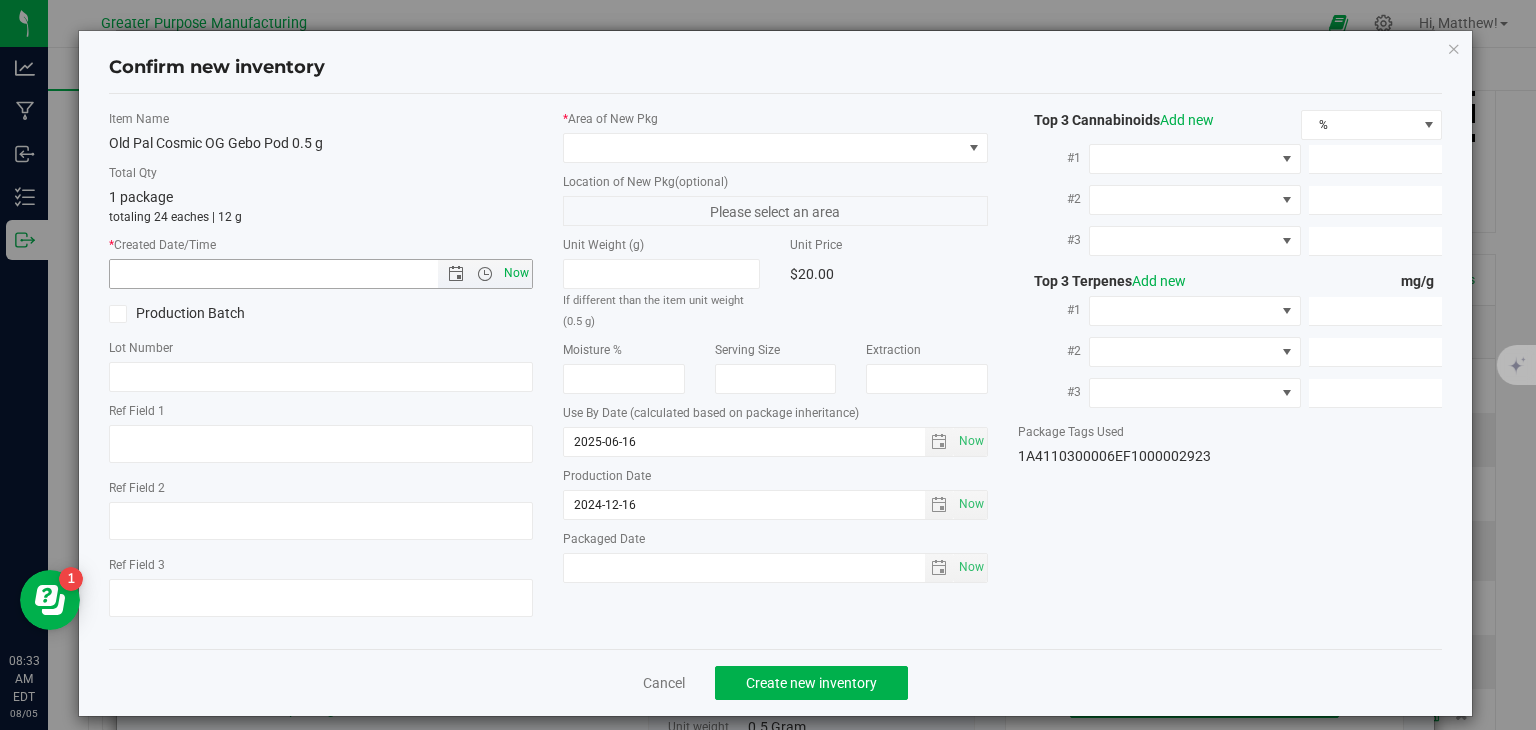 click on "Now" at bounding box center [517, 273] 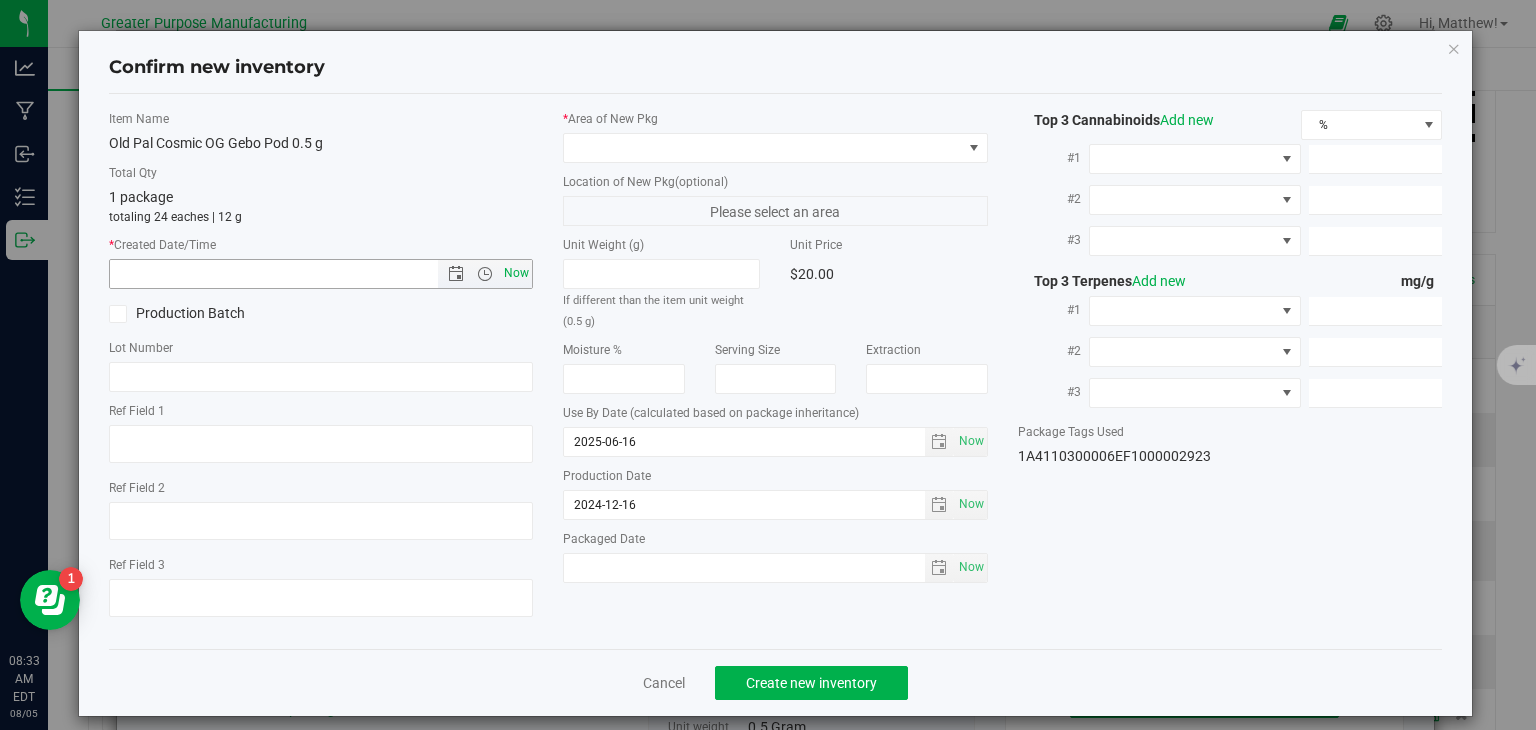 type on "[DATE] [TIME]" 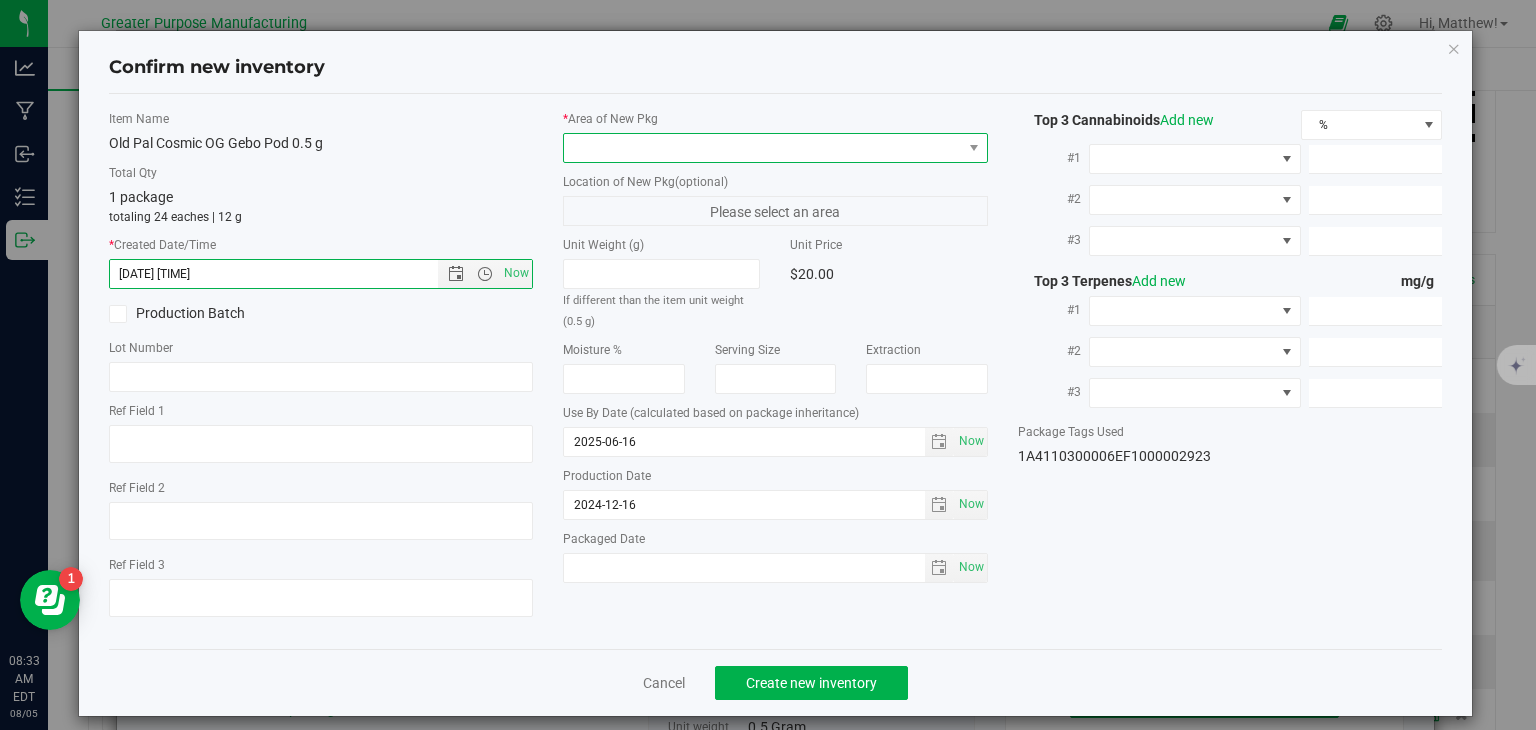 click at bounding box center (763, 148) 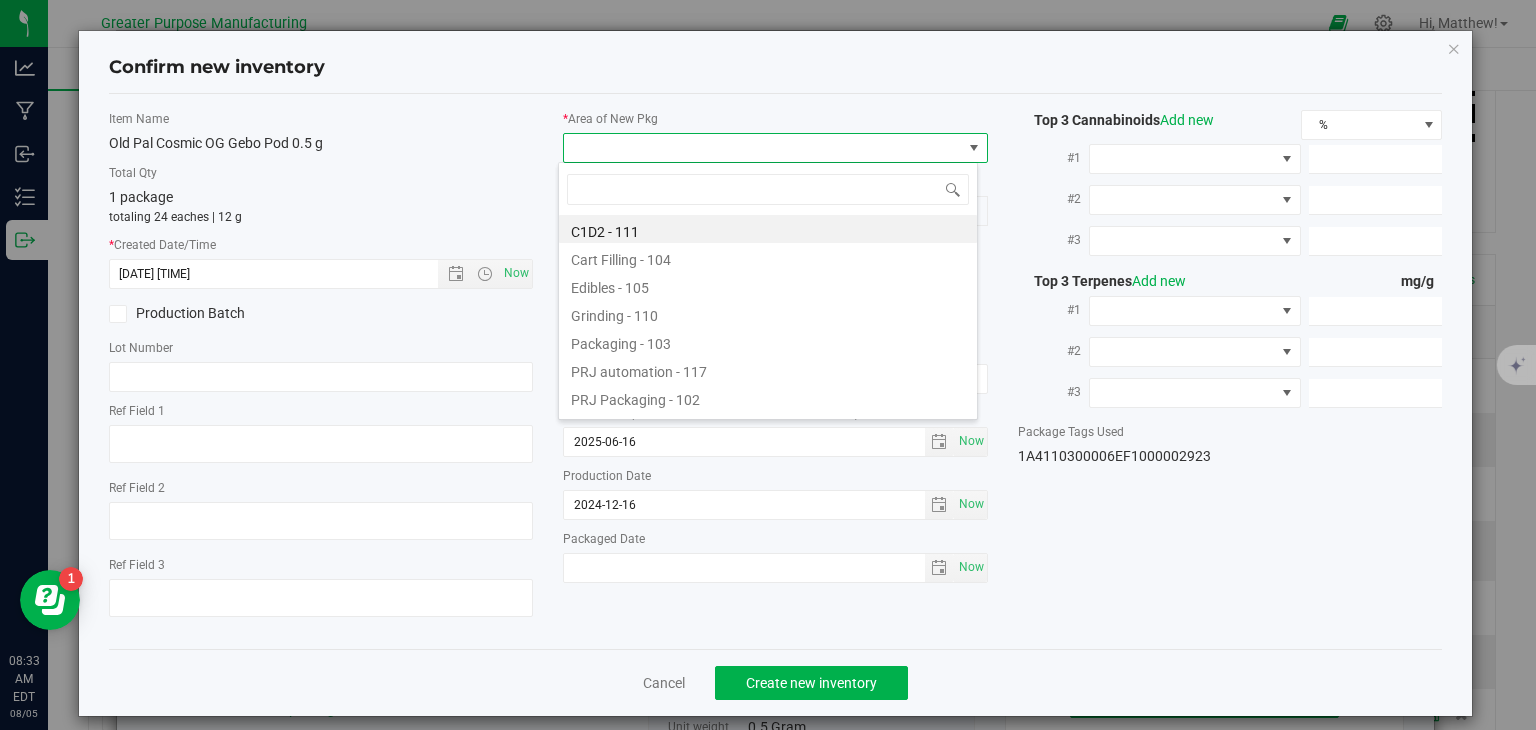 type on "108" 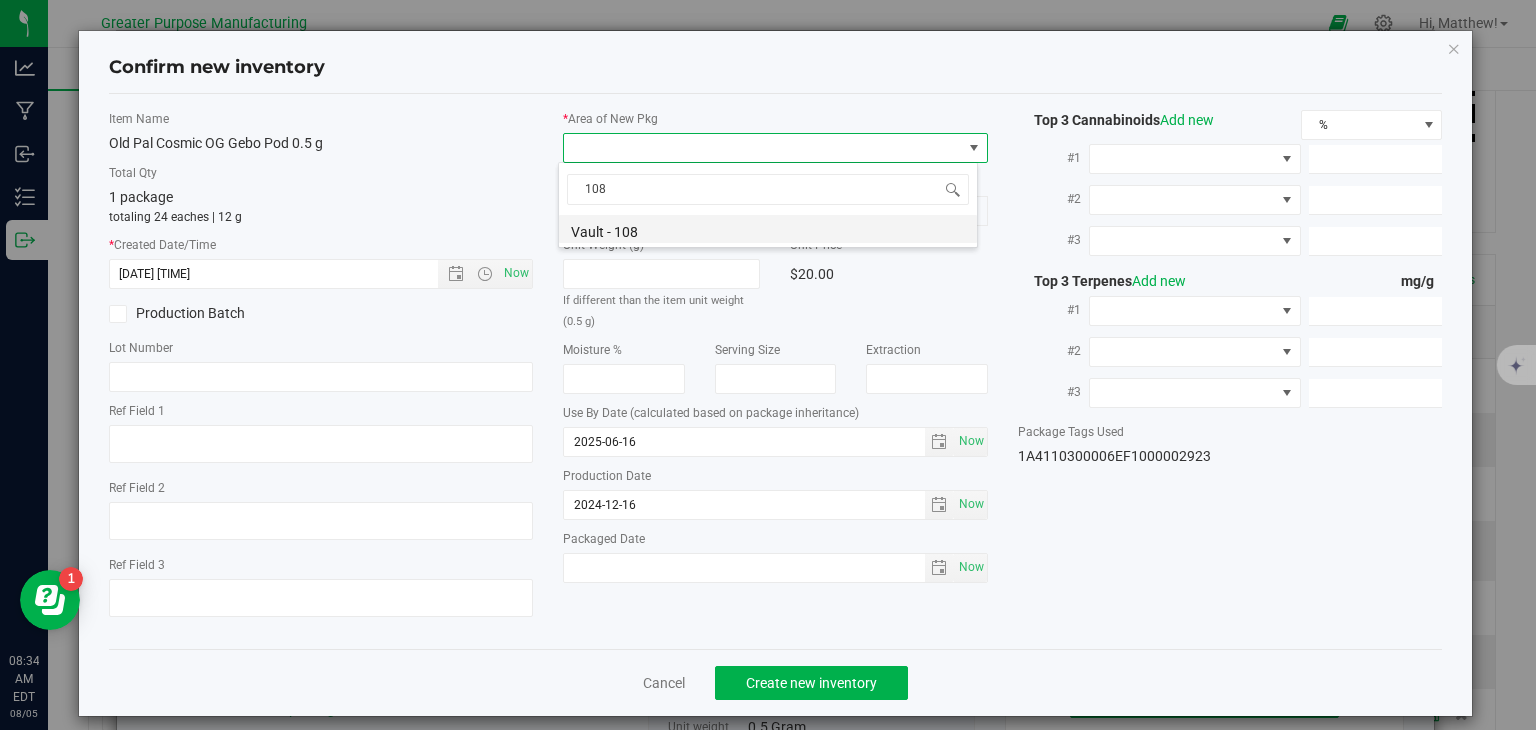 click on "Vault - 108" at bounding box center [768, 229] 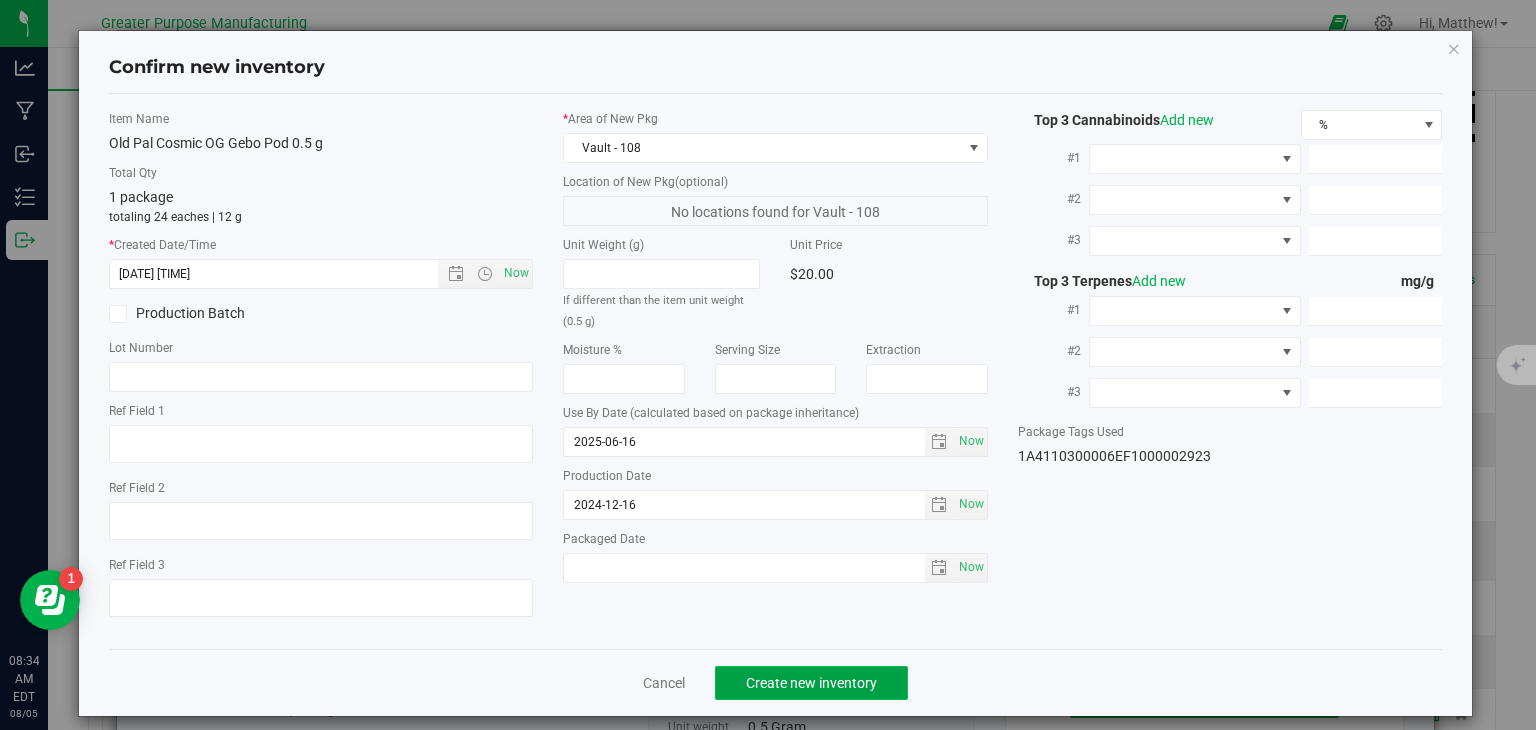 click on "Create new inventory" 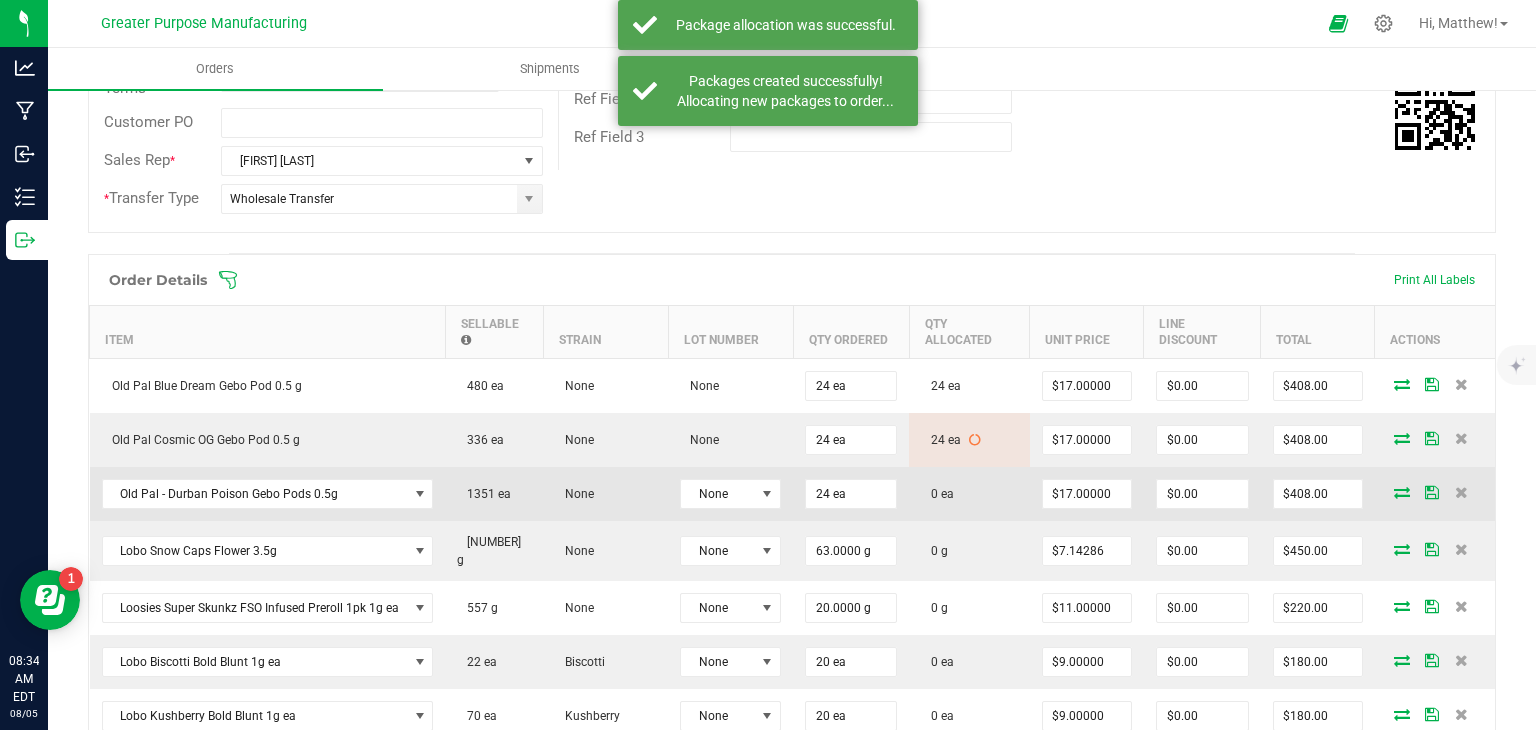 click at bounding box center [1402, 492] 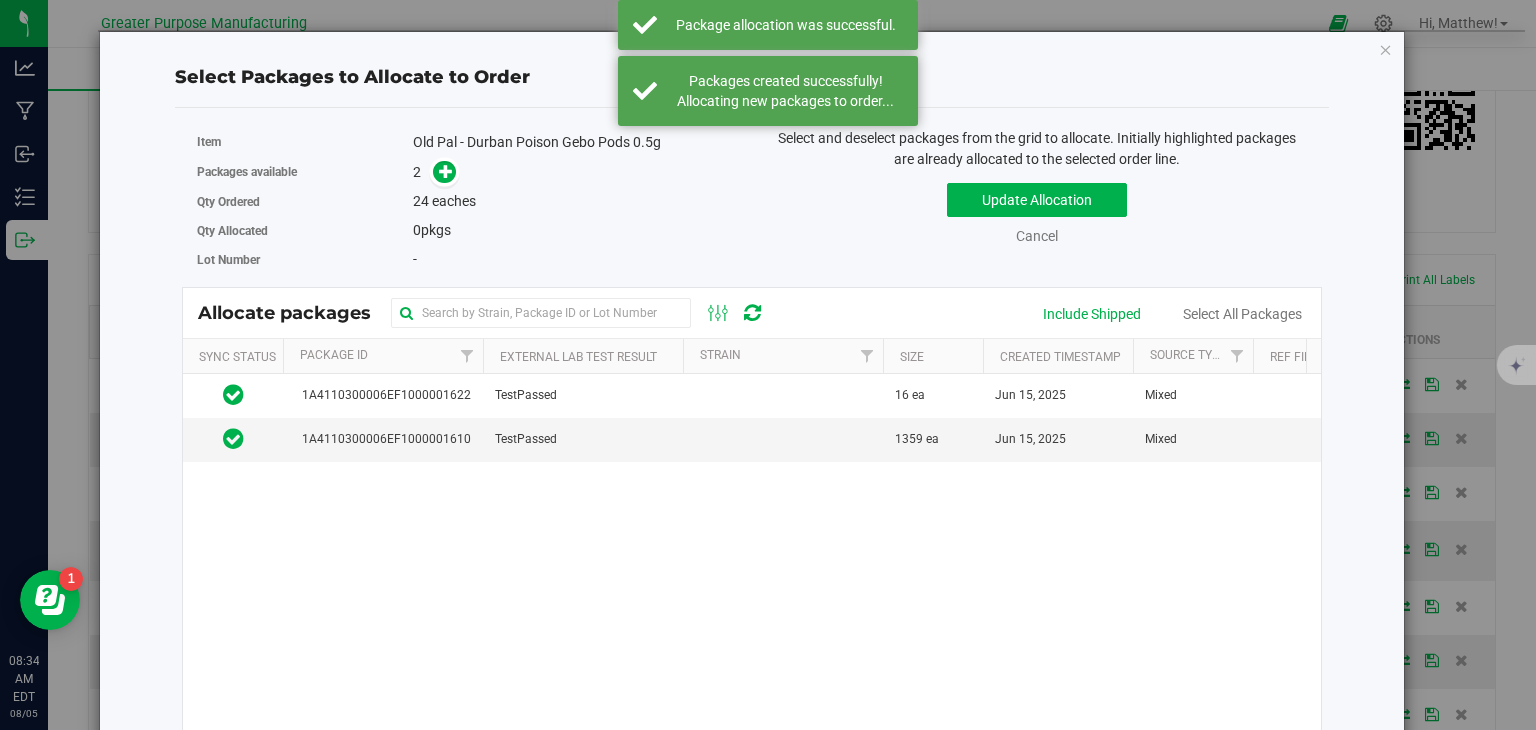 click on "[ALPHANUMERIC]  TestPassed
16 ea
[MONTH] [DAY], [YEAR]  Mixed            [ALPHANUMERIC]   Vault - 108     $5.92771 $94.84
[ALPHANUMERIC]  TestPassed
1359 ea
[MONTH] [DAY], [YEAR]  Mixed            [ALPHANUMERIC]   Vault - 108     $5.92771 $8,055.76" at bounding box center [752, 624] 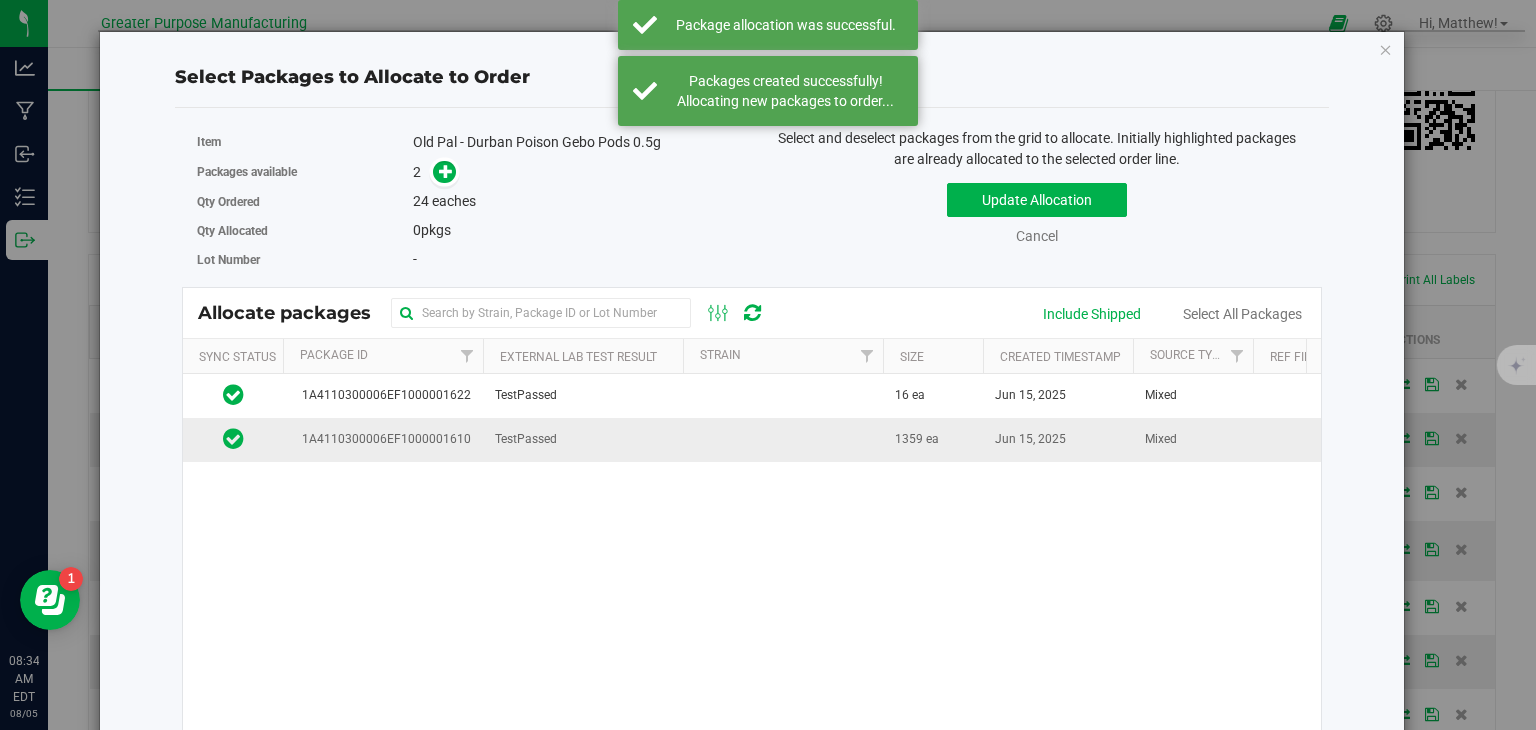 click on "TestPassed" at bounding box center [583, 439] 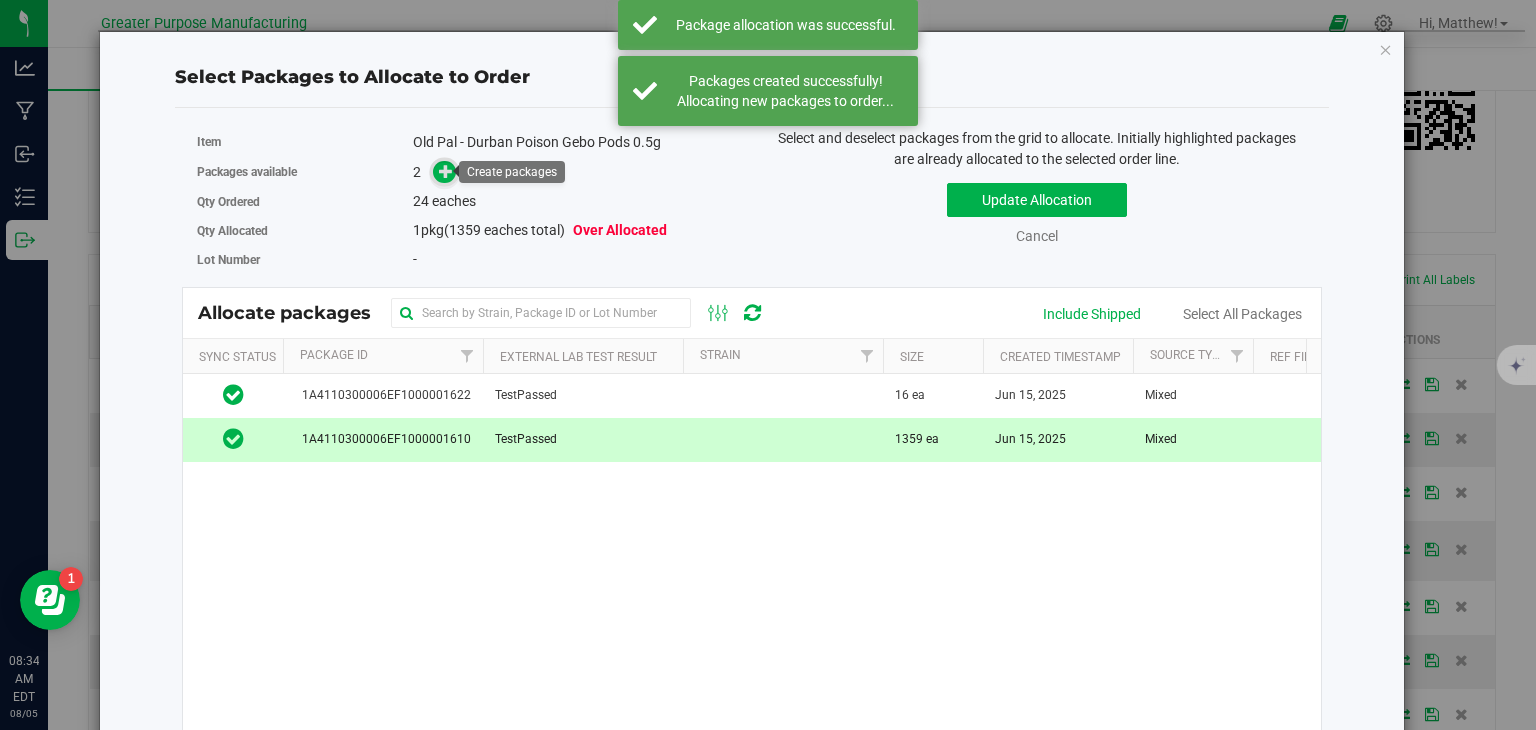 click at bounding box center (446, 170) 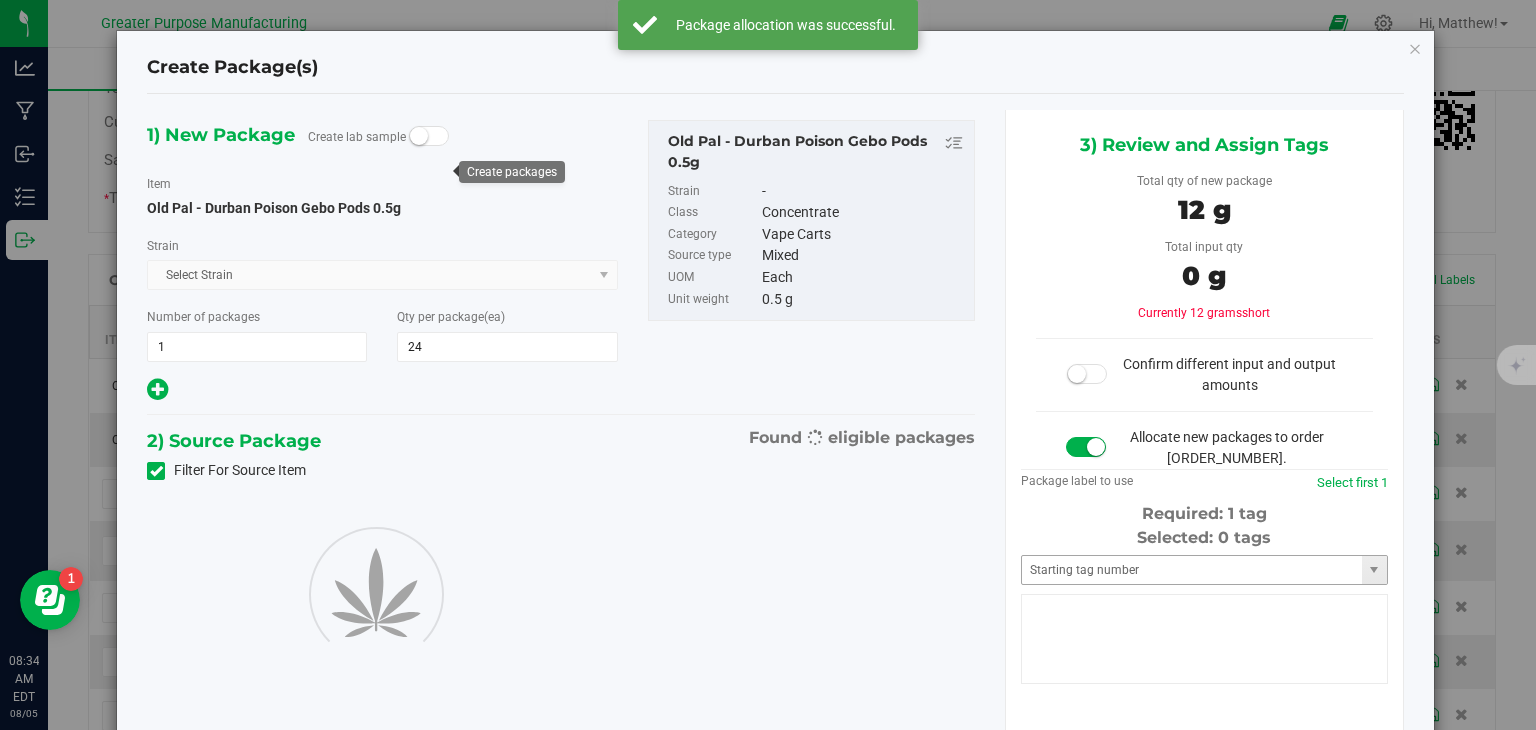 type on "24" 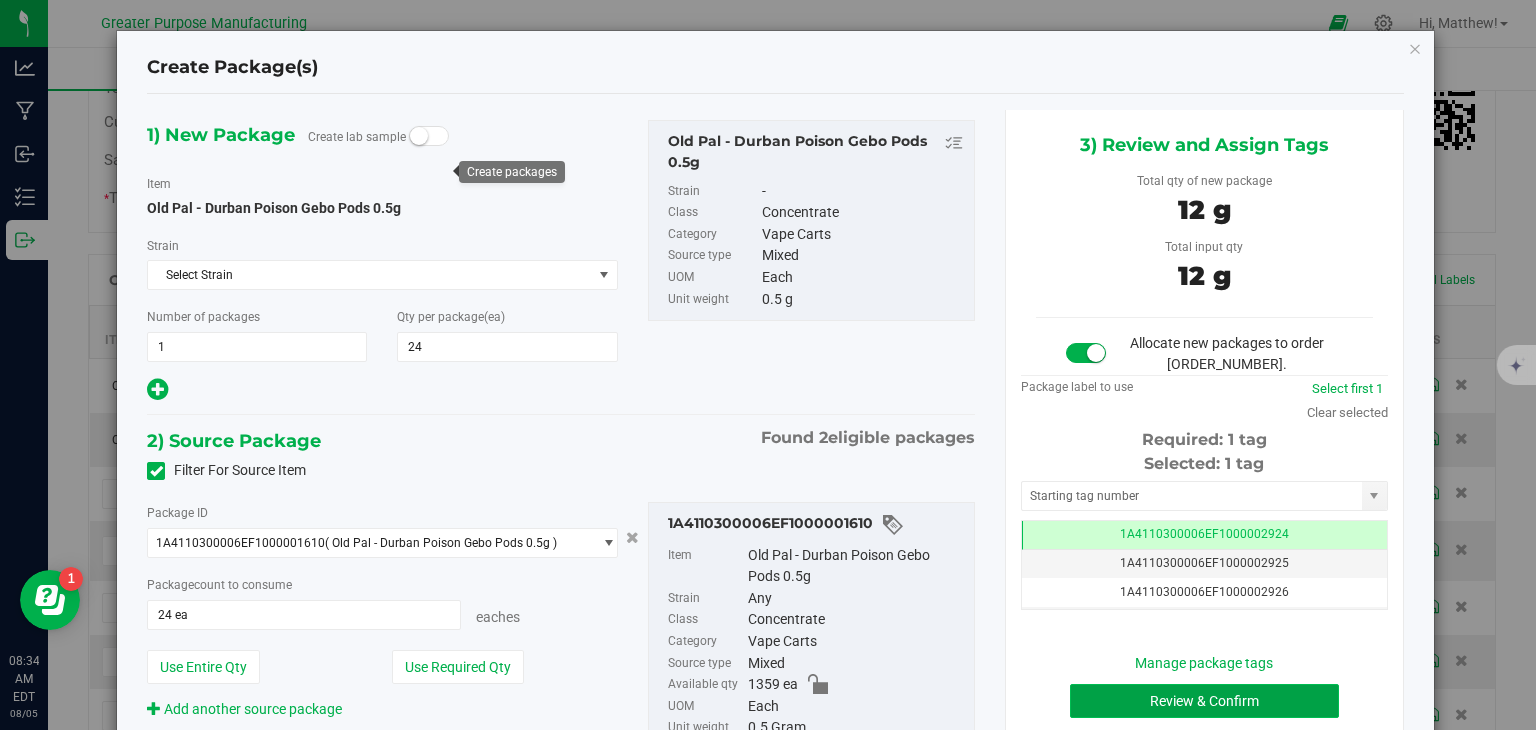 click on "Review & Confirm" at bounding box center (1204, 701) 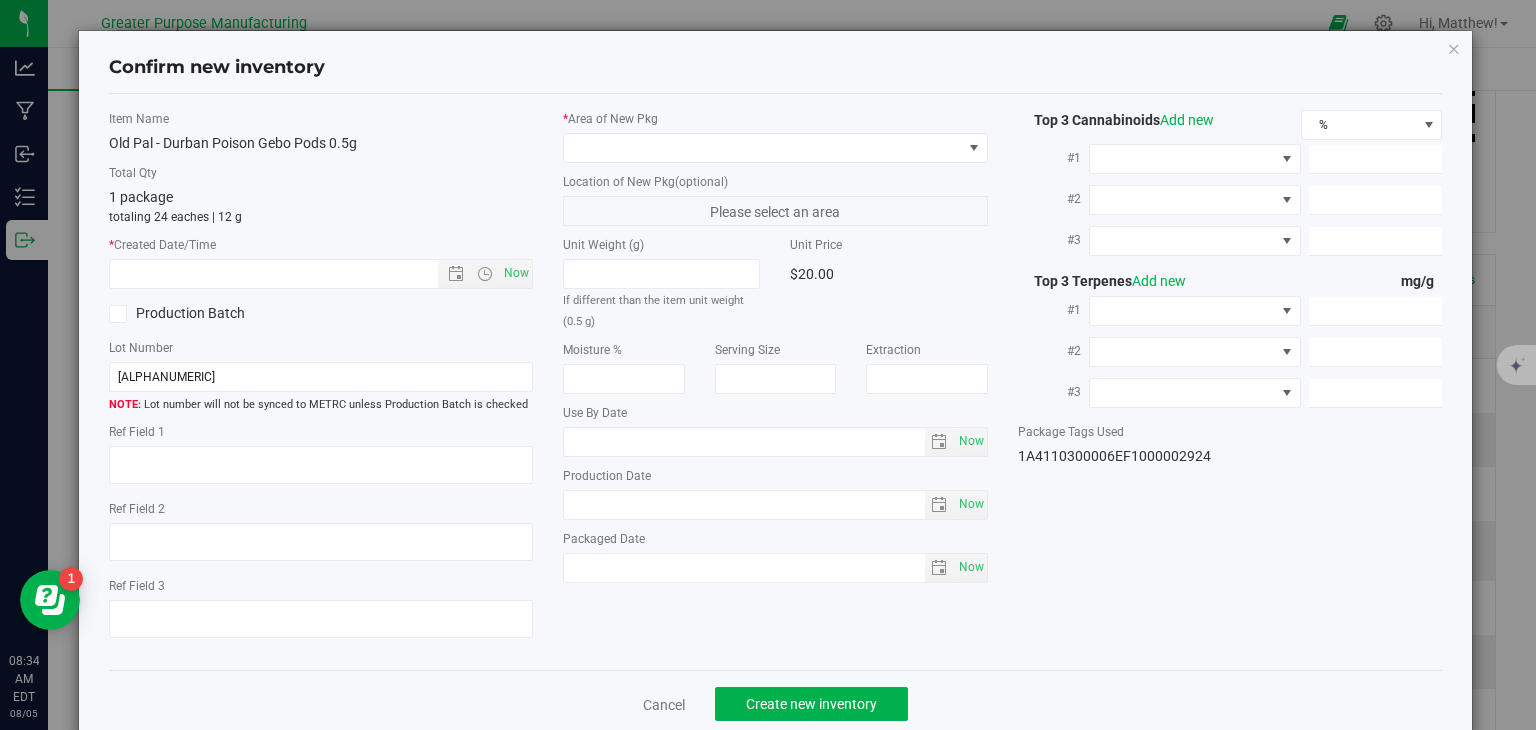 type on "2025-04-15" 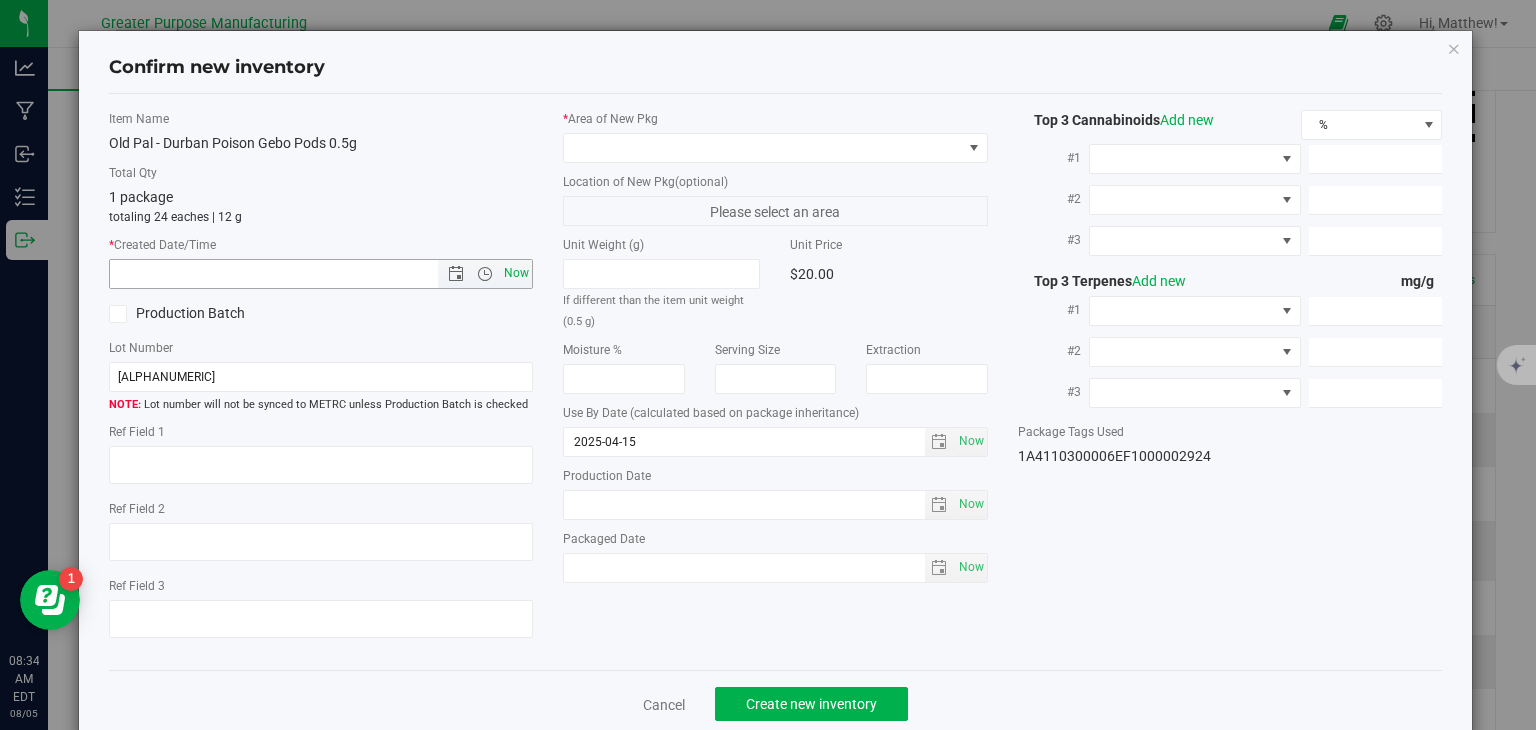 click on "Now" at bounding box center (517, 273) 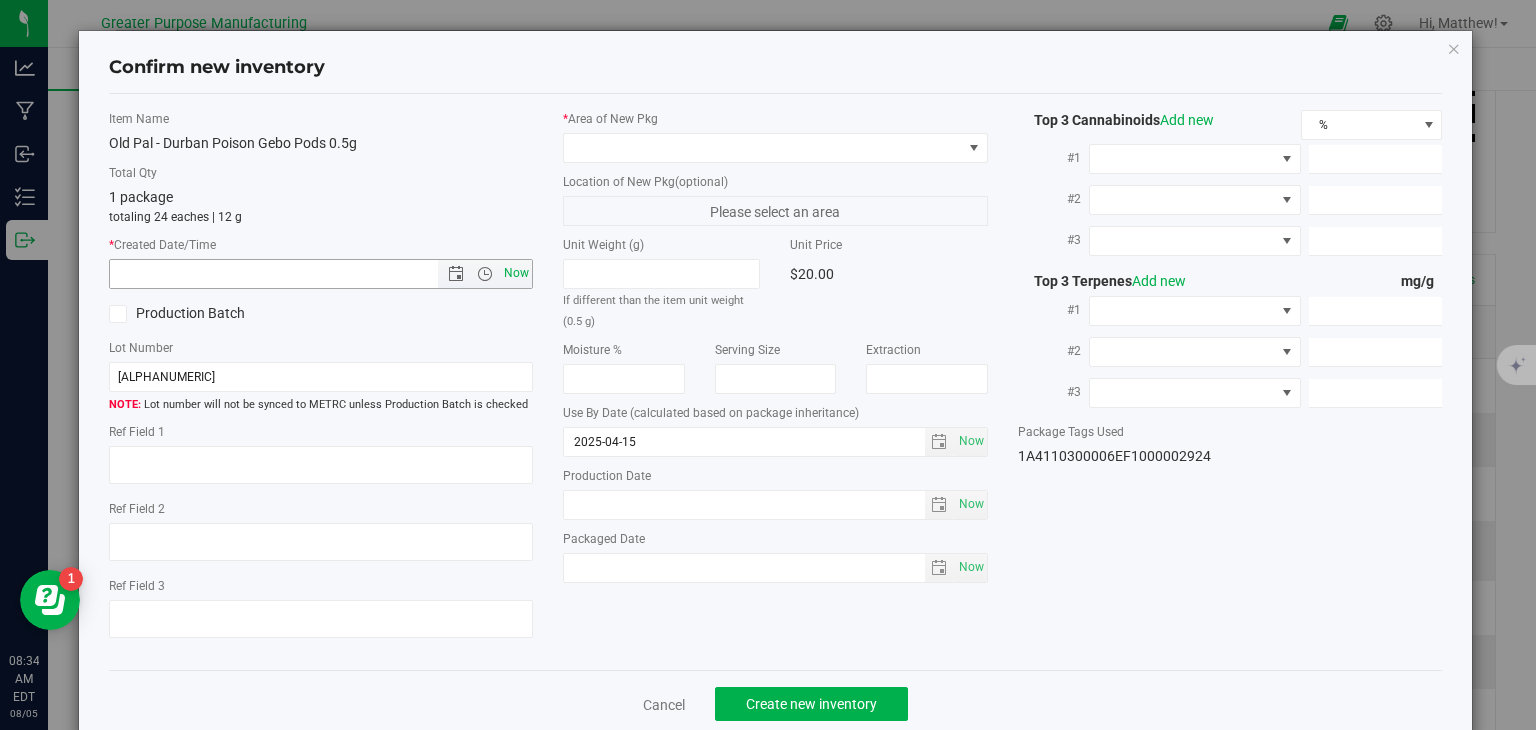 type on "[MONTH]/[DAY]/[YEAR] [TIME]" 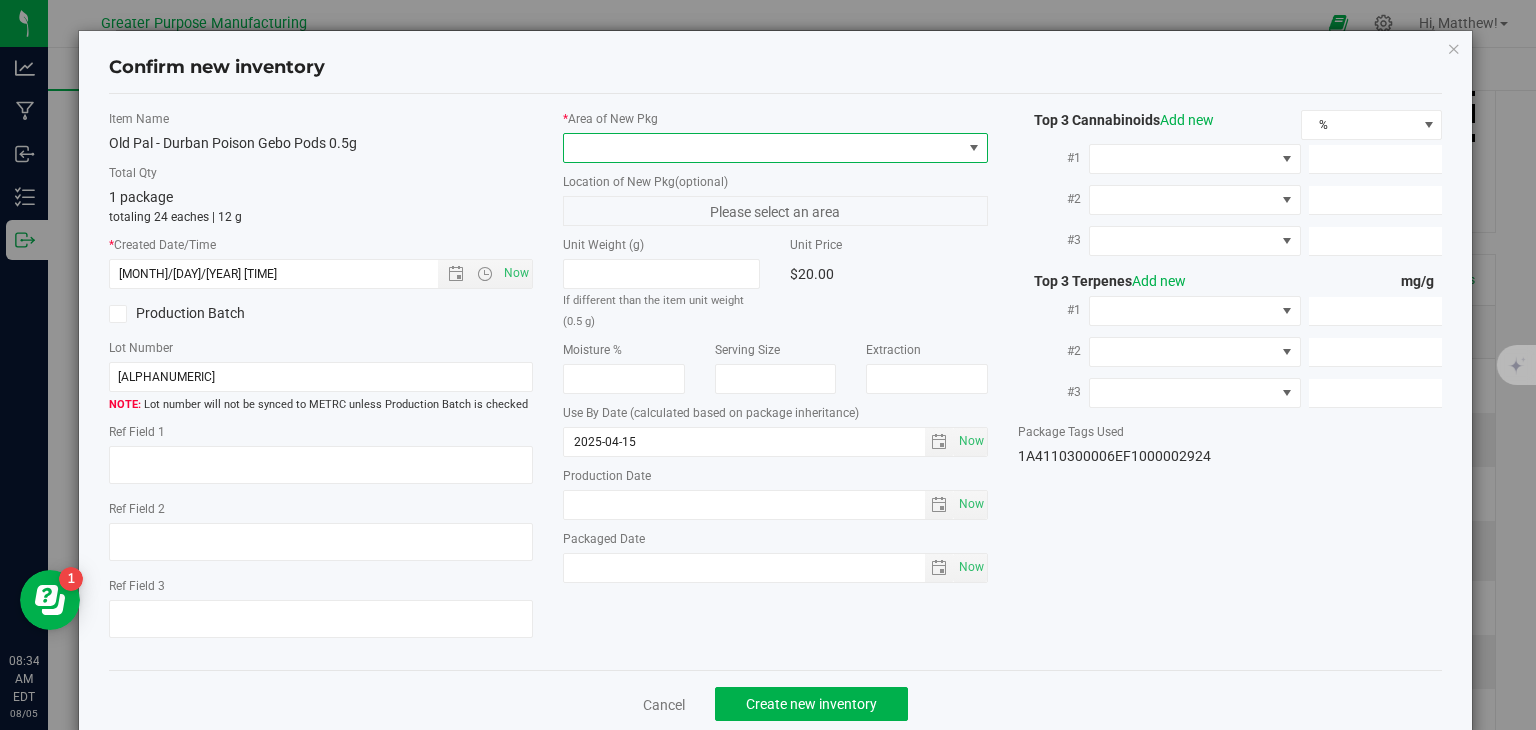 click at bounding box center (763, 148) 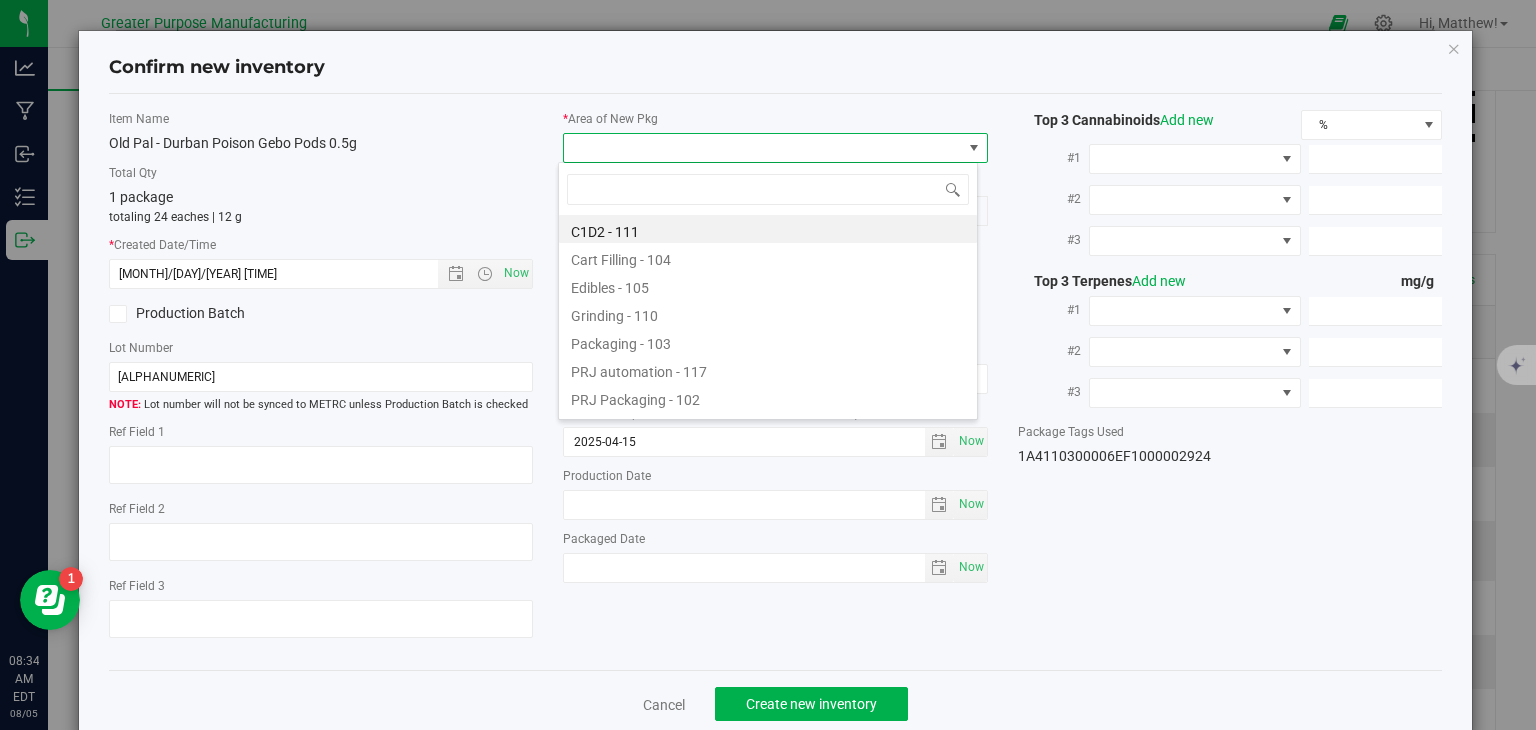 type on "108" 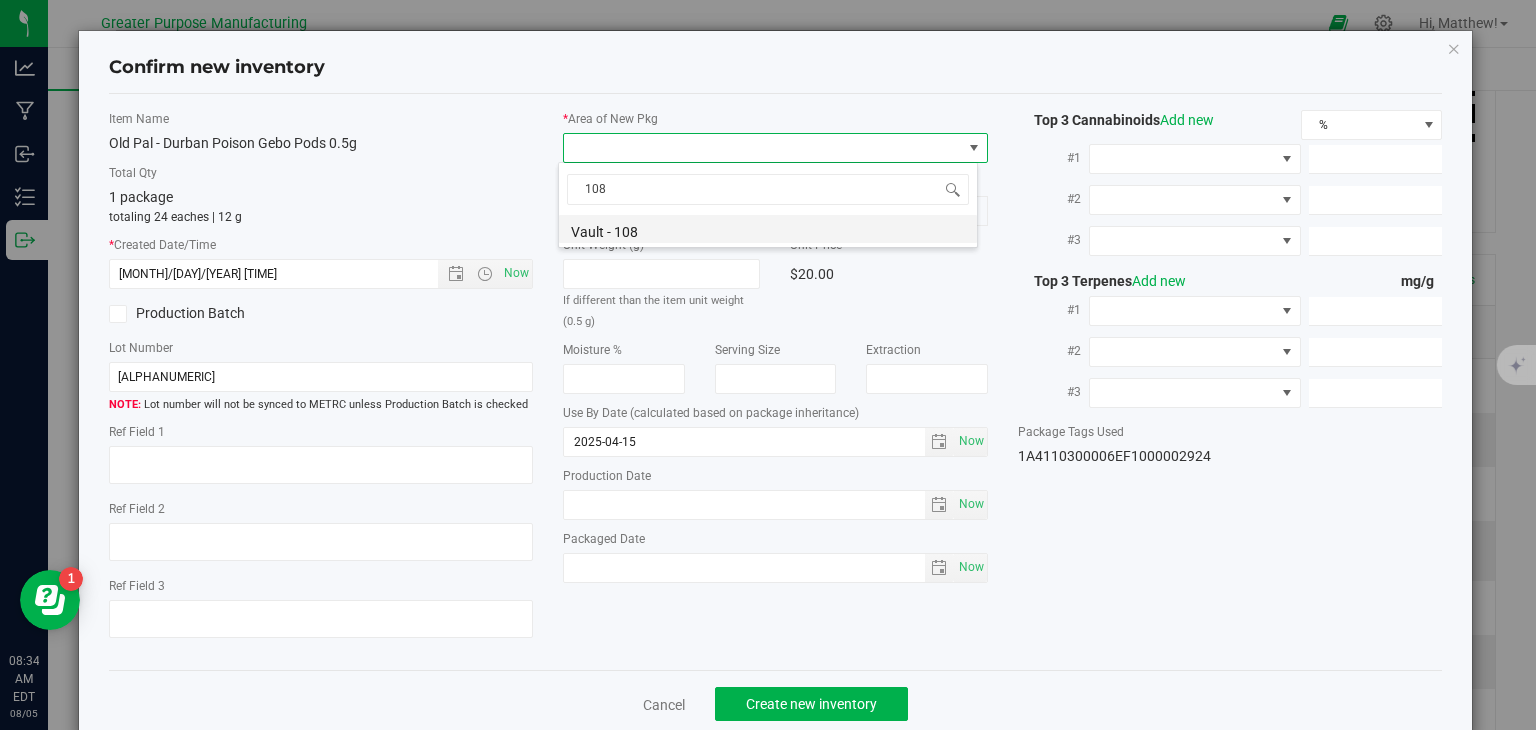 click on "Vault - 108" at bounding box center (768, 229) 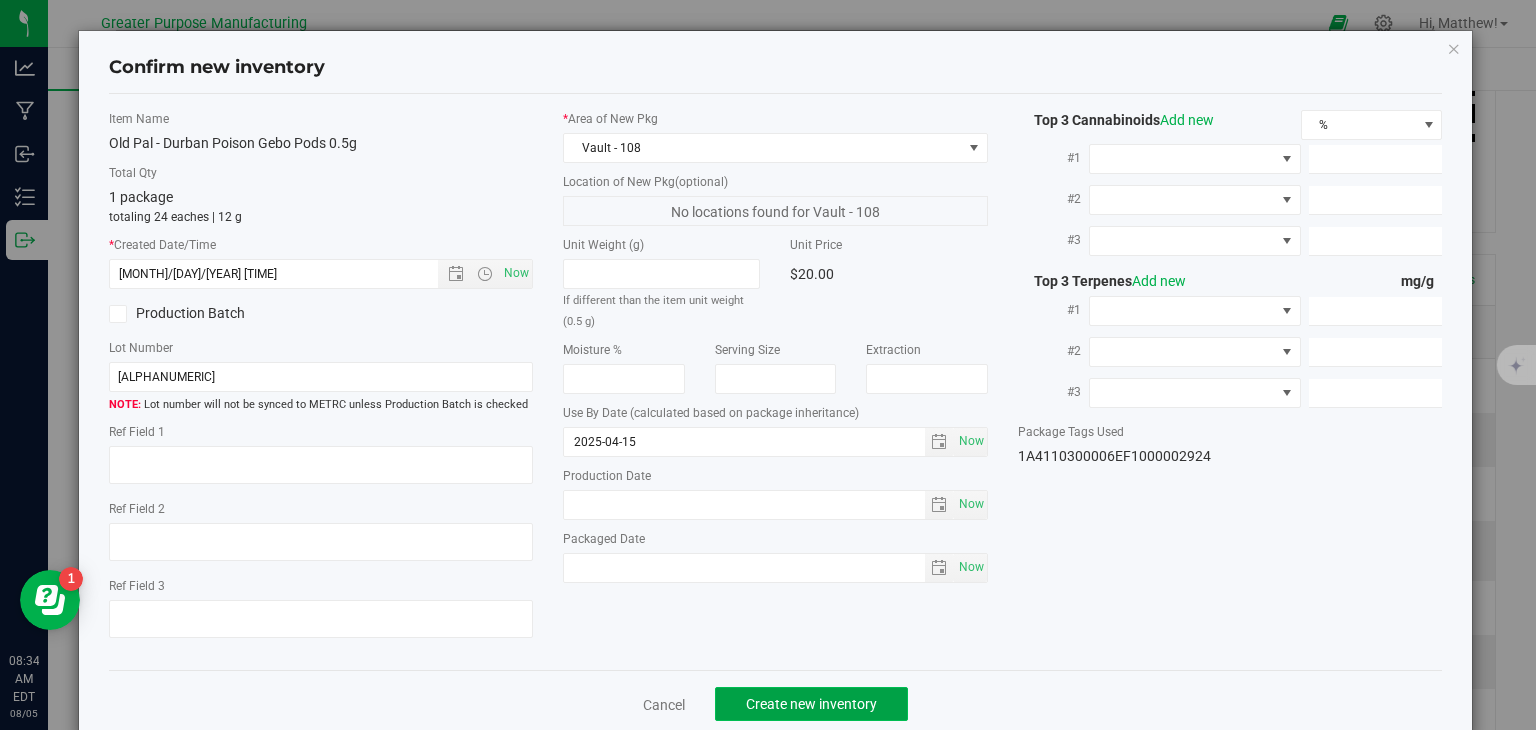 click on "Create new inventory" 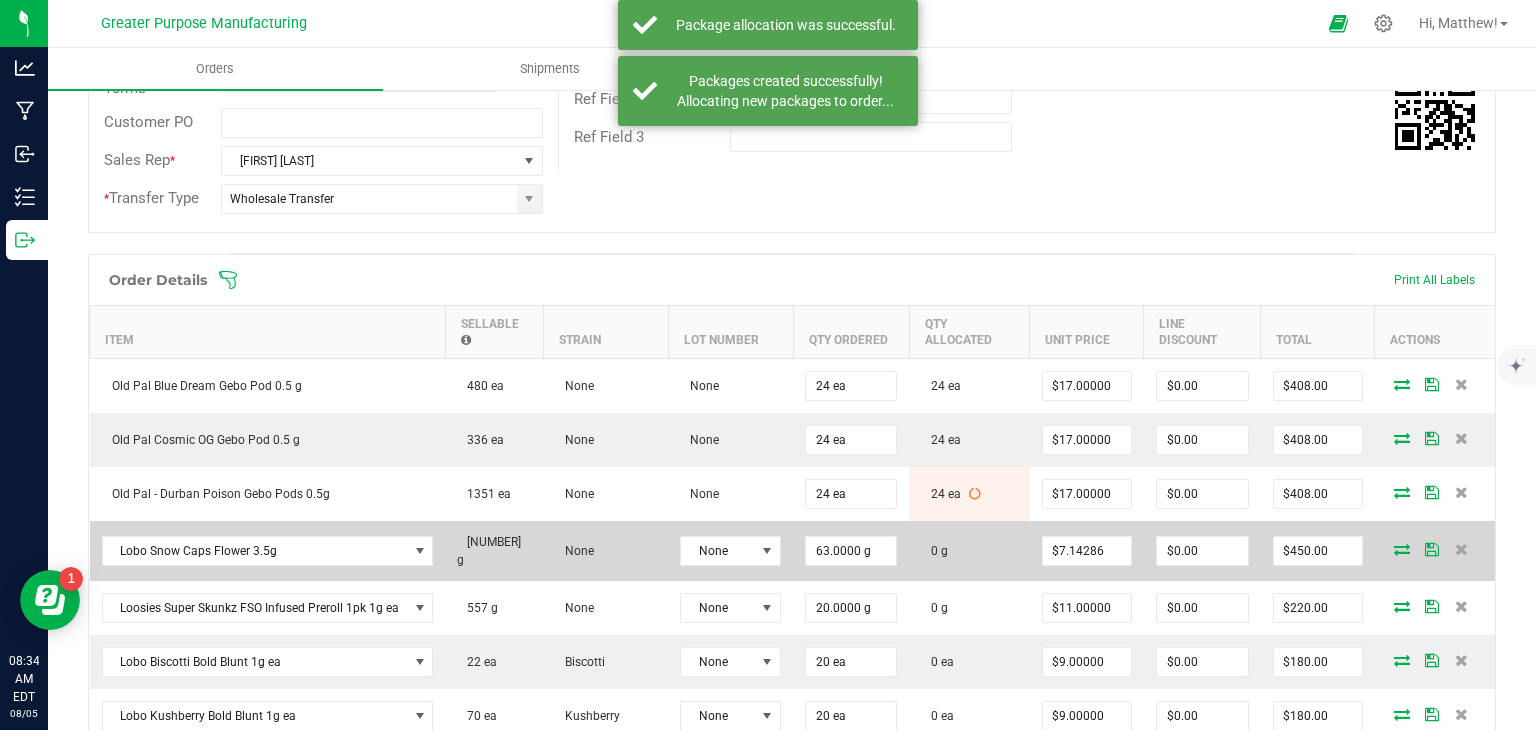 click at bounding box center (1402, 549) 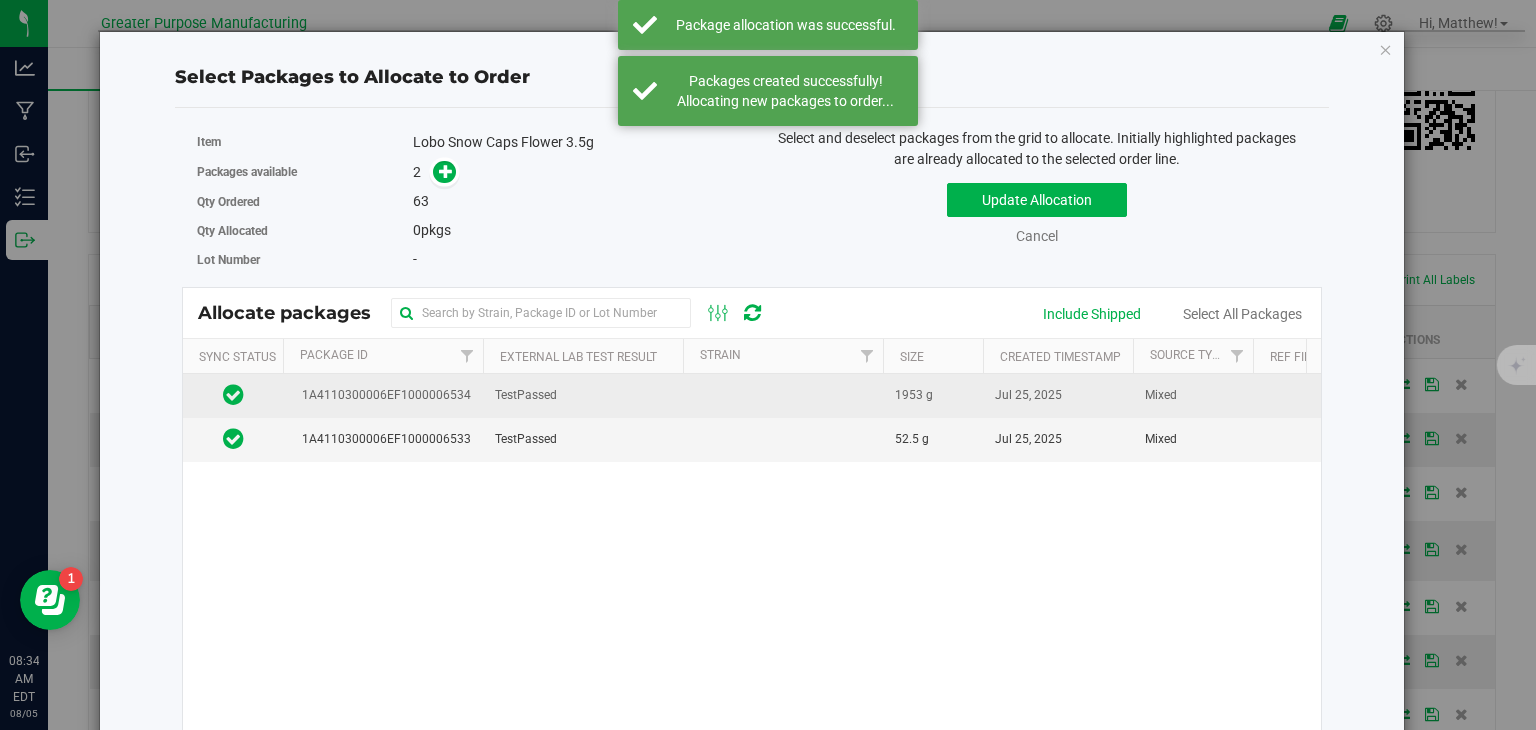 click on "TestPassed" at bounding box center [583, 396] 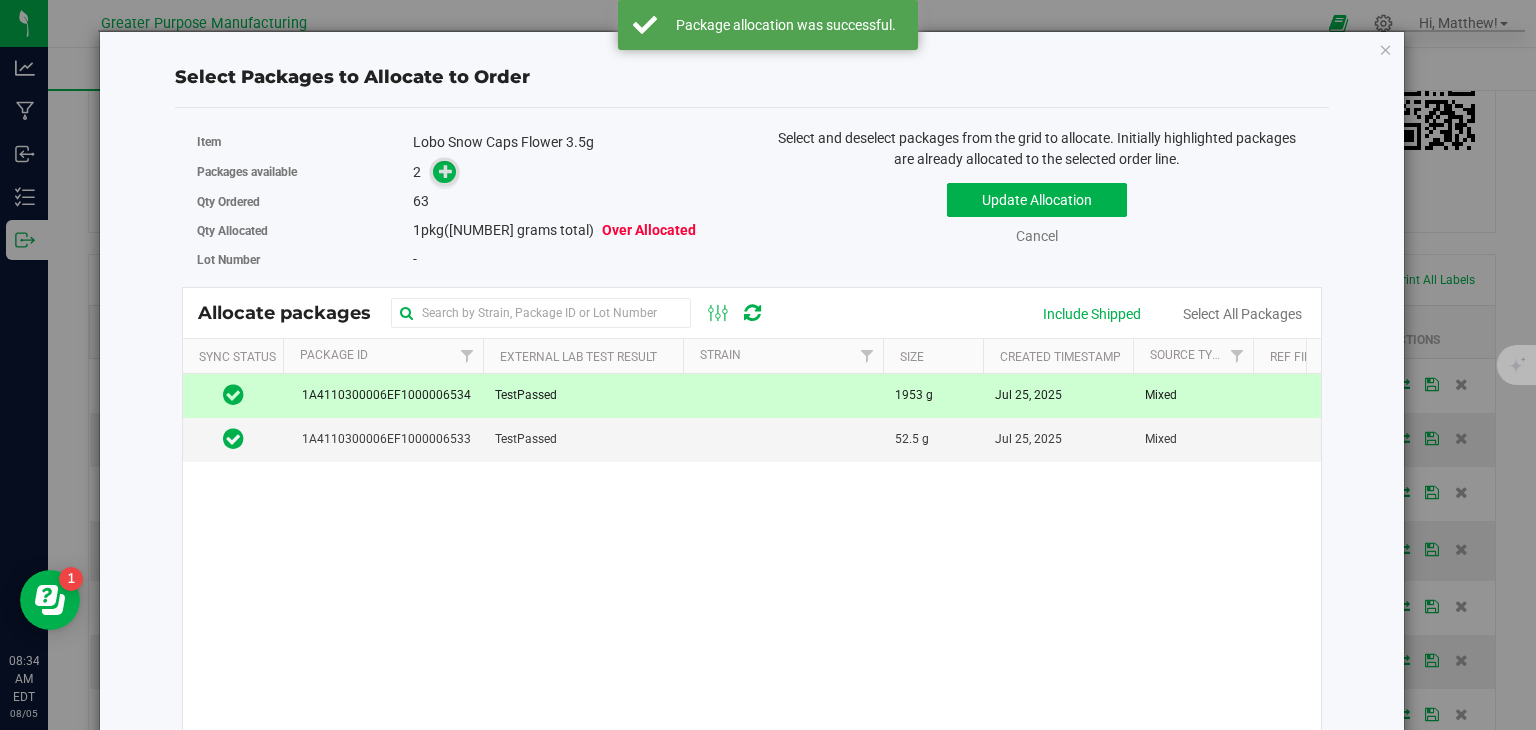 click at bounding box center (446, 171) 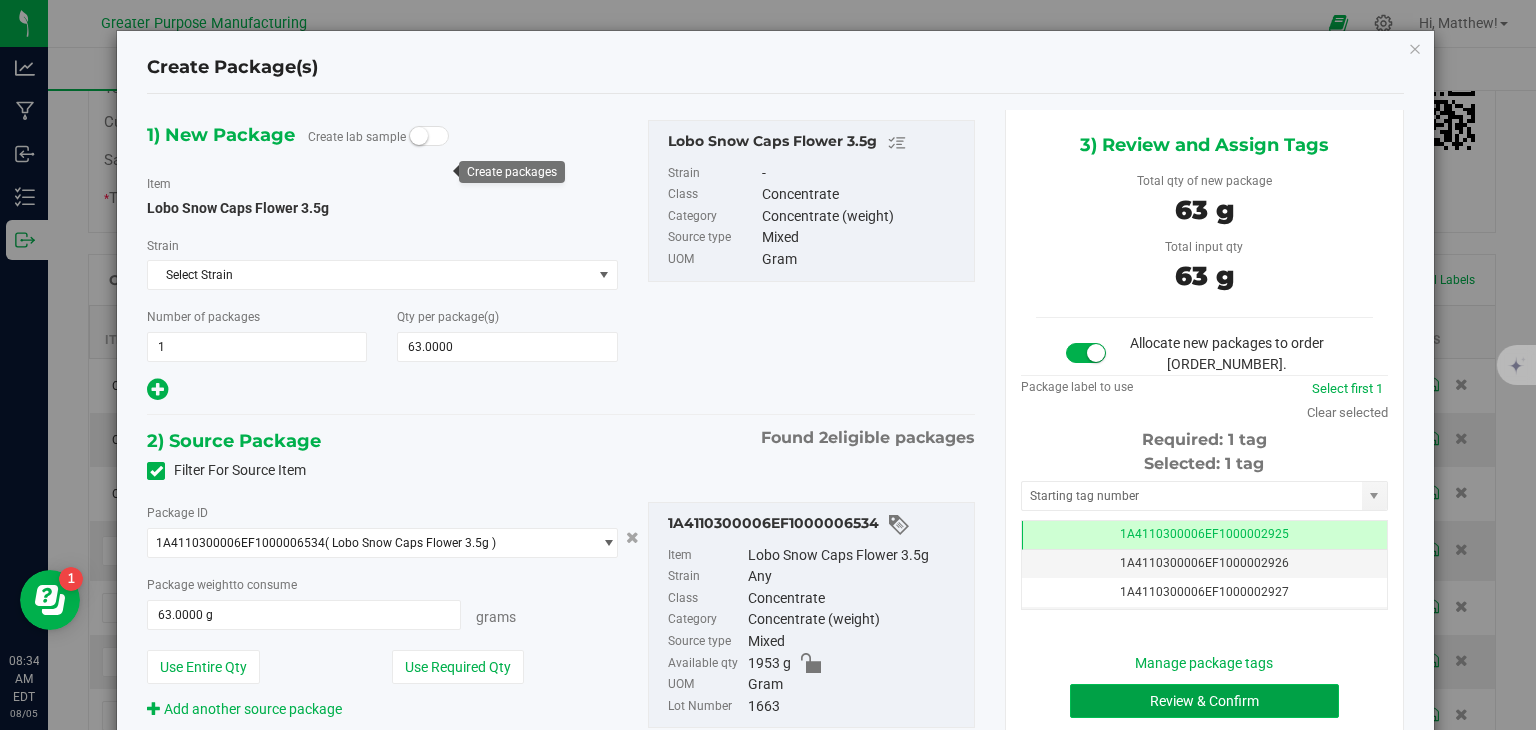 click on "Review & Confirm" at bounding box center (1204, 701) 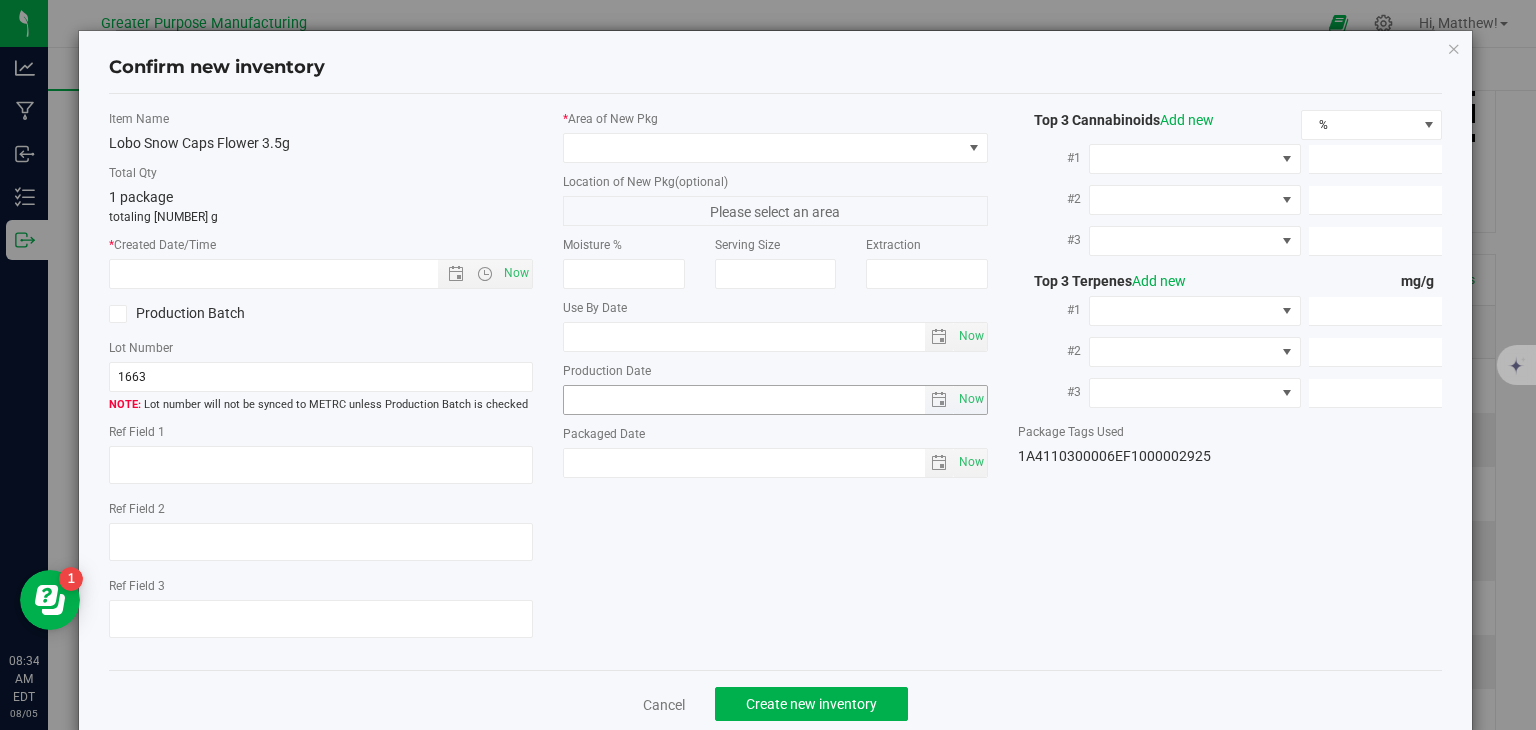 type on "2025-11-30" 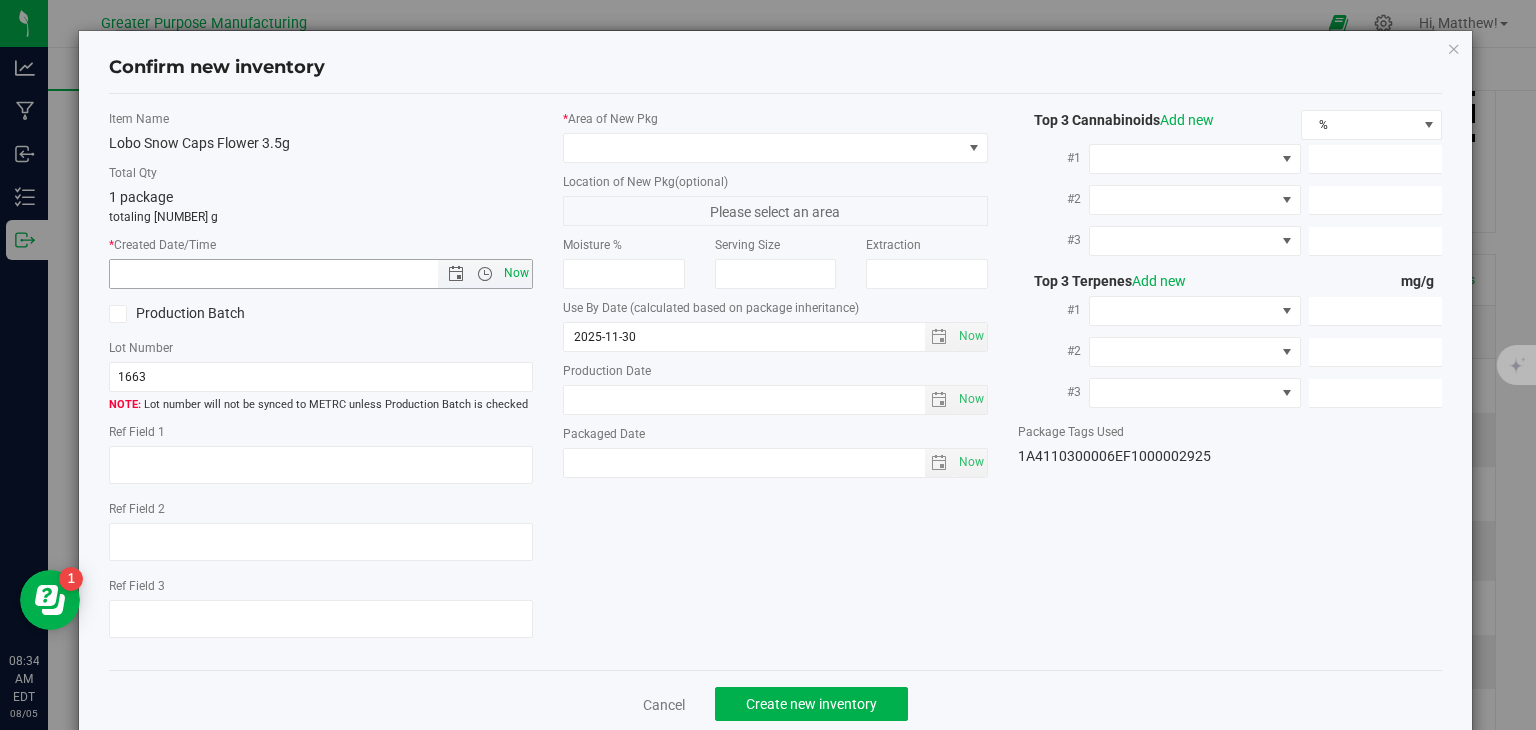 click on "Now" at bounding box center (517, 273) 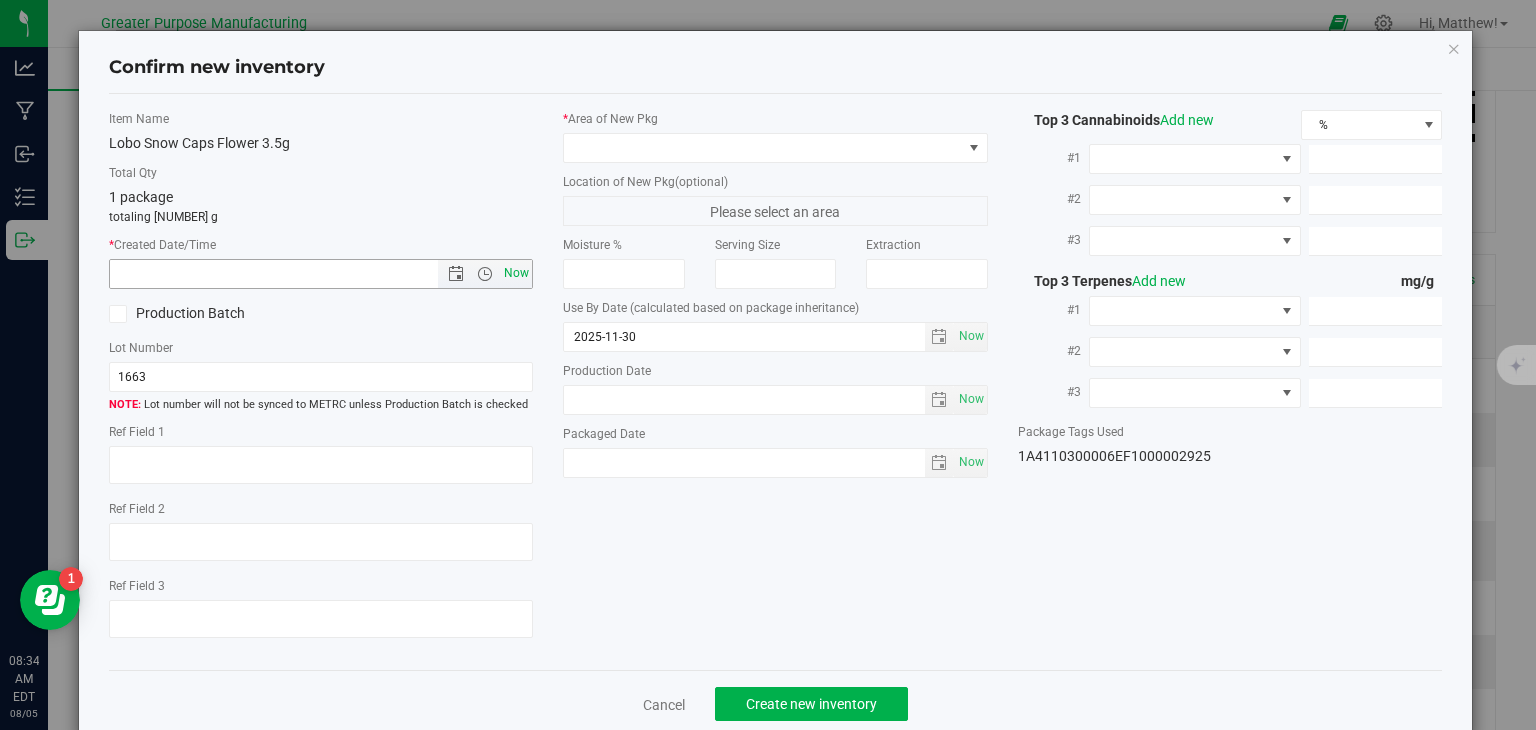 type on "[MONTH]/[DAY]/[YEAR] [TIME]" 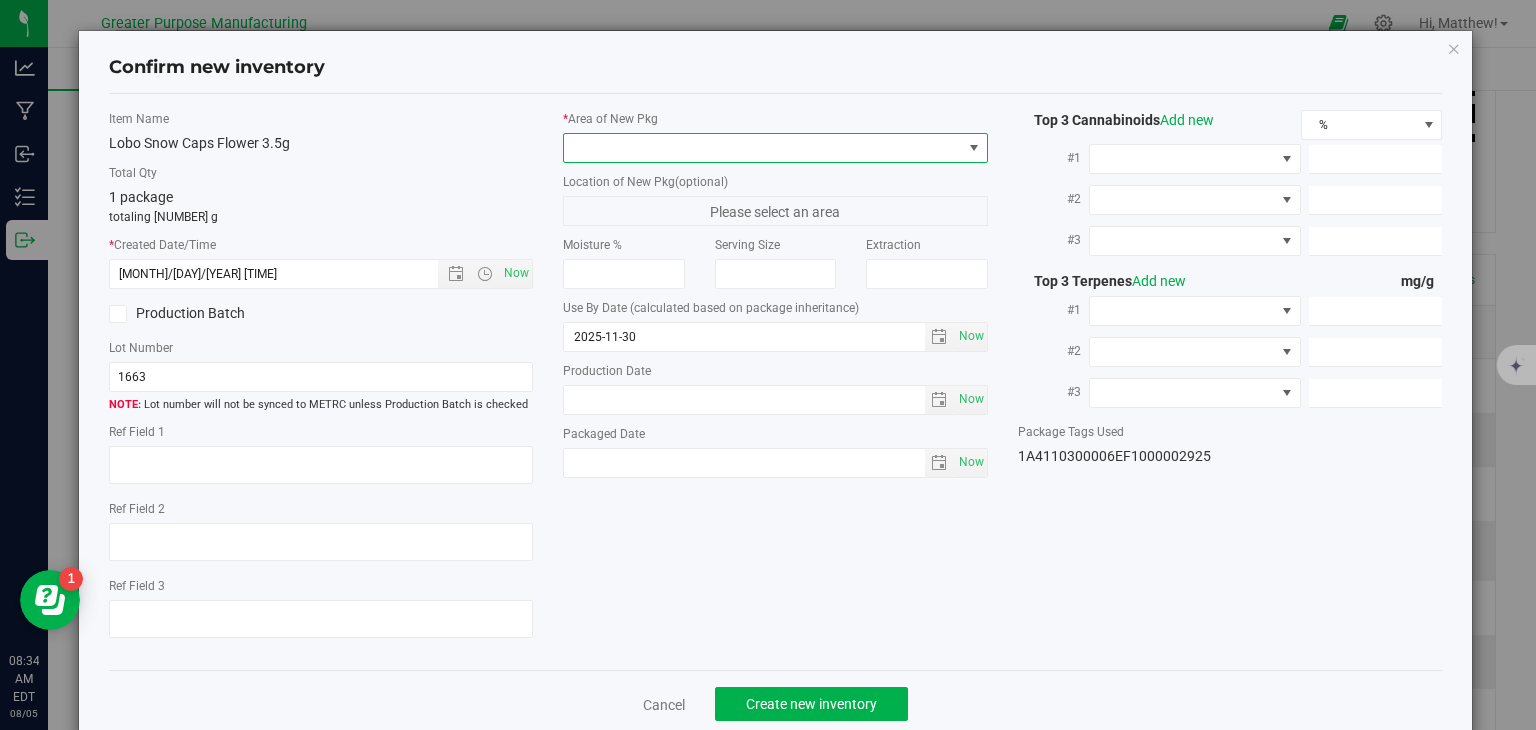 click at bounding box center (763, 148) 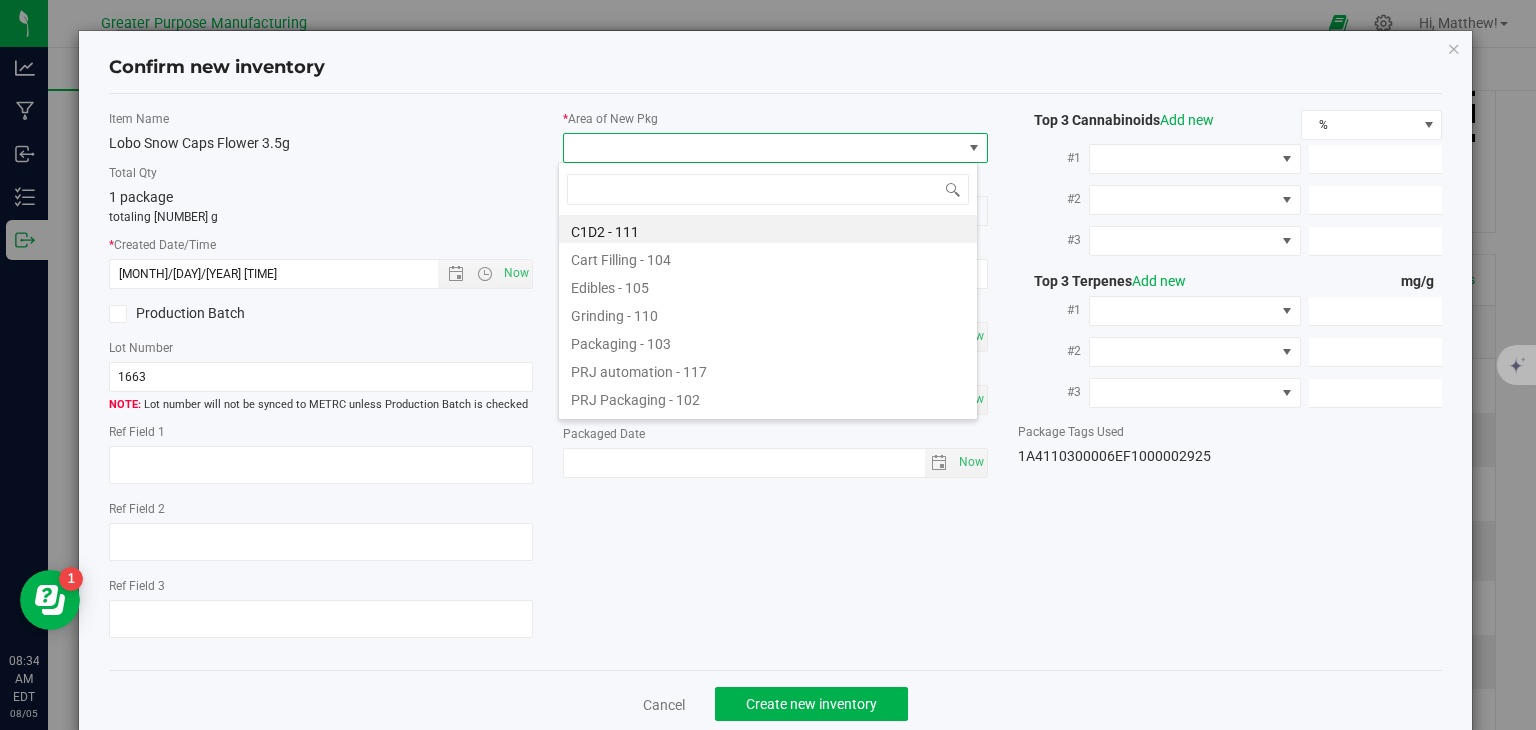 type on "108" 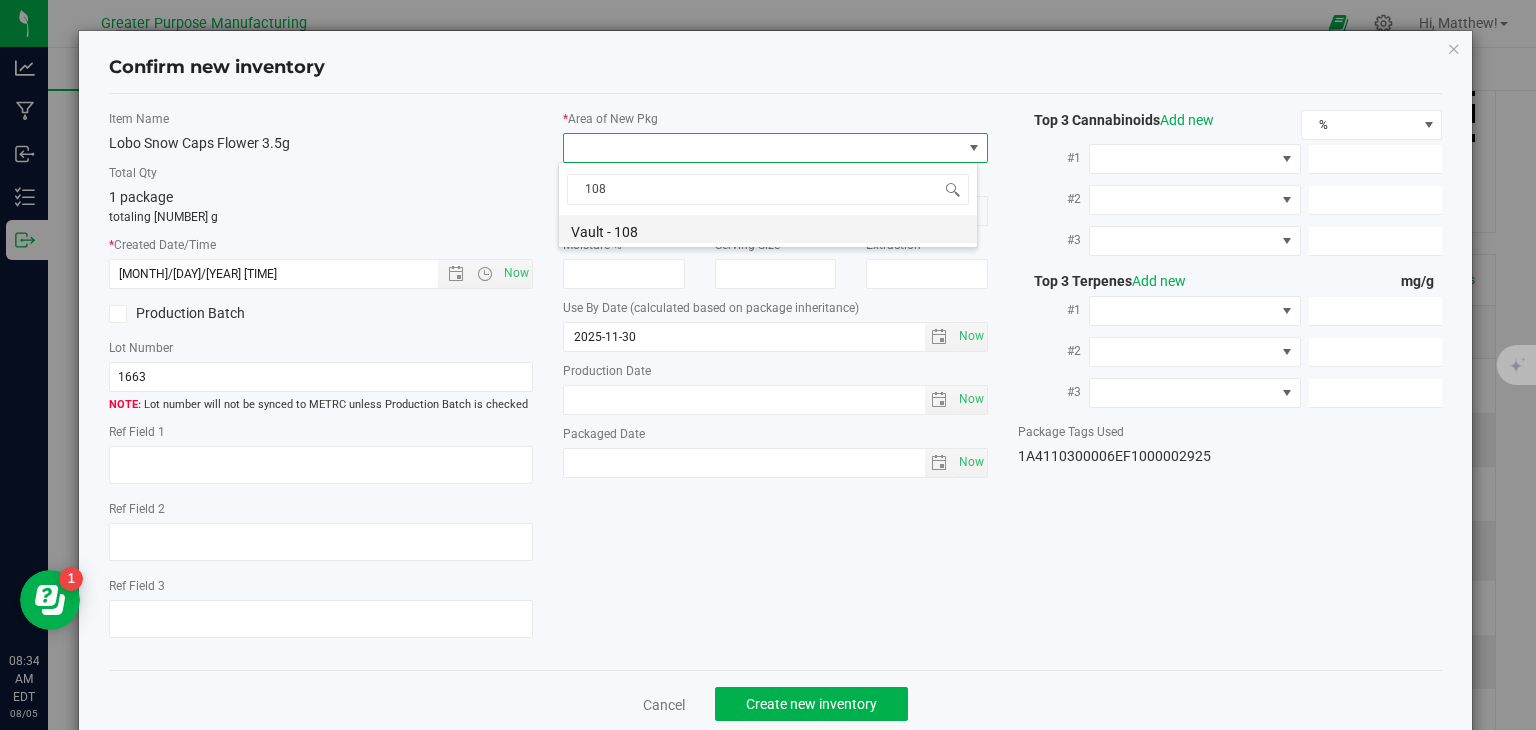 click on "Vault - 108" at bounding box center [768, 229] 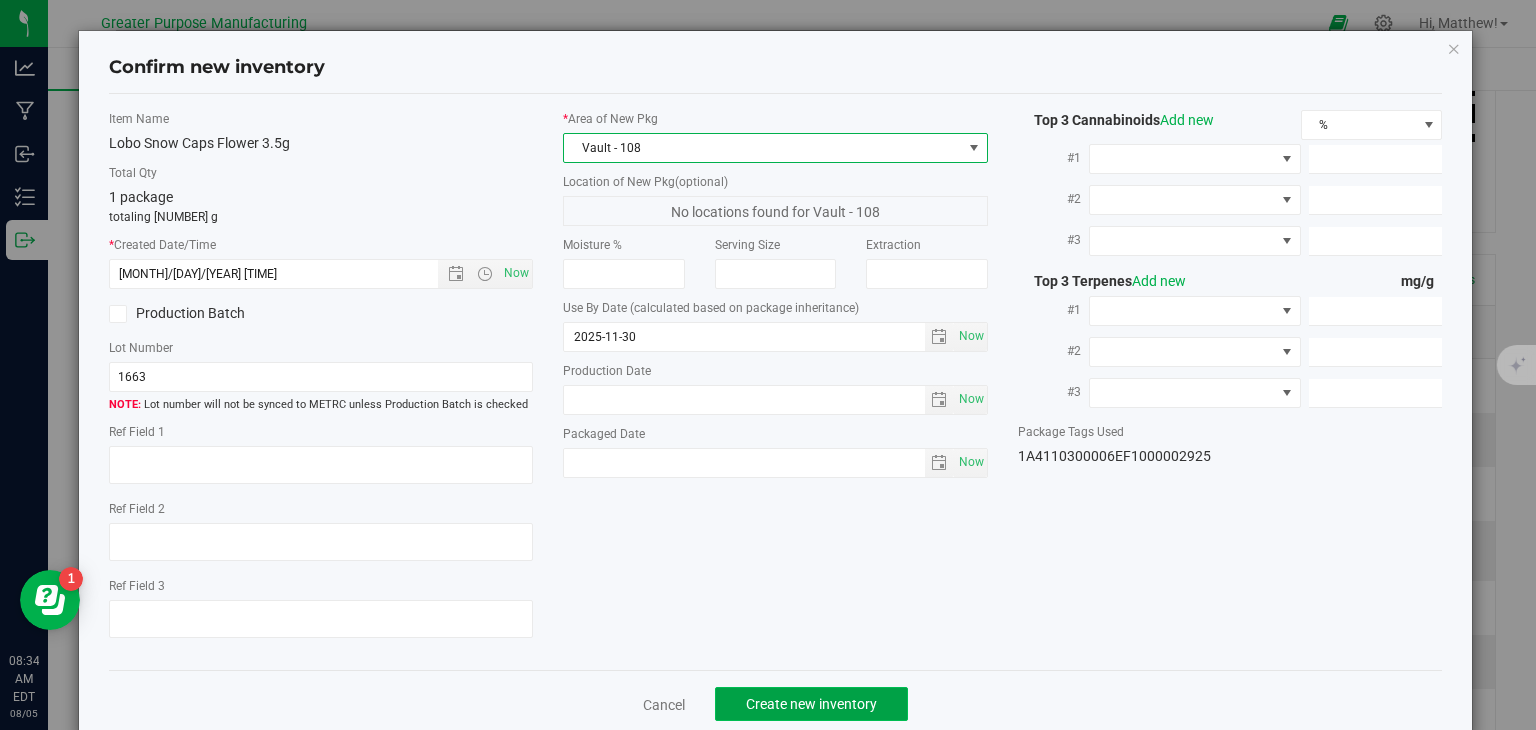 click on "Create new inventory" 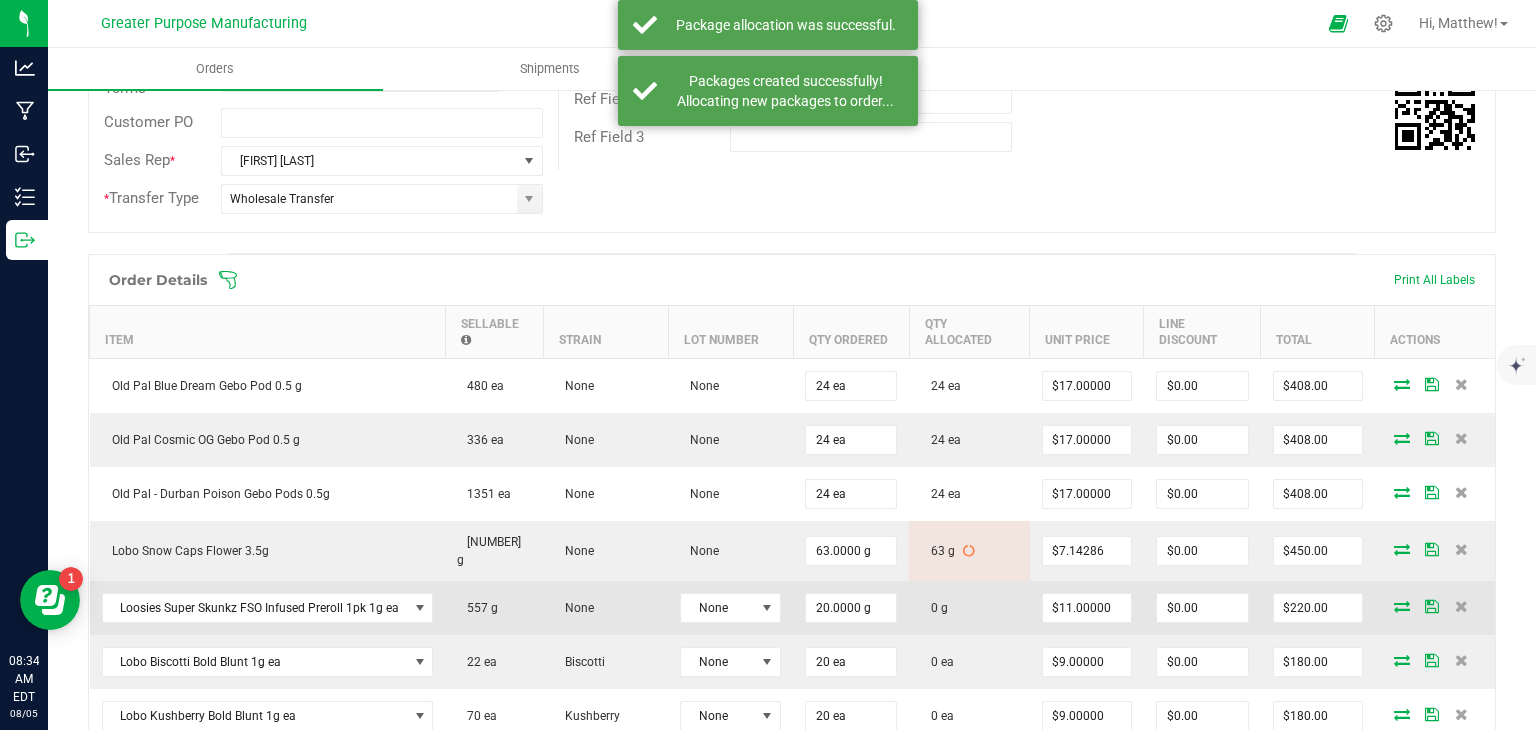 click at bounding box center (1402, 606) 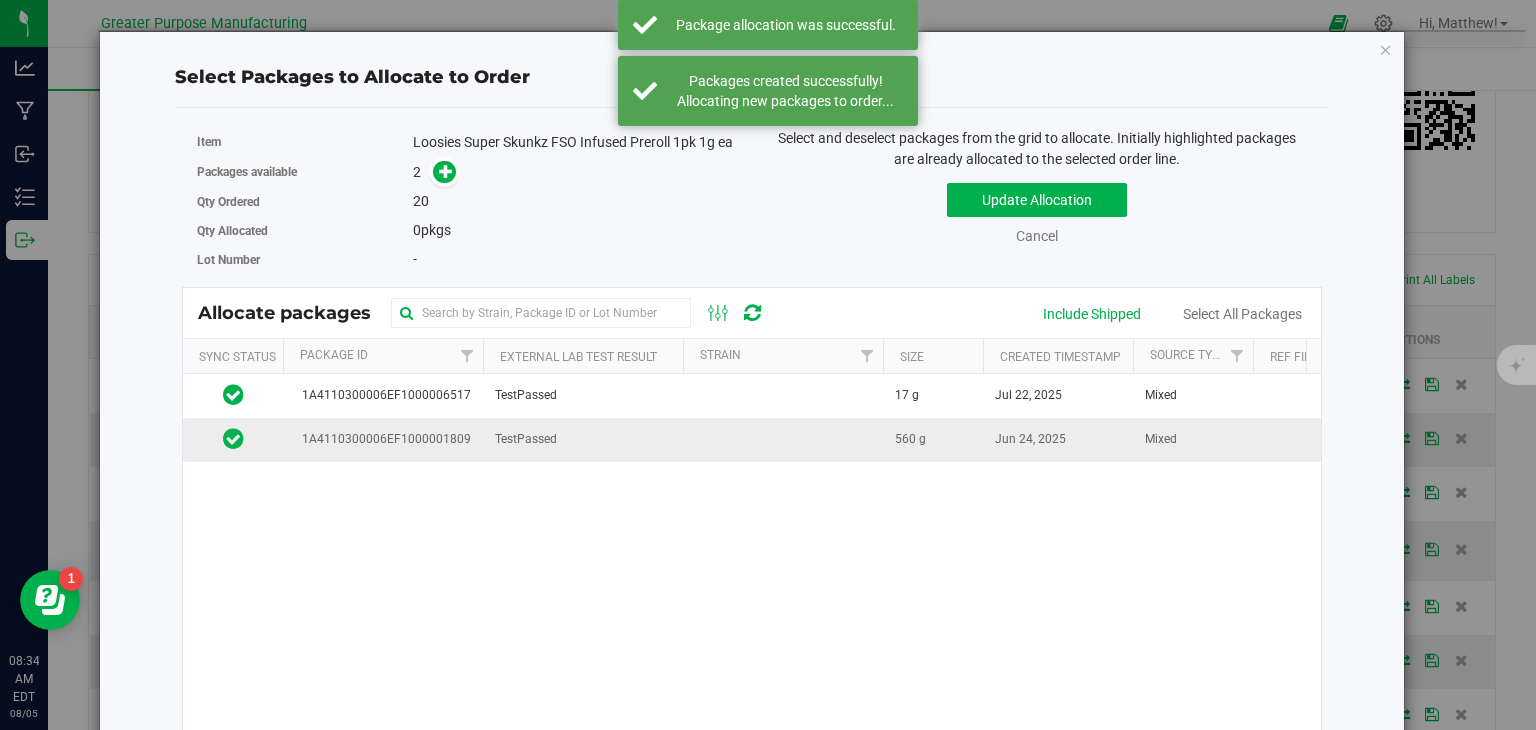 click at bounding box center [783, 439] 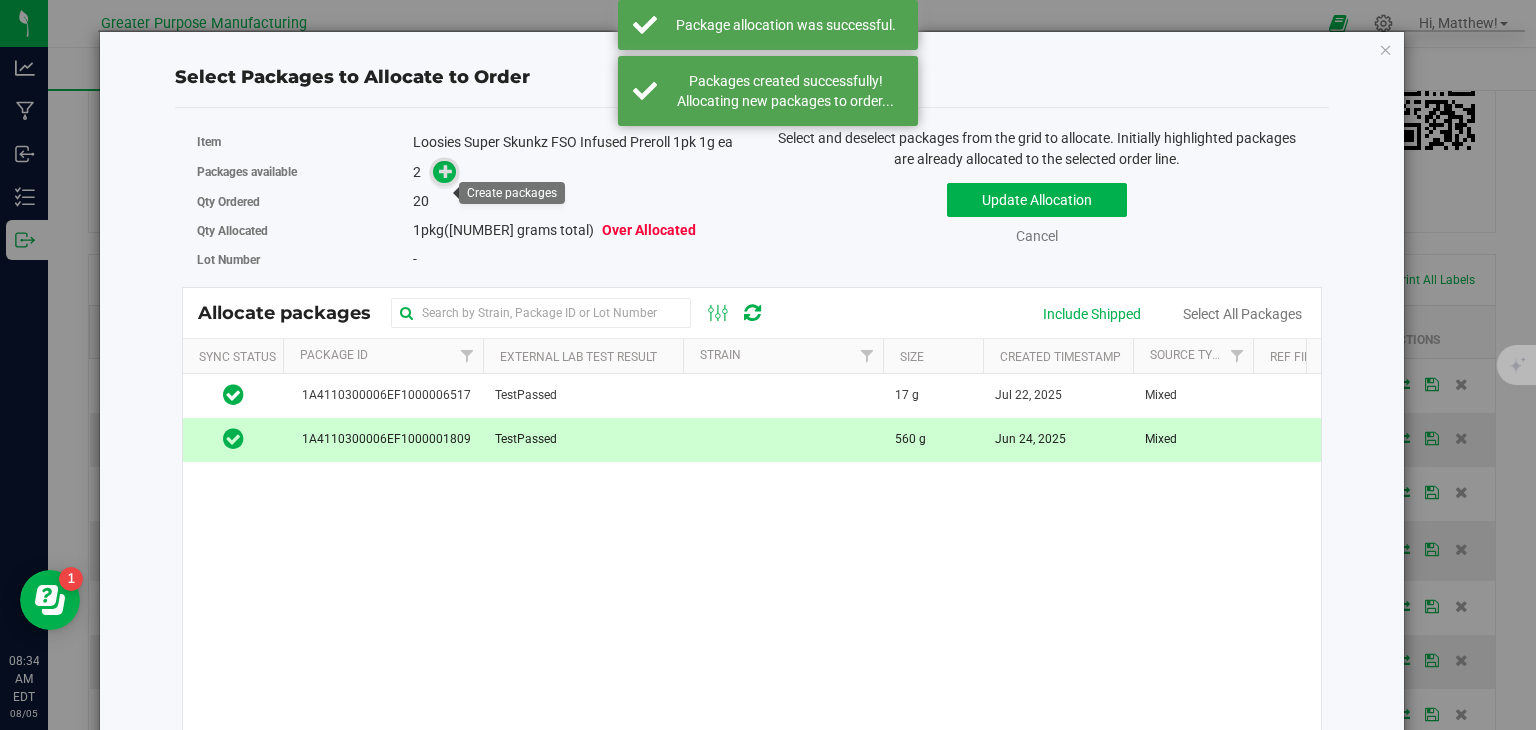 click at bounding box center (446, 171) 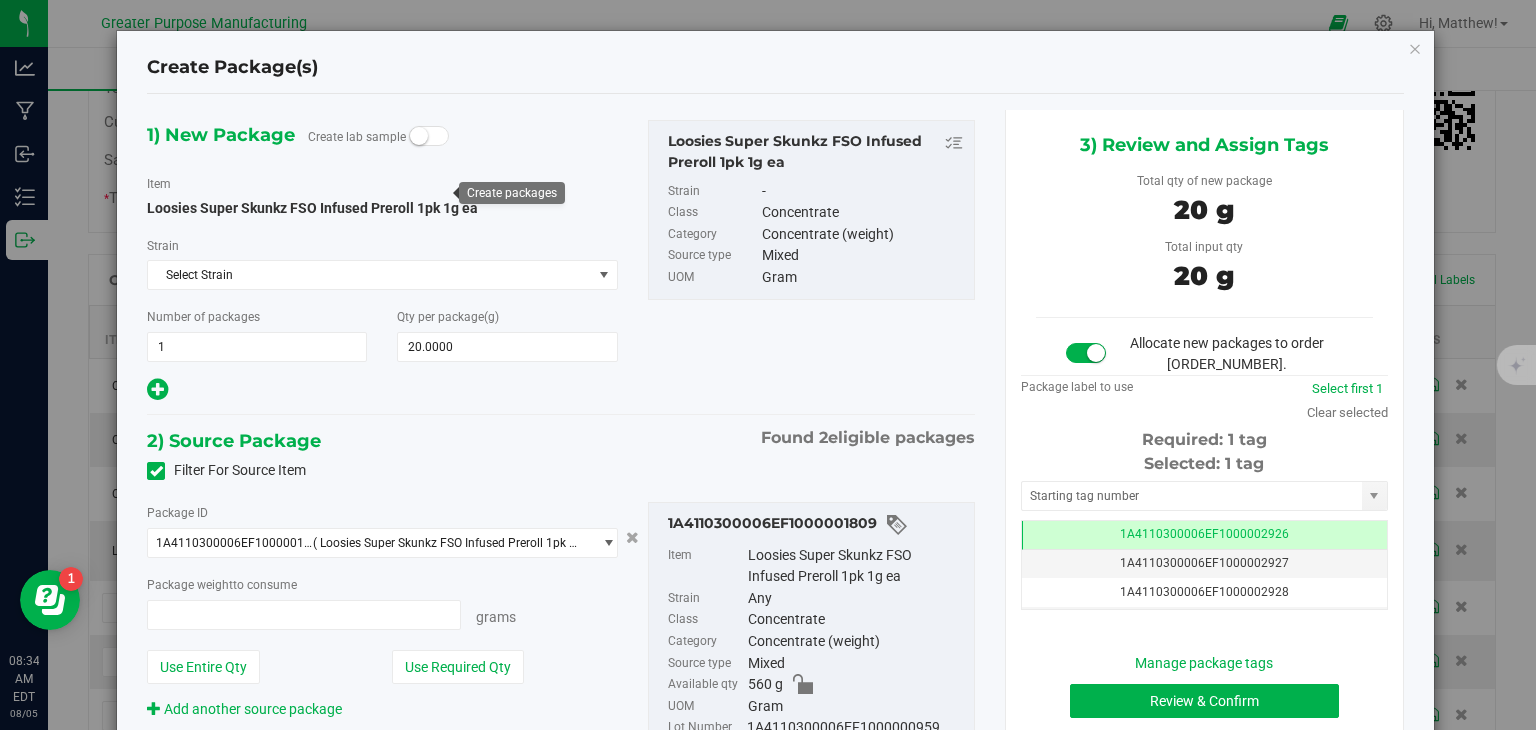 type on "20.0000 g" 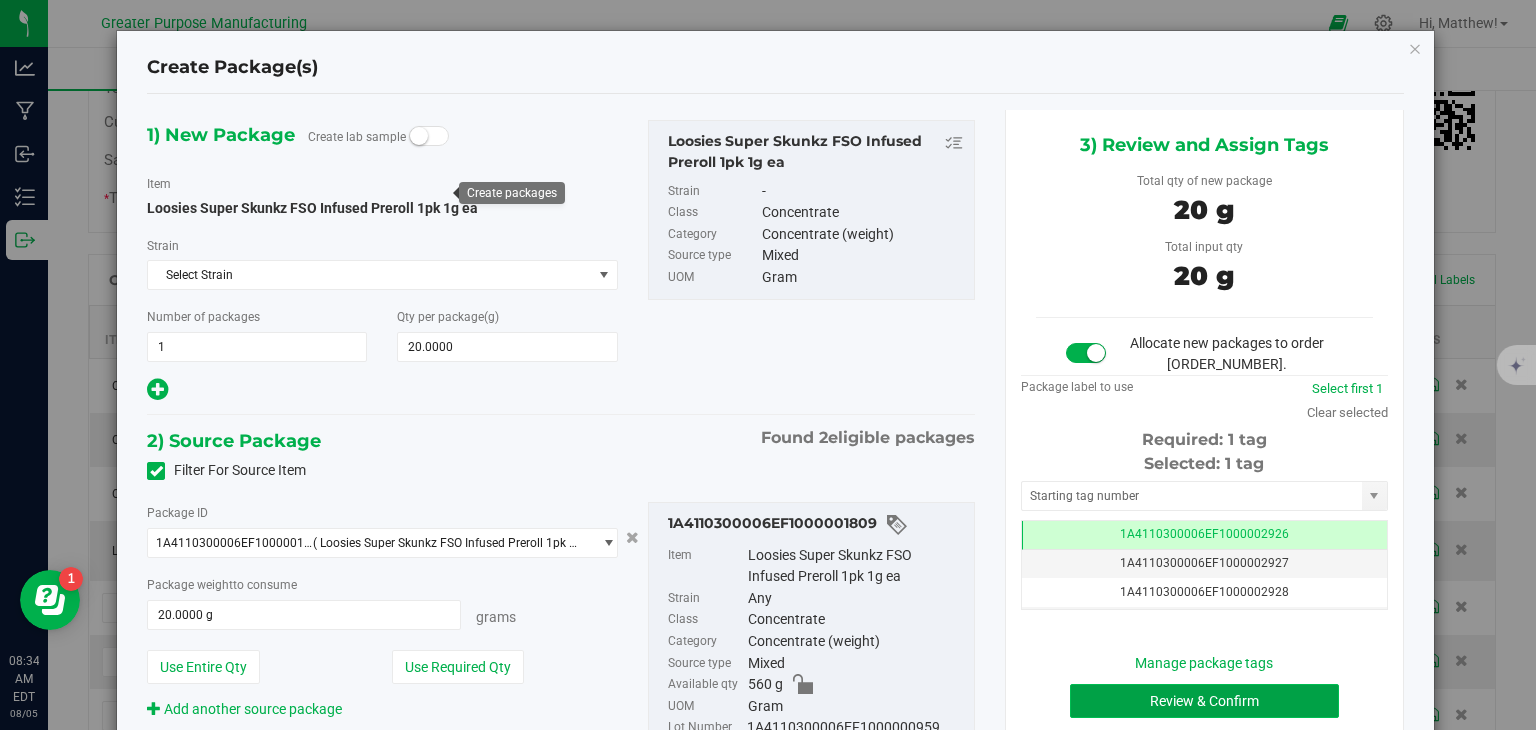 click on "Review & Confirm" at bounding box center [1204, 701] 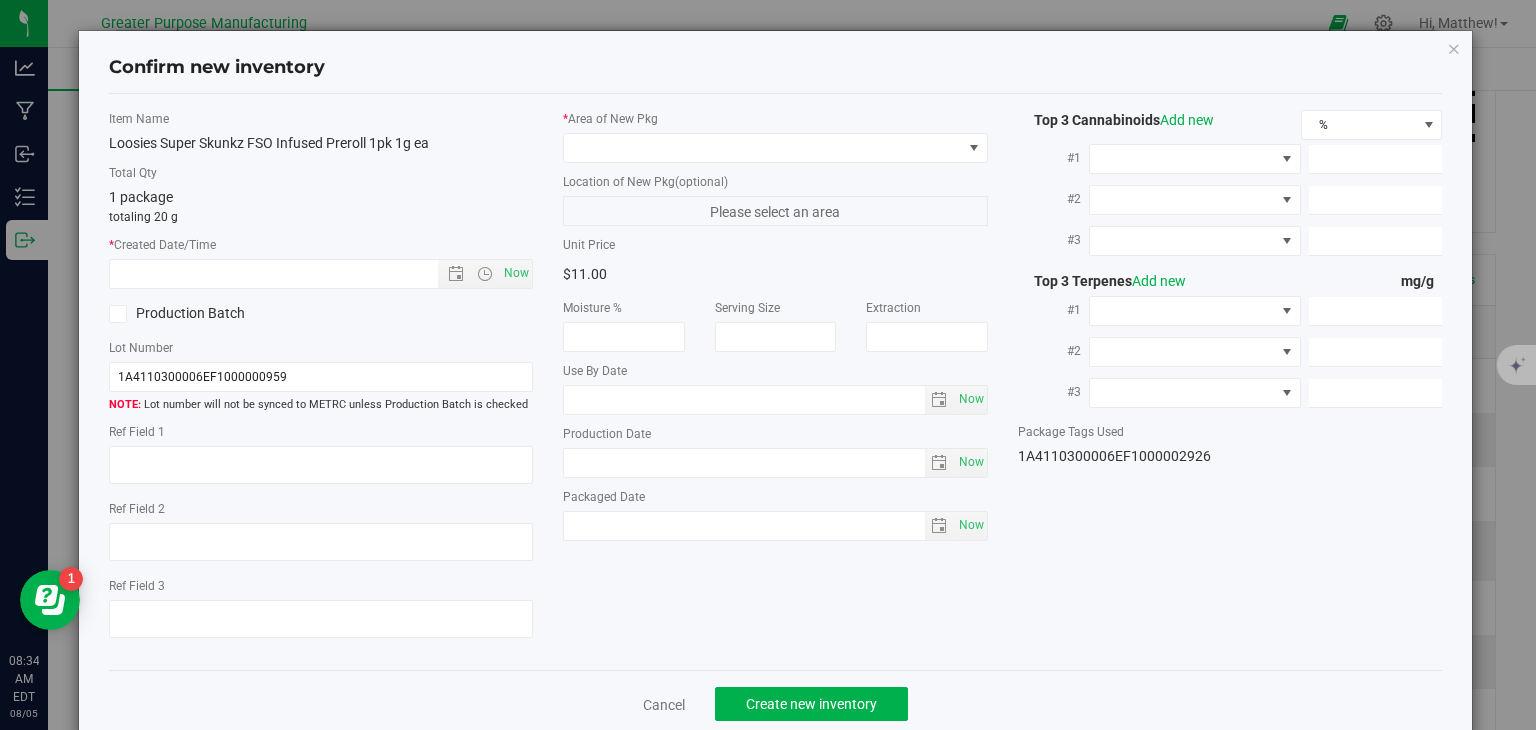 type on "[YEAR]-[MONTH]-[DAY]" 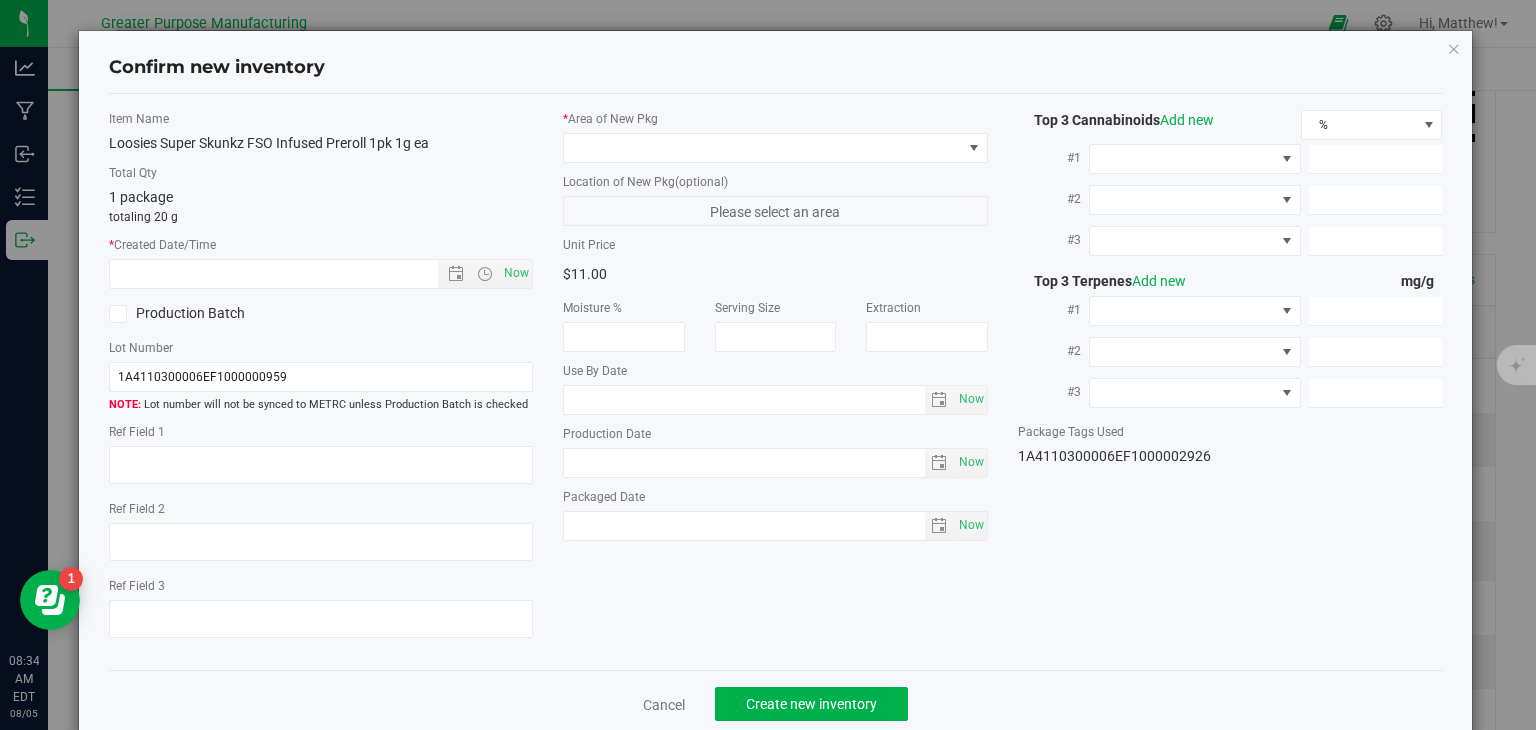 type on "2025-06-24" 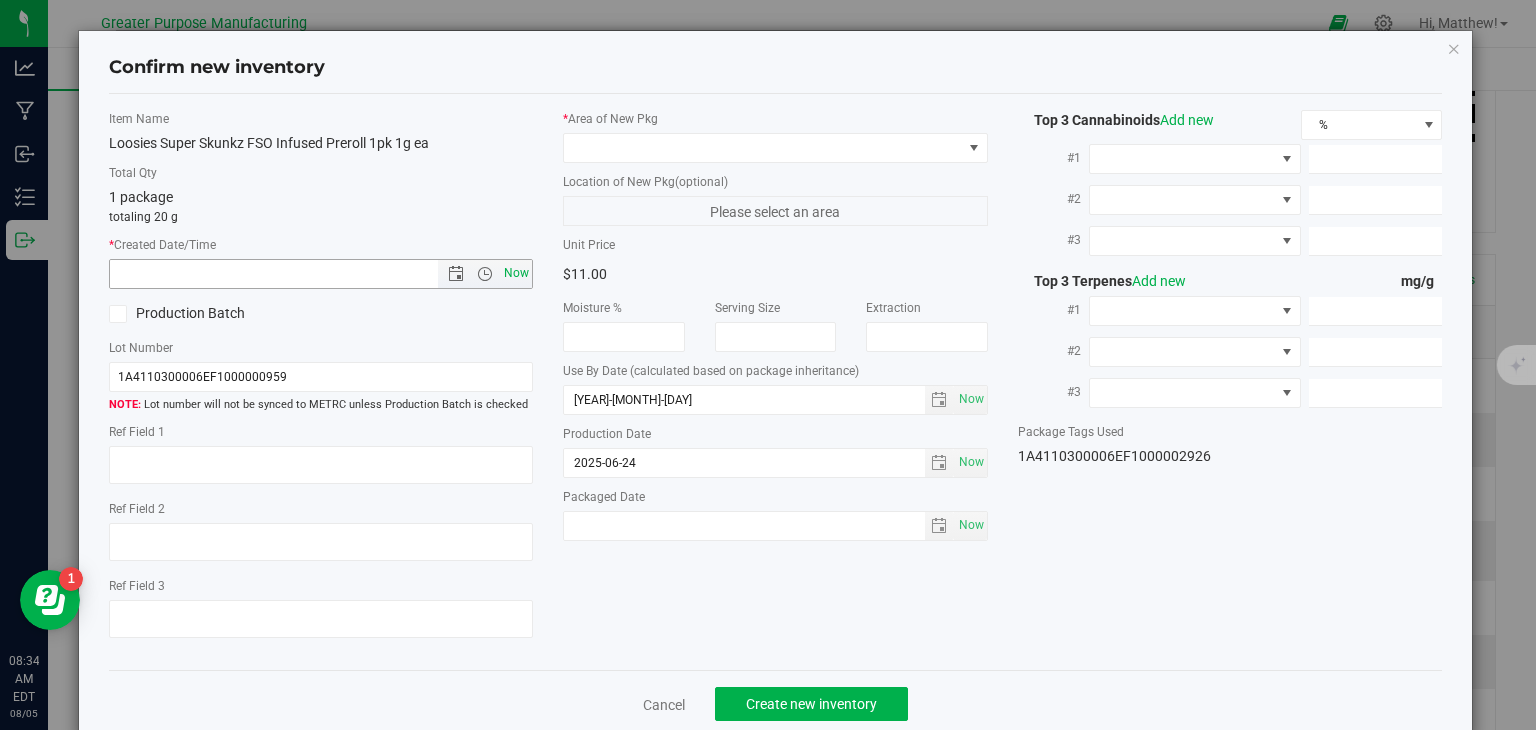 click on "Now" at bounding box center [517, 273] 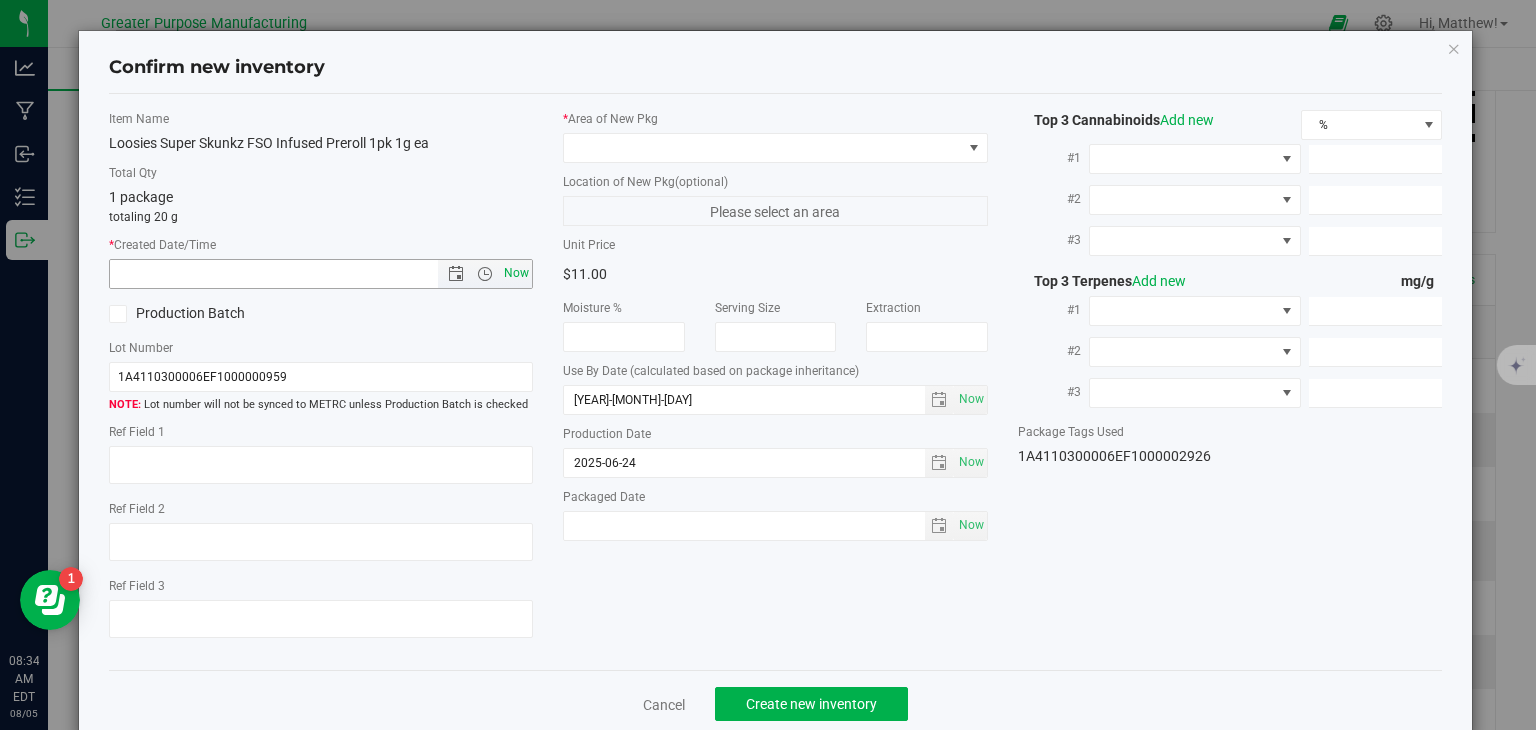type on "[MONTH]/[DAY]/[YEAR] [TIME]" 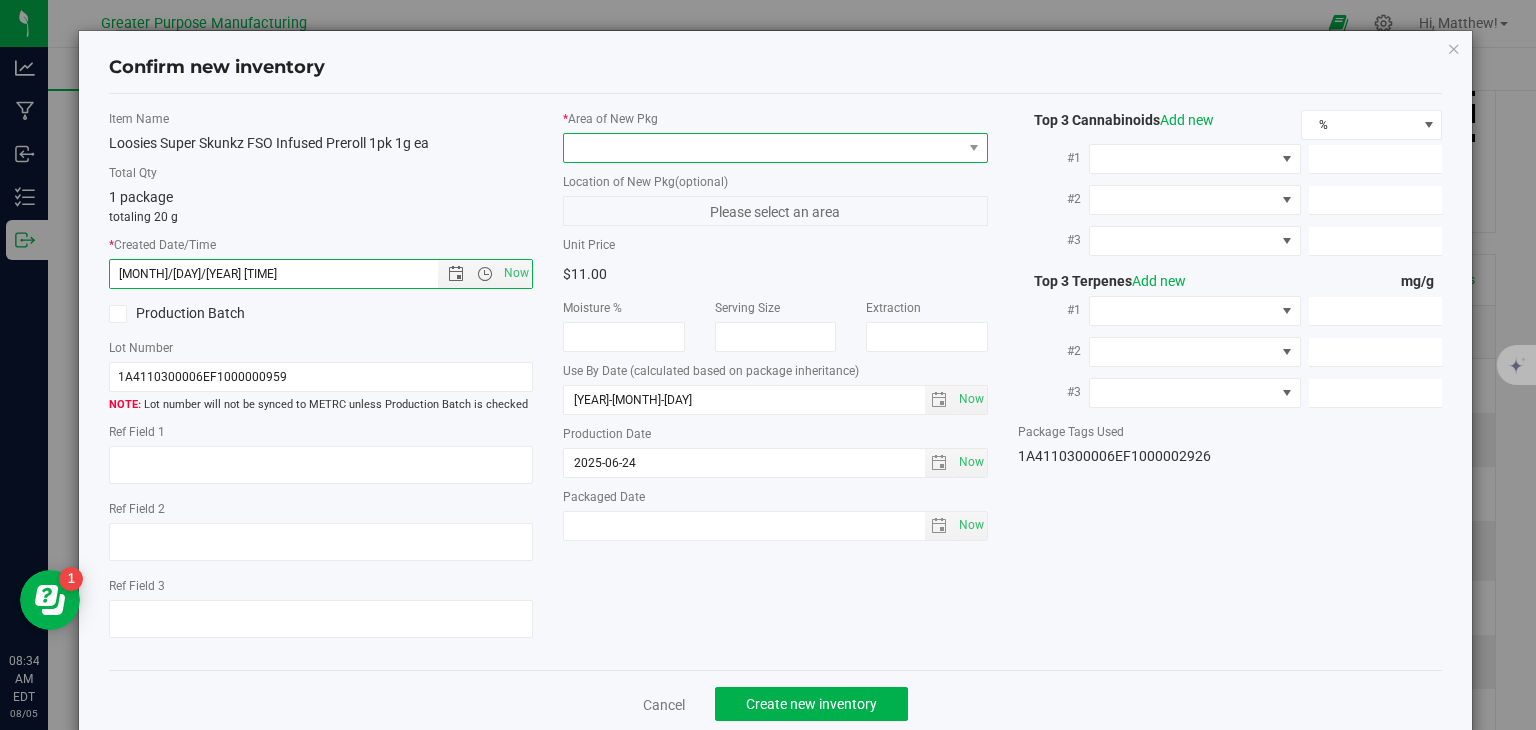 click at bounding box center (763, 148) 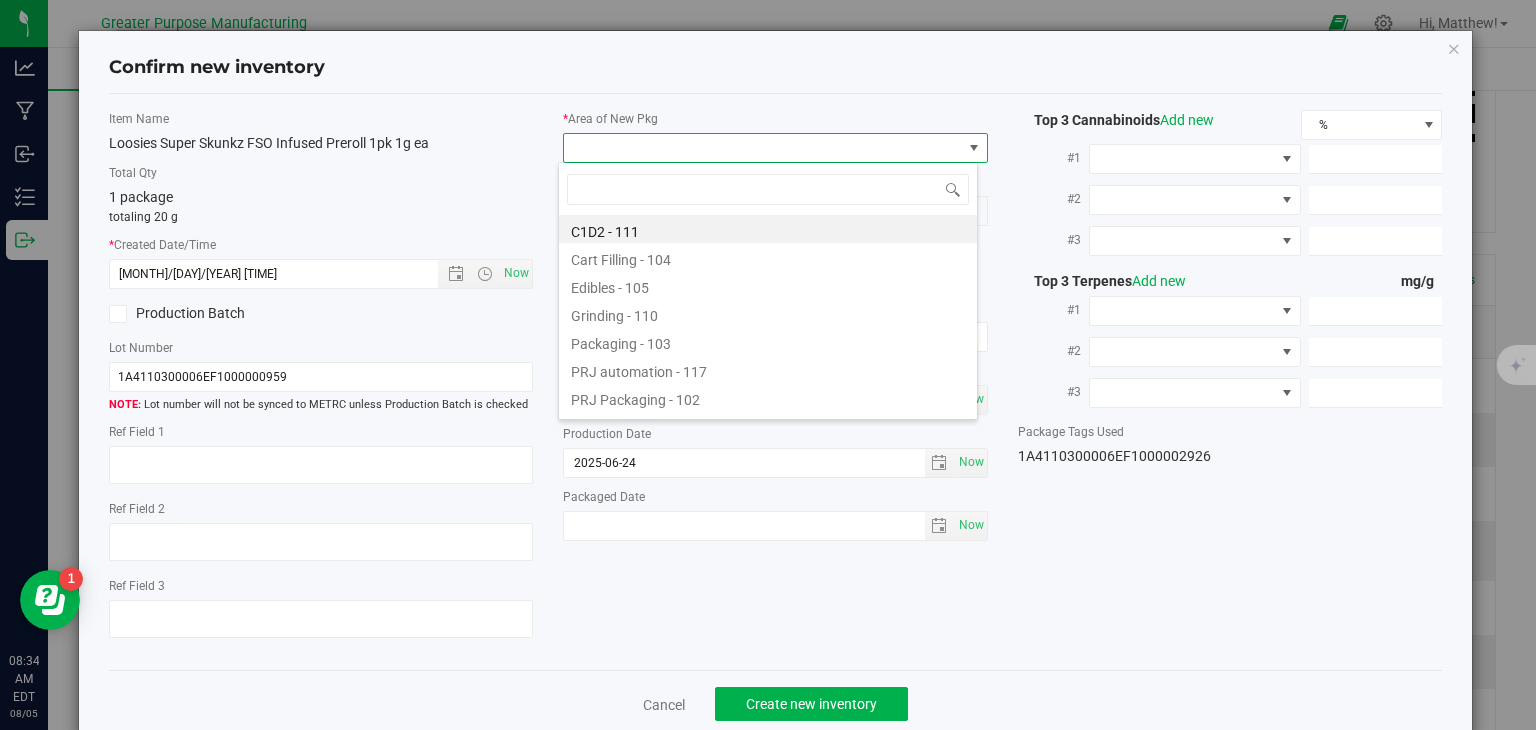 type on "108" 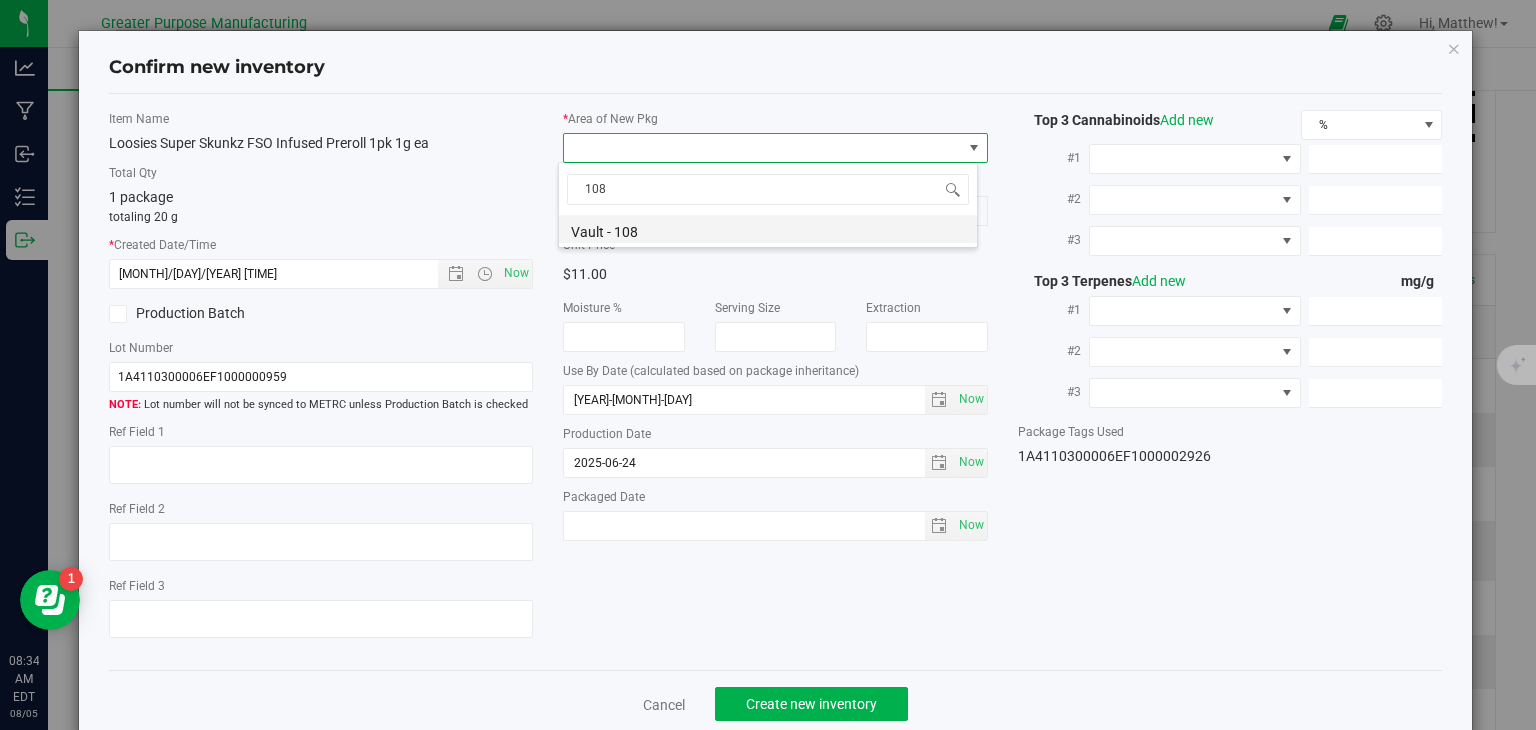 click on "Vault - 108" at bounding box center [768, 229] 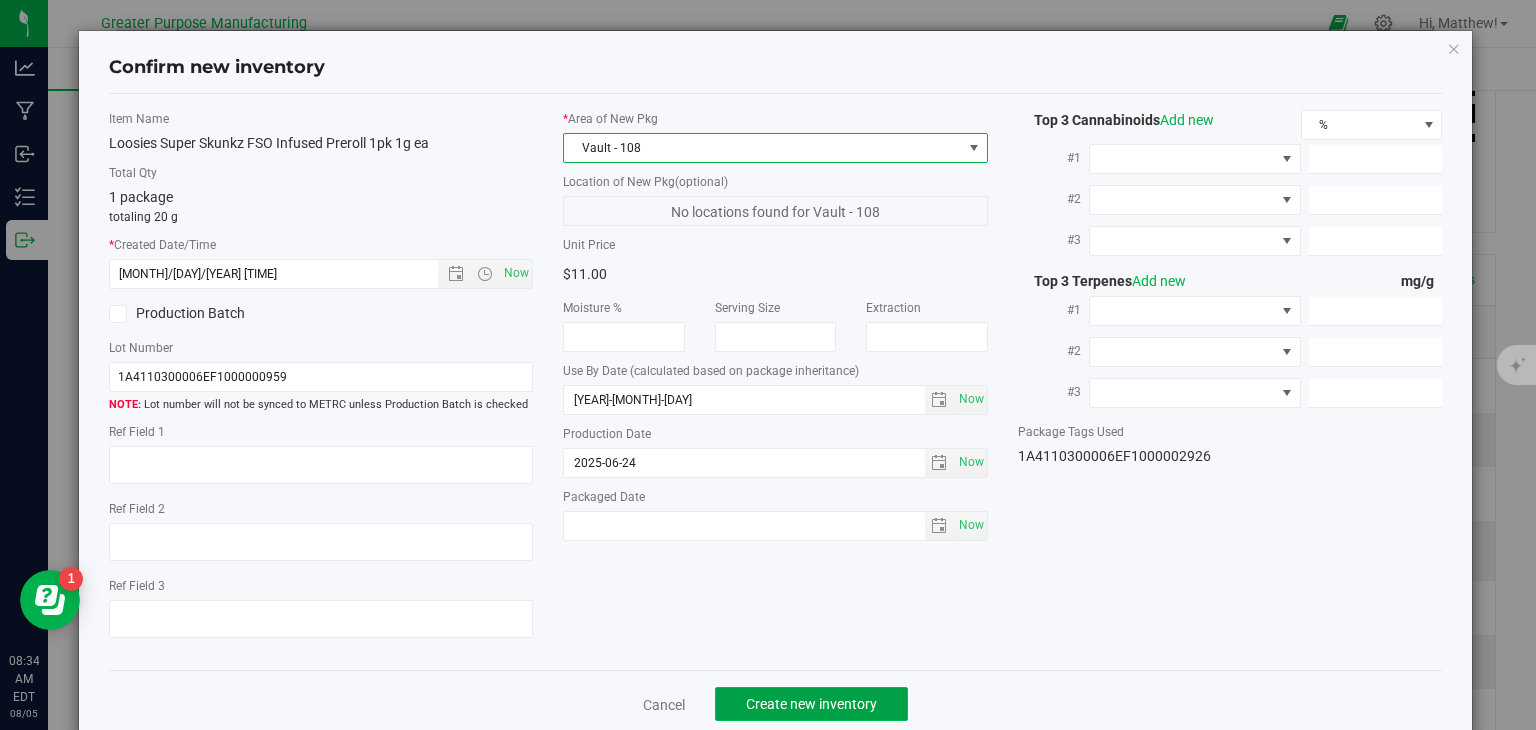 click on "Create new inventory" 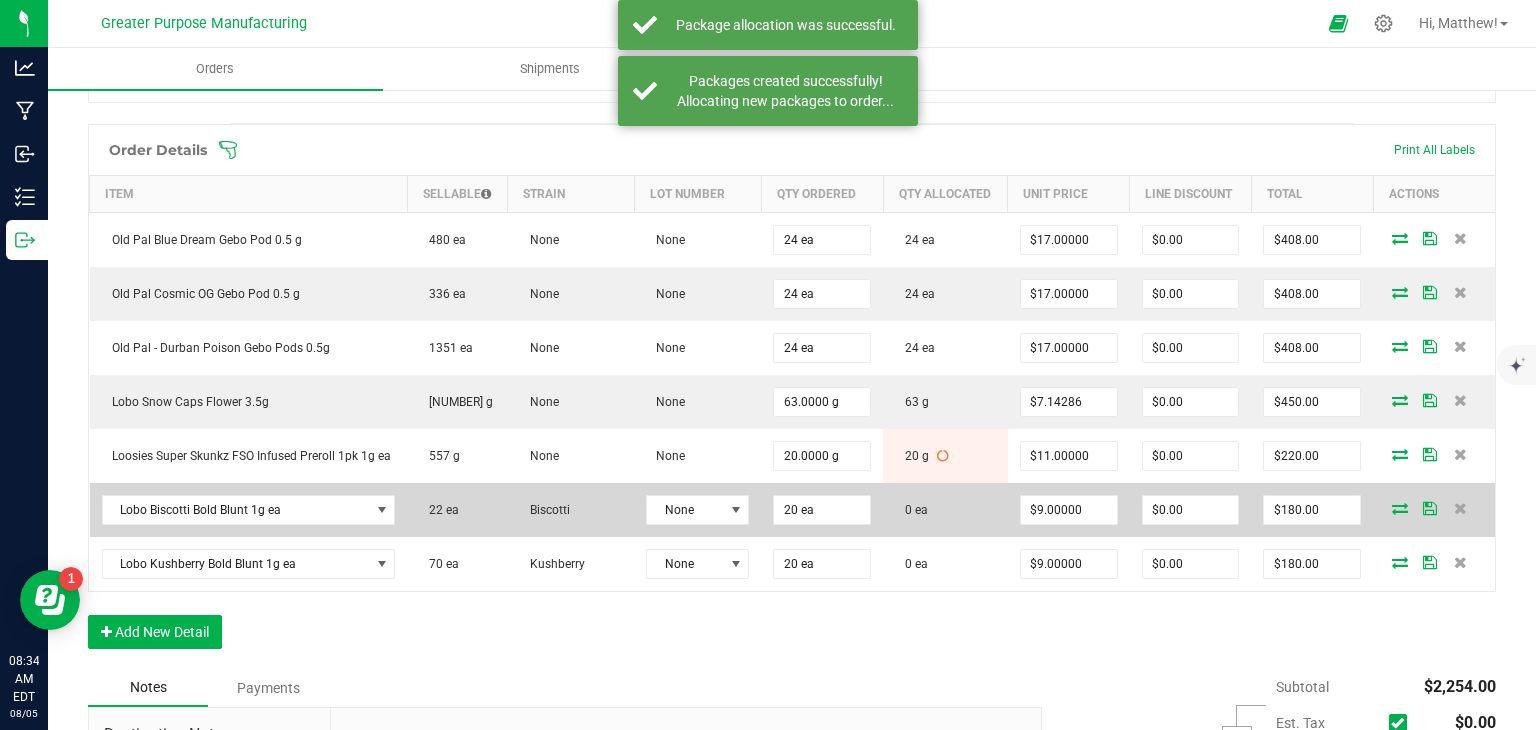 click at bounding box center (1400, 508) 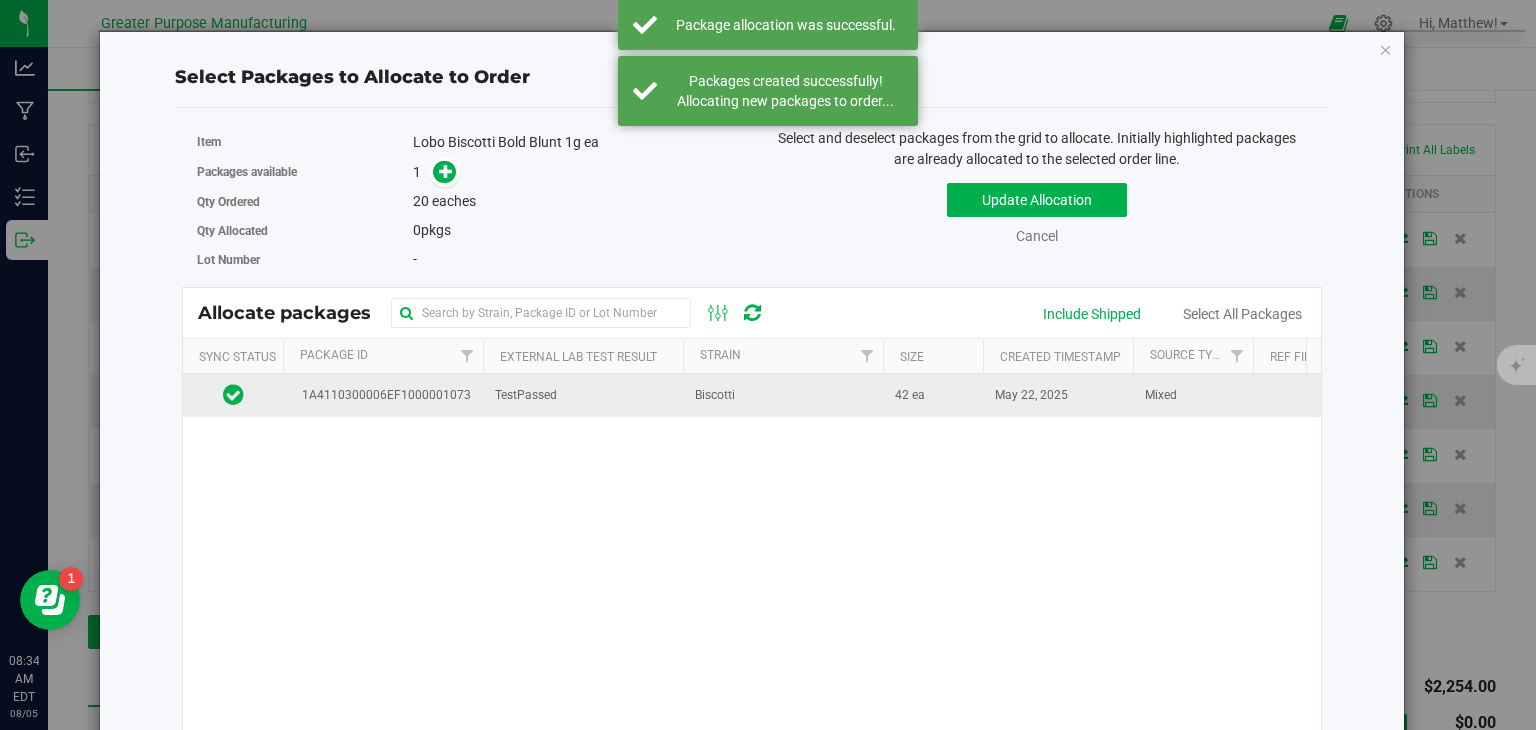 click on "Biscotti" at bounding box center [783, 395] 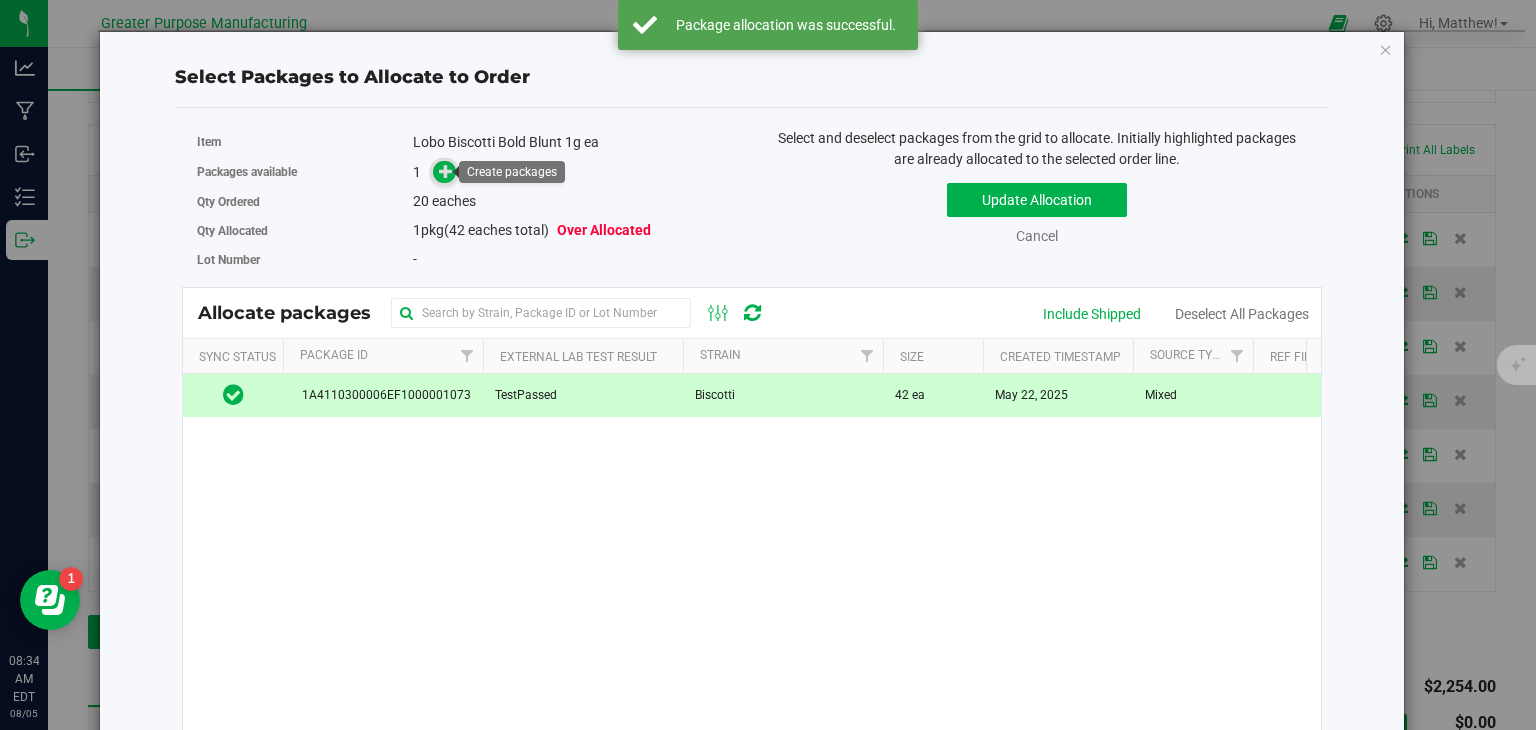 click at bounding box center [444, 171] 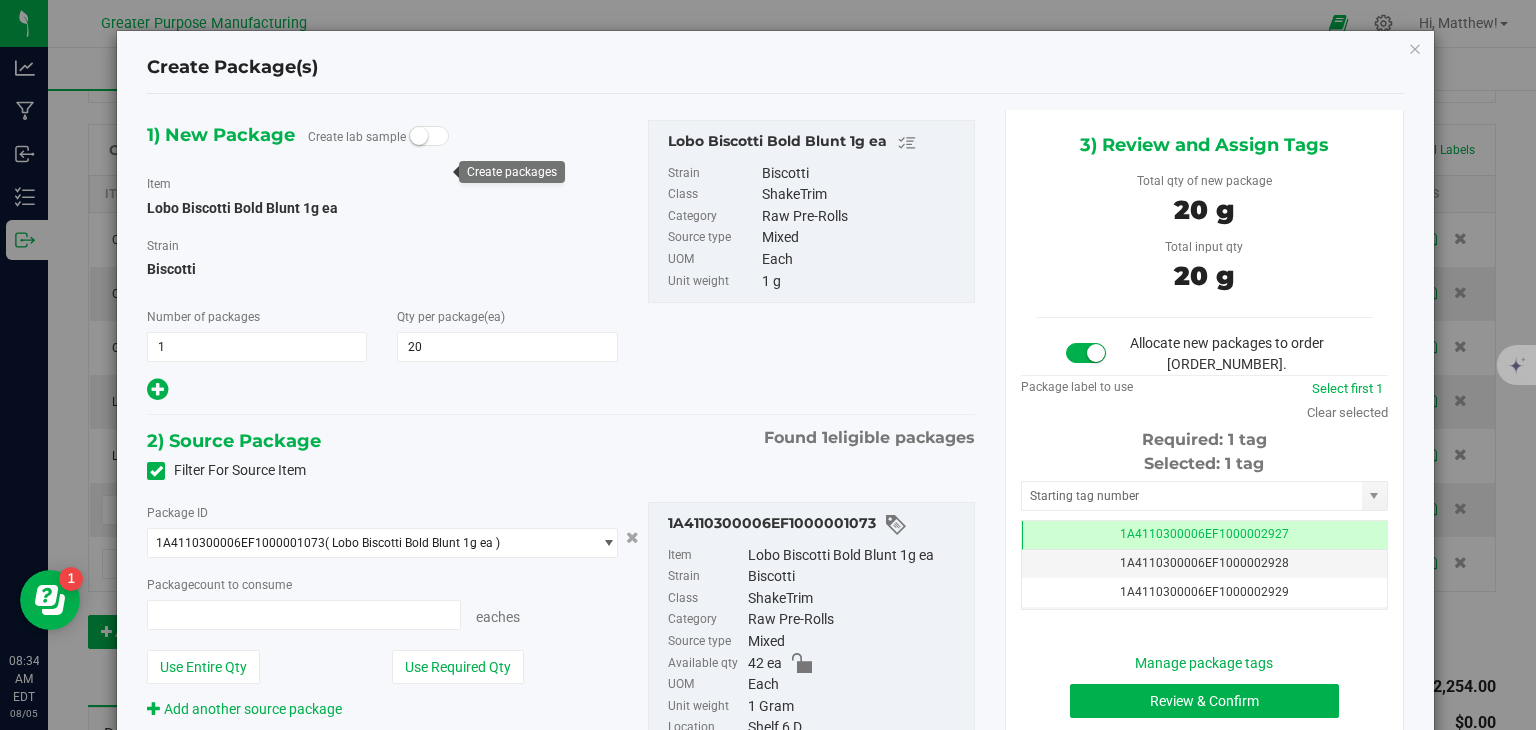 type on "20 ea" 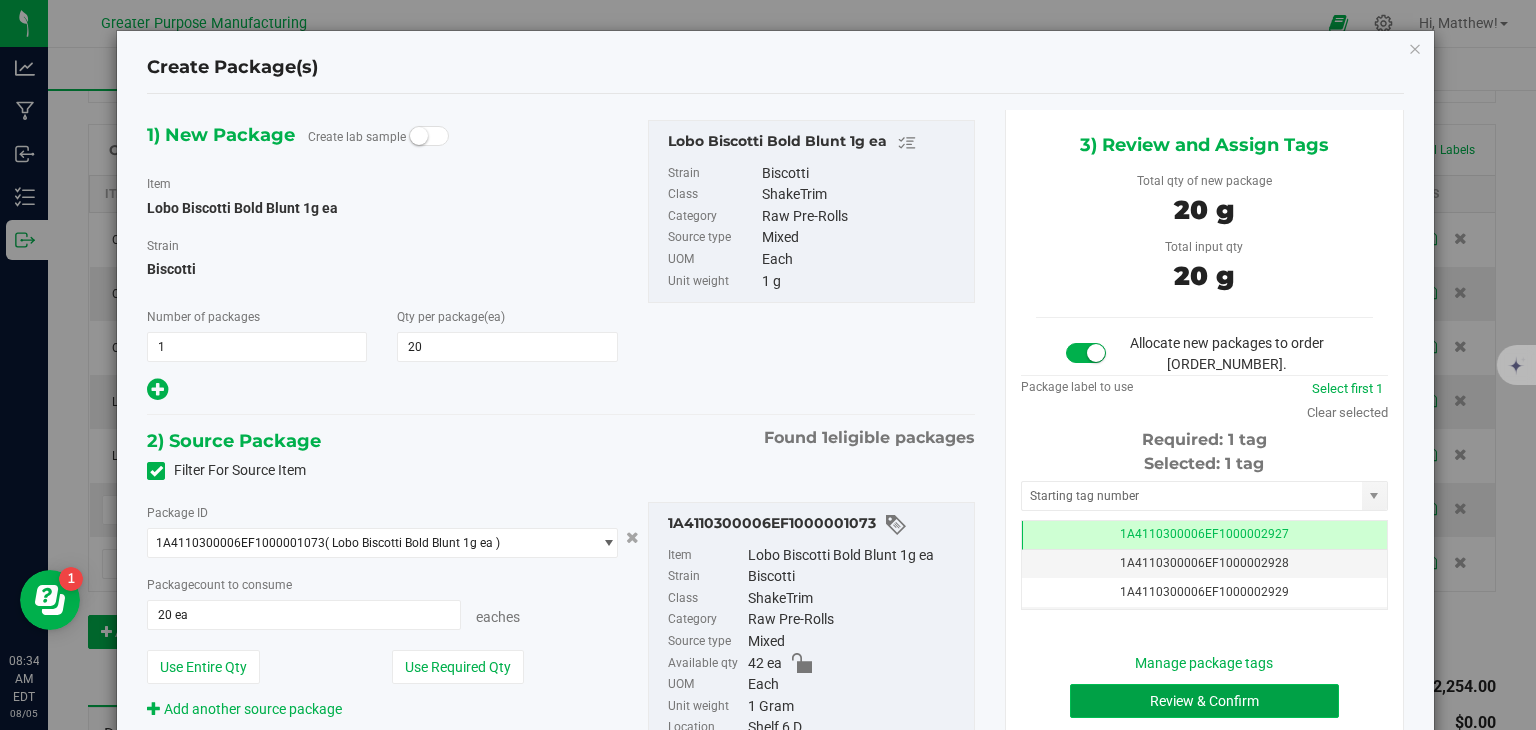 click on "Review & Confirm" at bounding box center (1204, 701) 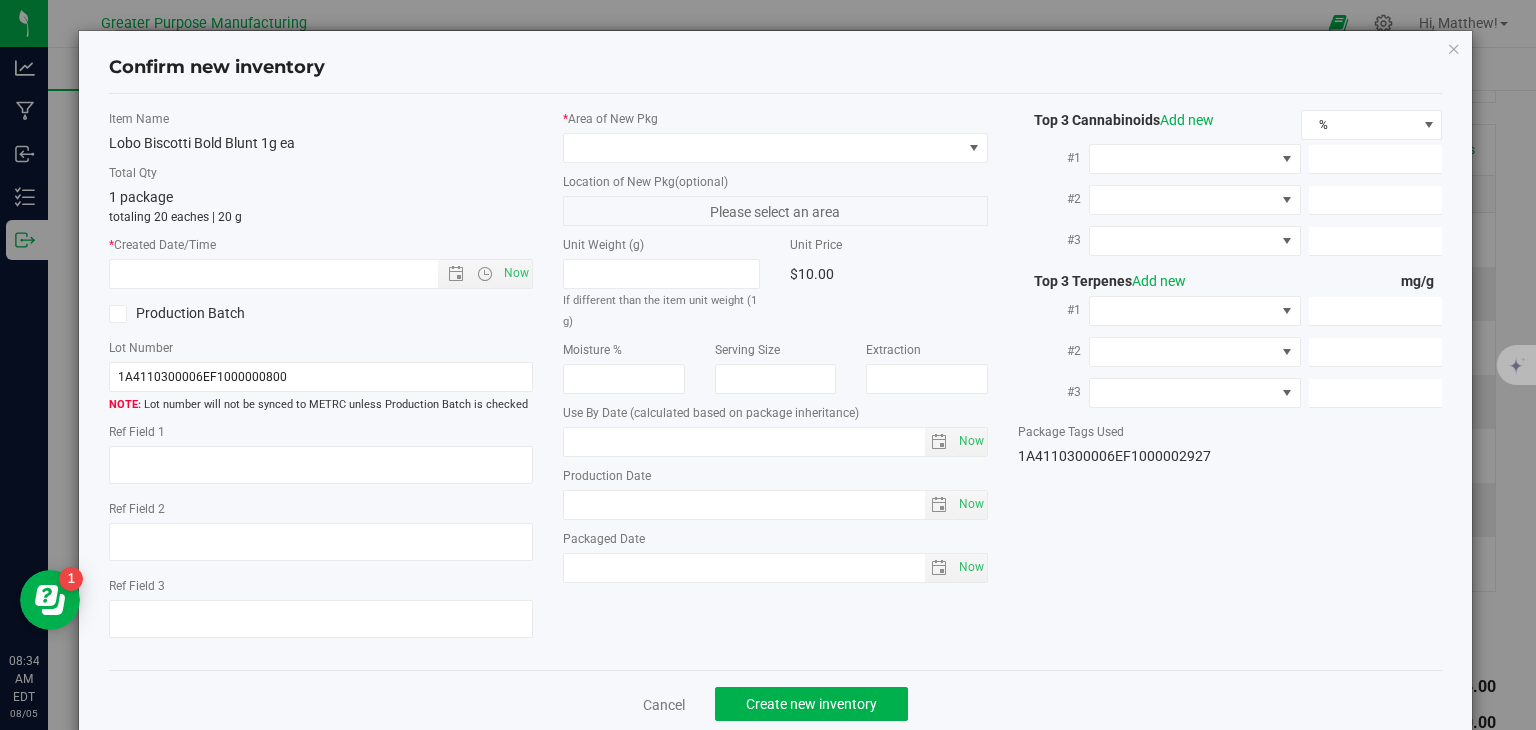 type on "[YEAR]-[MONTH]-[DAY]" 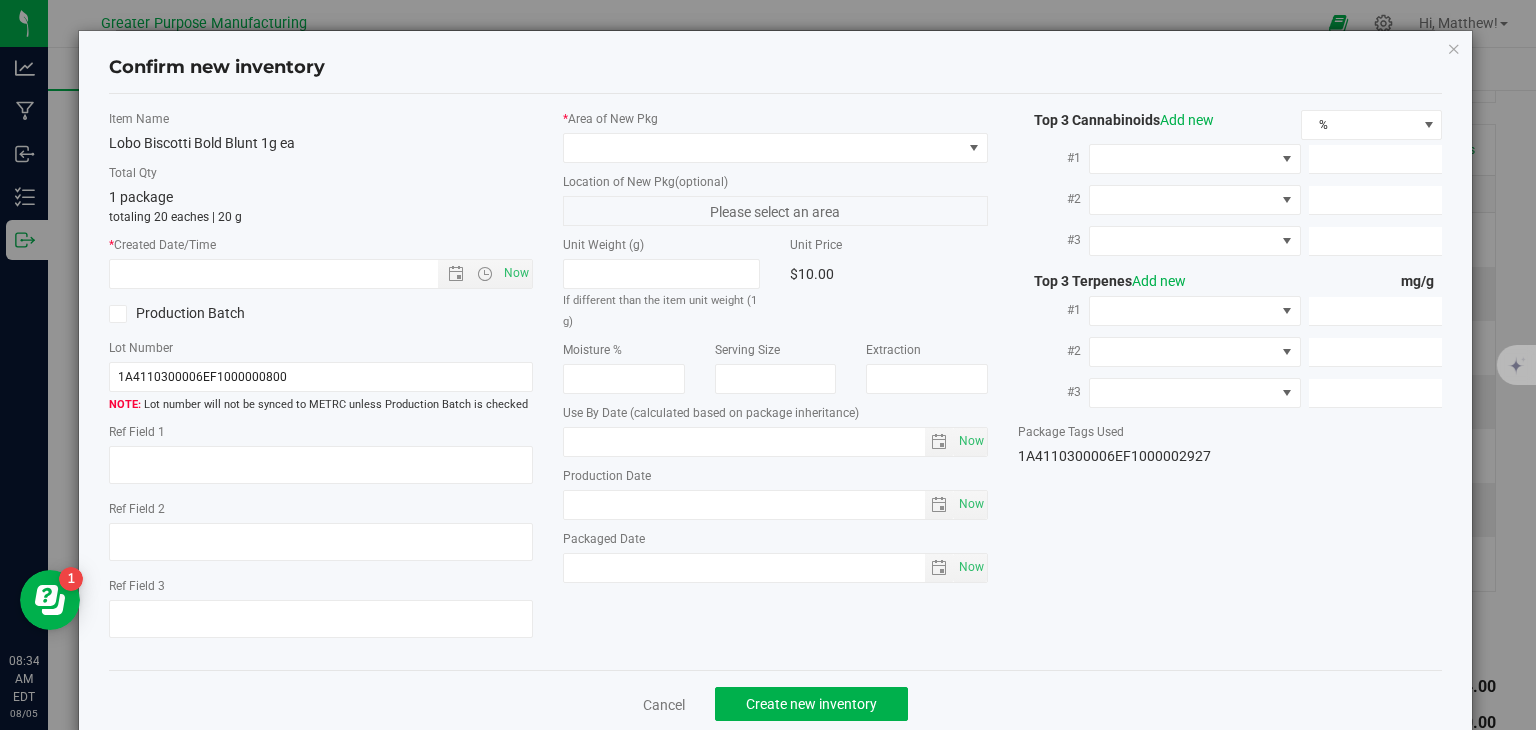 type on "2025-05-22" 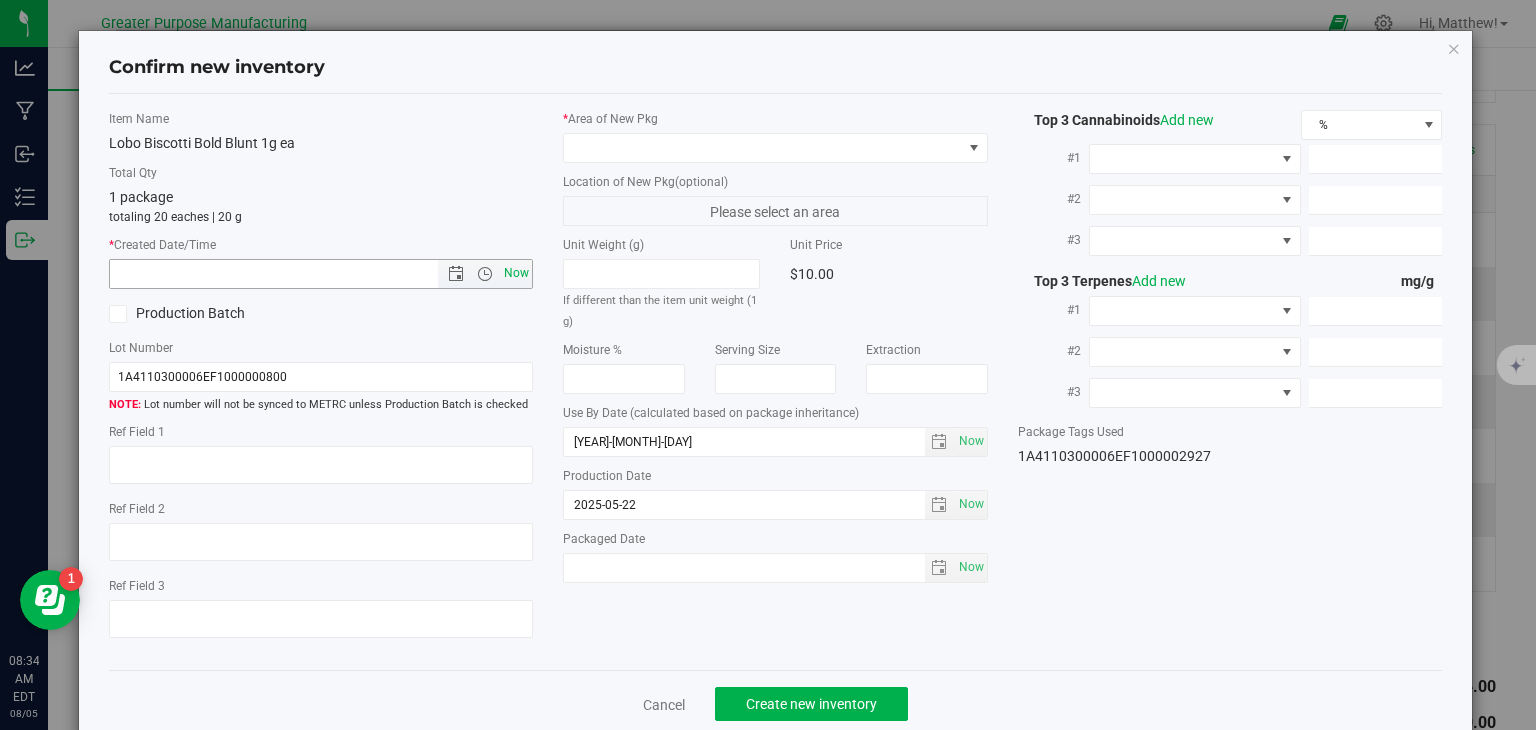 click on "Now" at bounding box center [517, 273] 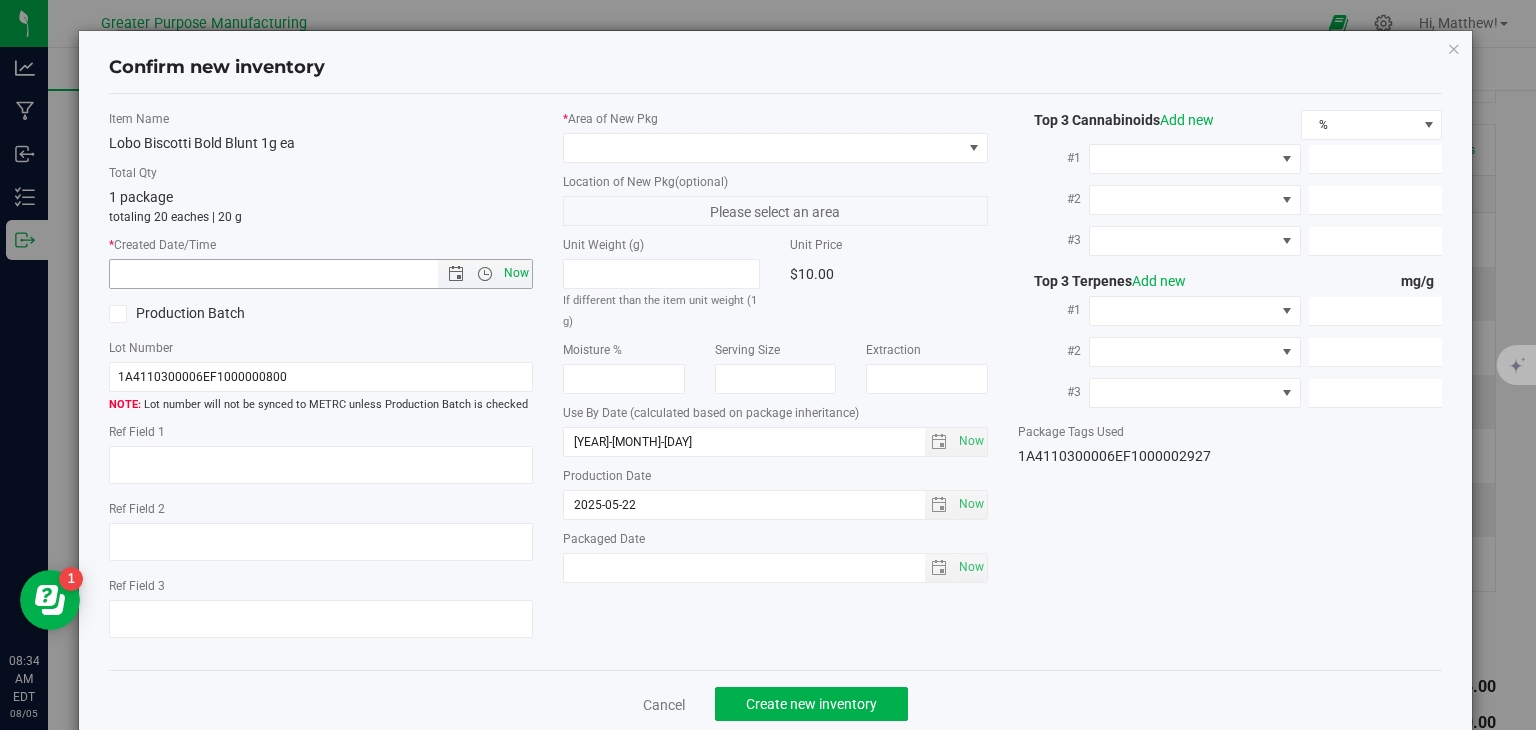 type on "[MONTH]/[DAY]/[YEAR] [TIME]" 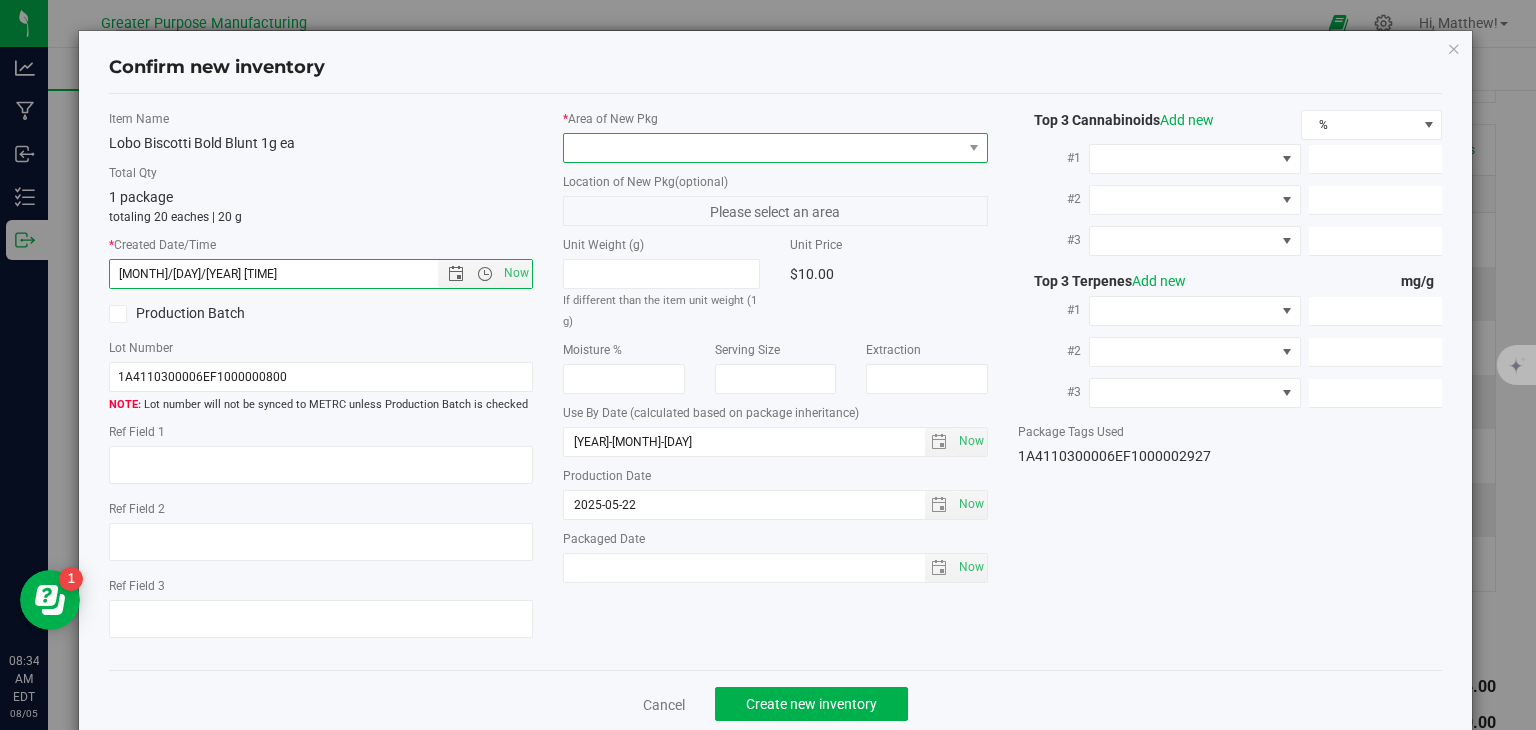 click at bounding box center [763, 148] 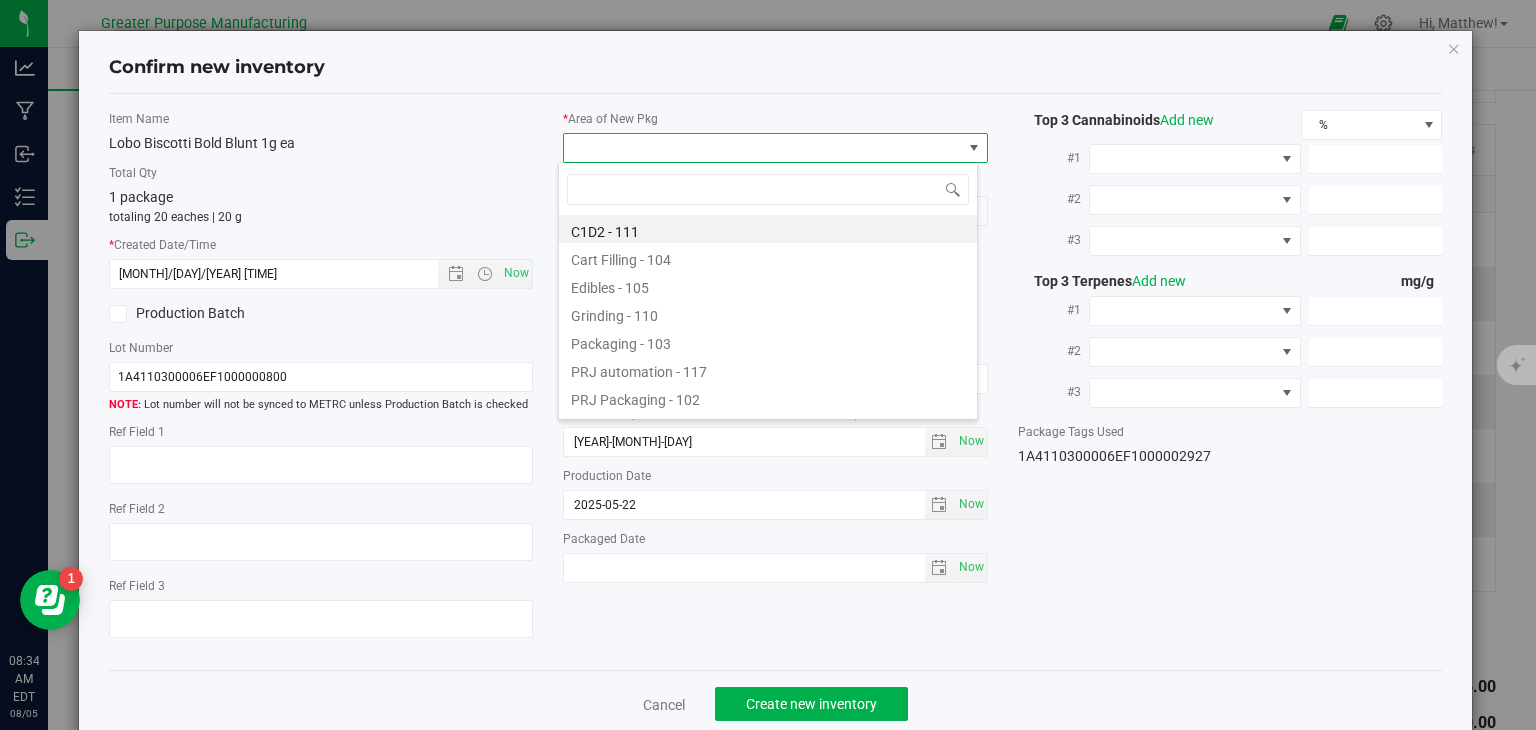 type on "108" 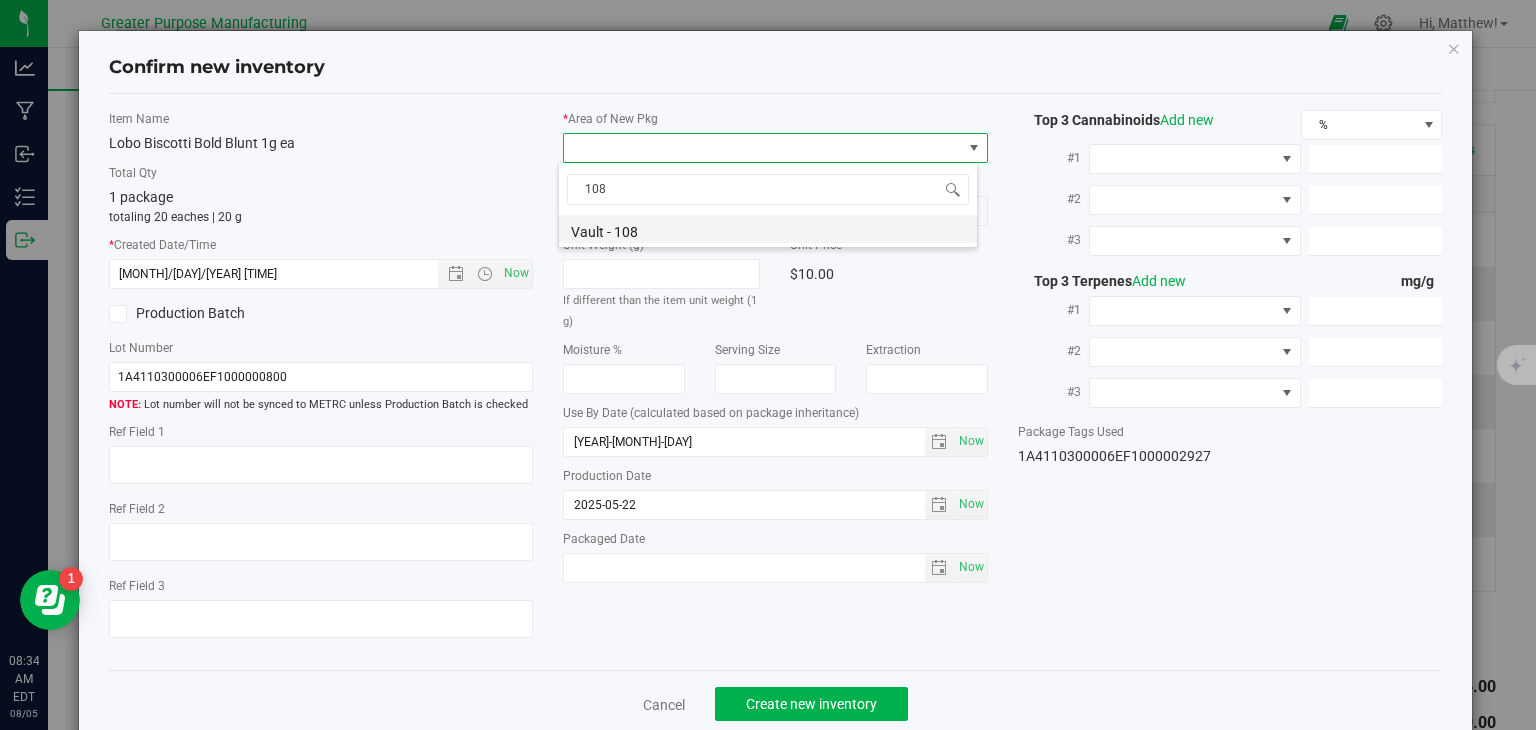 click on "Vault - 108" at bounding box center [768, 229] 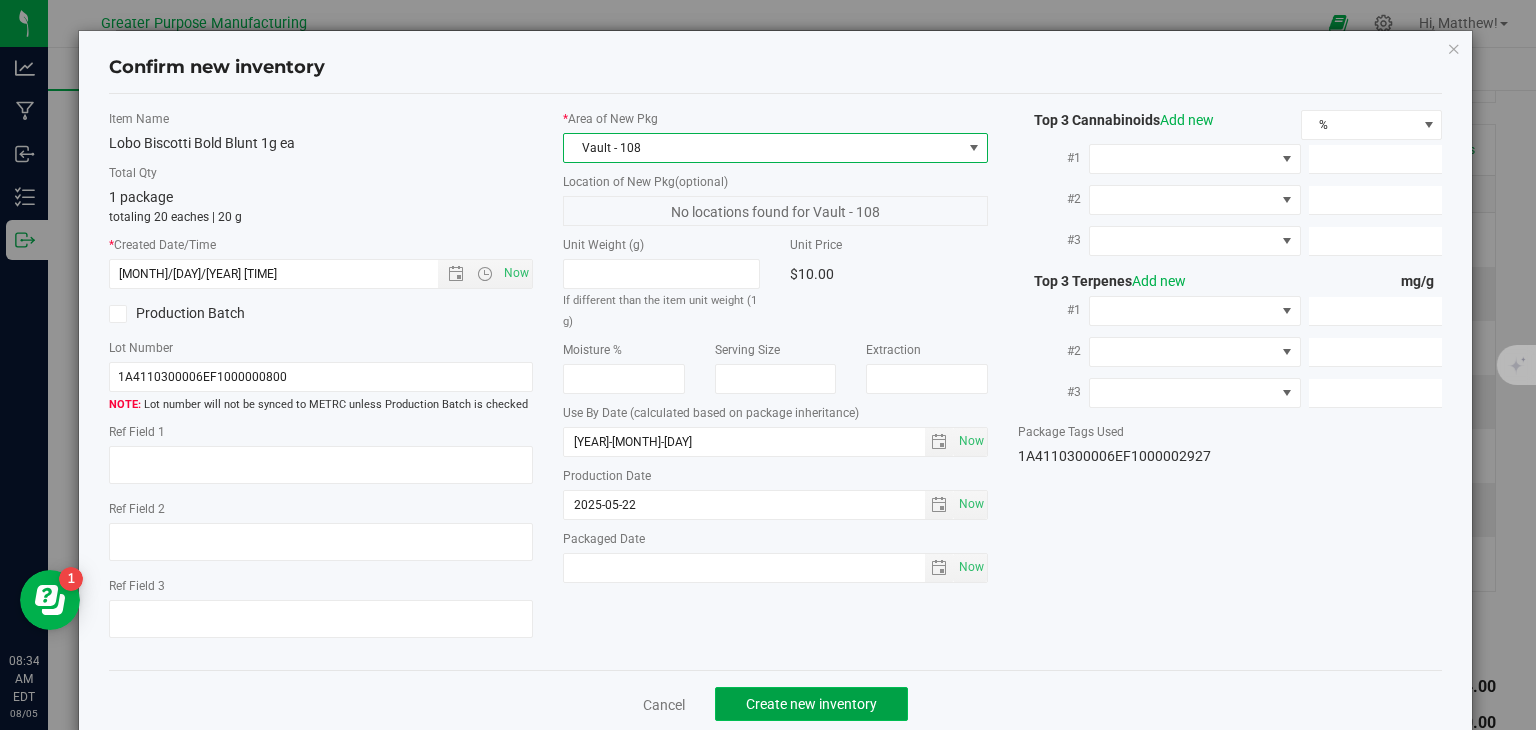 click on "Create new inventory" 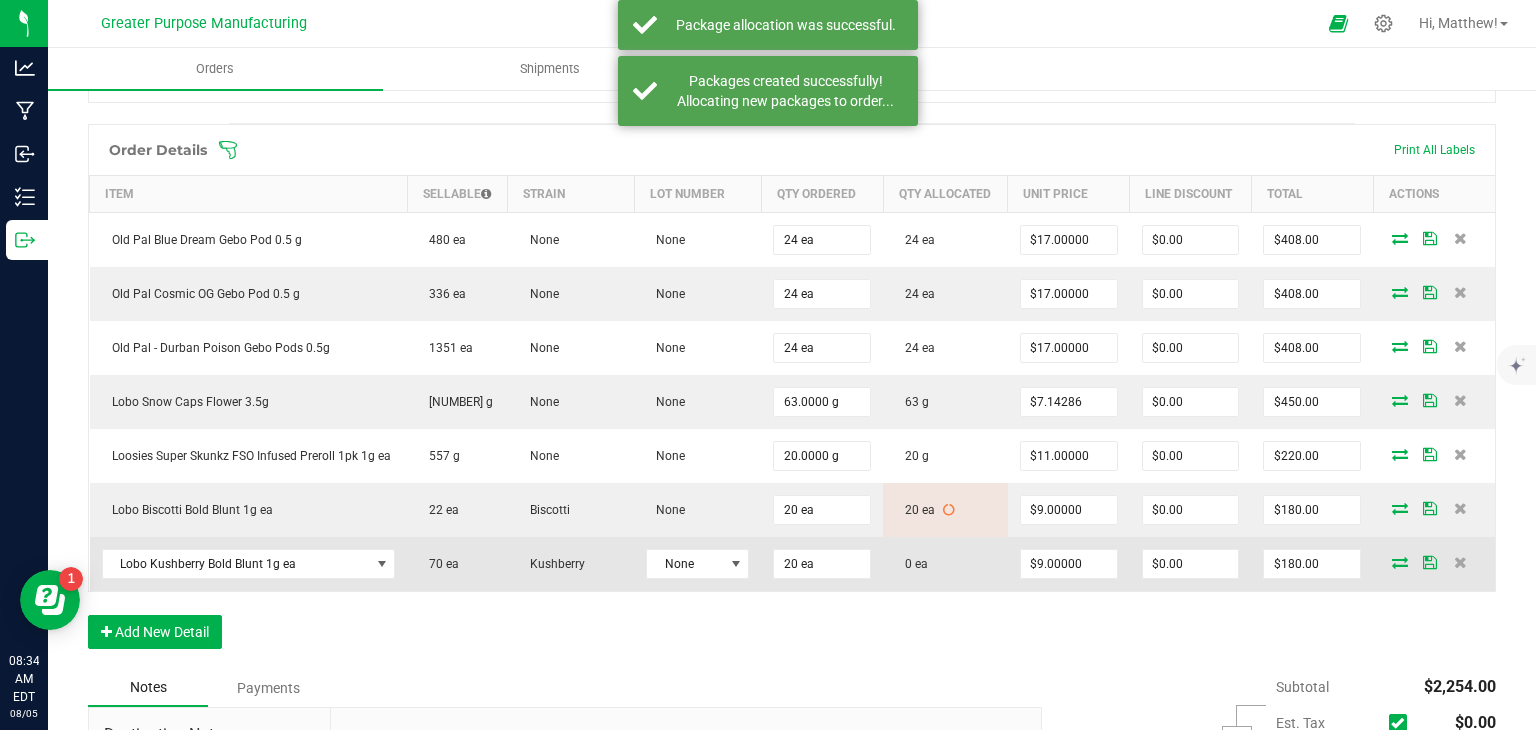 click at bounding box center (1400, 562) 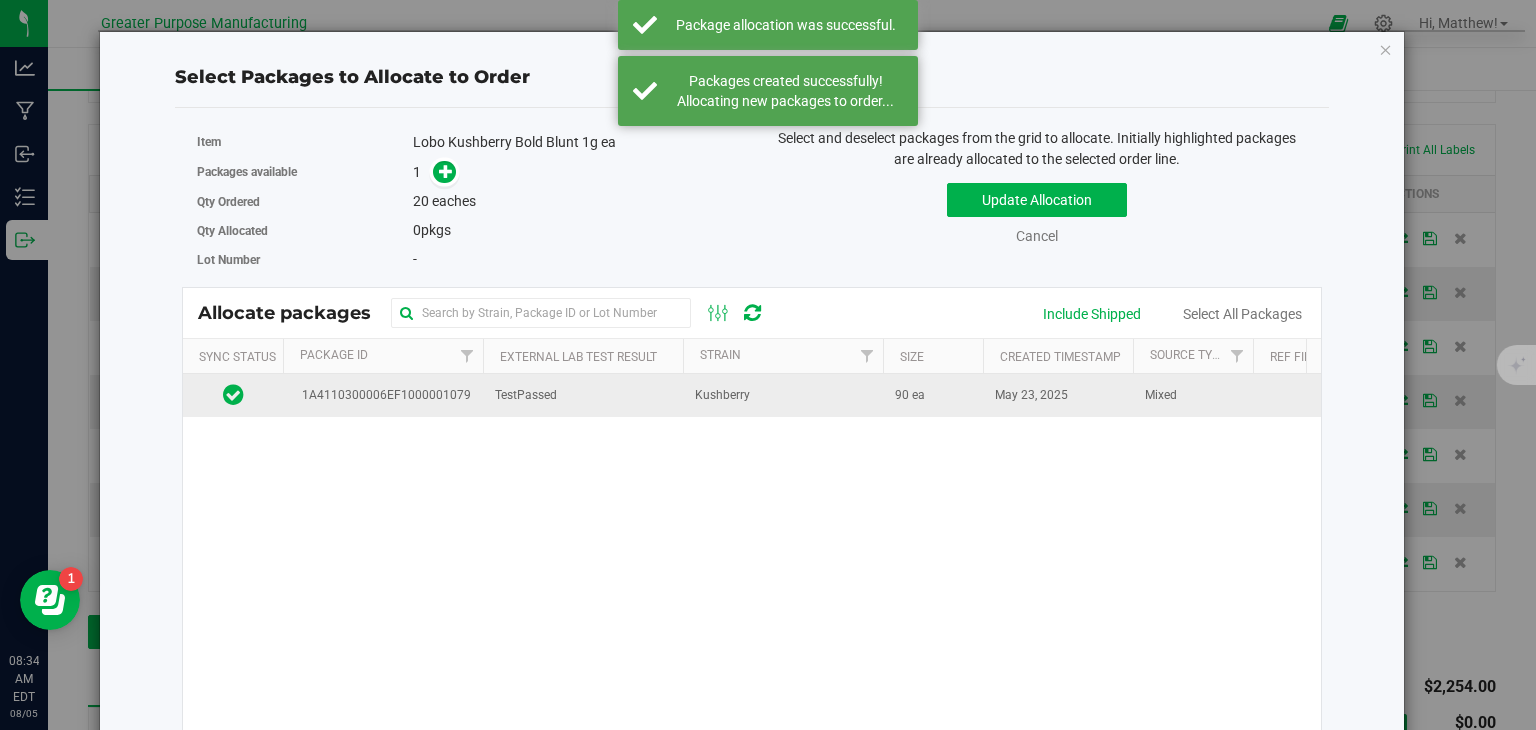 click on "Kushberry" at bounding box center (722, 395) 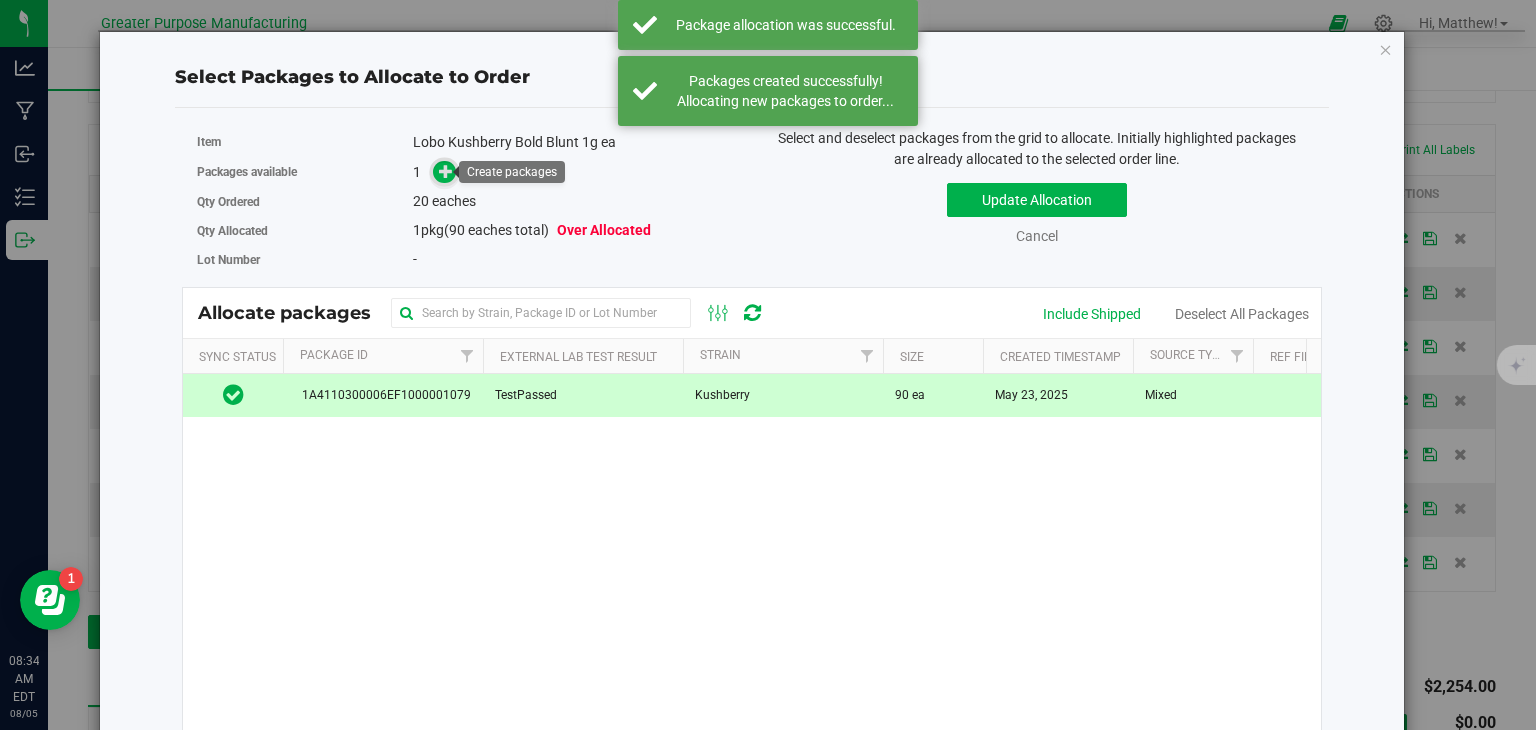 click at bounding box center [446, 171] 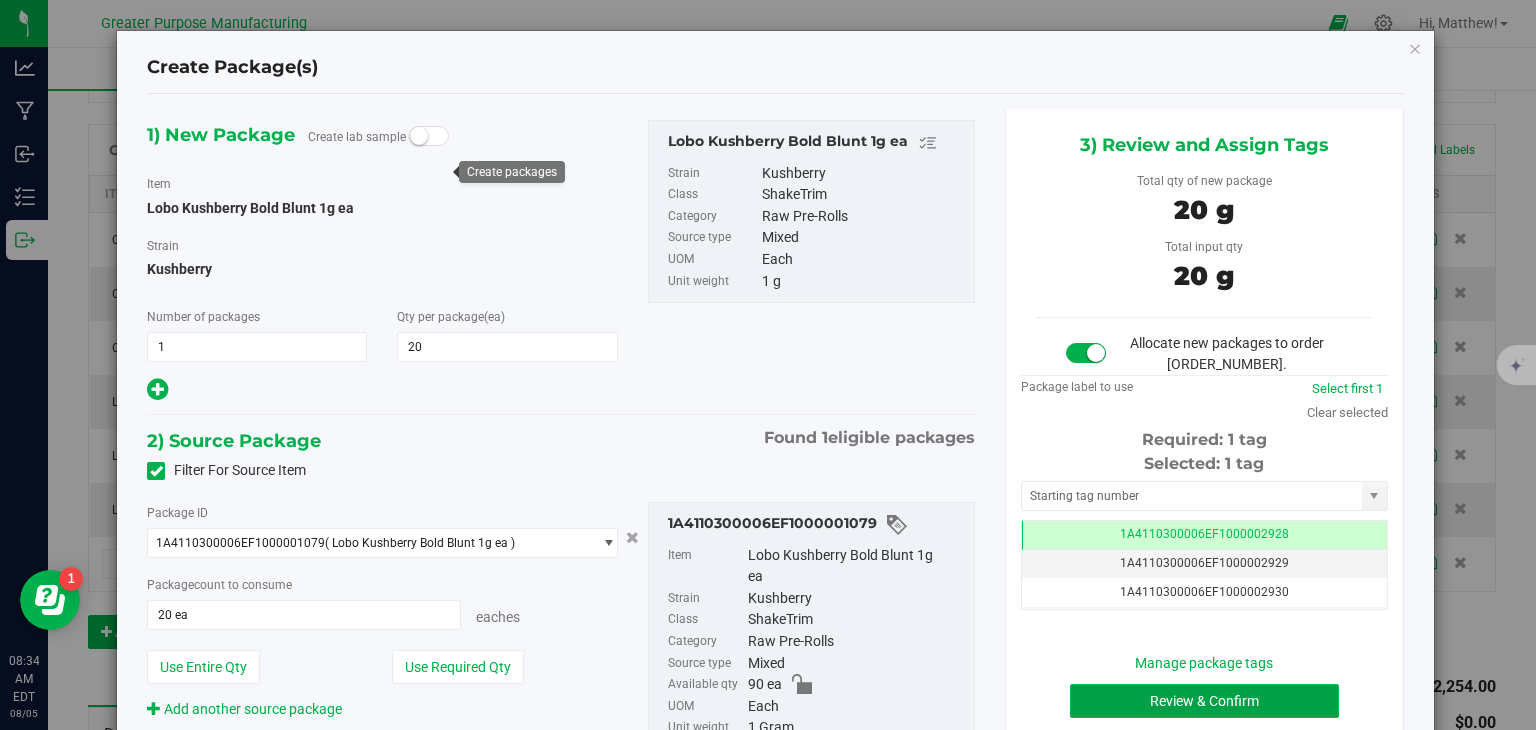 click on "Review & Confirm" at bounding box center (1204, 701) 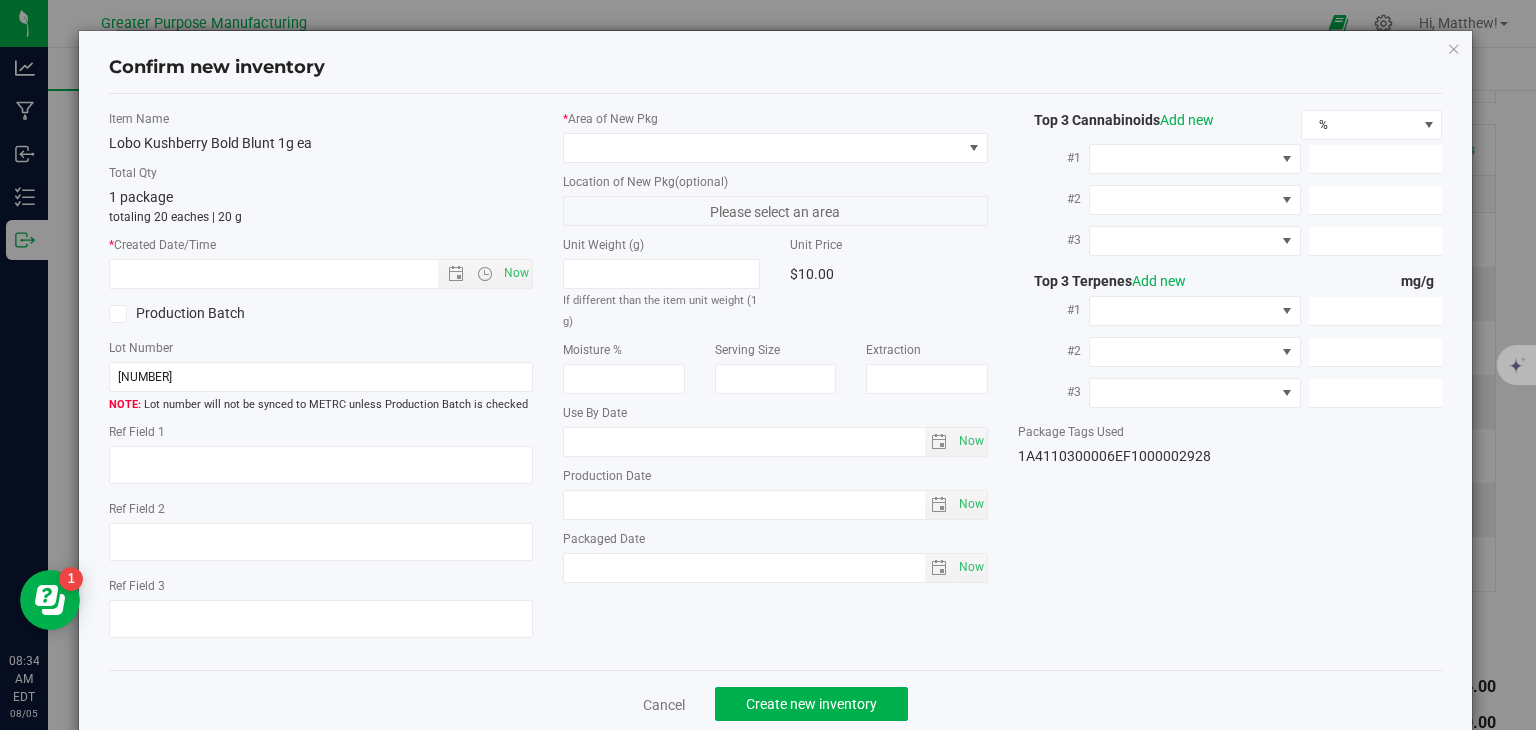 type on "[YEAR]-[MONTH]-[DAY]" 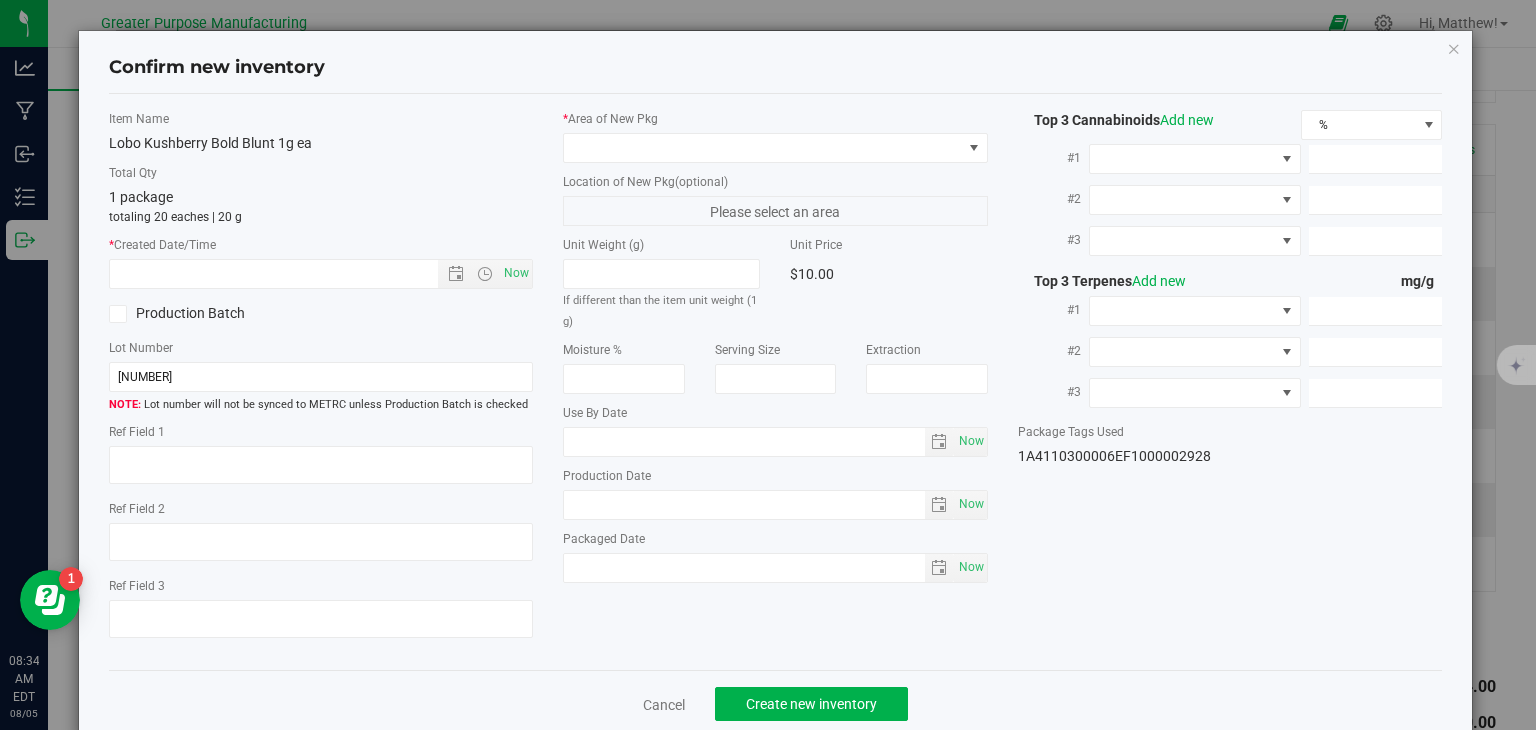 type on "[YEAR]-[MONTH]-[DAY]" 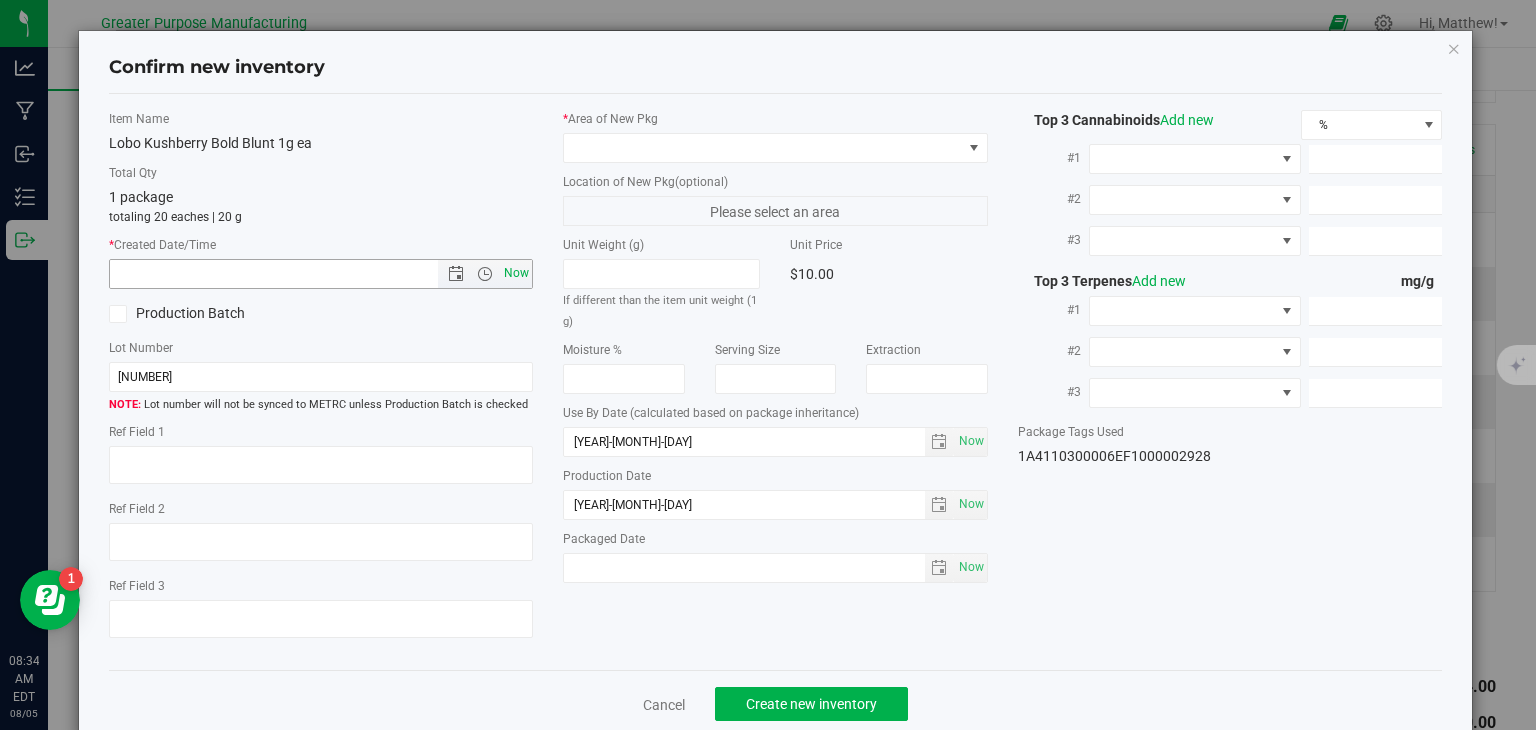 click on "Now" at bounding box center (517, 273) 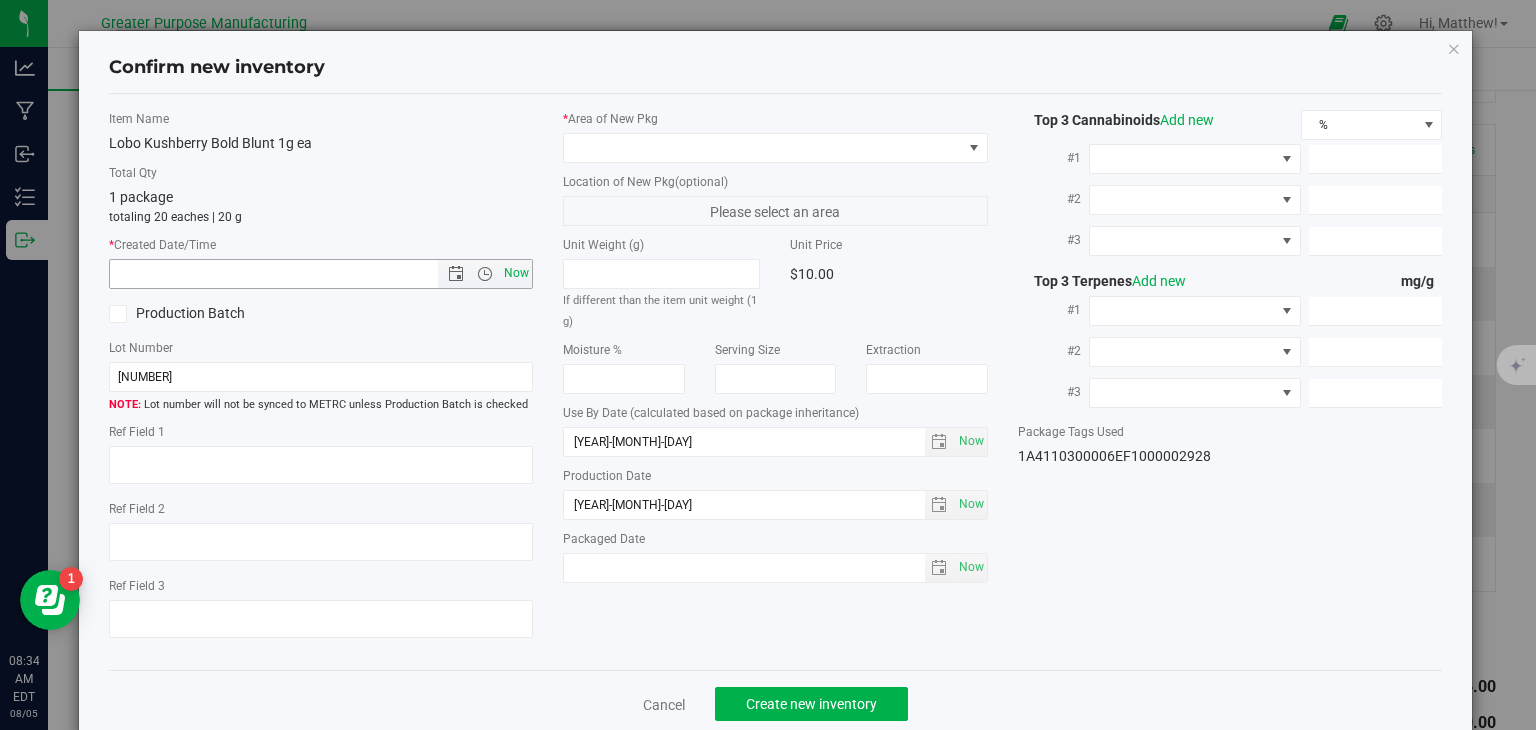 type on "[MONTH]/[DAY]/[YEAR] [TIME]" 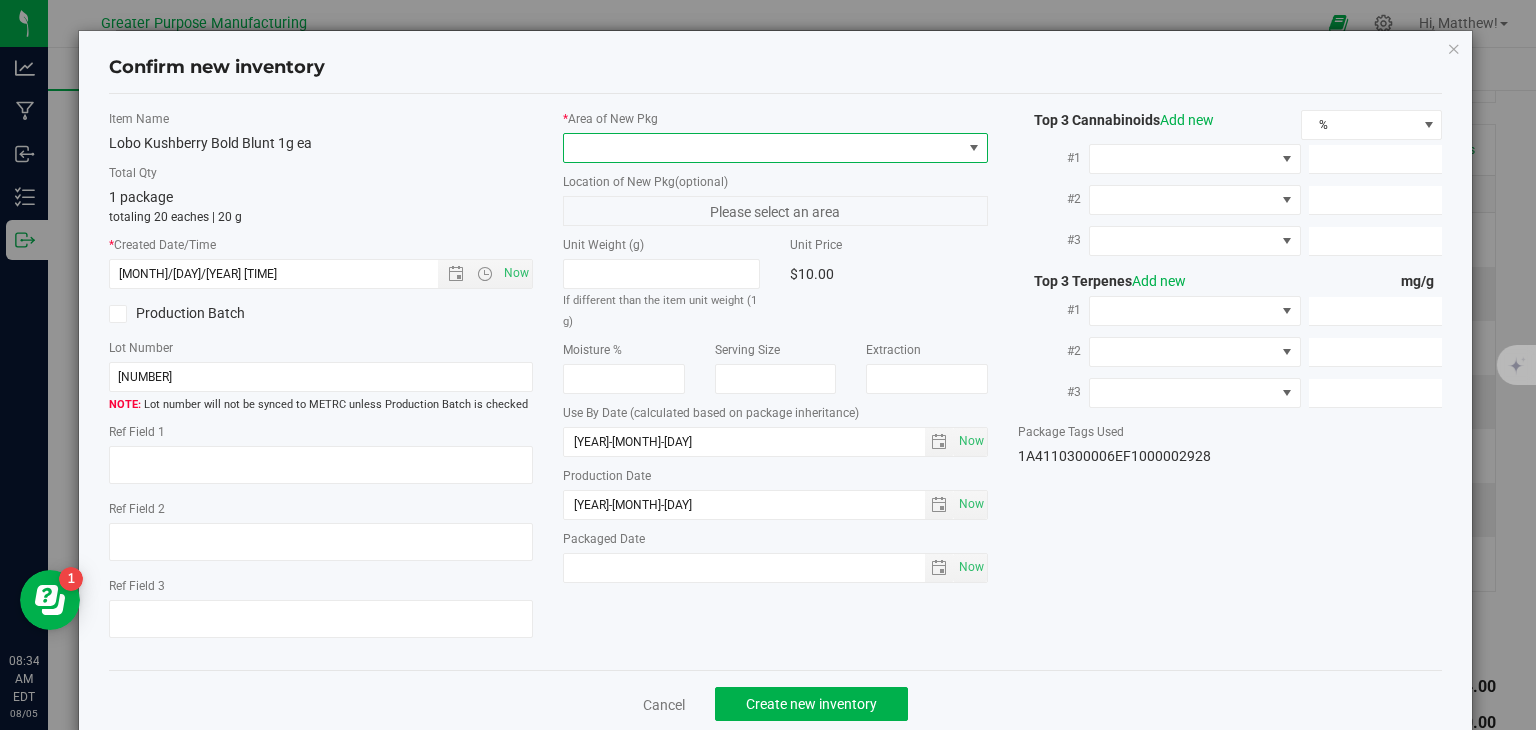 click at bounding box center (763, 148) 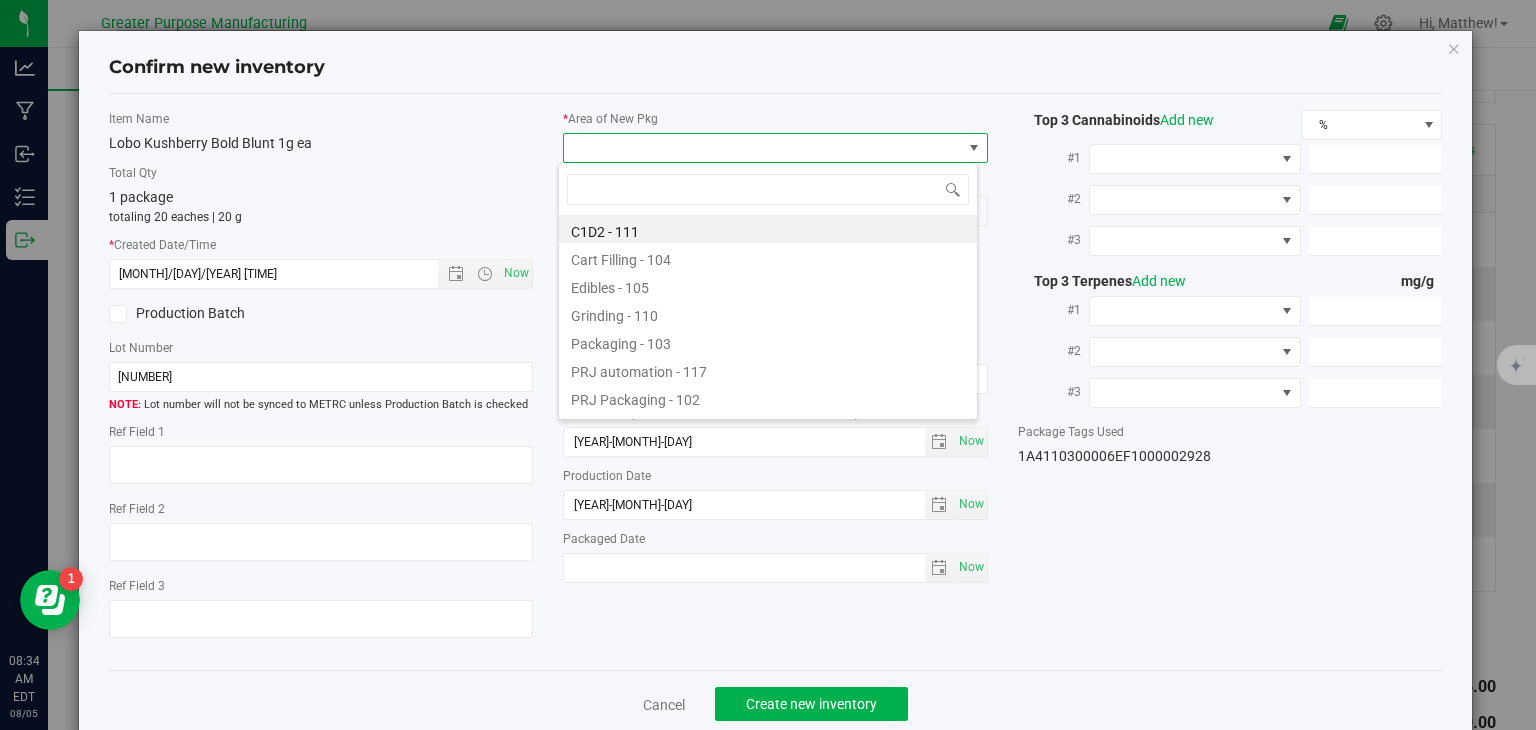 type on "108" 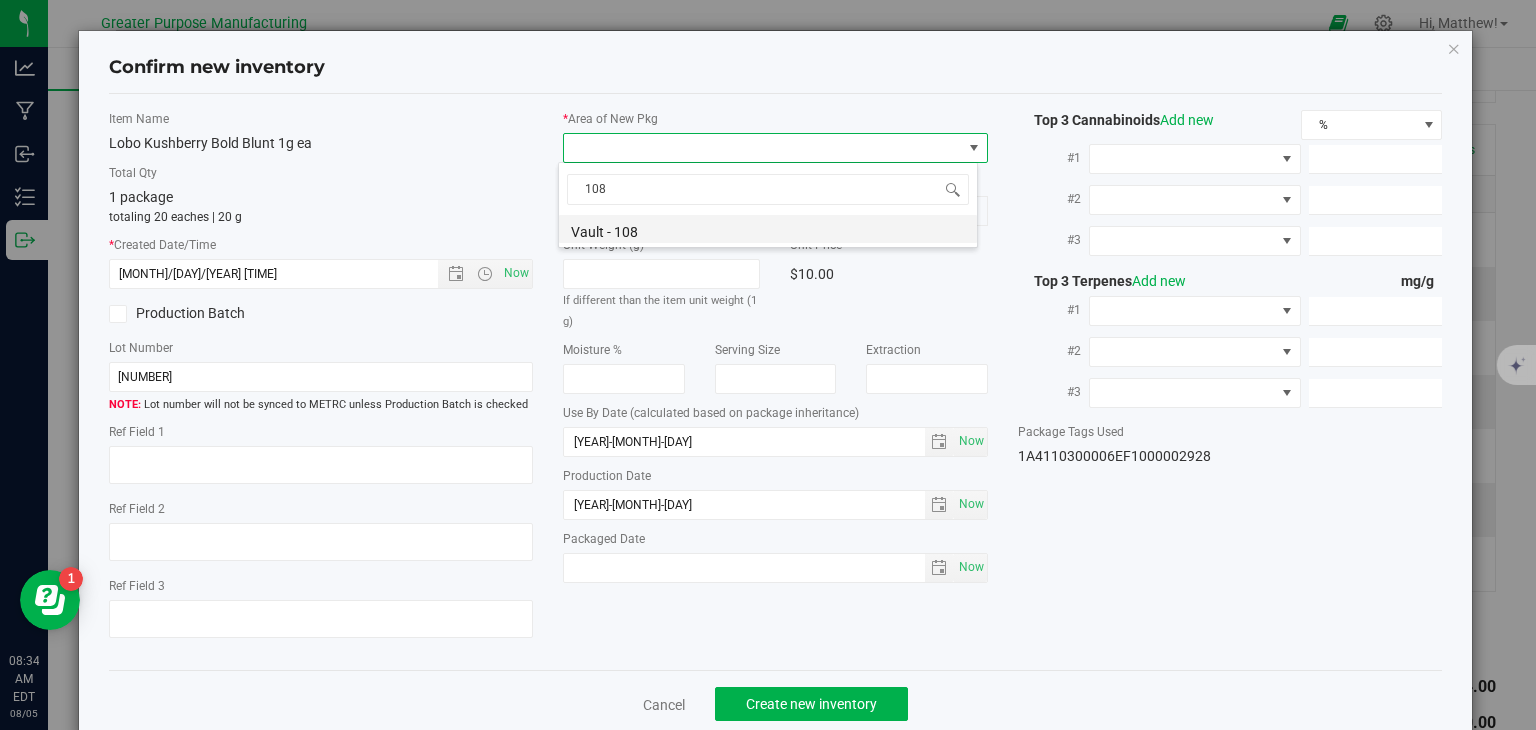 click on "Vault - 108" at bounding box center (768, 229) 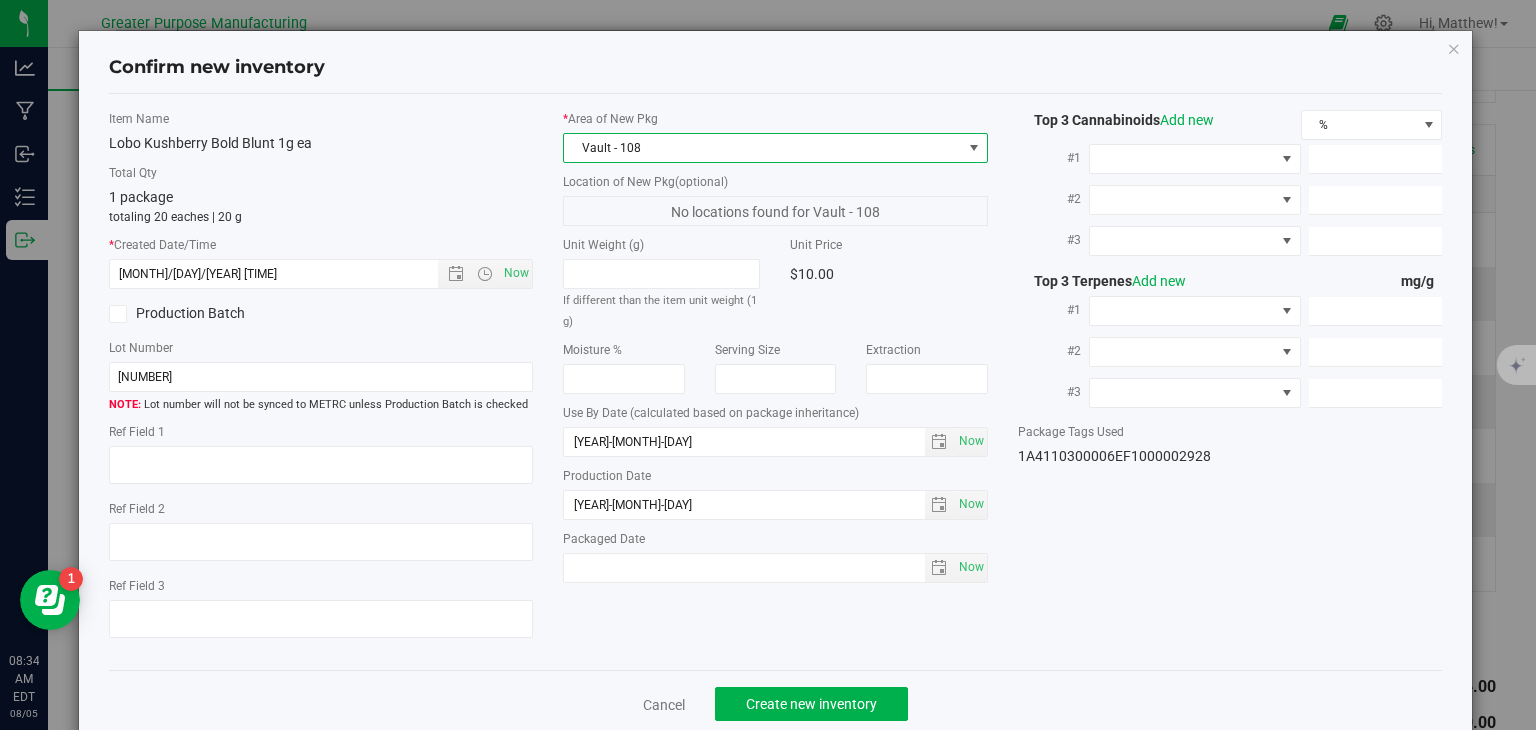 click on "Cancel
Create new inventory" at bounding box center [776, 703] 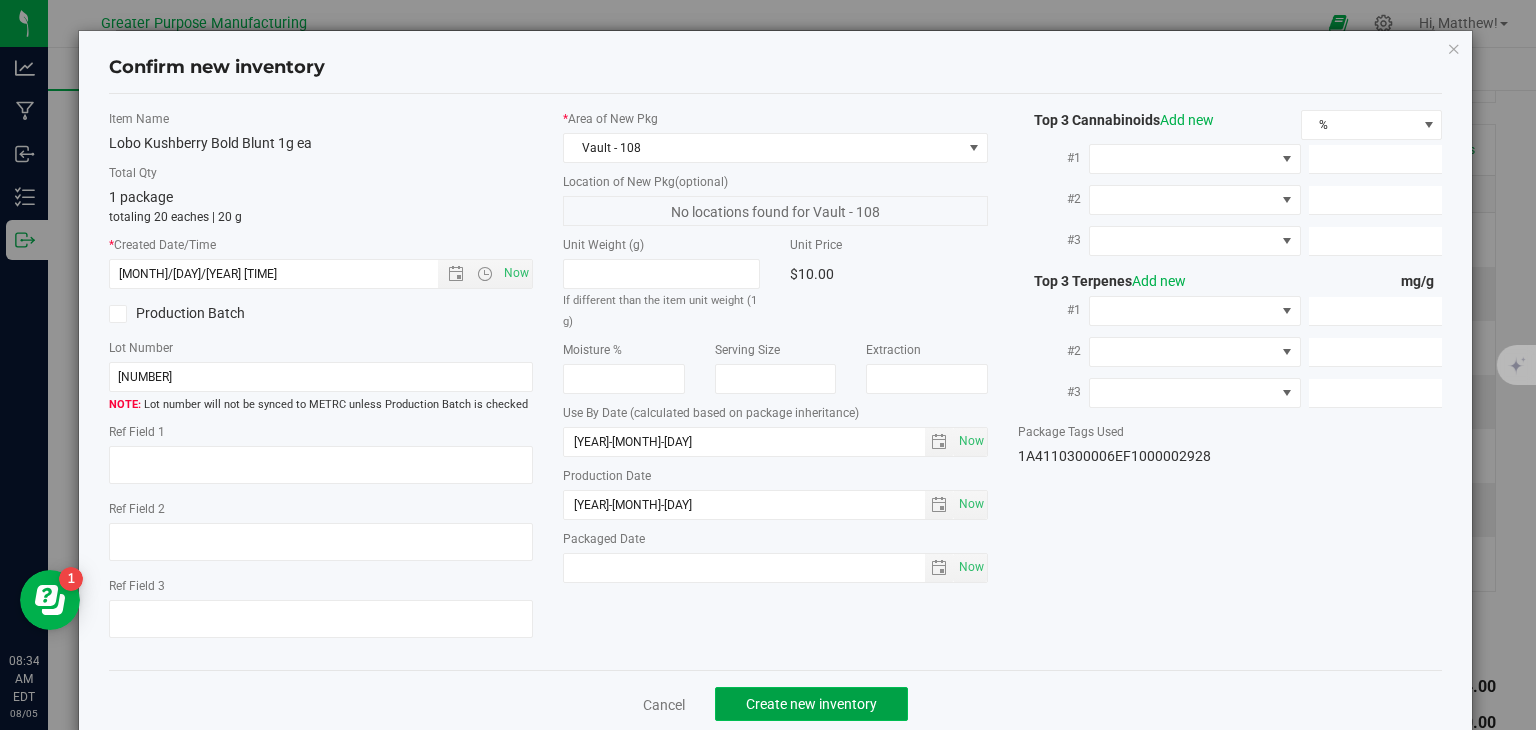 click on "Create new inventory" 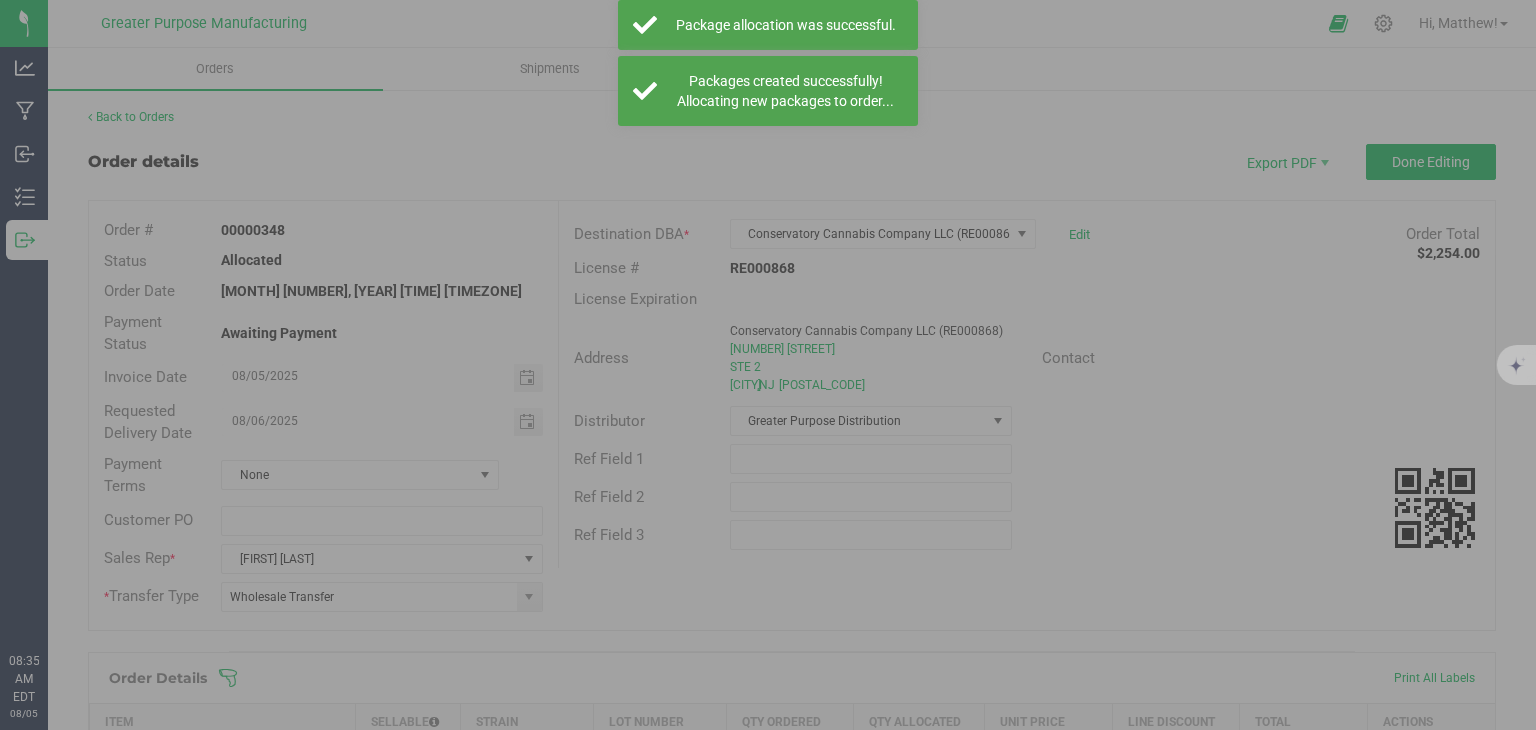 scroll, scrollTop: 0, scrollLeft: 0, axis: both 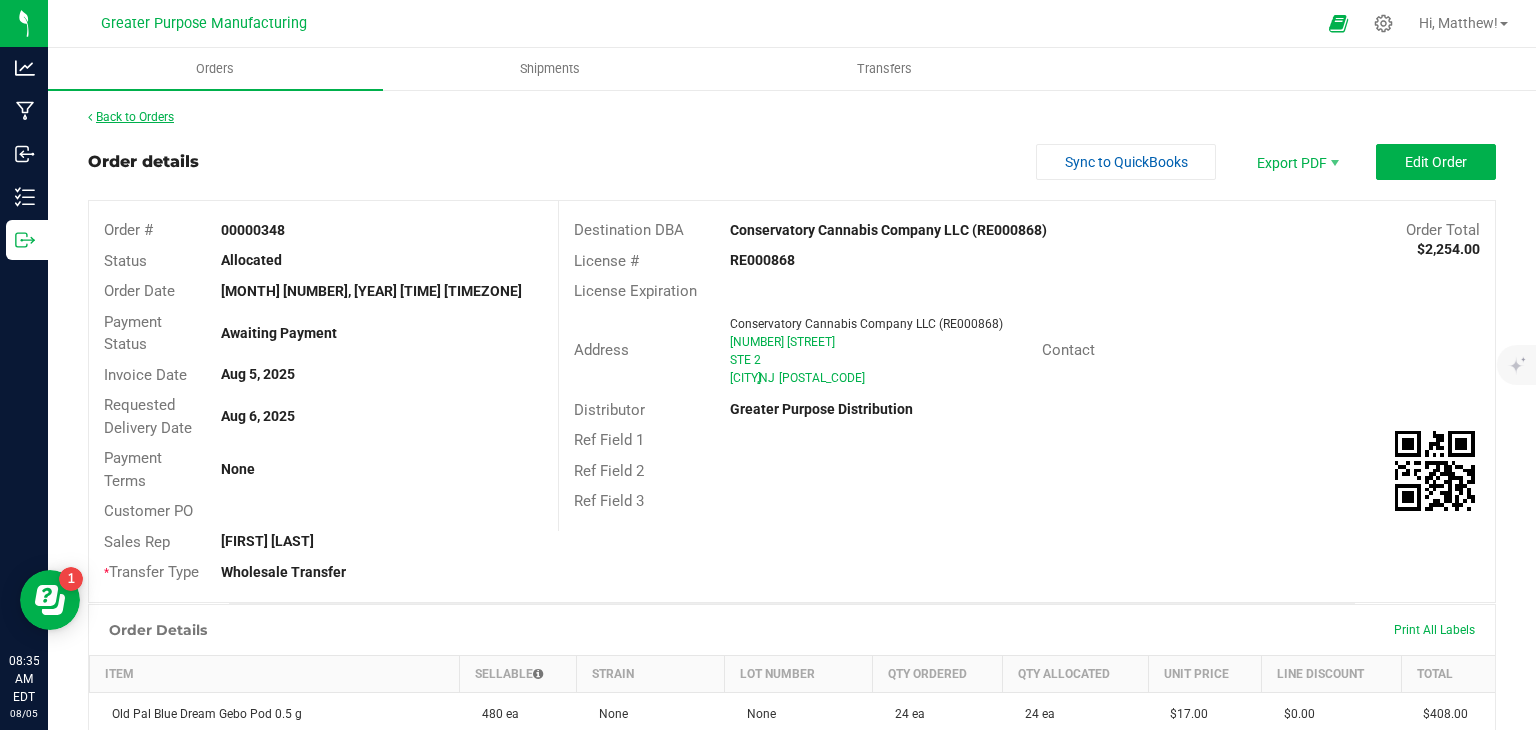 click on "Back to Orders" at bounding box center (131, 117) 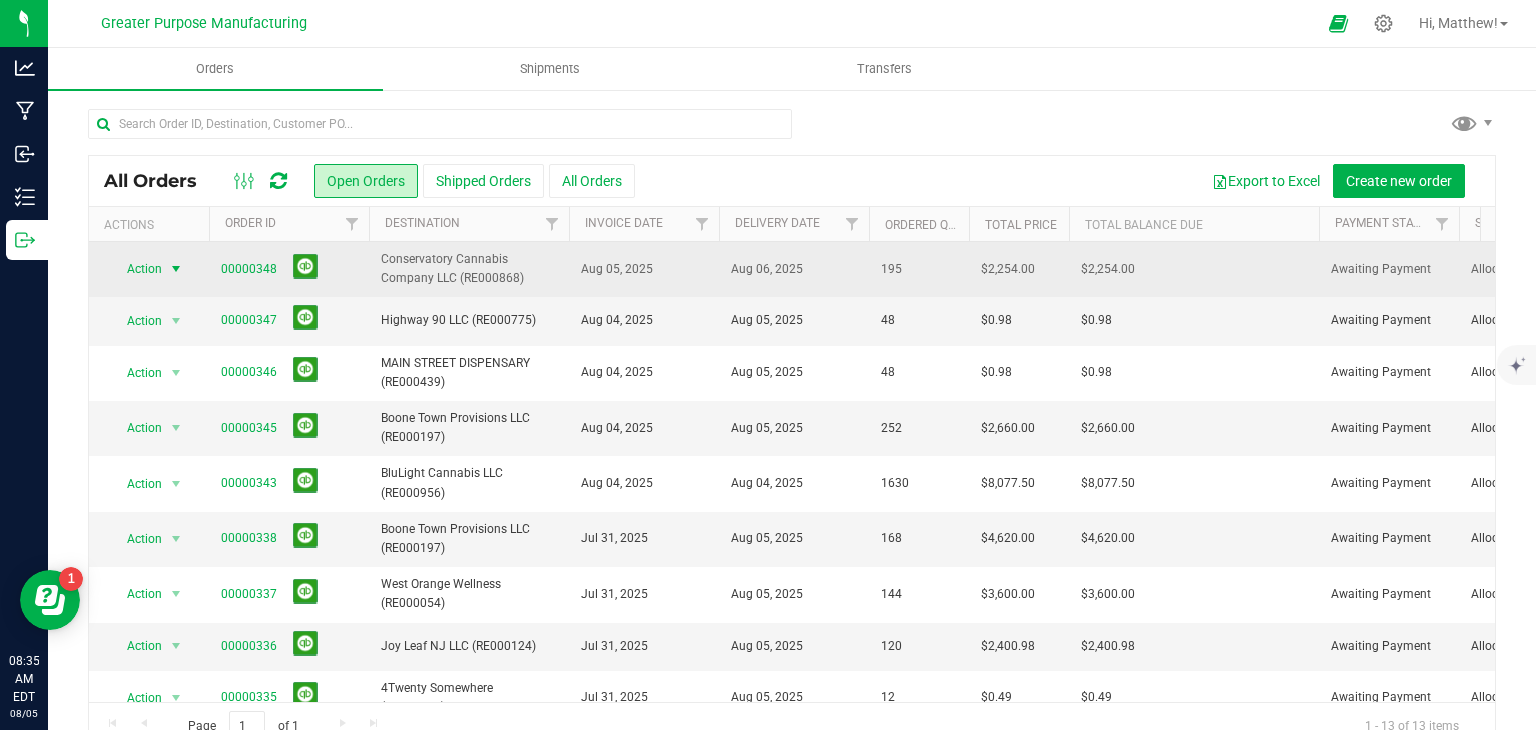 click at bounding box center [176, 269] 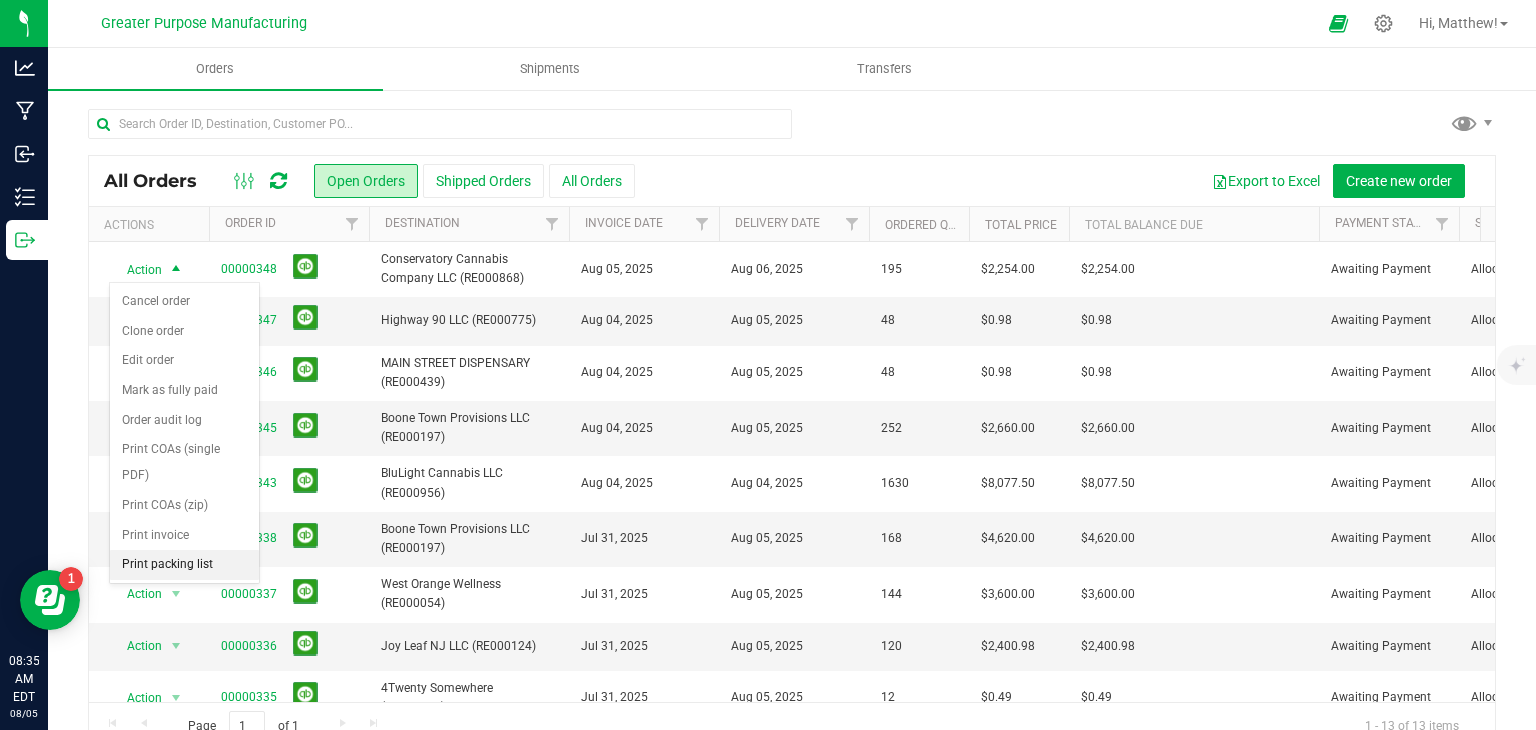 click on "Print packing list" at bounding box center [184, 565] 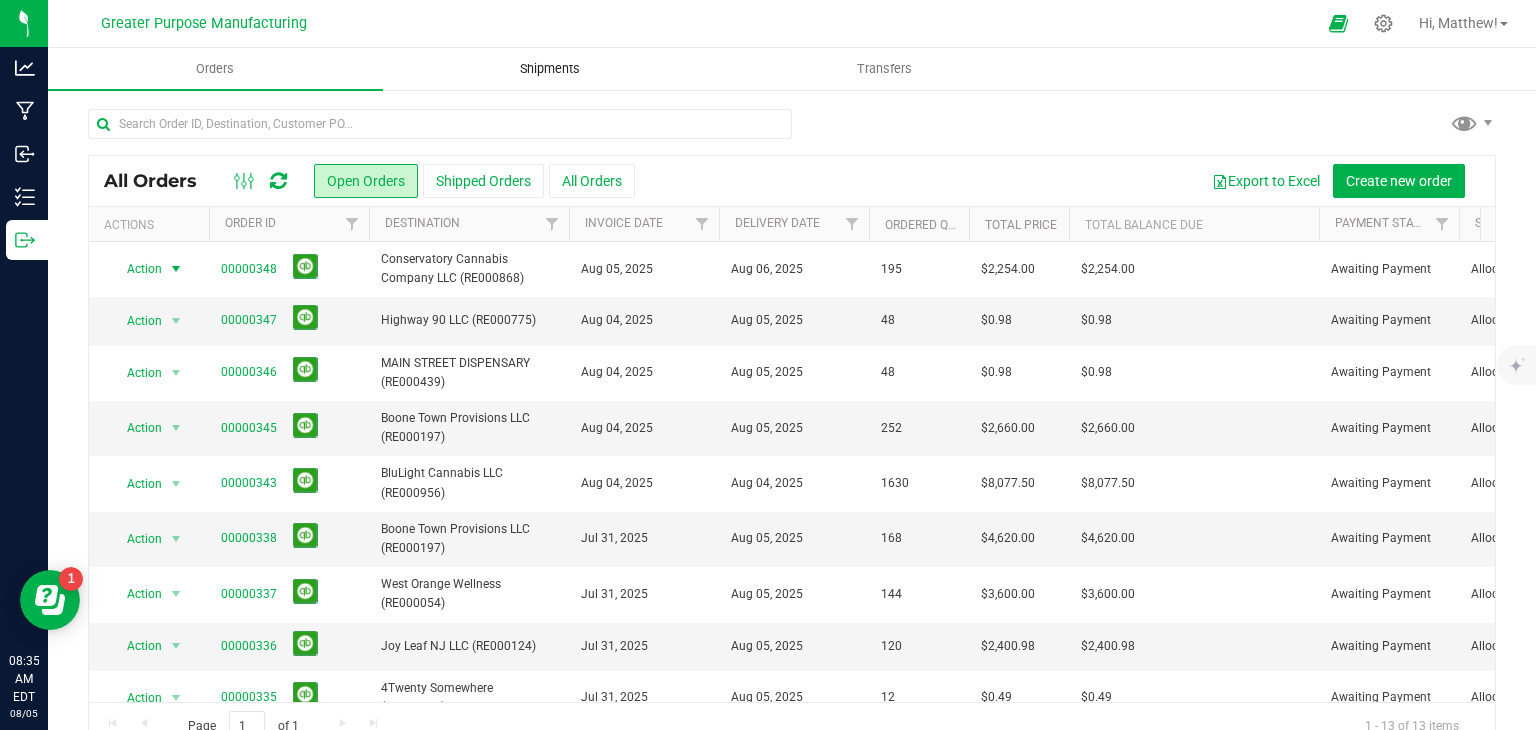 click on "Shipments" at bounding box center [550, 69] 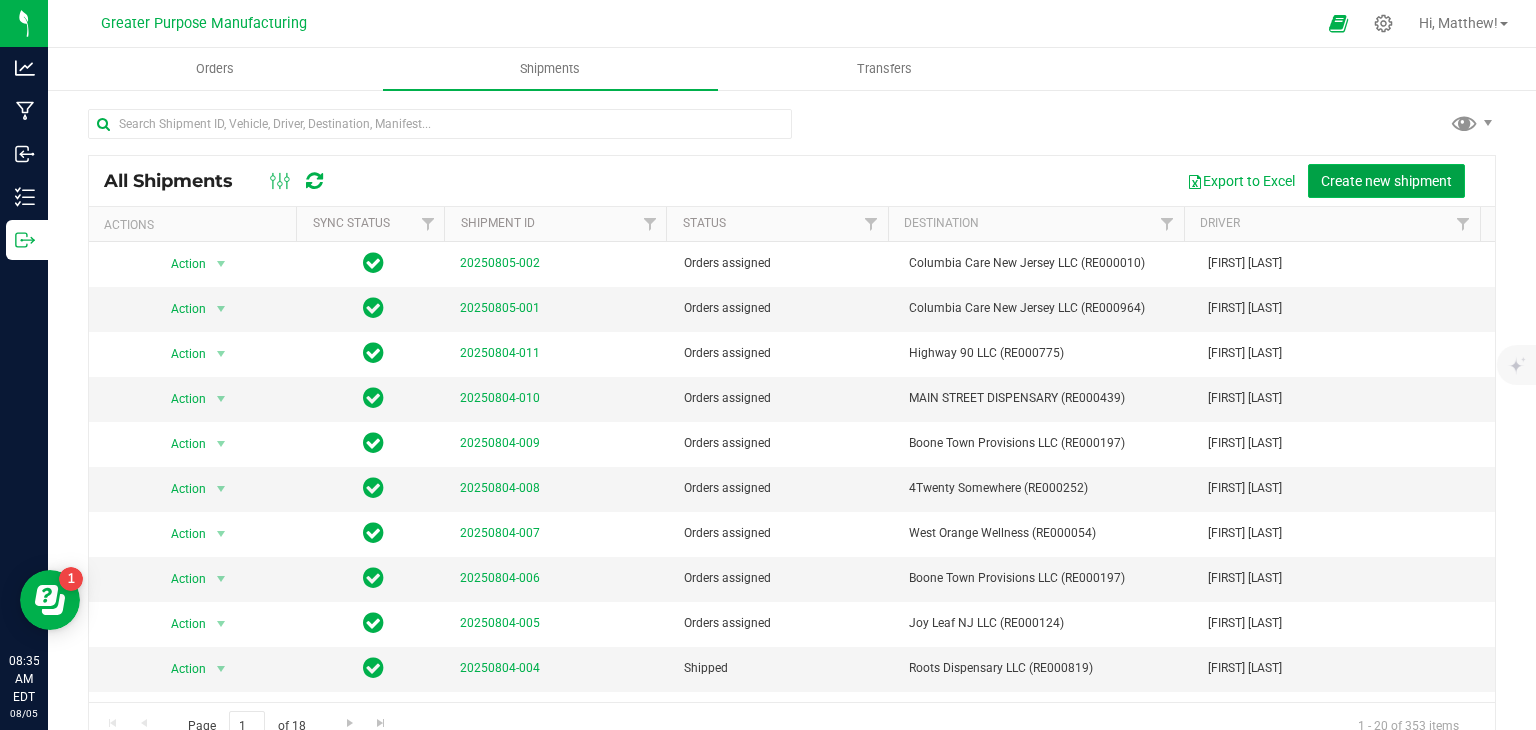 click on "Create new shipment" at bounding box center [1386, 181] 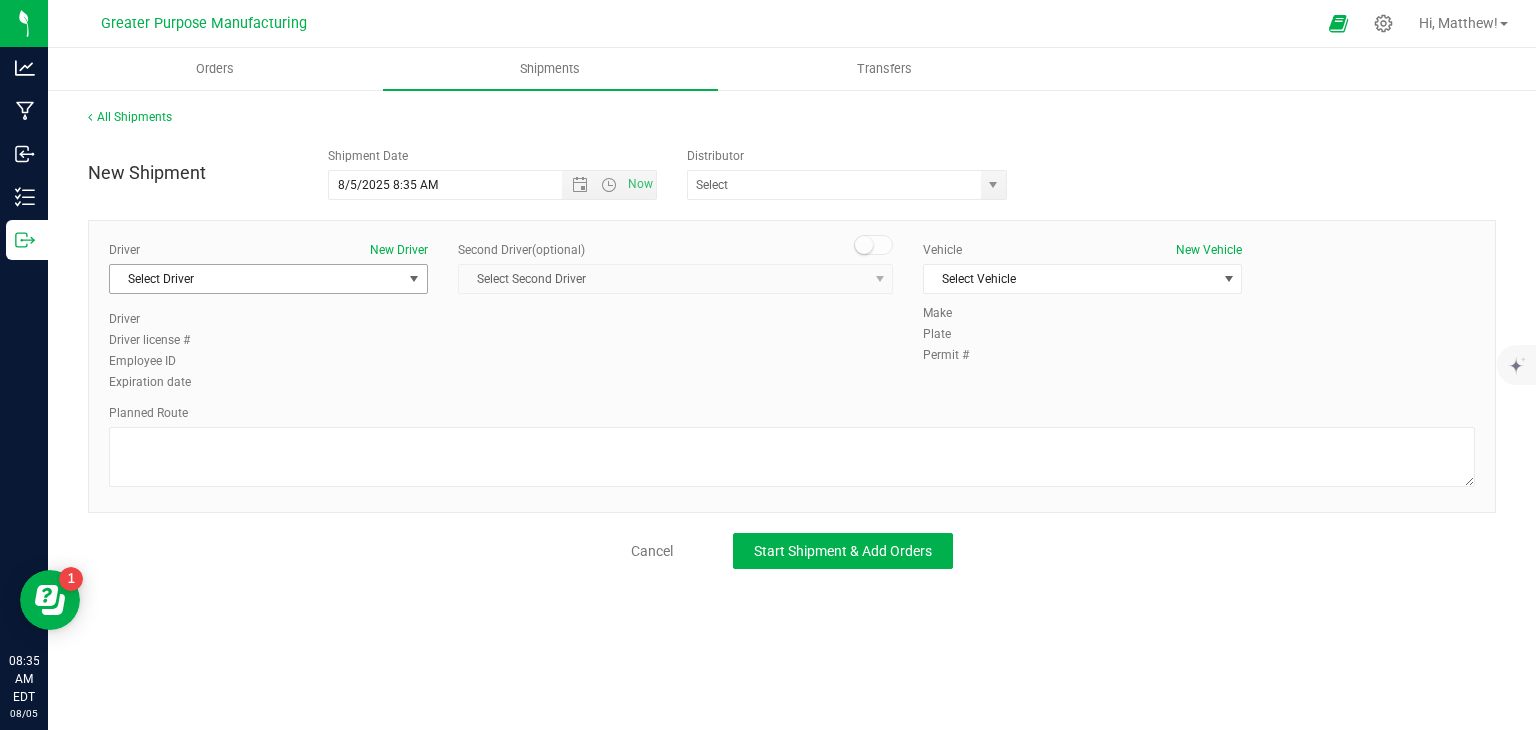 click on "Select Driver" at bounding box center [256, 279] 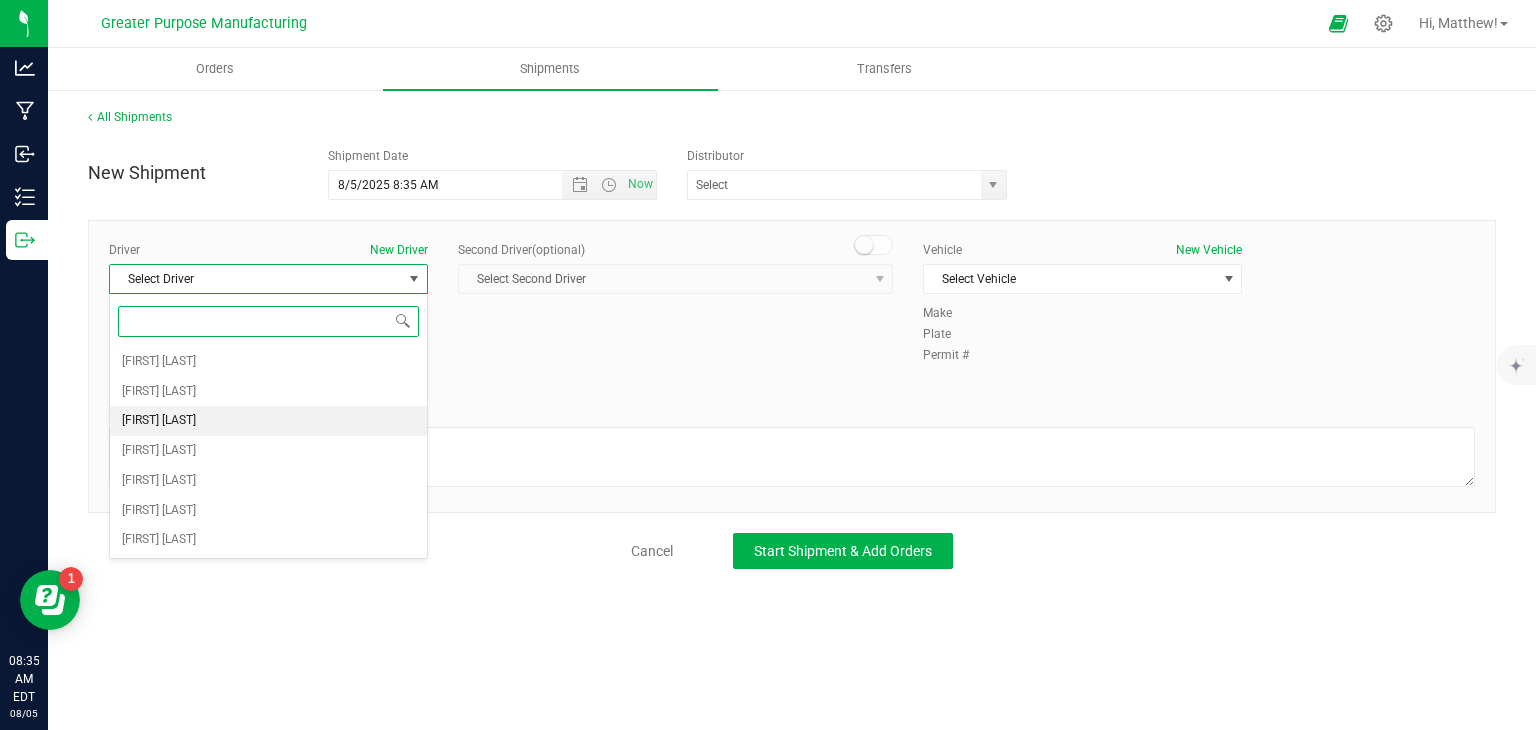 click on "[FIRST] [LAST]" at bounding box center [268, 421] 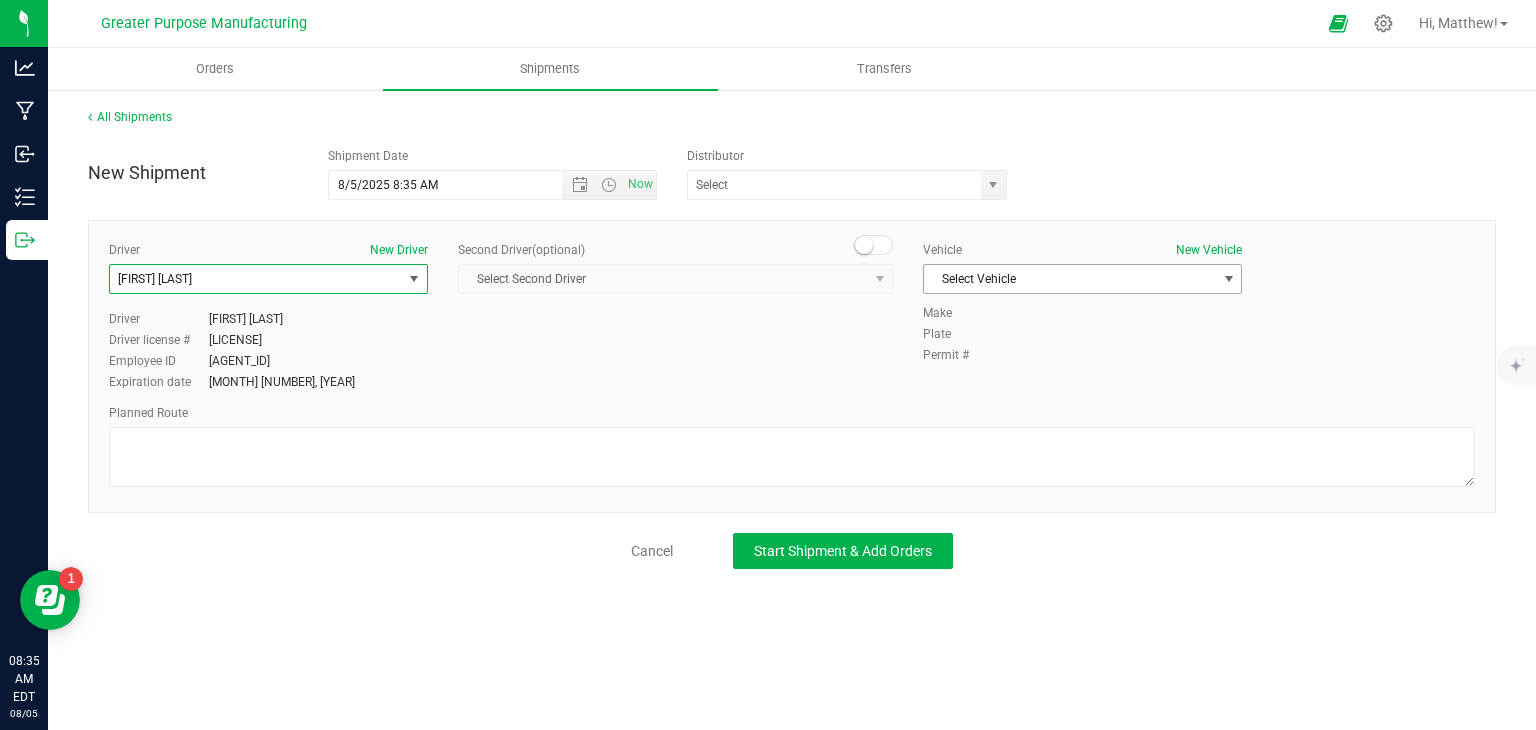 click on "Select Vehicle" at bounding box center [1070, 279] 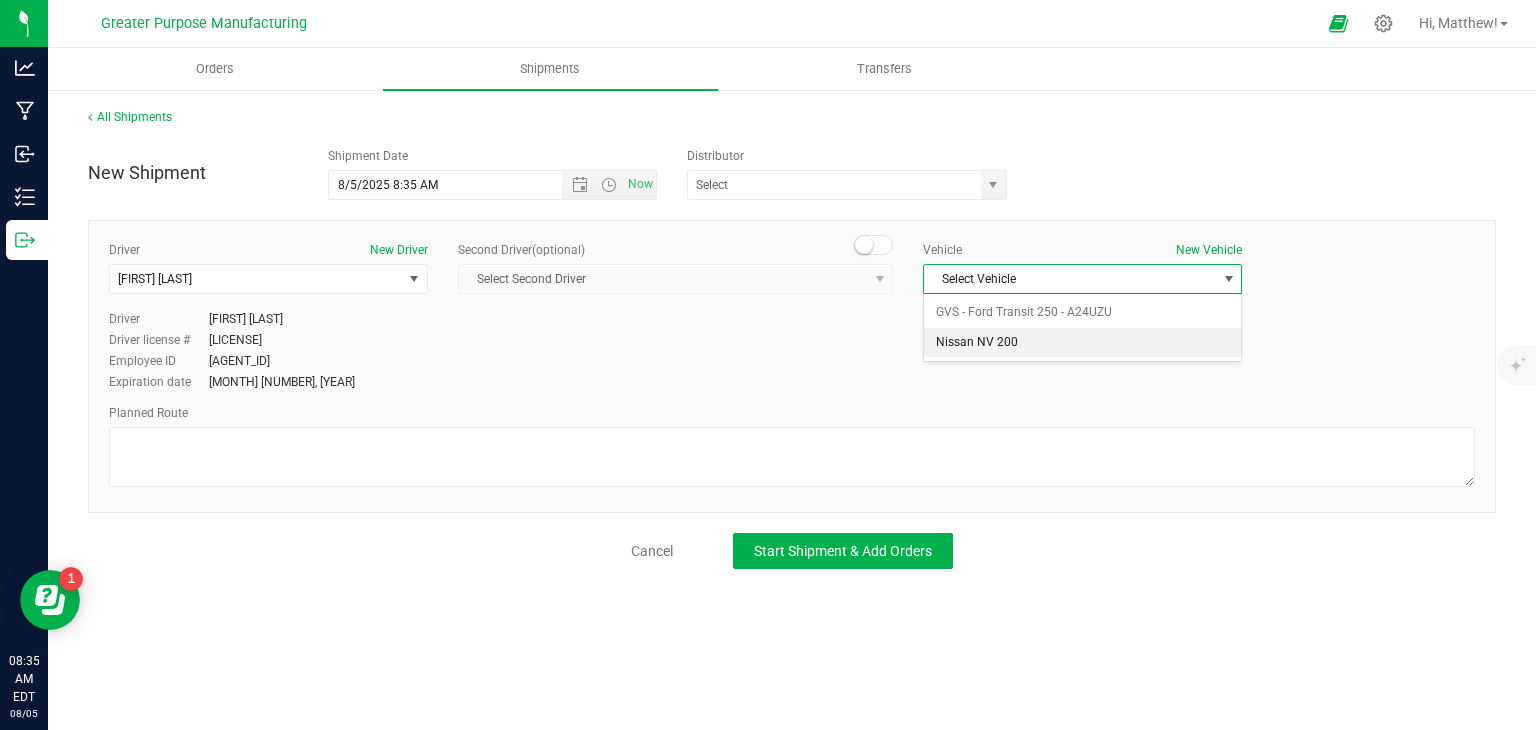 click on "Nissan NV 200" at bounding box center [1082, 343] 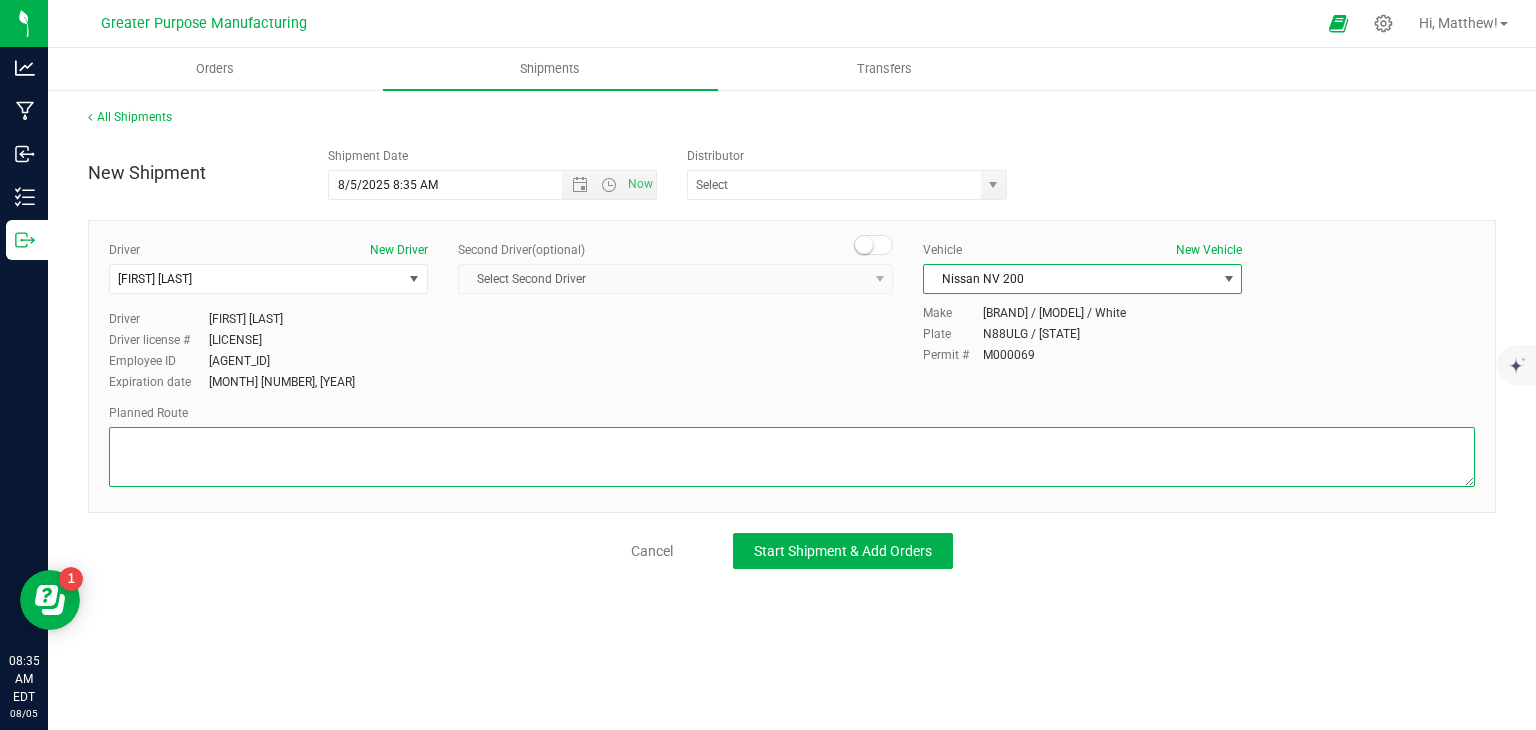 click at bounding box center [792, 457] 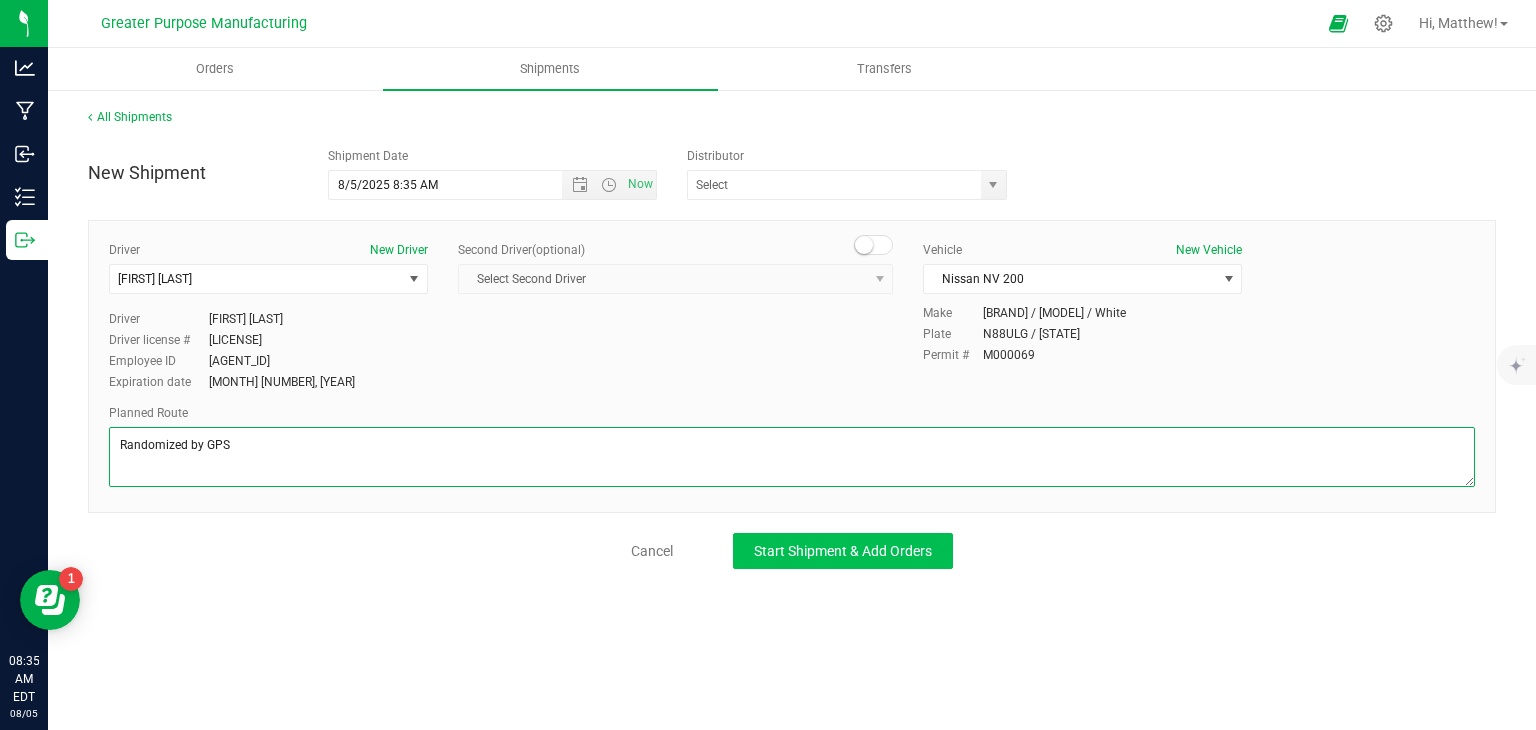 type on "Randomized by GPS" 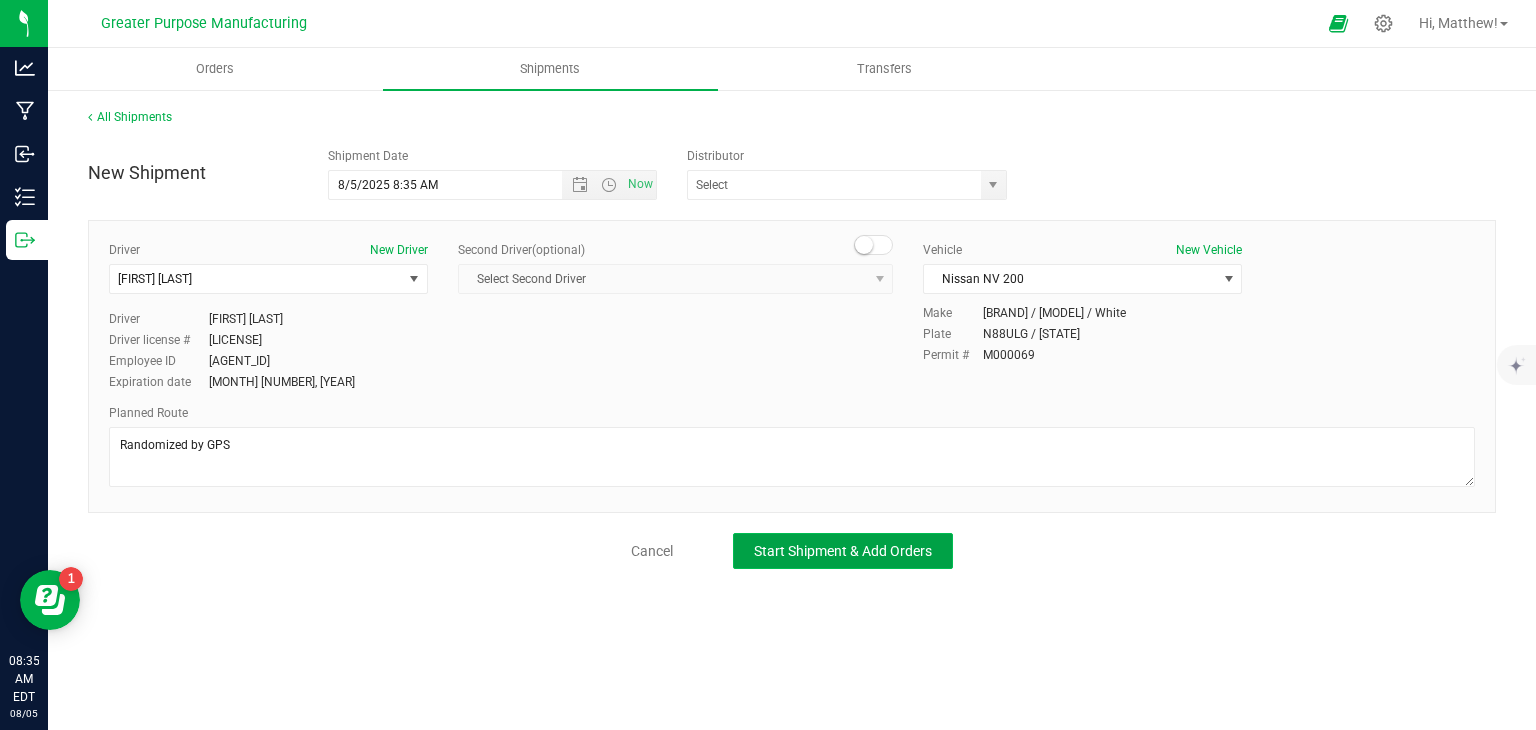 click on "Start Shipment & Add Orders" 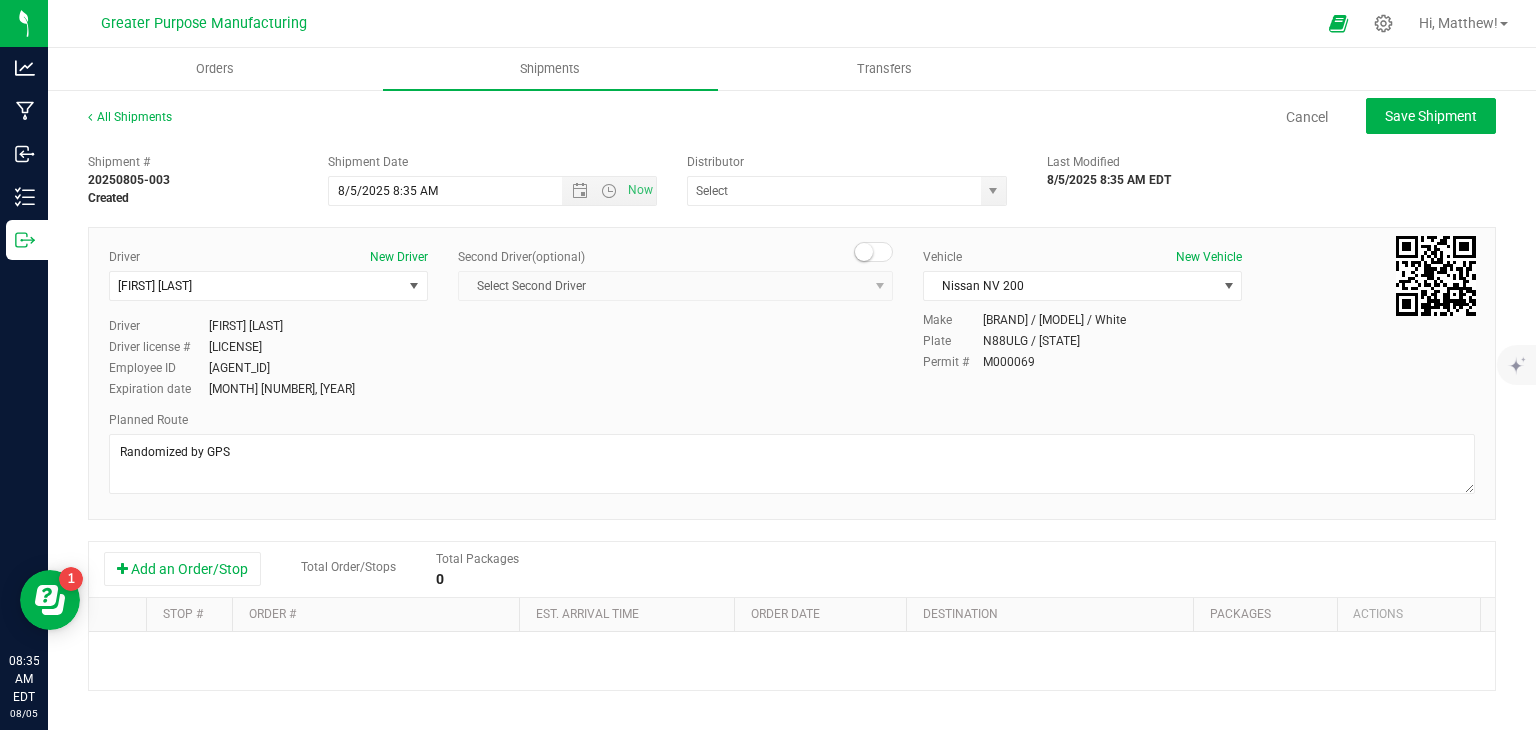 scroll, scrollTop: 175, scrollLeft: 0, axis: vertical 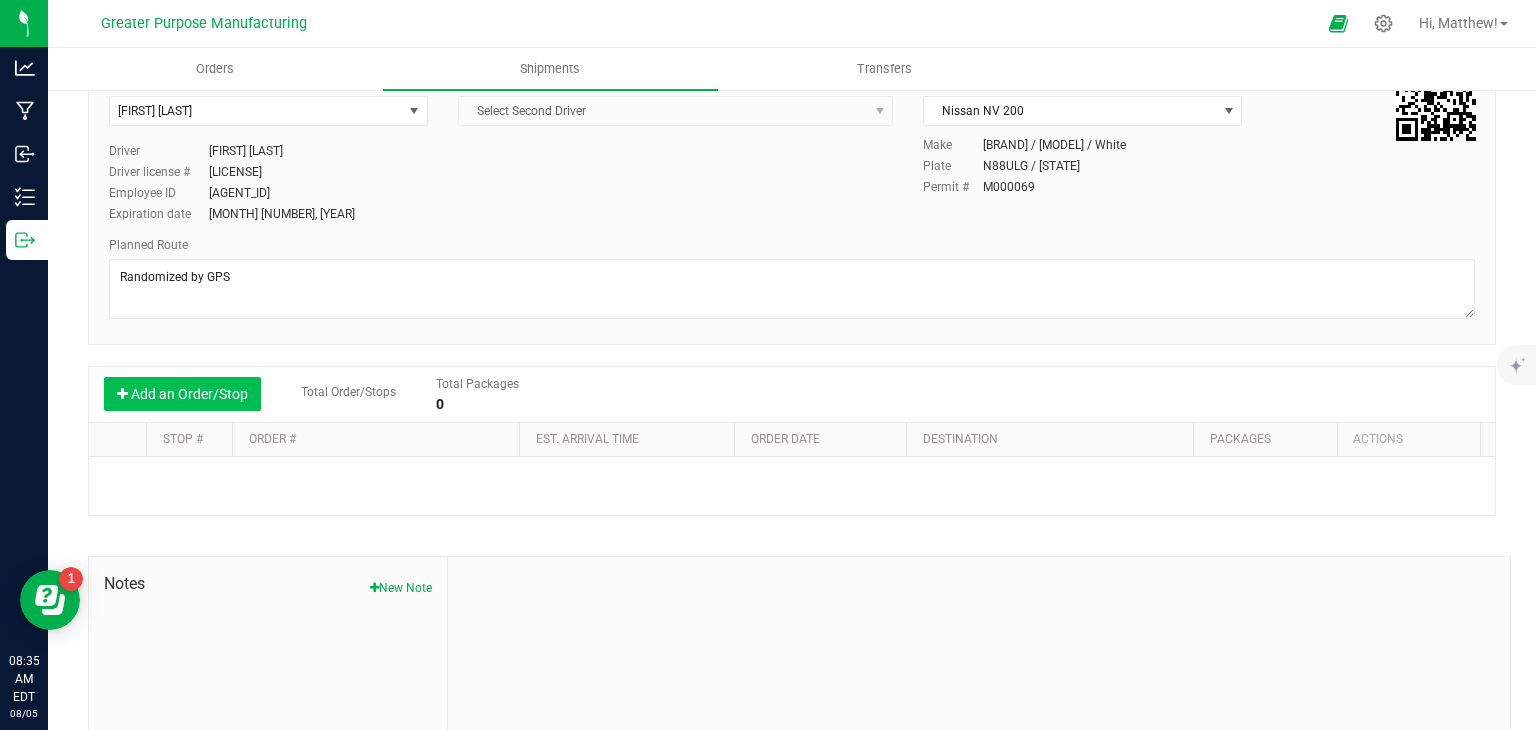 click on "Add an Order/Stop" at bounding box center [182, 394] 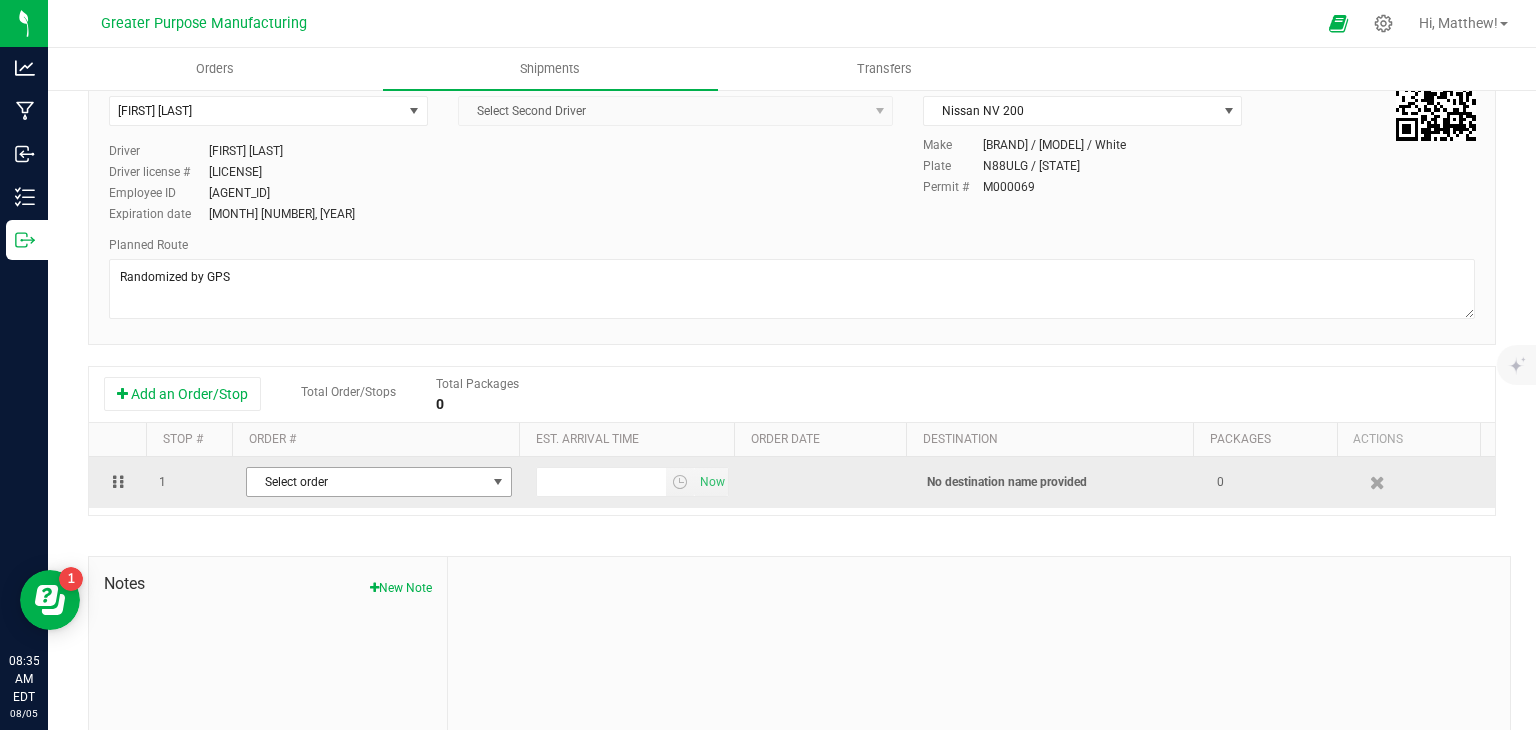 click on "Select order" at bounding box center (366, 482) 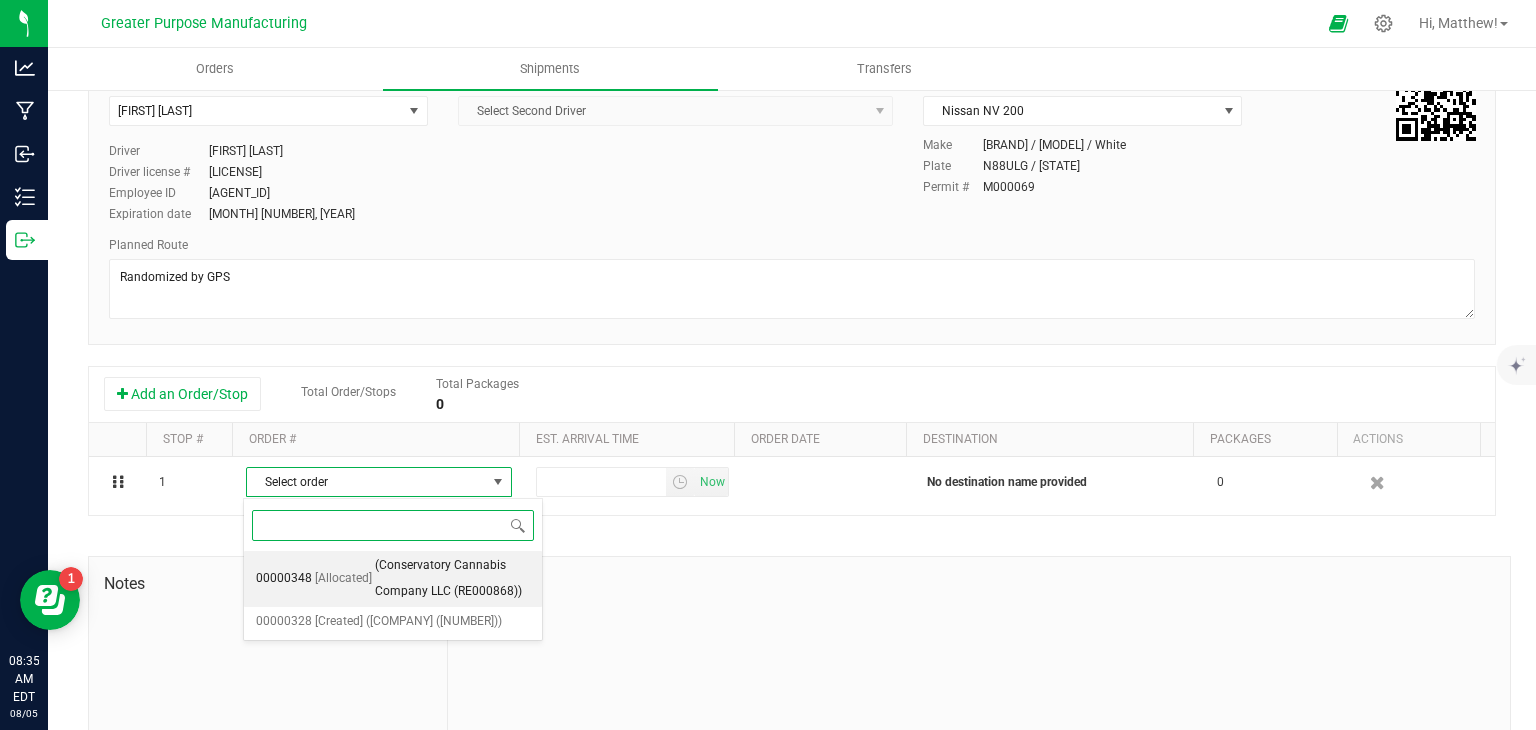 click on "(Conservatory Cannabis Company LLC (RE000868))" at bounding box center [452, 578] 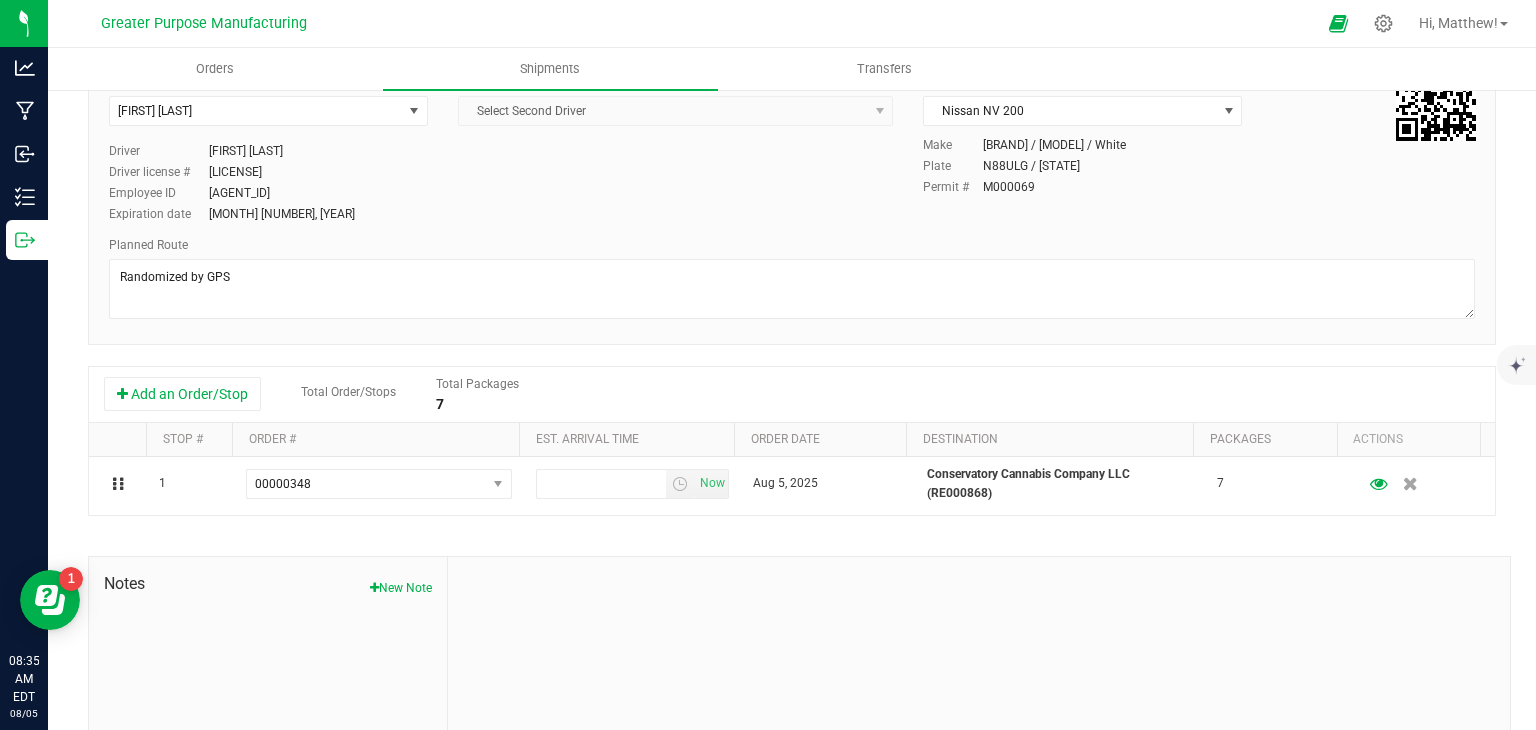 scroll, scrollTop: 0, scrollLeft: 0, axis: both 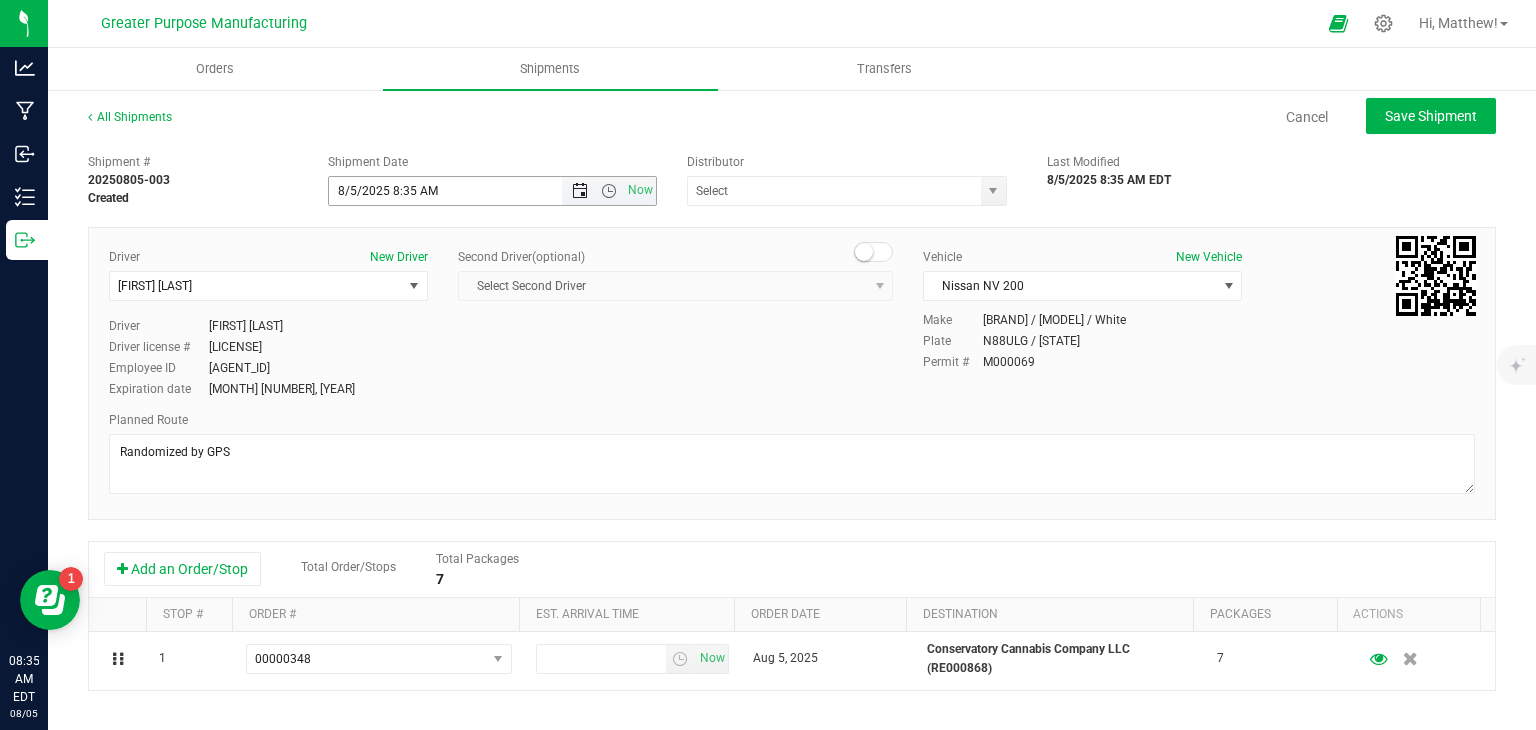 click at bounding box center [580, 191] 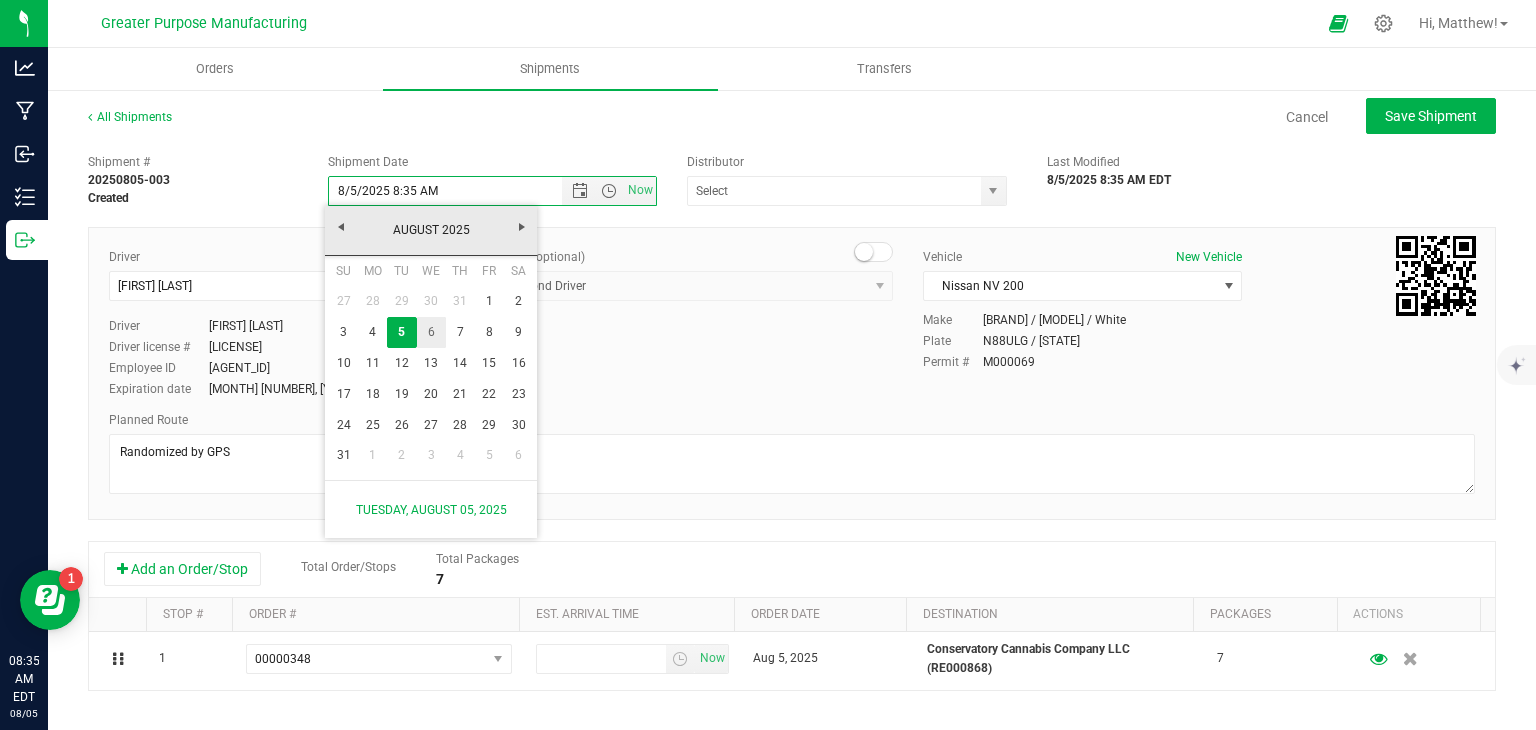 click on "6" at bounding box center (431, 332) 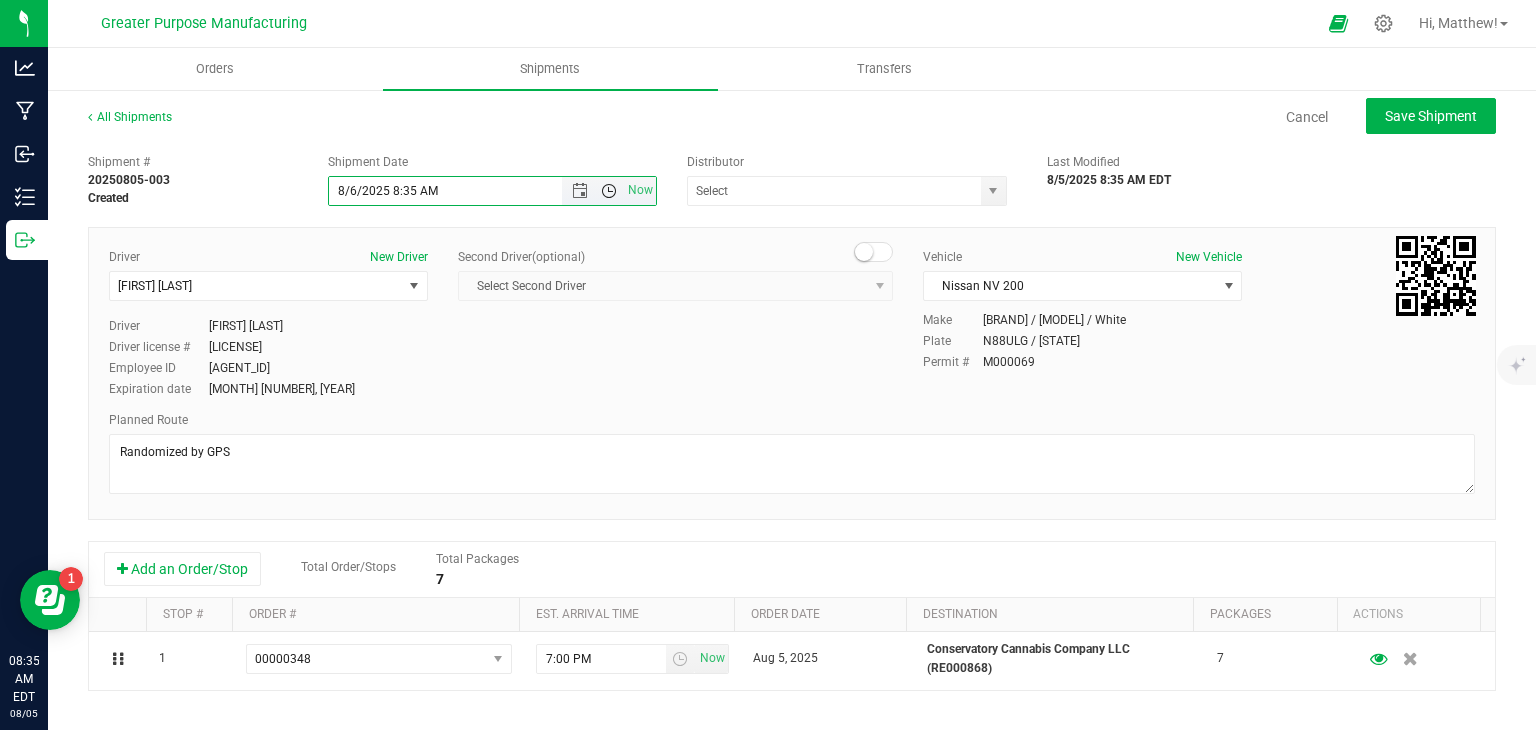 click at bounding box center [609, 191] 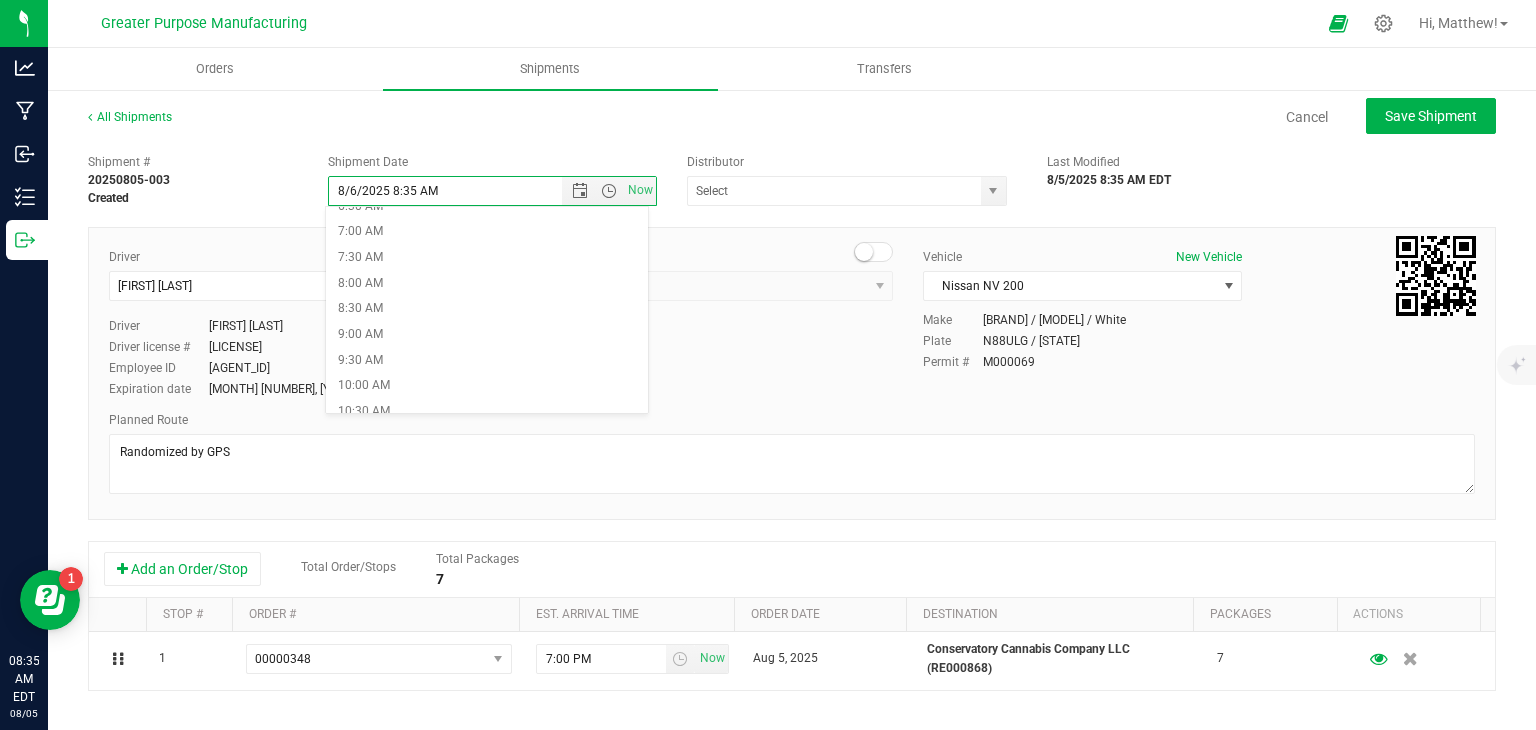scroll, scrollTop: 352, scrollLeft: 0, axis: vertical 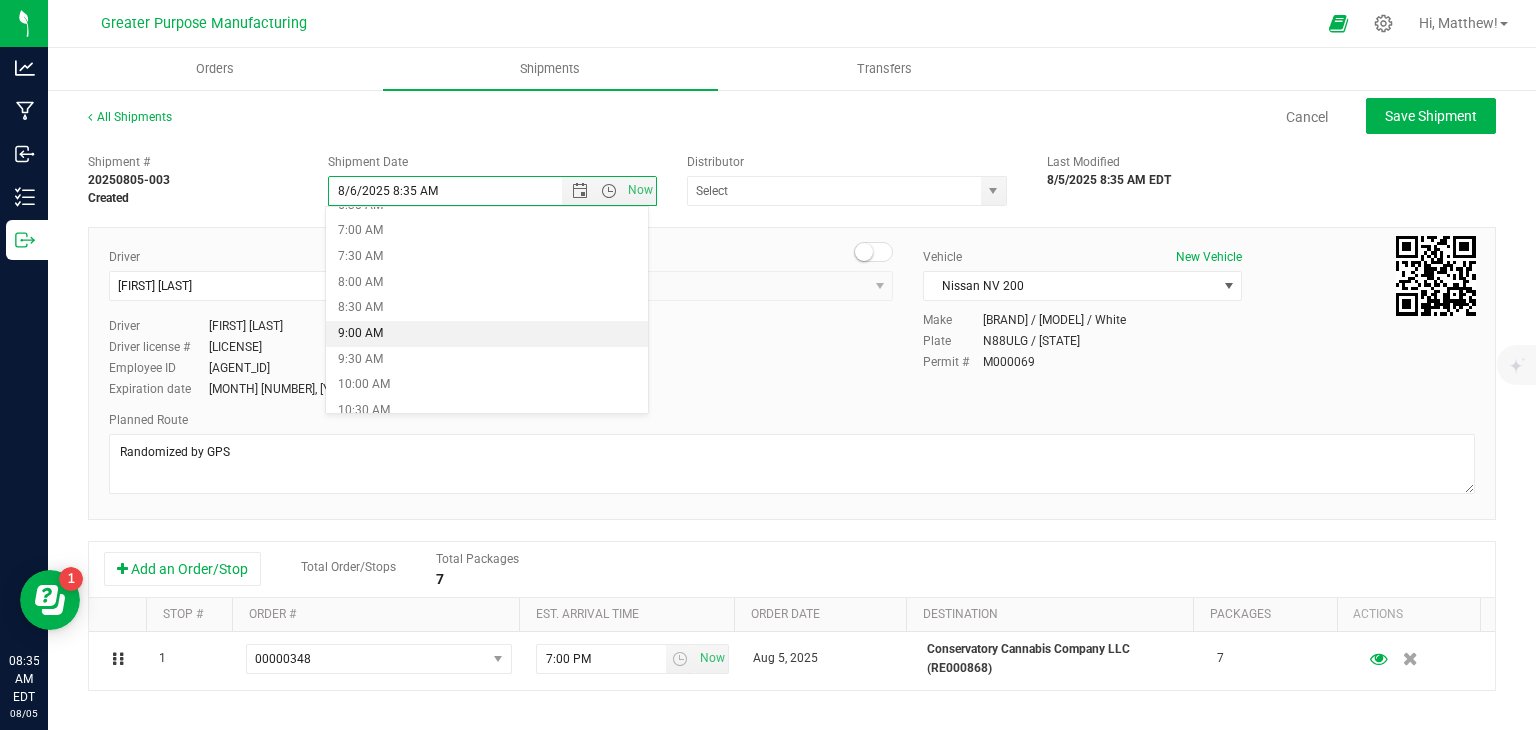 click on "9:00 AM" at bounding box center [487, 334] 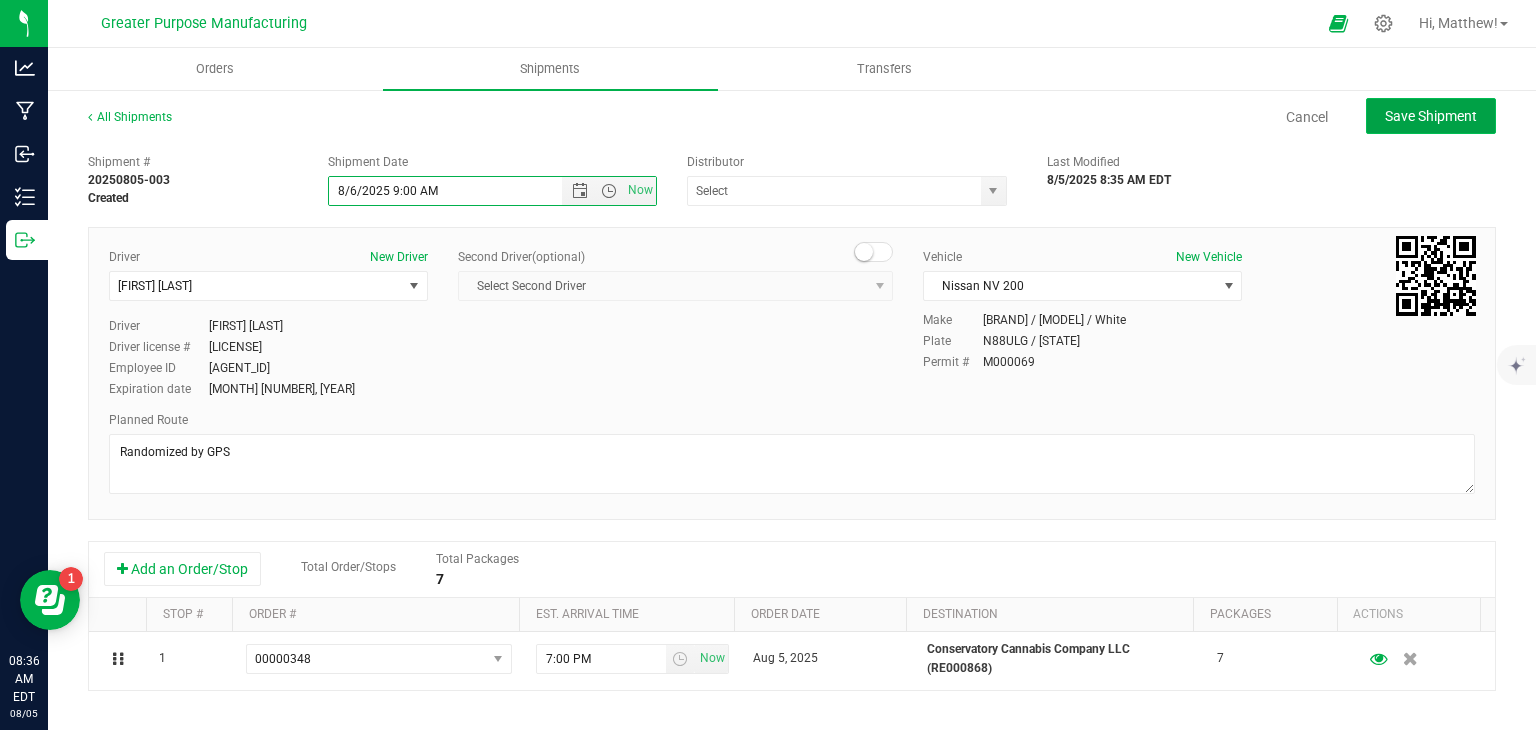 click on "Save Shipment" 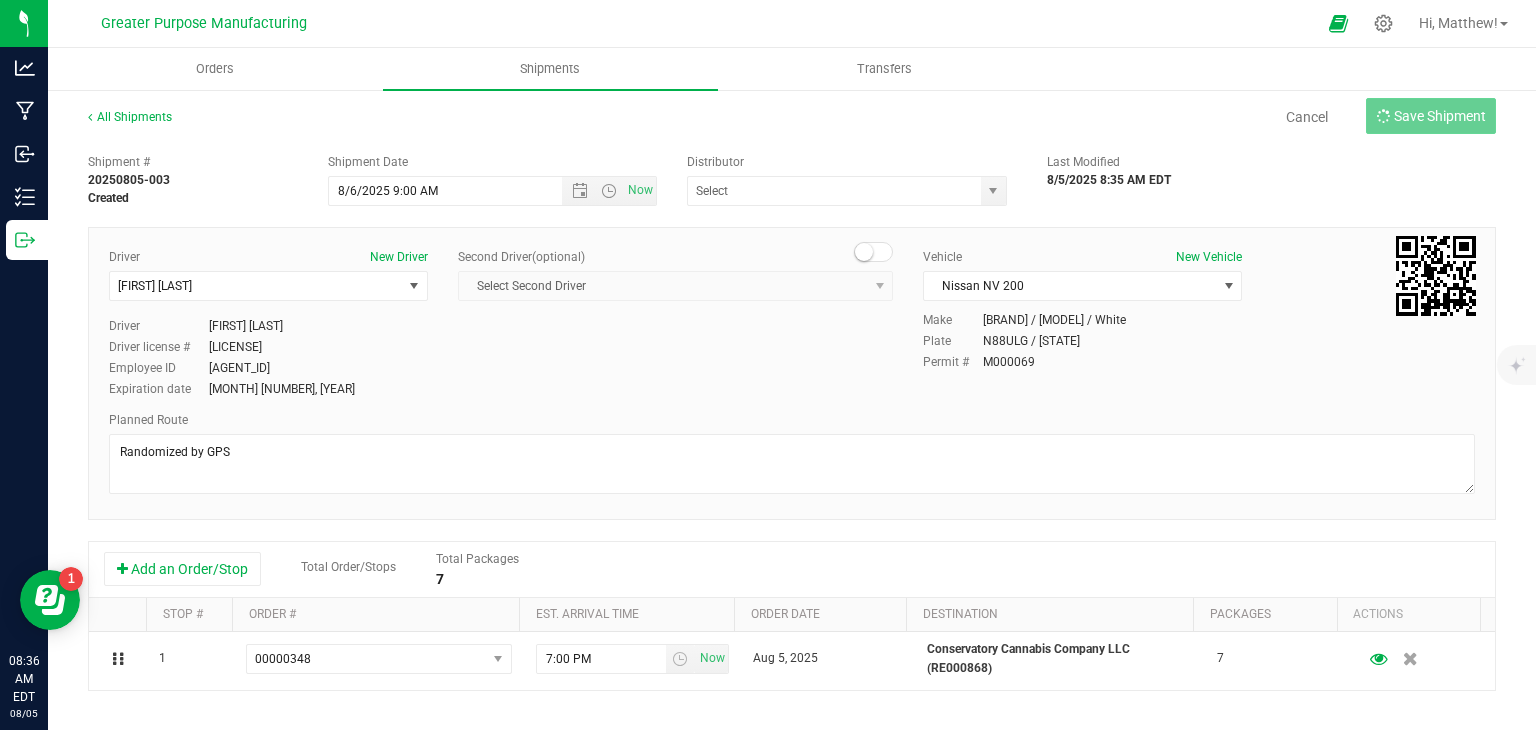 type on "[DATE] [TIME]" 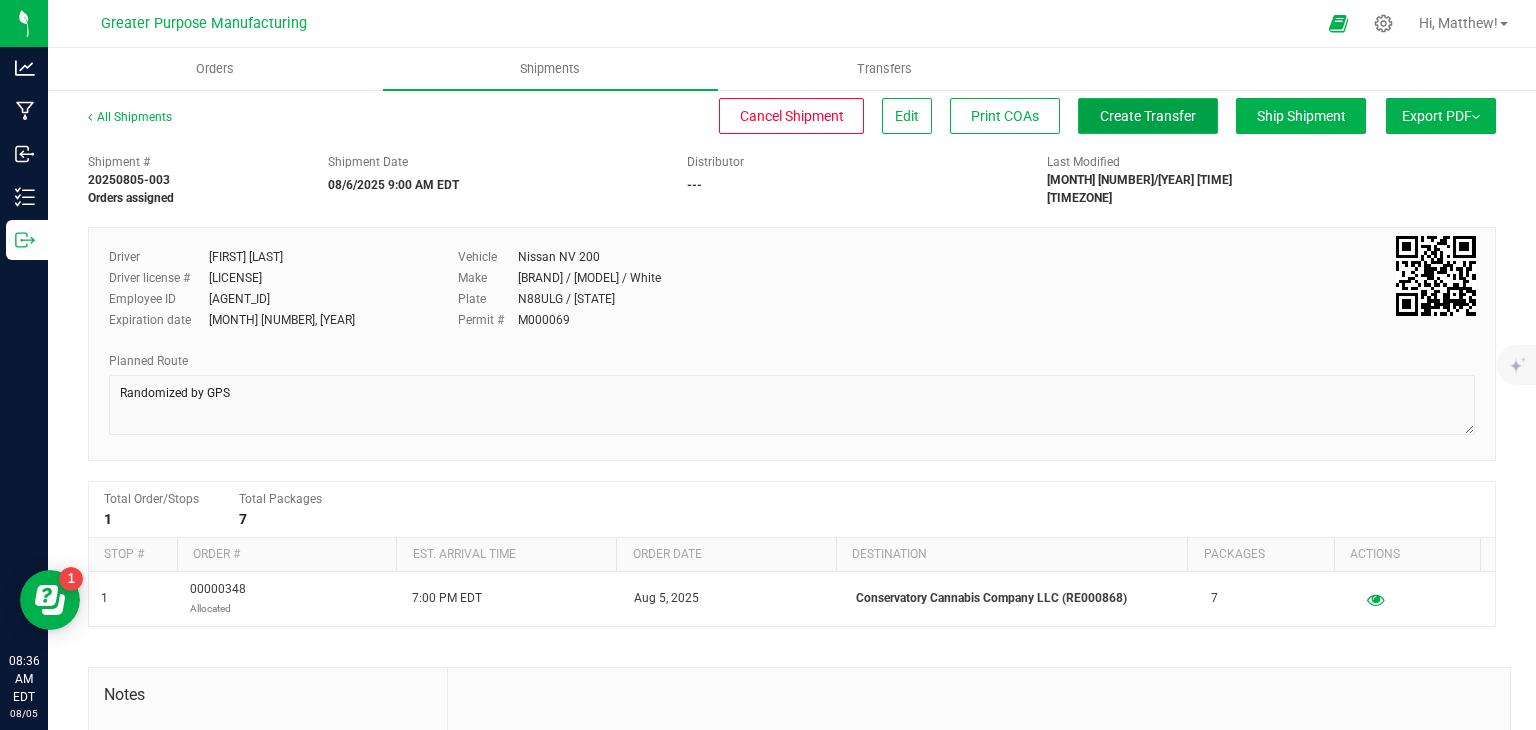 click on "Create Transfer" at bounding box center [1148, 116] 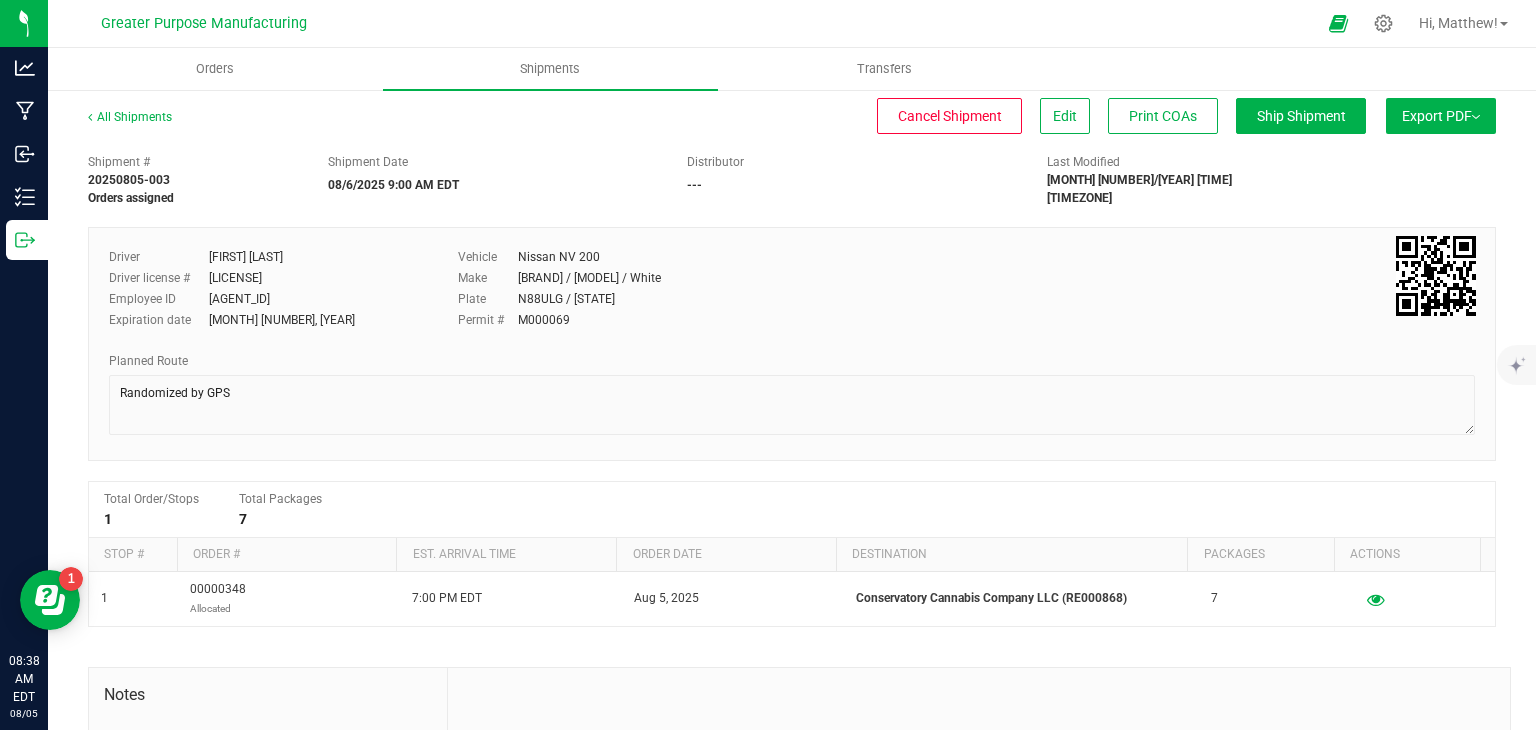 click on "All Shipments
Cancel Shipment
Edit
Print COAs
Ship Shipment
Export PDF
Manifest by Package ID
Manifest by Lot
NY Manifest
Standard Maine Trip Ticket
Shipment #
20250805-003
Orders assigned
1" at bounding box center [792, 522] 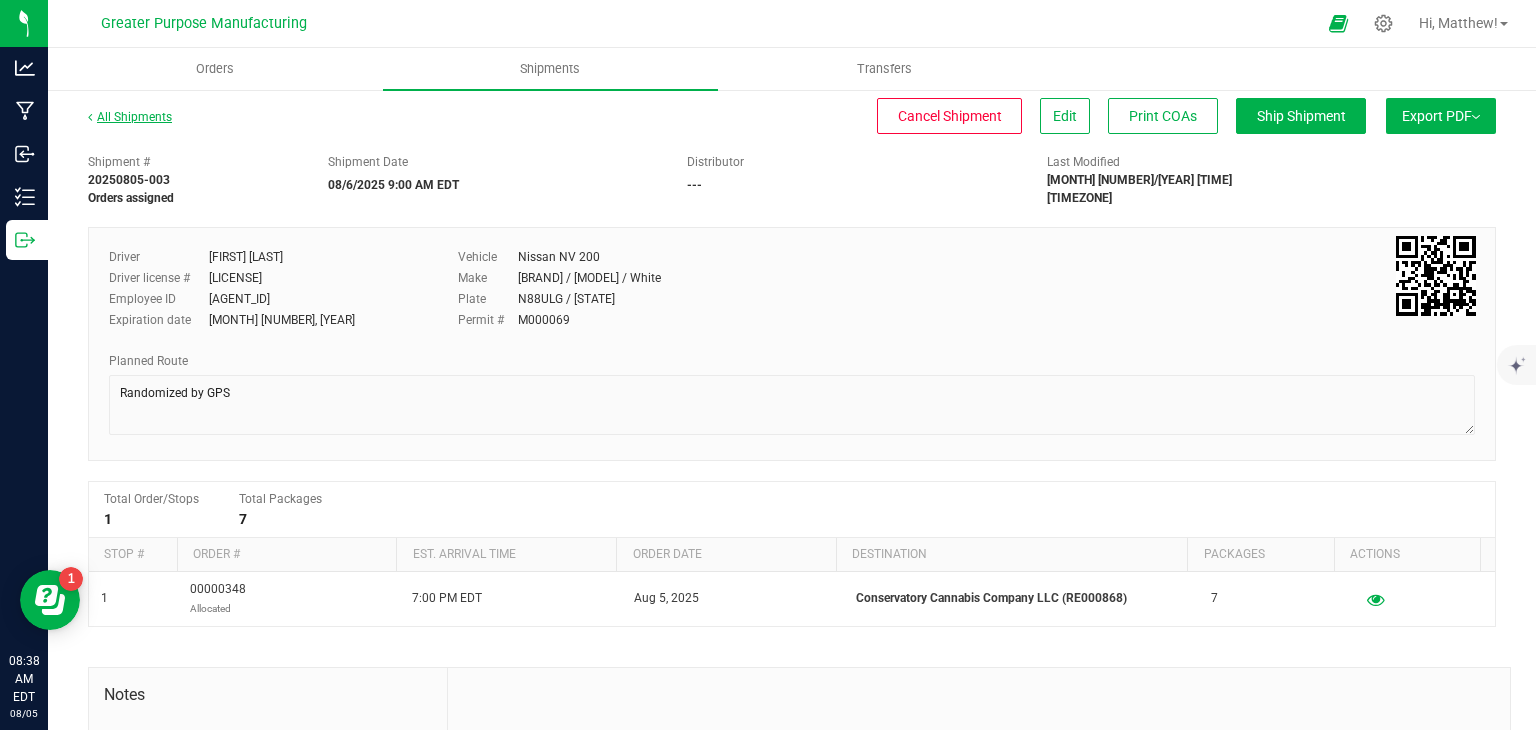 click on "All Shipments" at bounding box center [130, 117] 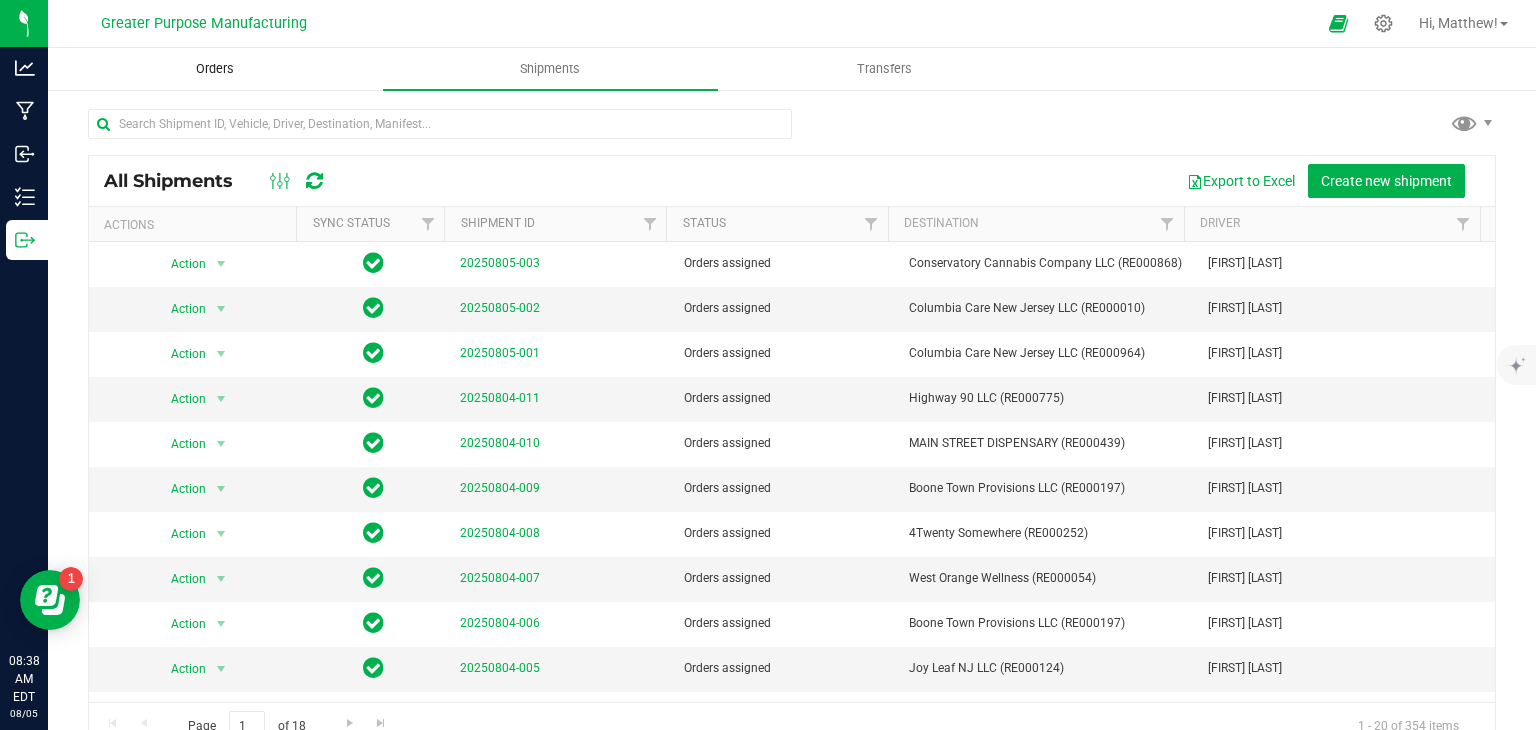 click on "Orders" at bounding box center (215, 69) 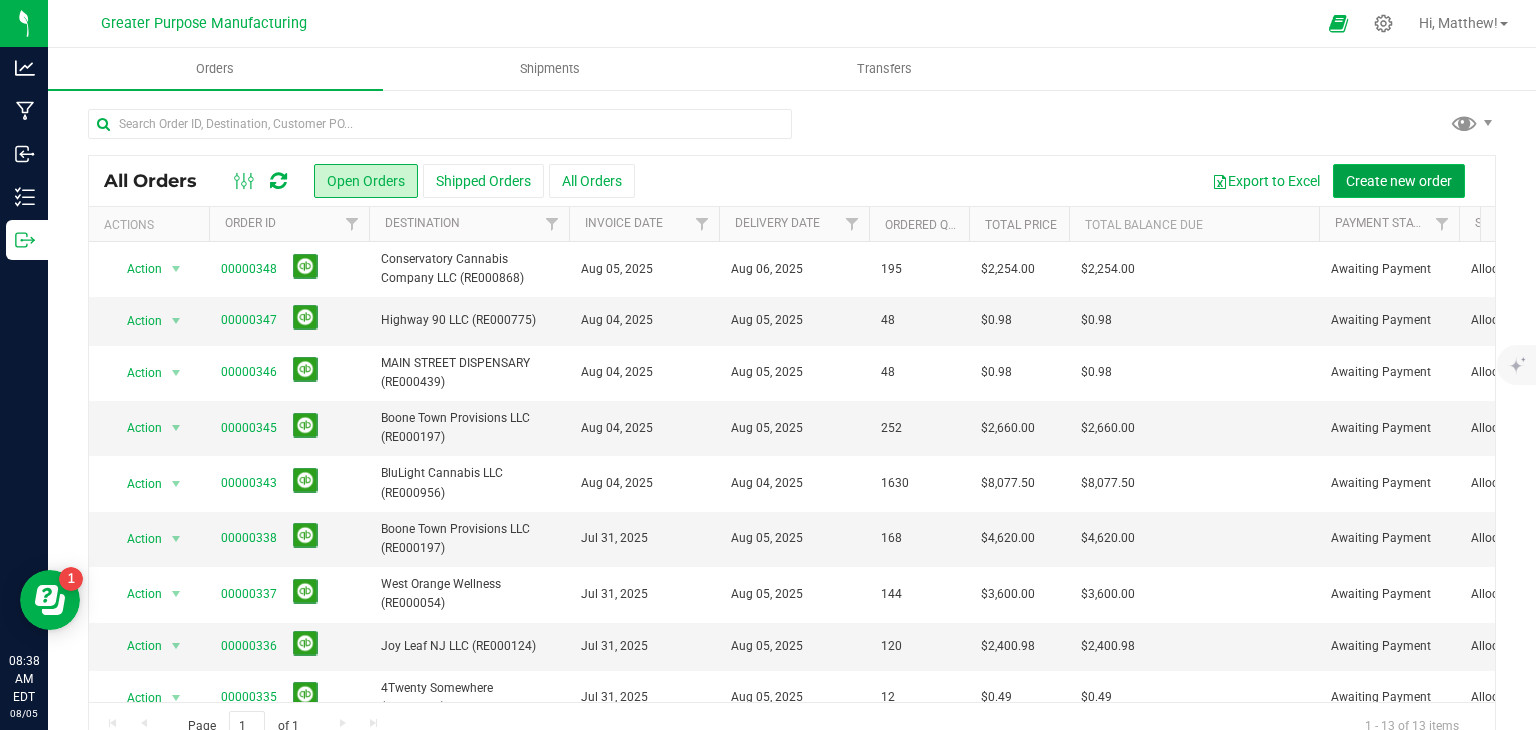 click on "Create new order" at bounding box center (1399, 181) 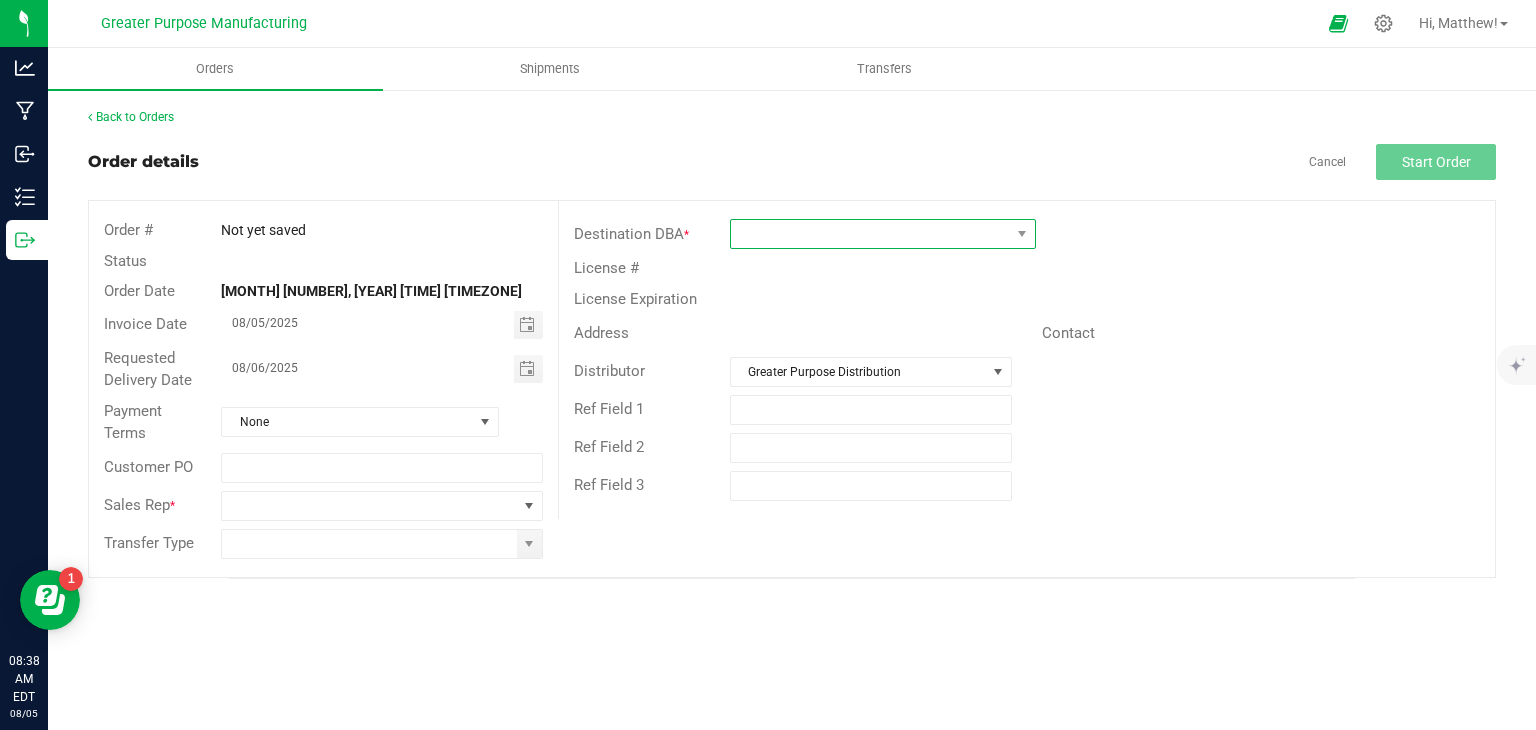click at bounding box center [870, 234] 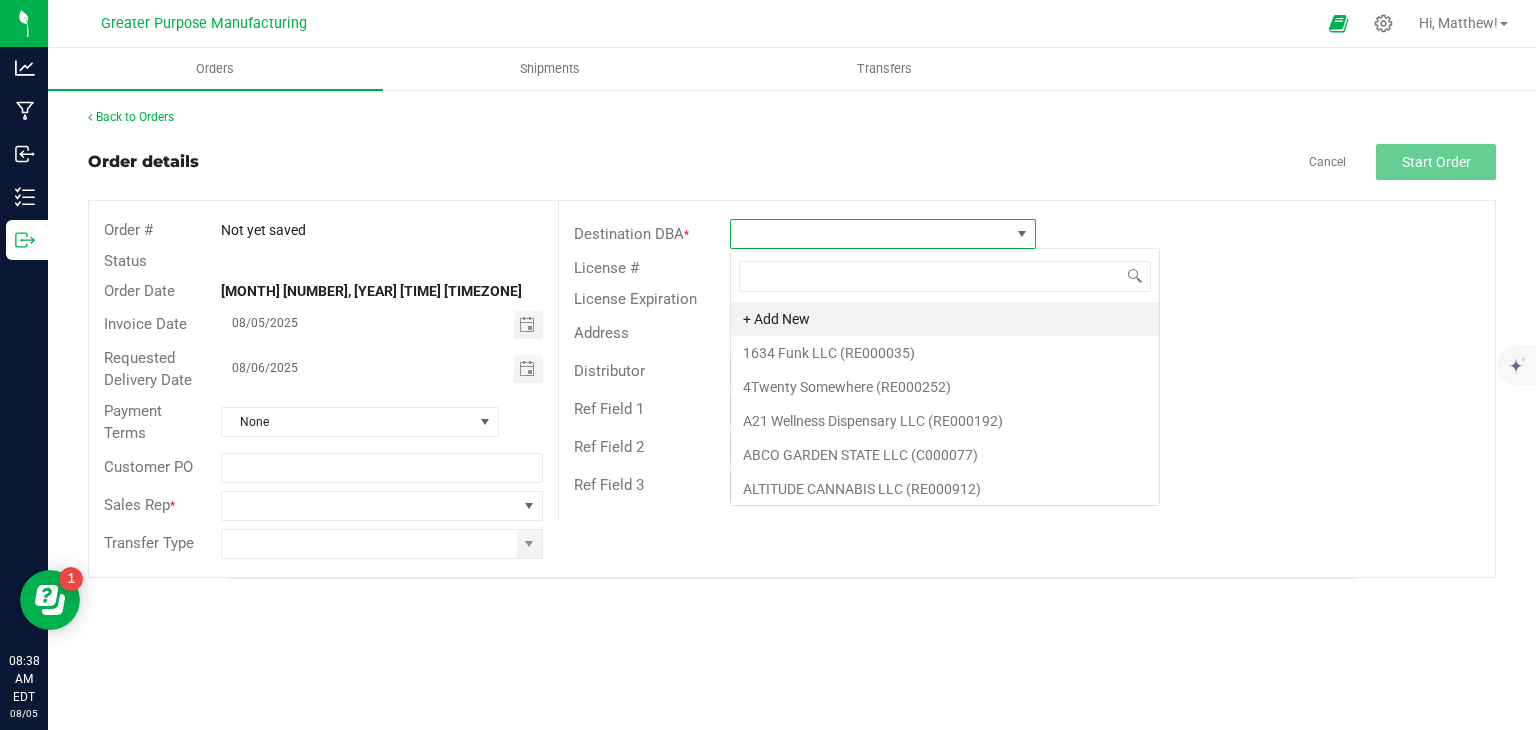 scroll, scrollTop: 99970, scrollLeft: 99693, axis: both 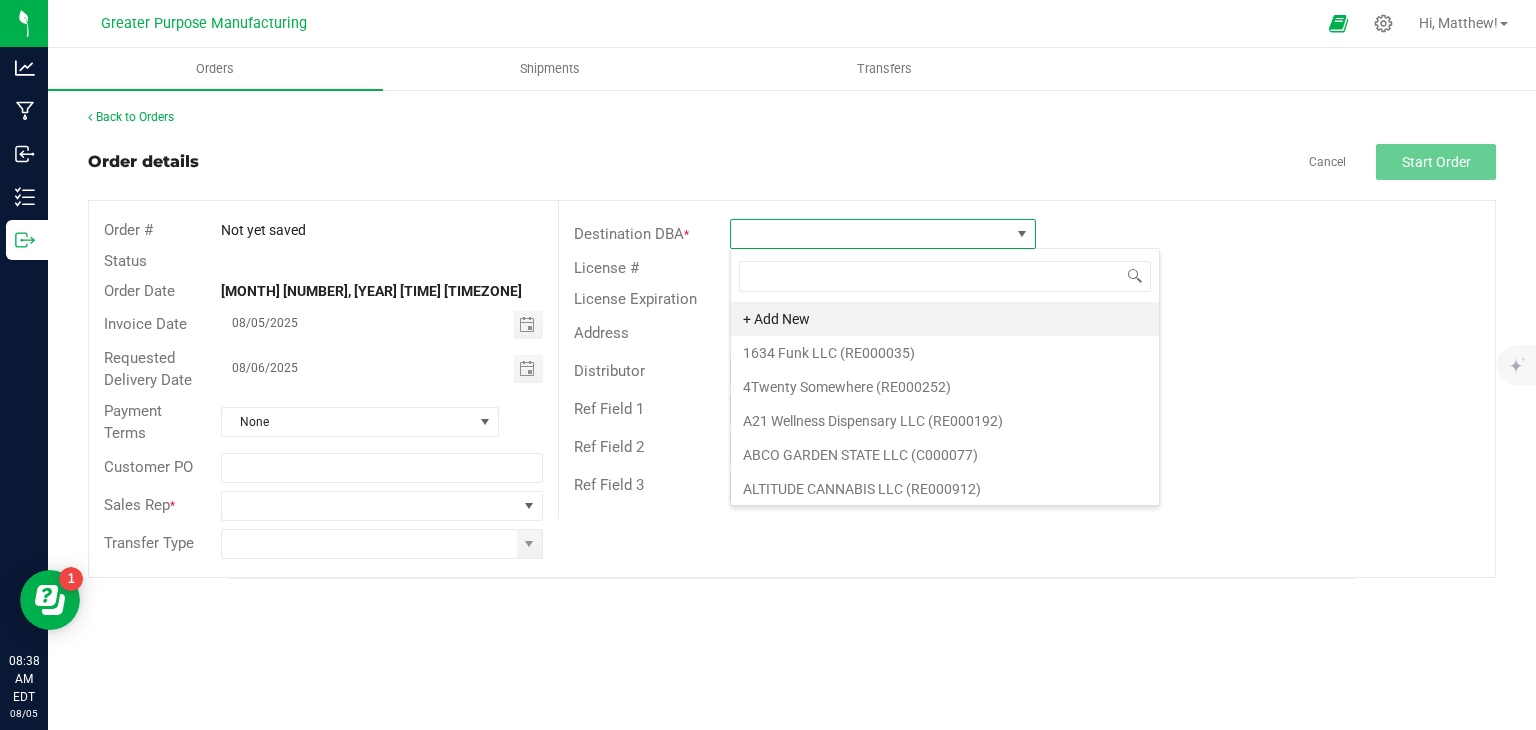 click at bounding box center [870, 234] 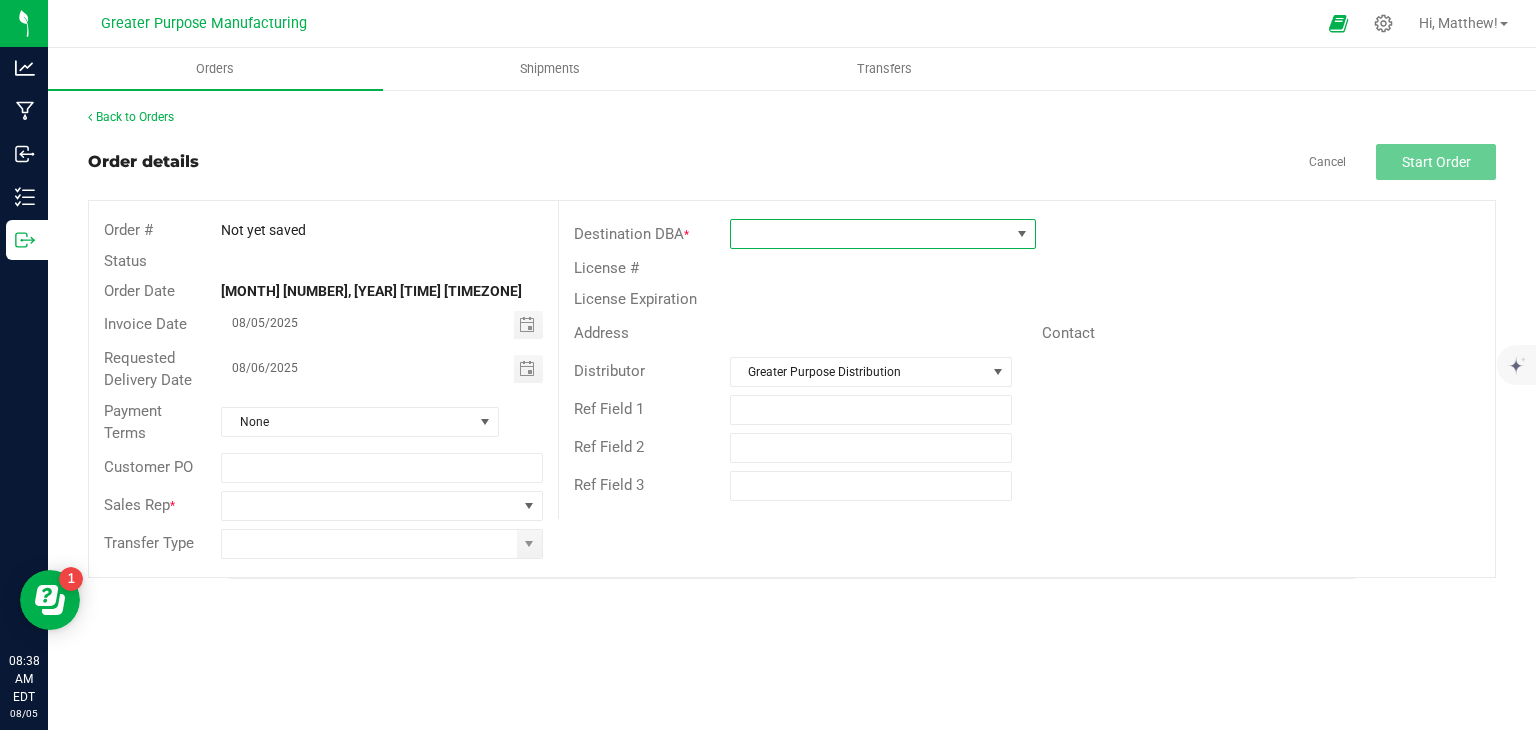 click at bounding box center [870, 234] 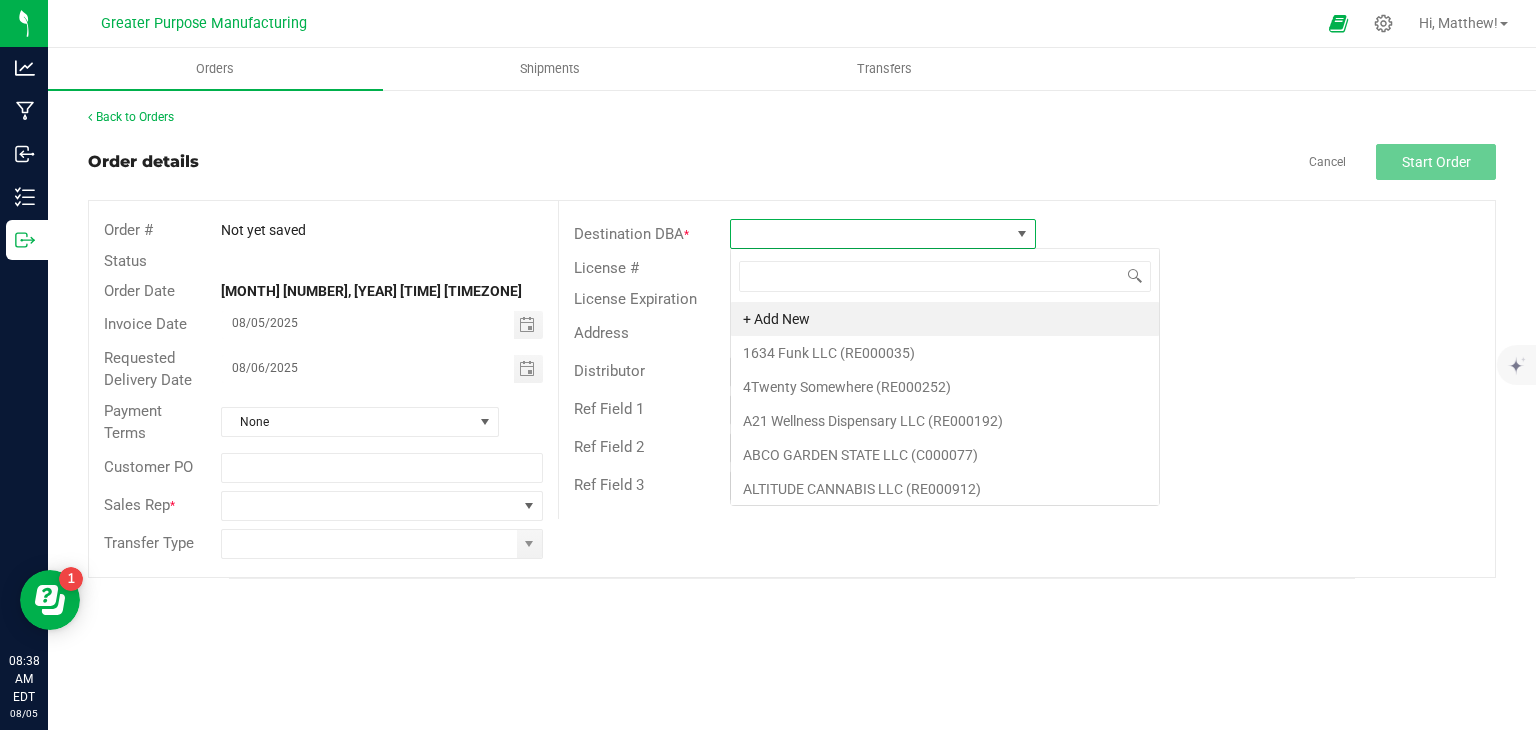 scroll, scrollTop: 99970, scrollLeft: 99693, axis: both 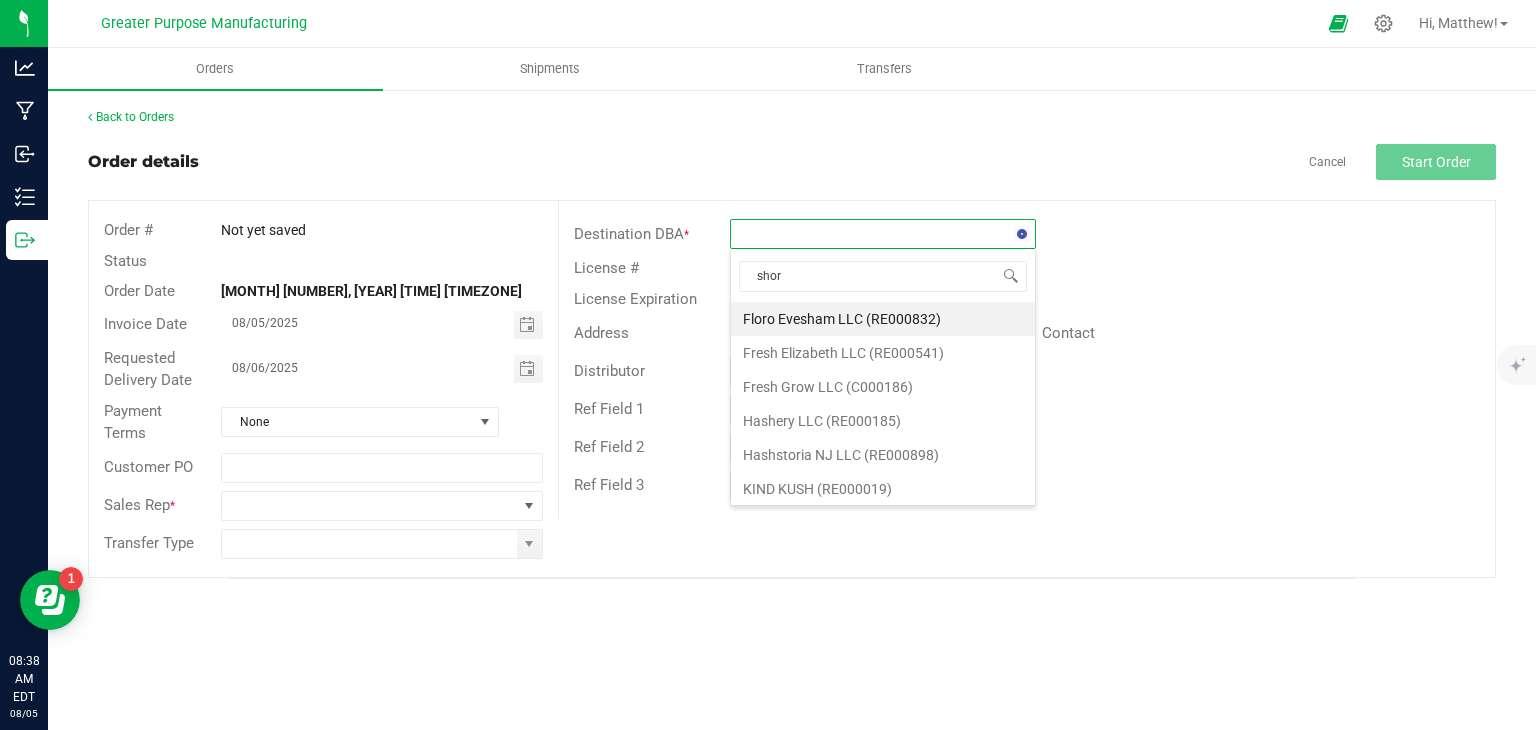 type on "shore" 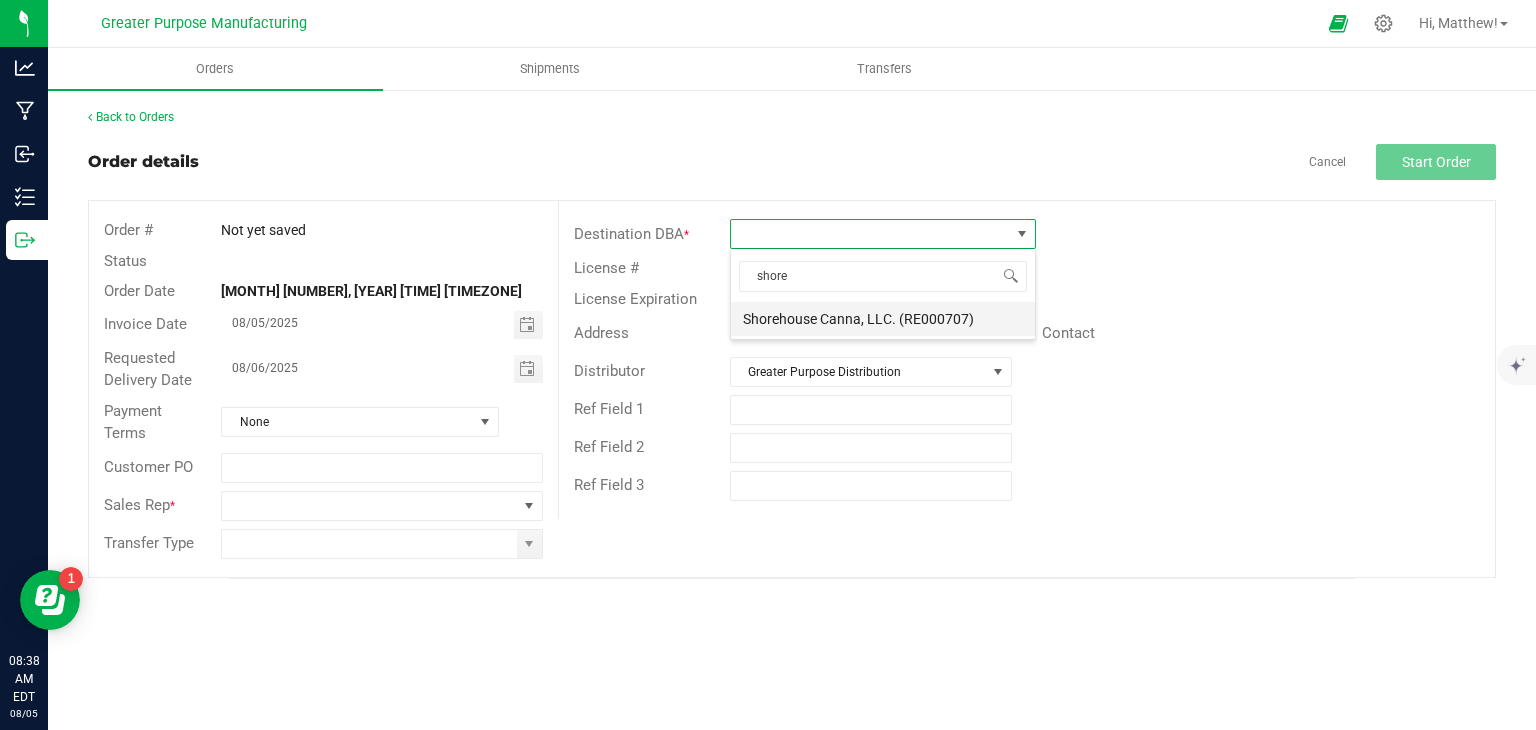 click on "Shorehouse Canna, LLC. (RE000707)" at bounding box center [883, 319] 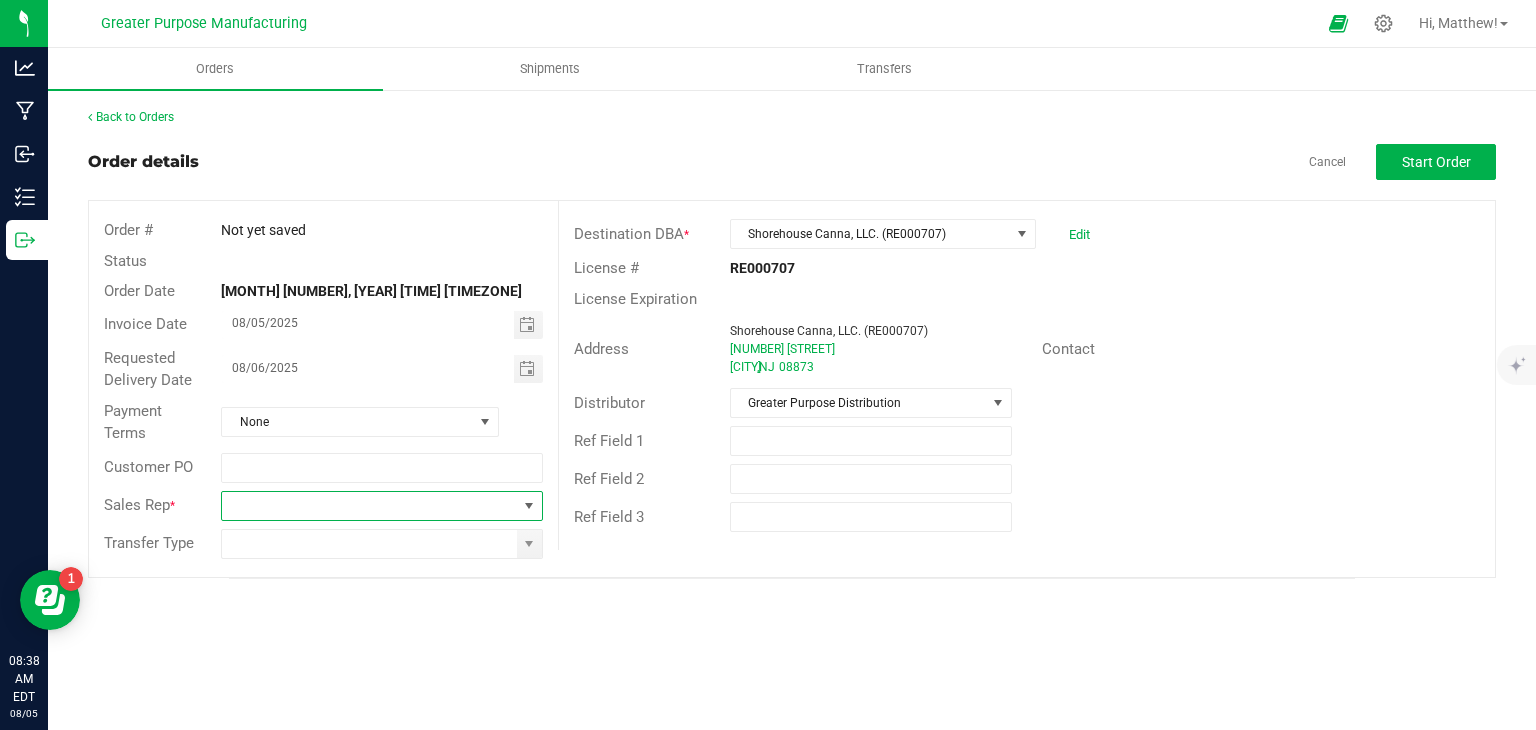 click at bounding box center (369, 506) 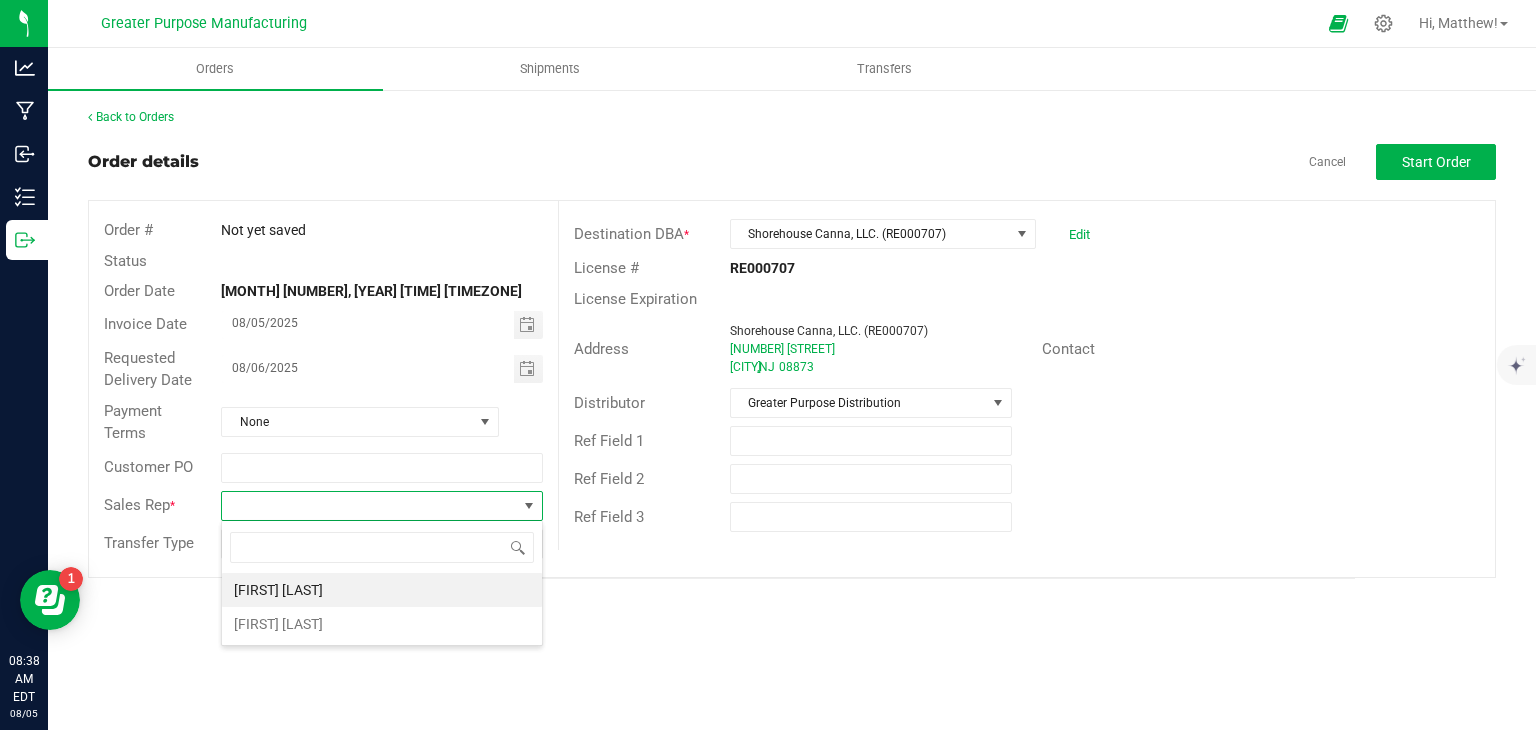 scroll, scrollTop: 99970, scrollLeft: 99678, axis: both 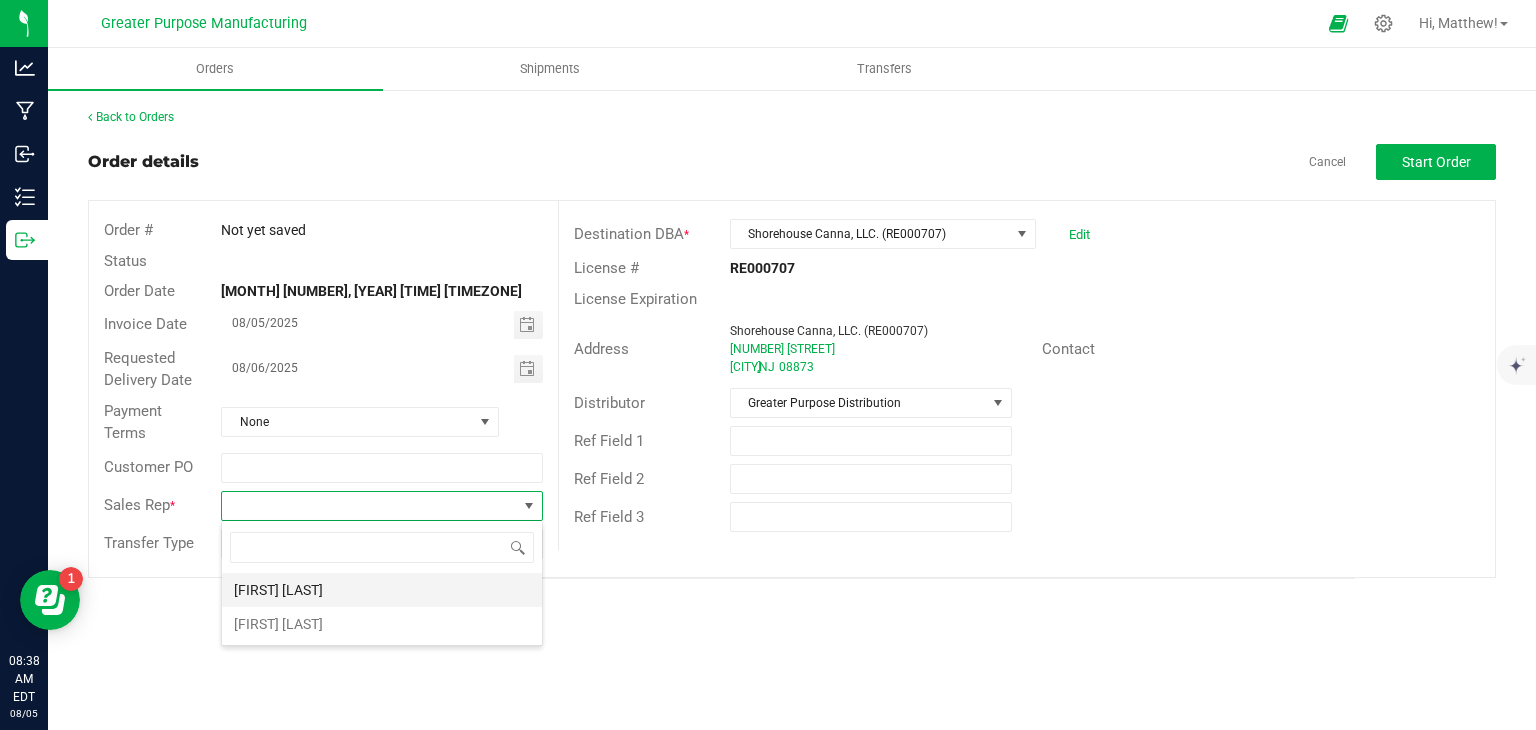 click on "[FIRST] [LAST]" at bounding box center (382, 590) 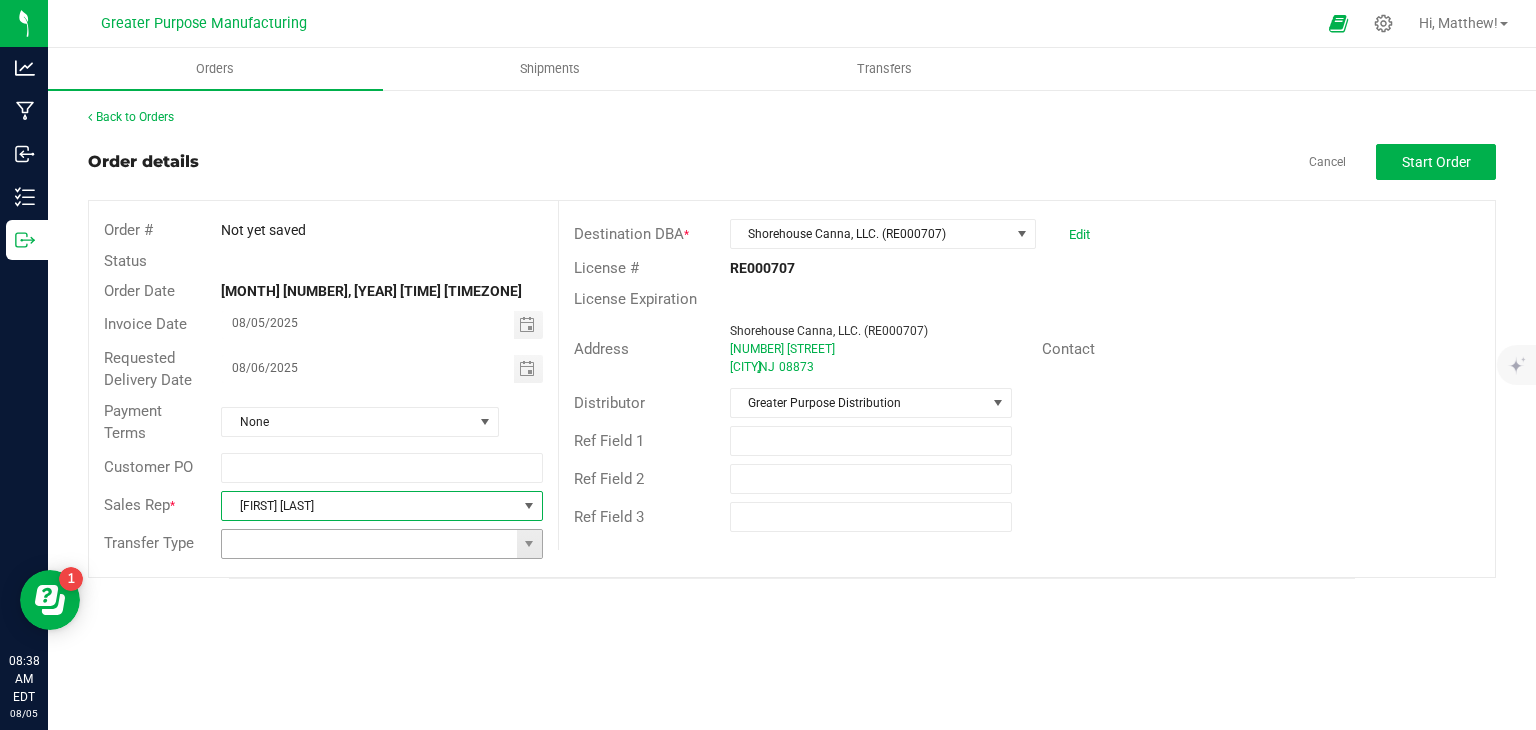 click at bounding box center [369, 544] 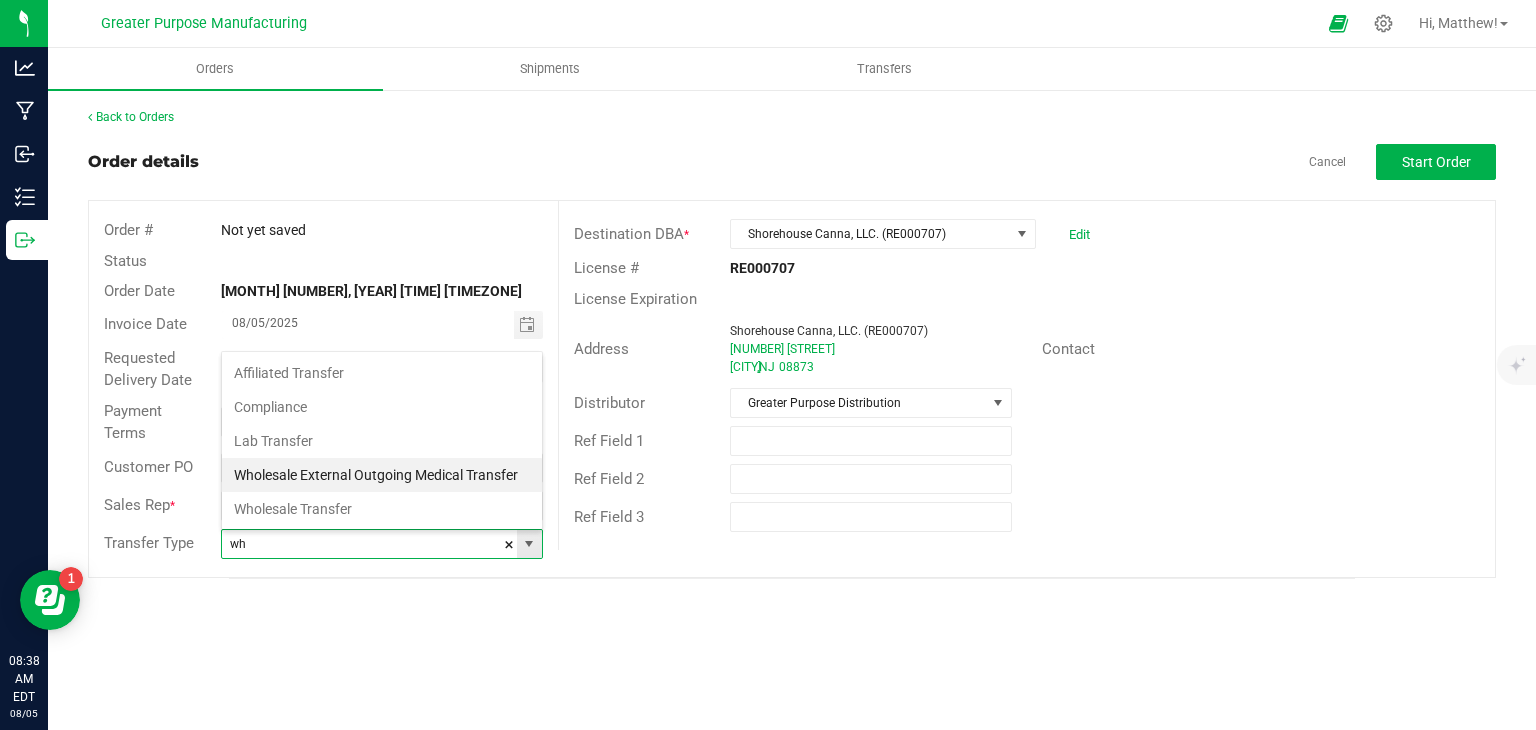 scroll, scrollTop: 99970, scrollLeft: 99678, axis: both 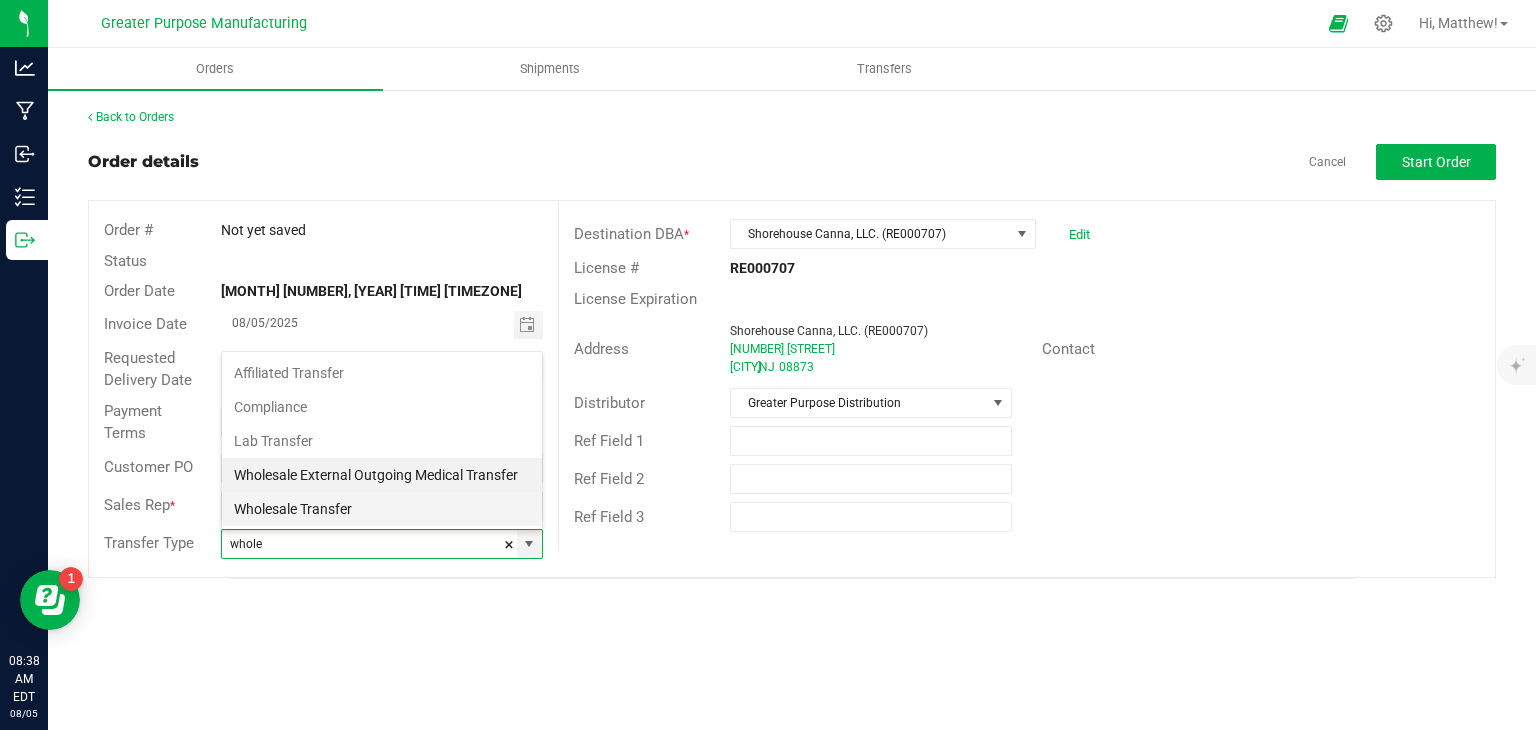 click on "Wholesale Transfer" at bounding box center [382, 509] 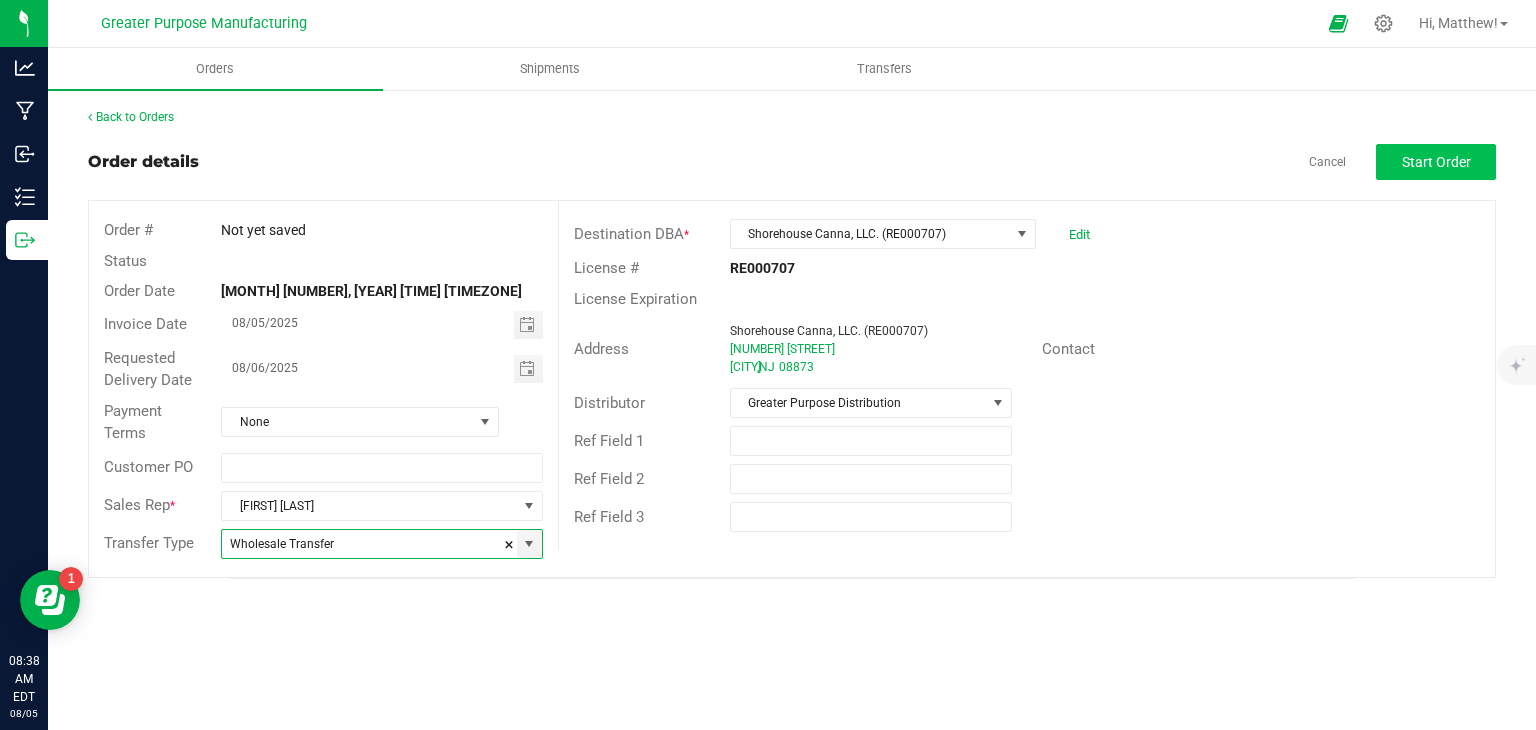 type on "Wholesale Transfer" 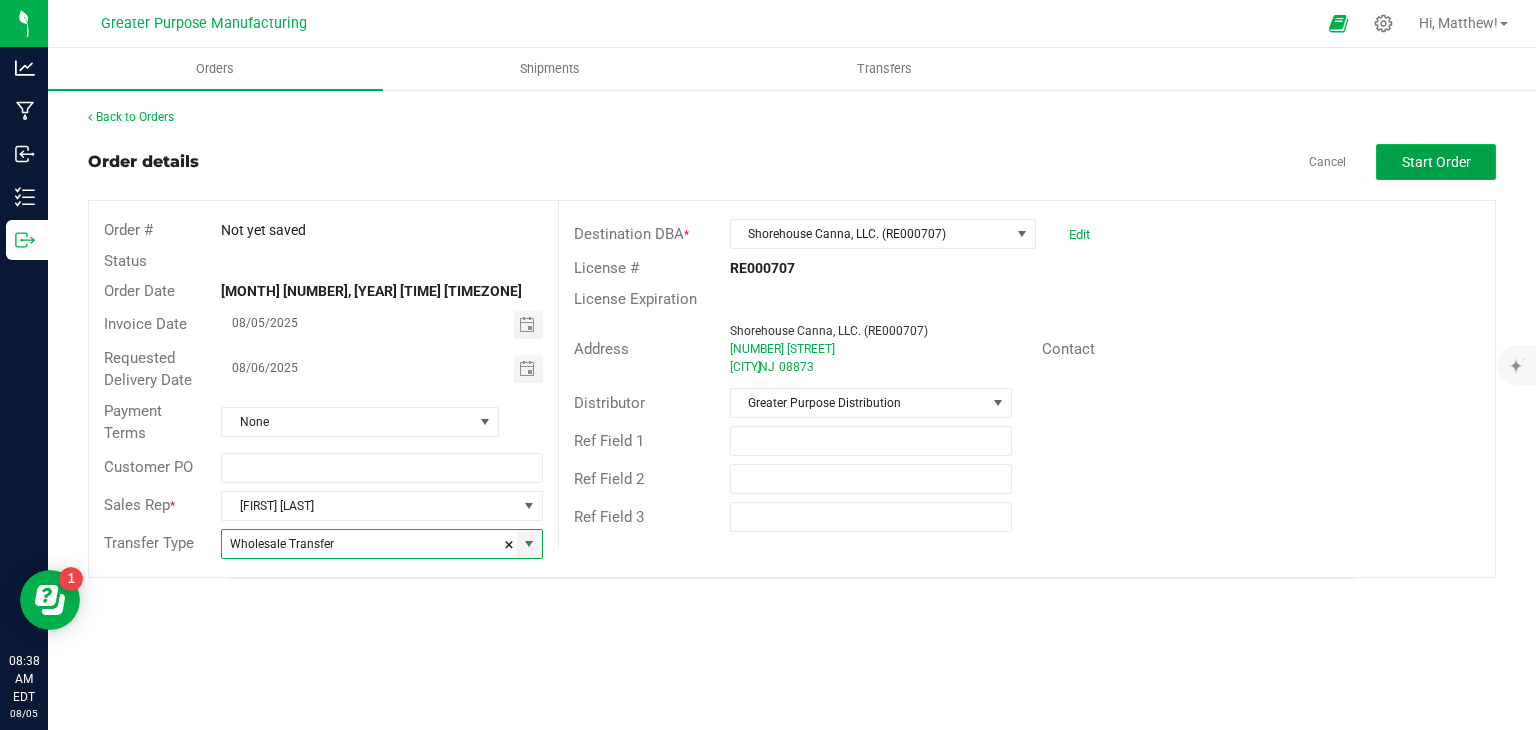 click on "Start Order" at bounding box center [1436, 162] 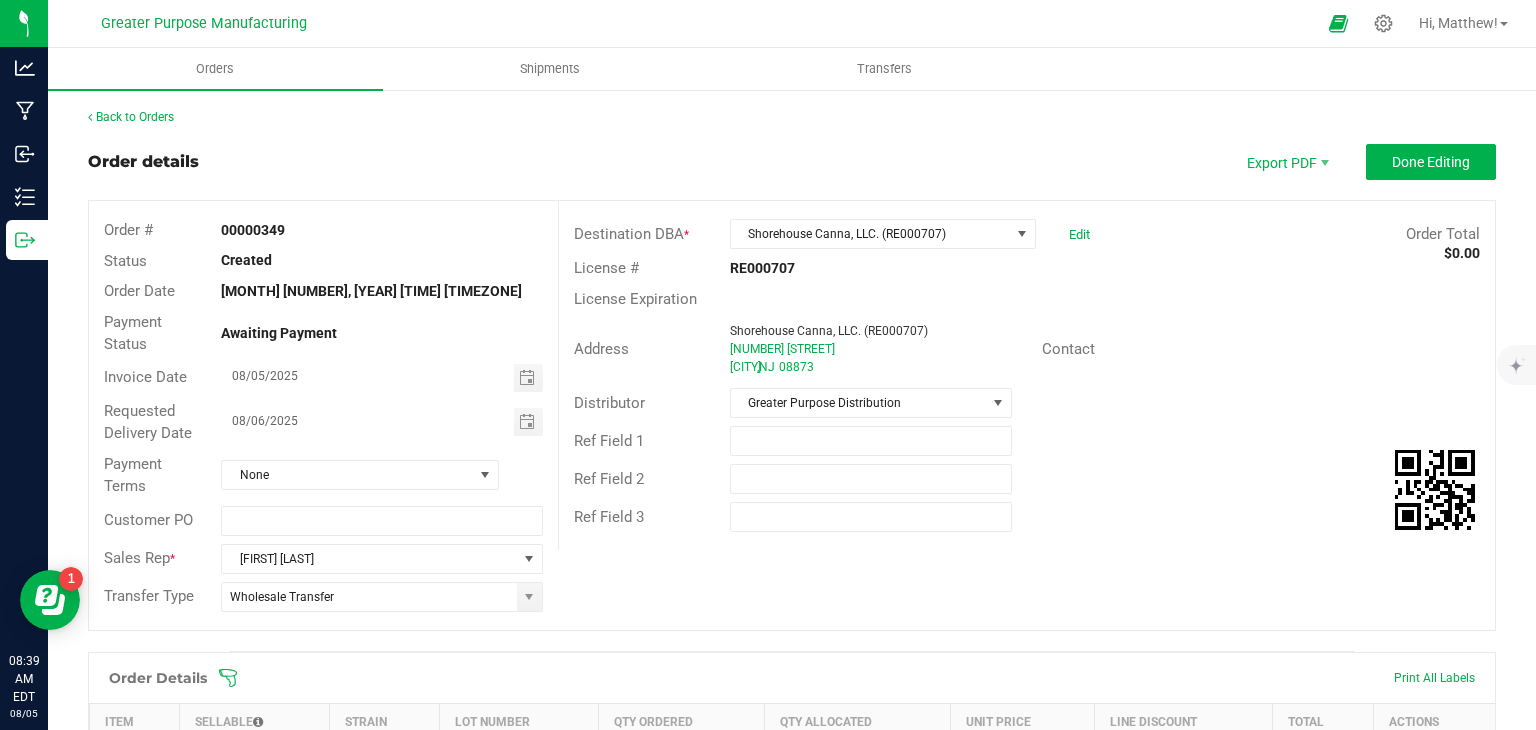 scroll, scrollTop: 412, scrollLeft: 0, axis: vertical 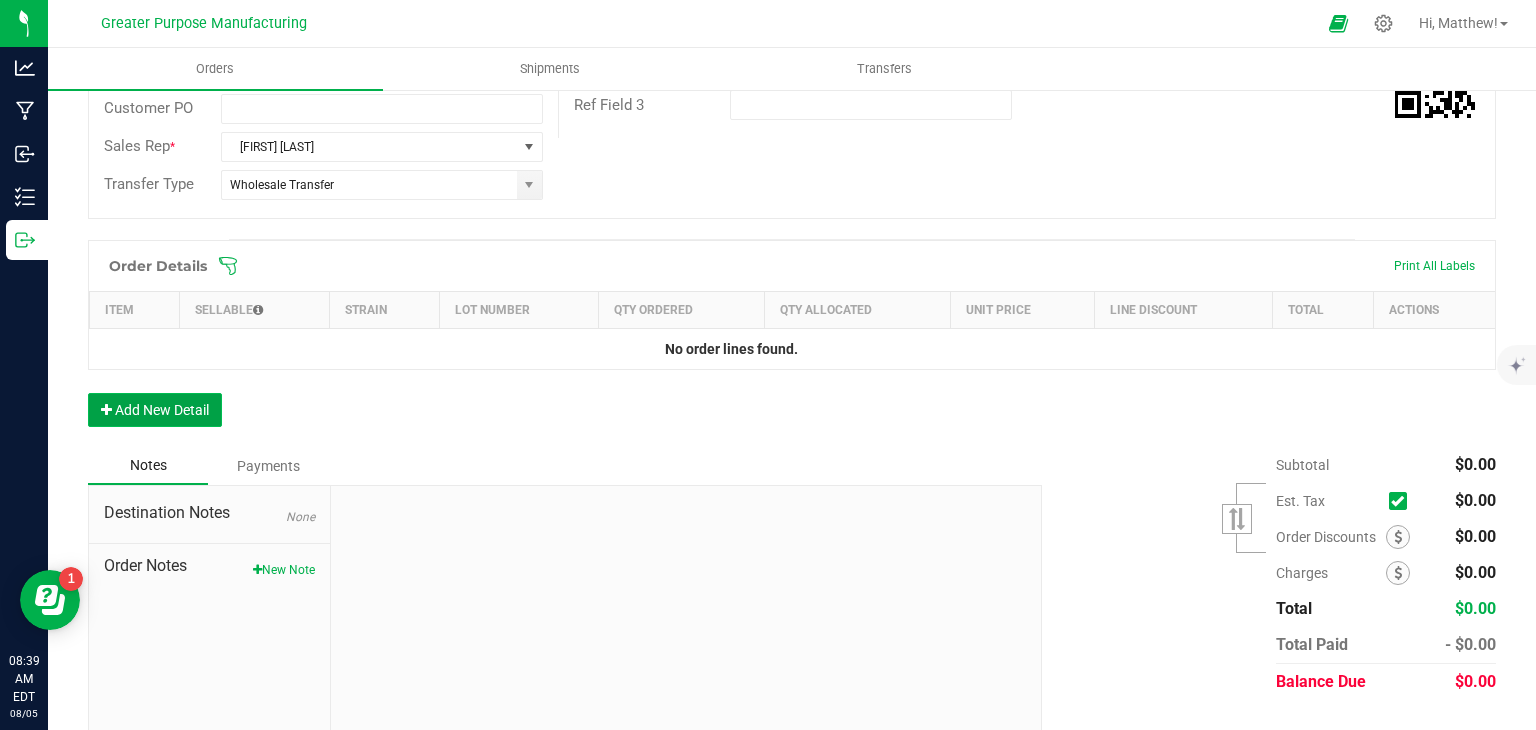 click on "Add New Detail" at bounding box center (155, 410) 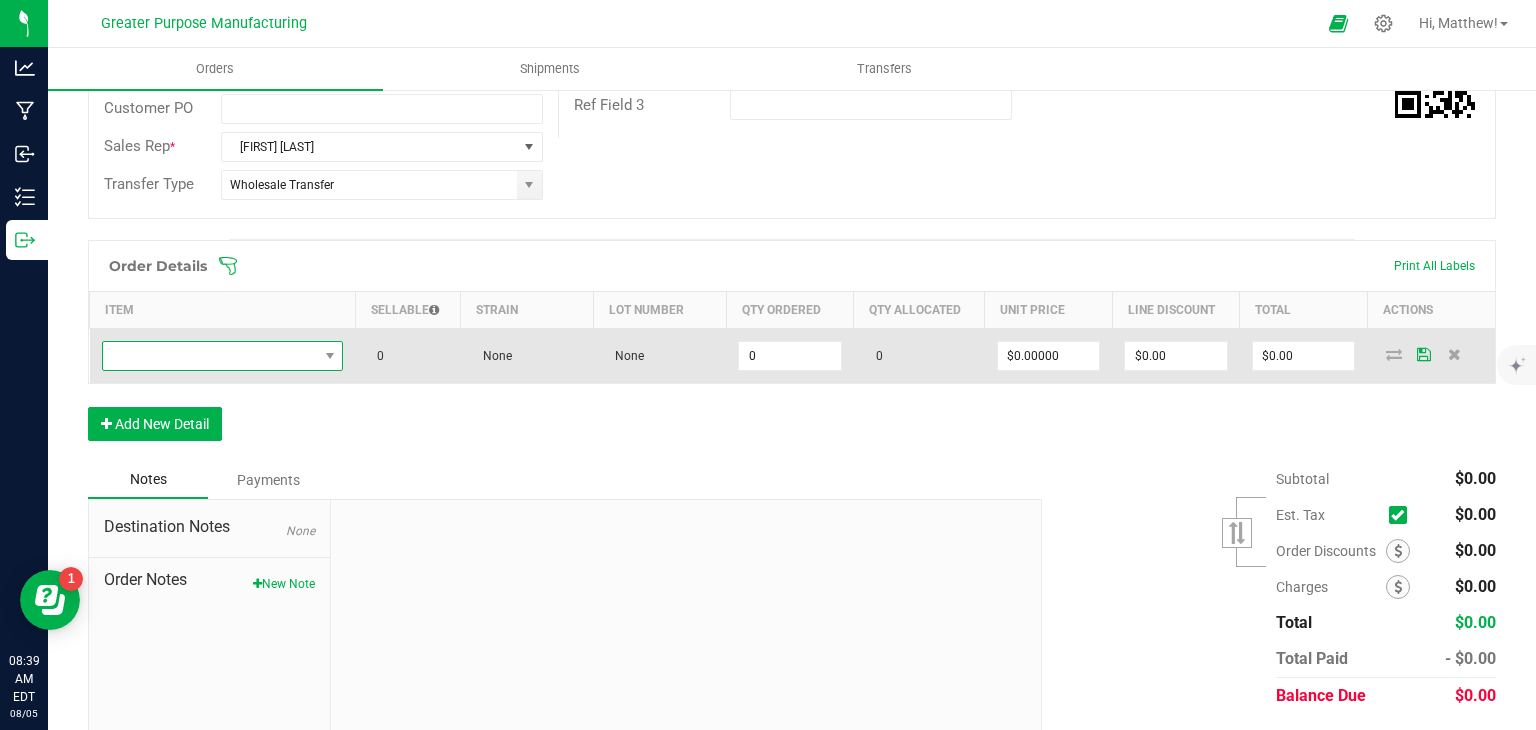 click at bounding box center [210, 356] 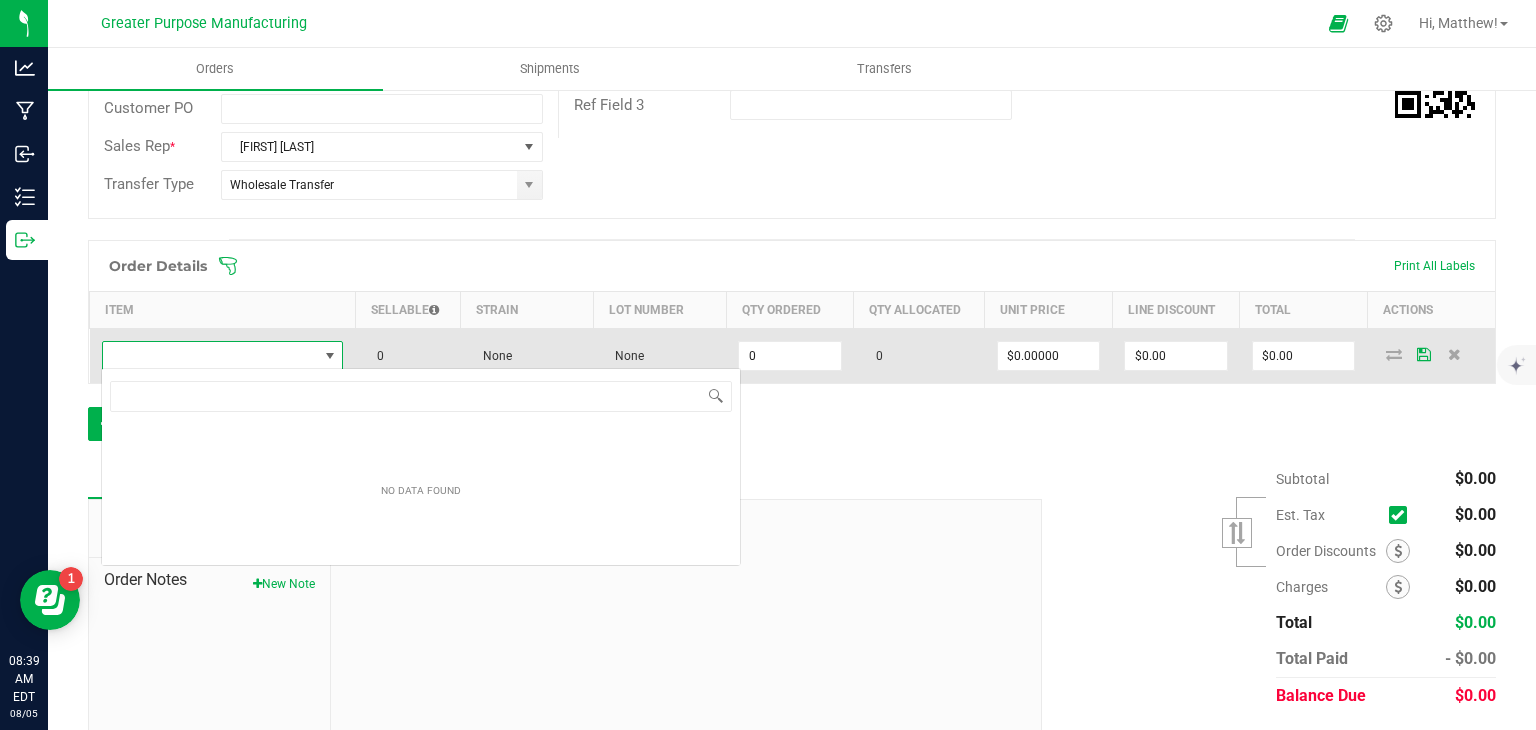 scroll, scrollTop: 99970, scrollLeft: 99761, axis: both 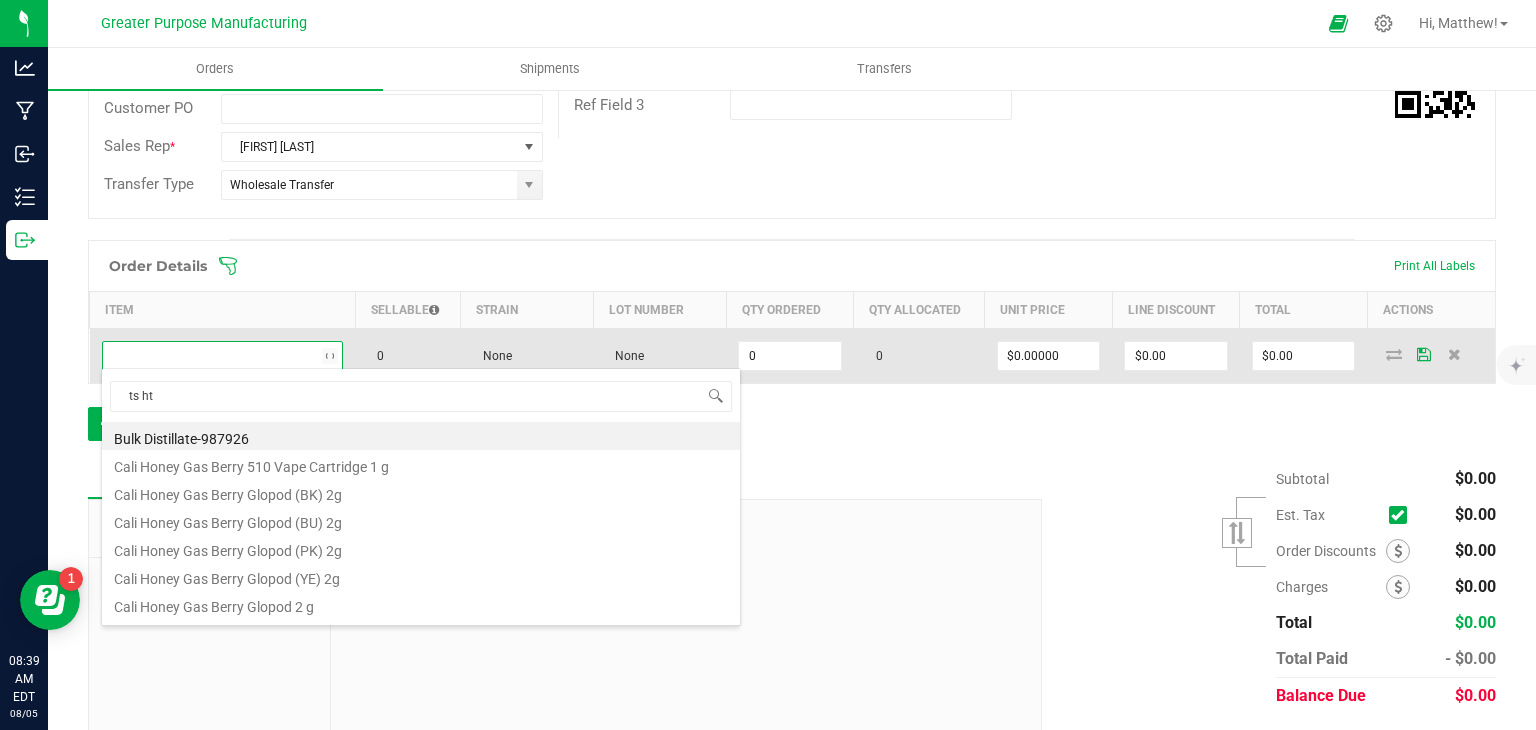 type on "ts hte" 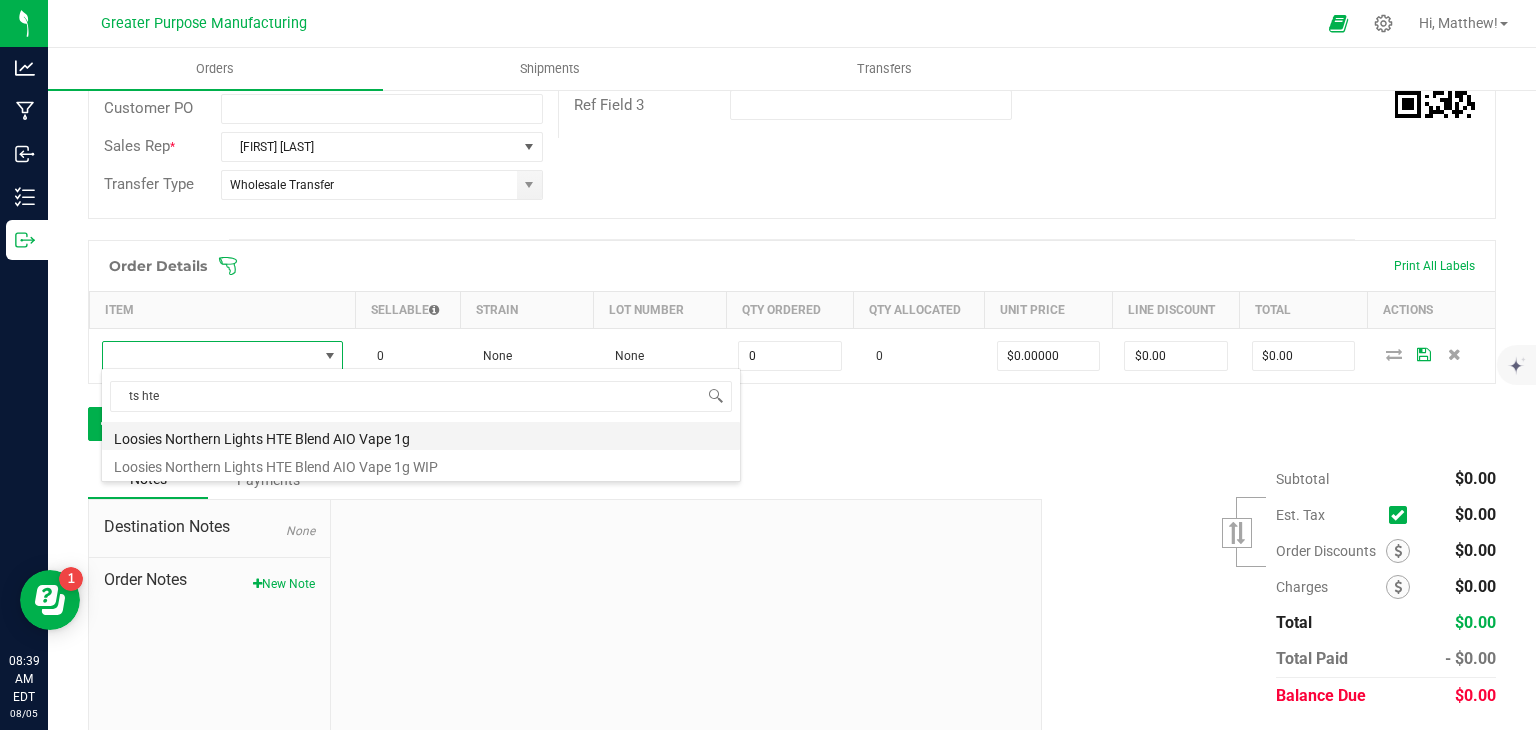 click on "Loosies Northern Lights HTE Blend AIO Vape 1g" at bounding box center (421, 436) 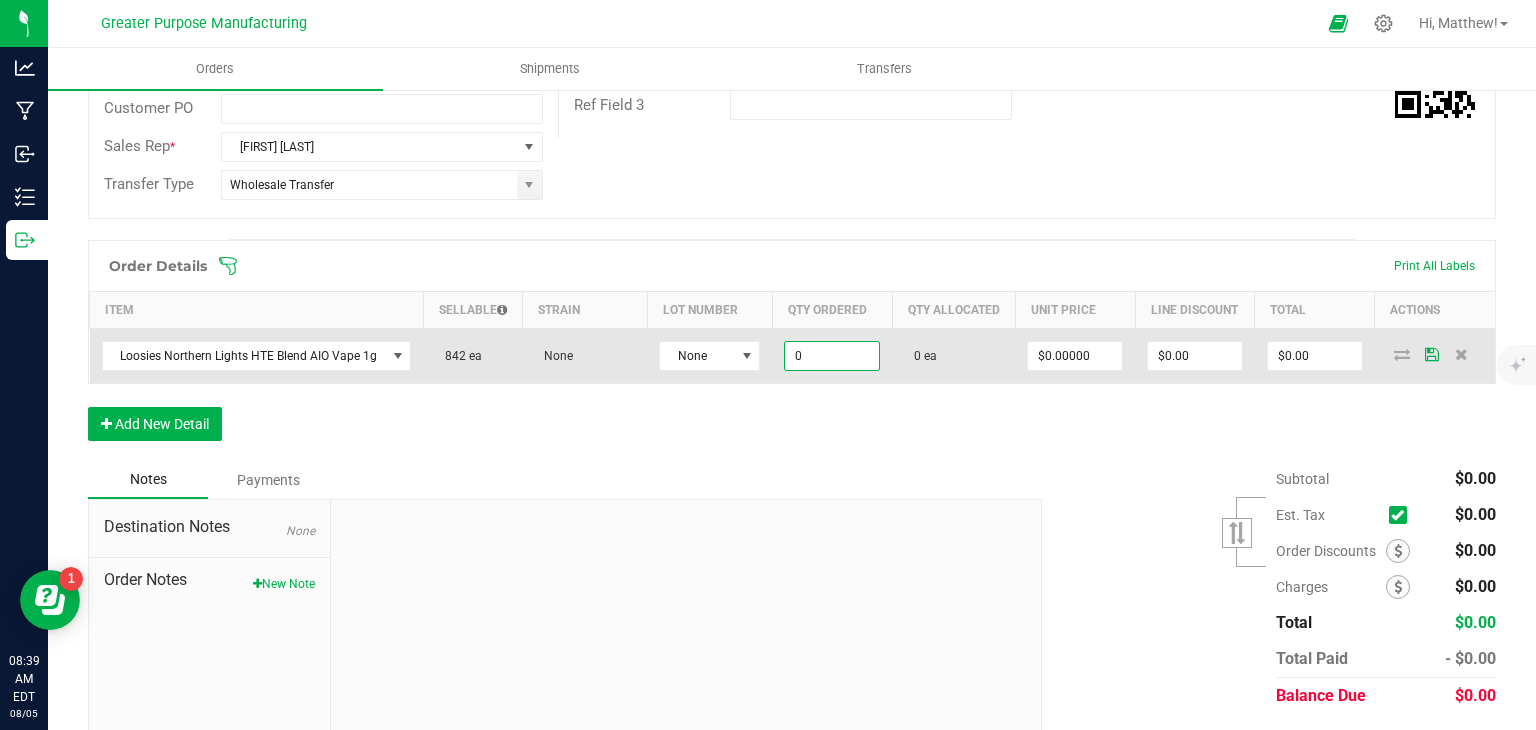 click on "0" at bounding box center (832, 356) 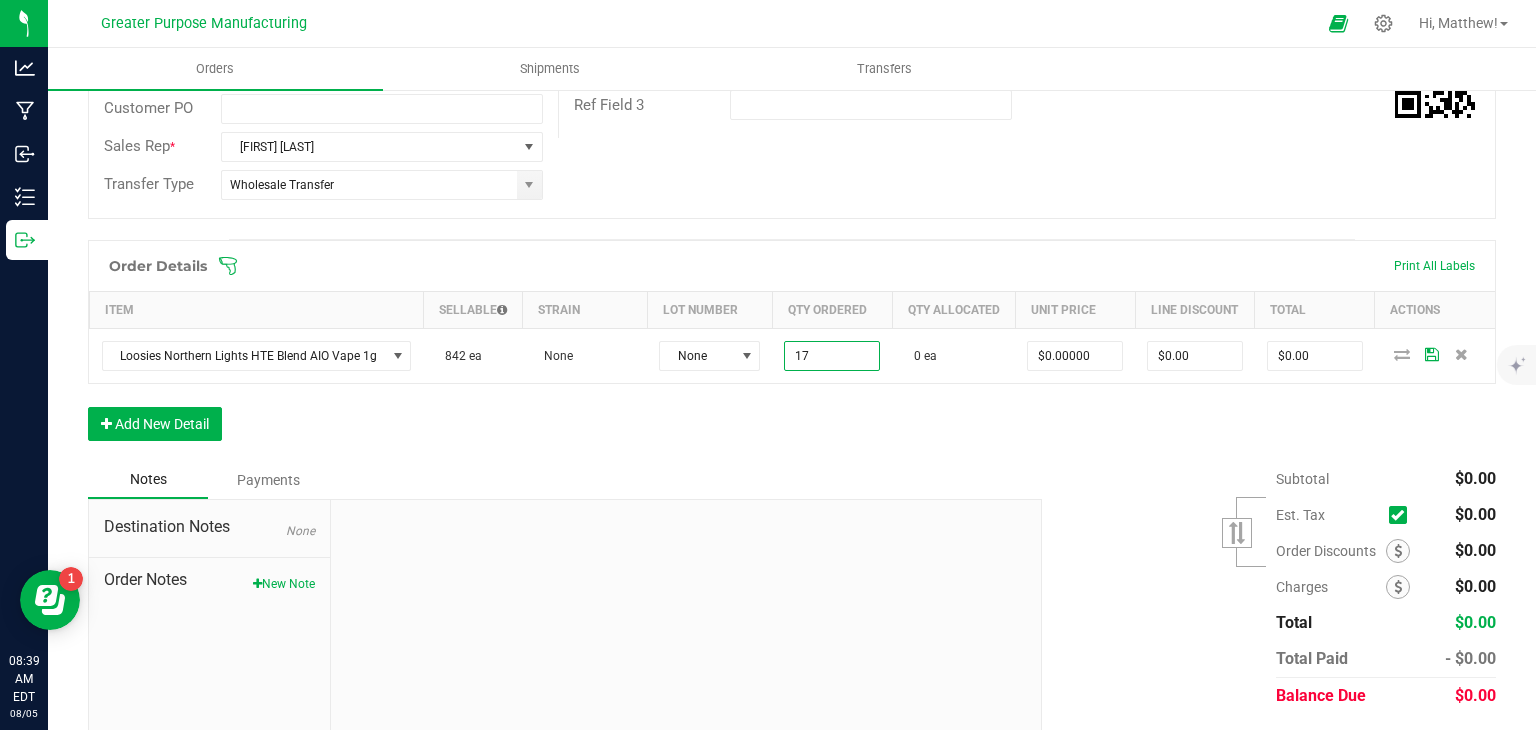 type on "17 ea" 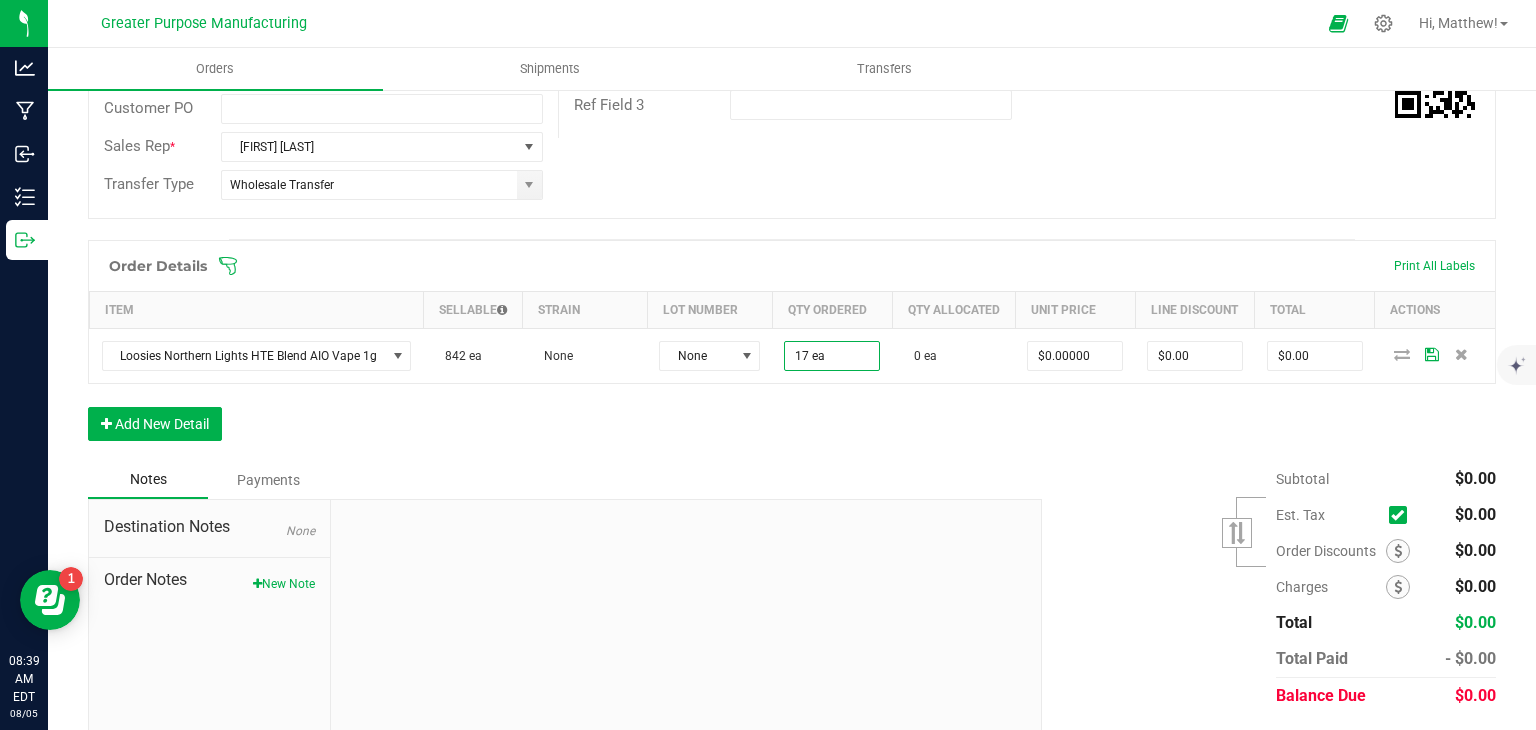 click on "Order Details Print All Labels Item  Sellable  Strain  Lot Number  Qty Ordered Qty Allocated Unit Price Line Discount Total Actions Loosies Northern Lights HTE Blend AIO Vape 1g  842 ea   None  None 17 ea  0 ea  $0.00000 $0.00 $0.00
Add New Detail" at bounding box center [792, 350] 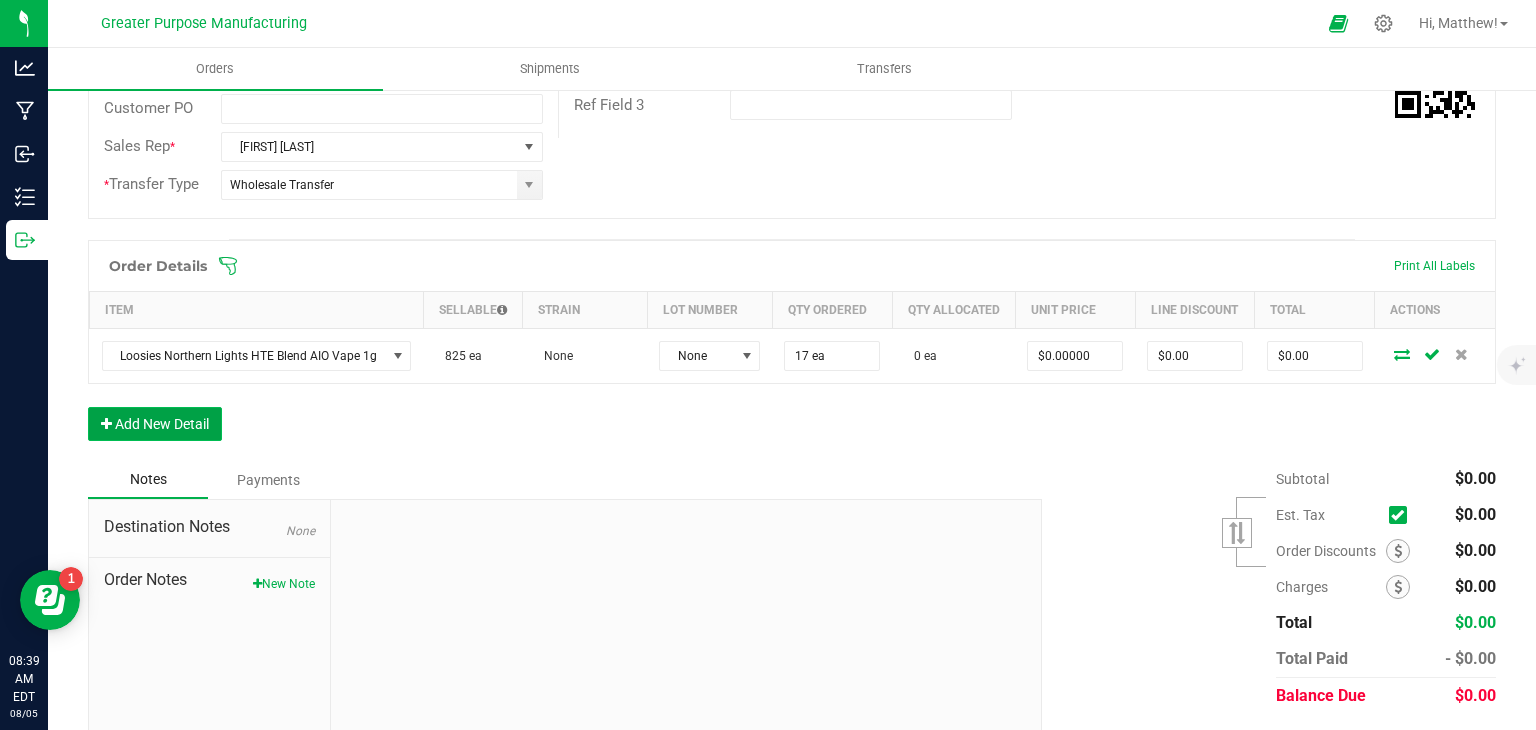 click on "Add New Detail" at bounding box center [155, 424] 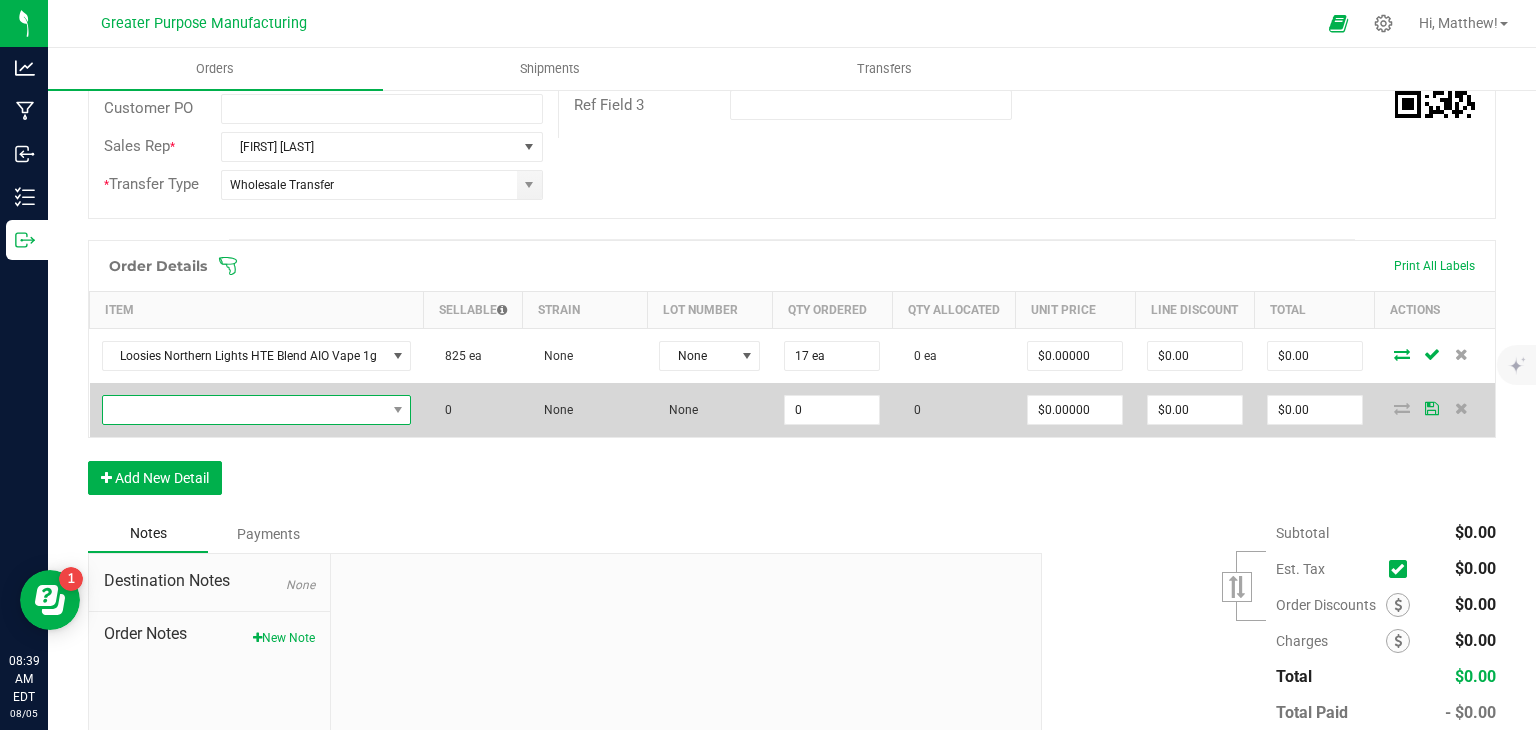 click at bounding box center [244, 410] 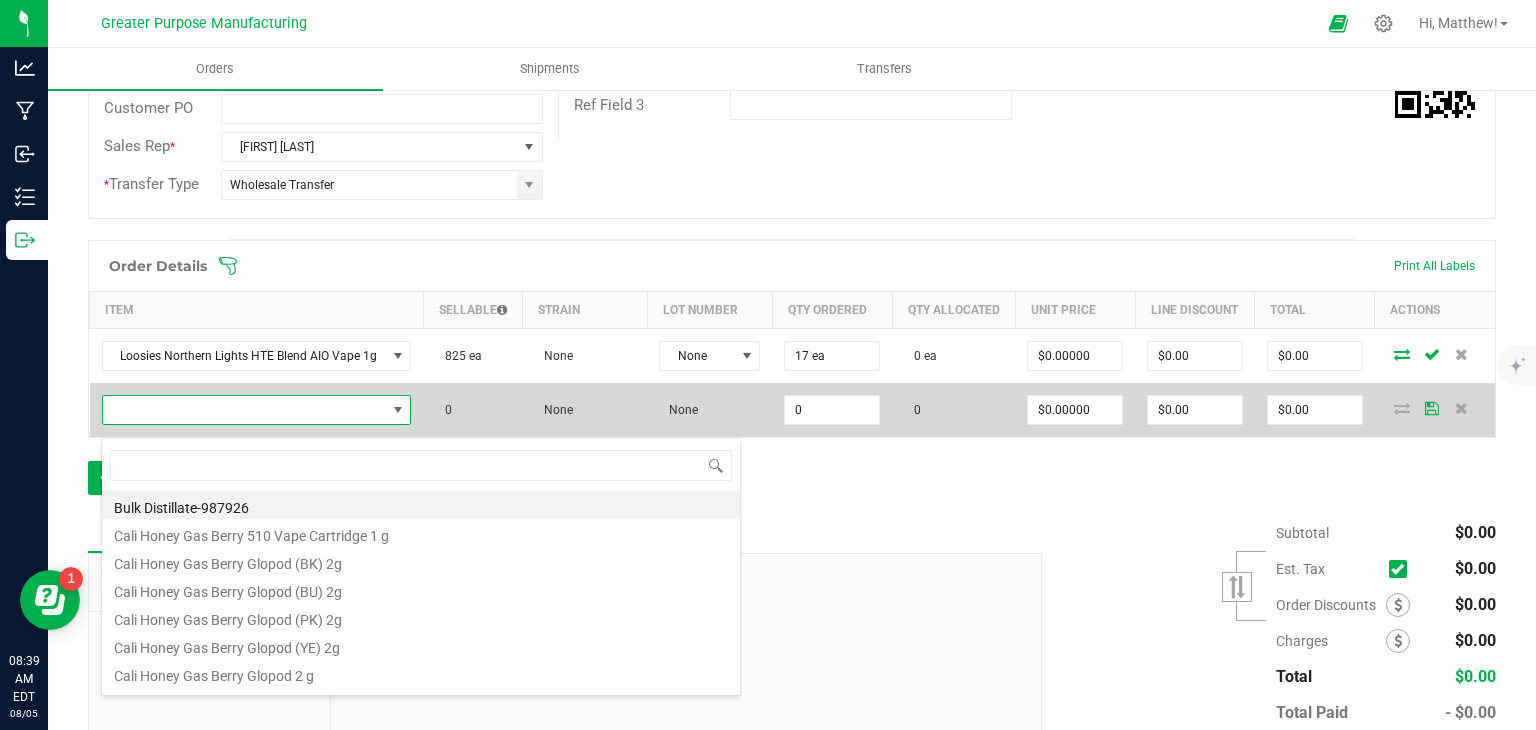 scroll, scrollTop: 99970, scrollLeft: 99692, axis: both 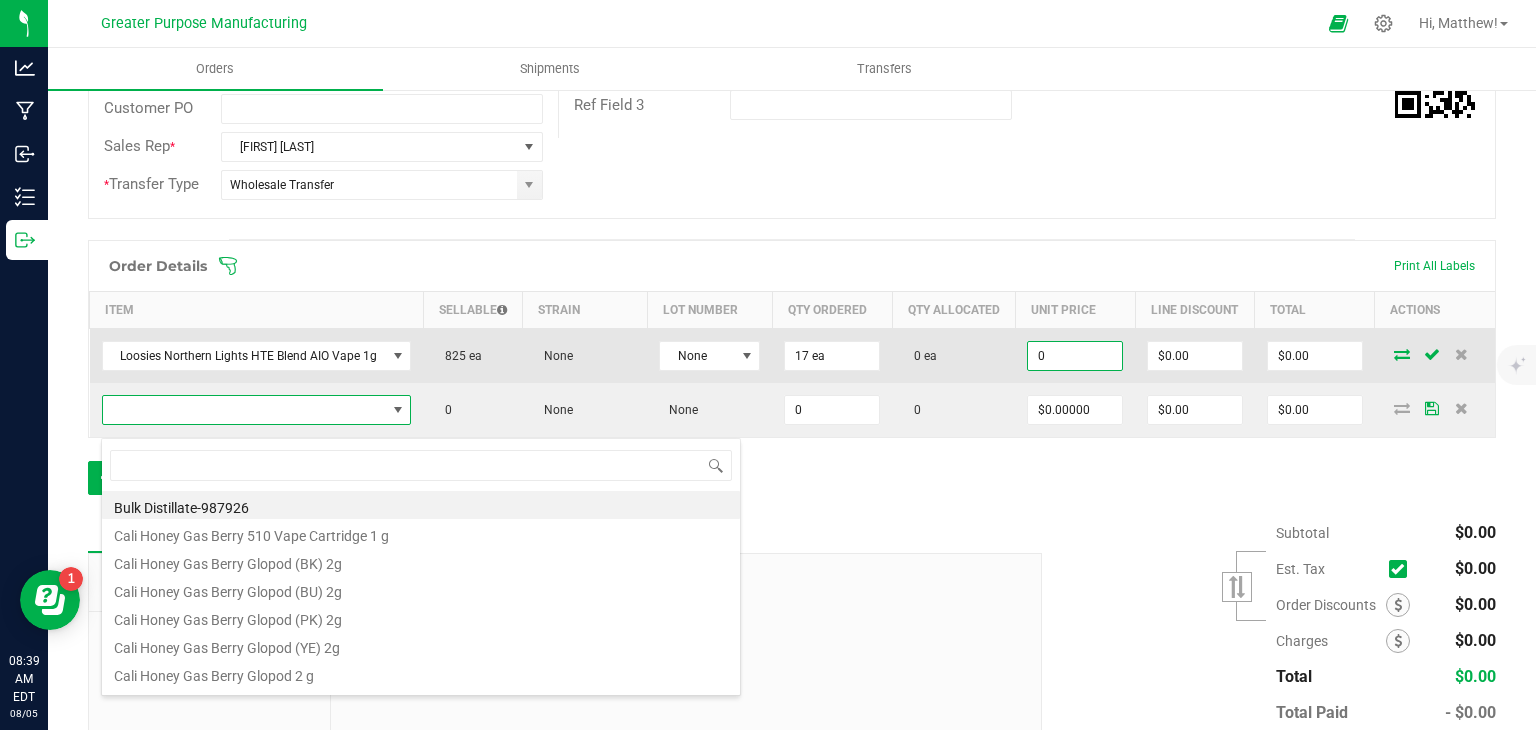 click on "0" at bounding box center [1075, 356] 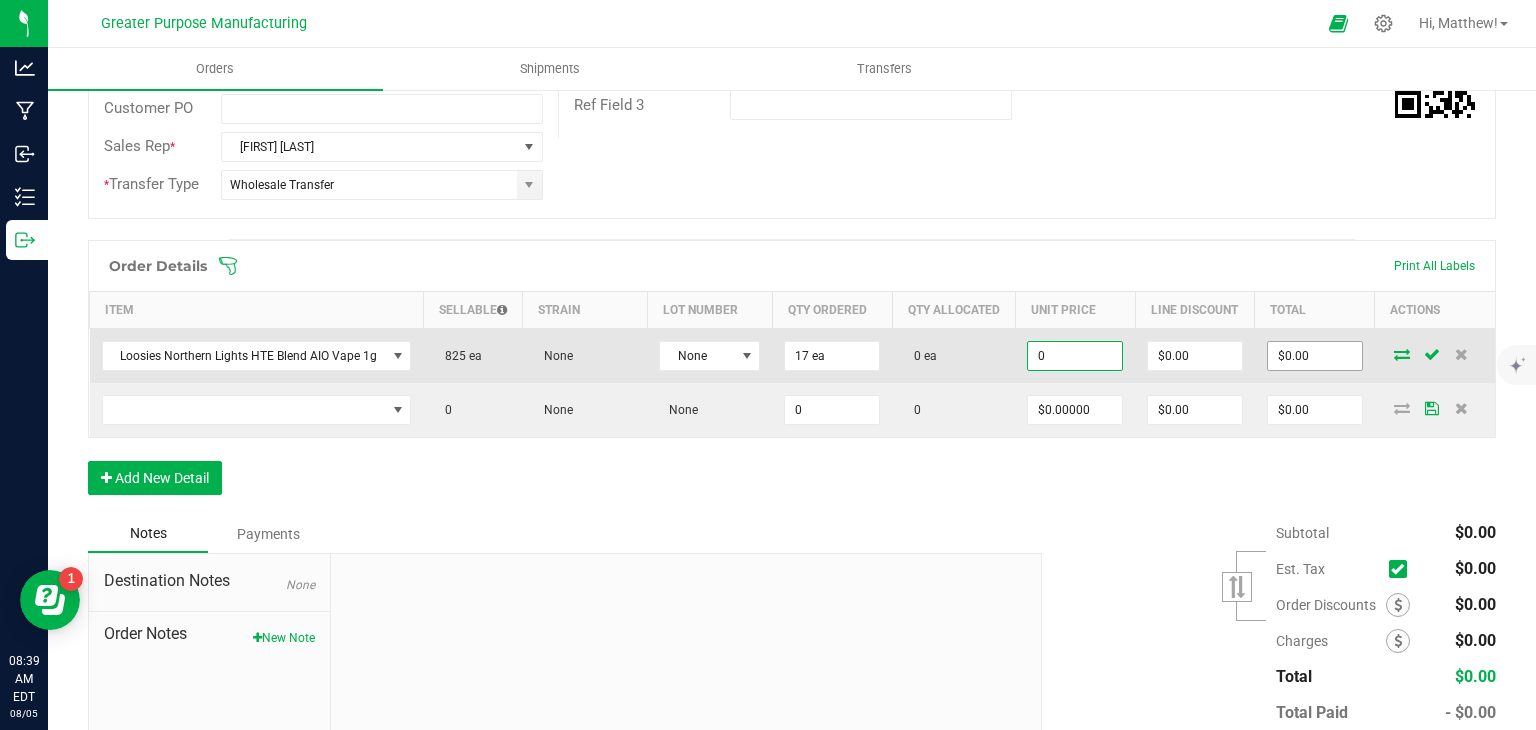 type on "$0.00000" 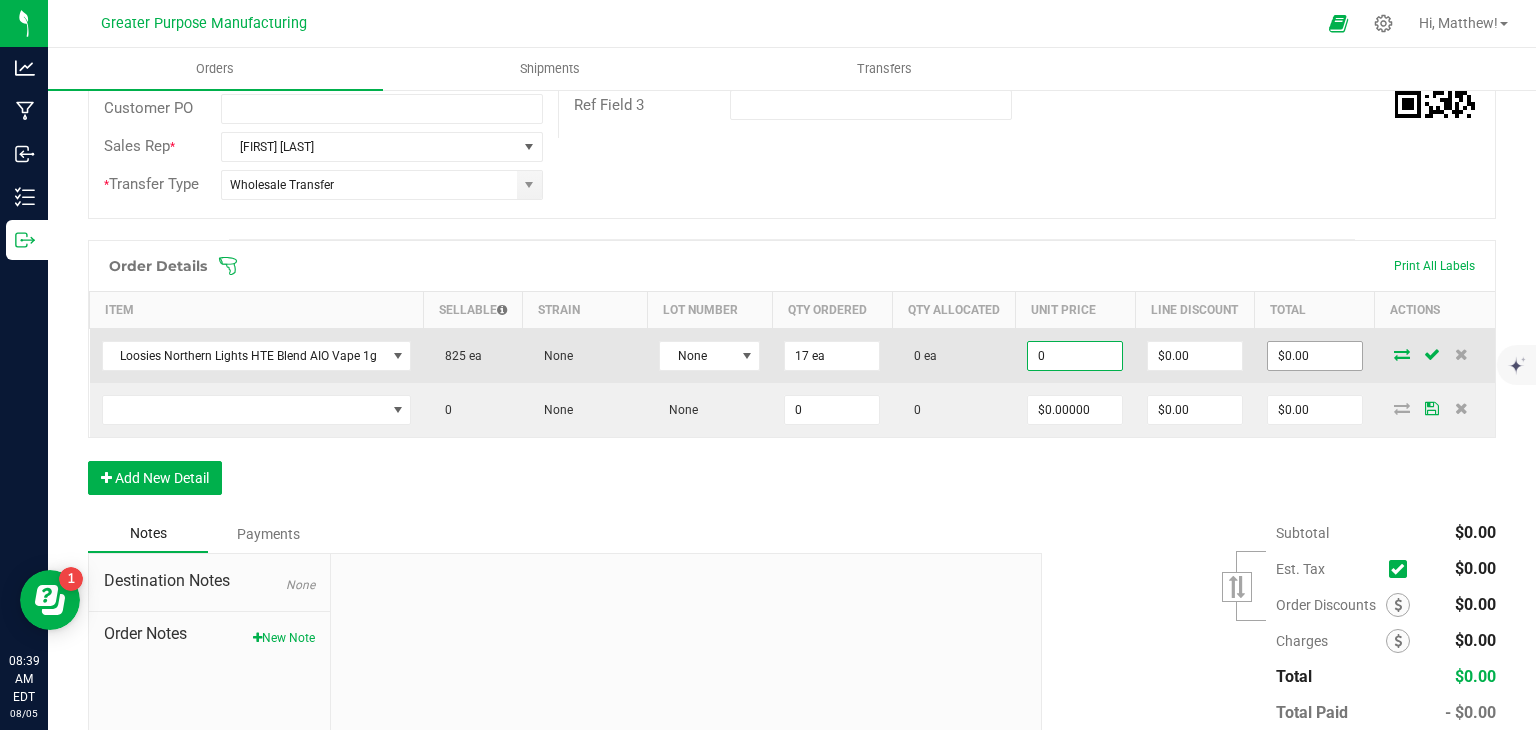 type on "0" 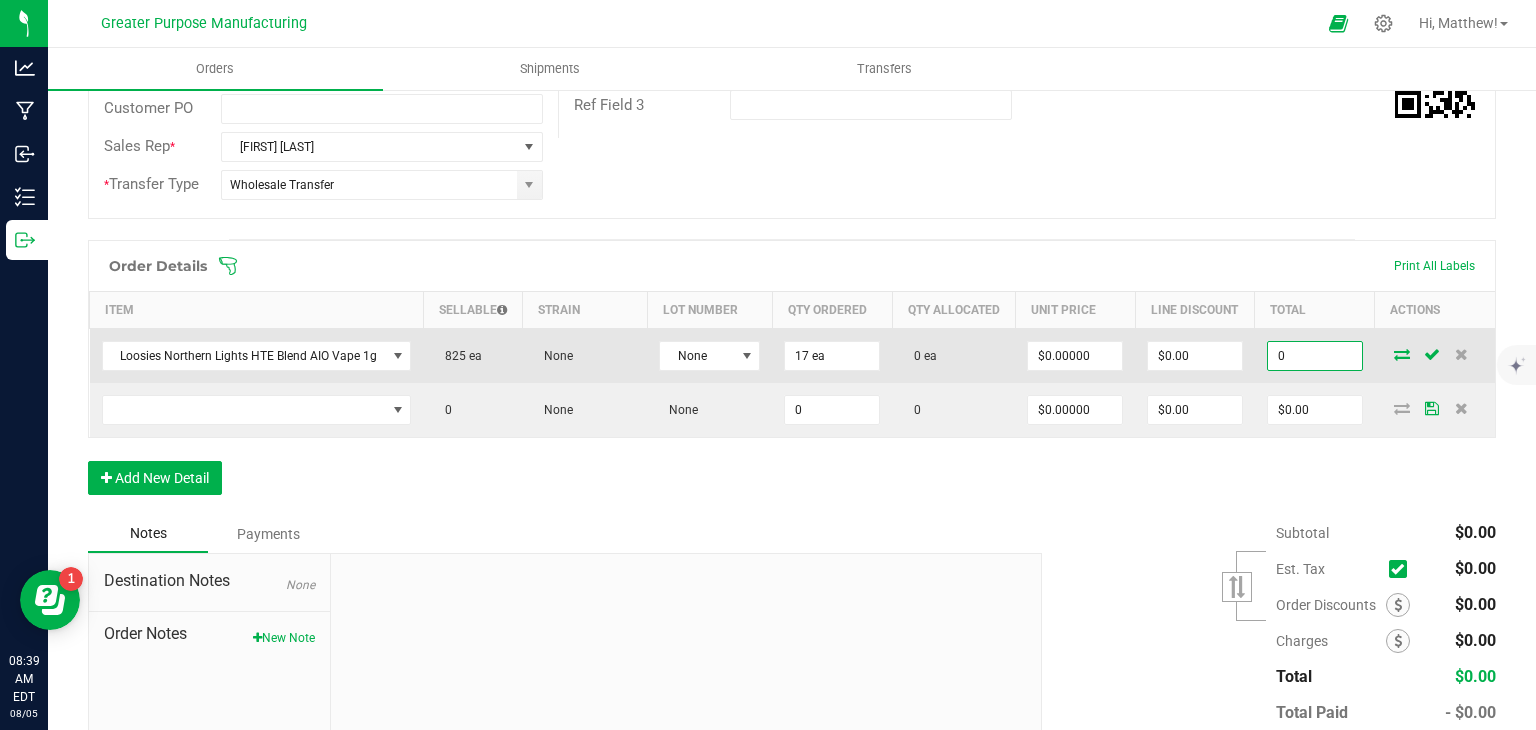 click on "0" at bounding box center [1315, 356] 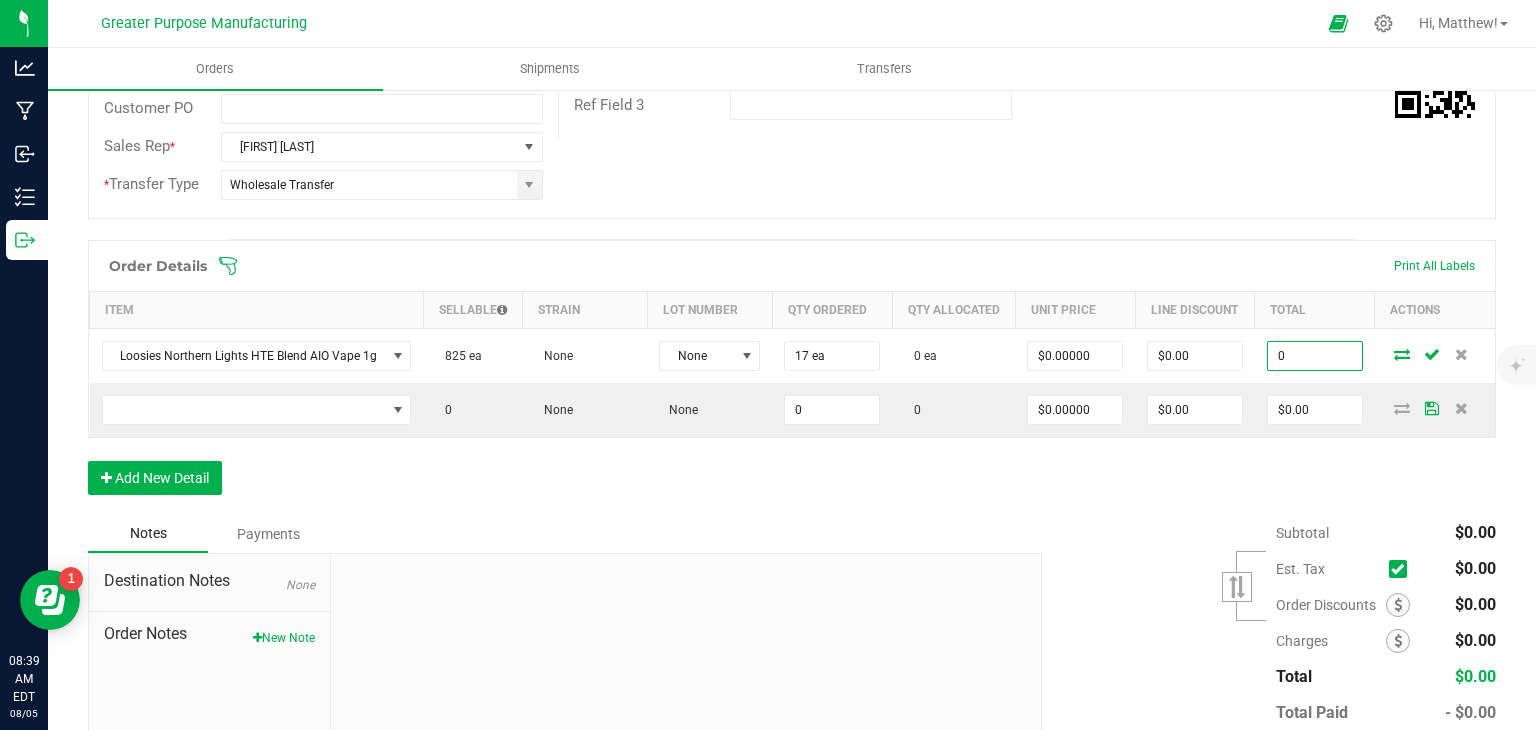 click on "0" at bounding box center [1315, 356] 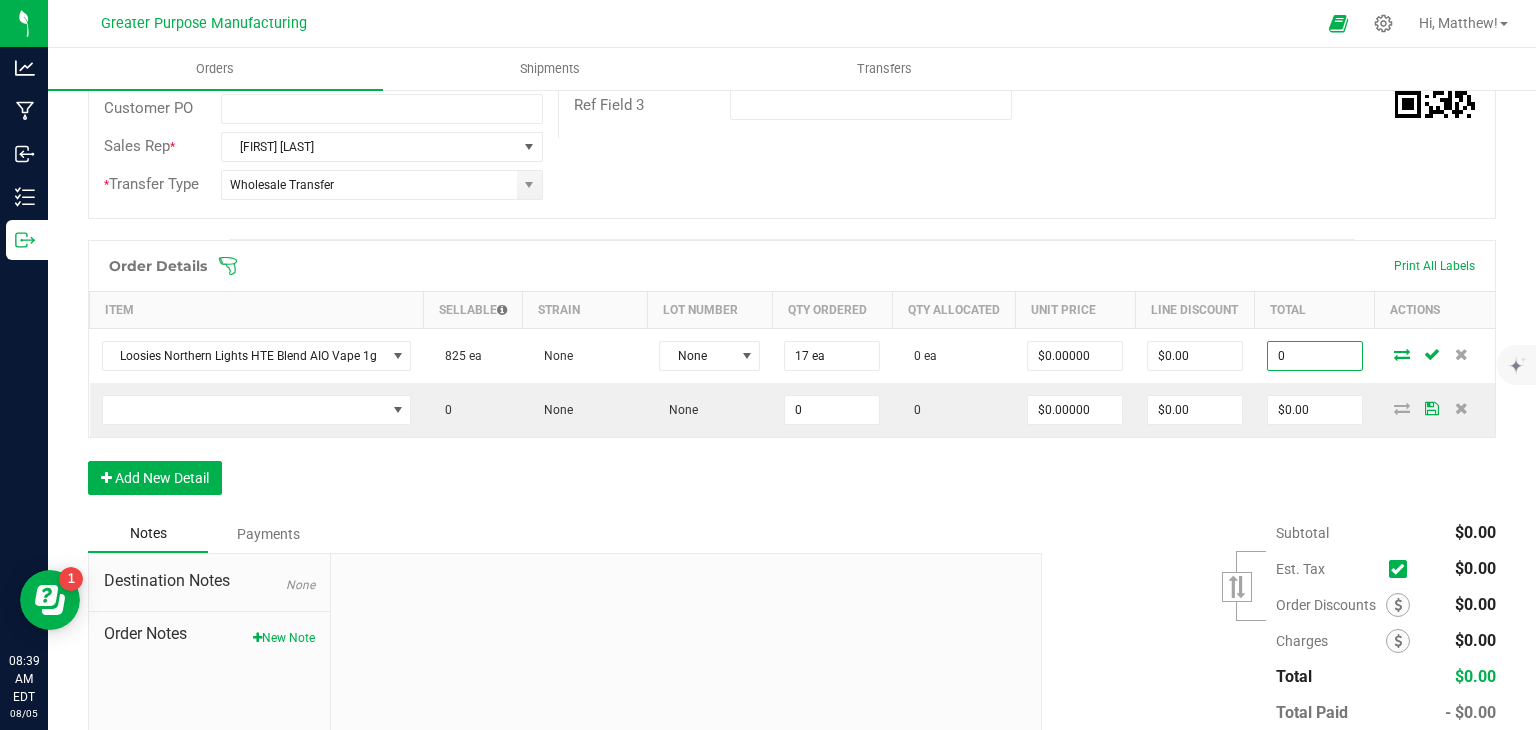 click on "0" at bounding box center (1315, 356) 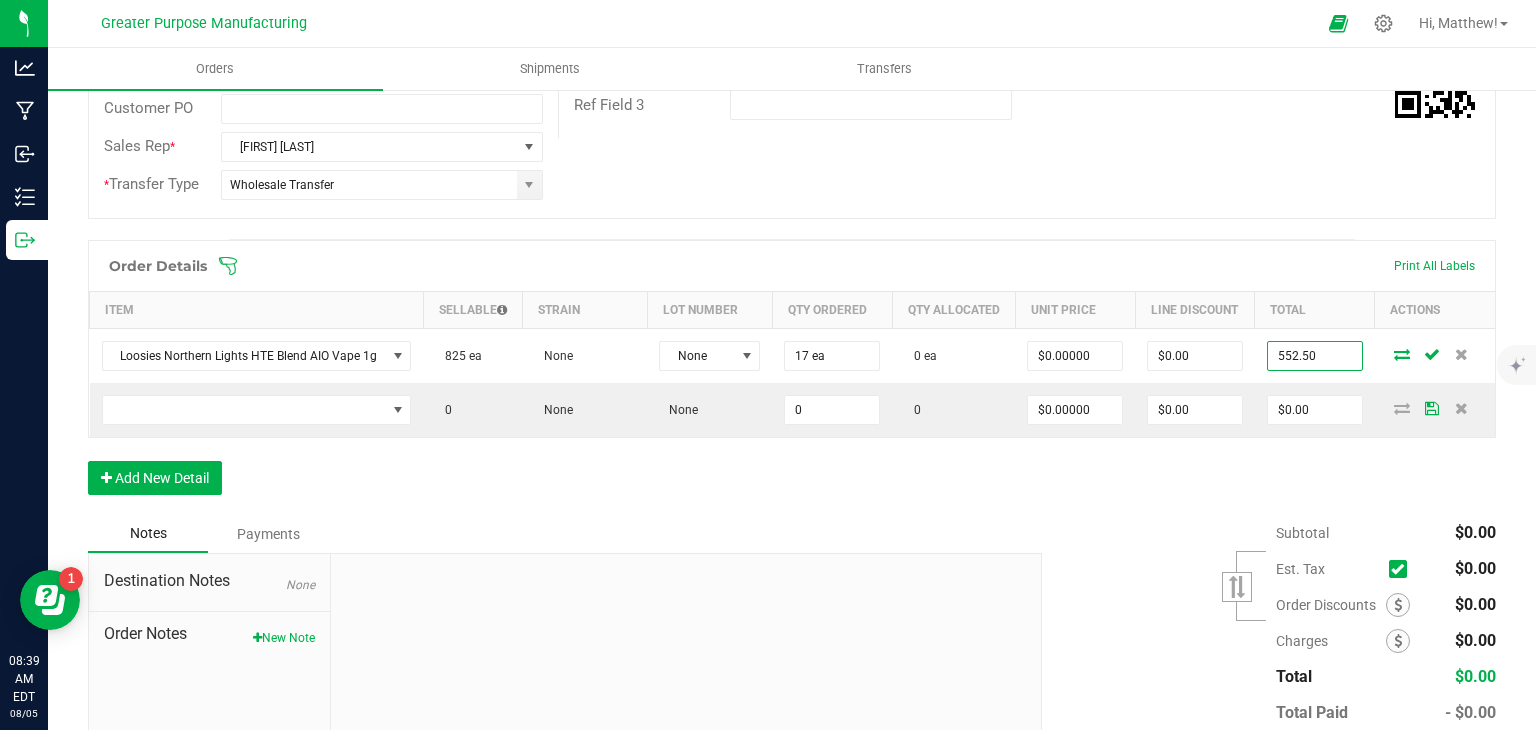 type on "552.50" 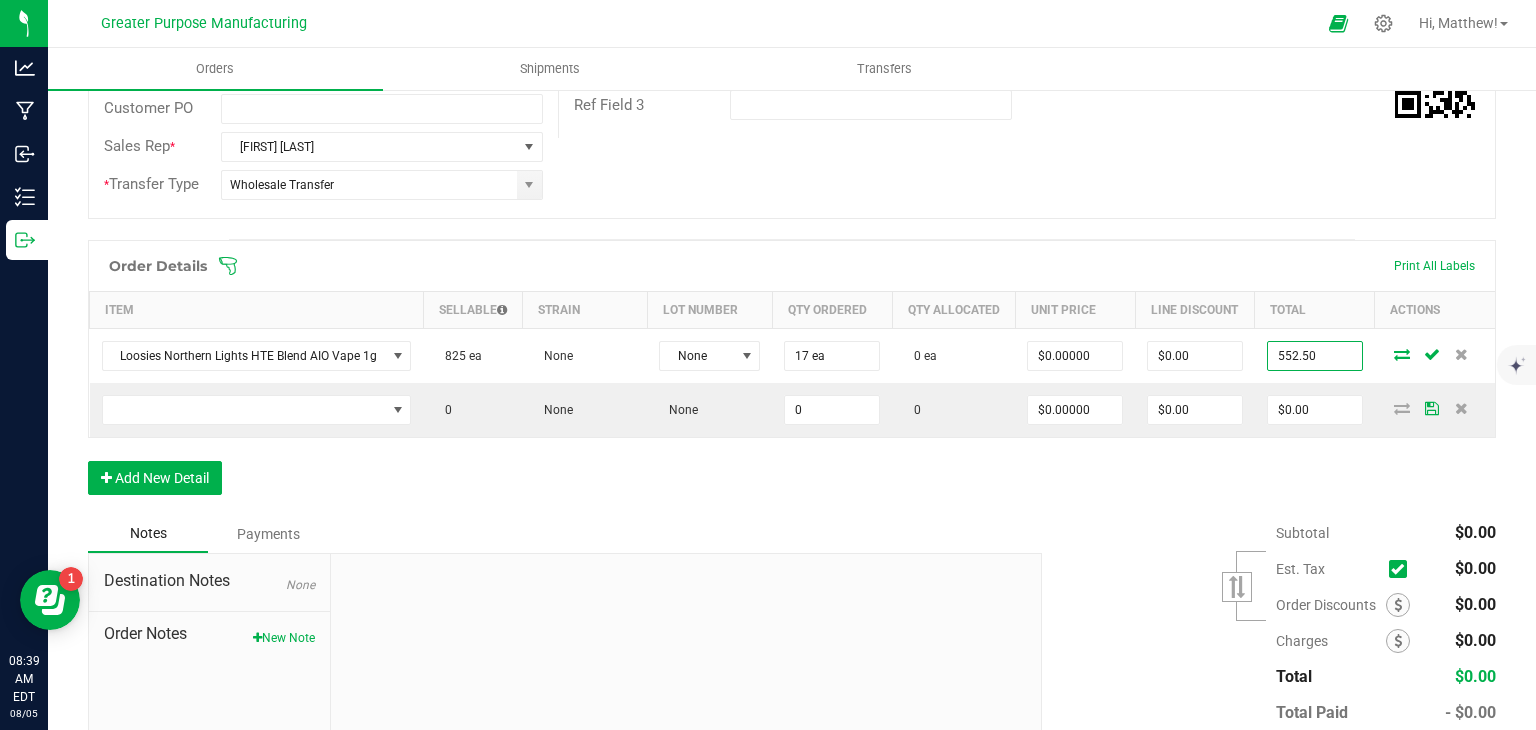 type on "$32.50000" 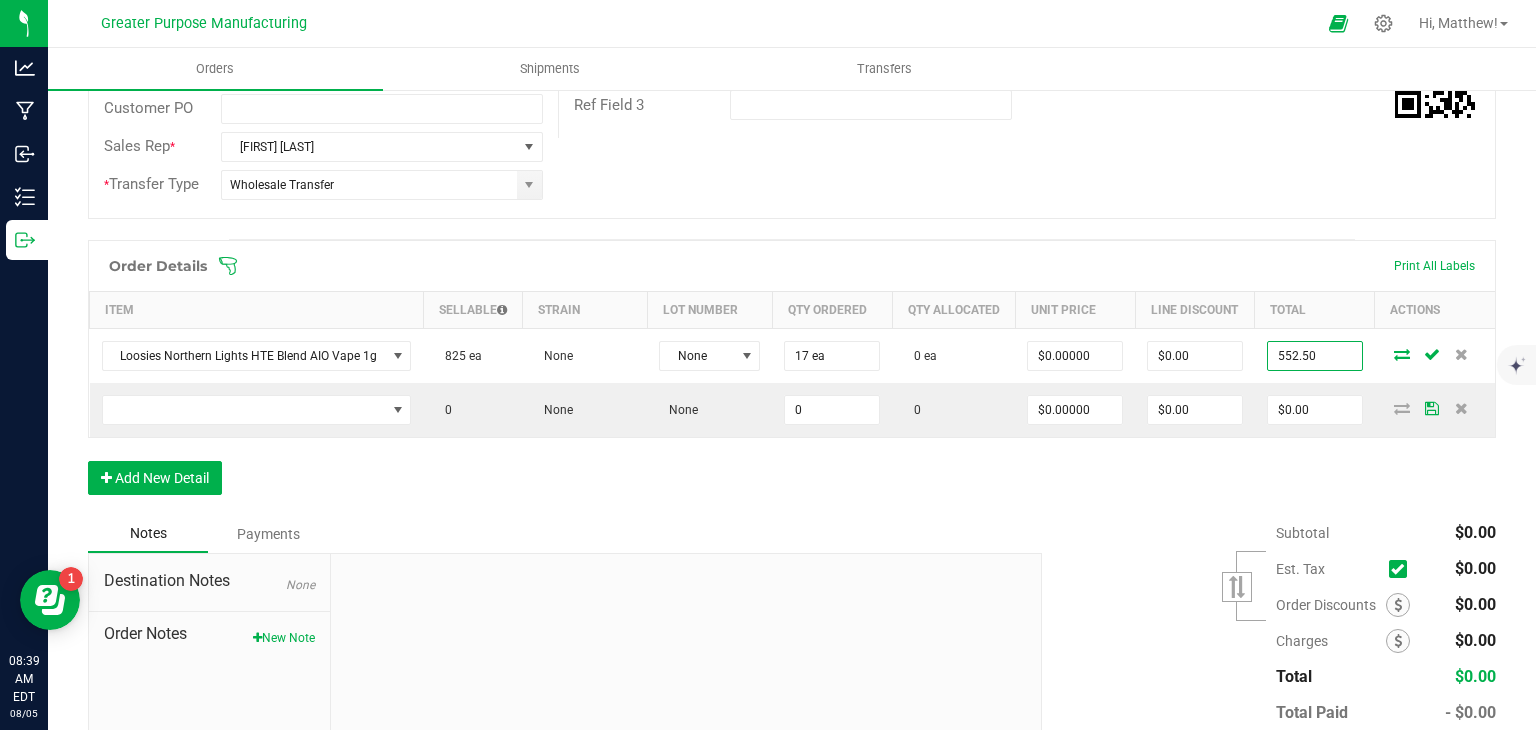 type on "$552.50" 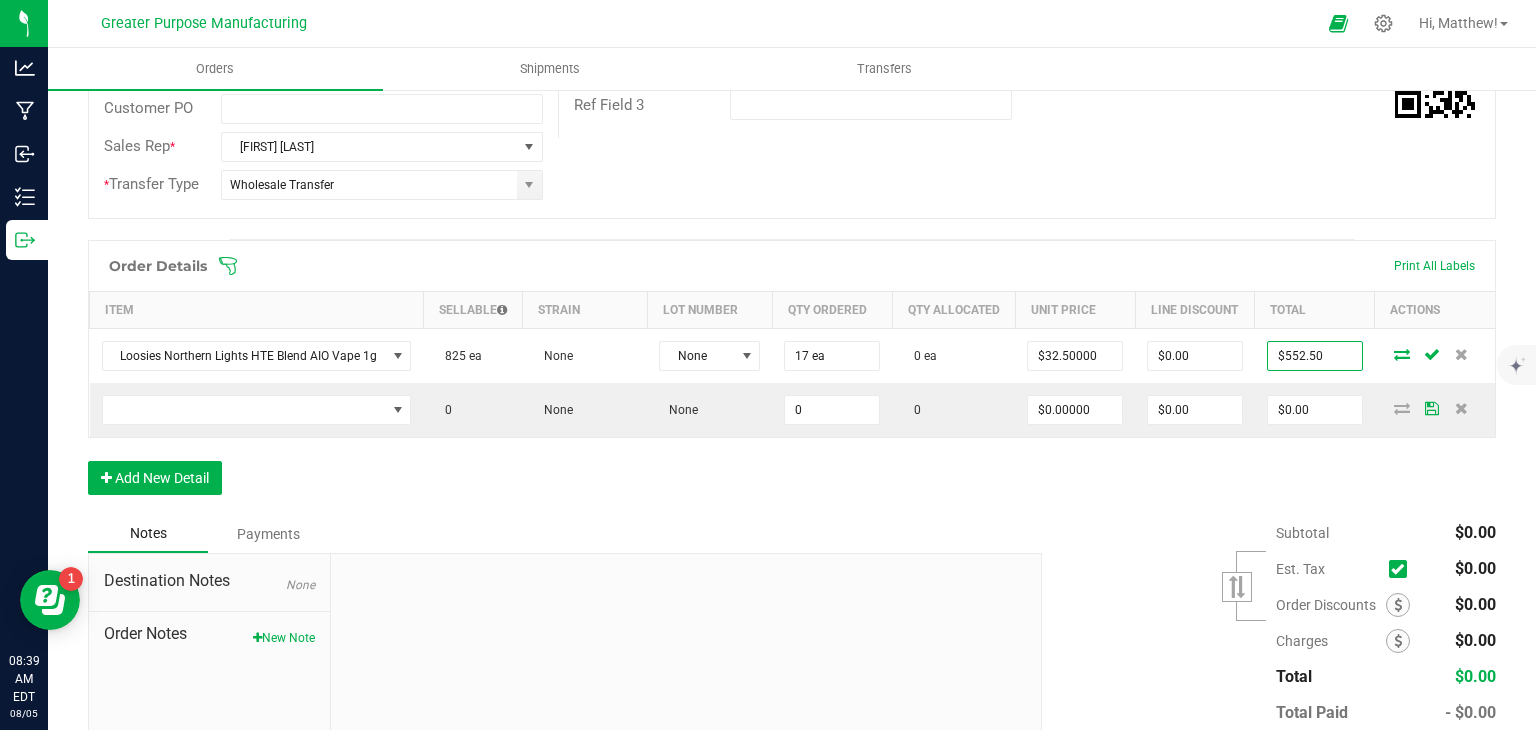 click on "Order Details Print All Labels Item  Sellable  Strain  Lot Number  Qty Ordered Qty Allocated Unit Price Line Discount Total Actions Loosies Northern Lights HTE Blend AIO Vape 1g  825 ea   None  None 17 ea  0 ea  $32.50000 $0.00 $552.50  0    None   None  0  0   $0.00000 $0.00 $0.00
Add New Detail" at bounding box center [792, 377] 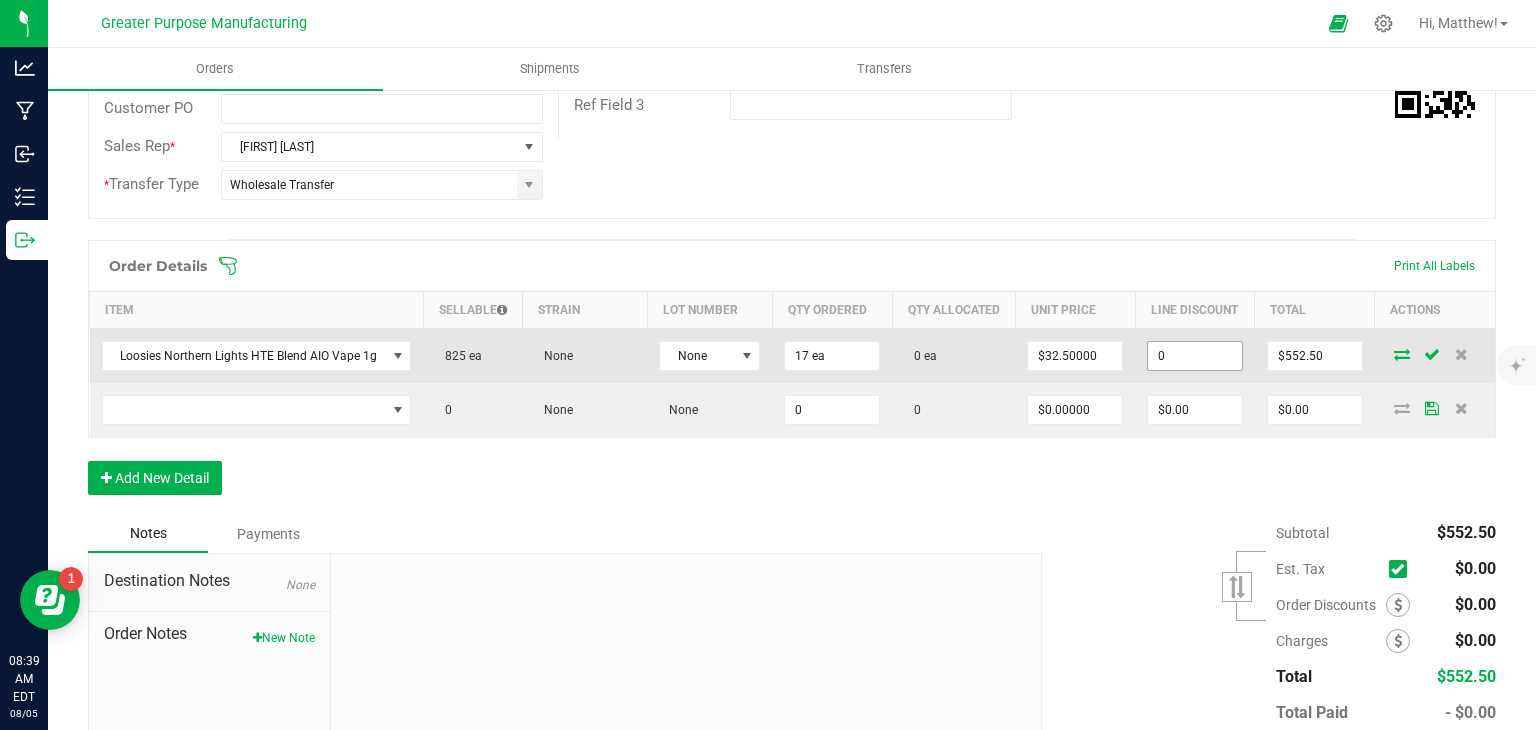 click on "0" at bounding box center (1195, 356) 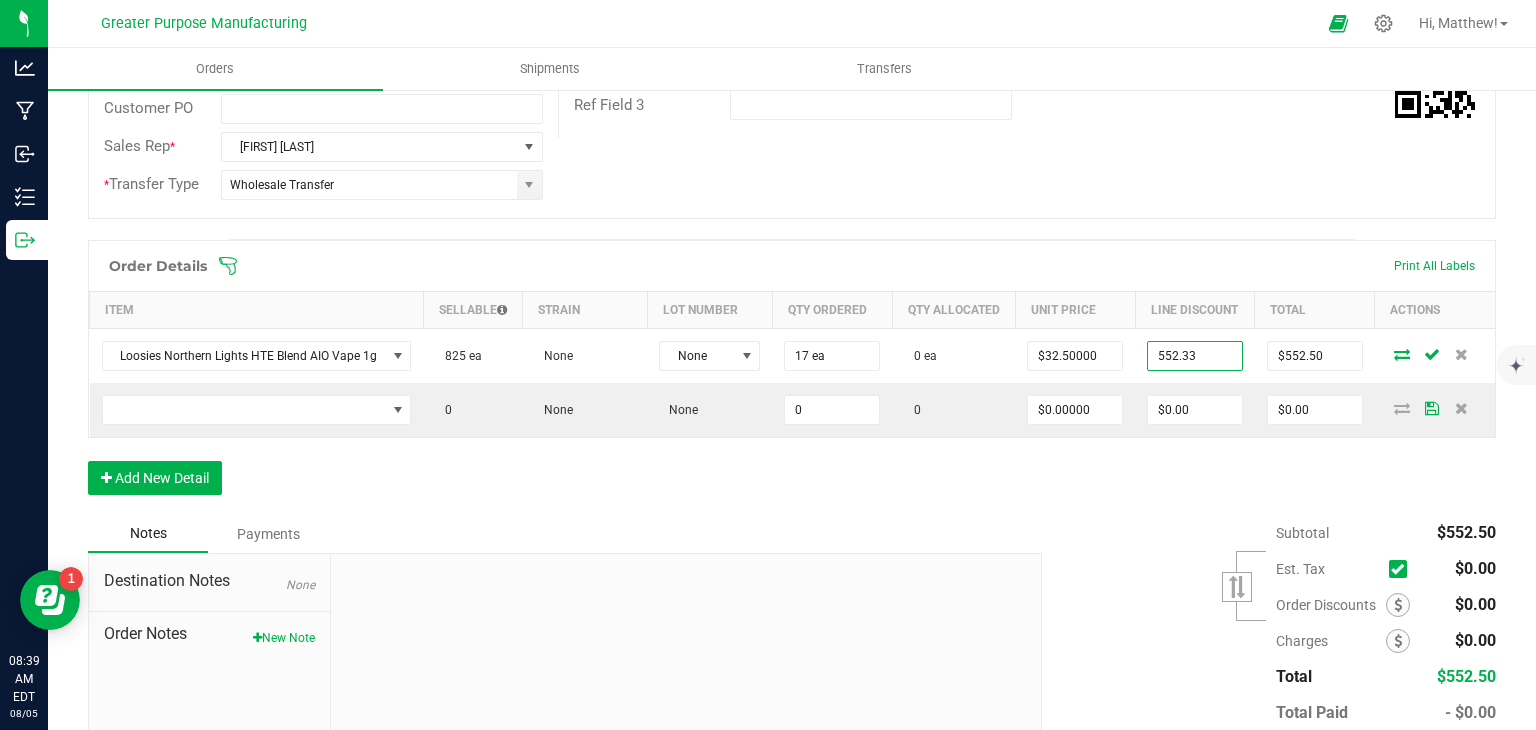 type on "$552.33" 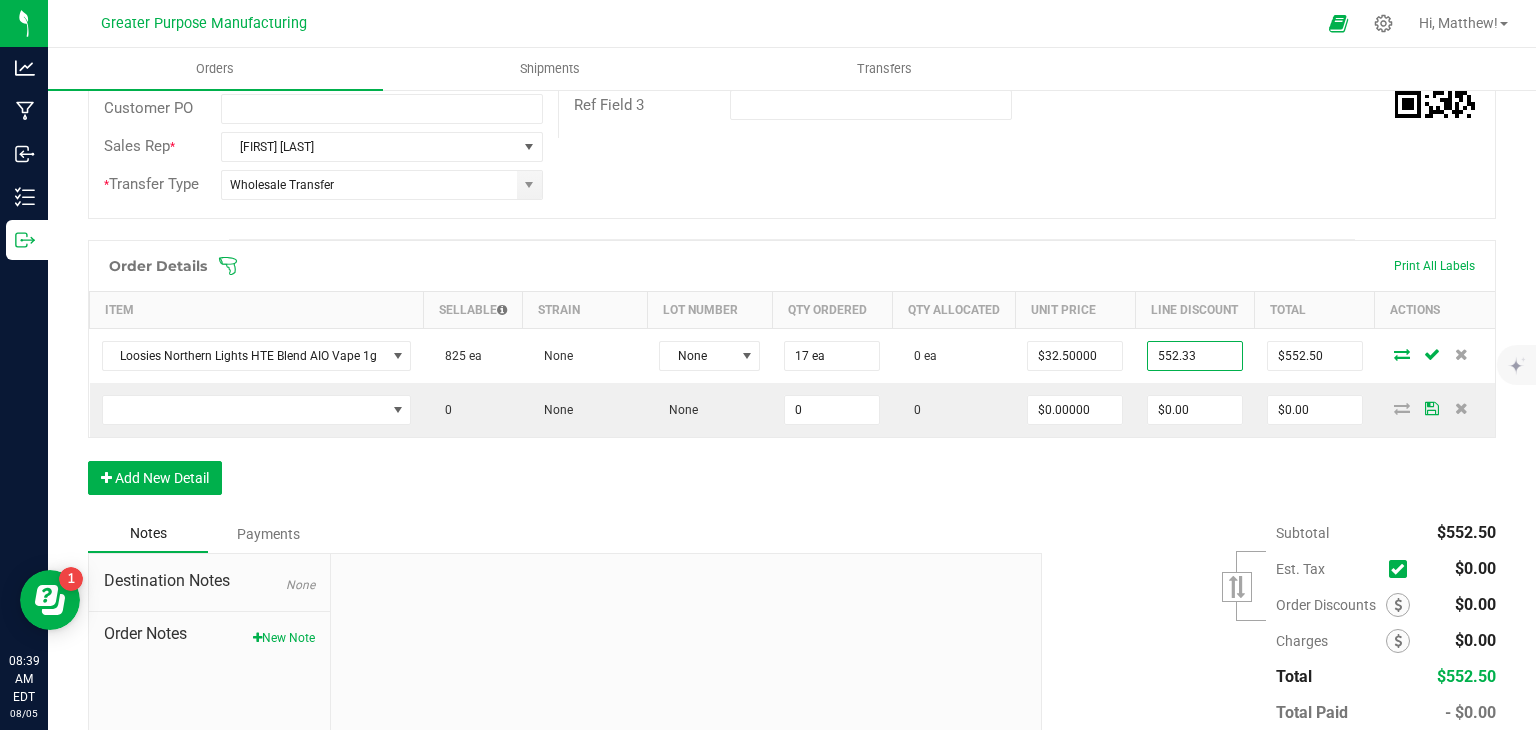 type on "$0.17" 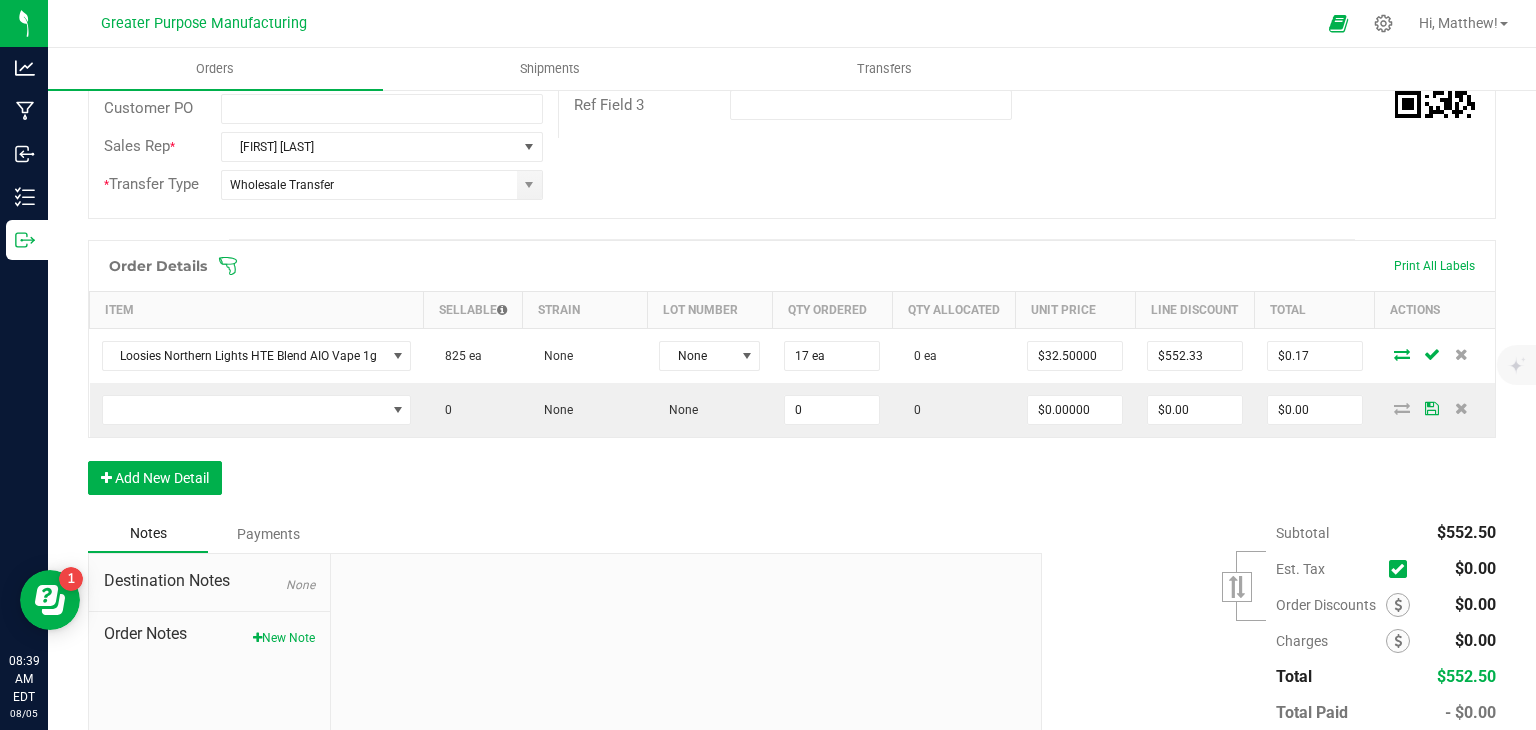 click on "Order Details Print All Labels Item  Sellable  Strain  Lot Number  Qty Ordered Qty Allocated Unit Price Line Discount Total Actions Loosies Northern Lights HTE Blend AIO Vape 1g  825 ea   None  None 17 ea  0 ea  $32.50000 $552.33 $0.17  0    None   None  0  0   $0.00000 $0.00 $0.00
Add New Detail" at bounding box center [792, 377] 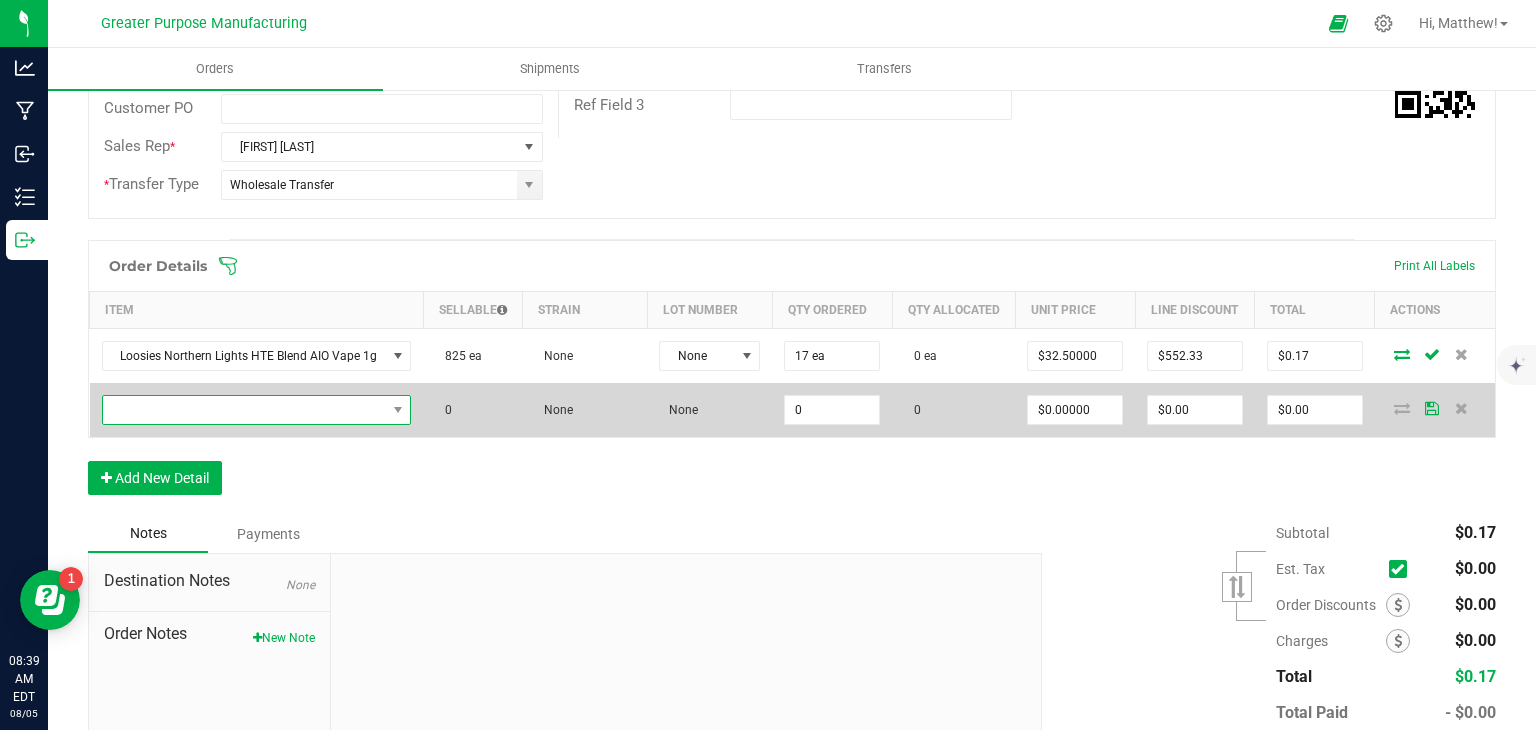 click at bounding box center (244, 410) 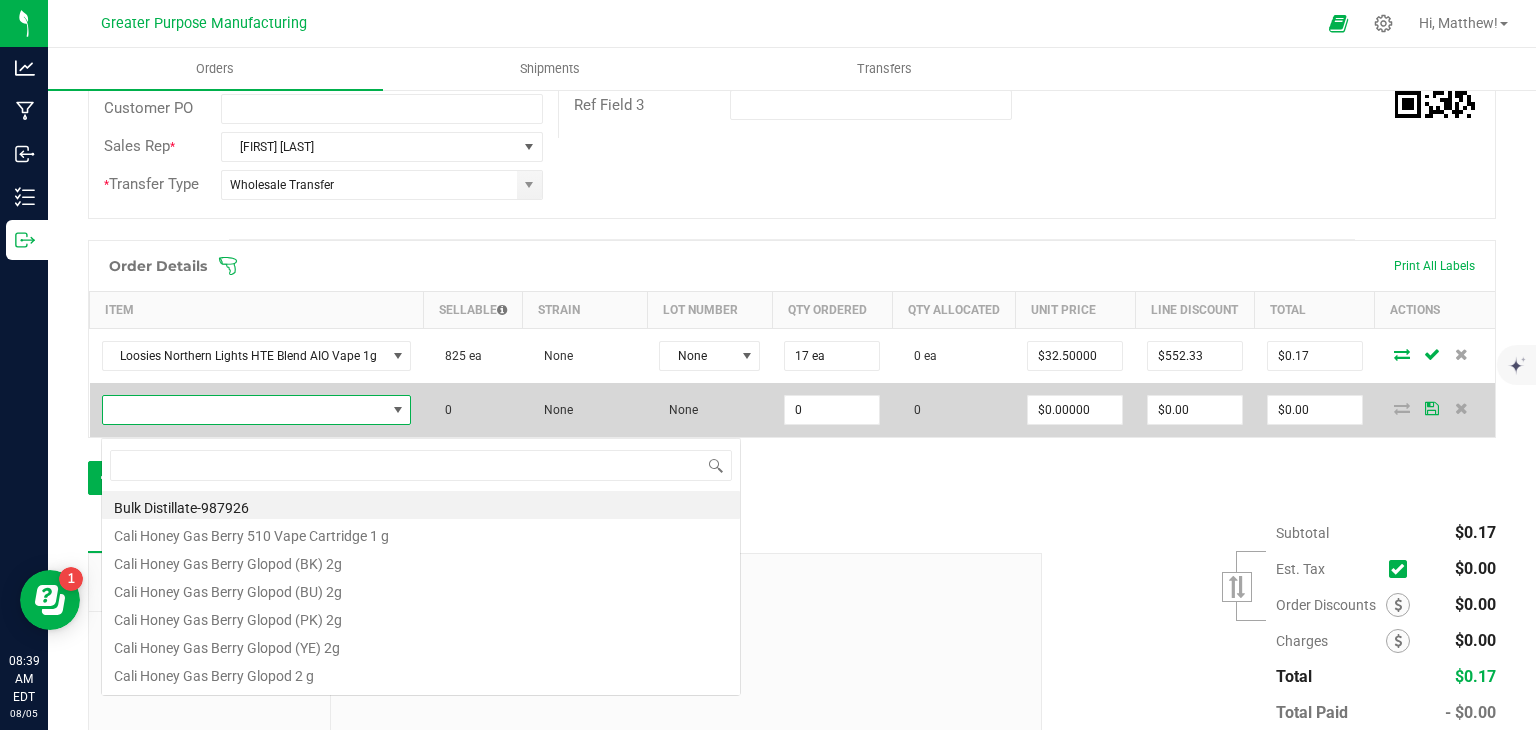 scroll, scrollTop: 99970, scrollLeft: 99692, axis: both 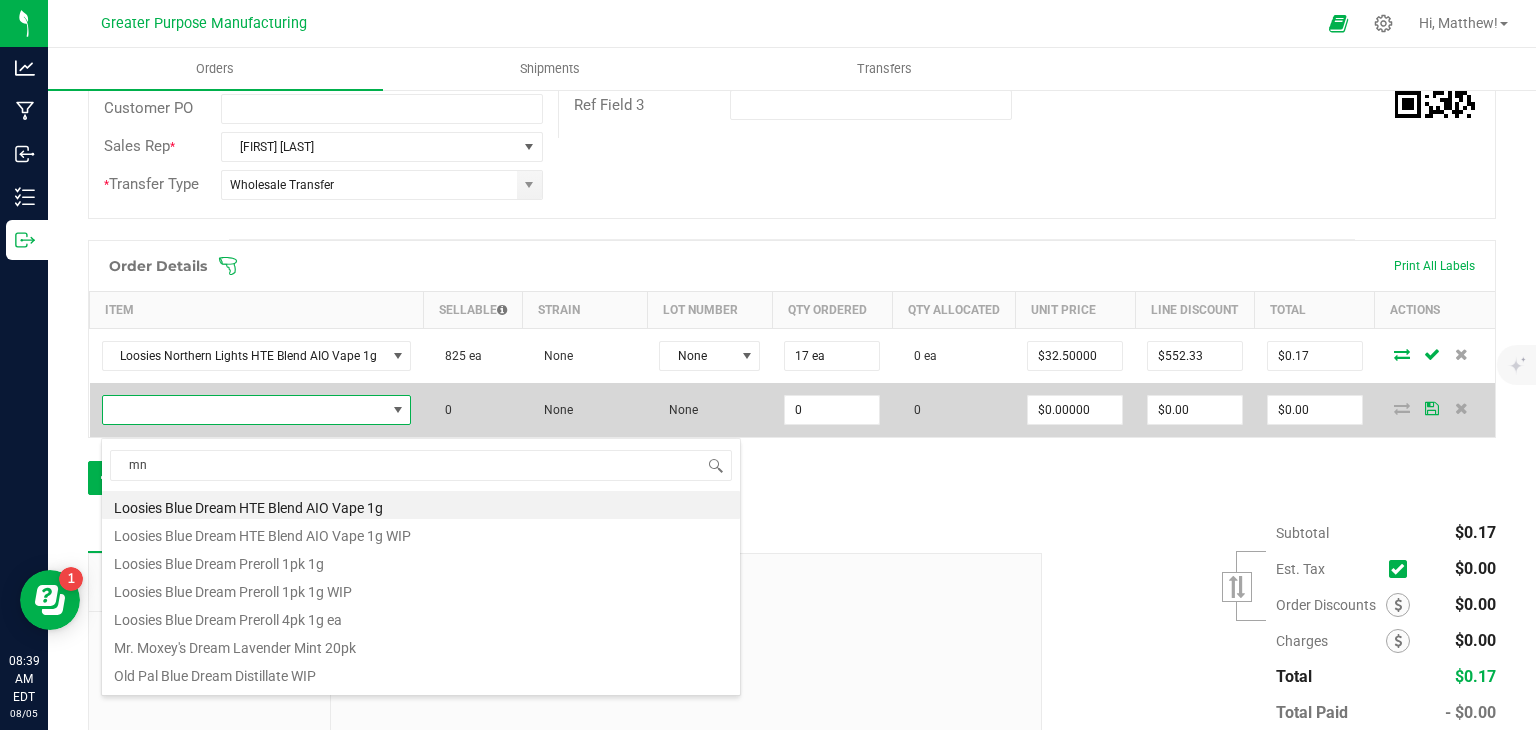 type on "m" 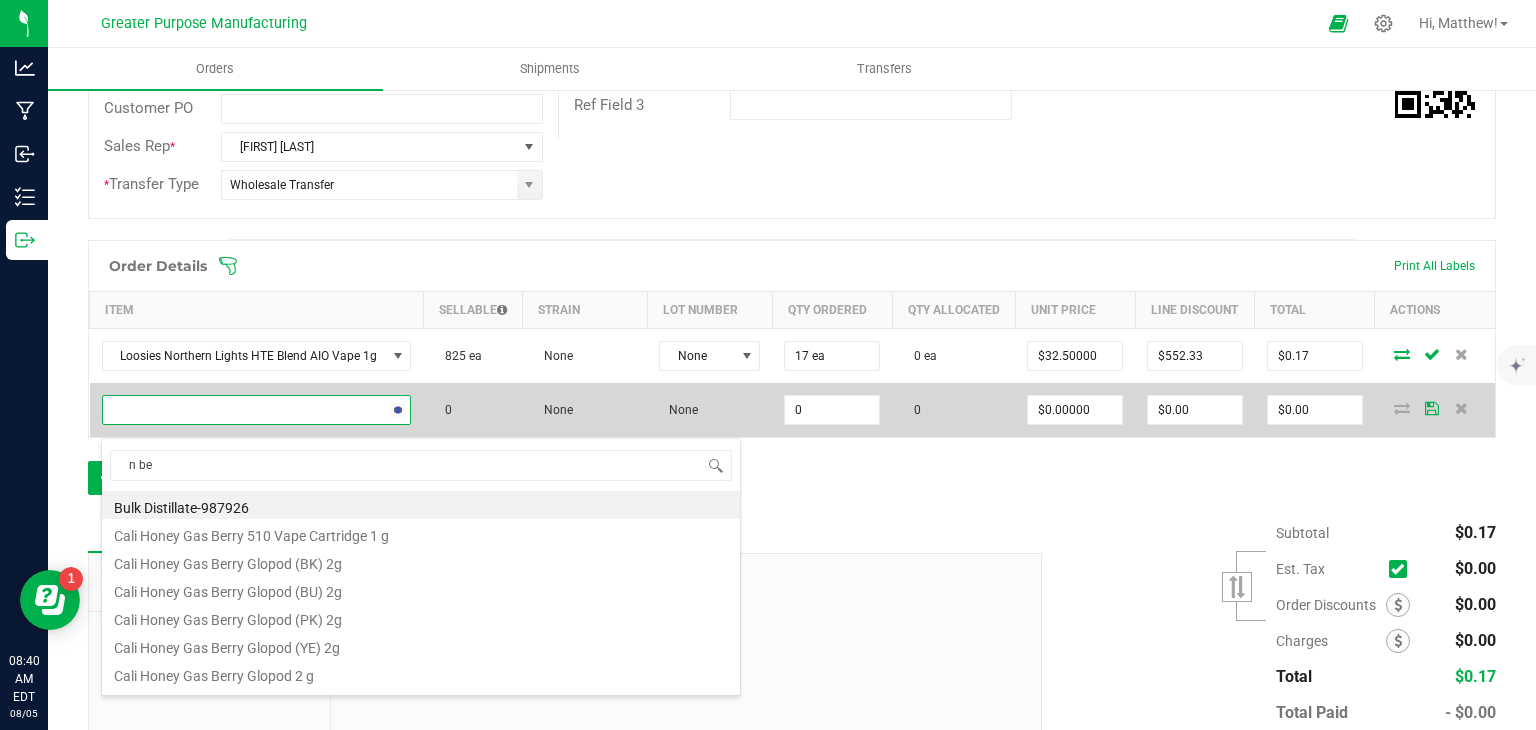 type on "n ber" 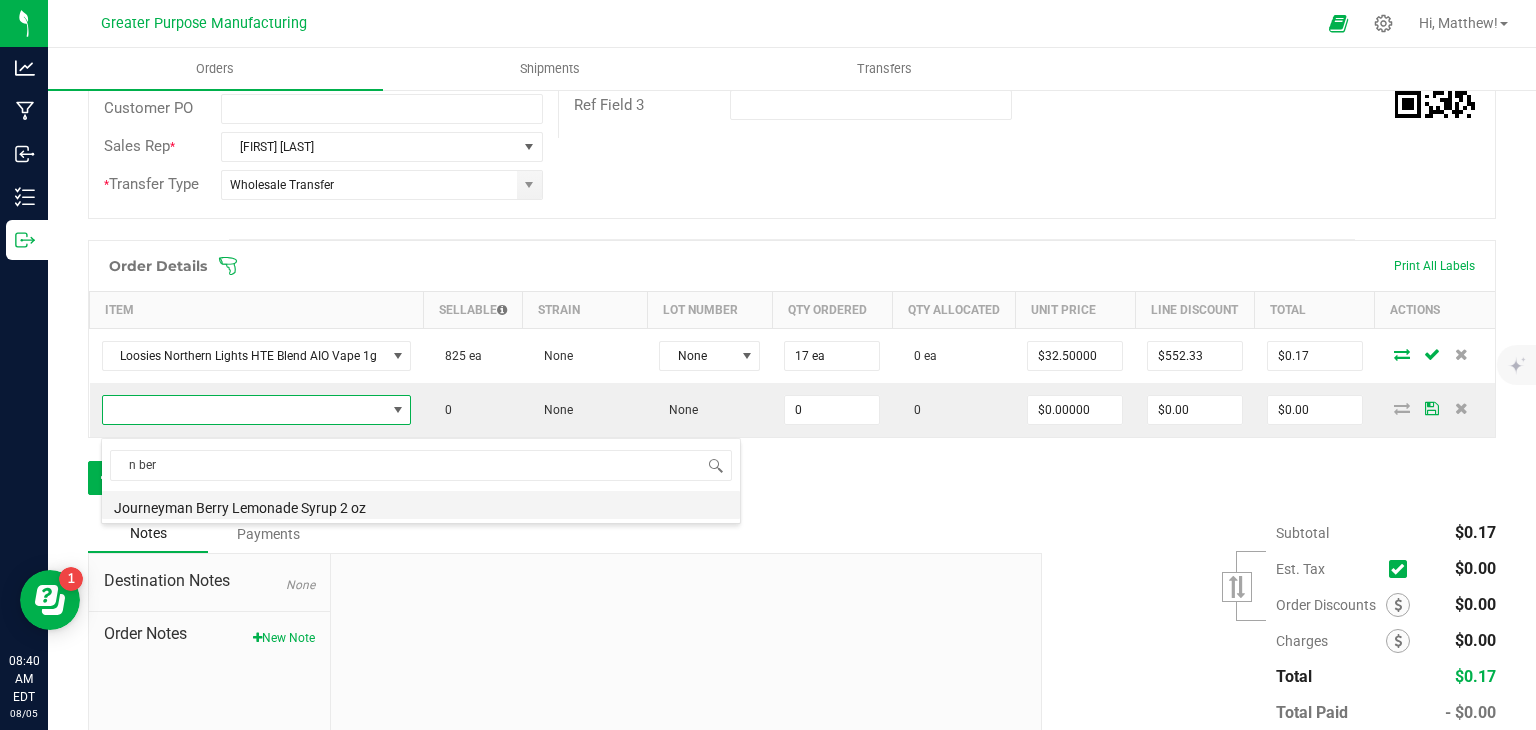click on "Journeyman Berry Lemonade Syrup 2 oz" at bounding box center (421, 505) 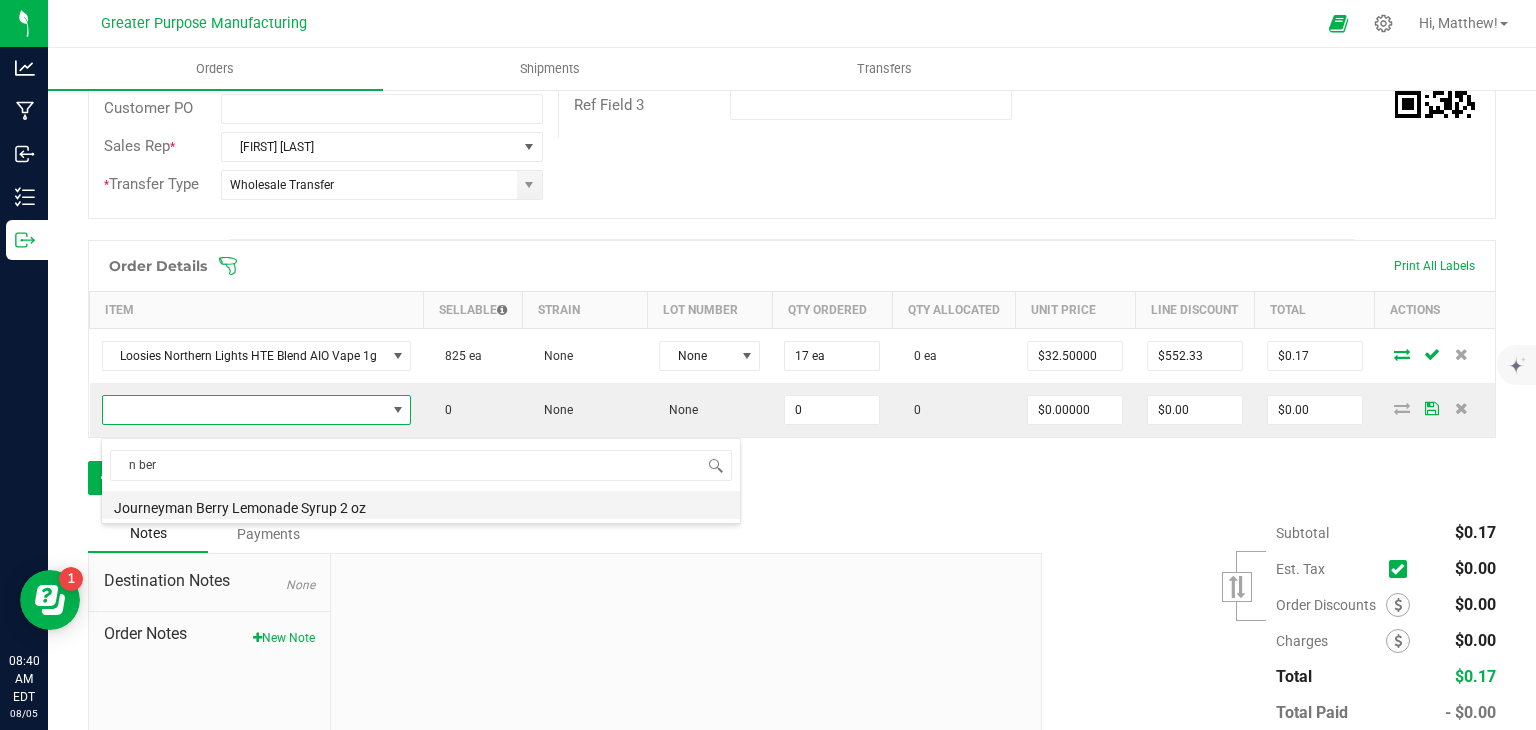 type on "0 ea" 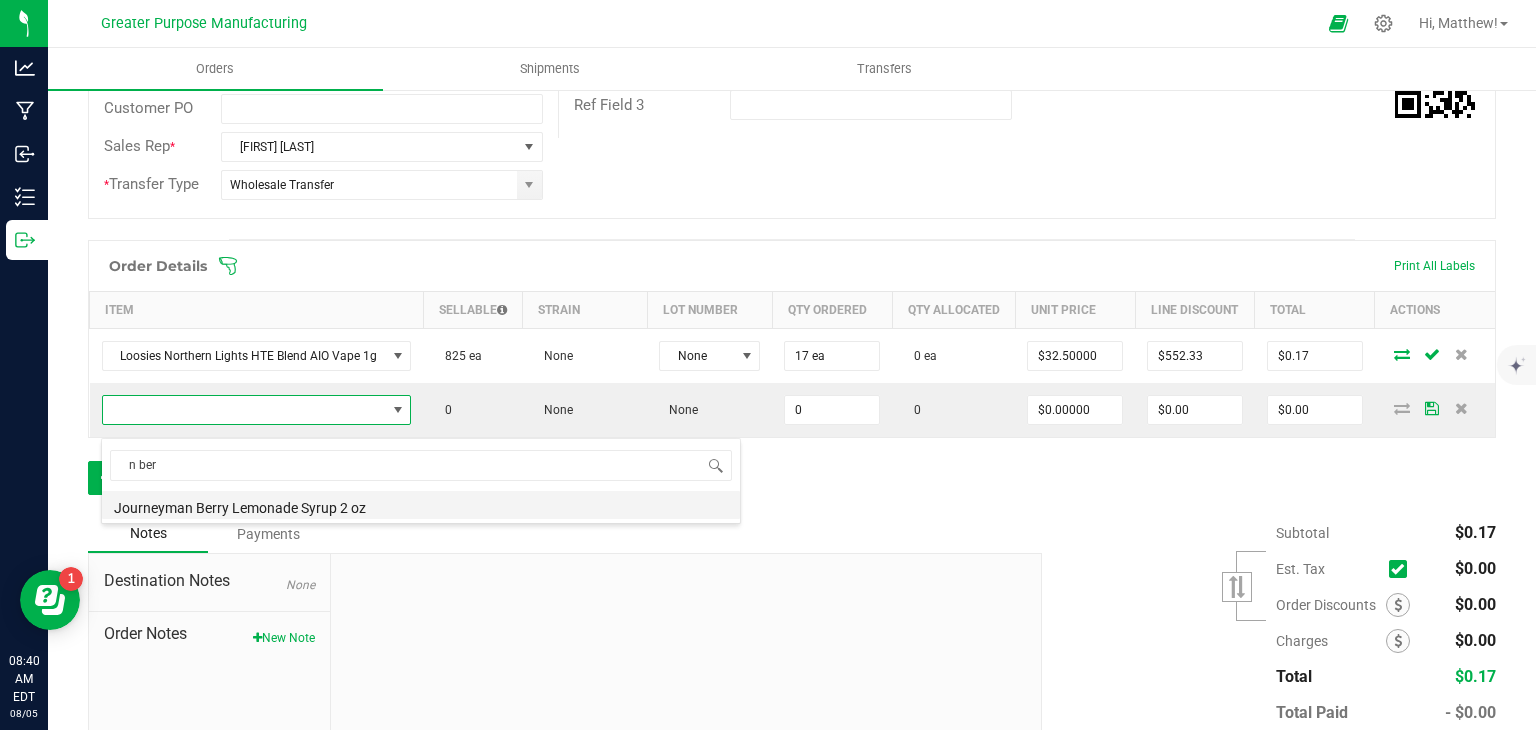type on "$10.00000" 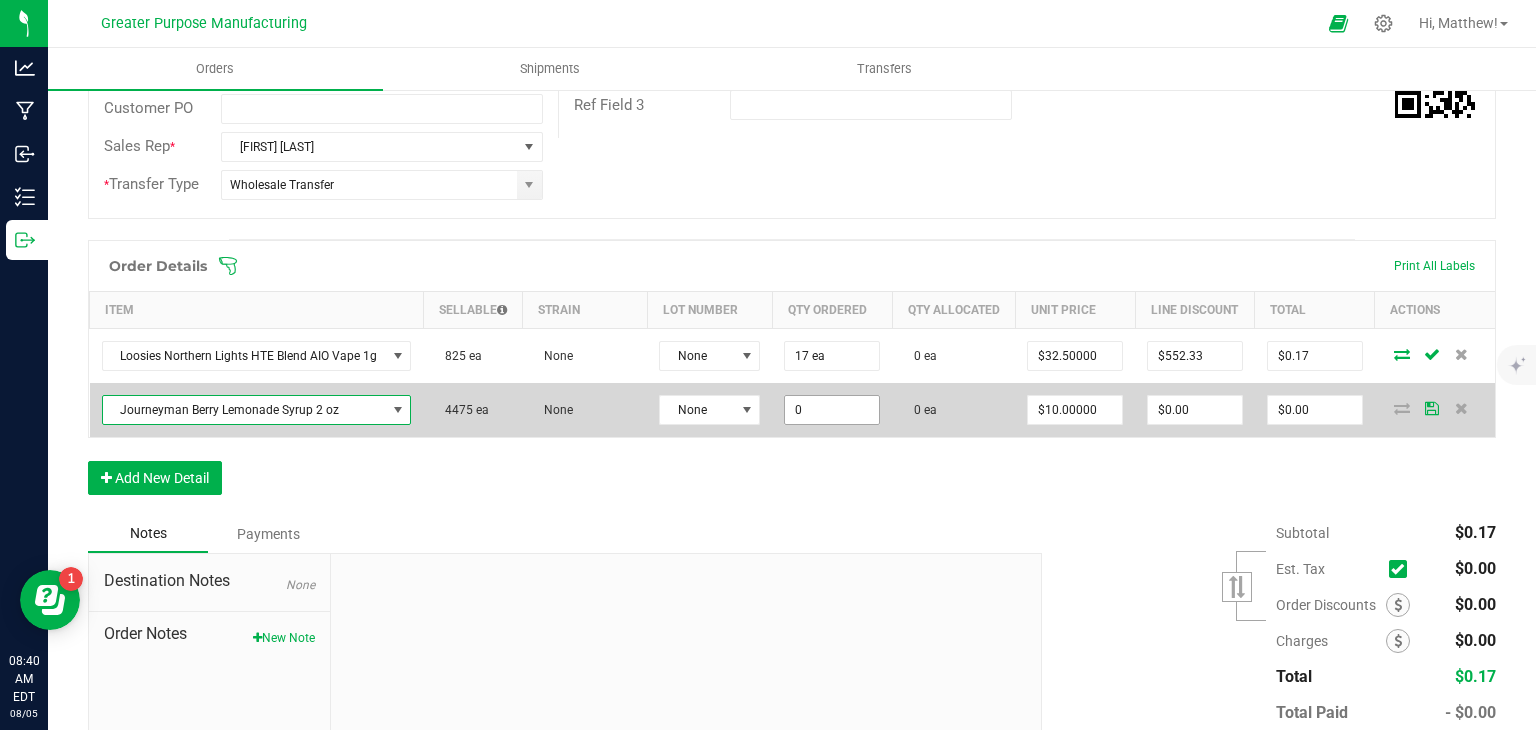 click on "0" at bounding box center (832, 410) 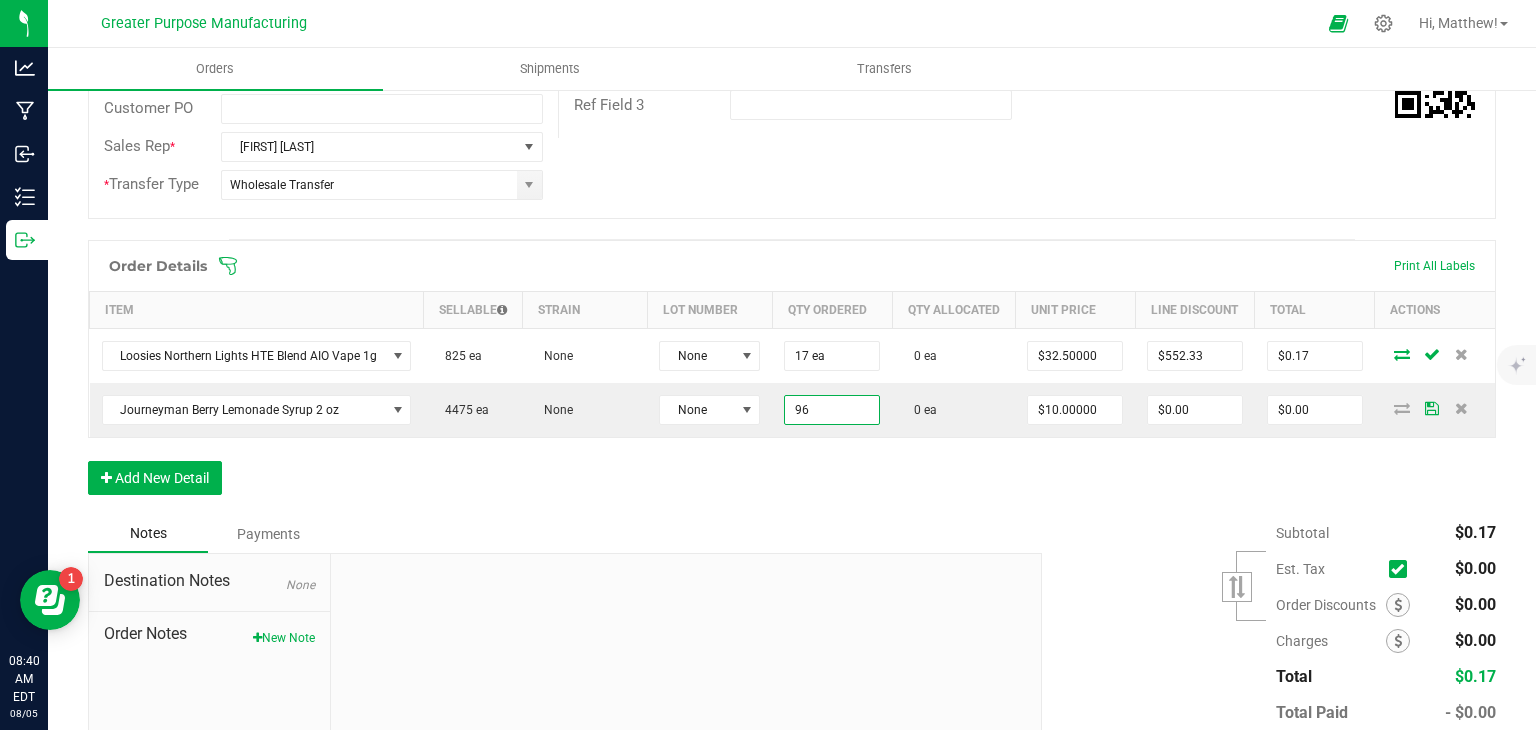 type on "96 ea" 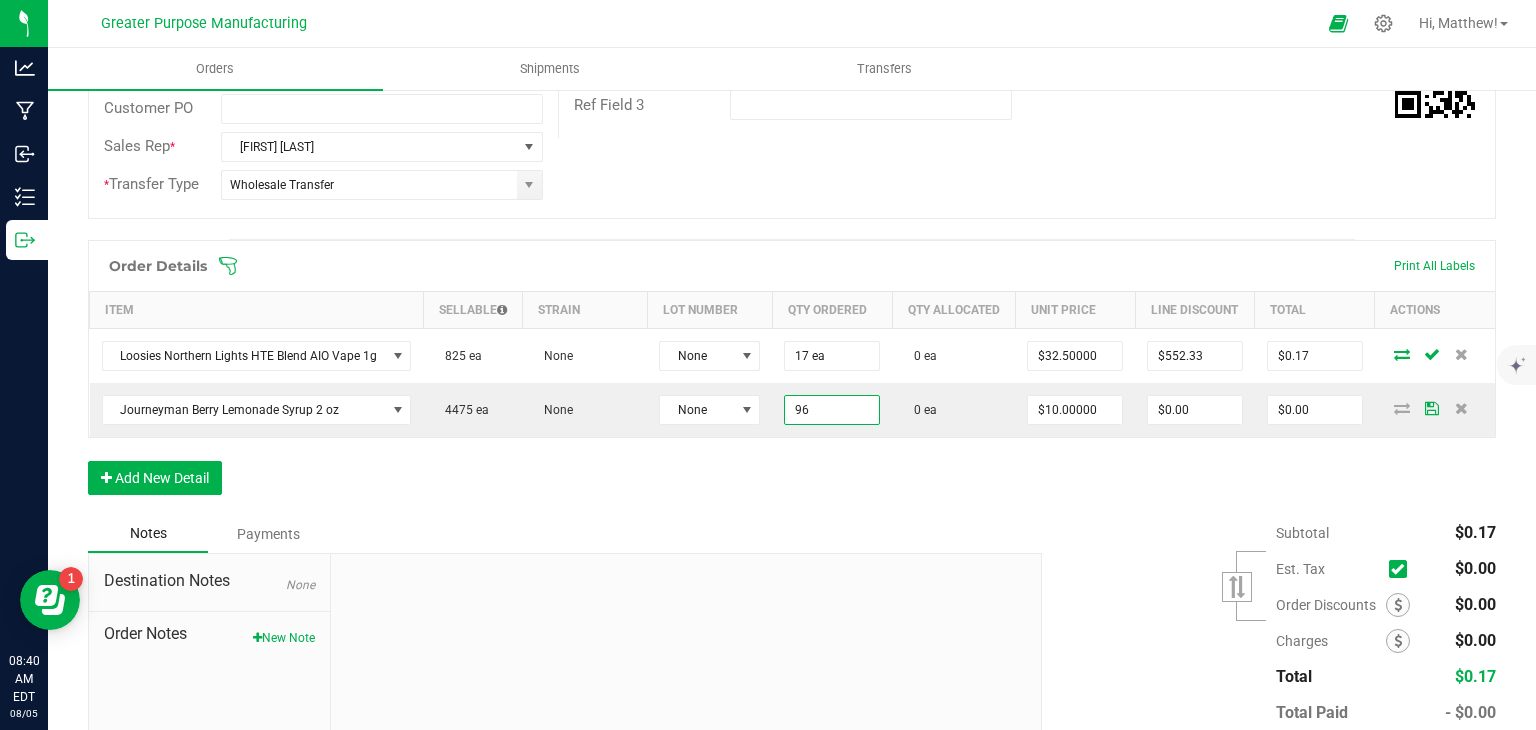 type on "$960.00" 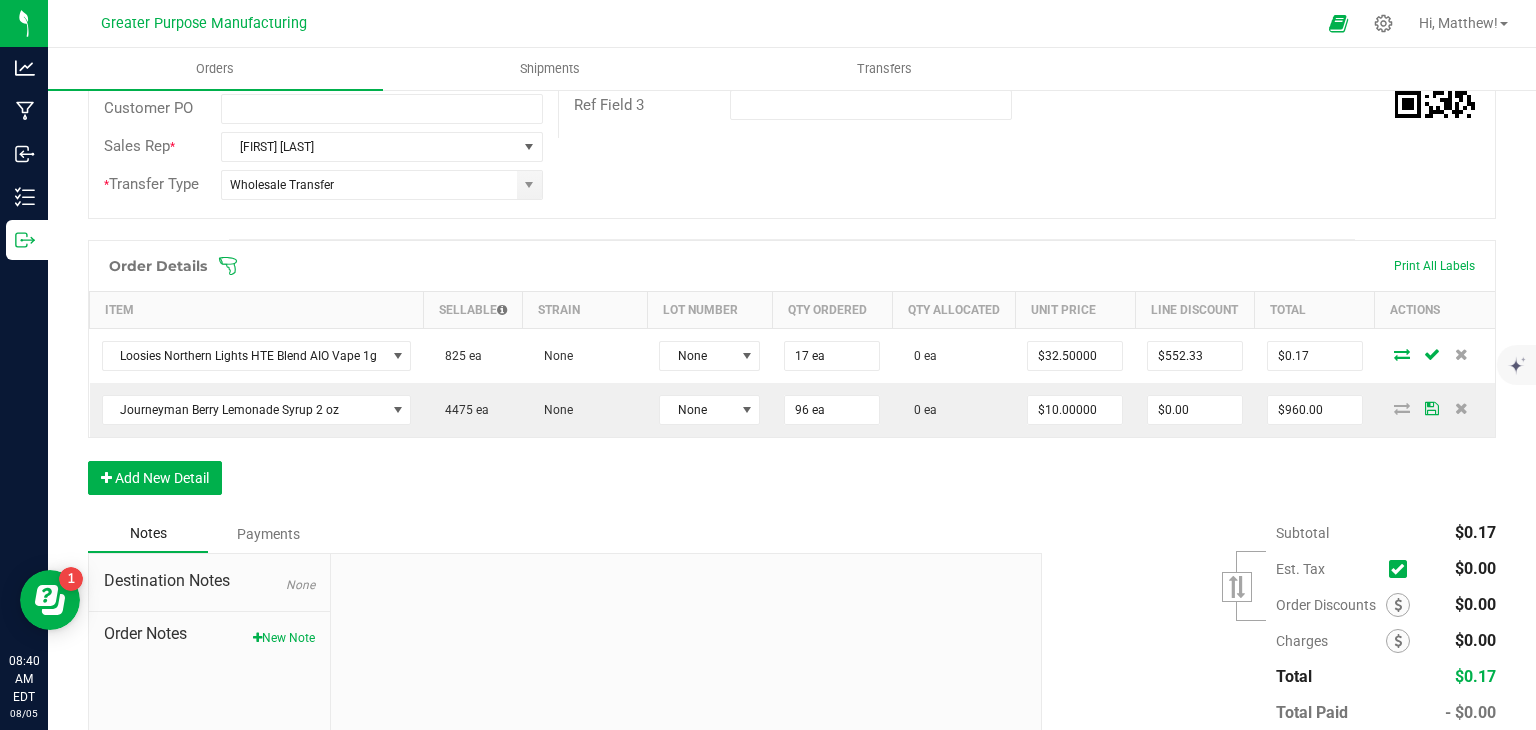 click on "Order Details Print All Labels Item  Sellable  Strain  Lot Number  Qty Ordered Qty Allocated Unit Price Line Discount Total Actions Loosies Northern Lights HTE Blend AIO Vape 1g  825 ea   None  None 17 ea  0 ea  $32.50000 $552.33 $0.17 Journeyman Berry Lemonade Syrup 2 oz  4475 ea   None  None 96 ea  0 ea  $10.00000 $0.00 $960.00
Add New Detail" at bounding box center (792, 377) 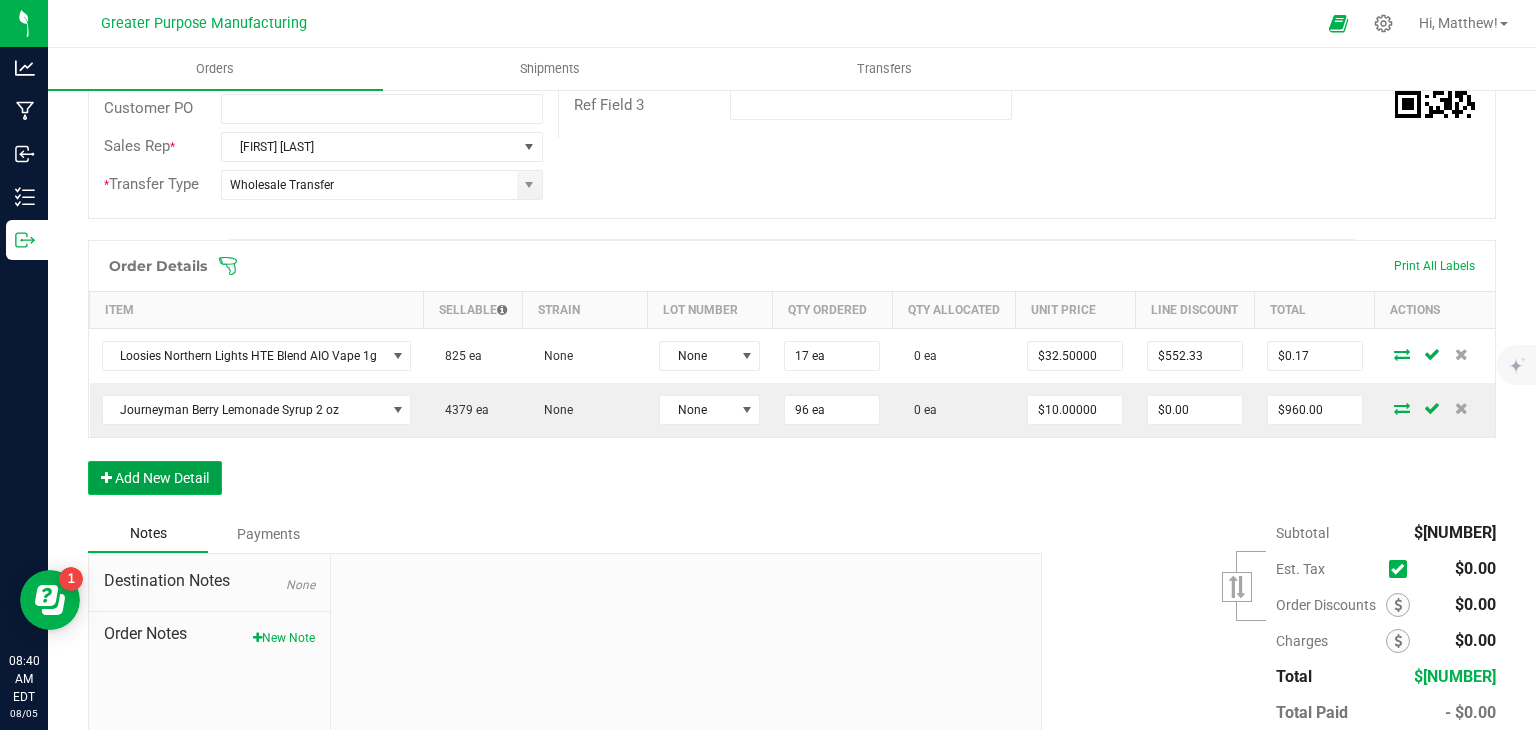 click on "Add New Detail" at bounding box center [155, 478] 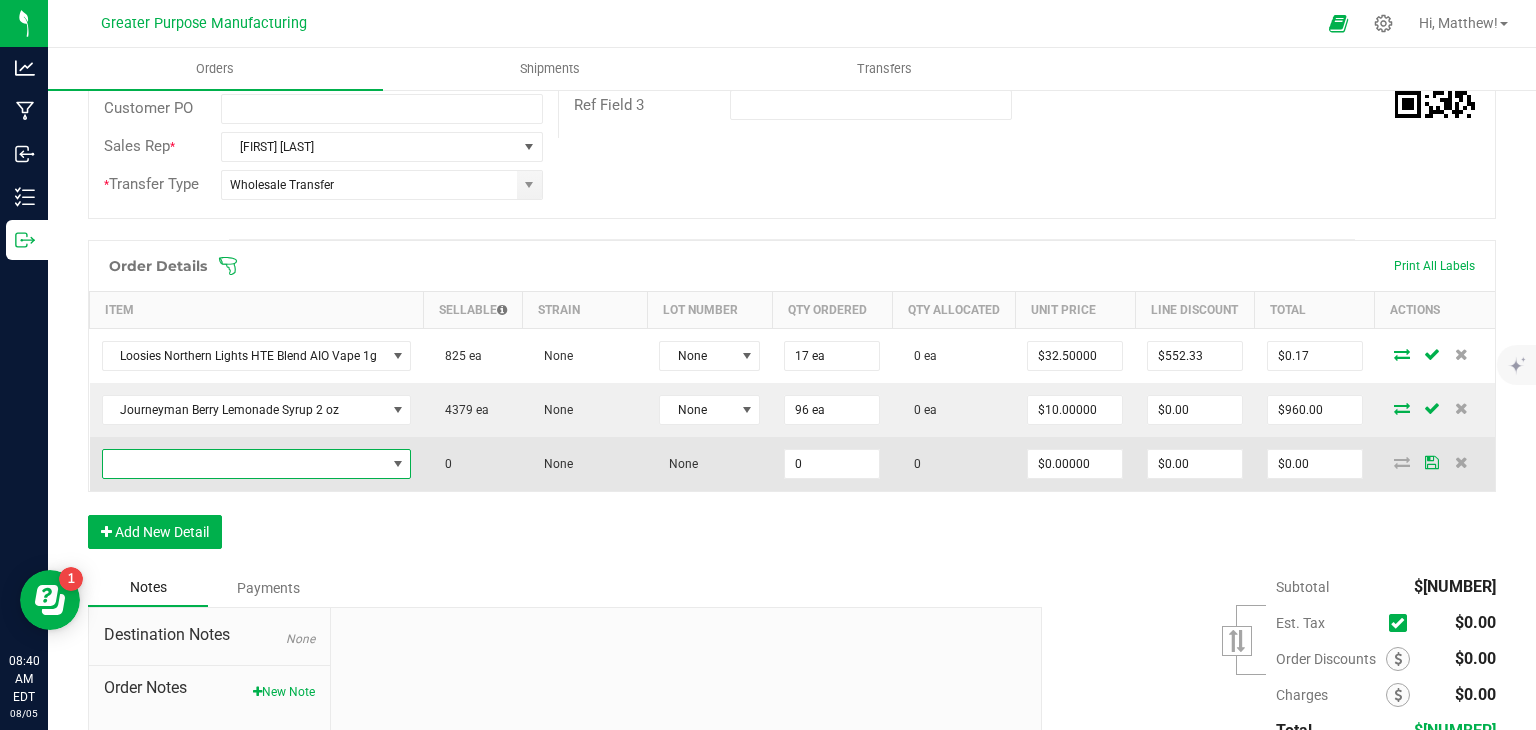 click at bounding box center (244, 464) 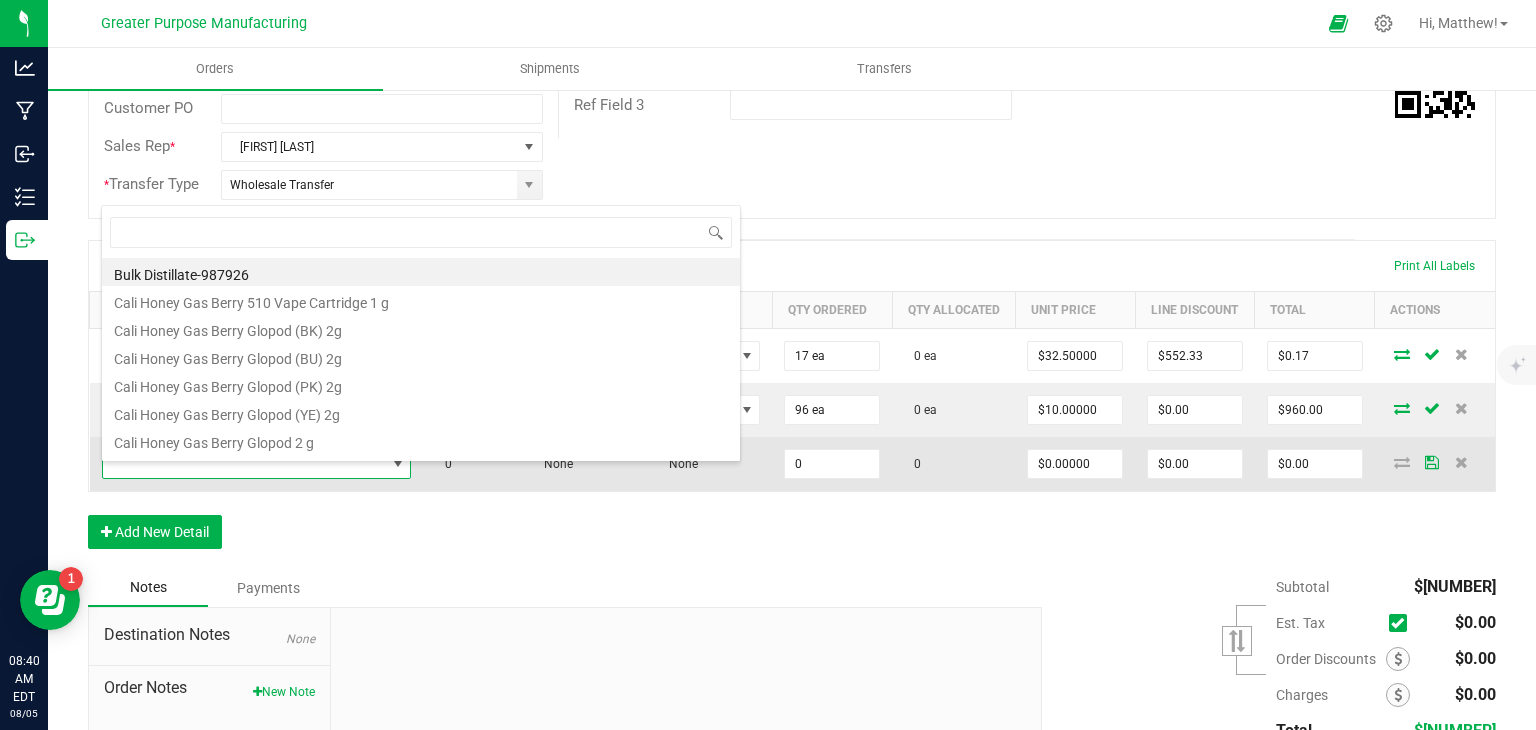 scroll, scrollTop: 99970, scrollLeft: 99692, axis: both 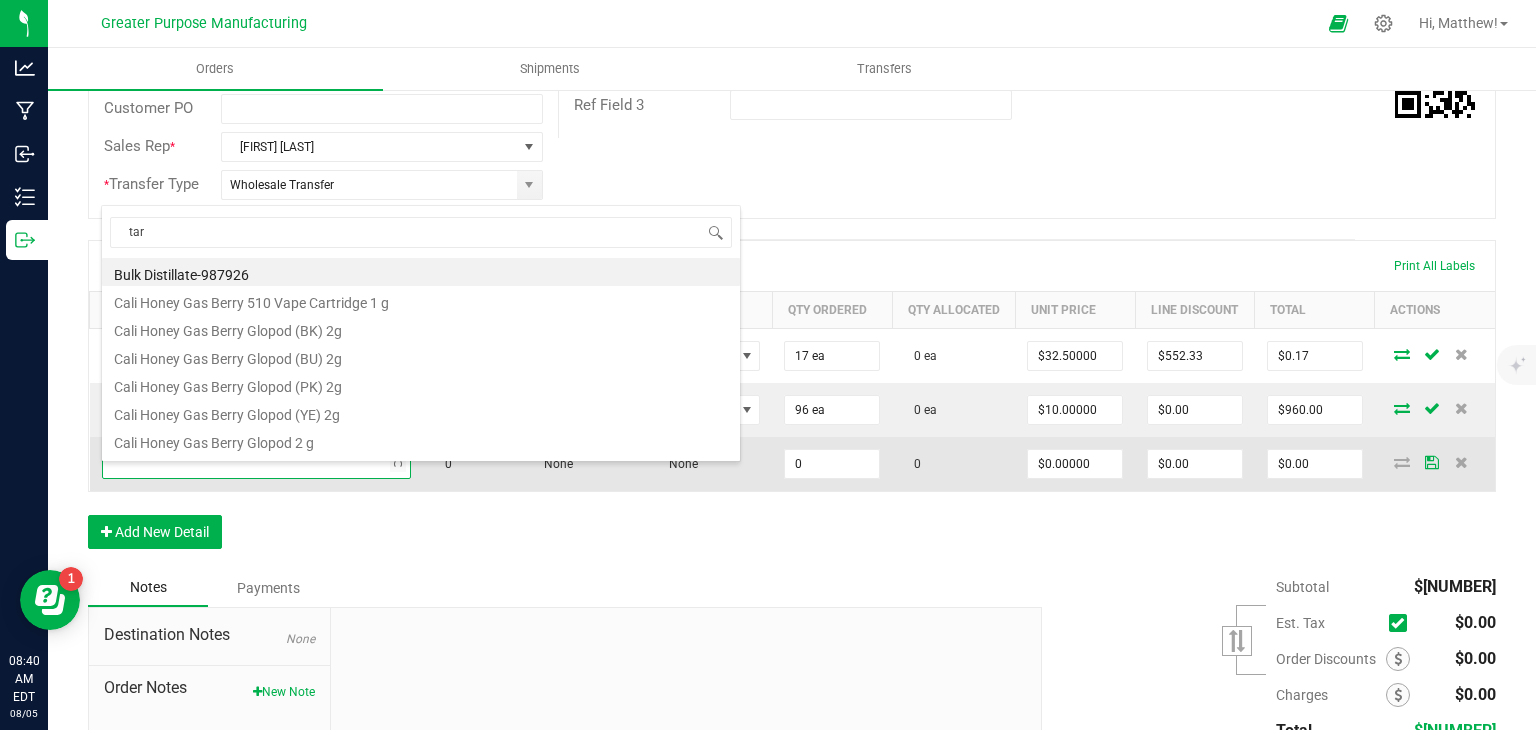 type on "tart" 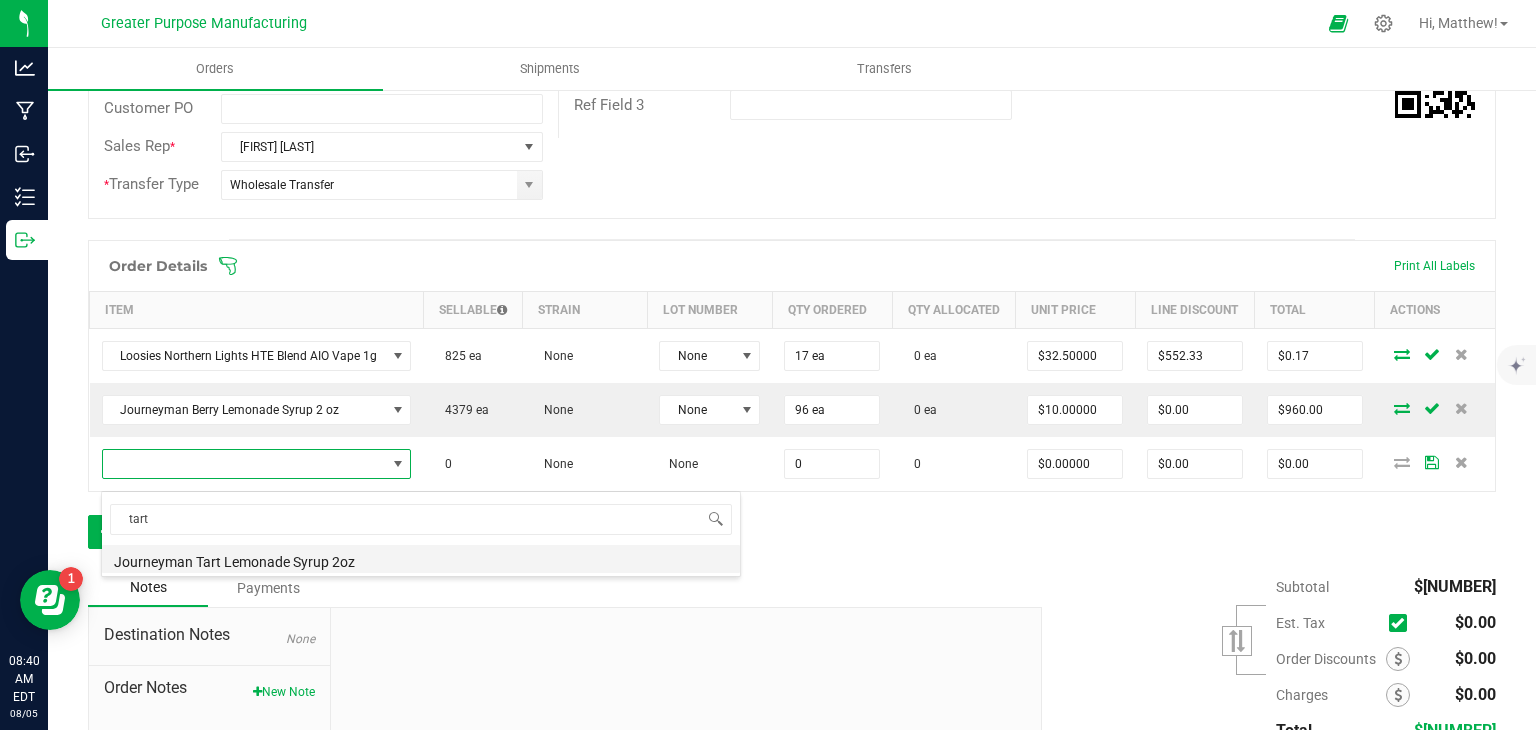 click on "Journeyman Tart Lemonade Syrup 2oz" at bounding box center (421, 559) 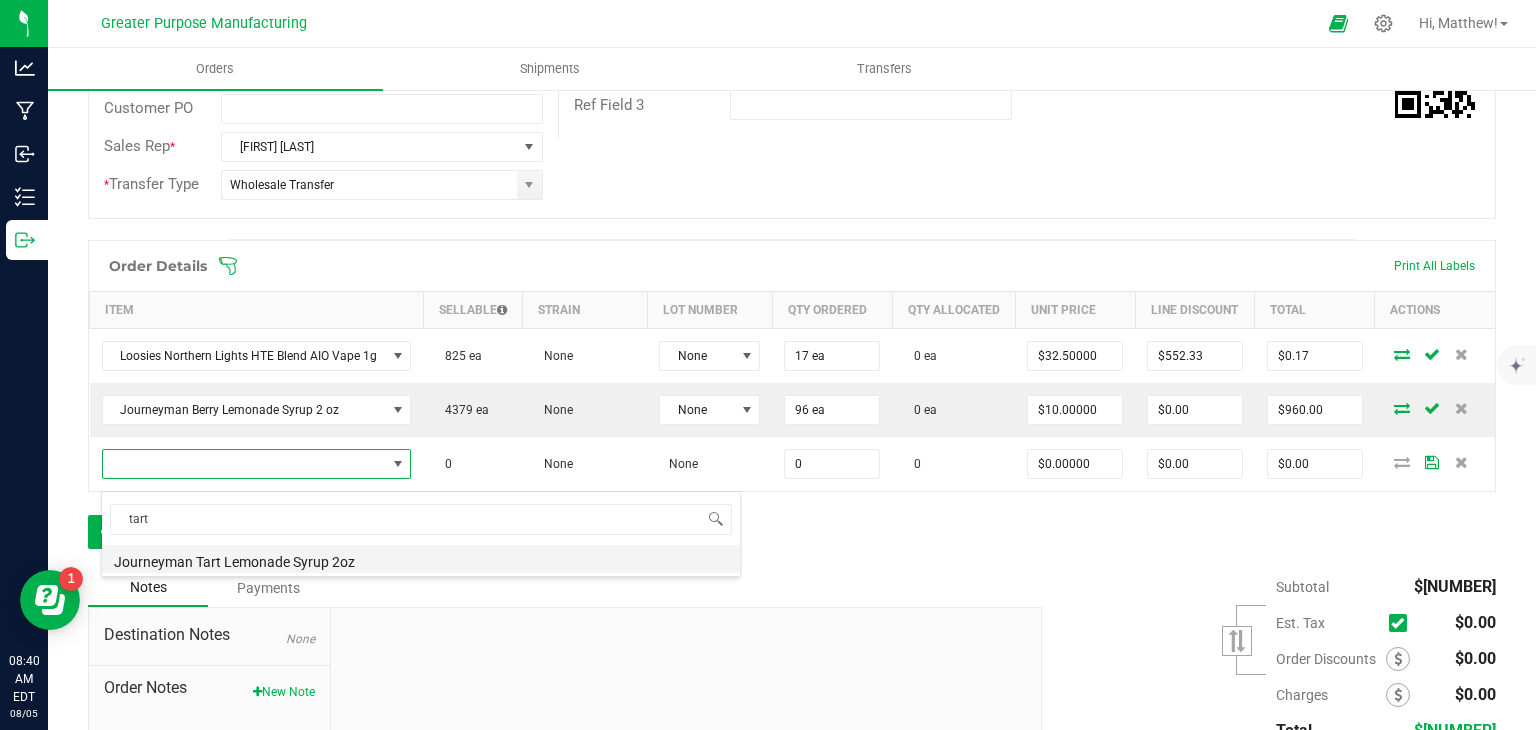 type on "0 ea" 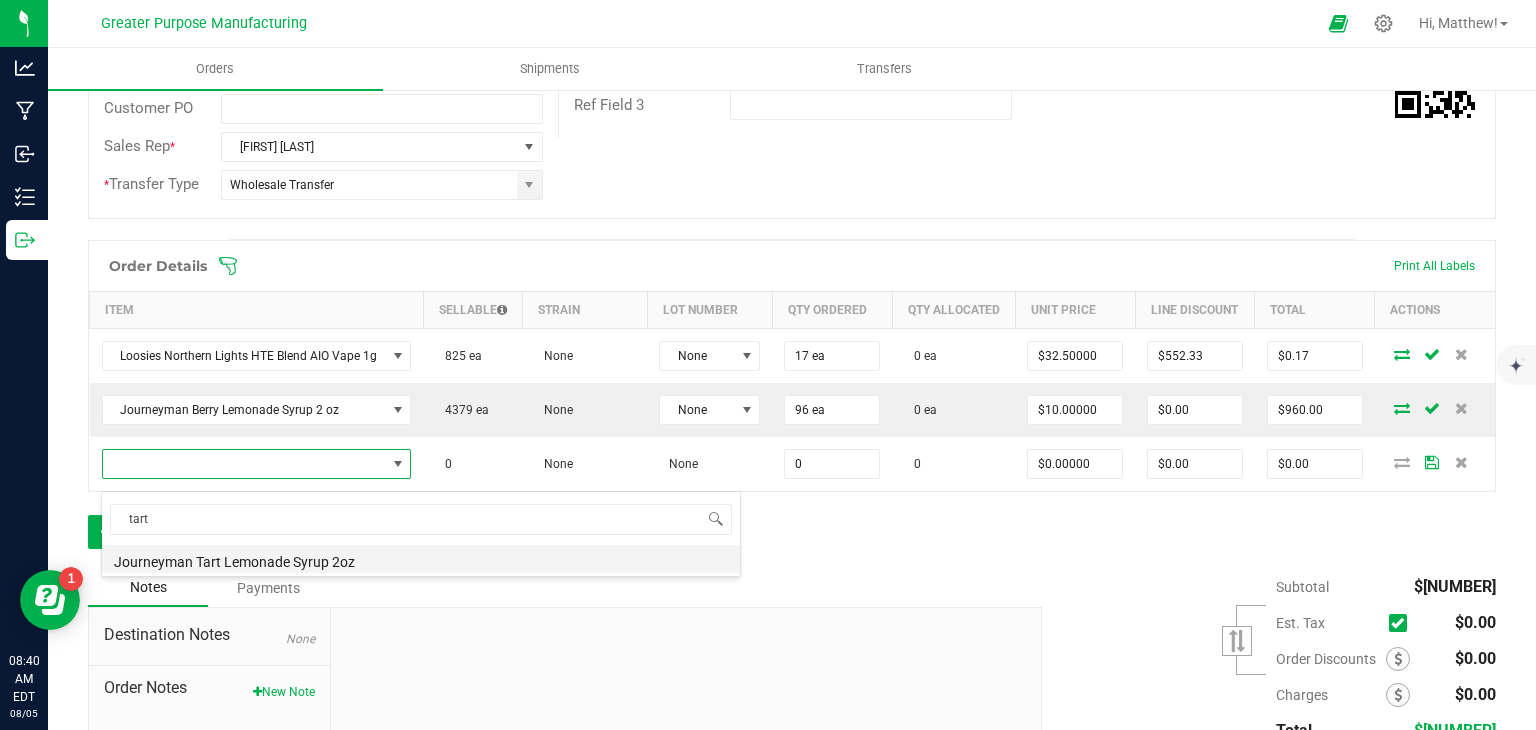 type on "$10.00000" 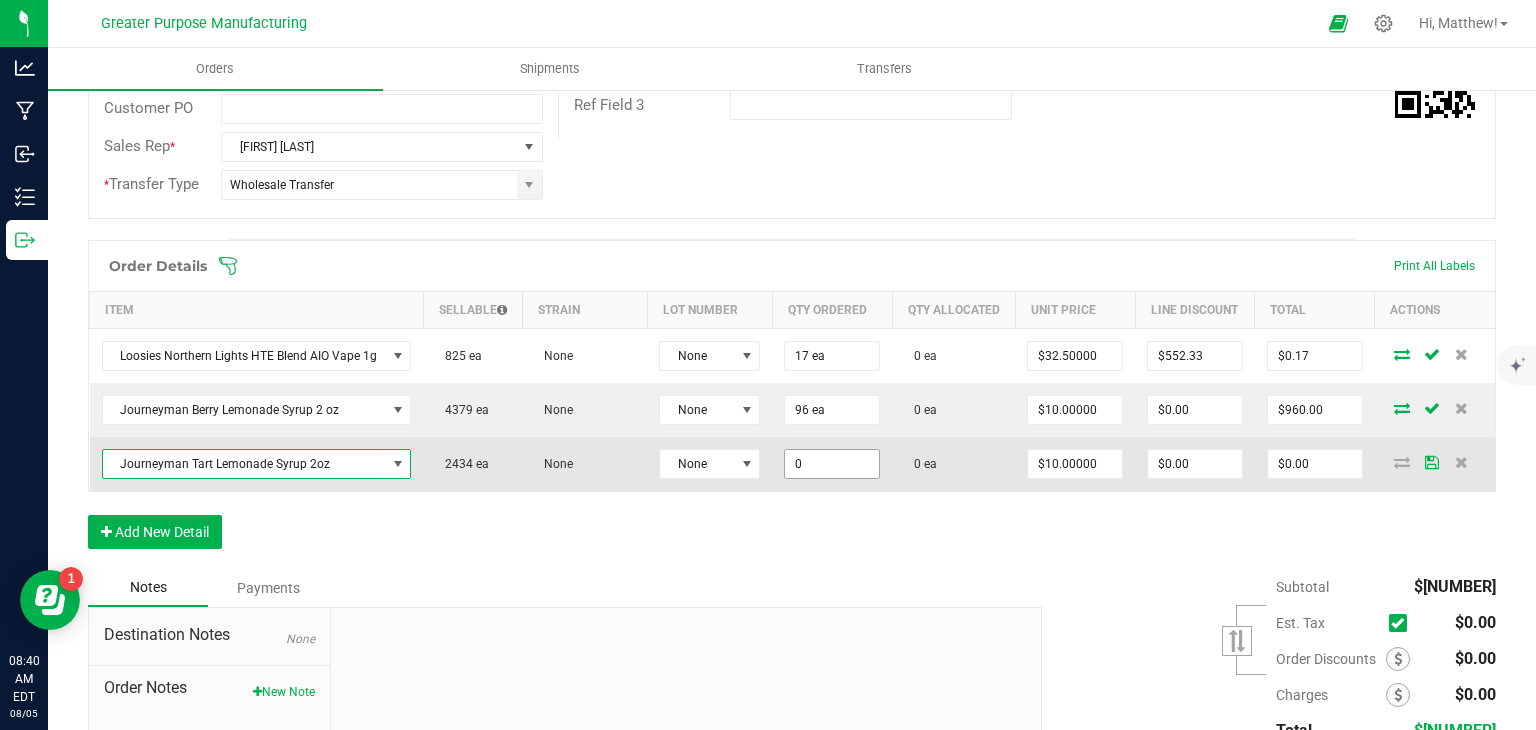 click on "0" at bounding box center (832, 464) 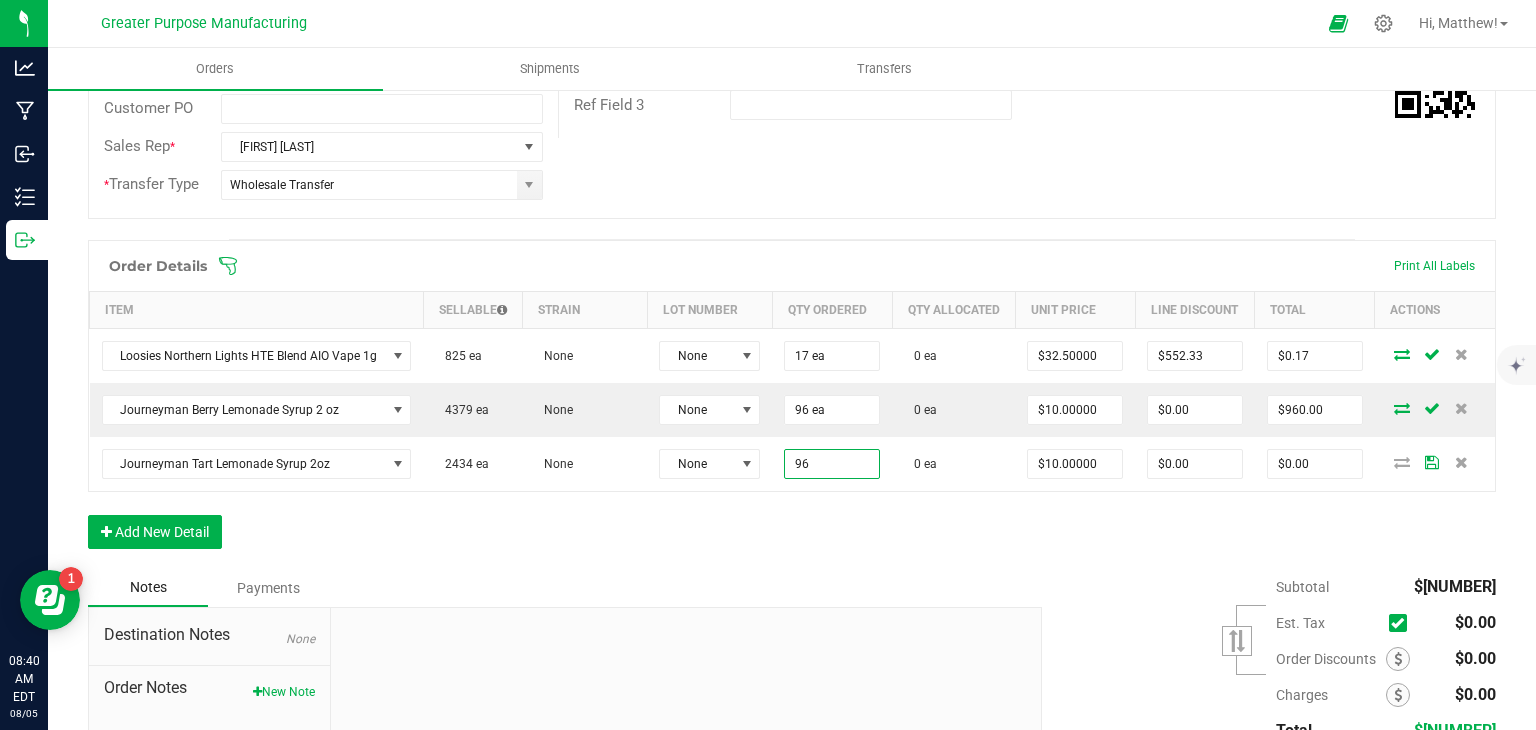 type on "96 ea" 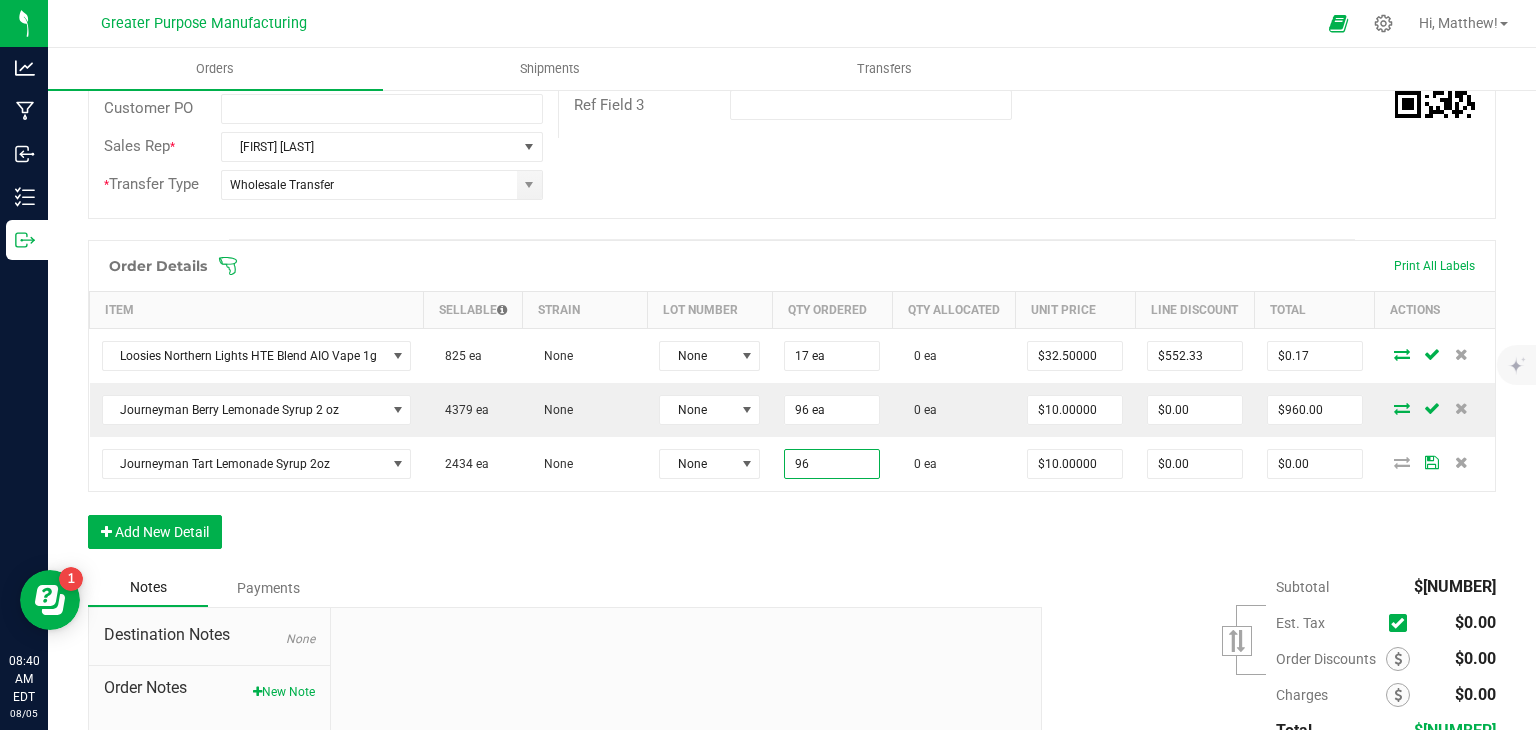 type on "$960.00" 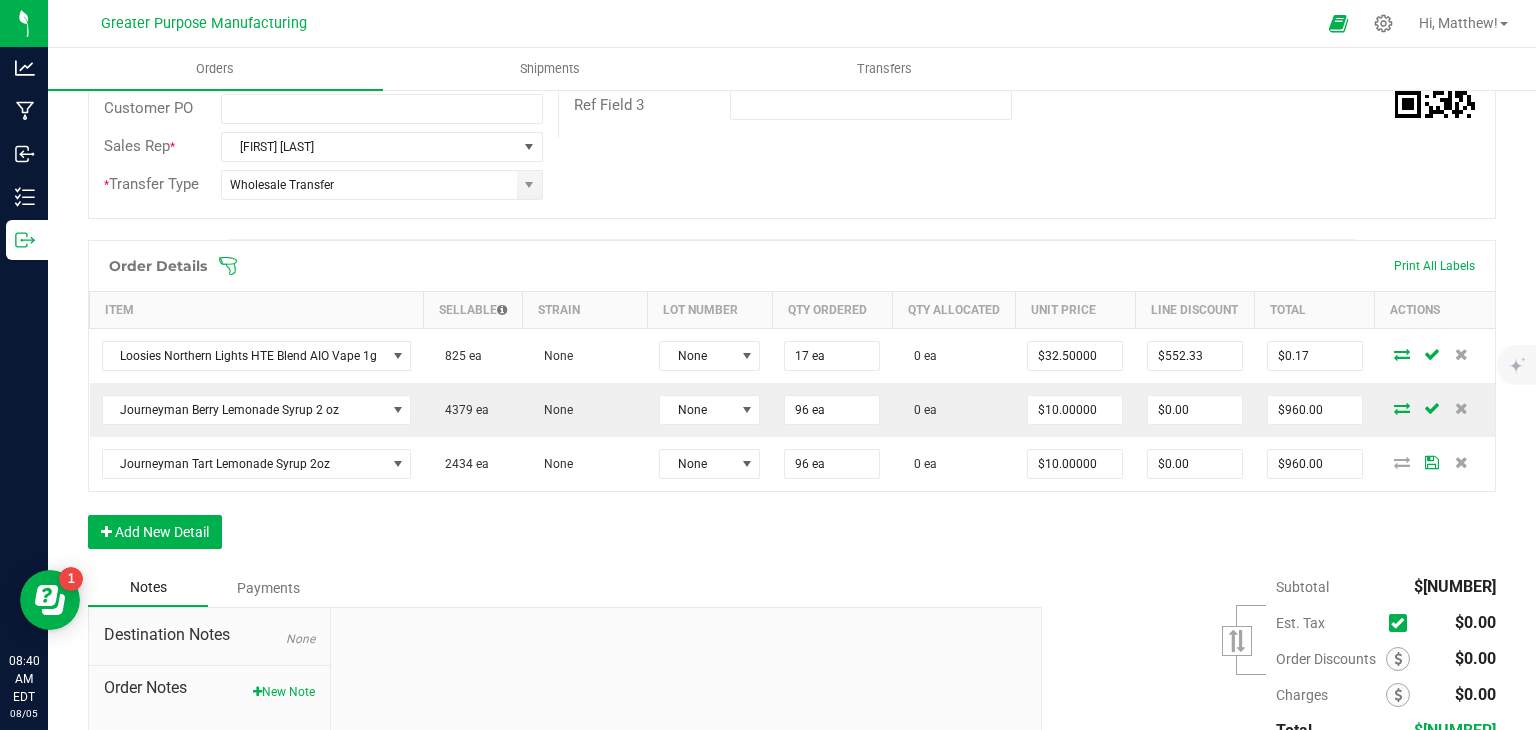 click on "Order Details Print All Labels Item  Sellable  Strain  Lot Number  Qty Ordered Qty Allocated Unit Price Line Discount Total Actions Loosies Northern Lights HTE Blend AIO Vape 1g  825 ea   None  None 17 ea  0 ea  $32.50000 $552.33 $0.17 Journeyman Berry Lemonade Syrup 2 oz  4379 ea   None  None 96 ea  0 ea  $10.00000 $0.00 $960.00 Journeyman Tart Lemonade Syrup 2oz  2434 ea   None  None 96 ea  0 ea  $10.00000 $0.00 $960.00
Add New Detail" at bounding box center [792, 404] 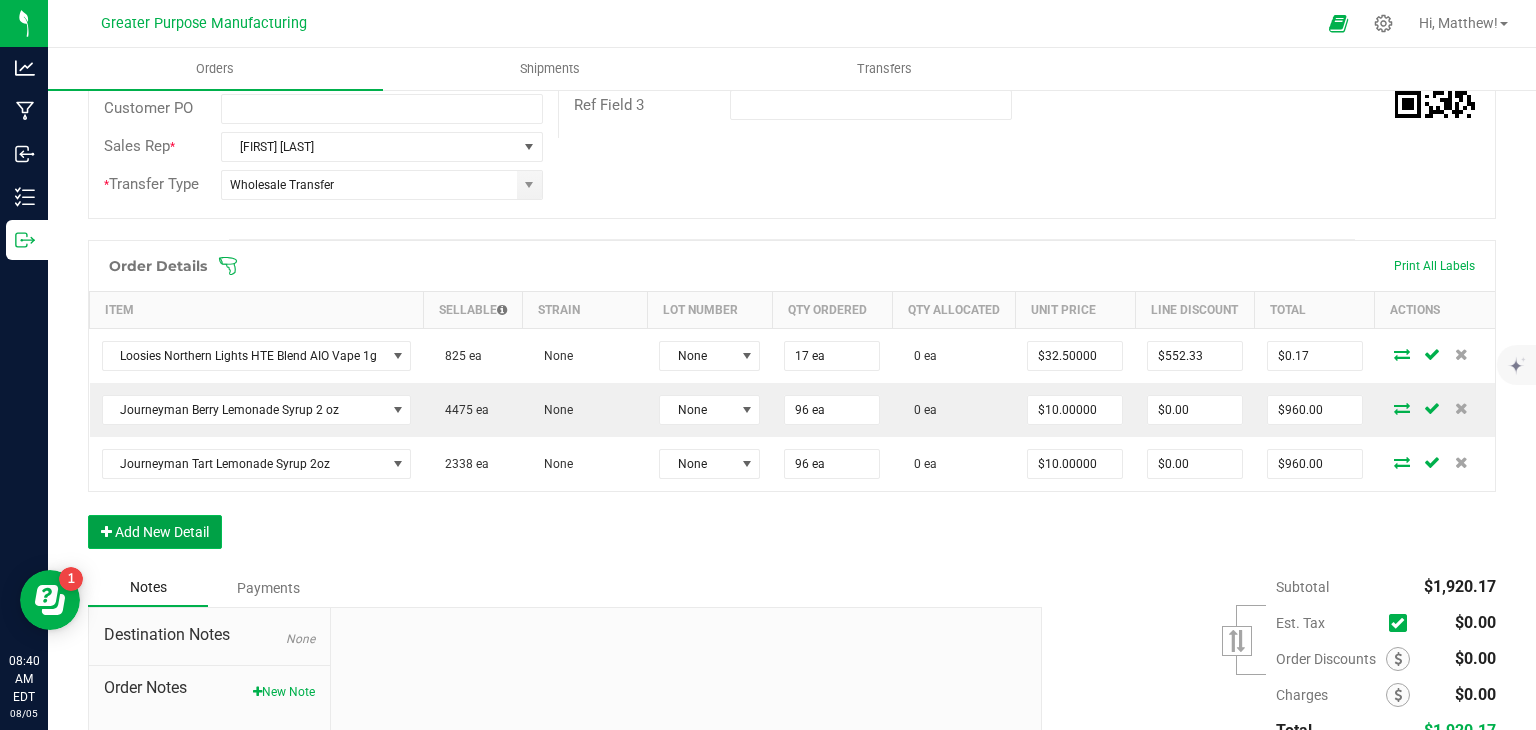 click on "Add New Detail" at bounding box center (155, 532) 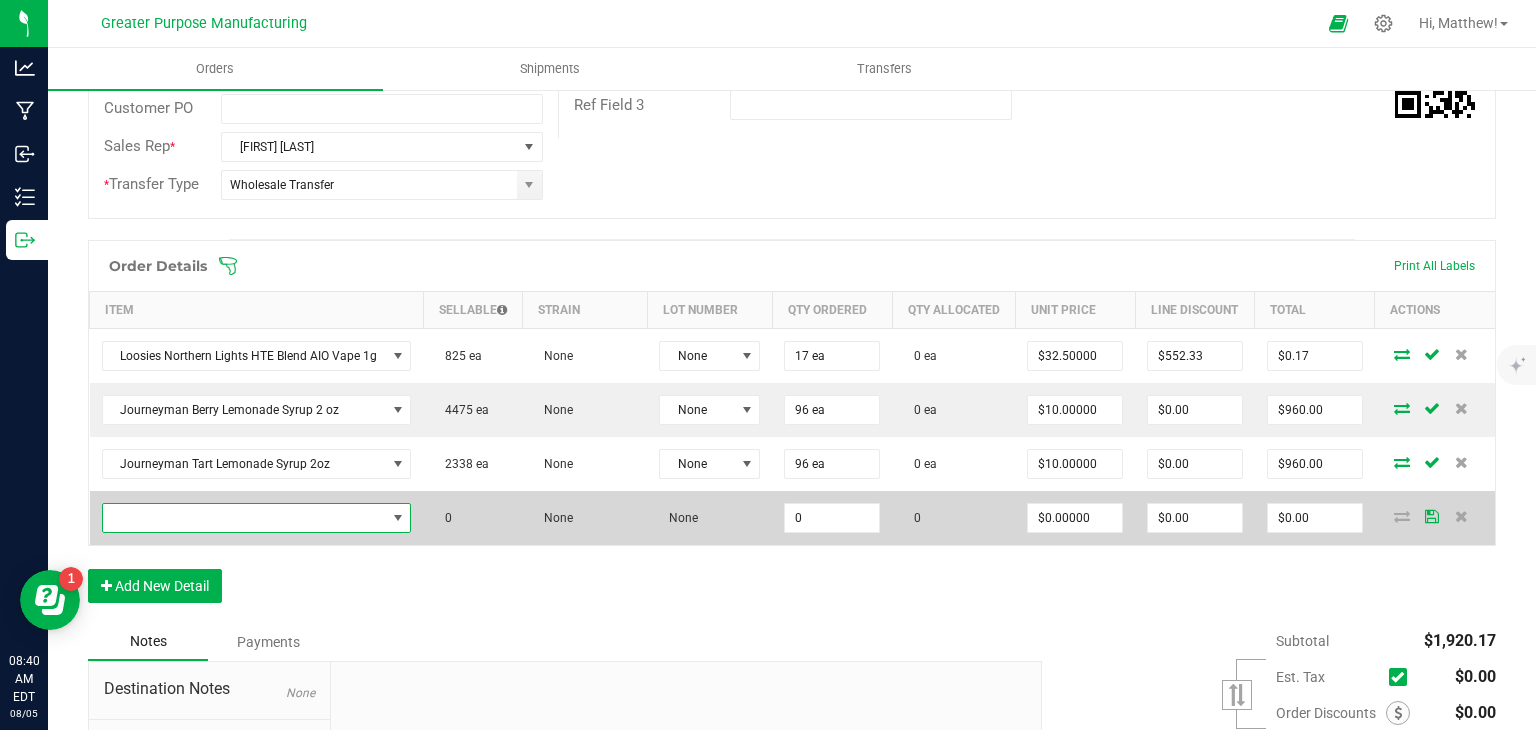 click at bounding box center [244, 518] 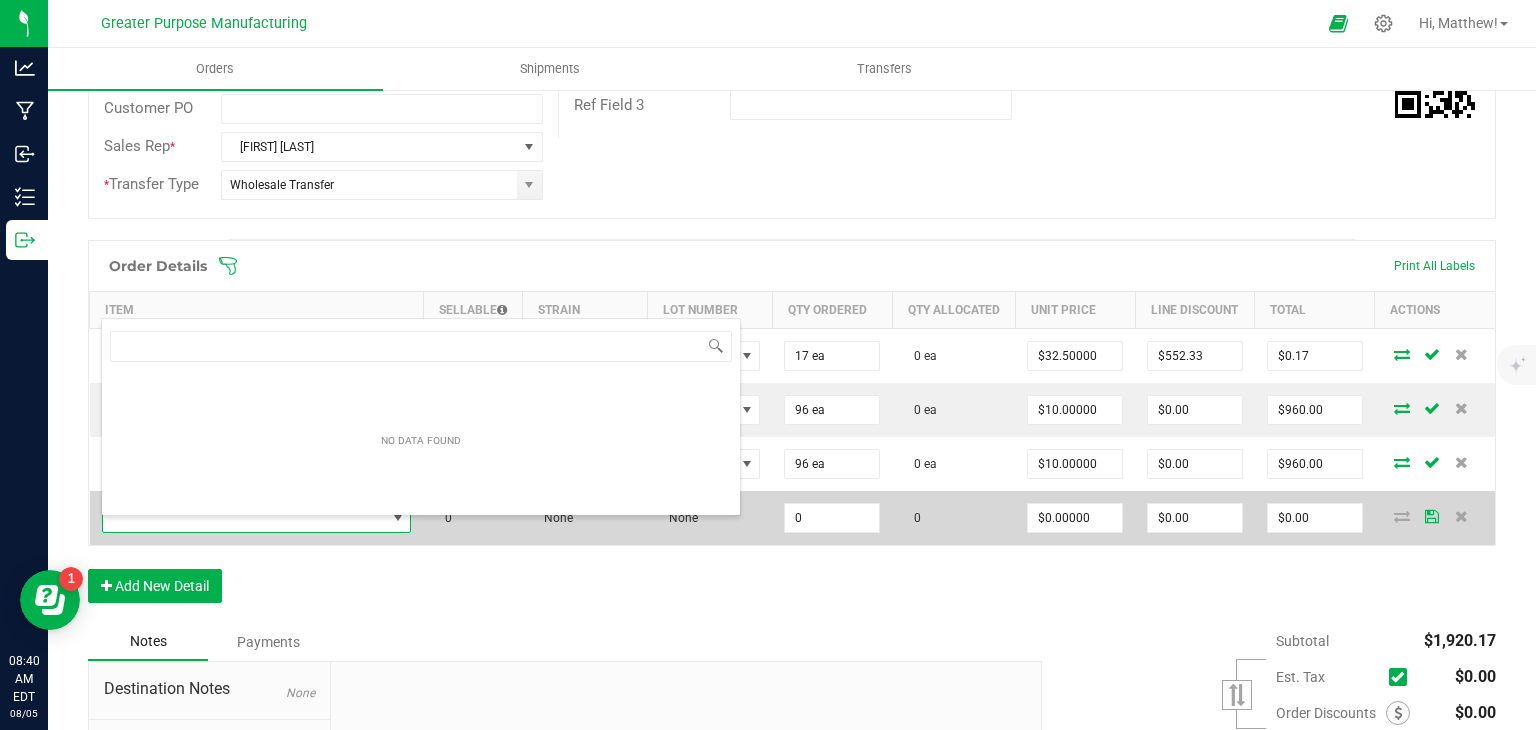 scroll, scrollTop: 99970, scrollLeft: 99692, axis: both 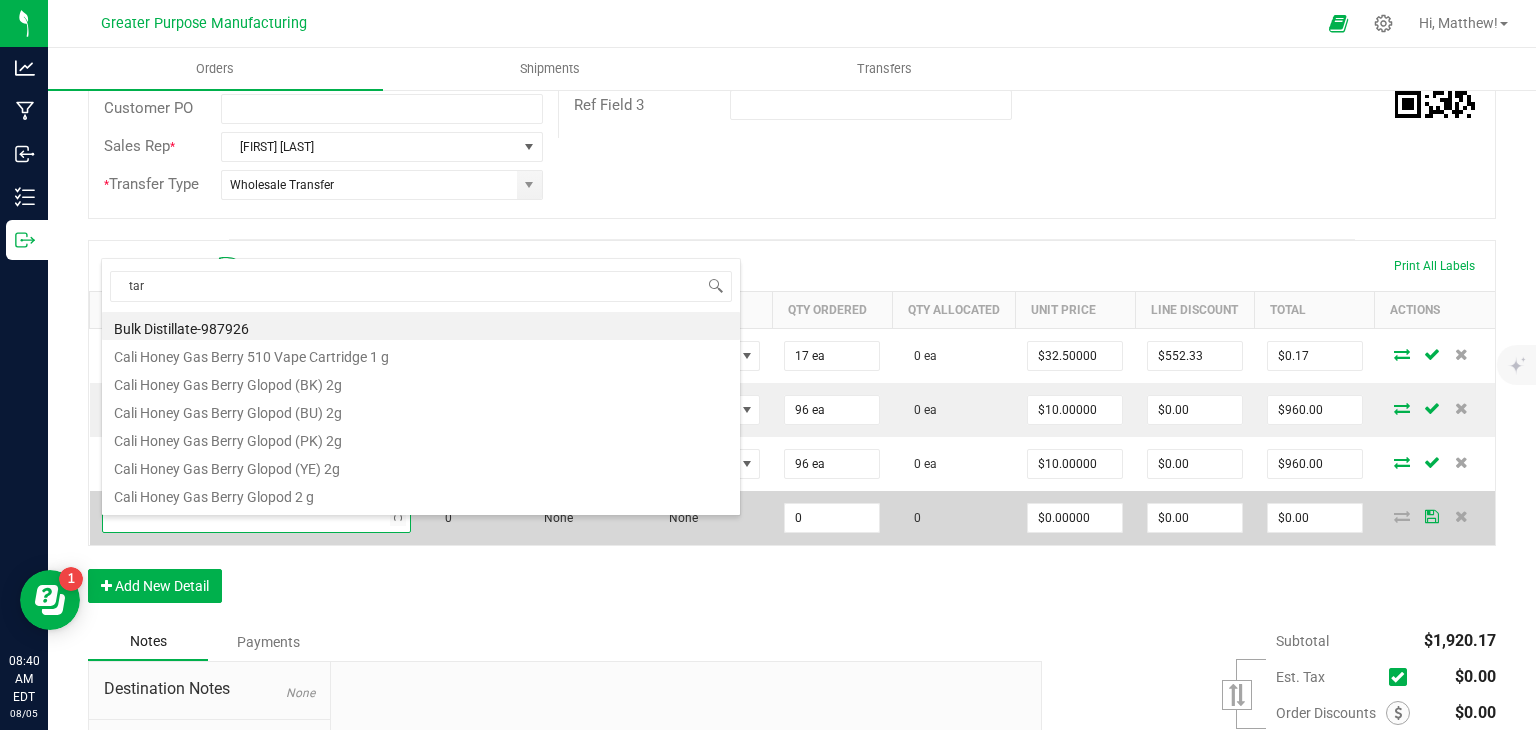 type on "tart" 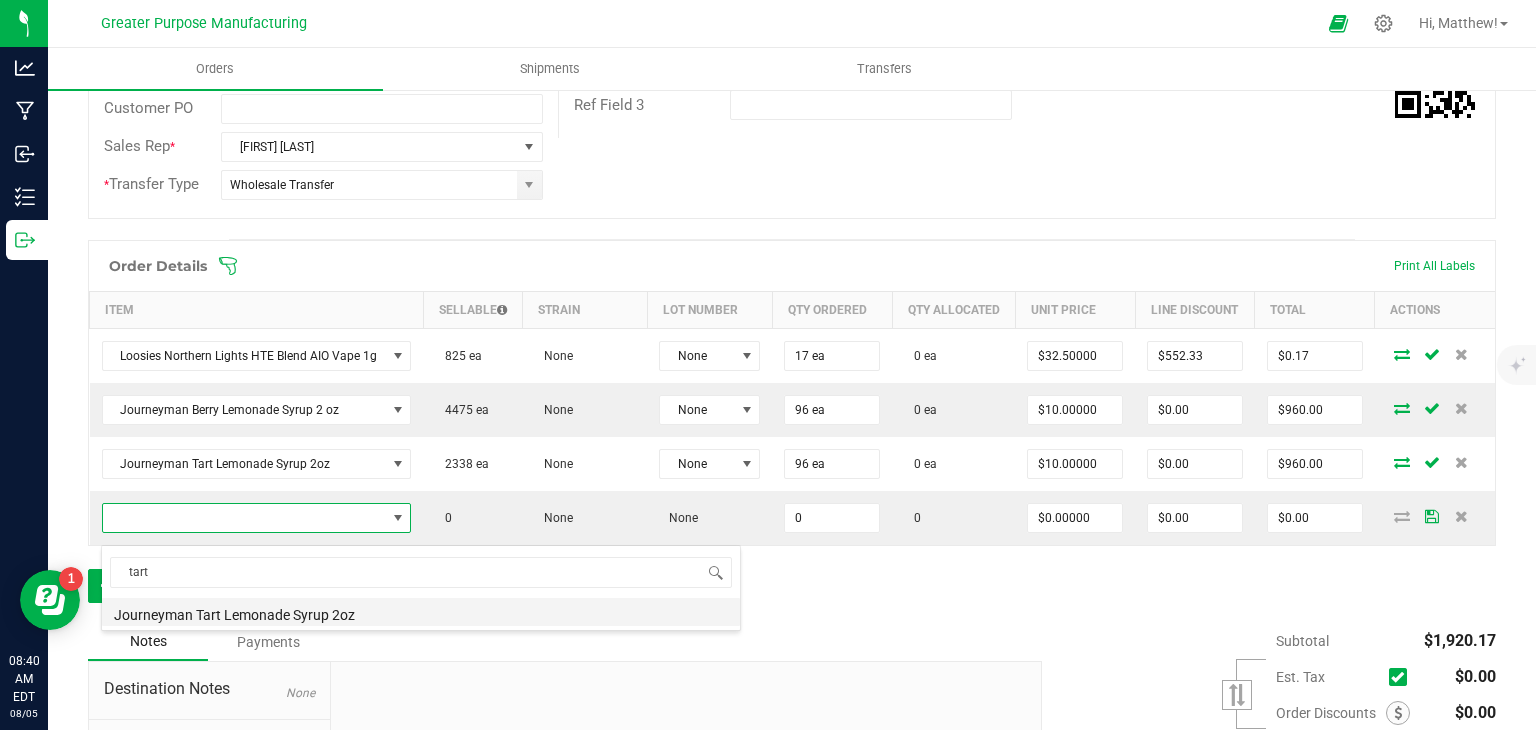 click on "Journeyman Tart Lemonade Syrup 2oz" at bounding box center (421, 612) 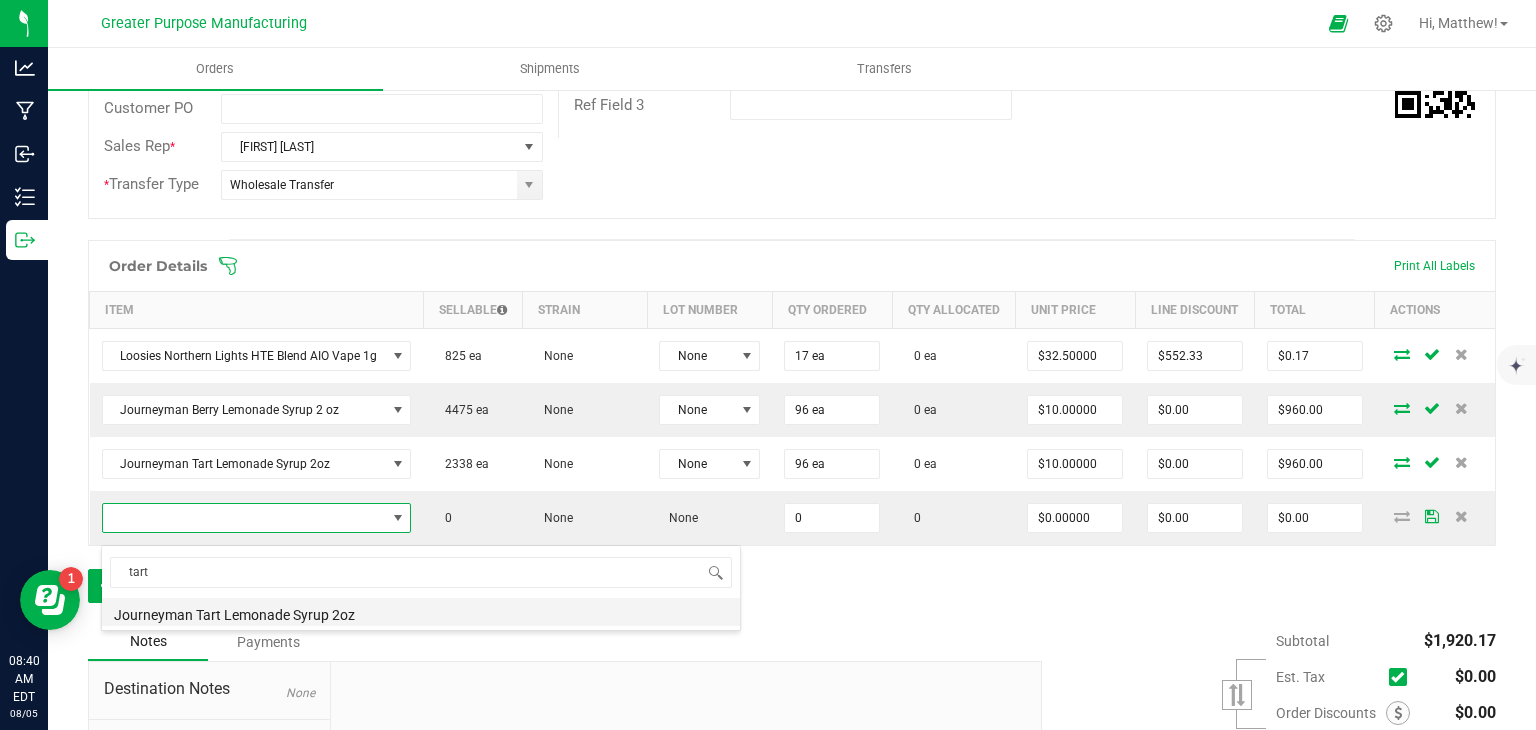 type on "0 ea" 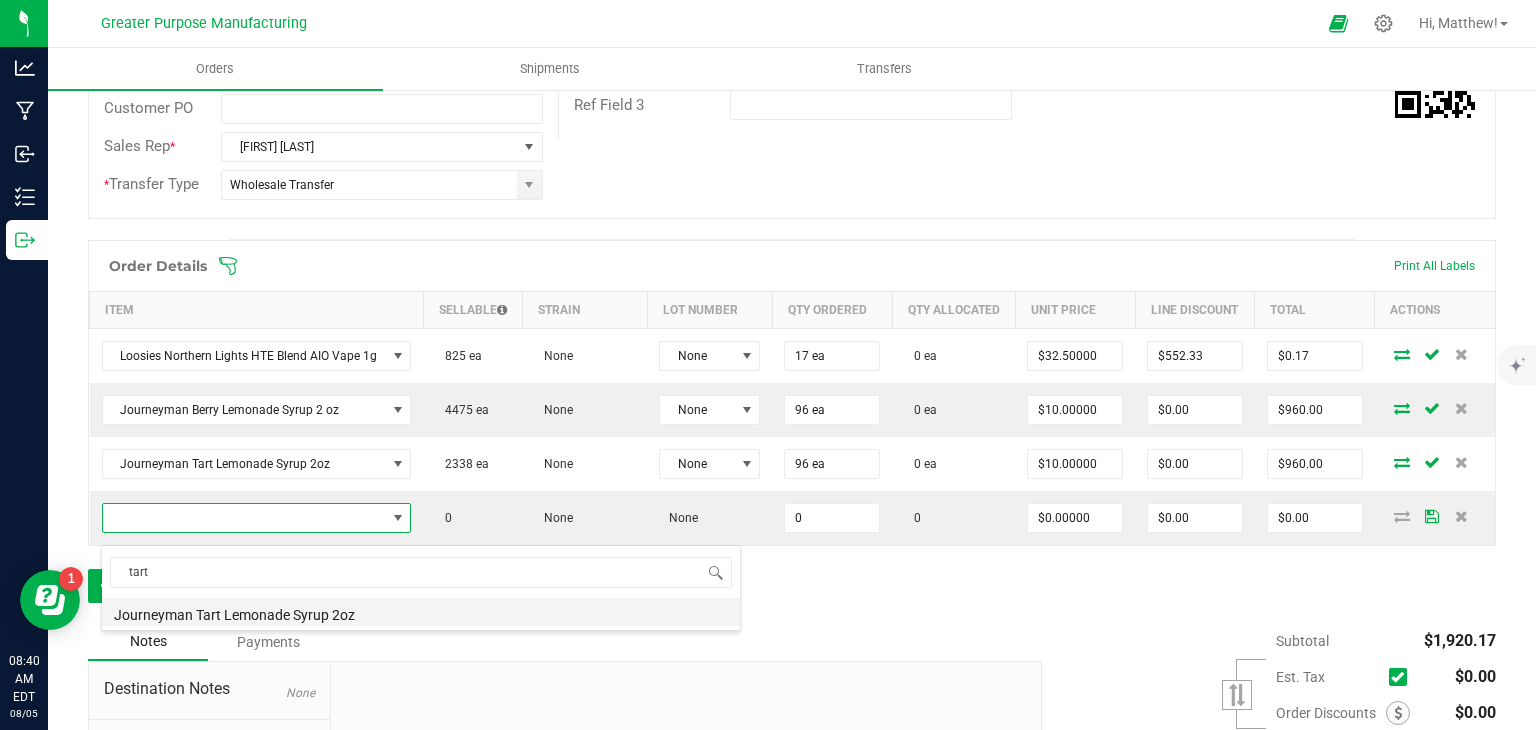 type on "$10.00000" 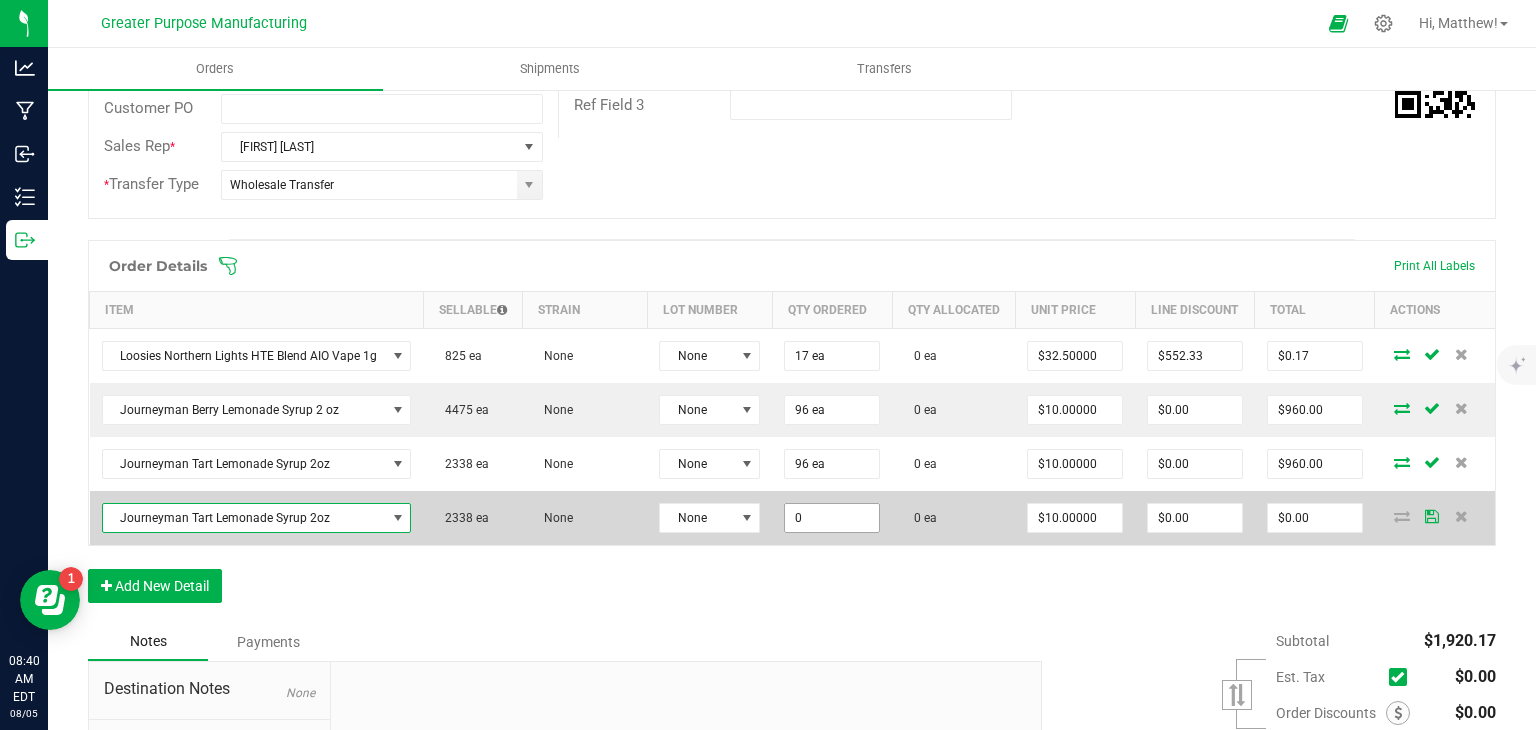 click on "0" at bounding box center (832, 518) 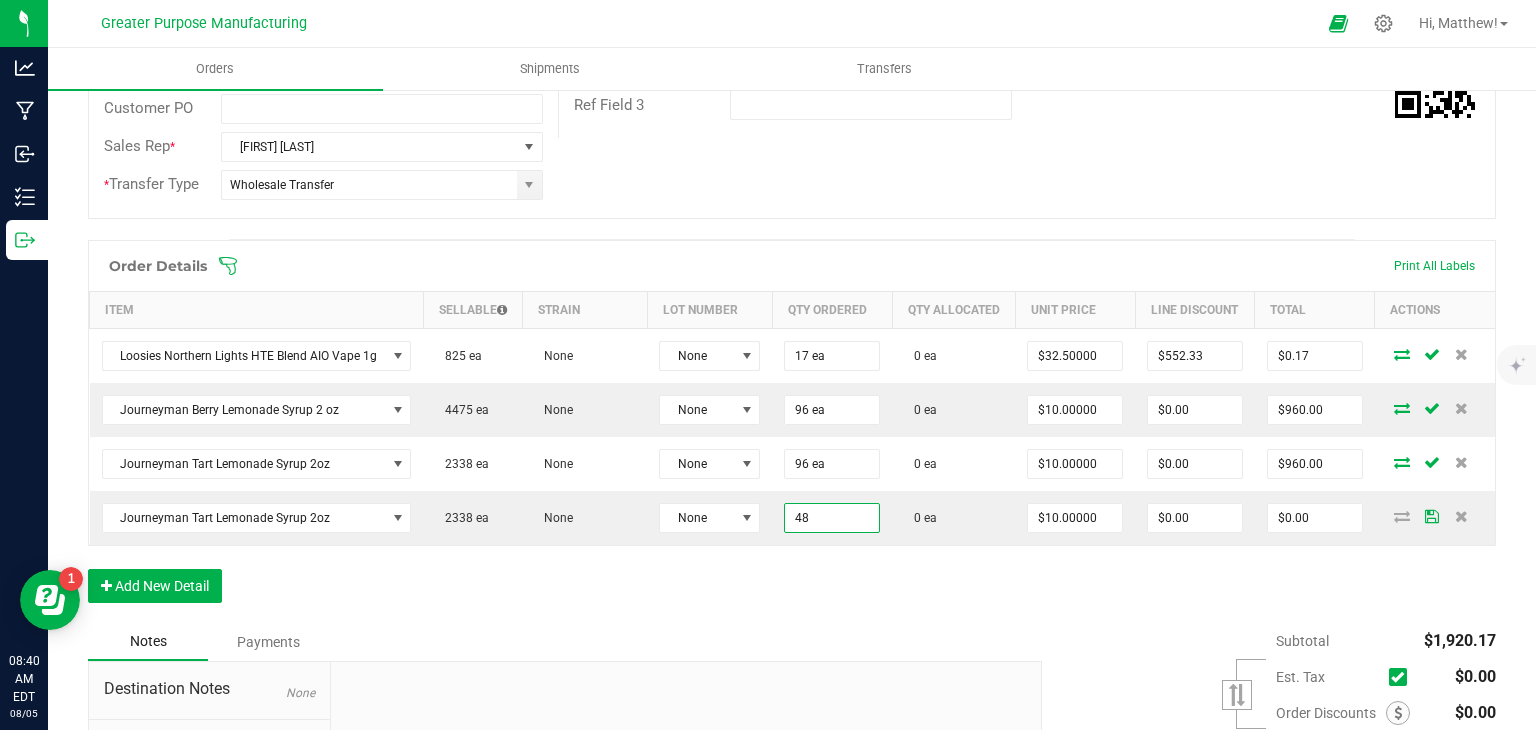 type on "48 ea" 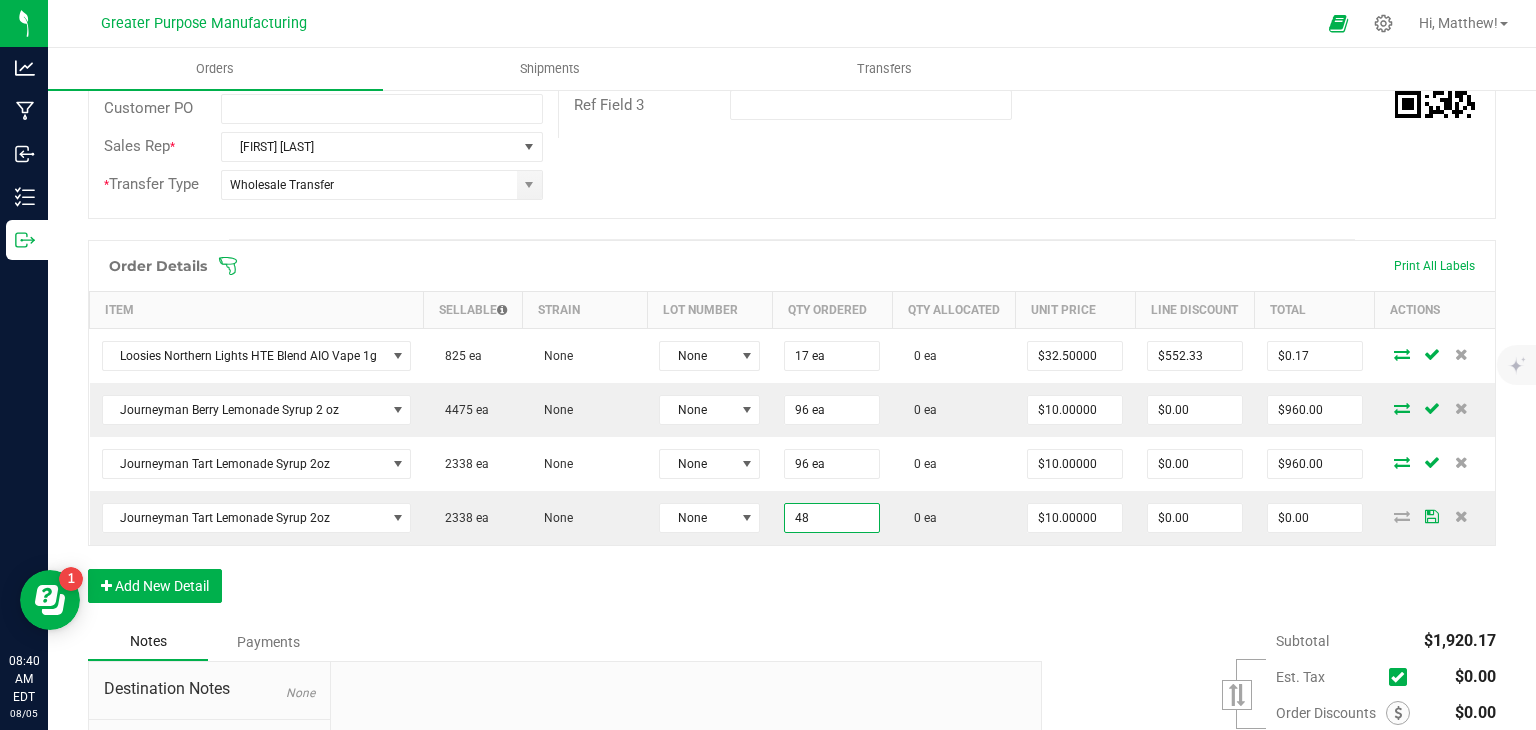 type on "$480.00" 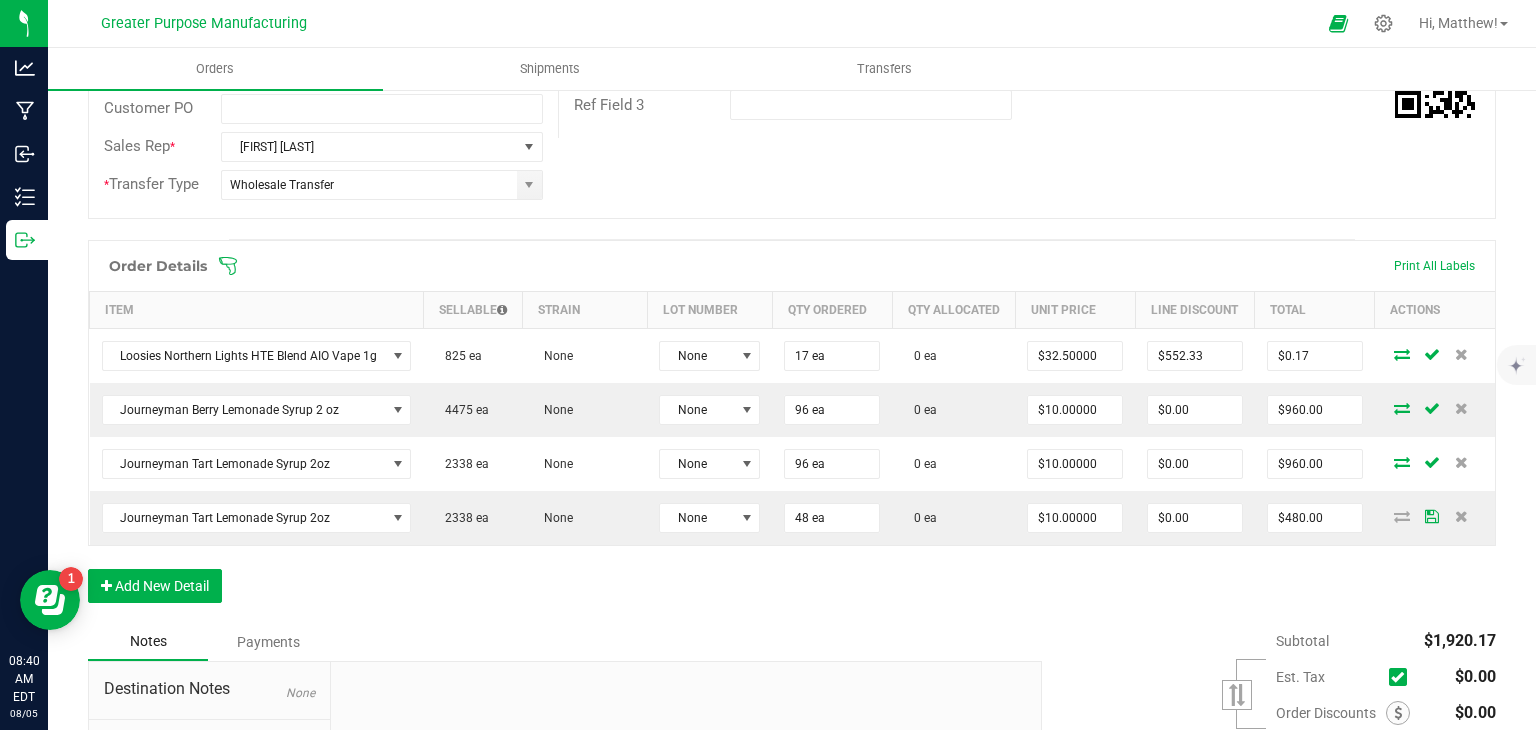 click on "Order Details Print All Labels Item  Sellable  Strain  Lot Number  Qty Ordered Qty Allocated Unit Price Line Discount Total Actions Loosies Northern Lights HTE Blend AIO Vape 1g  825 ea   None  None 17 ea  0 ea  $32.50000 $552.33 $0.17 Journeyman Berry Lemonade Syrup 2 oz  4475 ea   None  None 96 ea  0 ea  $10.00000 $0.00 $960.00 Journeyman Tart Lemonade Syrup 2oz  2338 ea   None  None 96 ea  0 ea  $10.00000 $0.00 $960.00 Journeyman Tart Lemonade Syrup 2oz  2338 ea   None  None 48 ea  0 ea  $10.00000 $0.00 $480.00
Add New Detail" at bounding box center [792, 431] 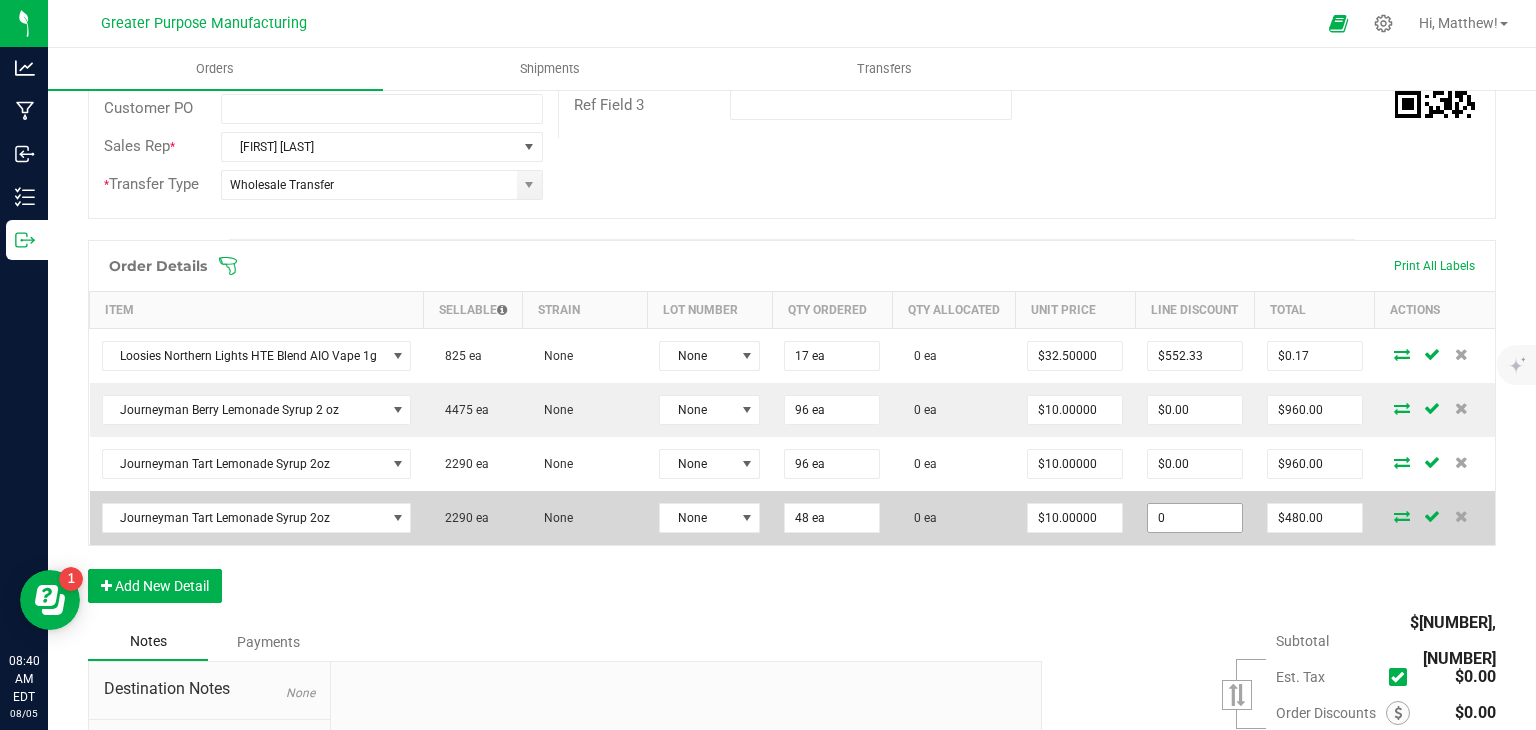 click on "0" at bounding box center (1195, 518) 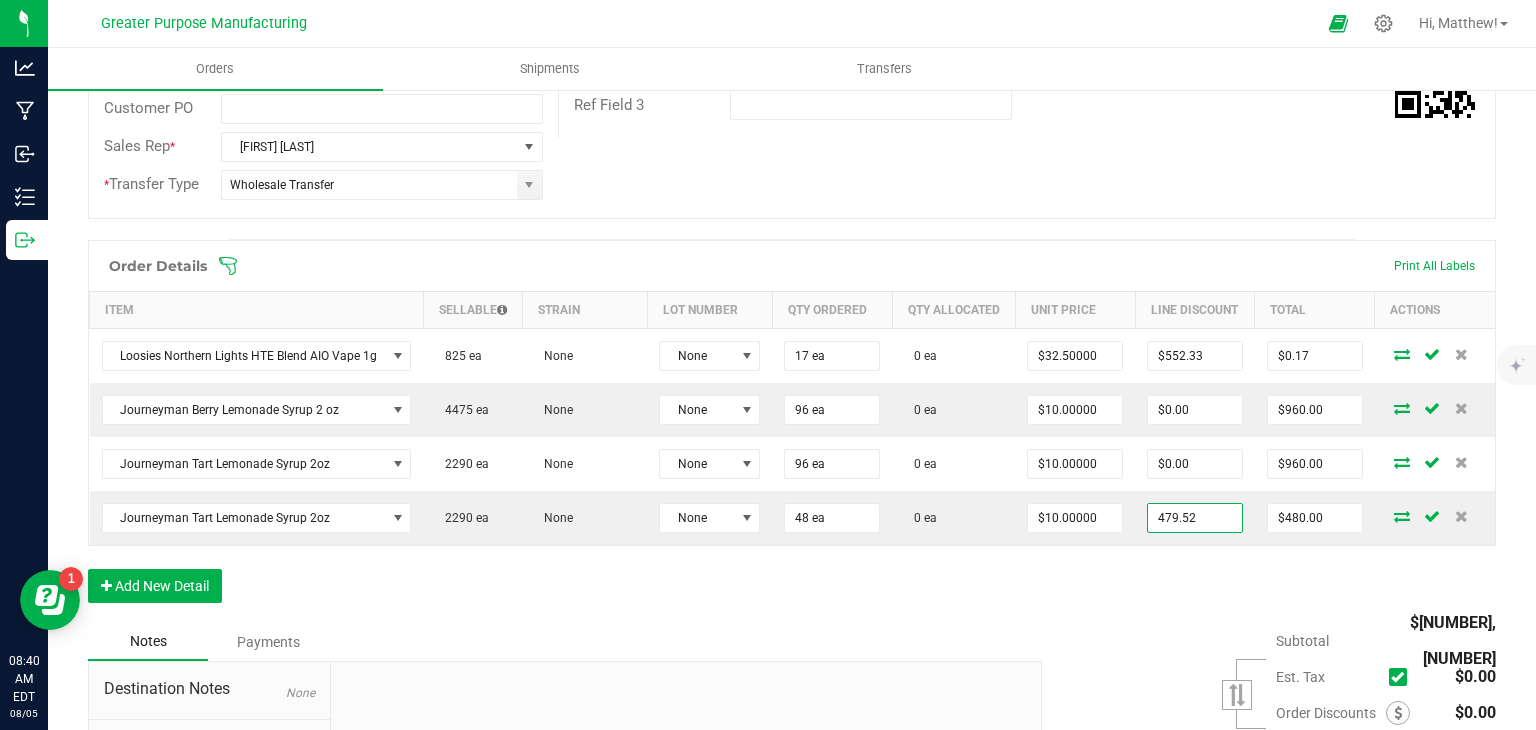 type on "$479.52" 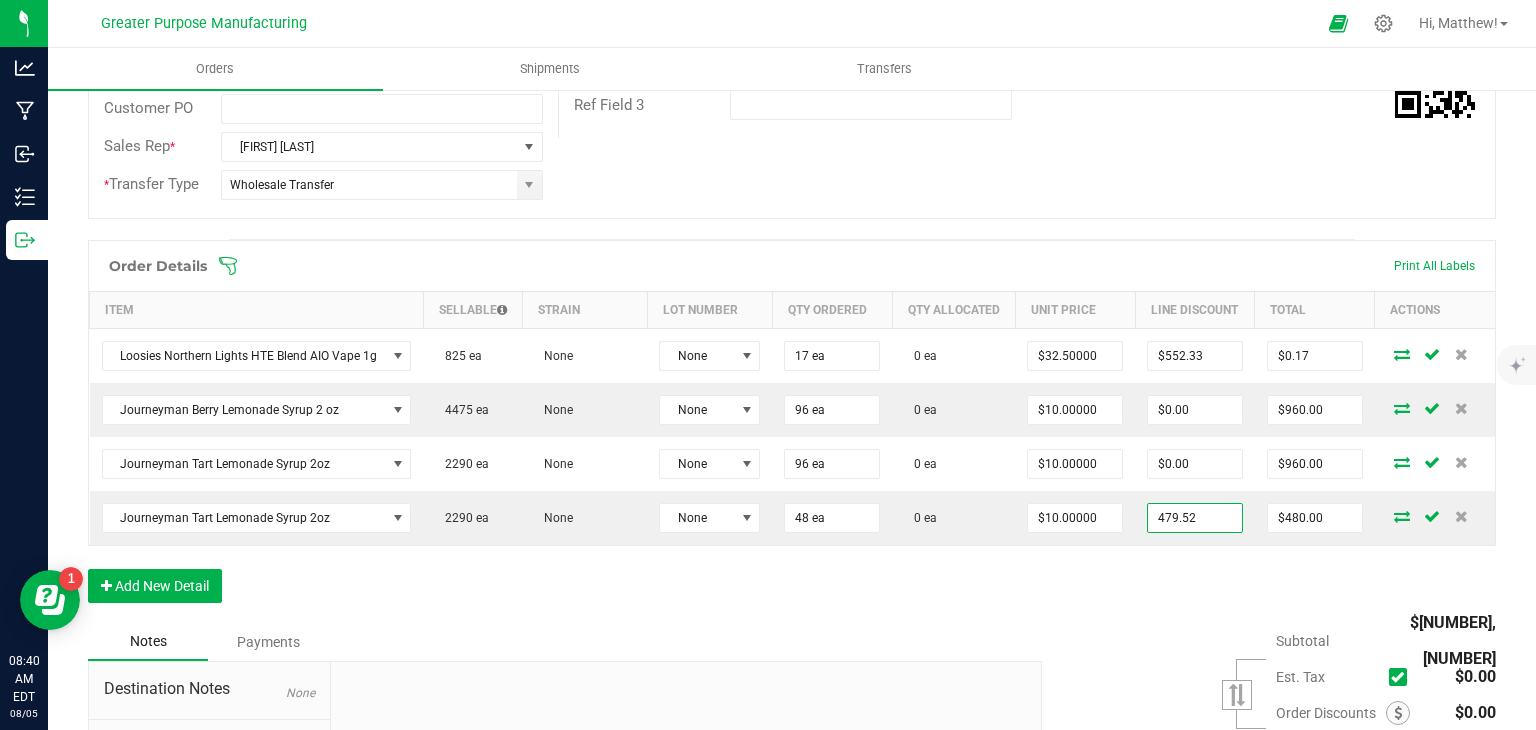 type on "$0.48" 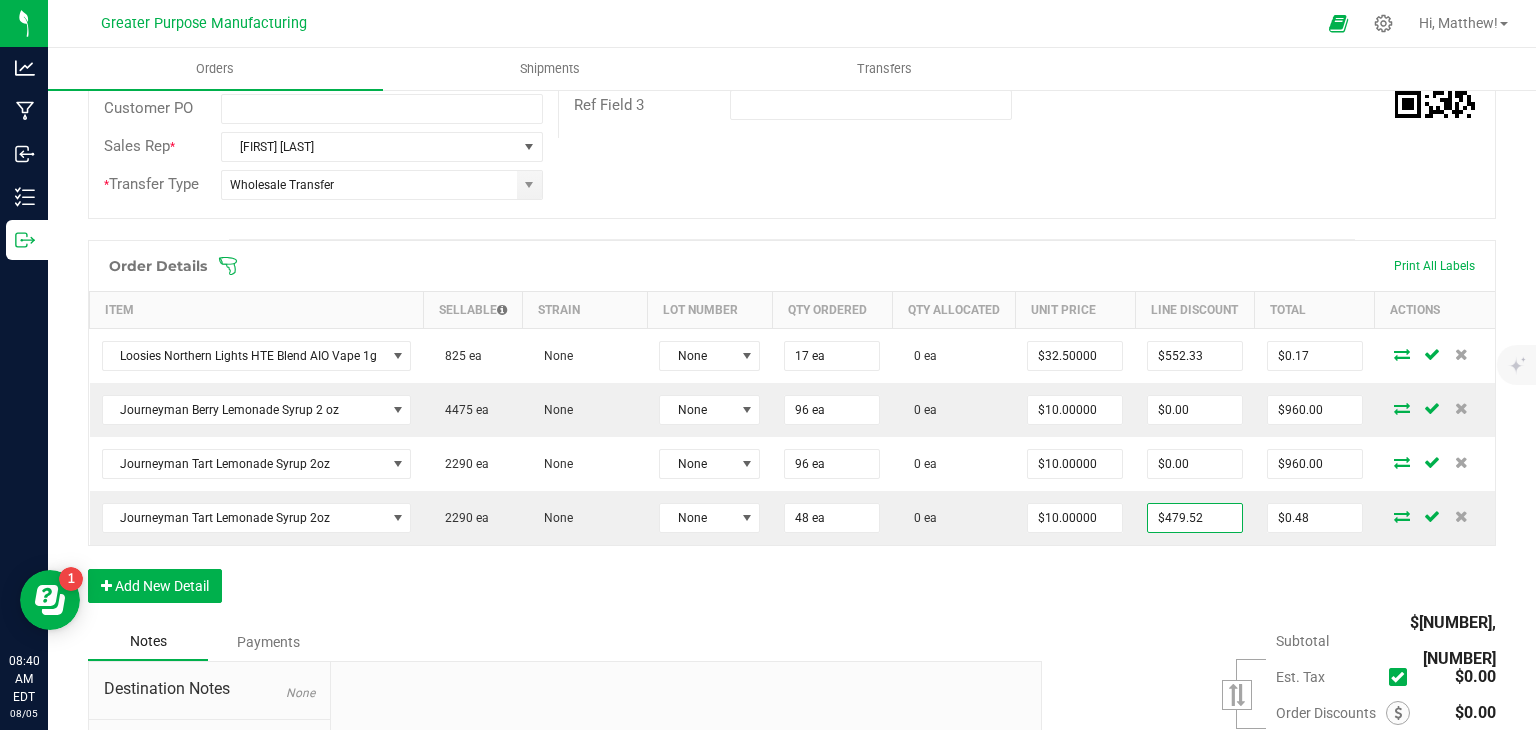 click on "Subtotal
$2,400.17
Est.  Tax" at bounding box center (1261, 749) 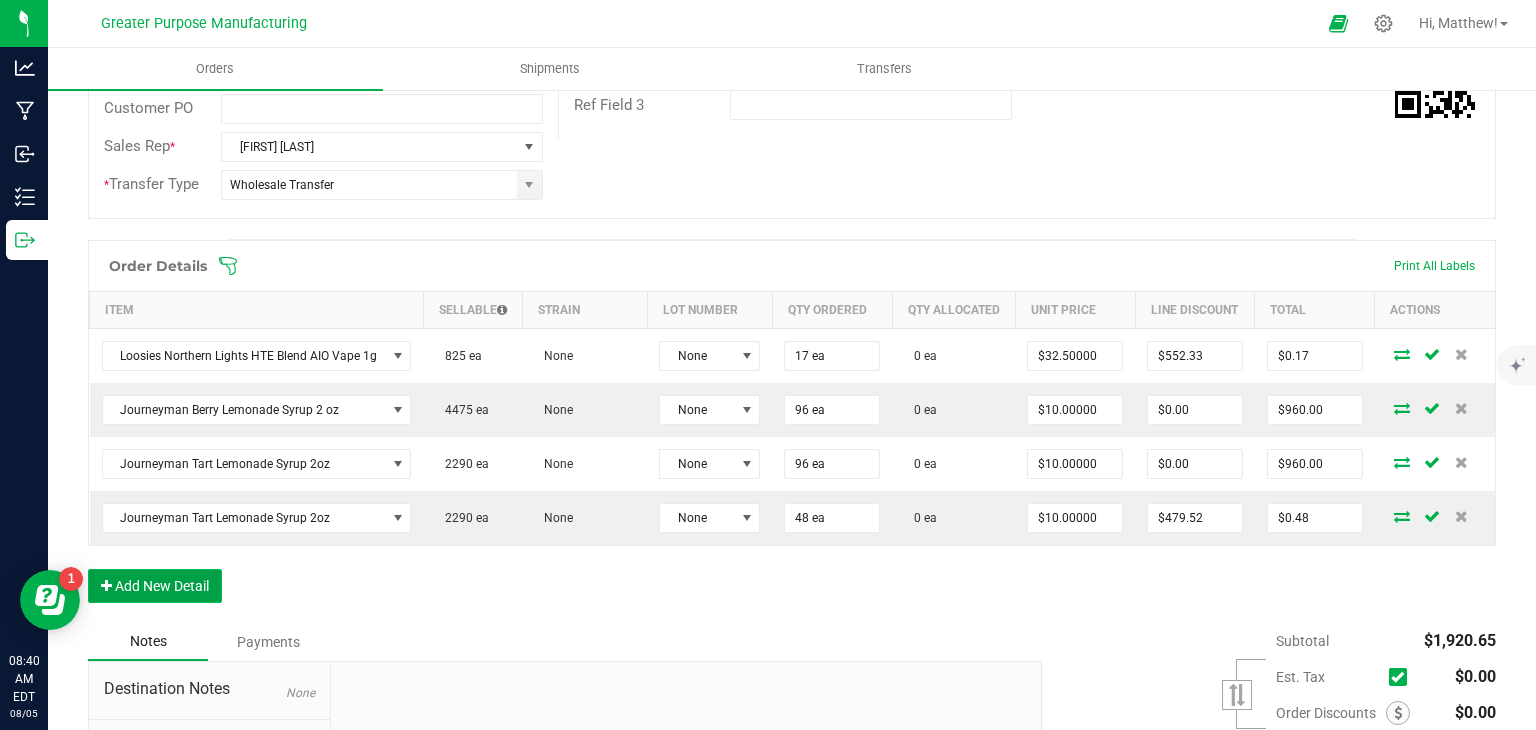 click on "Add New Detail" at bounding box center [155, 586] 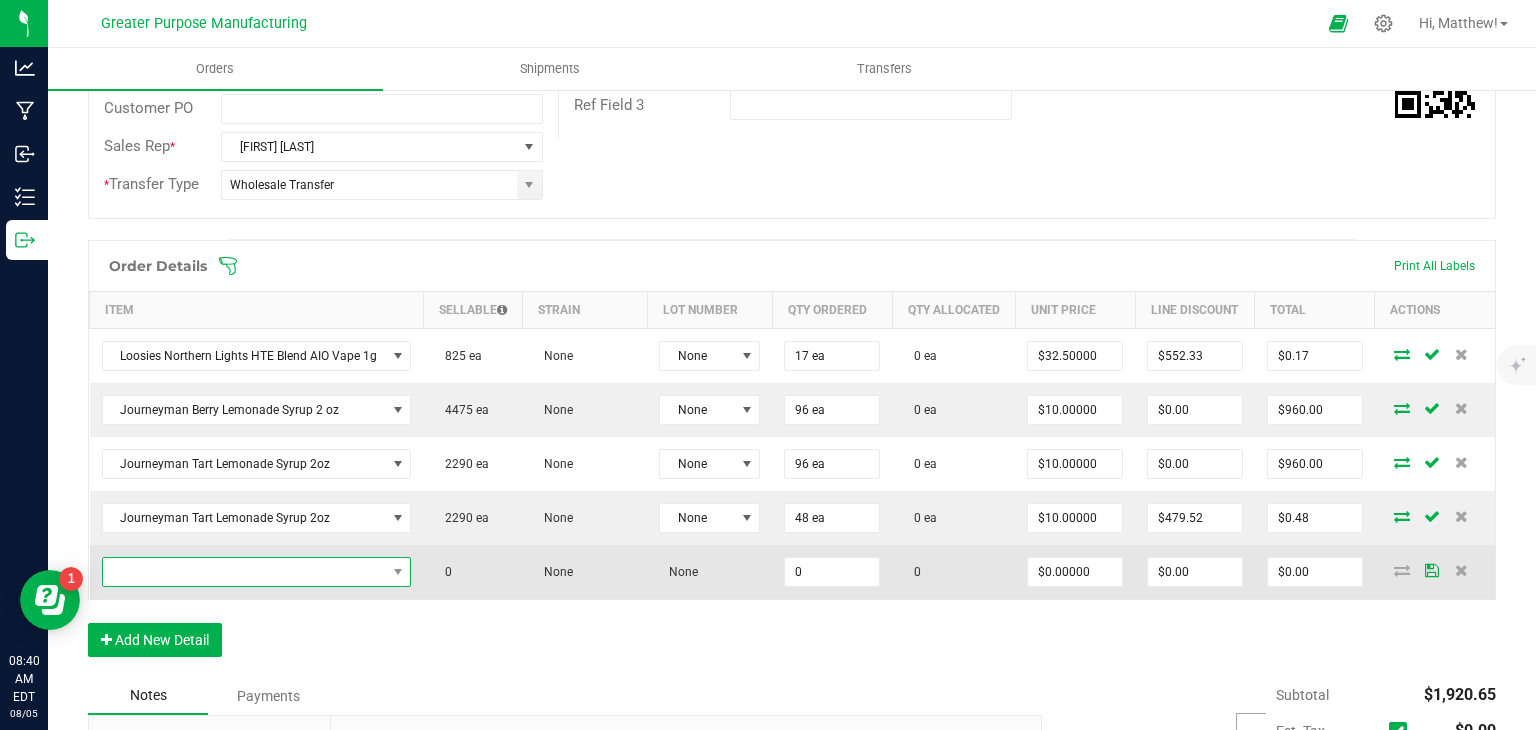 click at bounding box center (244, 572) 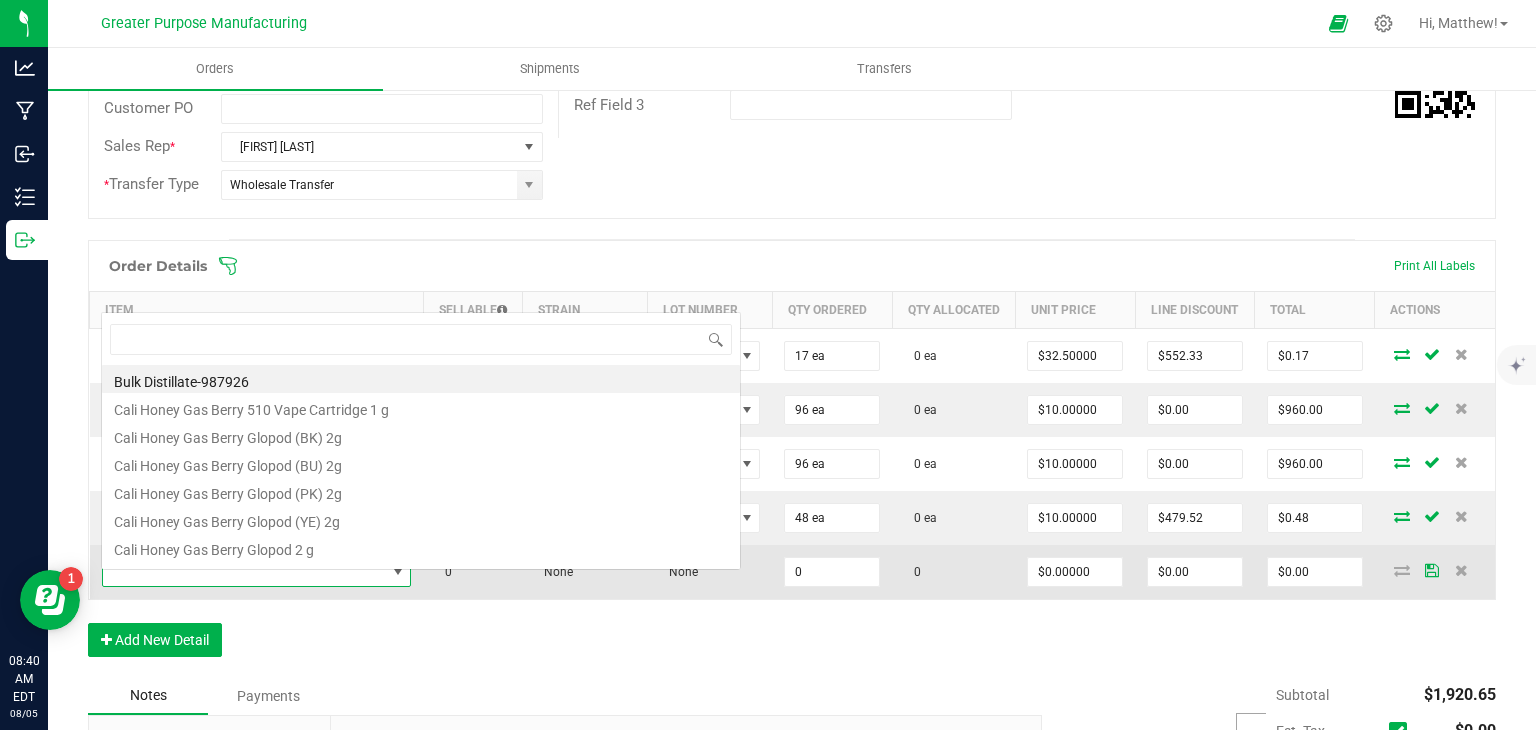 scroll, scrollTop: 0, scrollLeft: 0, axis: both 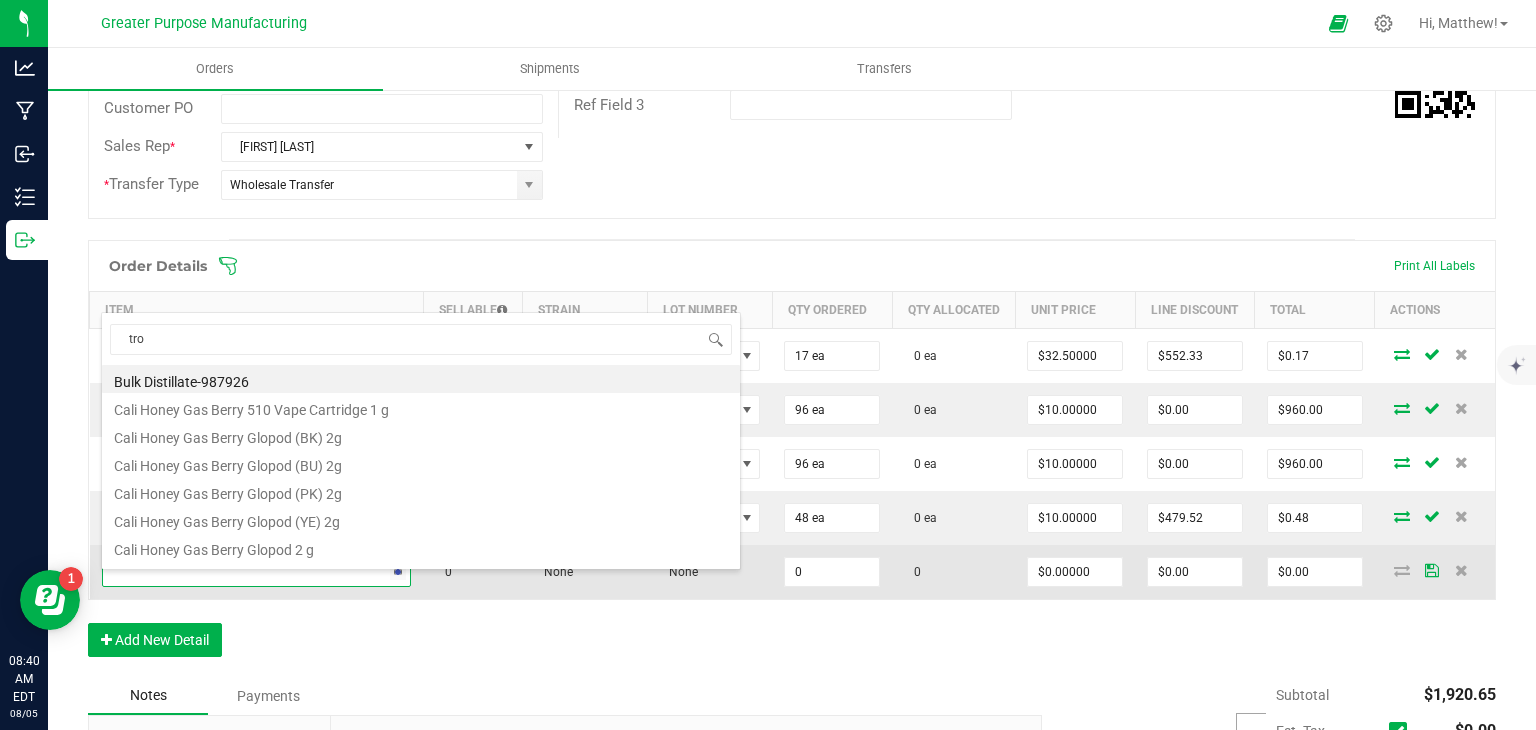 type on "trop" 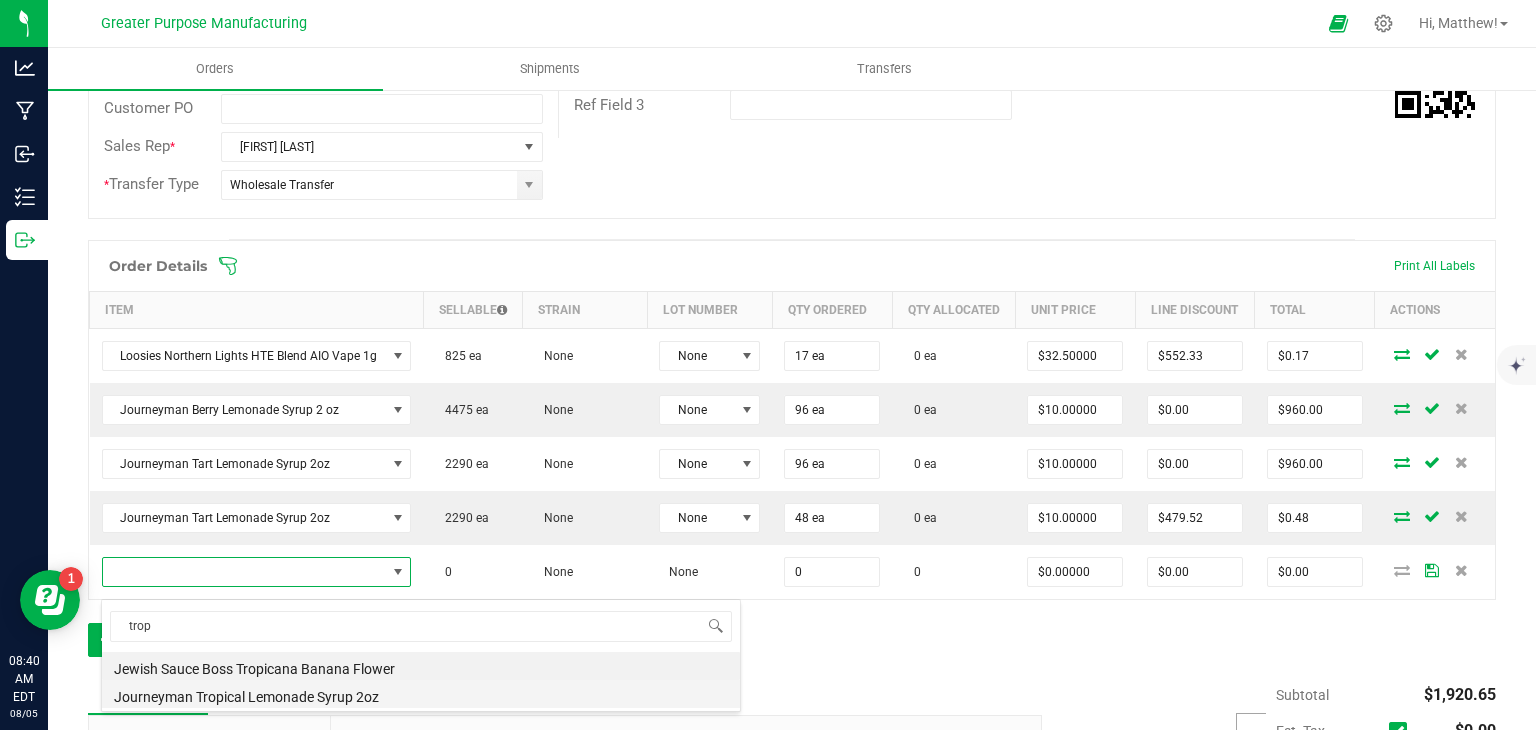 click on "Journeyman Tropical Lemonade Syrup 2oz" at bounding box center (421, 694) 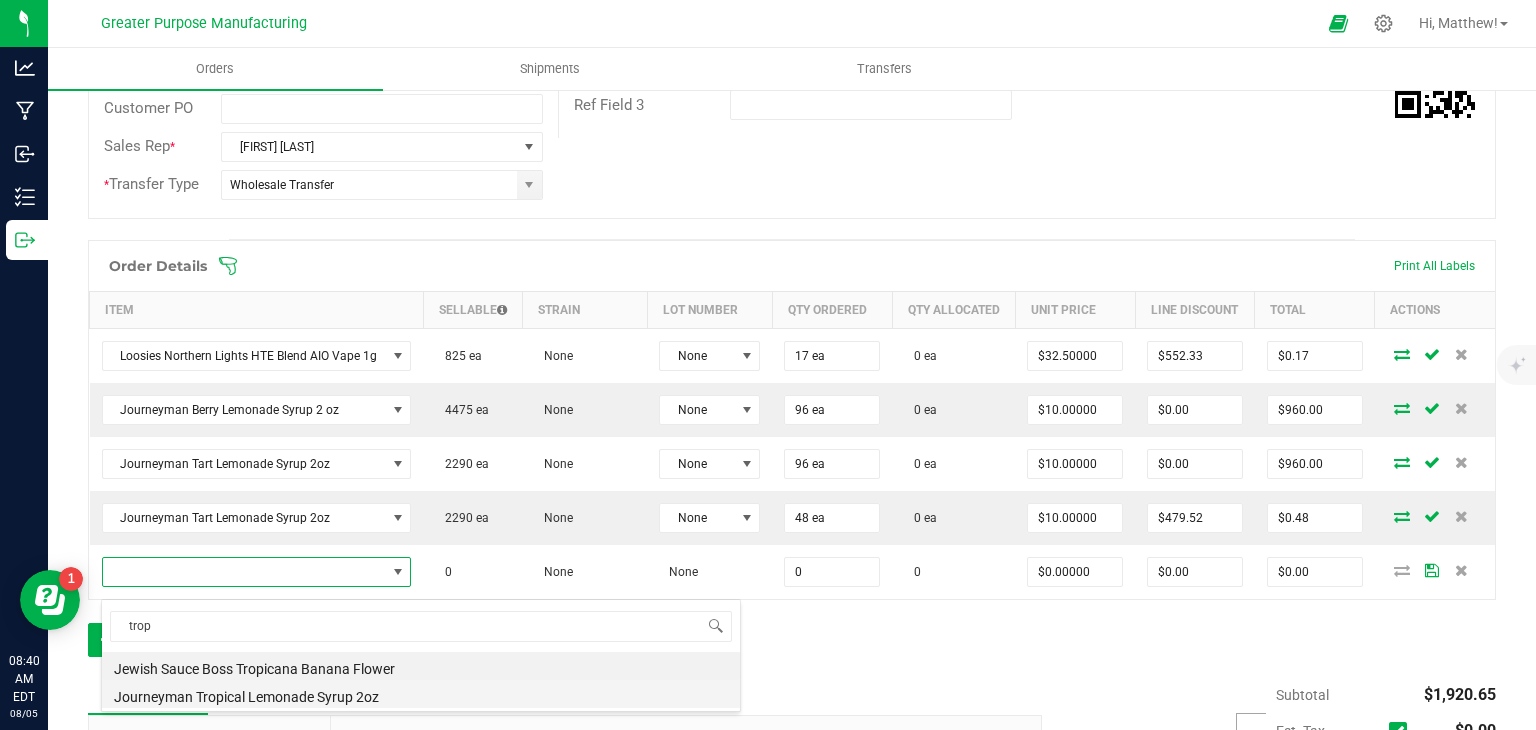 type on "0 ea" 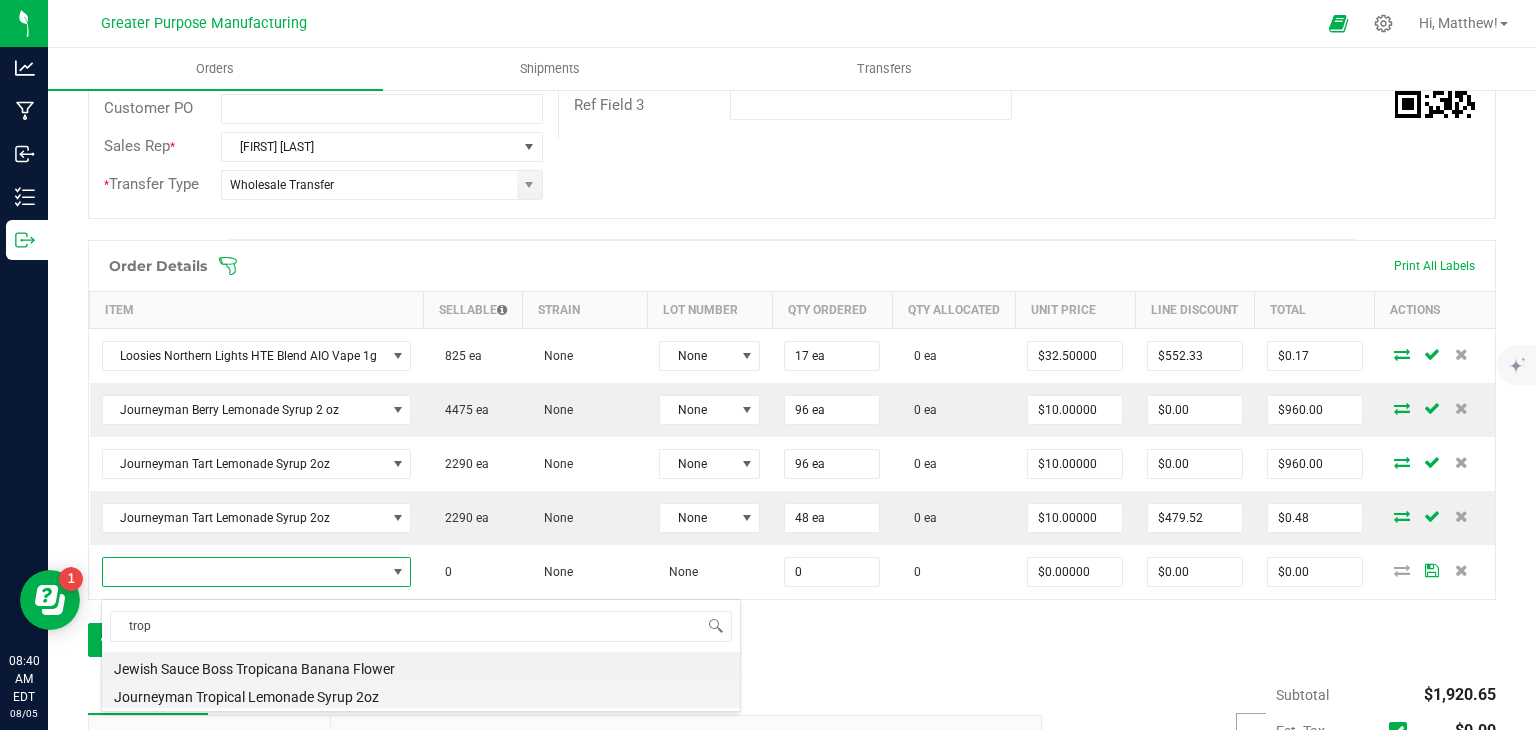 type on "$10.00000" 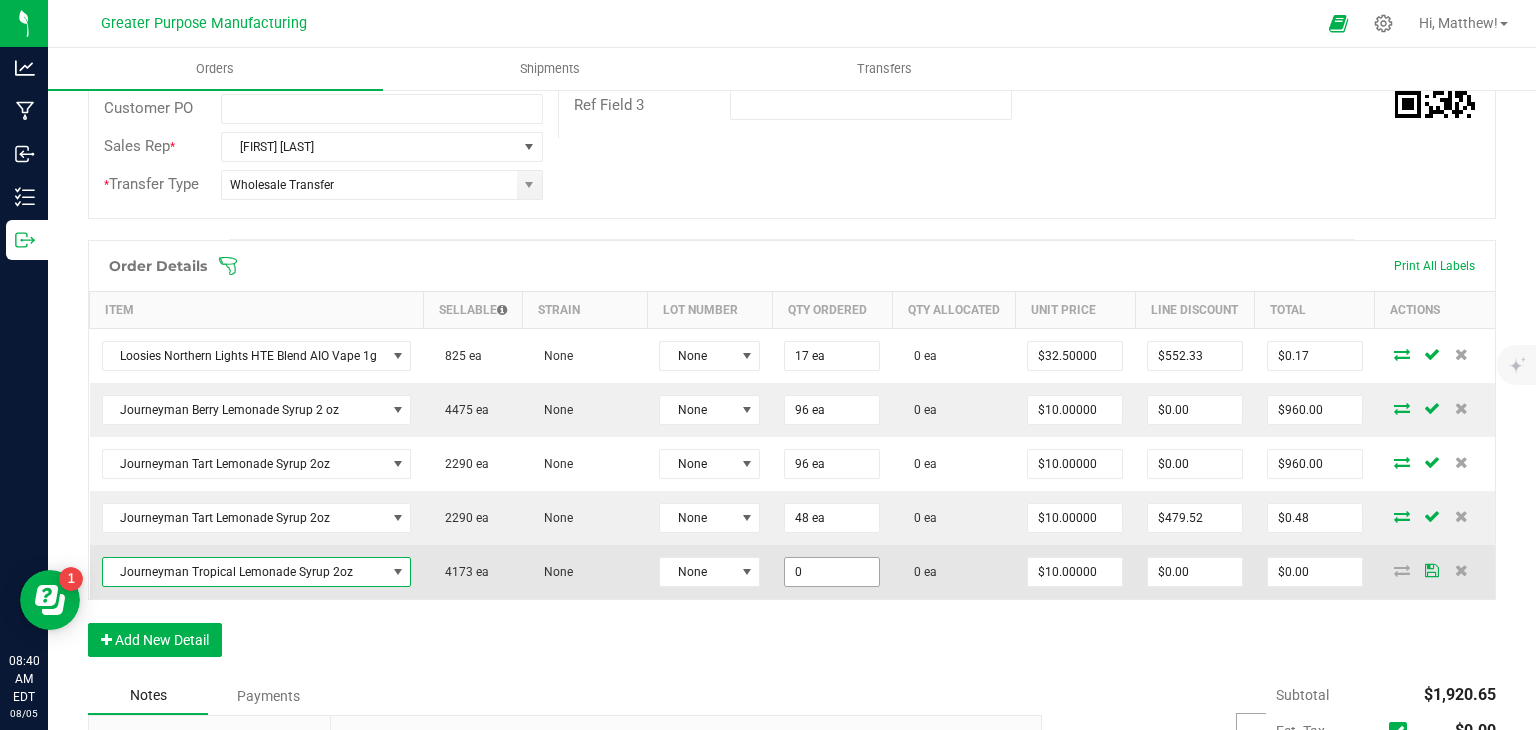 click on "0" at bounding box center (832, 572) 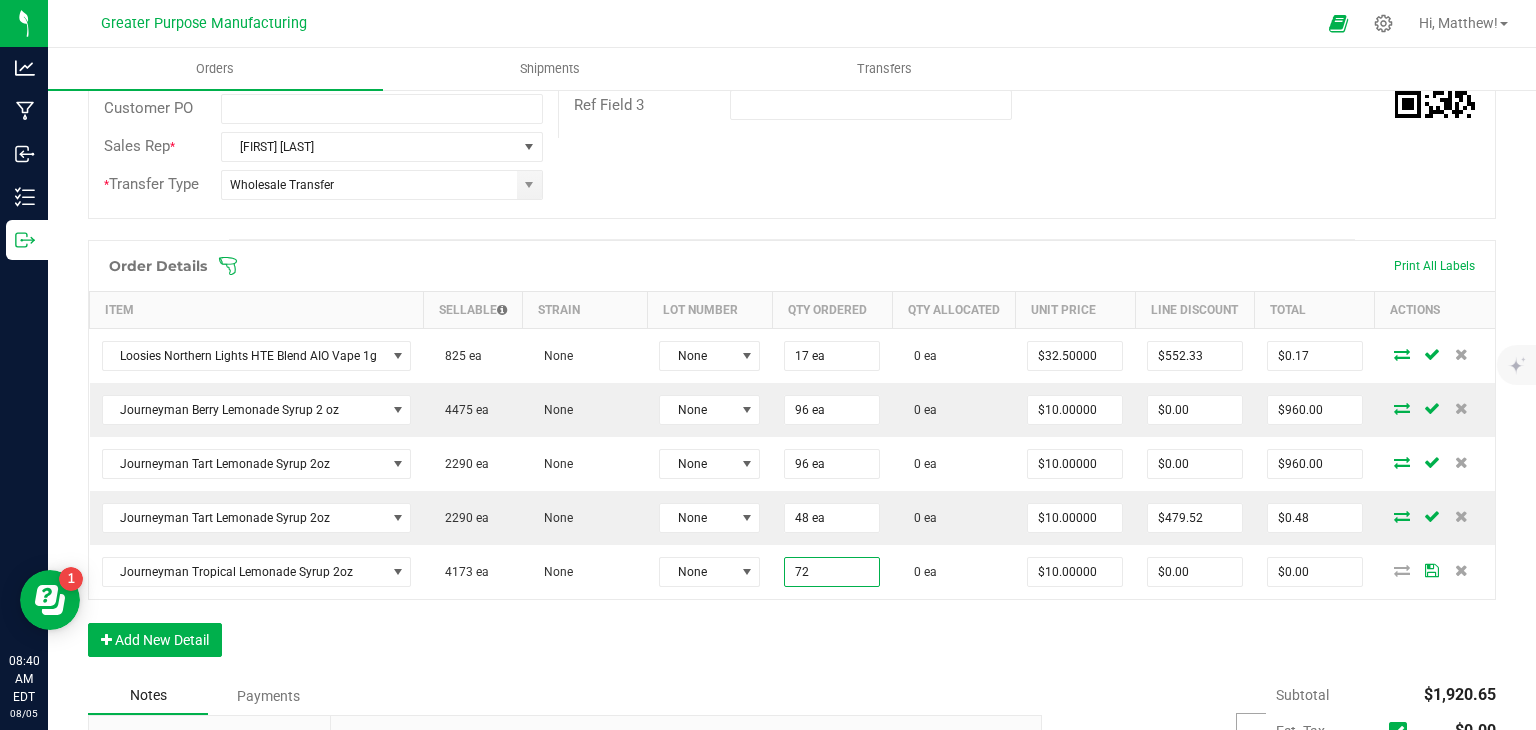 type on "72 ea" 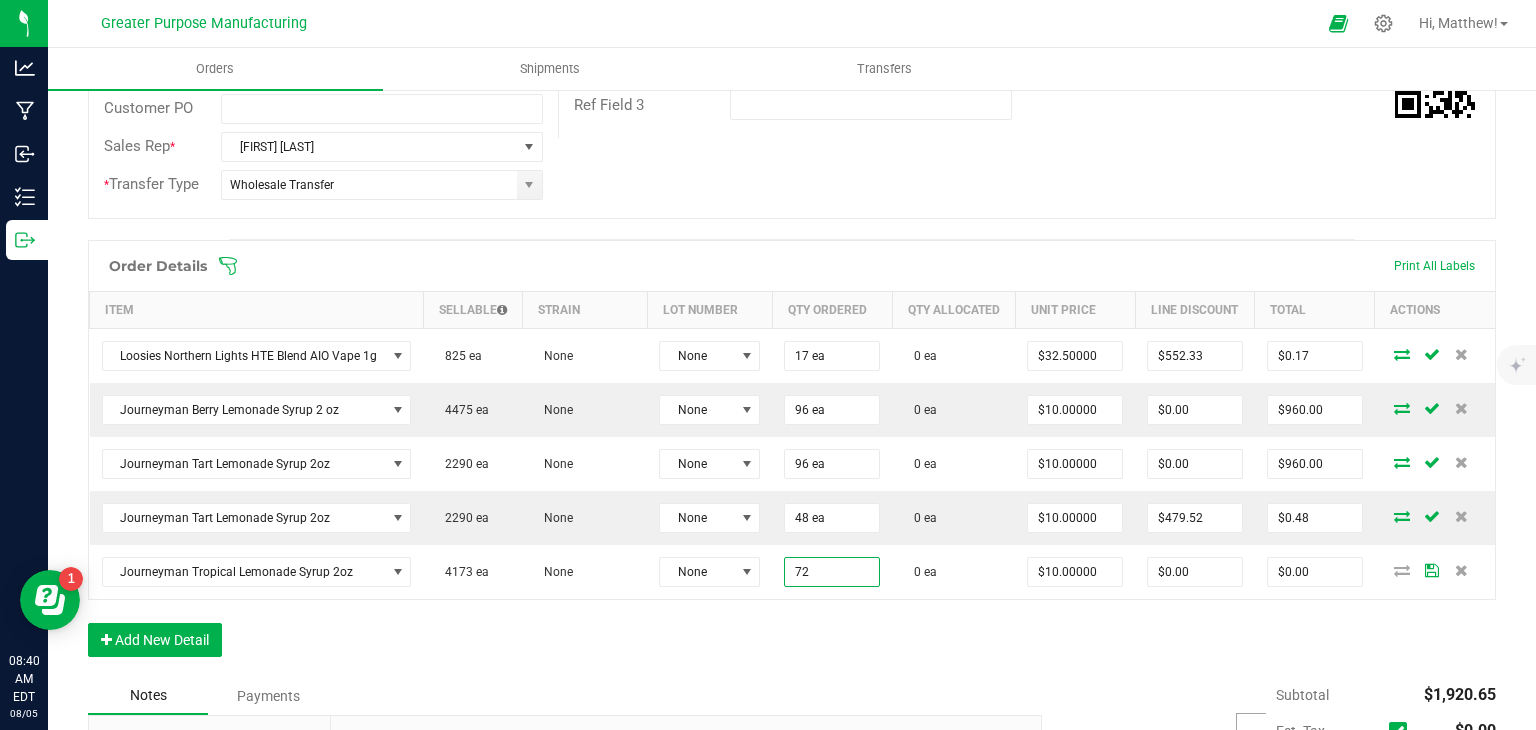 type on "$720.00" 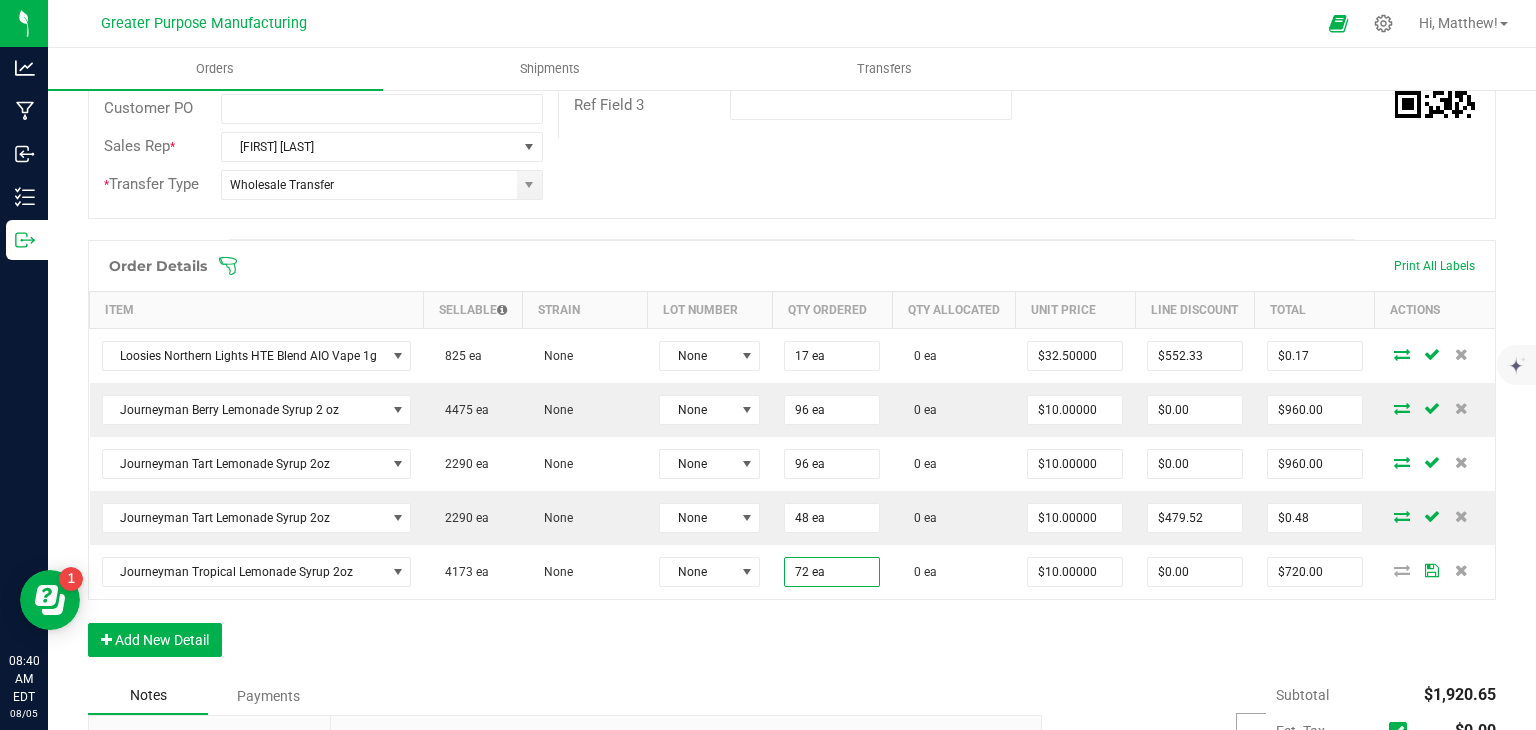 click on "Order Details Print All Labels Item  Sellable  Strain  Lot Number  Qty Ordered Qty Allocated Unit Price Line Discount Total Actions Loosies Northern Lights HTE Blend AIO Vape 1g  825 ea   None  None 17 ea  0 ea  $32.50000 $552.33 $0.17 Journeyman Berry Lemonade Syrup 2 oz  4475 ea   None  None 96 ea  0 ea  $10.00000 $0.00 $960.00 Journeyman Tart Lemonade Syrup 2oz  2290 ea   None  None 96 ea  0 ea  $10.00000 $0.00 $960.00 Journeyman Tart Lemonade Syrup 2oz  2290 ea   None  None 48 ea  0 ea  $10.00000 $479.52 $0.48 Journeyman Tropical Lemonade Syrup 2oz  4173 ea   None  None 72 ea  0 ea  $10.00000 $0.00 $720.00
Add New Detail" at bounding box center (792, 458) 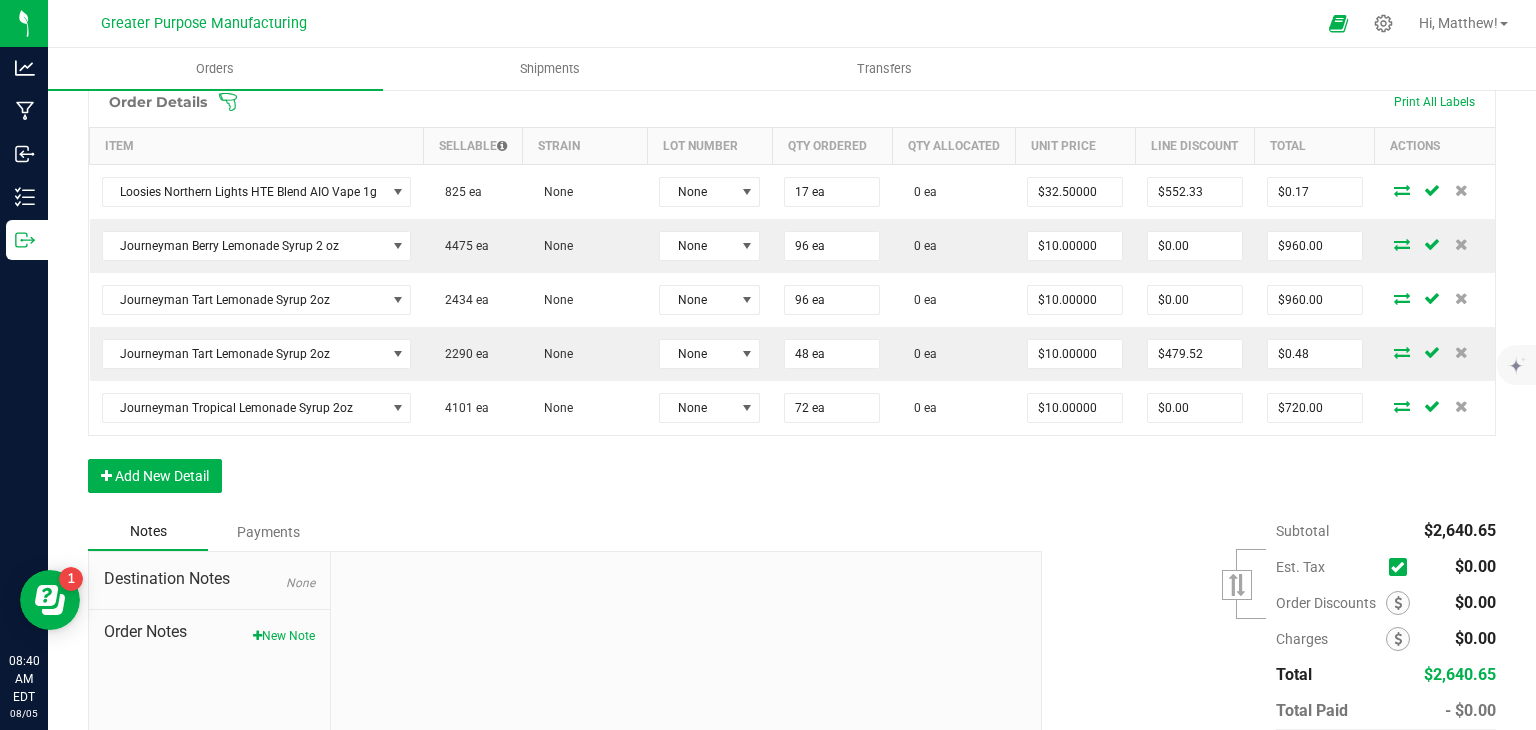 scroll, scrollTop: 578, scrollLeft: 0, axis: vertical 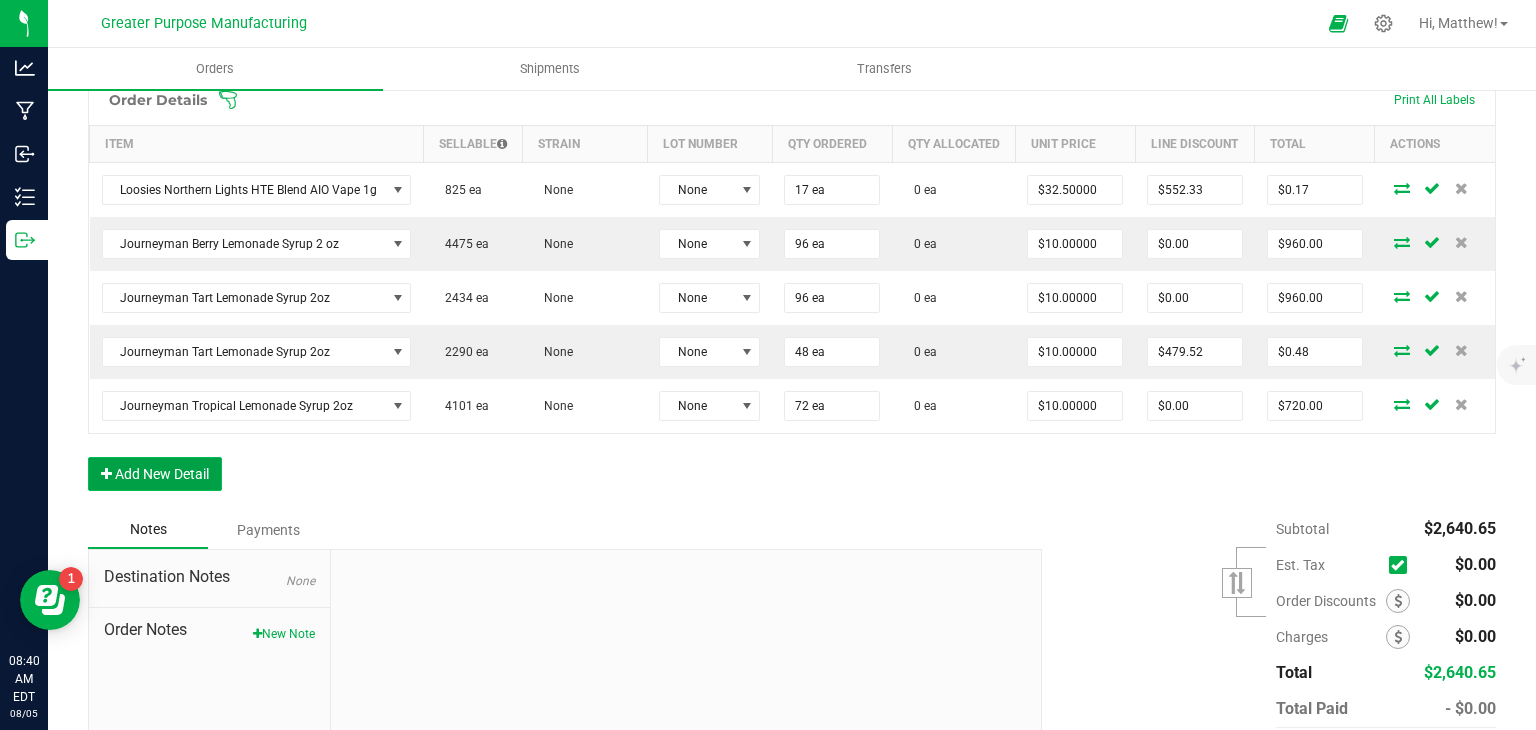 click on "Add New Detail" at bounding box center (155, 474) 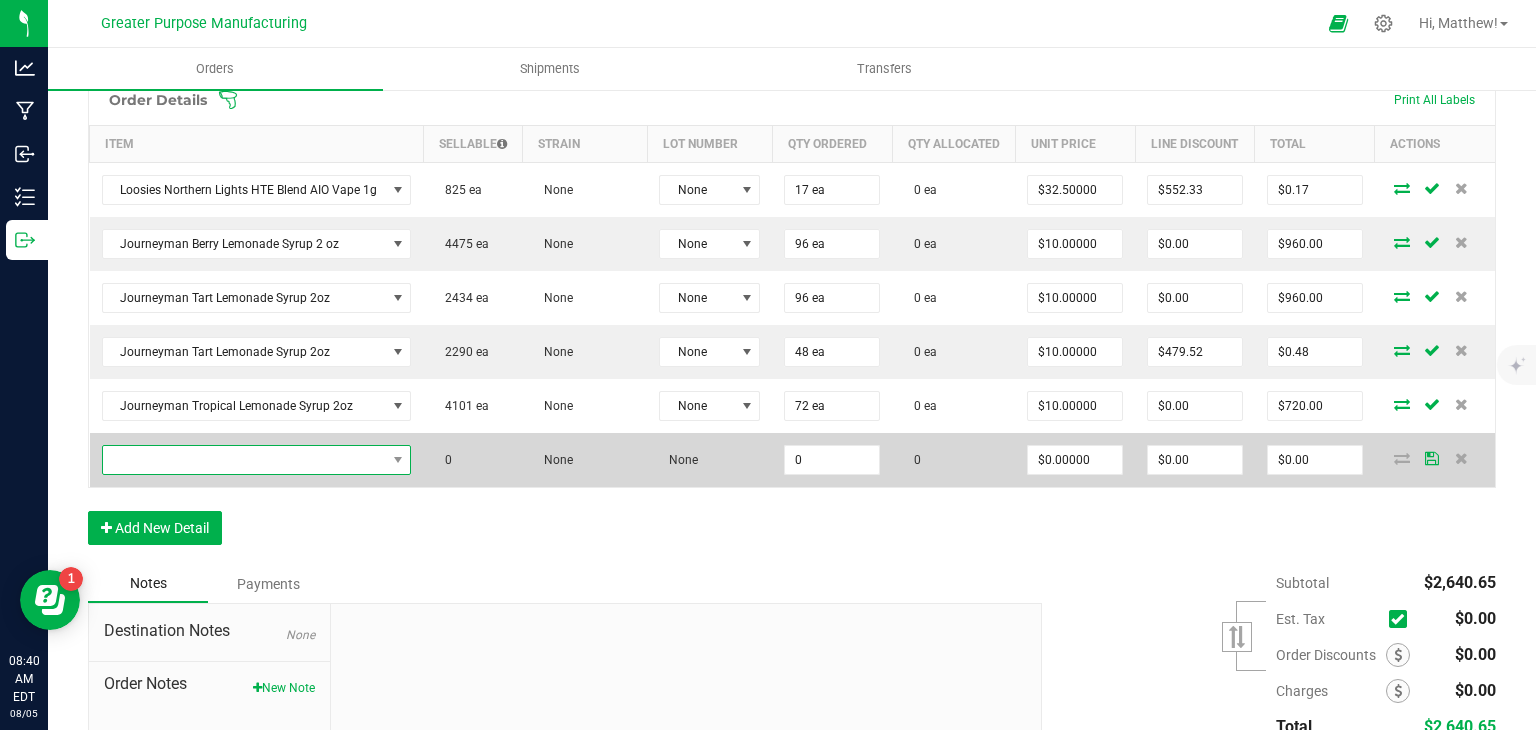 click at bounding box center [244, 460] 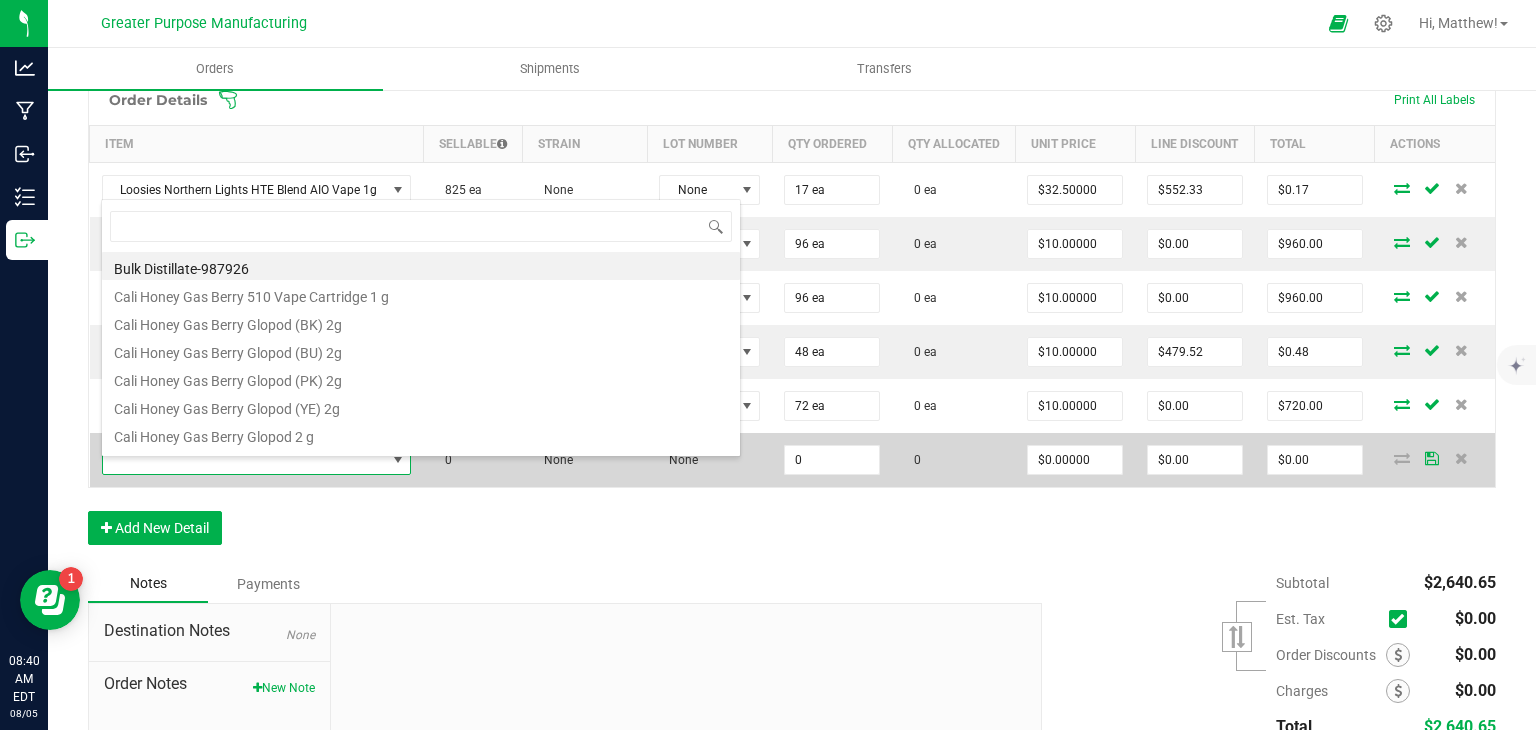 scroll, scrollTop: 99970, scrollLeft: 99692, axis: both 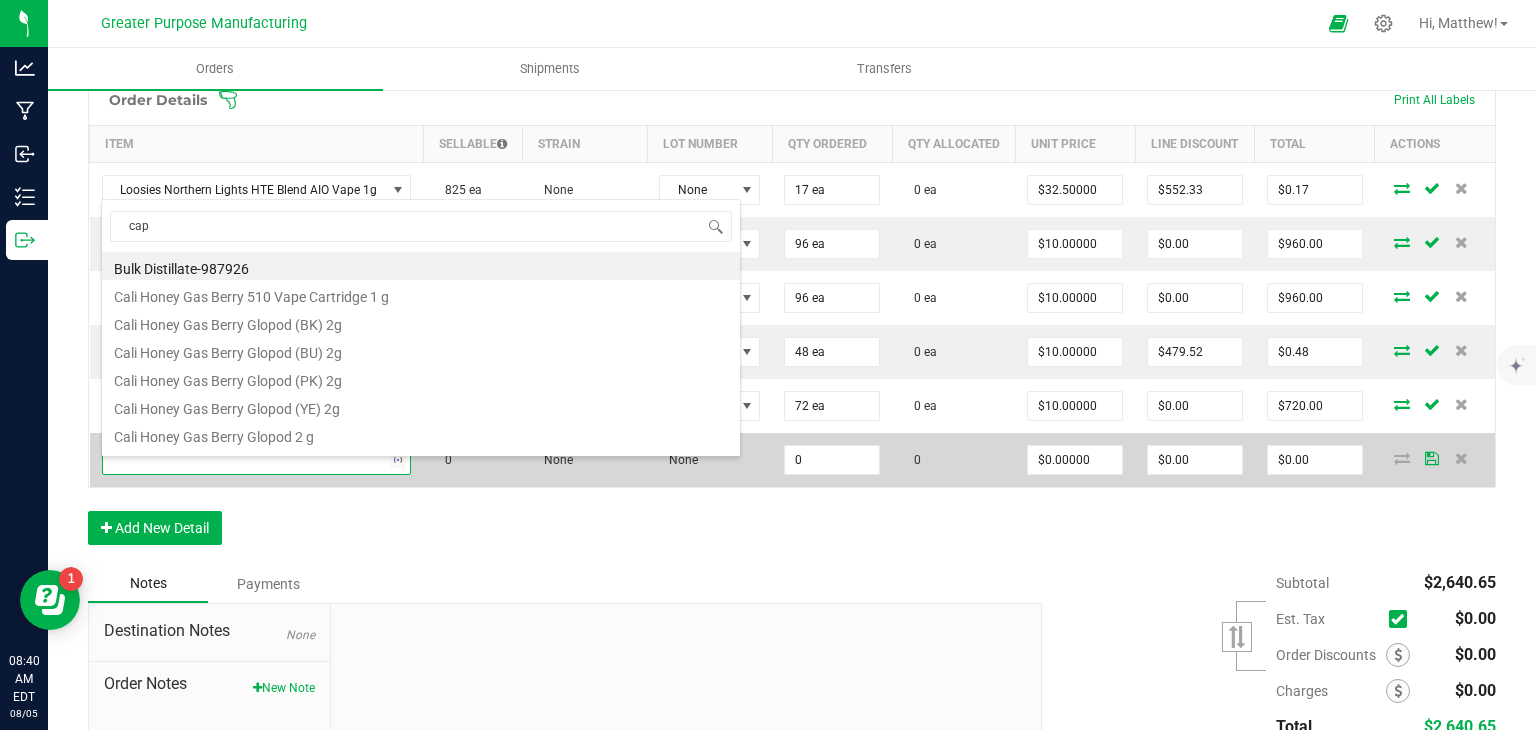 type on "caps" 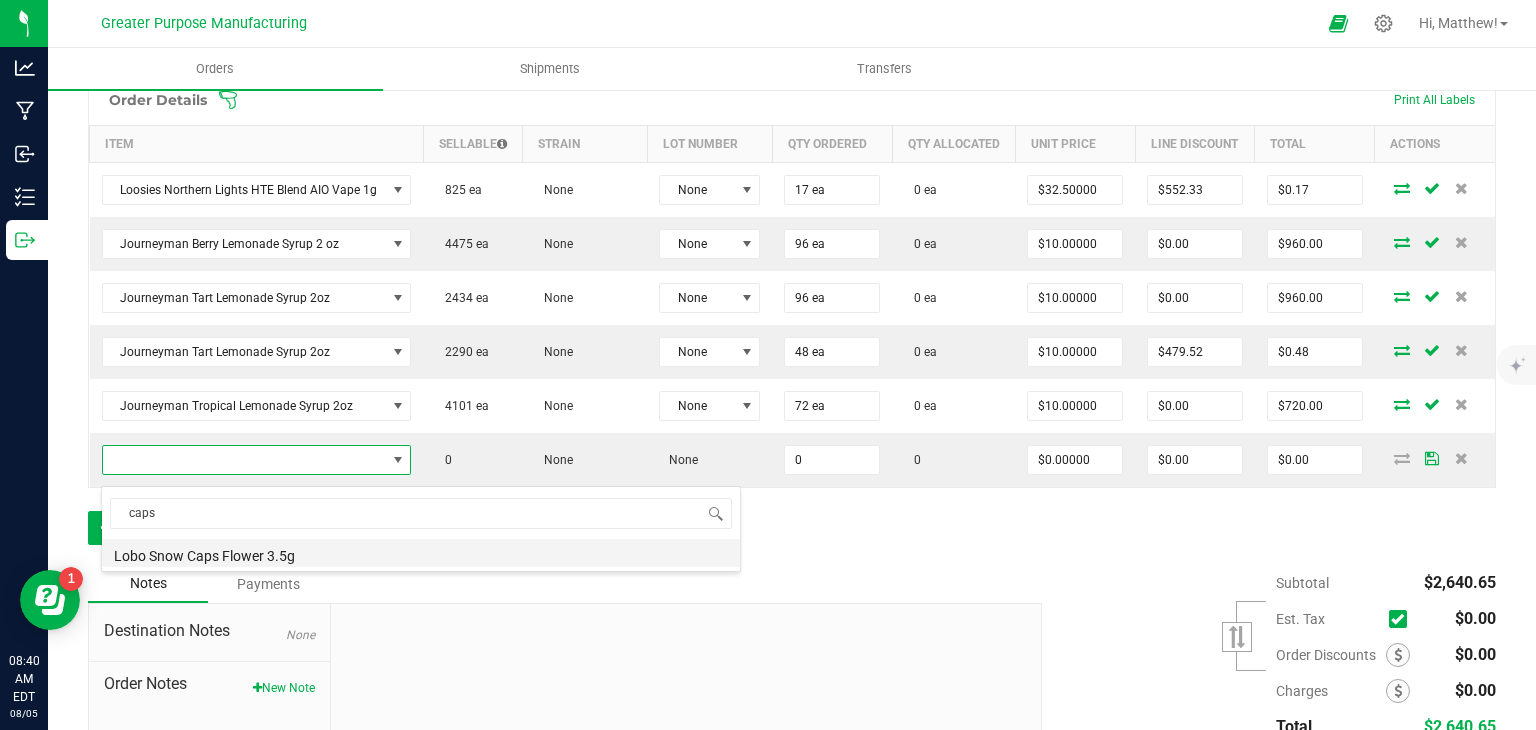 click on "Lobo Snow Caps Flower 3.5g" at bounding box center [421, 553] 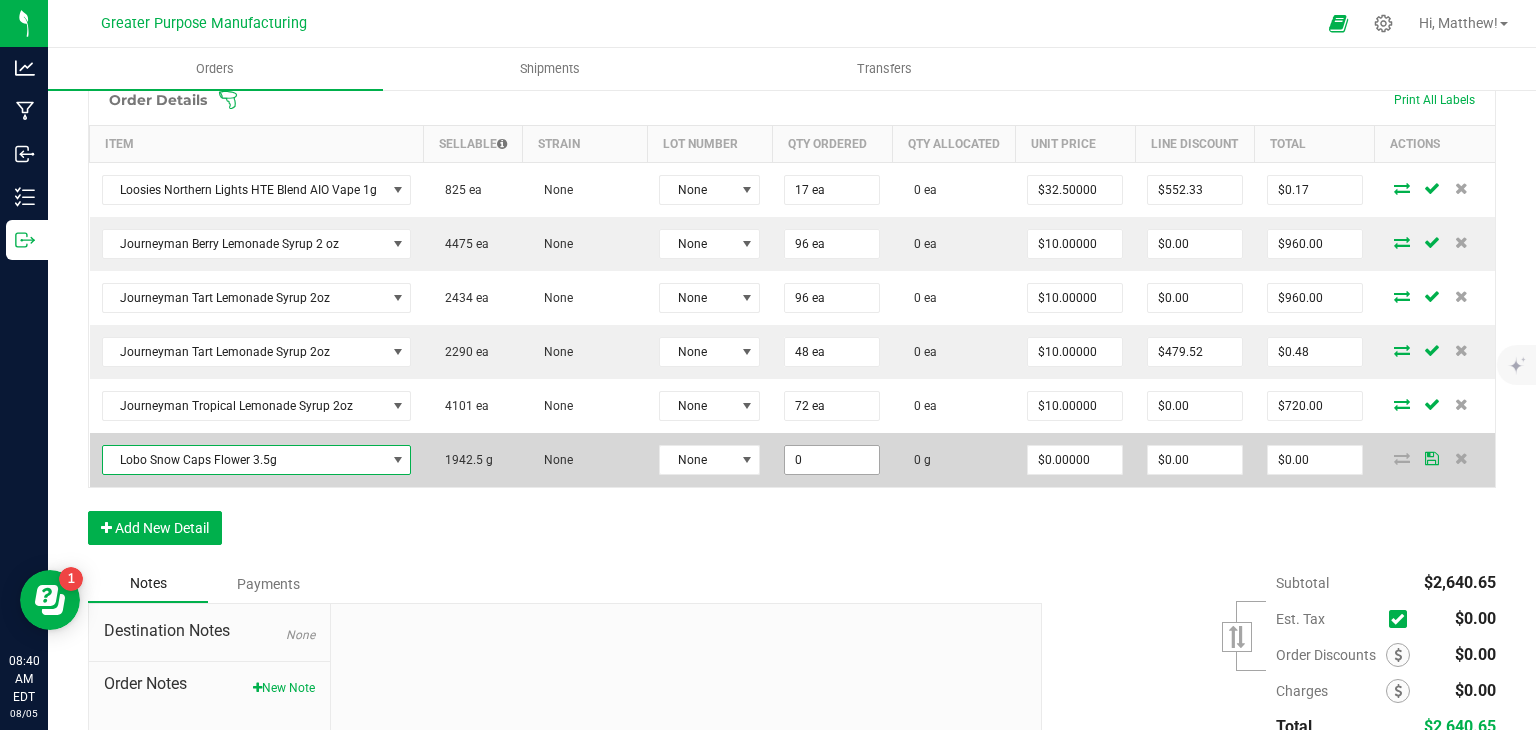 click on "0" at bounding box center (832, 460) 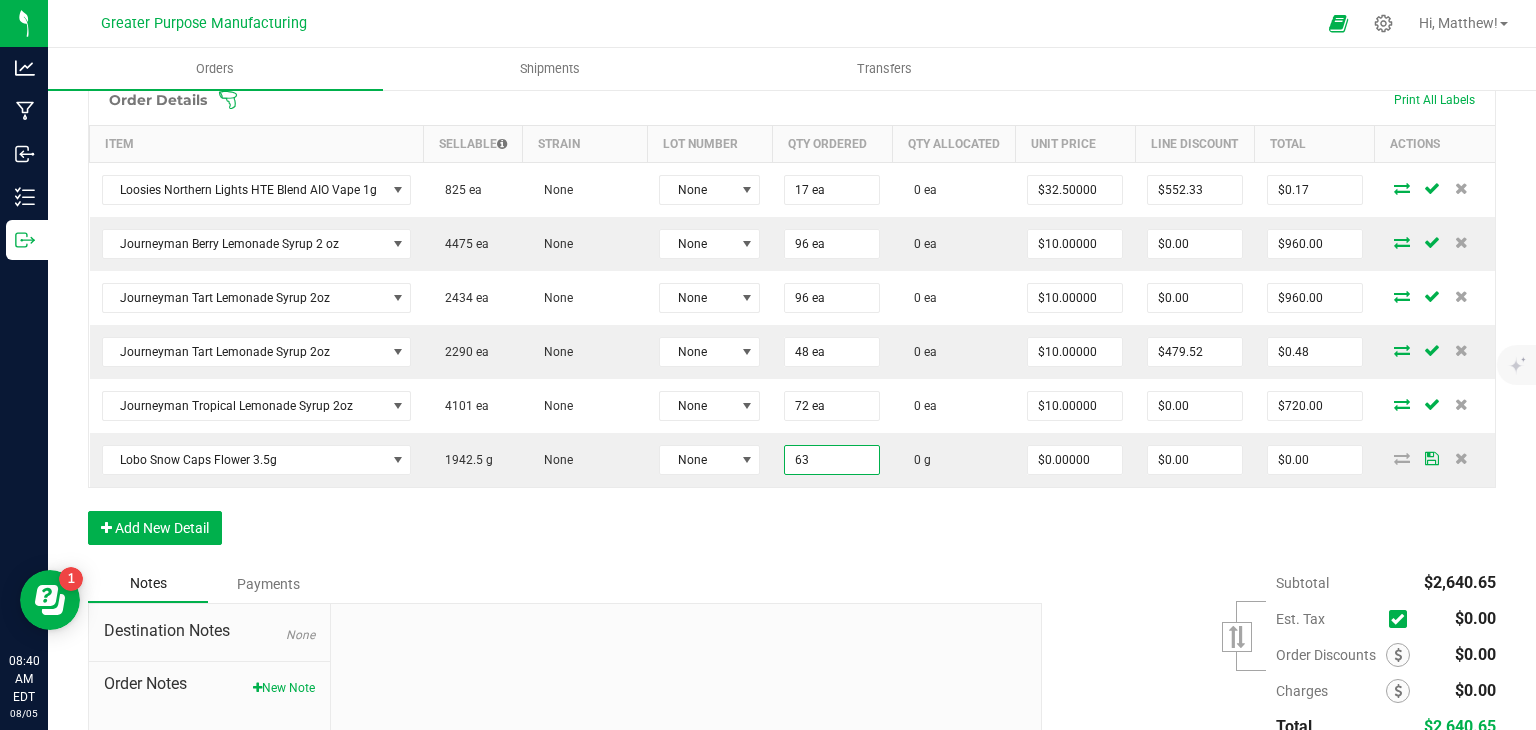 type on "63.0000 g" 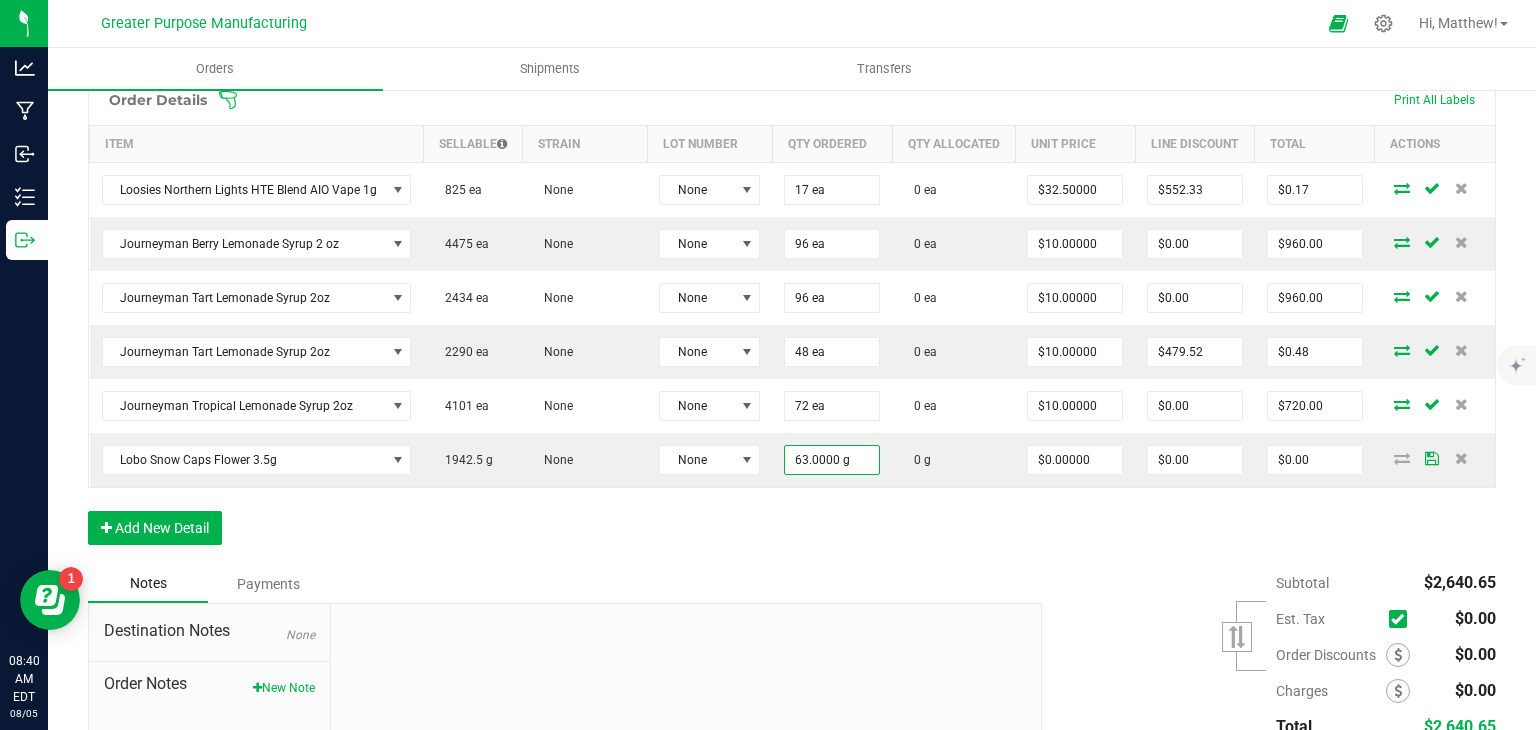 click on "Order Details Print All Labels Item  Sellable  Strain  Lot Number  Qty Ordered Qty Allocated Unit Price Line Discount Total Actions Loosies Northern Lights HTE Blend AIO Vape 1g  825 ea   None  None 17 ea  0 ea  $32.50000 $552.33 $0.17 Journeyman Berry Lemonade Syrup 2 oz  4475 ea   None  None 96 ea  0 ea  $10.00000 $0.00 $960.00 Journeyman Tart Lemonade Syrup 2oz  2434 ea   None  None 96 ea  0 ea  $10.00000 $0.00 $960.00 Journeyman Tart Lemonade Syrup 2oz  2290 ea   None  None 48 ea  0 ea  $10.00000 $479.52 $0.48 Journeyman Tropical Lemonade Syrup 2oz  4101 ea   None  None 72 ea  0 ea  $10.00000 $0.00 $720.00 Lobo Snow Caps Flower 3.5g  1942.5 g   None  None 63.0000 g  0 g  $0.00000 $0.00 $0.00
Add New Detail" at bounding box center (792, 319) 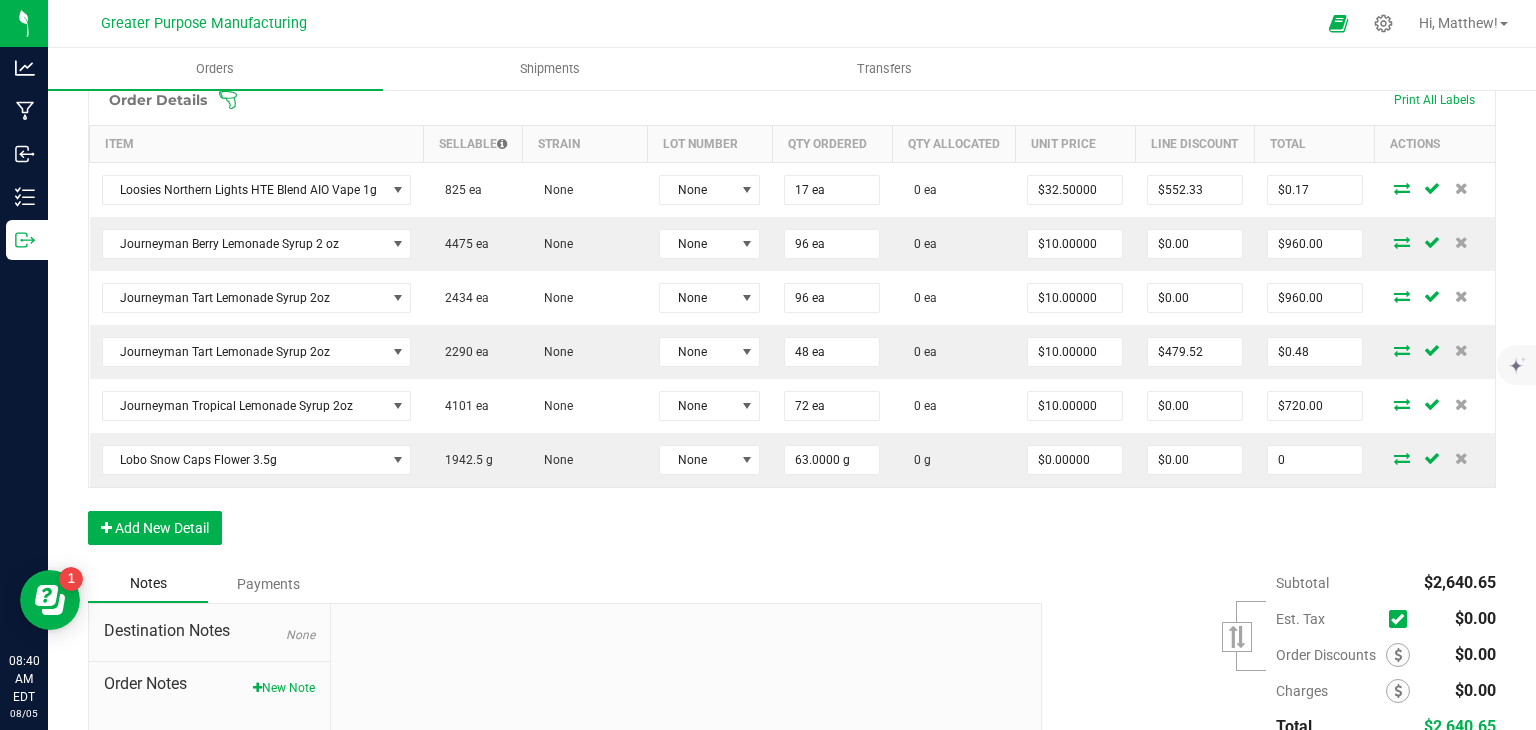 click on "0" at bounding box center [1315, 460] 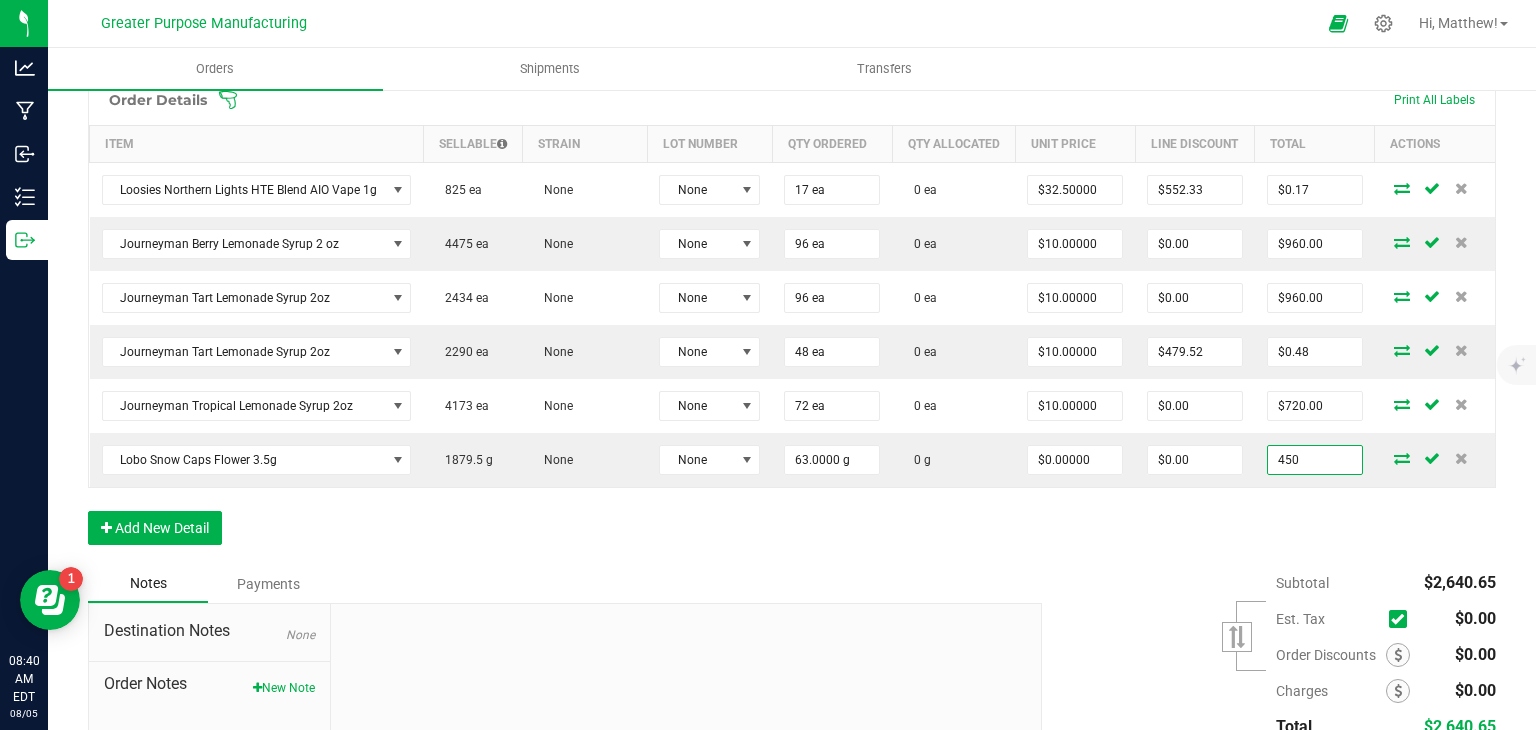 type on "450" 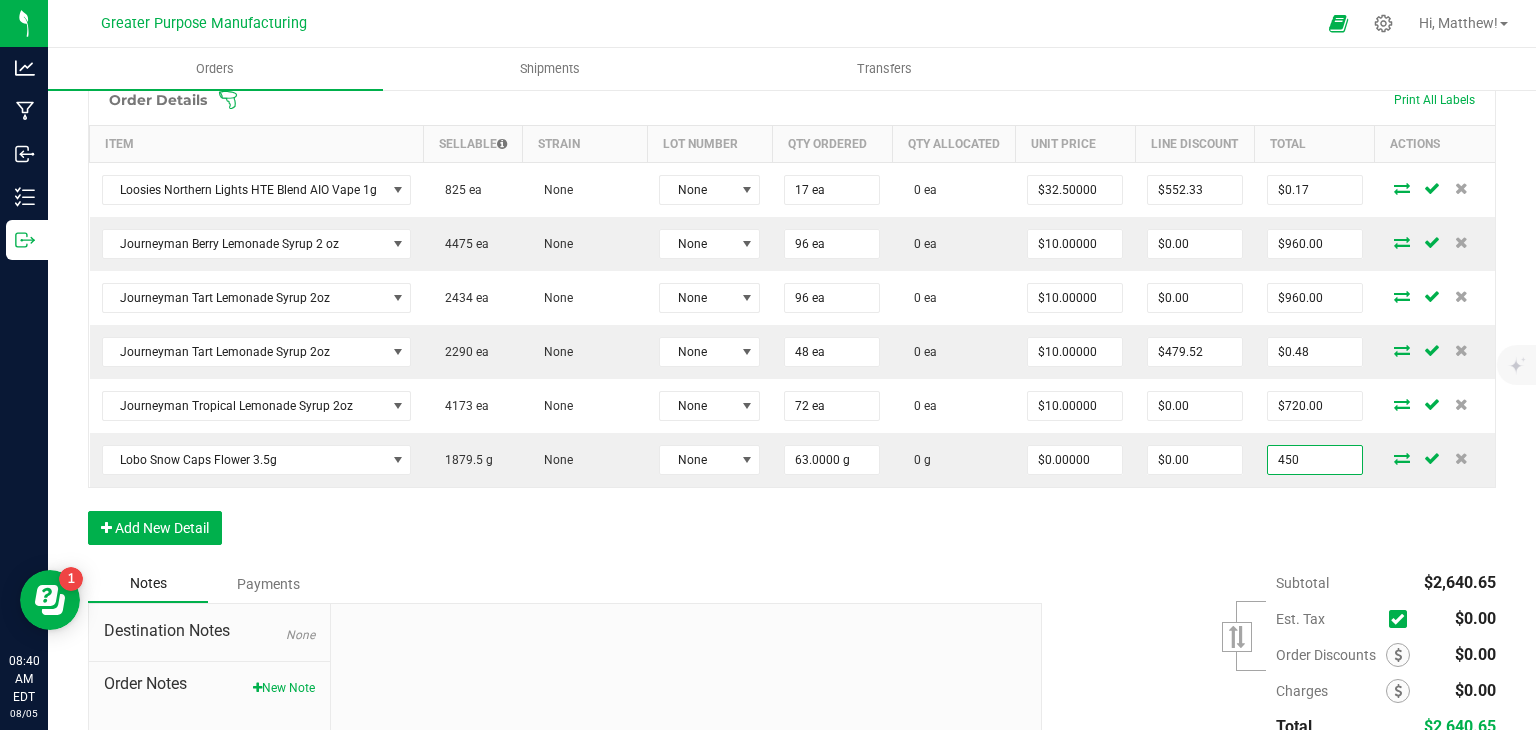 type on "$7.14286" 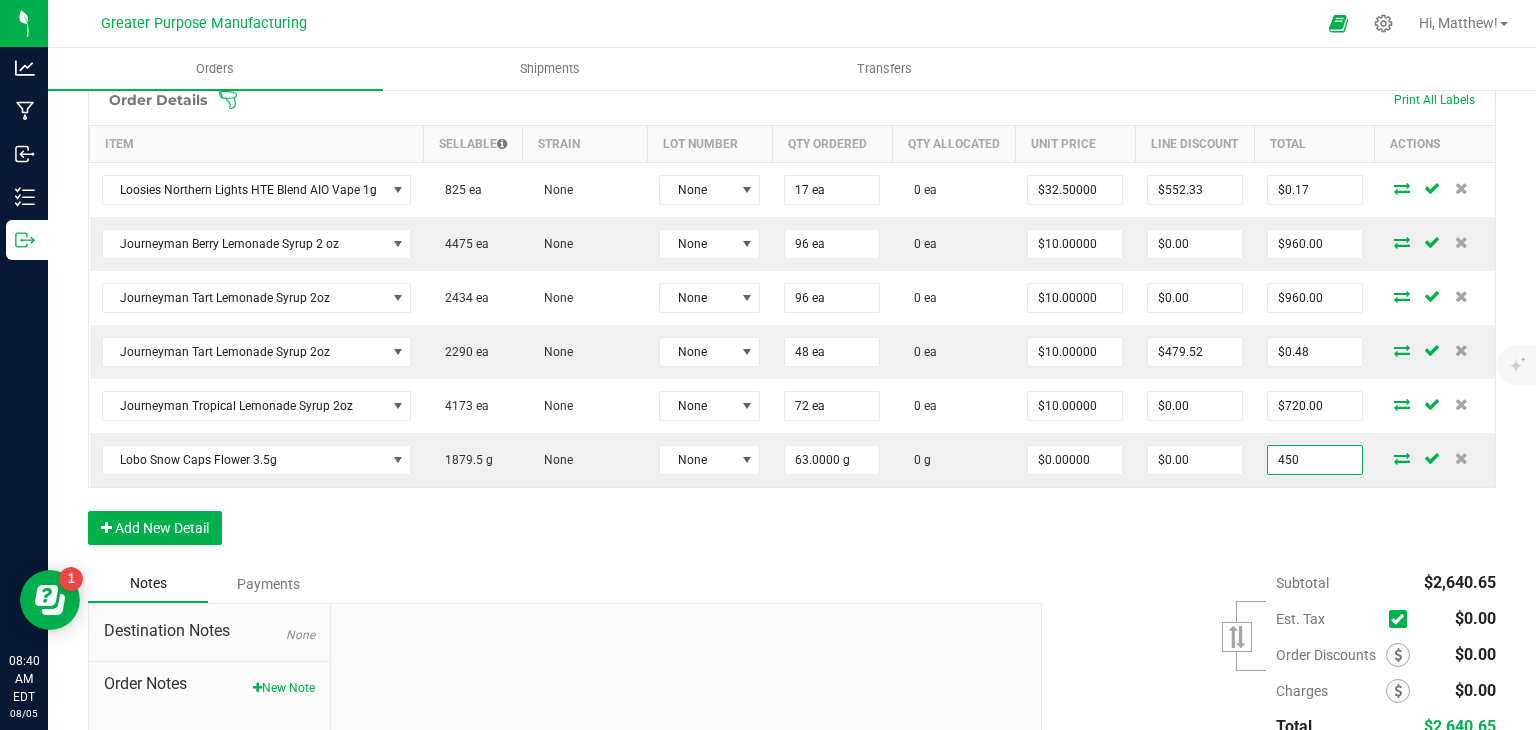 type on "$450.00" 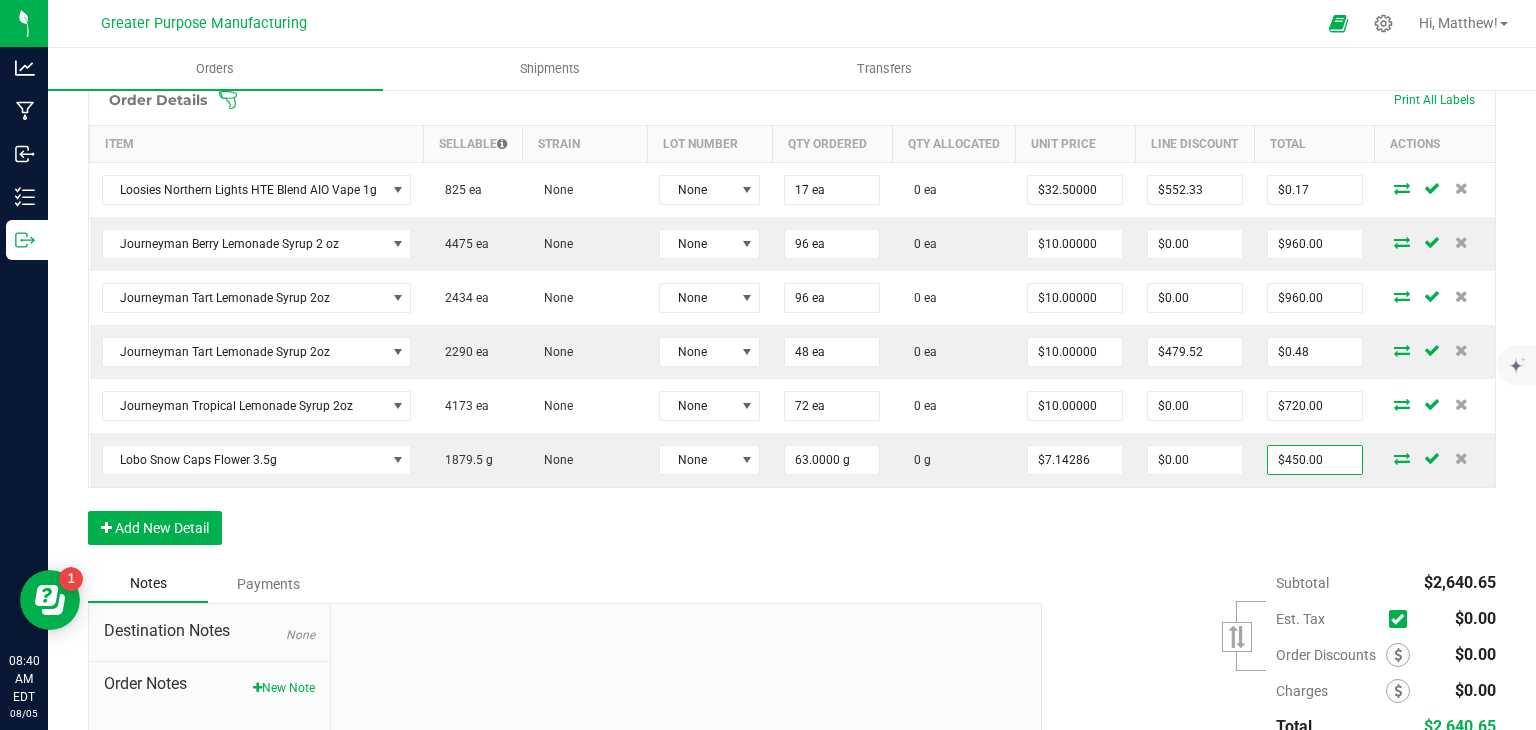 click on "Order Details Print All Labels Item  Sellable  Strain  Lot Number  Qty Ordered Qty Allocated Unit Price Line Discount Total Actions Loosies Northern Lights HTE Blend AIO Vape 1g  825 ea   None  None 17 ea  0 ea  $32.50000 $552.33 $0.17 Journeyman Berry Lemonade Syrup 2 oz  4475 ea   None  None 96 ea  0 ea  $10.00000 $0.00 $960.00 Journeyman Tart Lemonade Syrup 2oz  2434 ea   None  None 96 ea  0 ea  $10.00000 $0.00 $960.00 Journeyman Tart Lemonade Syrup 2oz  2290 ea   None  None 48 ea  0 ea  $10.00000 $479.52 $0.48 Journeyman Tropical Lemonade Syrup 2oz  4173 ea   None  None 72 ea  0 ea  $10.00000 $0.00 $720.00 Lobo Snow Caps Flower 3.5g  1879.5 g   None  None 63.0000 g  0 g  $7.14286 $0.00 $450.00
Add New Detail" at bounding box center (792, 319) 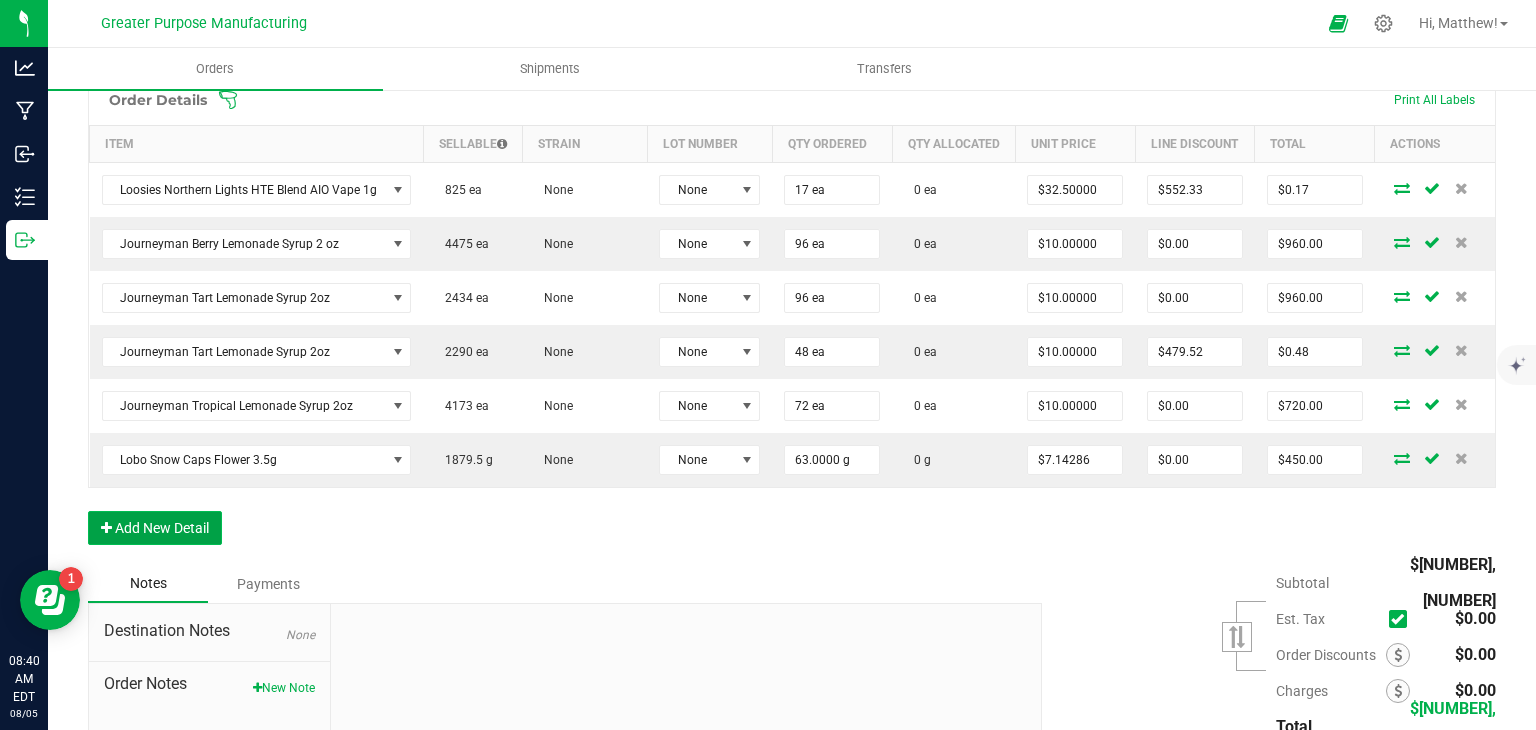 click on "Add New Detail" at bounding box center [155, 528] 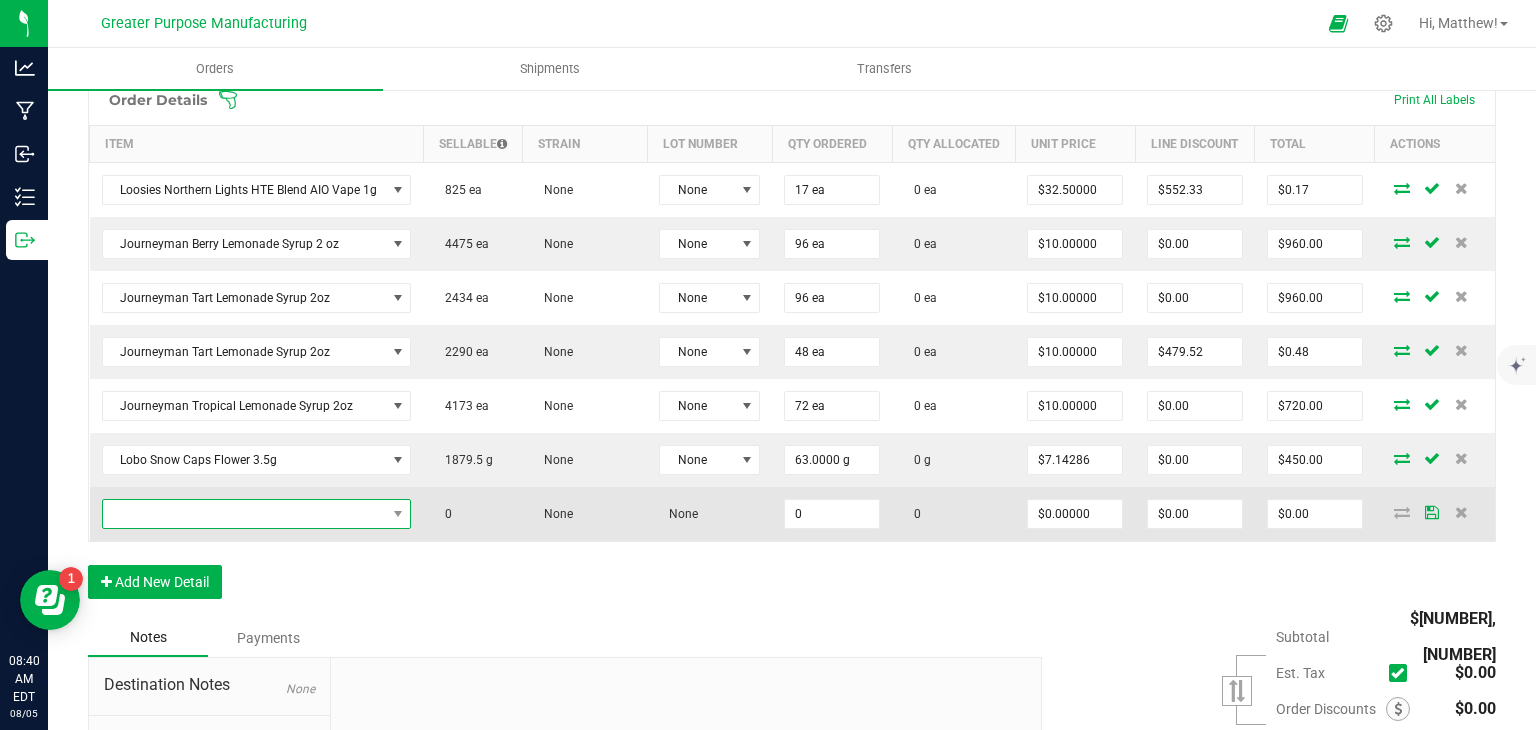 click at bounding box center [244, 514] 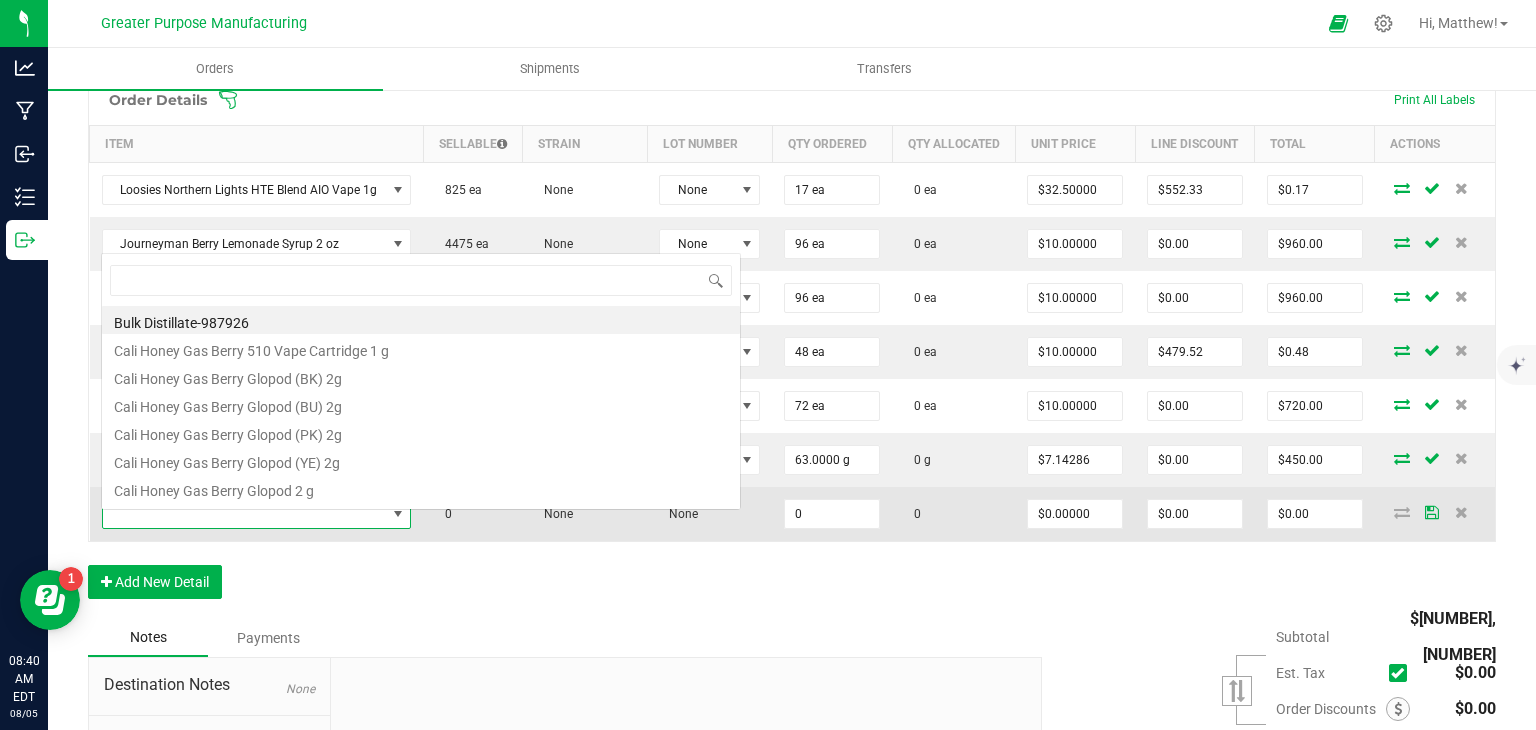 scroll, scrollTop: 0, scrollLeft: 0, axis: both 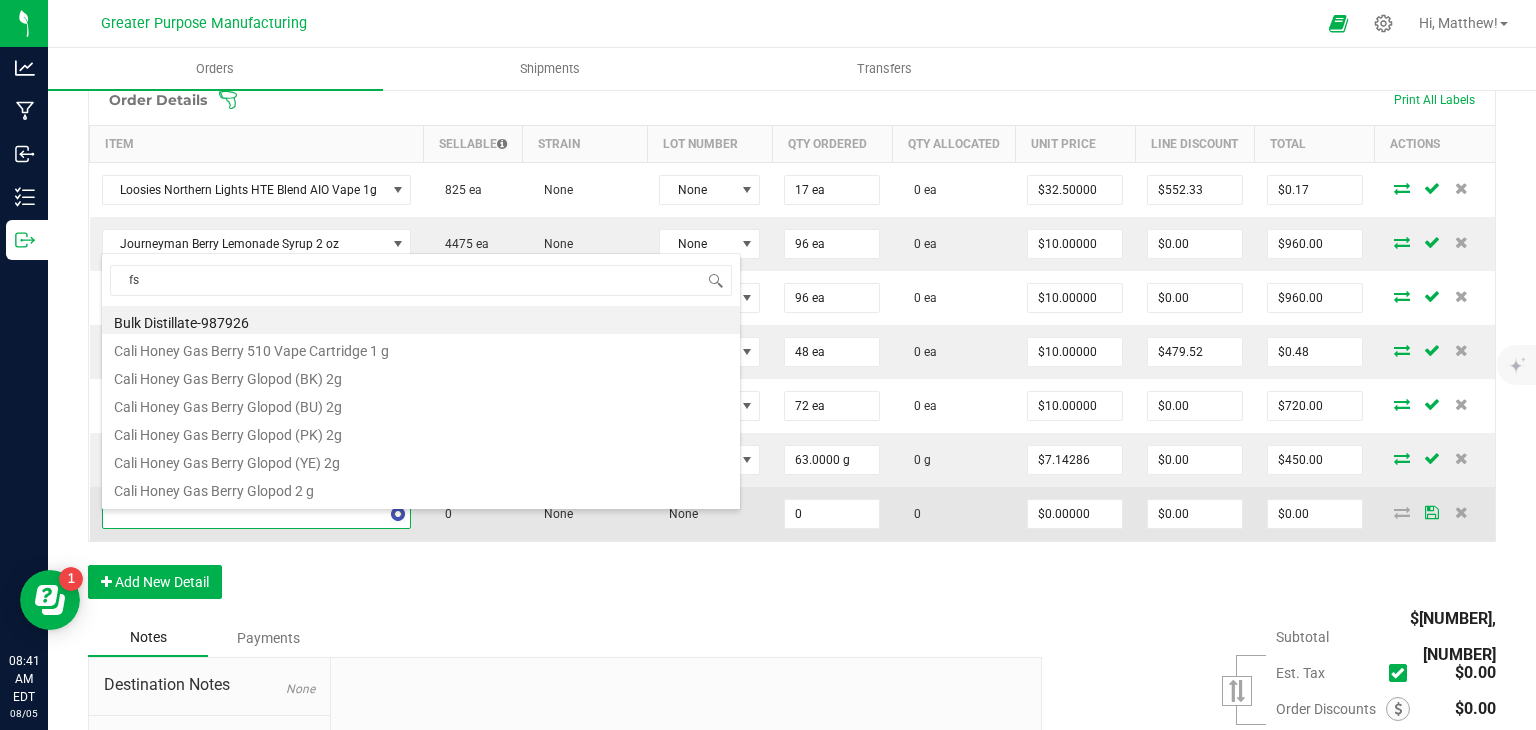 type on "fso" 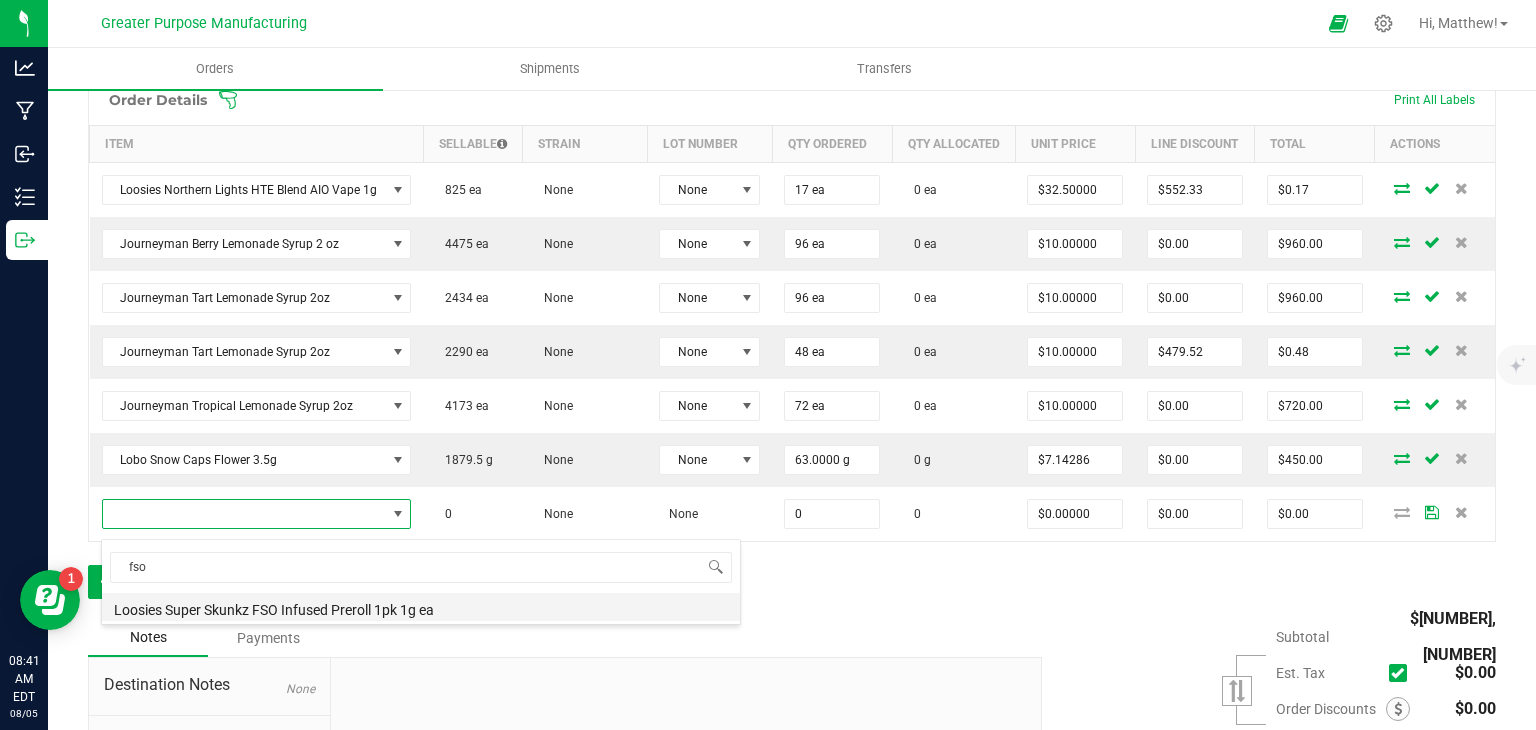 click on "Loosies Super Skunkz FSO Infused Preroll 1pk 1g ea" at bounding box center [421, 607] 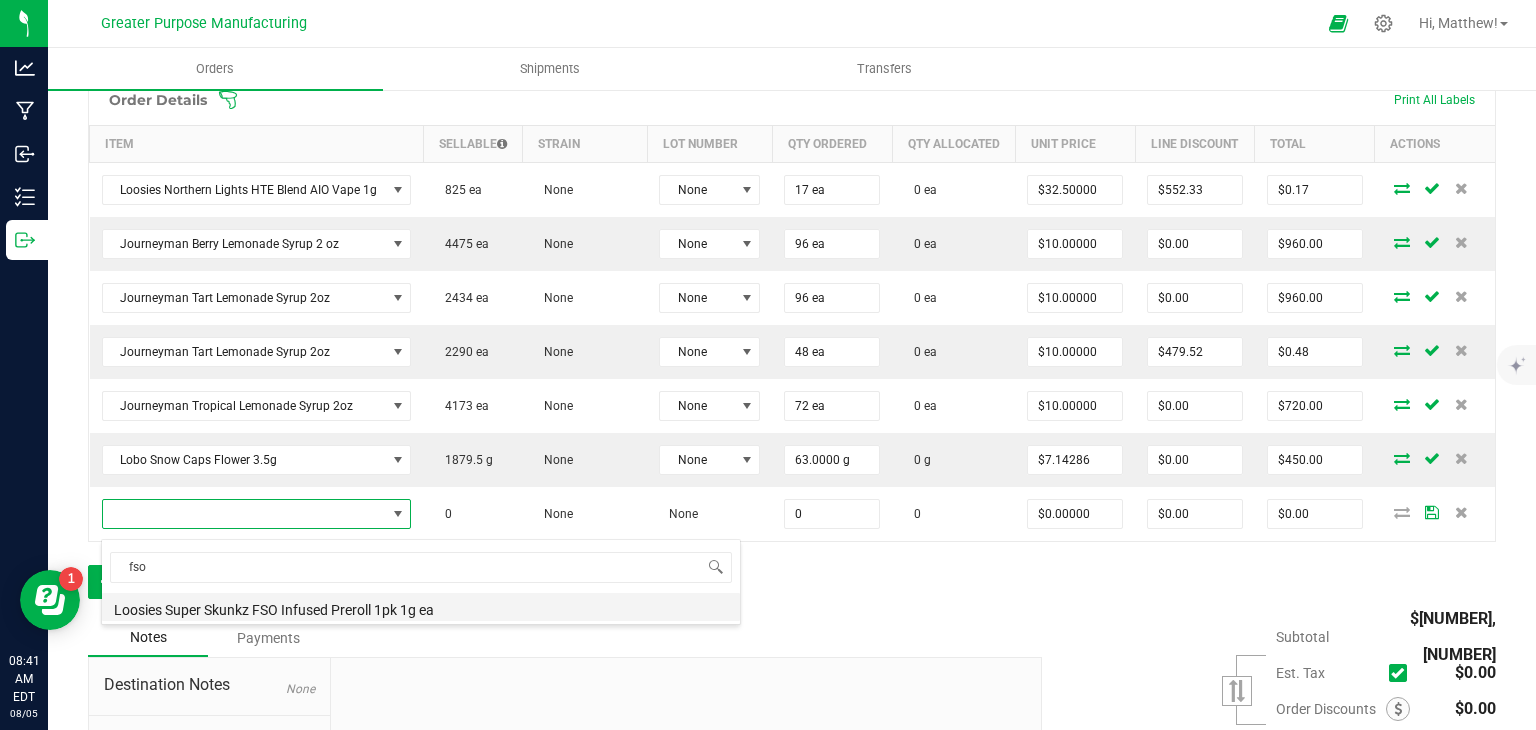 type on "0.0000 g" 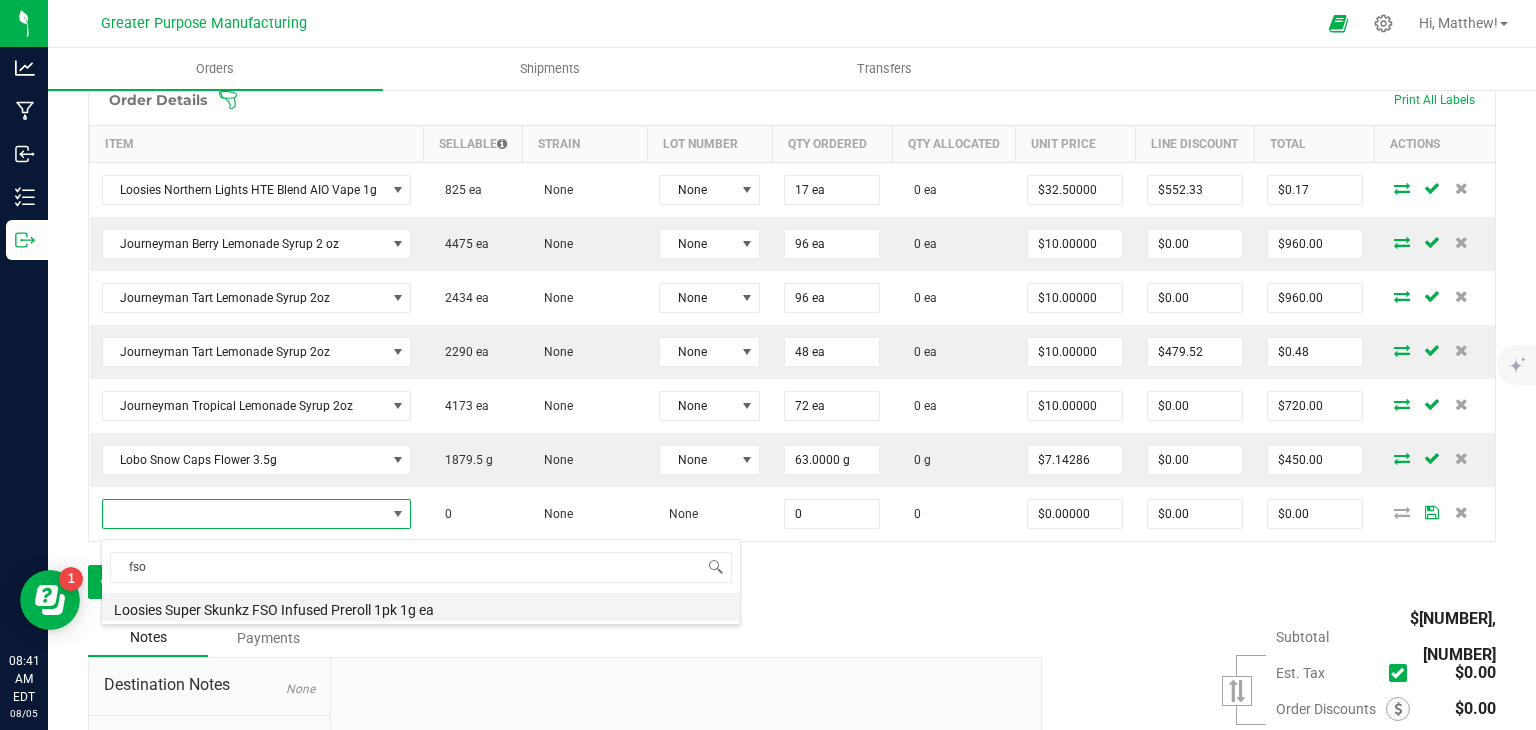 type on "$11.00000" 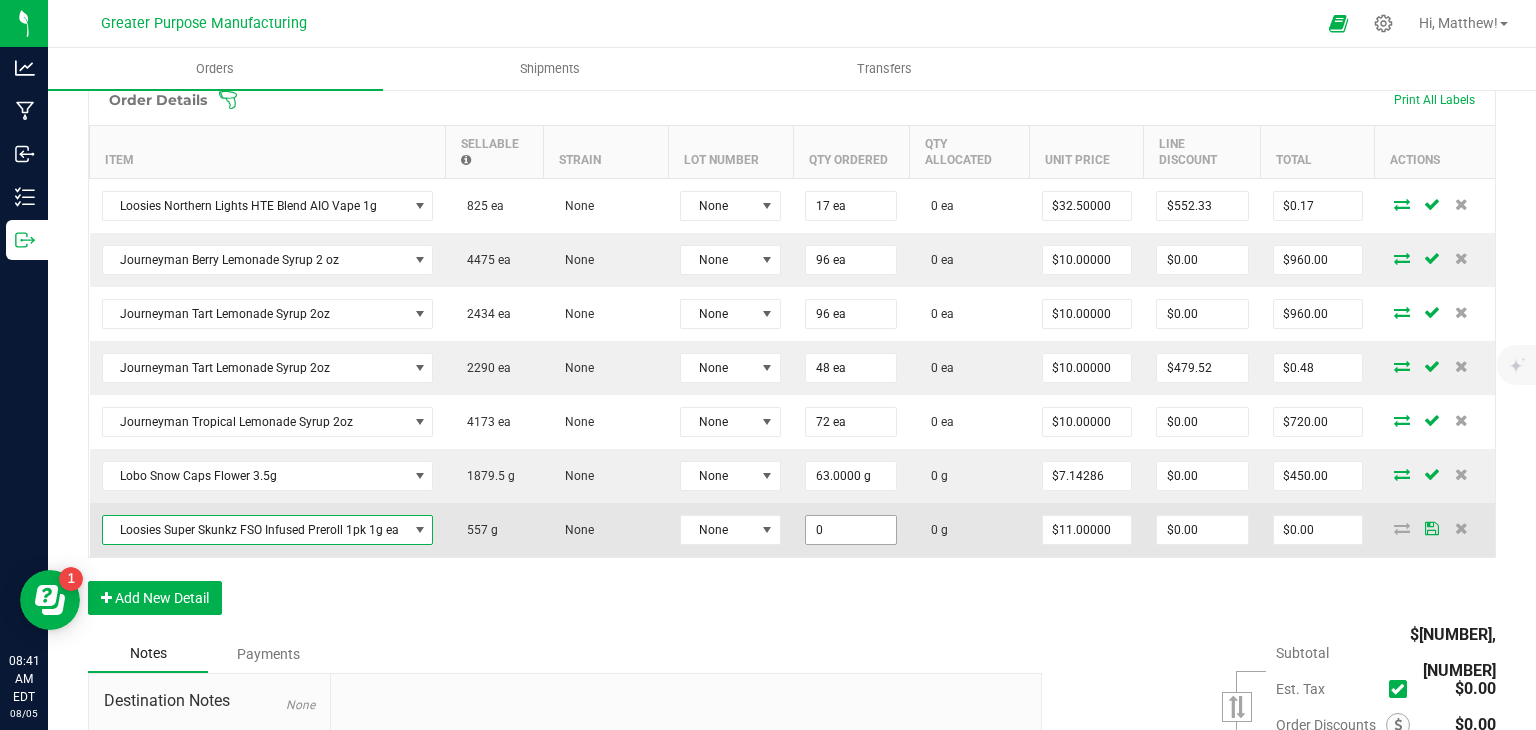 click on "0" at bounding box center (851, 530) 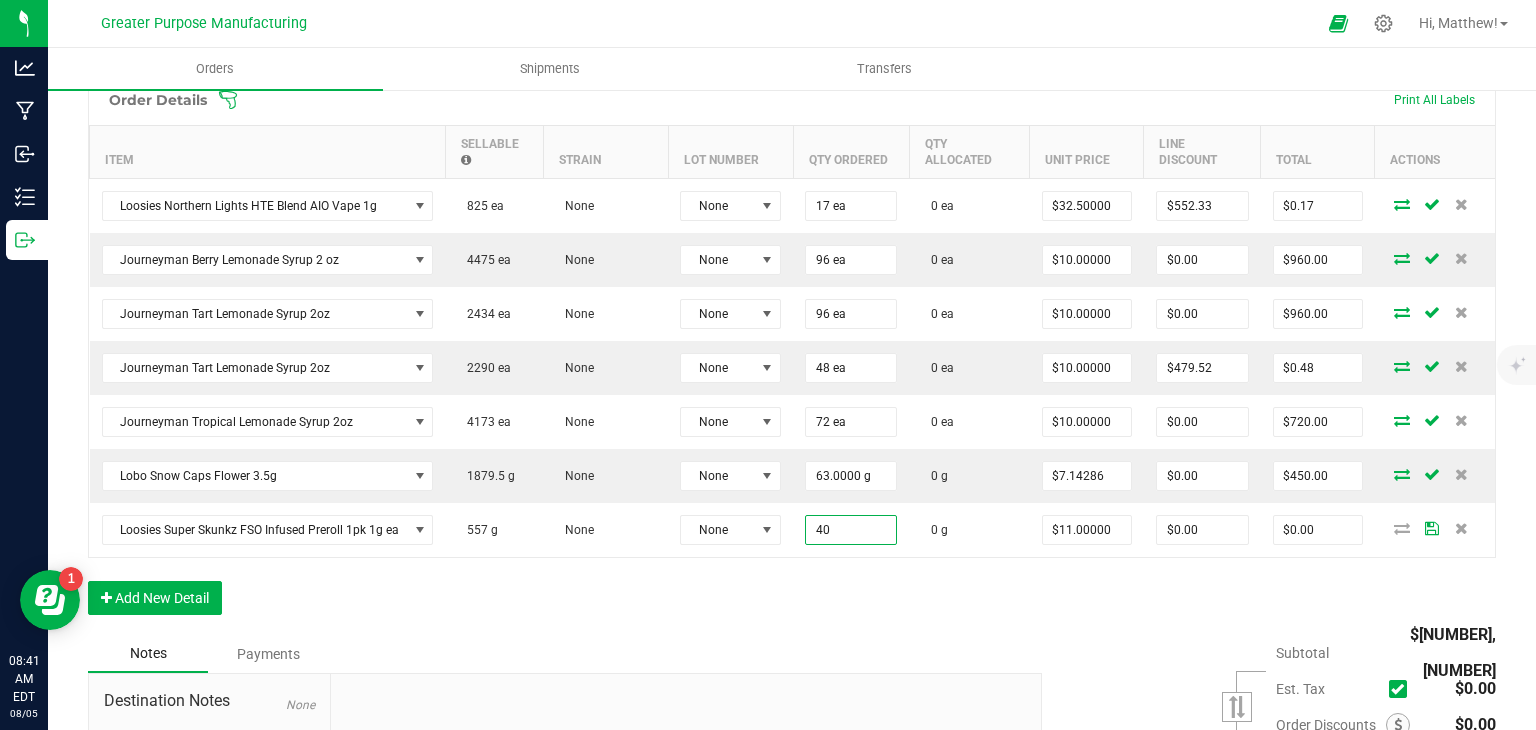type on "40.0000 g" 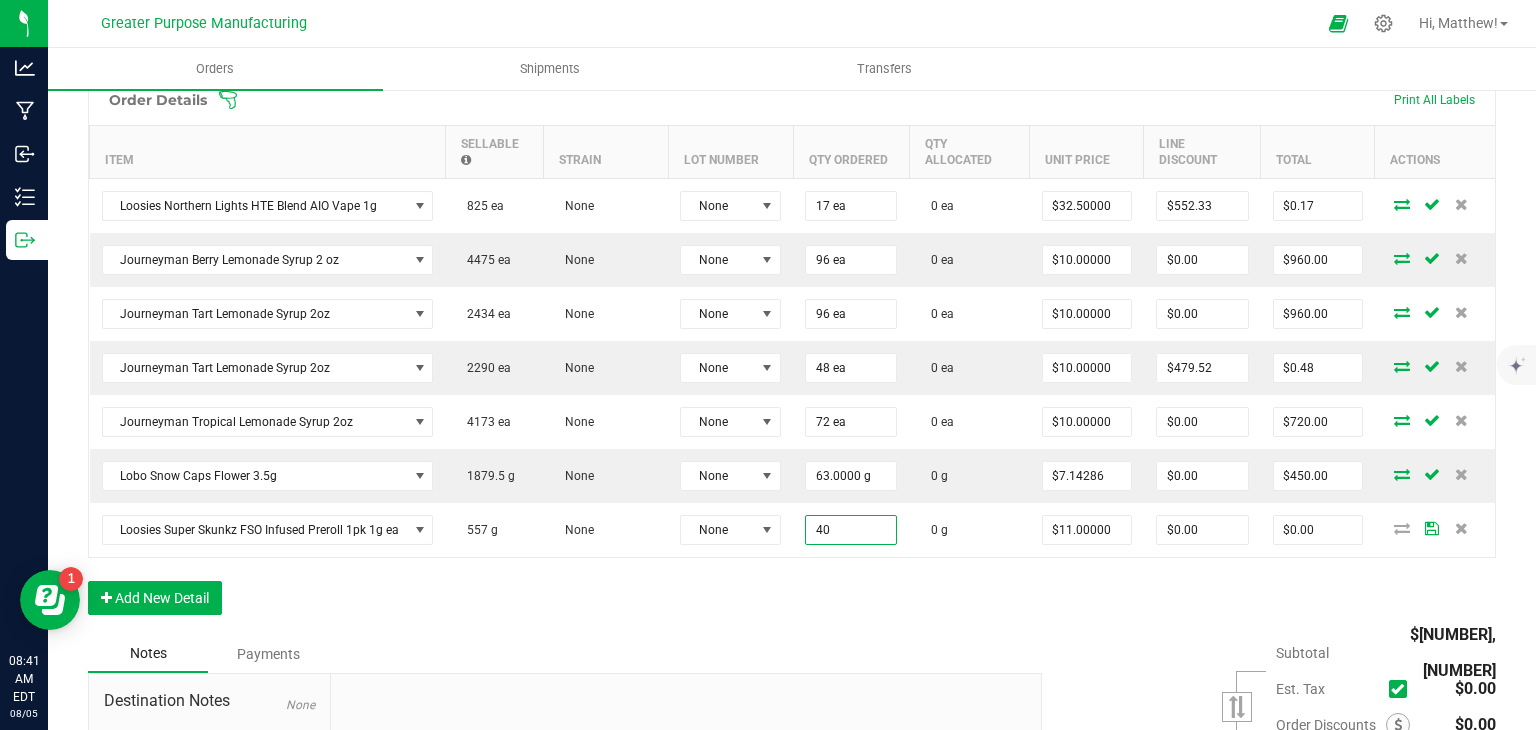 type on "$440.00" 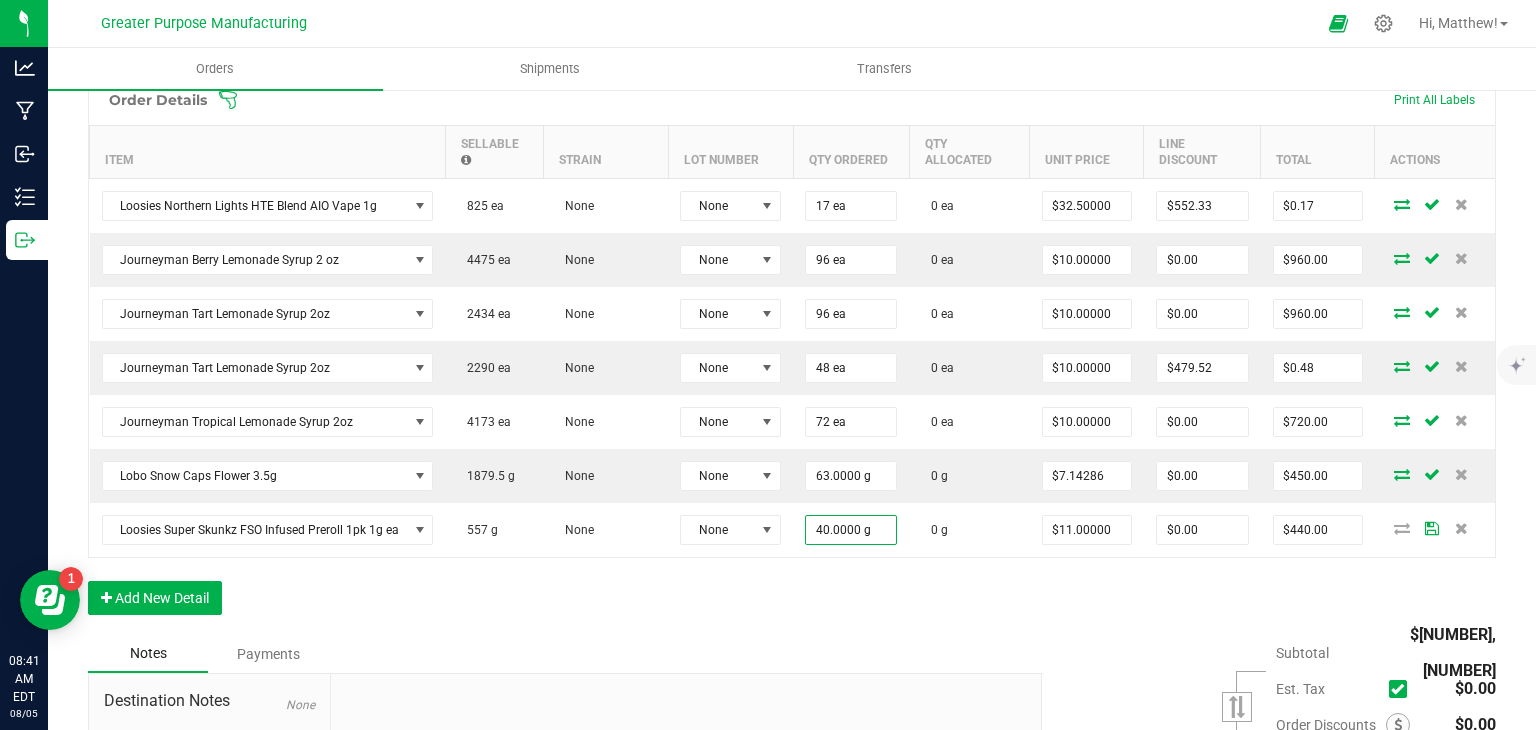 click on "Order Details Print All Labels Item  Sellable  Strain  Lot Number  Qty Ordered Qty Allocated Unit Price Line Discount Total Actions Loosies Northern Lights HTE Blend AIO Vape 1g  825 ea   None  None 17 ea  0 ea  $32.50000 $552.33 $0.17 Journeyman Berry Lemonade Syrup 2 oz  4475 ea   None  None 96 ea  0 ea  $10.00000 $0.00 $960.00 Journeyman Tart Lemonade Syrup 2oz  2434 ea   None  None 96 ea  0 ea  $10.00000 $0.00 $960.00 Journeyman Tart Lemonade Syrup 2oz  2290 ea   None  None 48 ea  0 ea  $10.00000 $479.52 $0.48 Journeyman Tropical Lemonade Syrup 2oz  4173 ea   None  None 72 ea  0 ea  $10.00000 $0.00 $720.00 Lobo Snow Caps Flower 3.5g  1879.5 g   None  None 63.0000 g  0 g  $7.14286 $0.00 $450.00 Loosies Super Skunkz FSO Infused Preroll 1pk 1g ea  557 g   None  None 40.0000 g  0 g  $11.00000 $0.00 $440.00
Add New Detail" at bounding box center [792, 354] 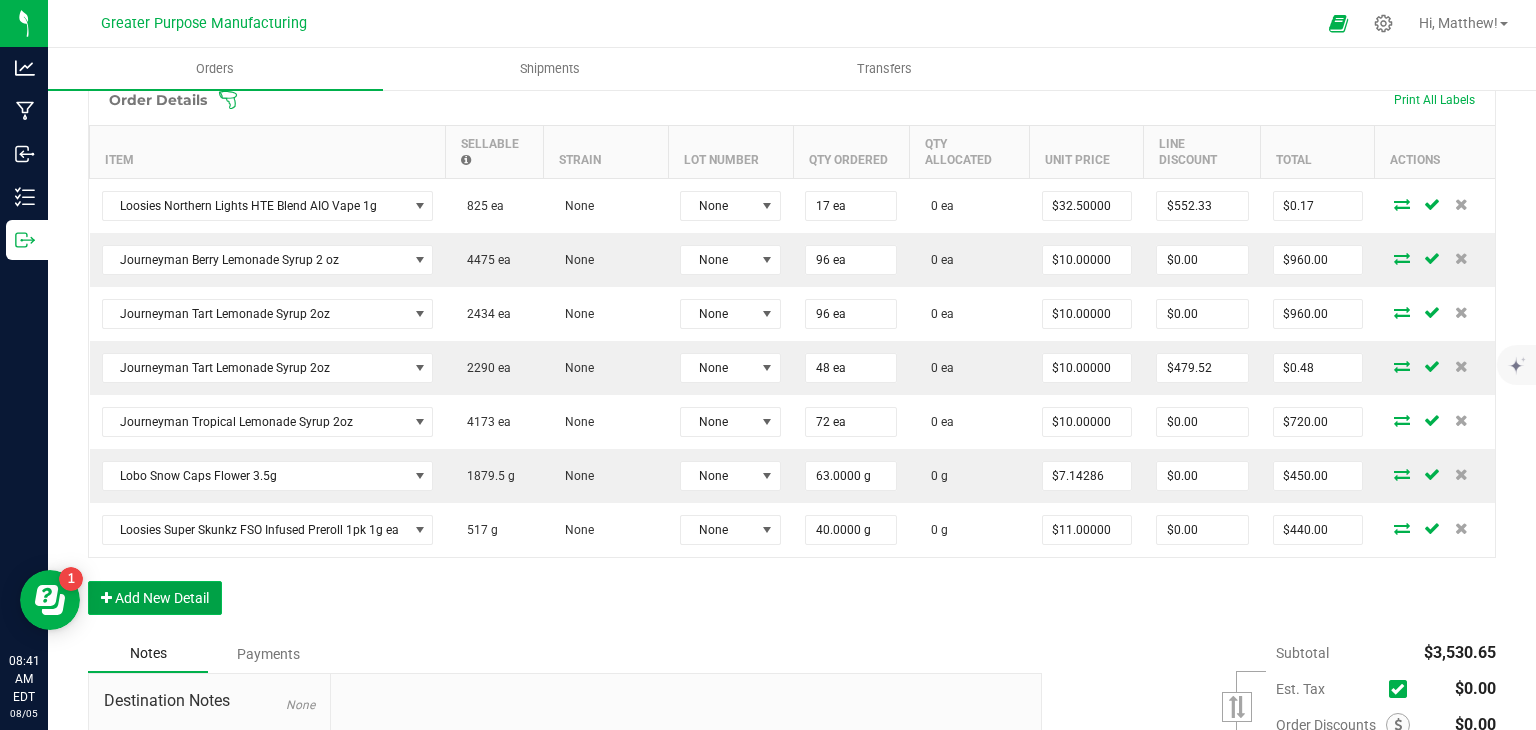 click on "Add New Detail" at bounding box center (155, 598) 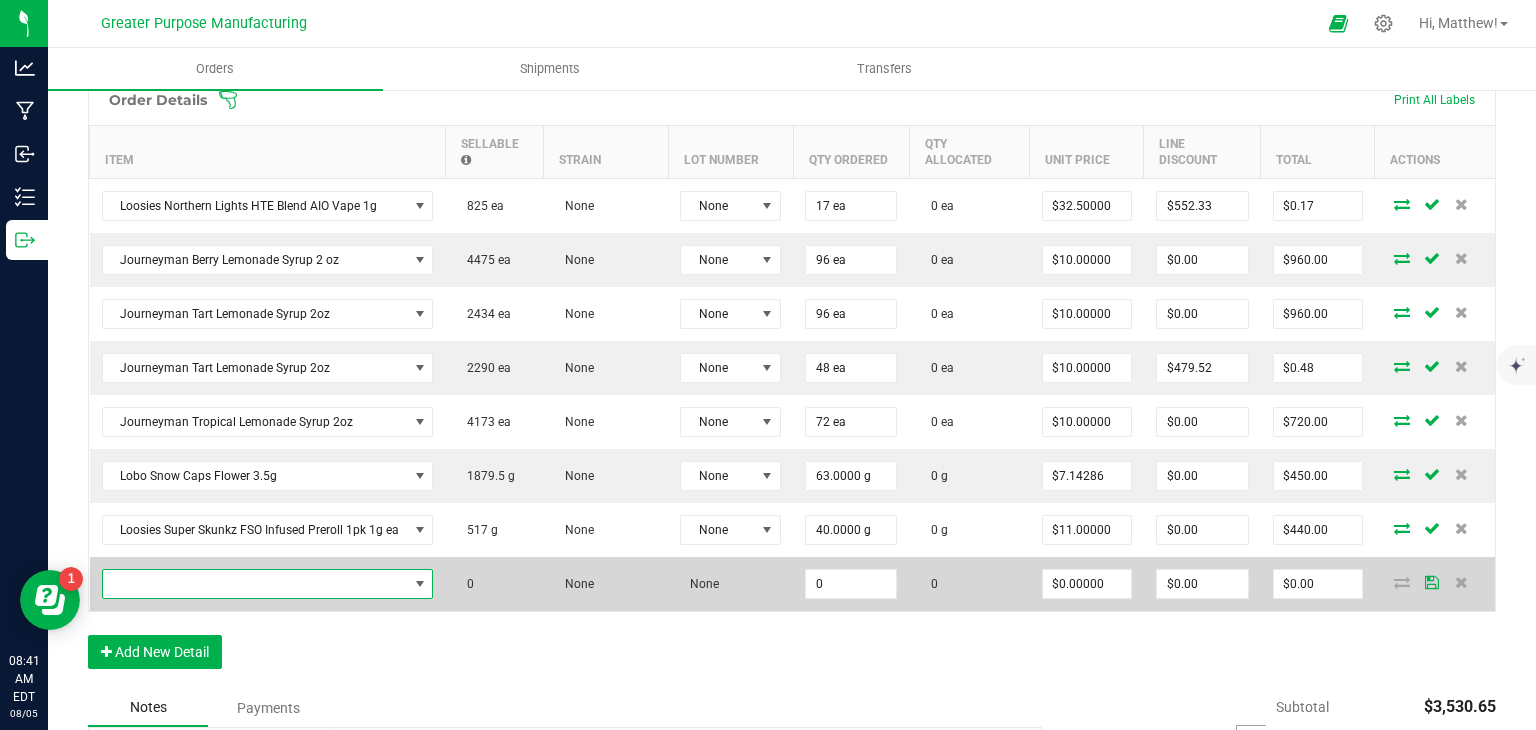 click at bounding box center (255, 584) 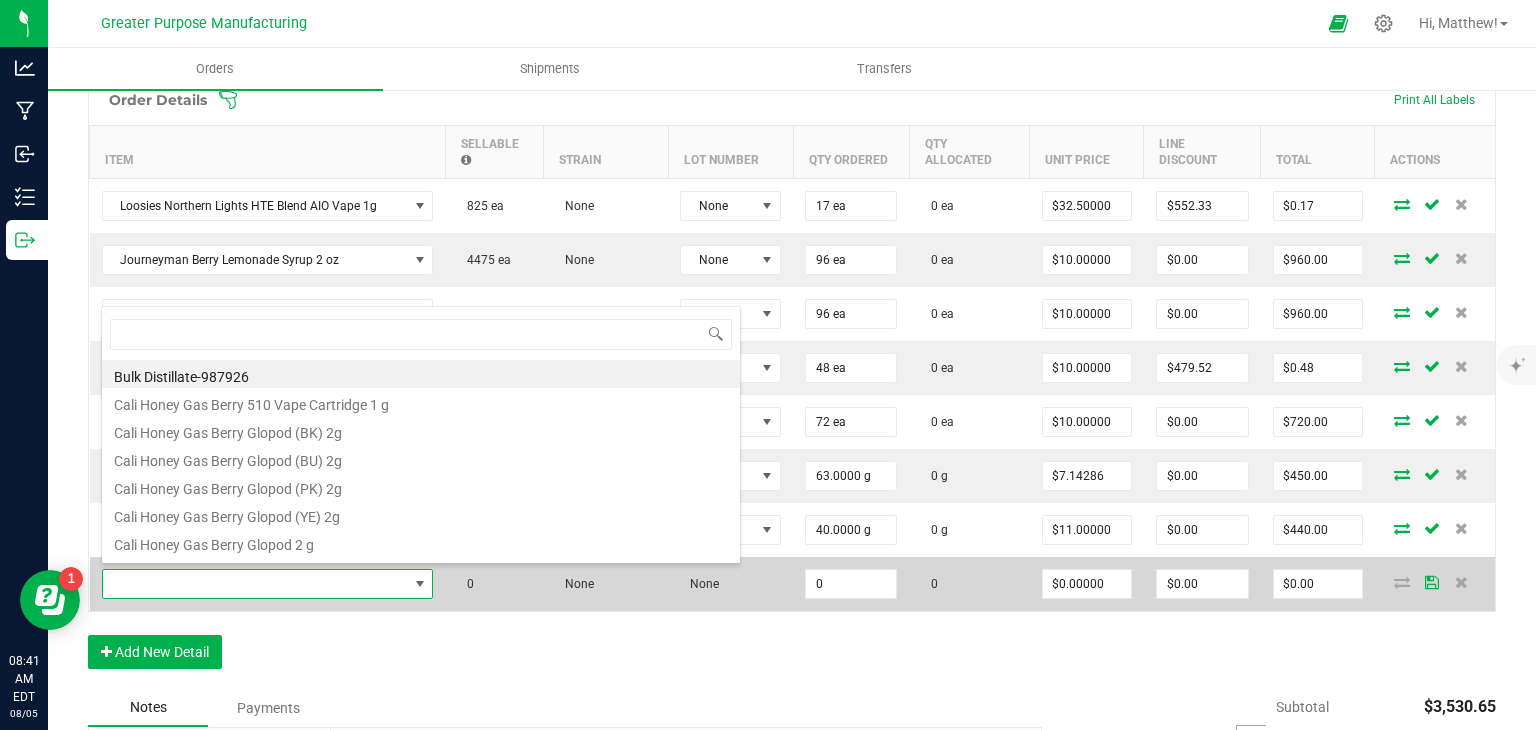 scroll, scrollTop: 99970, scrollLeft: 99670, axis: both 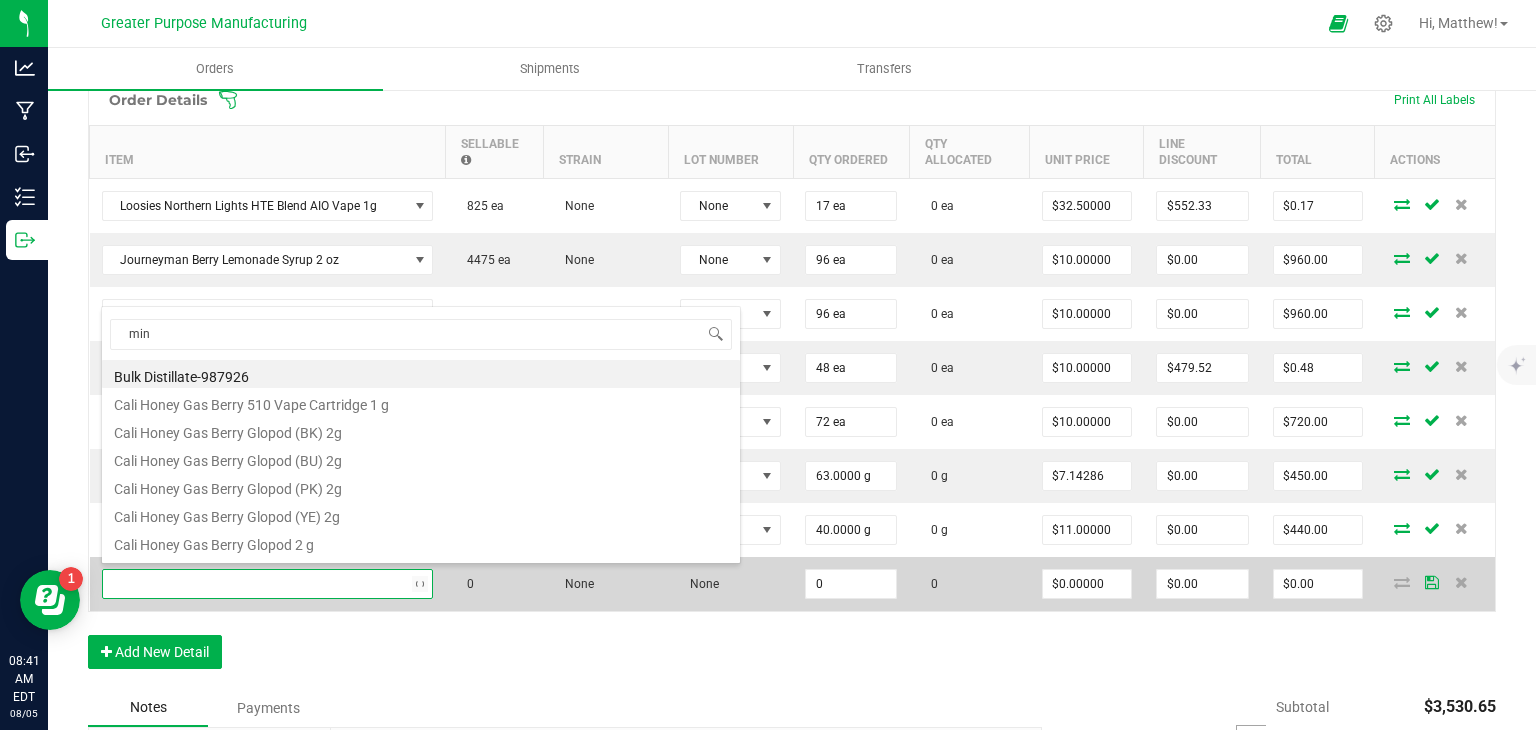 type on "mini" 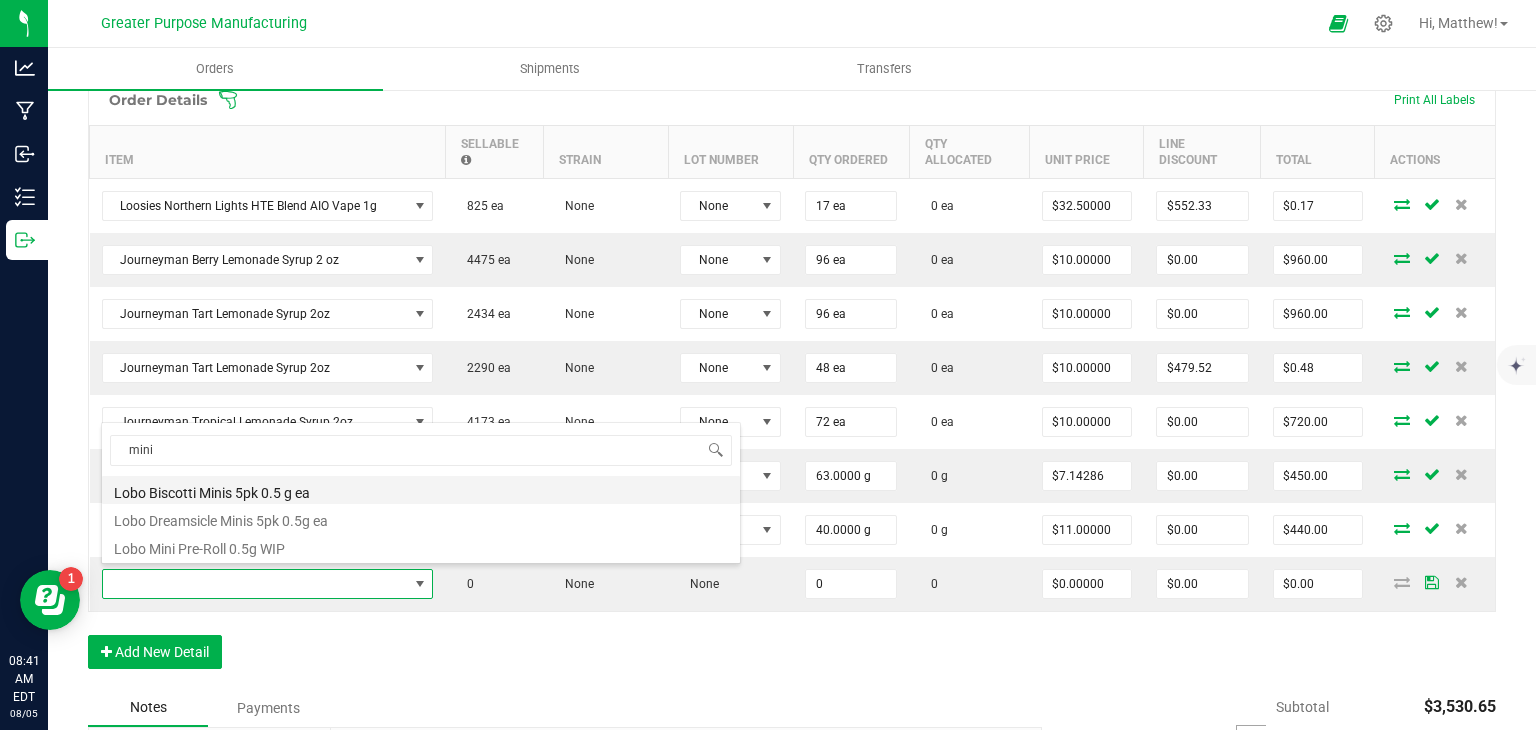 click on "Lobo Biscotti Minis 5pk 0.5 g ea" at bounding box center [421, 490] 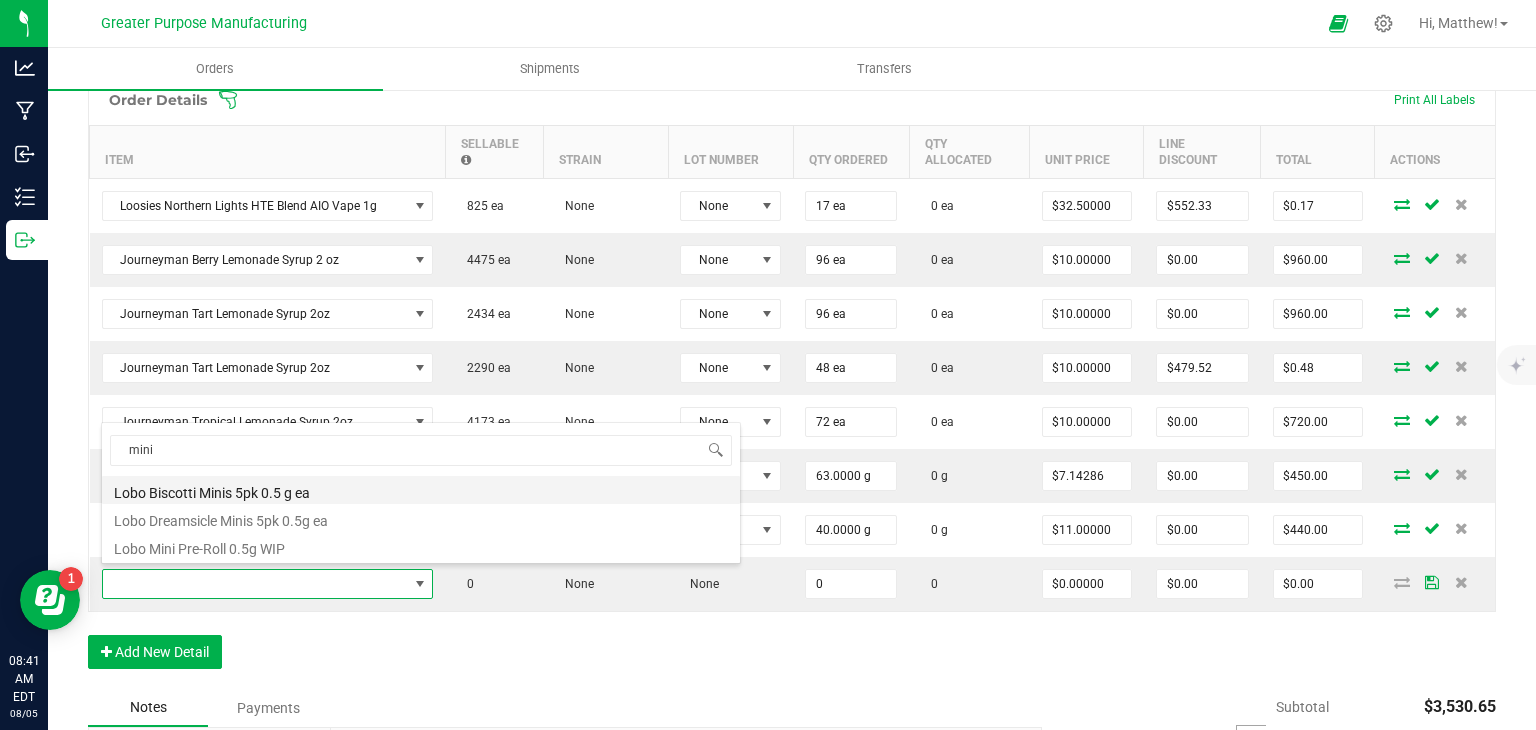 type on "0 ea" 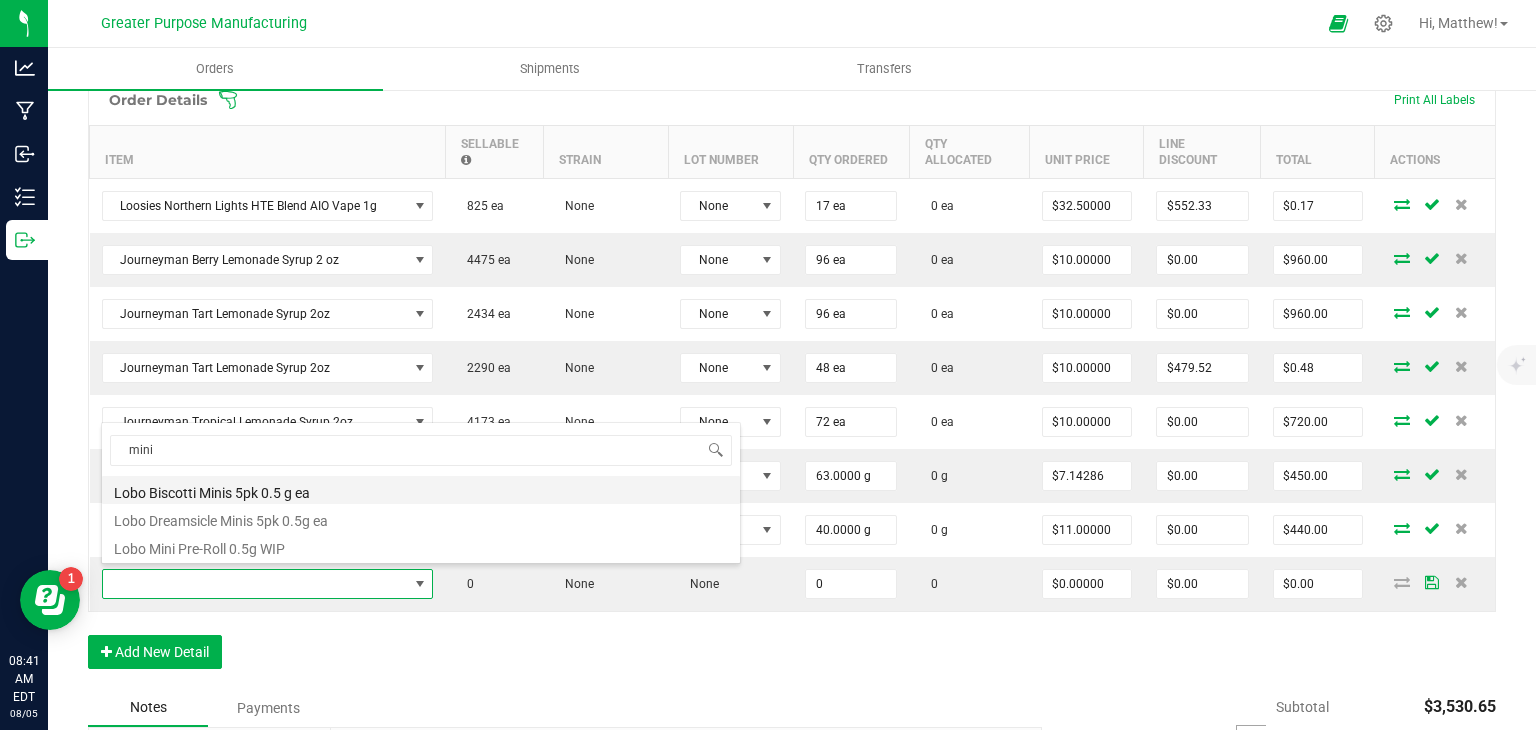 type on "$19.00000" 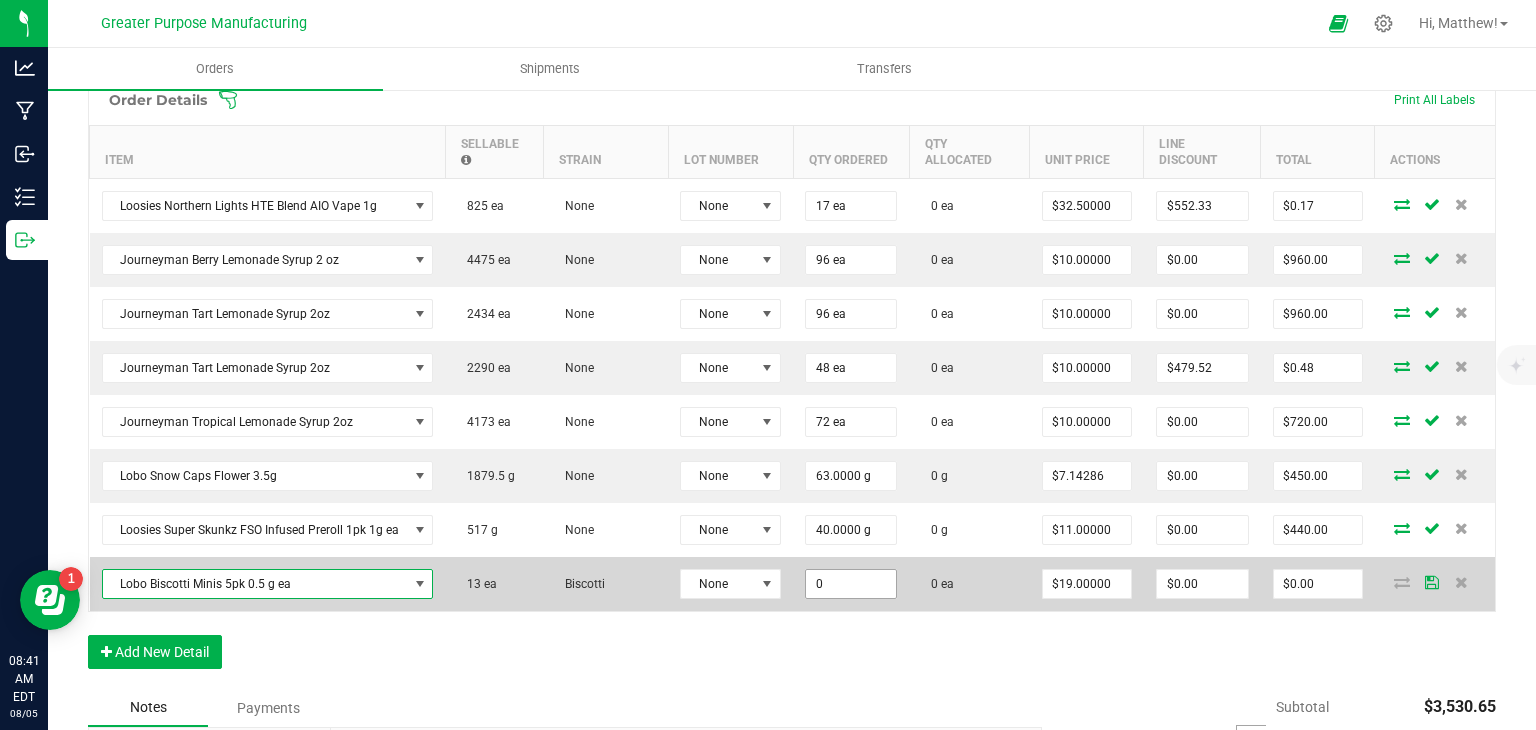 click on "0" at bounding box center [851, 584] 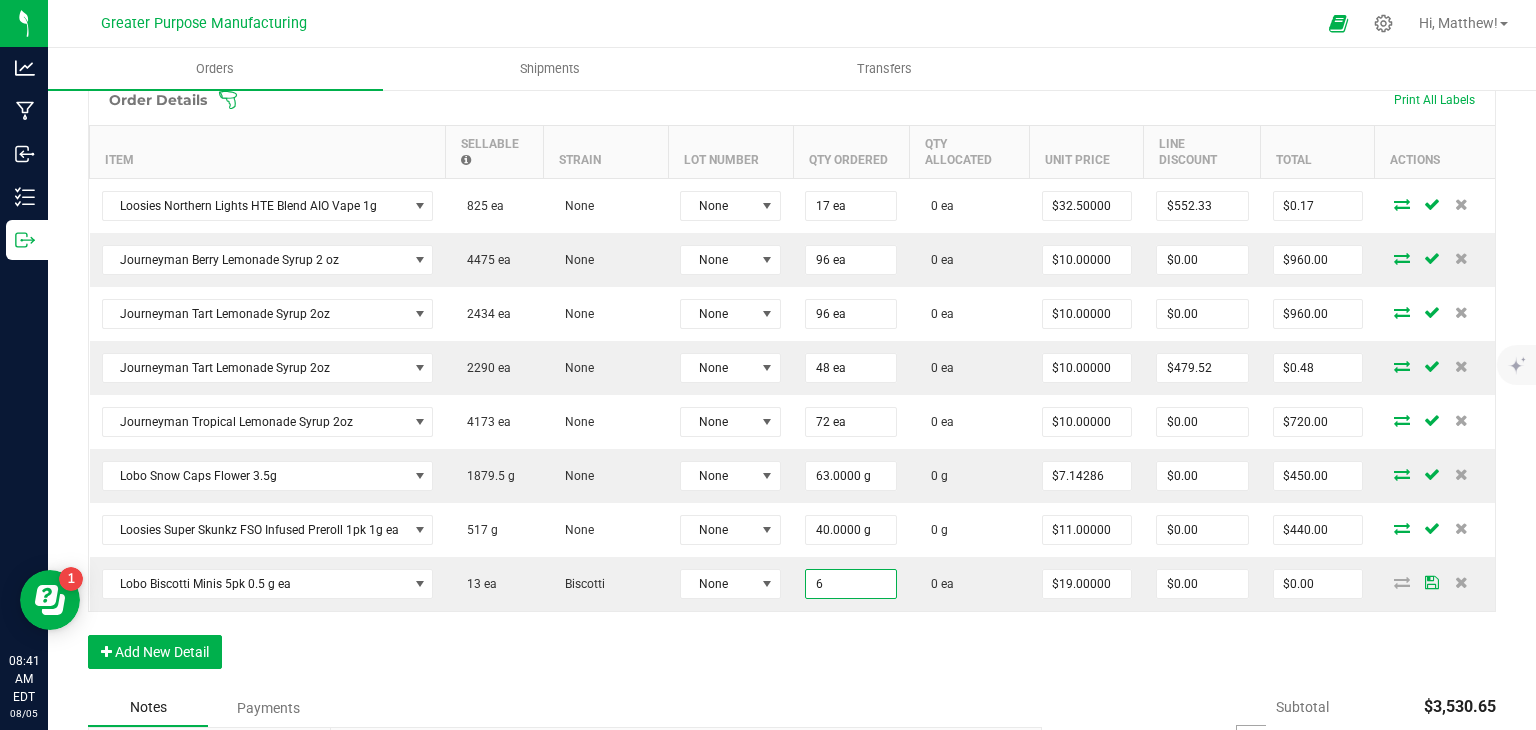 type on "6 ea" 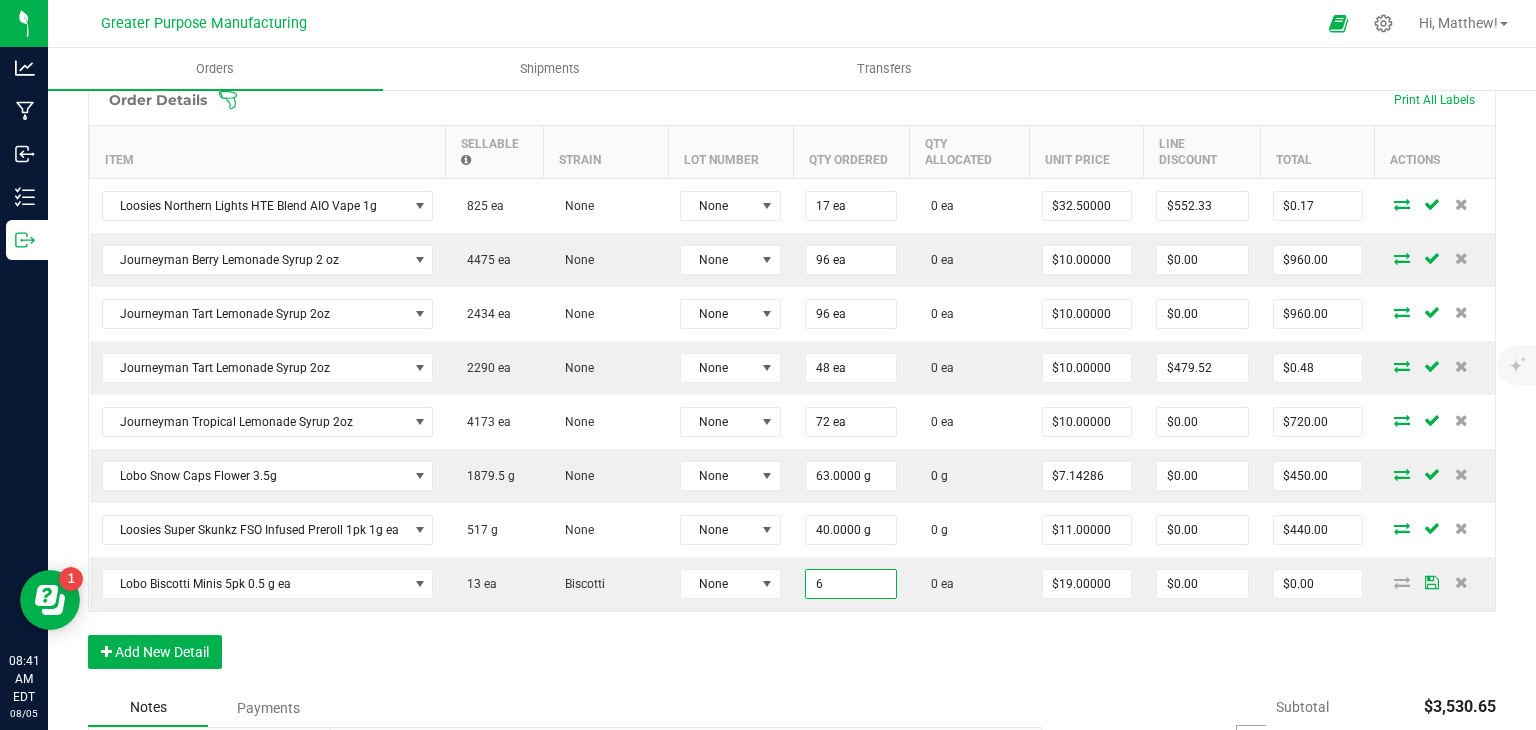 type on "$114.00" 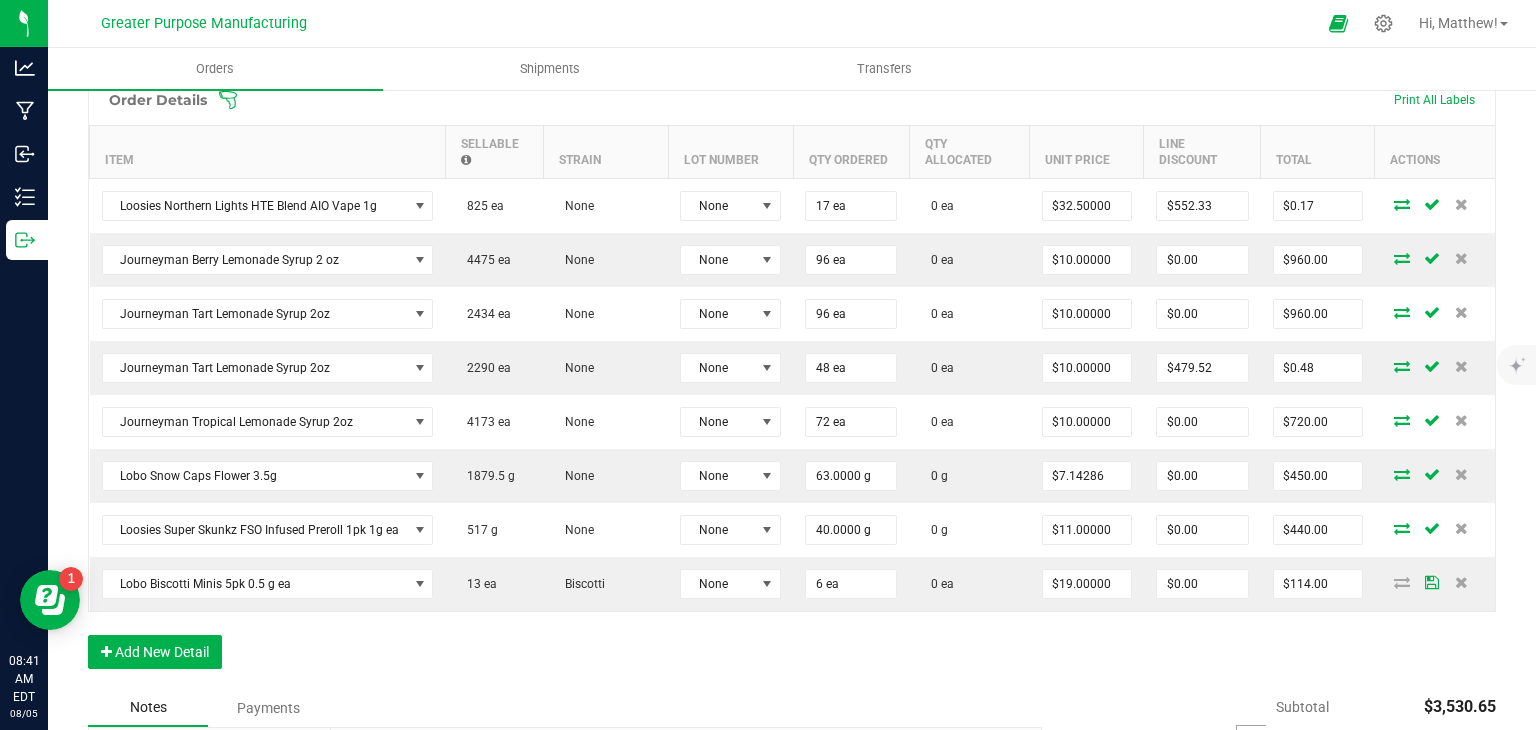 click on "Order Details Print All Labels Item  Sellable  Strain  Lot Number  Qty Ordered Qty Allocated Unit Price Line Discount Total Actions Loosies Northern Lights HTE Blend AIO Vape 1g  825 ea   None  None 17 ea  0 ea  $32.50000 $552.33 $0.17 Journeyman Berry Lemonade Syrup 2 oz  4475 ea   None  None 96 ea  0 ea  $10.00000 $0.00 $960.00 Journeyman Tart Lemonade Syrup 2oz  2434 ea   None  None 96 ea  0 ea  $10.00000 $0.00 $960.00 Journeyman Tart Lemonade Syrup 2oz  2290 ea   None  None 48 ea  0 ea  $10.00000 $479.52 $0.48 Journeyman Tropical Lemonade Syrup 2oz  4173 ea   None  None 72 ea  0 ea  $10.00000 $0.00 $720.00 Lobo Snow Caps Flower 3.5g  1879.5 g   None  None 63.0000 g  0 g  $7.14286 $0.00 $450.00 Loosies Super Skunkz FSO Infused Preroll 1pk 1g ea  517 g   None  None 40.0000 g  0 g  $11.00000 $0.00 $440.00 Lobo Biscotti Minis 5pk 0.5 g ea  13 ea   Biscotti  None 6 ea  0 ea  $19.00000 $0.00 $114.00" at bounding box center [792, 381] 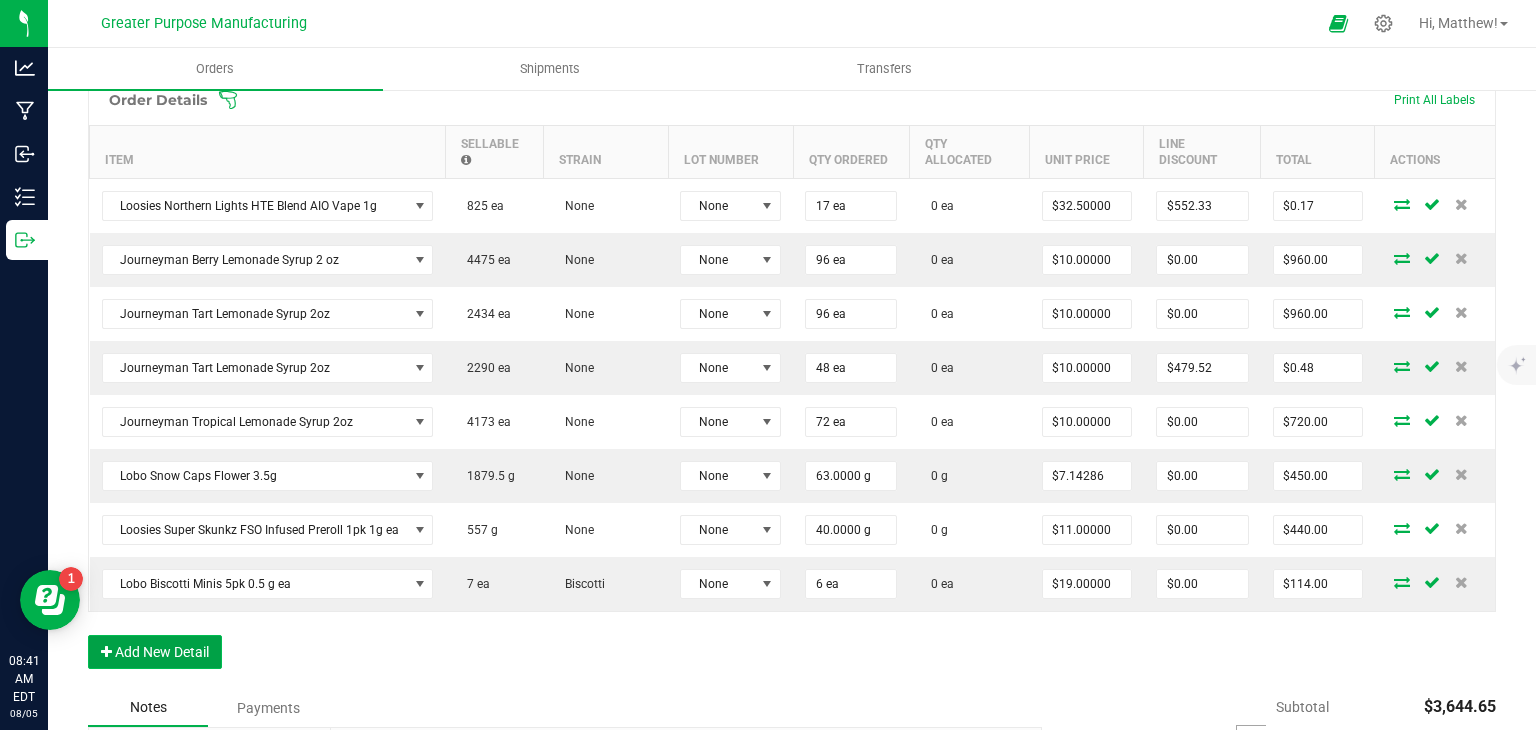 click on "Add New Detail" at bounding box center (155, 652) 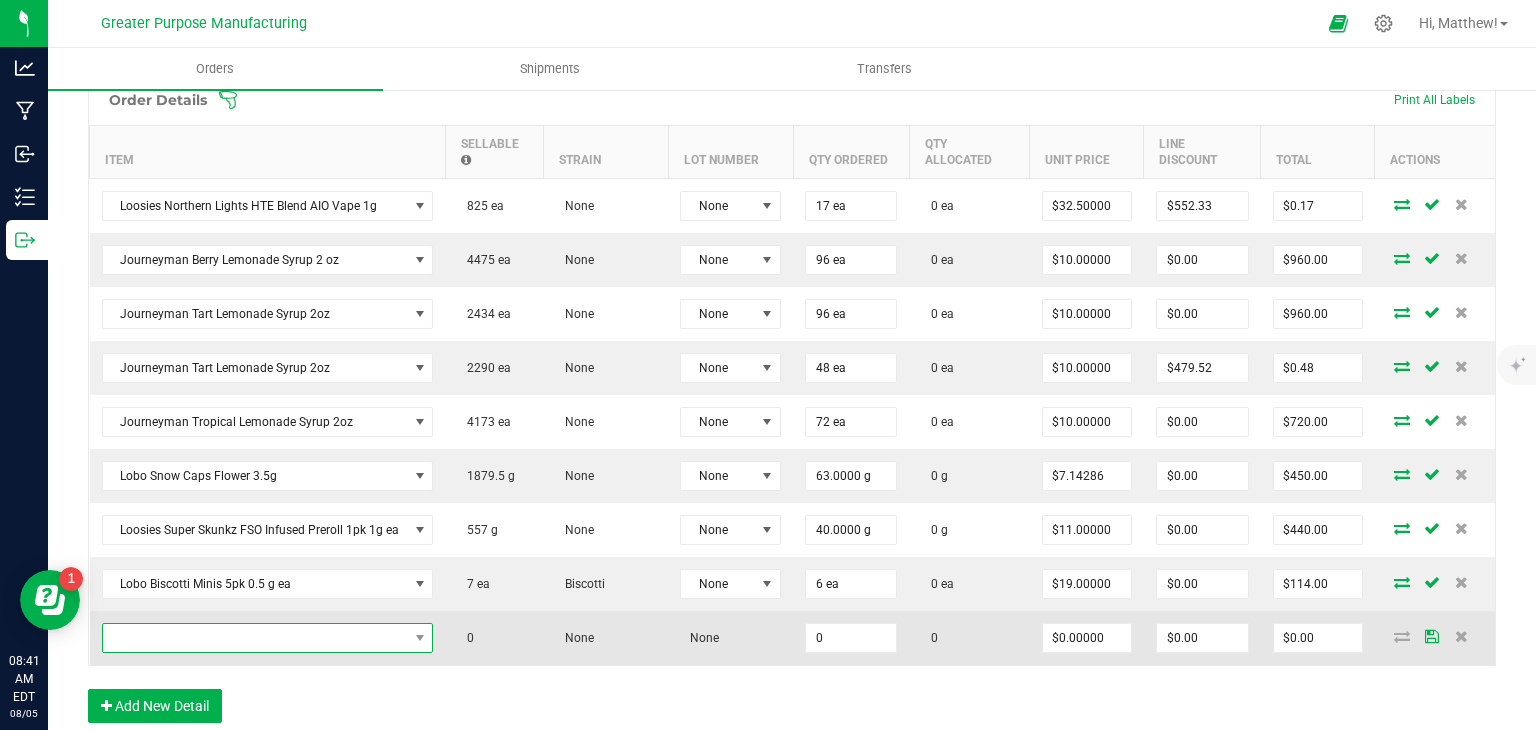 click at bounding box center (255, 638) 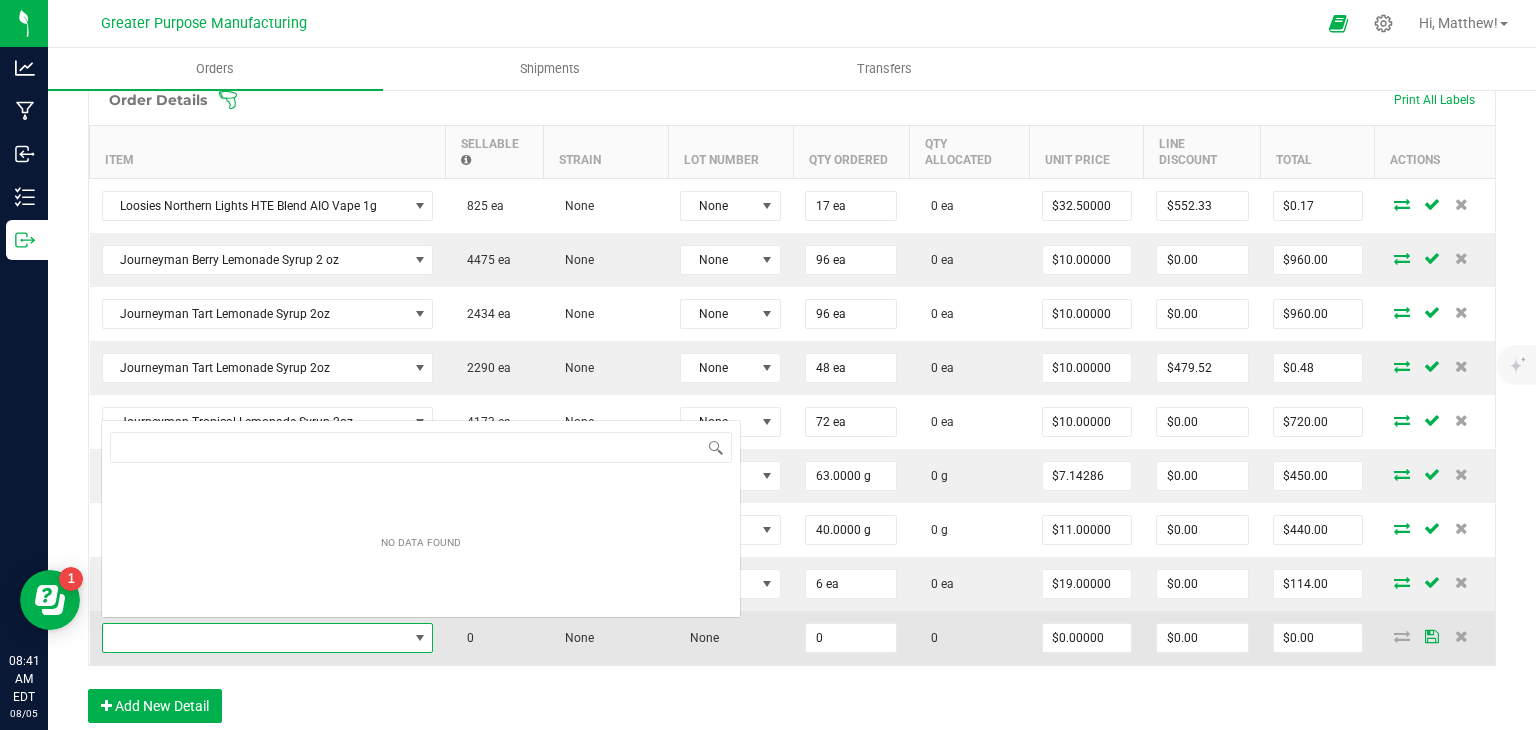 scroll, scrollTop: 0, scrollLeft: 0, axis: both 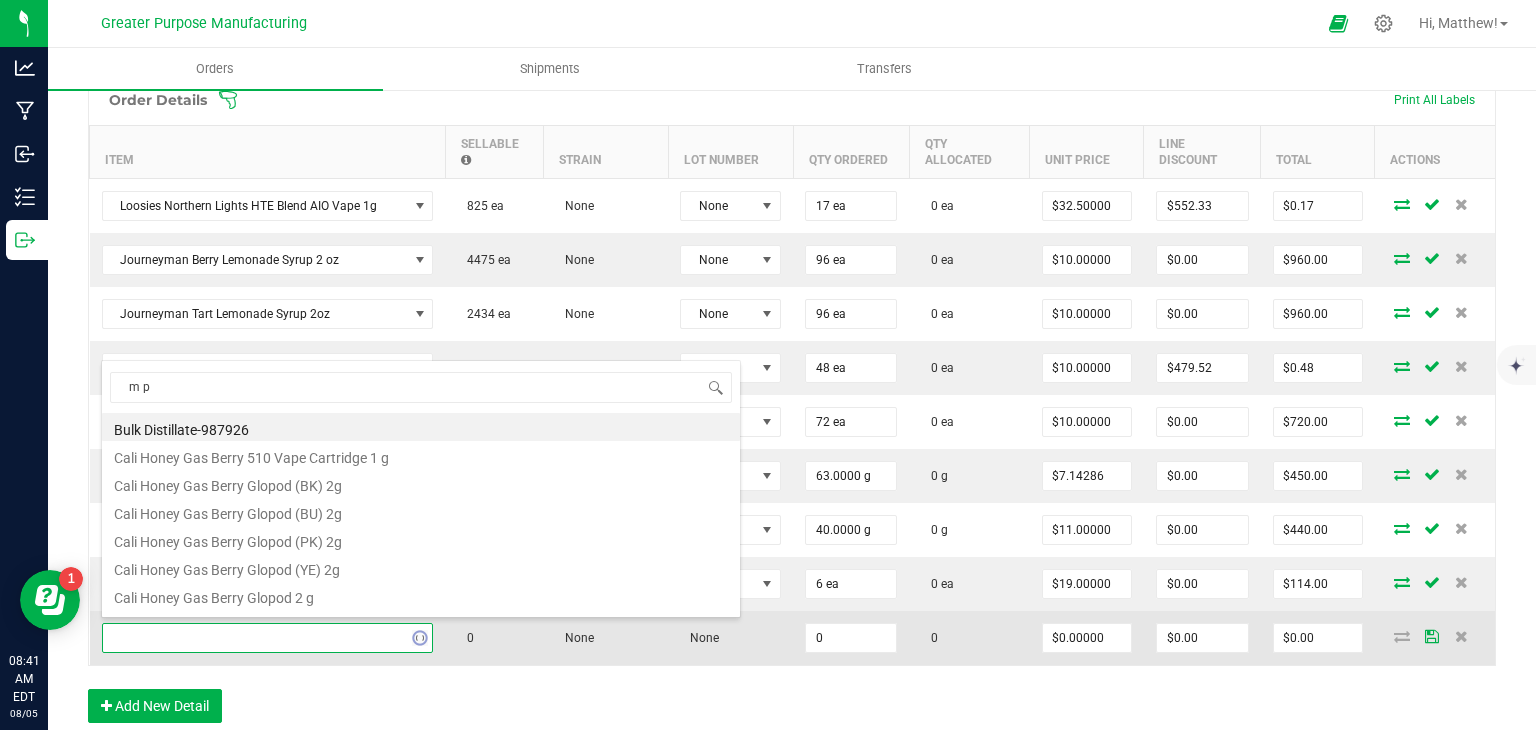 type on "m pr" 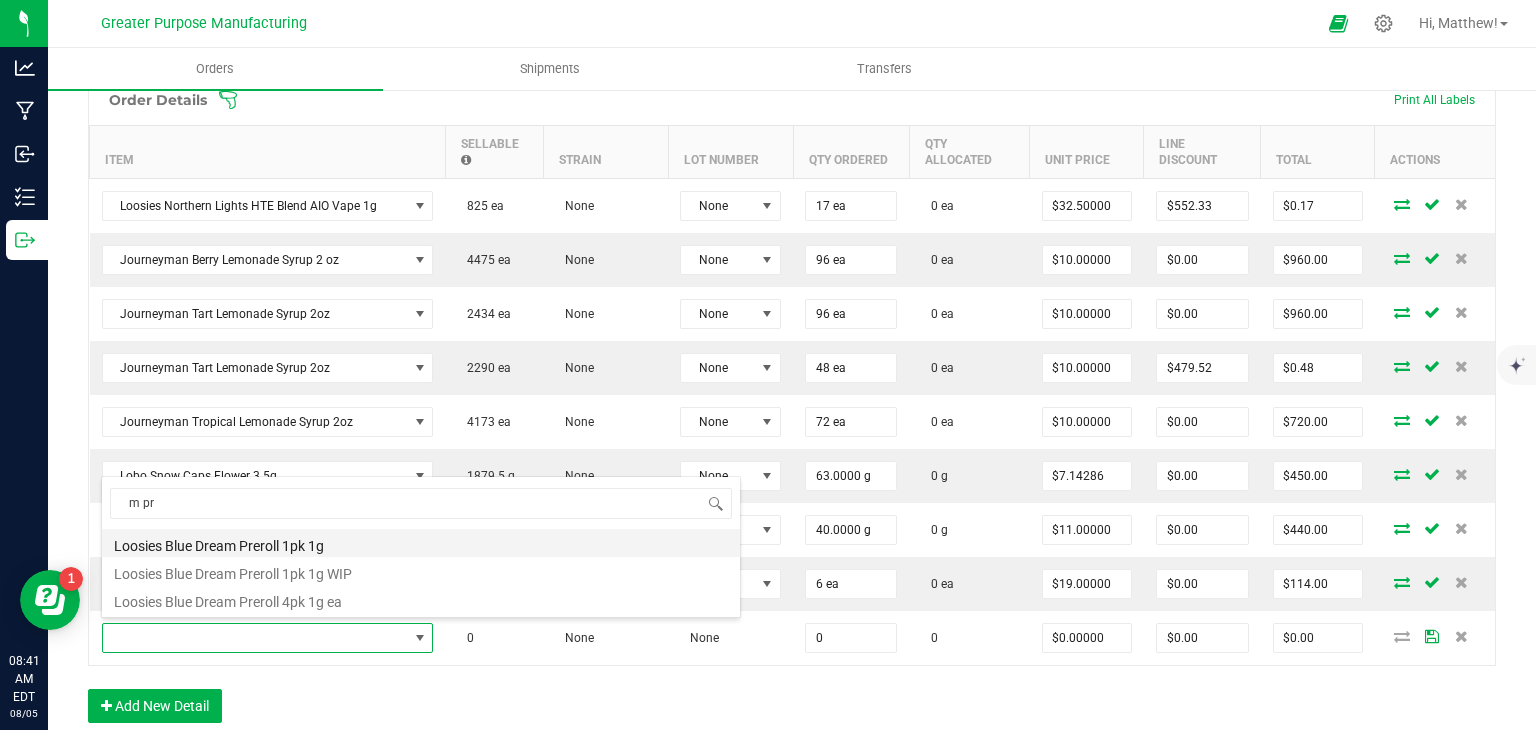 click on "Loosies Blue Dream Preroll 1pk 1g" at bounding box center [421, 543] 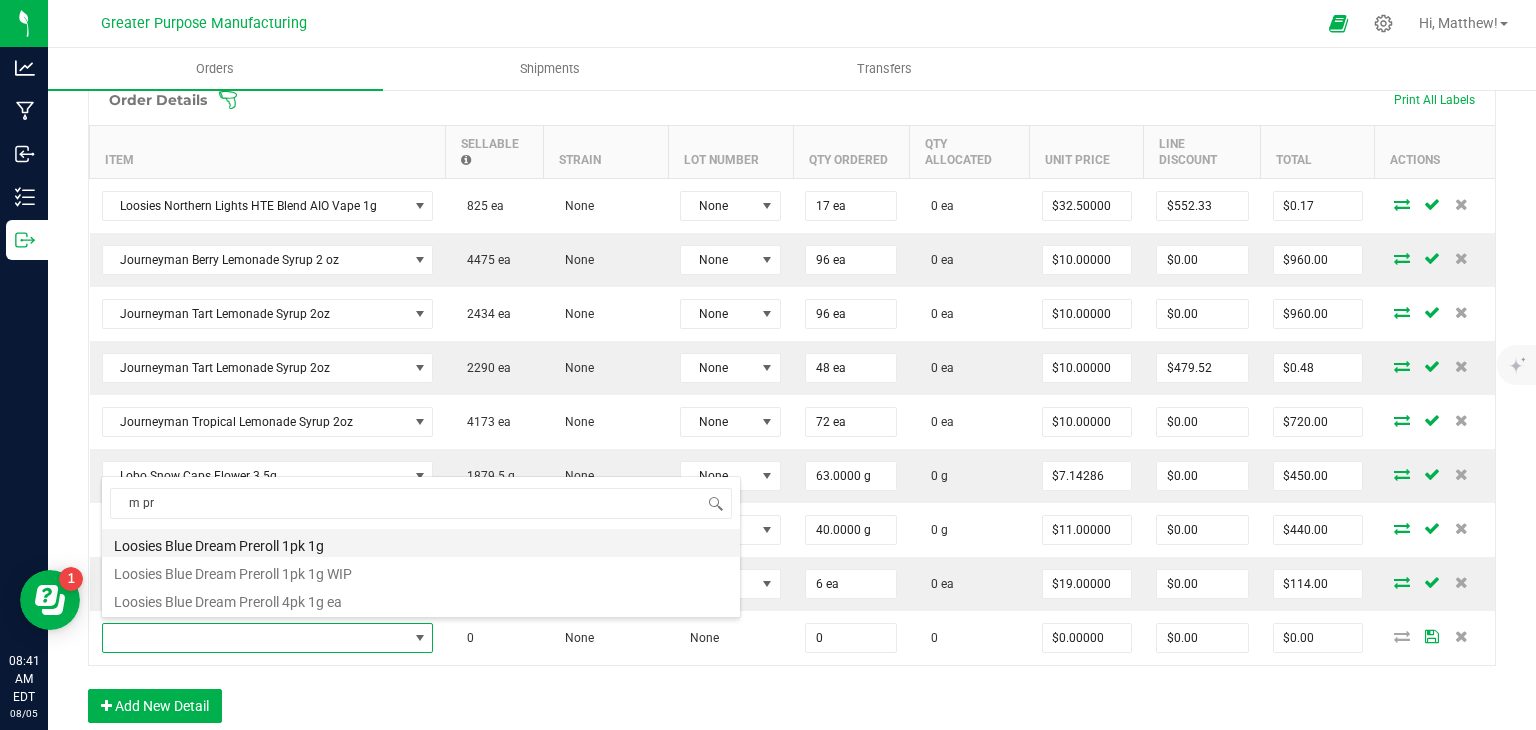 type on "0 ea" 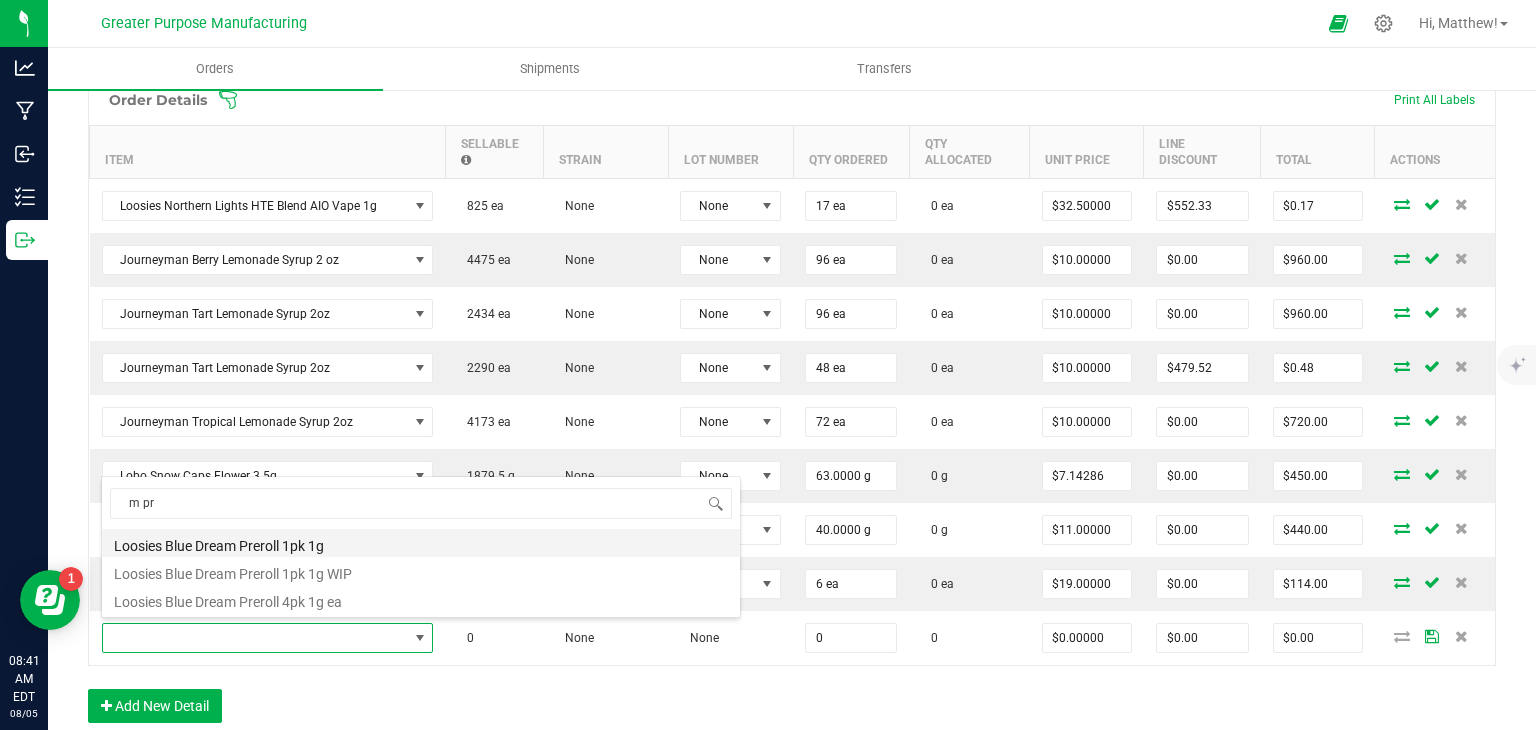 type on "$6.50000" 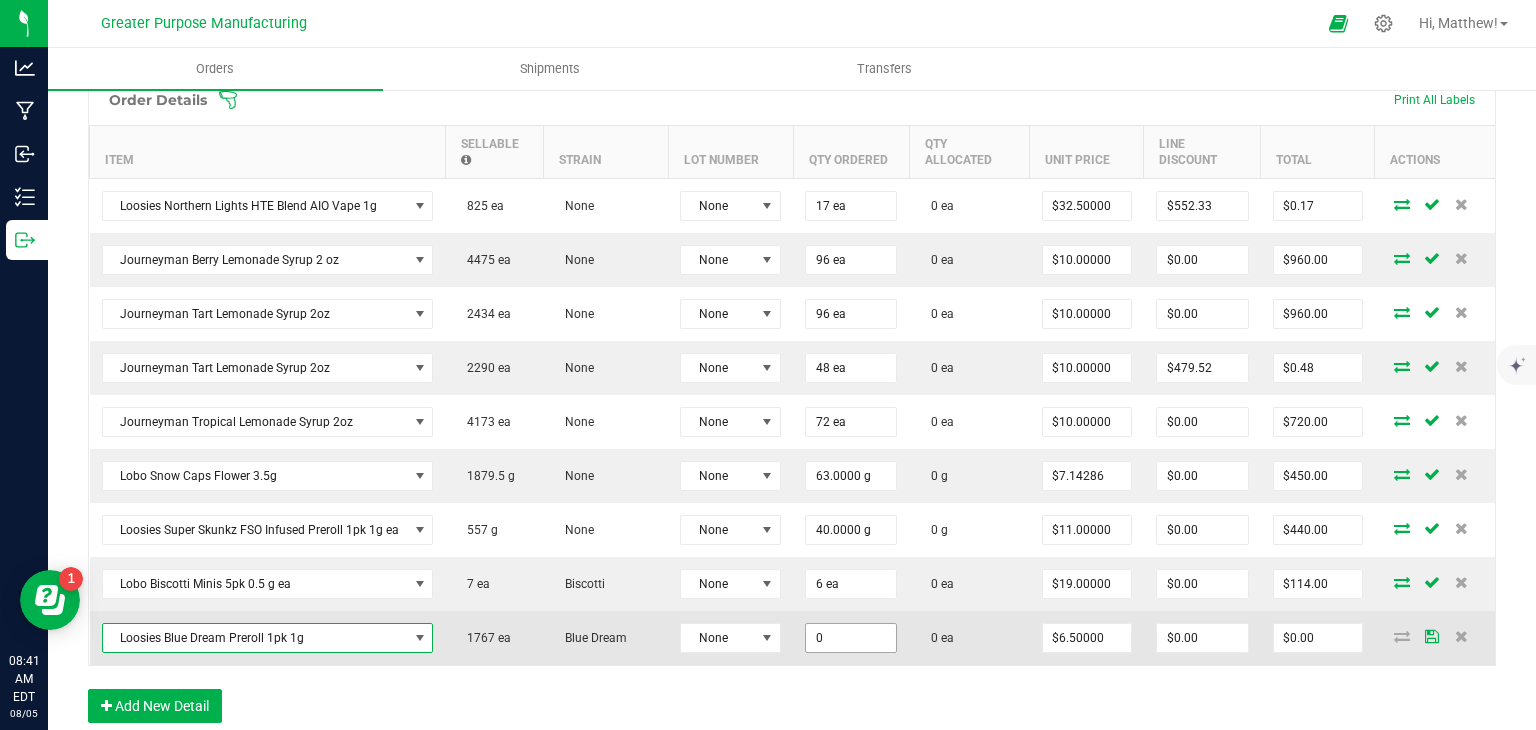 click on "0" at bounding box center (851, 638) 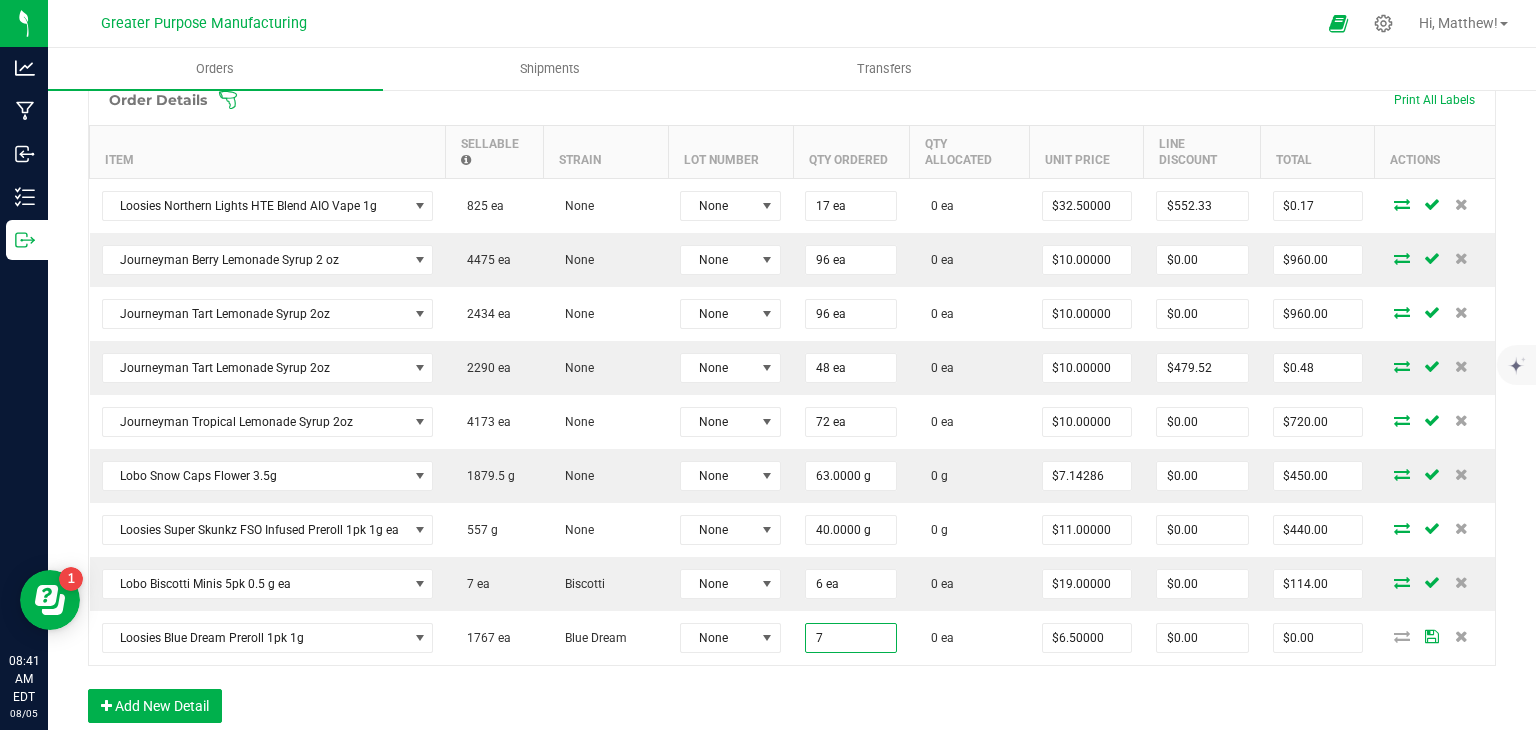 type on "7 ea" 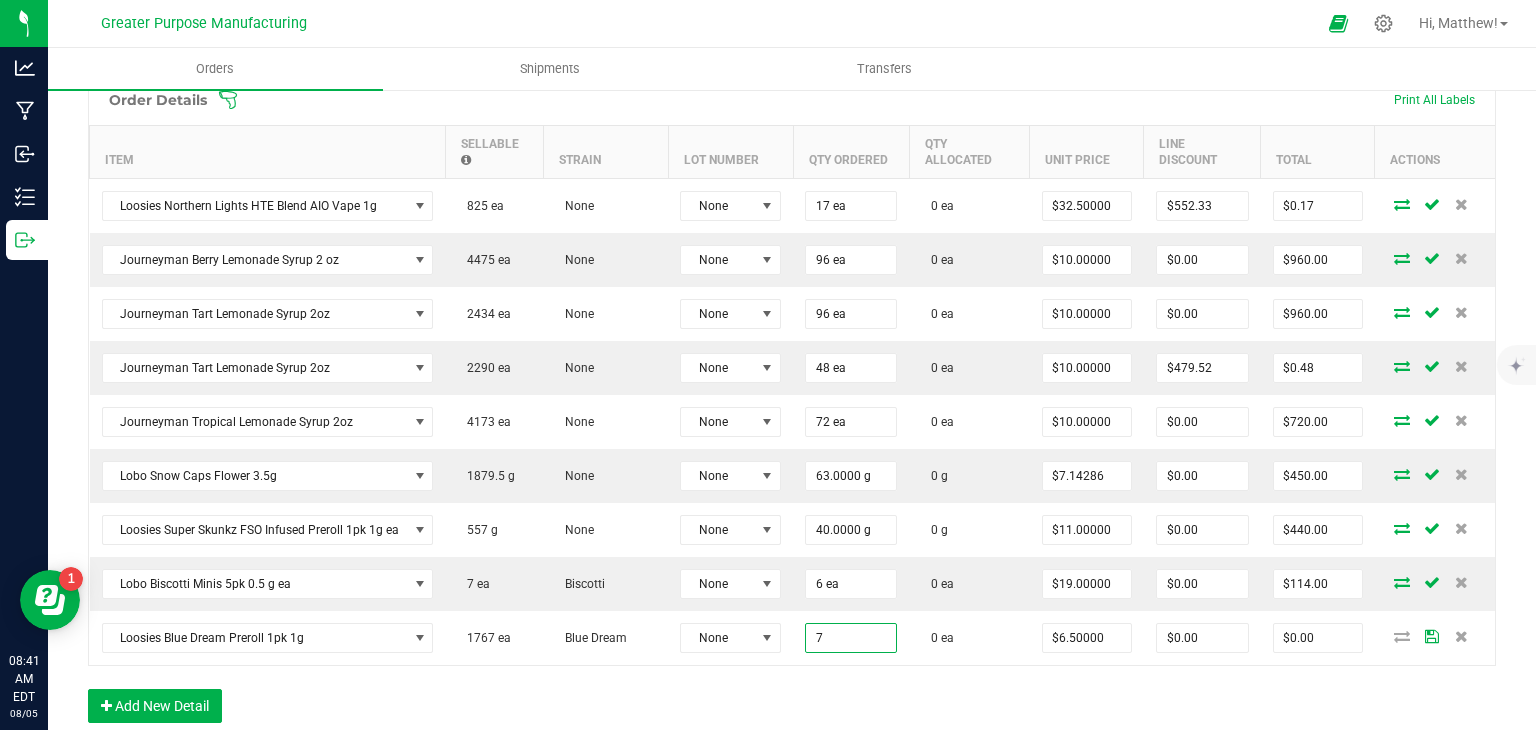type on "$45.50" 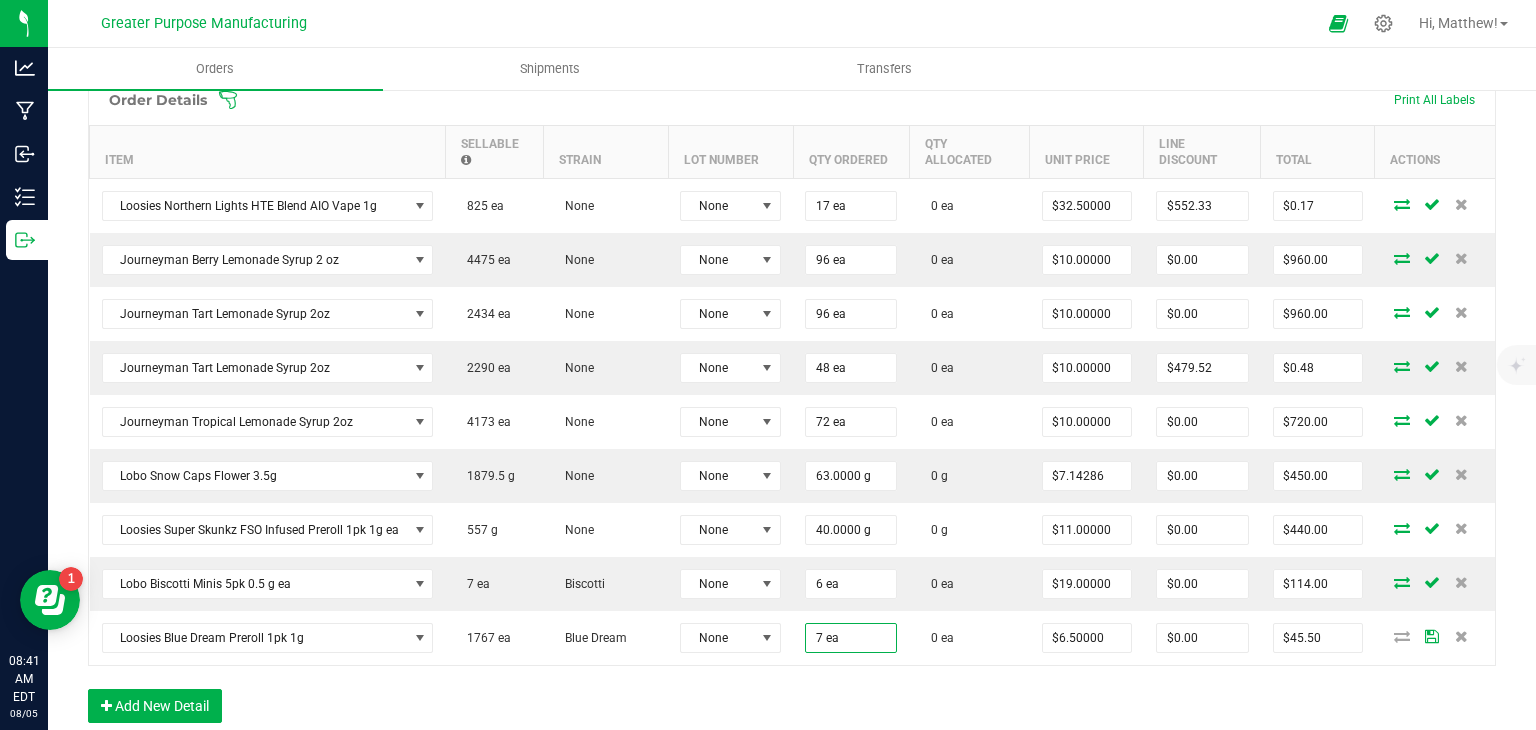 click on "Order Details Print All Labels Item  Sellable  Strain  Lot Number  Qty Ordered Qty Allocated Unit Price Line Discount Total Actions Loosies Northern Lights HTE Blend AIO Vape 1g  825 ea   None  None 17 ea  0 ea  $32.50000 $552.33 $0.17 Journeyman Berry Lemonade Syrup 2 oz  4475 ea   None  None 96 ea  0 ea  $10.00000 $0.00 $960.00 Journeyman Tart Lemonade Syrup 2oz  2434 ea   None  None 96 ea  0 ea  $10.00000 $0.00 $960.00 Journeyman Tart Lemonade Syrup 2oz  2290 ea   None  None 48 ea  0 ea  $10.00000 $479.52 $0.48 Journeyman Tropical Lemonade Syrup 2oz  4173 ea   None  None 72 ea  0 ea  $10.00000 $0.00 $720.00 Lobo Snow Caps Flower 3.5g  1879.5 g   None  None 63.0000 g  0 g  $7.14286 $0.00 $450.00 Loosies Super Skunkz FSO Infused Preroll 1pk 1g ea  557 g   None  None 40.0000 g  0 g  $11.00000 $0.00 $440.00 Lobo Biscotti Minis 5pk 0.5 g ea  7 ea   Biscotti  None 6 ea  0 ea  $19.00000 $0.00 $114.00 Loosies Blue Dream Preroll 1pk 1g  1767 ea   Blue Dream  None 7 ea  0 ea  $0.00" at bounding box center (792, 408) 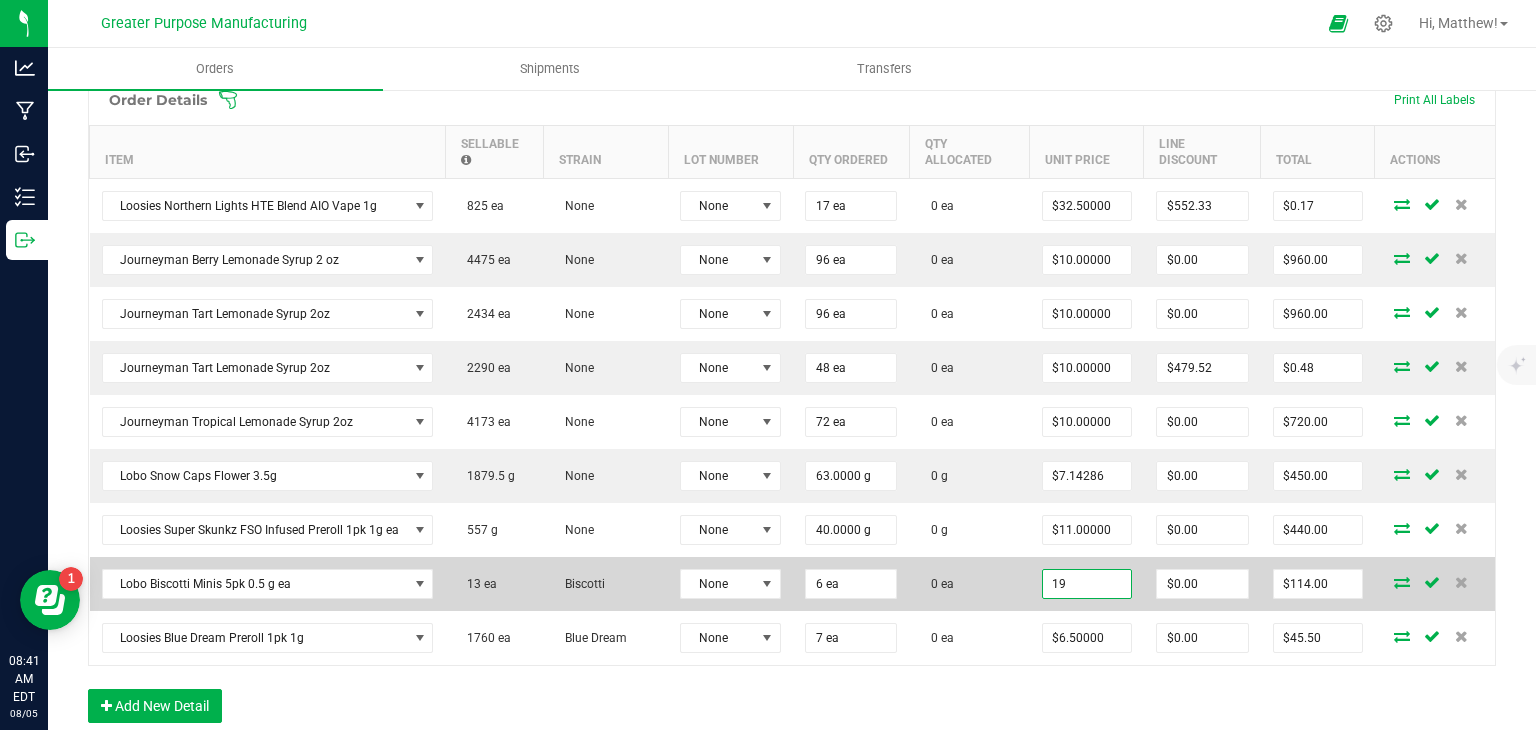 click on "19" at bounding box center (1087, 584) 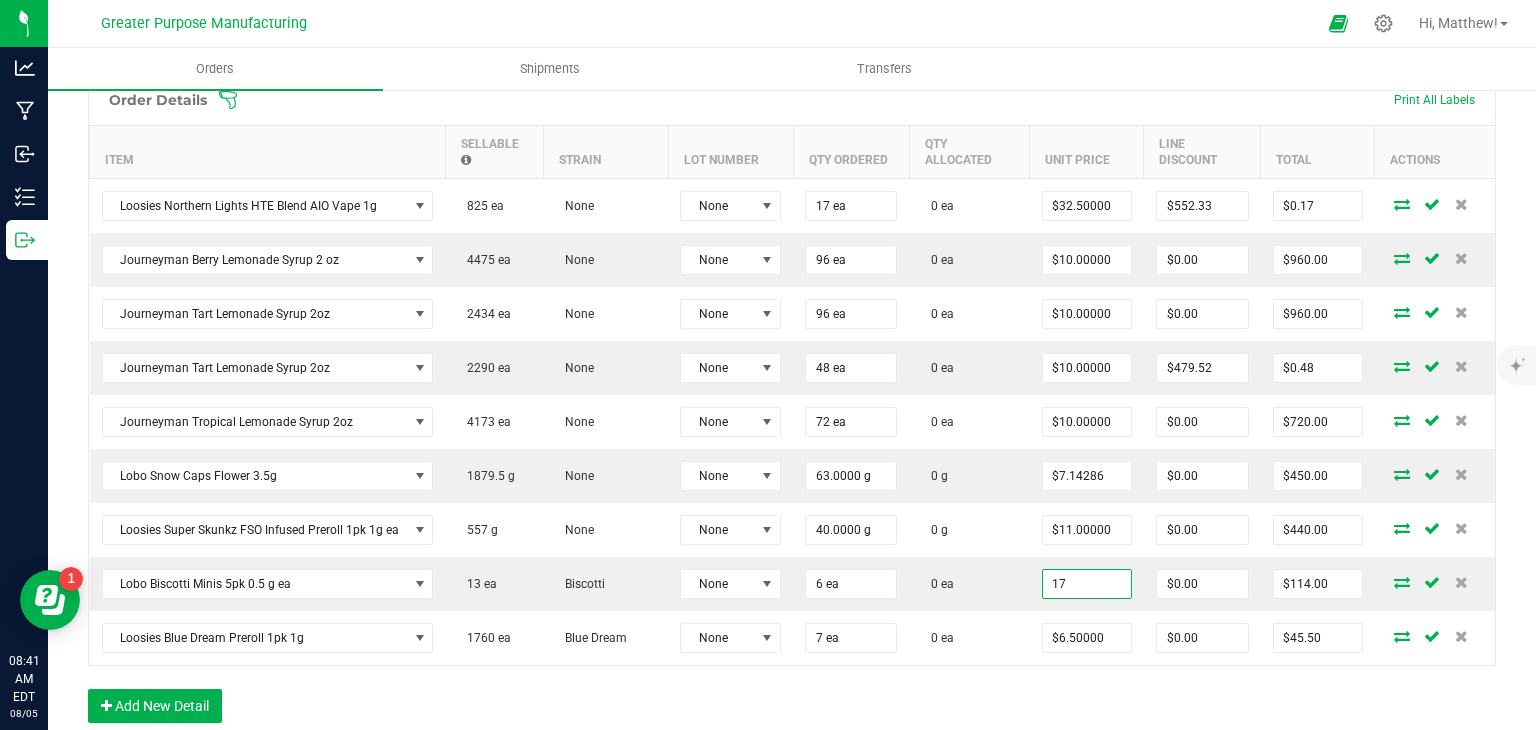 type on "$17.00000" 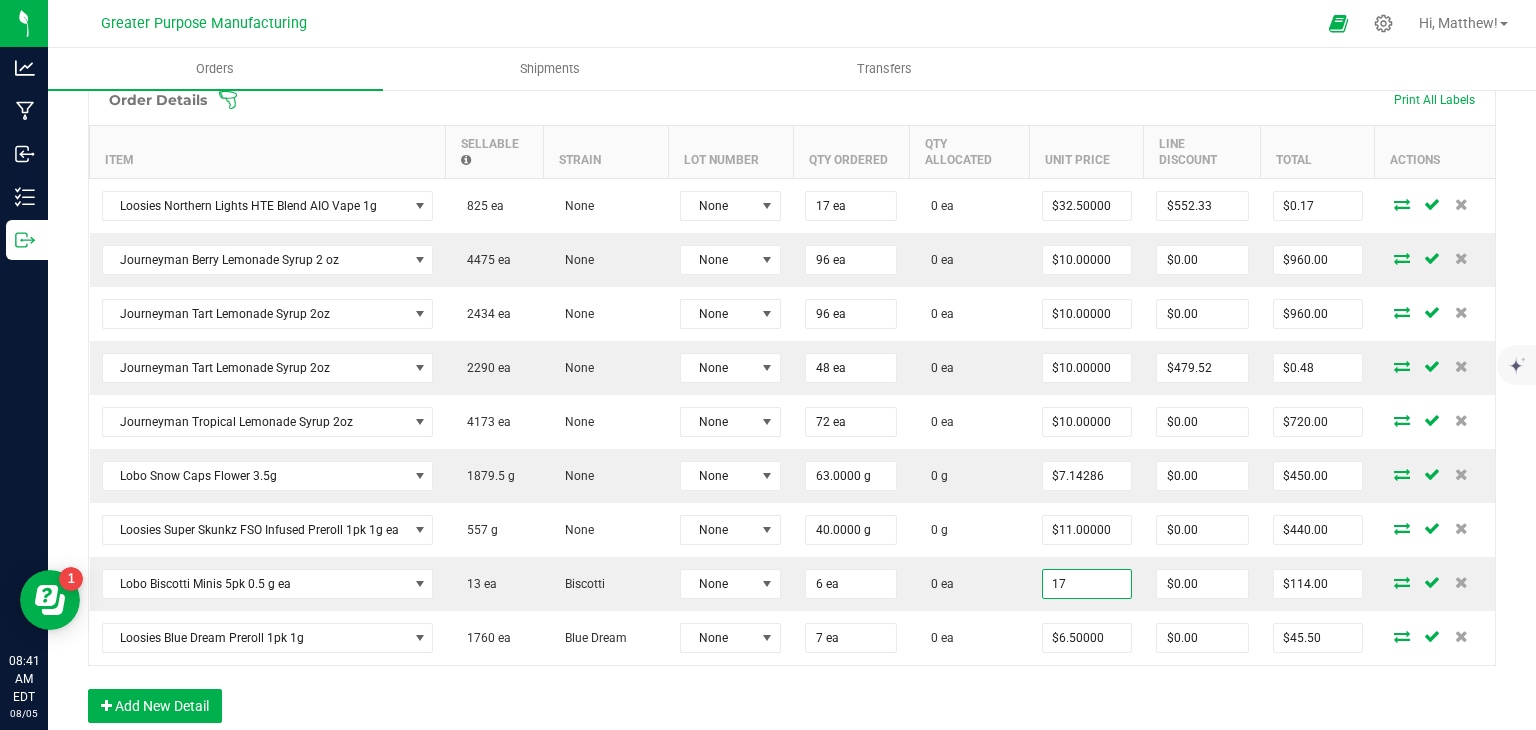 type on "$102.00" 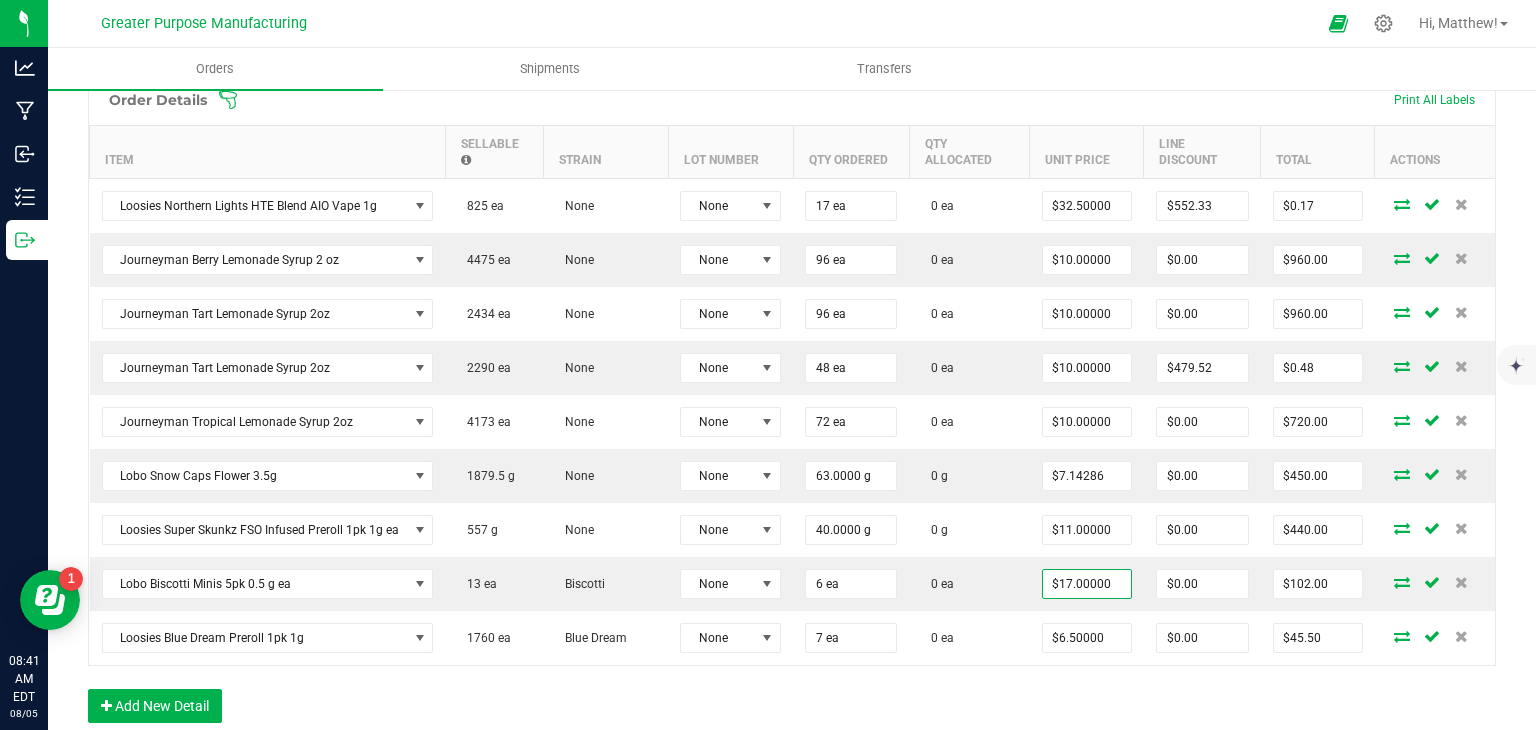 click on "Order Details Print All Labels Item  Sellable  Strain  Lot Number  Qty Ordered Qty Allocated Unit Price Line Discount Total Actions Loosies Northern Lights HTE Blend AIO Vape 1g  825 ea   None  None 17 ea  0 ea  $32.50000 $552.33 $0.17 Journeyman Berry Lemonade Syrup 2 oz  4475 ea   None  None 96 ea  0 ea  $10.00000 $0.00 $960.00 Journeyman Tart Lemonade Syrup 2oz  2434 ea   None  None 96 ea  0 ea  $10.00000 $0.00 $960.00 Journeyman Tart Lemonade Syrup 2oz  2290 ea   None  None 48 ea  0 ea  $10.00000 $479.52 $0.48 Journeyman Tropical Lemonade Syrup 2oz  4173 ea   None  None 72 ea  0 ea  $10.00000 $0.00 $720.00 Lobo Snow Caps Flower 3.5g  1879.5 g   None  None 63.0000 g  0 g  $7.14286 $0.00 $450.00 Loosies Super Skunkz FSO Infused Preroll 1pk 1g ea  557 g   None  None 40.0000 g  0 g  $11.00000 $0.00 $440.00 Lobo Biscotti Minis 5pk 0.5 g ea  13 ea   Biscotti  None 6 ea  0 ea  $17.00000 $0.00 $102.00 Loosies Blue Dream Preroll 1pk 1g  1760 ea   Blue Dream  None 7 ea  0 ea  $0.00" at bounding box center (792, 408) 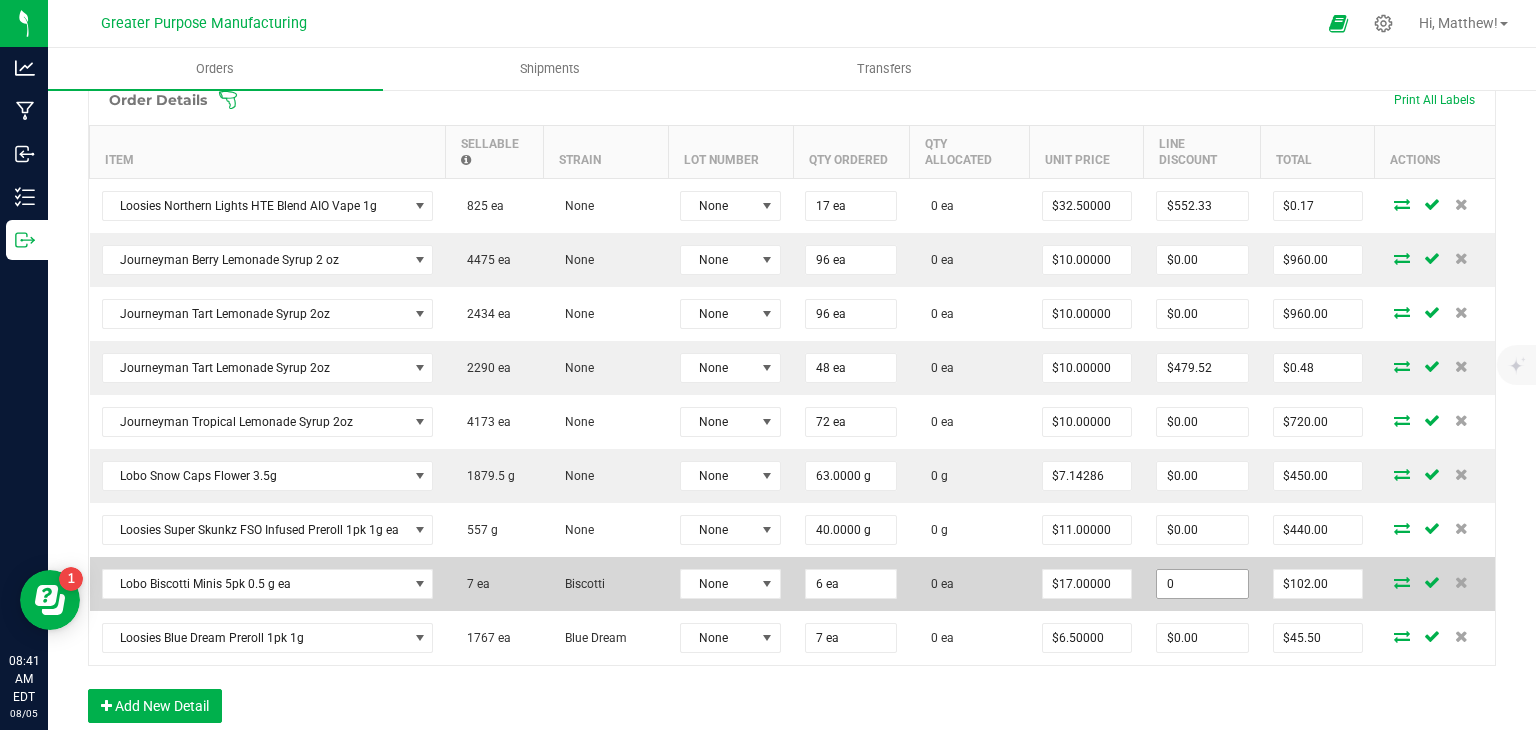 click on "0" at bounding box center [1202, 584] 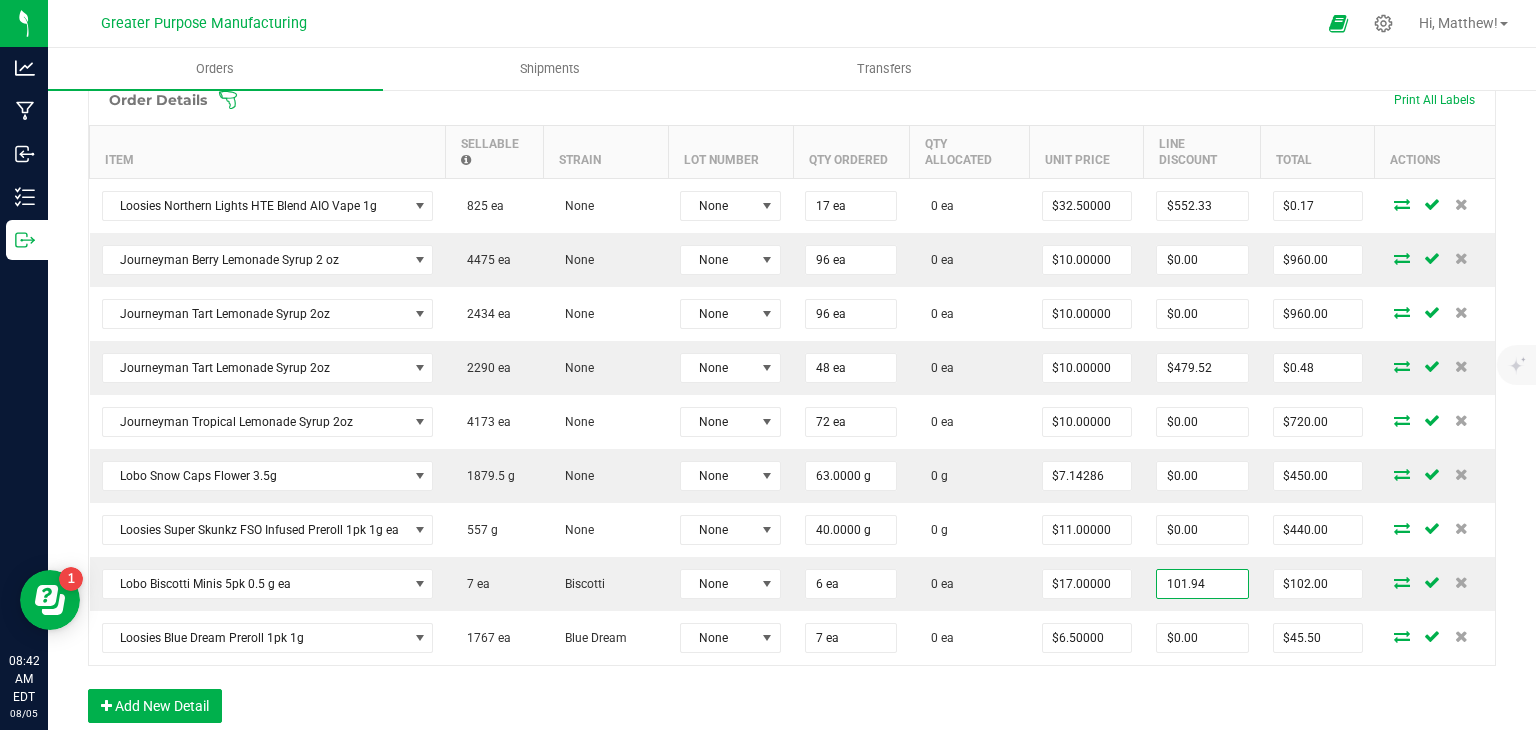 type on "$101.94" 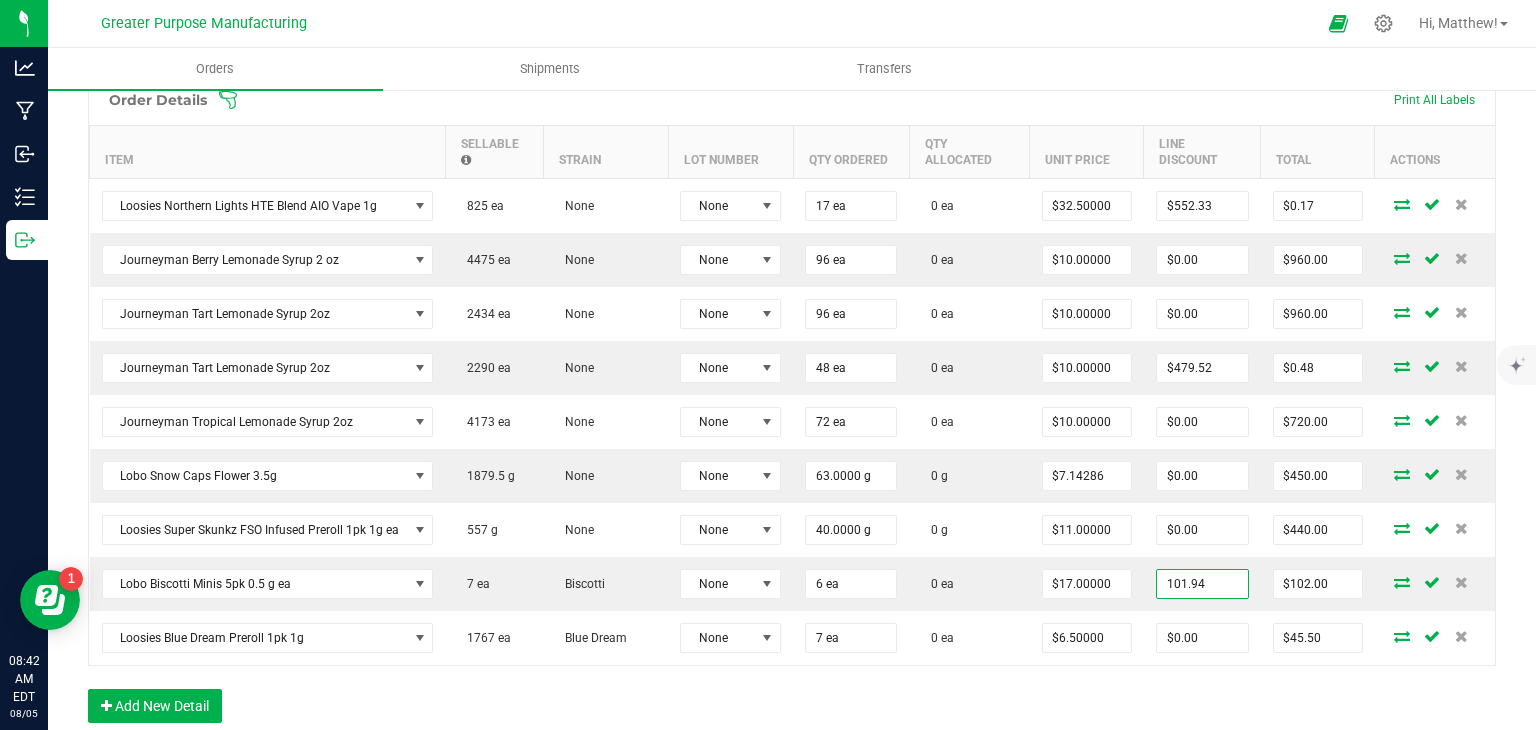 type on "$0.06" 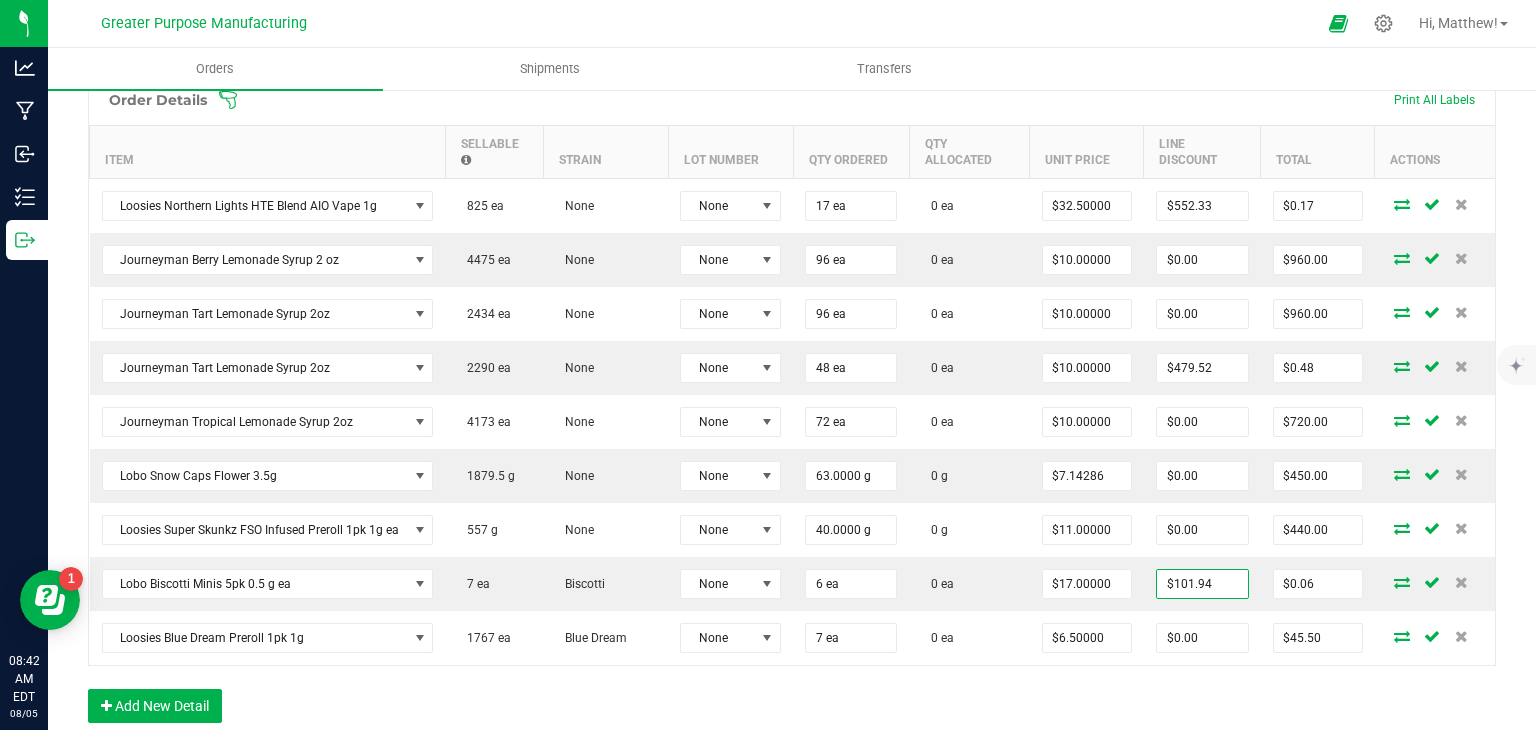 click on "Order Details Print All Labels Item  Sellable  Strain  Lot Number  Qty Ordered Qty Allocated Unit Price Line Discount Total Actions Loosies Northern Lights HTE Blend AIO Vape 1g  825 ea   None  None 17 ea  0 ea  $32.50000 $552.33 $0.17 Journeyman Berry Lemonade Syrup 2 oz  4475 ea   None  None 96 ea  0 ea  $10.00000 $0.00 $960.00 Journeyman Tart Lemonade Syrup 2oz  2434 ea   None  None 96 ea  0 ea  $10.00000 $0.00 $960.00 Journeyman Tart Lemonade Syrup 2oz  2290 ea   None  None 48 ea  0 ea  $10.00000 $479.52 $0.48 Journeyman Tropical Lemonade Syrup 2oz  4173 ea   None  None 72 ea  0 ea  $10.00000 $0.00 $720.00 Lobo Snow Caps Flower 3.5g  1879.5 g   None  None 63.0000 g  0 g  $7.14286 $0.00 $450.00 Loosies Super Skunkz FSO Infused Preroll 1pk 1g ea  557 g   None  None 40.0000 g  0 g  $11.00000 $0.00 $440.00 Lobo Biscotti Minis 5pk 0.5 g ea  7 ea   Biscotti  None 6 ea  0 ea  $17.00000 $101.94 $0.06 Loosies Blue Dream Preroll 1pk 1g  1767 ea   Blue Dream  None 7 ea  0 ea  $0.00" at bounding box center (792, 408) 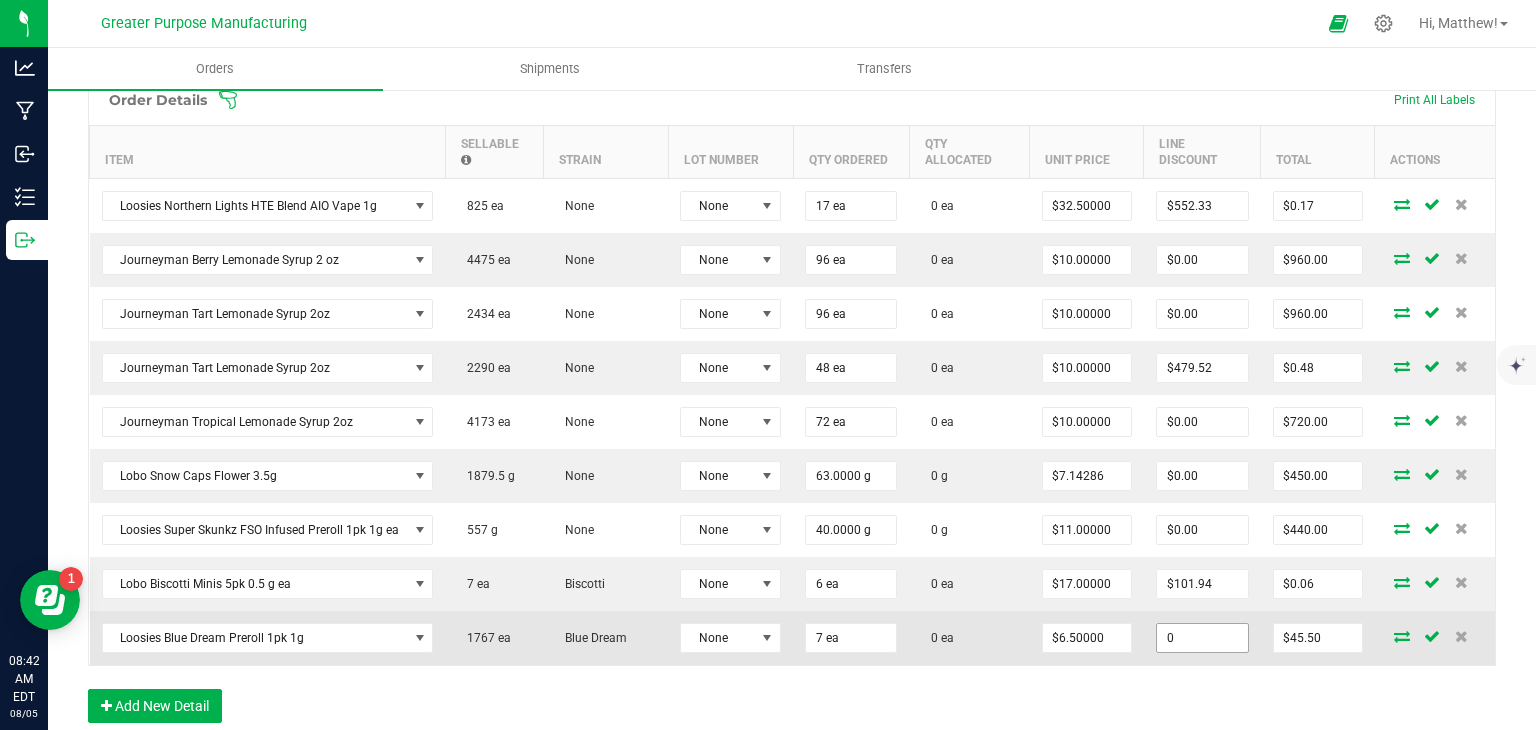 click on "0" at bounding box center (1202, 638) 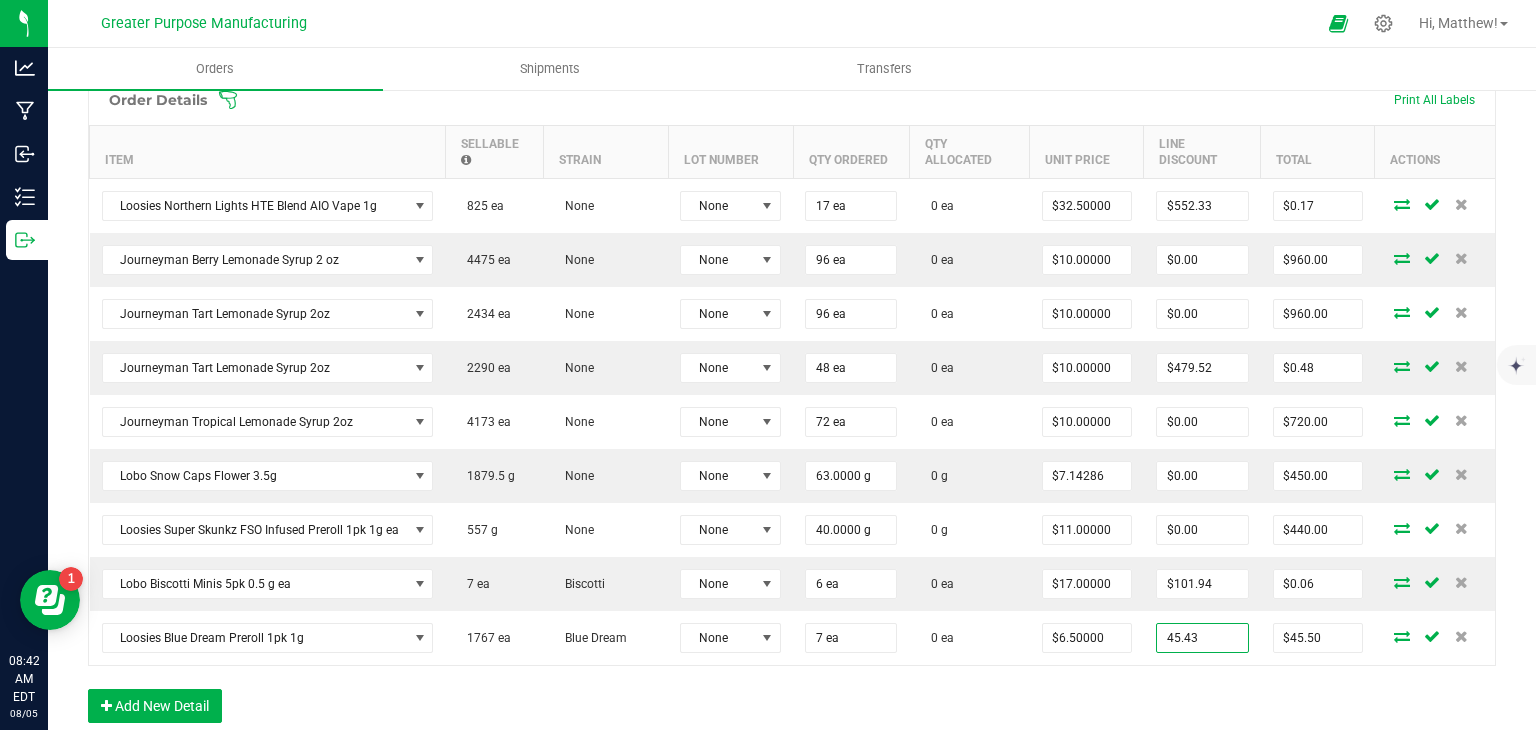 type on "$45.43" 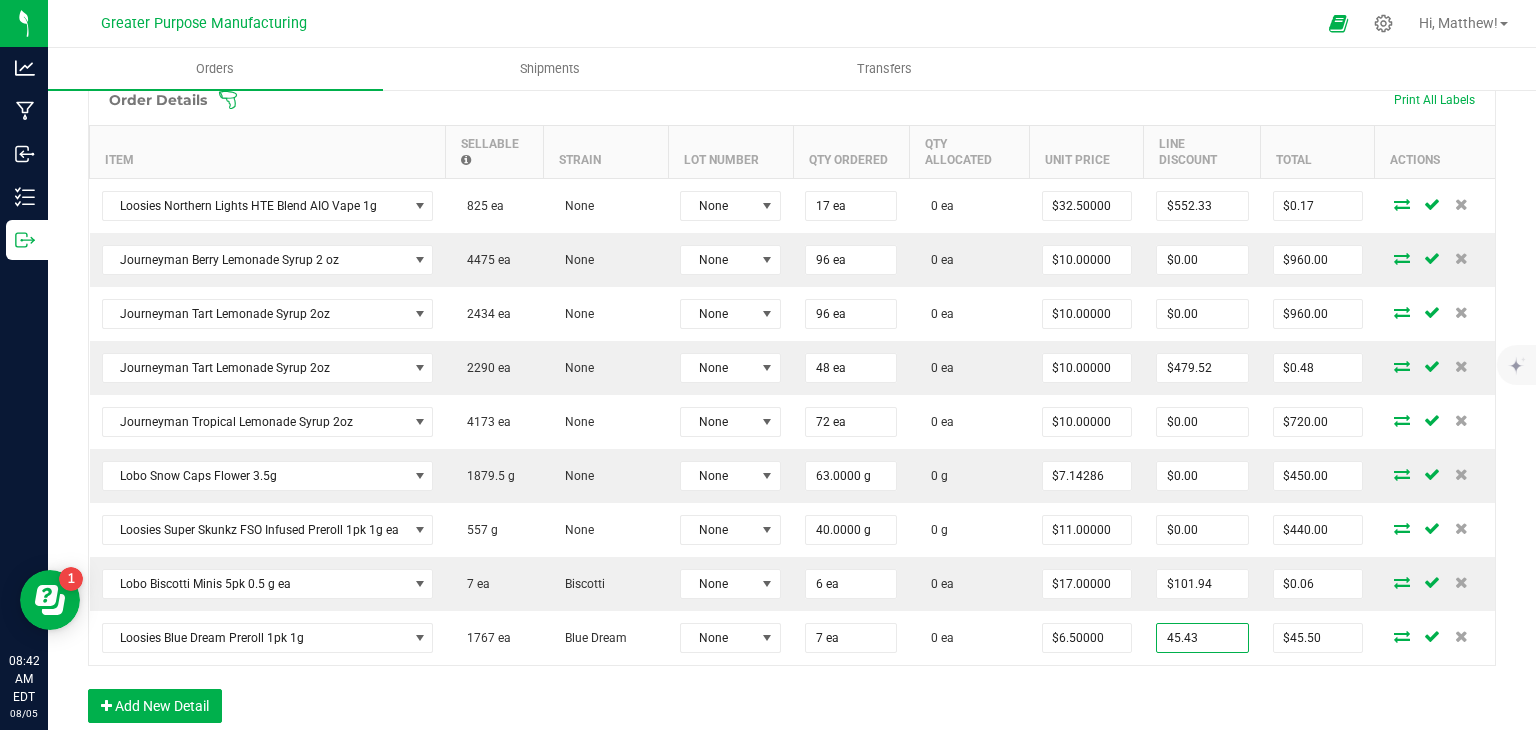 type on "$0.07" 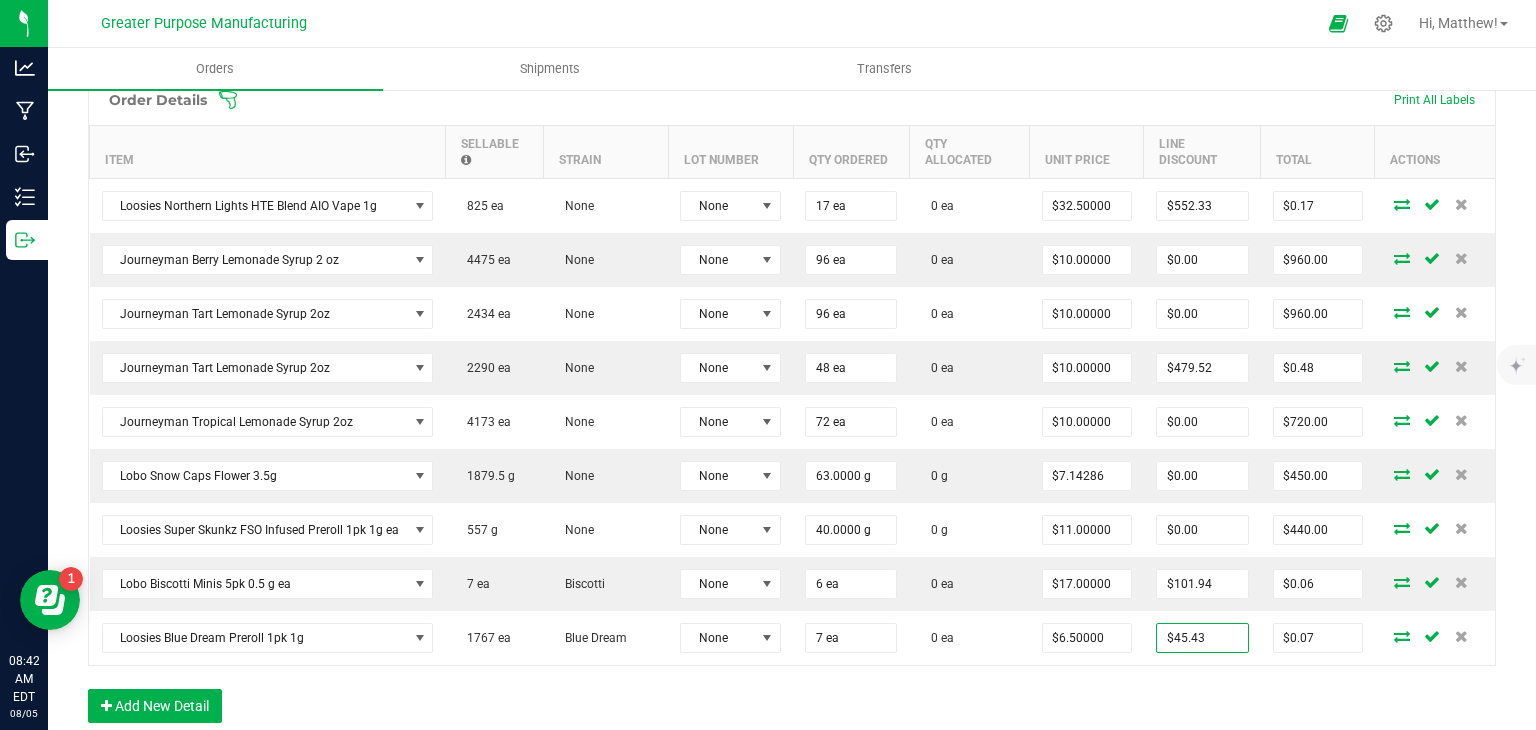 click on "Order Details Print All Labels Item  Sellable  Strain  Lot Number  Qty Ordered Qty Allocated Unit Price Line Discount Total Actions Loosies Northern Lights HTE Blend AIO Vape 1g  825 ea   None  None 17 ea  0 ea  $32.50000 $552.33 $0.17 Journeyman Berry Lemonade Syrup 2 oz  4475 ea   None  None 96 ea  0 ea  $10.00000 $0.00 $960.00 Journeyman Tart Lemonade Syrup 2oz  2434 ea   None  None 96 ea  0 ea  $10.00000 $0.00 $960.00 Journeyman Tart Lemonade Syrup 2oz  2290 ea   None  None 48 ea  0 ea  $10.00000 $479.52 $0.48 Journeyman Tropical Lemonade Syrup 2oz  4173 ea   None  None 72 ea  0 ea  $10.00000 $0.00 $720.00 Lobo Snow Caps Flower 3.5g  1879.5 g   None  None 63.0000 g  0 g  $7.14286 $0.00 $450.00 Loosies Super Skunkz FSO Infused Preroll 1pk 1g ea  557 g   None  None 40.0000 g  0 g  $11.00000 $0.00 $440.00 Lobo Biscotti Minis 5pk 0.5 g ea  7 ea   Biscotti  None 6 ea  0 ea  $17.00000 $101.94 $0.06 Loosies Blue Dream Preroll 1pk 1g  1767 ea   Blue Dream  None 7 ea  0 ea  $45.43" at bounding box center (792, 408) 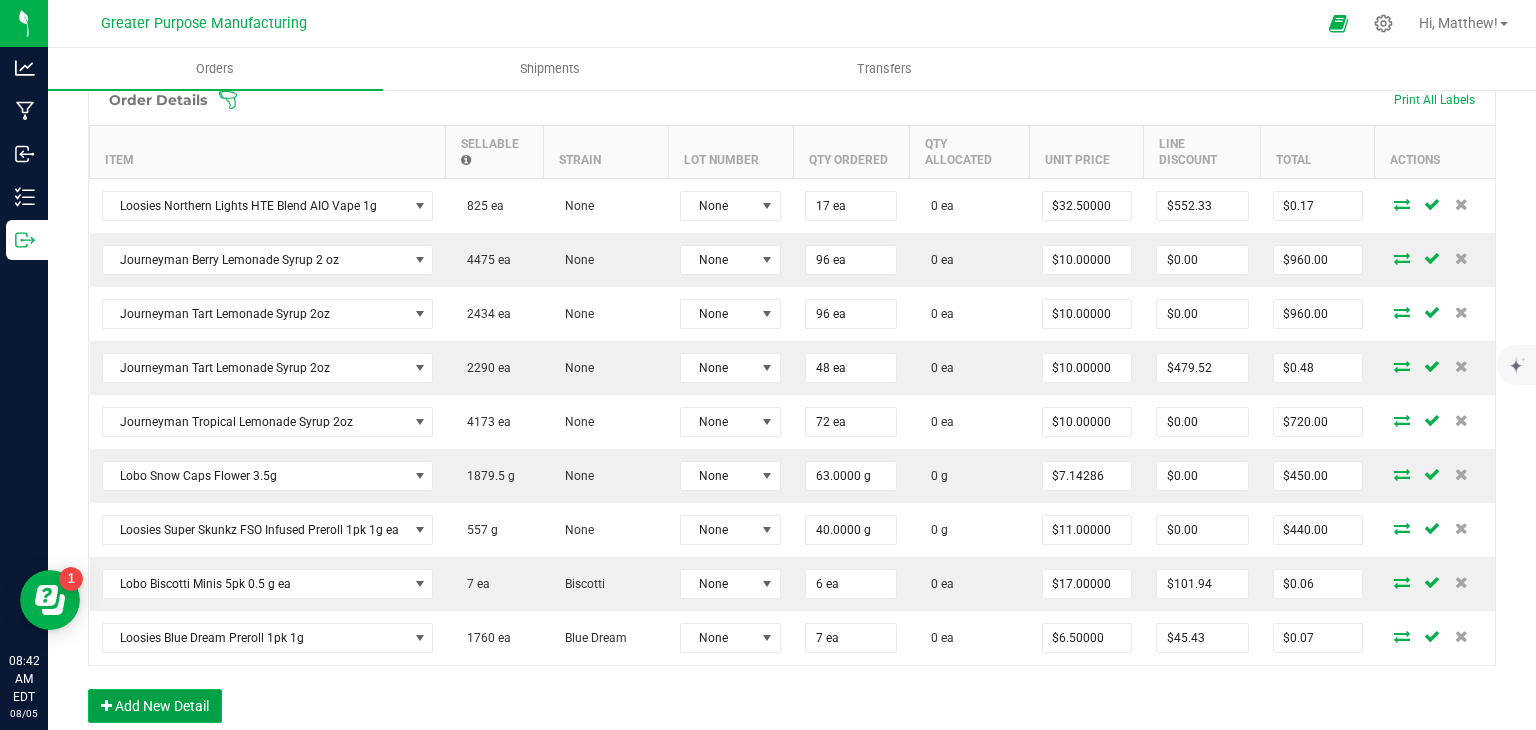 click on "Add New Detail" at bounding box center [155, 706] 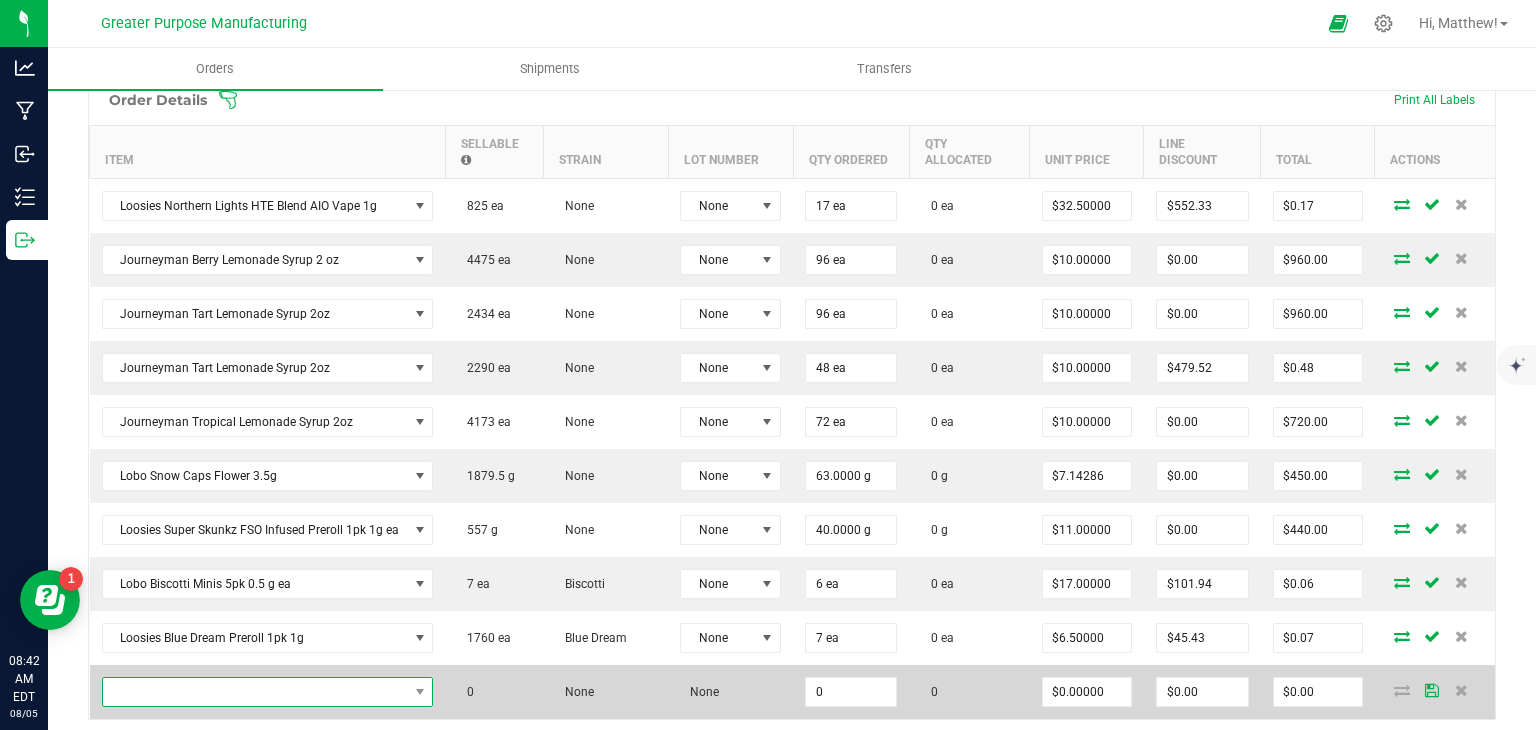 click at bounding box center (255, 692) 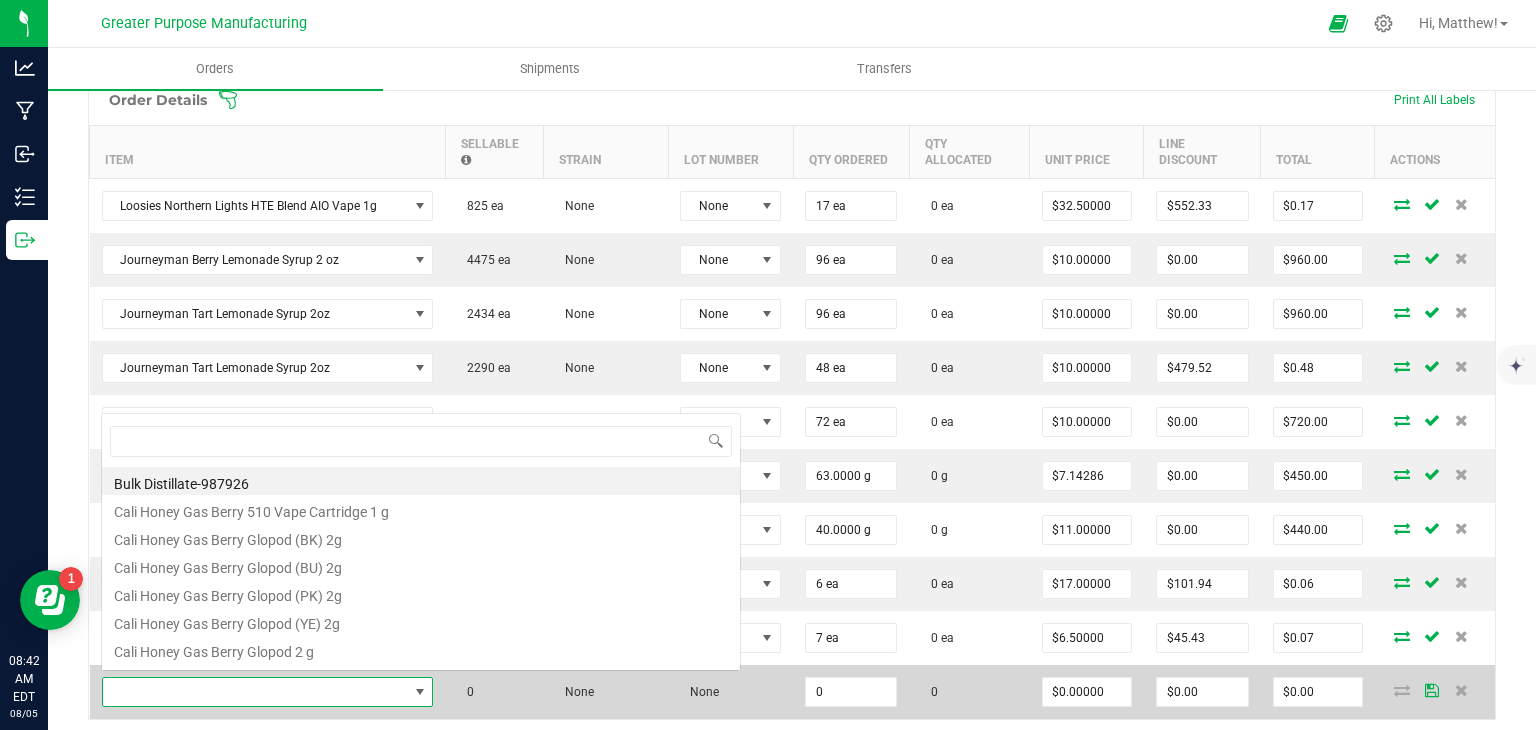 scroll, scrollTop: 0, scrollLeft: 0, axis: both 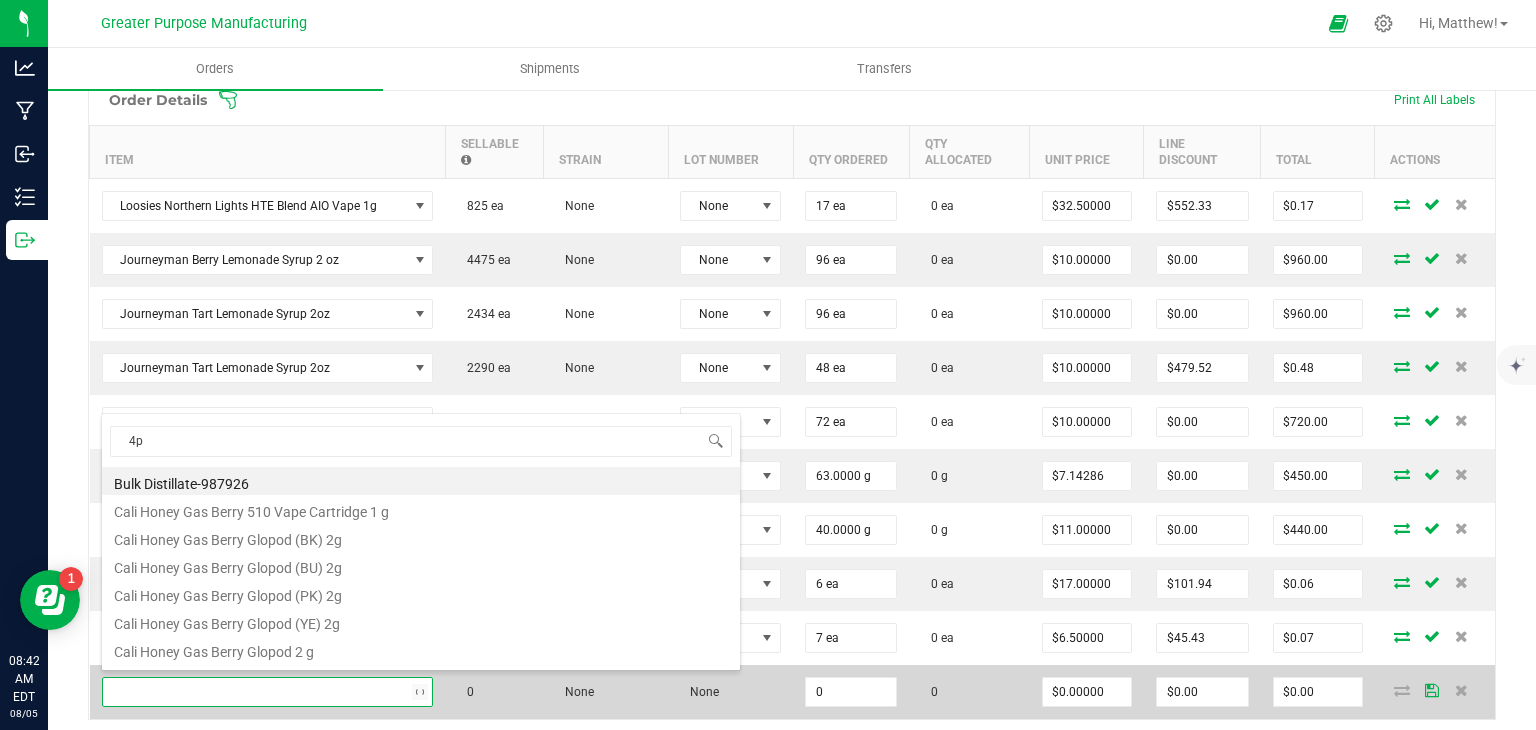 type on "4pk" 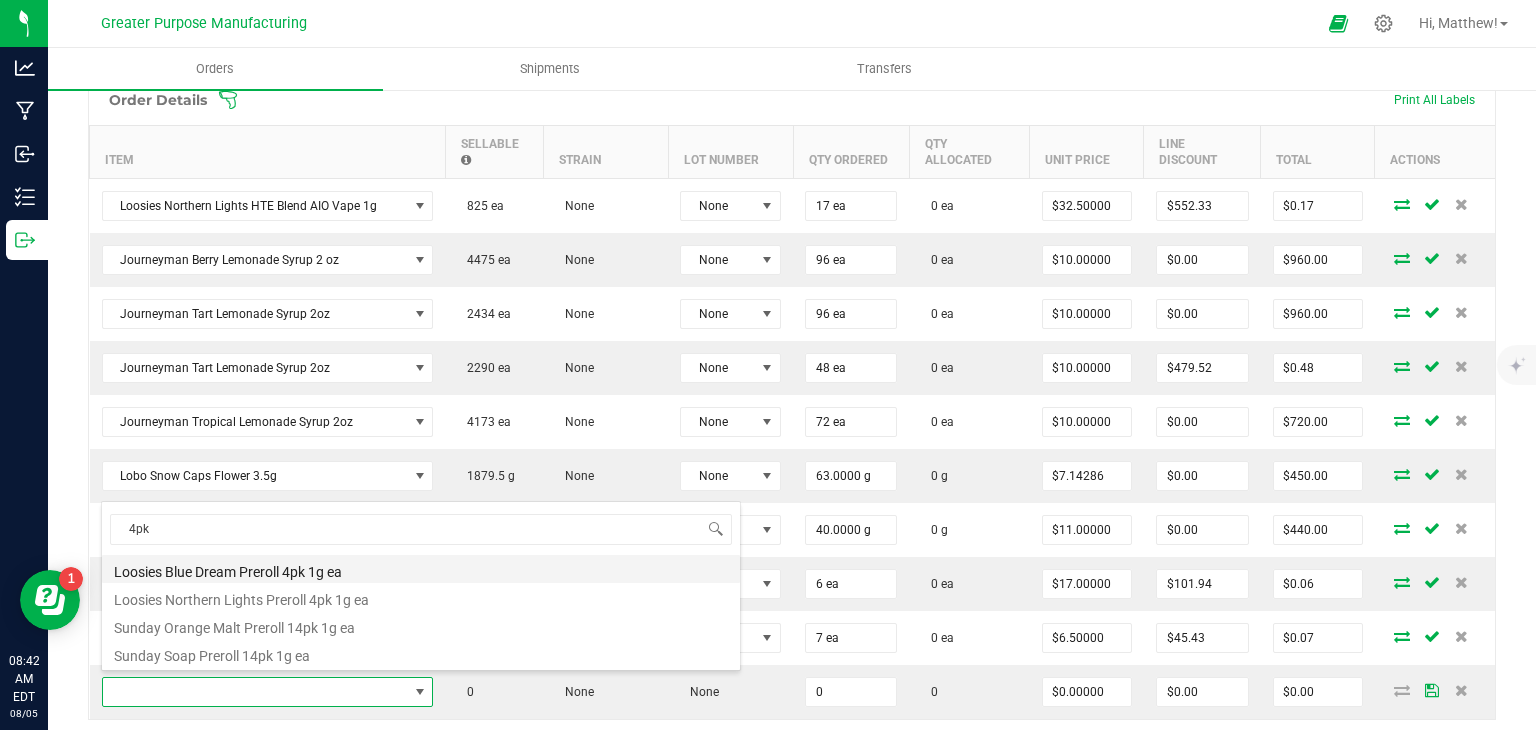 click on "Loosies Blue Dream Preroll 4pk 1g ea" at bounding box center (421, 569) 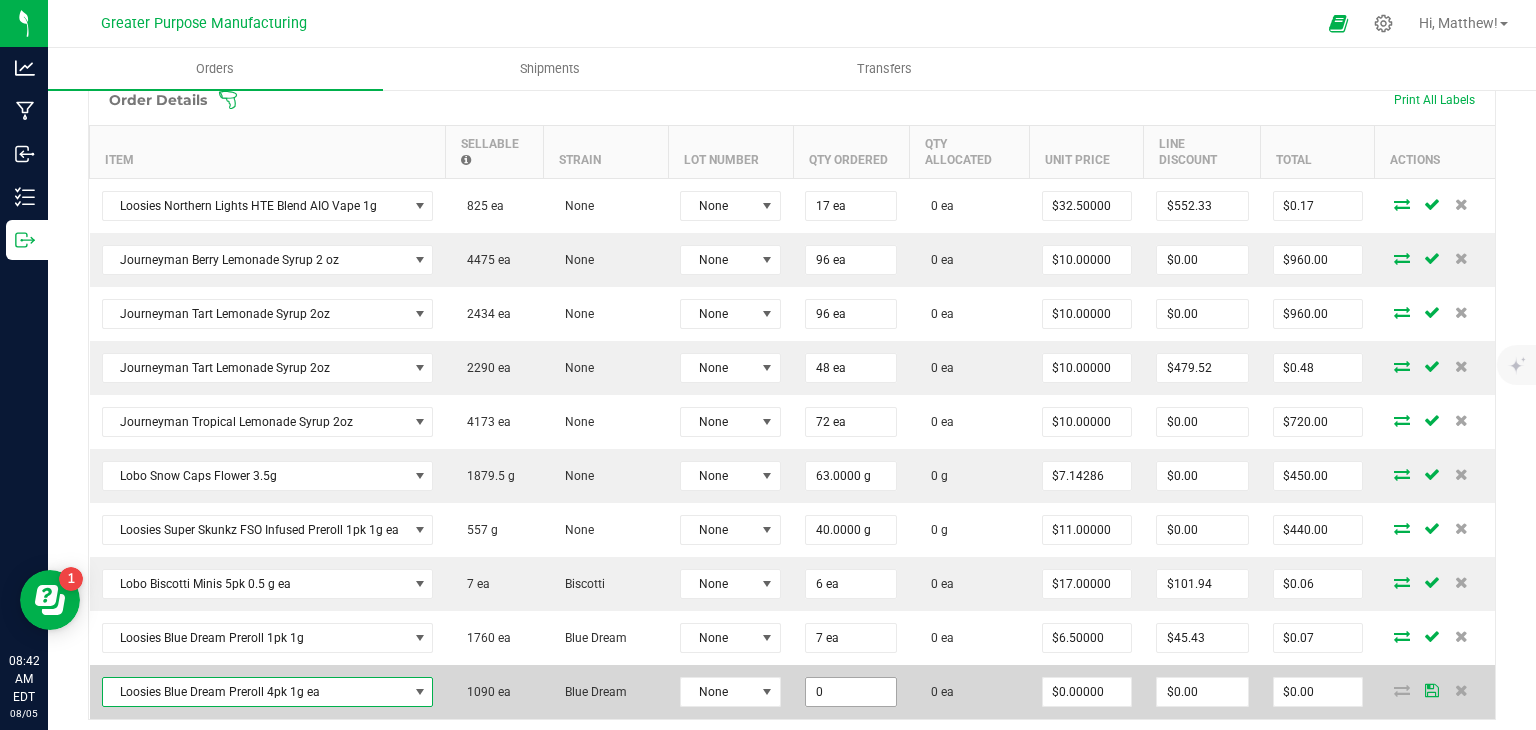 click on "0" at bounding box center (851, 692) 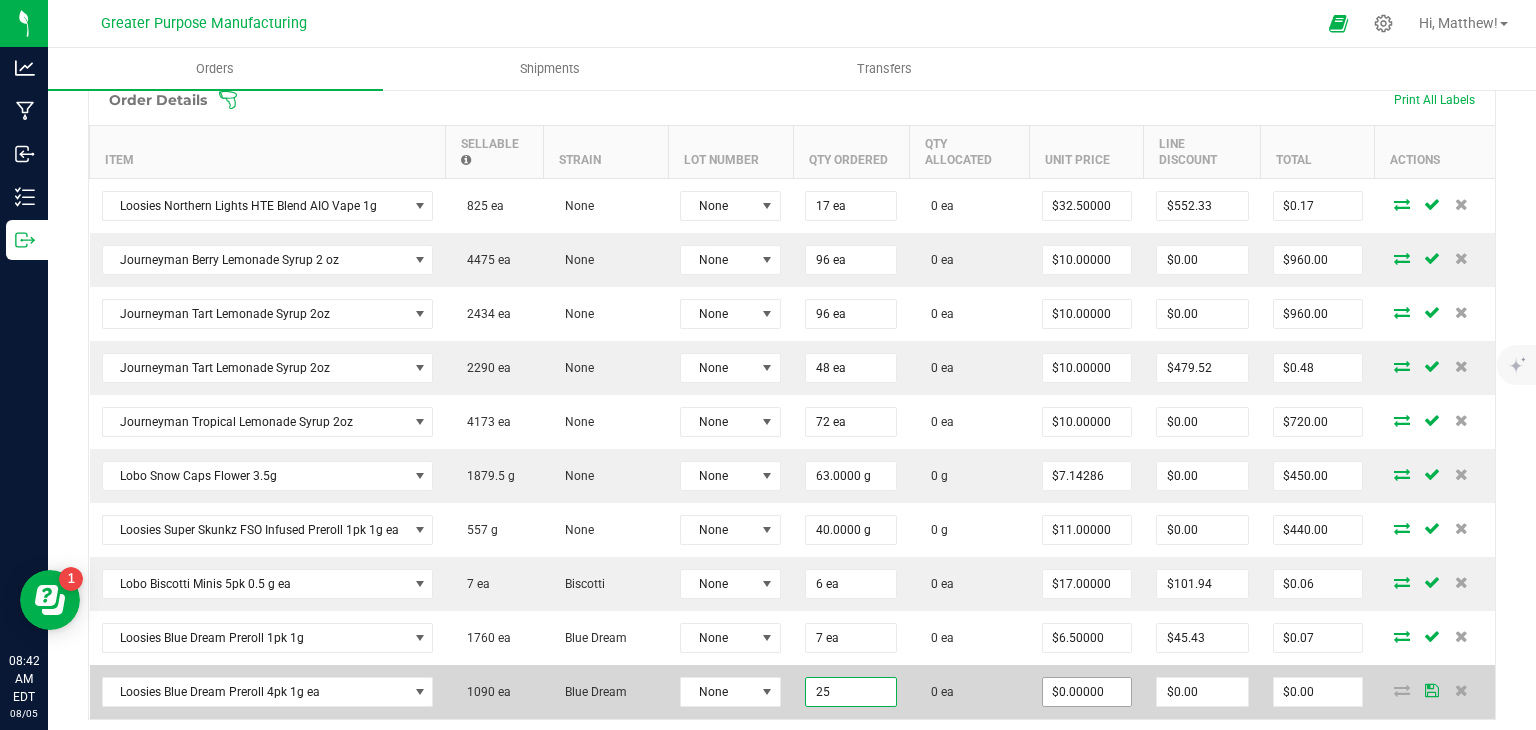 type on "25 ea" 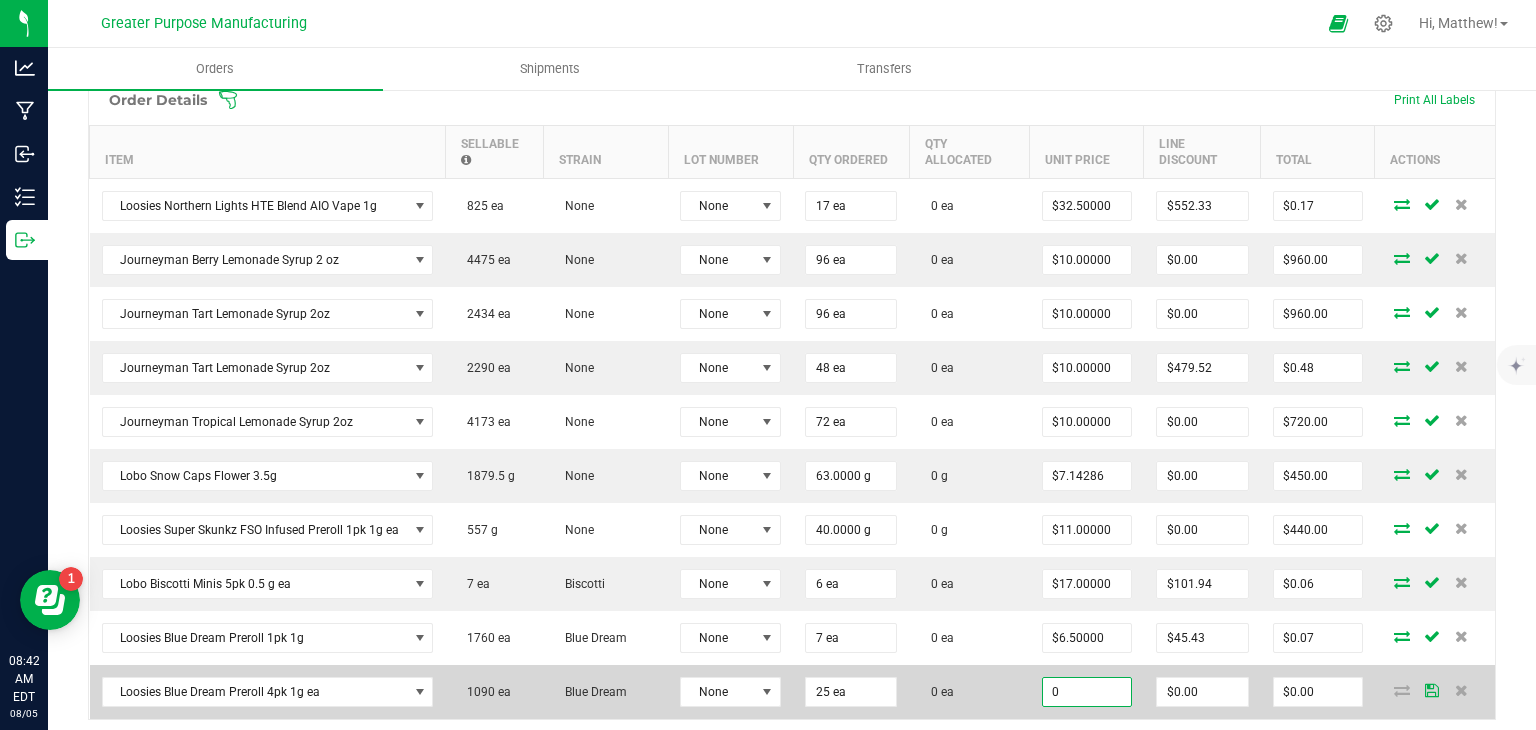 click on "0" at bounding box center [1087, 692] 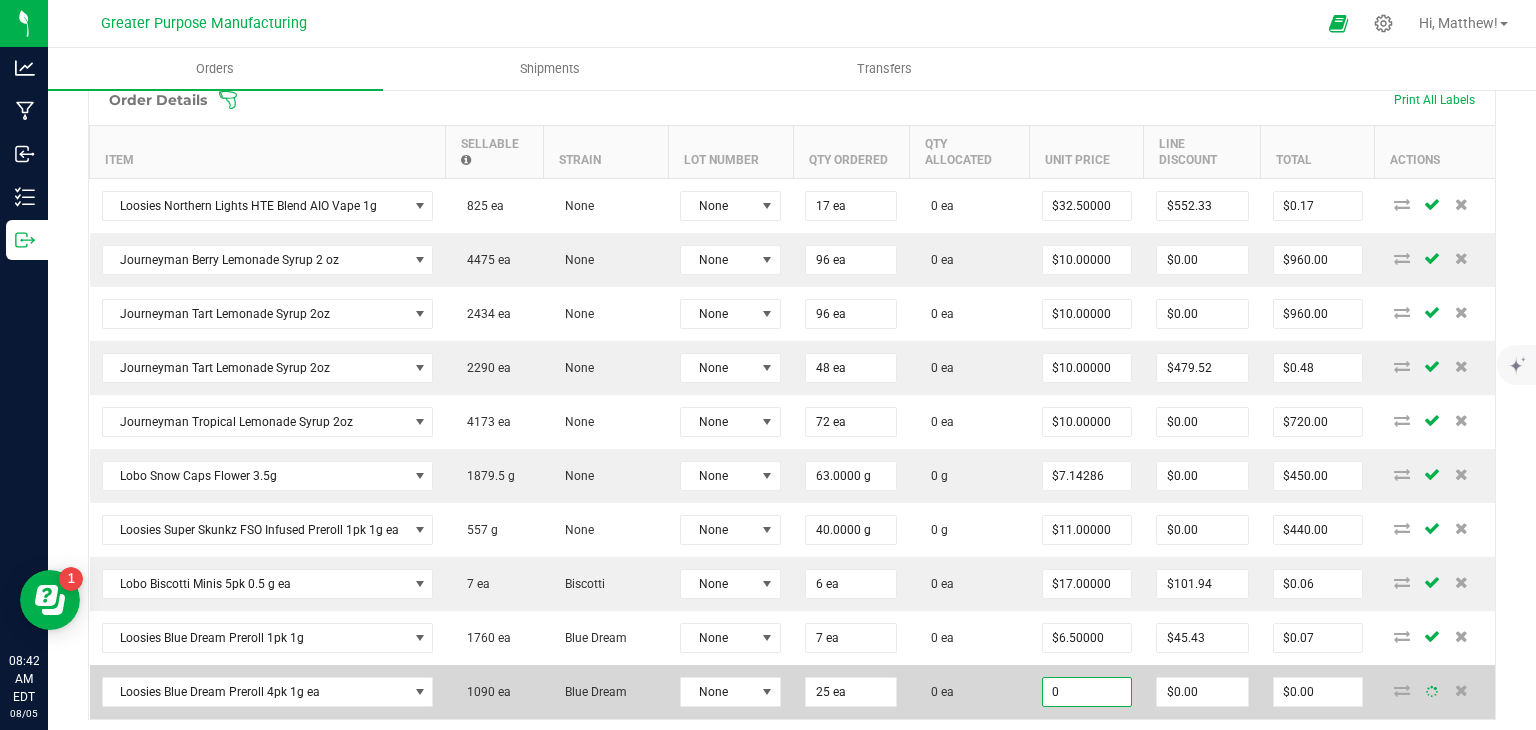 type on "2" 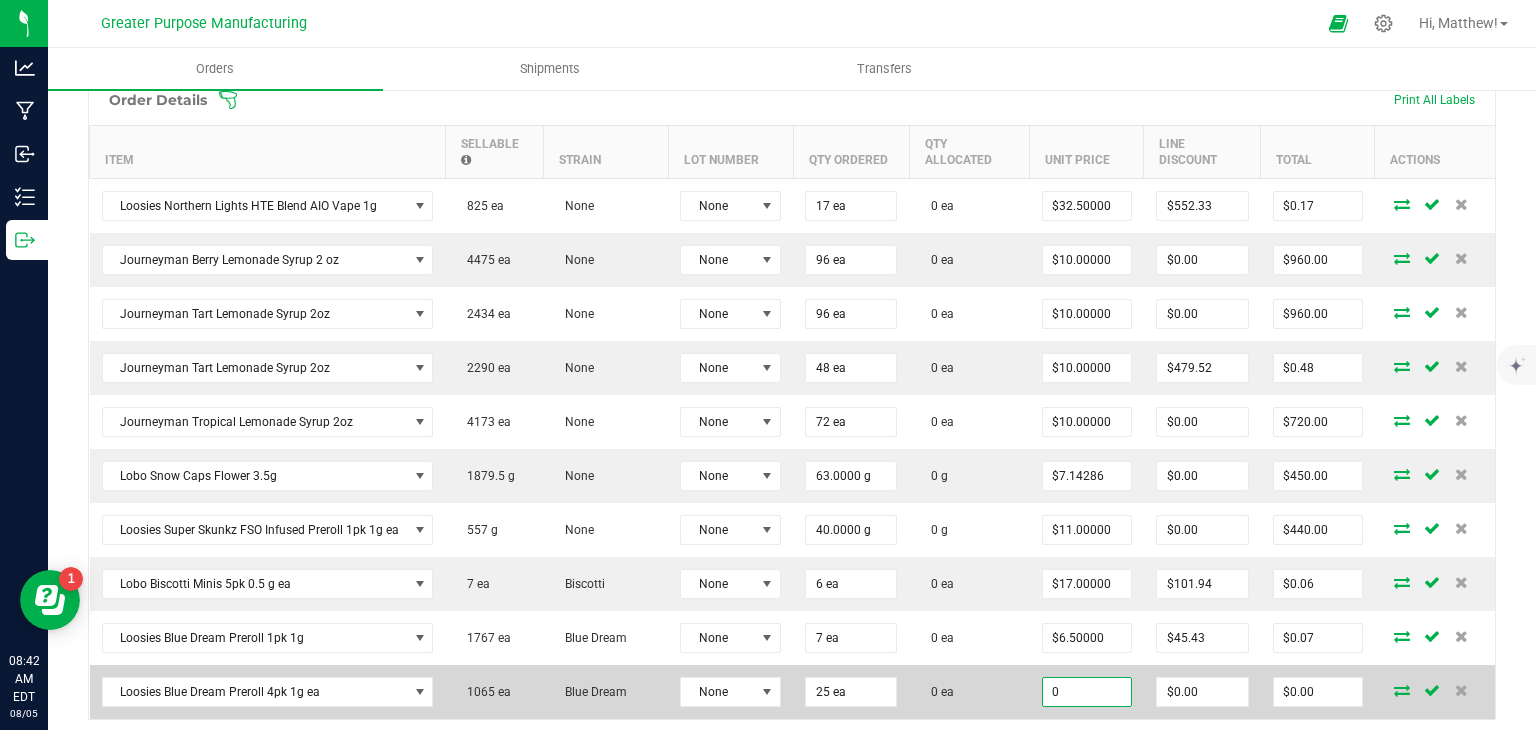 click on "0" at bounding box center [1087, 692] 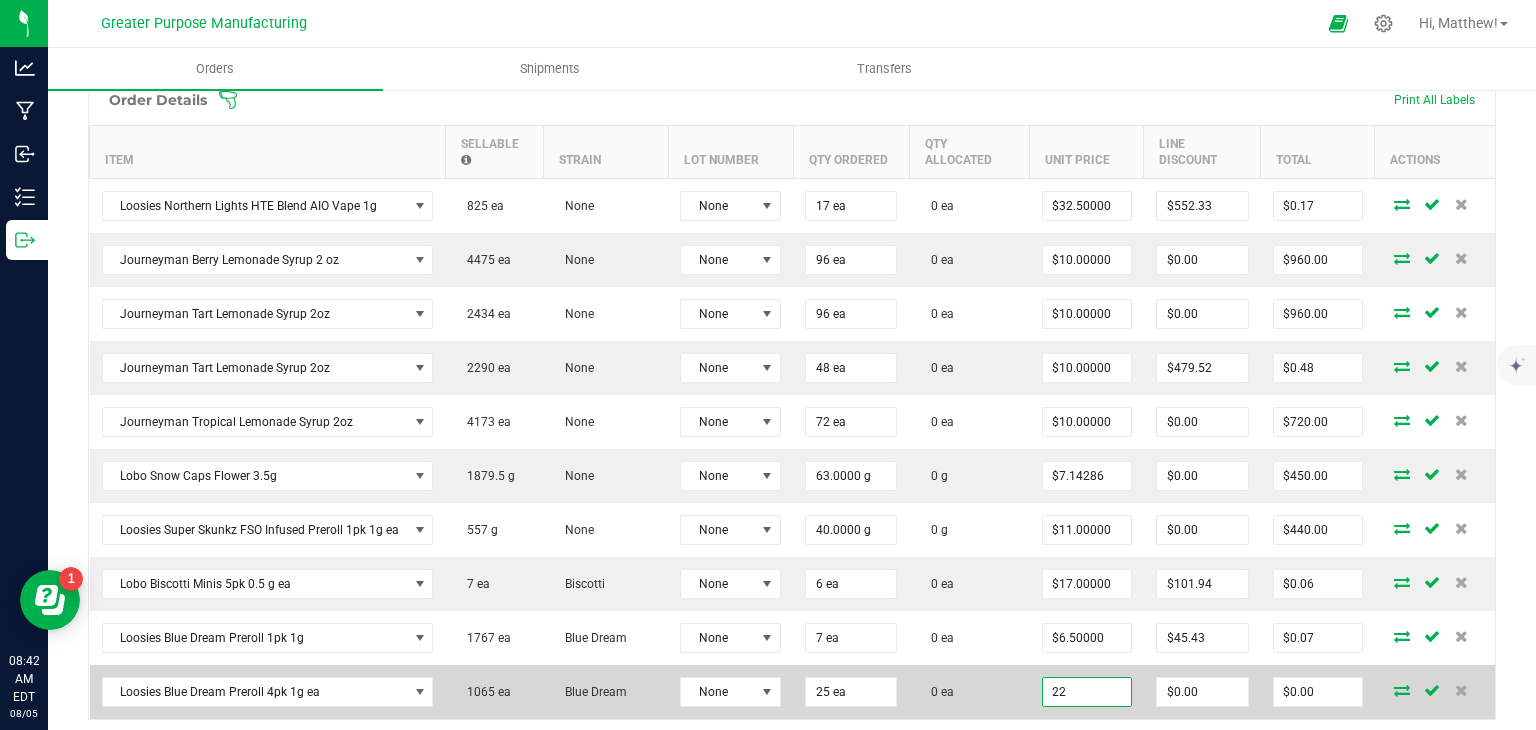 type on "$22.00000" 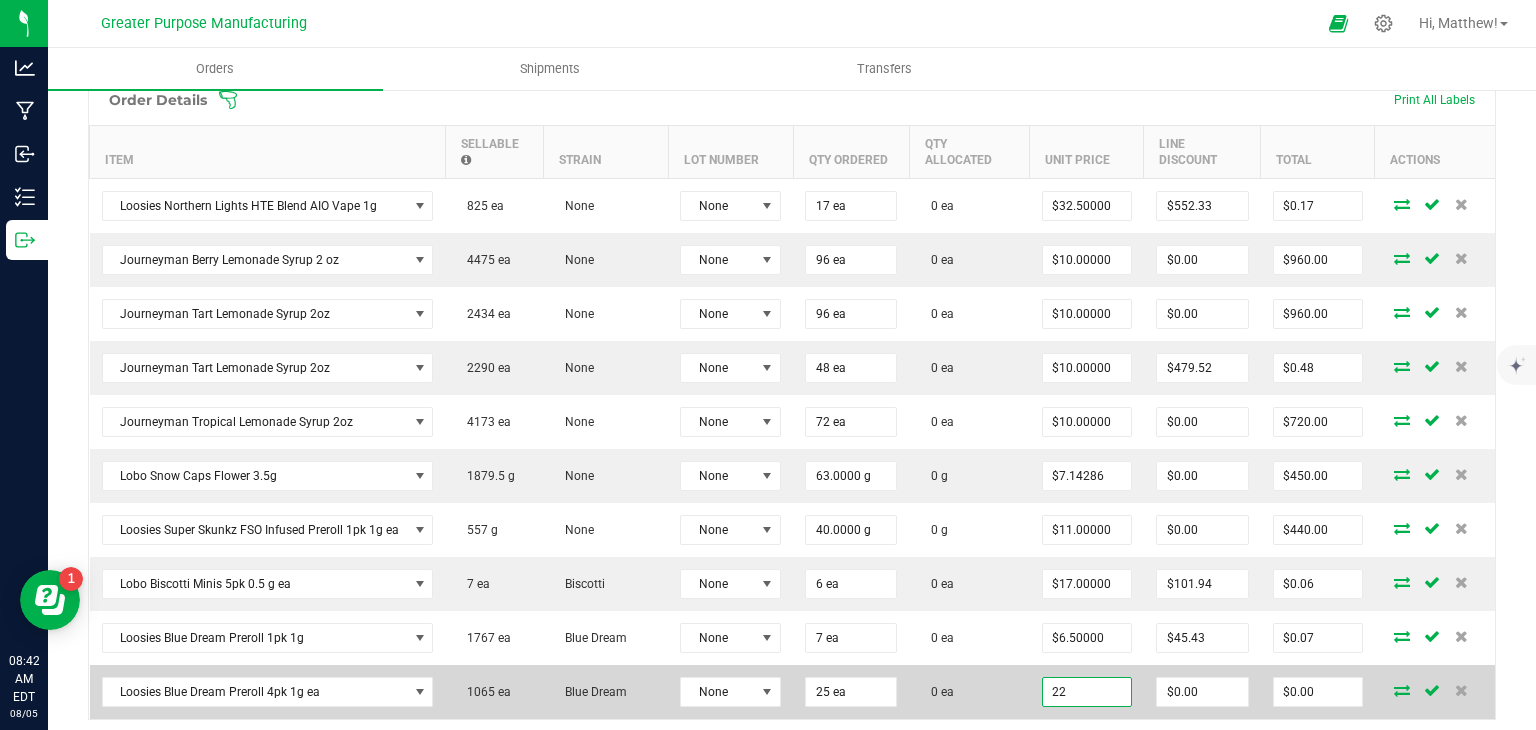 type on "$550.00" 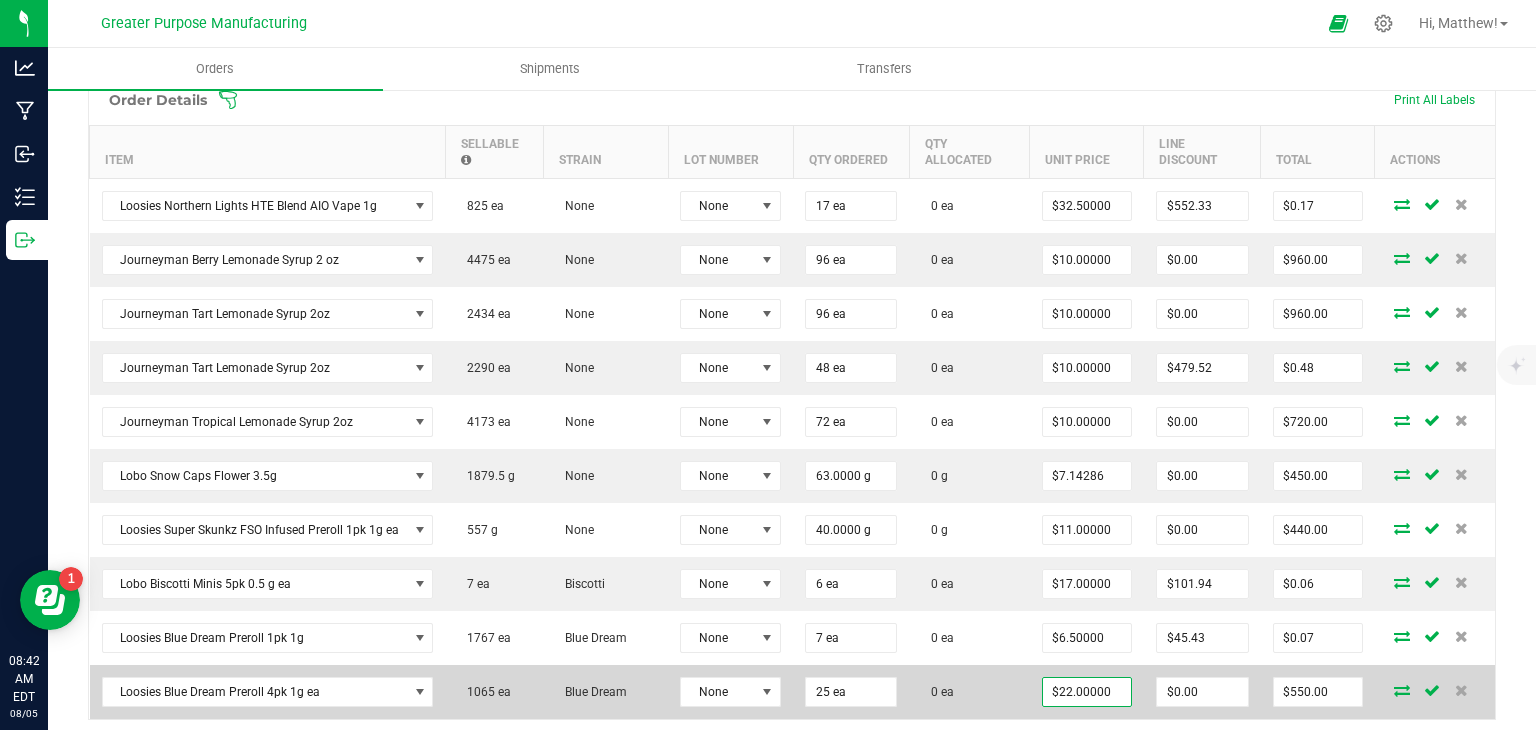 click on "$22.00000" at bounding box center [1087, 692] 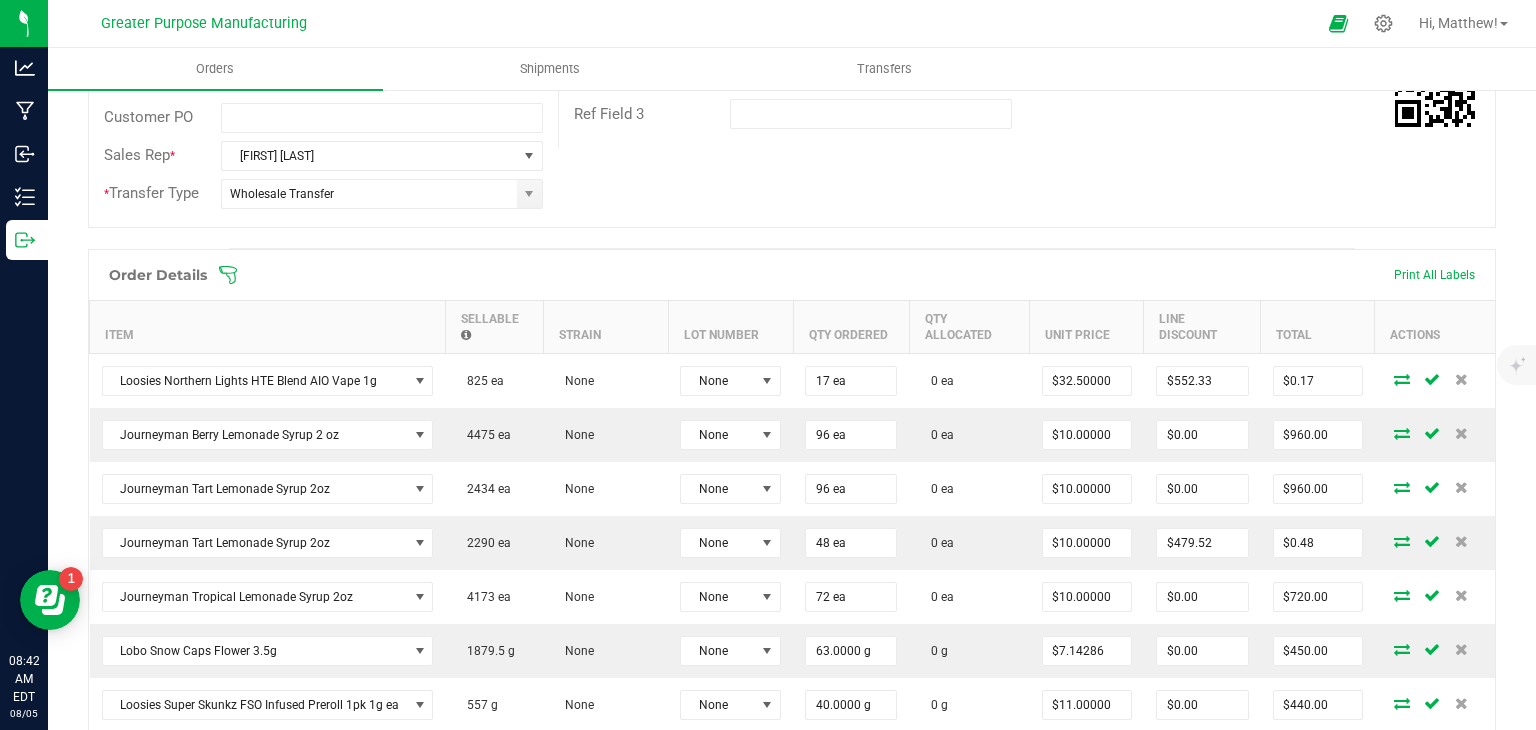scroll, scrollTop: 408, scrollLeft: 0, axis: vertical 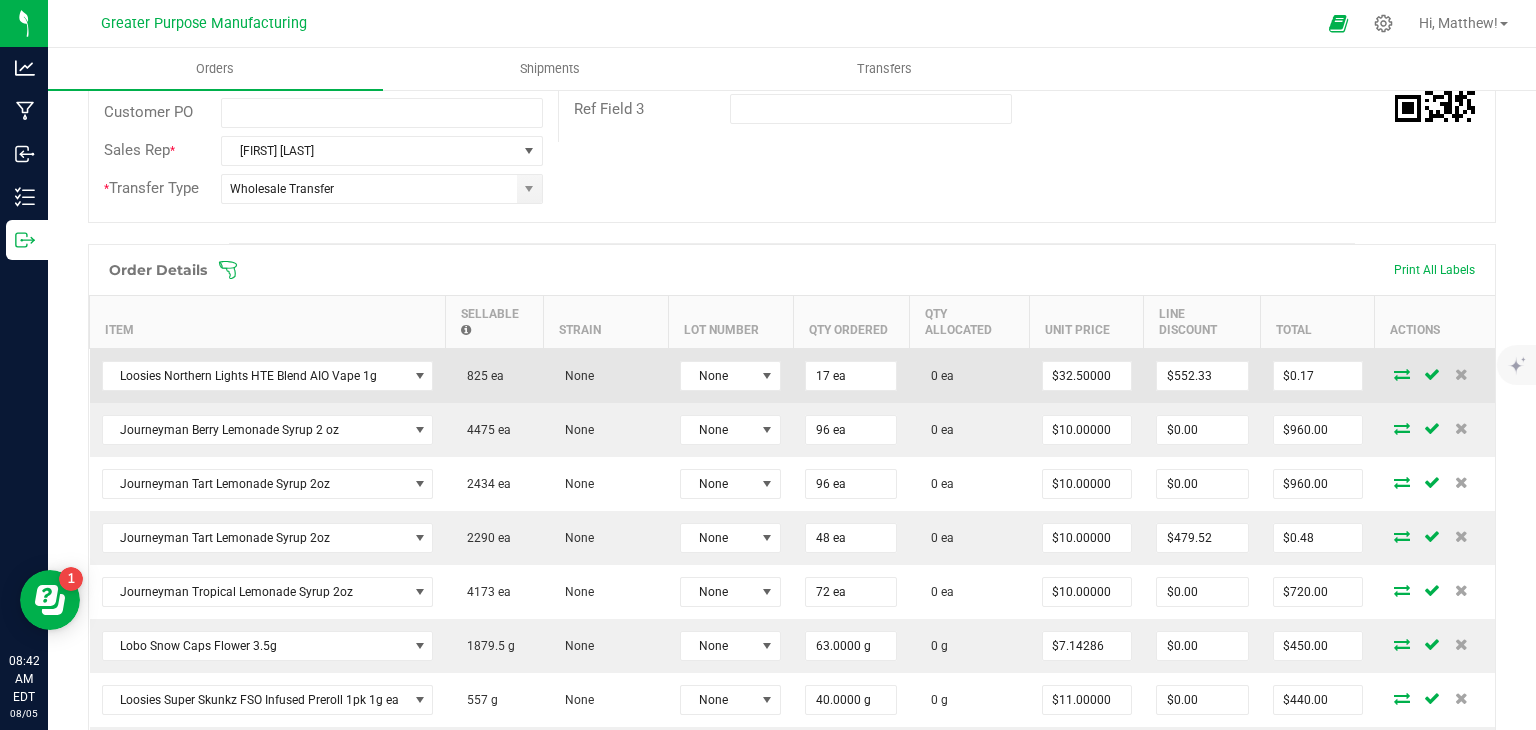 click at bounding box center [1402, 374] 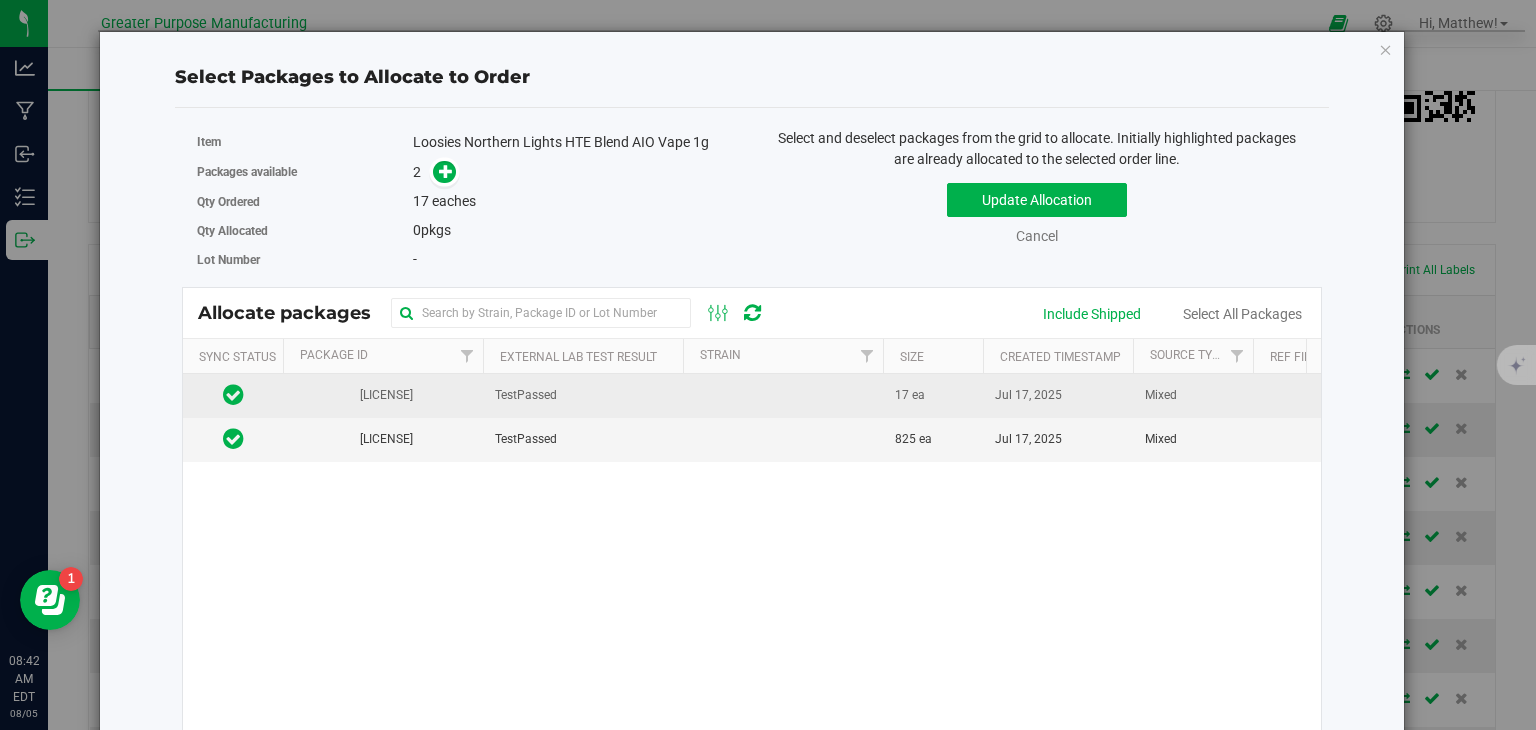 click at bounding box center [783, 396] 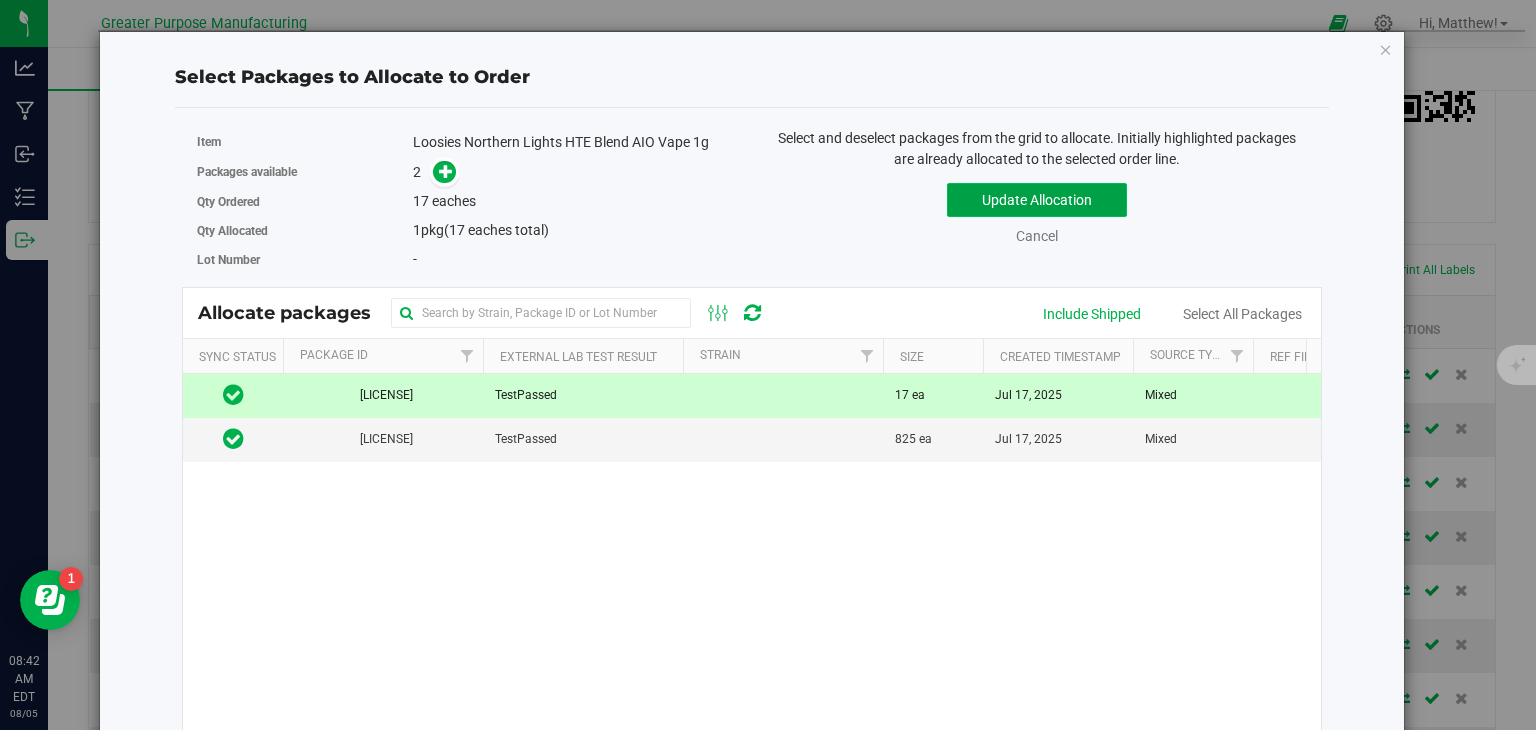 click on "Update Allocation" at bounding box center (1037, 200) 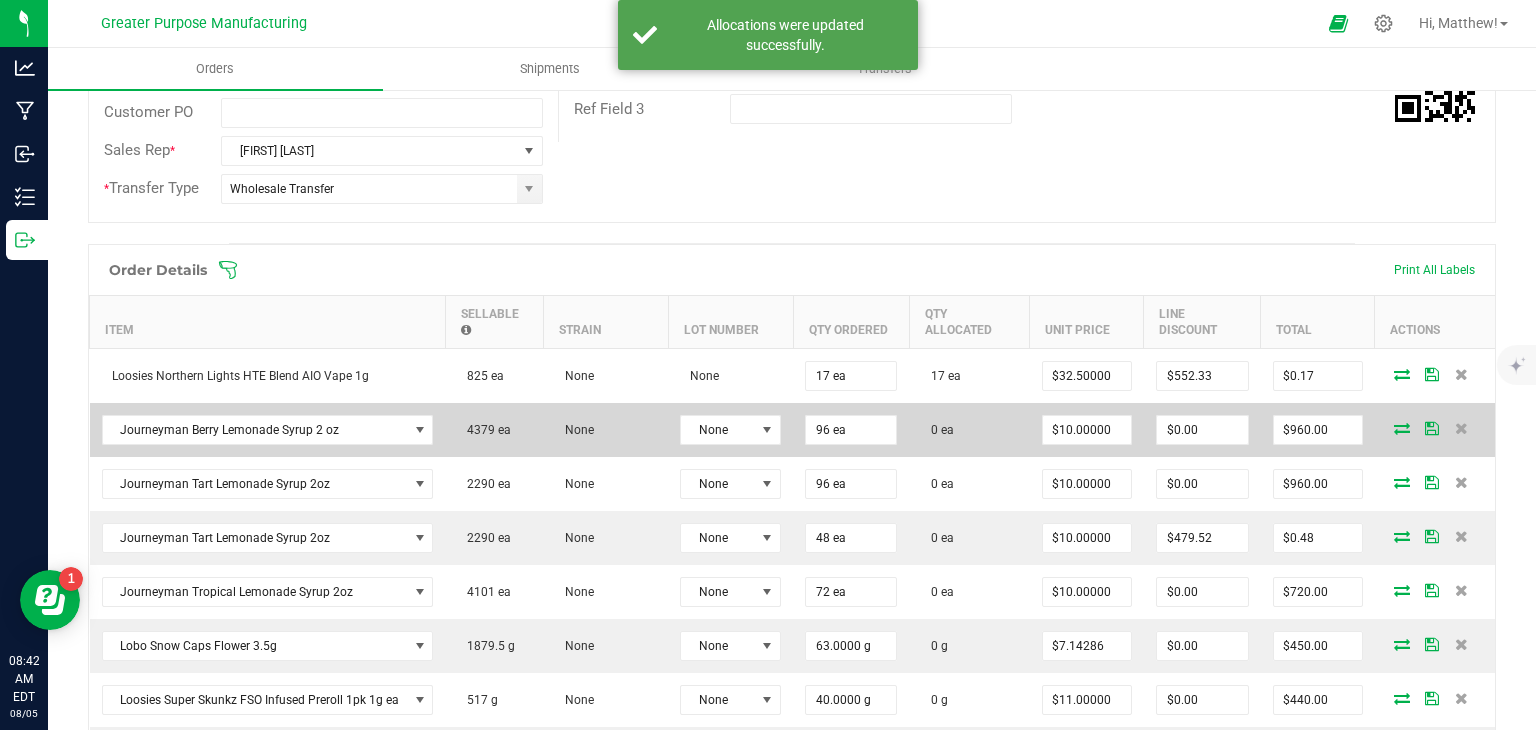 click at bounding box center [1402, 428] 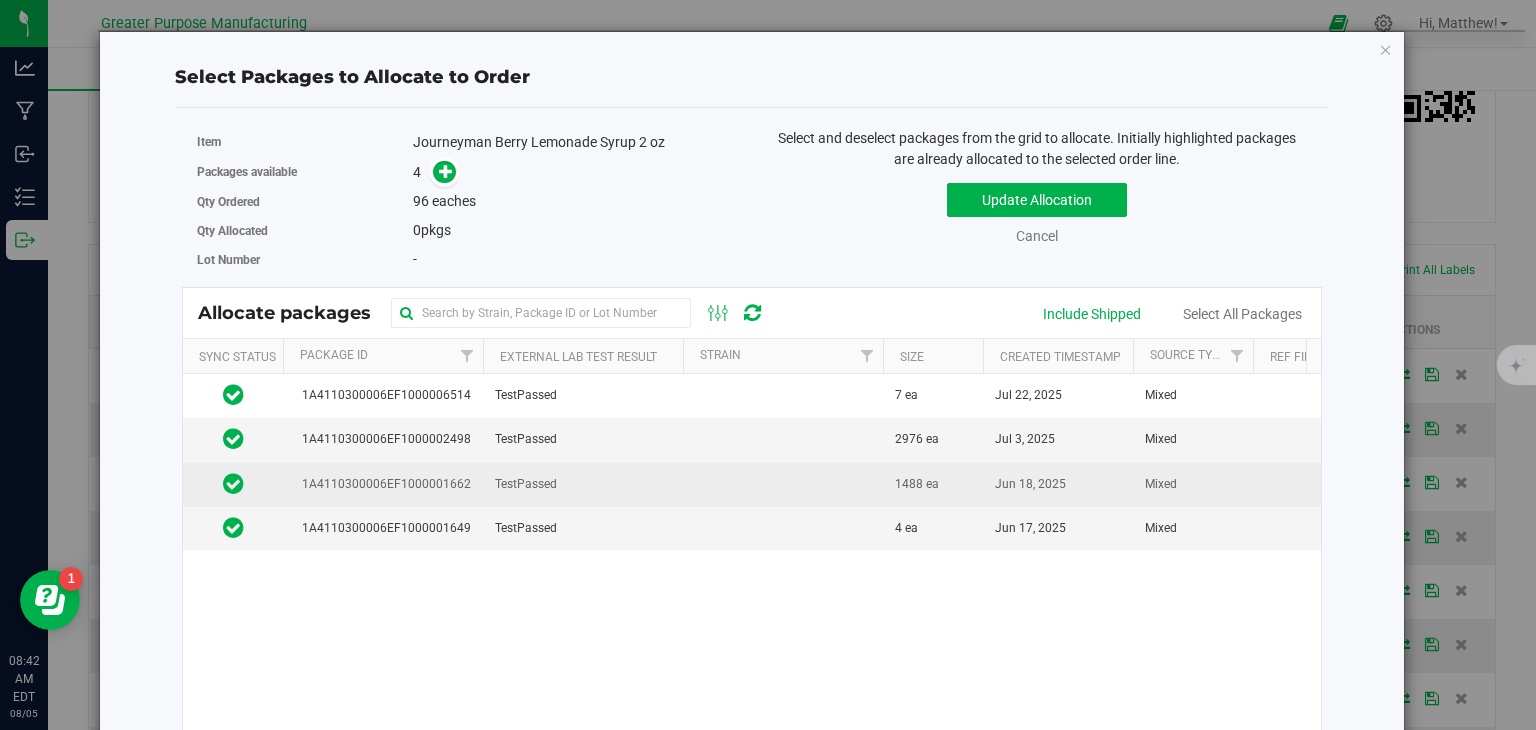 click on "Jun 18, 2025" at bounding box center (1058, 485) 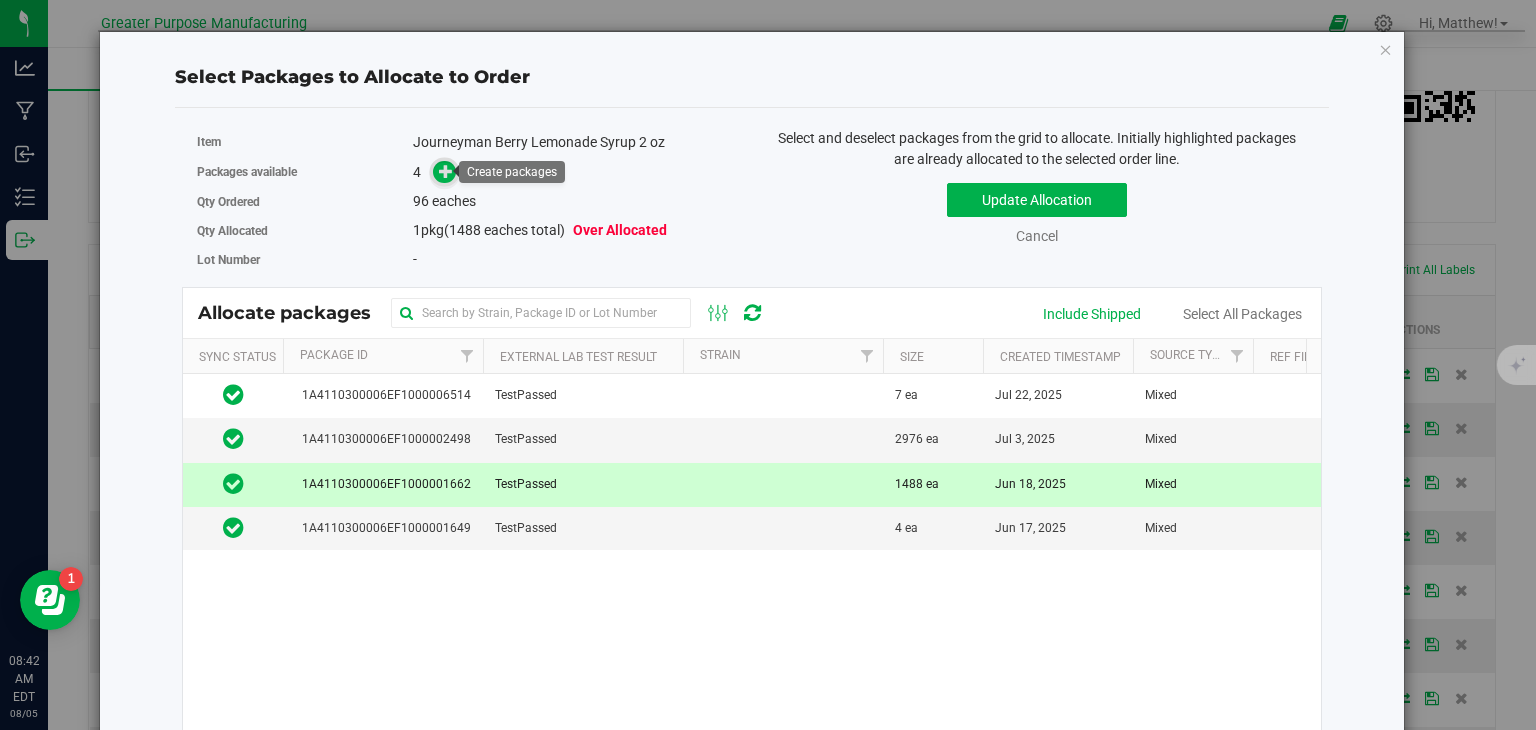 click at bounding box center [446, 170] 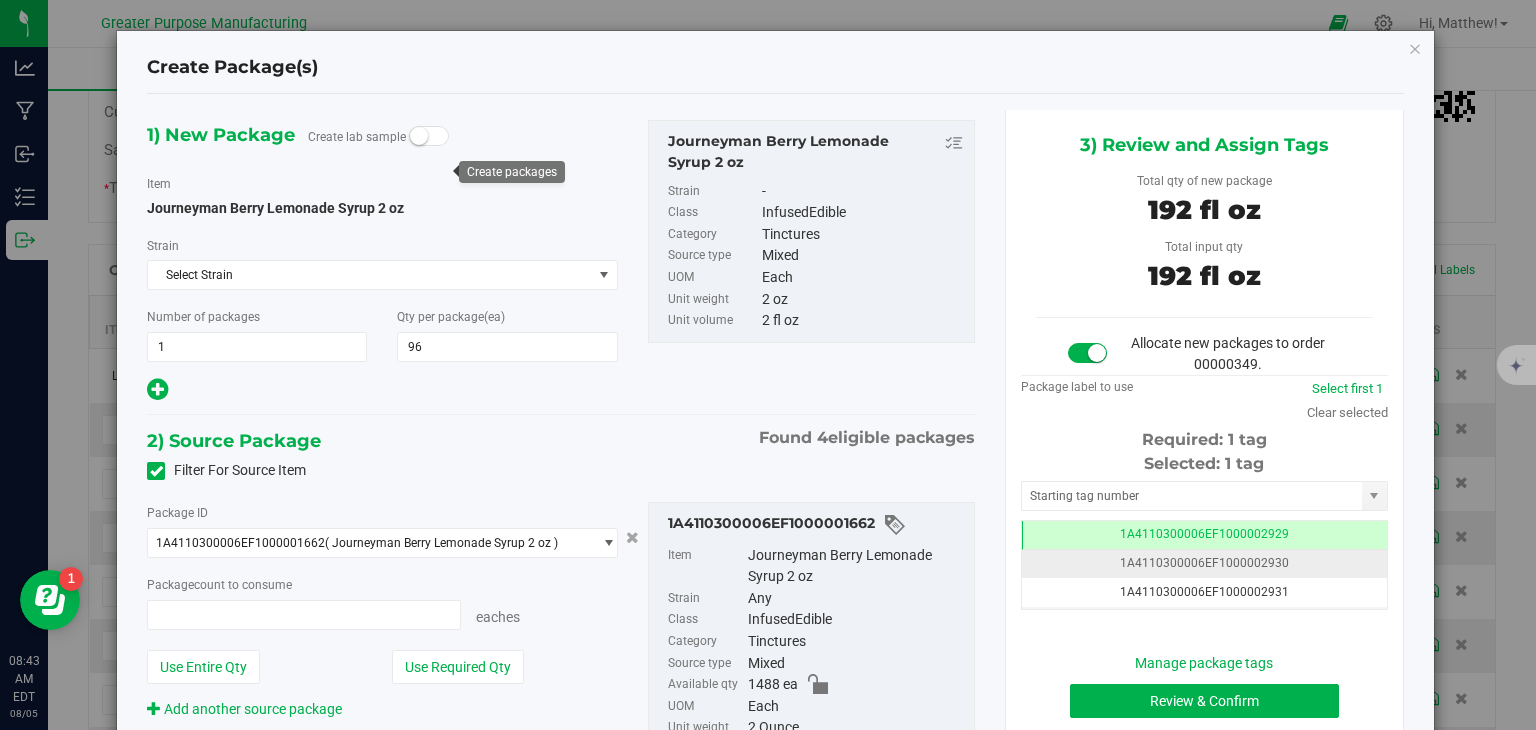 type on "96 ea" 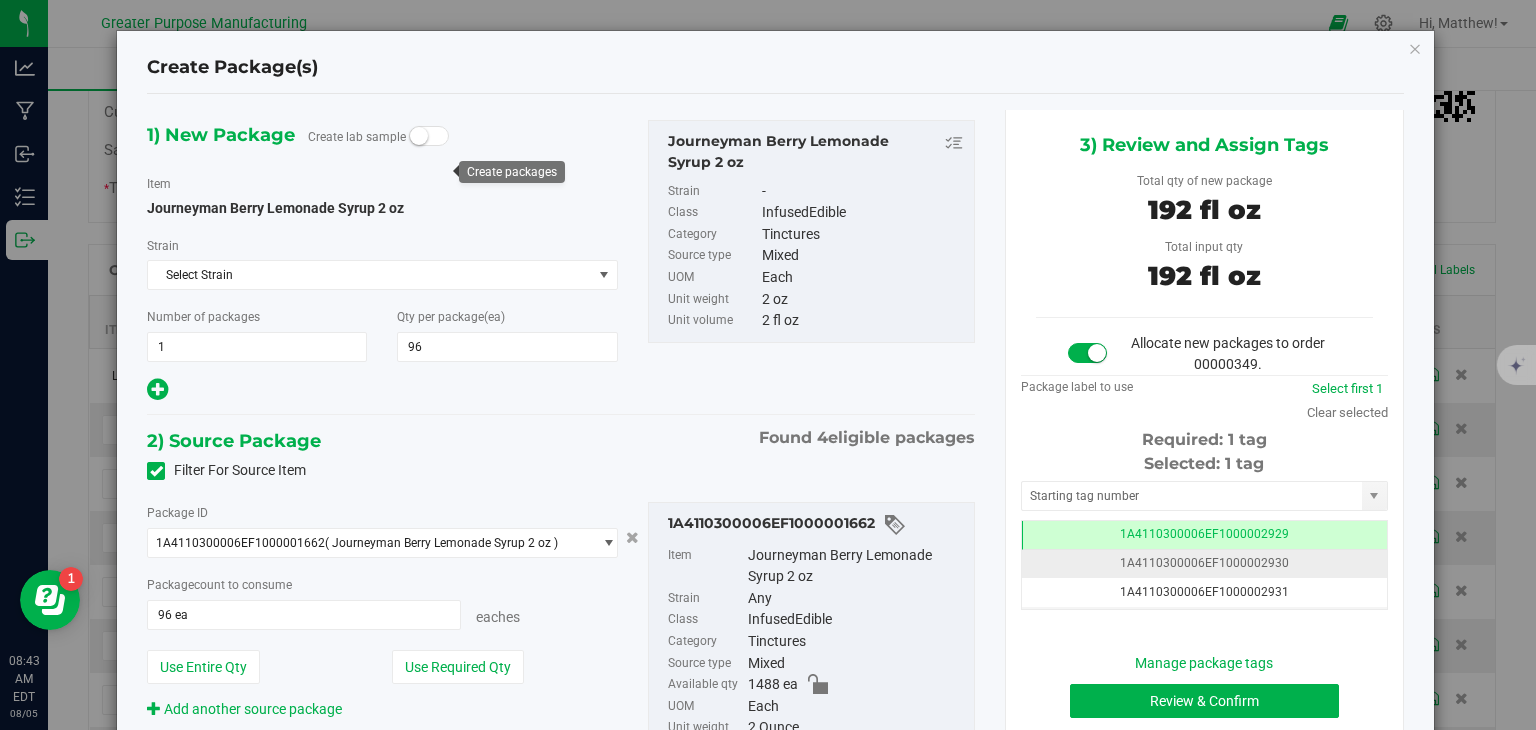 scroll, scrollTop: 0, scrollLeft: 0, axis: both 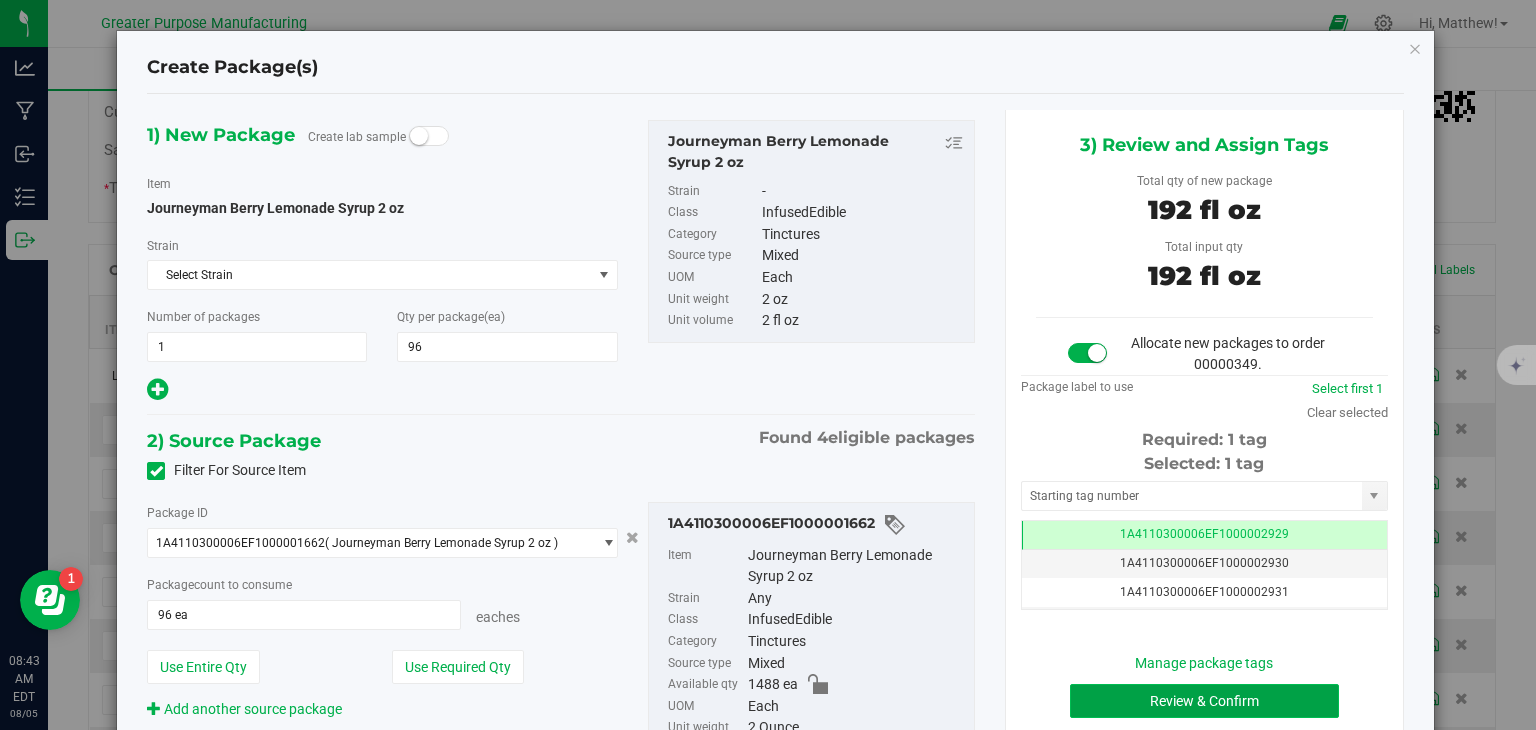 click on "Review & Confirm" at bounding box center (1204, 701) 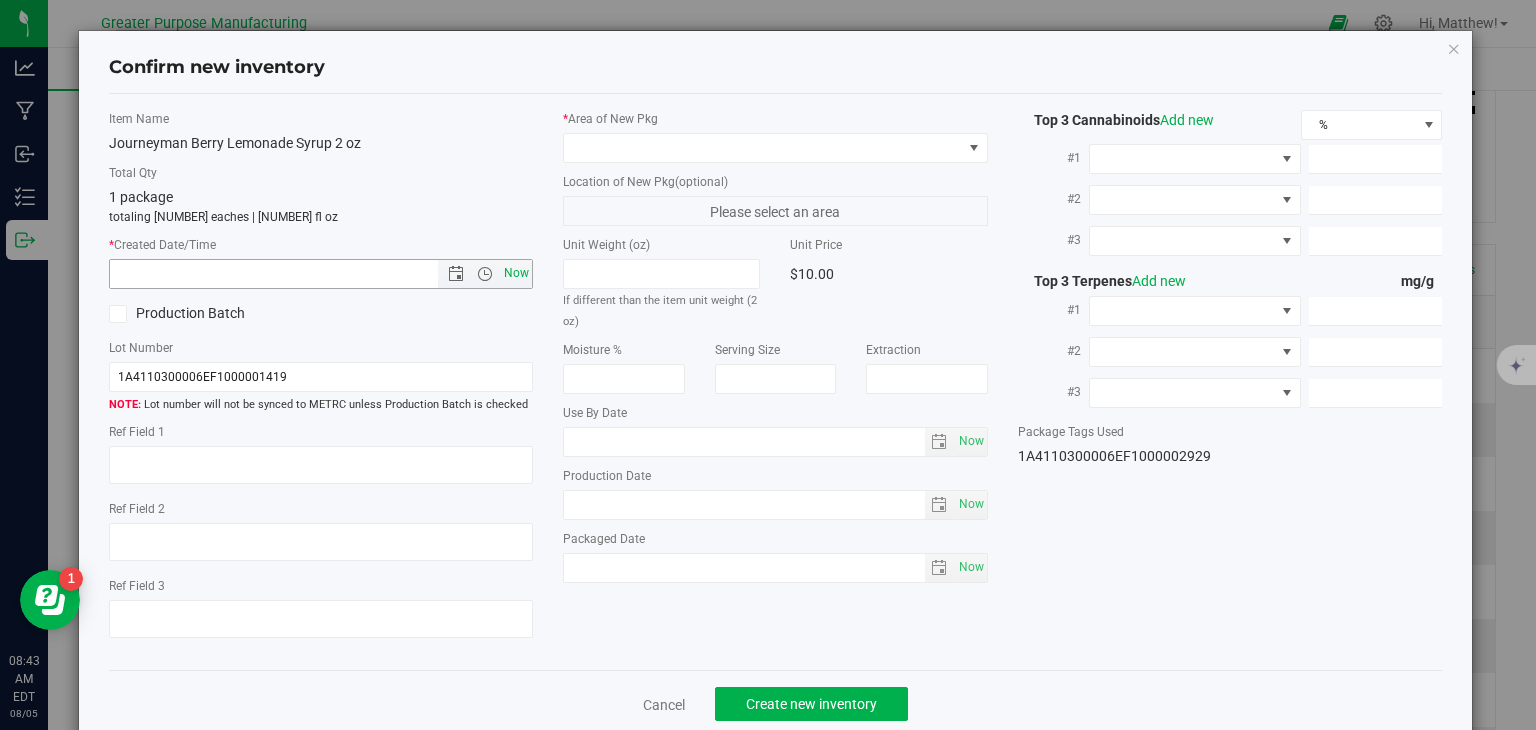 click on "Now" at bounding box center [517, 273] 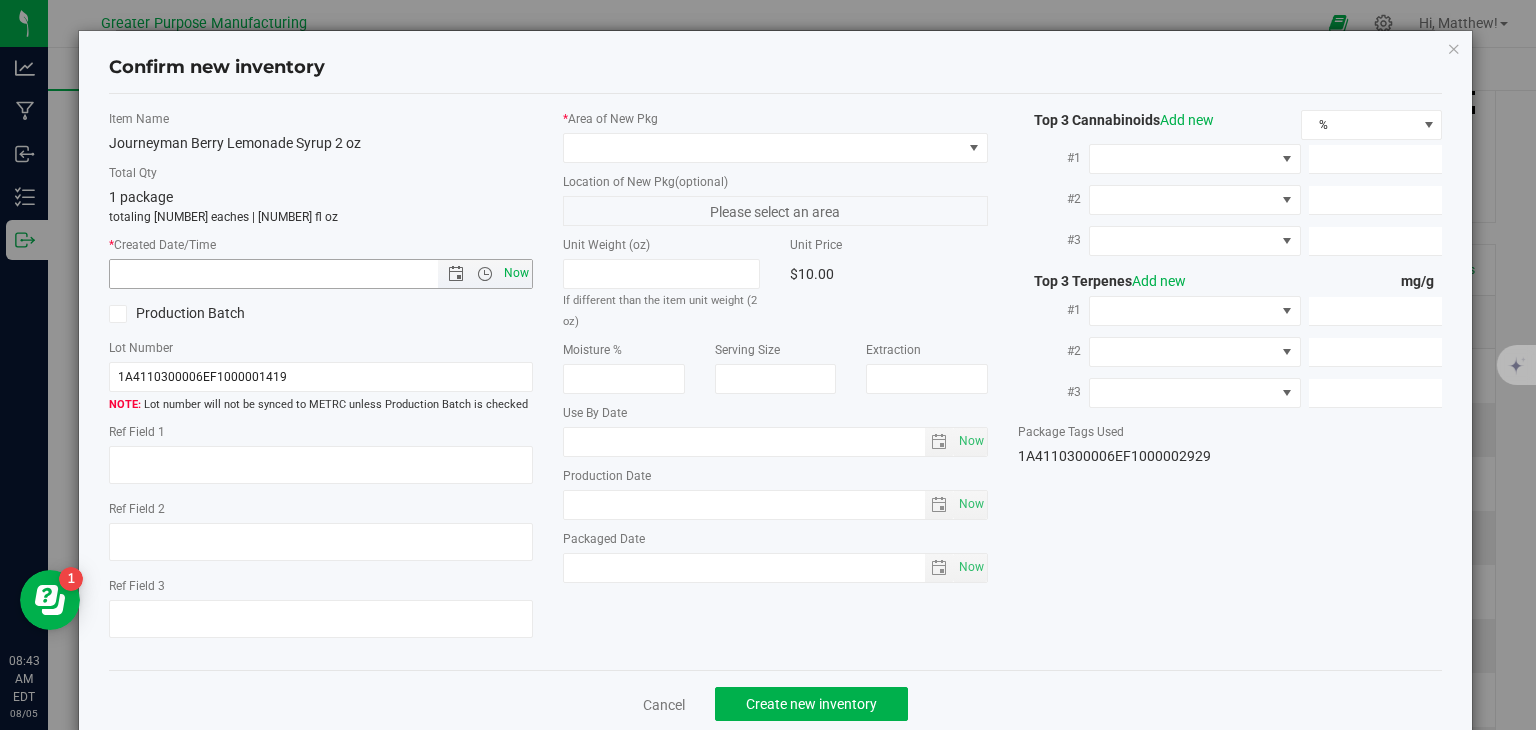 type on "8/5/2025 8:43 AM" 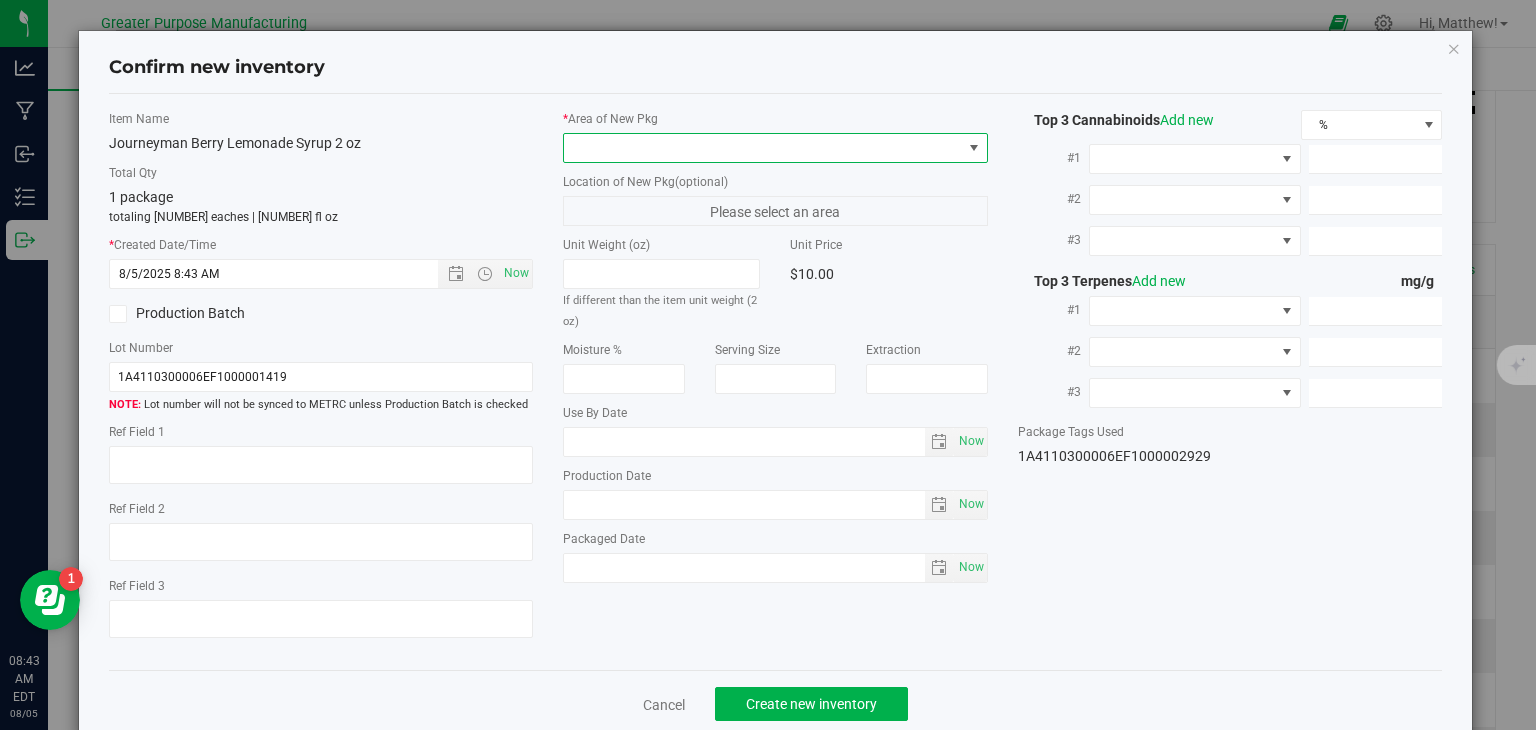 click at bounding box center [763, 148] 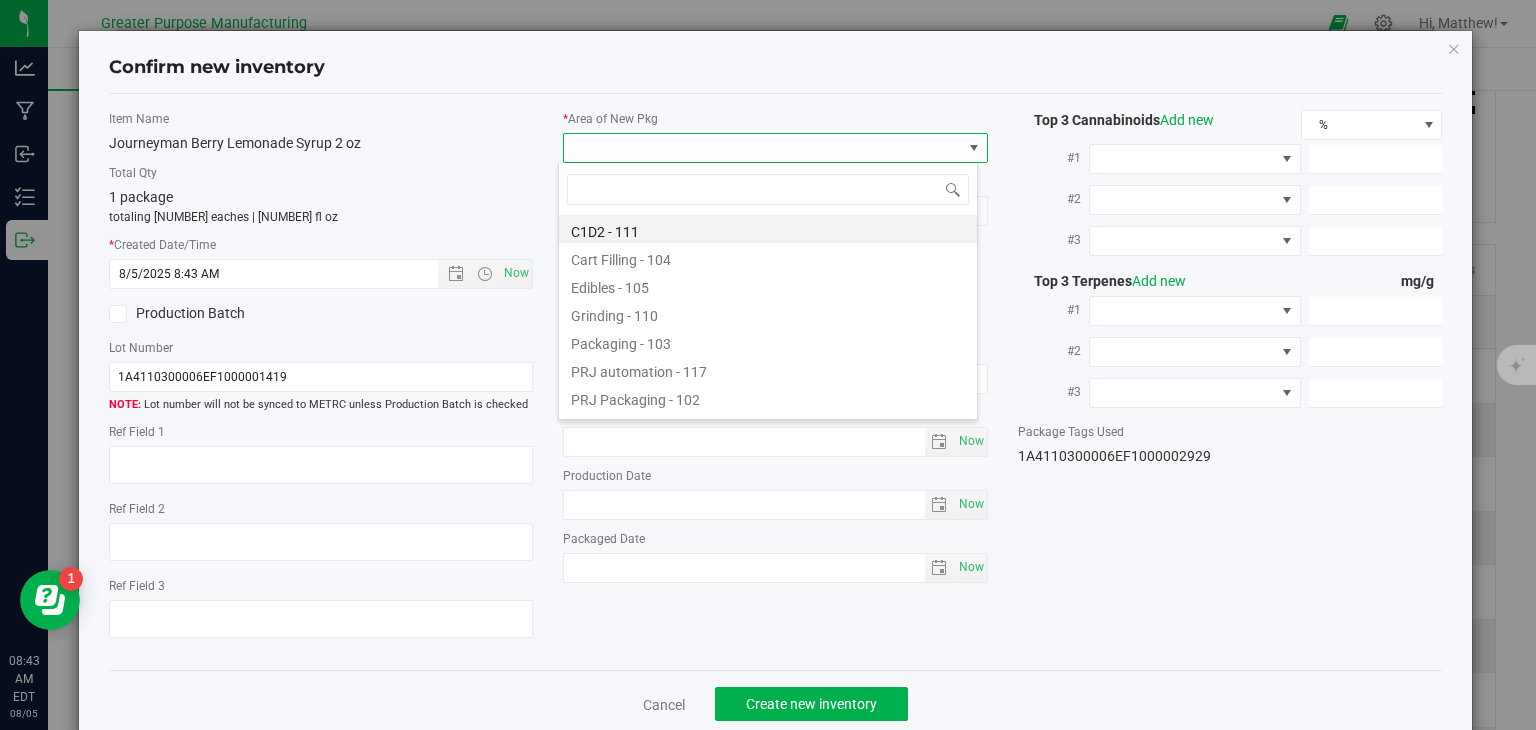 type on "108" 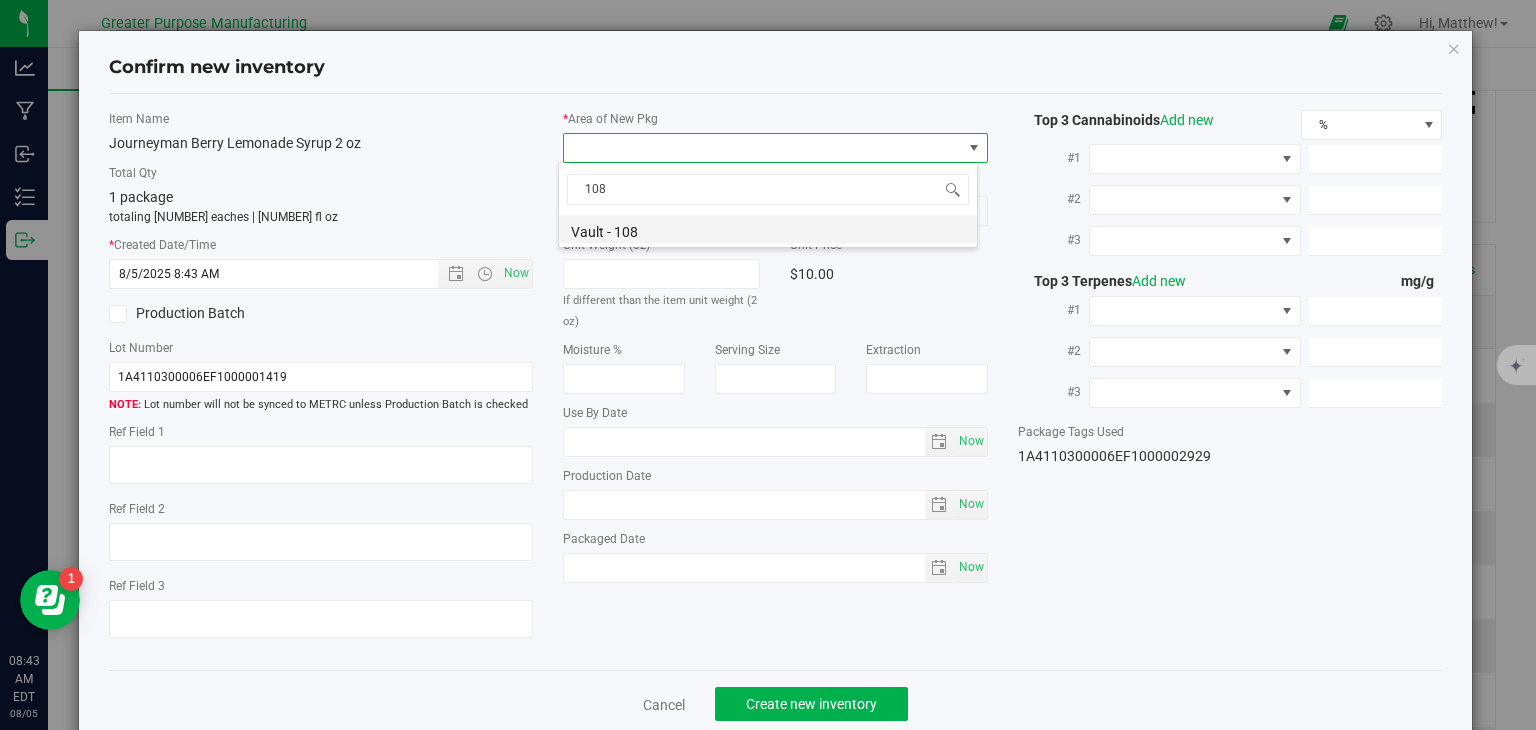 click on "Vault - 108" at bounding box center (768, 229) 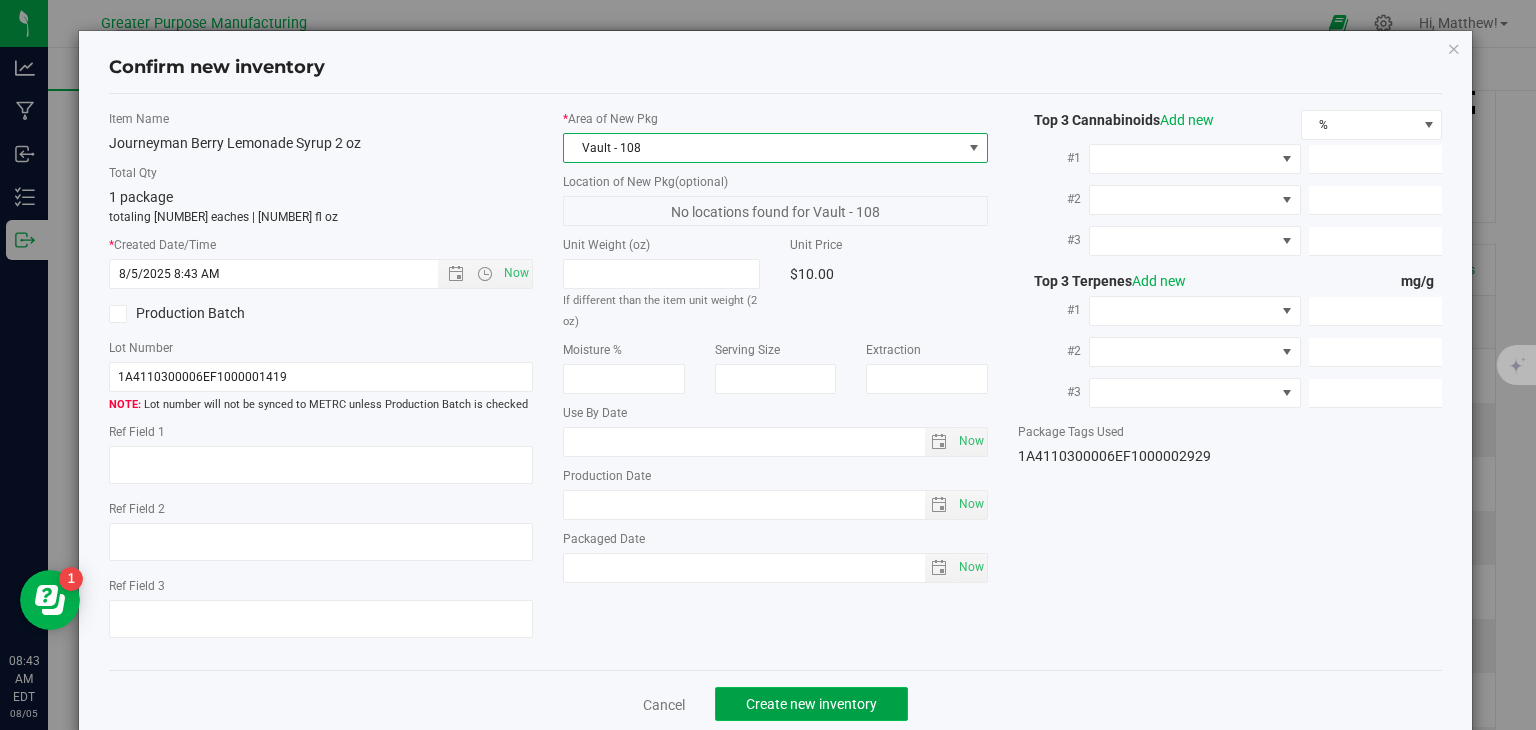 click on "Create new inventory" 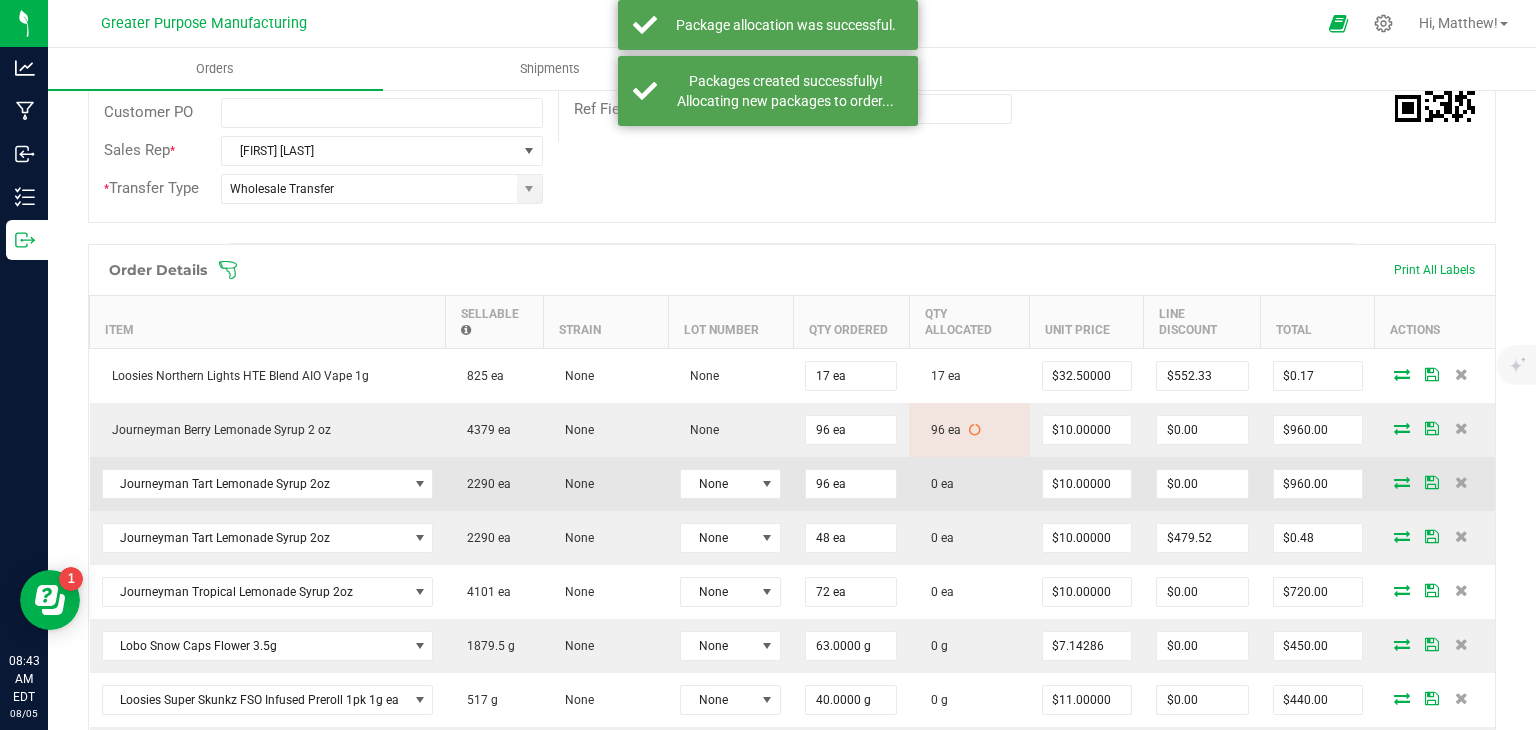 click at bounding box center [1402, 482] 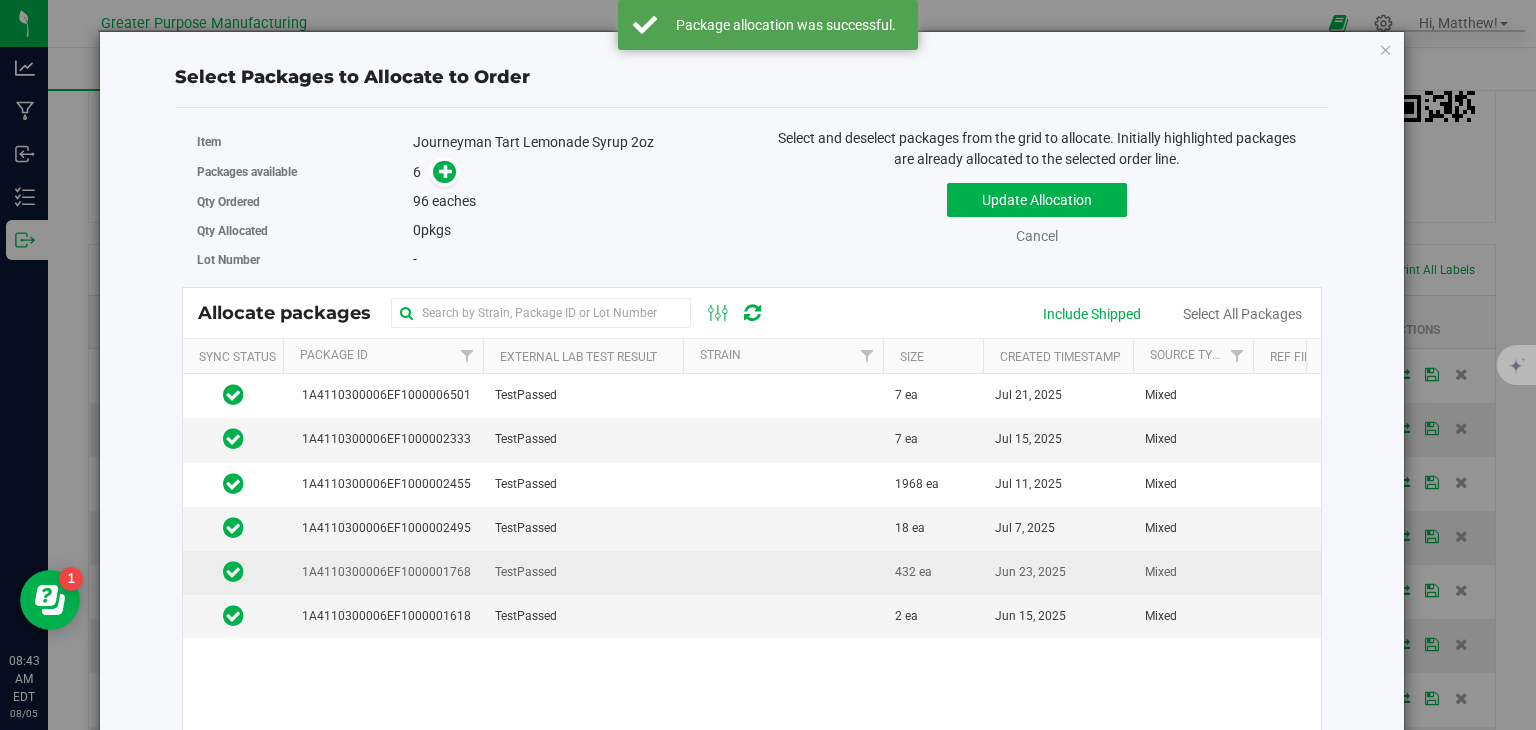 click on "TestPassed" at bounding box center (583, 573) 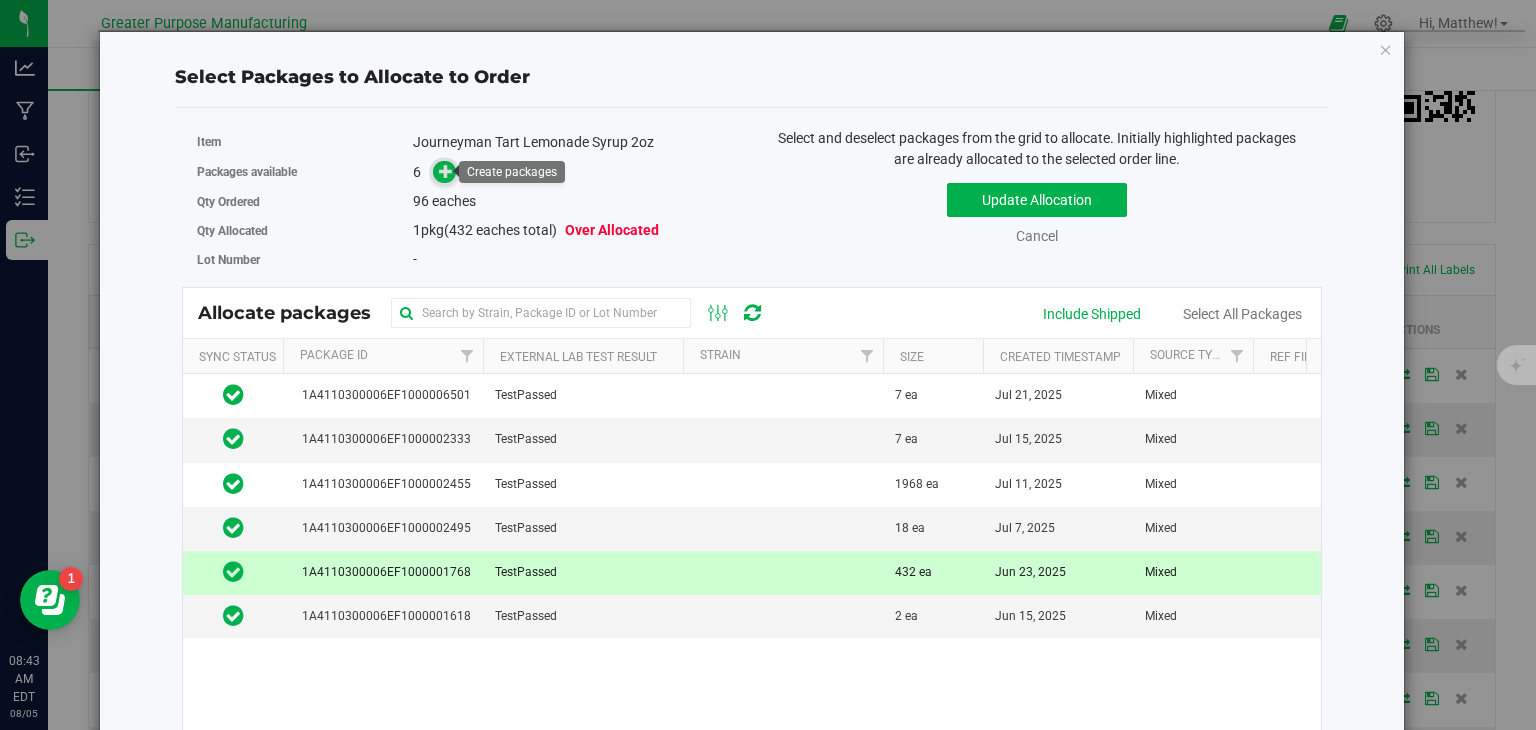 click at bounding box center [446, 170] 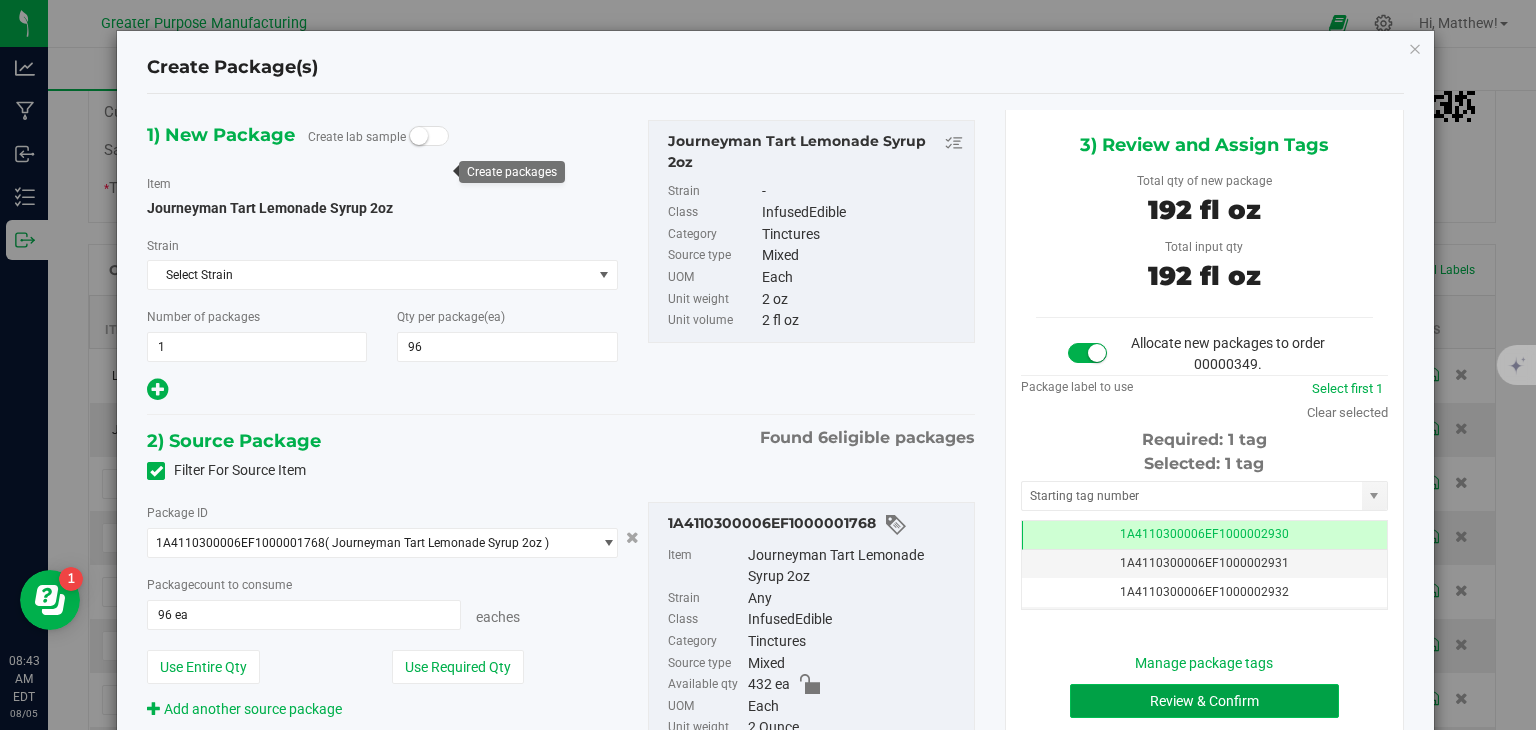 click on "Review & Confirm" at bounding box center [1204, 701] 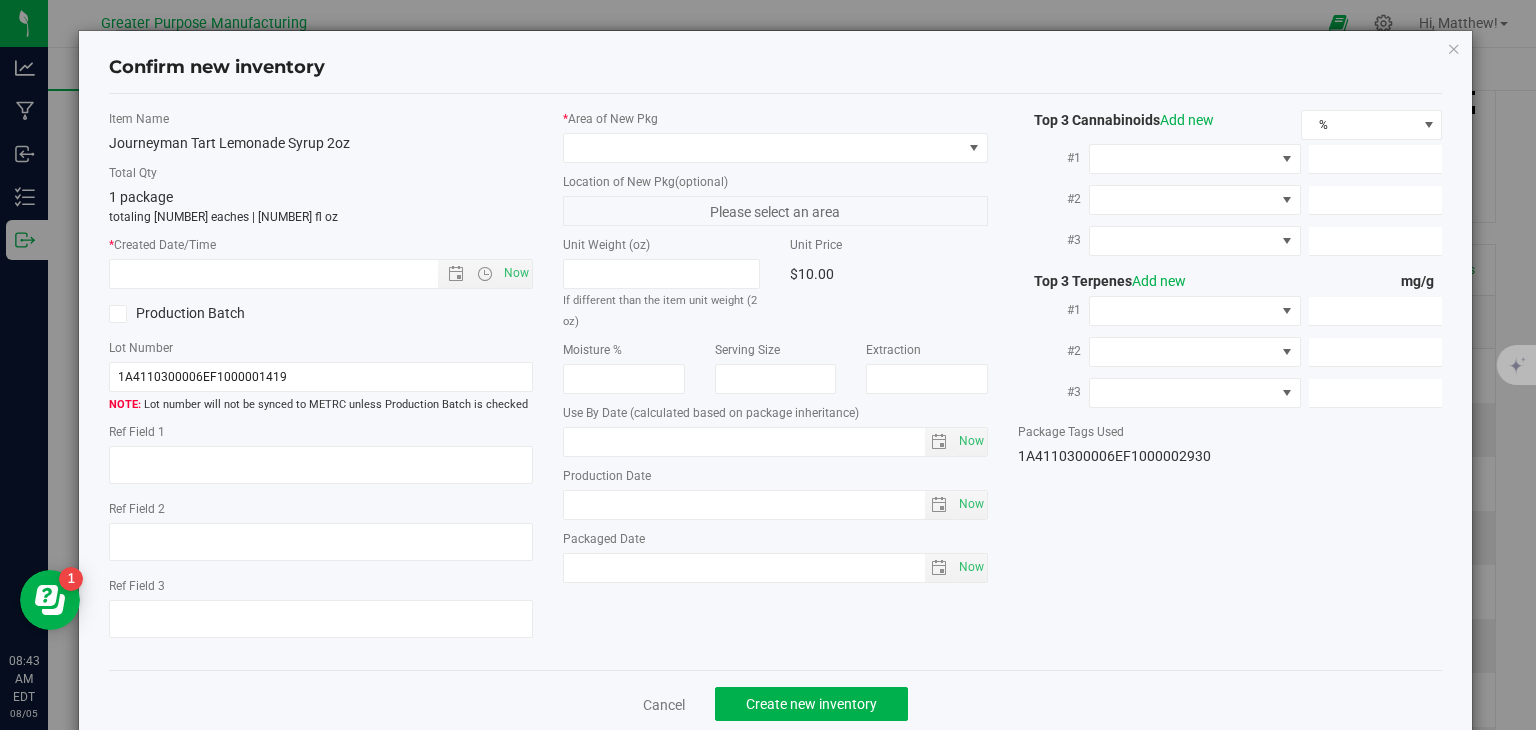 type on "2025-12-20" 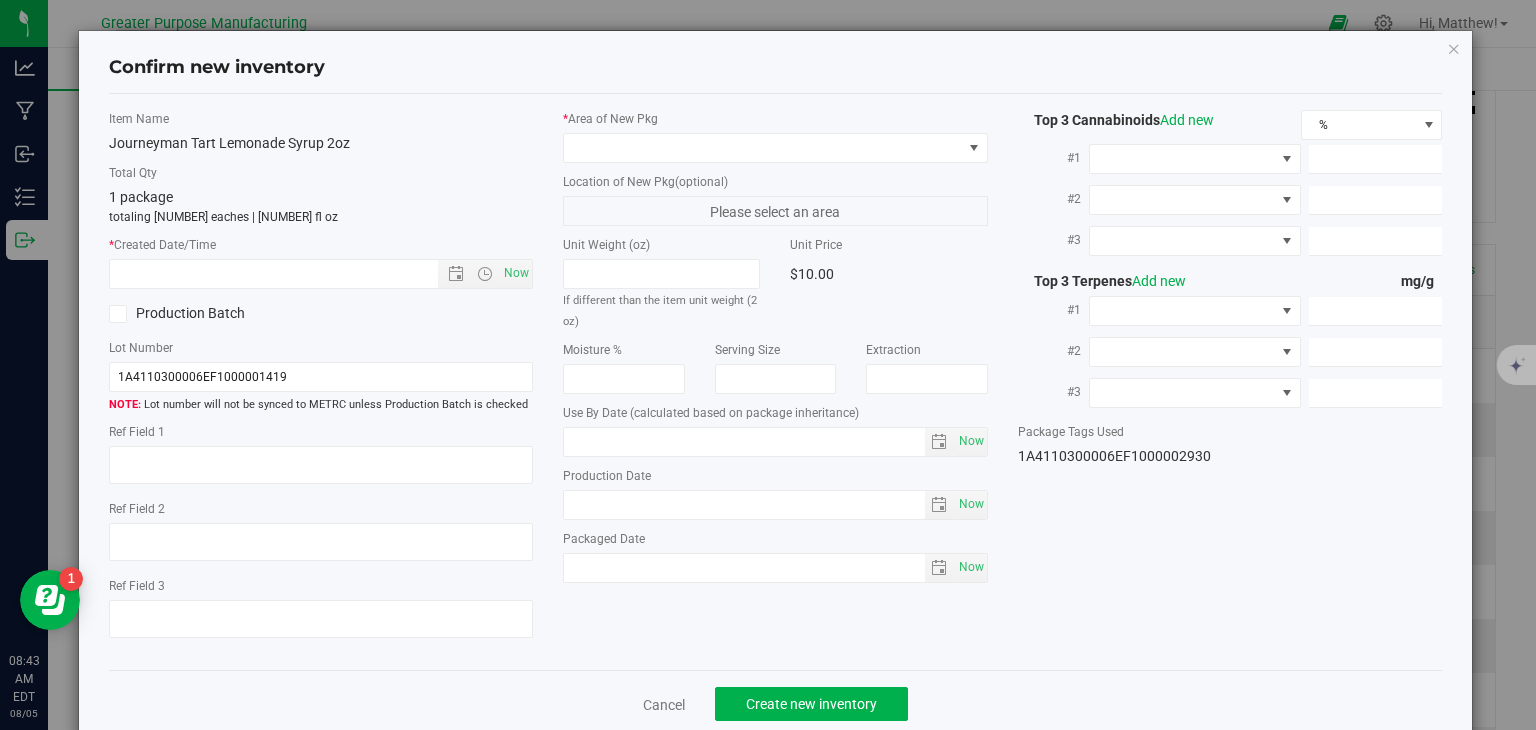 type on "2025-06-23" 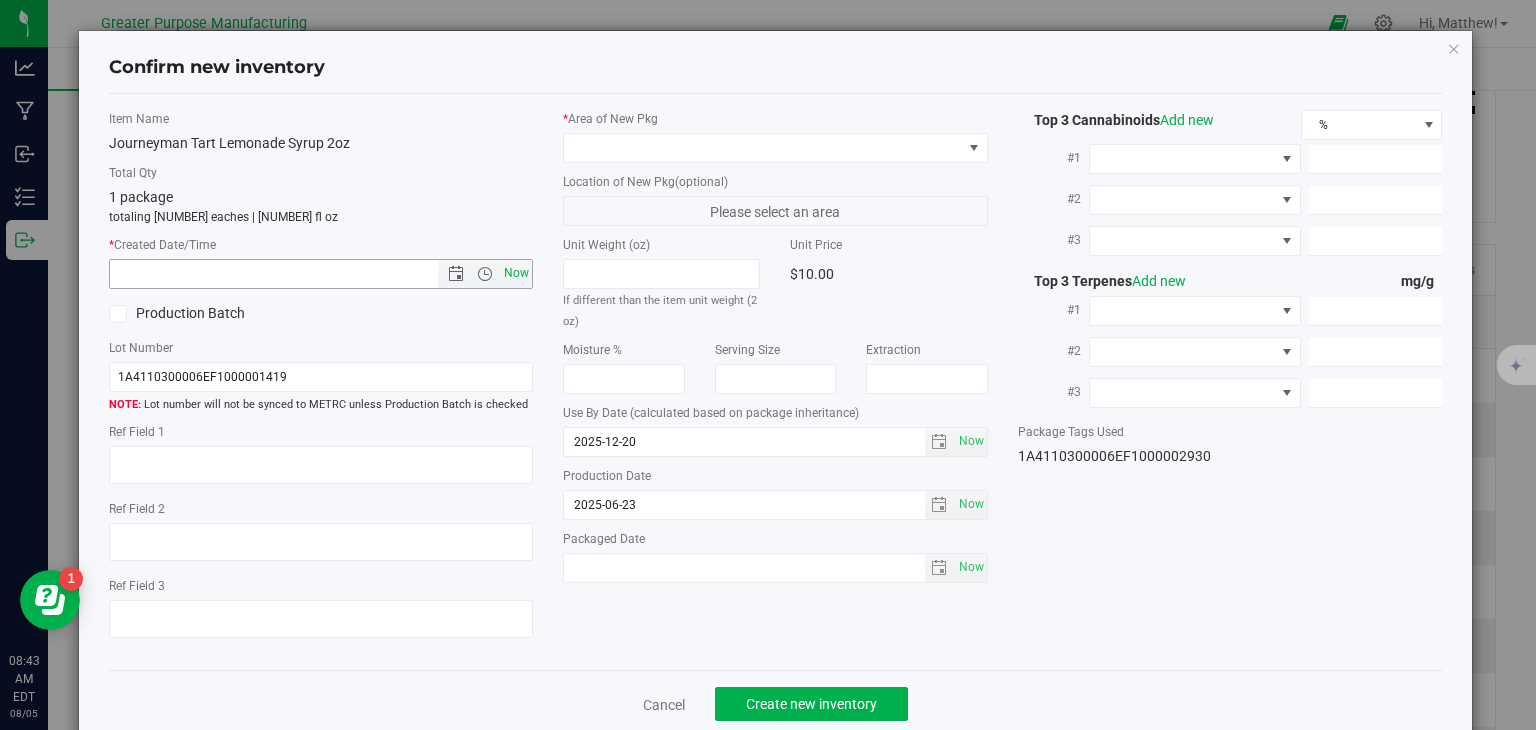 click on "Now" at bounding box center (517, 273) 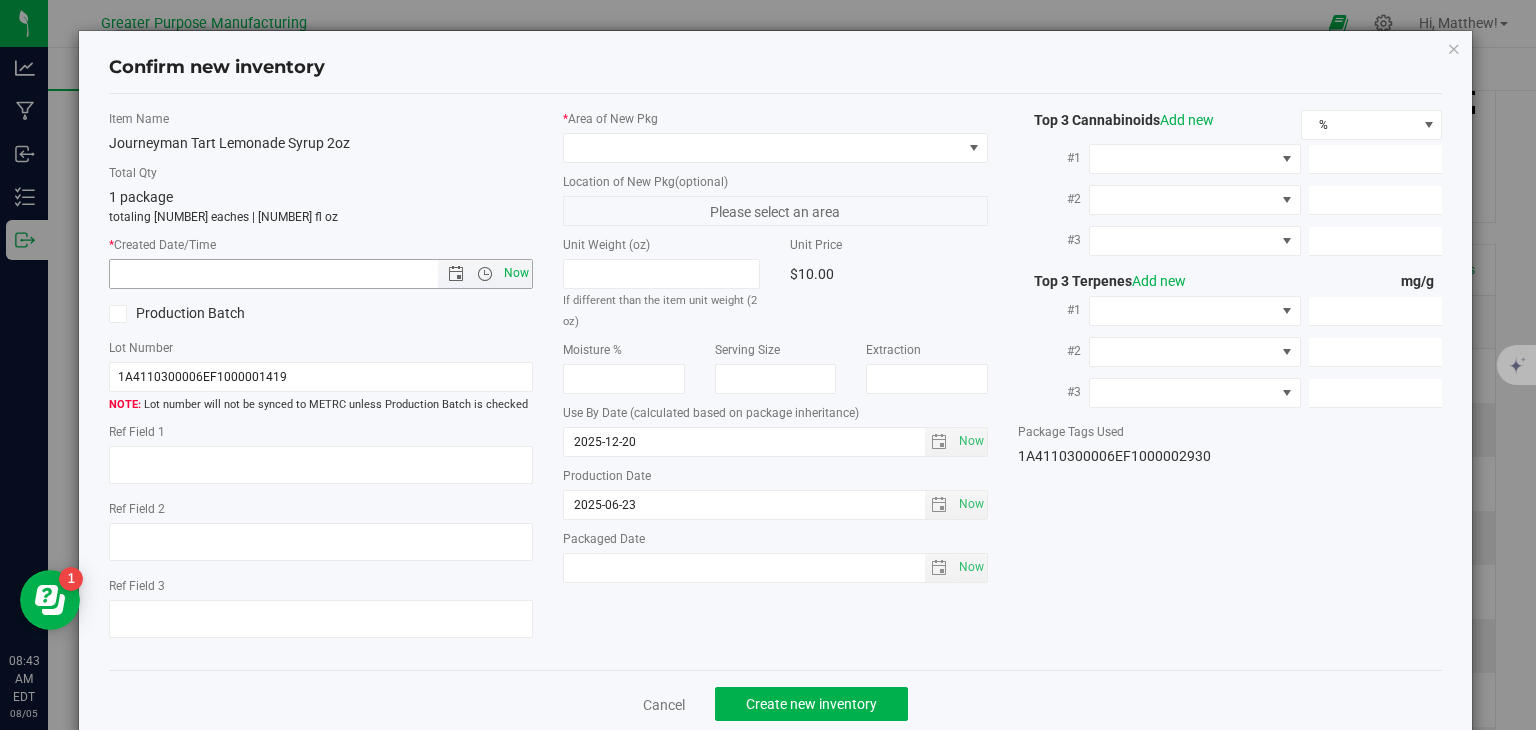 type on "8/5/2025 8:43 AM" 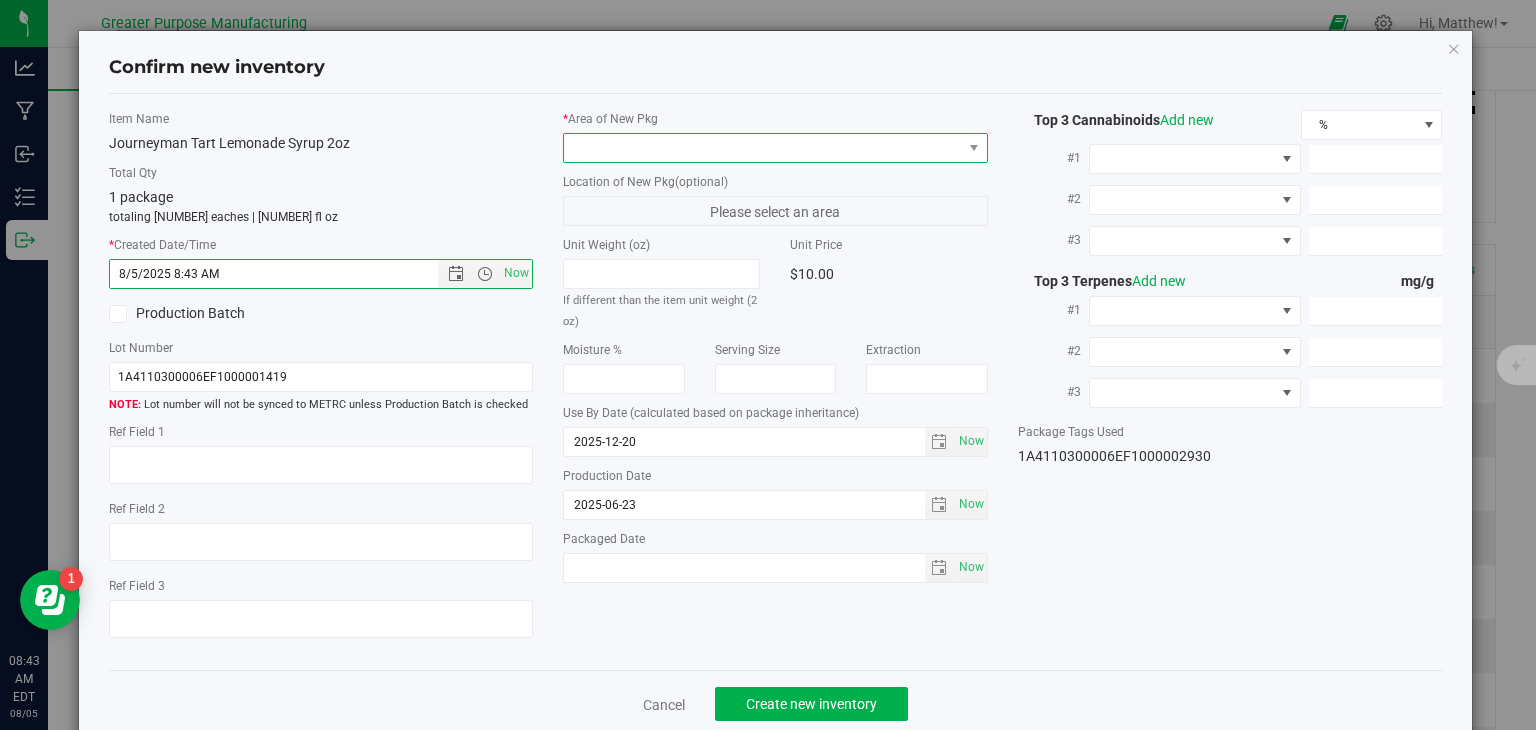 click at bounding box center [763, 148] 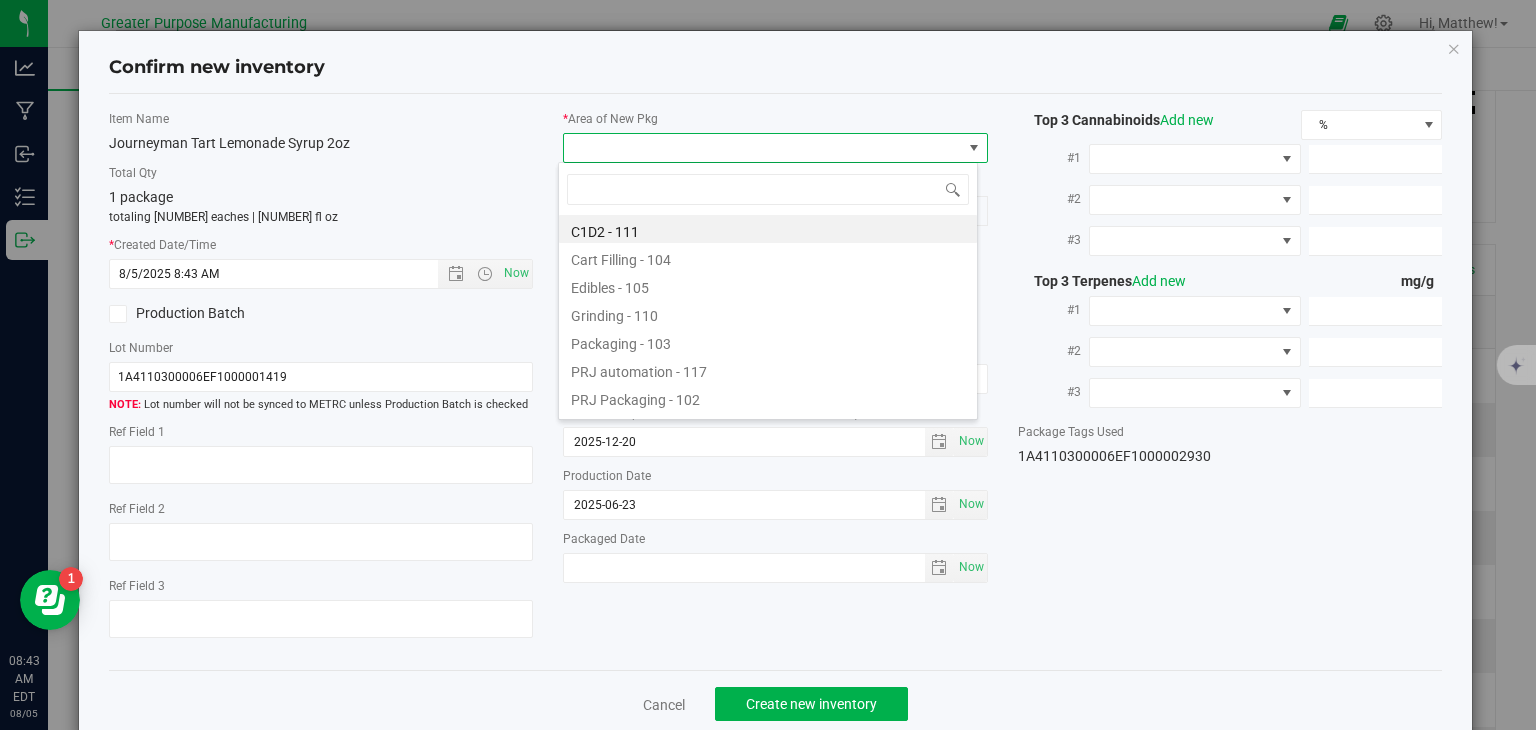 type on "108" 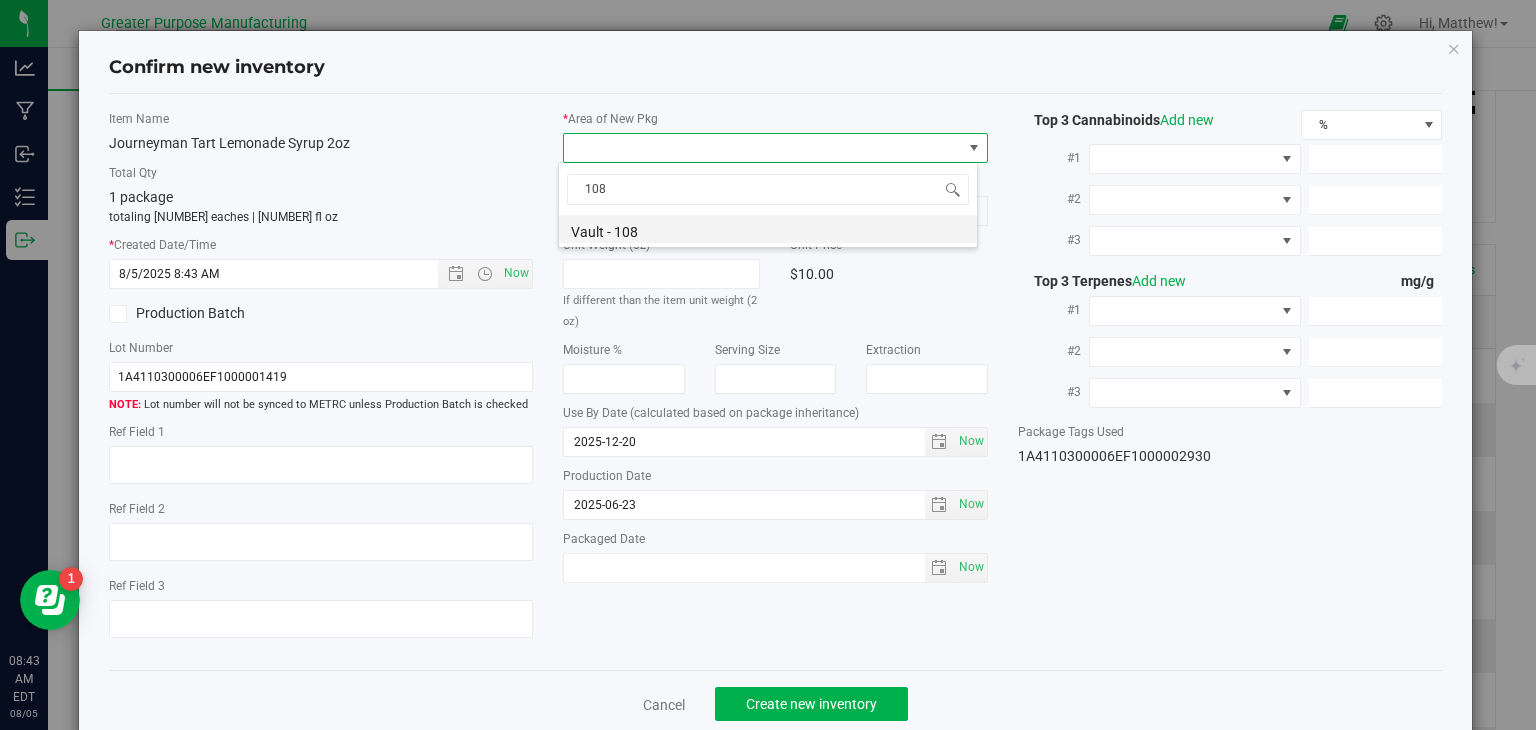 click on "Vault - 108" at bounding box center [768, 229] 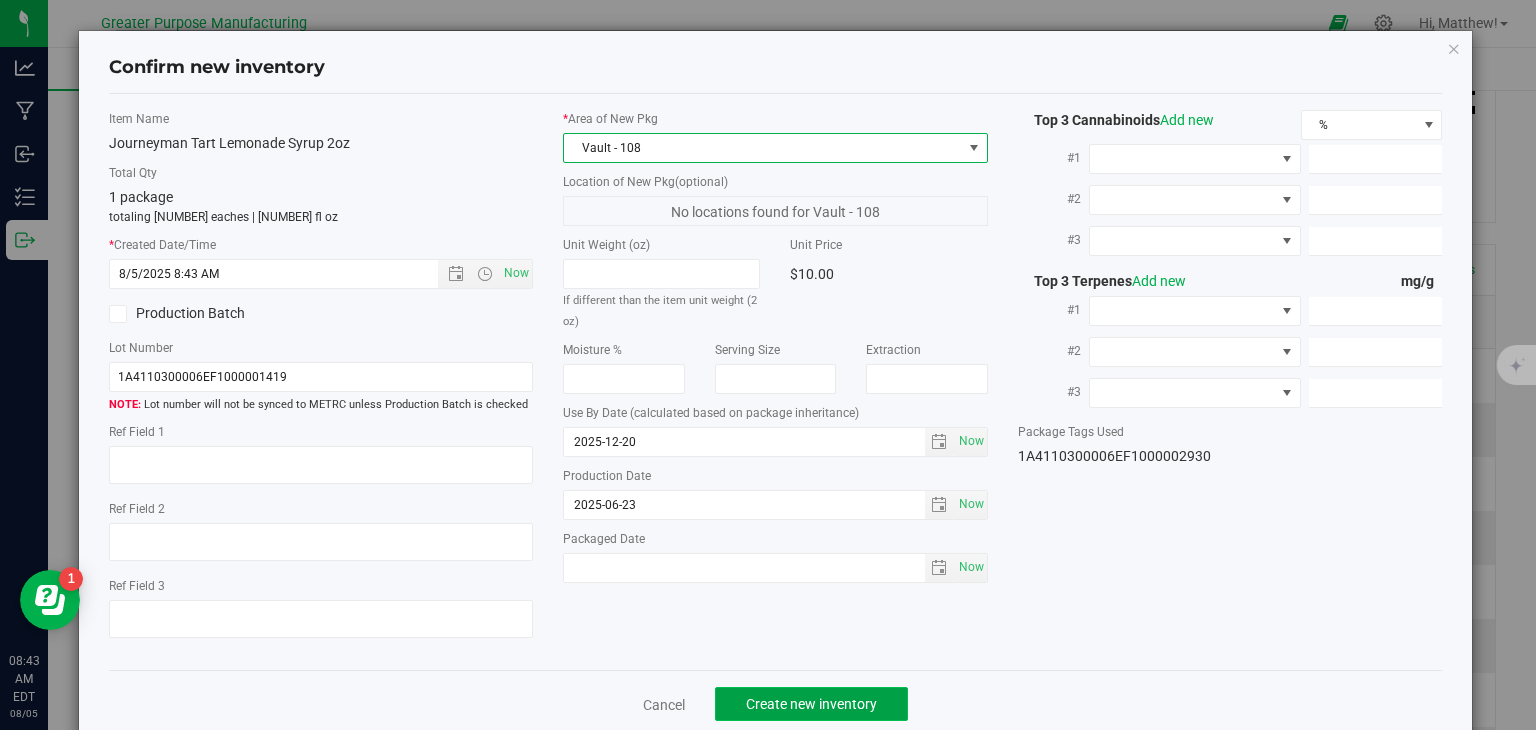 click on "Create new inventory" 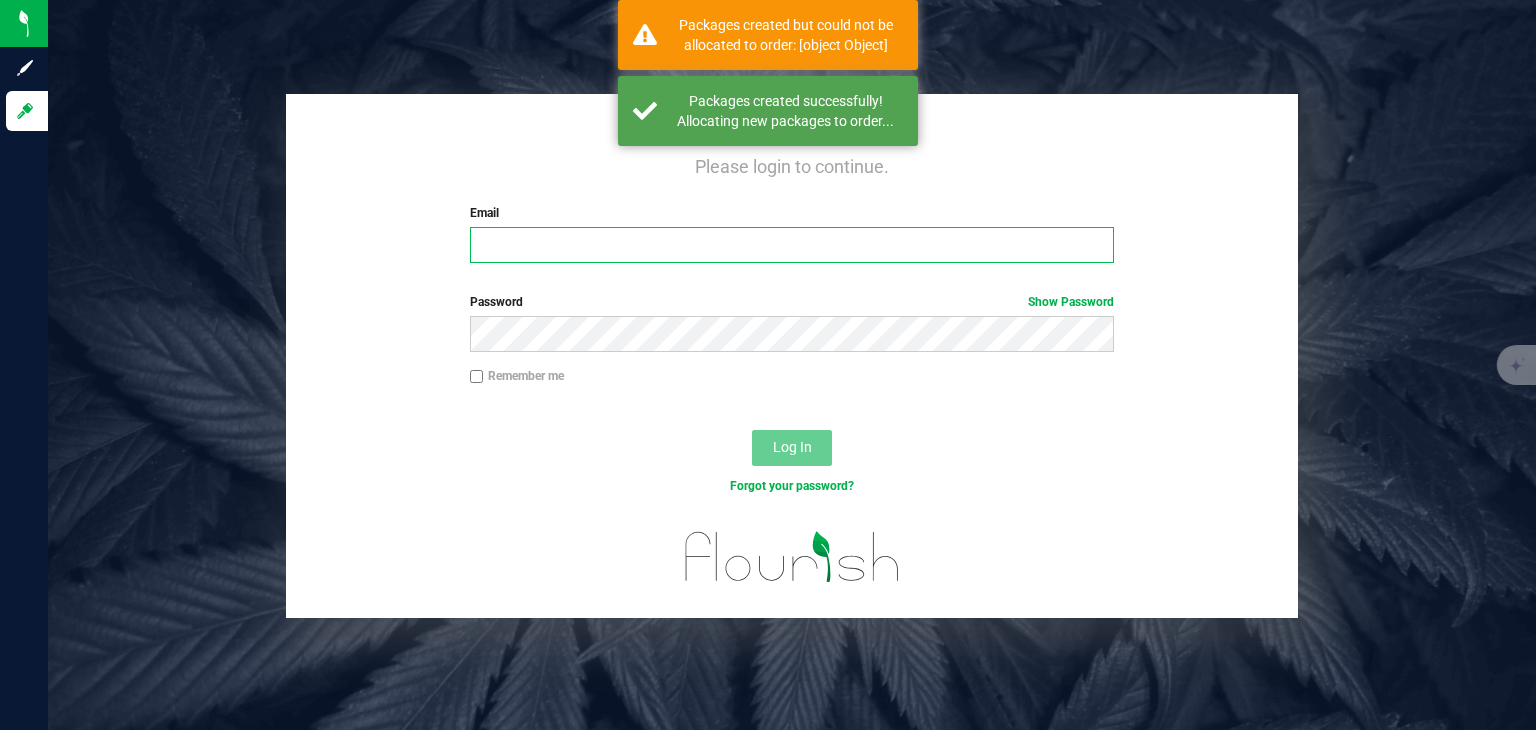 click on "Email" at bounding box center [792, 245] 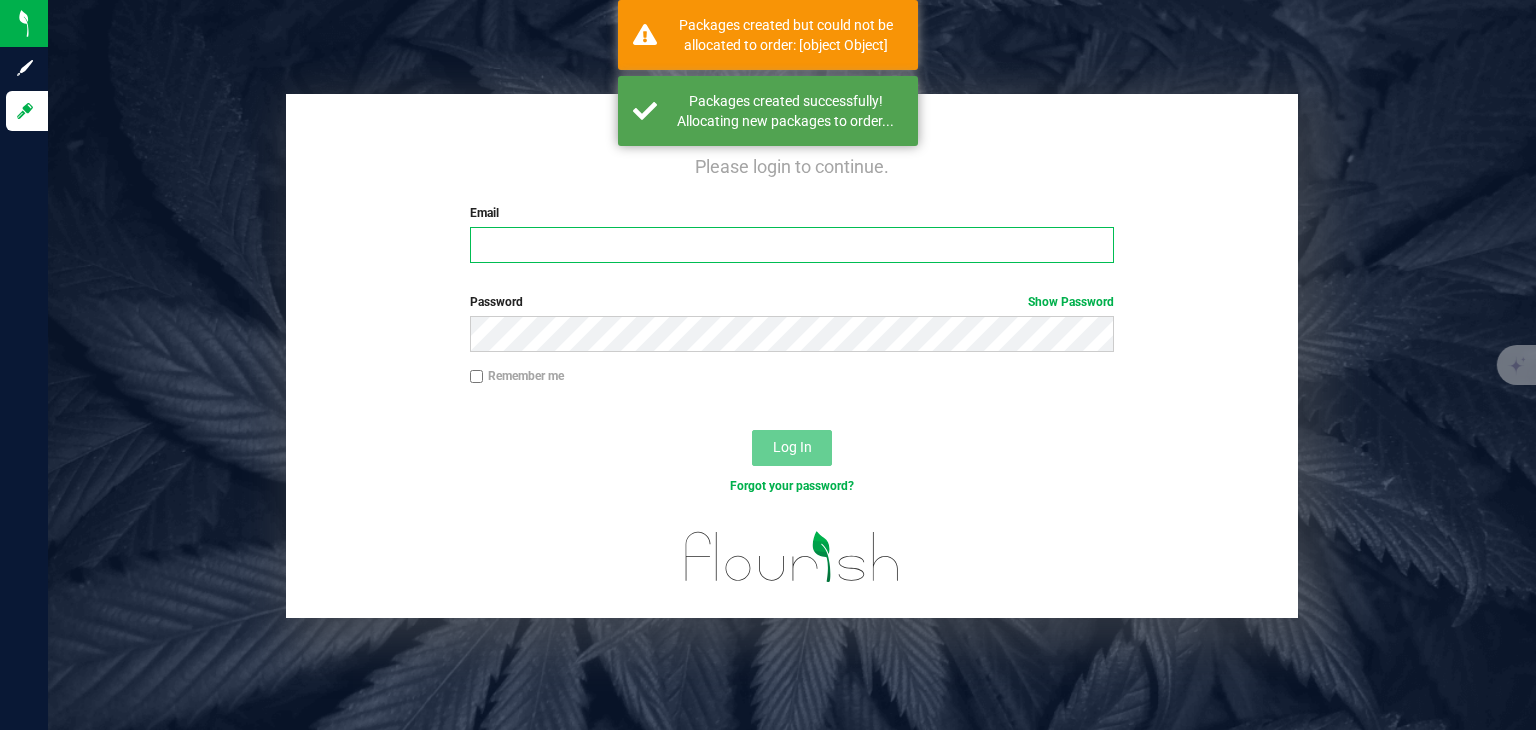 type on "matt@gpcannabis.com" 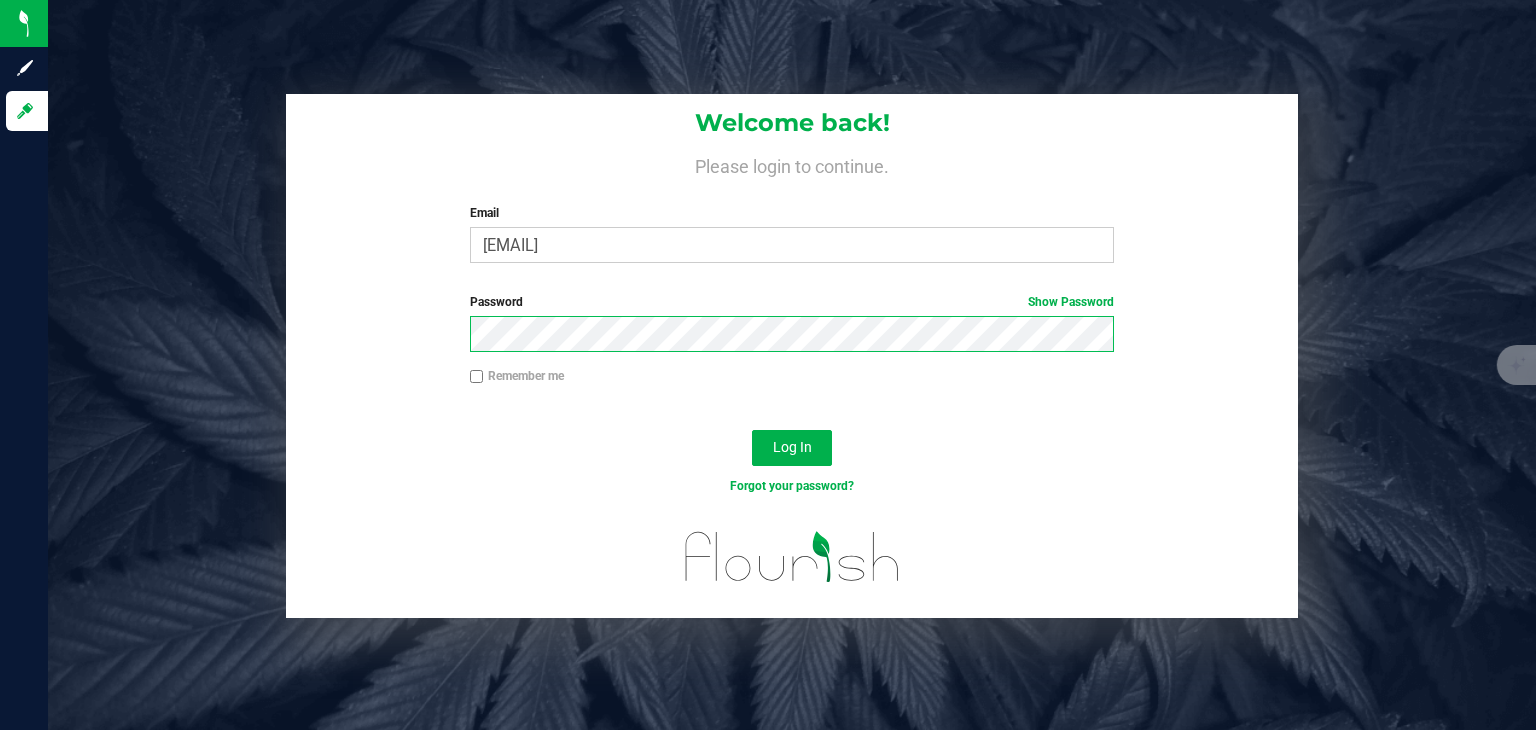 click on "Log In" at bounding box center (792, 448) 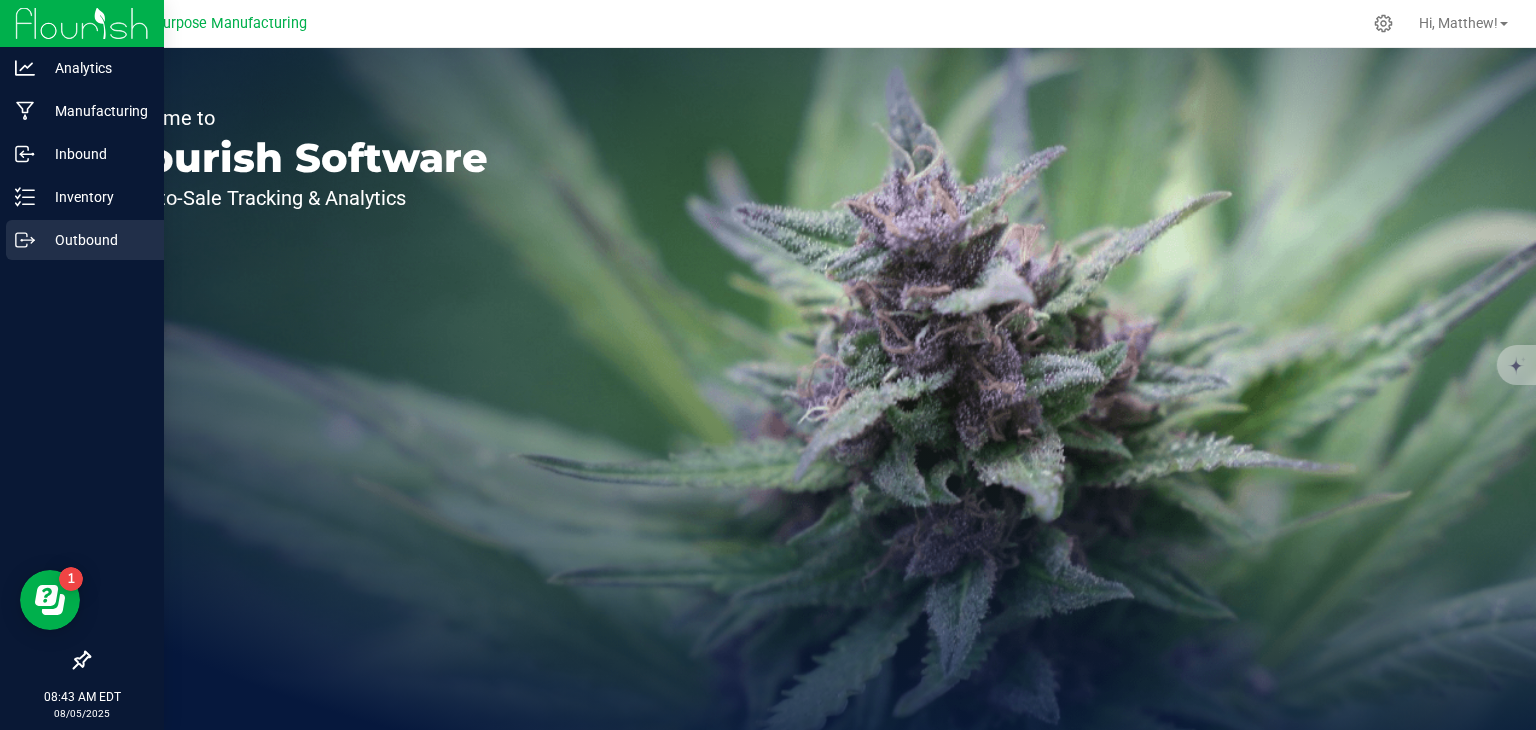 click on "Outbound" at bounding box center (95, 240) 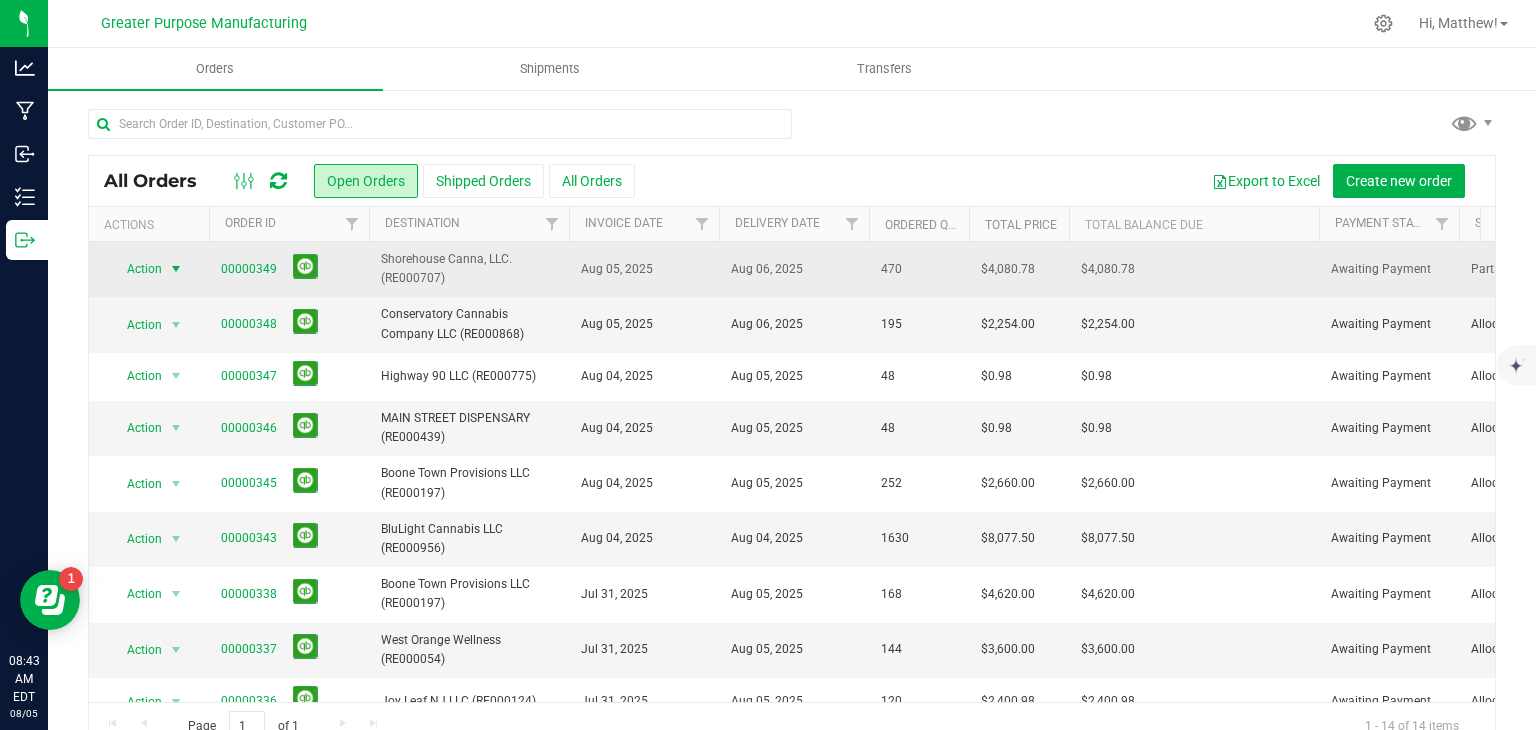 click at bounding box center (176, 269) 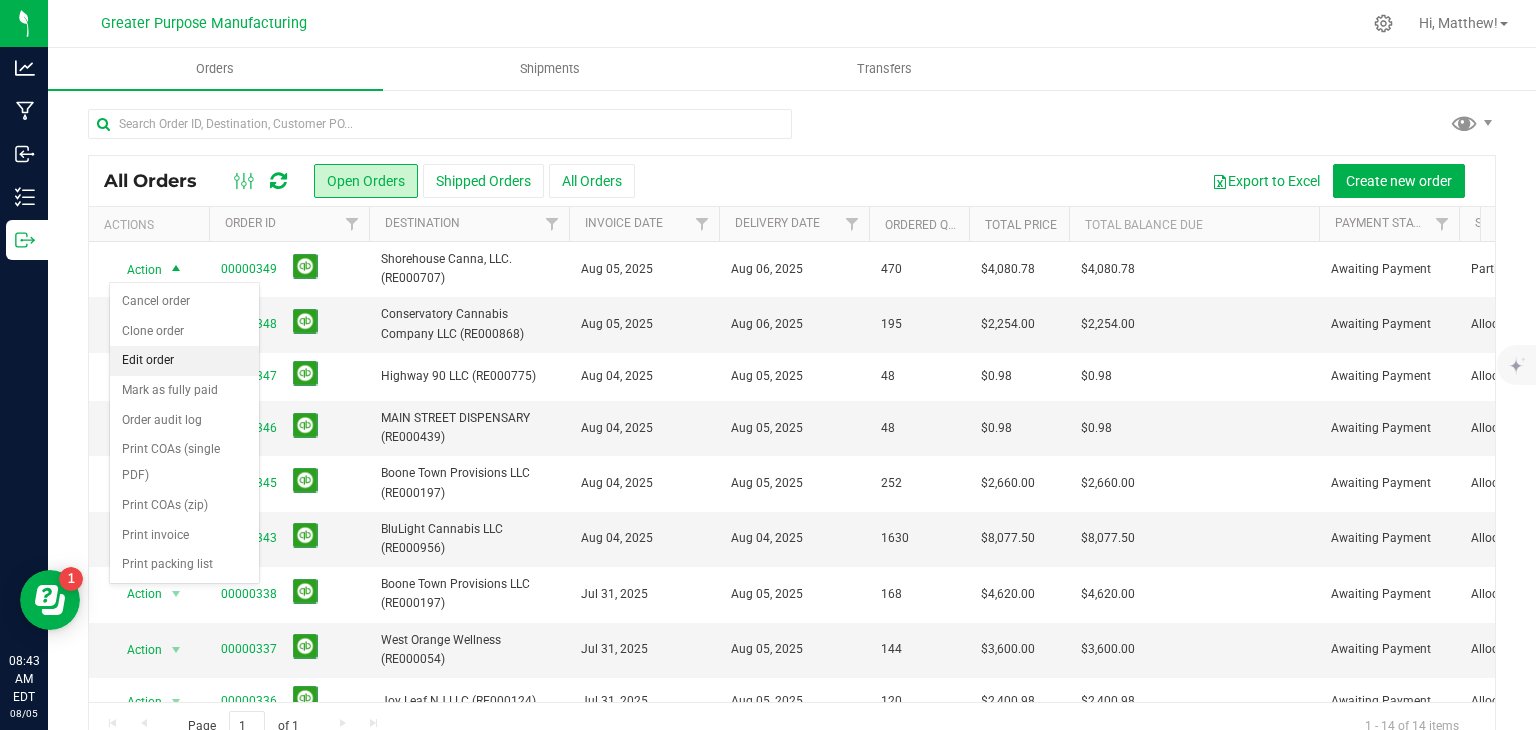 click on "Edit order" at bounding box center [184, 361] 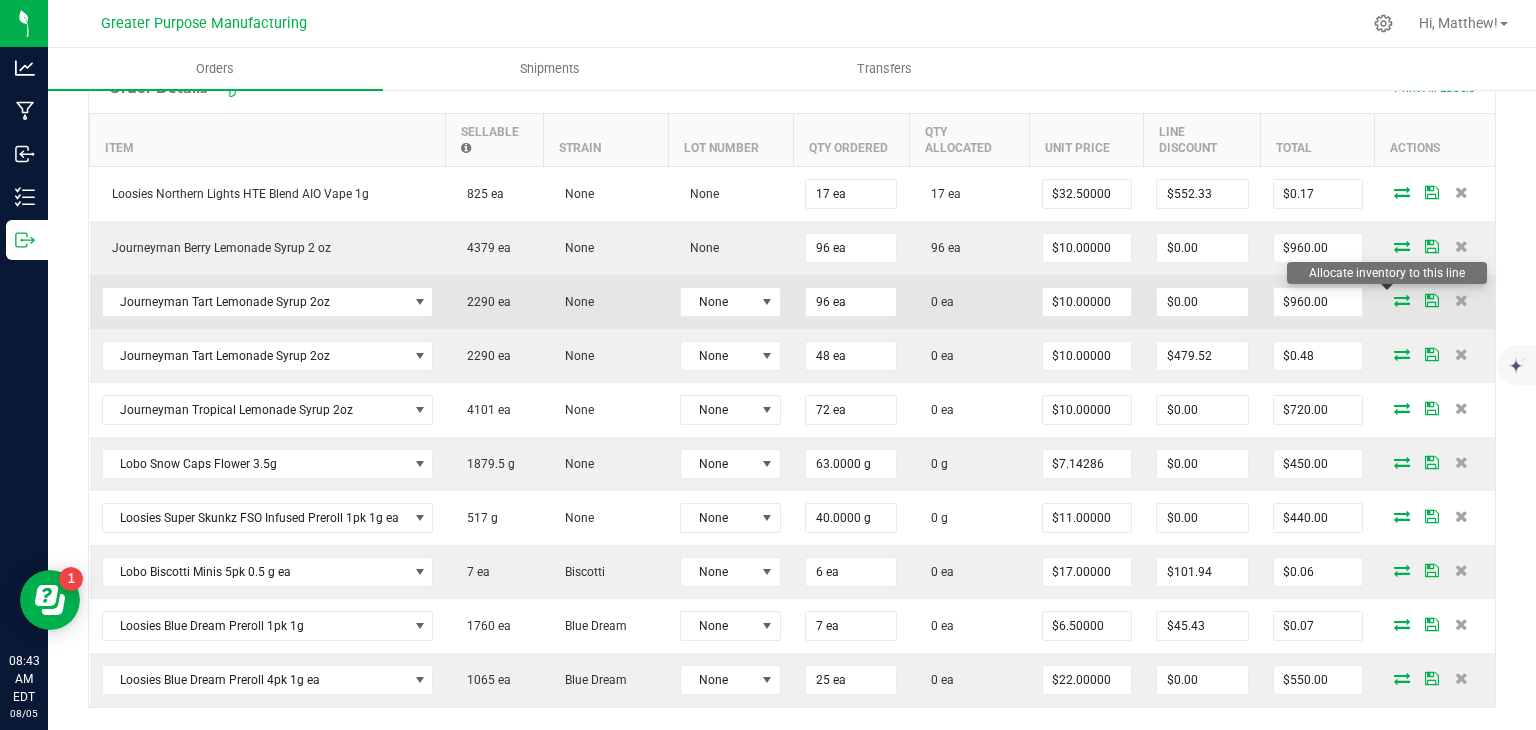 click at bounding box center (1402, 300) 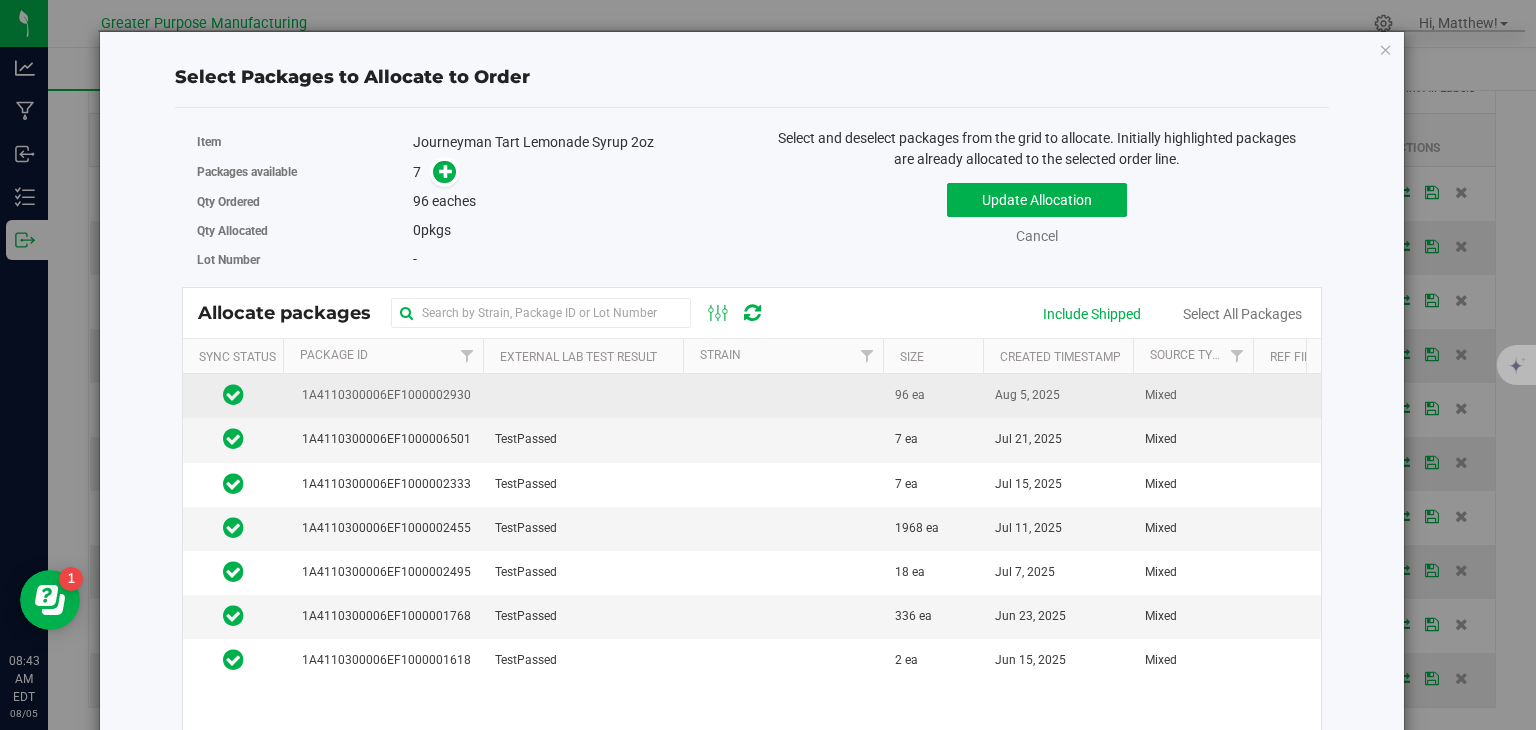 click on "96 ea" at bounding box center [933, 396] 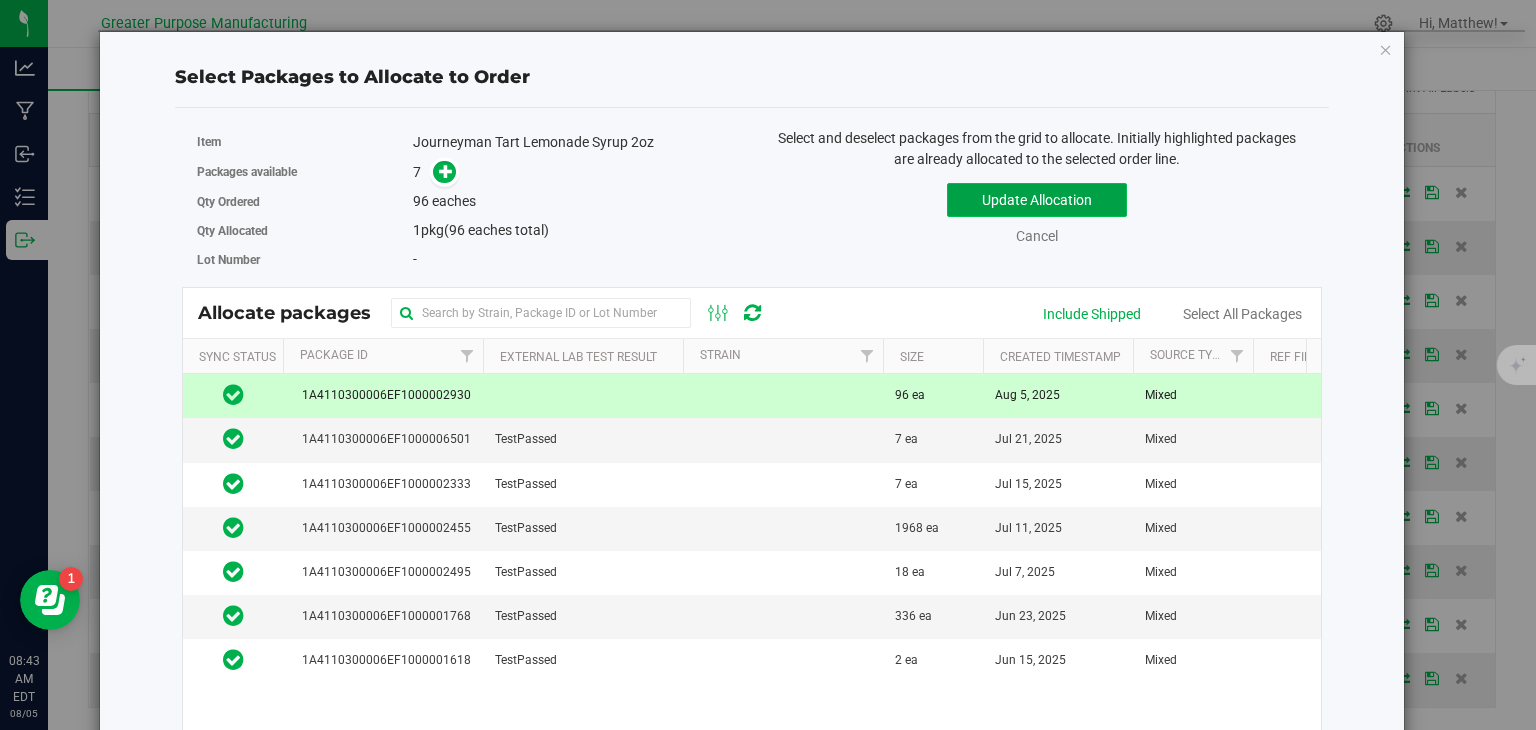 click on "Update Allocation" at bounding box center (1037, 200) 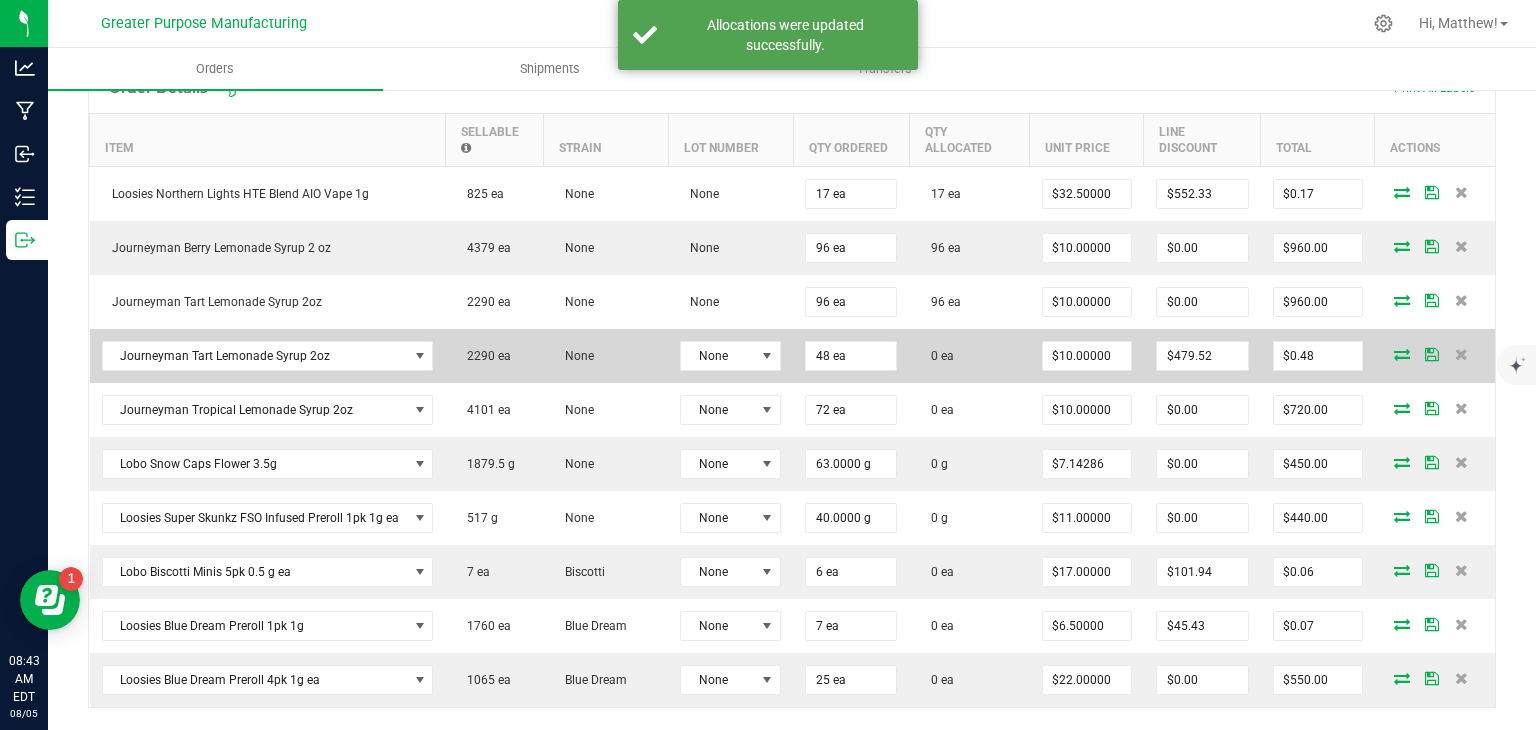 click at bounding box center [1402, 354] 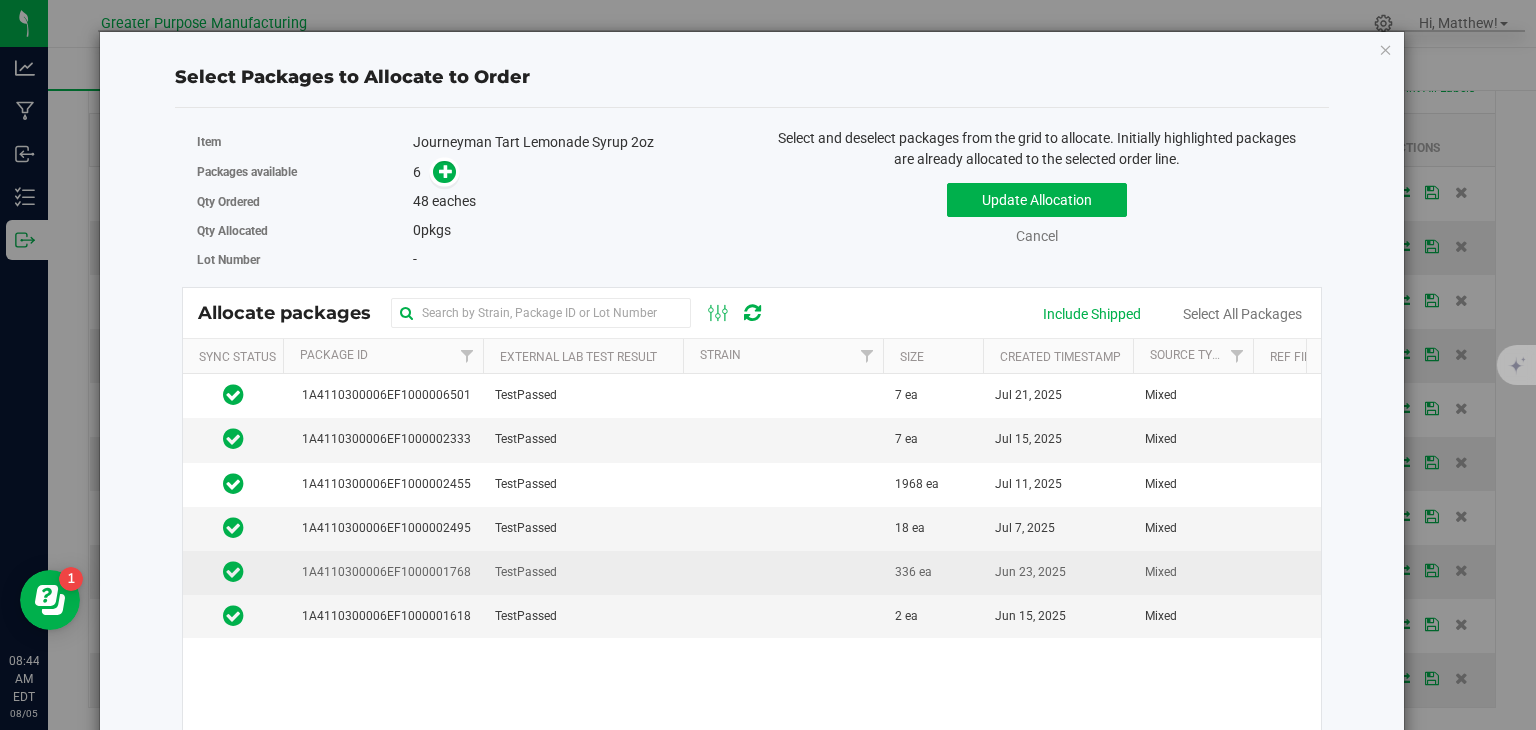 click at bounding box center (783, 573) 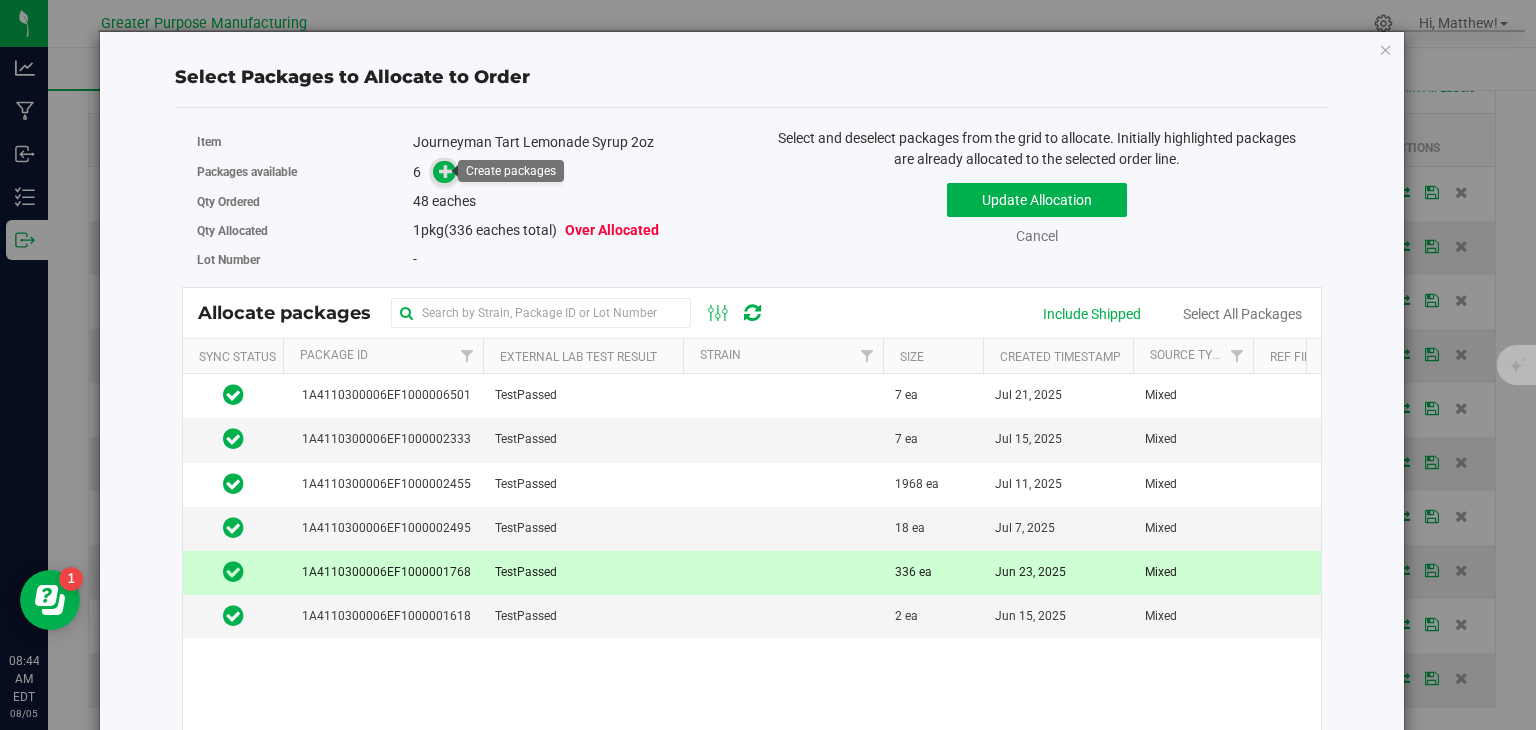 click at bounding box center (446, 170) 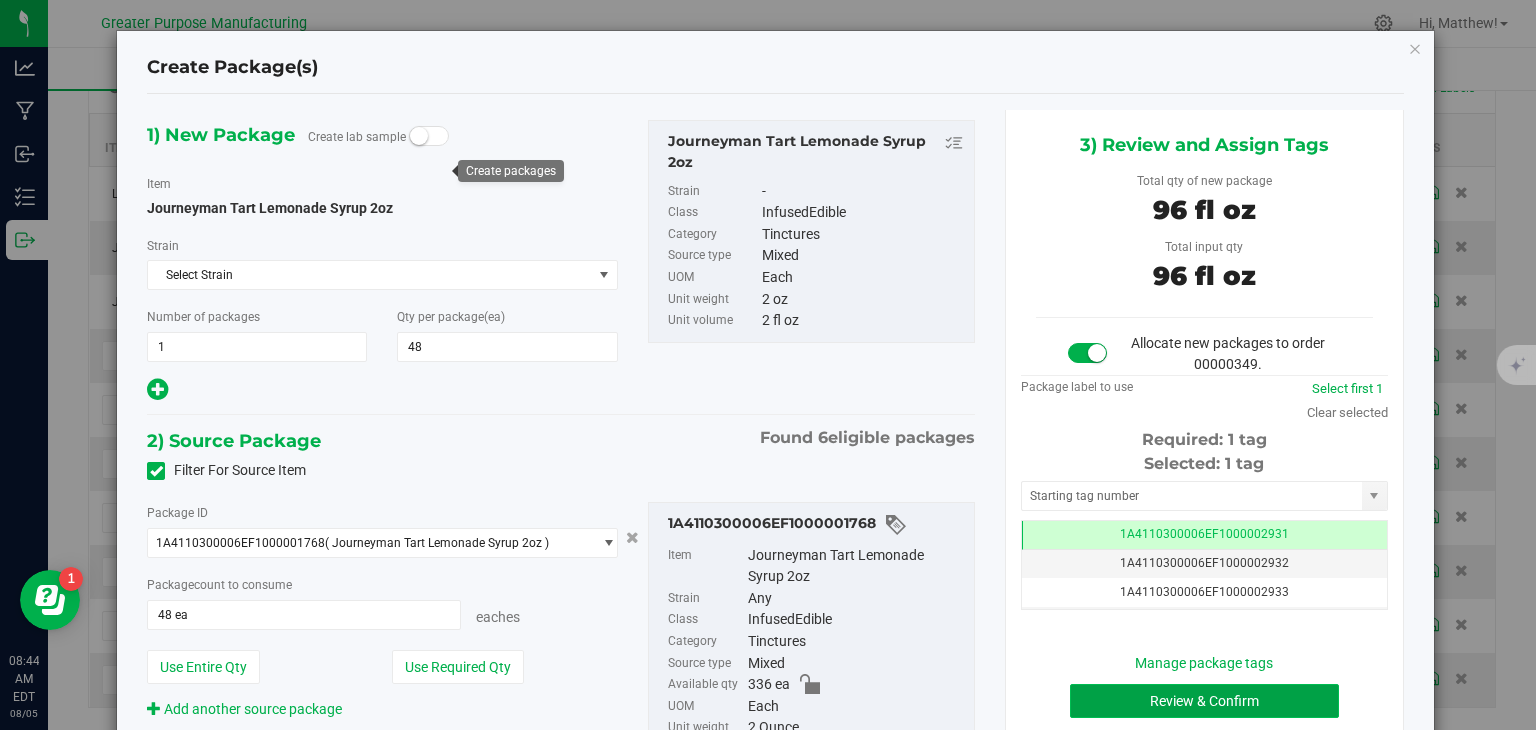 click on "Review & Confirm" at bounding box center (1204, 701) 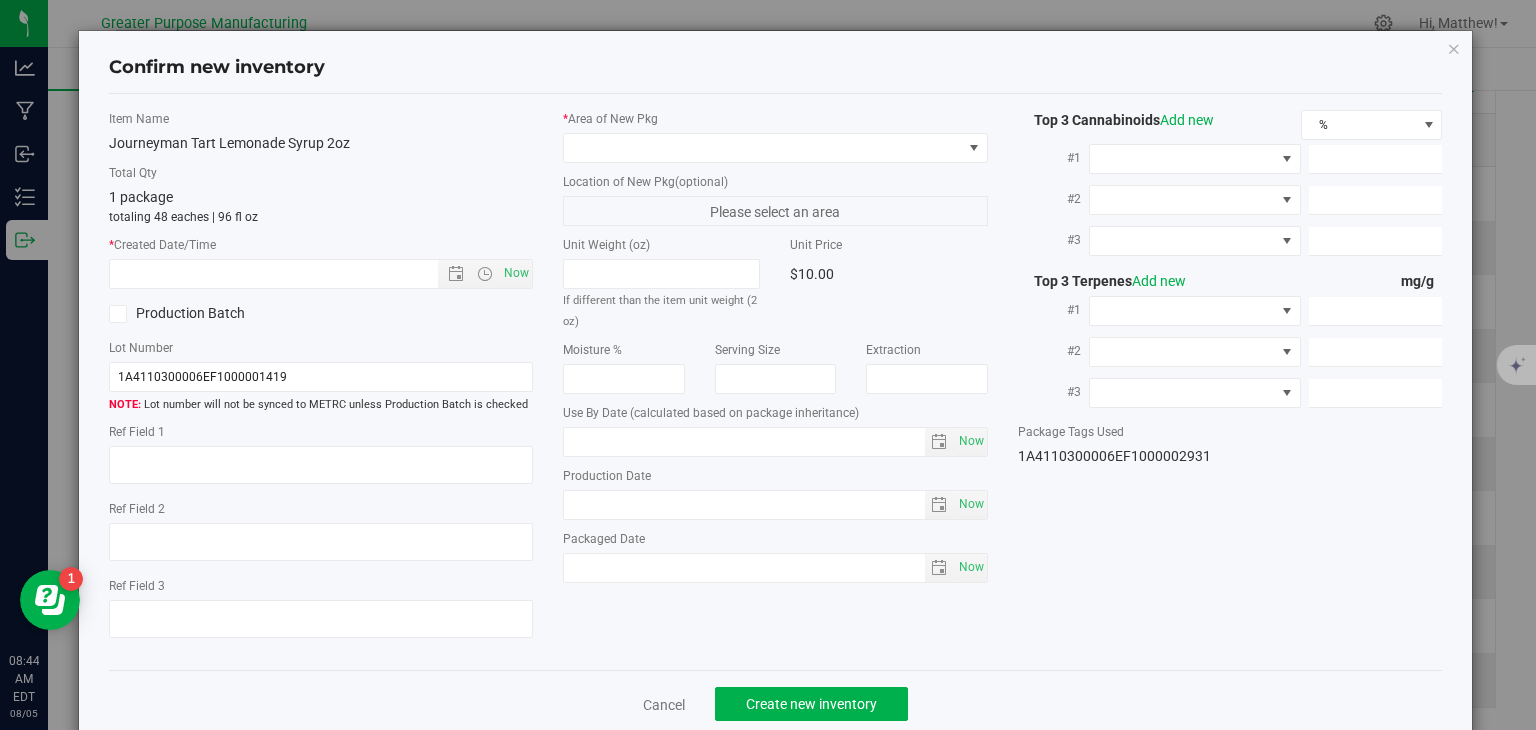 type on "2025-12-20" 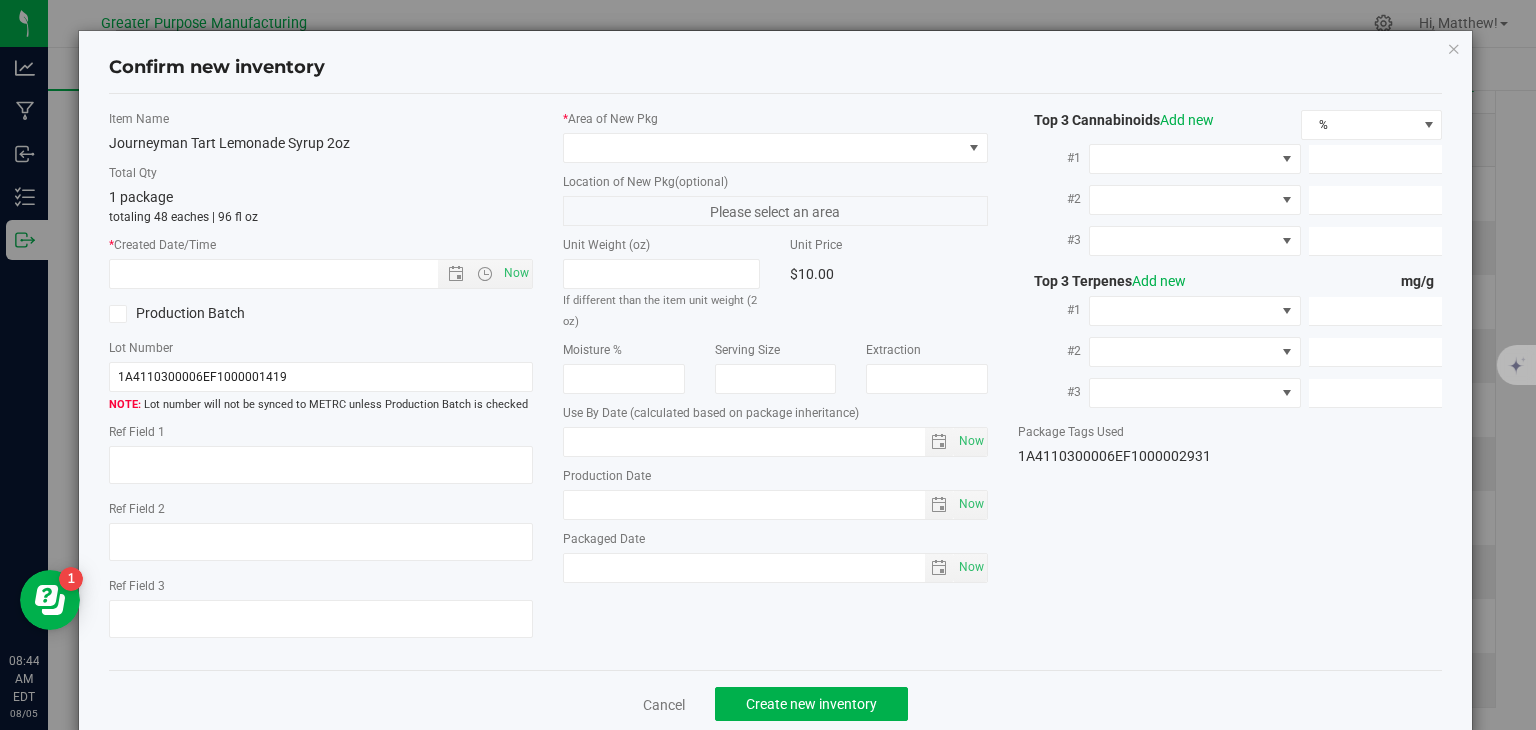 type on "2025-06-23" 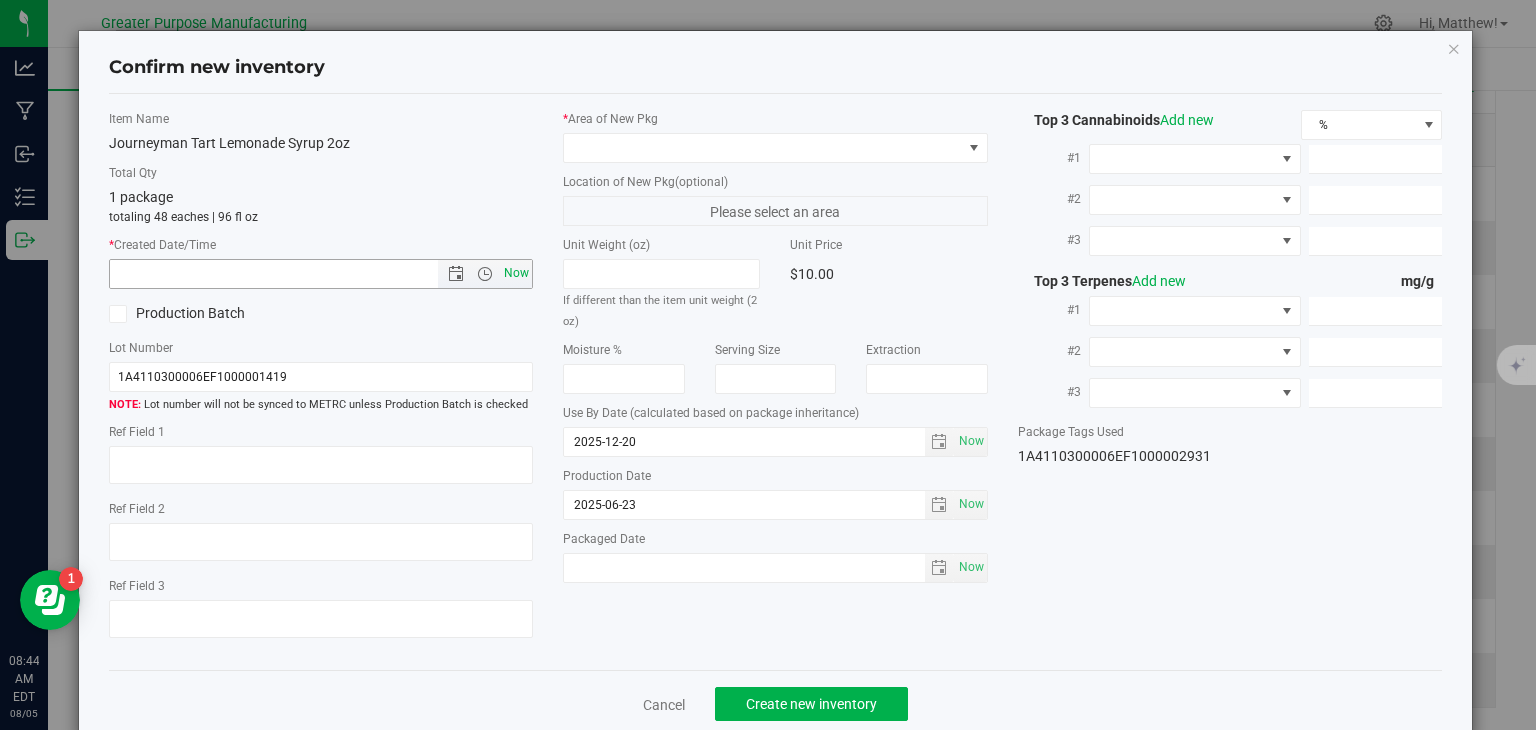 click on "Now" at bounding box center [517, 273] 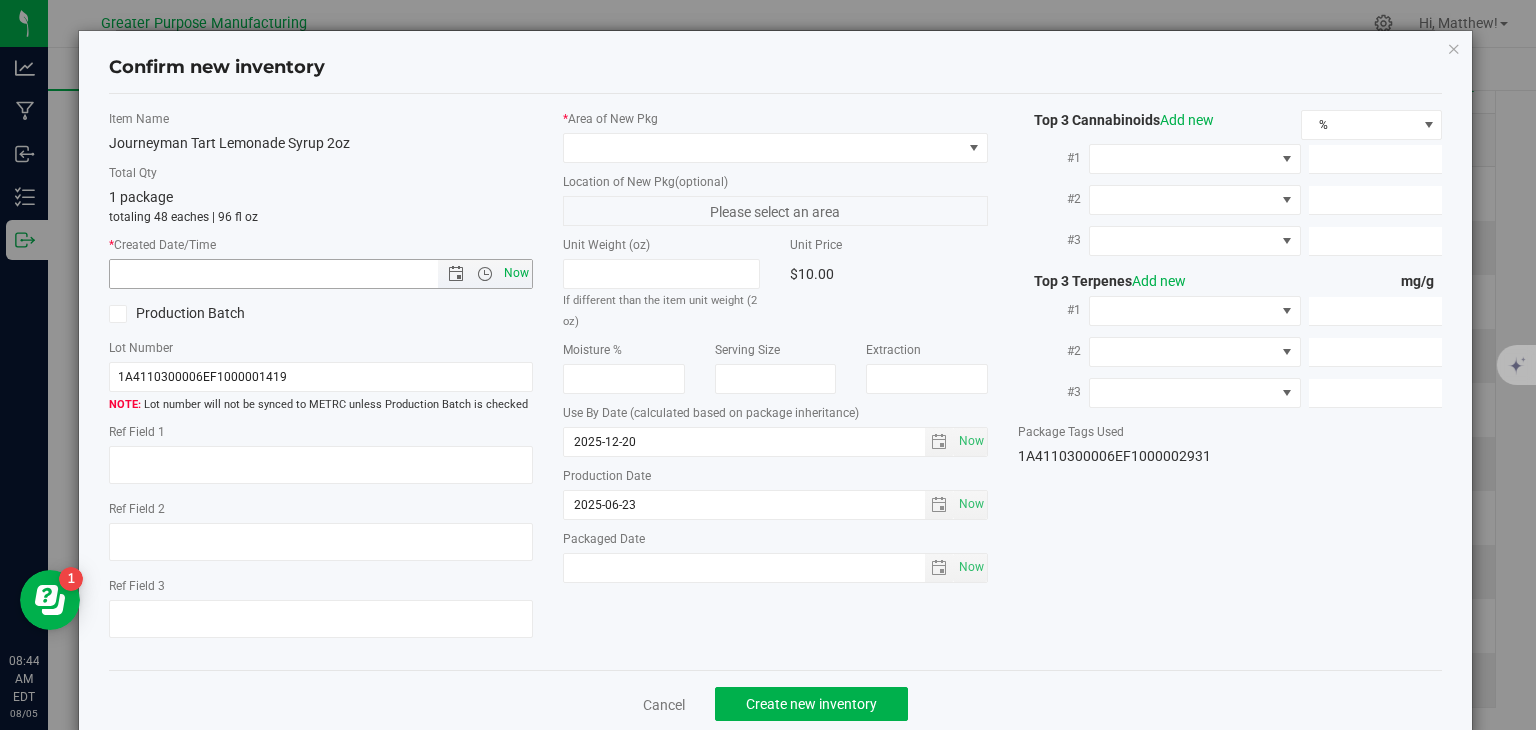 type on "8/5/2025 8:44 AM" 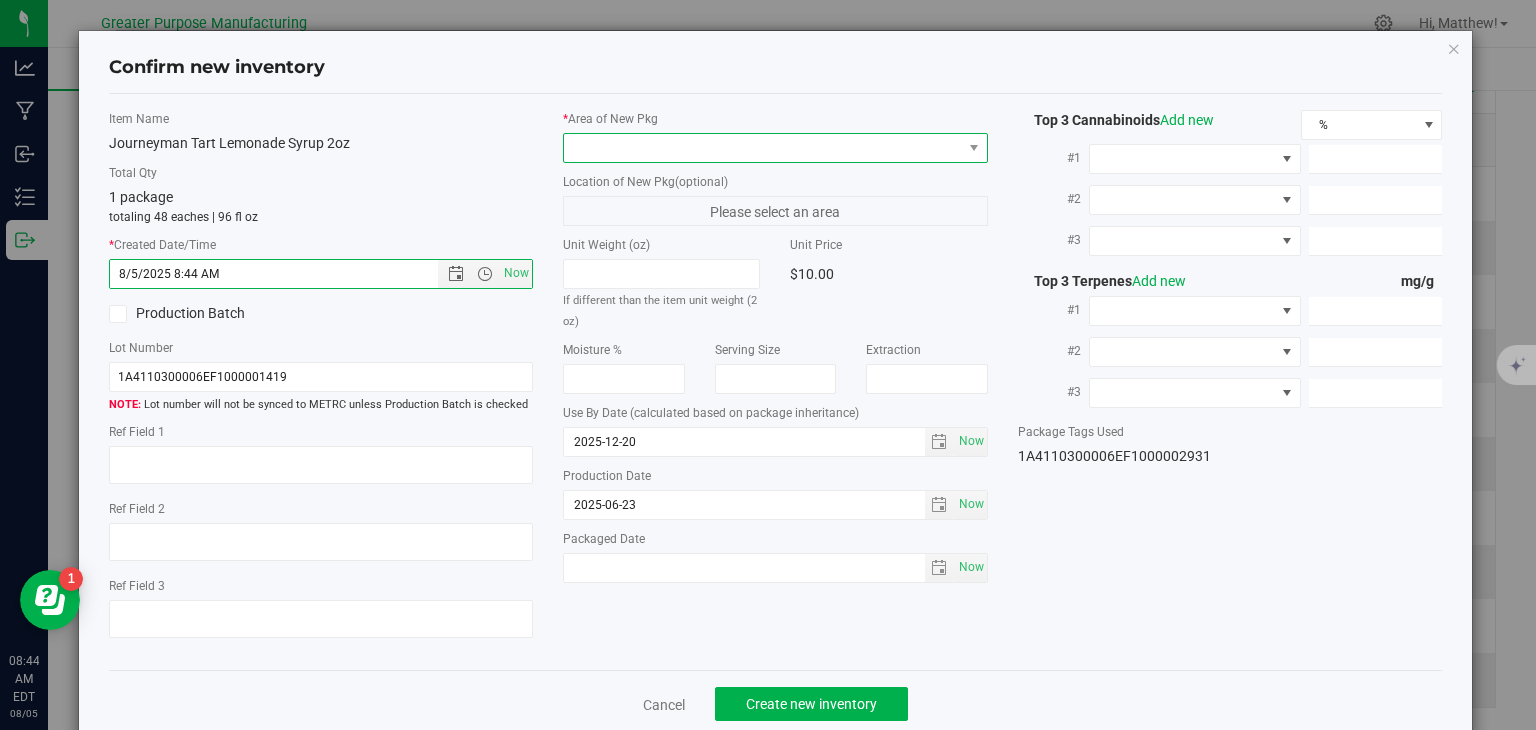 click at bounding box center (763, 148) 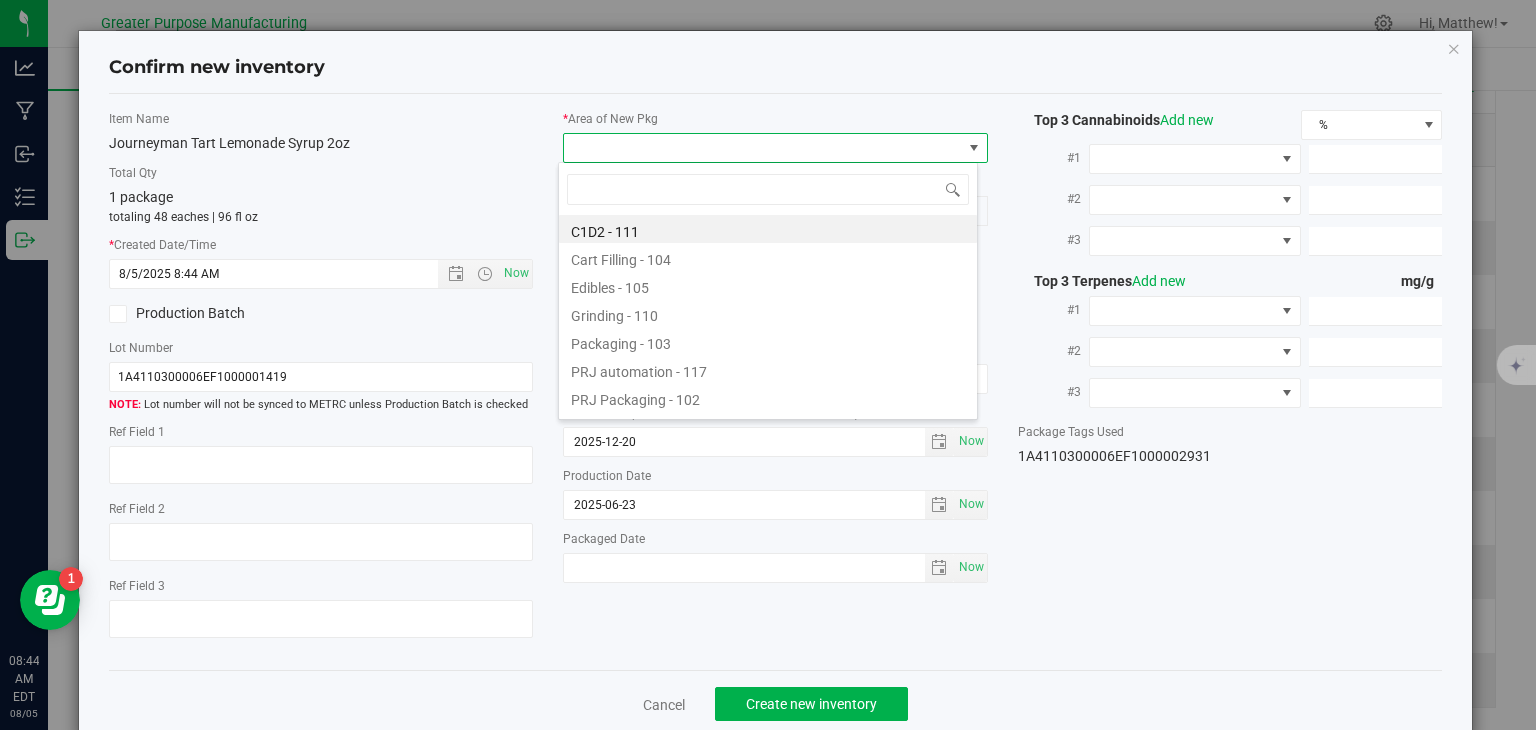 type on "108" 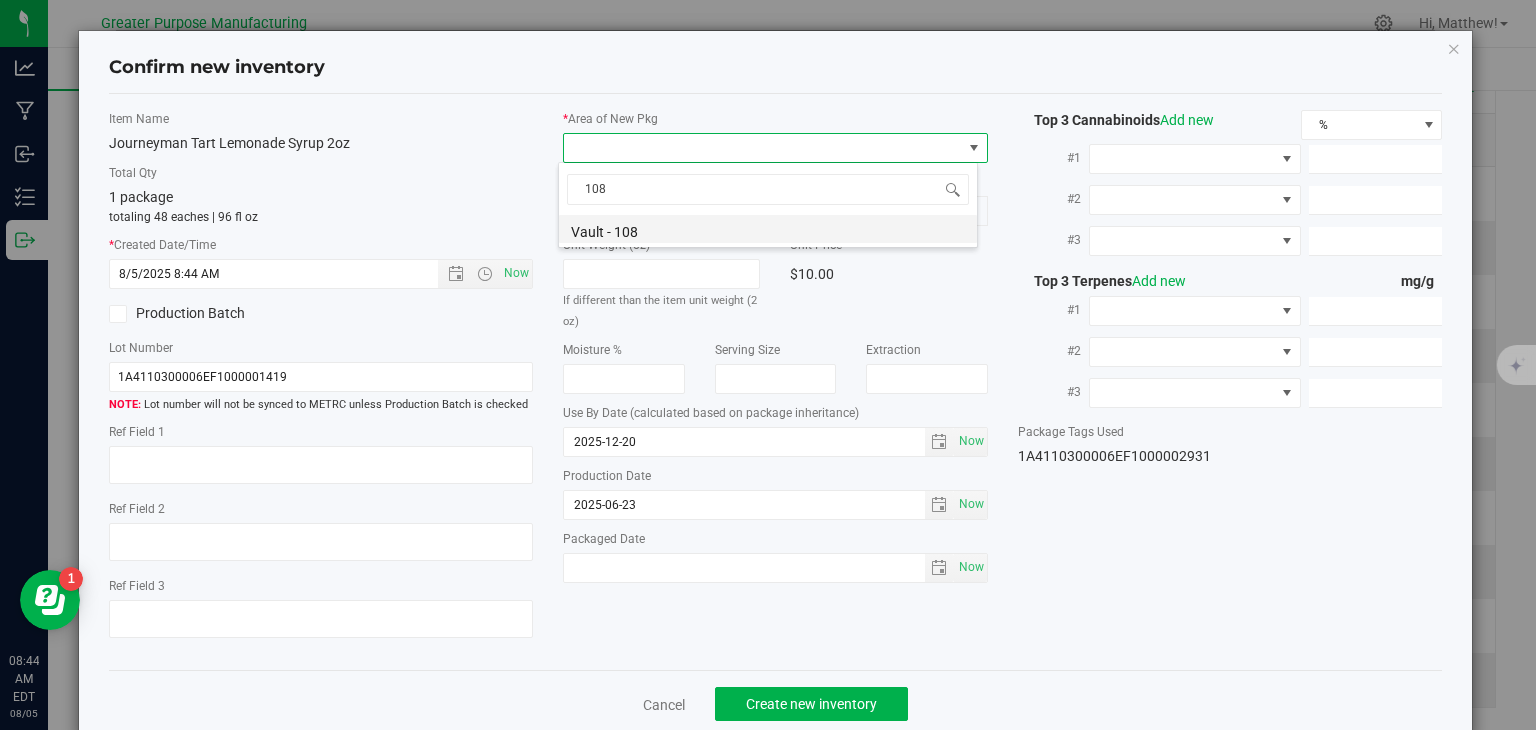 click on "Vault - 108" at bounding box center [768, 229] 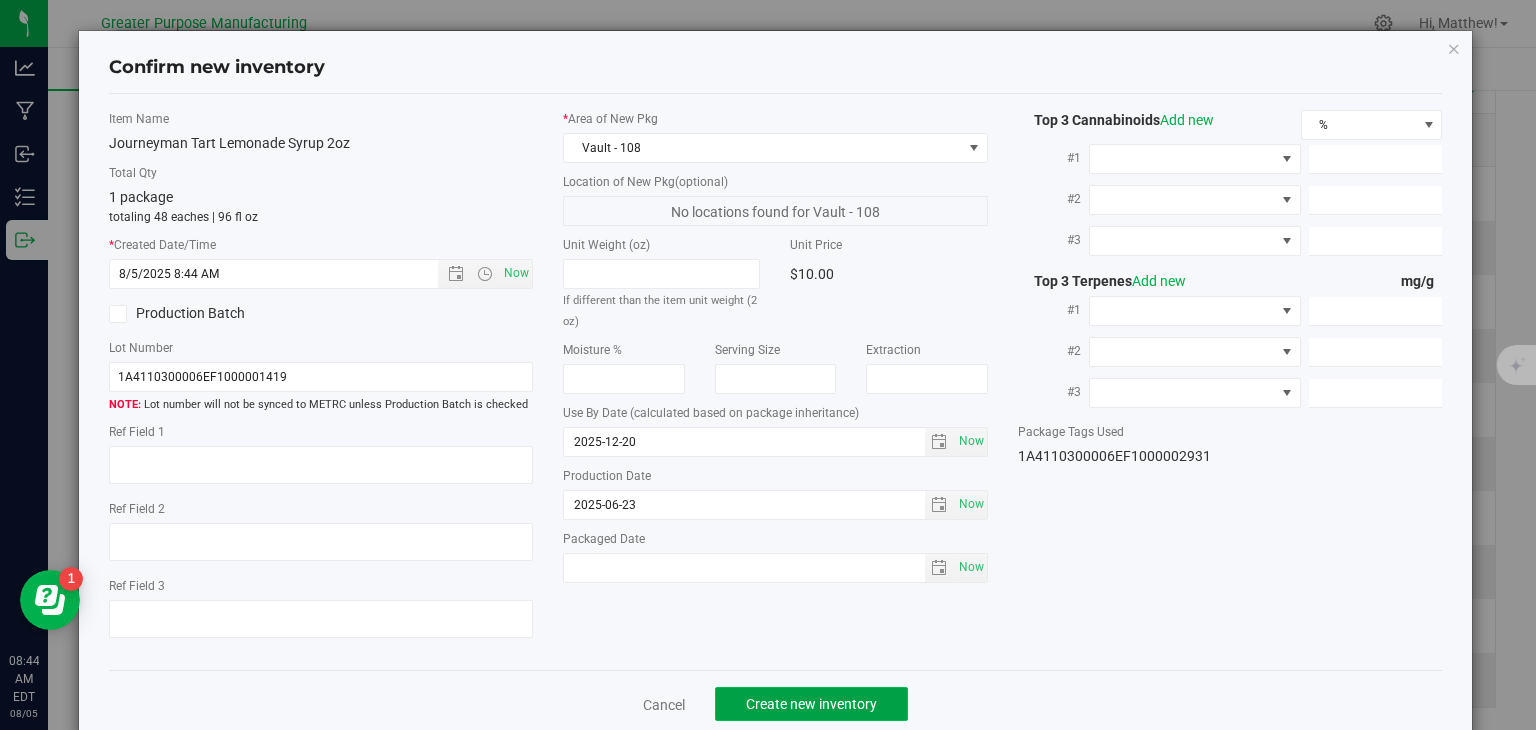click on "Create new inventory" 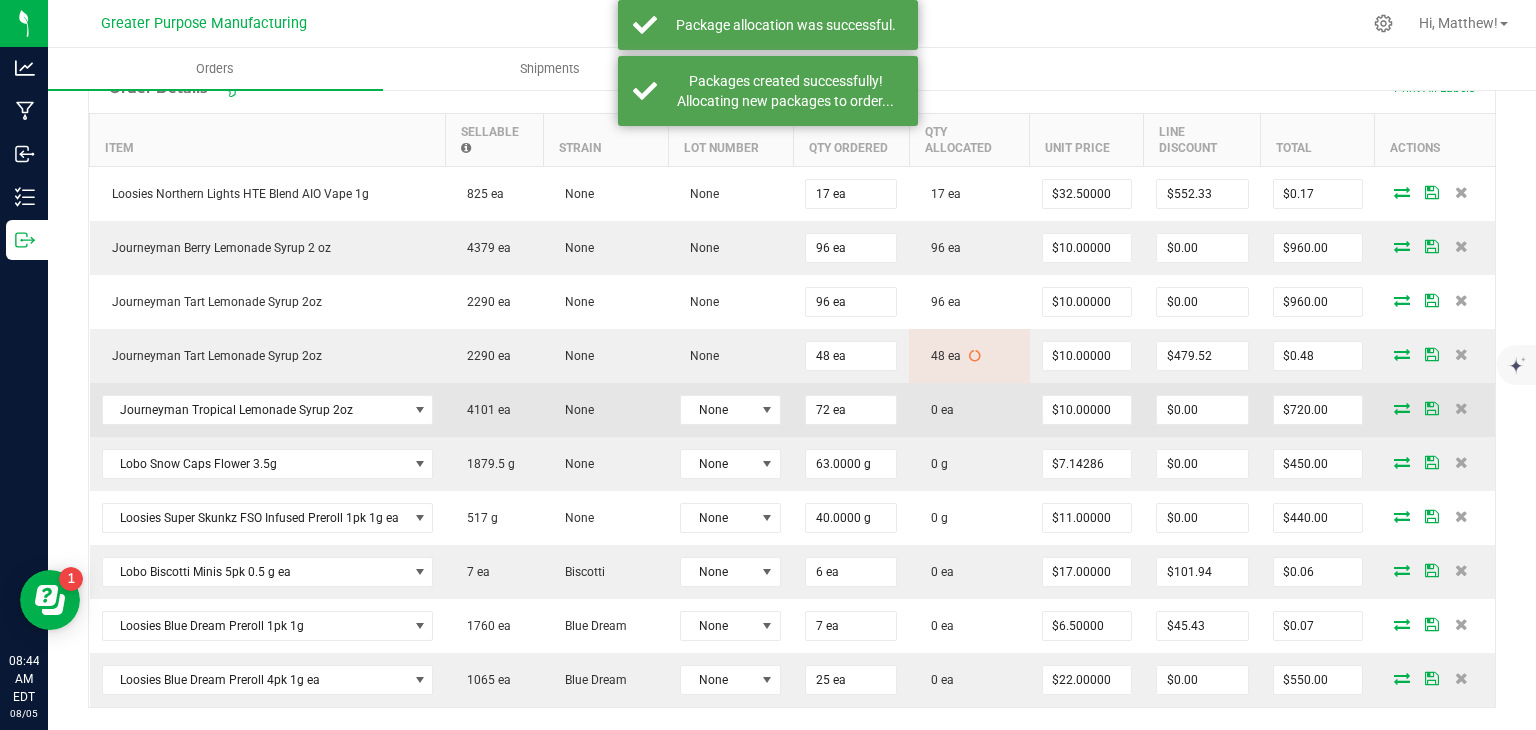 click at bounding box center (1402, 408) 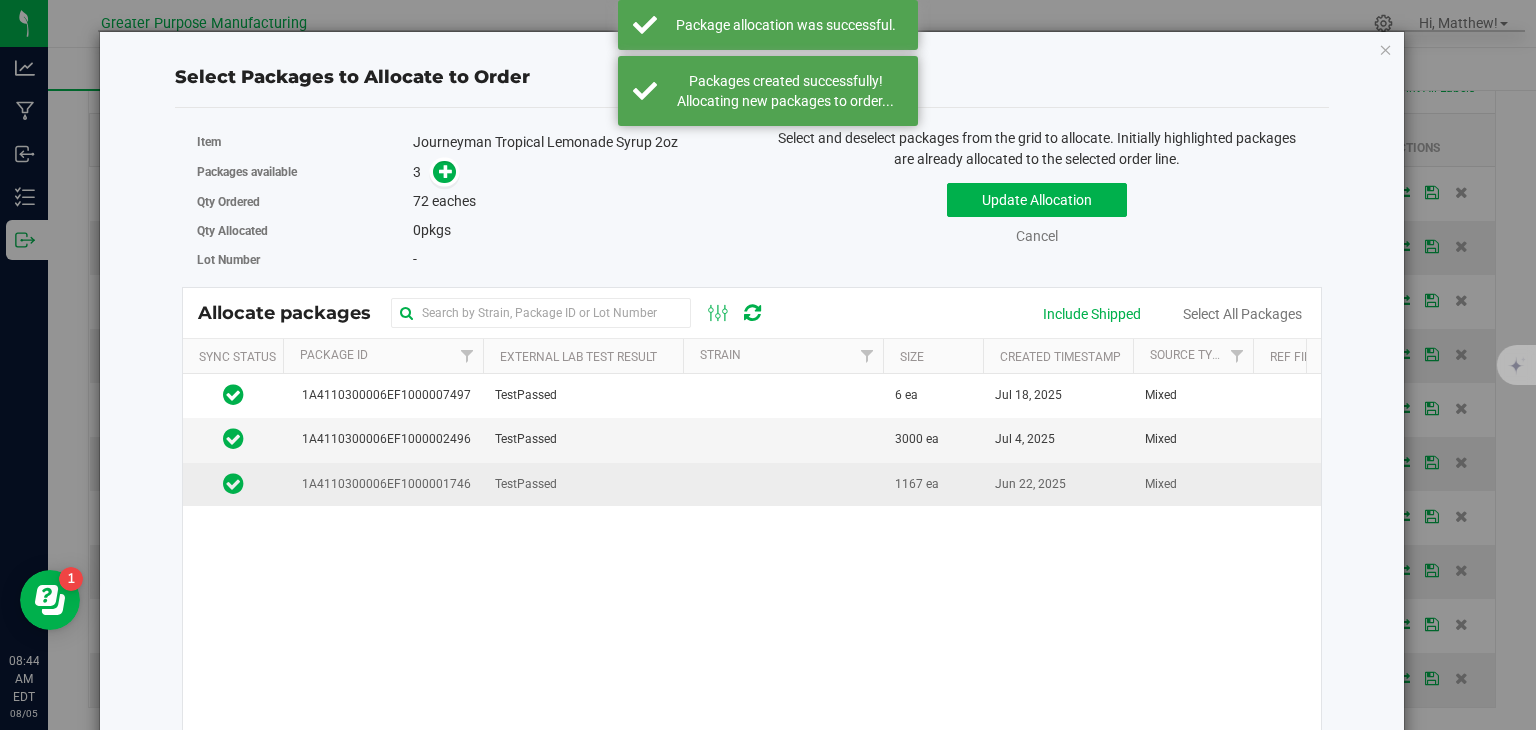 click at bounding box center [783, 484] 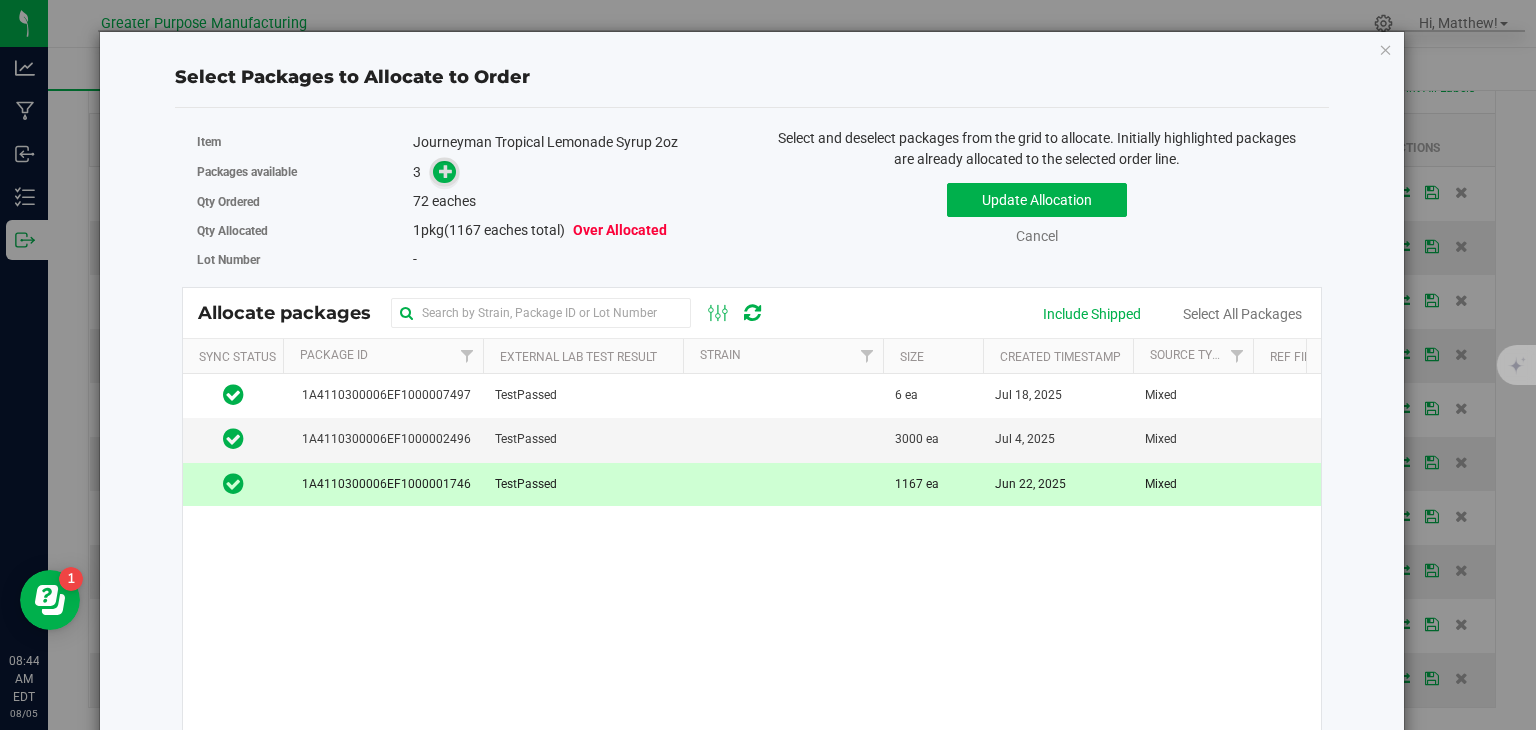 click at bounding box center (446, 170) 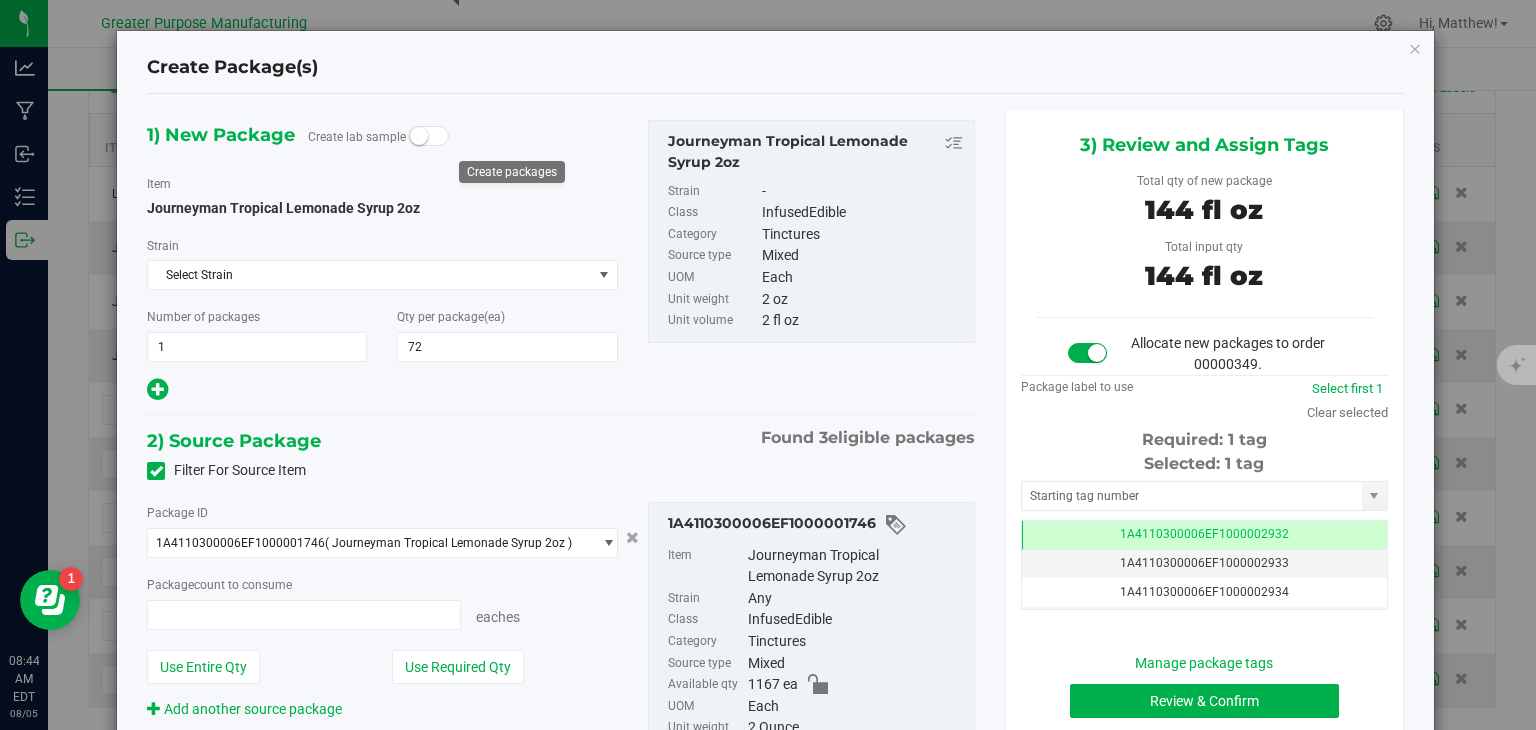 type on "72 ea" 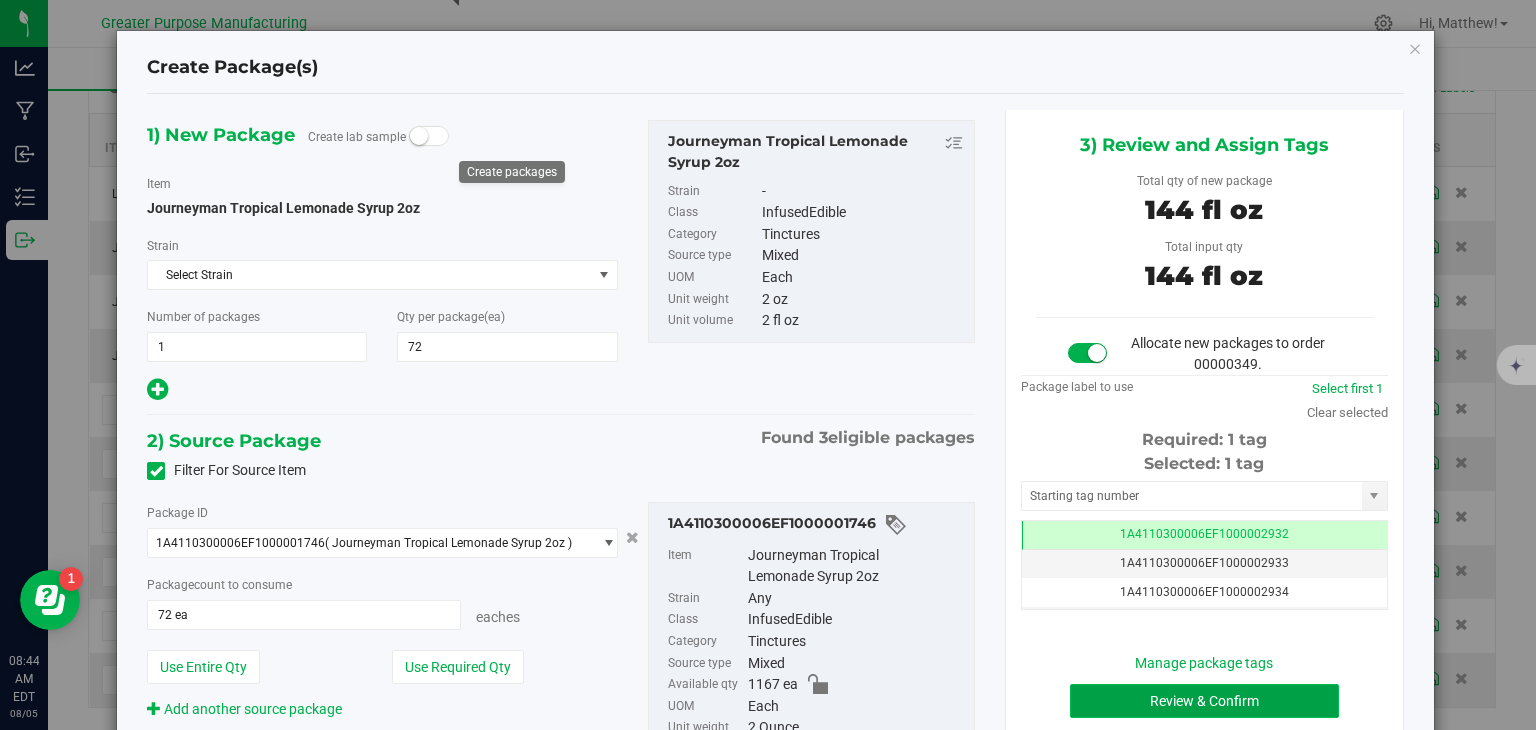 click on "Review & Confirm" at bounding box center (1204, 701) 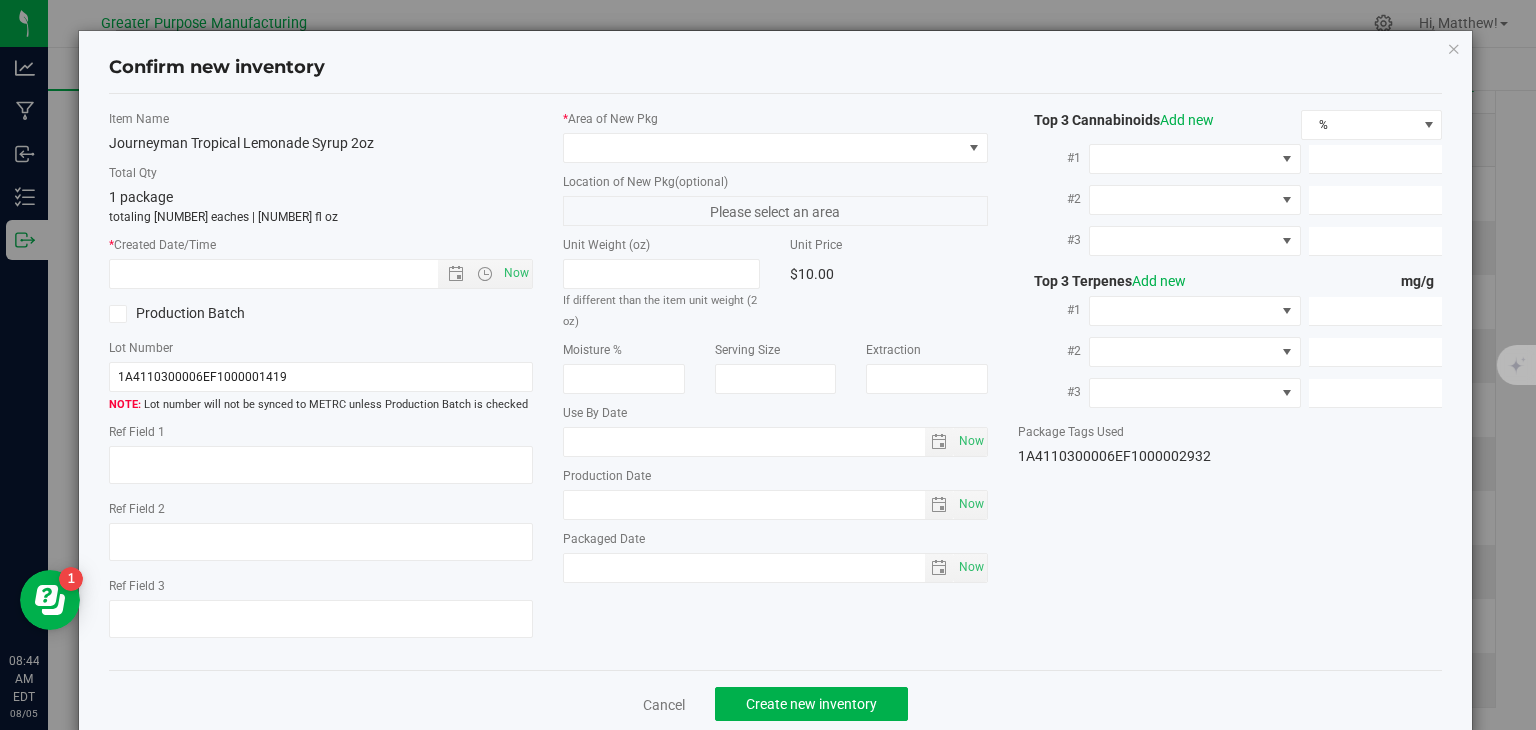 type on "2025-12-21" 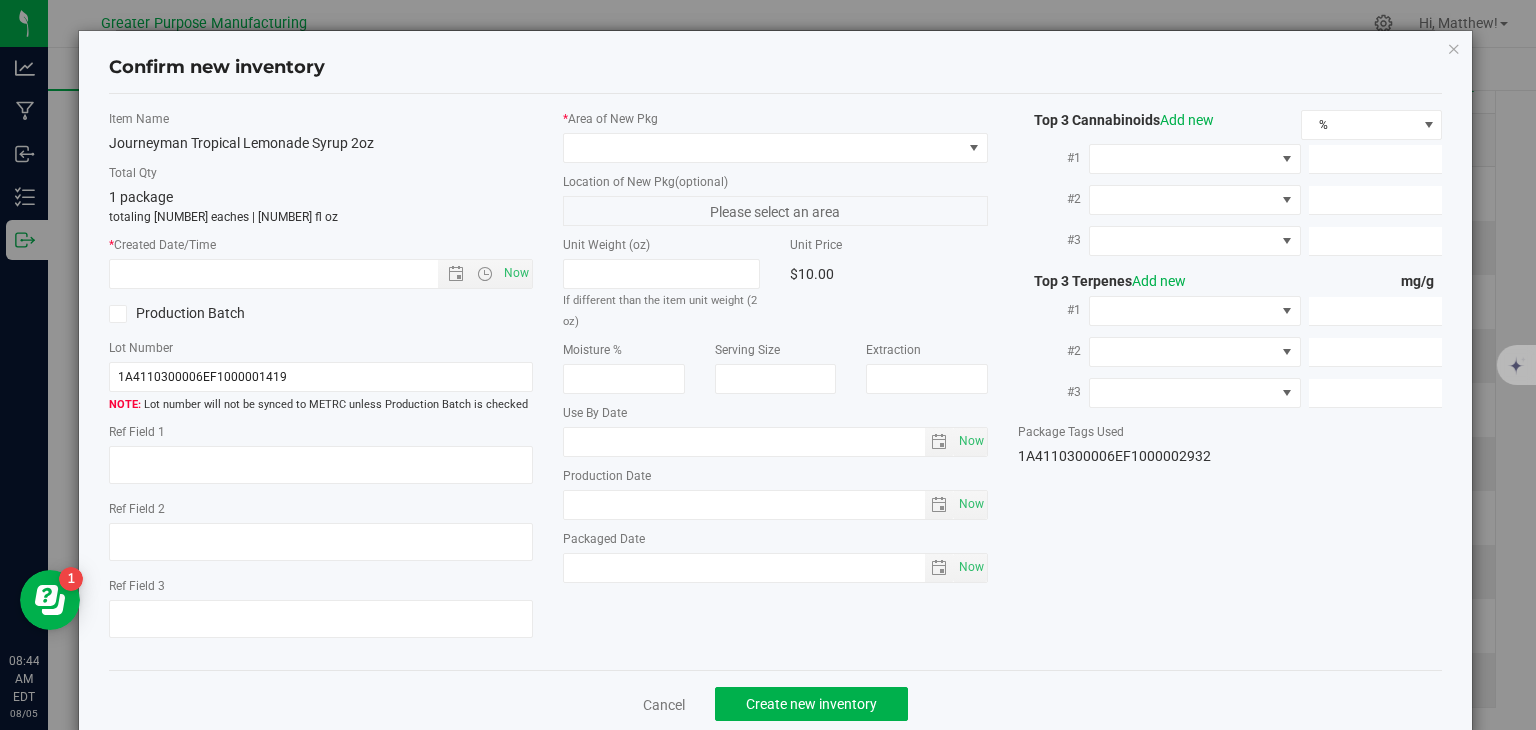 type on "2025-06-21" 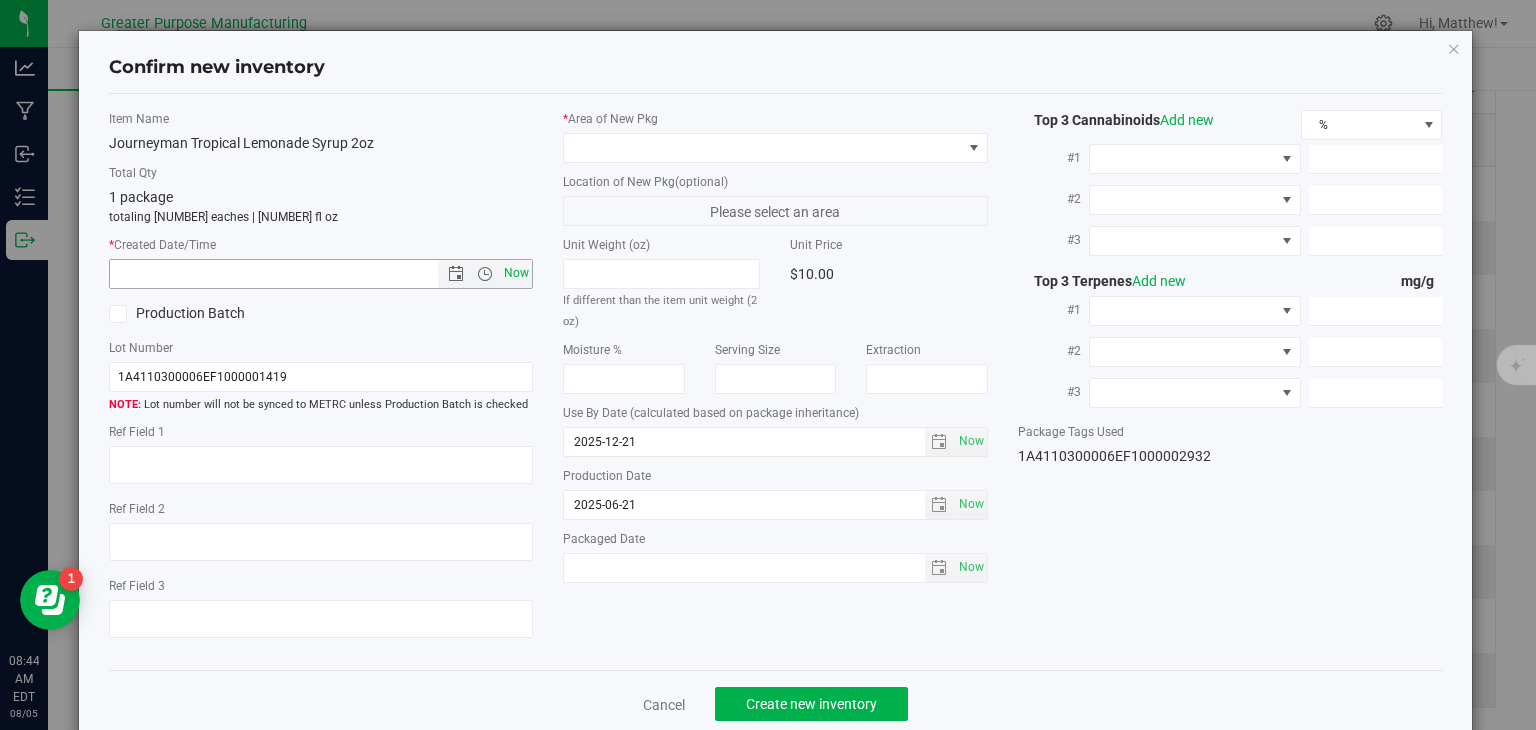 click on "Now" at bounding box center (517, 273) 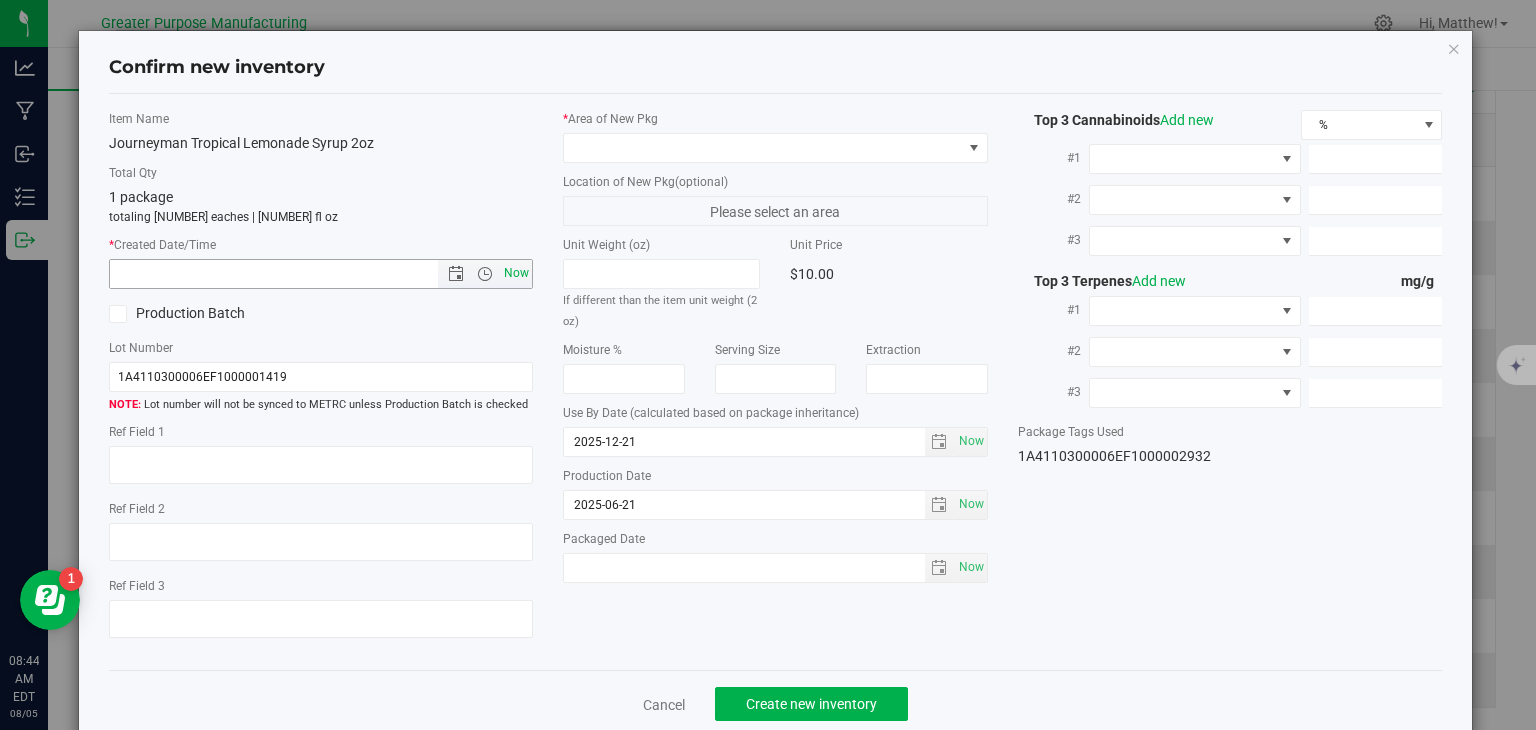type on "8/5/2025 8:44 AM" 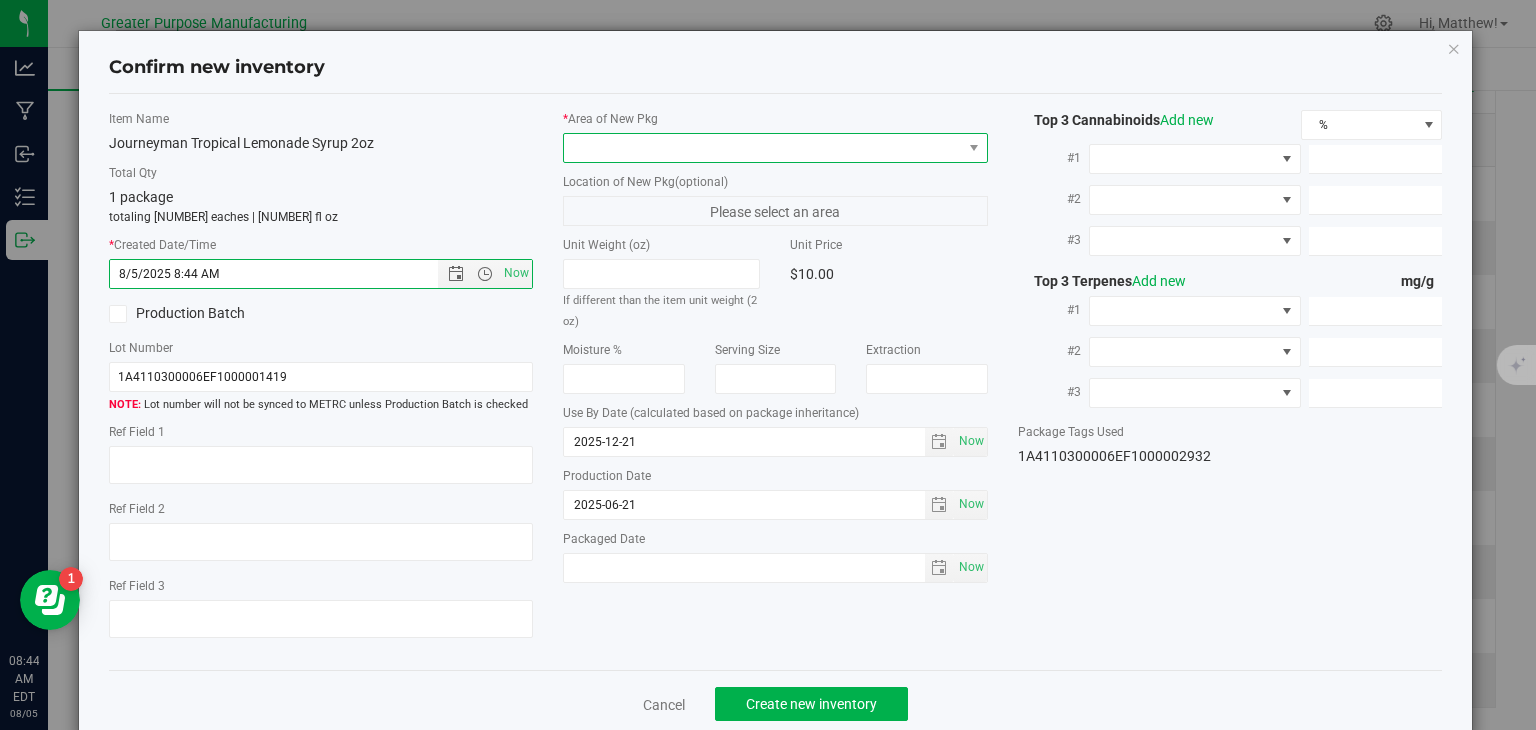 click at bounding box center (763, 148) 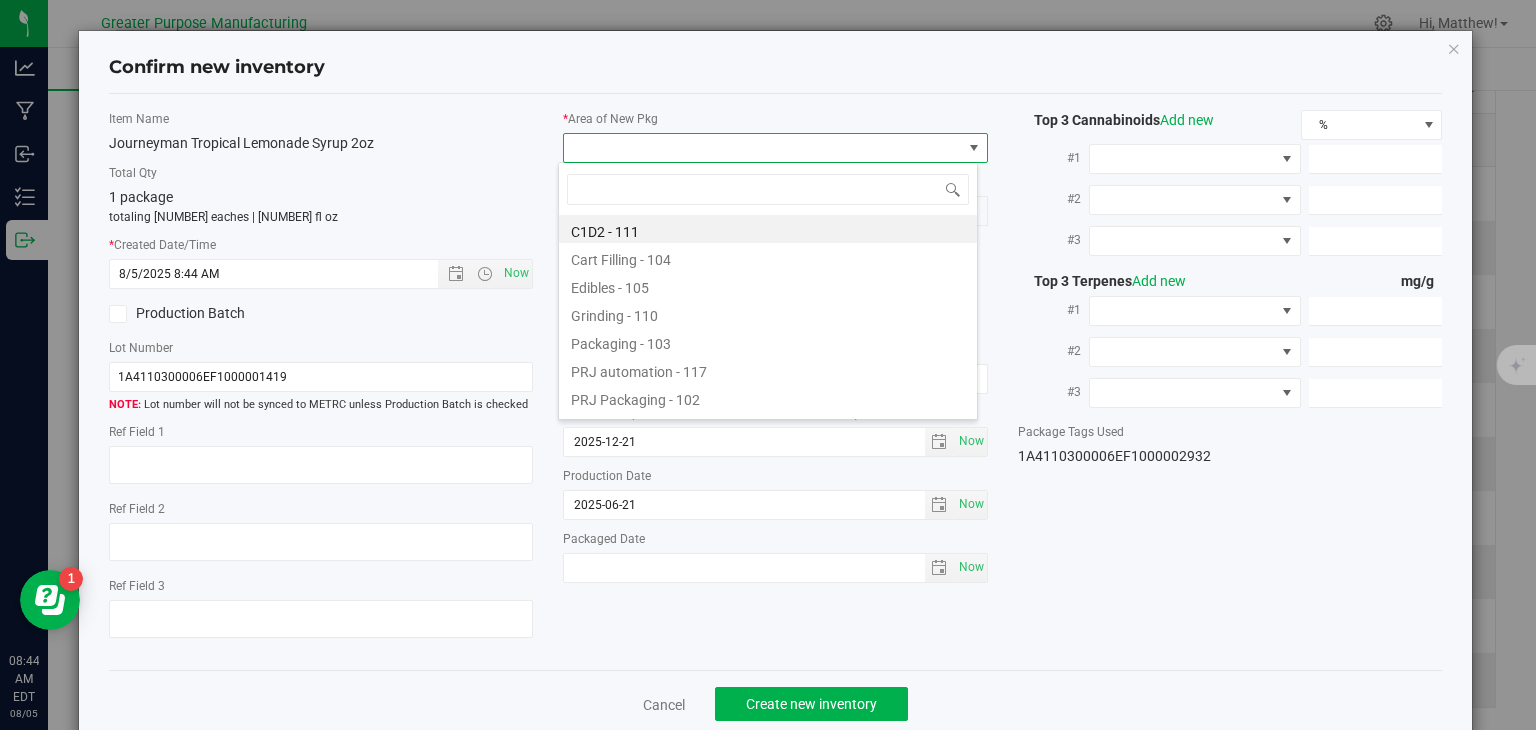 type on "108" 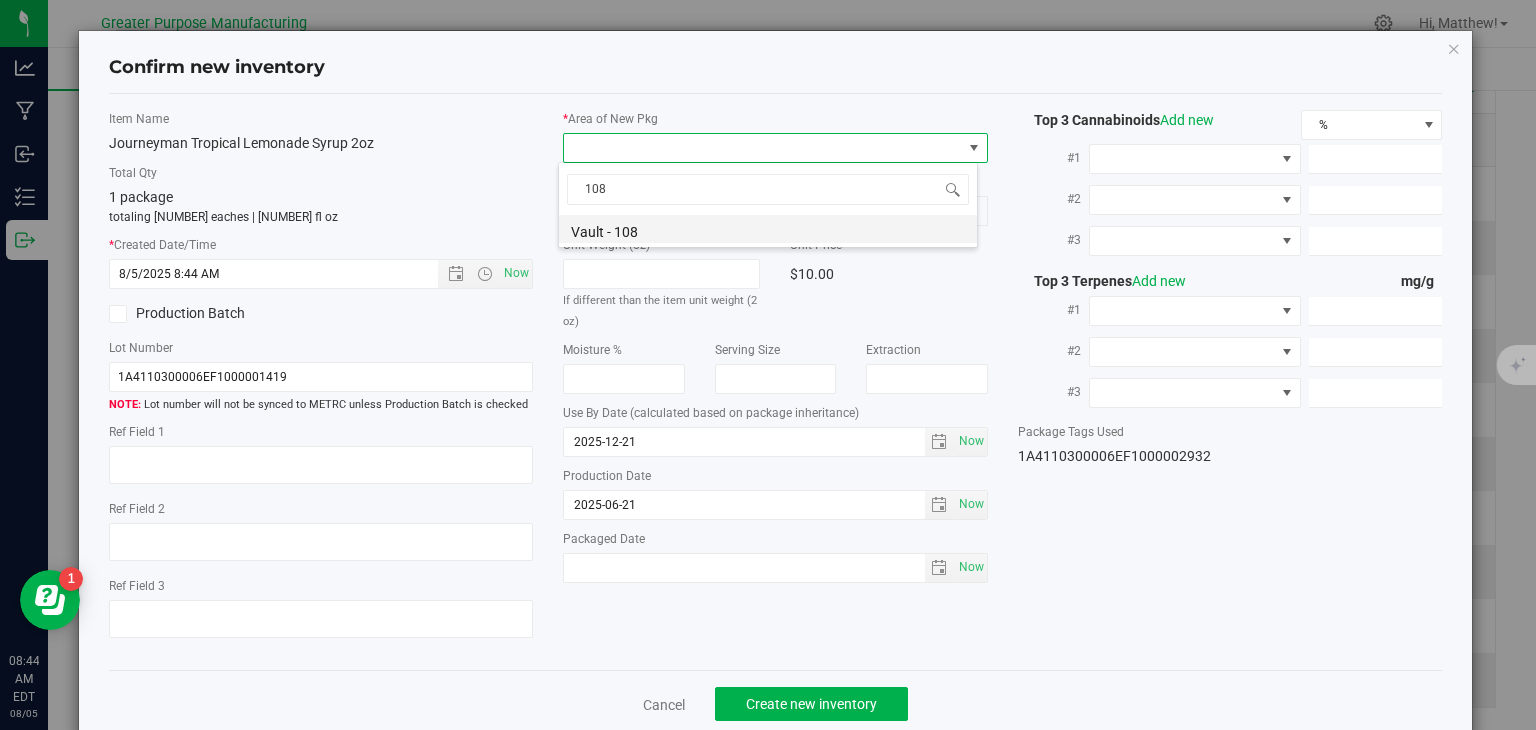 click on "Vault - 108" at bounding box center [768, 229] 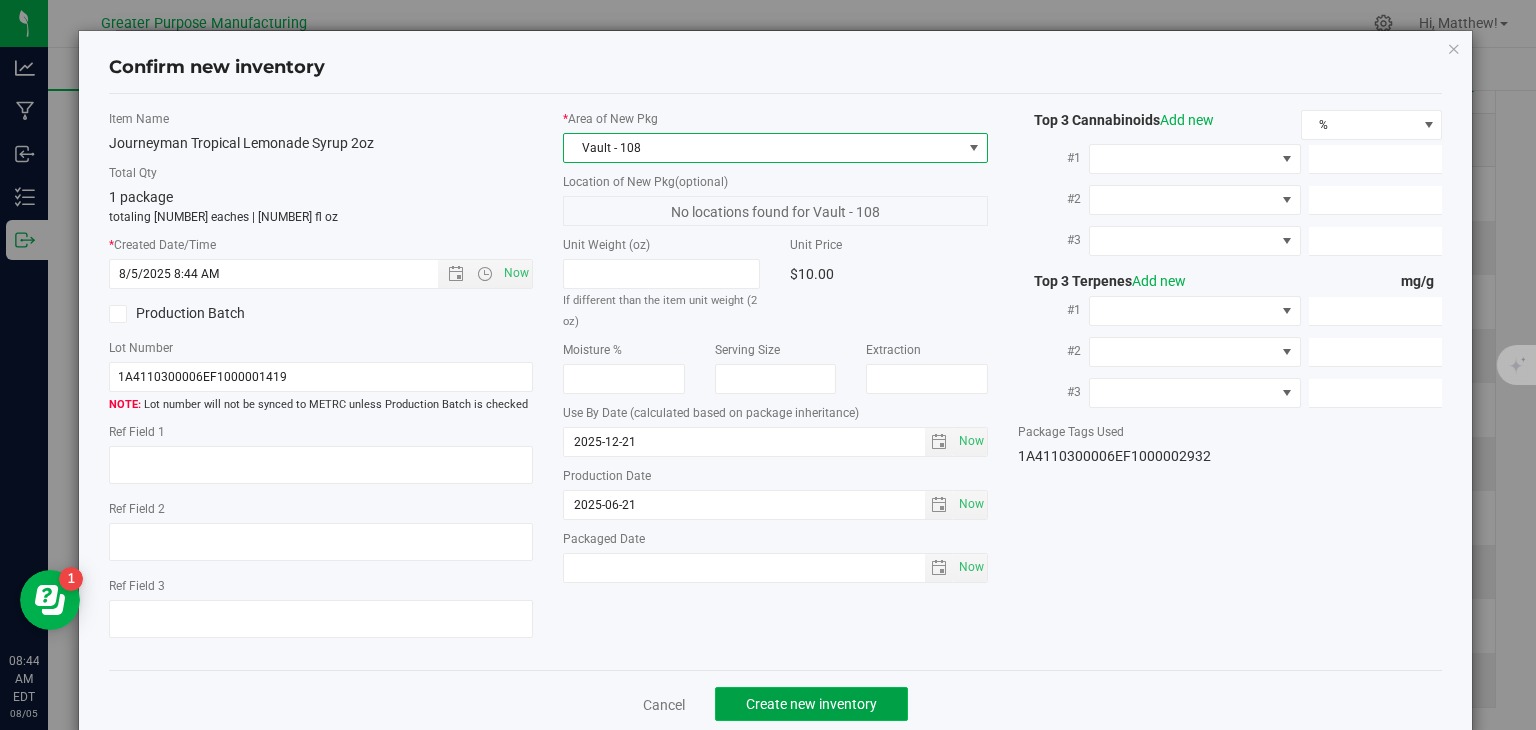 click on "Create new inventory" 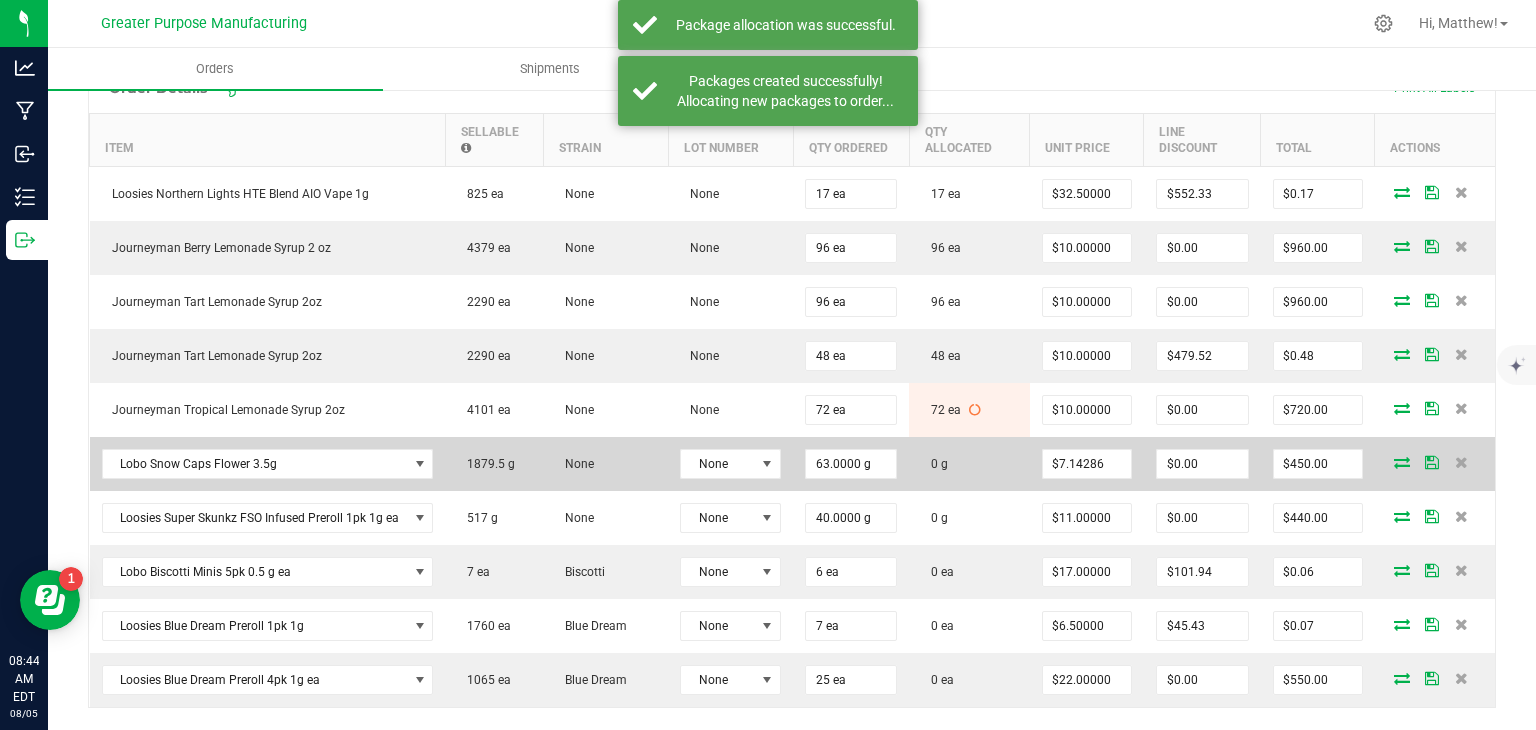 click at bounding box center (1402, 462) 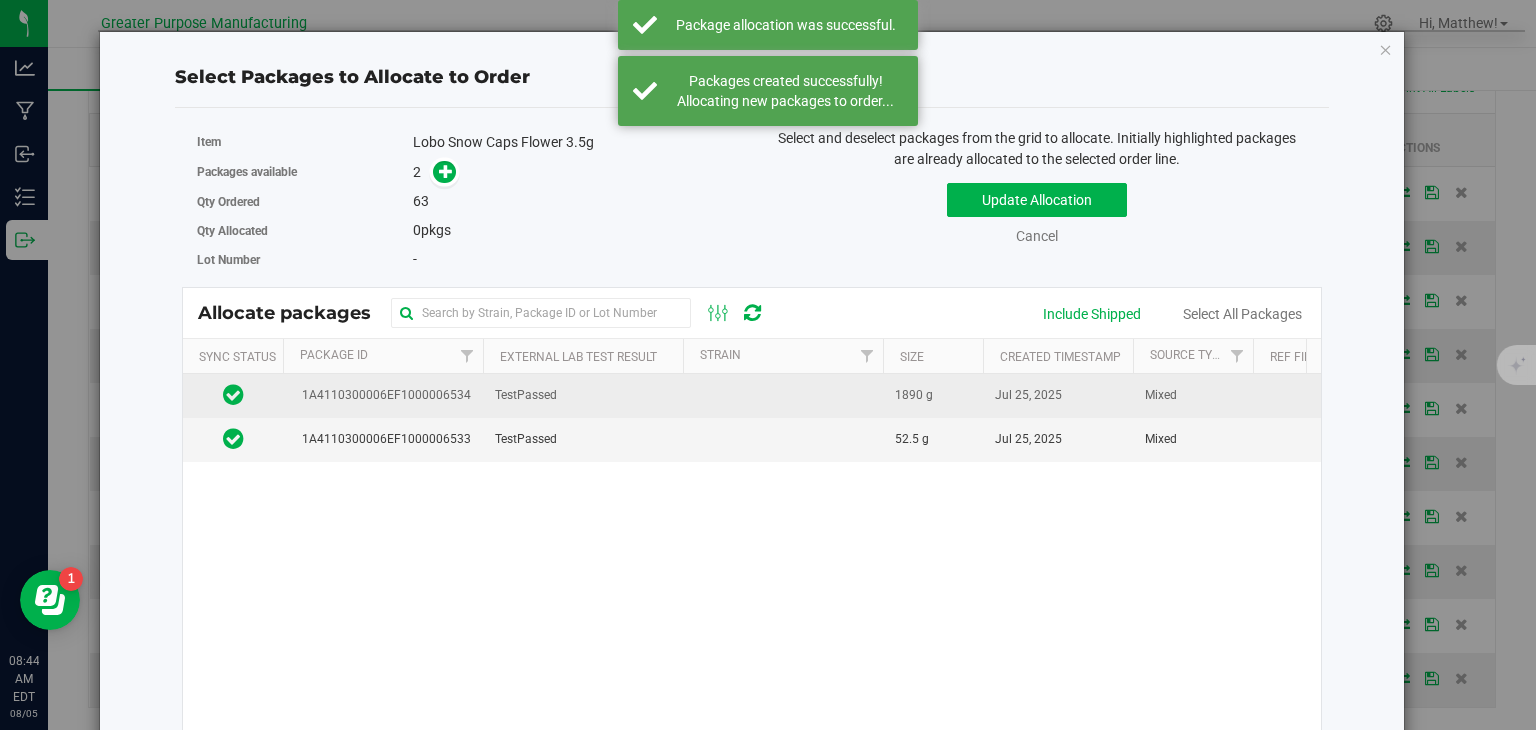 click at bounding box center (783, 396) 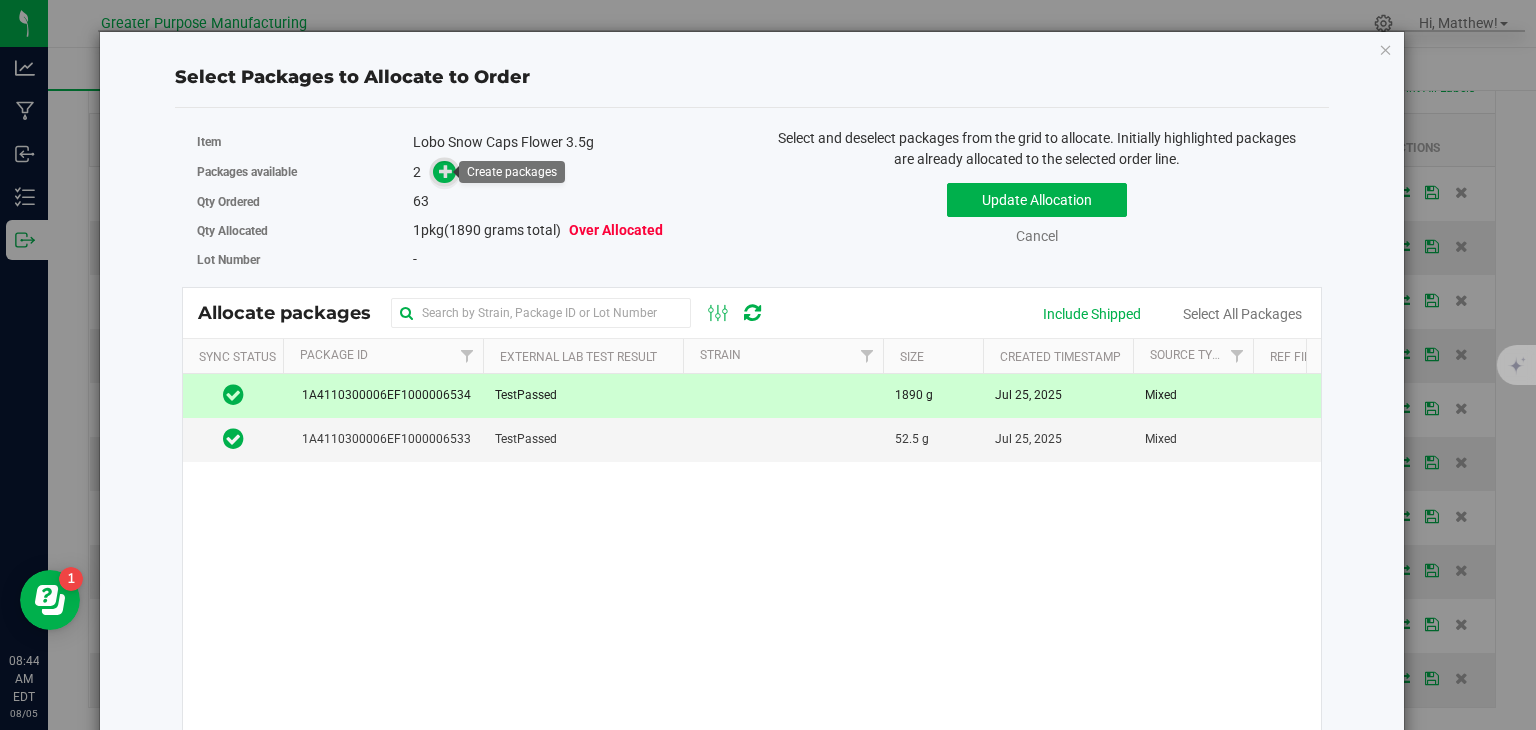 click at bounding box center [445, 172] 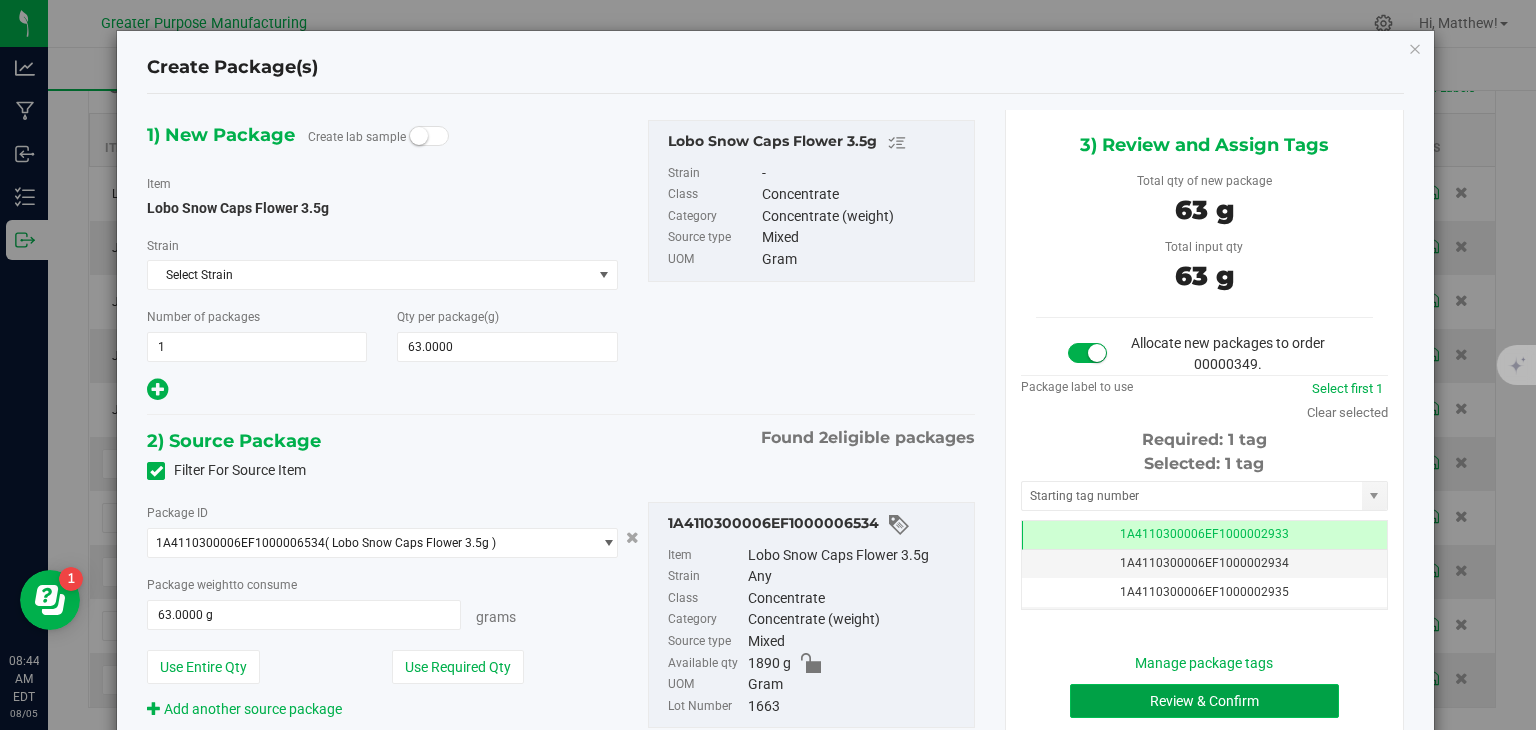 click on "Review & Confirm" at bounding box center (1204, 701) 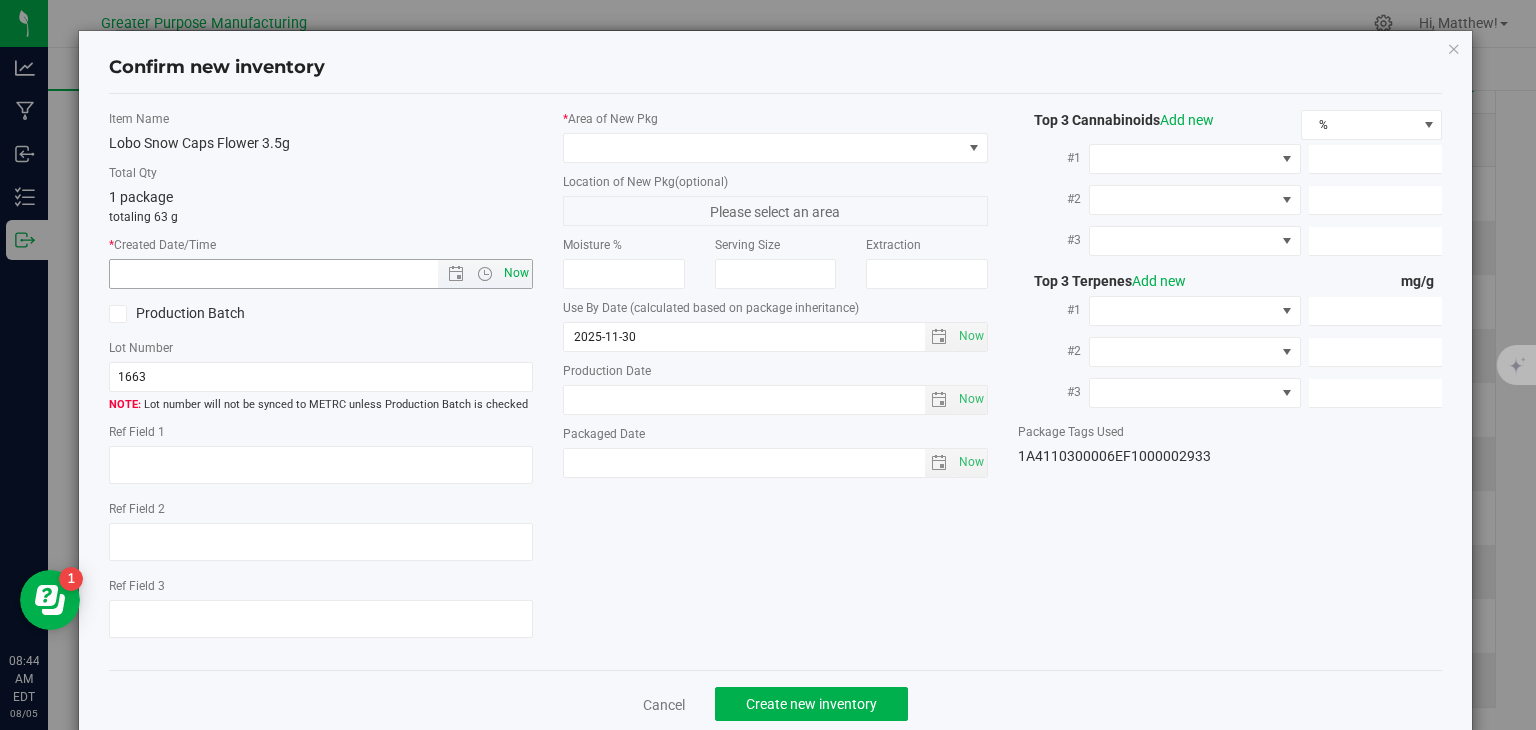 click on "Now" at bounding box center [517, 273] 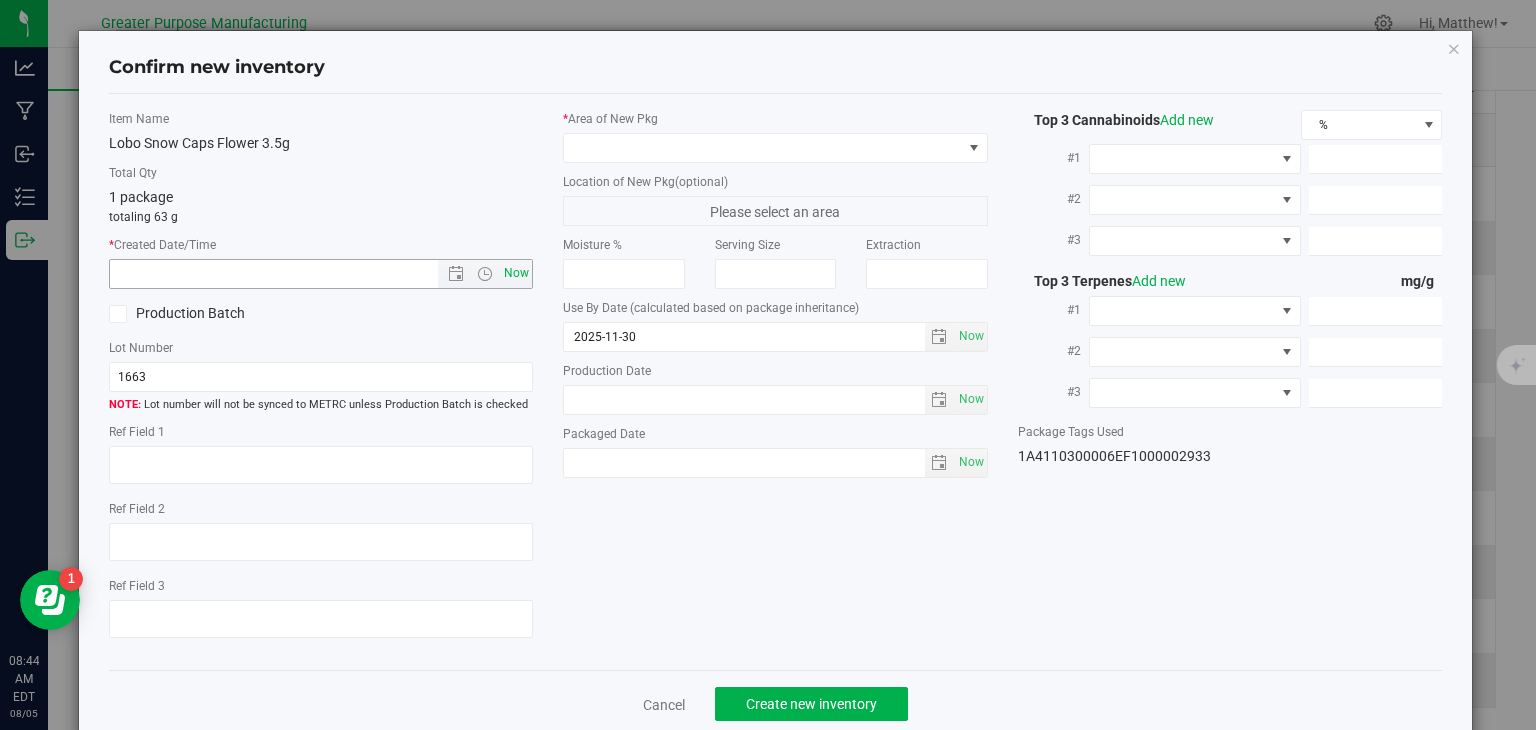 type on "8/5/2025 8:44 AM" 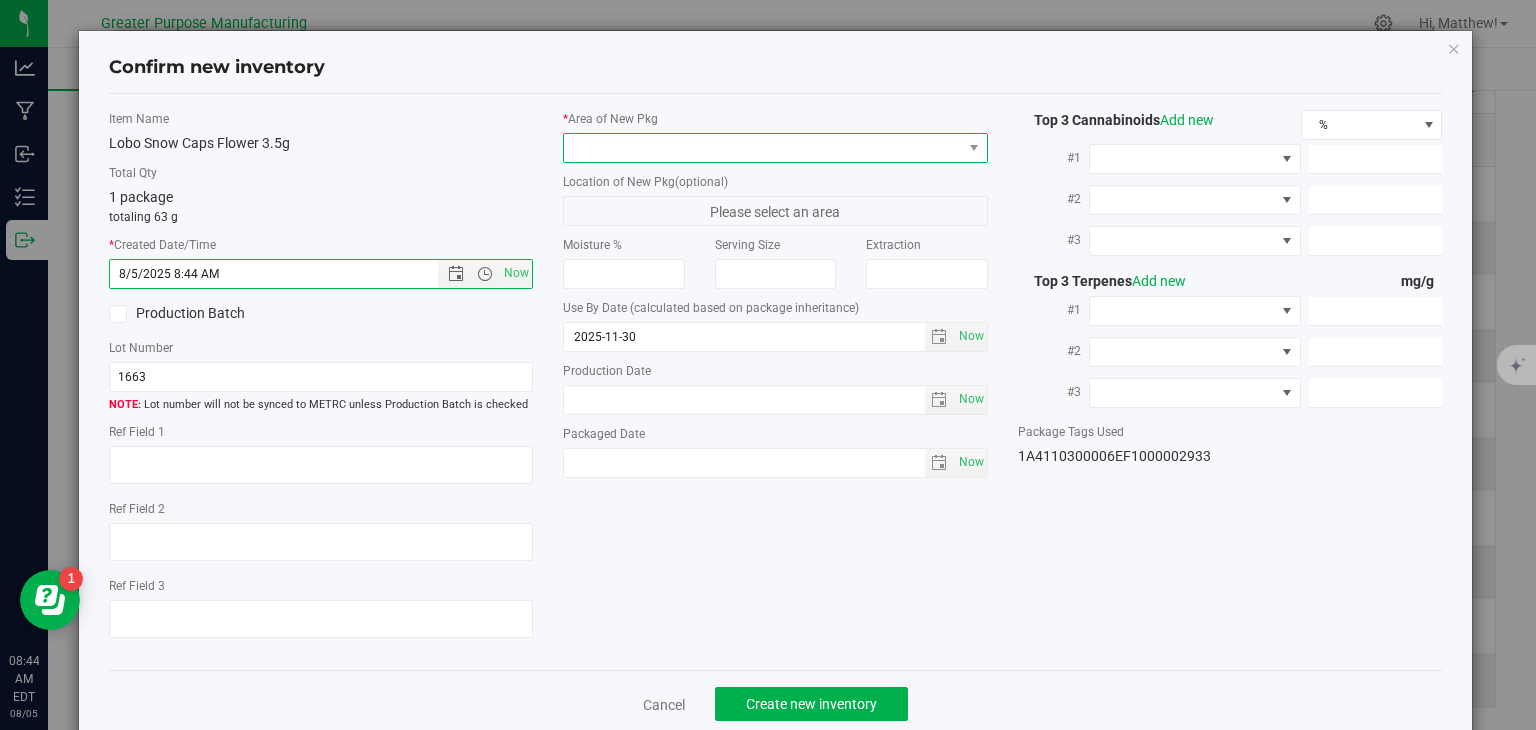 click at bounding box center (763, 148) 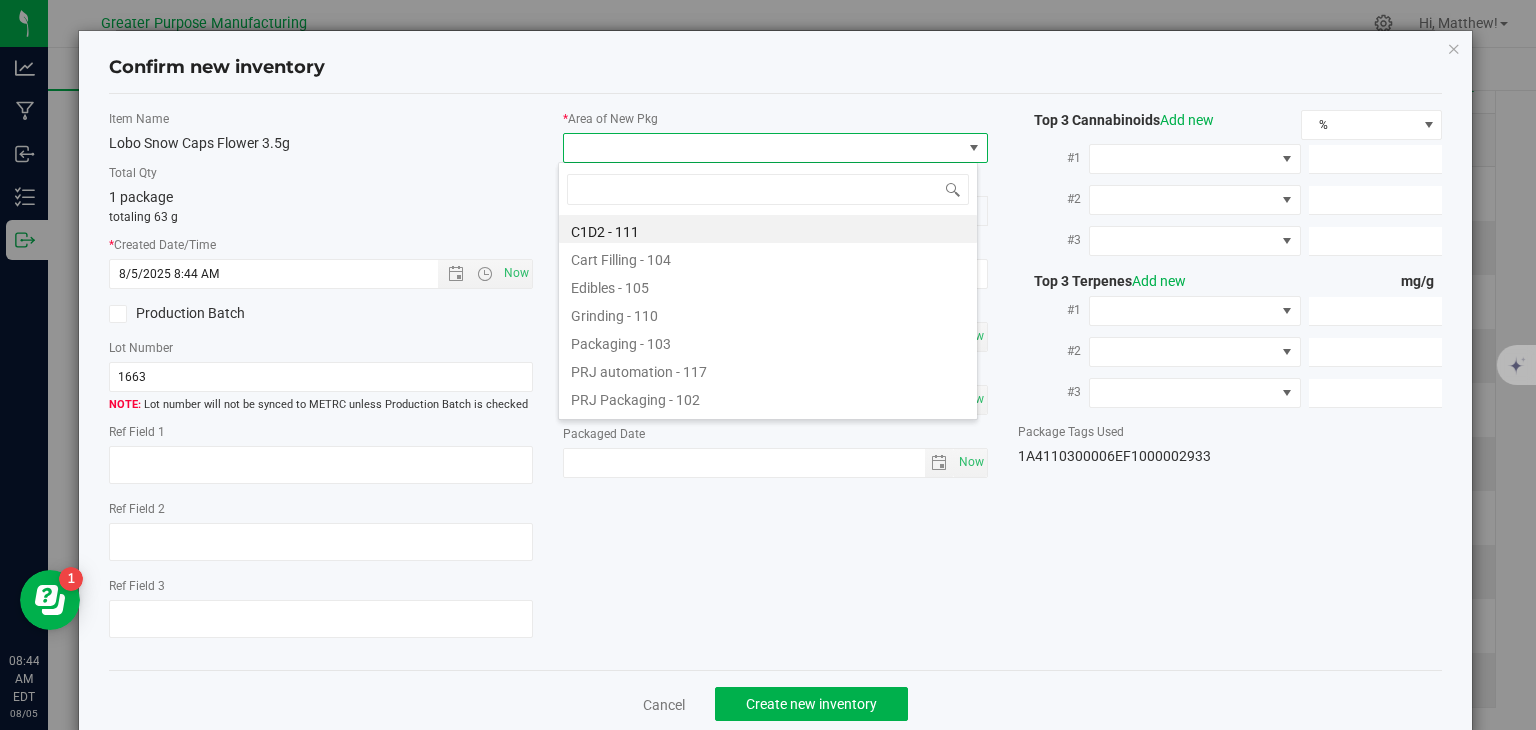 type on "108" 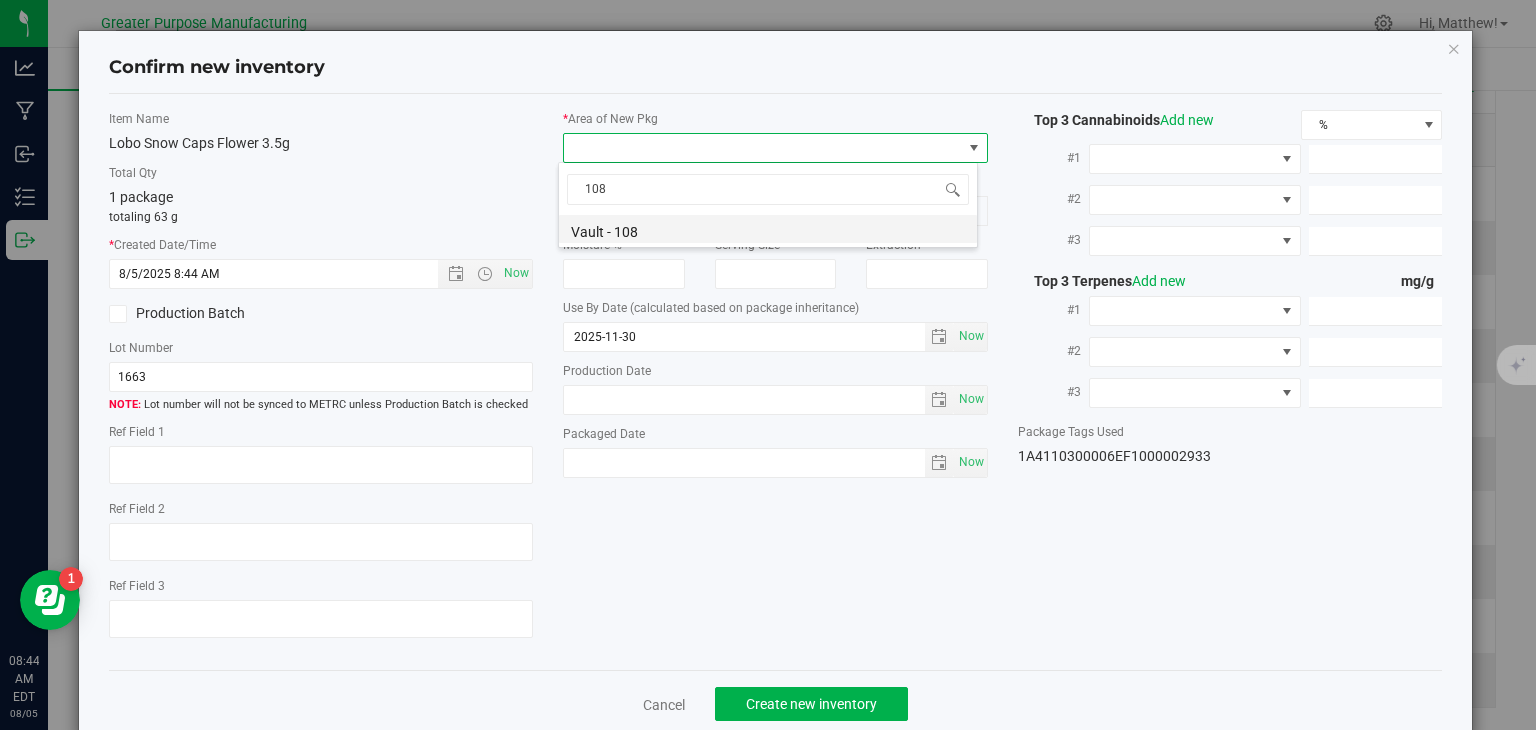 click on "Vault - 108" at bounding box center (768, 229) 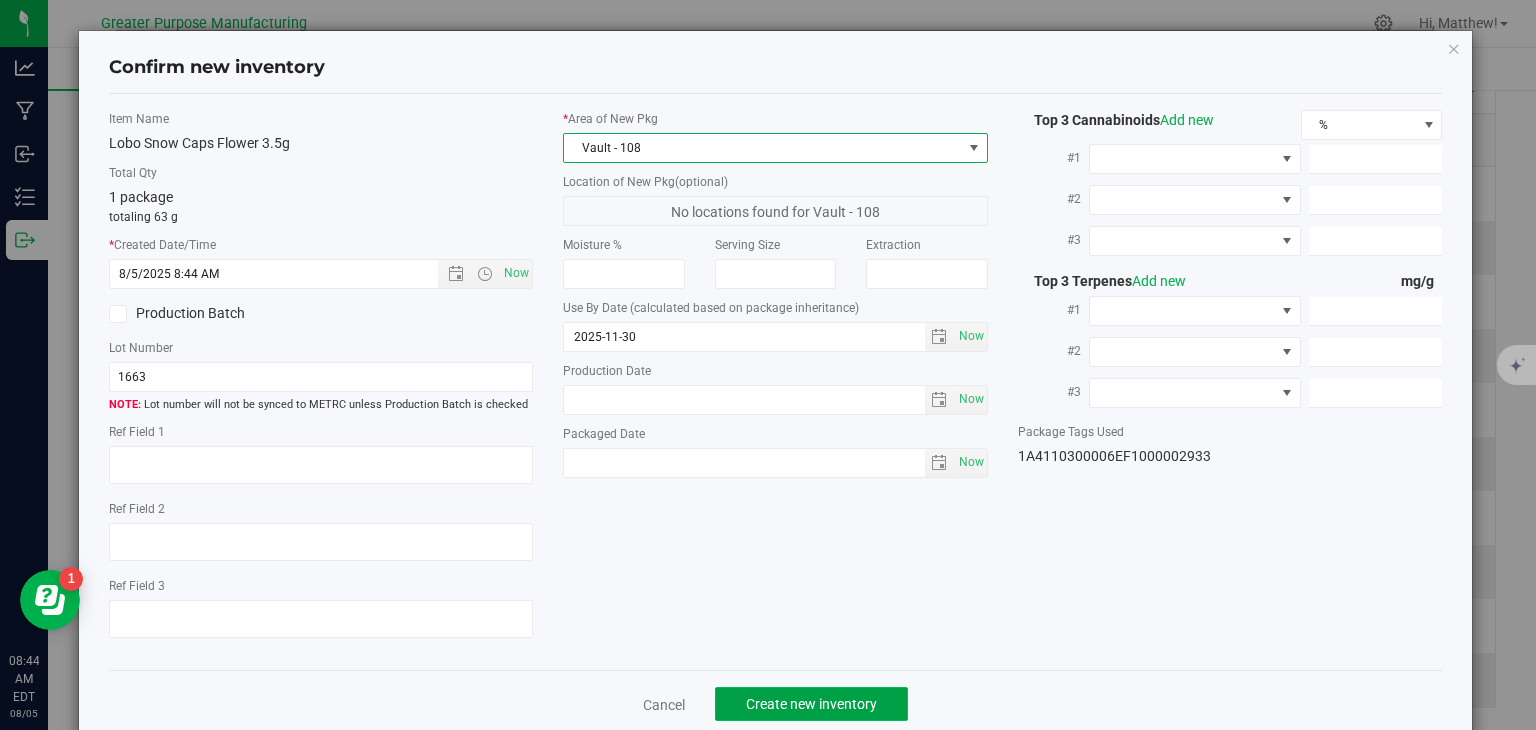 click on "Create new inventory" 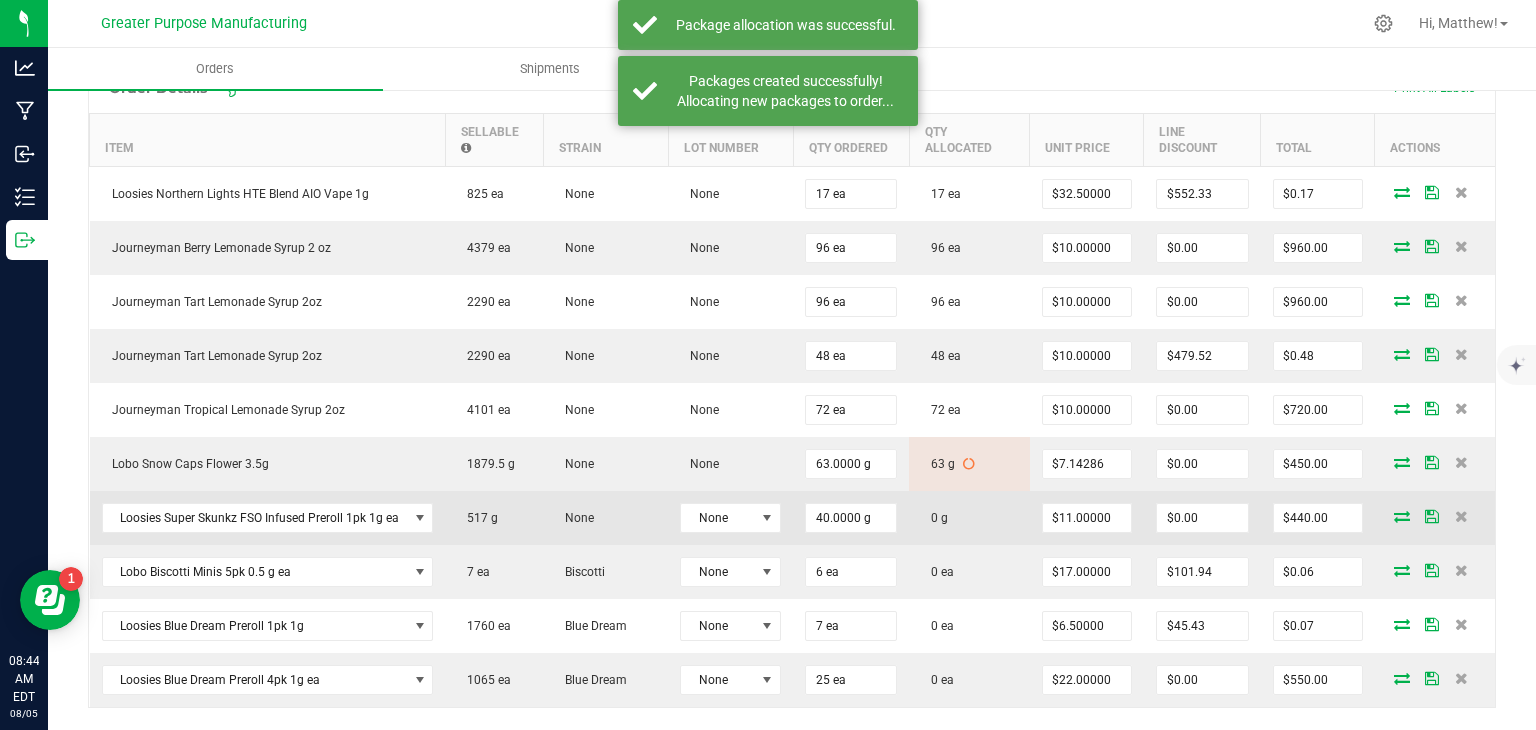 click at bounding box center [1402, 516] 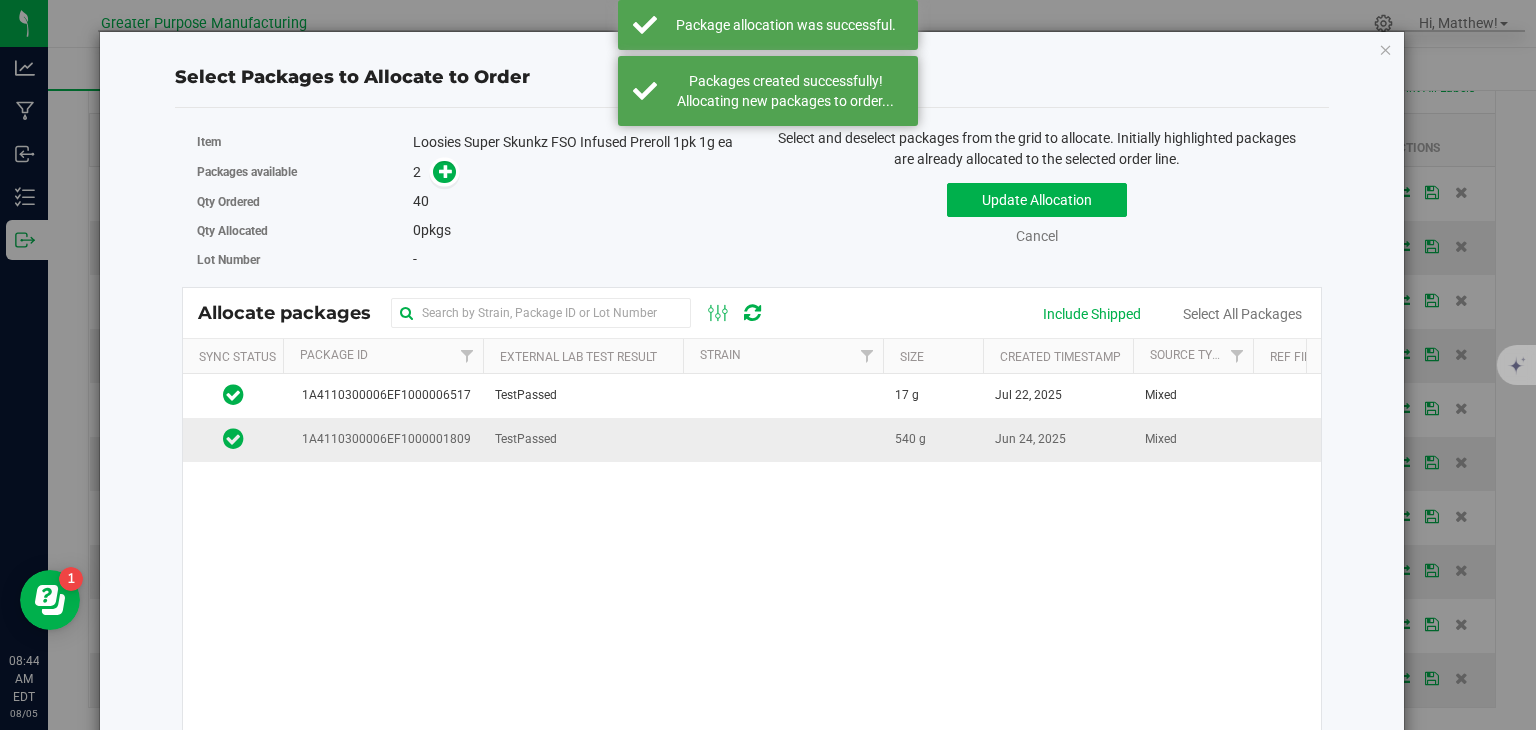 click at bounding box center (783, 439) 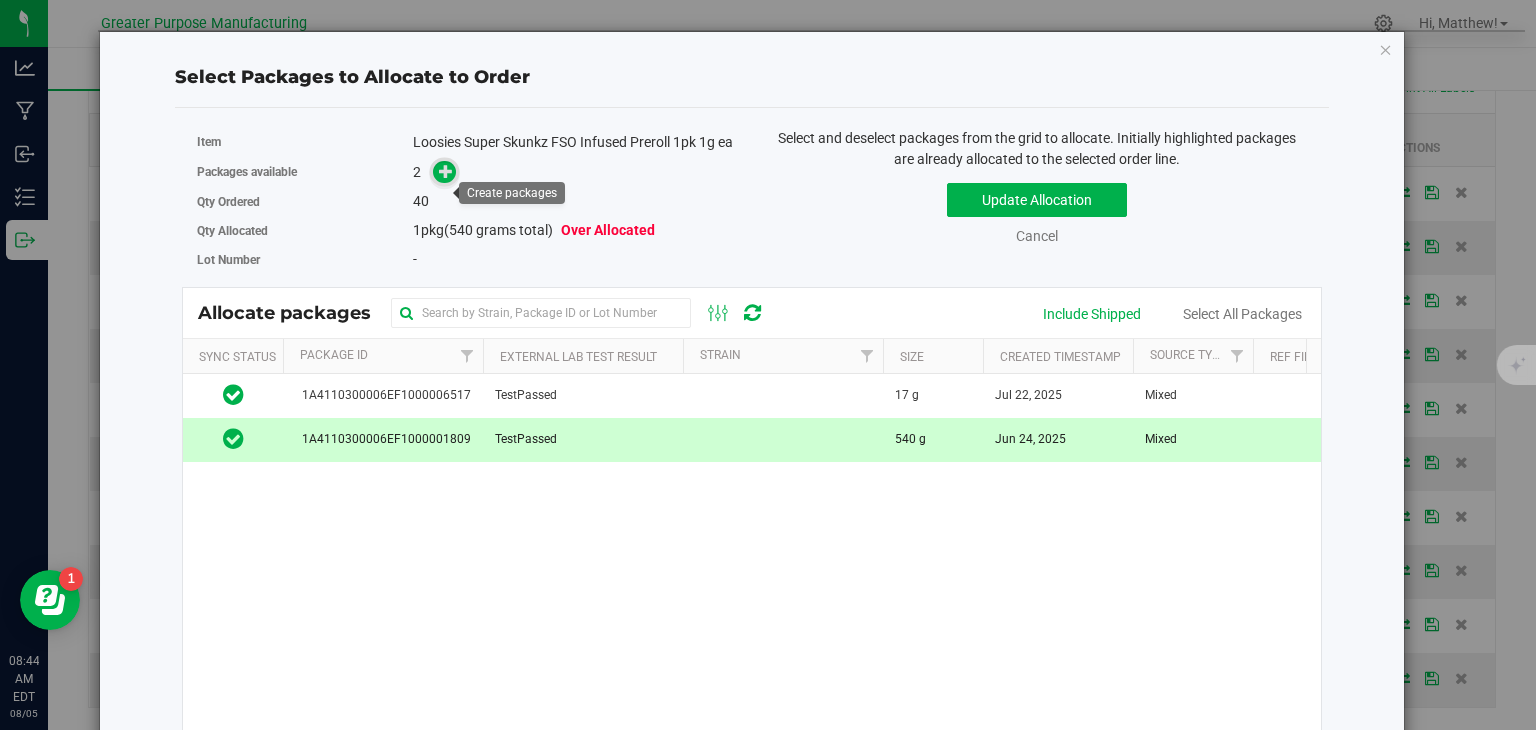 click at bounding box center [446, 171] 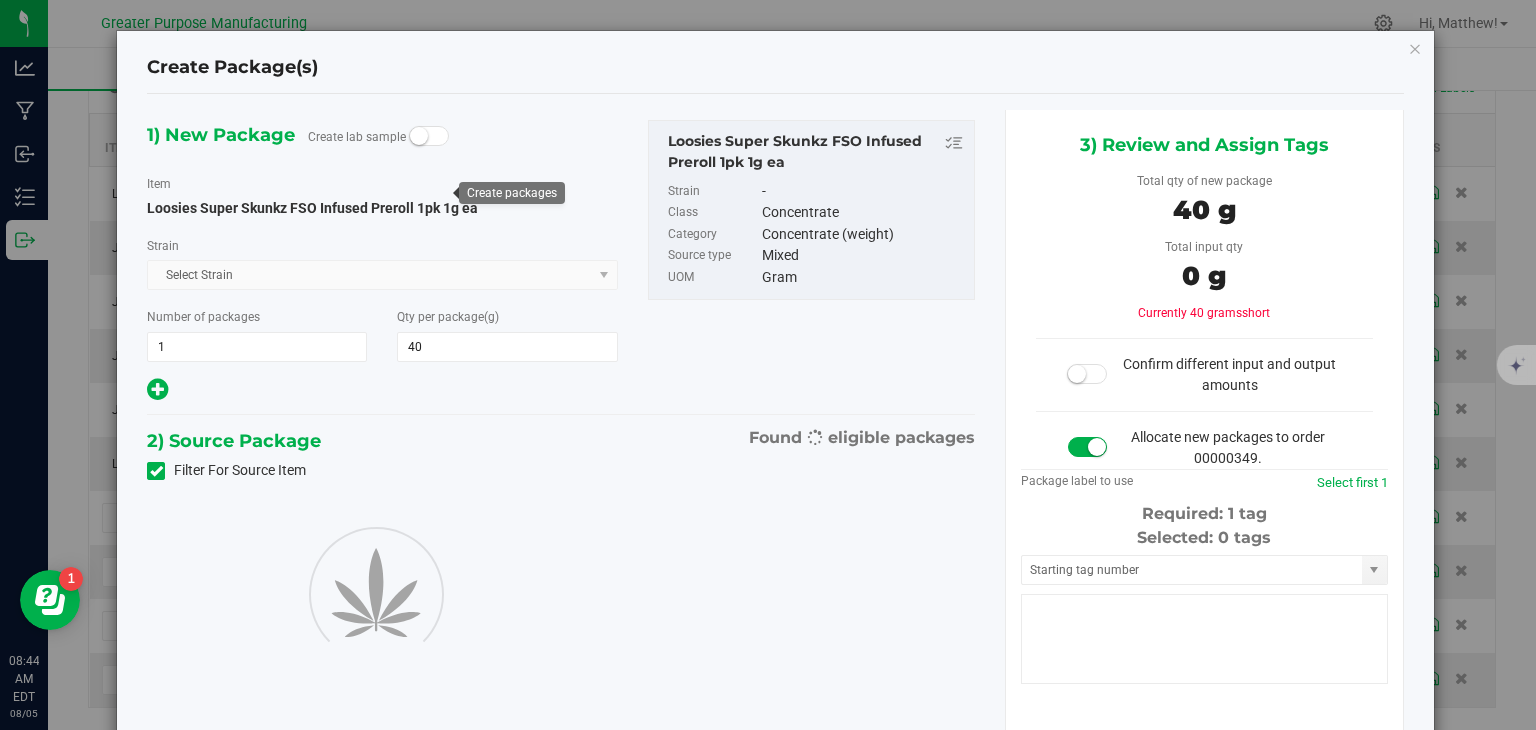 type on "40.0000" 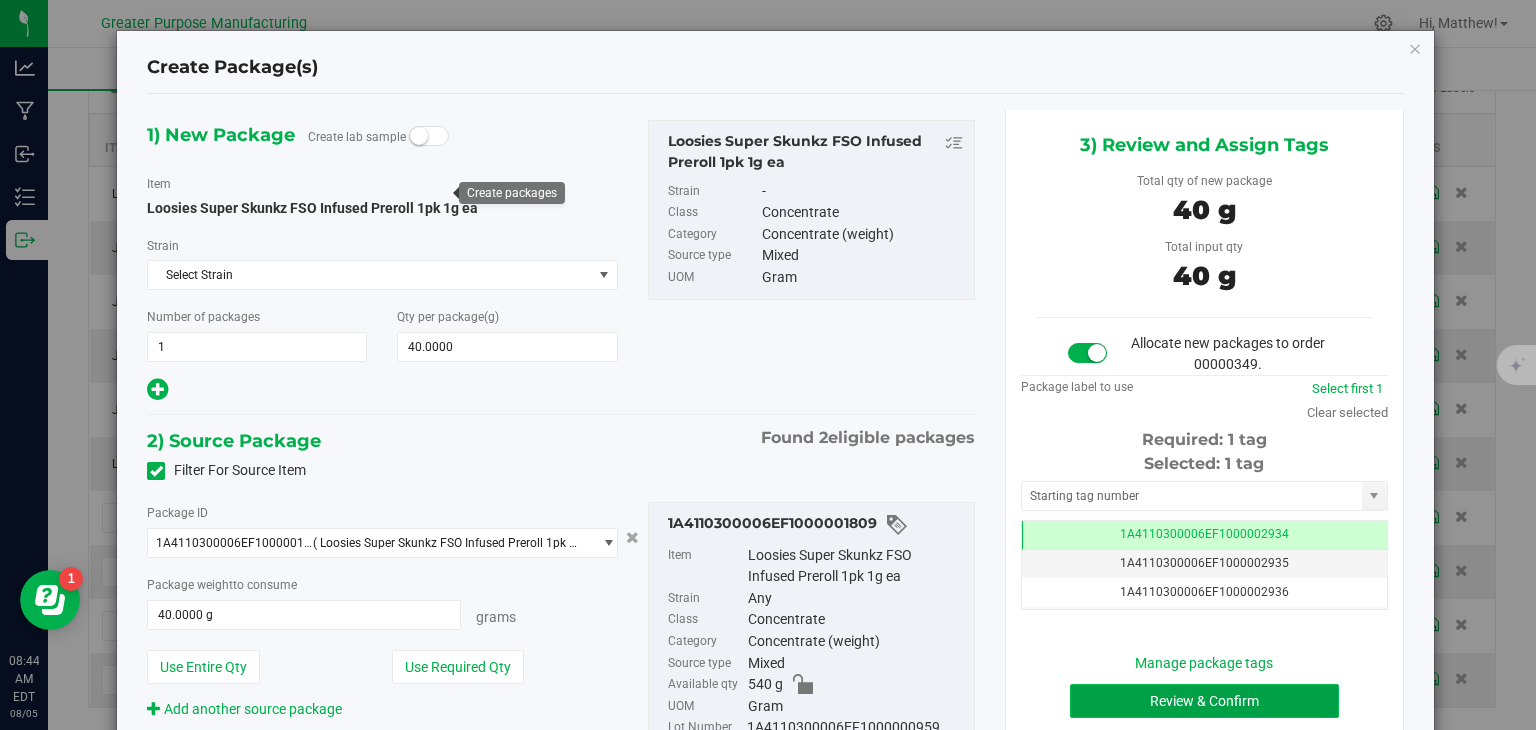 click on "Review & Confirm" at bounding box center [1204, 701] 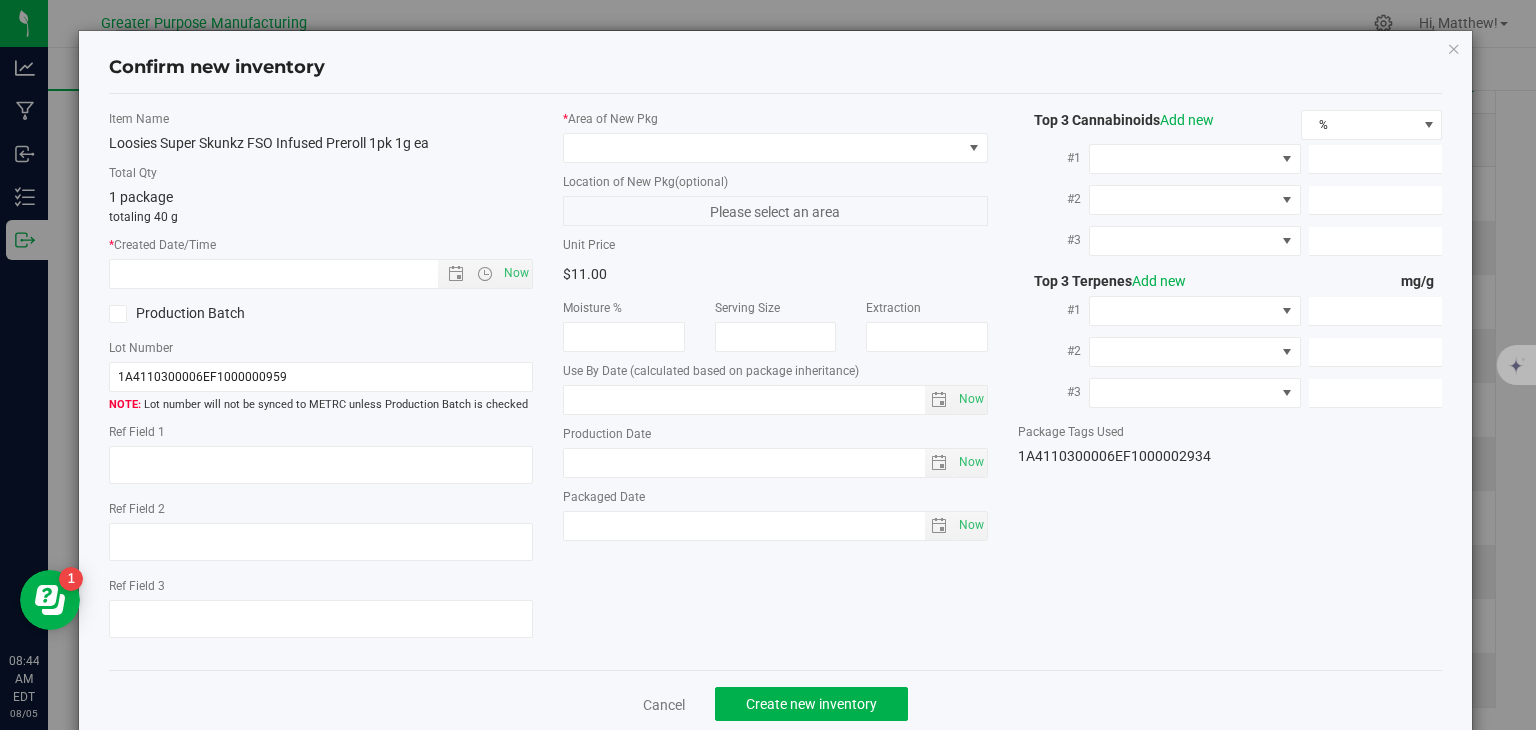 type on "[YEAR]-[MONTH]-[DAY]" 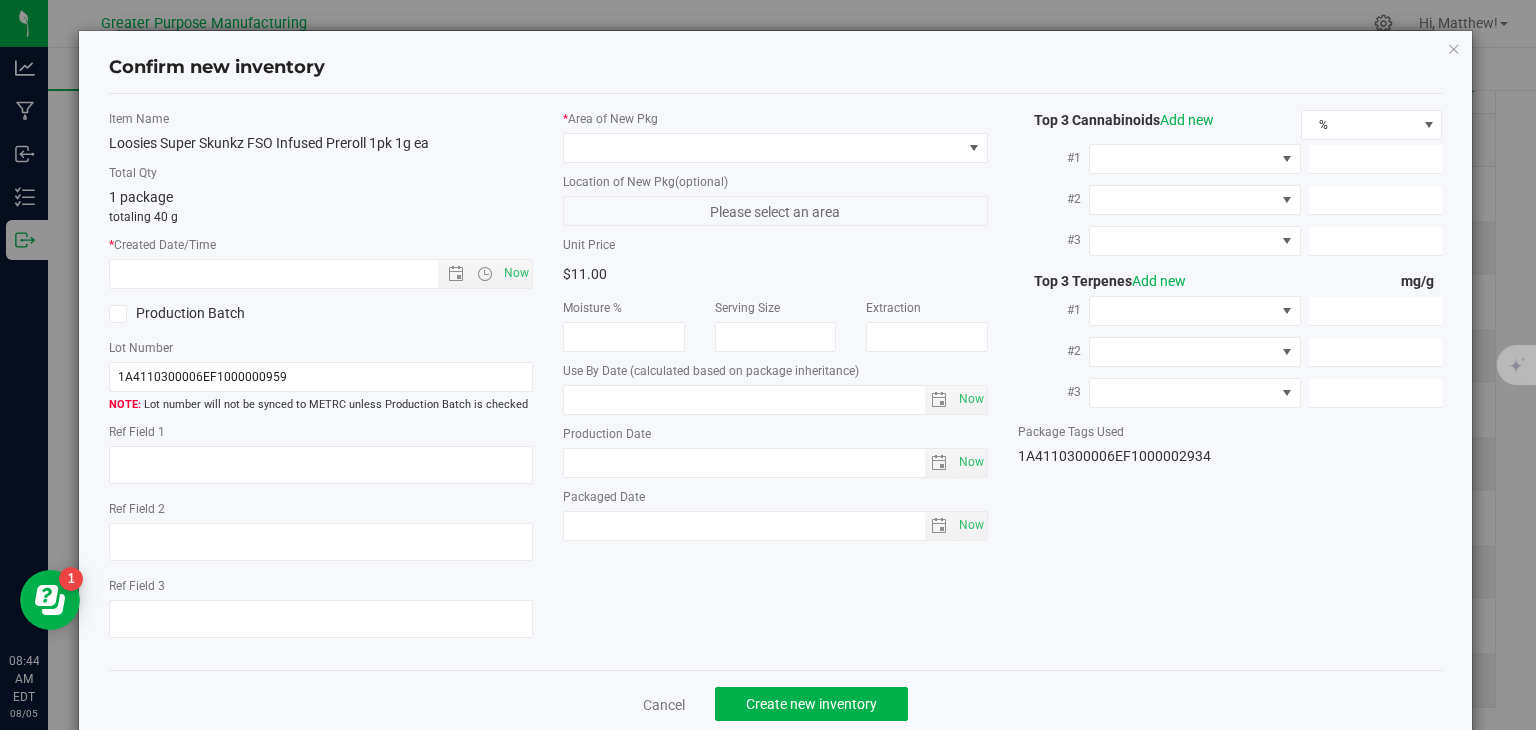 type on "2025-06-24" 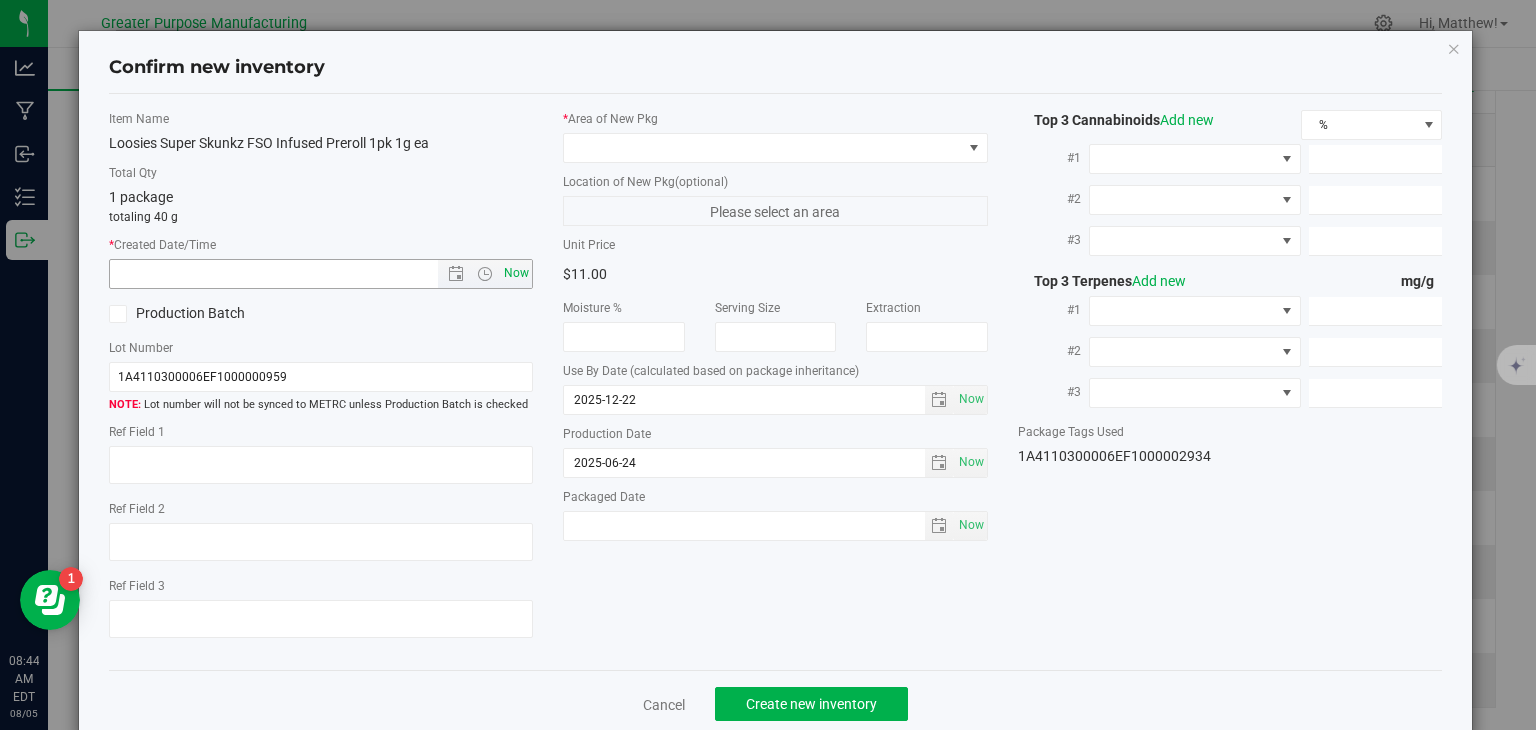 click on "Now" at bounding box center (517, 273) 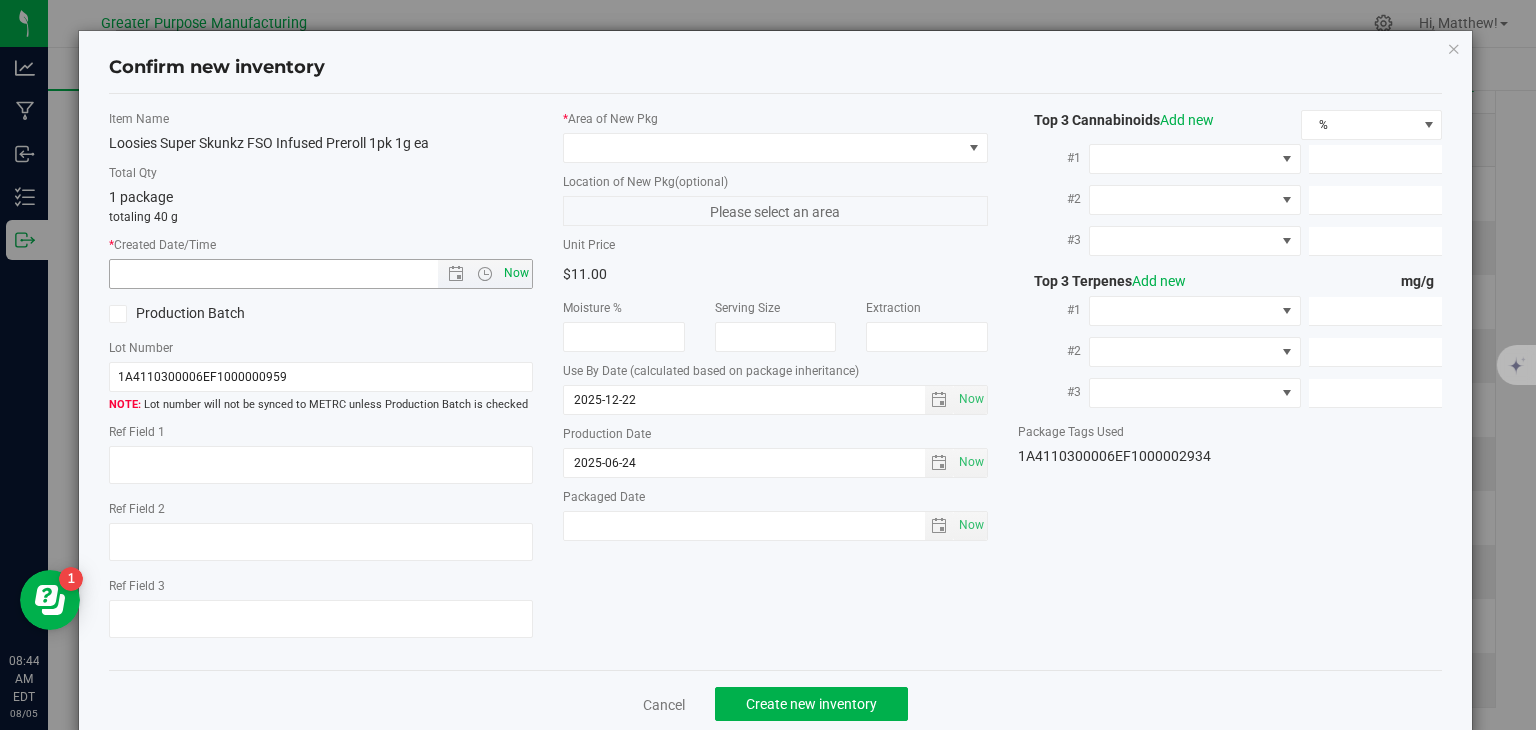 type on "8/5/2025 8:44 AM" 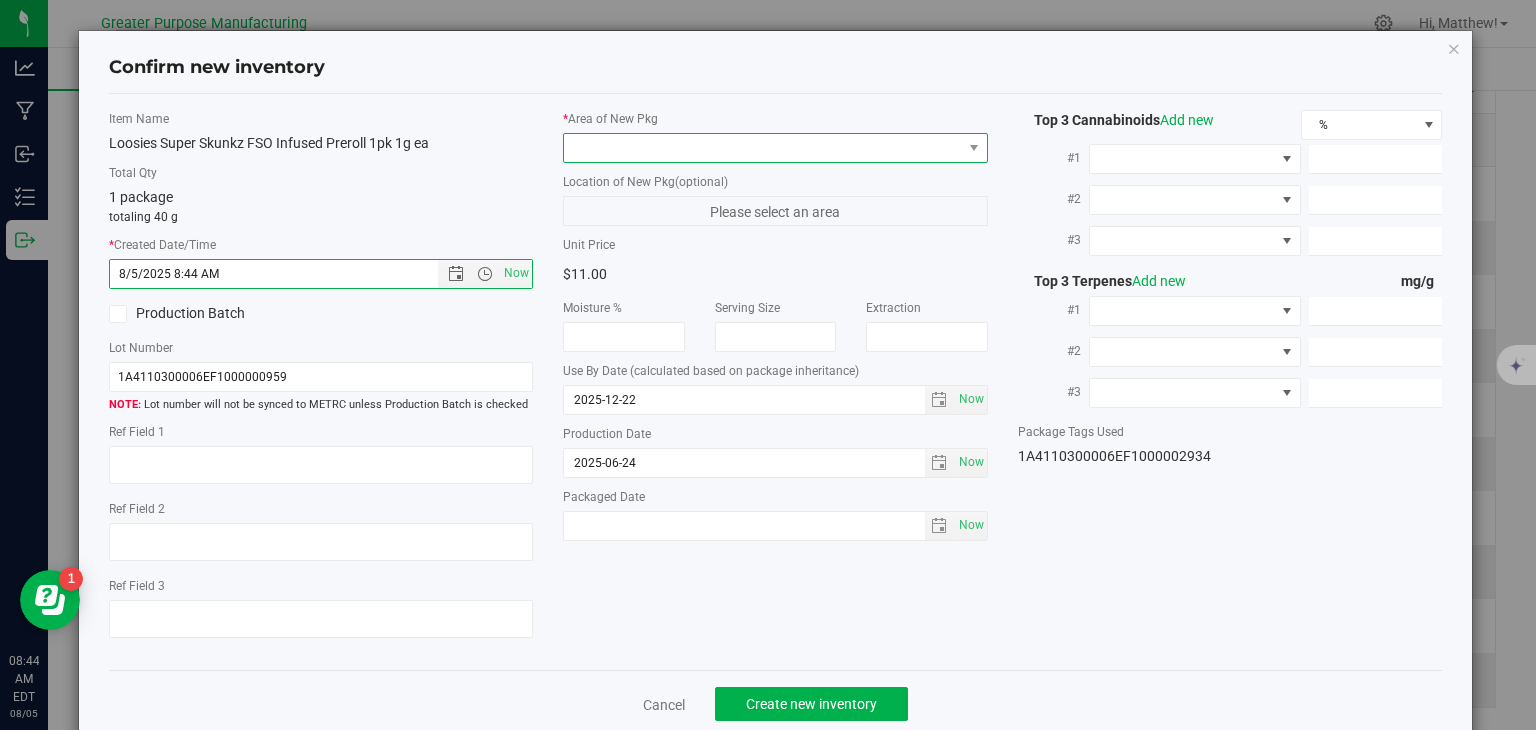 click at bounding box center (763, 148) 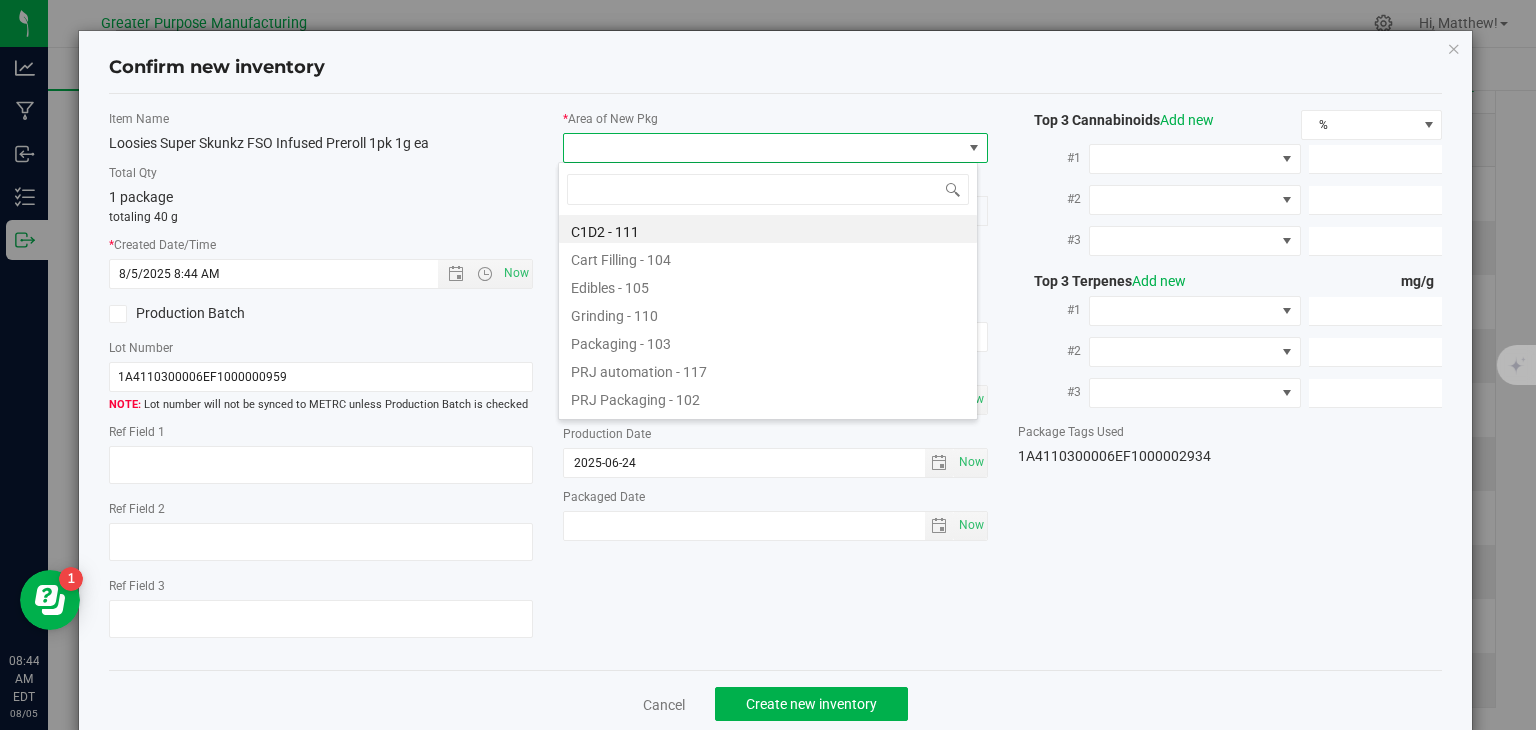 type on "108" 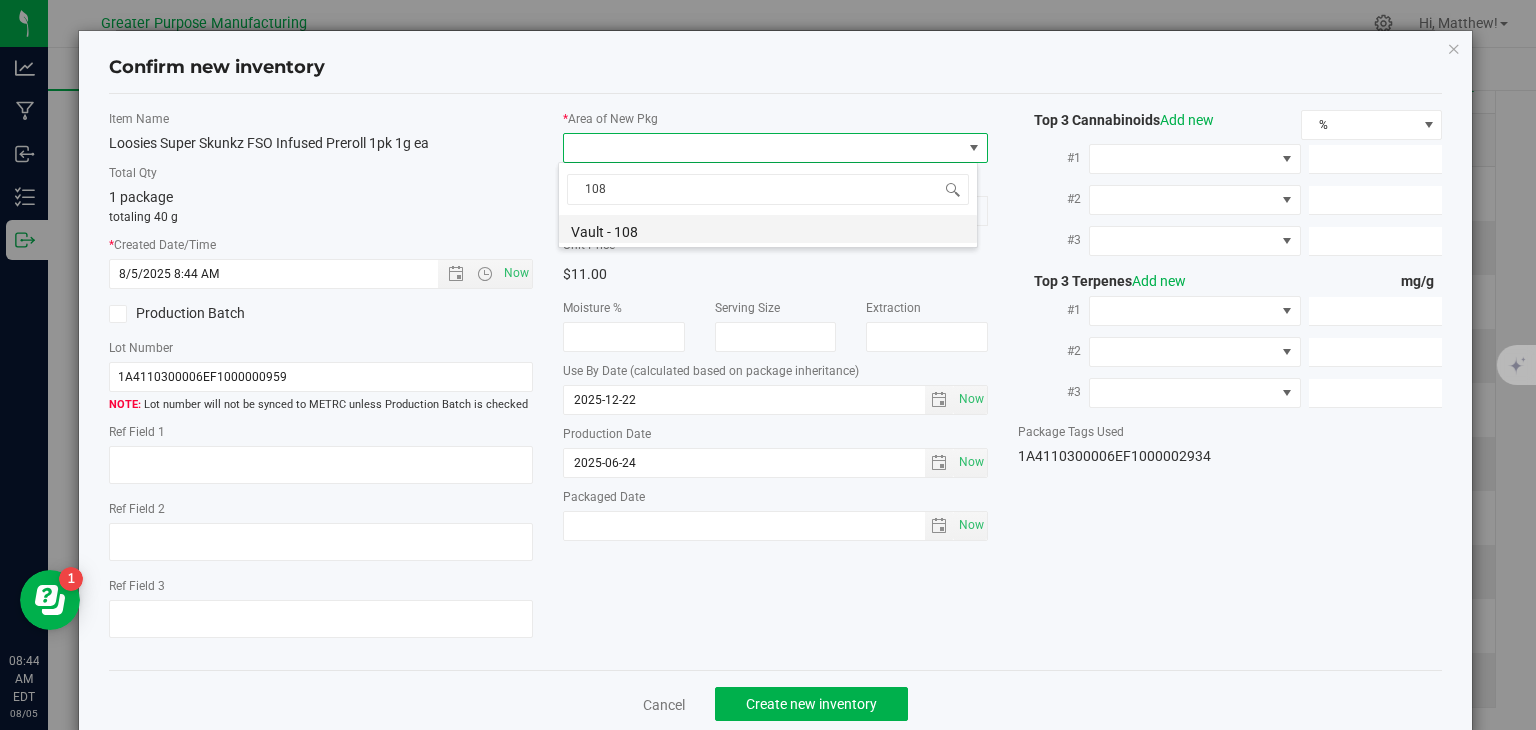 click on "Vault - 108" at bounding box center [768, 229] 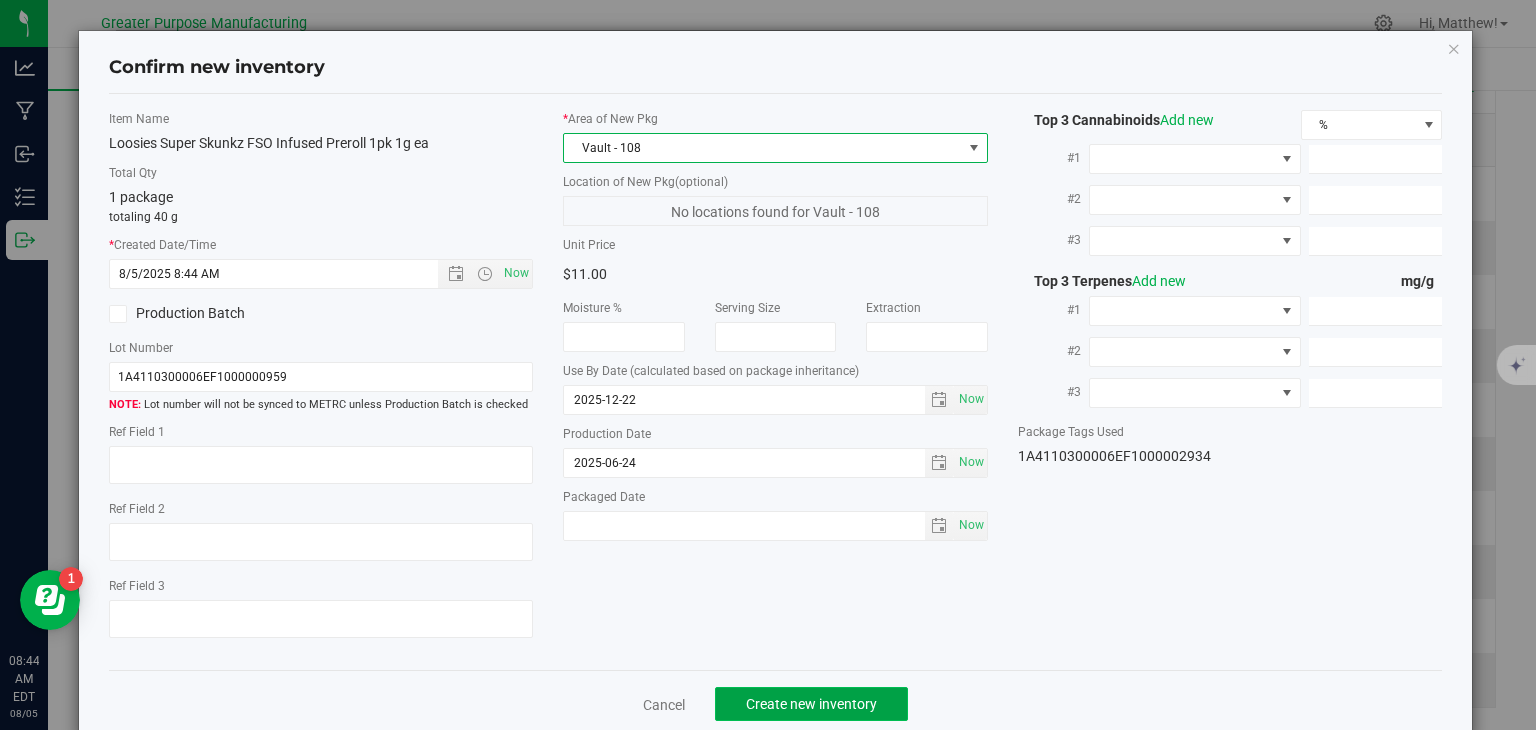 click on "Create new inventory" 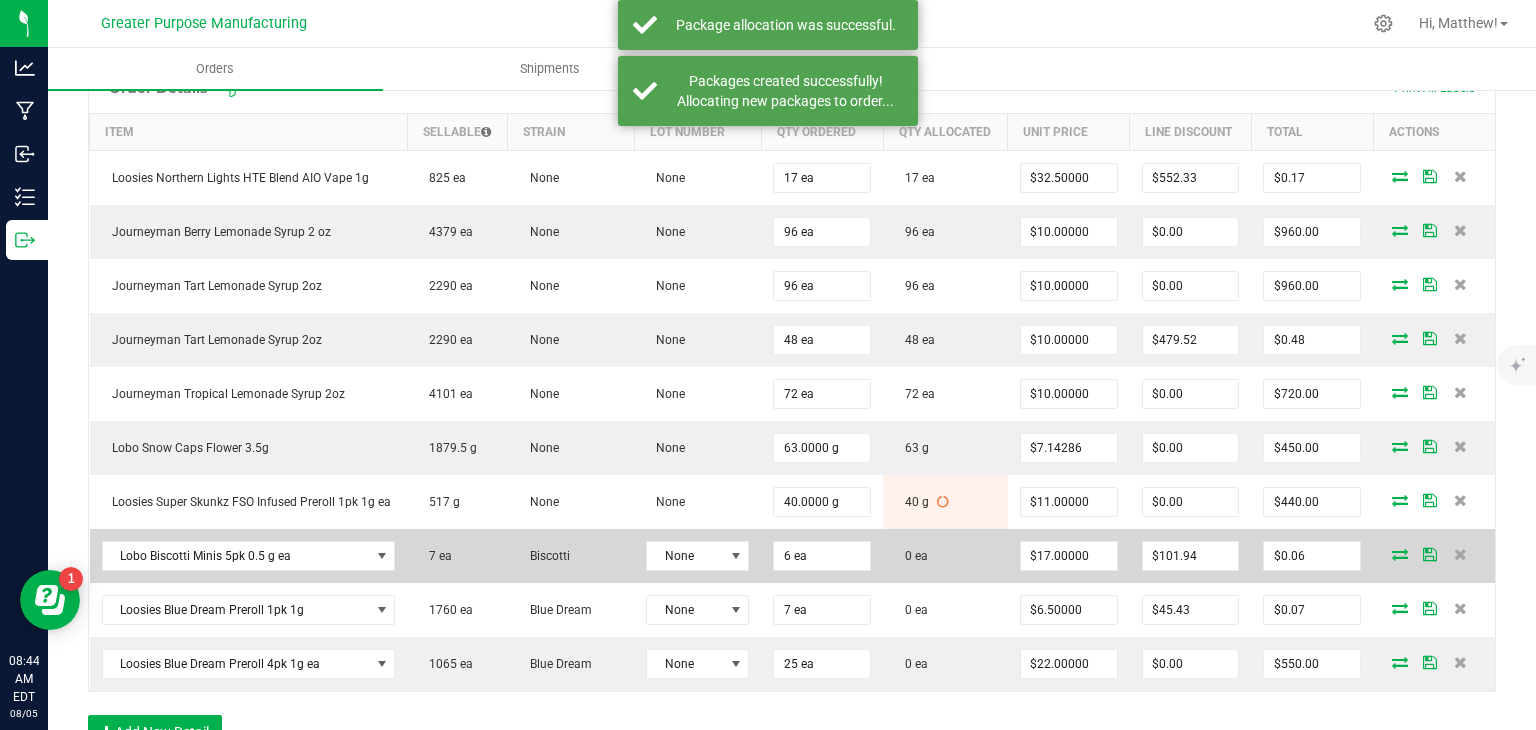 click at bounding box center (1400, 554) 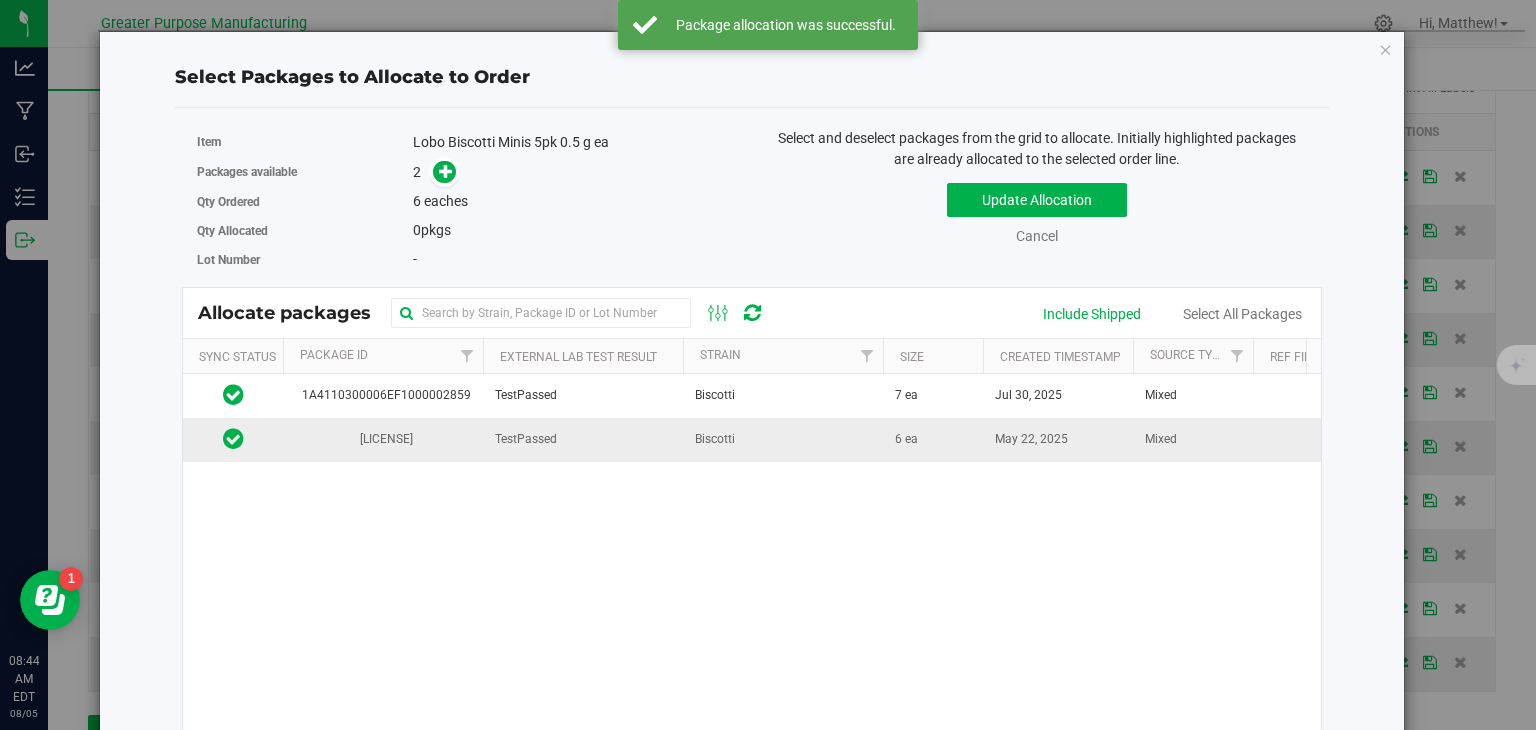 click on "Biscotti" at bounding box center (783, 439) 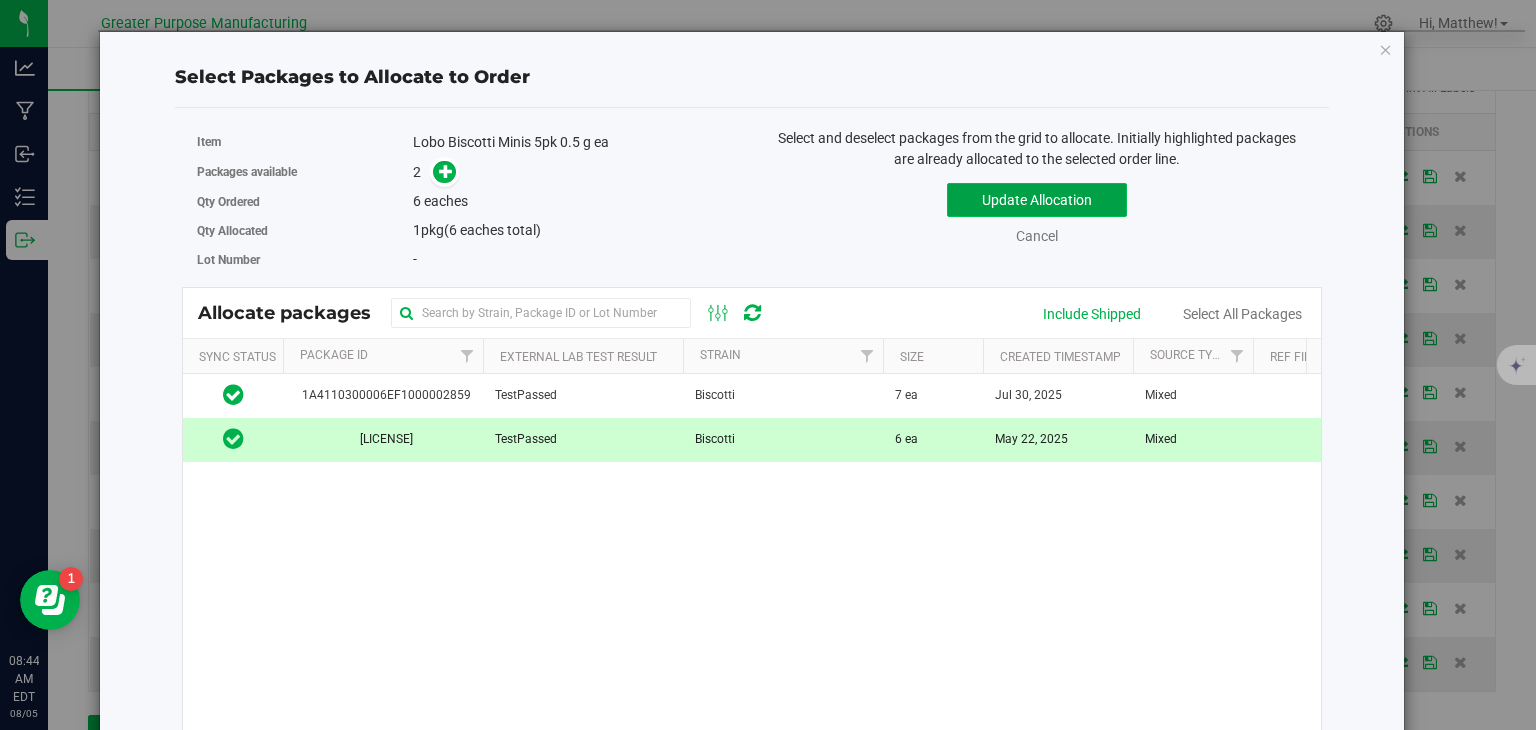 click on "Update Allocation" at bounding box center [1037, 200] 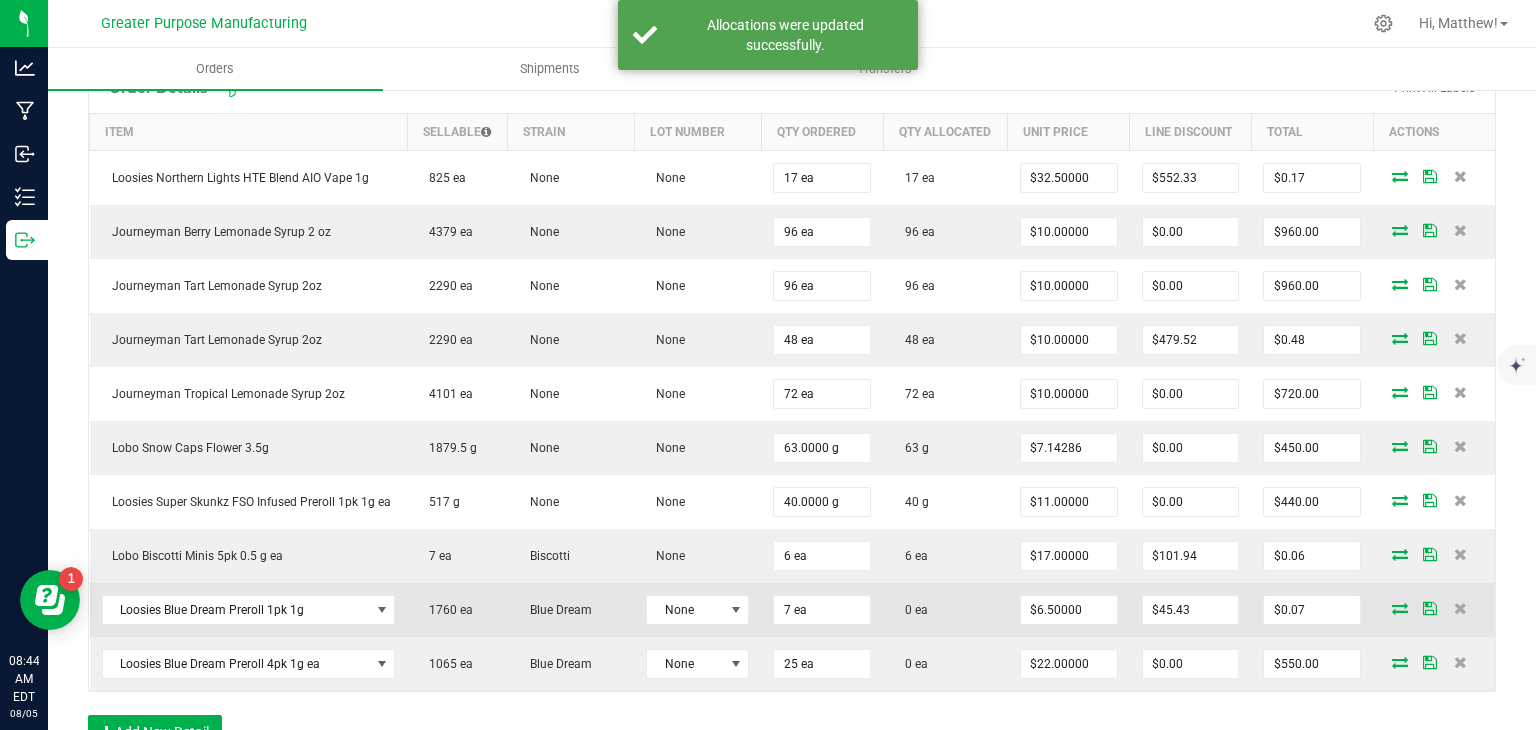click at bounding box center (1400, 608) 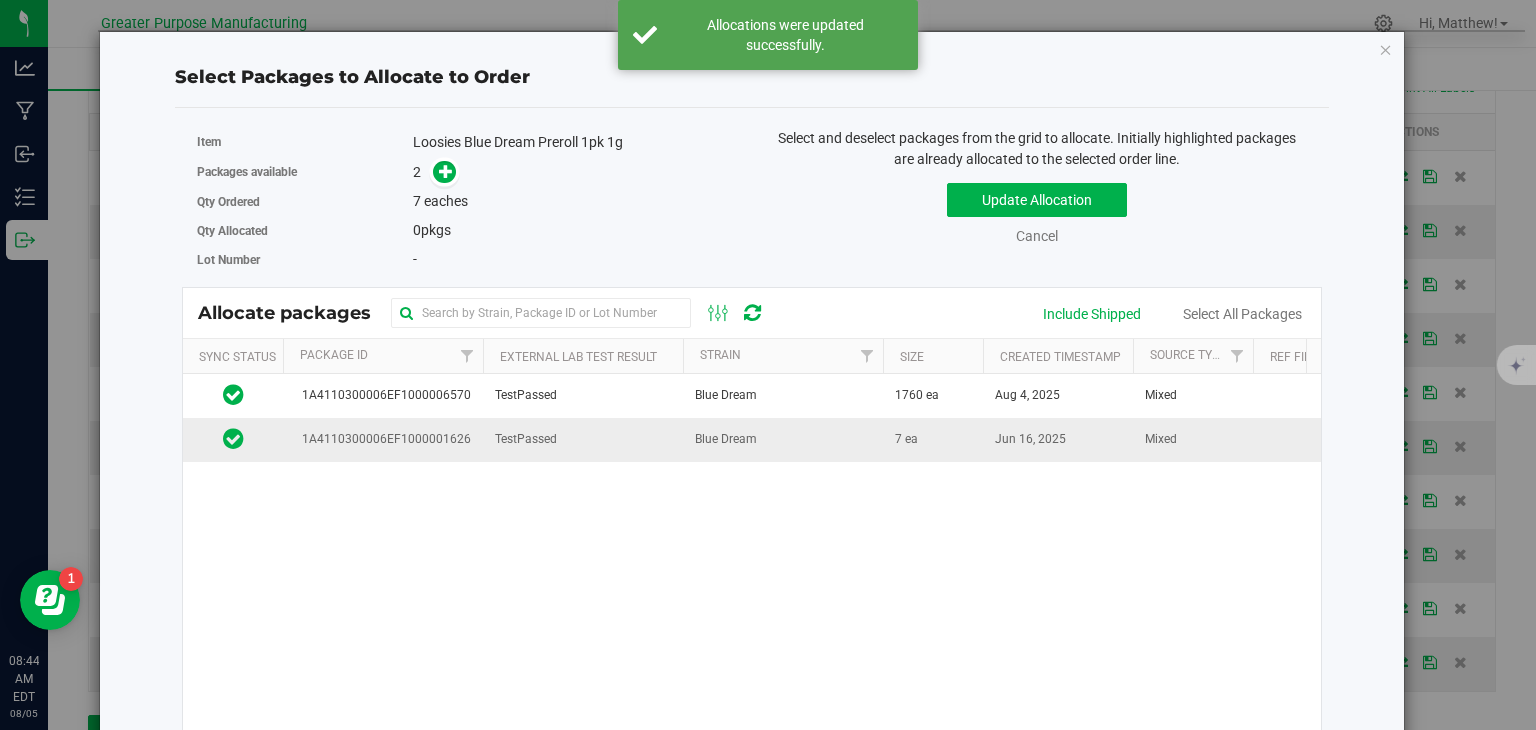 click on "Blue Dream" at bounding box center (783, 439) 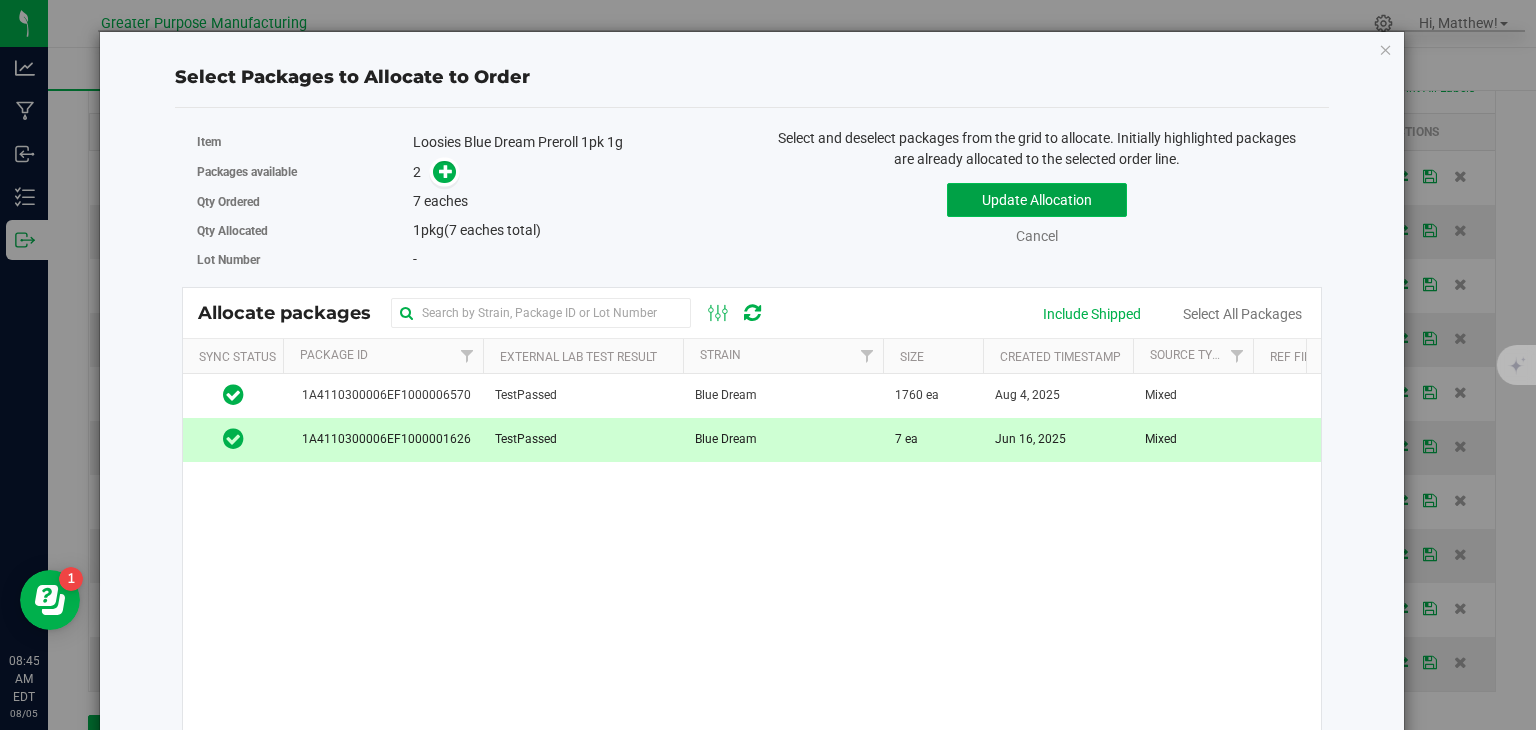 click on "Update Allocation" at bounding box center [1037, 200] 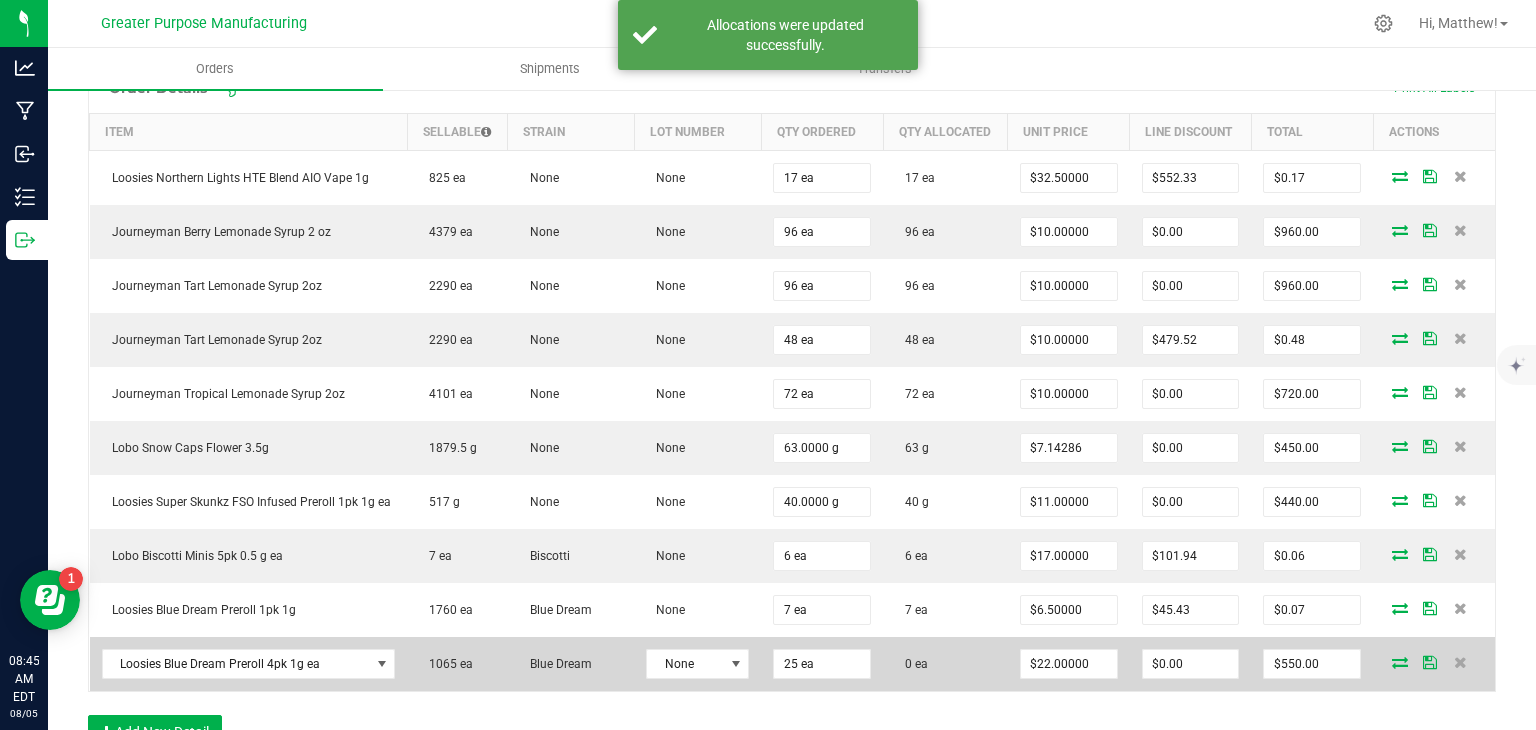 click at bounding box center [1400, 662] 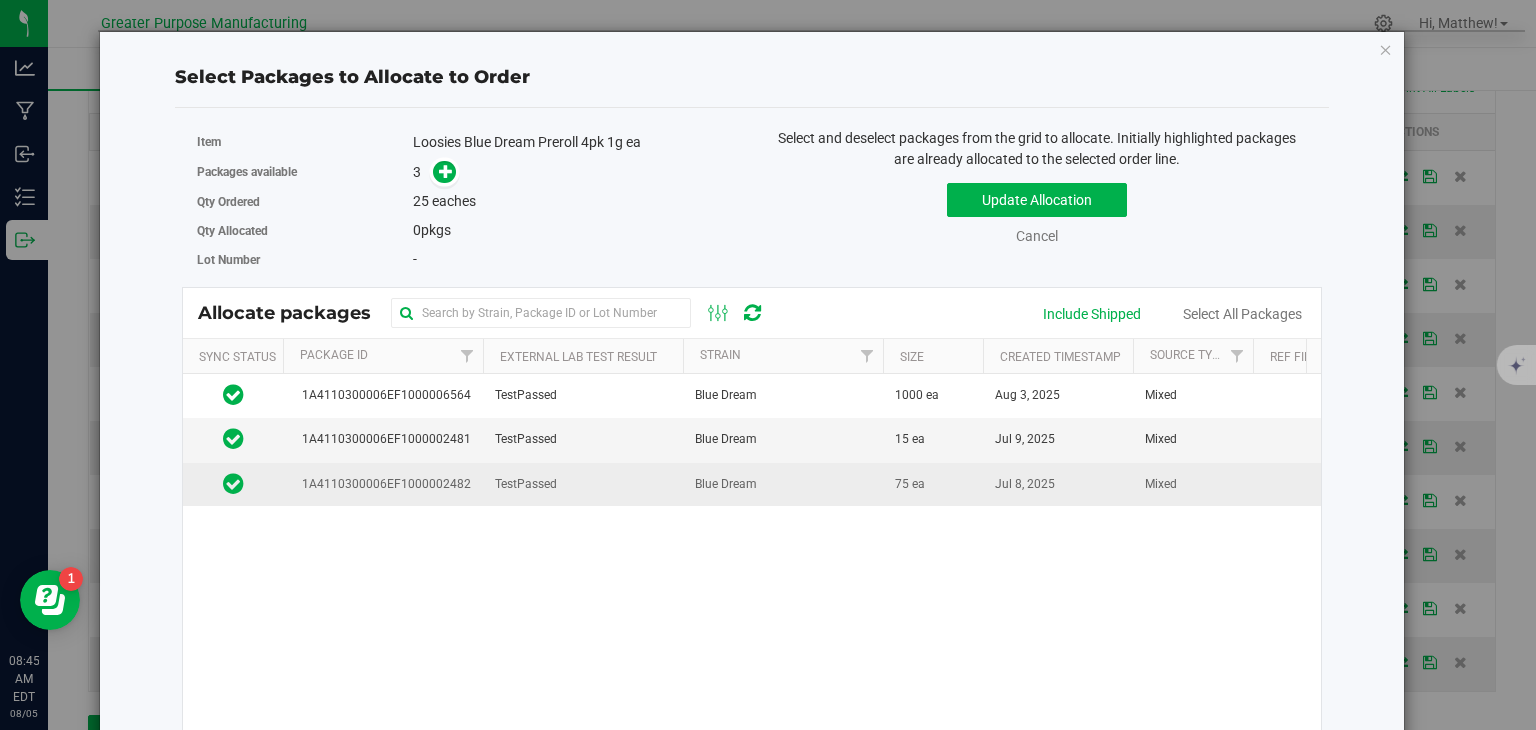 click on "Blue Dream" at bounding box center [783, 484] 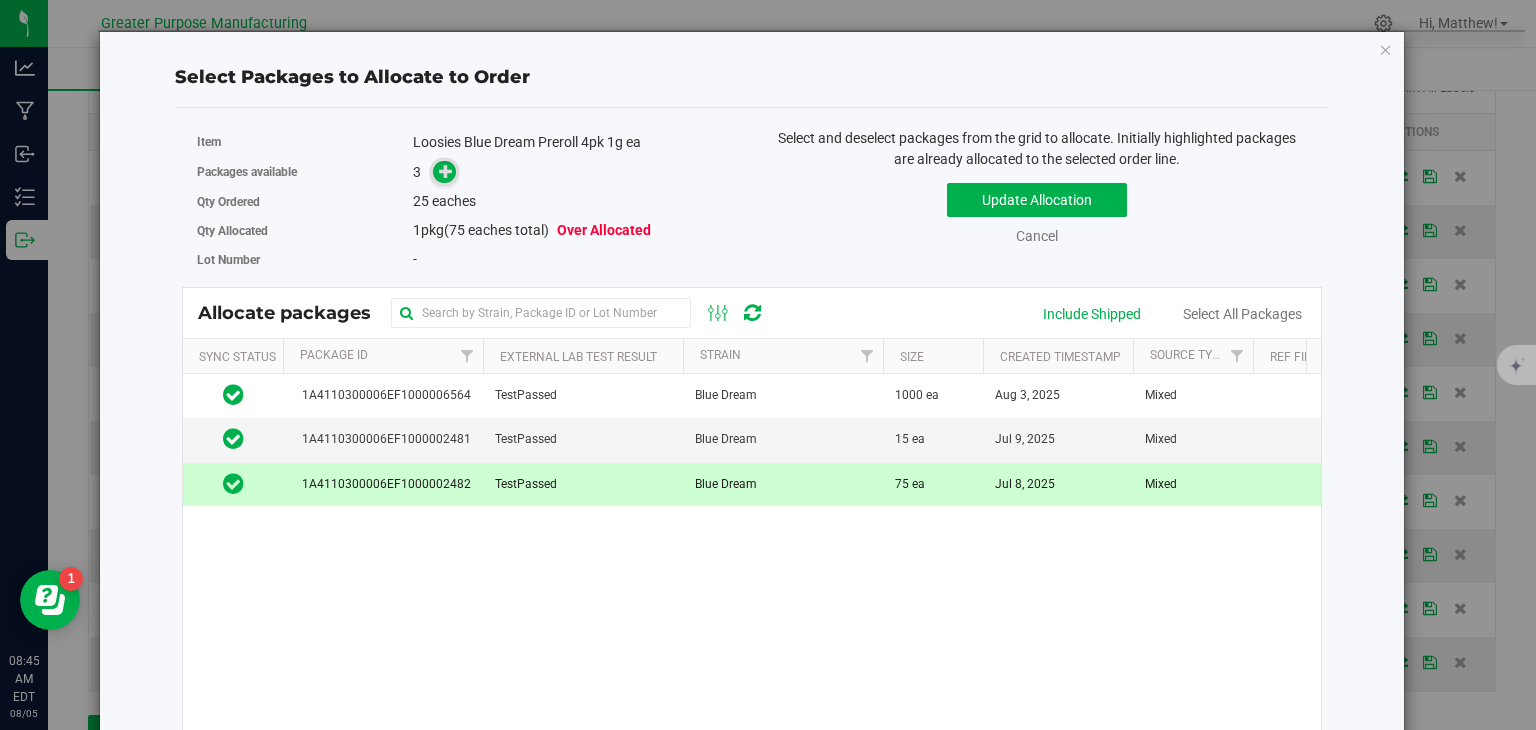 click at bounding box center [446, 171] 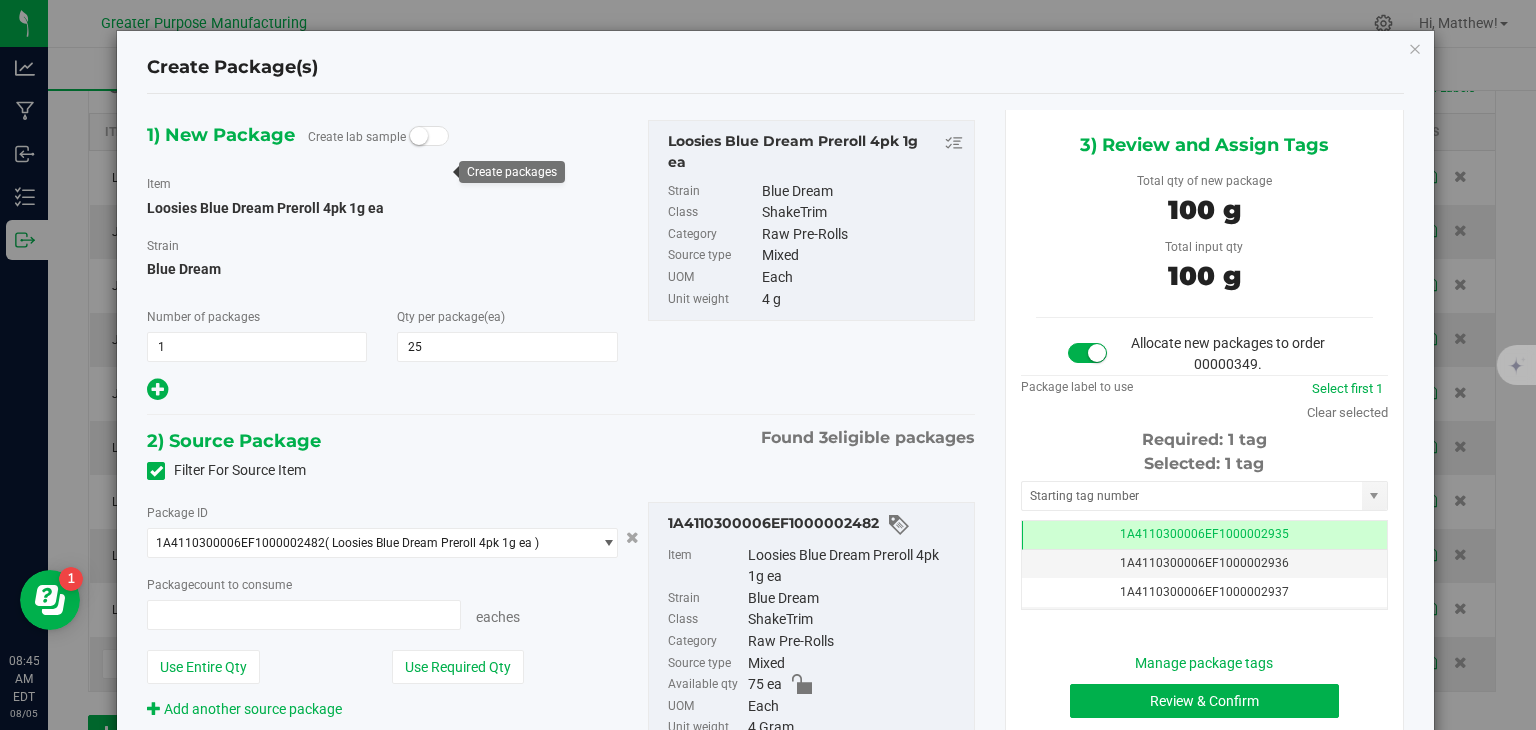 type on "25 ea" 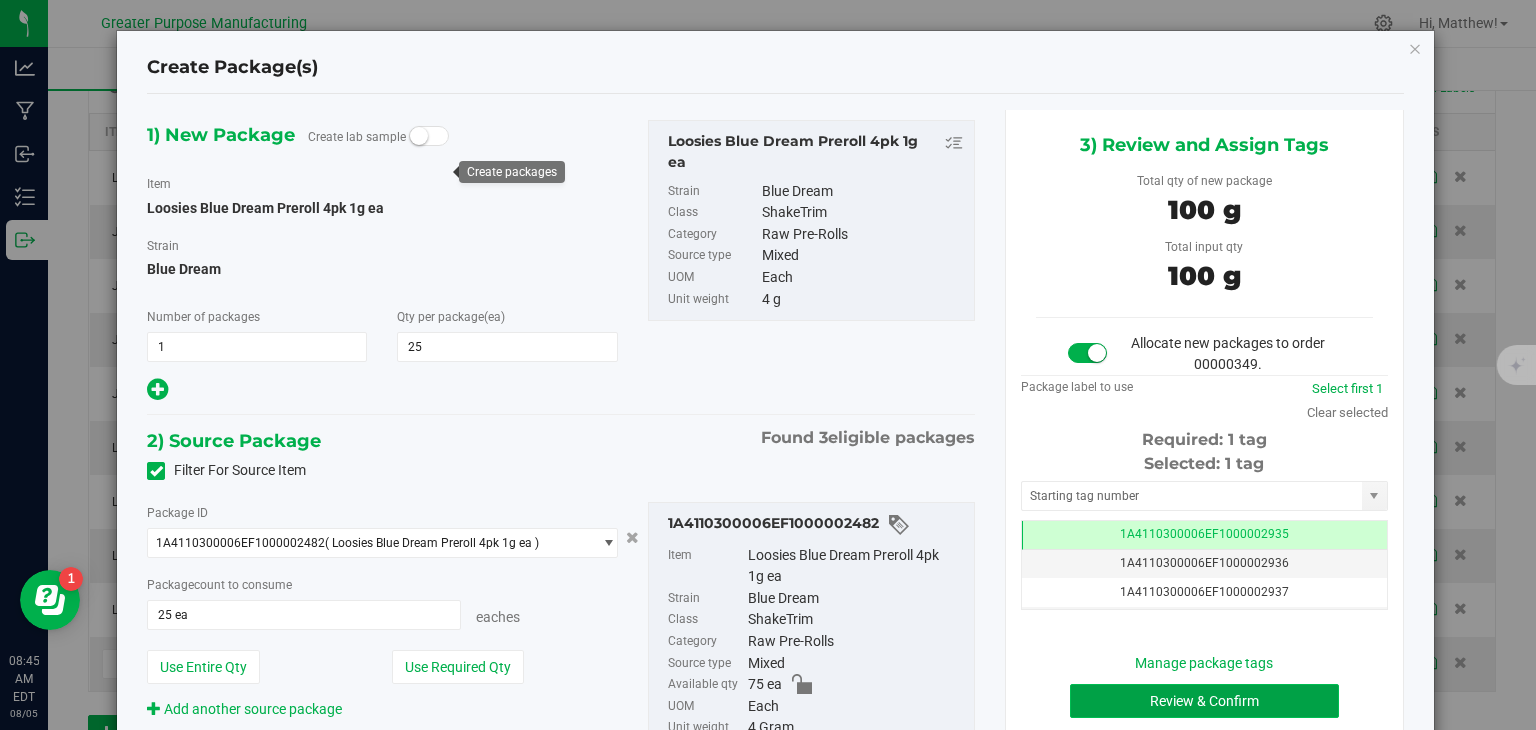 click on "Review & Confirm" at bounding box center (1204, 701) 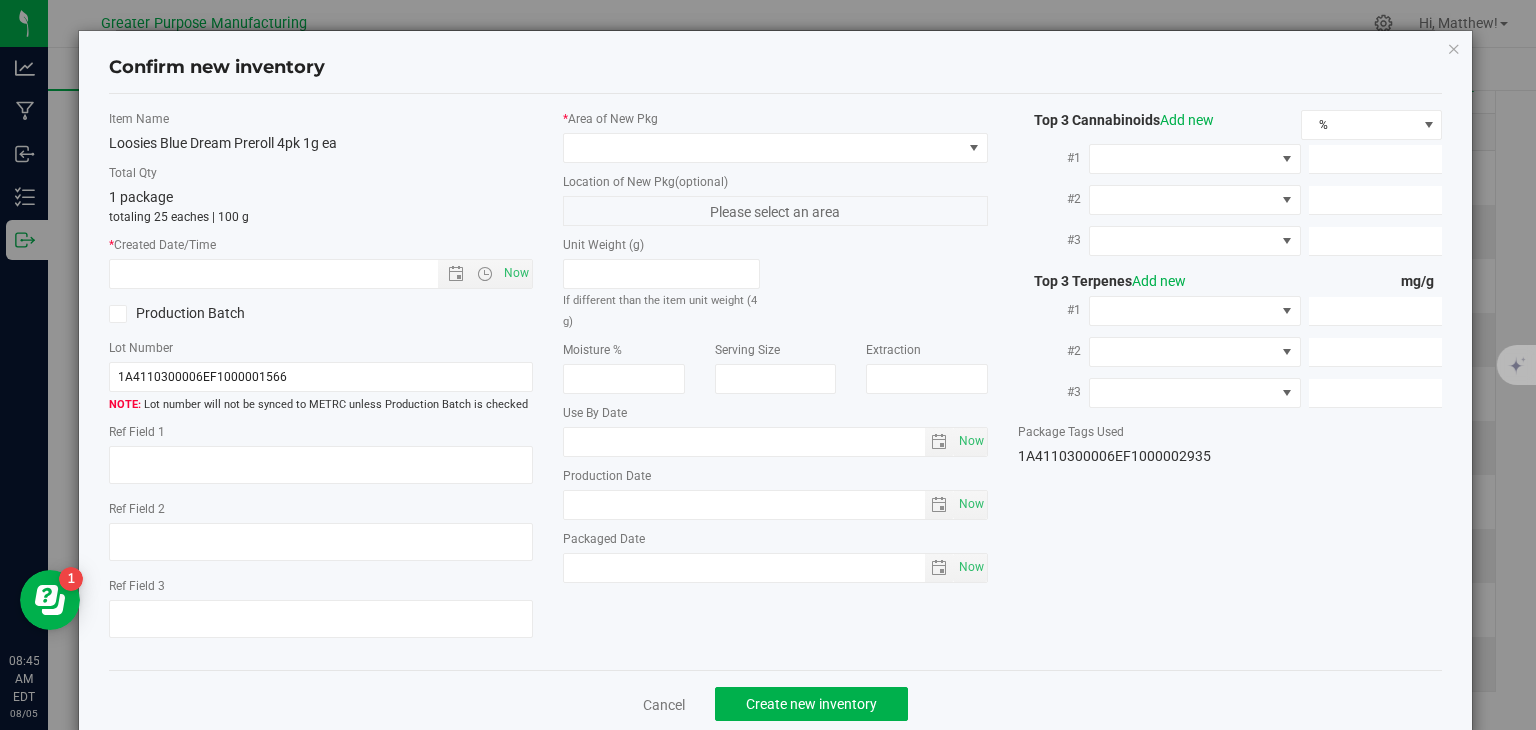 type on "2025-07-08" 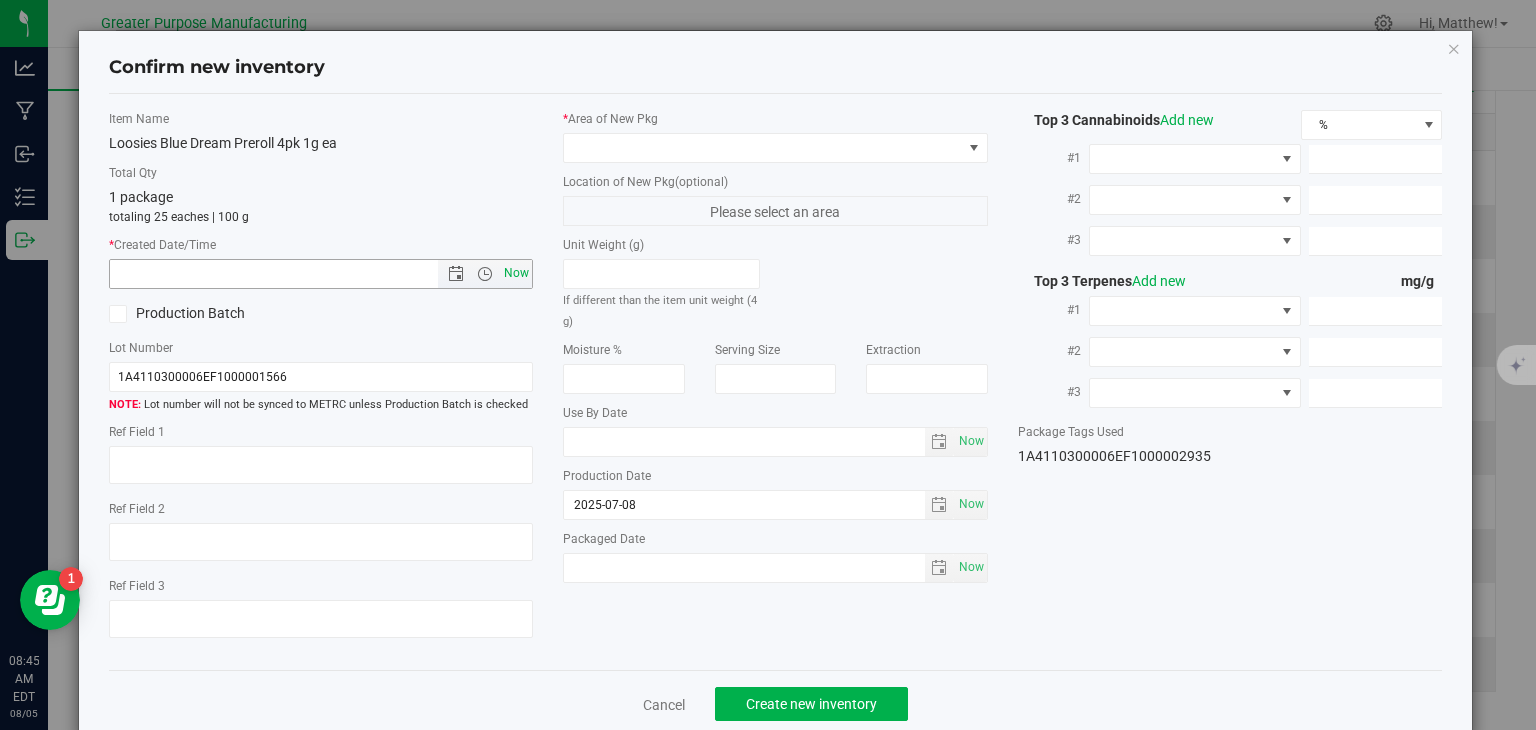 click on "Now" at bounding box center [517, 273] 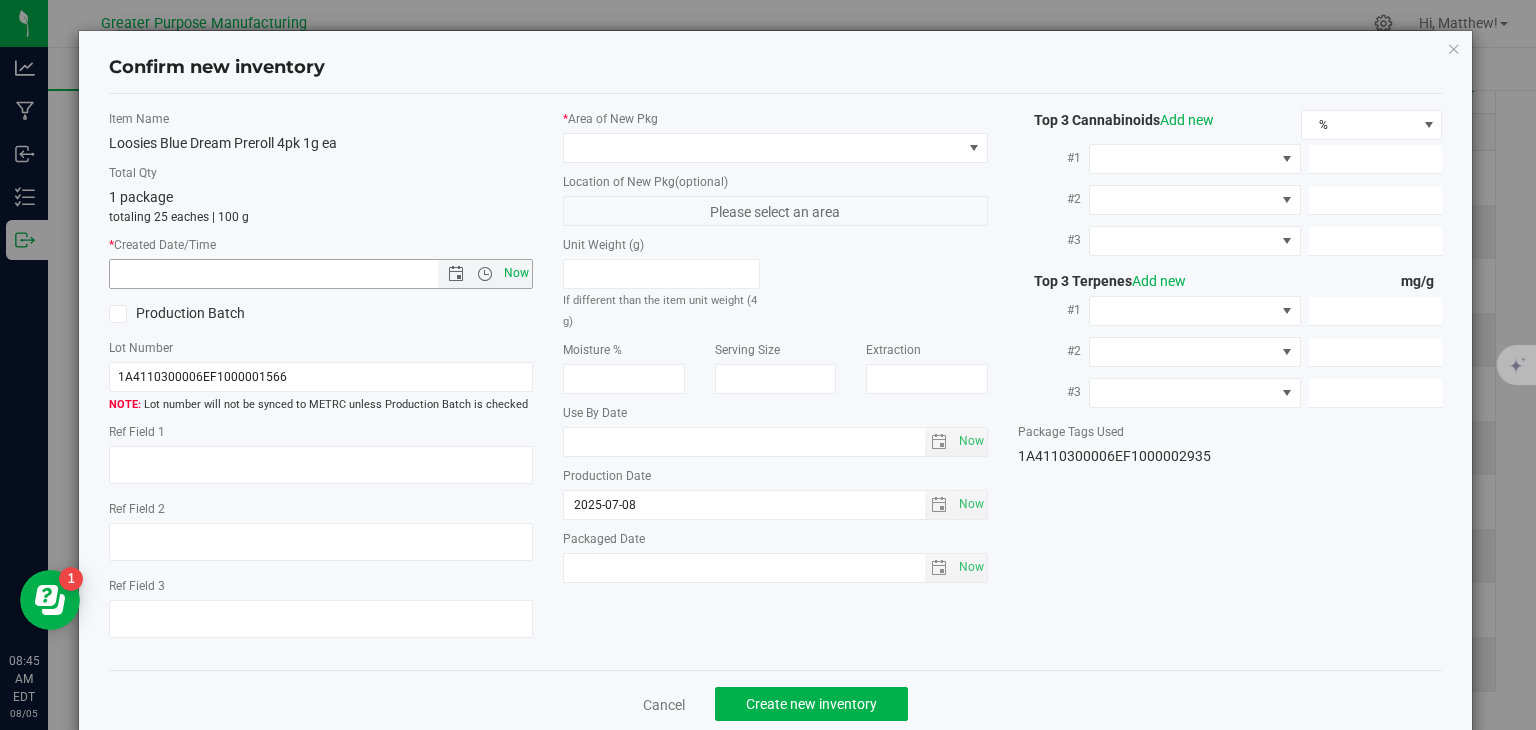 type on "8/5/2025 8:45 AM" 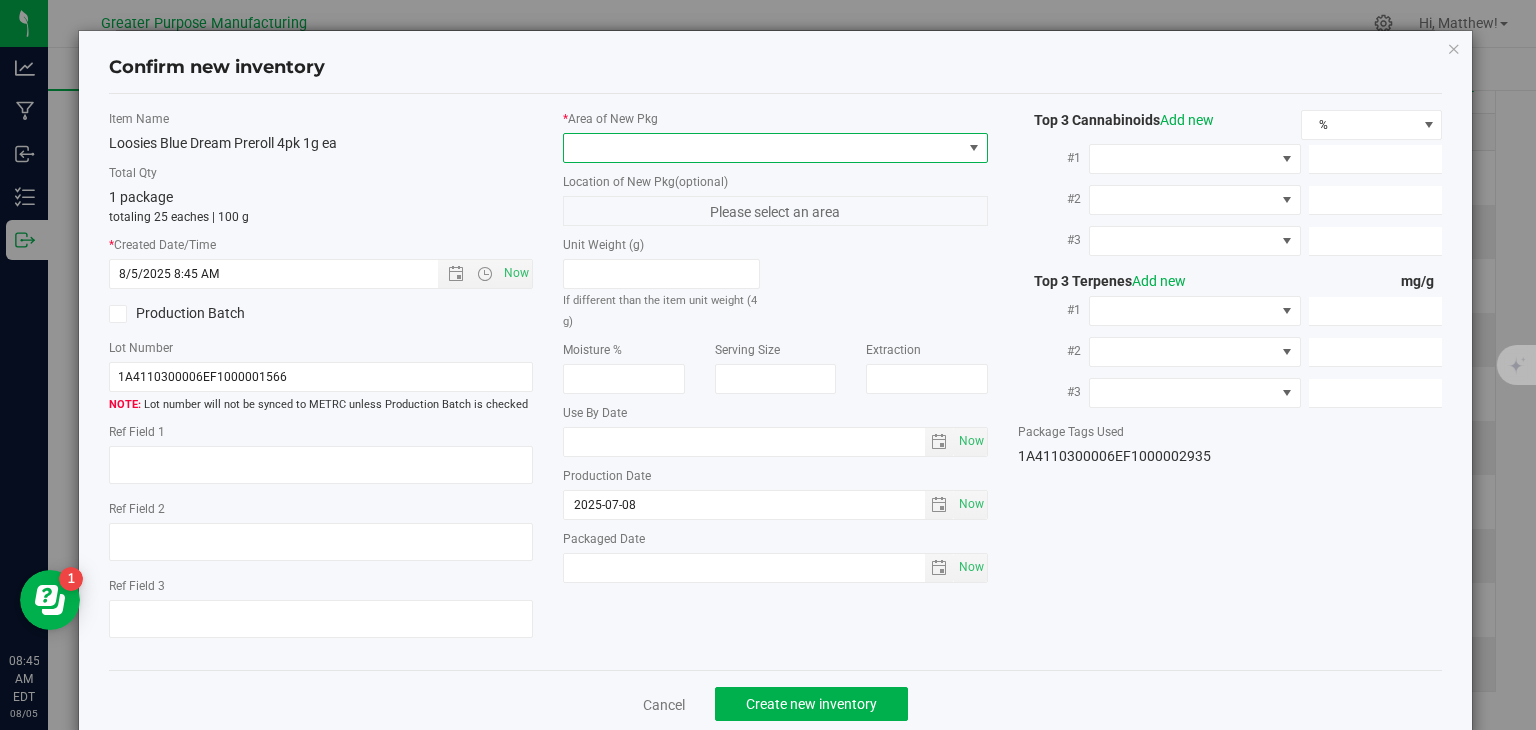 click at bounding box center [763, 148] 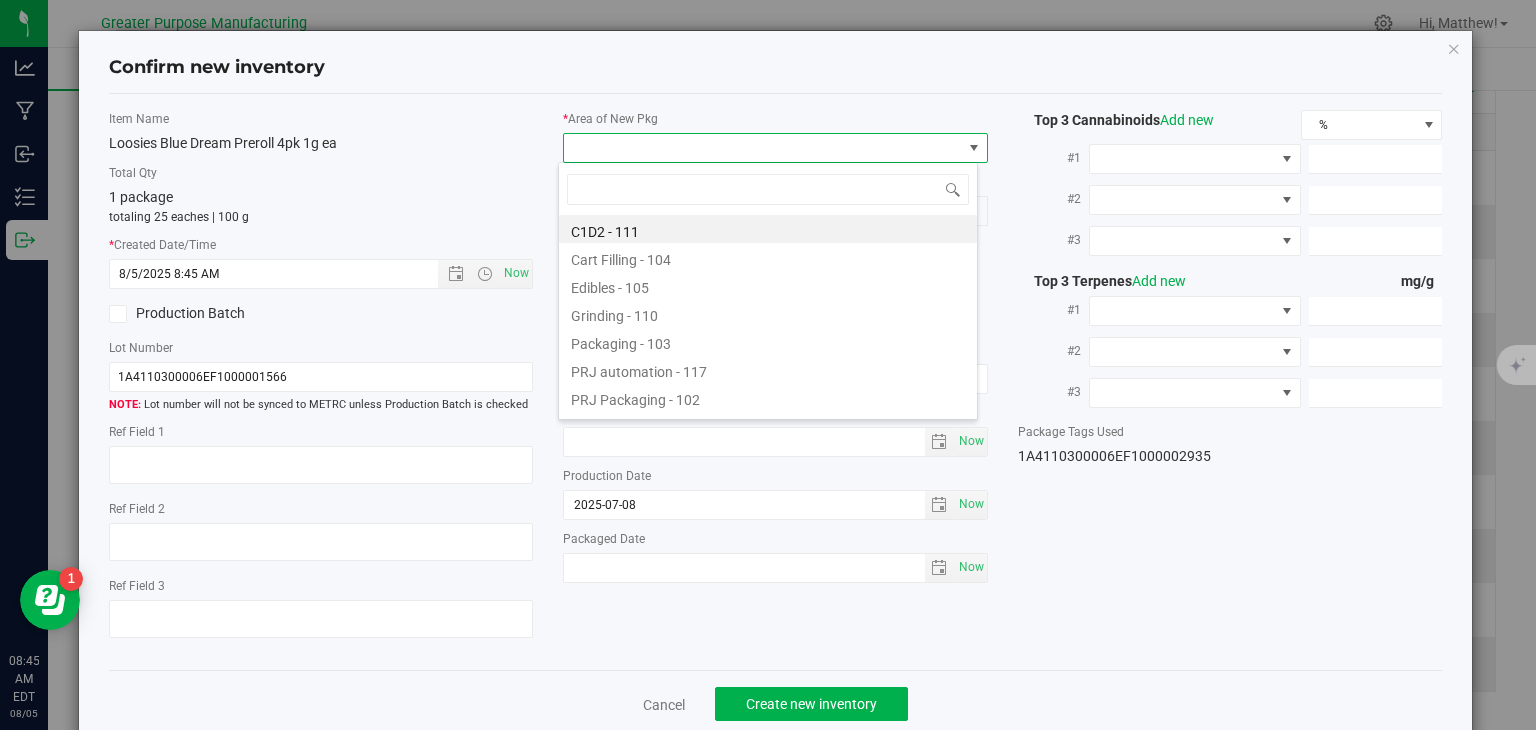 type on "108" 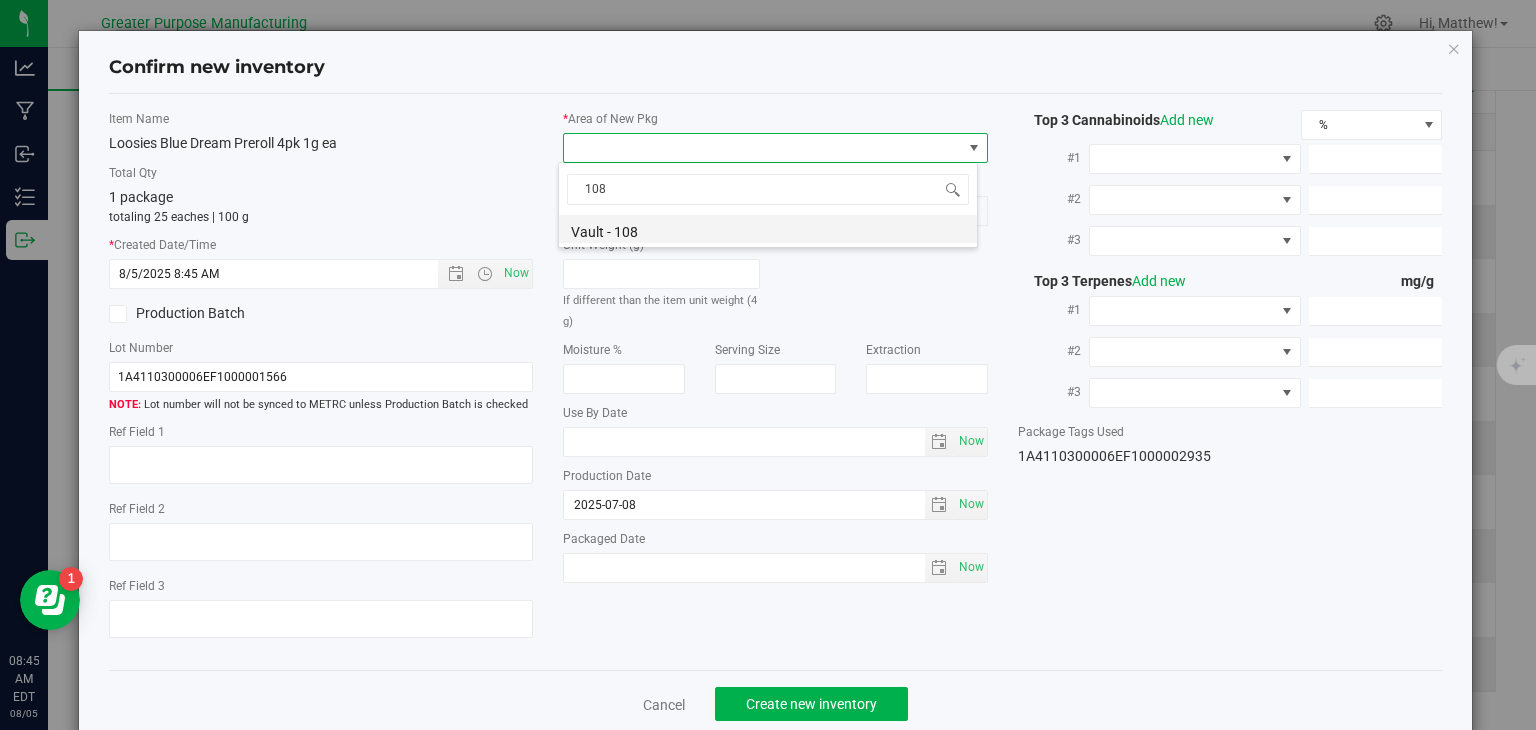 click on "Vault - 108" at bounding box center (768, 229) 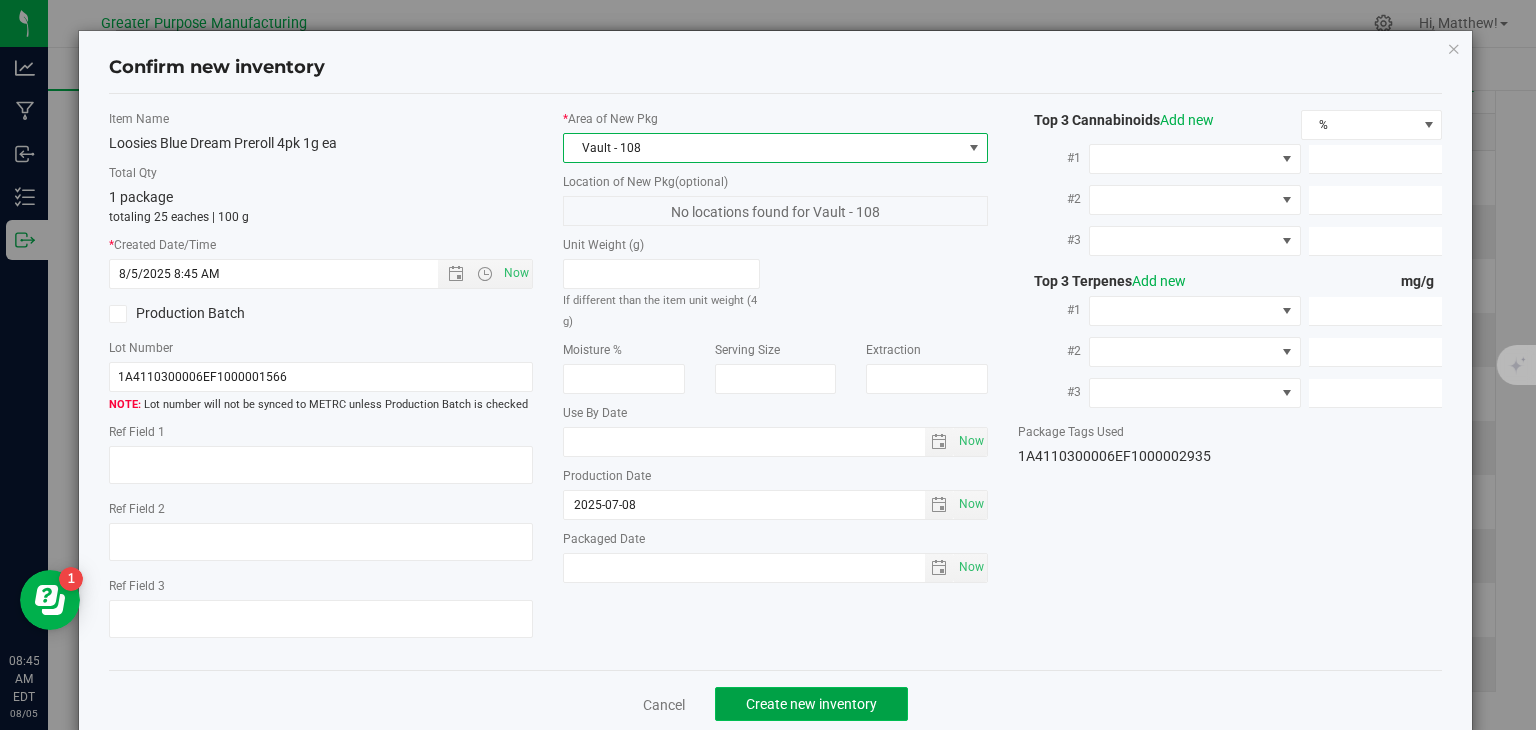 click on "Create new inventory" 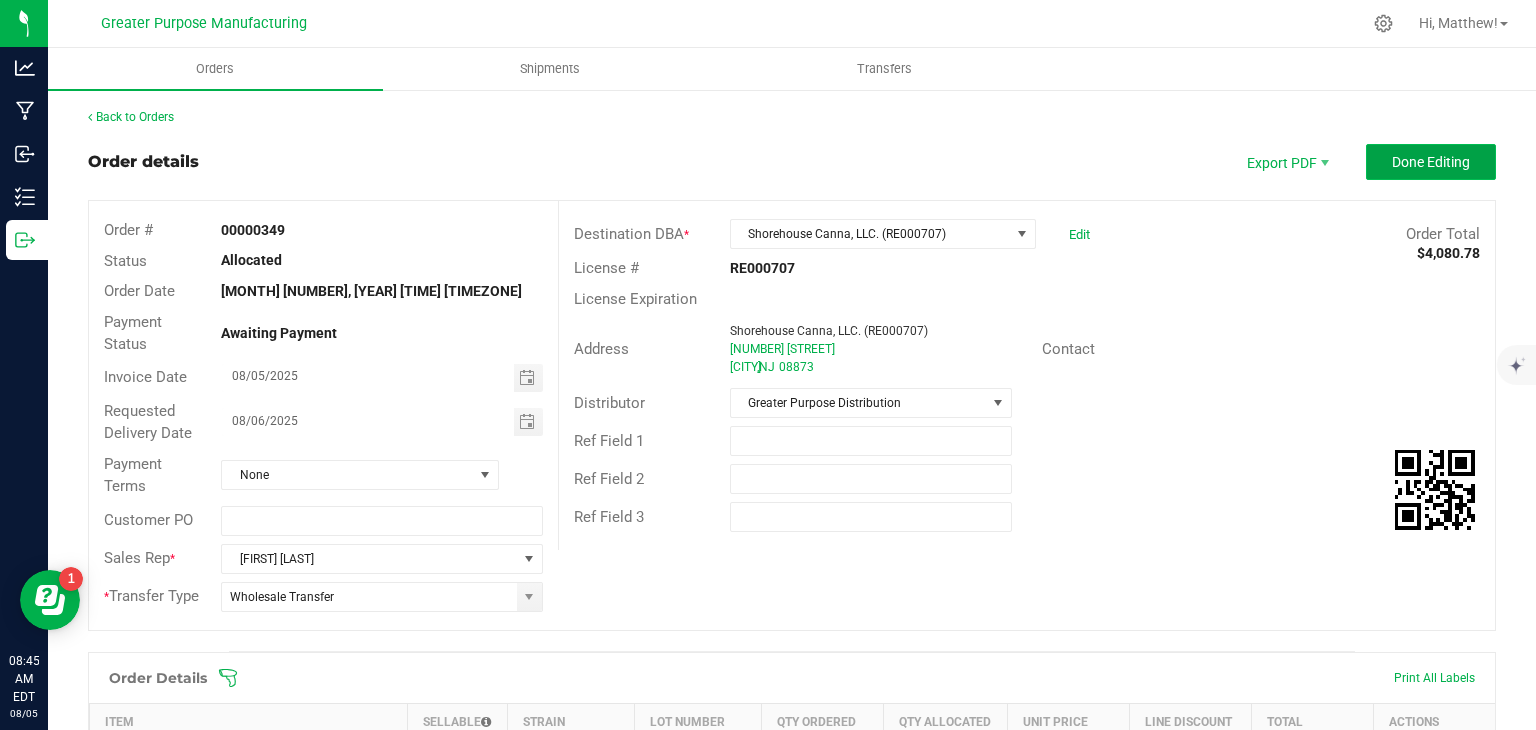 click on "Done Editing" at bounding box center [1431, 162] 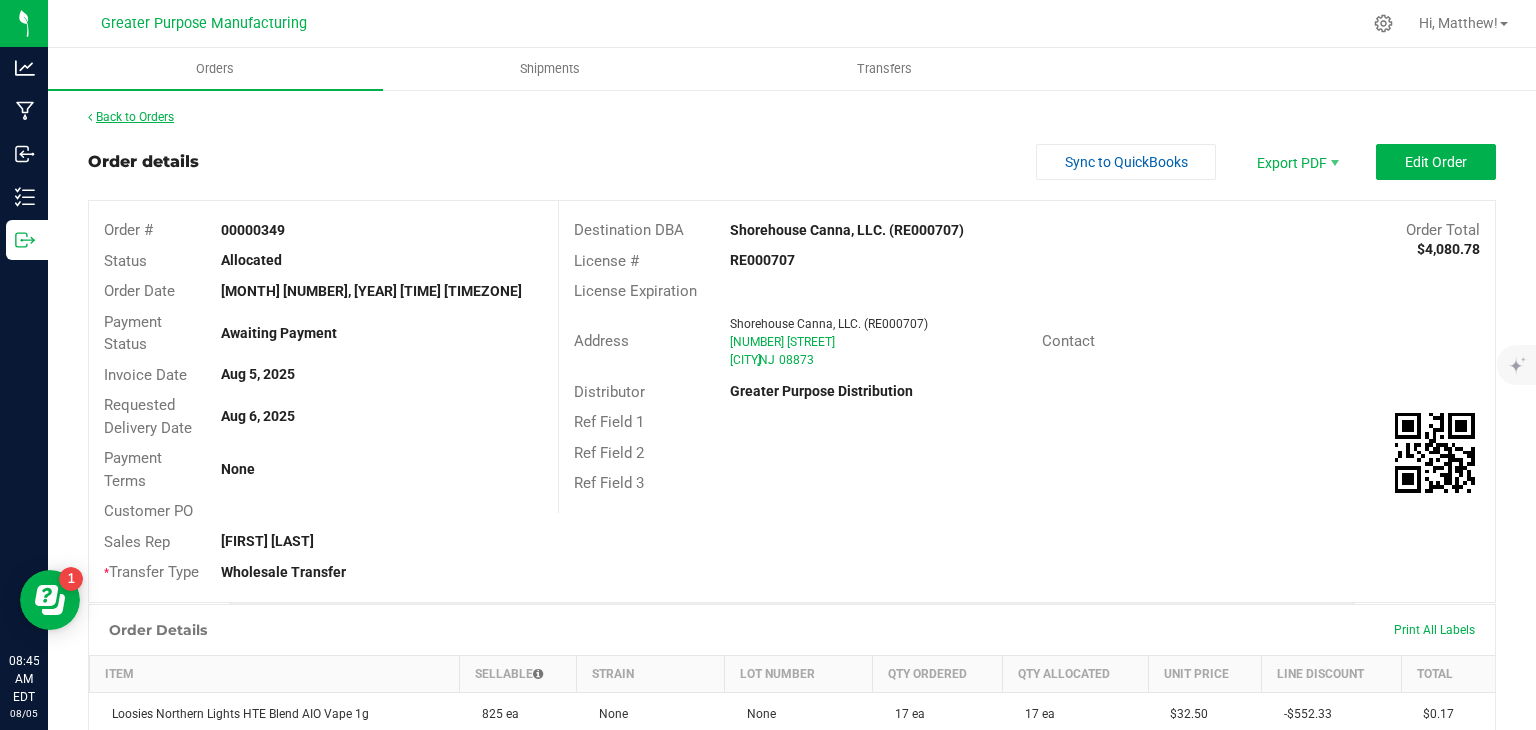 click on "Back to Orders" at bounding box center [131, 117] 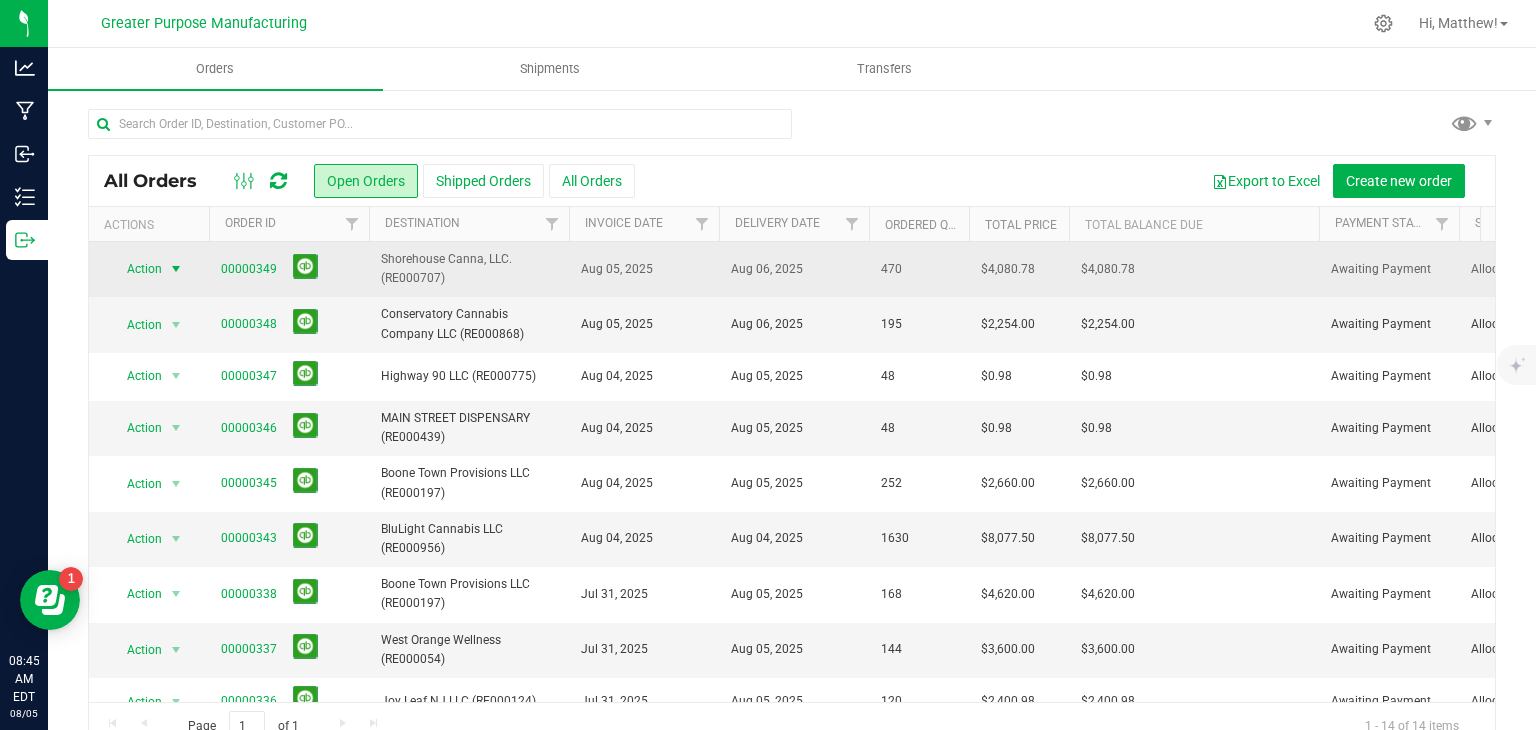click at bounding box center (176, 269) 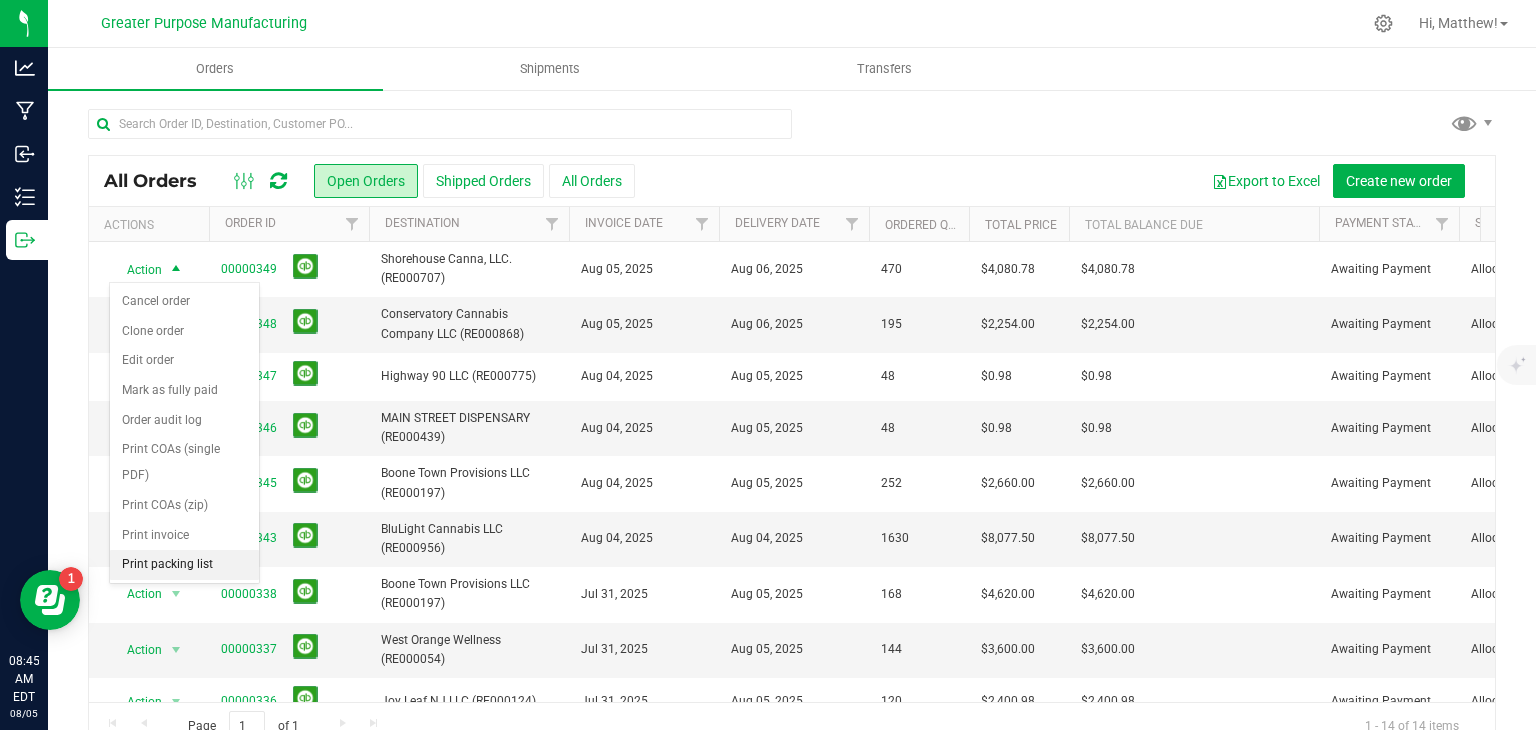click on "Print packing list" at bounding box center (184, 565) 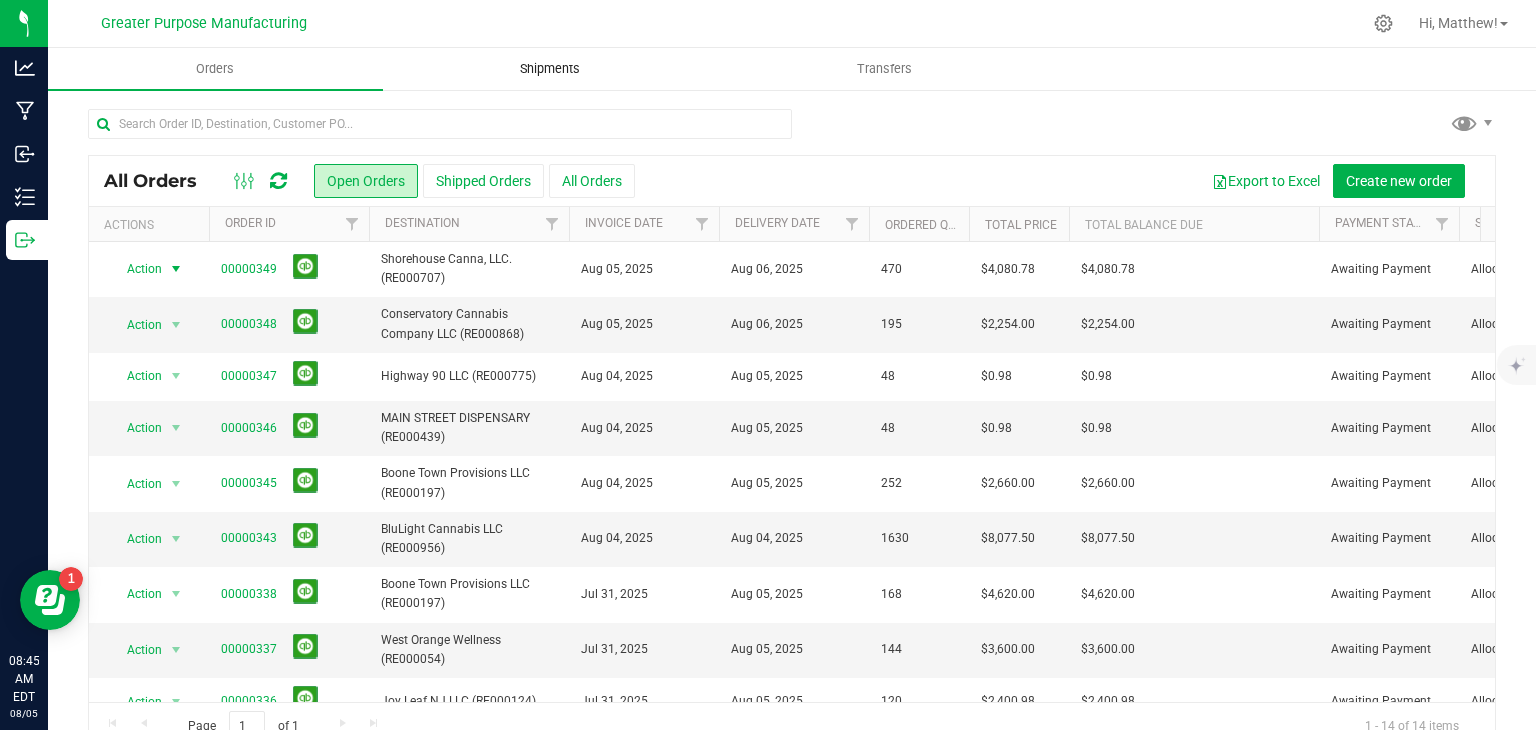 click on "Shipments" at bounding box center [550, 69] 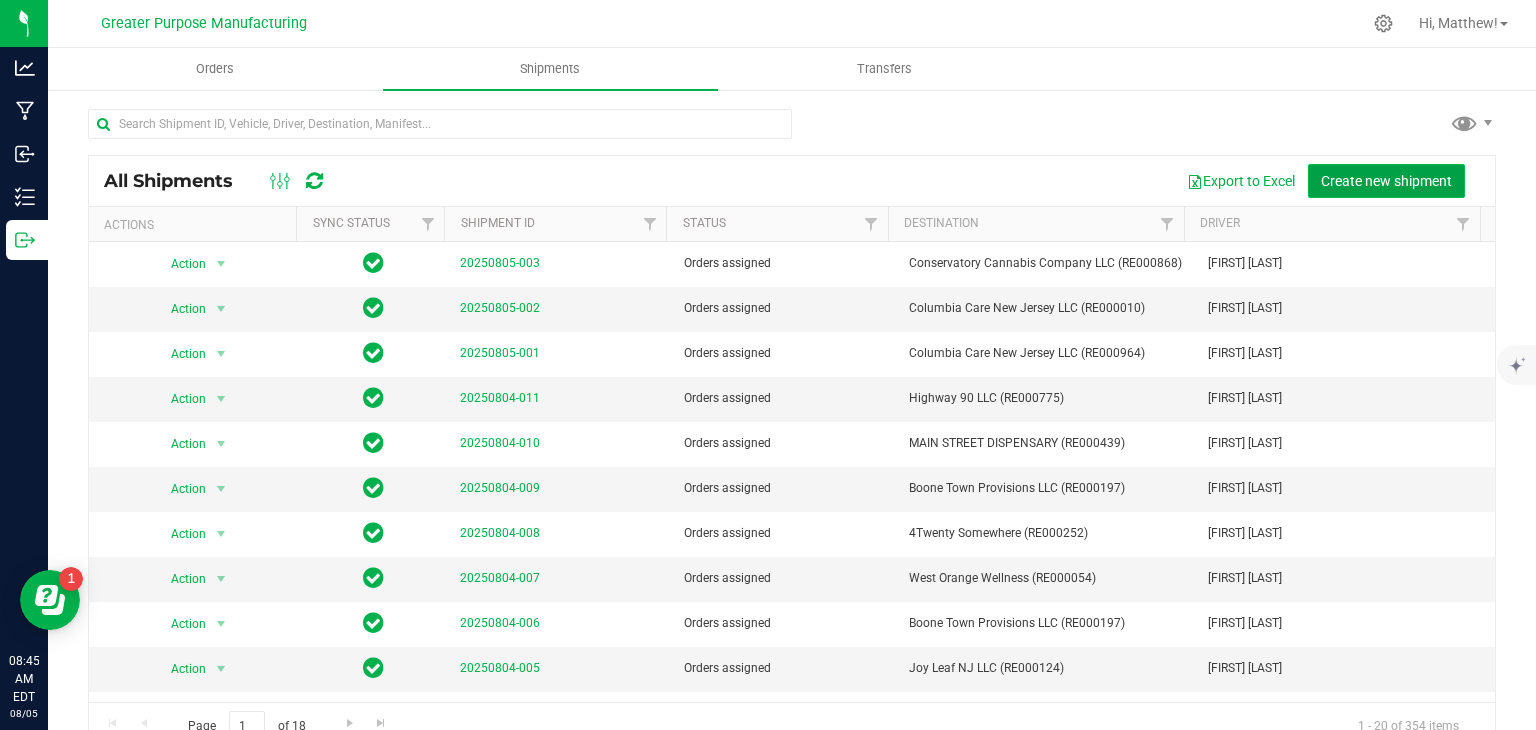 click on "Create new shipment" at bounding box center (1386, 181) 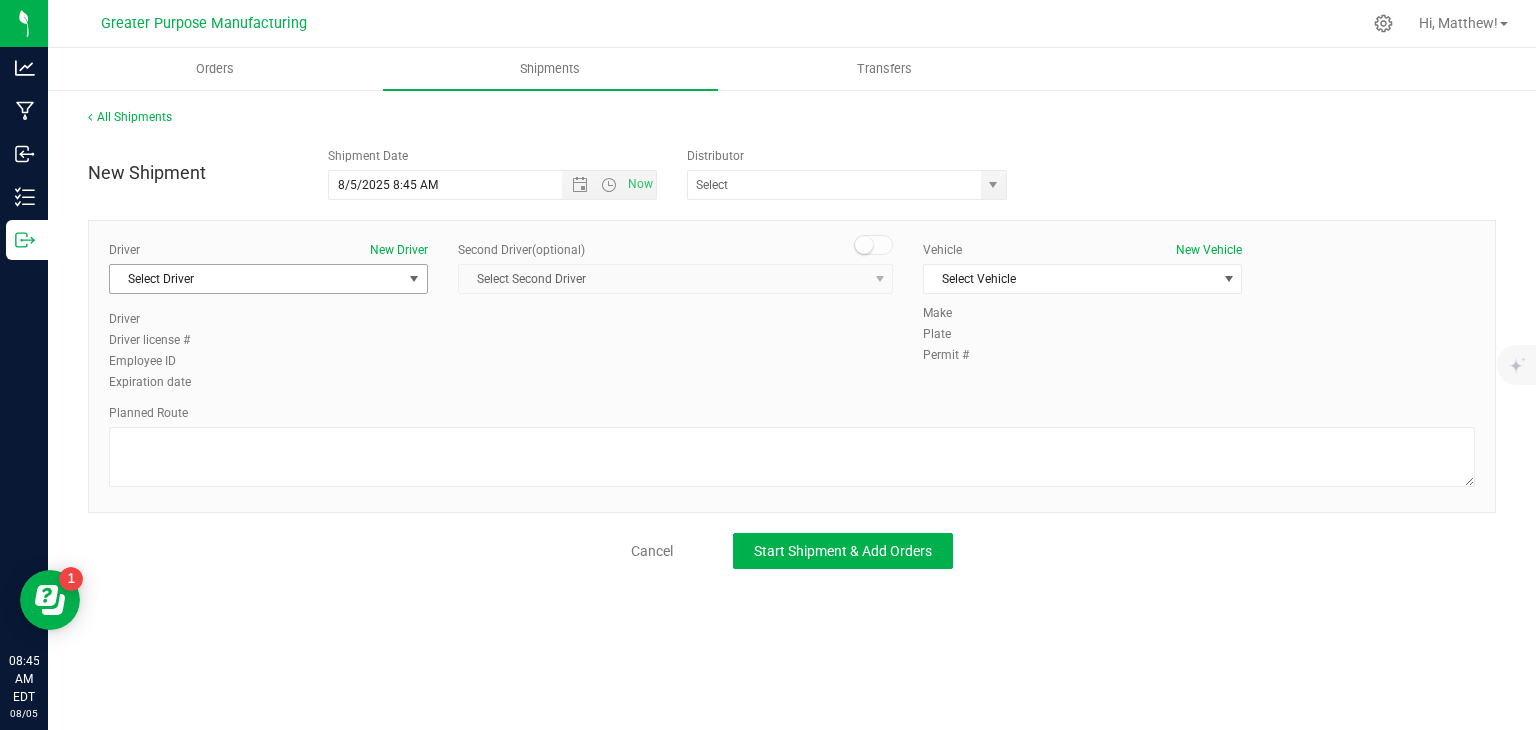 click at bounding box center (414, 279) 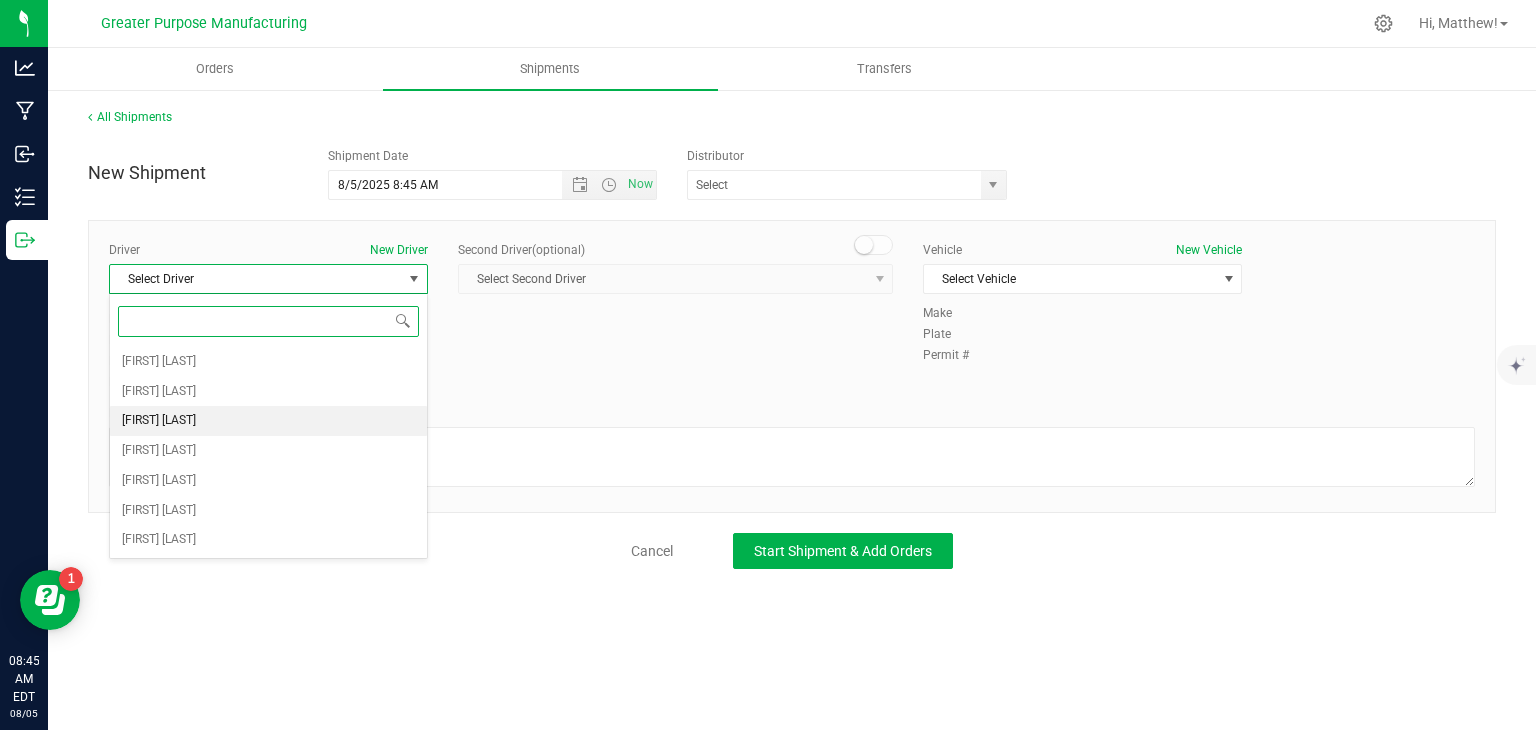 click on "[FIRST] [LAST]" at bounding box center [268, 421] 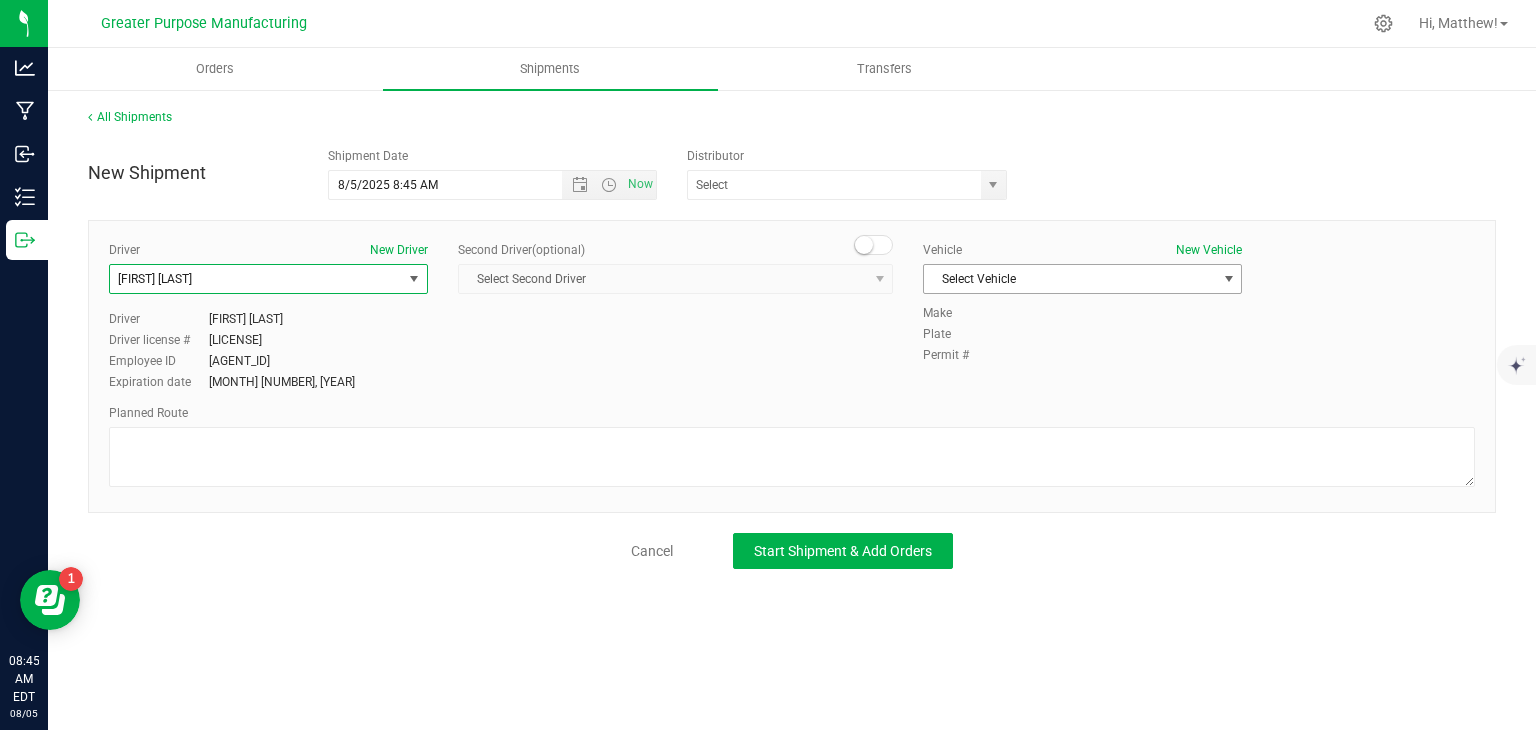 click on "Select Vehicle" at bounding box center [1070, 279] 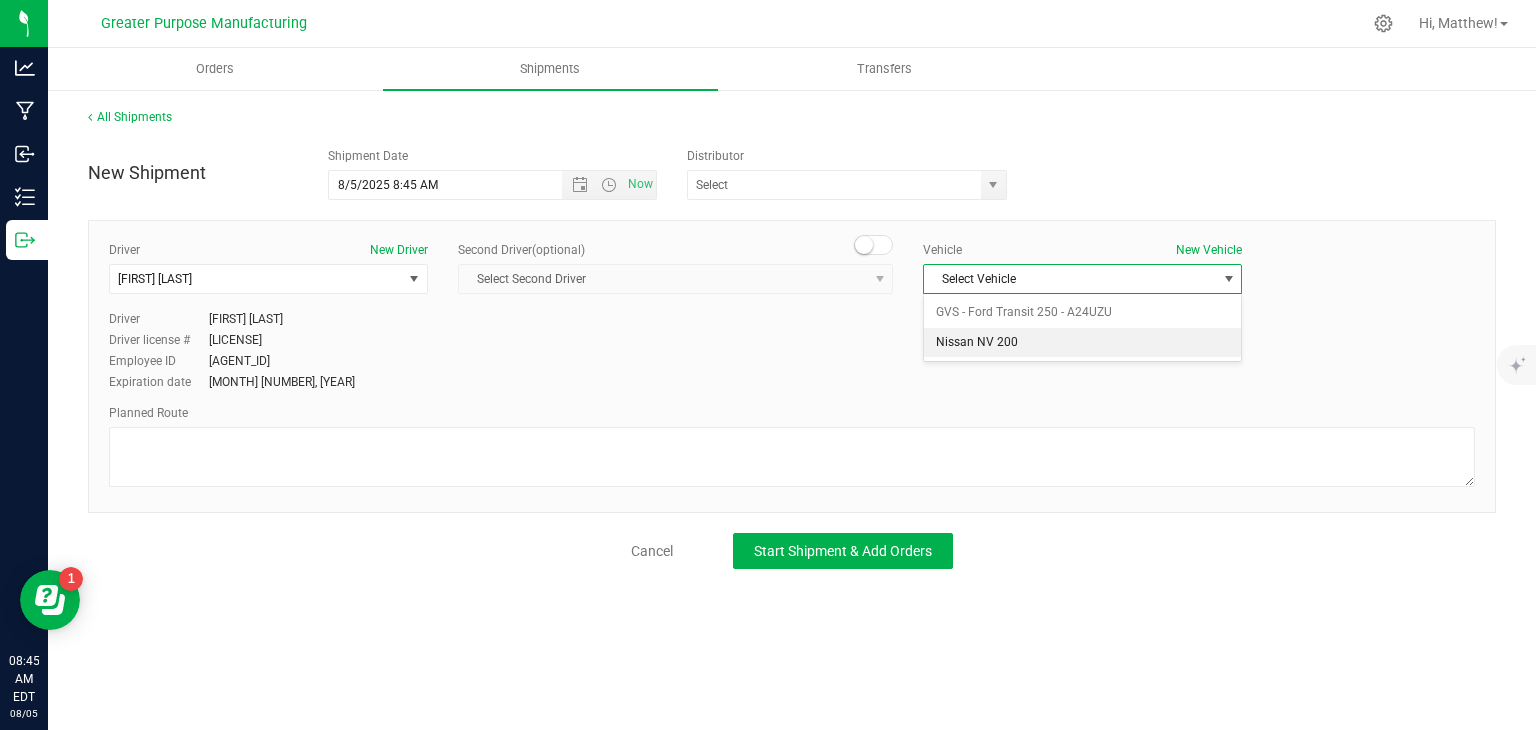 click on "Nissan NV 200" at bounding box center [1082, 343] 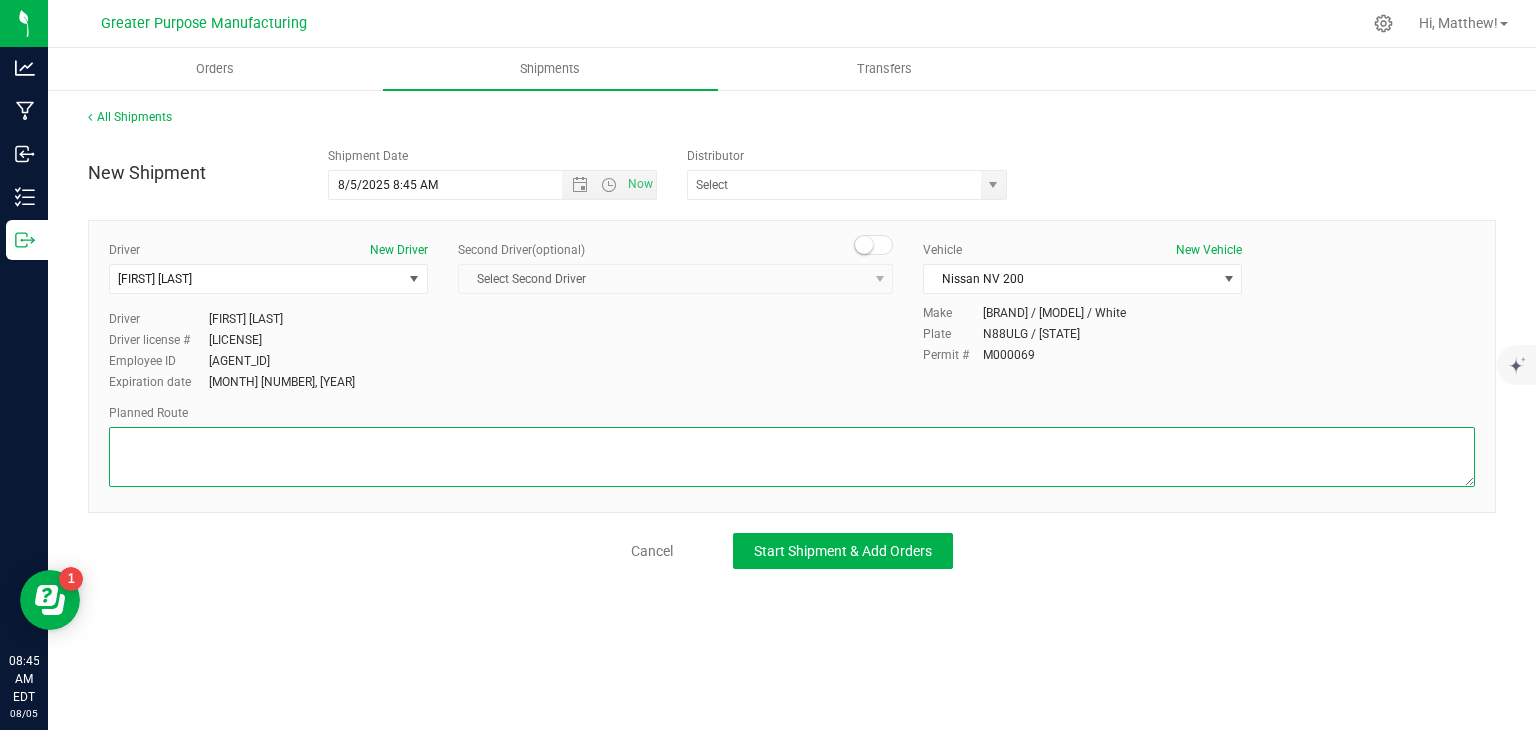click at bounding box center (792, 457) 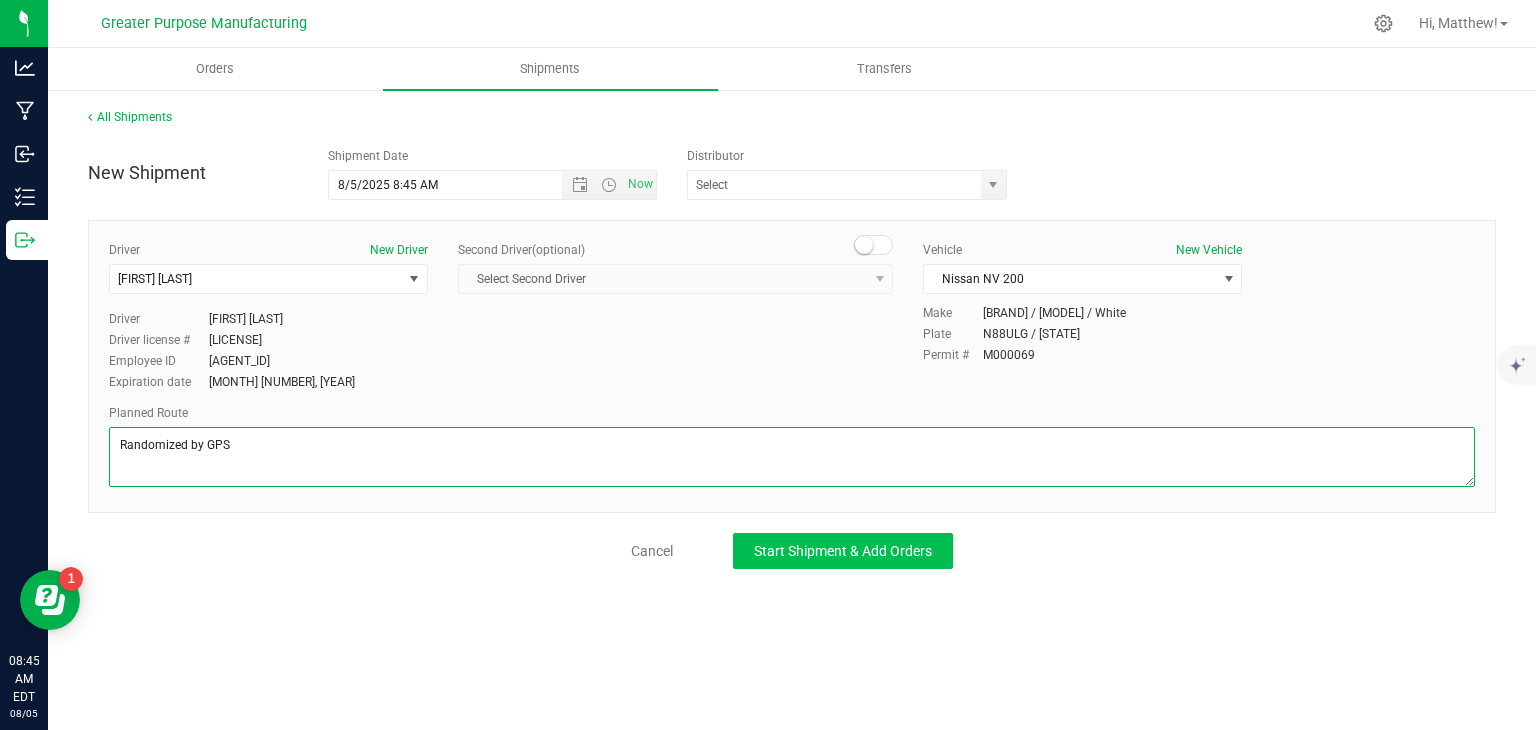 type on "Randomized by GPS" 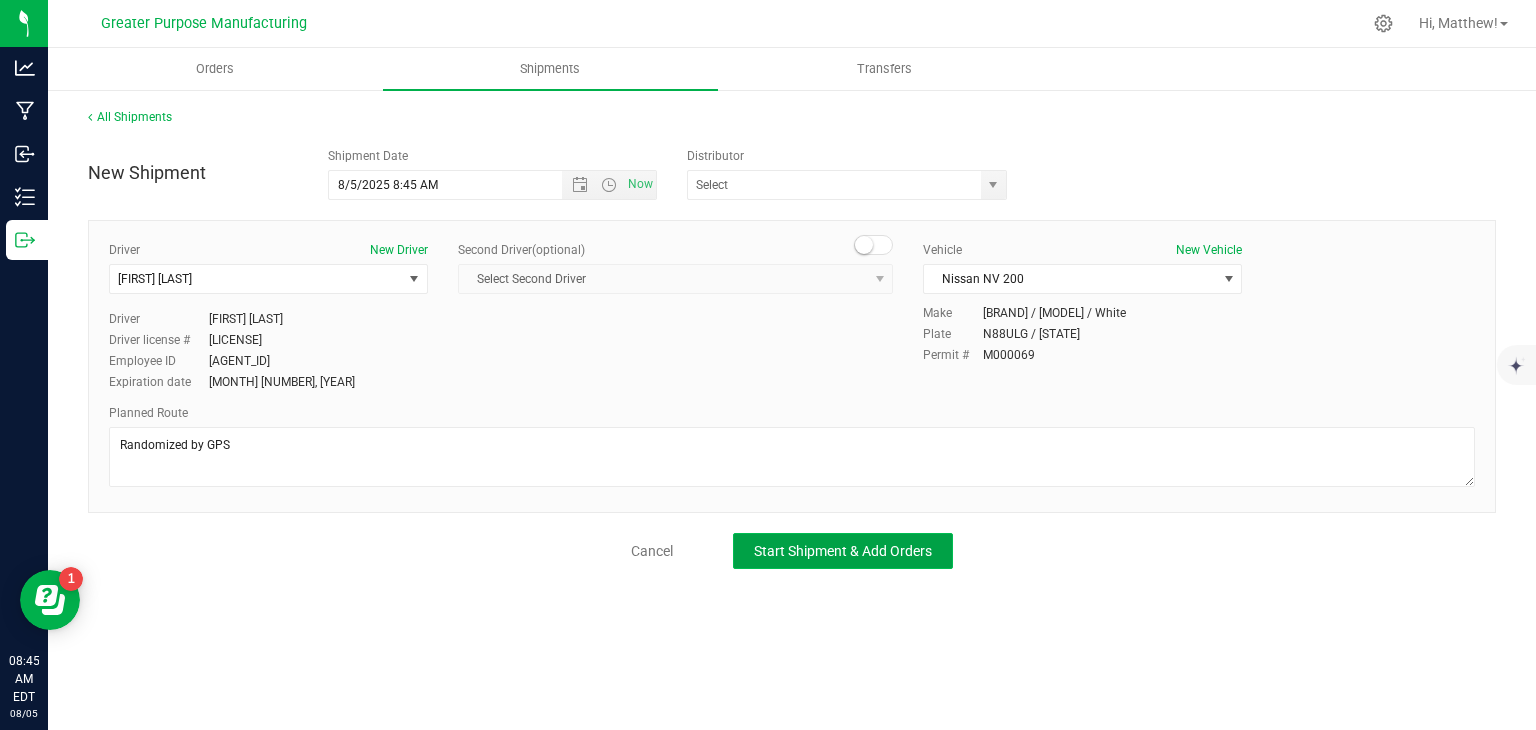 click on "Start Shipment & Add Orders" 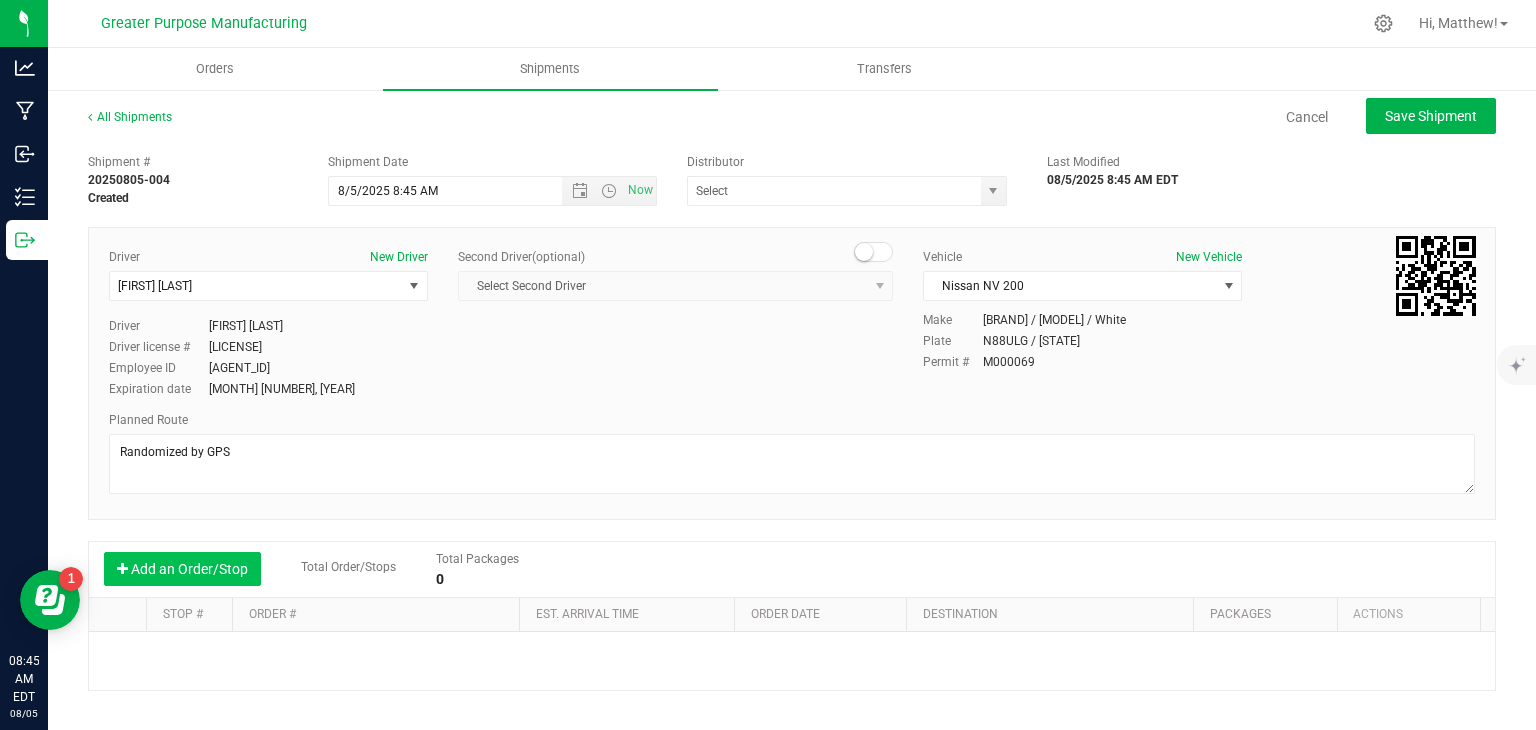 click on "Add an Order/Stop" at bounding box center [182, 569] 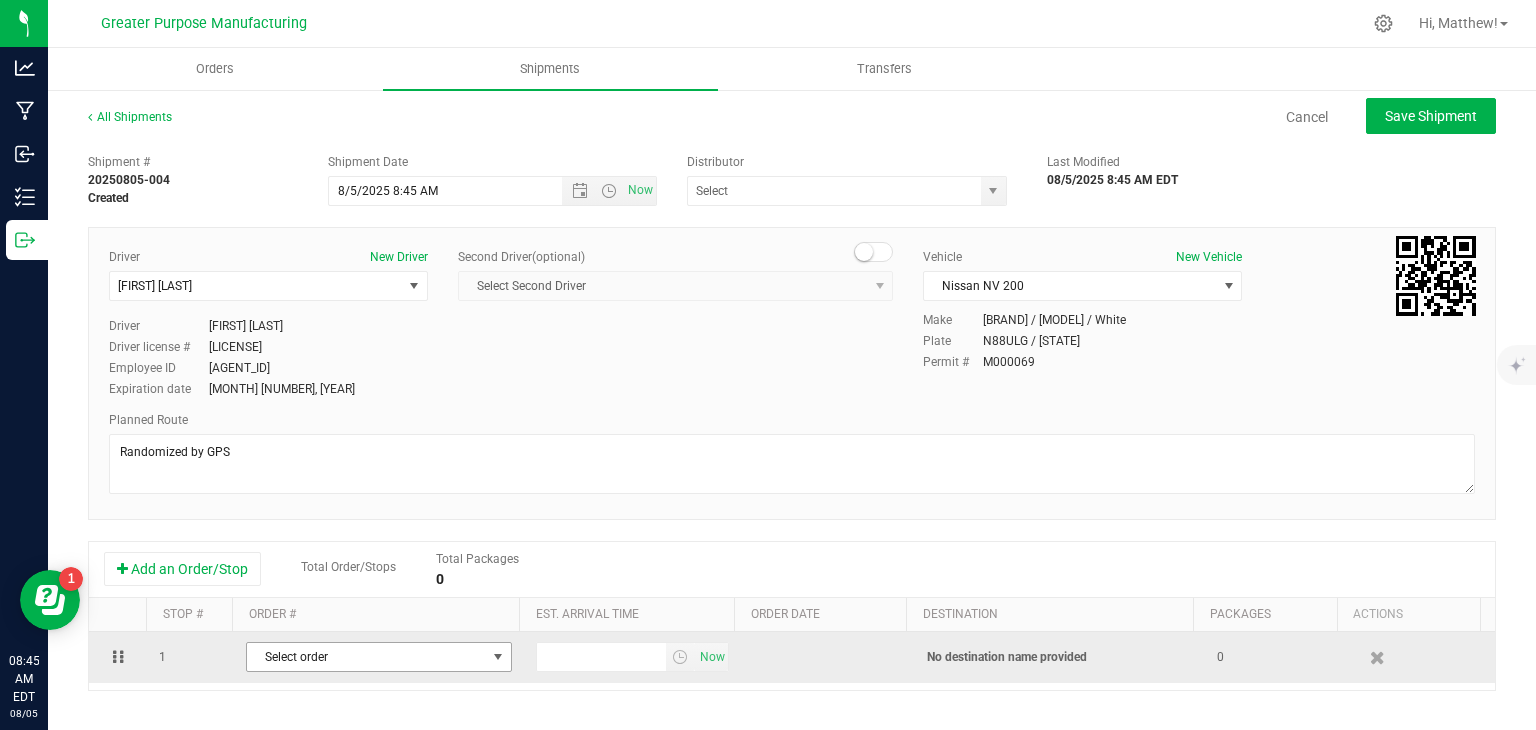 click on "Select order" at bounding box center (366, 657) 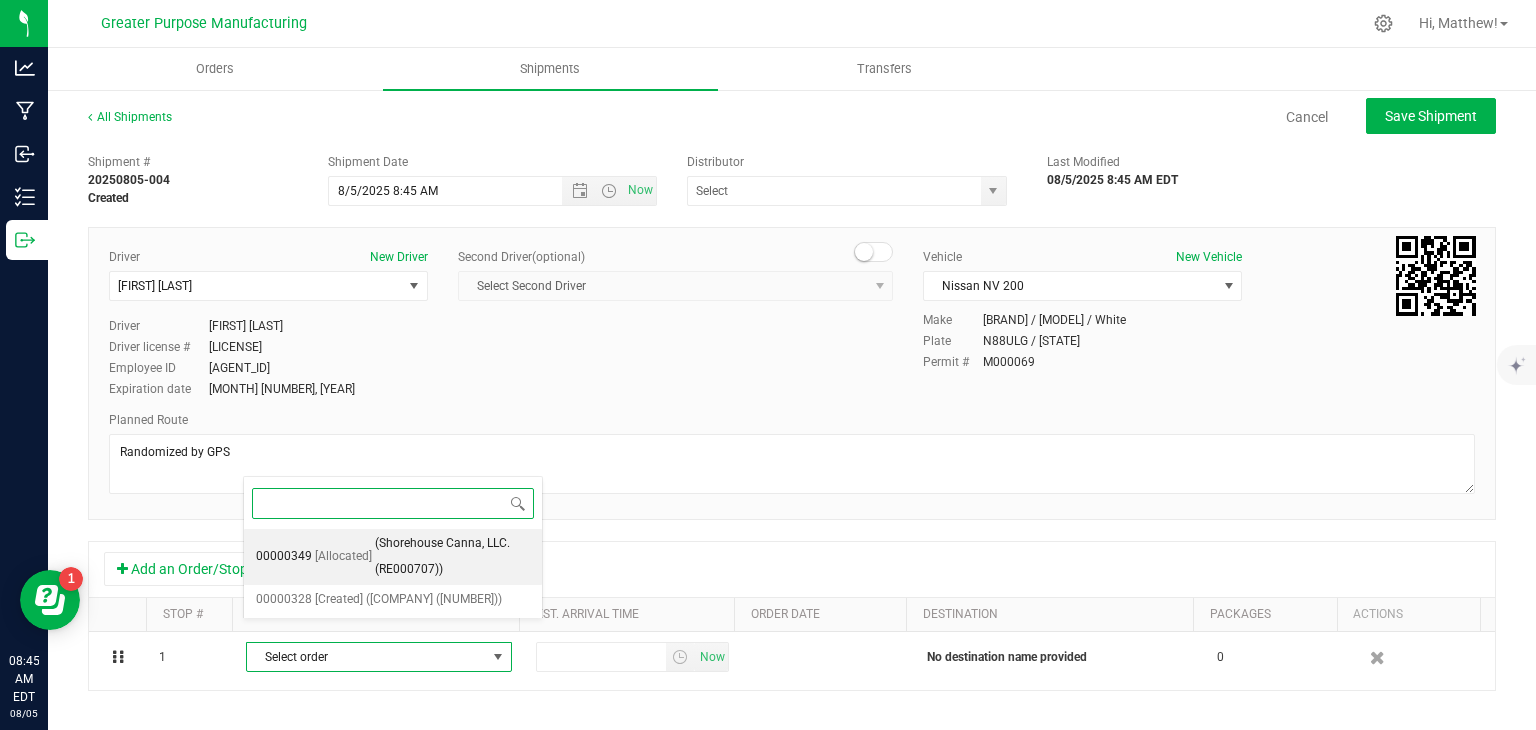 click on "(Shorehouse Canna, LLC. (RE000707))" at bounding box center [452, 556] 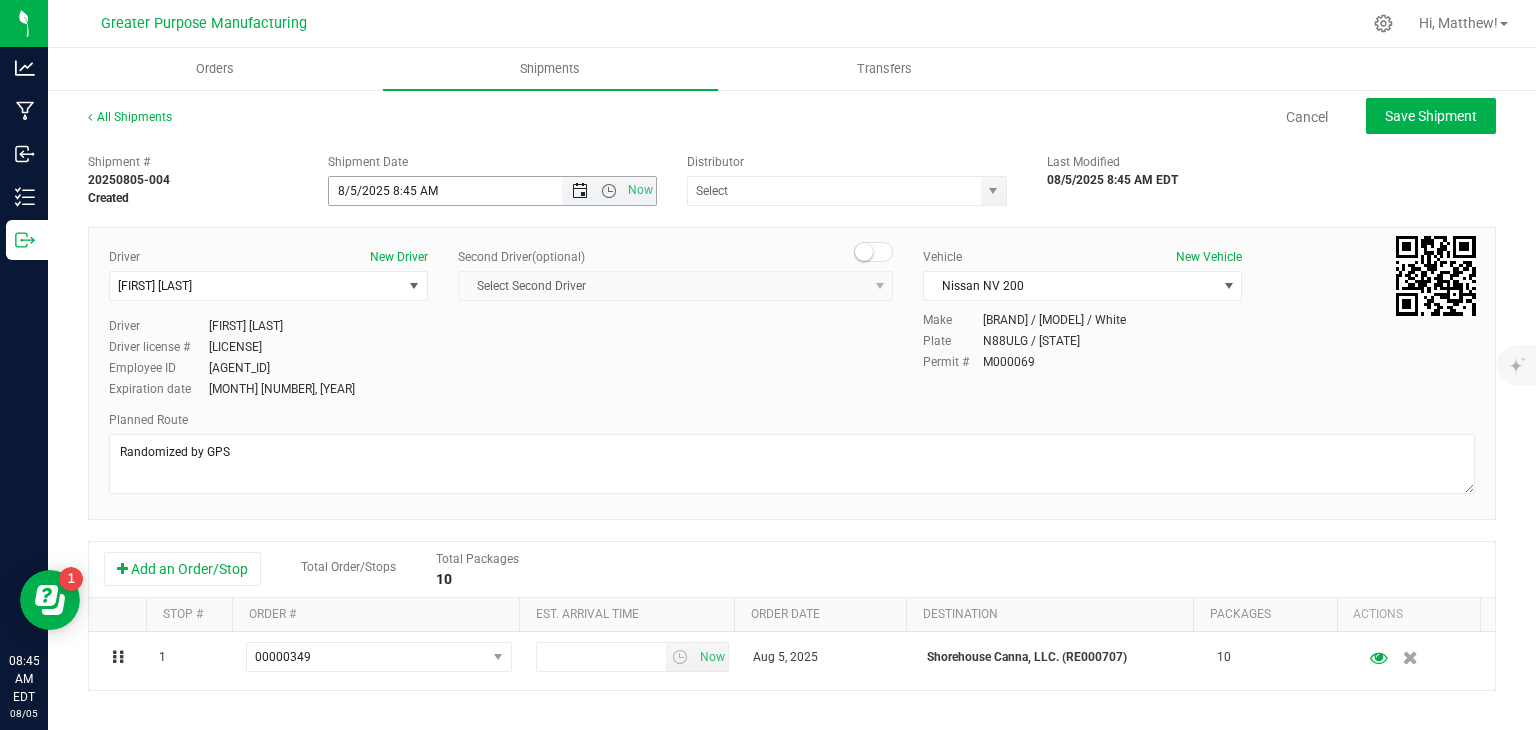 click at bounding box center [580, 191] 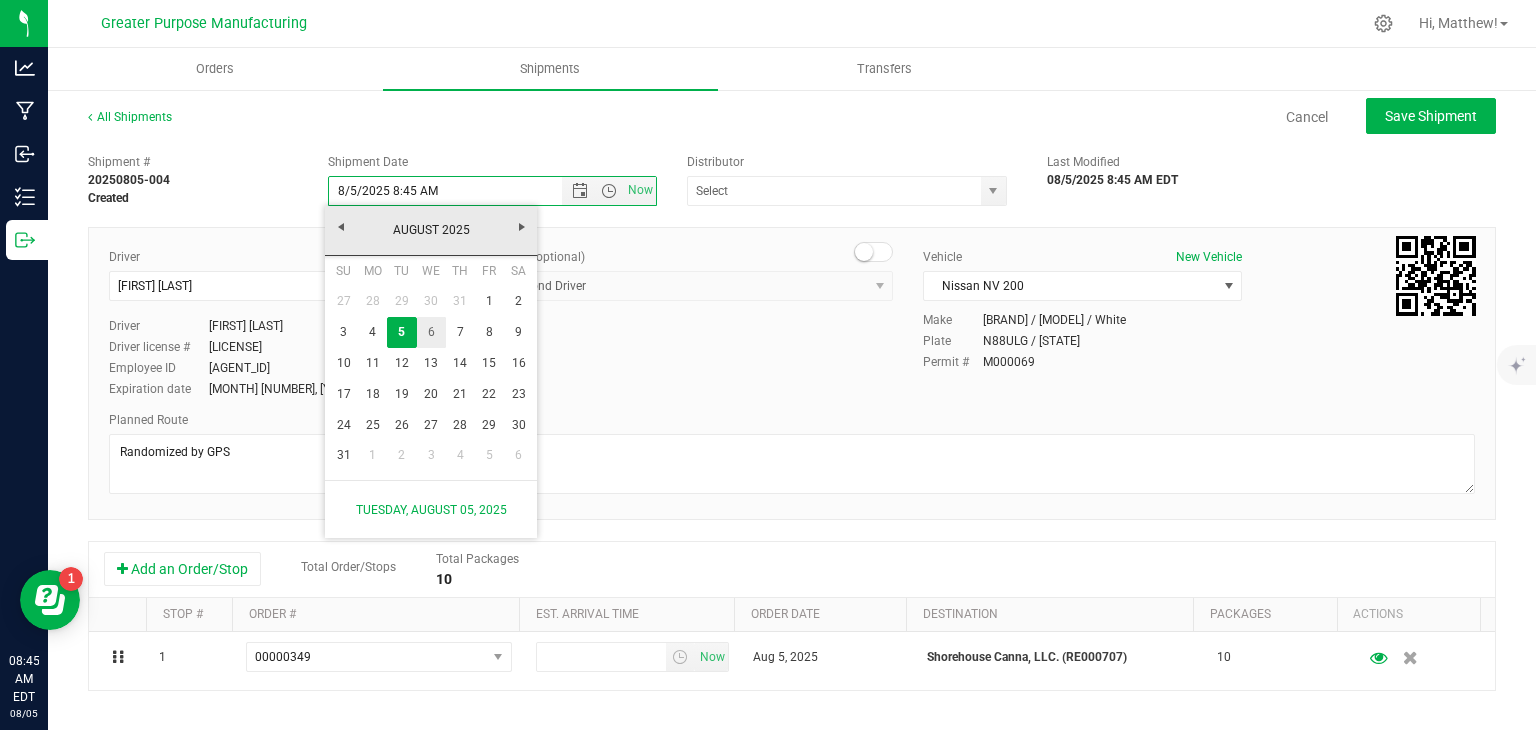 click on "6" at bounding box center (431, 332) 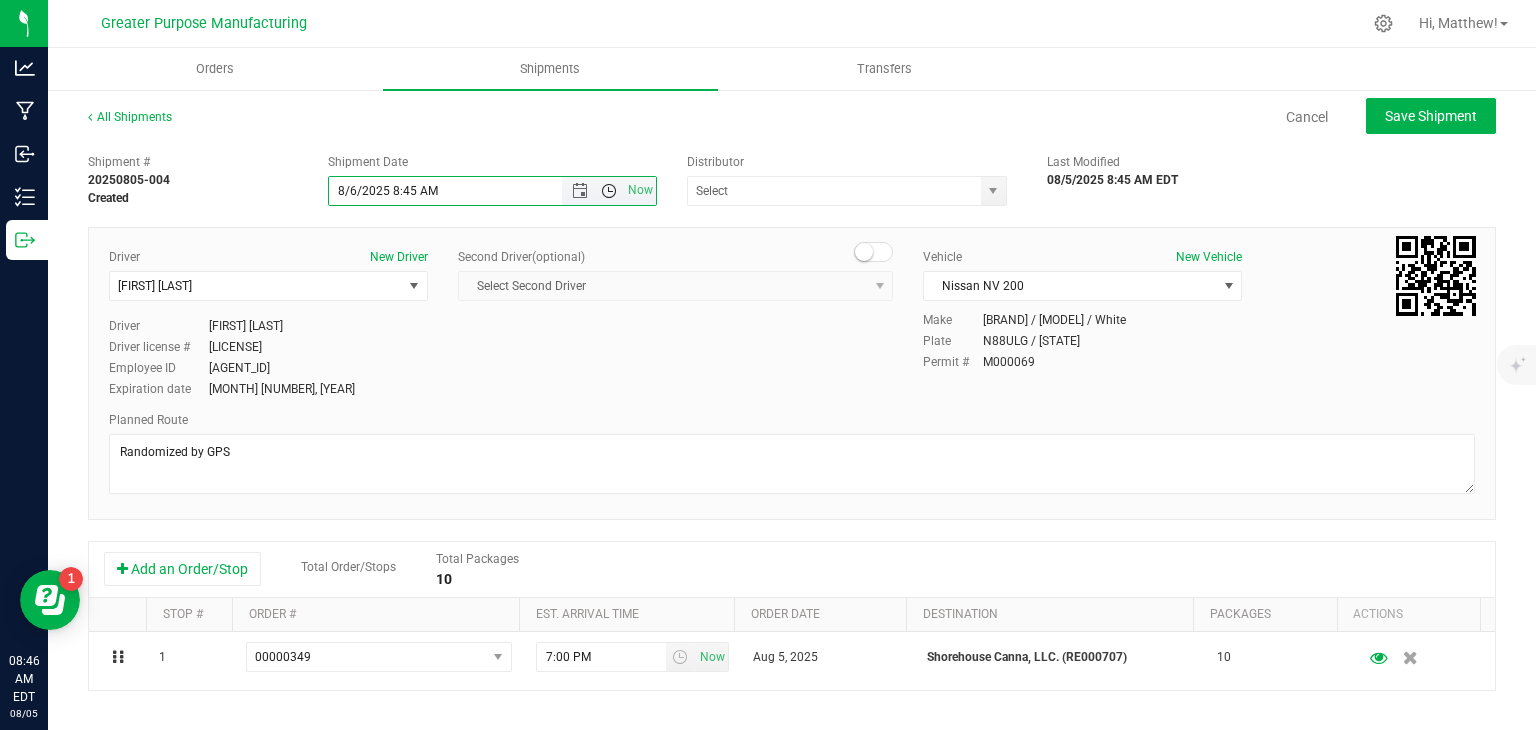 click at bounding box center [609, 191] 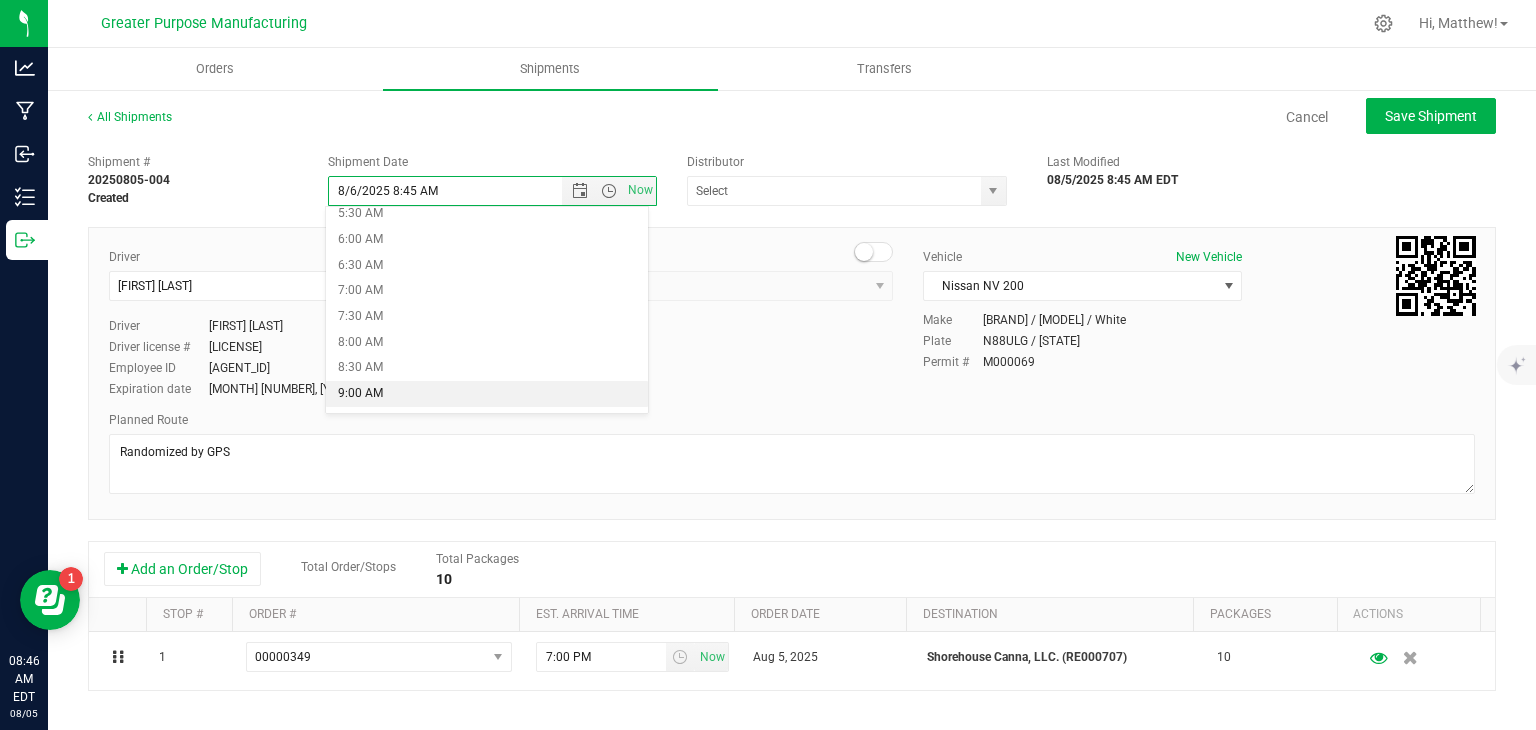 click on "9:00 AM" at bounding box center (487, 394) 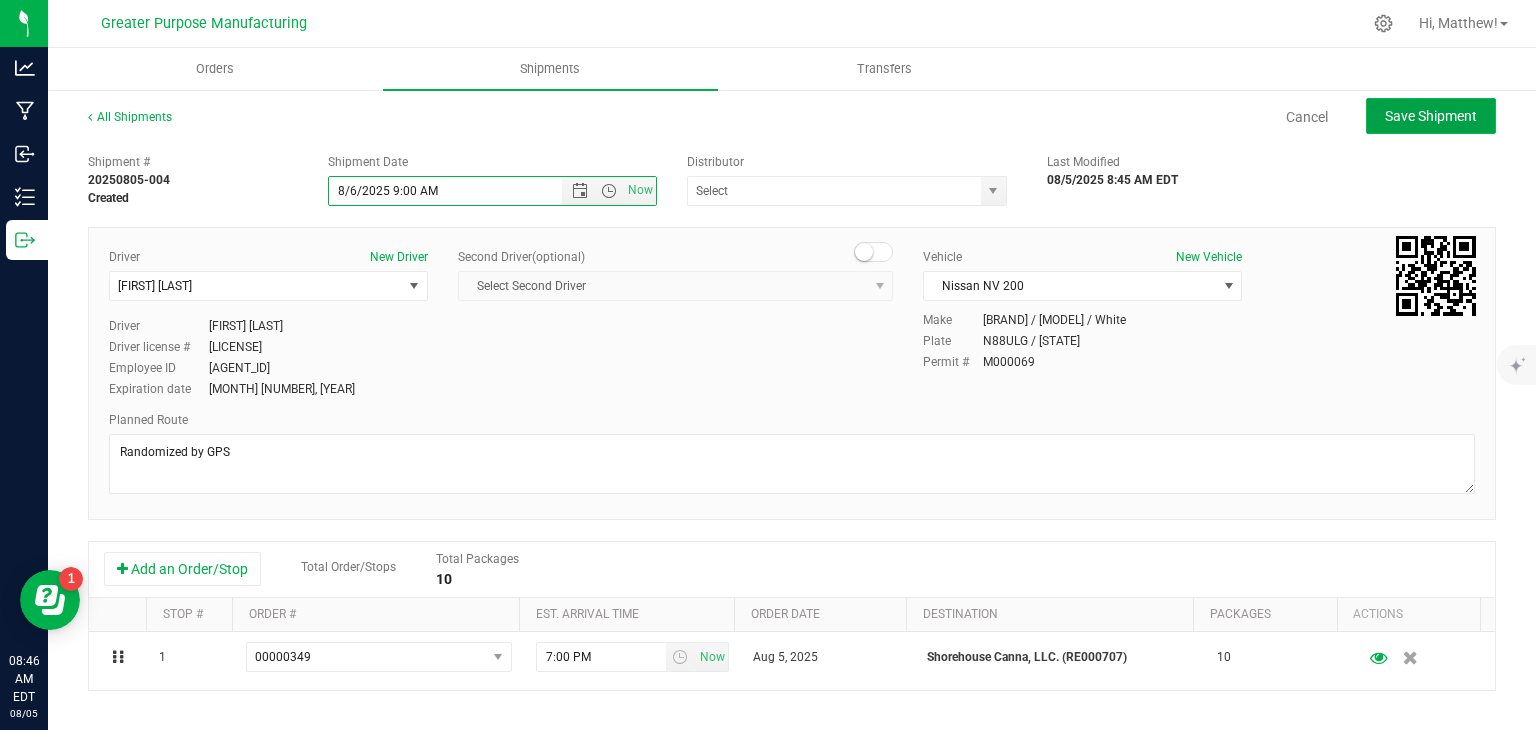 click on "Save Shipment" 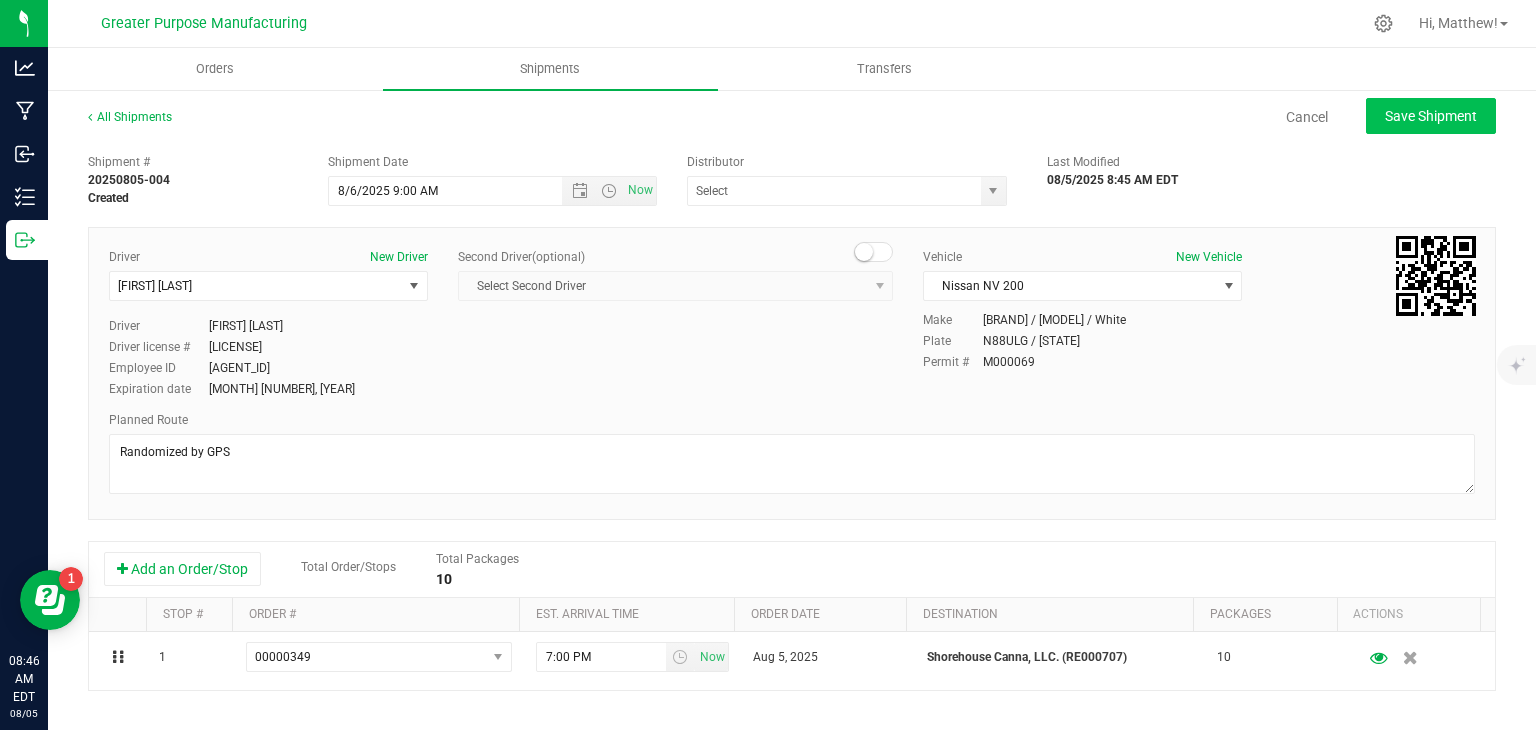 type on "[DATE] [TIME]" 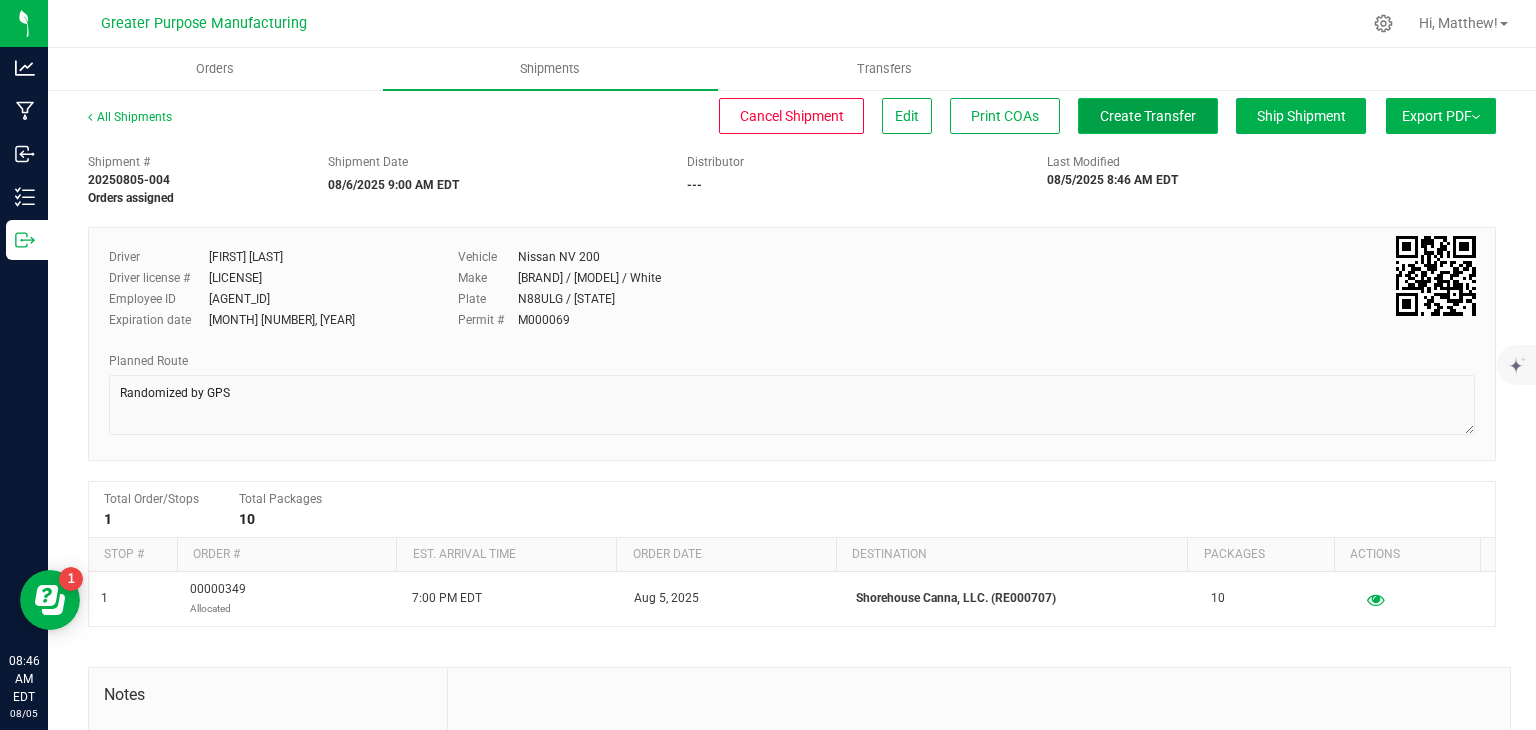 click on "Create Transfer" at bounding box center (1148, 116) 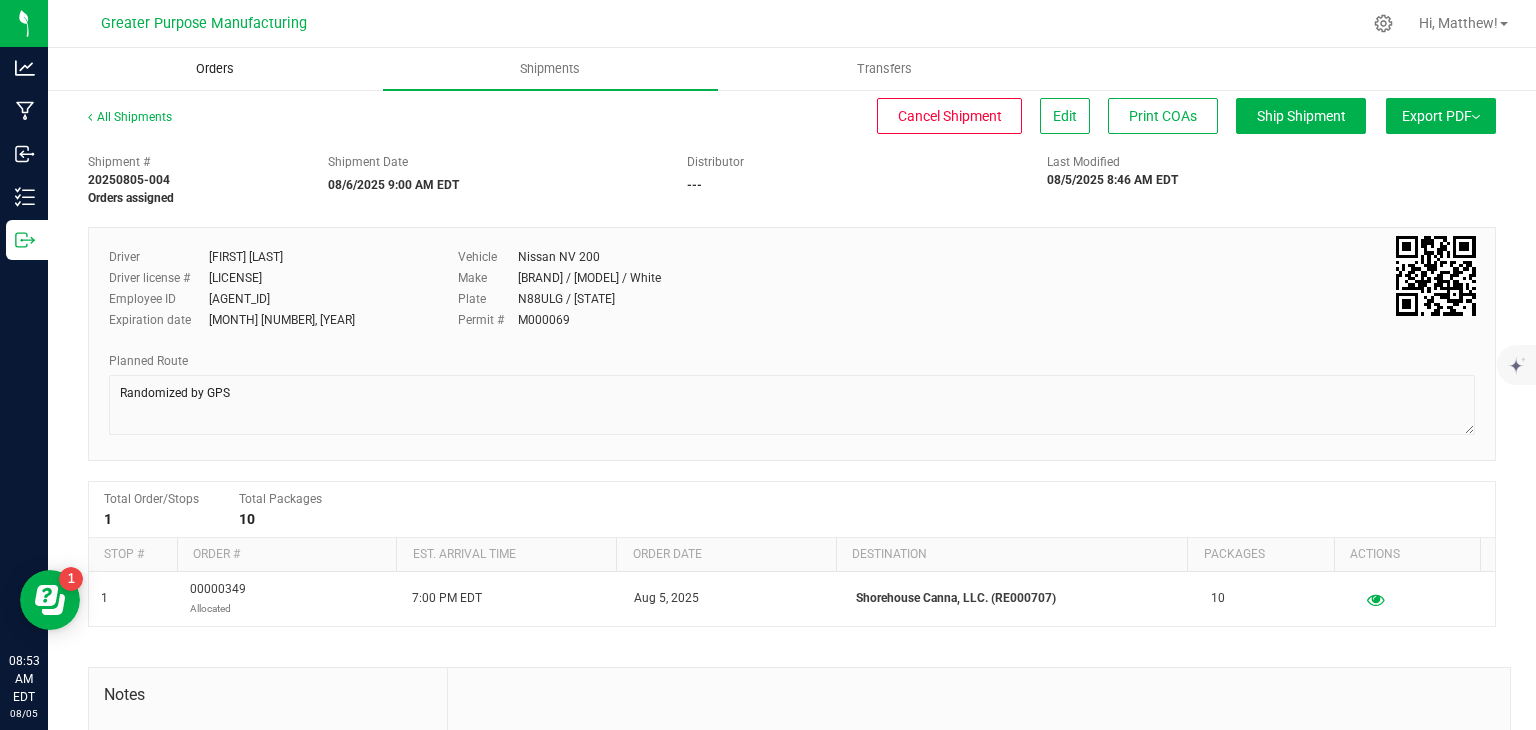 click on "Orders" at bounding box center (215, 69) 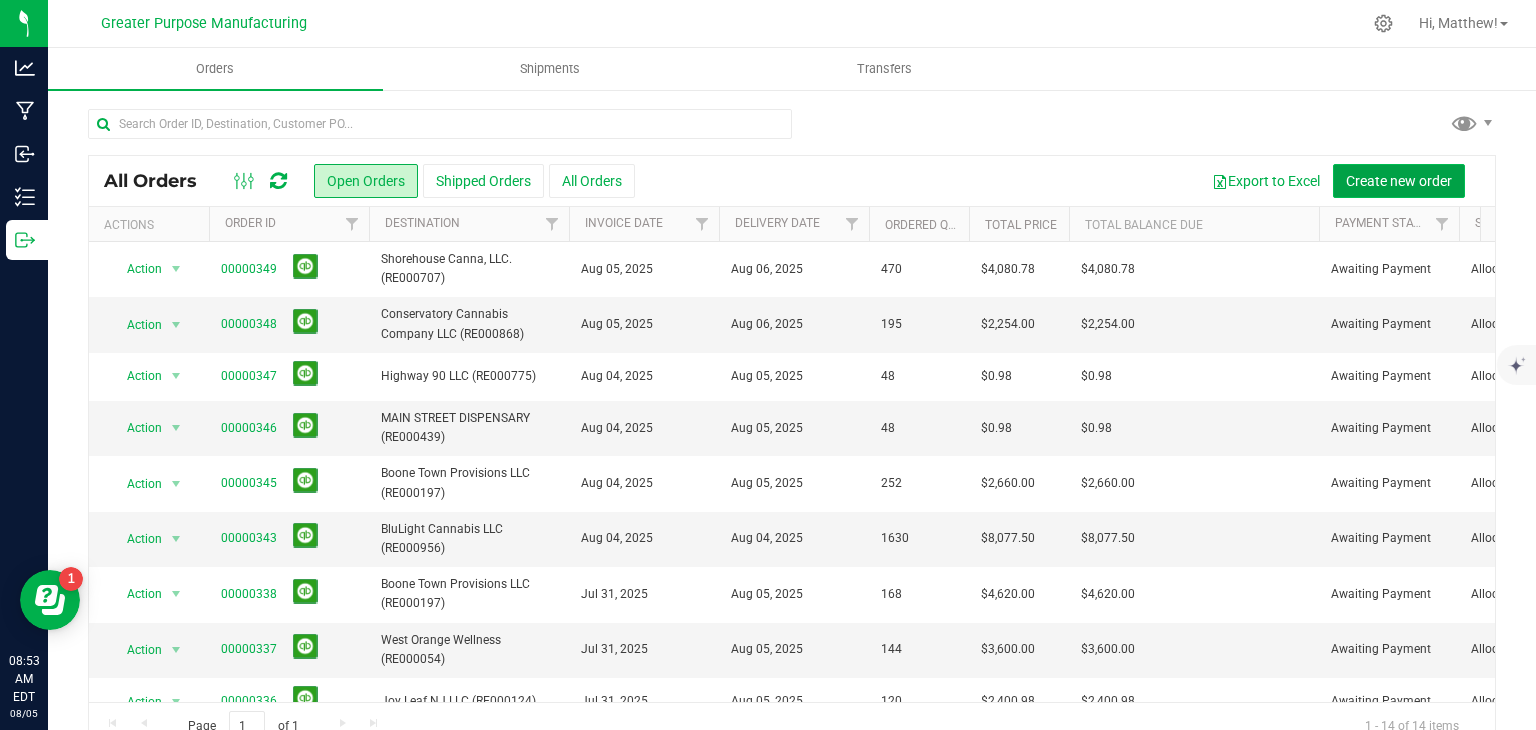 click on "Create new order" at bounding box center (1399, 181) 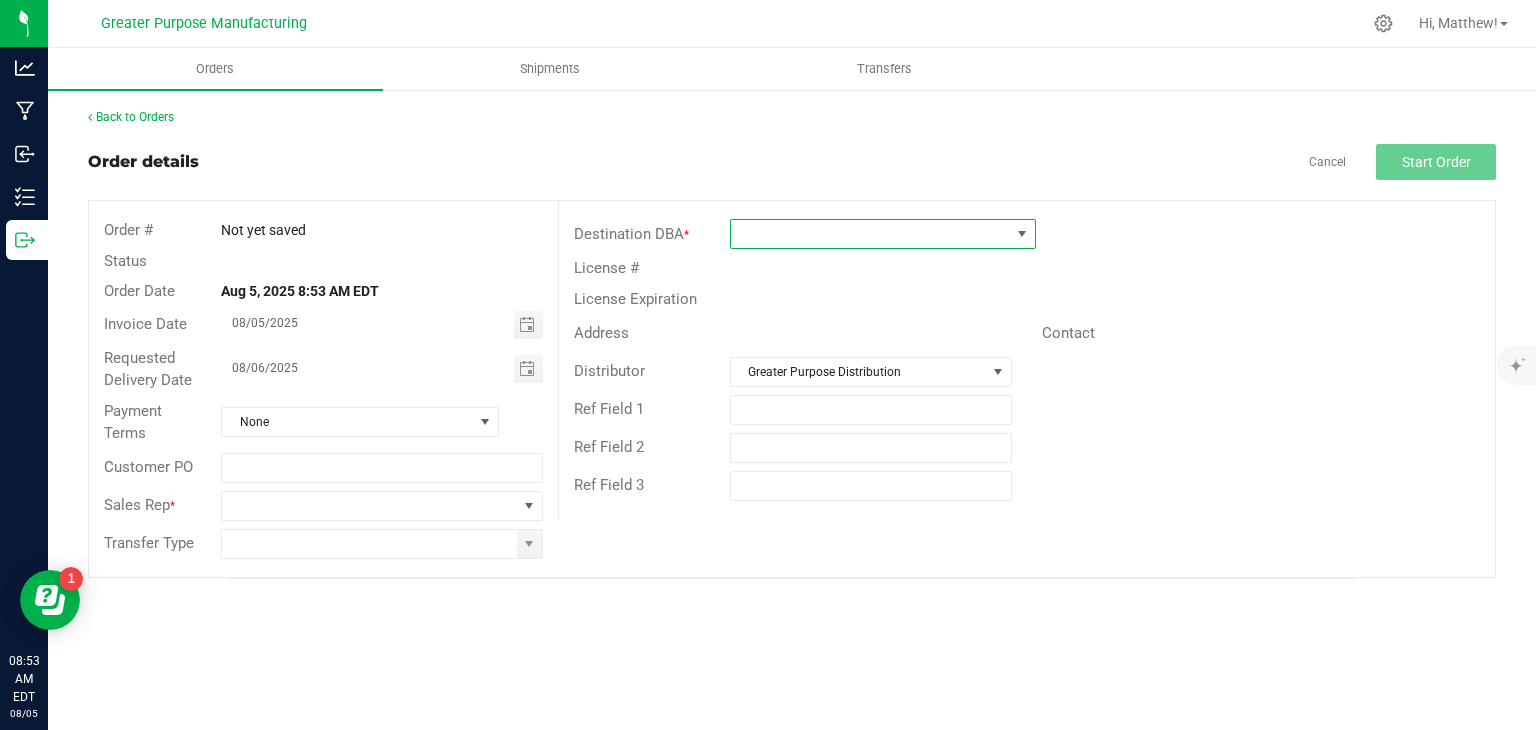 click at bounding box center (870, 234) 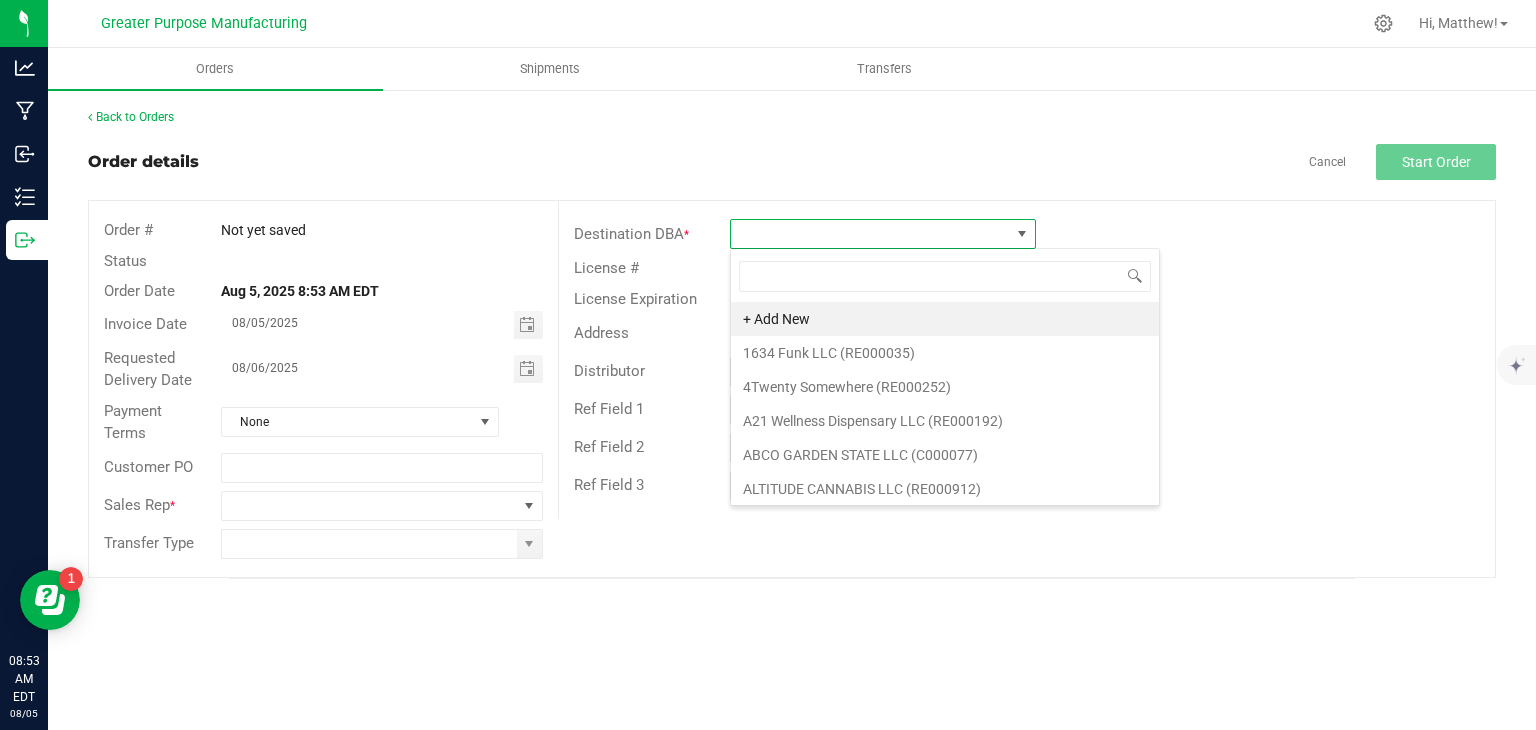 scroll, scrollTop: 99970, scrollLeft: 99693, axis: both 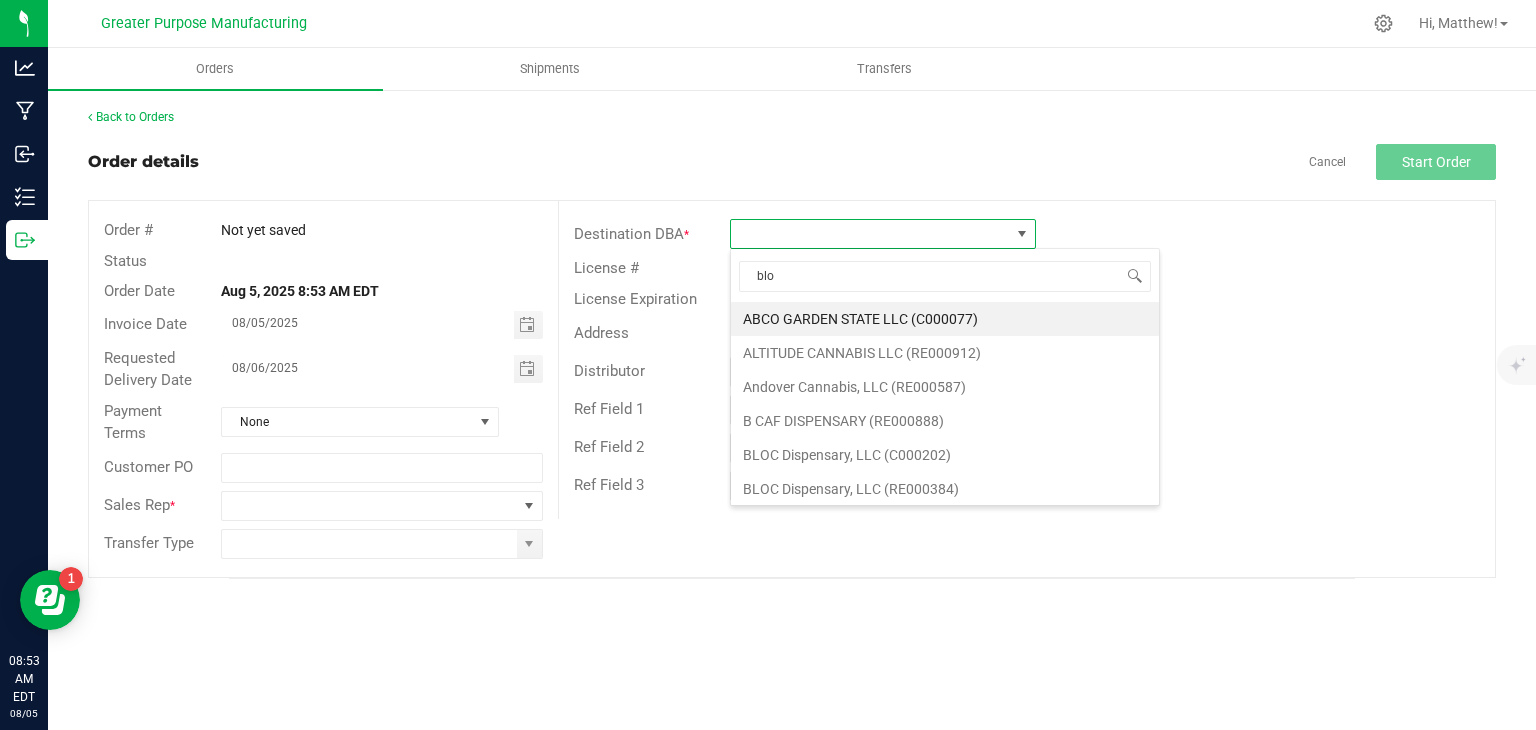 type on "bloc" 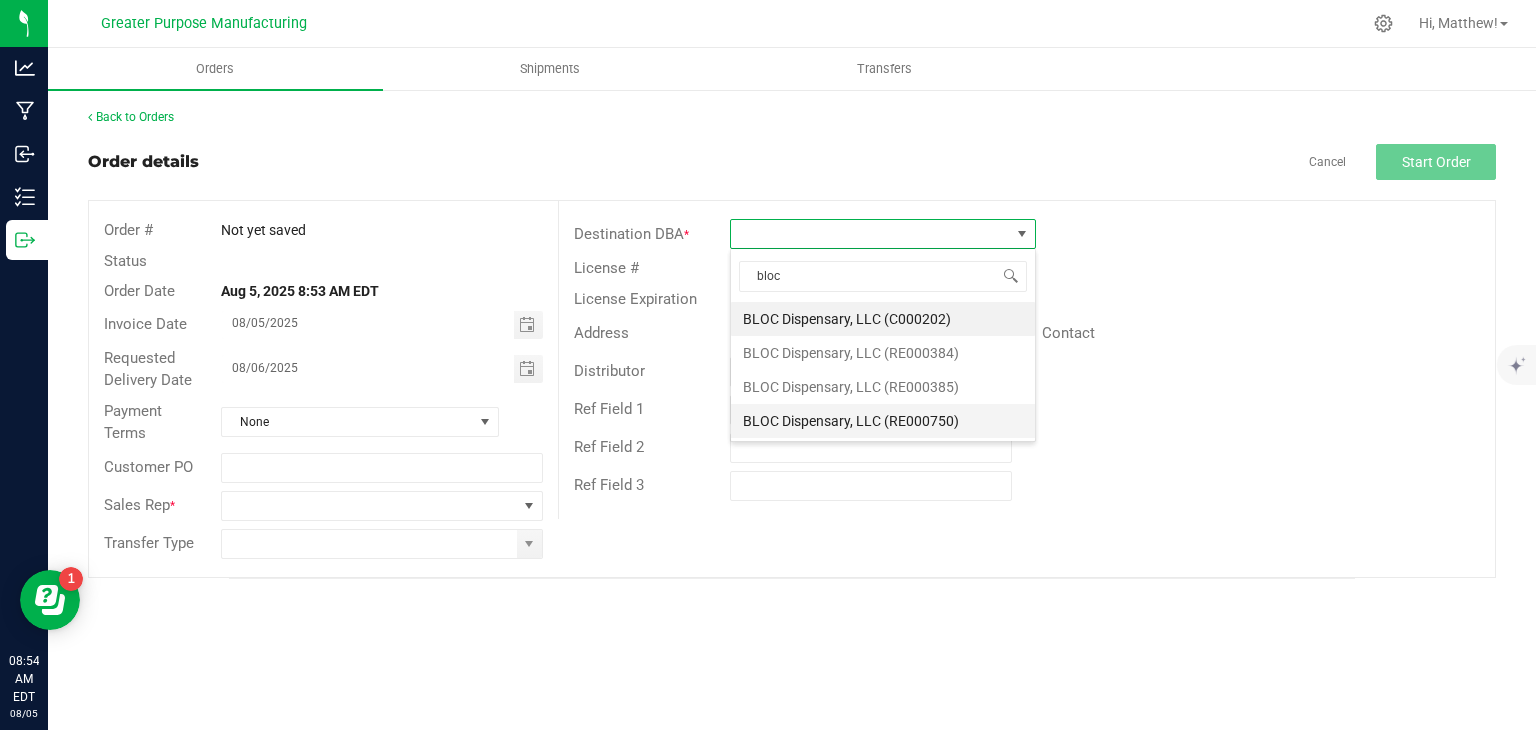 click on "BLOC Dispensary, LLC (RE000750)" at bounding box center [883, 421] 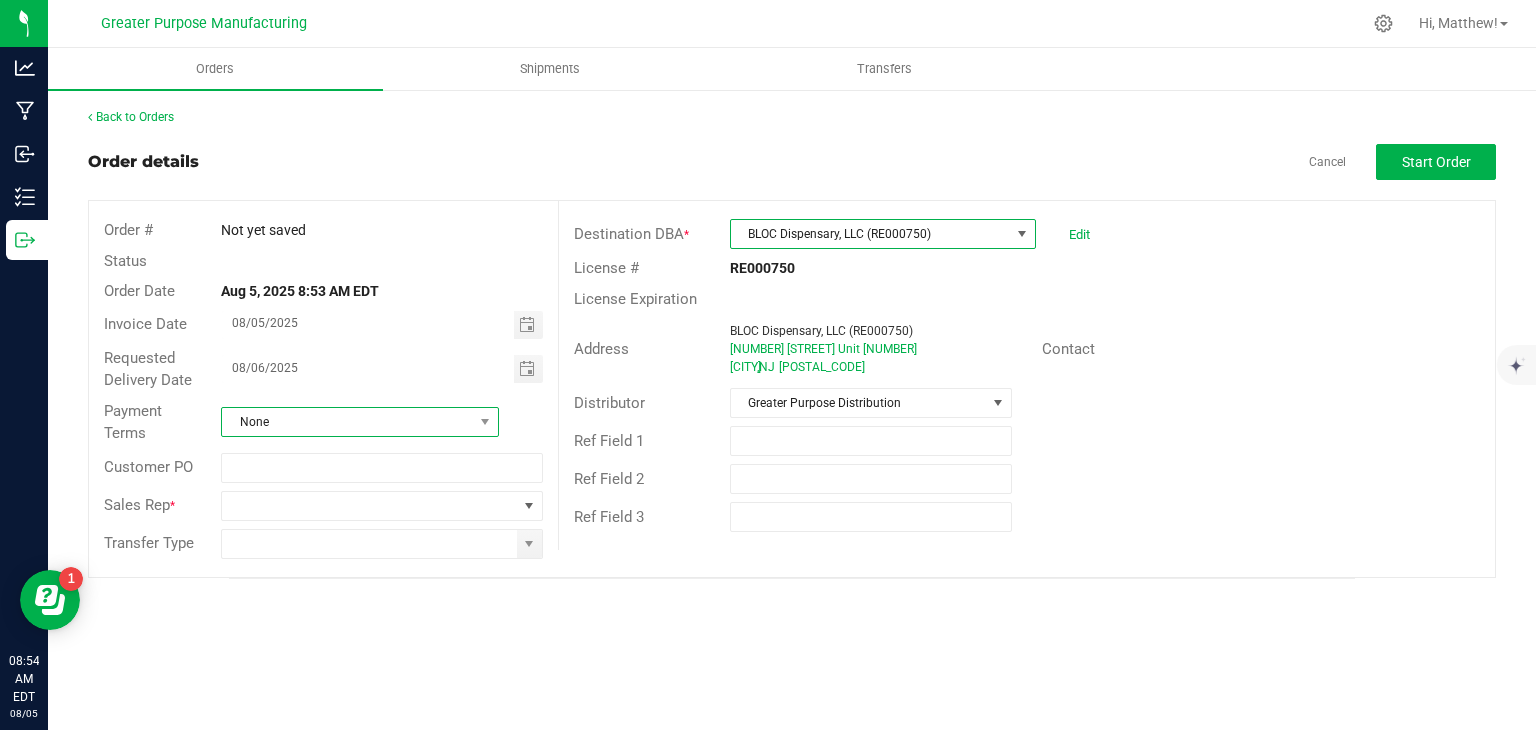 click on "None" at bounding box center (347, 422) 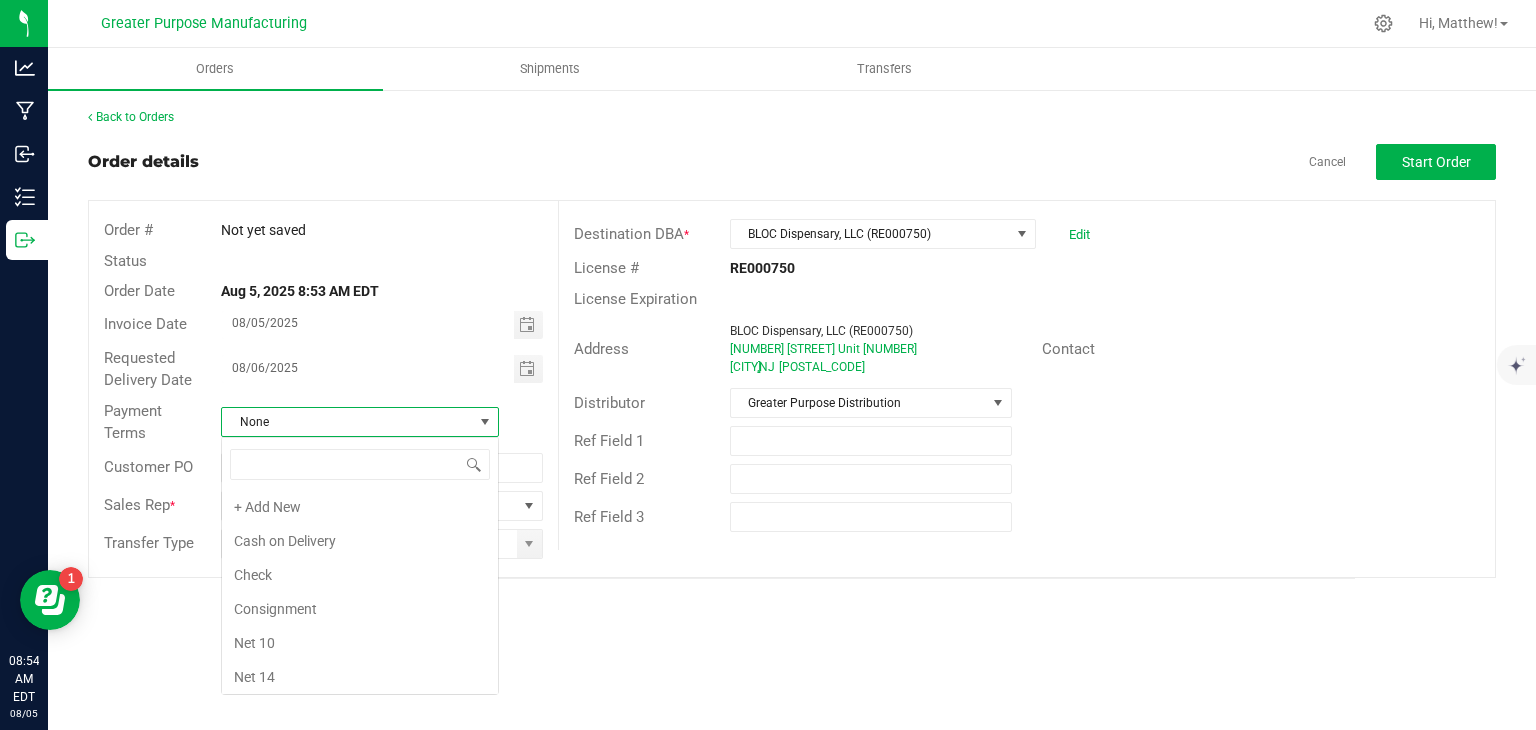 scroll, scrollTop: 271, scrollLeft: 0, axis: vertical 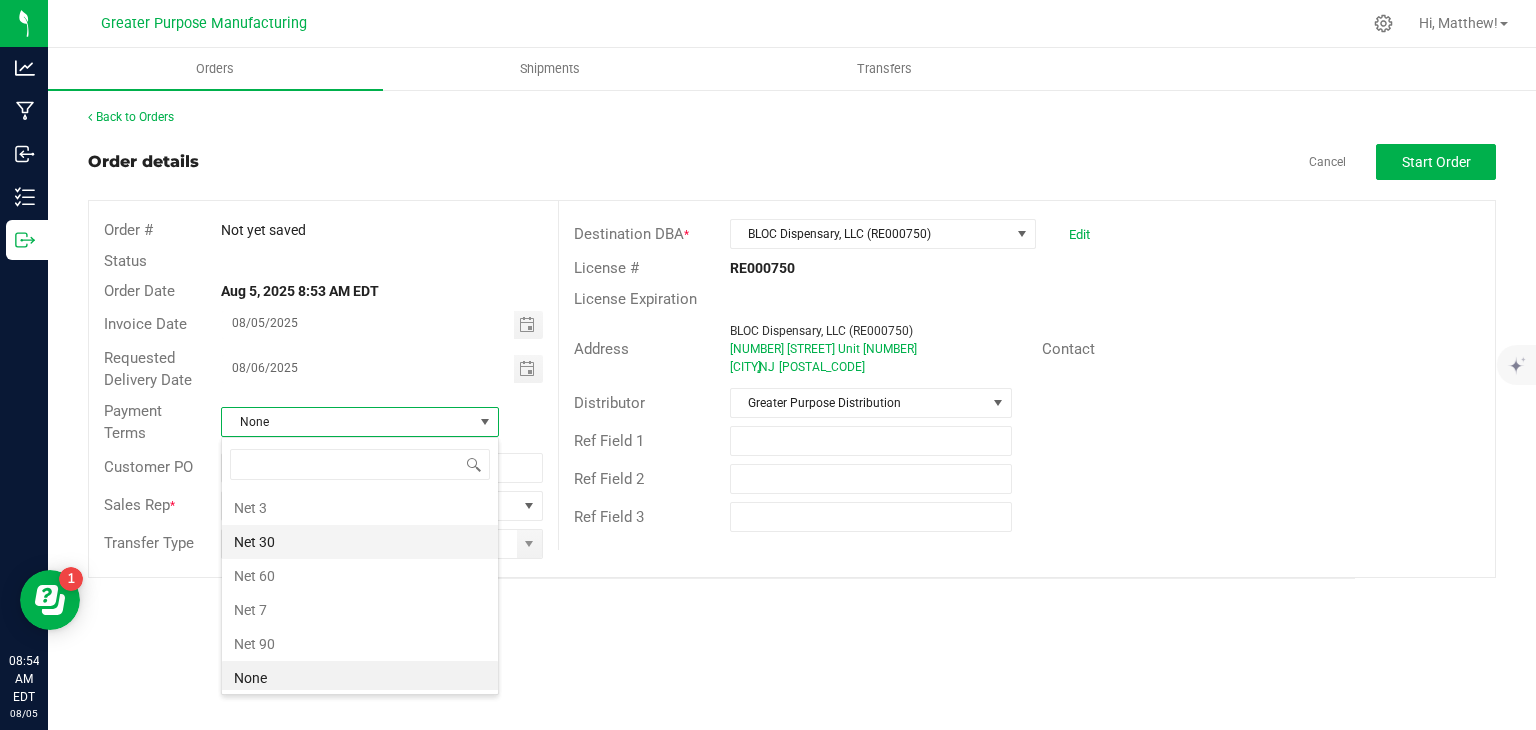 click on "Net 30" at bounding box center (360, 542) 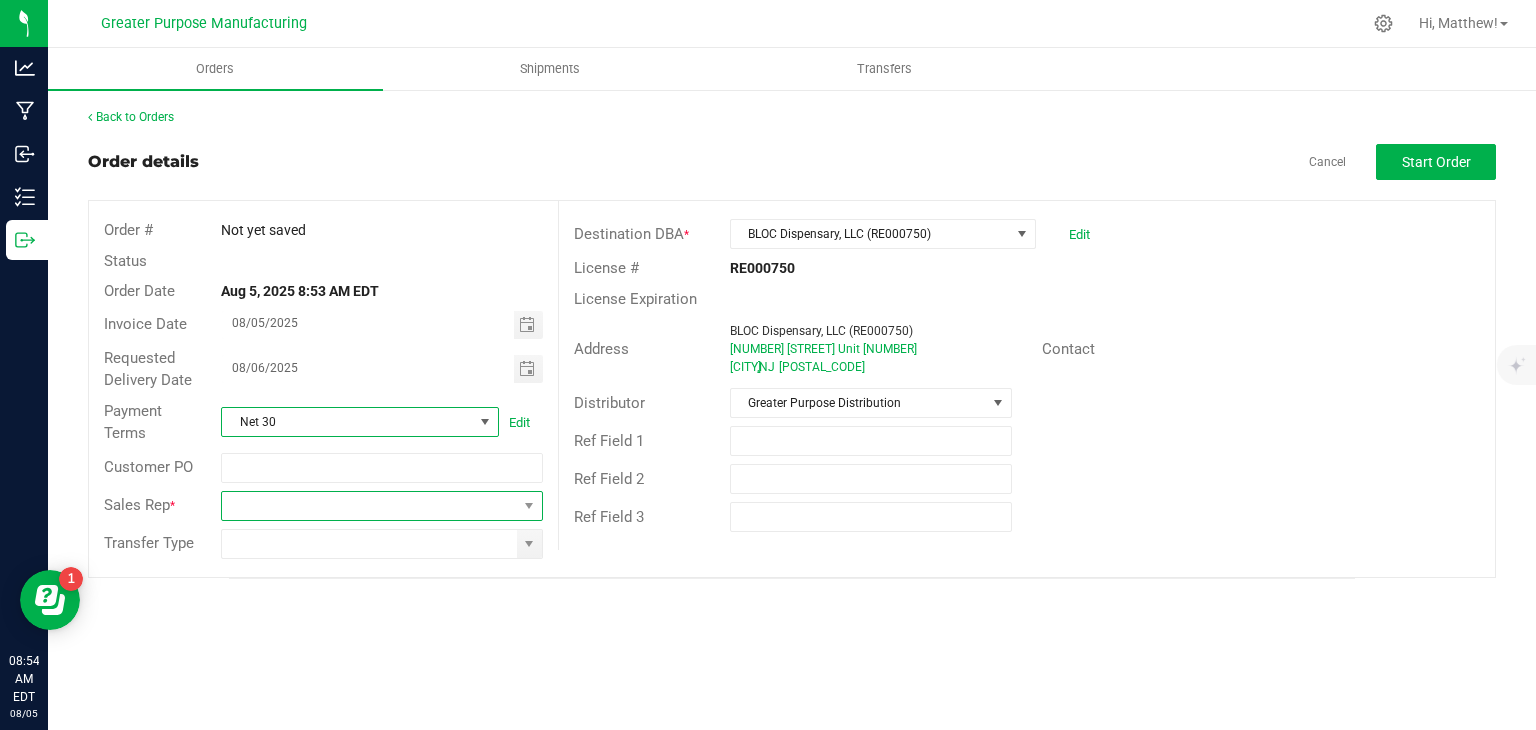 click at bounding box center (369, 506) 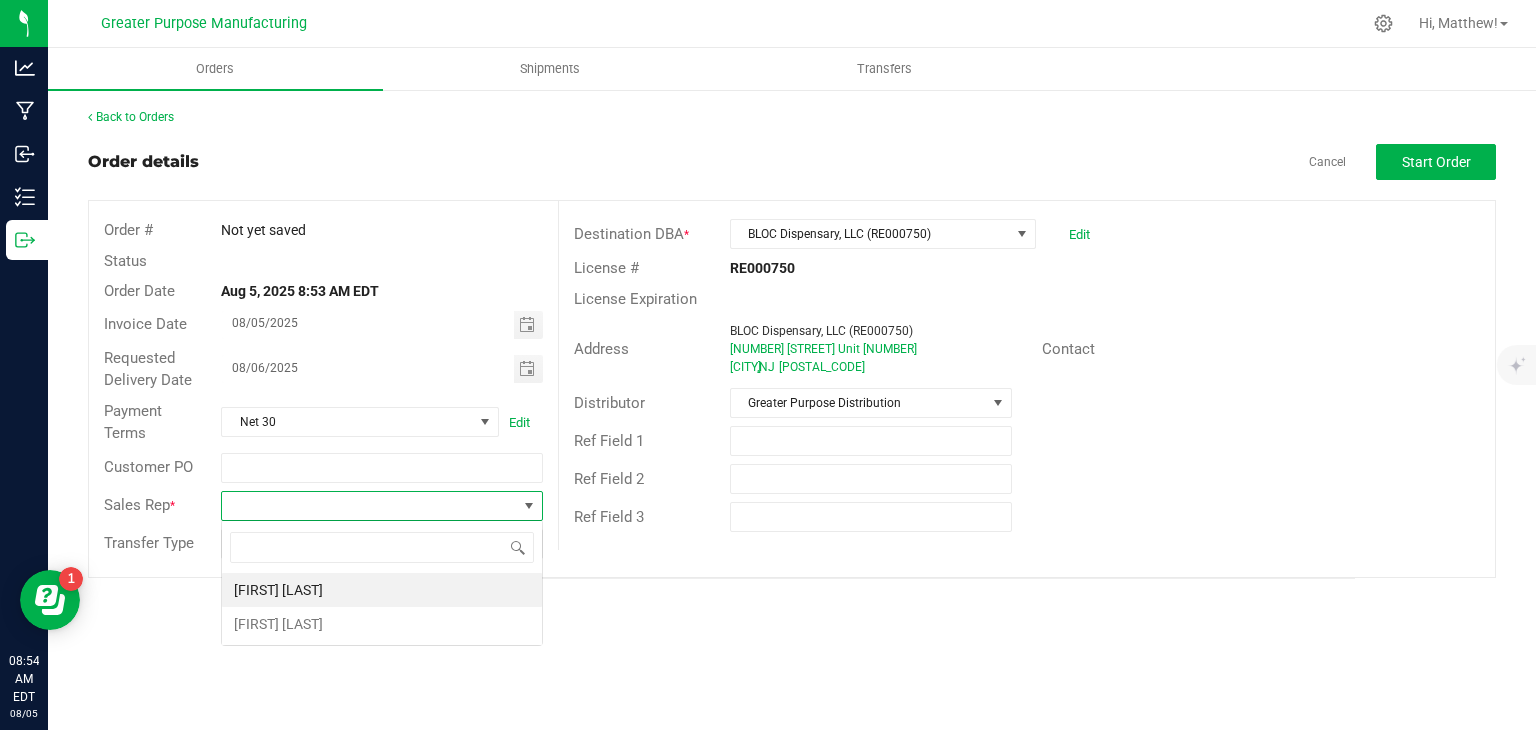 scroll, scrollTop: 99970, scrollLeft: 99678, axis: both 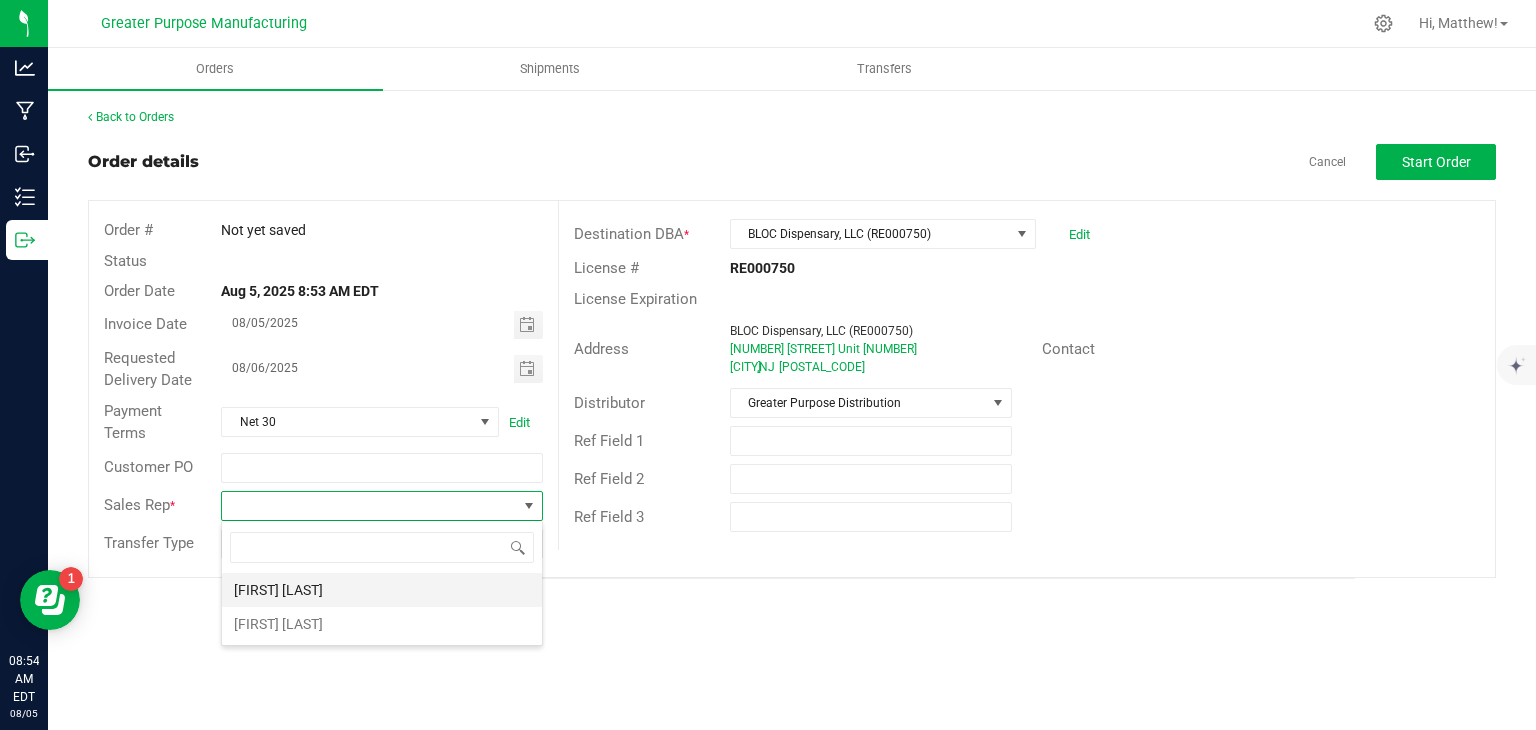 click on "[FIRST] [LAST]" at bounding box center [382, 590] 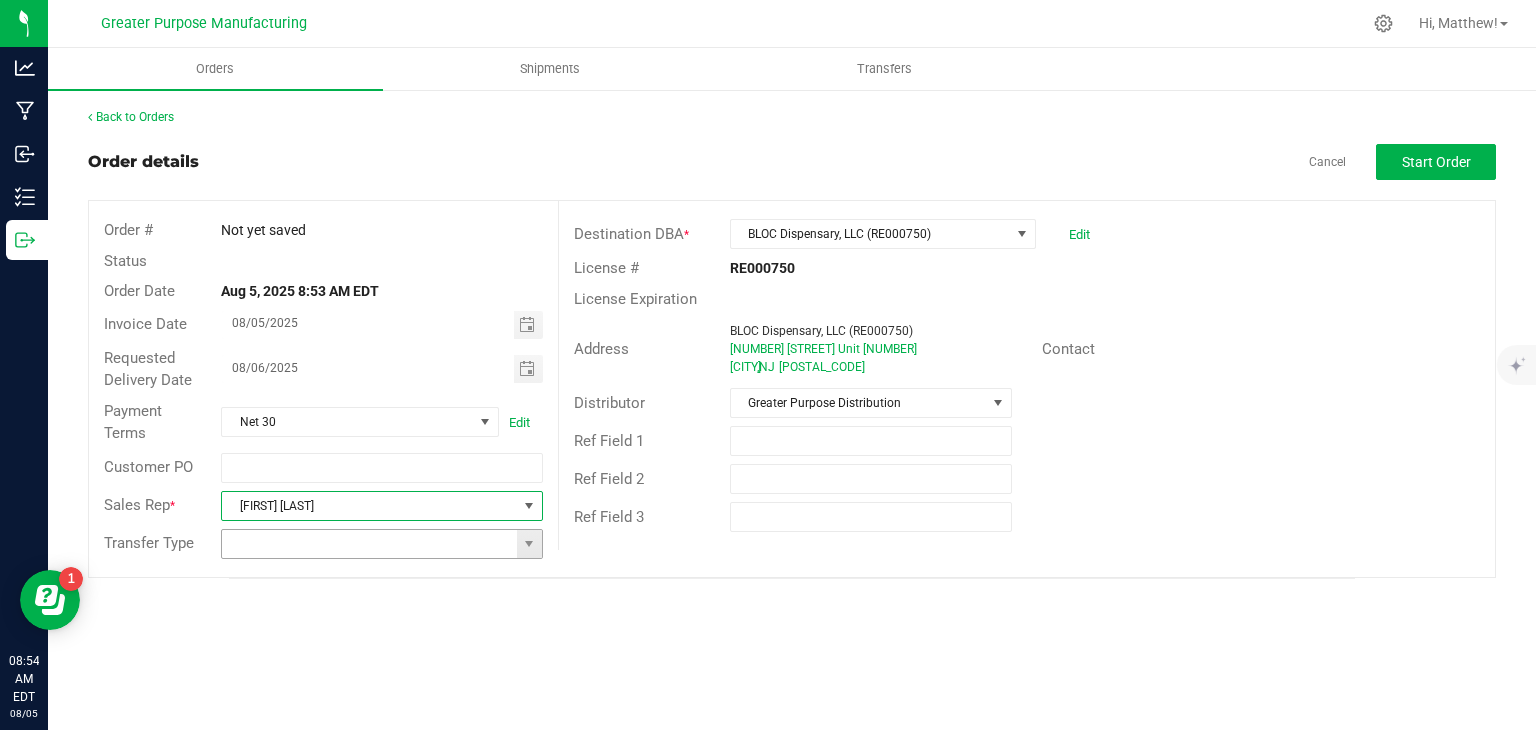 click at bounding box center [369, 544] 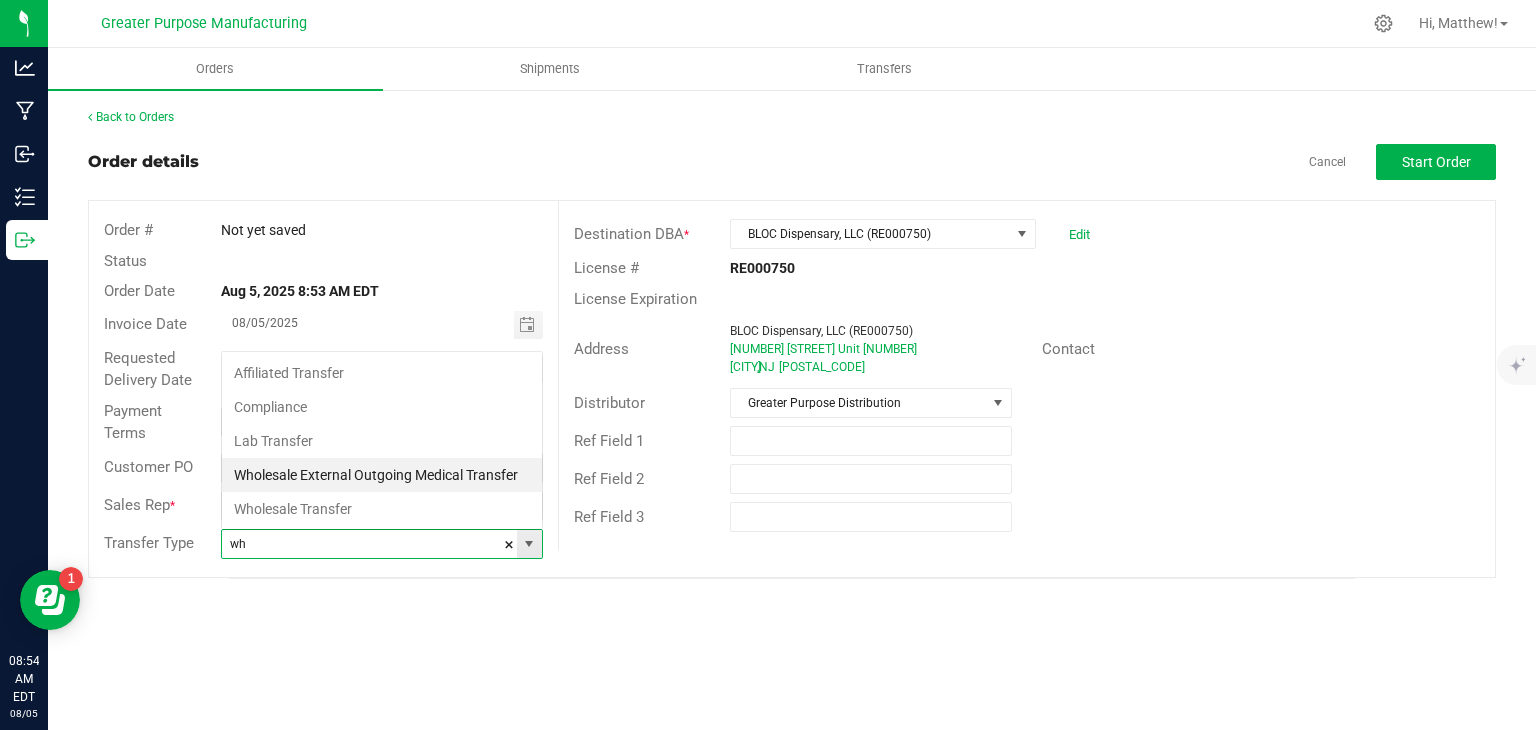 scroll, scrollTop: 99970, scrollLeft: 99678, axis: both 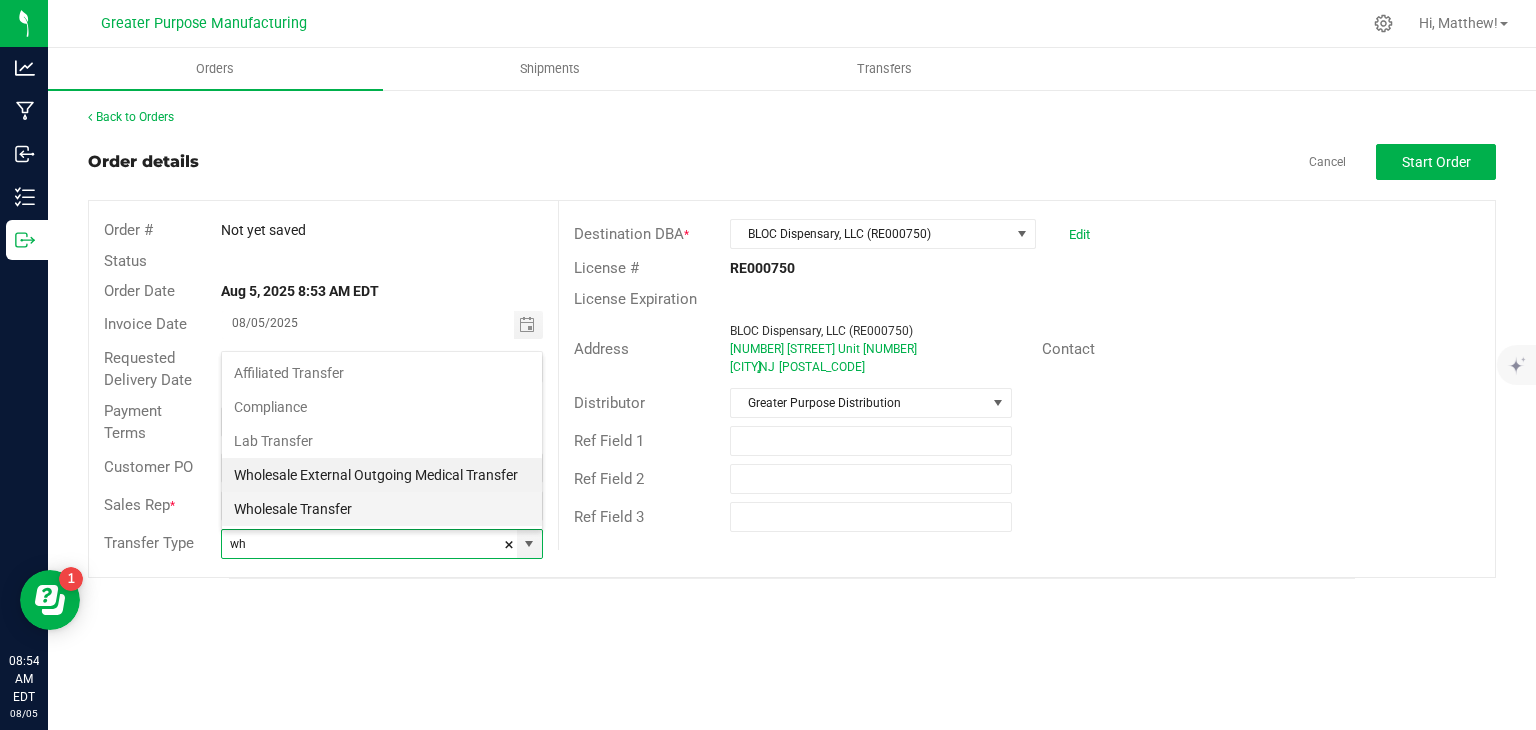 click on "Wholesale Transfer" at bounding box center [382, 509] 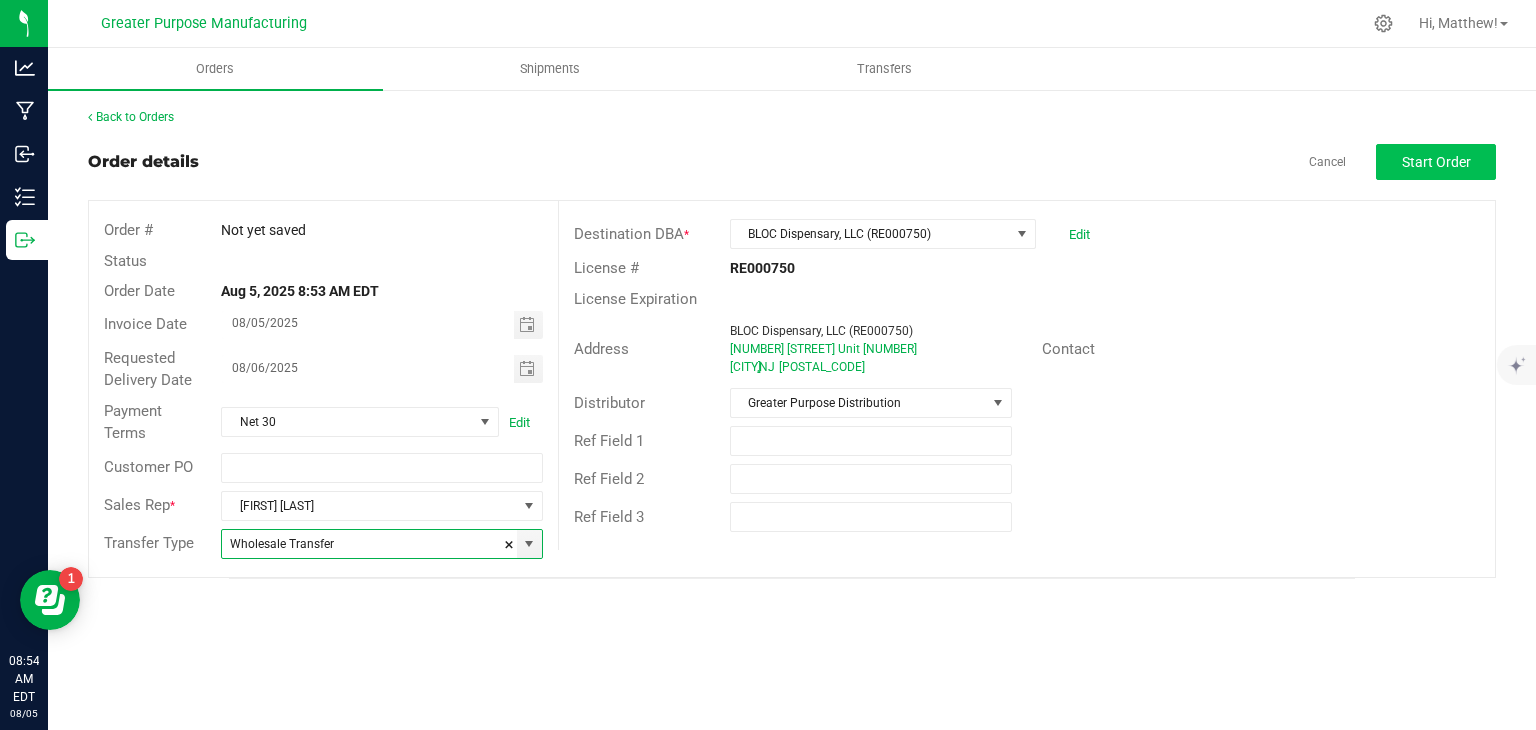 type on "Wholesale Transfer" 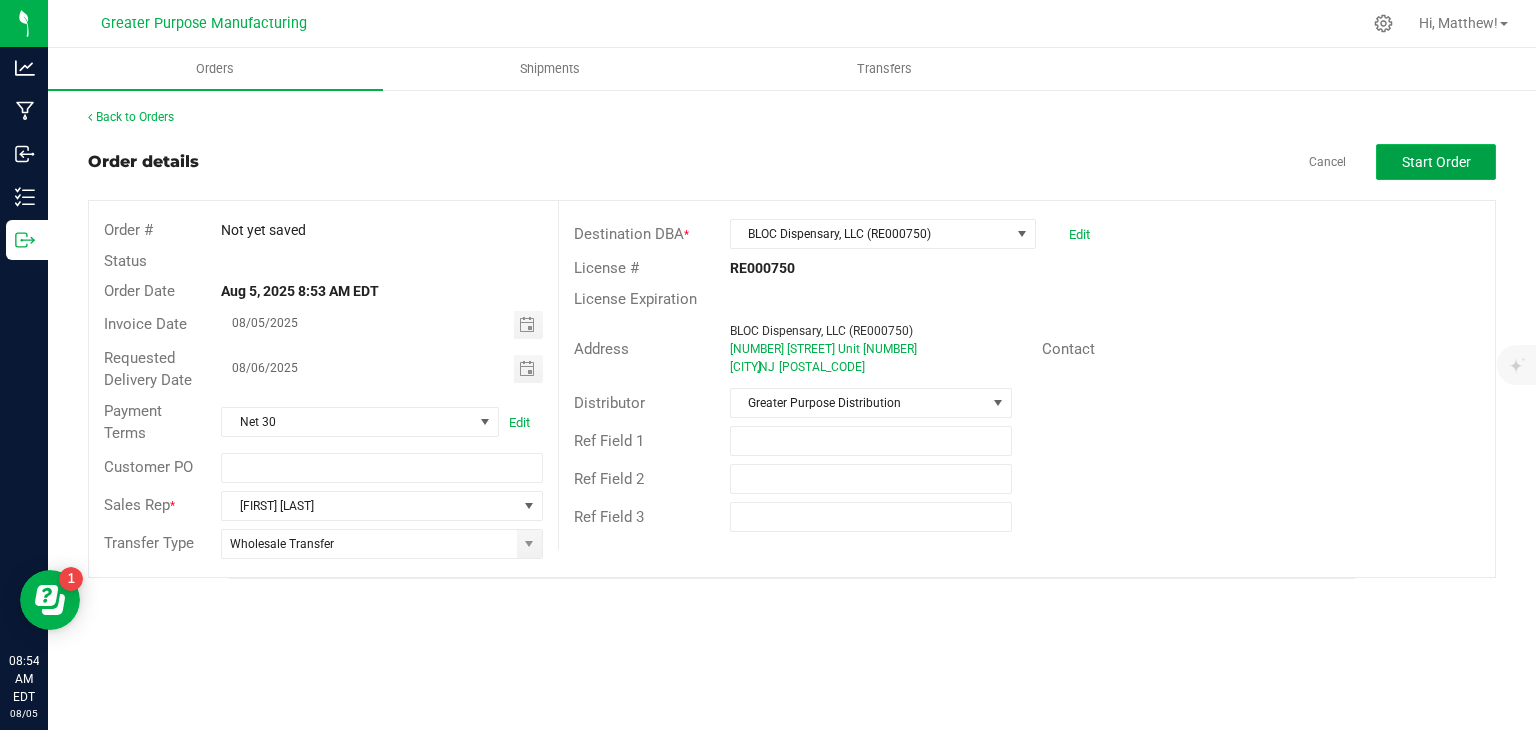 click on "Start Order" at bounding box center (1436, 162) 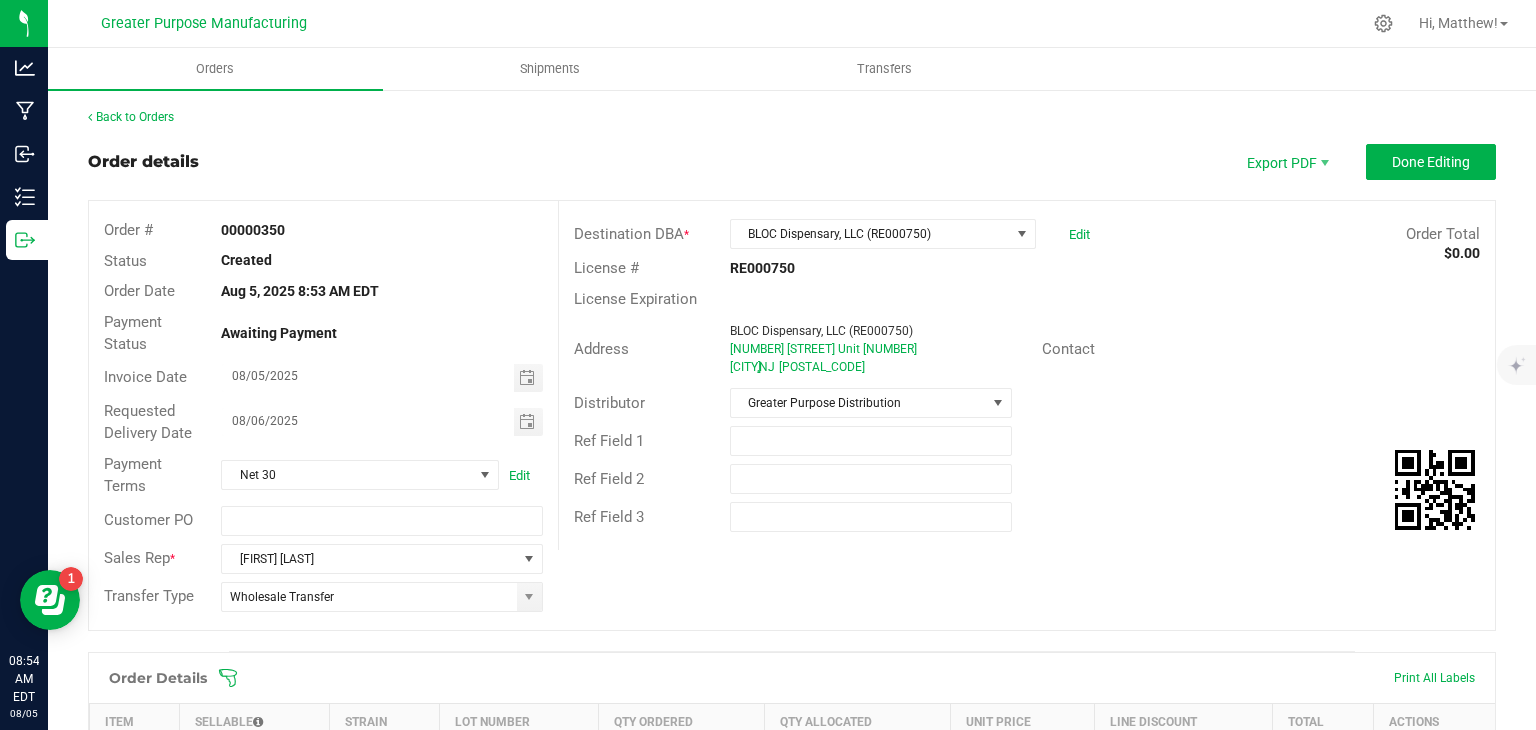 scroll, scrollTop: 380, scrollLeft: 0, axis: vertical 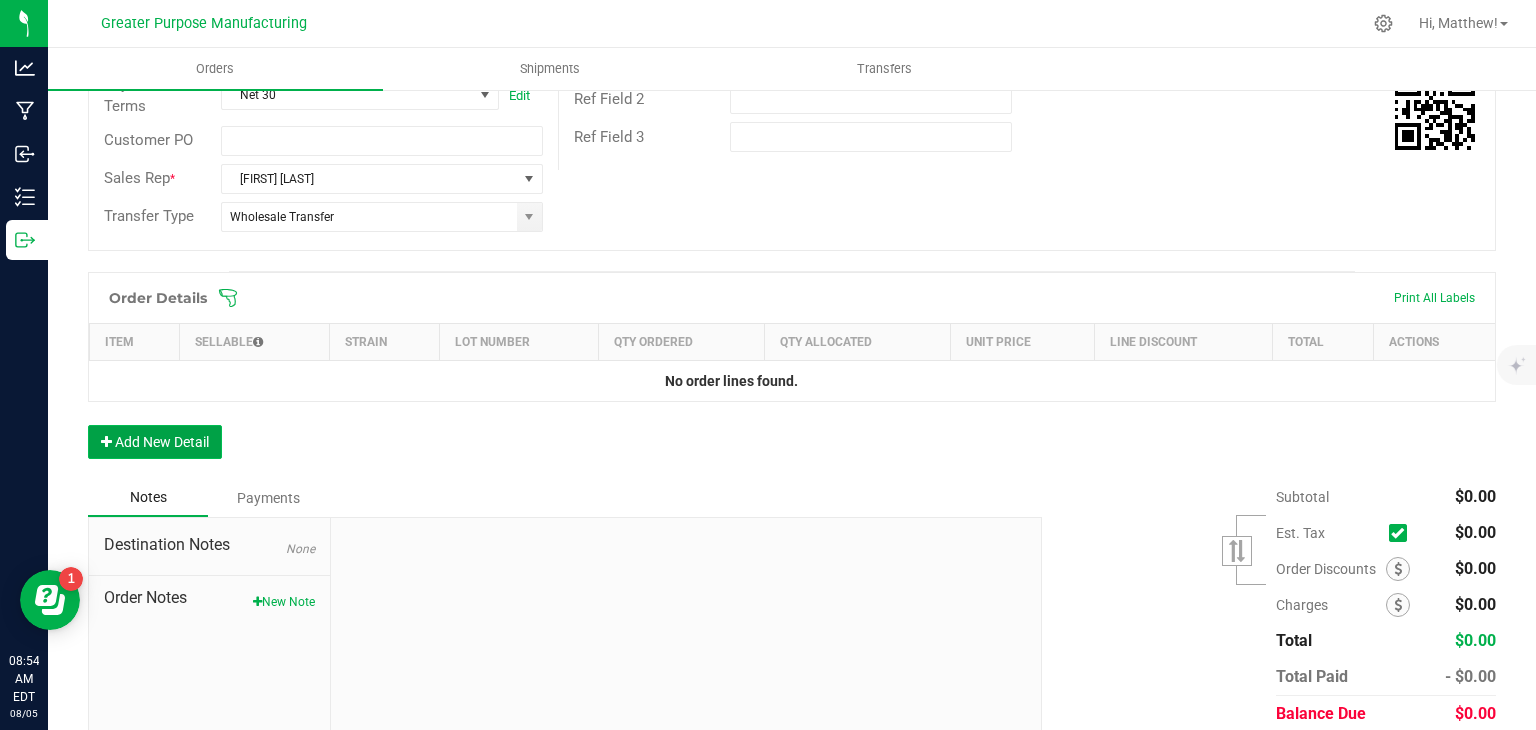 click on "Add New Detail" at bounding box center [155, 442] 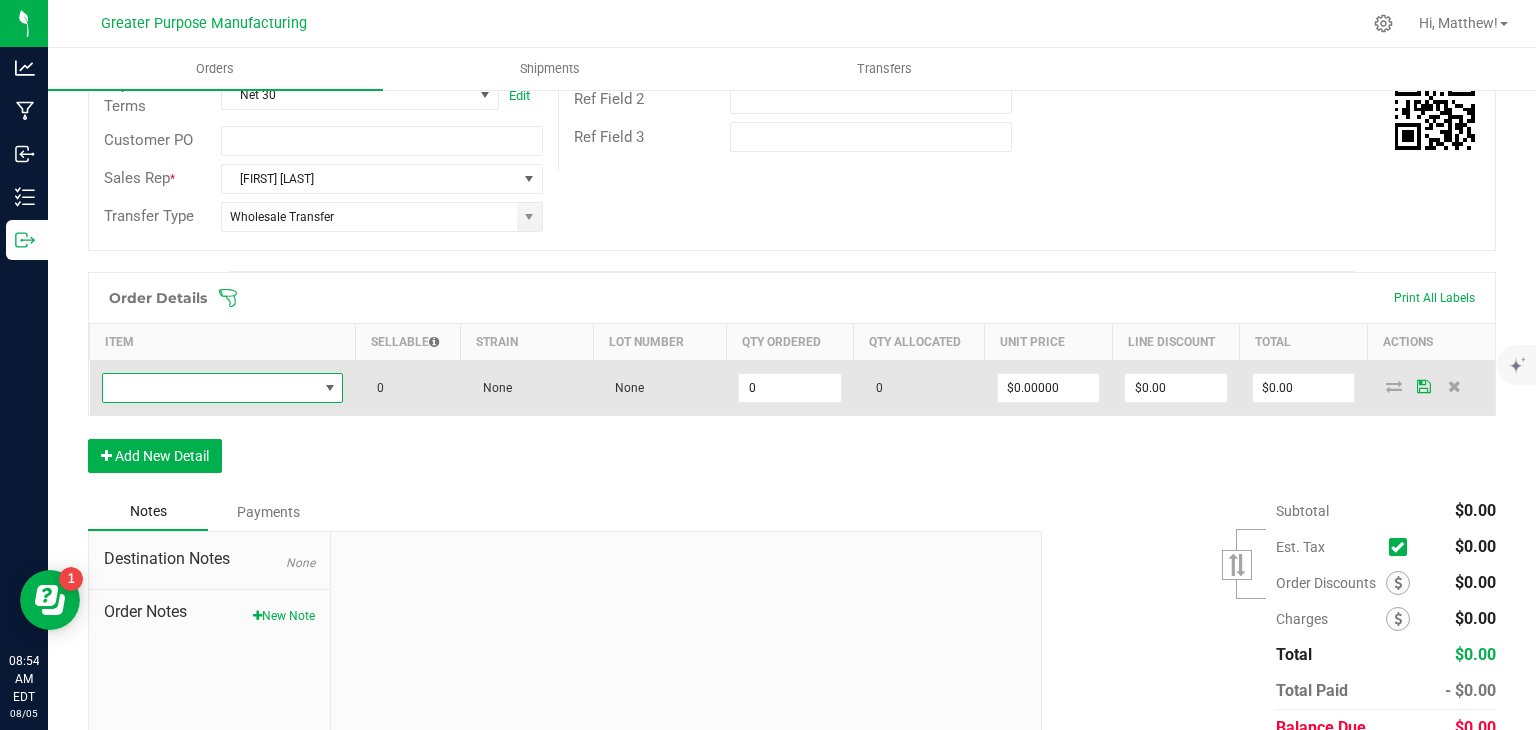 click at bounding box center (210, 388) 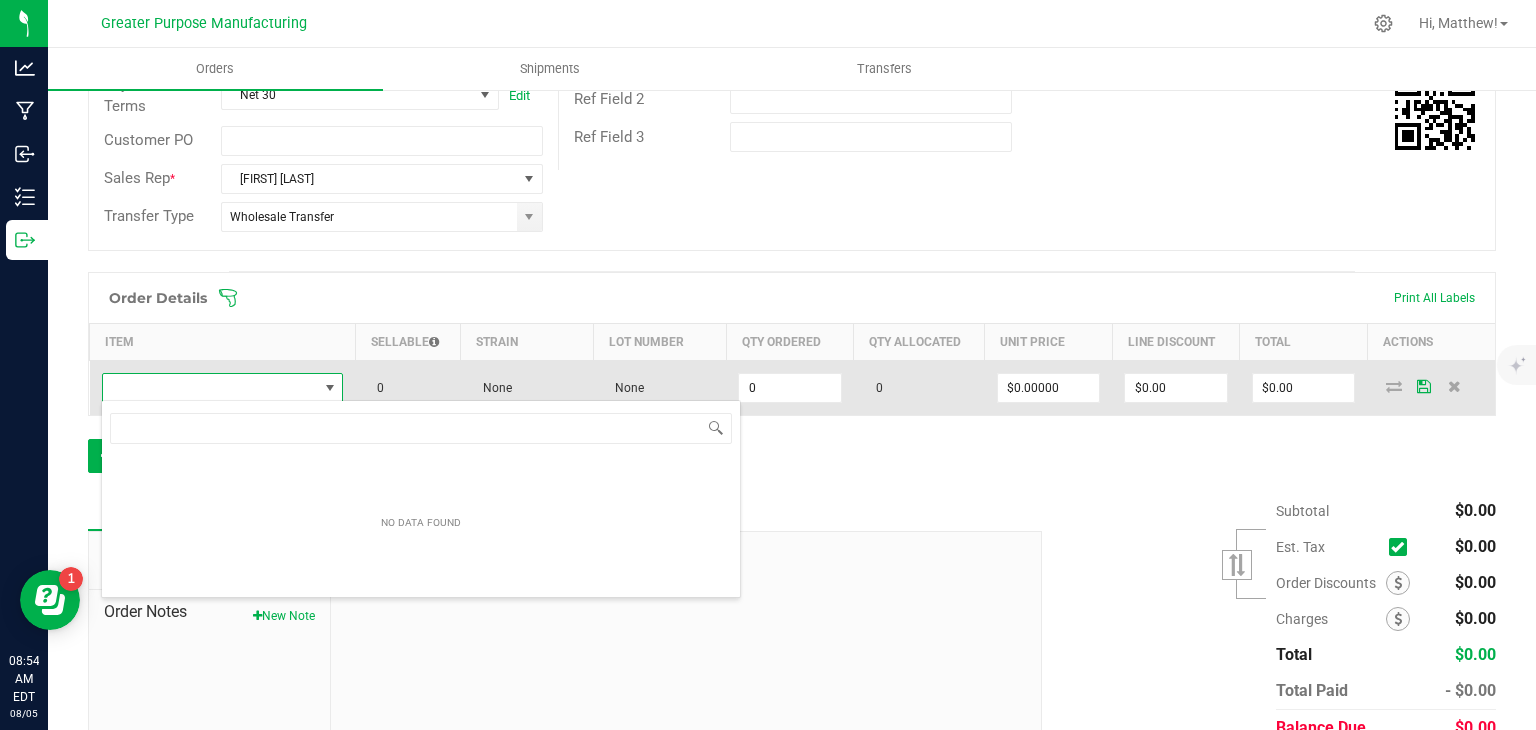 scroll, scrollTop: 99970, scrollLeft: 99761, axis: both 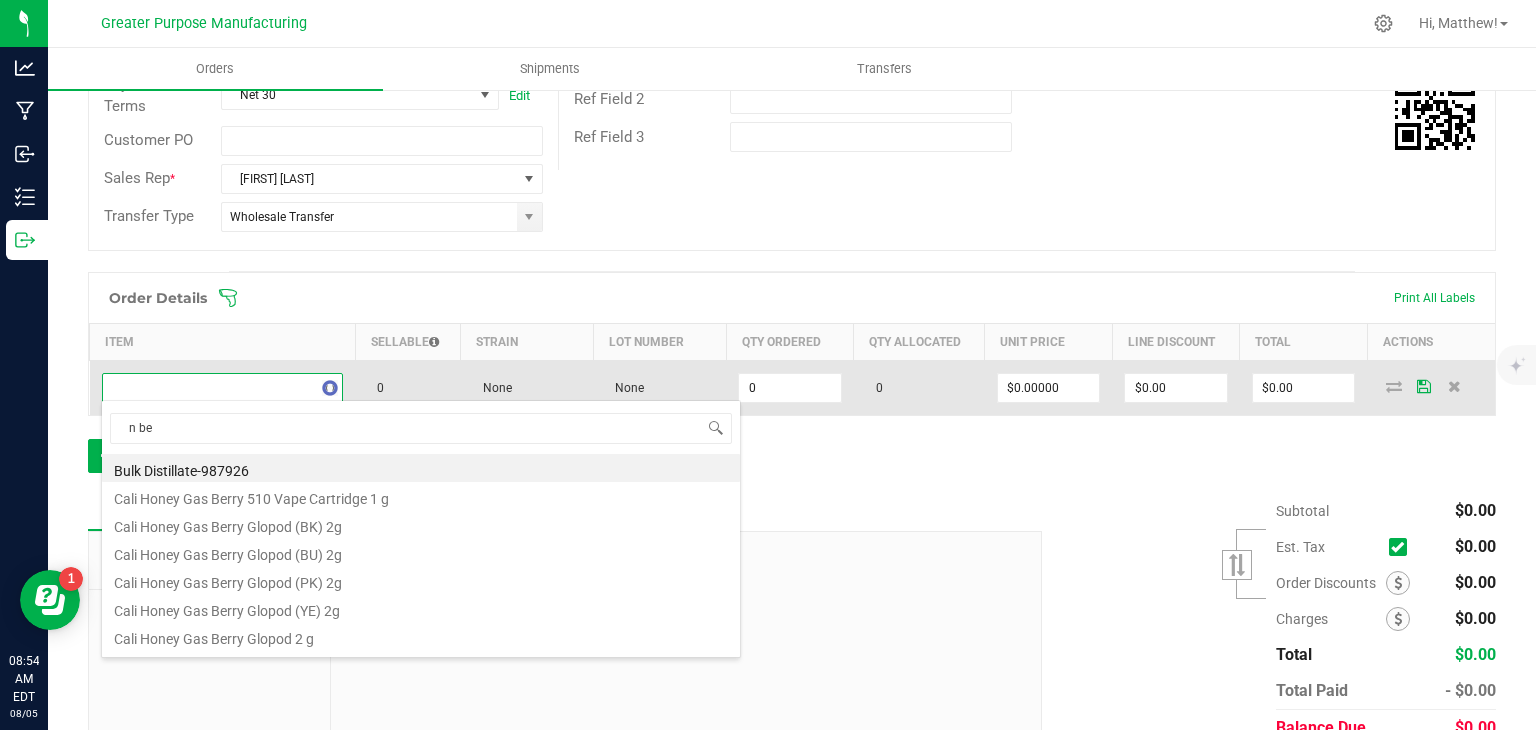 type on "n ber" 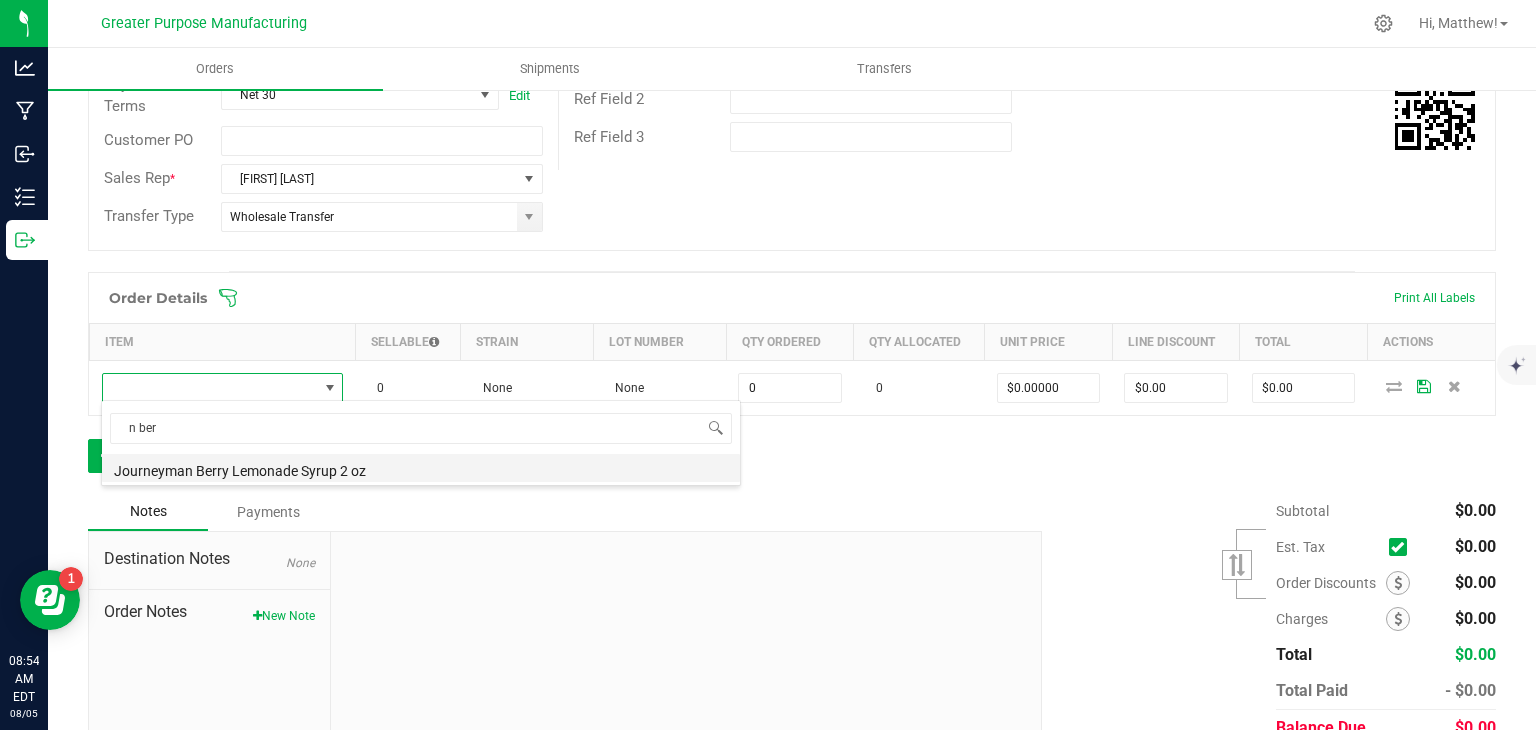 click on "Journeyman Berry Lemonade Syrup 2 oz" at bounding box center (421, 468) 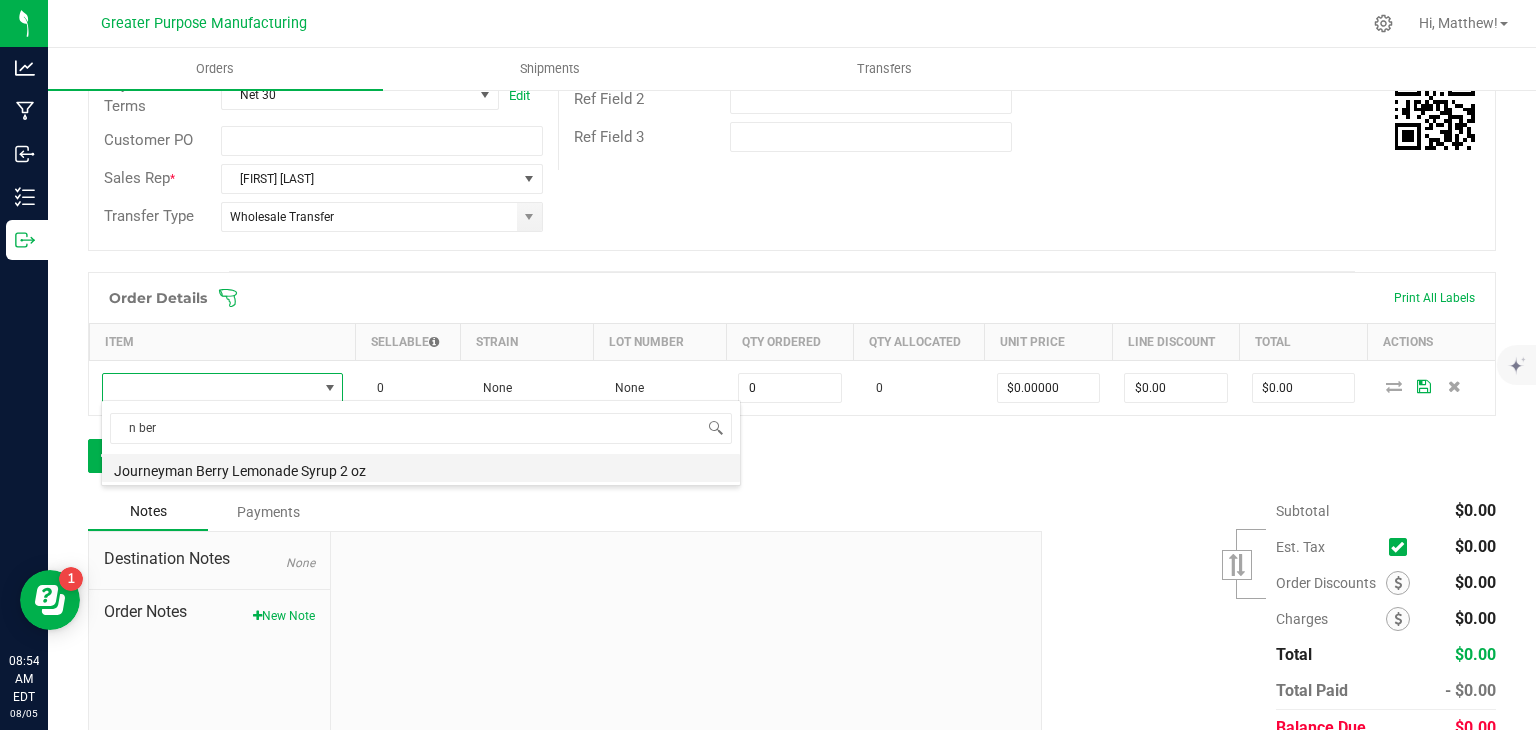 type on "0 ea" 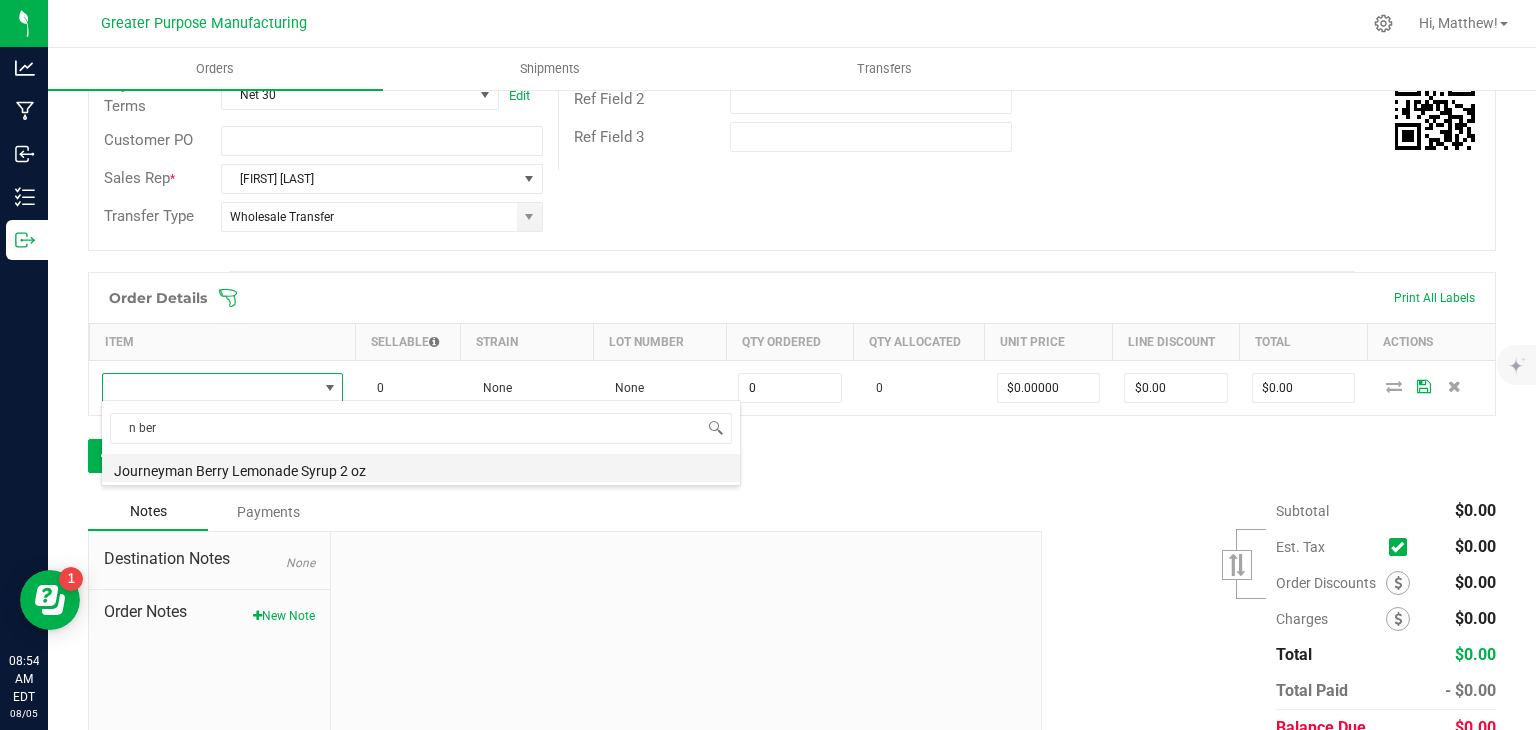 type on "$10.00000" 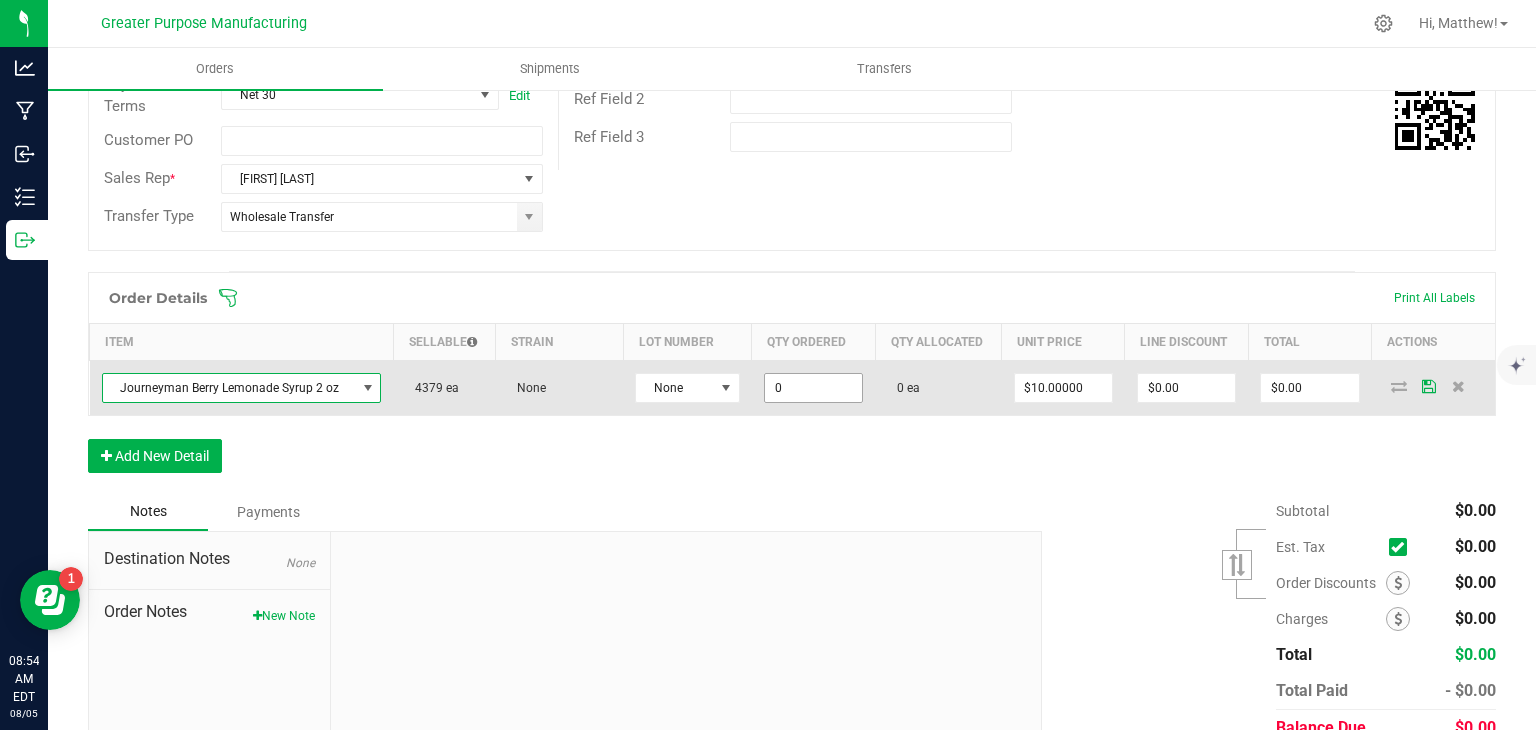 click on "0" at bounding box center (813, 388) 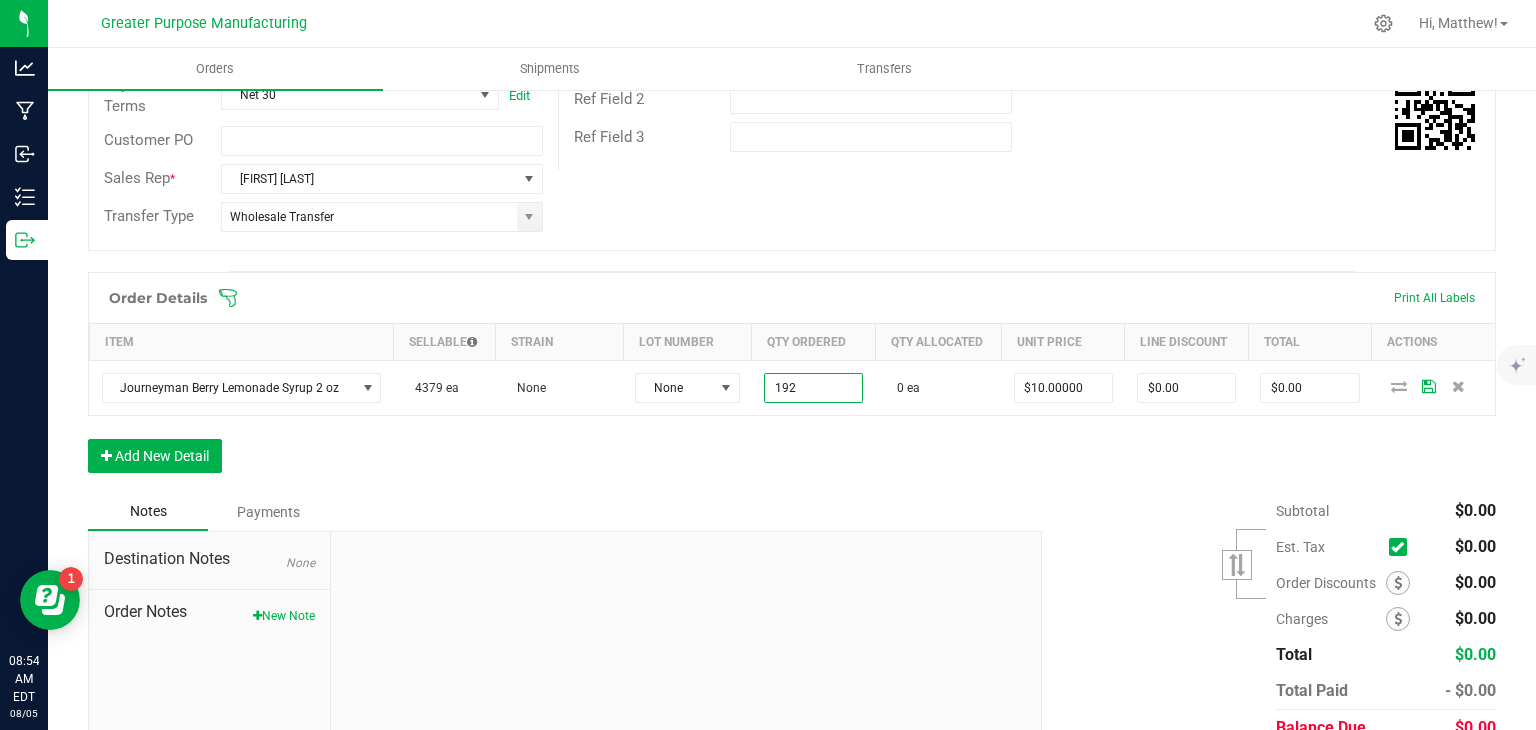 type on "192 ea" 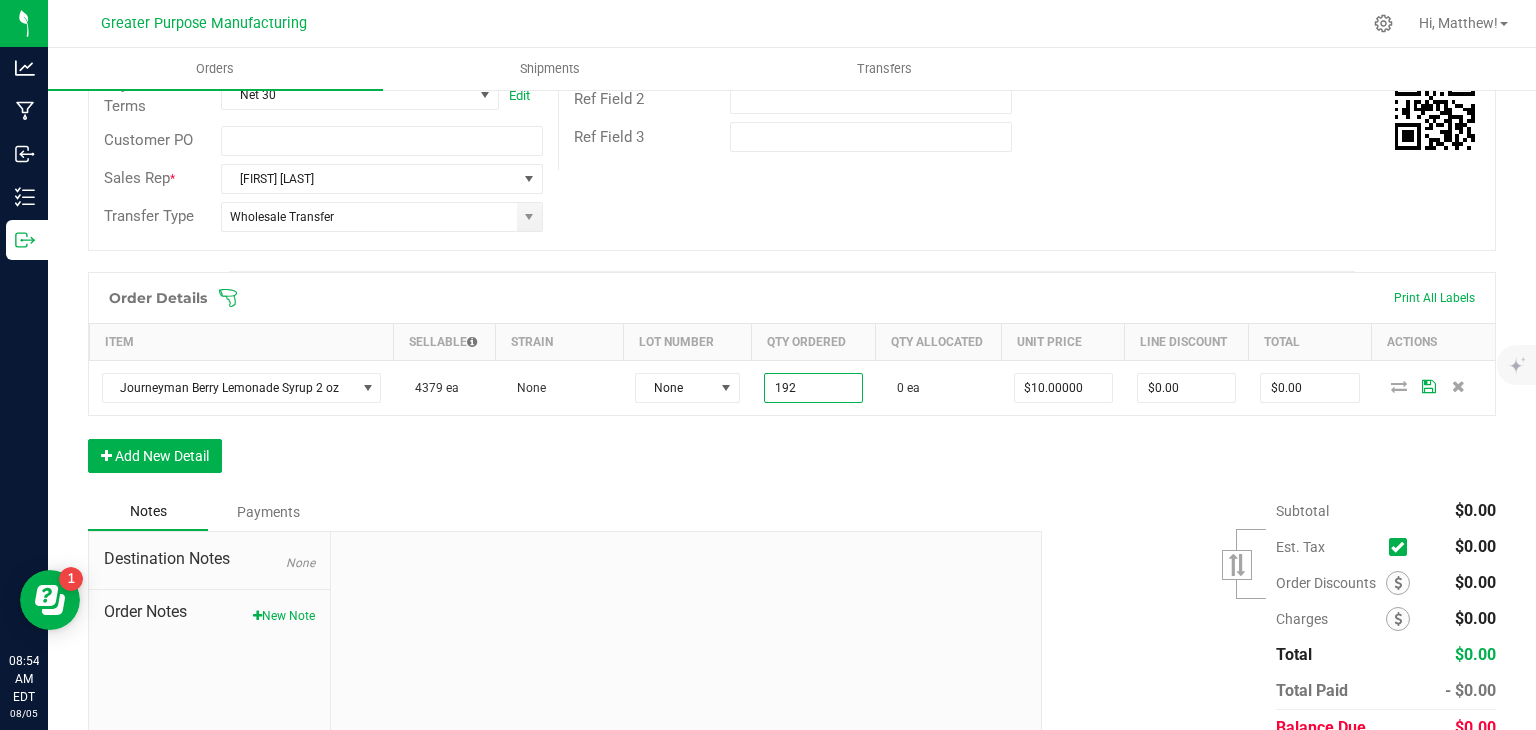 type on "$1,920.00" 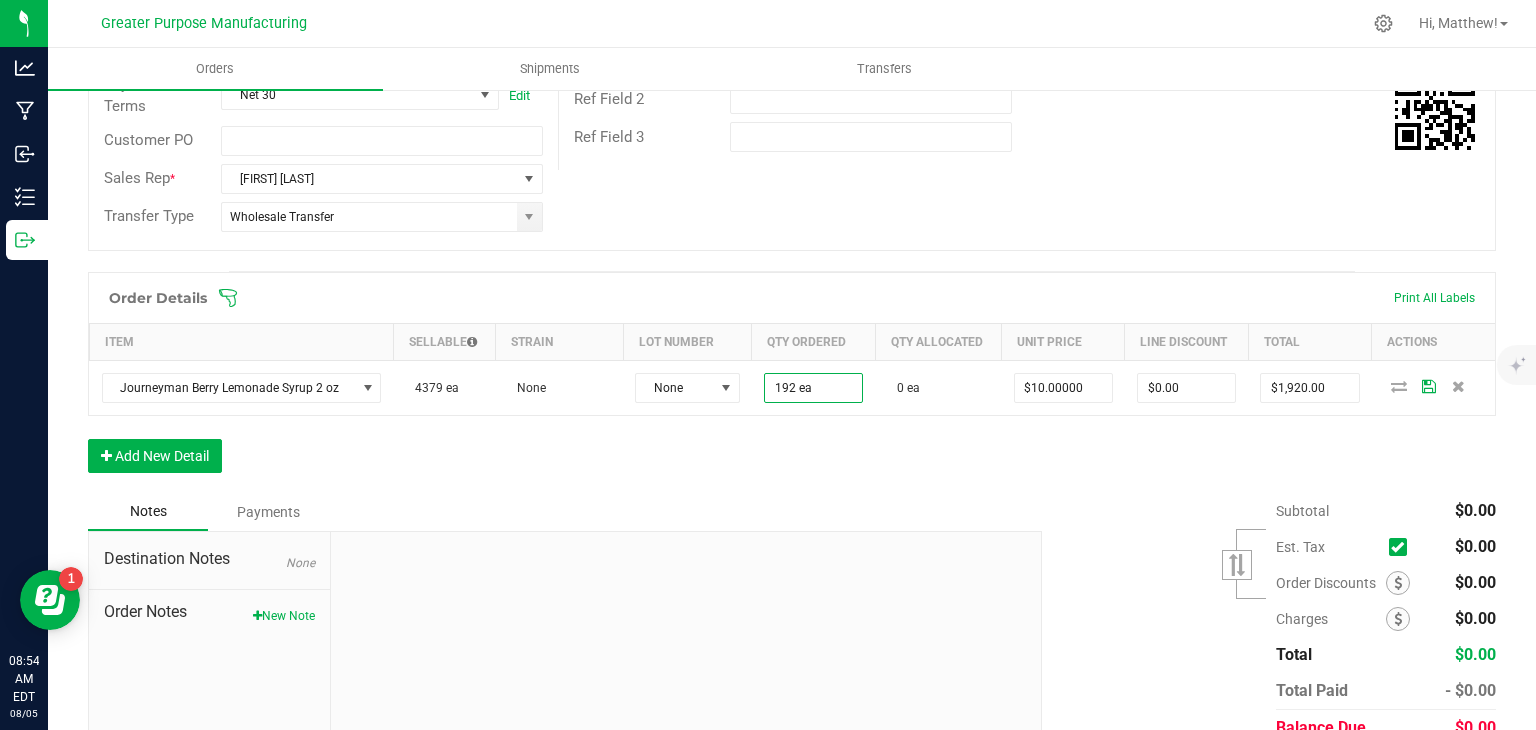 click on "Order Details Print All Labels Item  Sellable  Strain  Lot Number  Qty Ordered Qty Allocated Unit Price Line Discount Total Actions Journeyman Berry Lemonade Syrup 2 oz  4379 ea   None  None 192 ea  0 ea  $10.00000 $0.00 $1,920.00
Add New Detail" at bounding box center (792, 382) 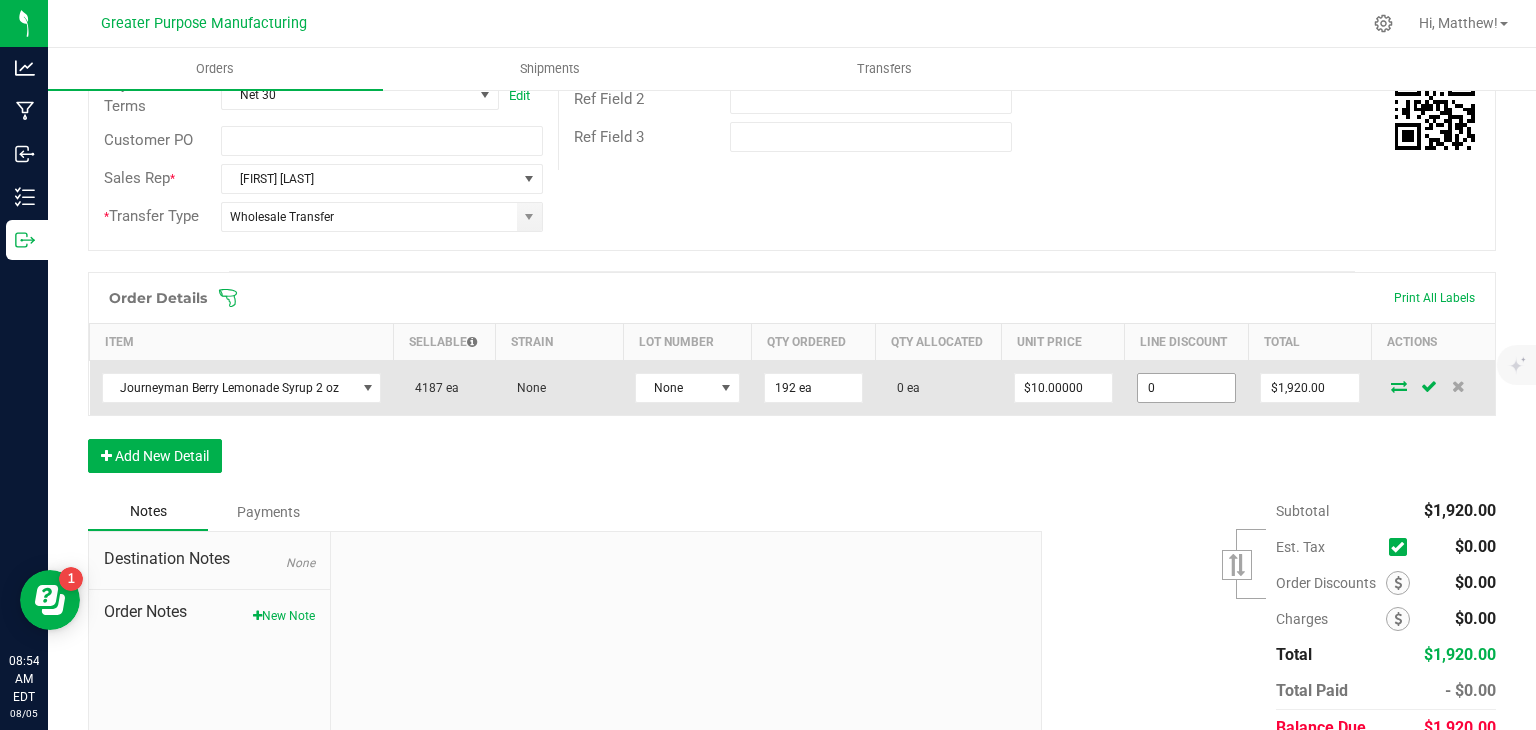 click on "0" at bounding box center [1186, 388] 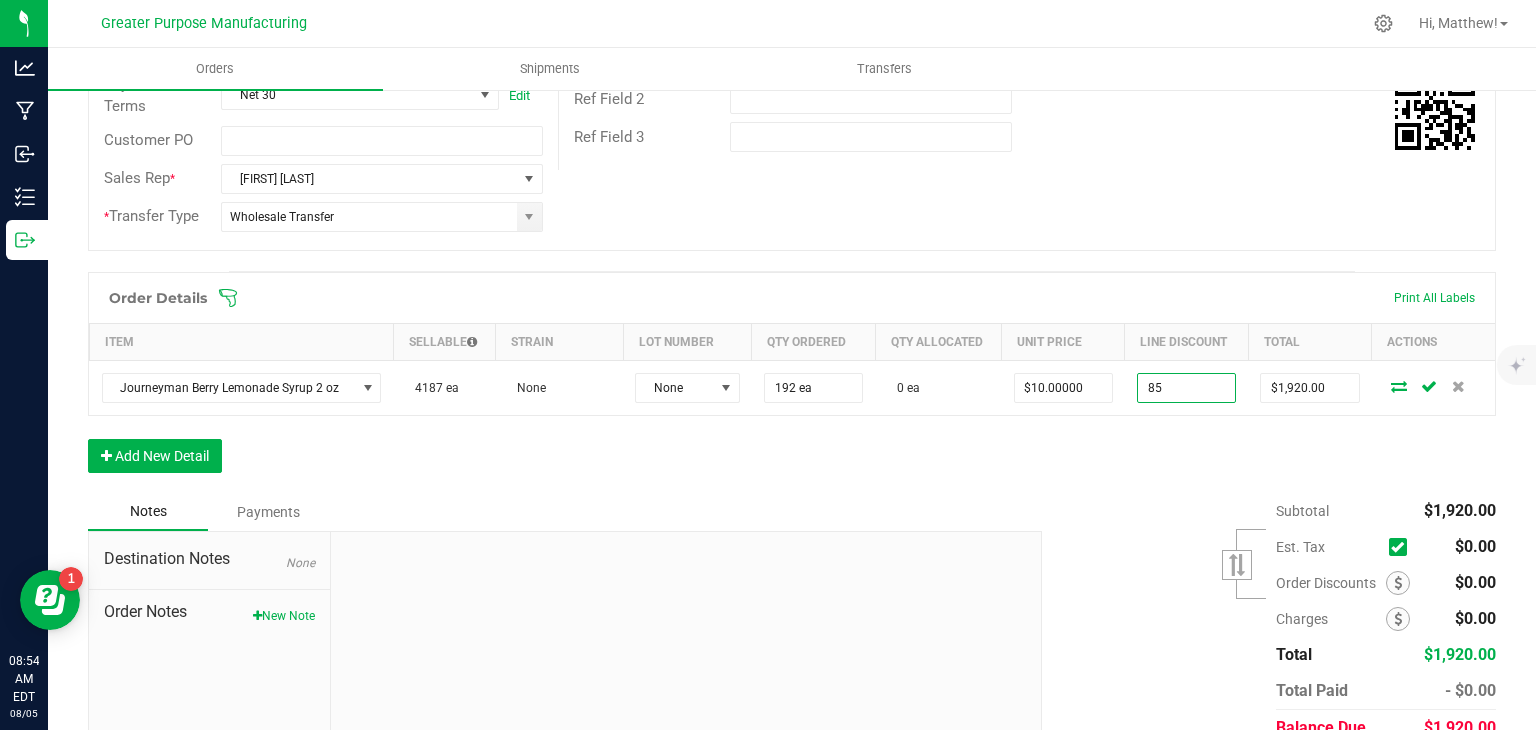 type on "$85.00" 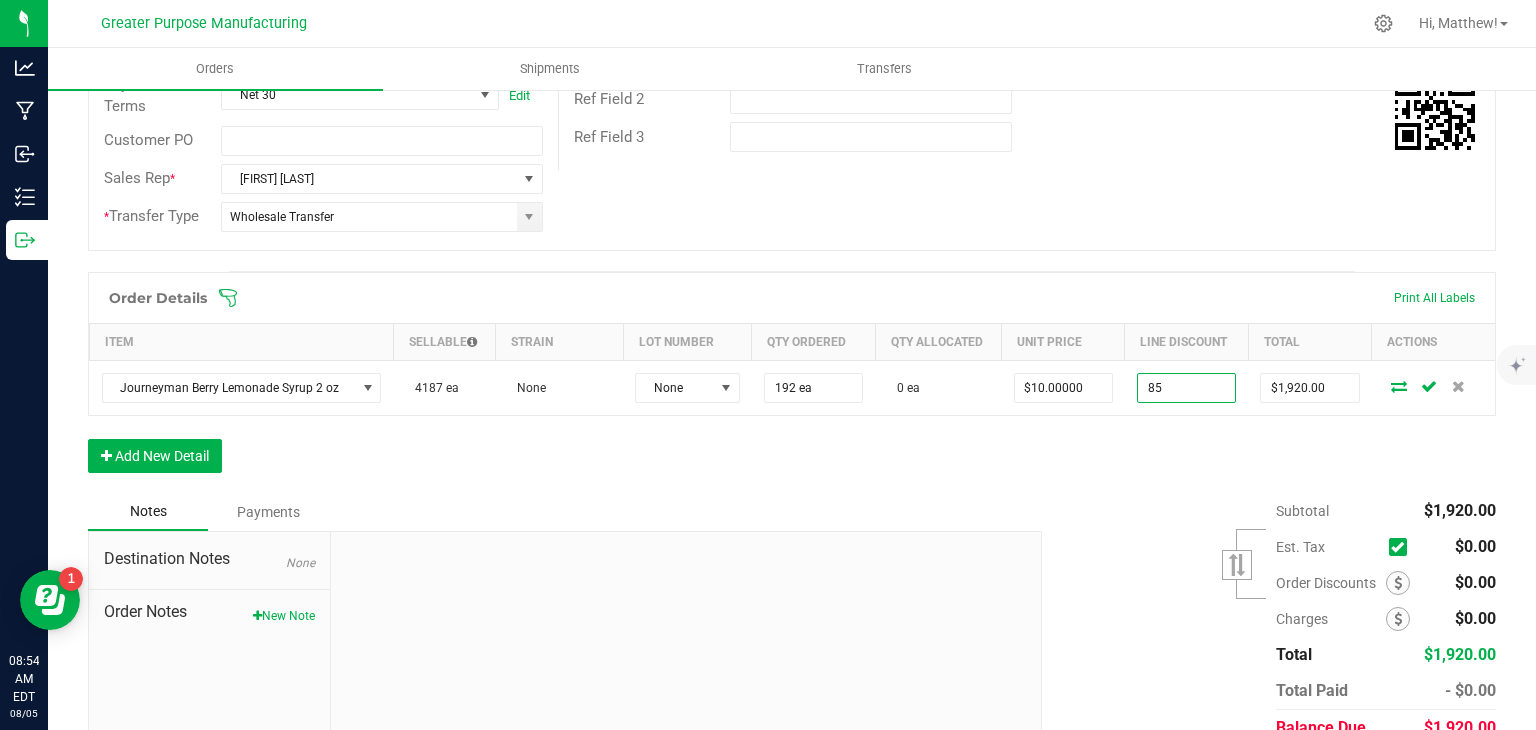 type on "$1,835.00" 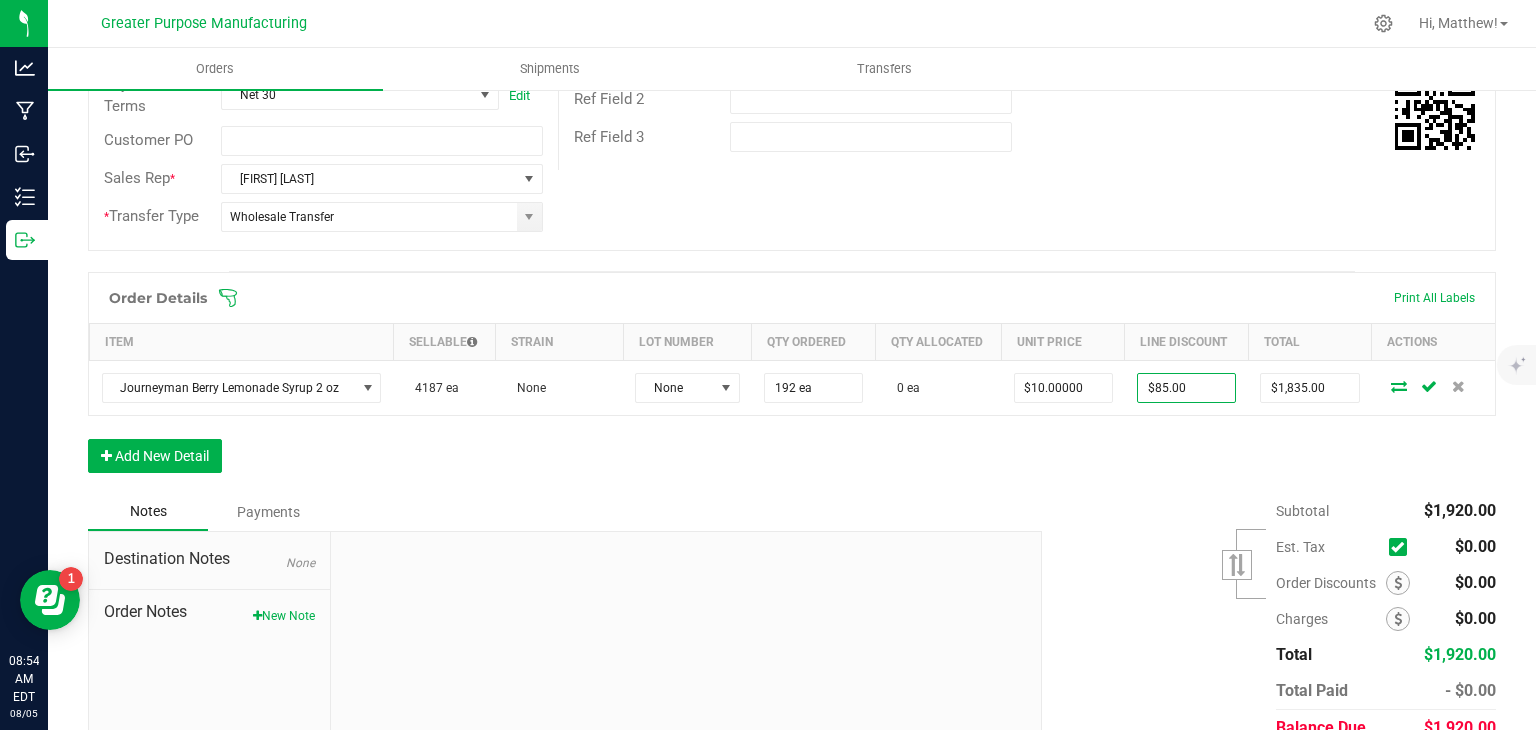 click on "Subtotal
$1,920.00
Est.  Tax" at bounding box center (1261, 619) 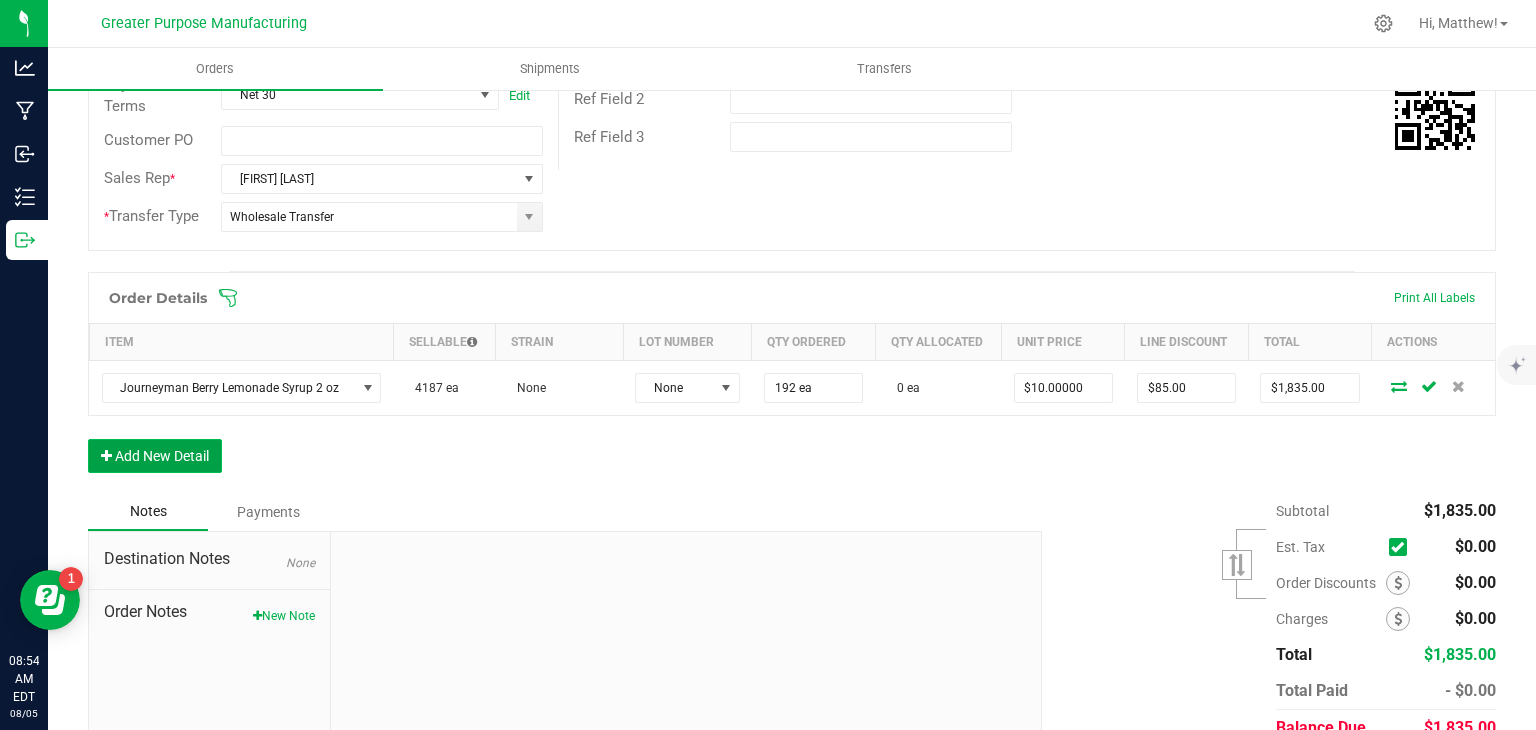click on "Add New Detail" at bounding box center (155, 456) 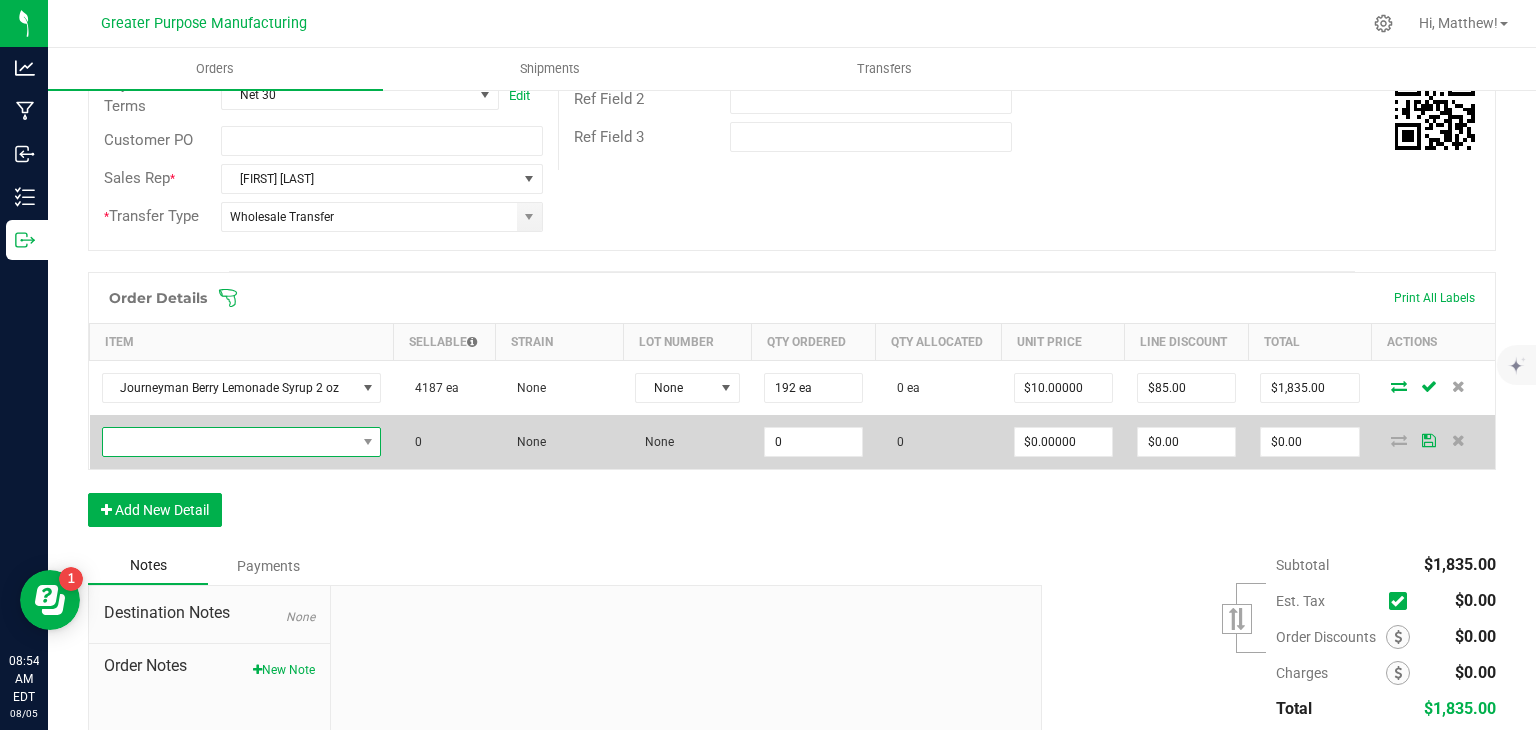 click at bounding box center (229, 442) 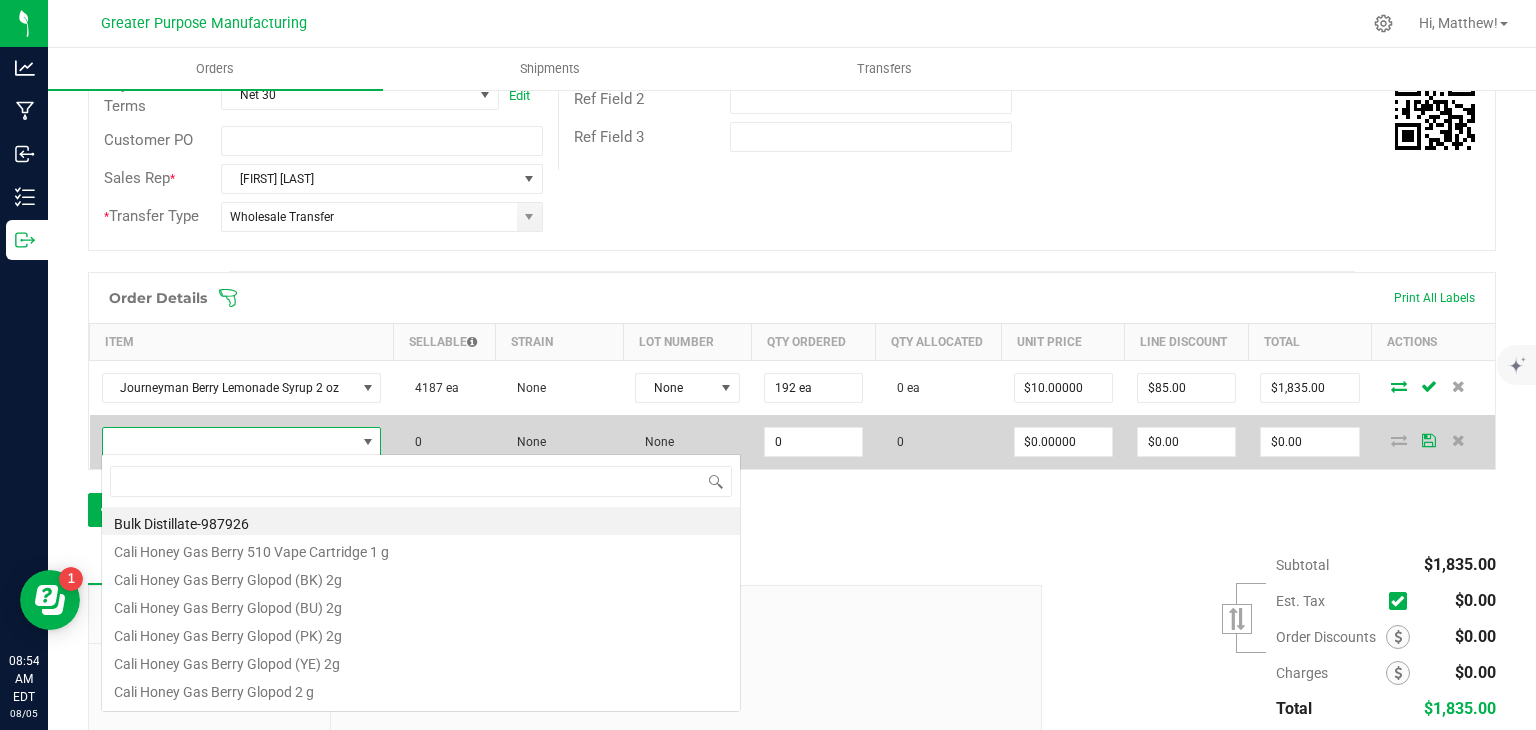 scroll, scrollTop: 99970, scrollLeft: 99727, axis: both 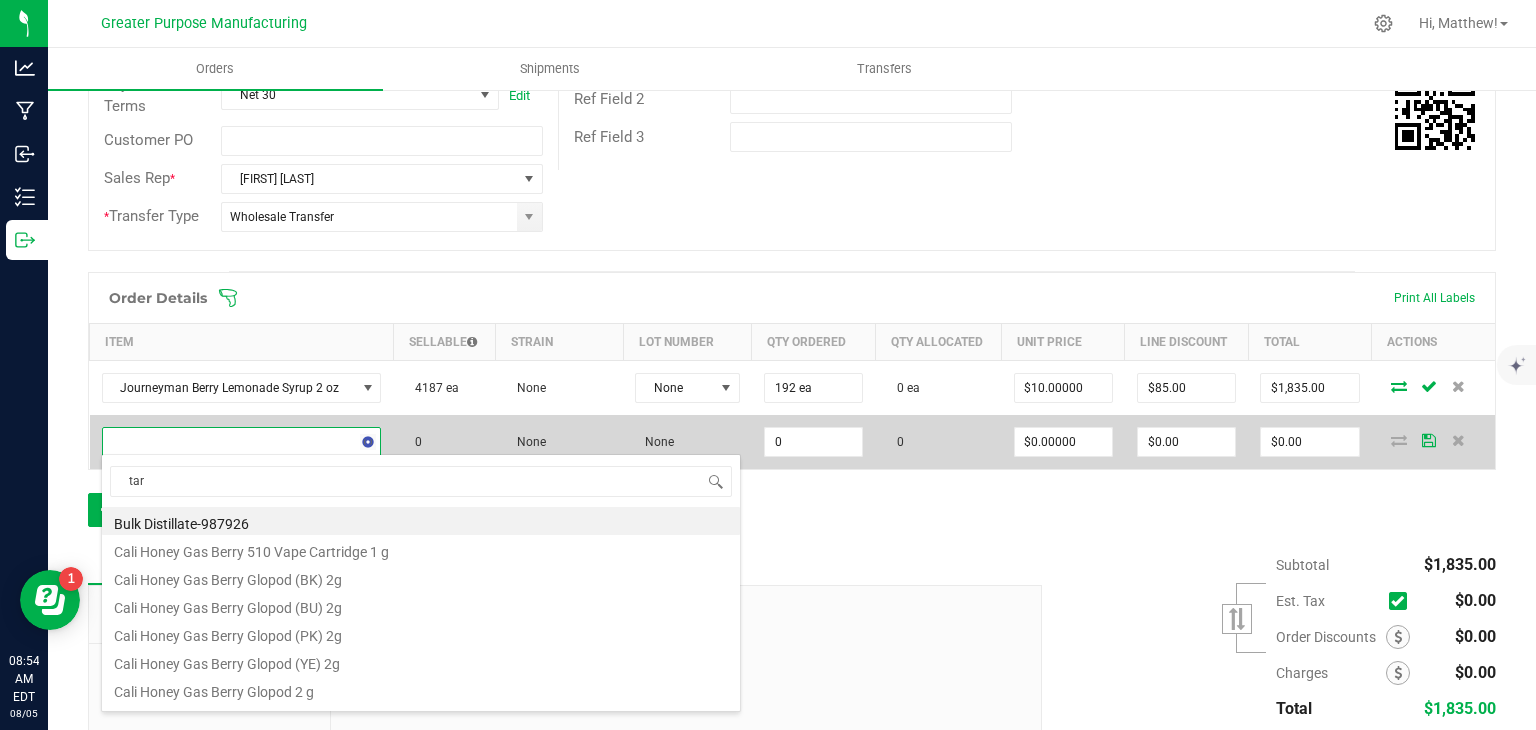type on "tart" 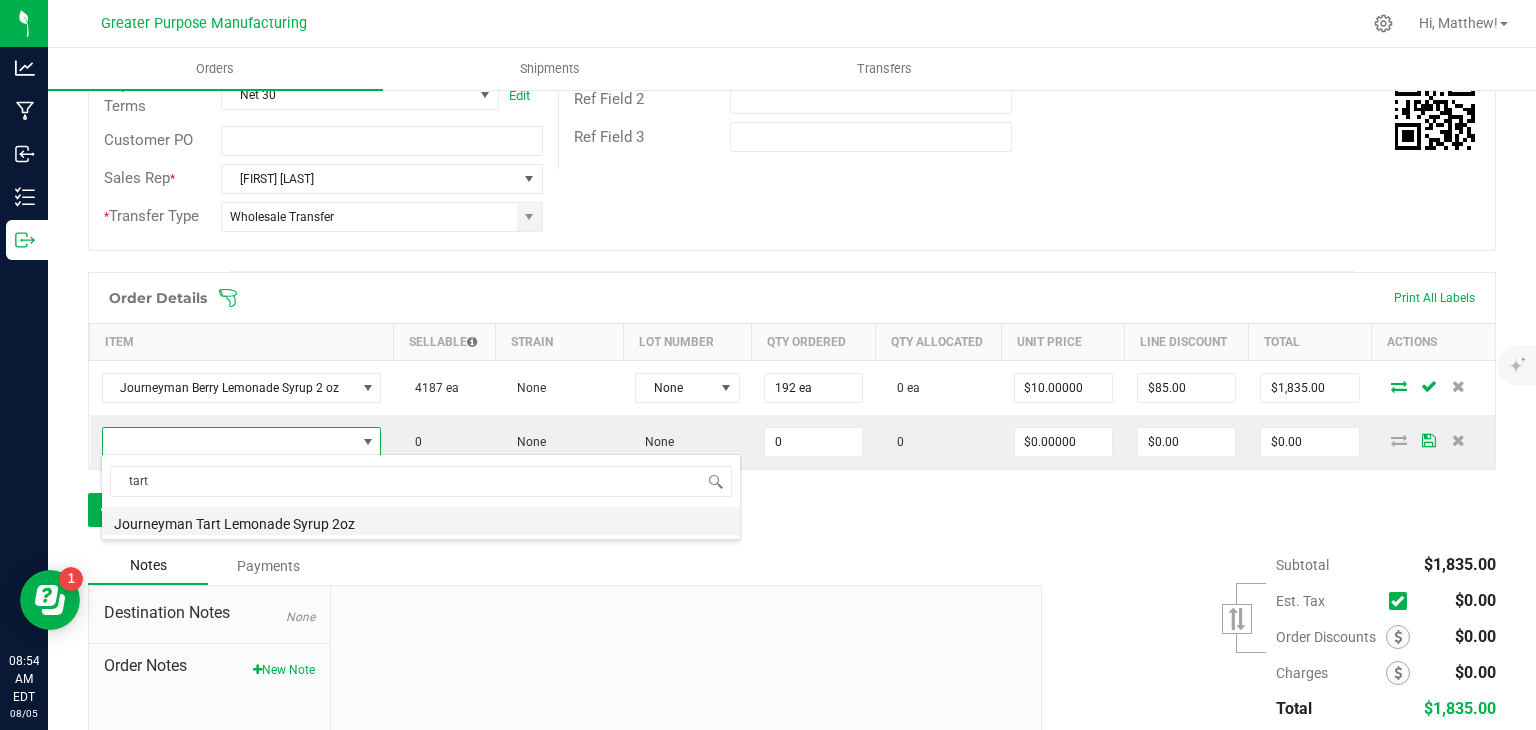 click on "Journeyman Tart Lemonade Syrup 2oz" at bounding box center (421, 521) 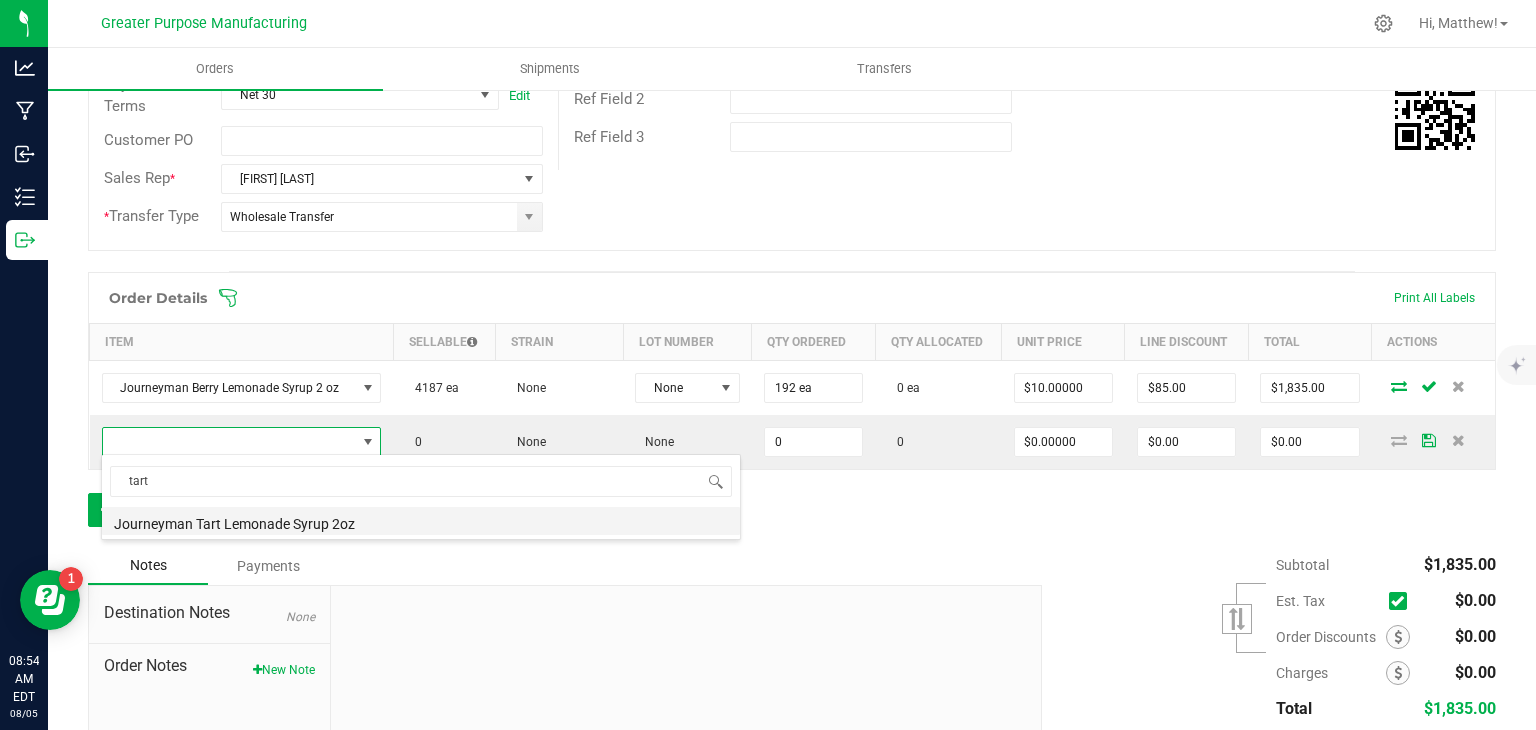 type on "0 ea" 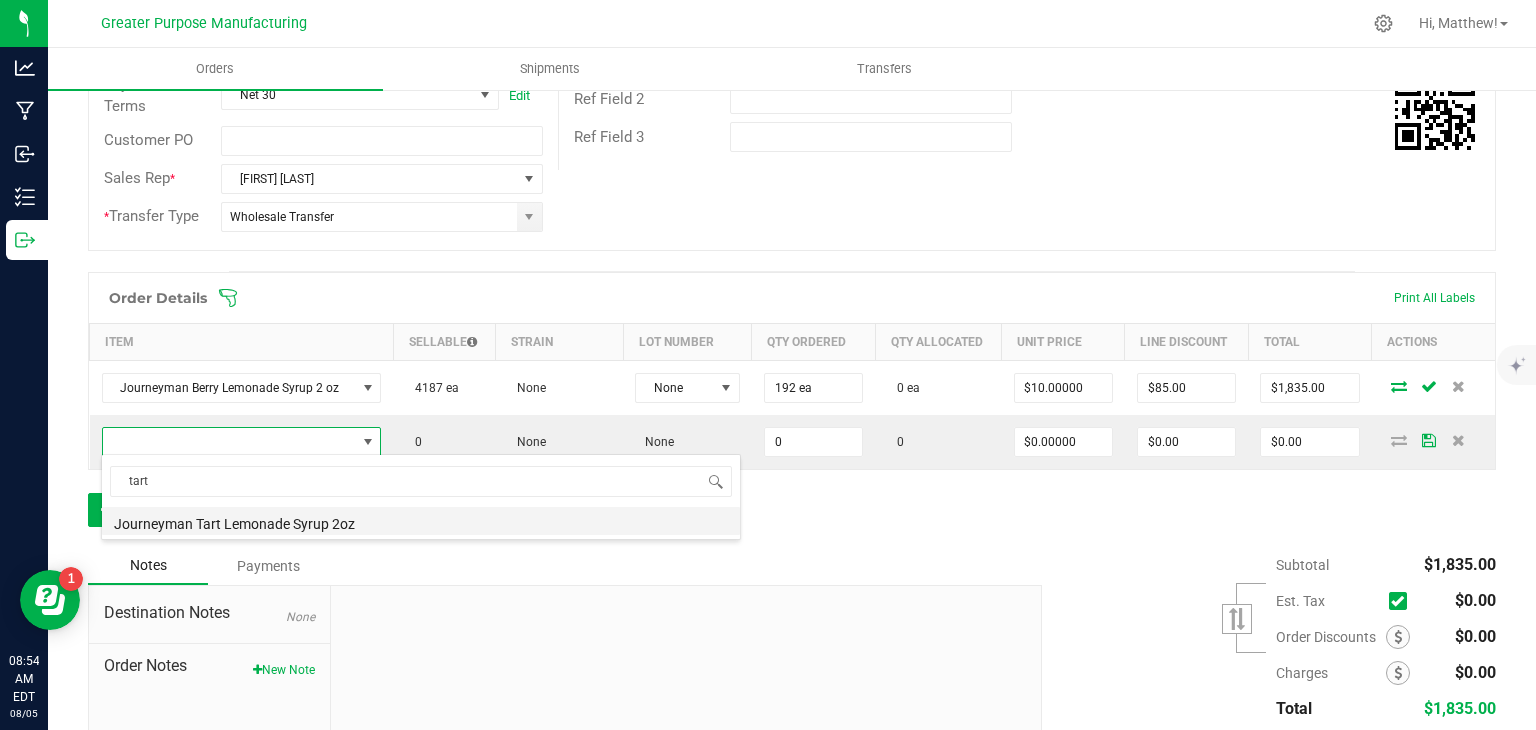 type on "$10.00000" 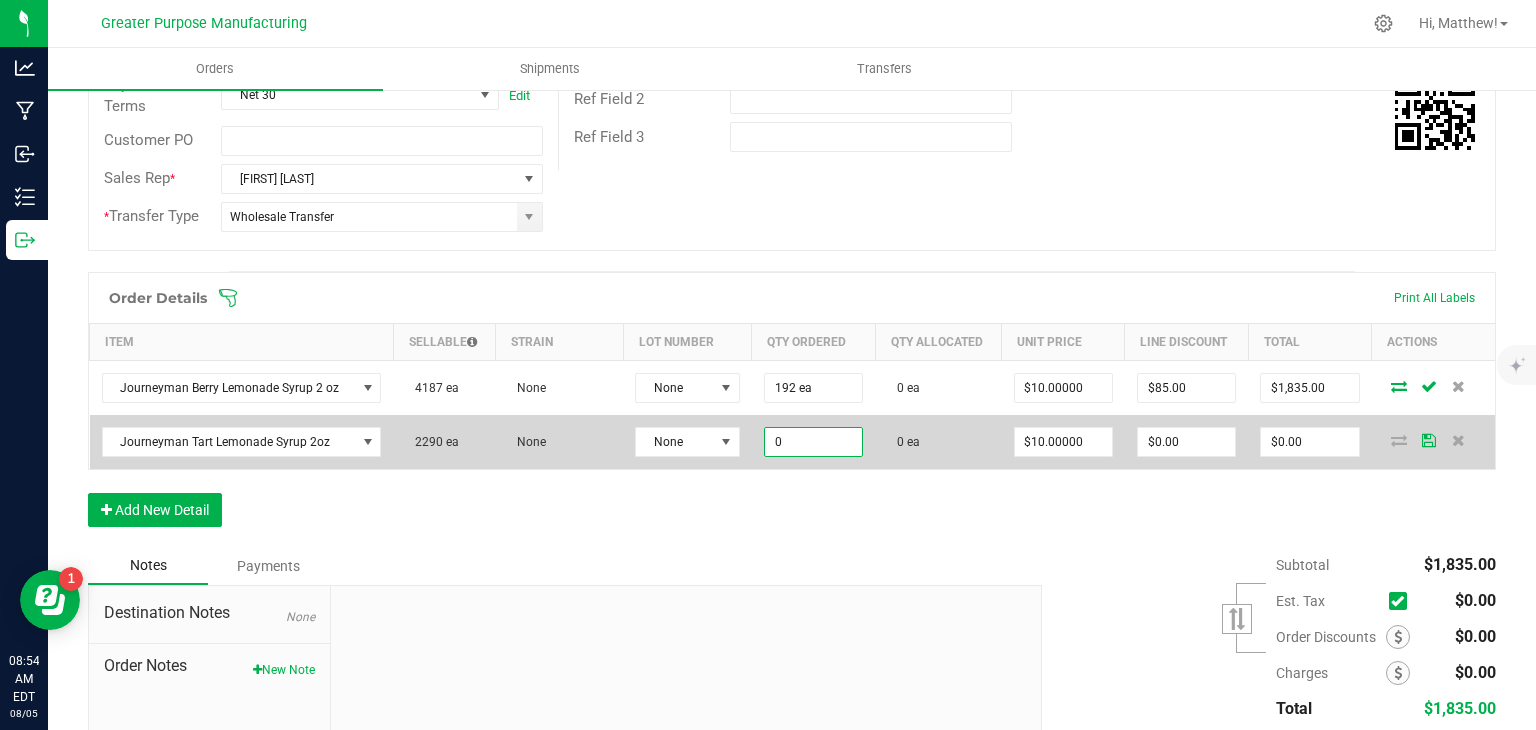 click on "0" at bounding box center (813, 442) 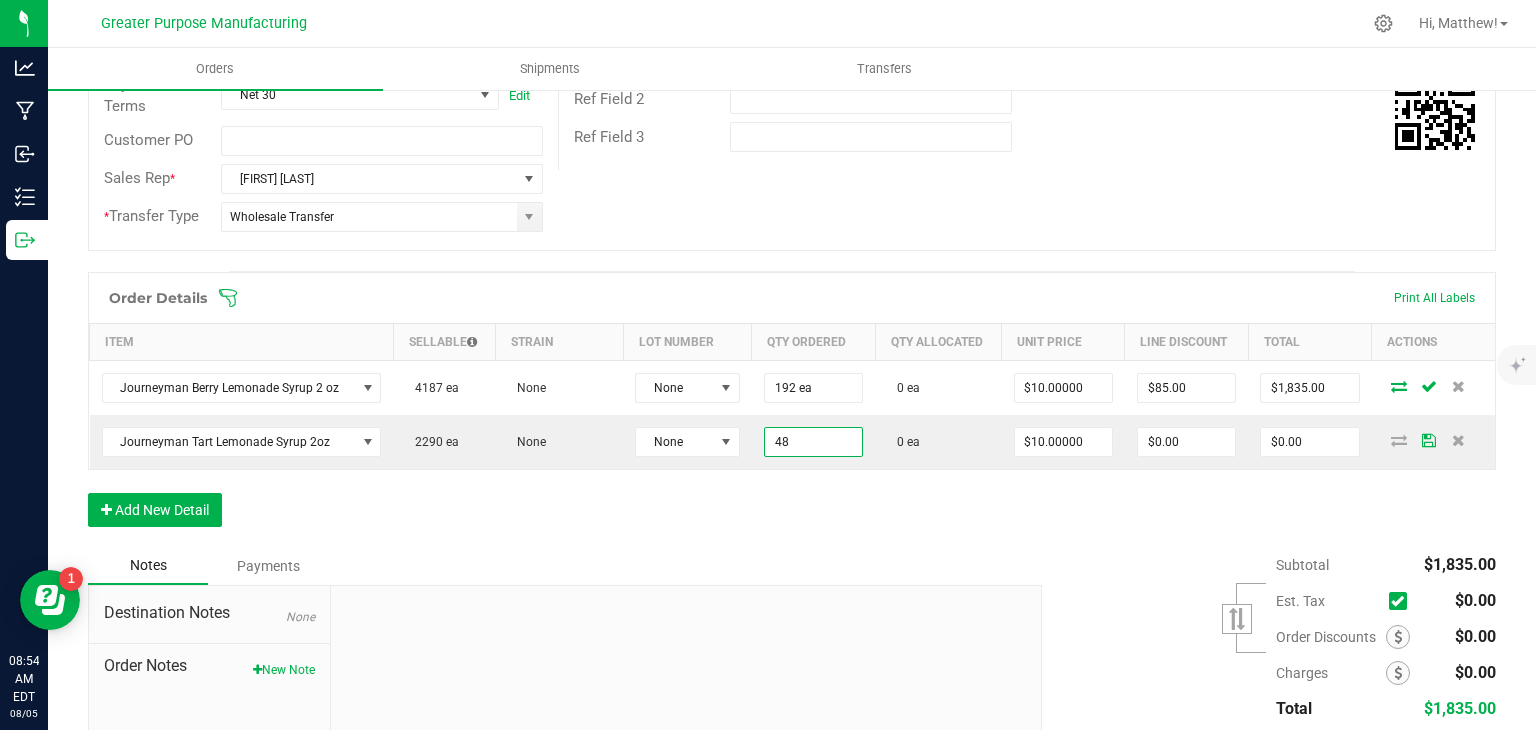 type on "48 ea" 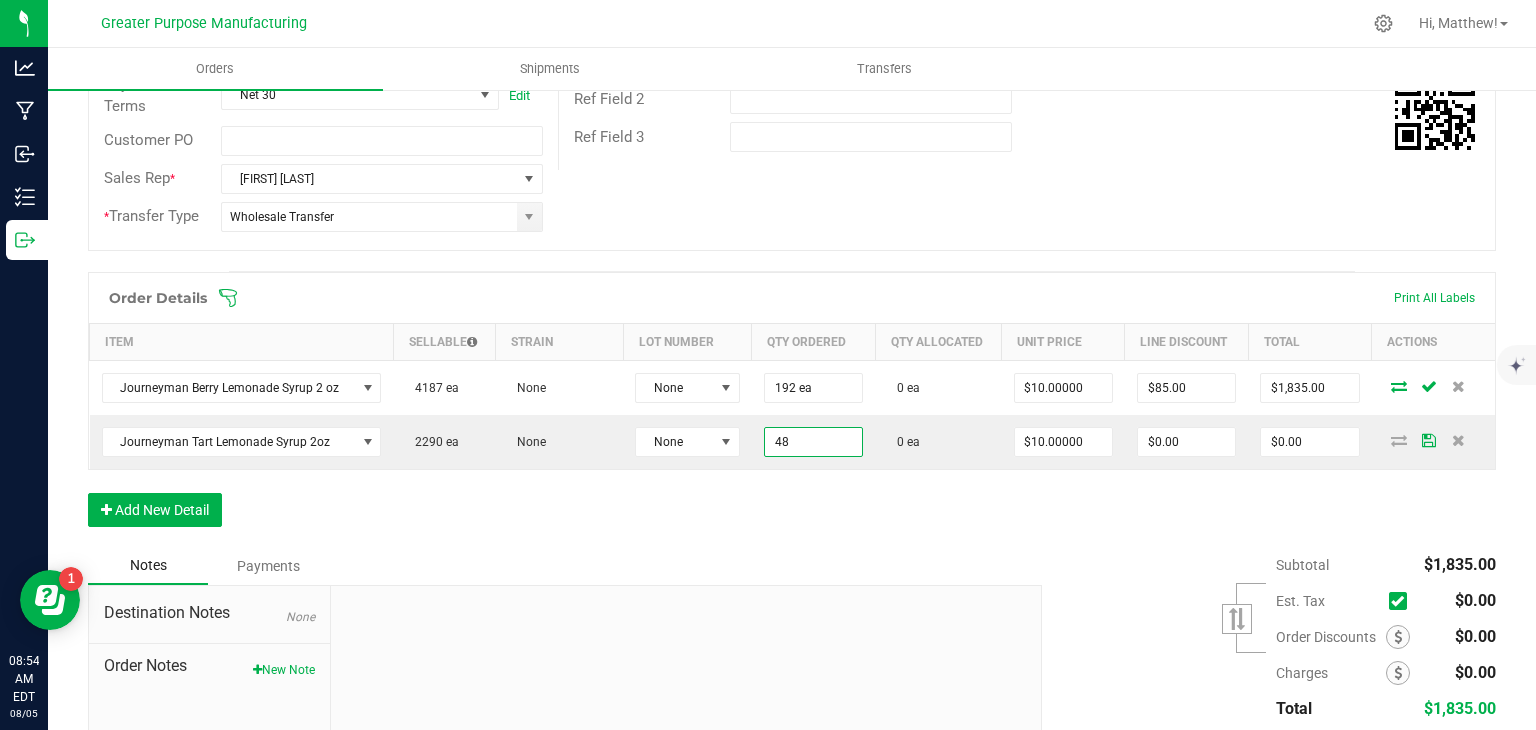 type on "$480.00" 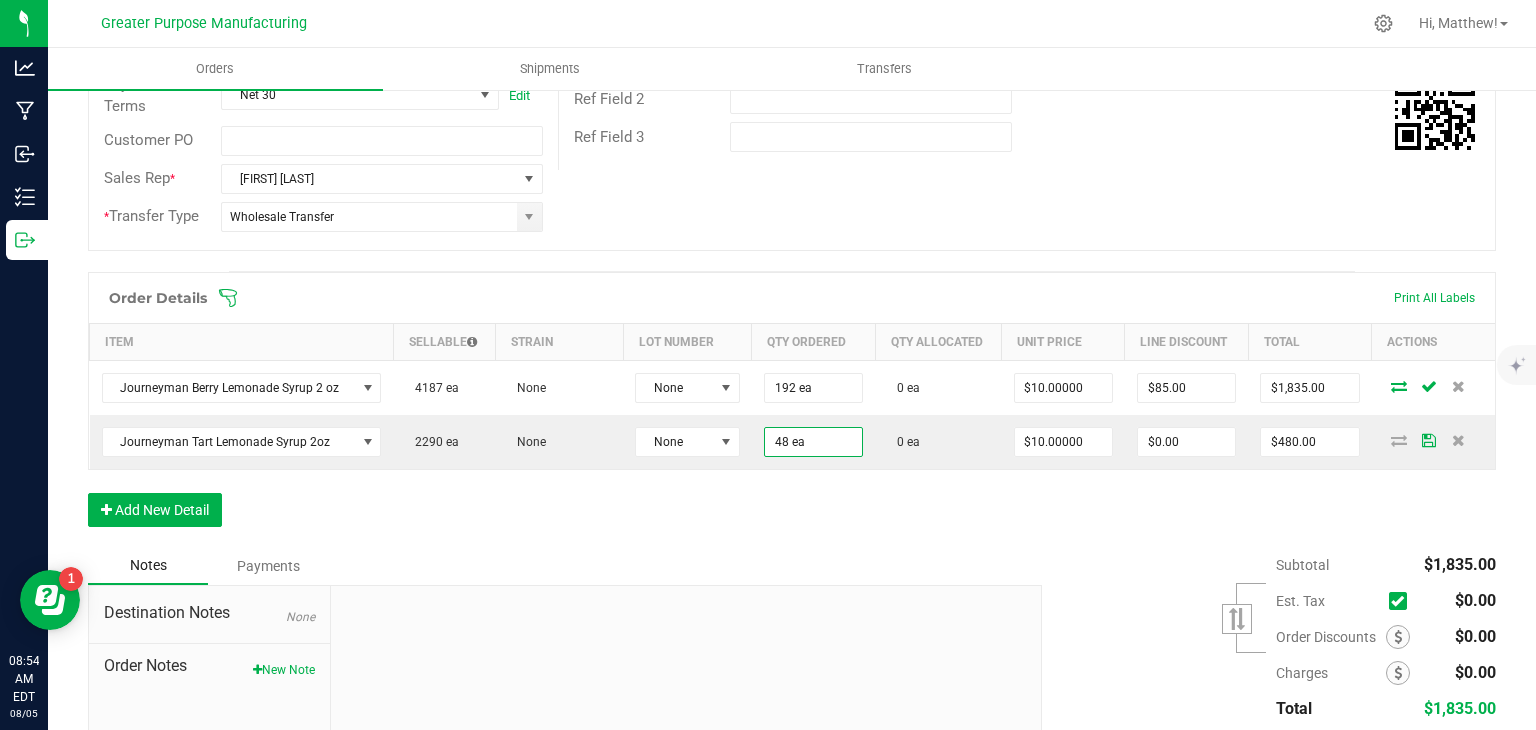 click on "Order Details Print All Labels Item  Sellable  Strain  Lot Number  Qty Ordered Qty Allocated Unit Price Line Discount Total Actions Journeyman Berry Lemonade Syrup 2 oz  4187 ea   None  None 192 ea  0 ea  $10.00000 $85.00 $1,835.00 Journeyman Tart Lemonade Syrup 2oz  2290 ea   None  None 48 ea  0 ea  $10.00000 $0.00 $480.00
Add New Detail" at bounding box center (792, 409) 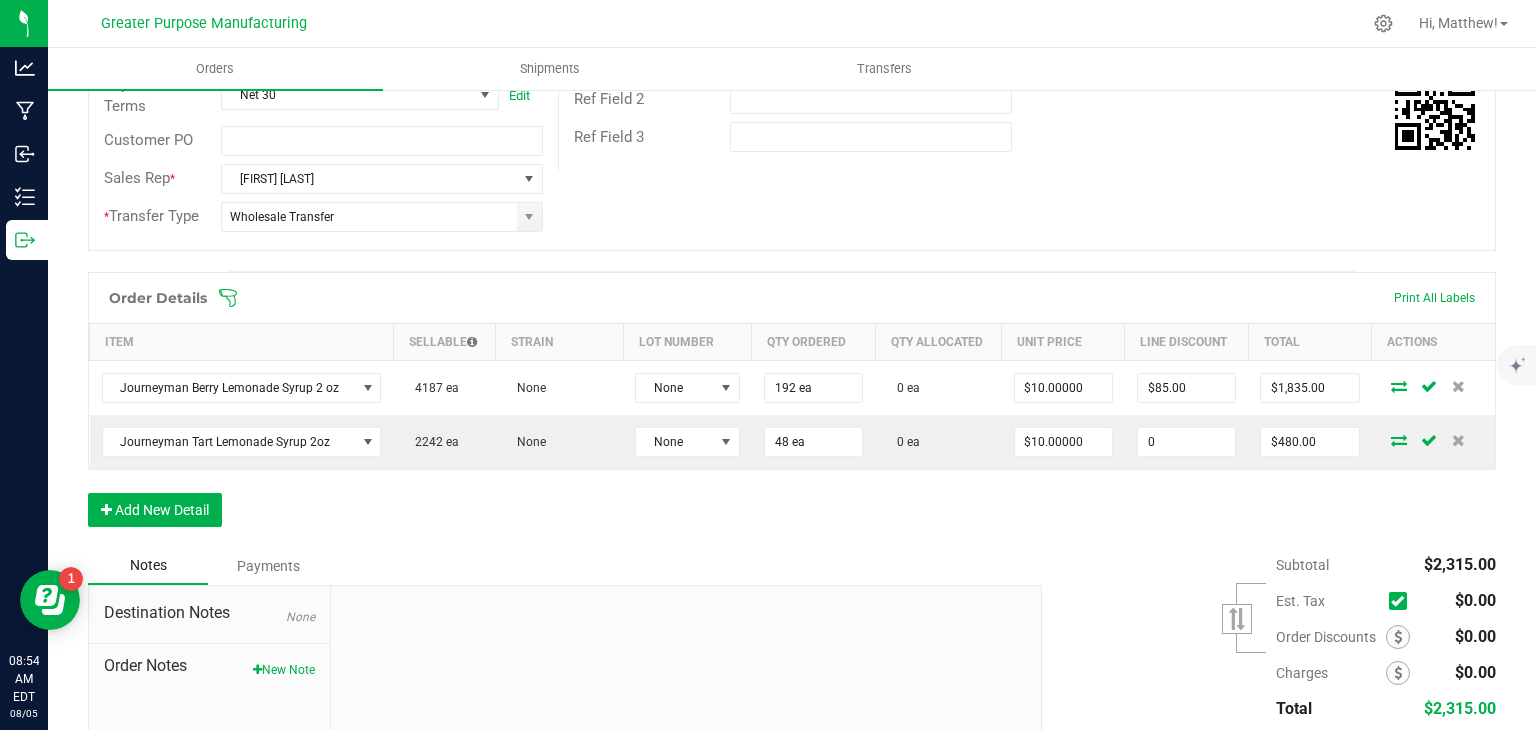 click on "0" at bounding box center [1186, 442] 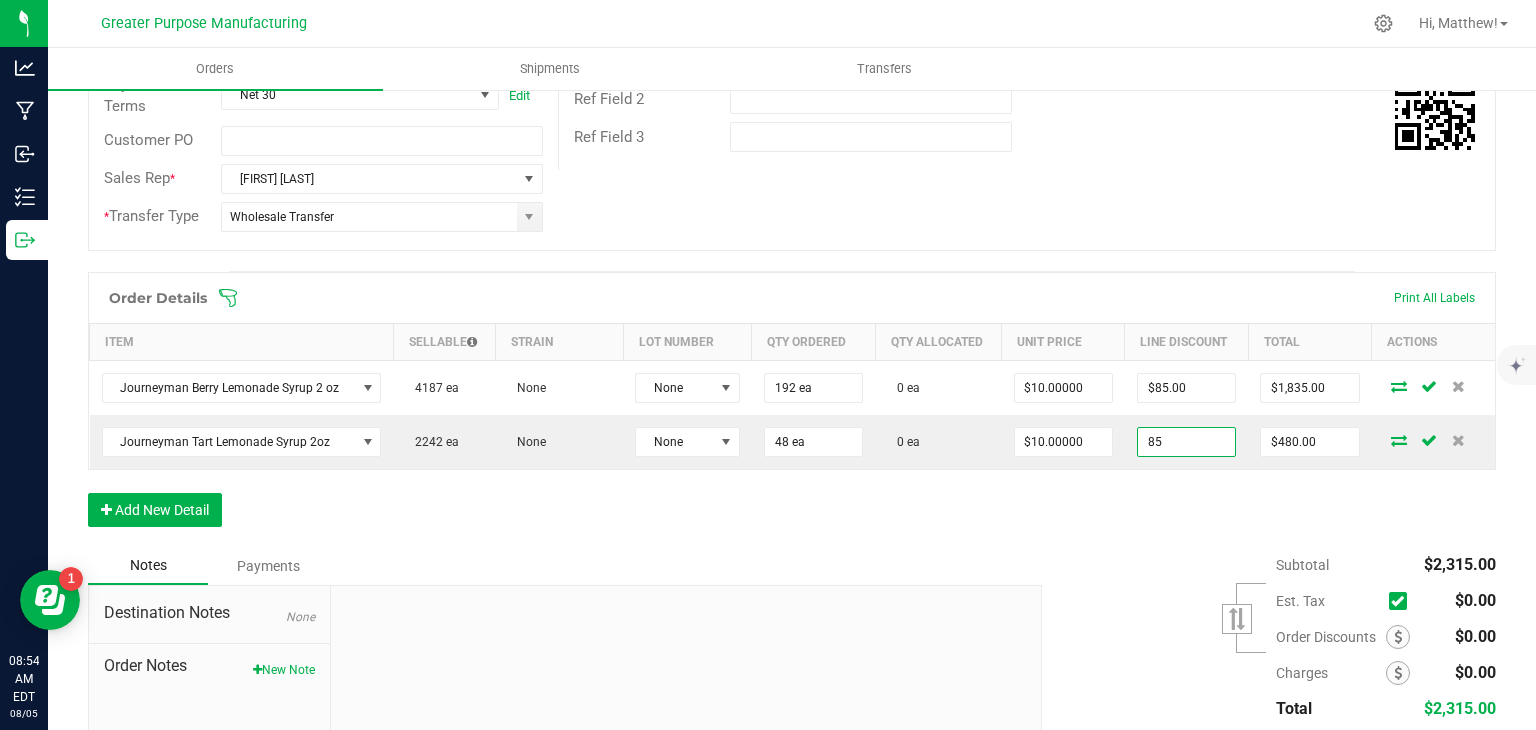 type on "$85.00" 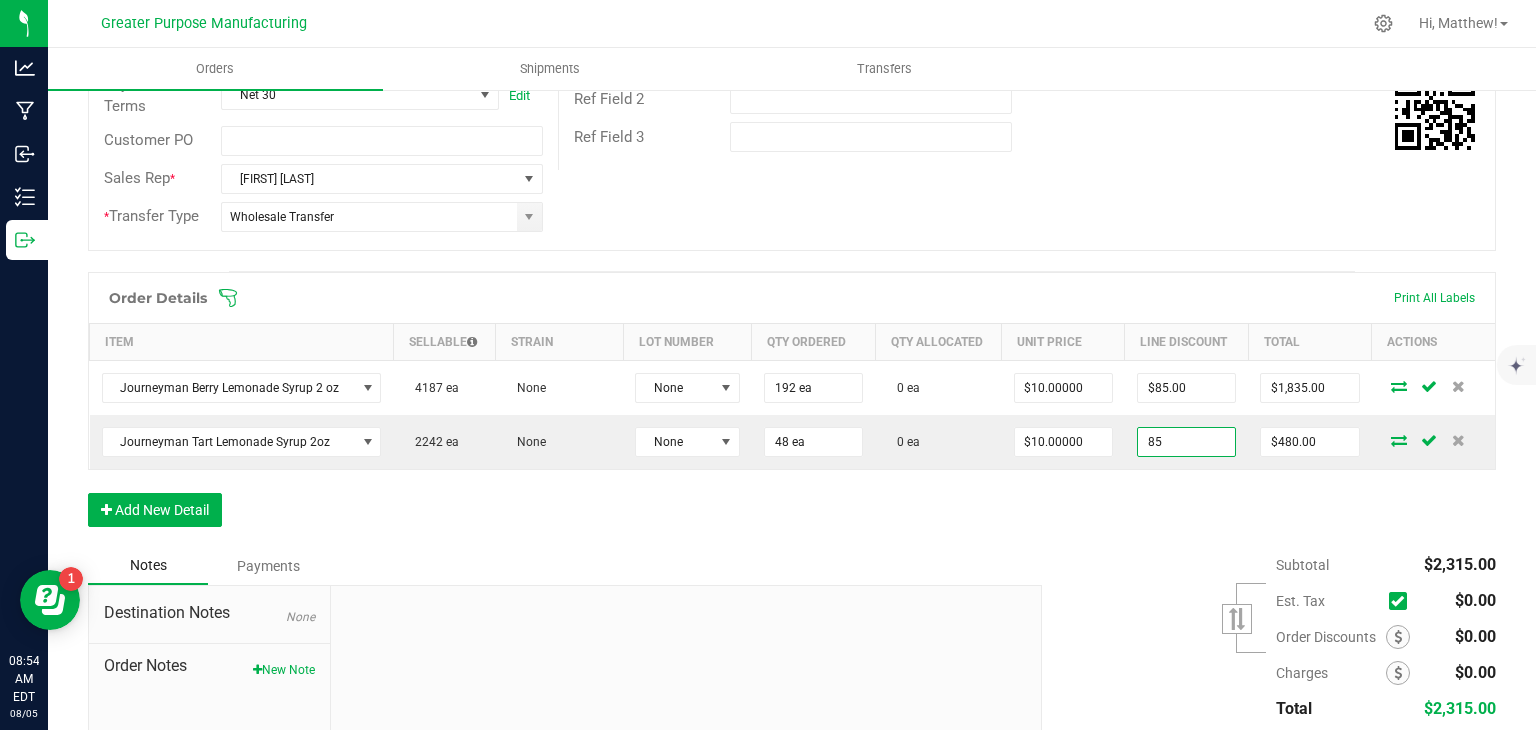 type on "$395.00" 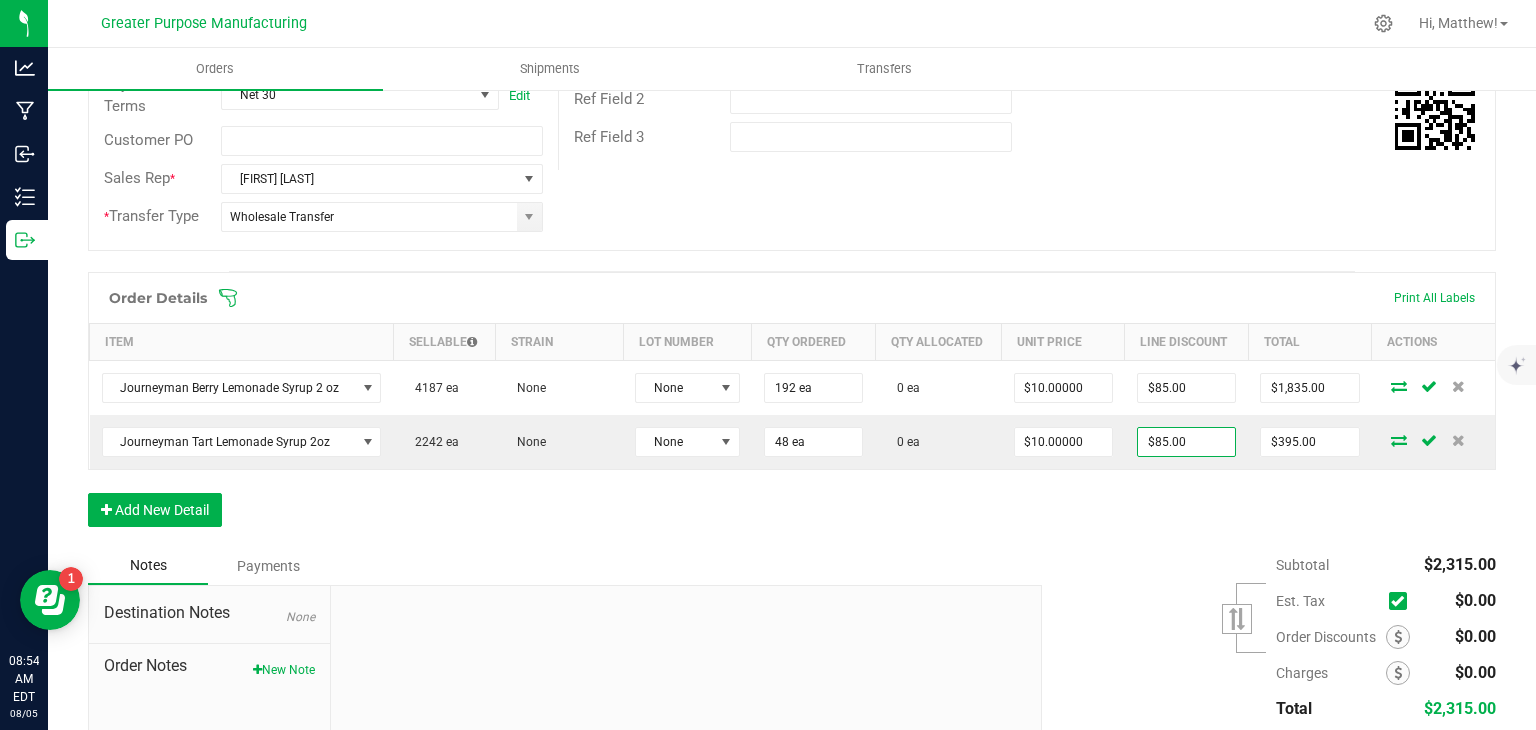 click on "Subtotal
$2,315.00
Est.  Tax" at bounding box center [1261, 673] 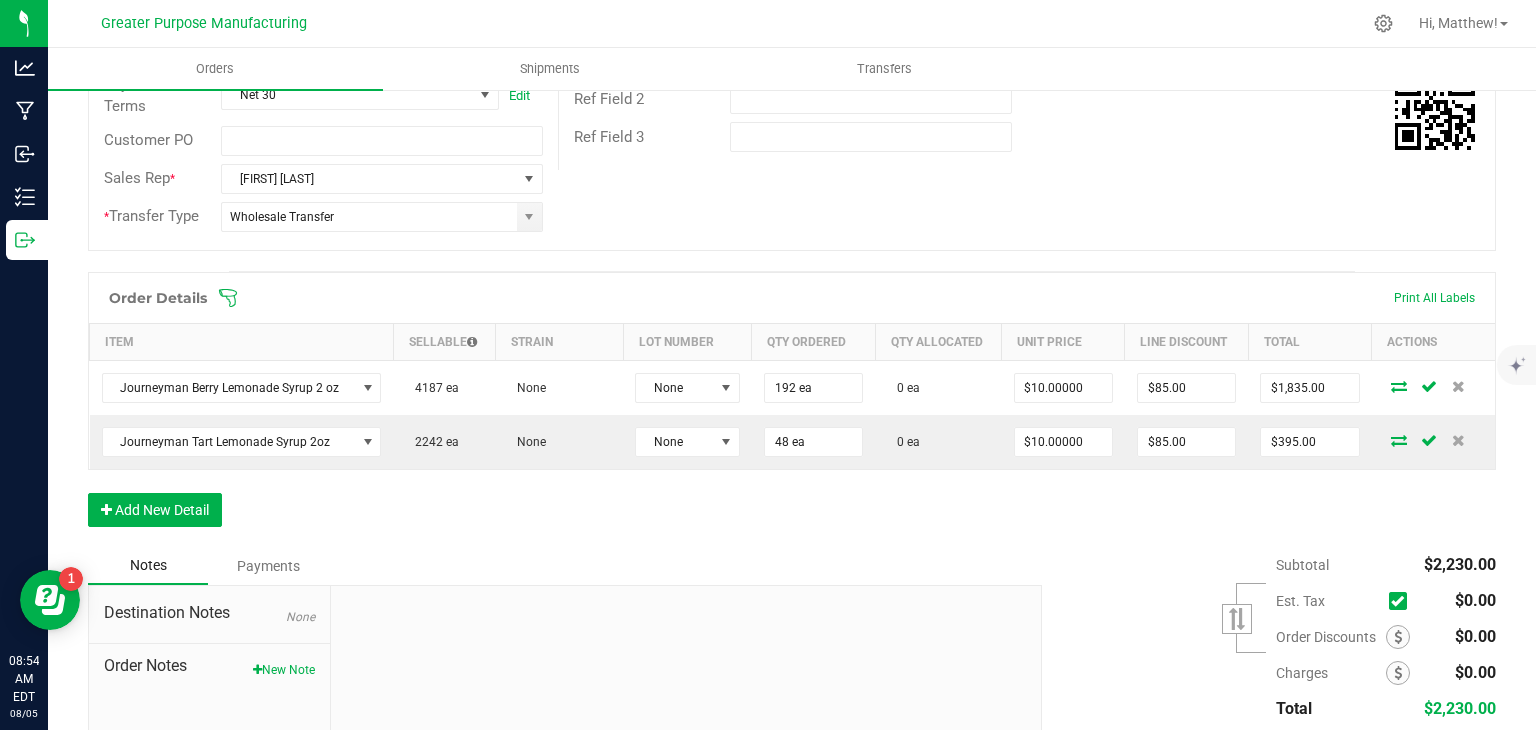 click at bounding box center [1399, 440] 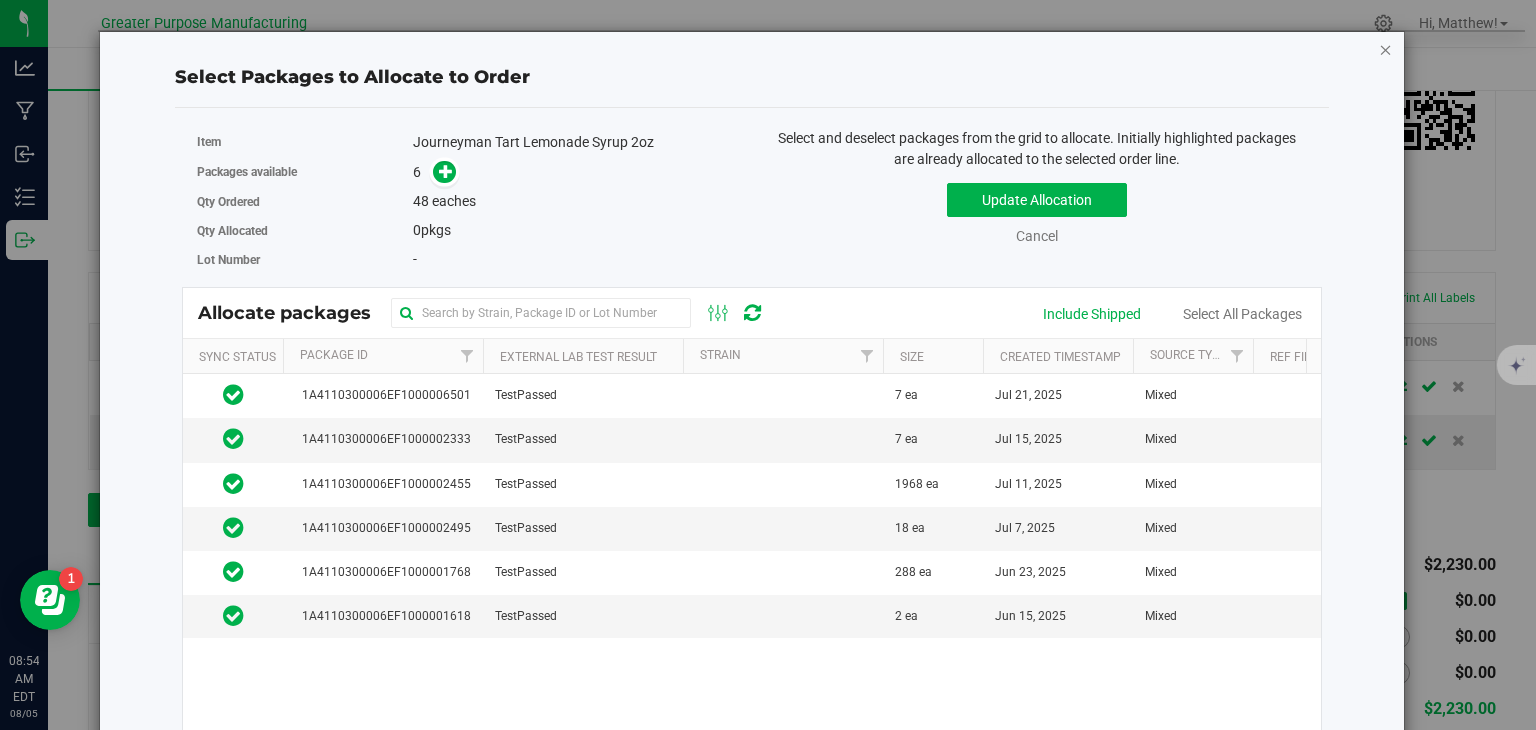 click at bounding box center (1386, 49) 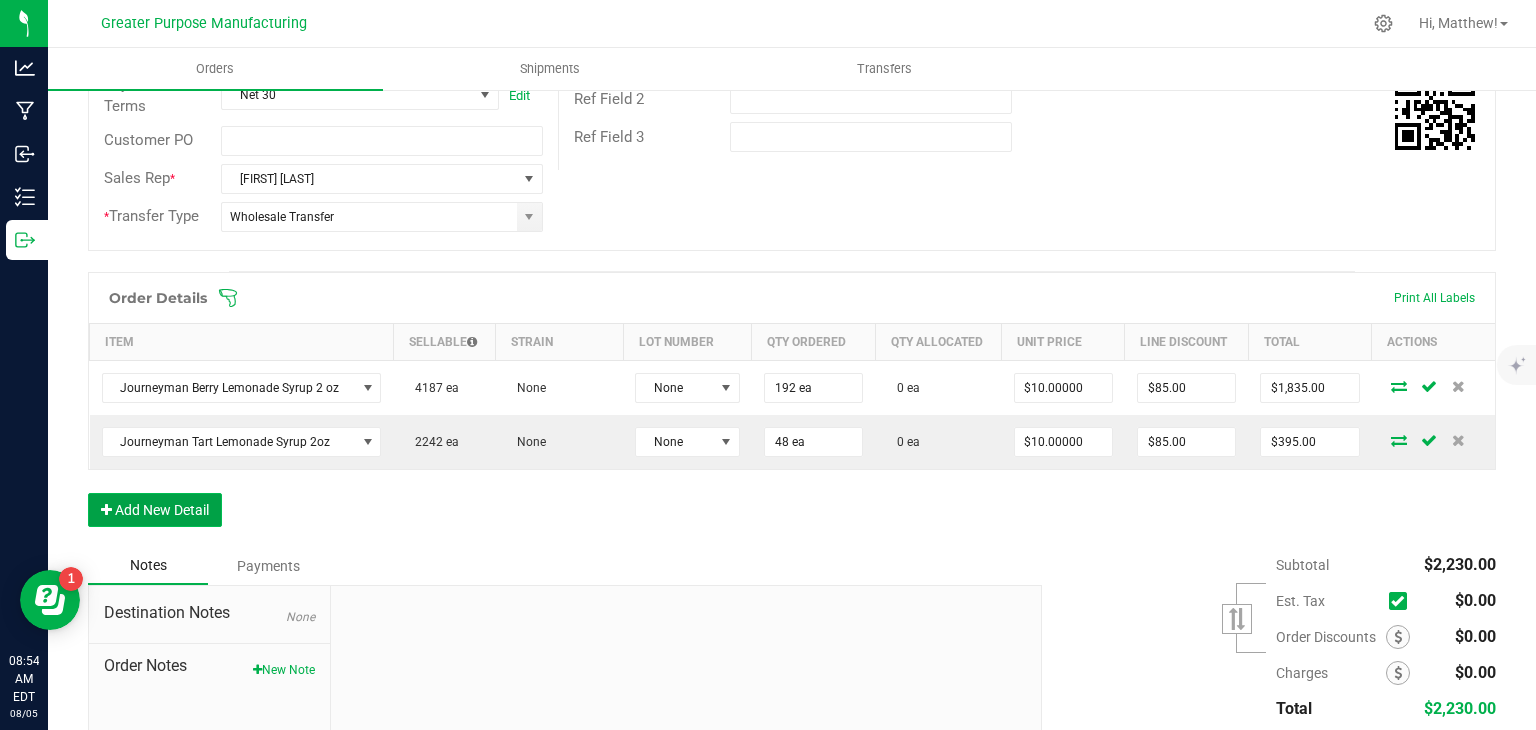click on "Add New Detail" at bounding box center (155, 510) 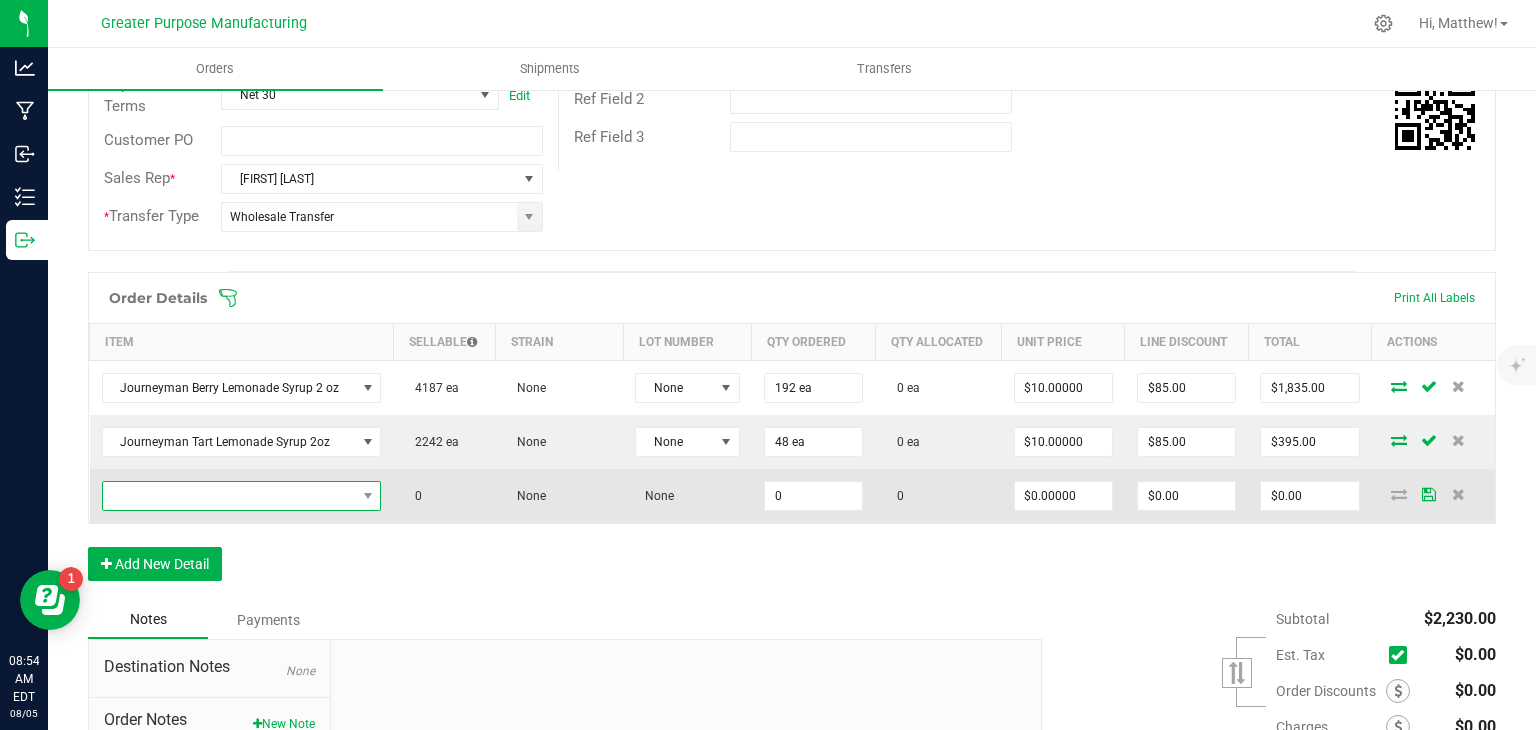 click at bounding box center (229, 496) 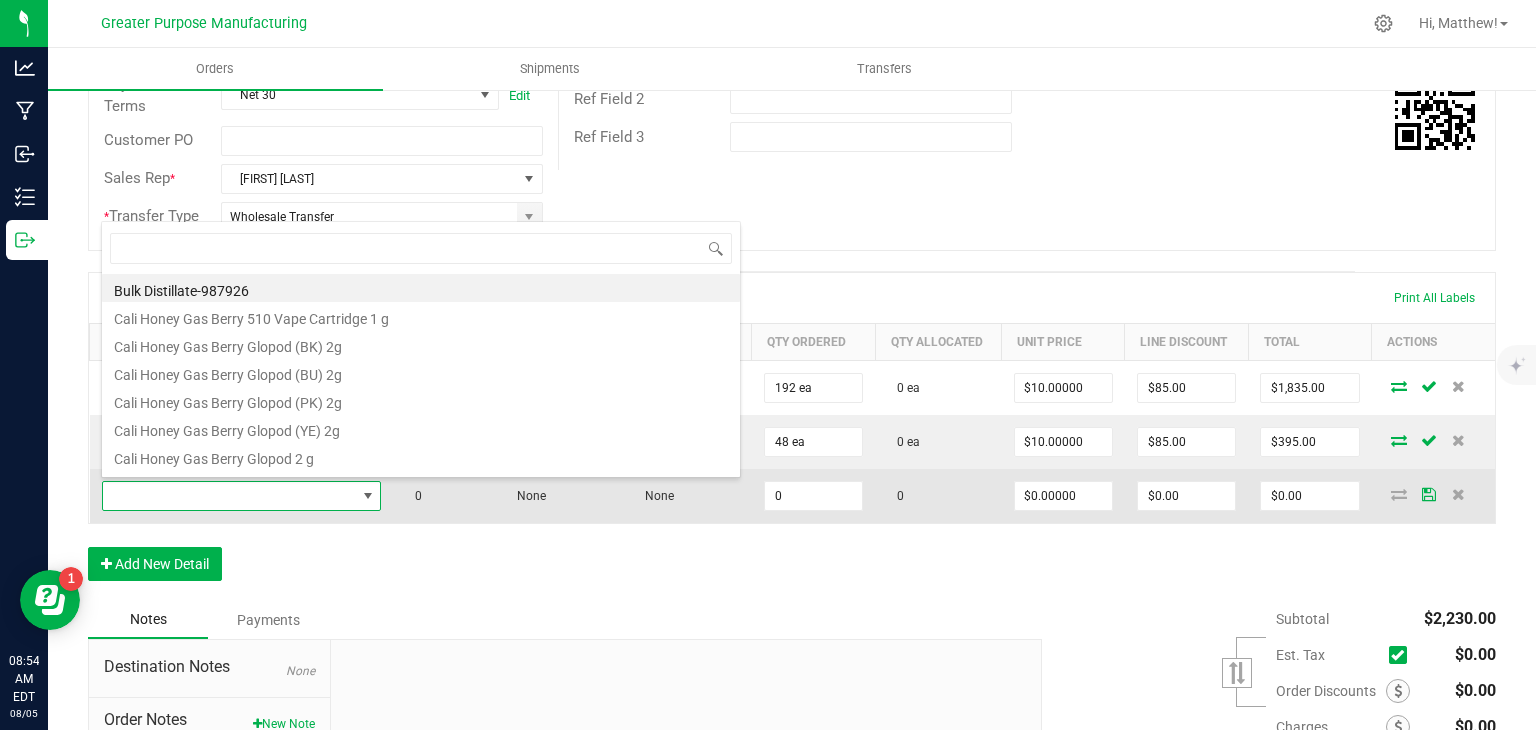 scroll, scrollTop: 99970, scrollLeft: 99727, axis: both 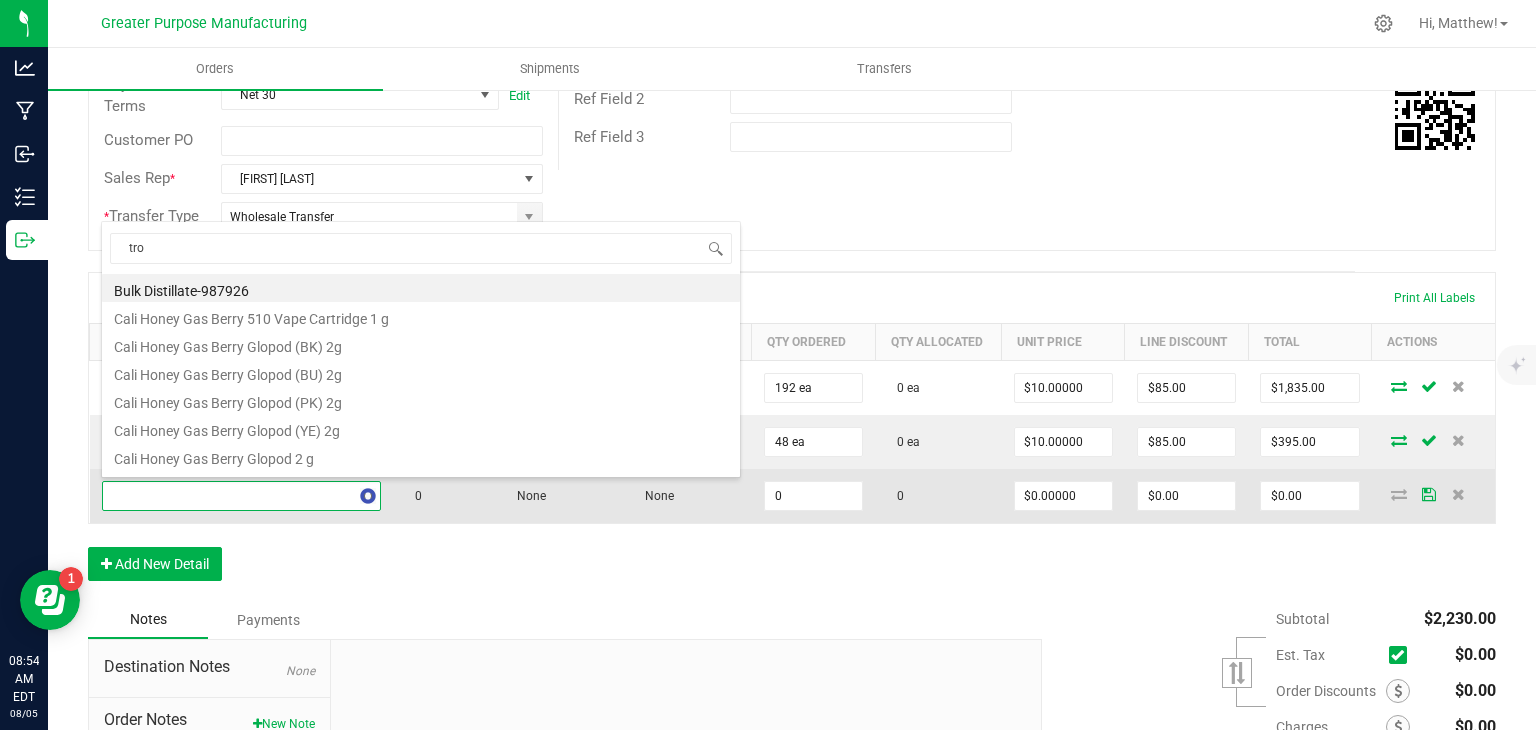 type on "trop" 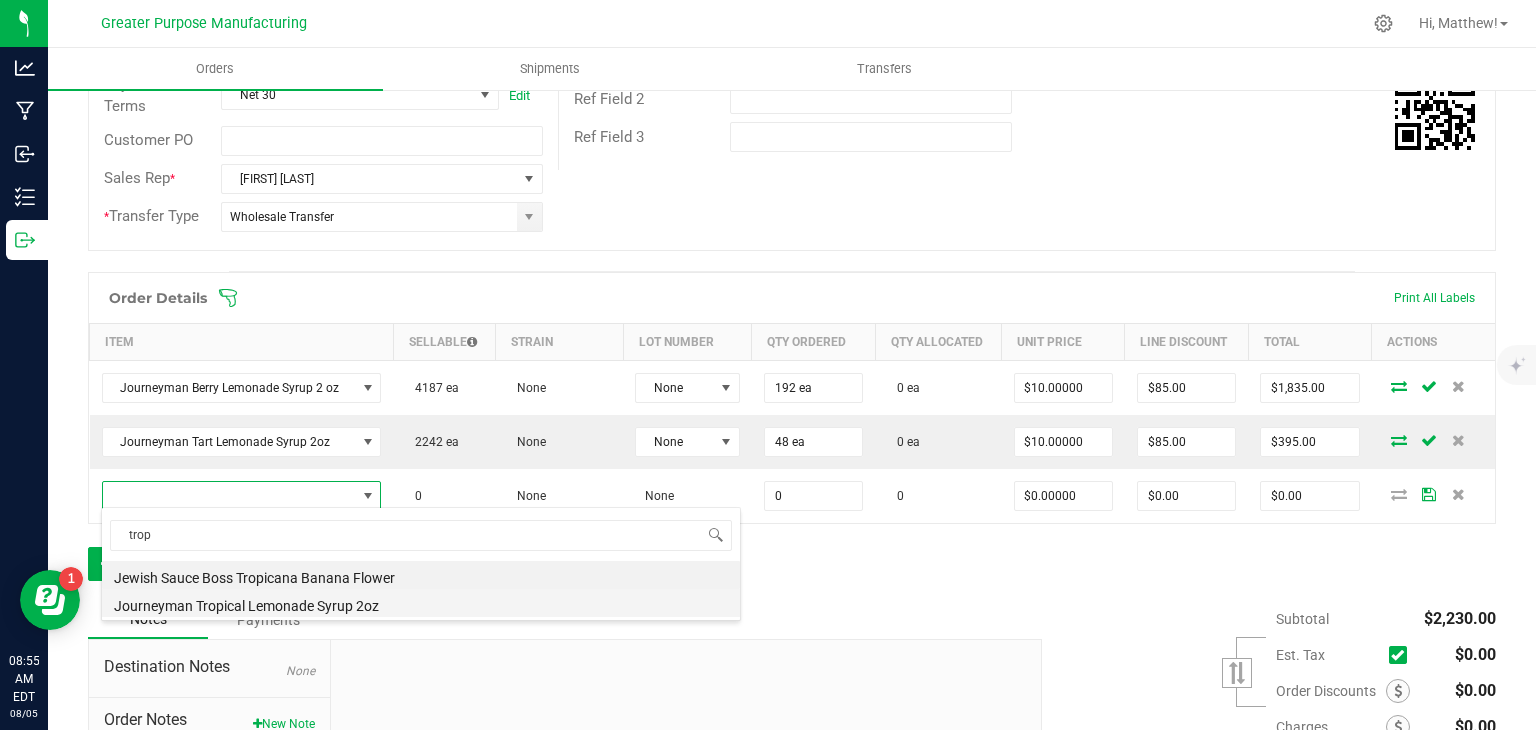 click on "Journeyman Tropical Lemonade Syrup 2oz" at bounding box center [421, 603] 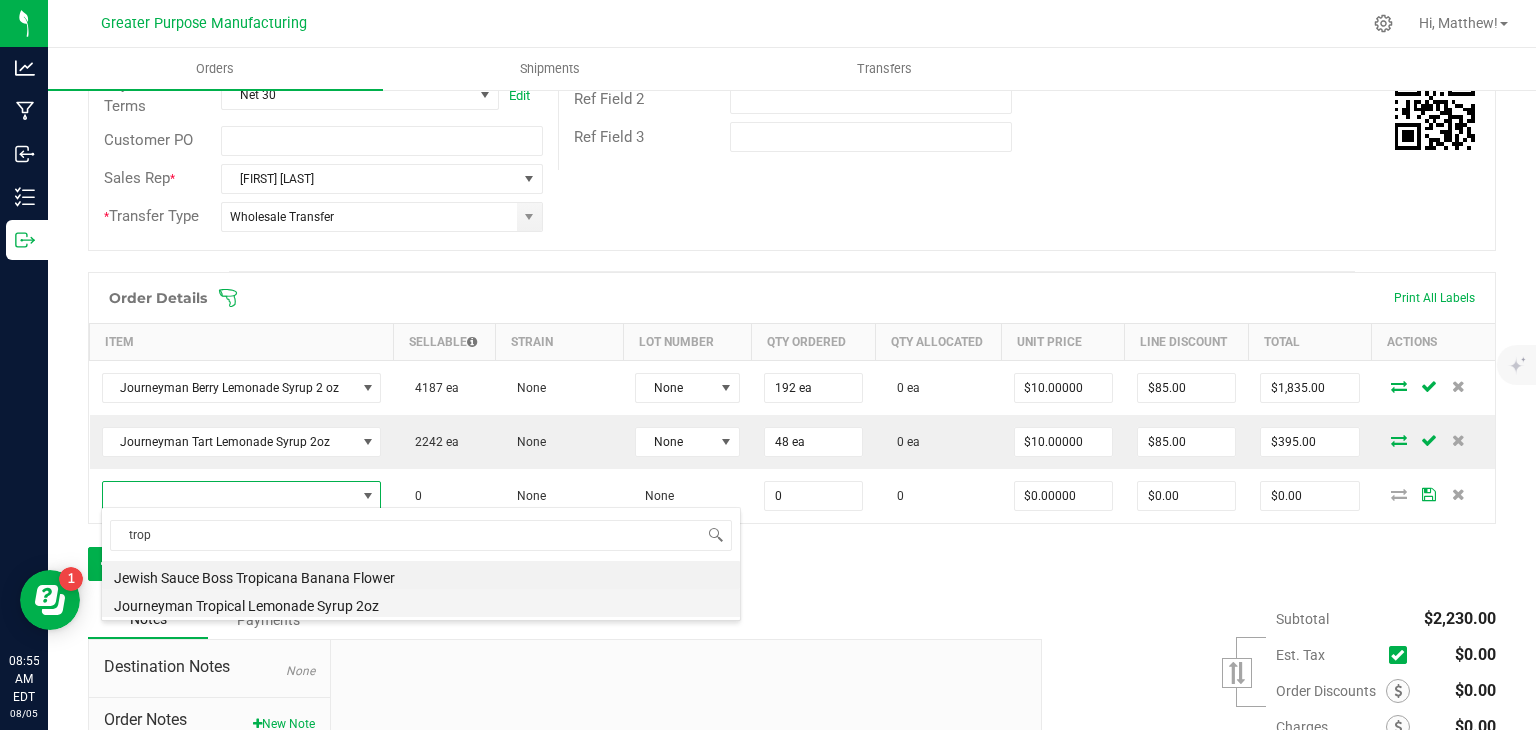 type on "0 ea" 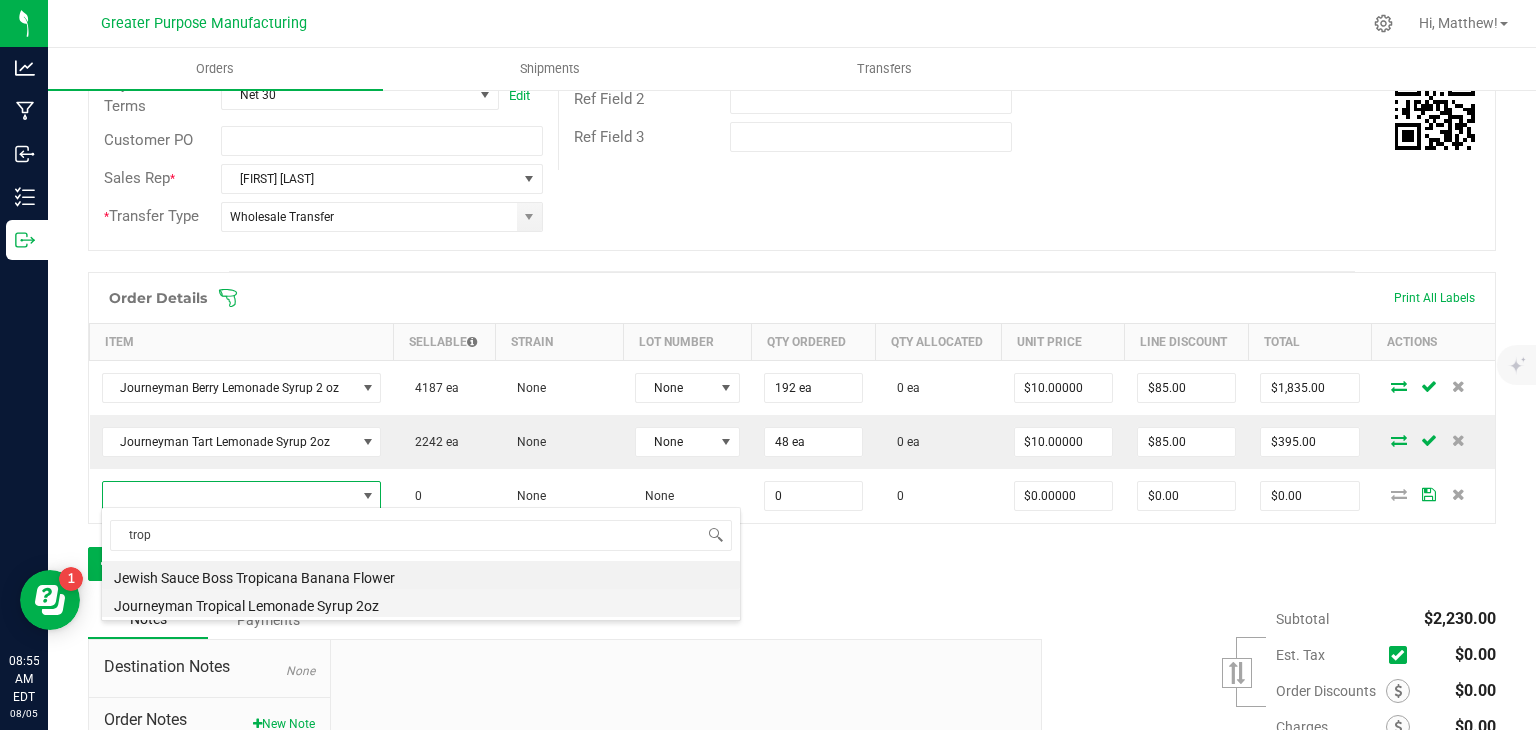 type on "$10.00000" 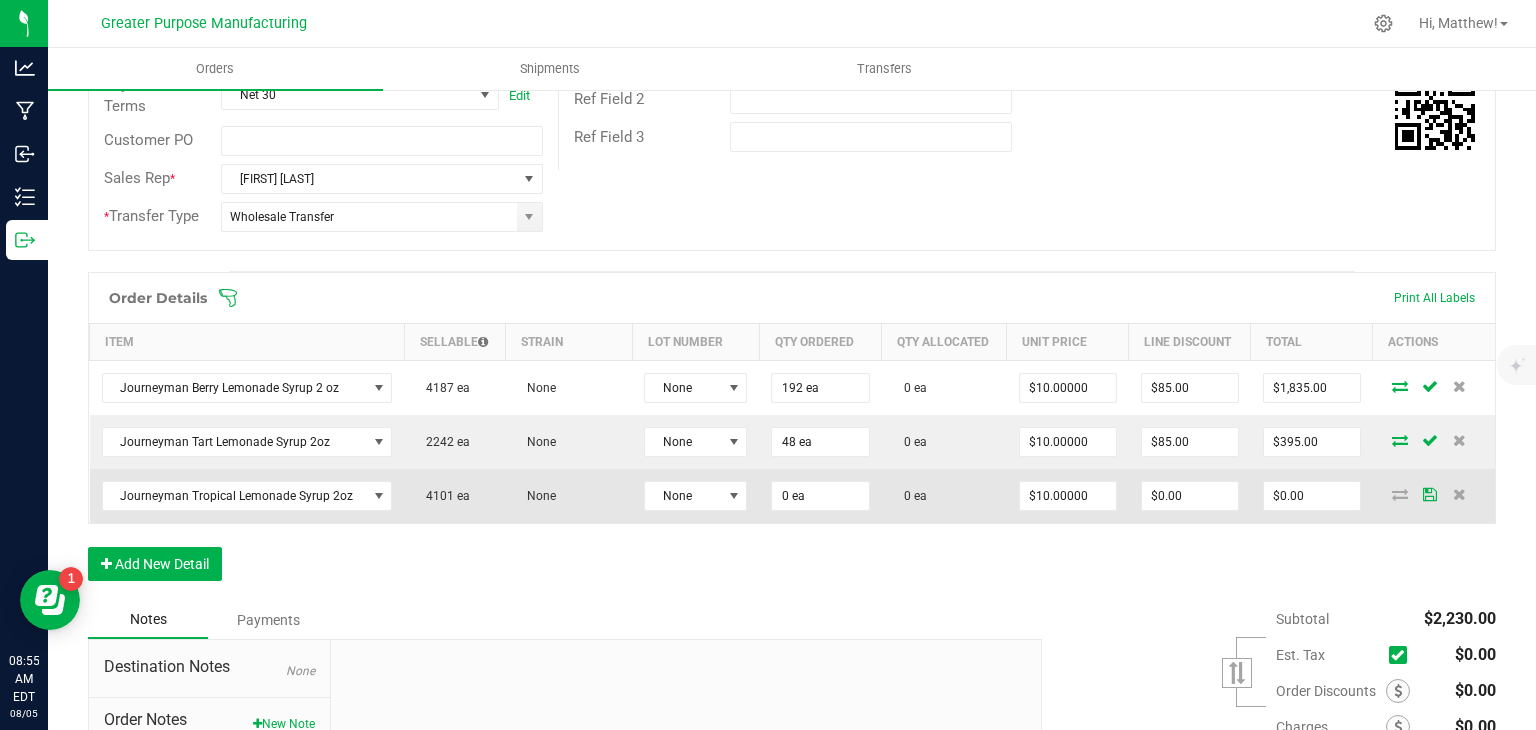 click on "0 ea" at bounding box center [820, 496] 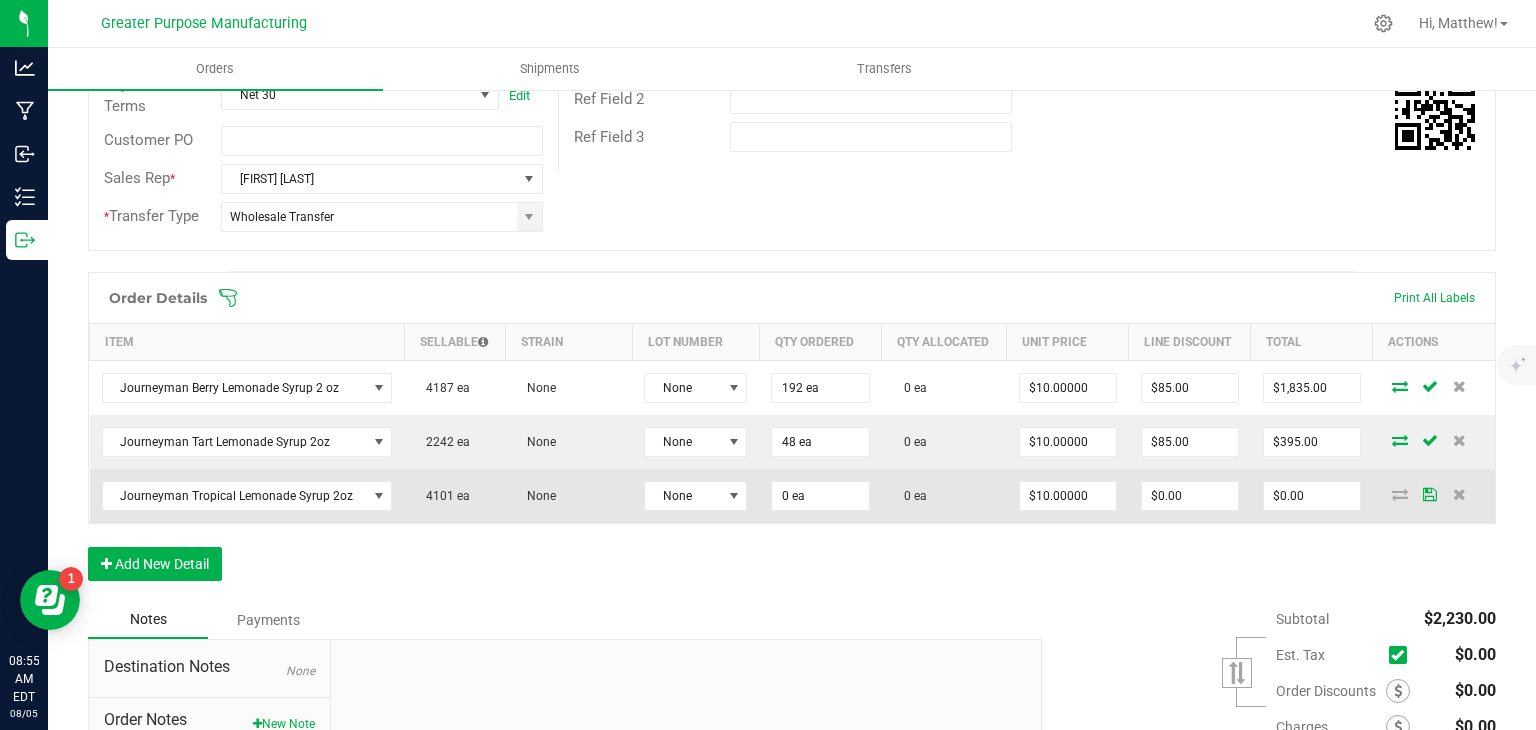 click on "0 ea" at bounding box center [820, 496] 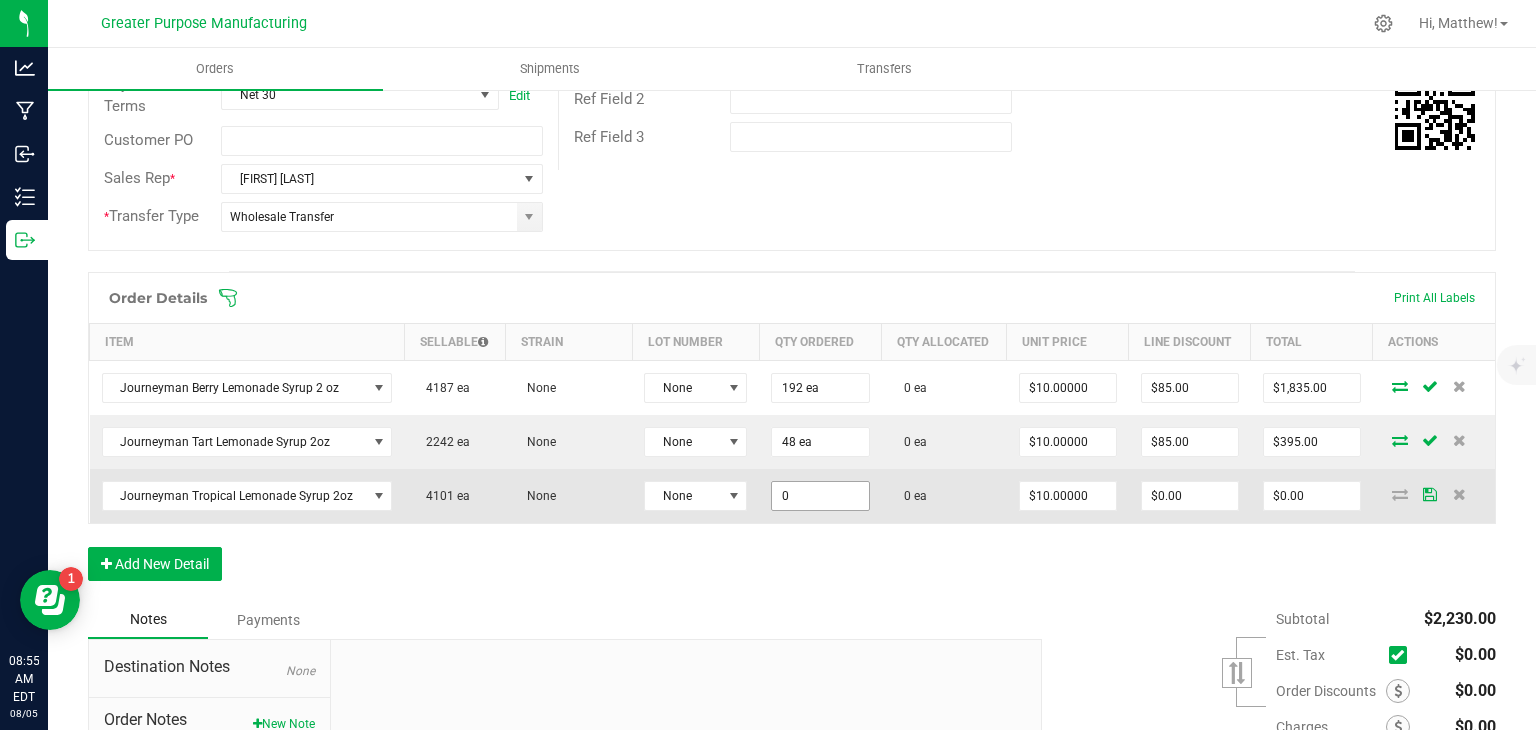 click on "0" at bounding box center [820, 496] 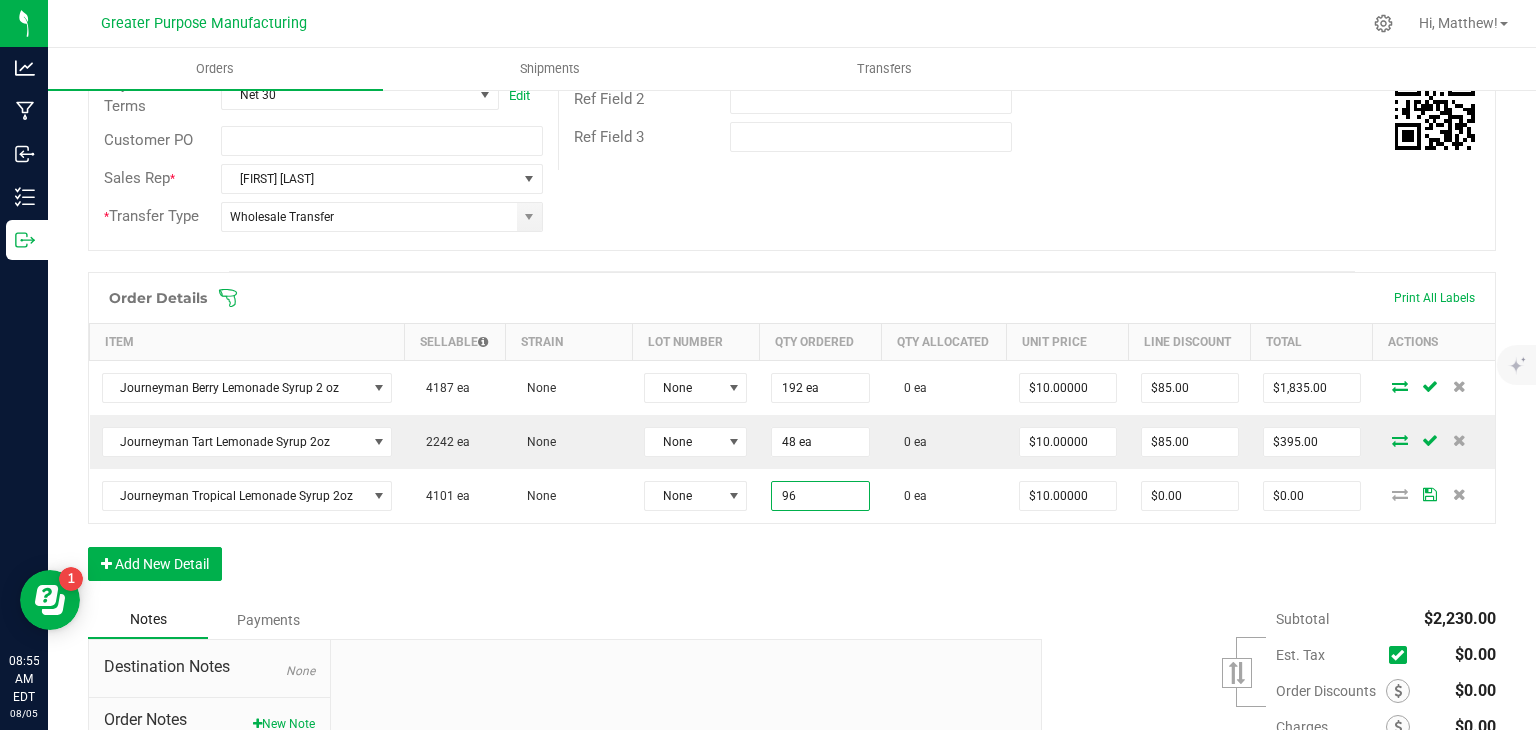 type on "96 ea" 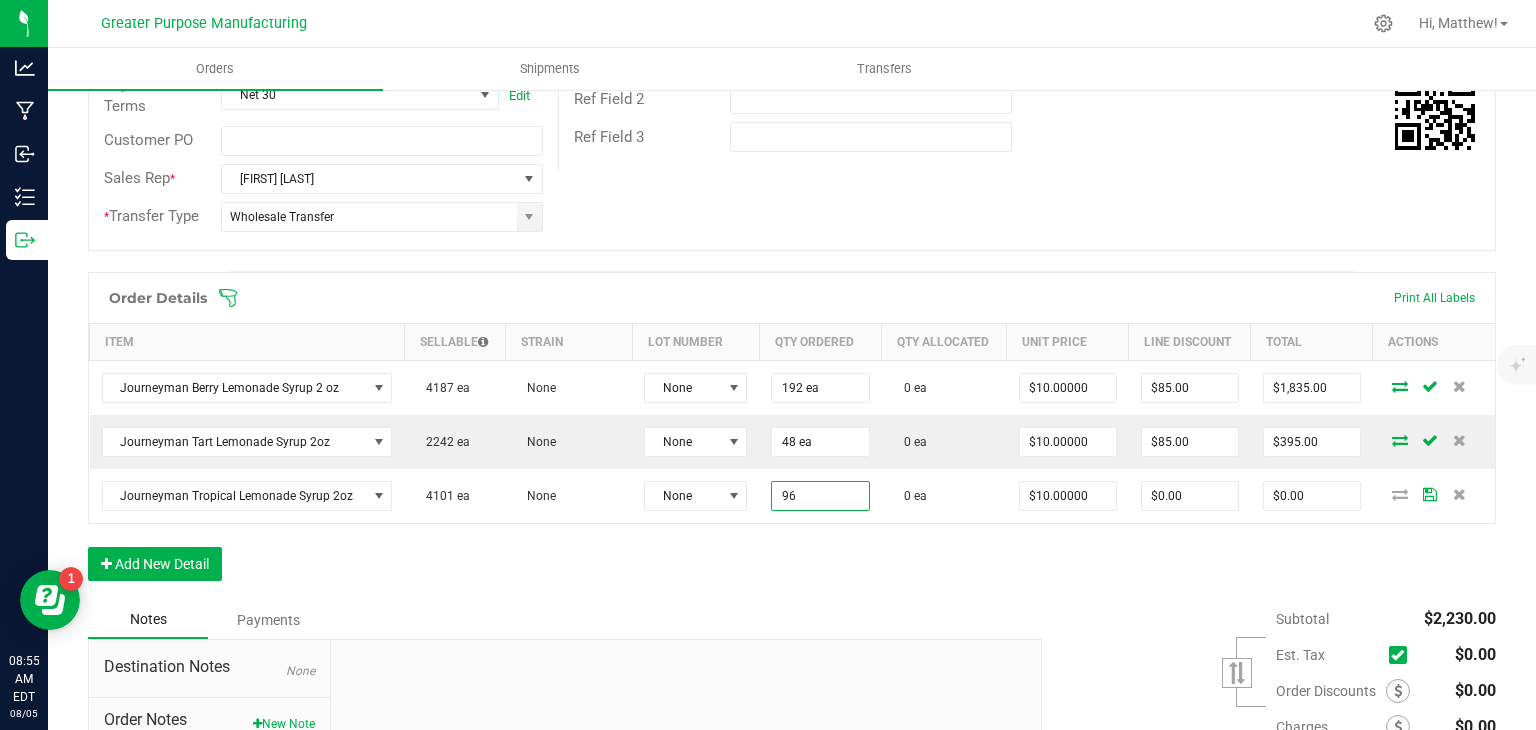 type on "$960.00" 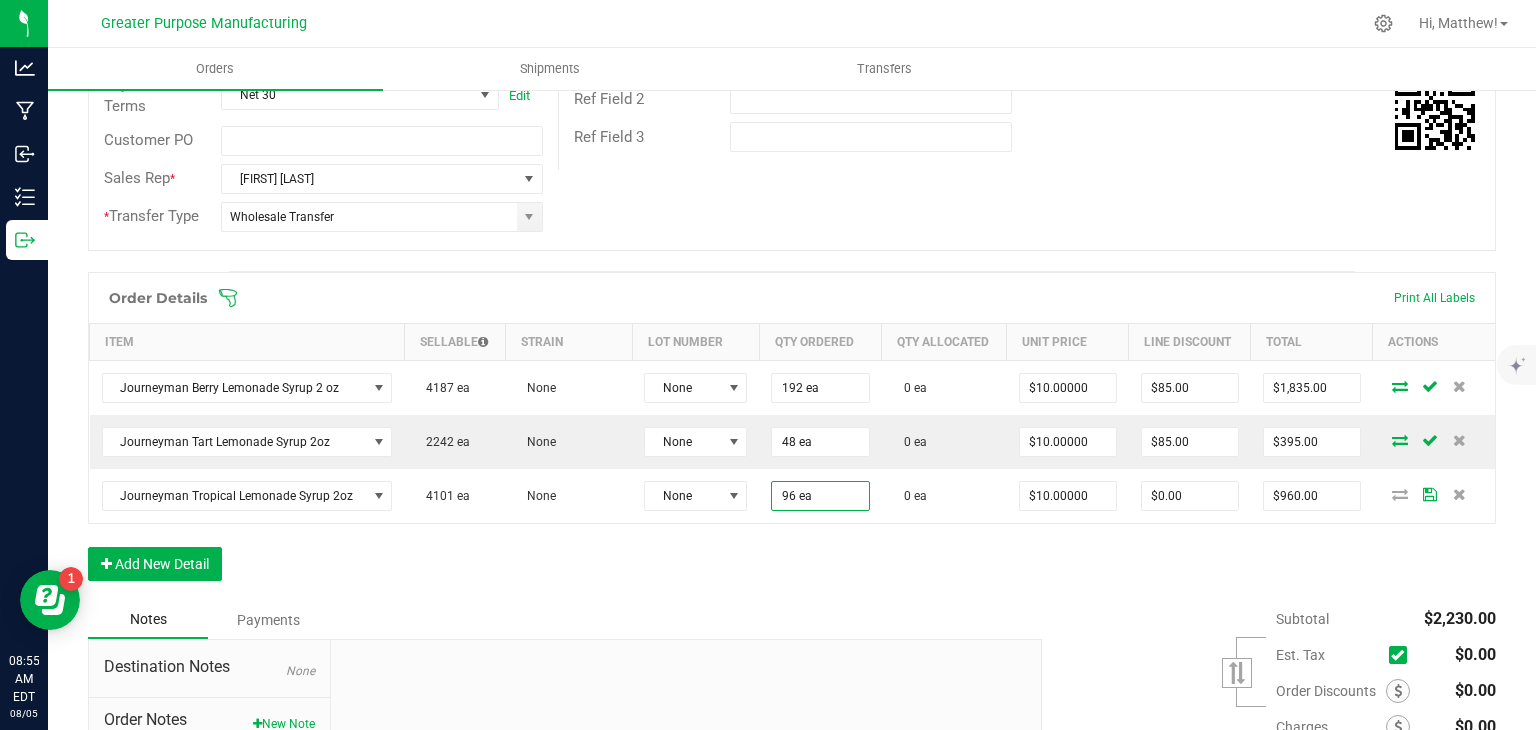 click on "Order Details Print All Labels Item  Sellable  Strain  Lot Number  Qty Ordered Qty Allocated Unit Price Line Discount Total Actions Journeyman Berry Lemonade Syrup 2 oz  4187 ea   None  None 192 ea  0 ea  $10.00000 $85.00 $1,835.00 Journeyman Tart Lemonade Syrup 2oz  2242 ea   None  None 48 ea  0 ea  $10.00000 $85.00 $395.00 Journeyman Tropical Lemonade Syrup 2oz  4101 ea   None  None 96 ea  0 ea  $10.00000 $0.00 $960.00
Add New Detail" at bounding box center (792, 436) 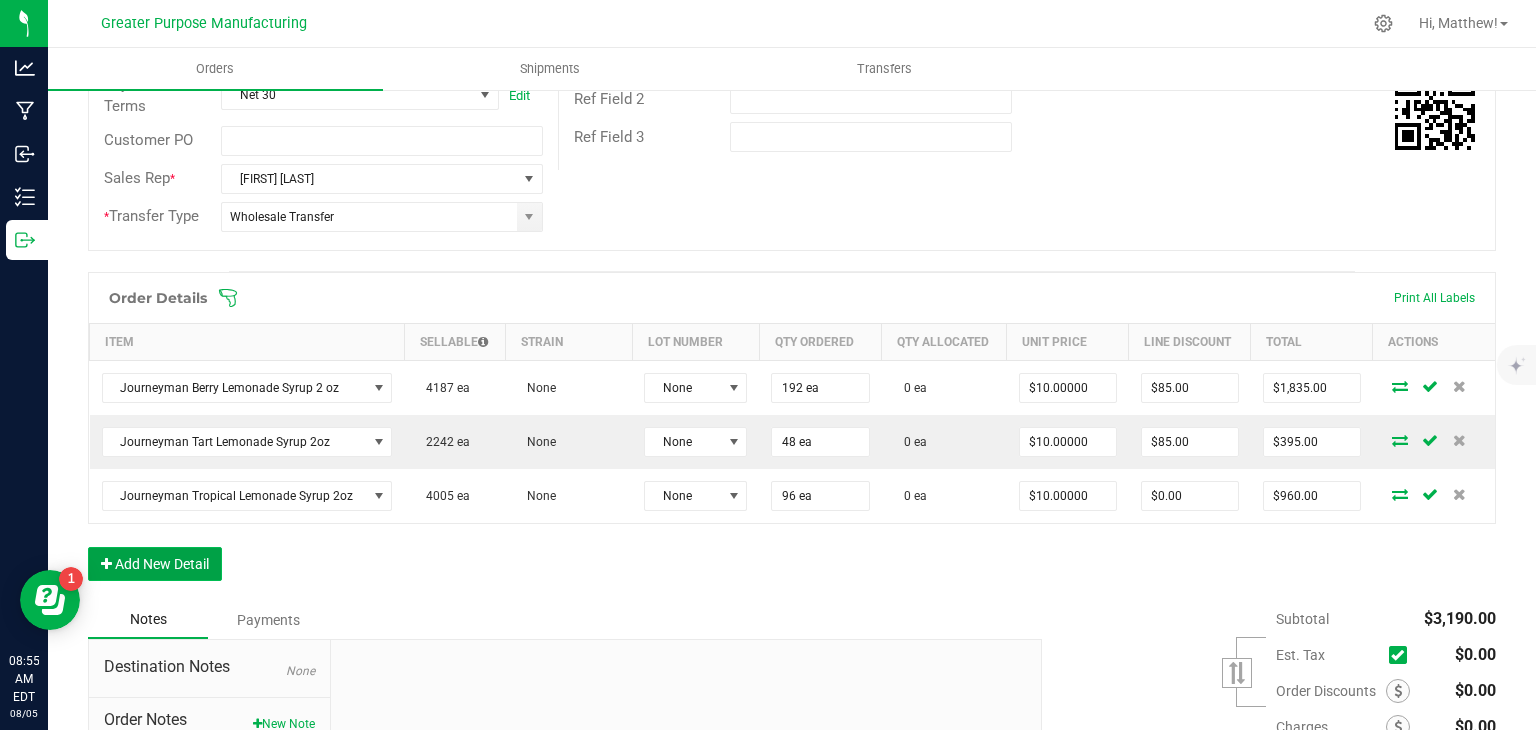 click on "Add New Detail" at bounding box center [155, 564] 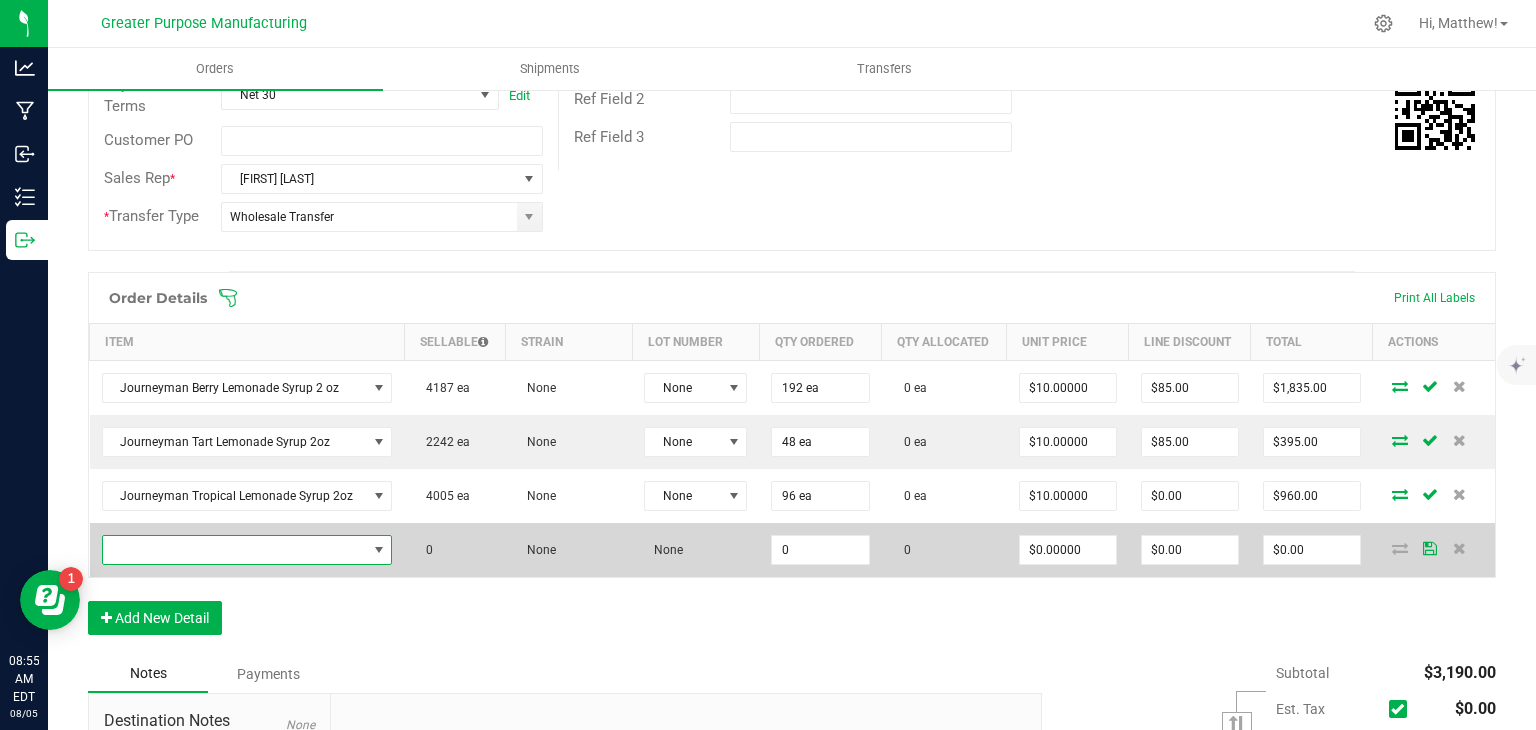 click at bounding box center (235, 550) 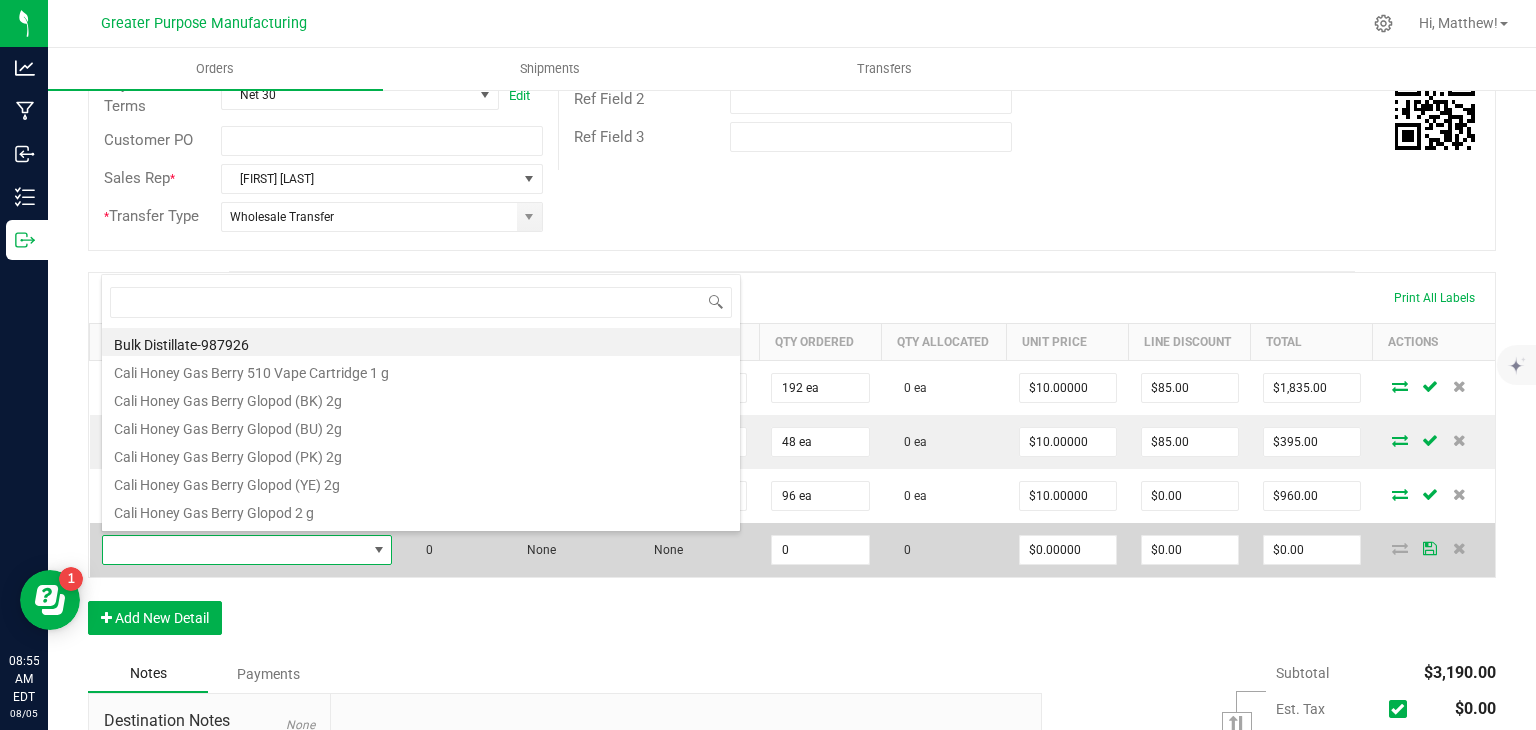 scroll, scrollTop: 99970, scrollLeft: 99717, axis: both 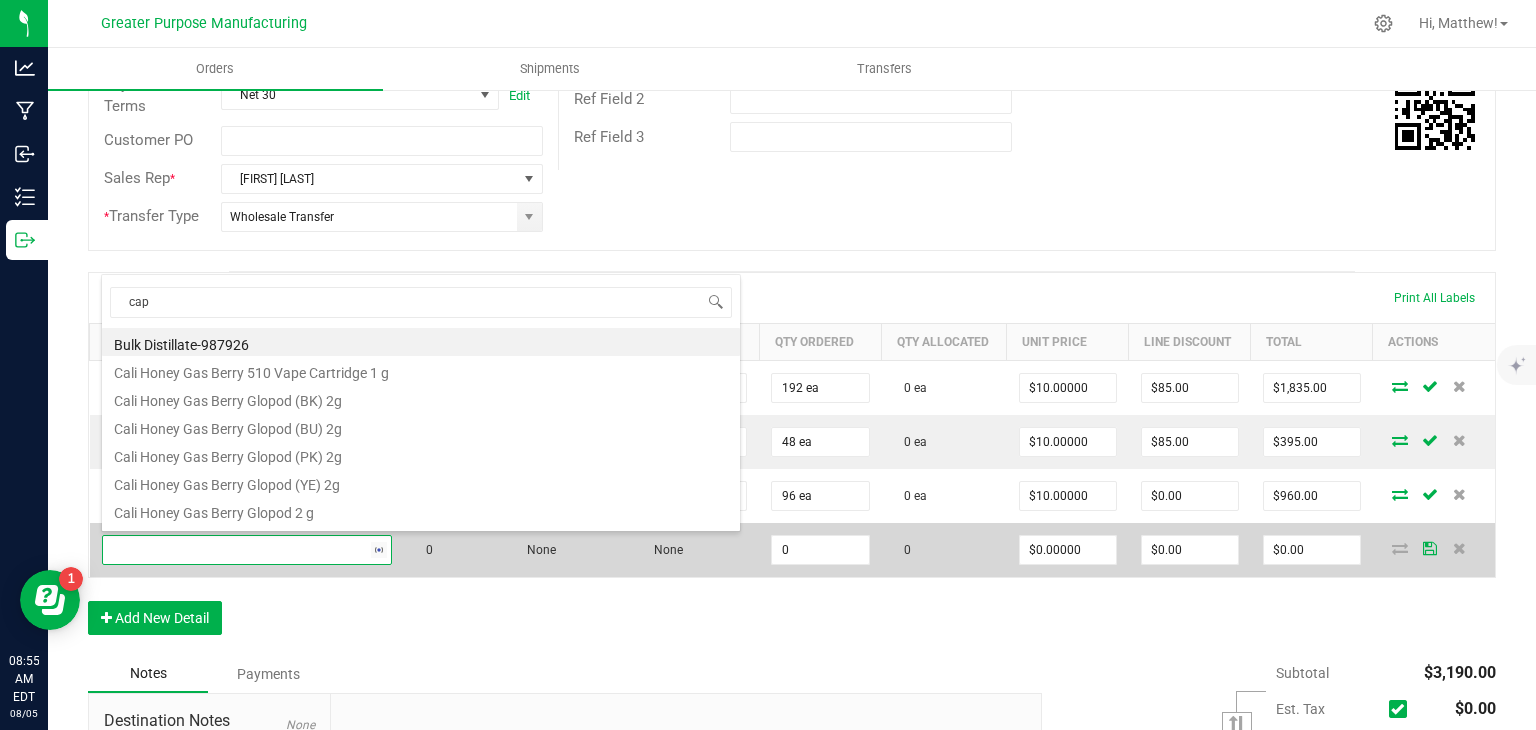 type on "caps" 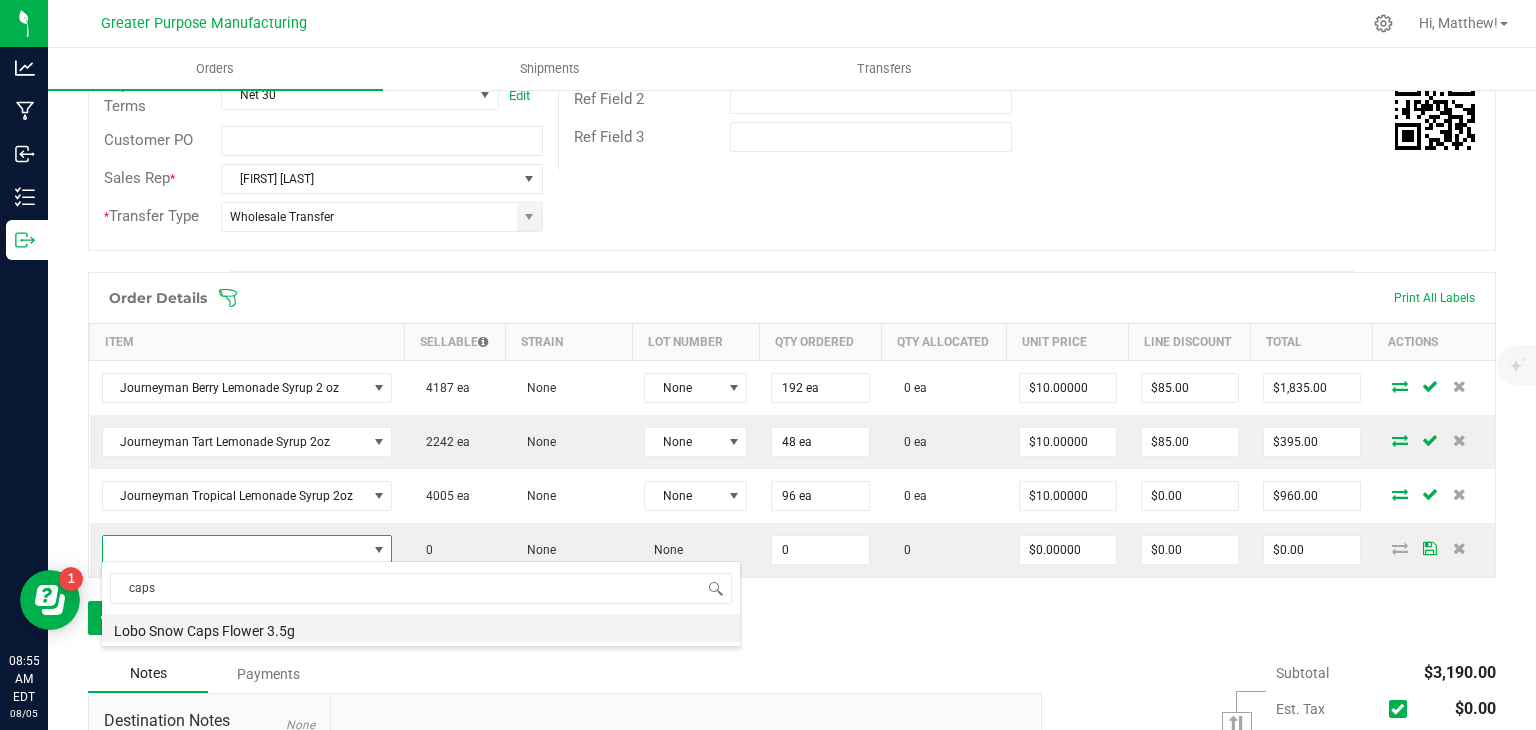 click on "Lobo Snow Caps Flower 3.5g" at bounding box center [421, 628] 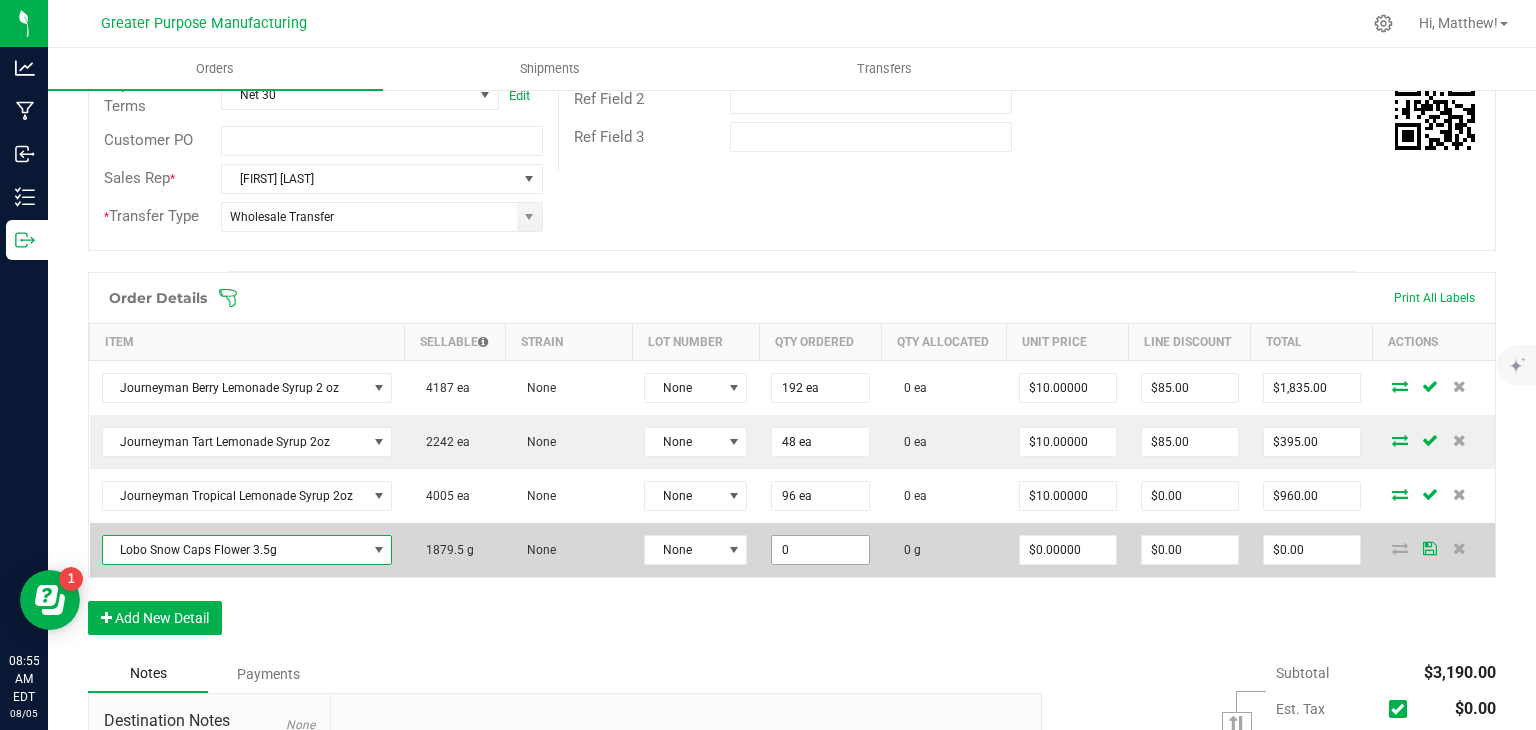 click on "0" at bounding box center (820, 550) 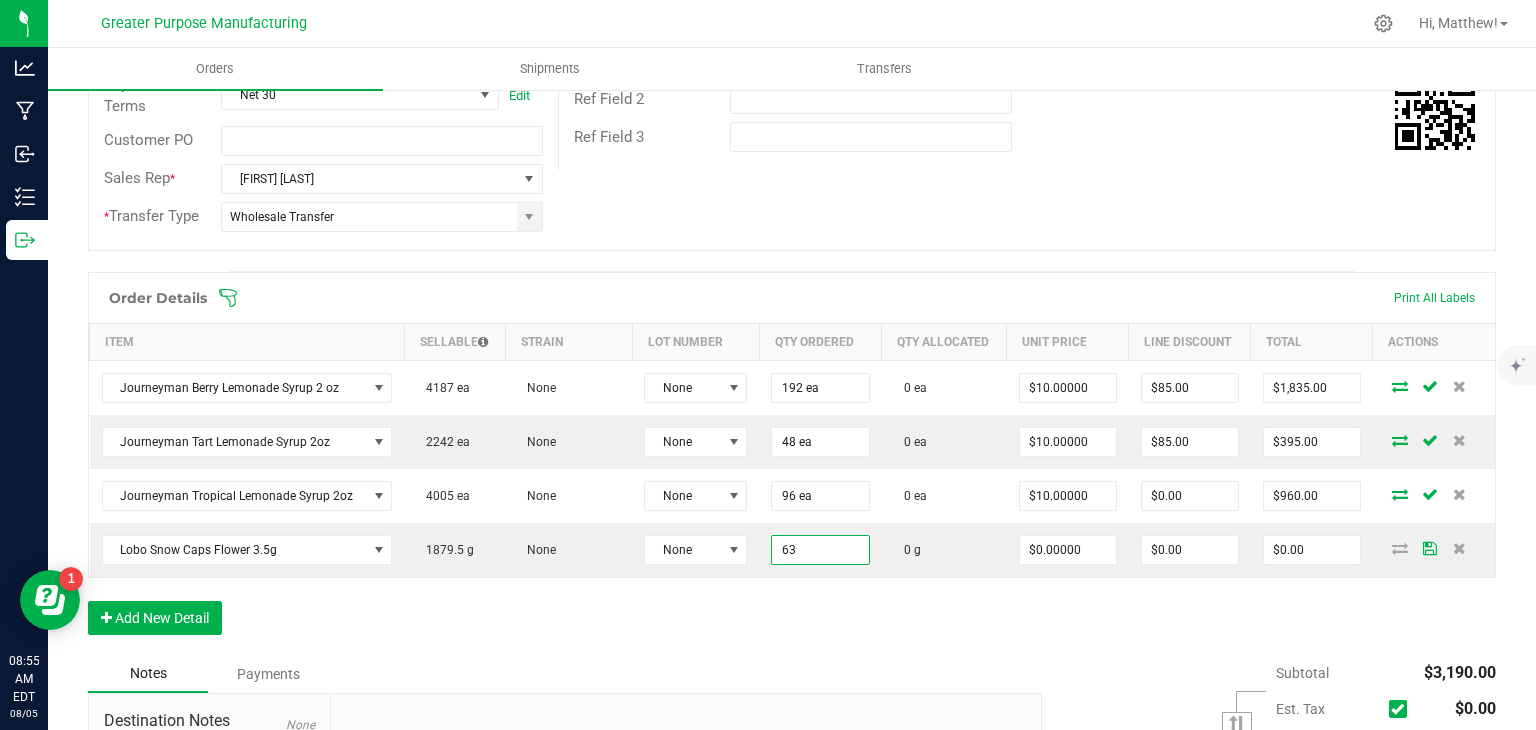 type on "63.0000 g" 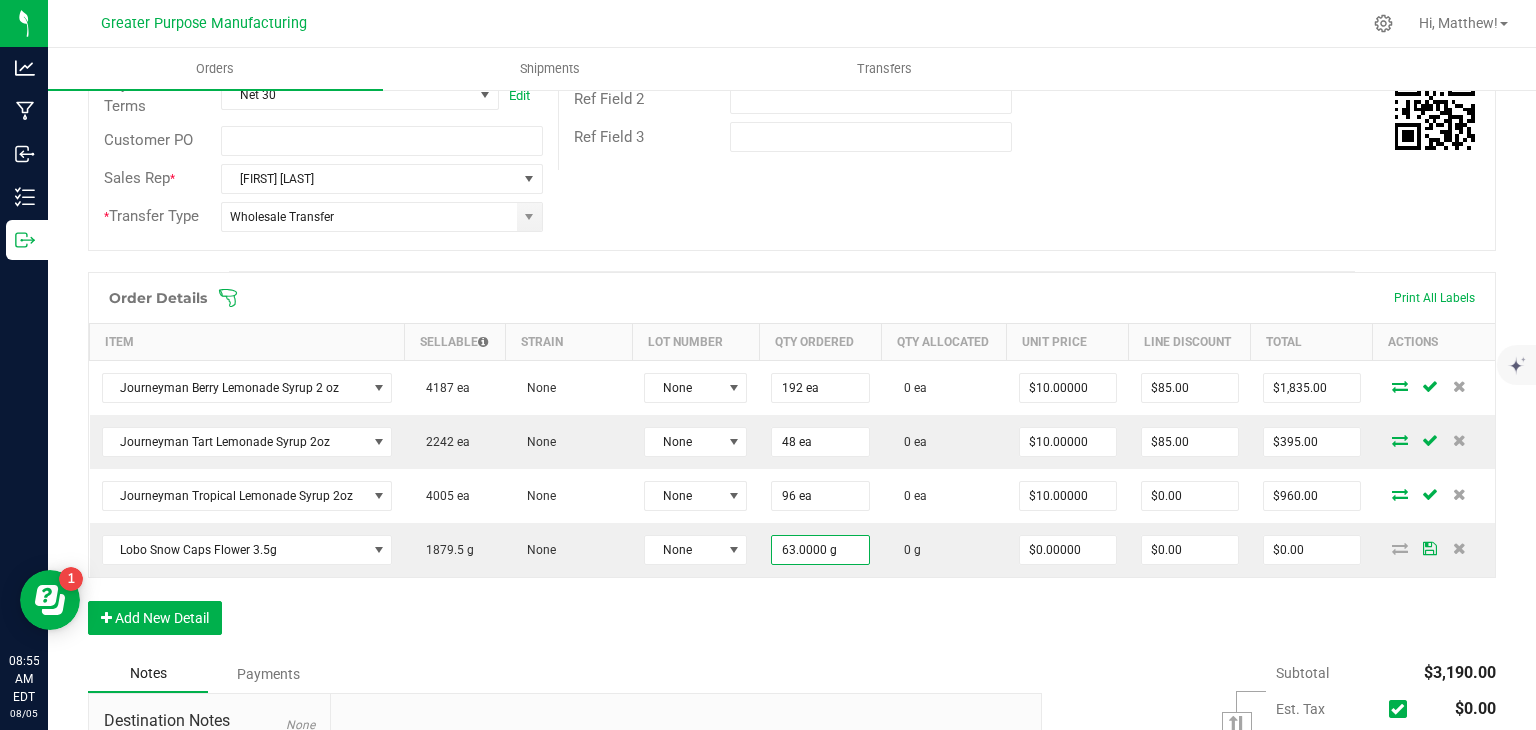 click on "Order Details Print All Labels Item  Sellable  Strain  Lot Number  Qty Ordered Qty Allocated Unit Price Line Discount Total Actions Journeyman Berry Lemonade Syrup 2 oz  4187 ea   None  None 192 ea  0 ea  $10.00000 $85.00 $1,835.00 Journeyman Tart Lemonade Syrup 2oz  2242 ea   None  None 48 ea  0 ea  $10.00000 $85.00 $395.00 Journeyman Tropical Lemonade Syrup 2oz  4005 ea   None  None 96 ea  0 ea  $10.00000 $0.00 $960.00 Lobo Snow Caps Flower 3.5g  1879.5 g   None  None 63.0000 g  0 g  $0.00000 $0.00 $0.00
Add New Detail" at bounding box center (792, 463) 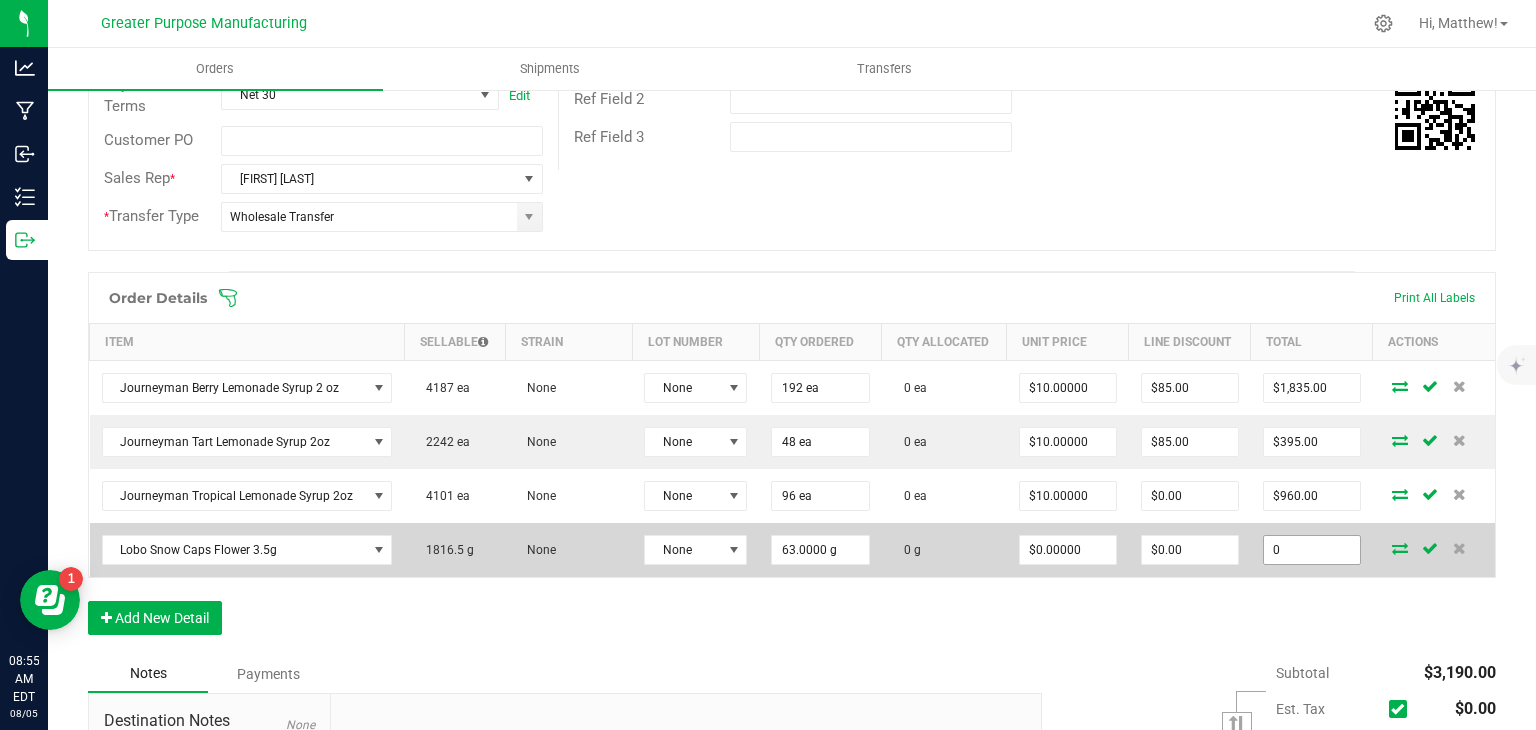click on "0" at bounding box center [1312, 550] 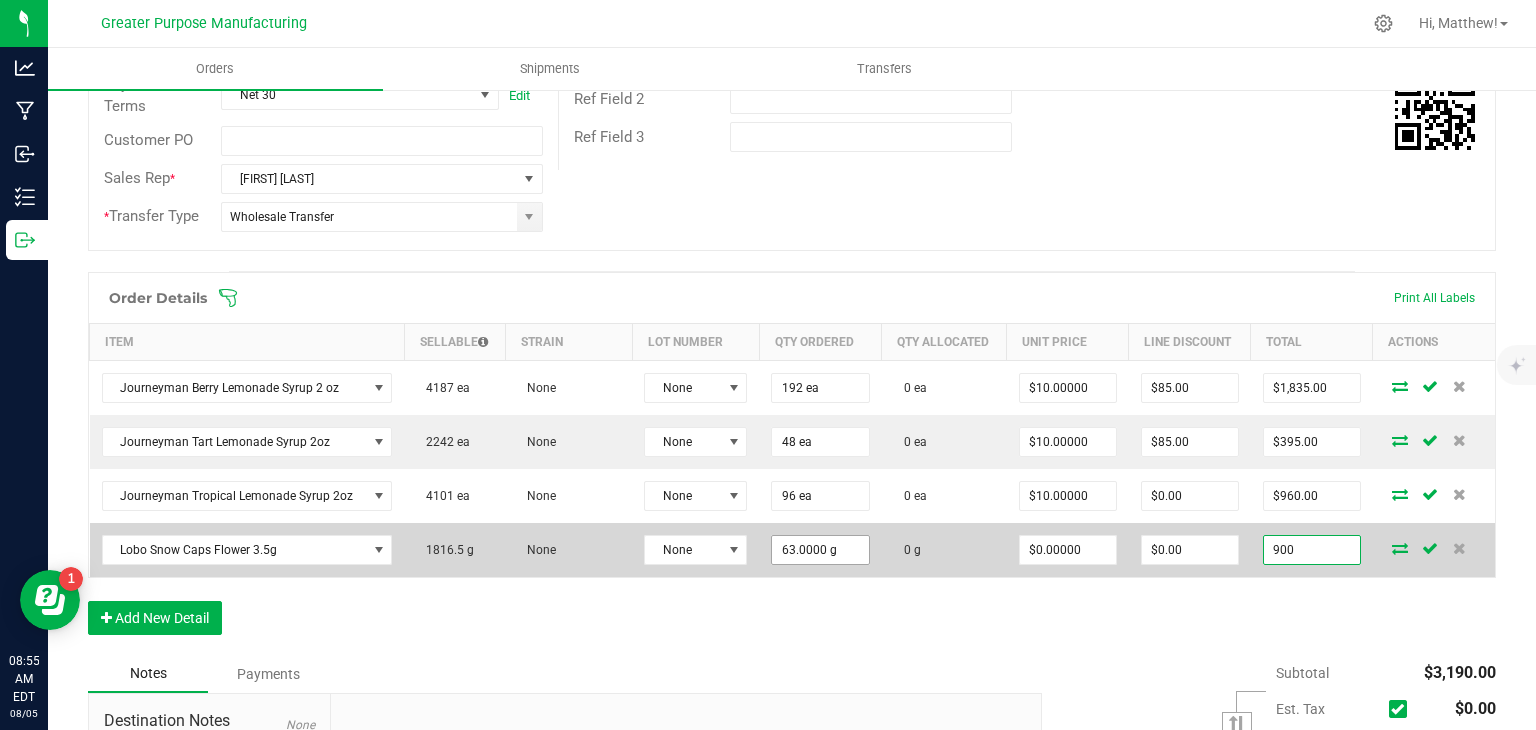 type on "900" 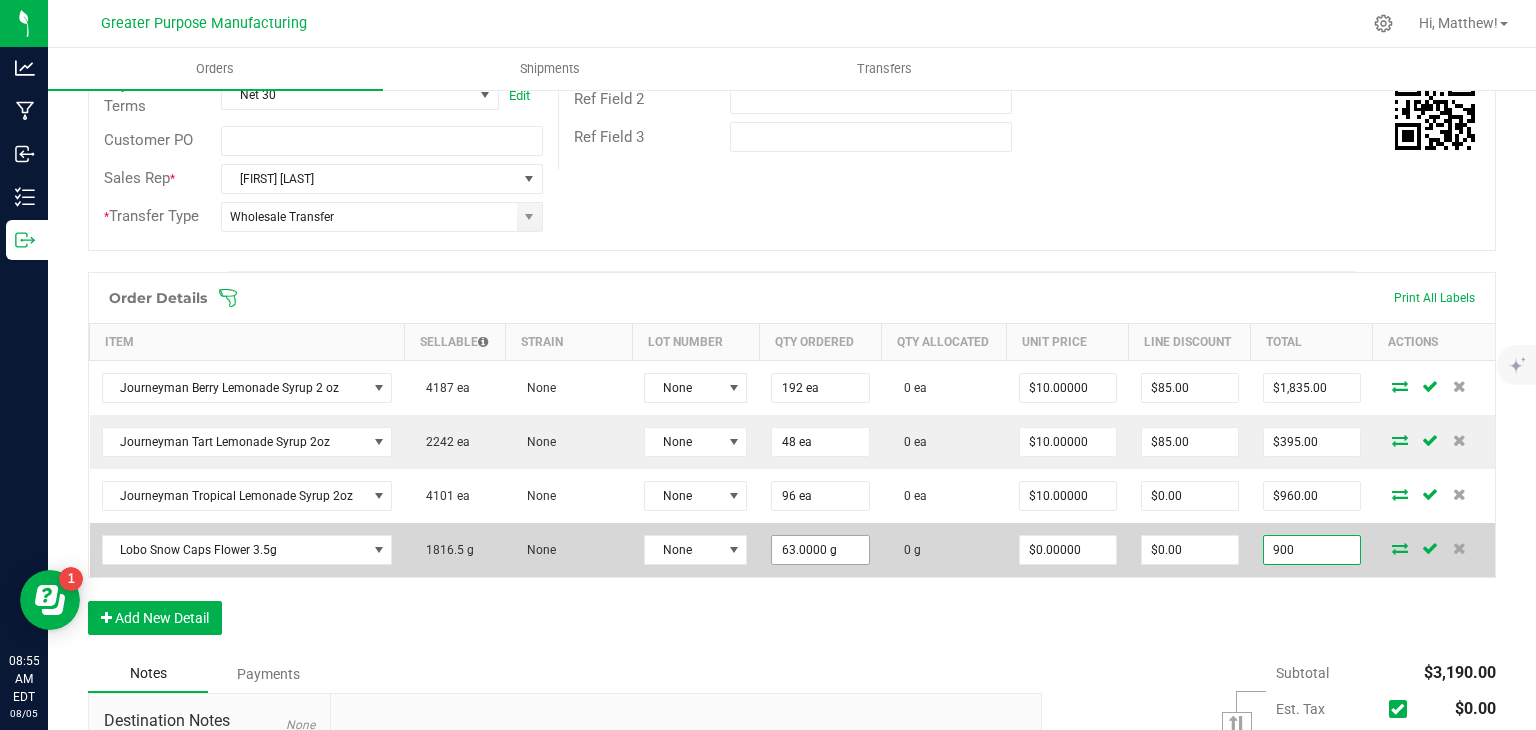 type on "63" 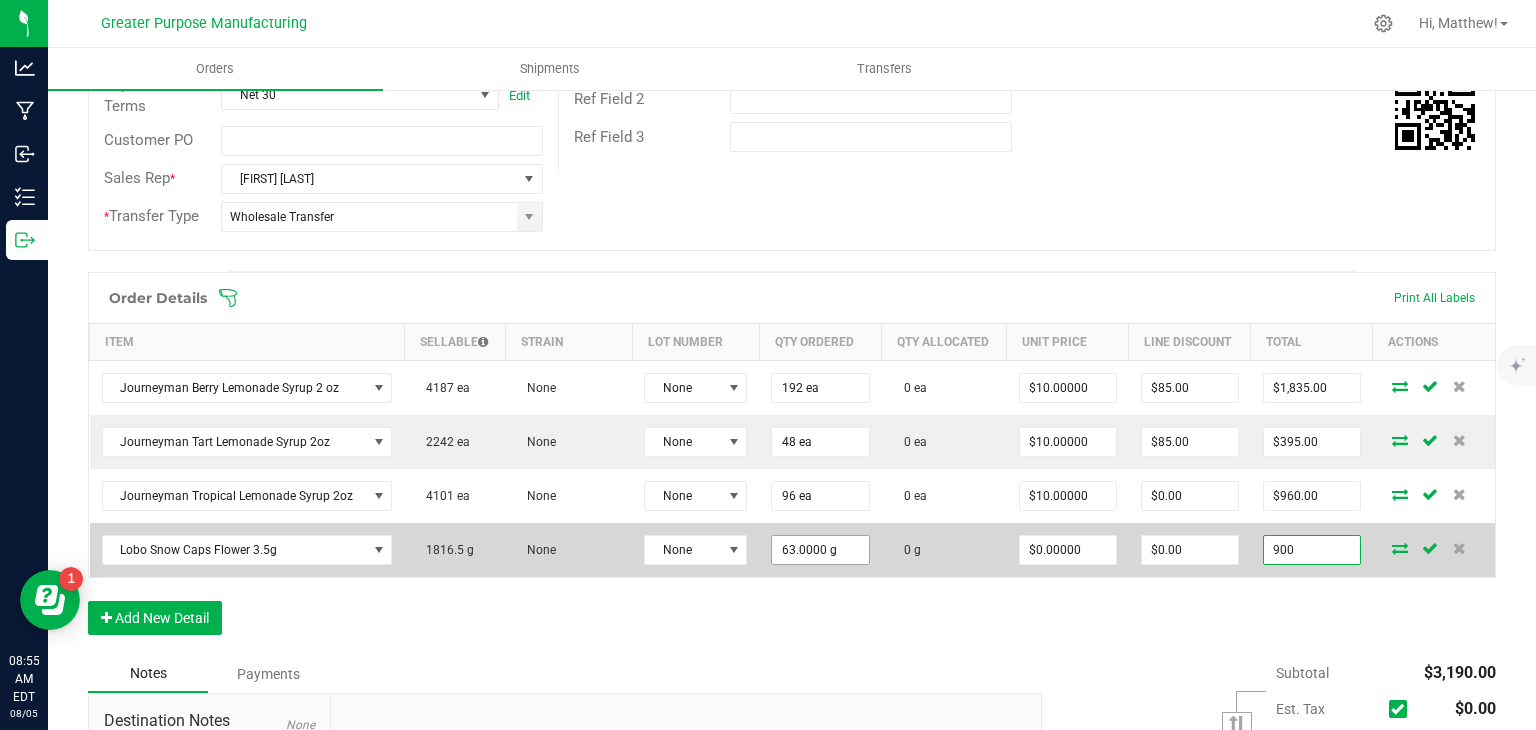 type on "$14.28571" 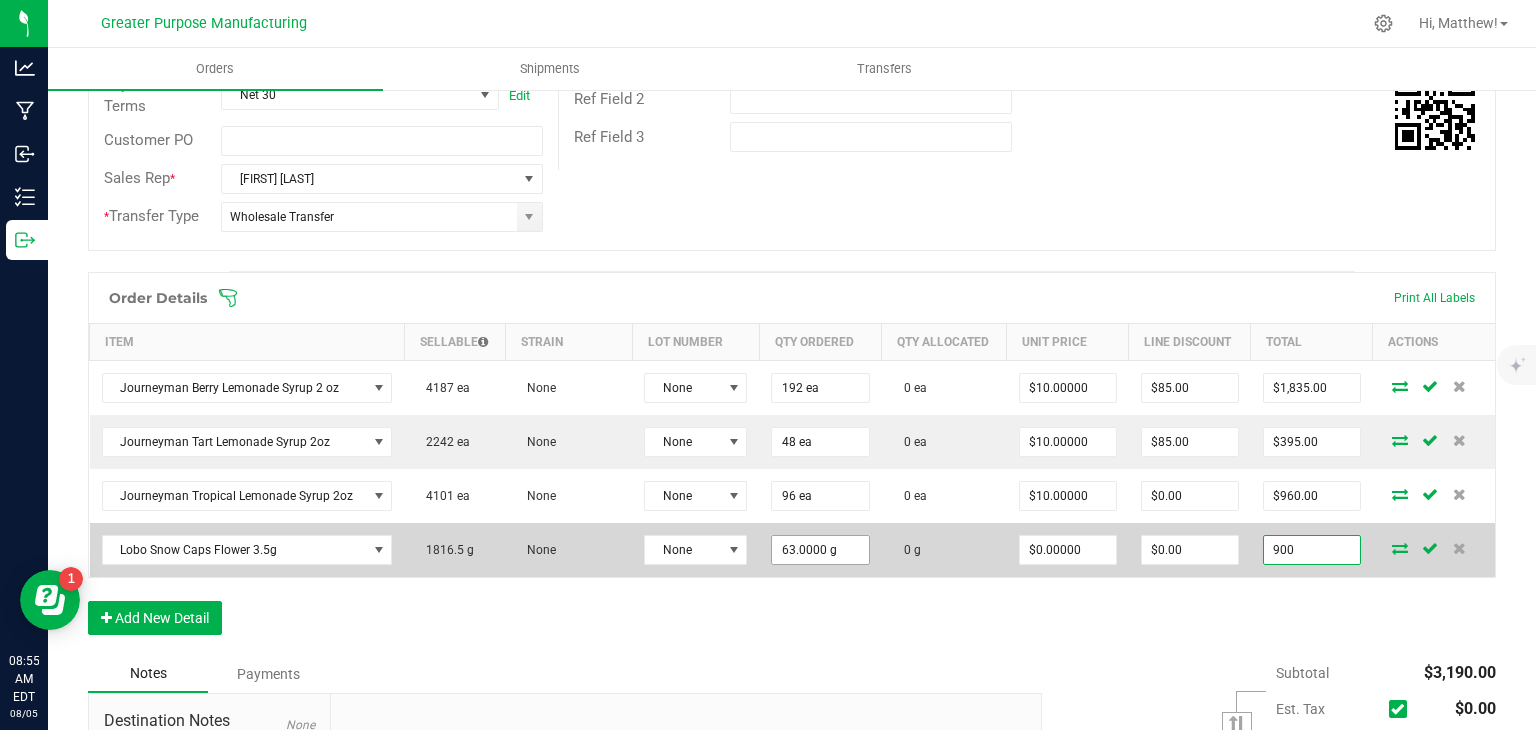 type on "$900.00" 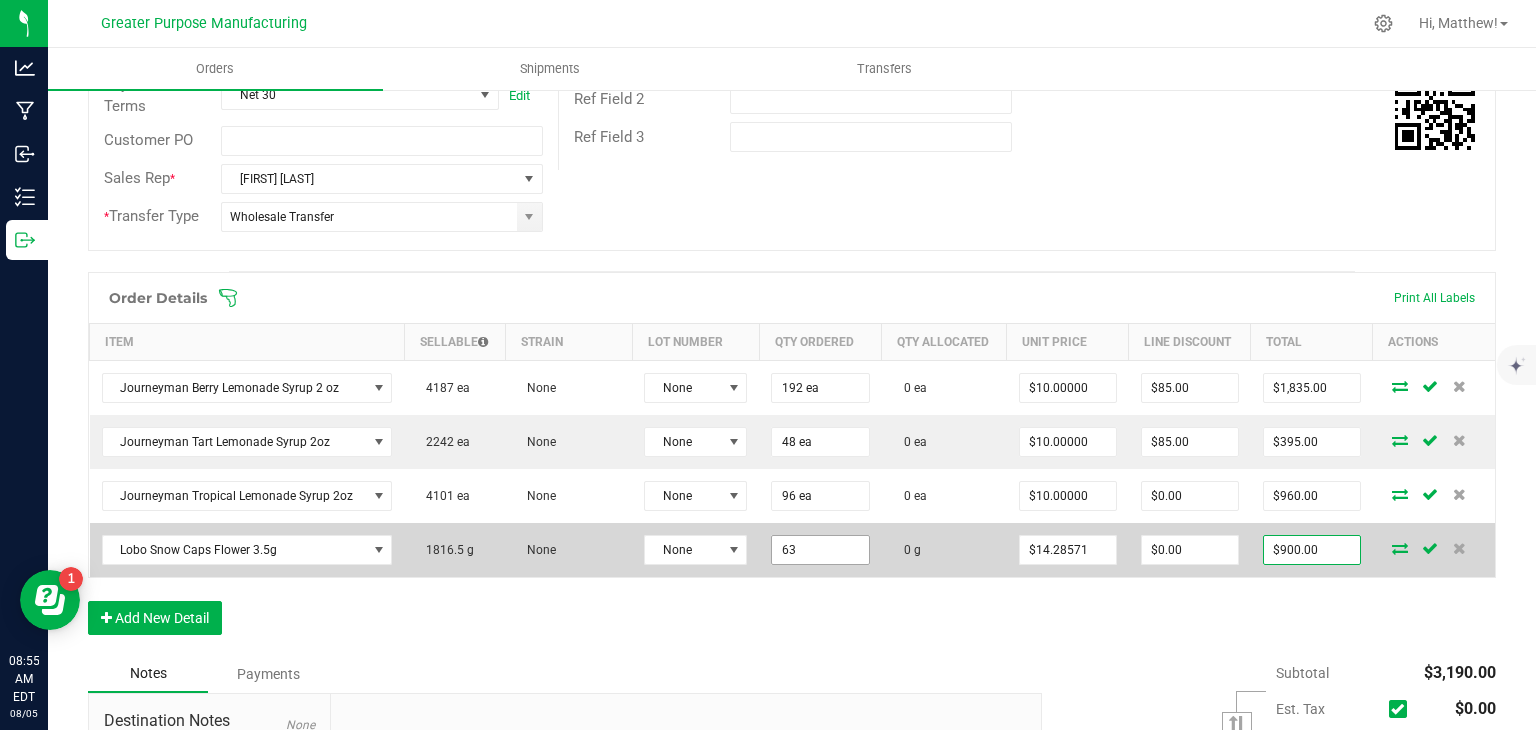 click on "63" at bounding box center (820, 550) 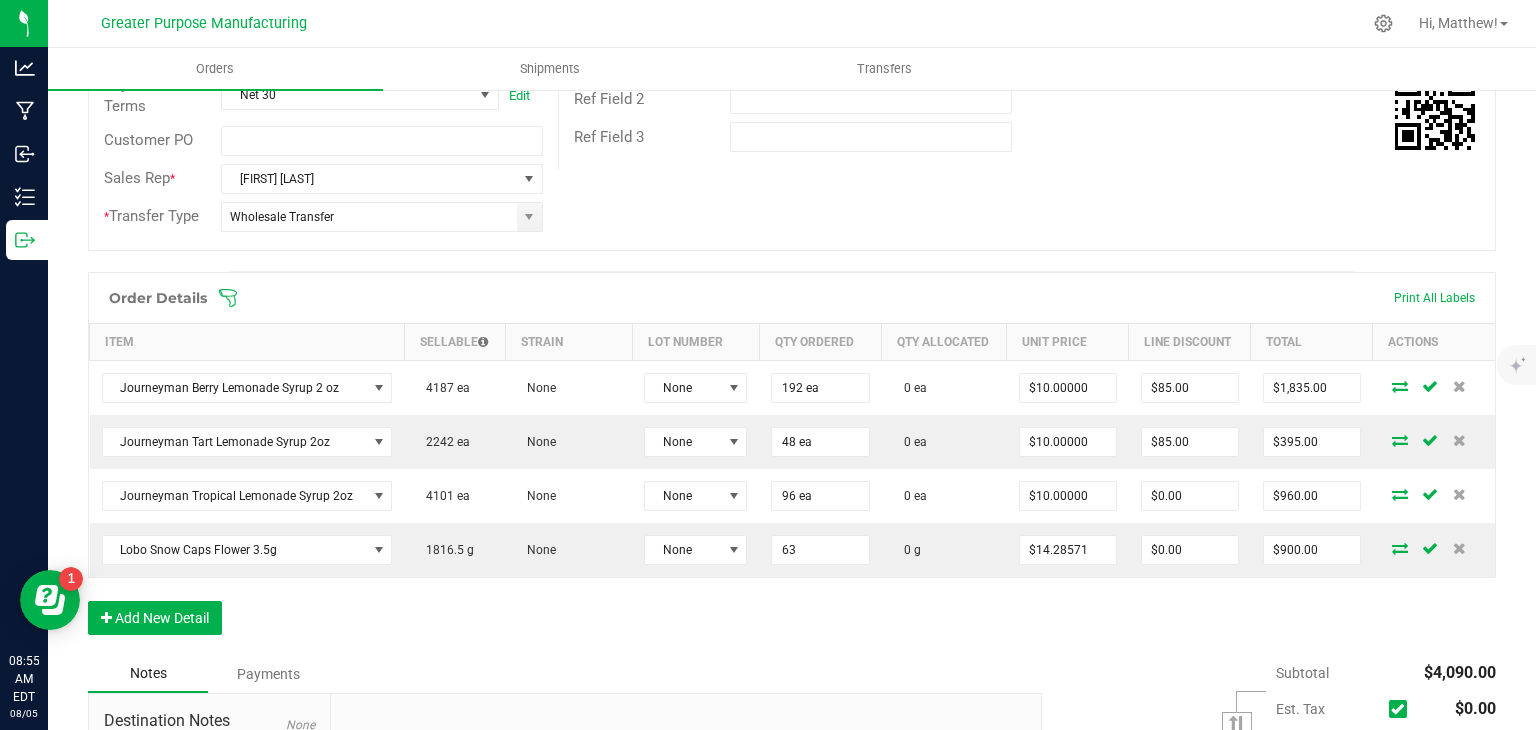 click on "63" at bounding box center [820, 550] 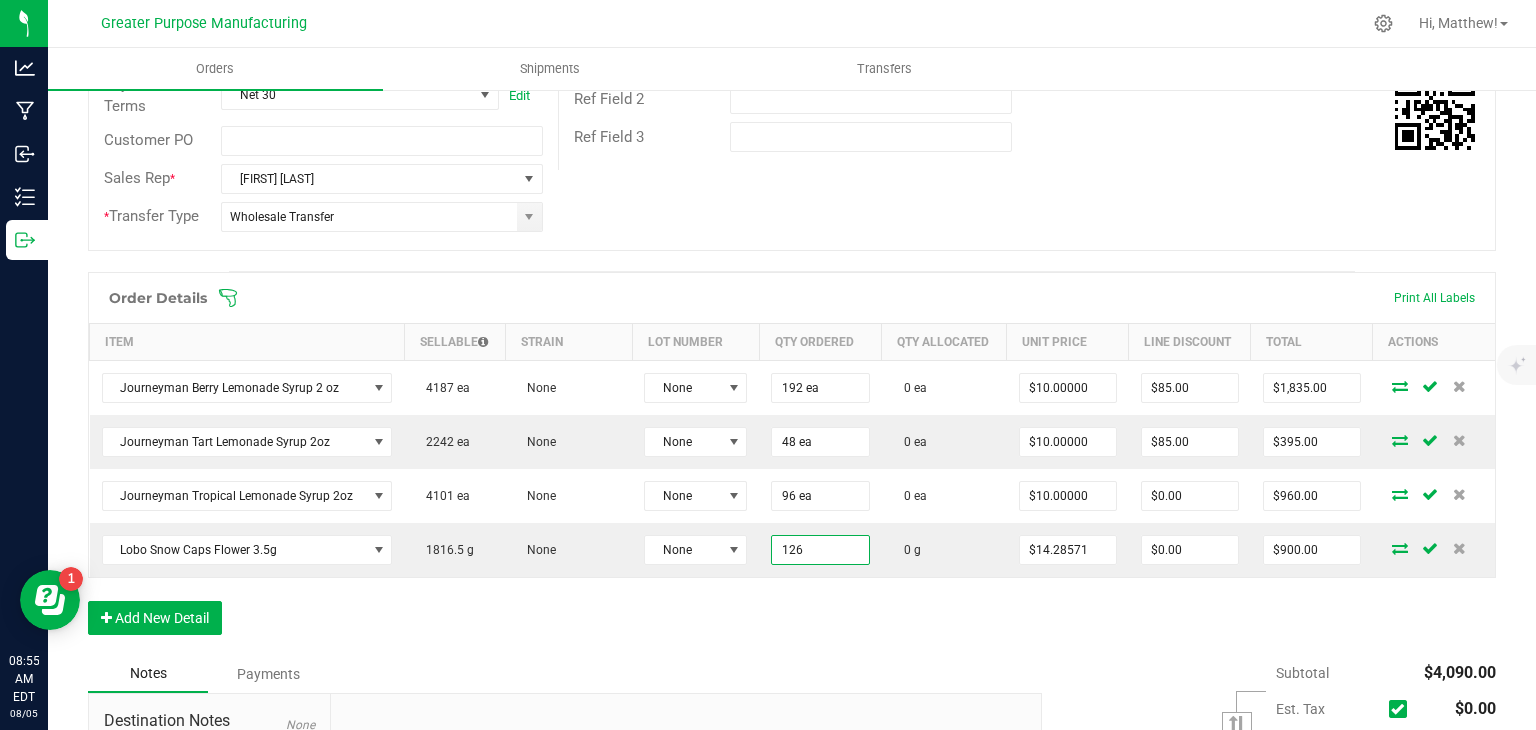 type on "126.0000 g" 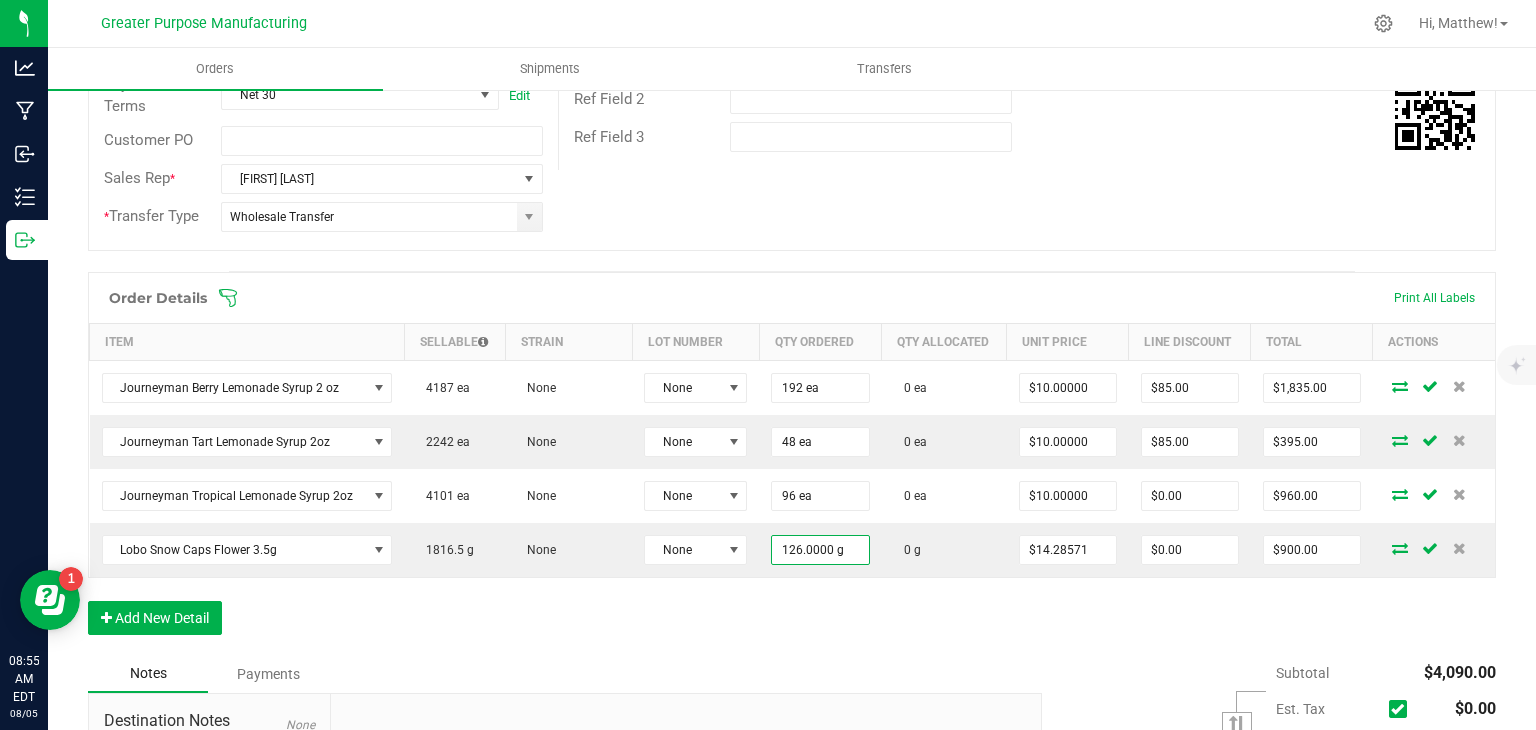 type on "$1,800.00" 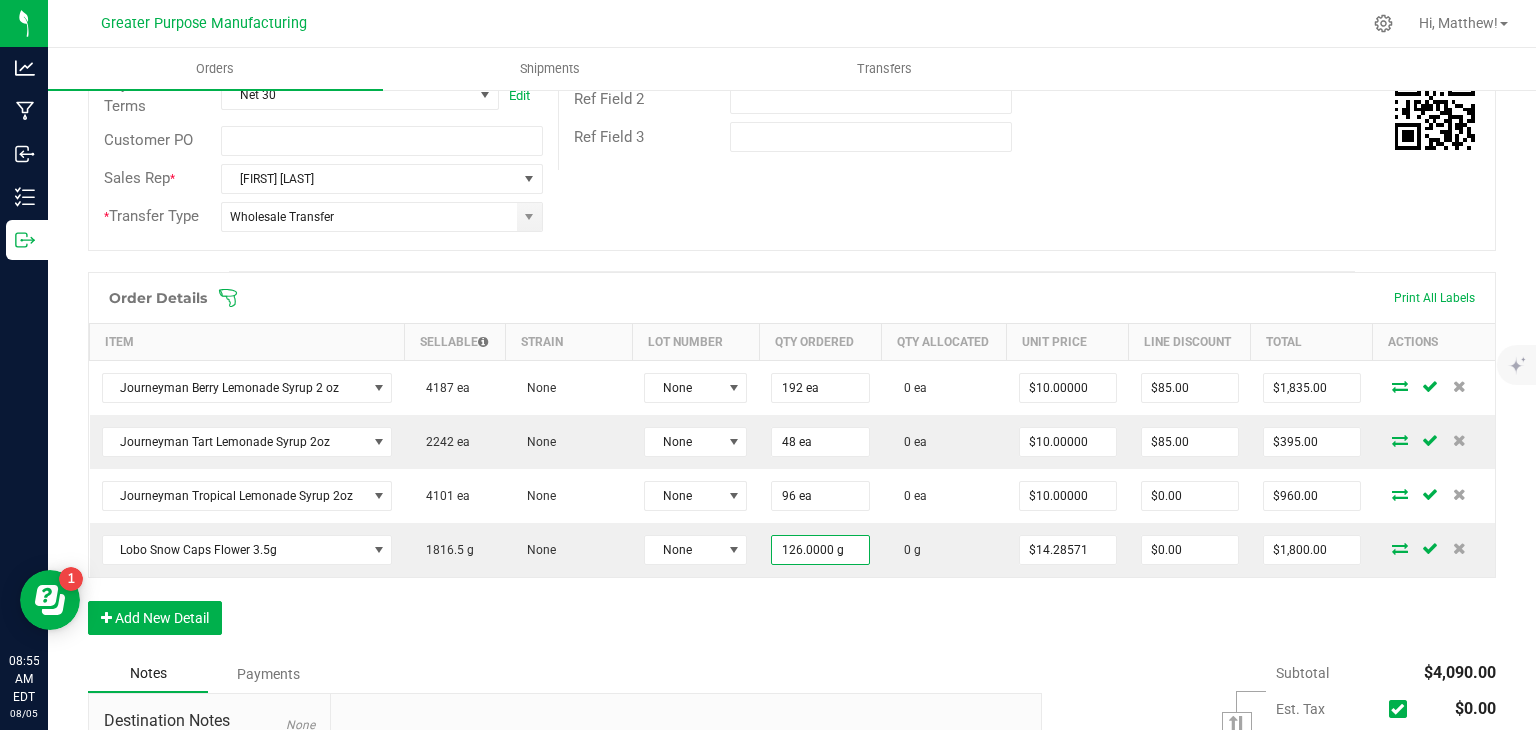 click on "Order Details Print All Labels Item  Sellable  Strain  Lot Number  Qty Ordered Qty Allocated Unit Price Line Discount Total Actions Journeyman Berry Lemonade Syrup 2 oz  4187 ea   None  None 192 ea  0 ea  $10.00000 $85.00 $1,835.00 Journeyman Tart Lemonade Syrup 2oz  2242 ea   None  None 48 ea  0 ea  $10.00000 $85.00 $395.00 Journeyman Tropical Lemonade Syrup 2oz  4101 ea   None  None 96 ea  0 ea  $10.00000 $0.00 $960.00 Lobo Snow Caps Flower 3.5g  1816.5 g   None  None 126.0000 g  0 g  $14.28571 $0.00 $1,800.00
Add New Detail" at bounding box center (792, 463) 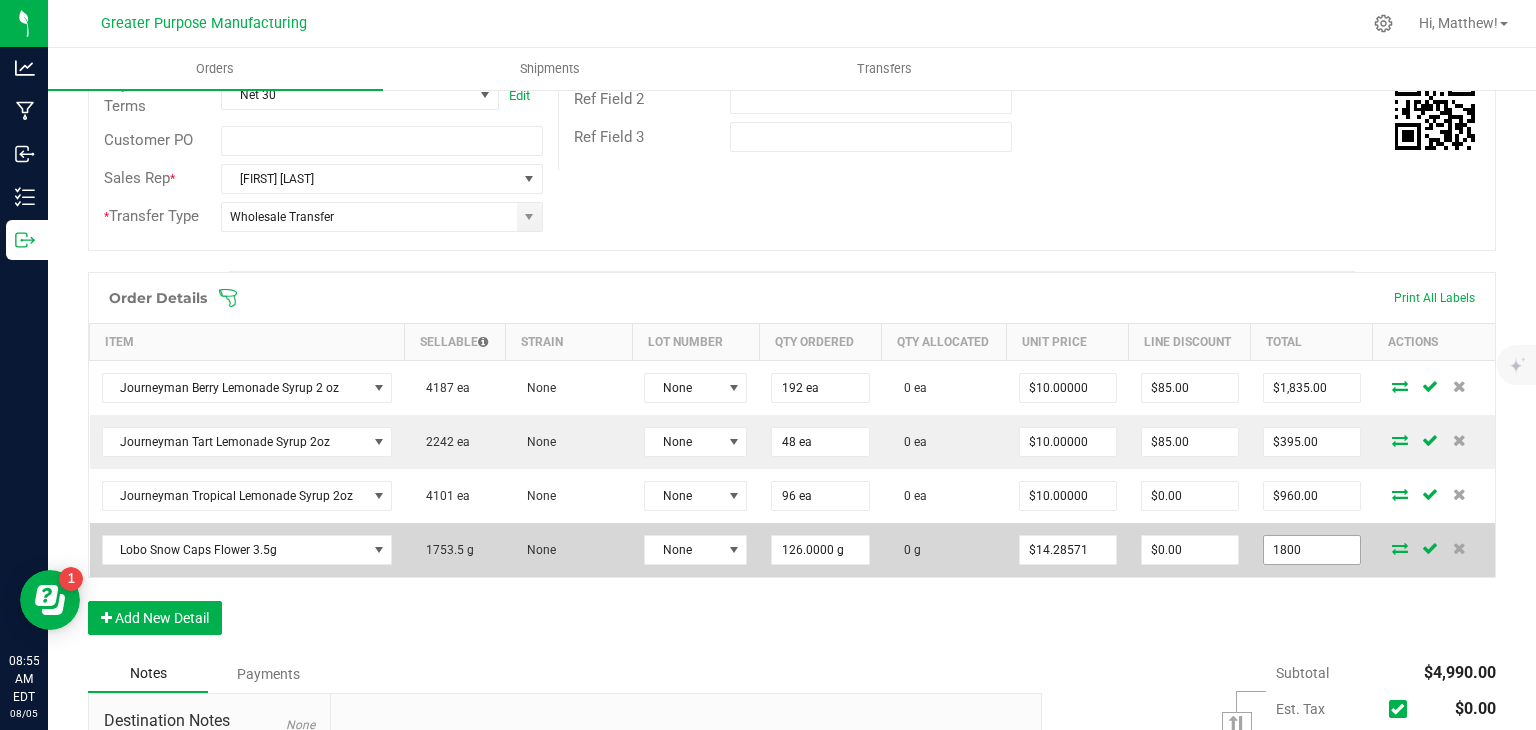 click on "1800" at bounding box center [1312, 550] 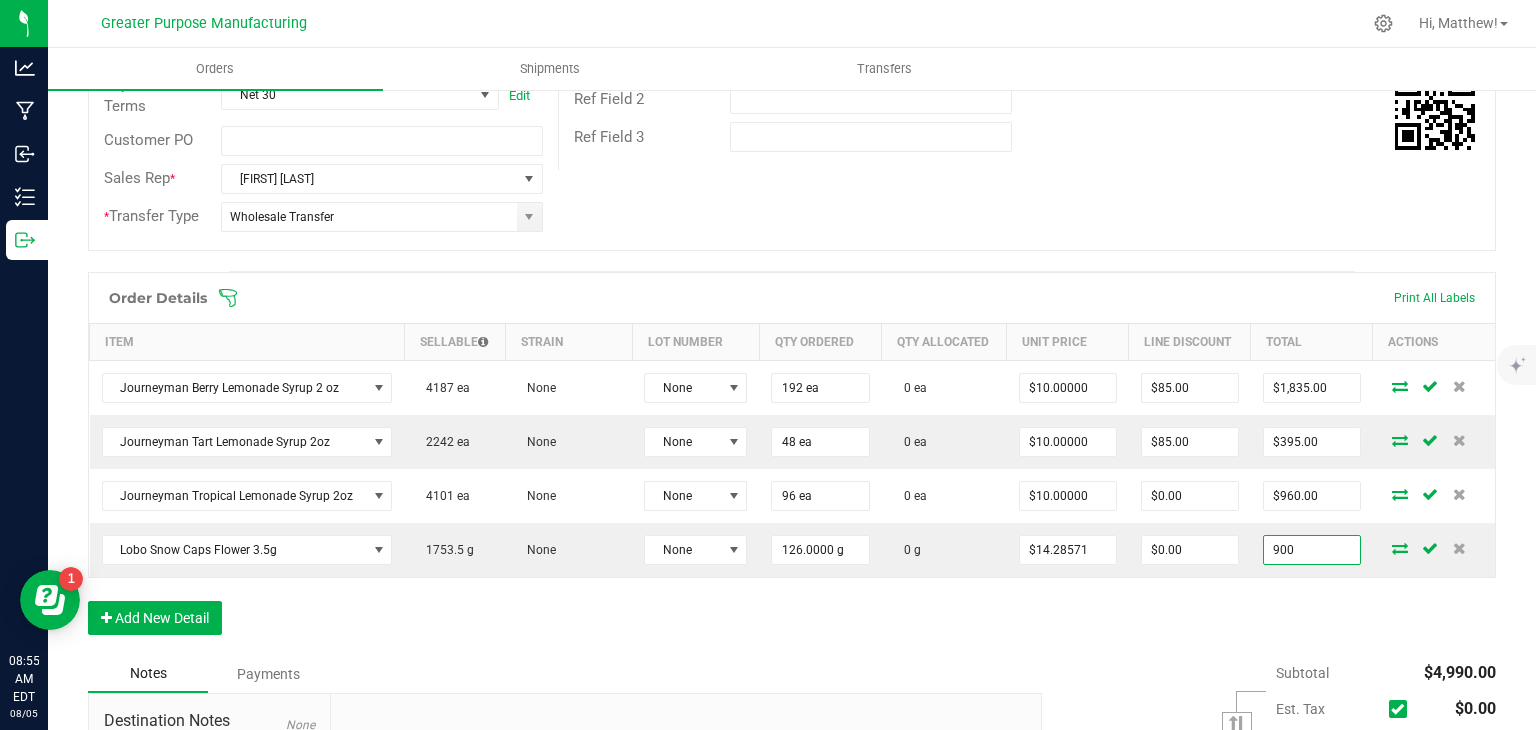 type on "900" 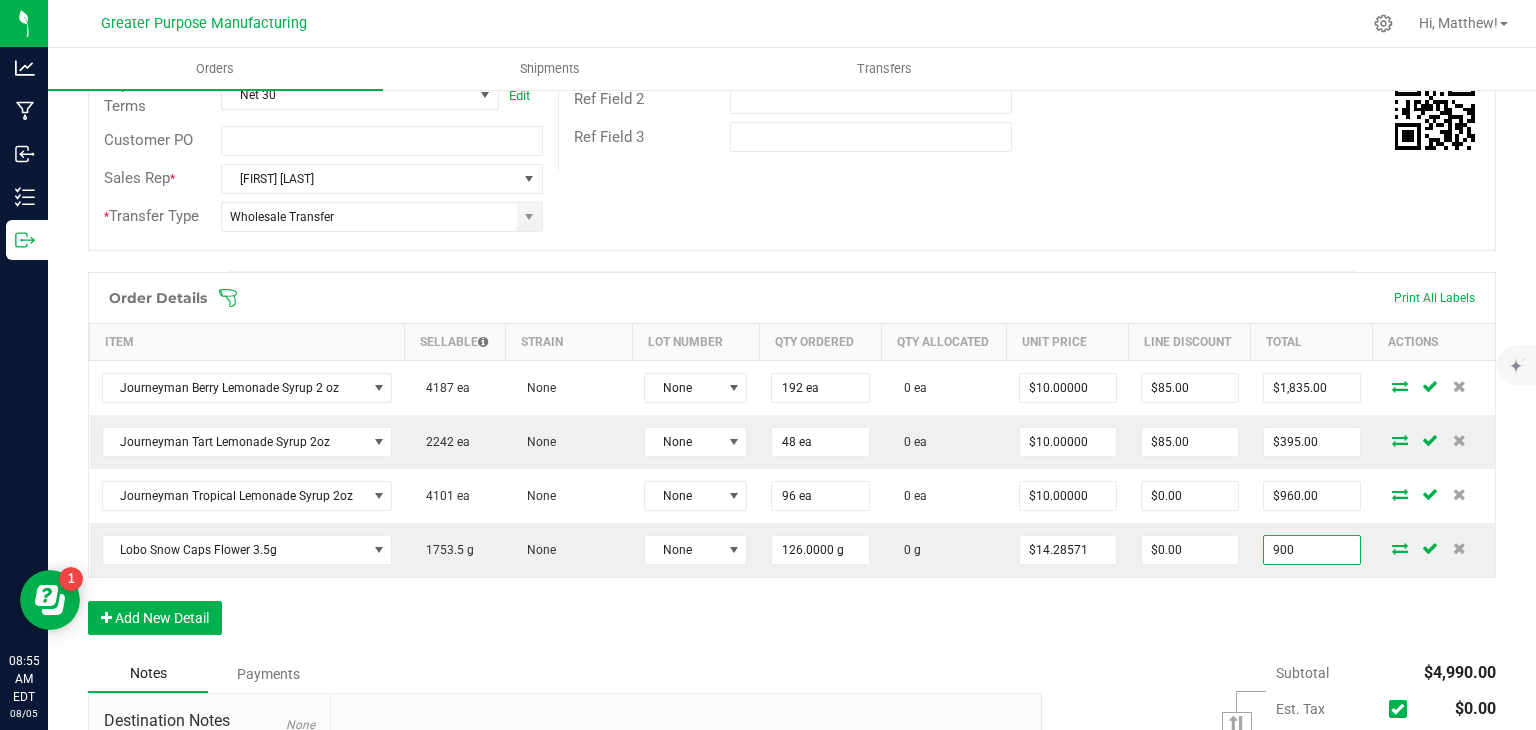 type on "$7.14286" 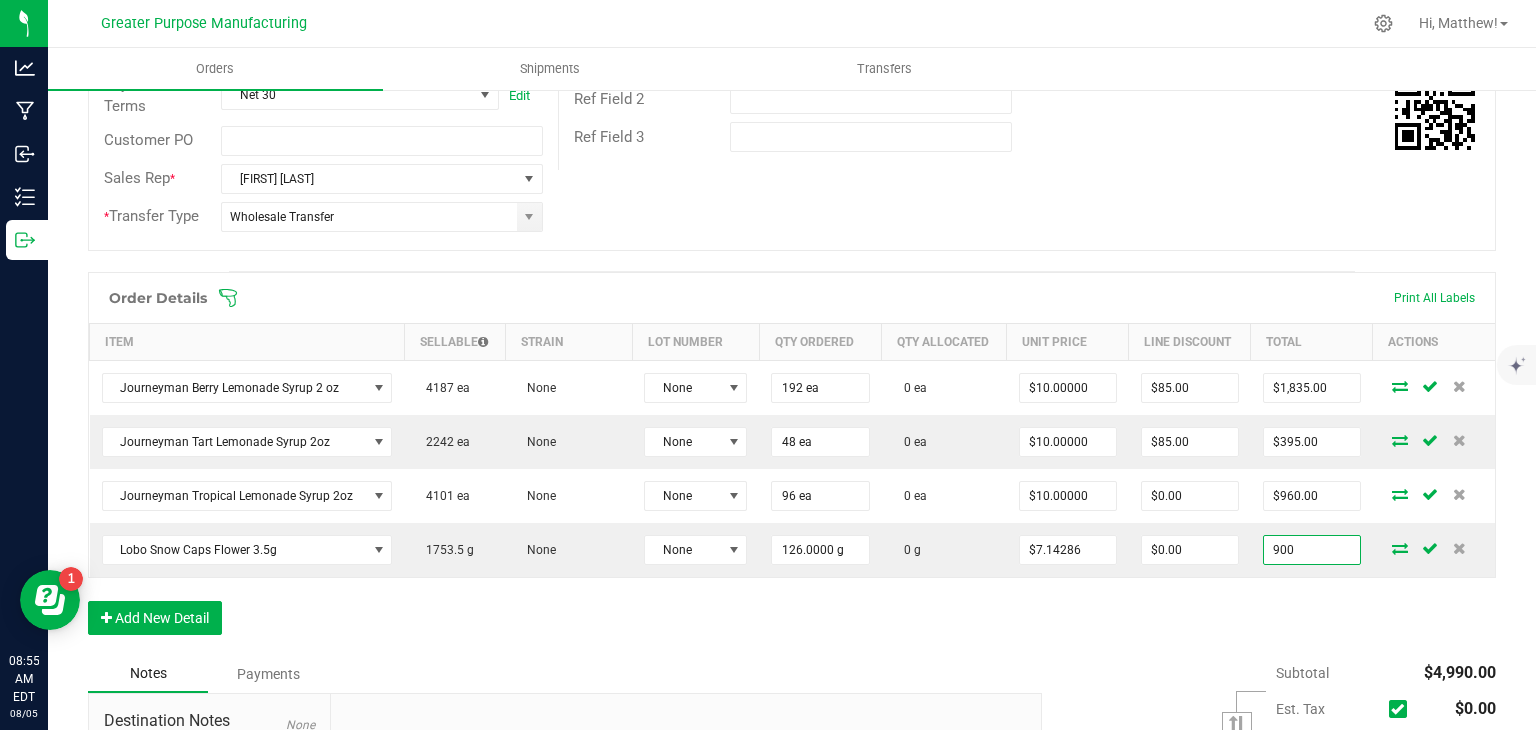 type on "$900.00" 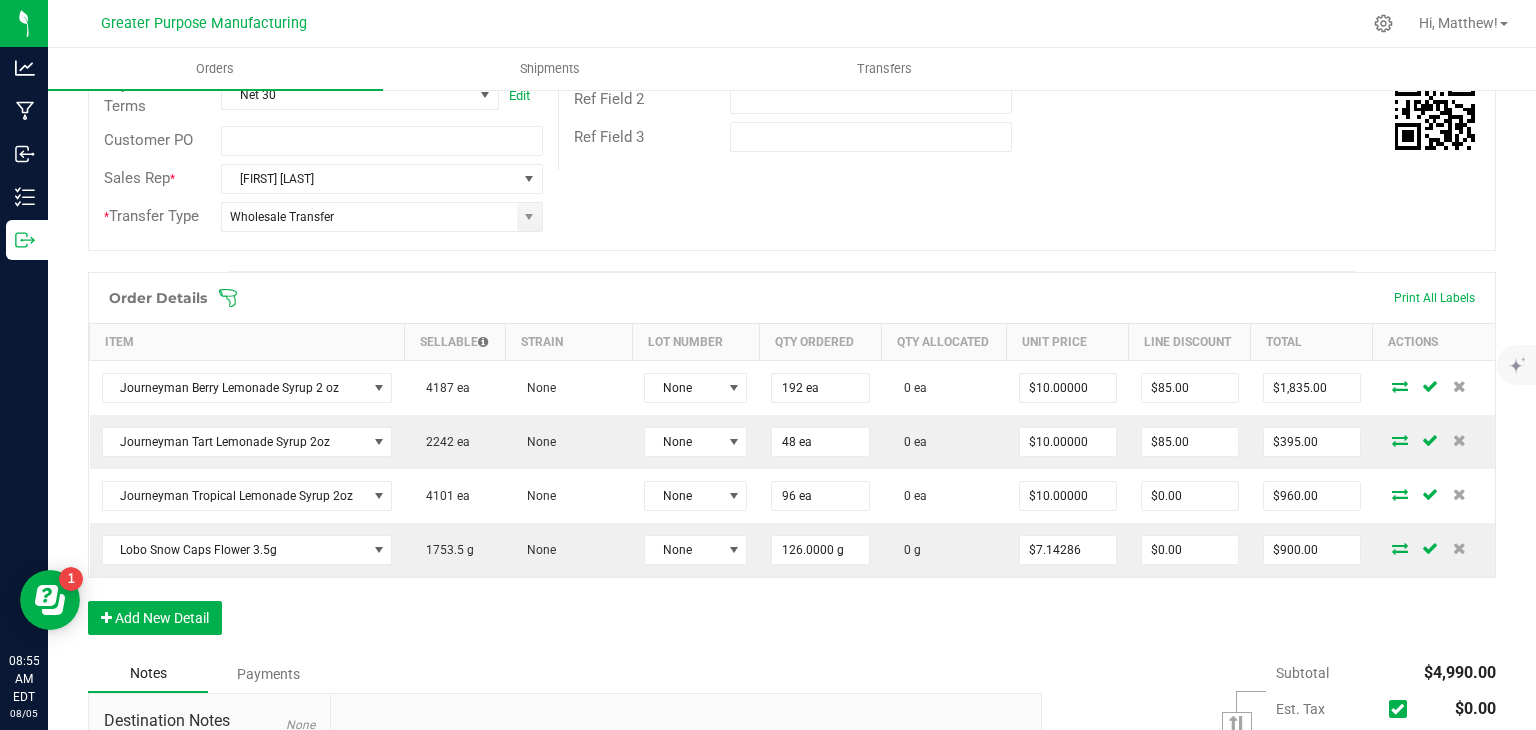 click on "Order Details Print All Labels Item  Sellable  Strain  Lot Number  Qty Ordered Qty Allocated Unit Price Line Discount Total Actions Journeyman Berry Lemonade Syrup 2 oz  4187 ea   None  None 192 ea  0 ea  $10.00000 $85.00 $1,835.00 Journeyman Tart Lemonade Syrup 2oz  2242 ea   None  None 48 ea  0 ea  $10.00000 $85.00 $395.00 Journeyman Tropical Lemonade Syrup 2oz  4101 ea   None  None 96 ea  0 ea  $10.00000 $0.00 $960.00 Lobo Snow Caps Flower 3.5g  1753.5 g   None  None 126.0000 g  0 g  $7.14286 $0.00 $900.00
Add New Detail" at bounding box center [792, 463] 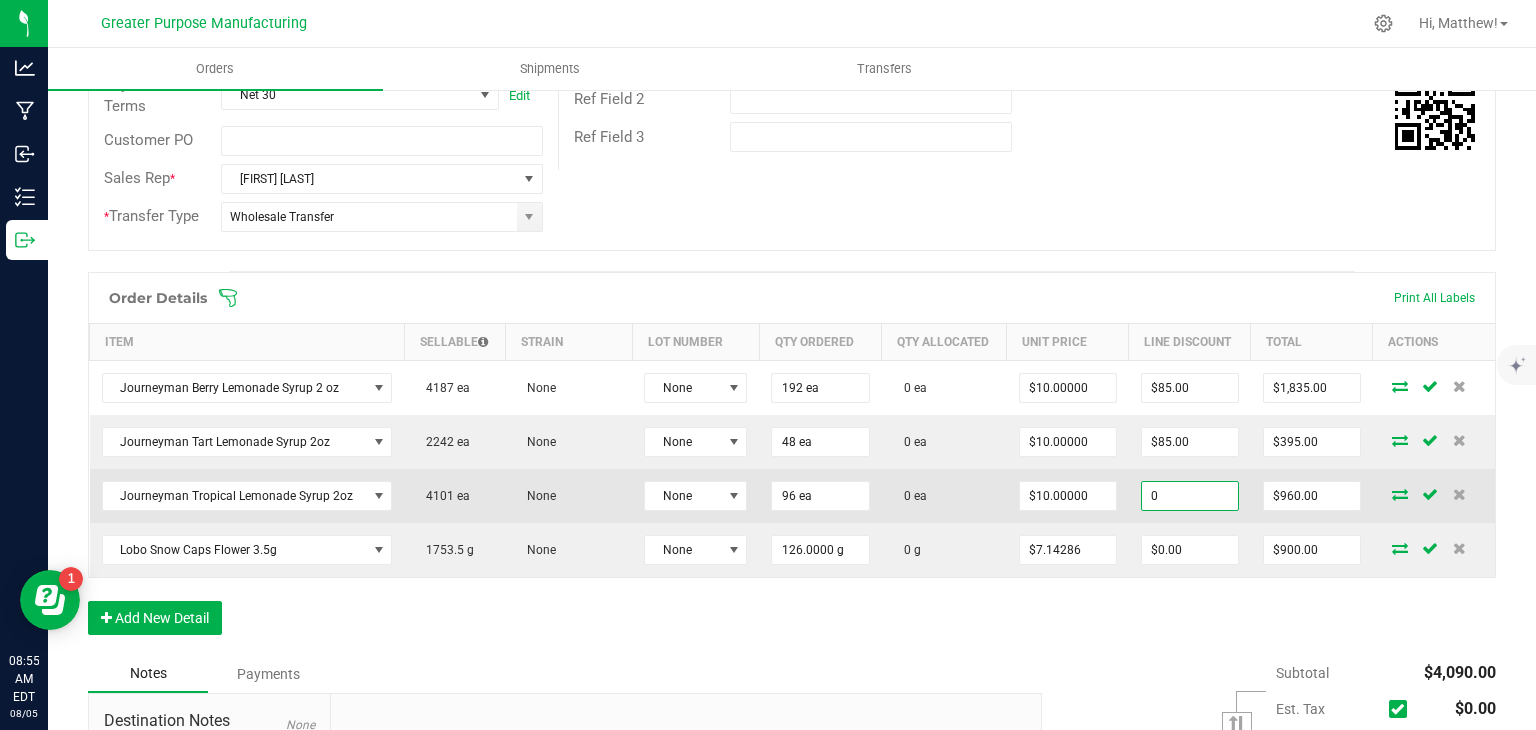 click on "0" at bounding box center (1190, 496) 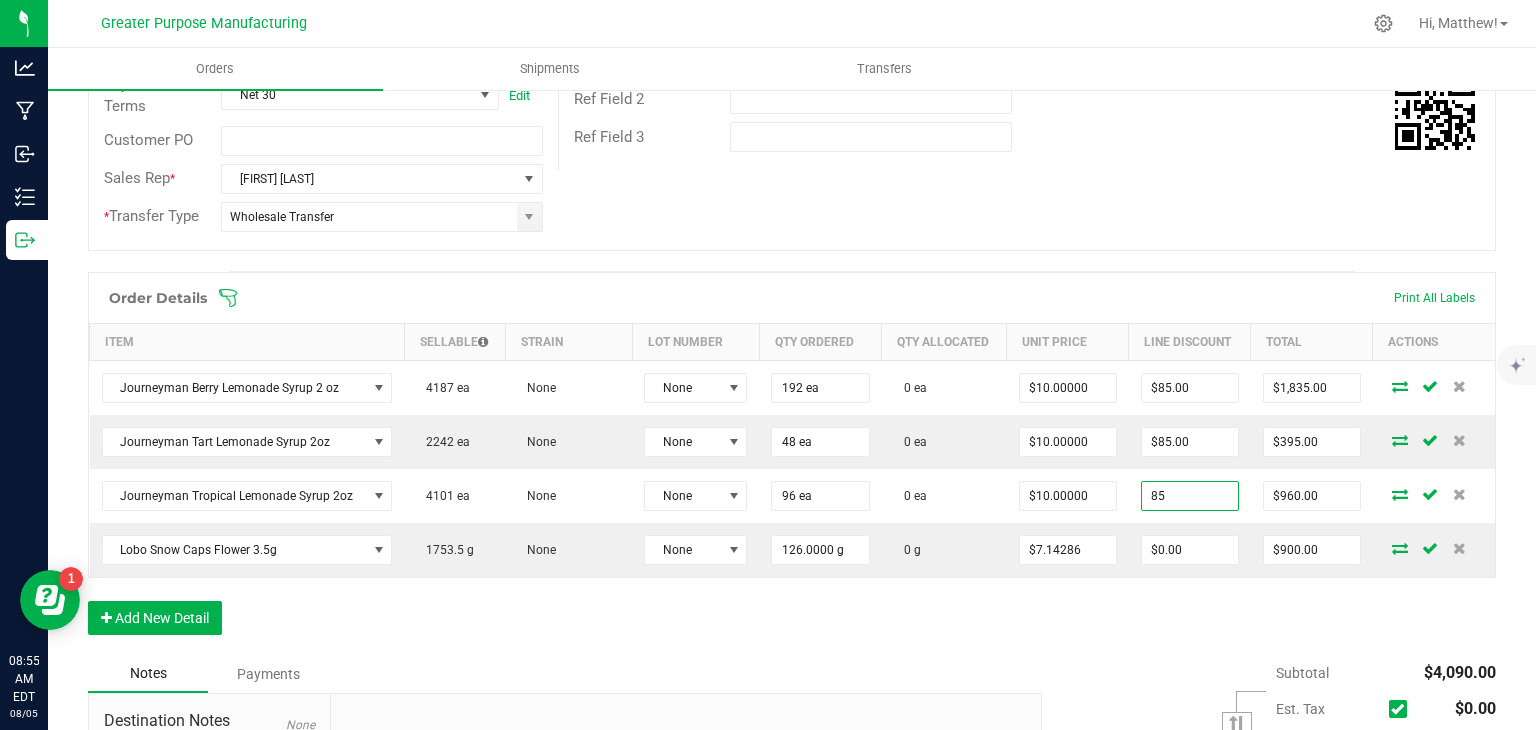 type on "$85.00" 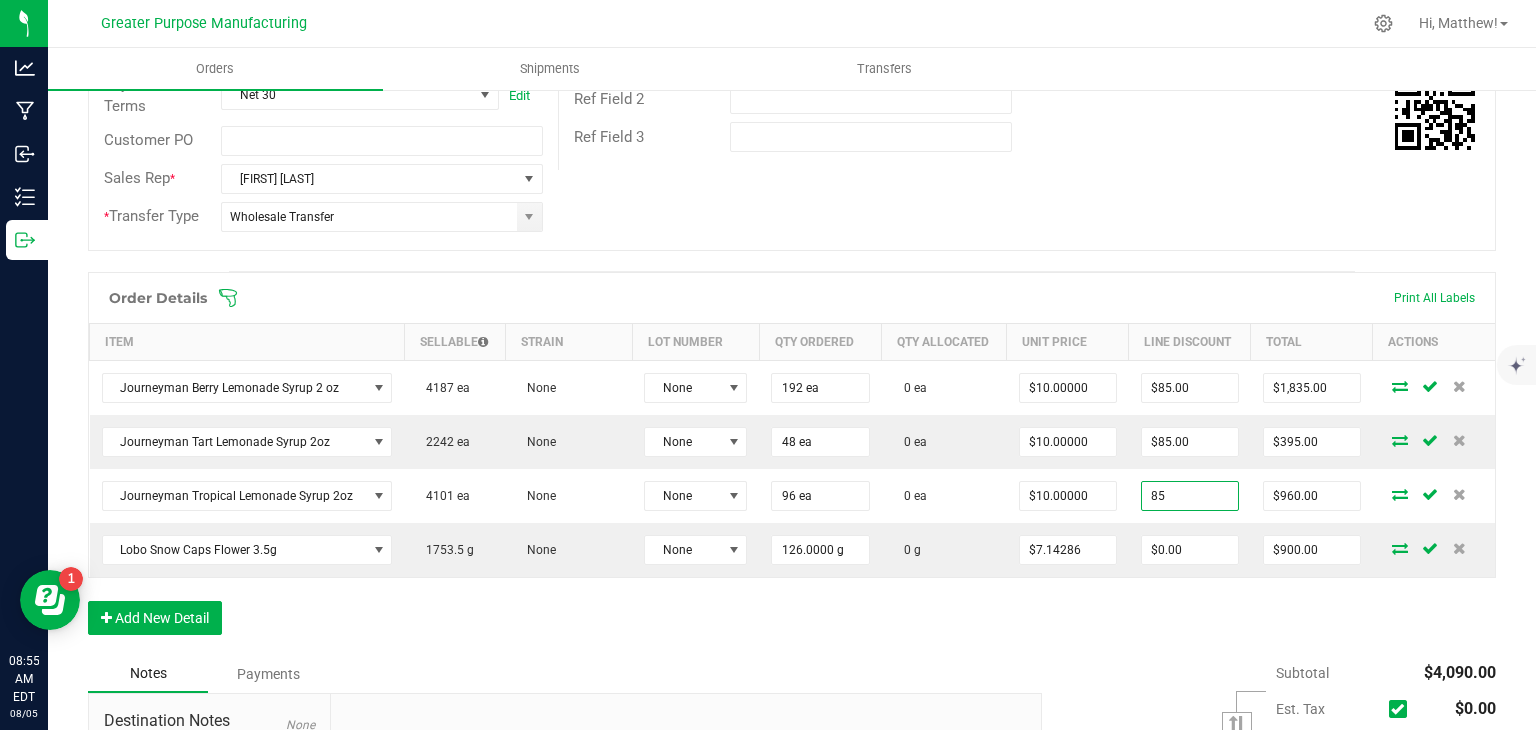 type on "$875.00" 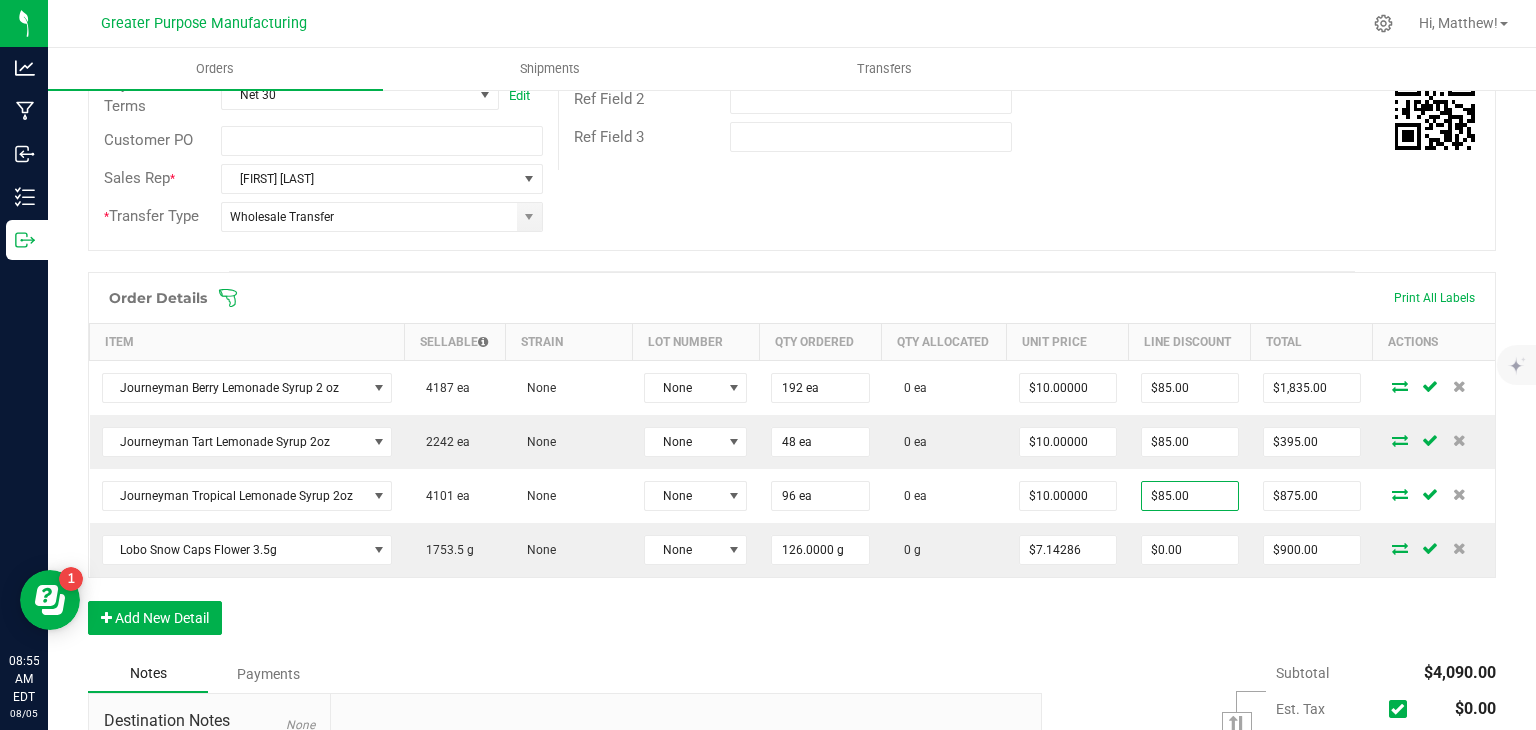 click on "Subtotal
$4,090.00
Est.  Tax" at bounding box center (1261, 781) 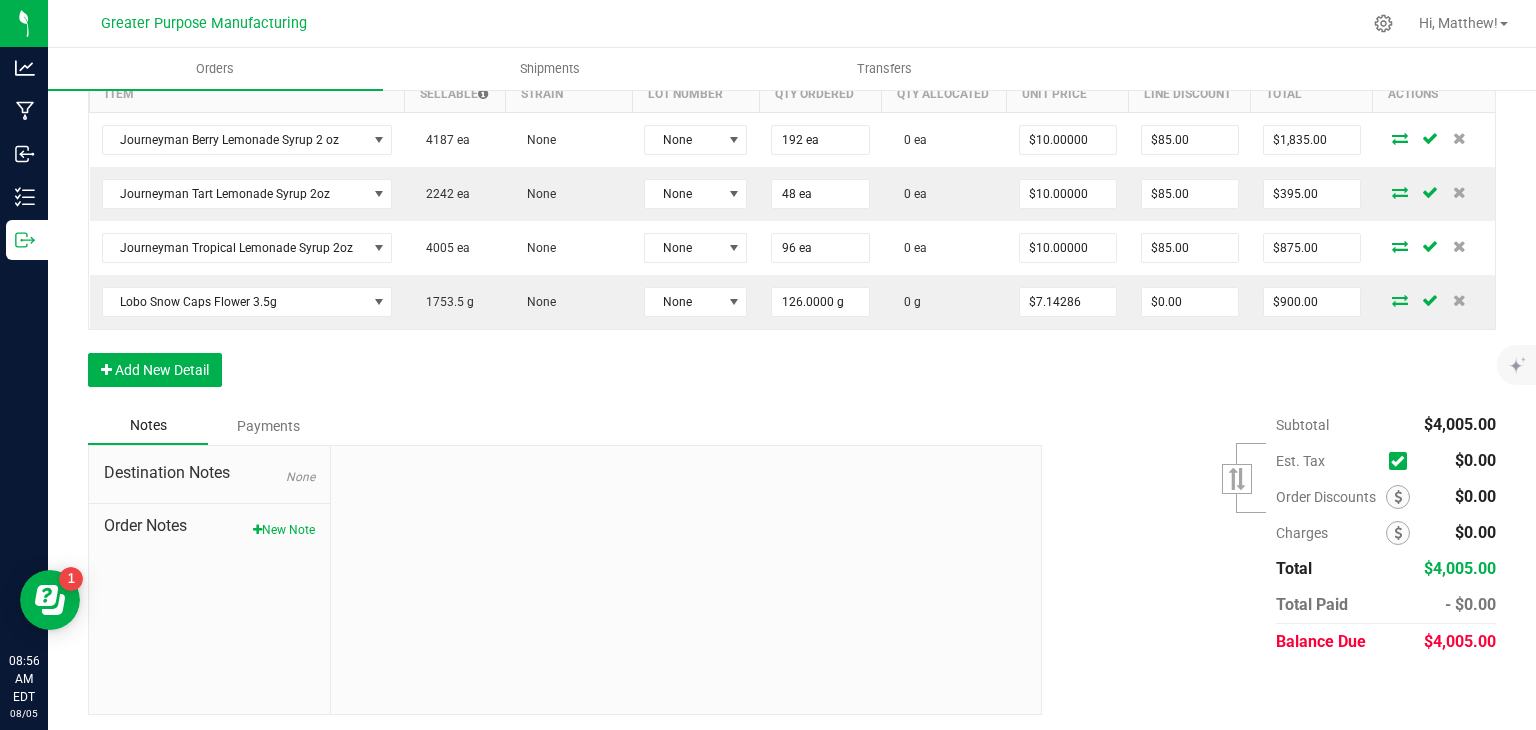 scroll, scrollTop: 0, scrollLeft: 0, axis: both 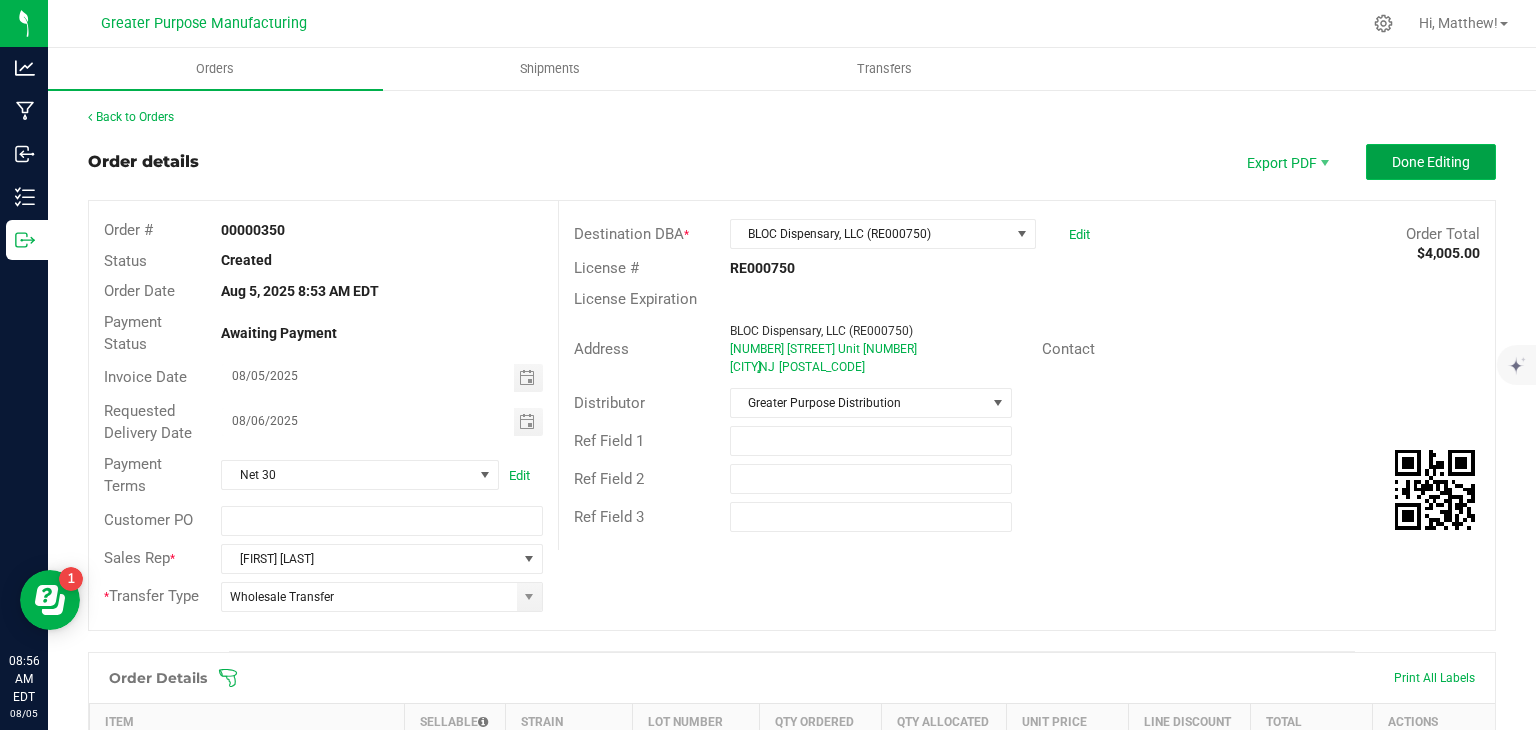click on "Done Editing" at bounding box center [1431, 162] 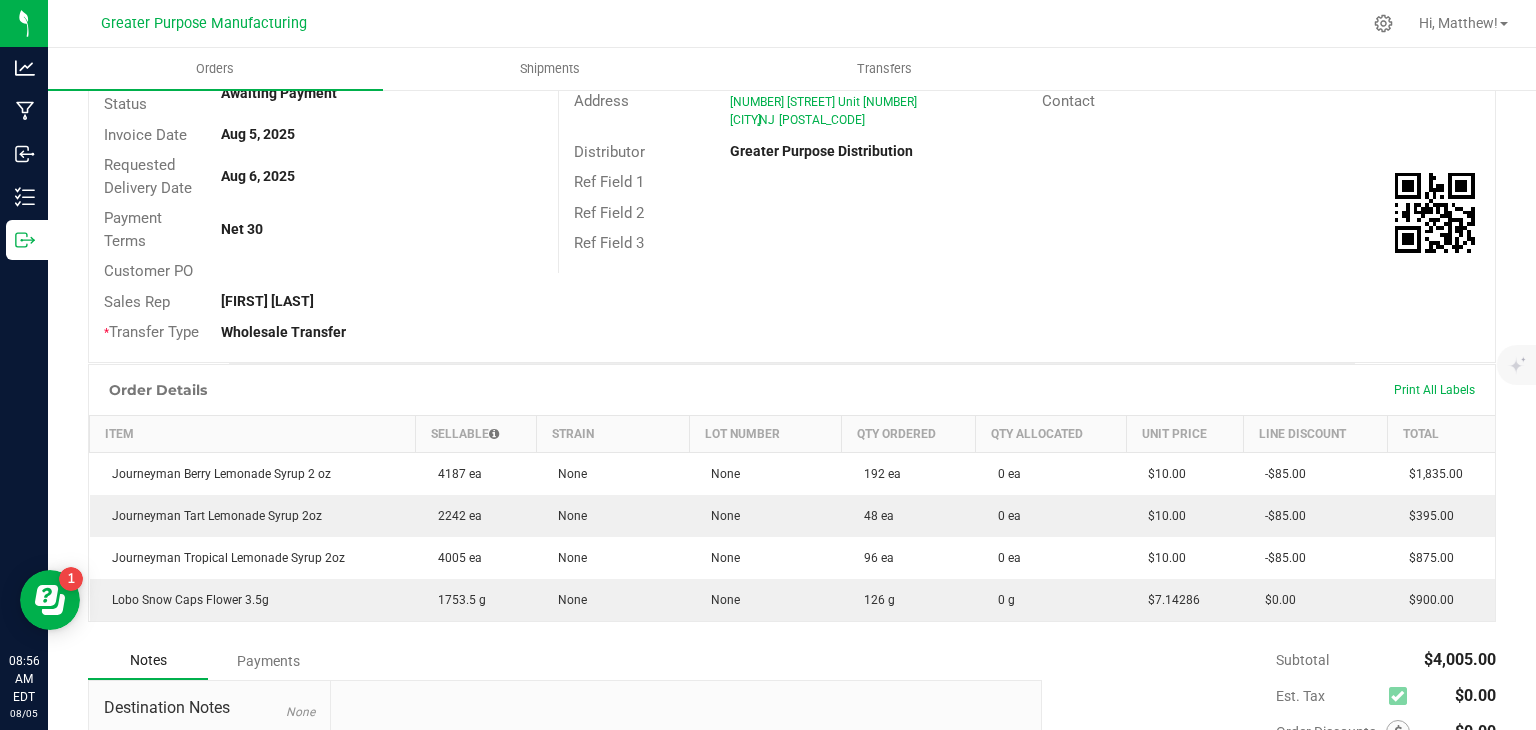 scroll, scrollTop: 0, scrollLeft: 0, axis: both 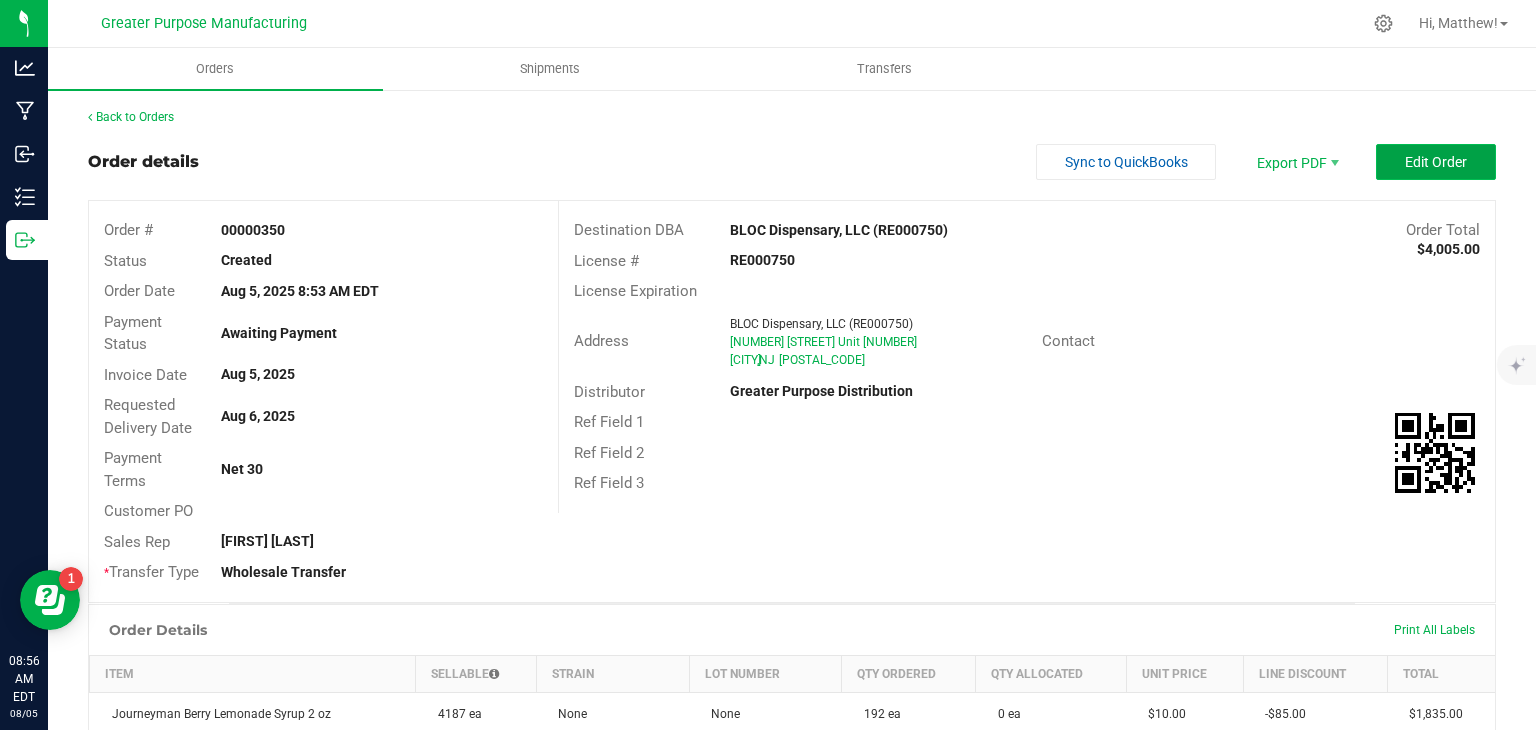 click on "Edit Order" at bounding box center [1436, 162] 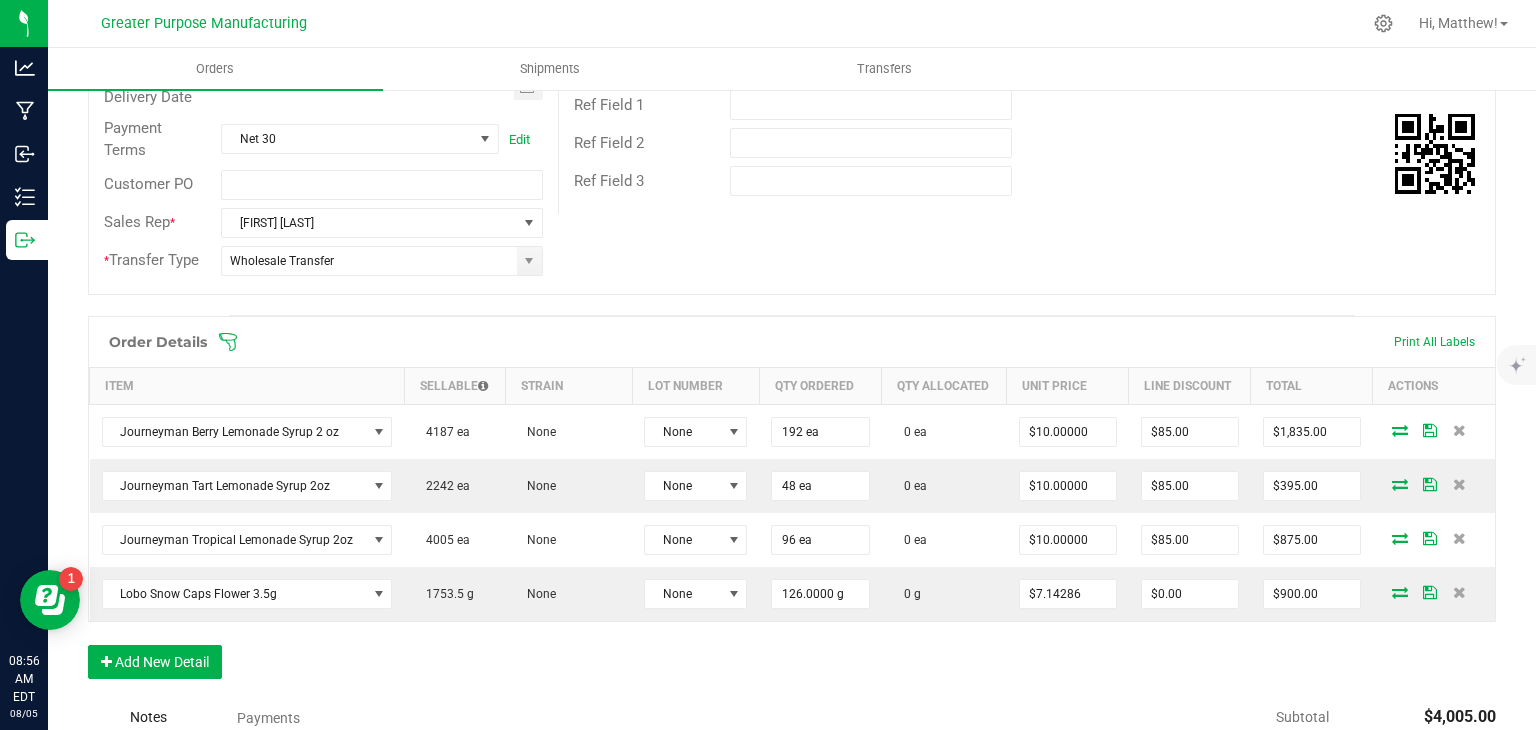scroll, scrollTop: 448, scrollLeft: 0, axis: vertical 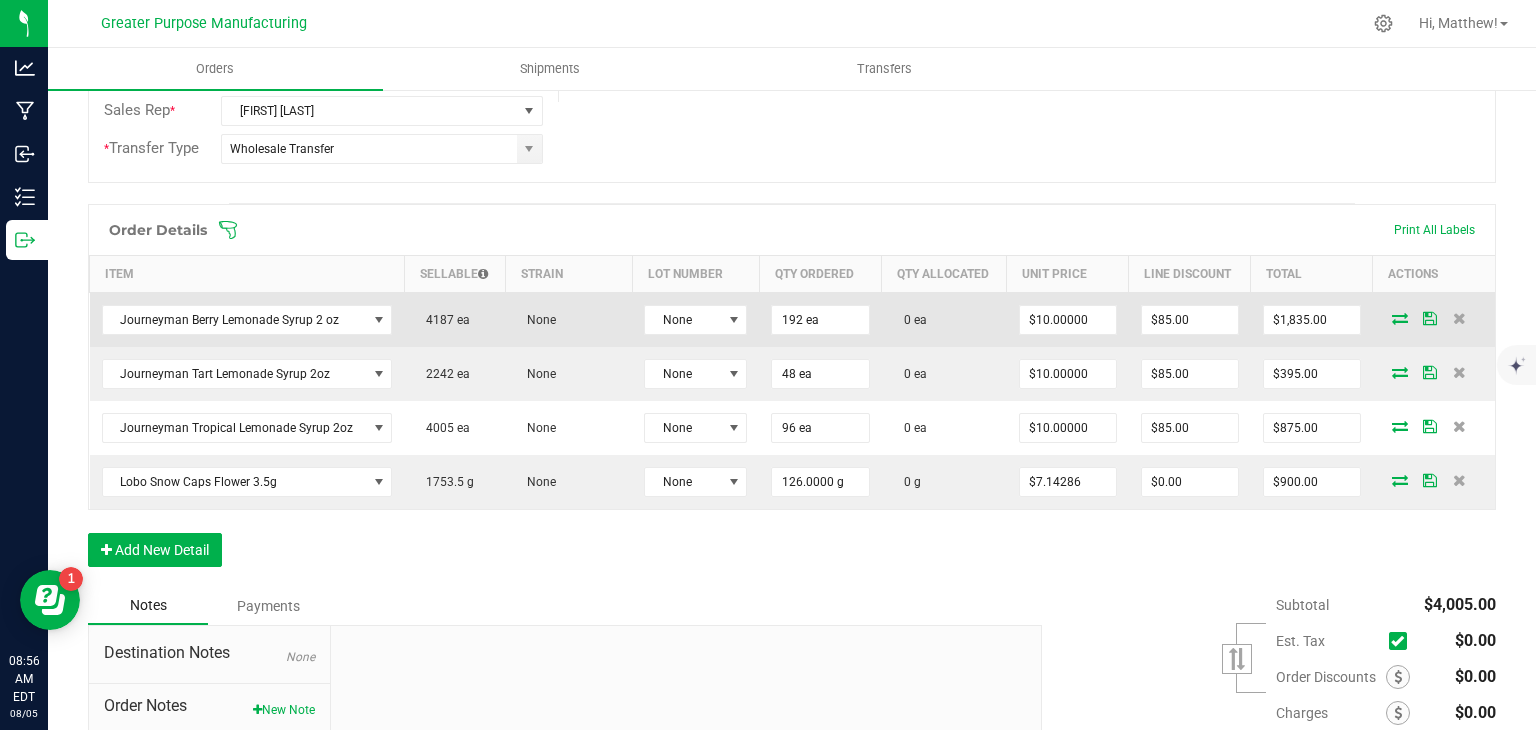 click at bounding box center [1400, 318] 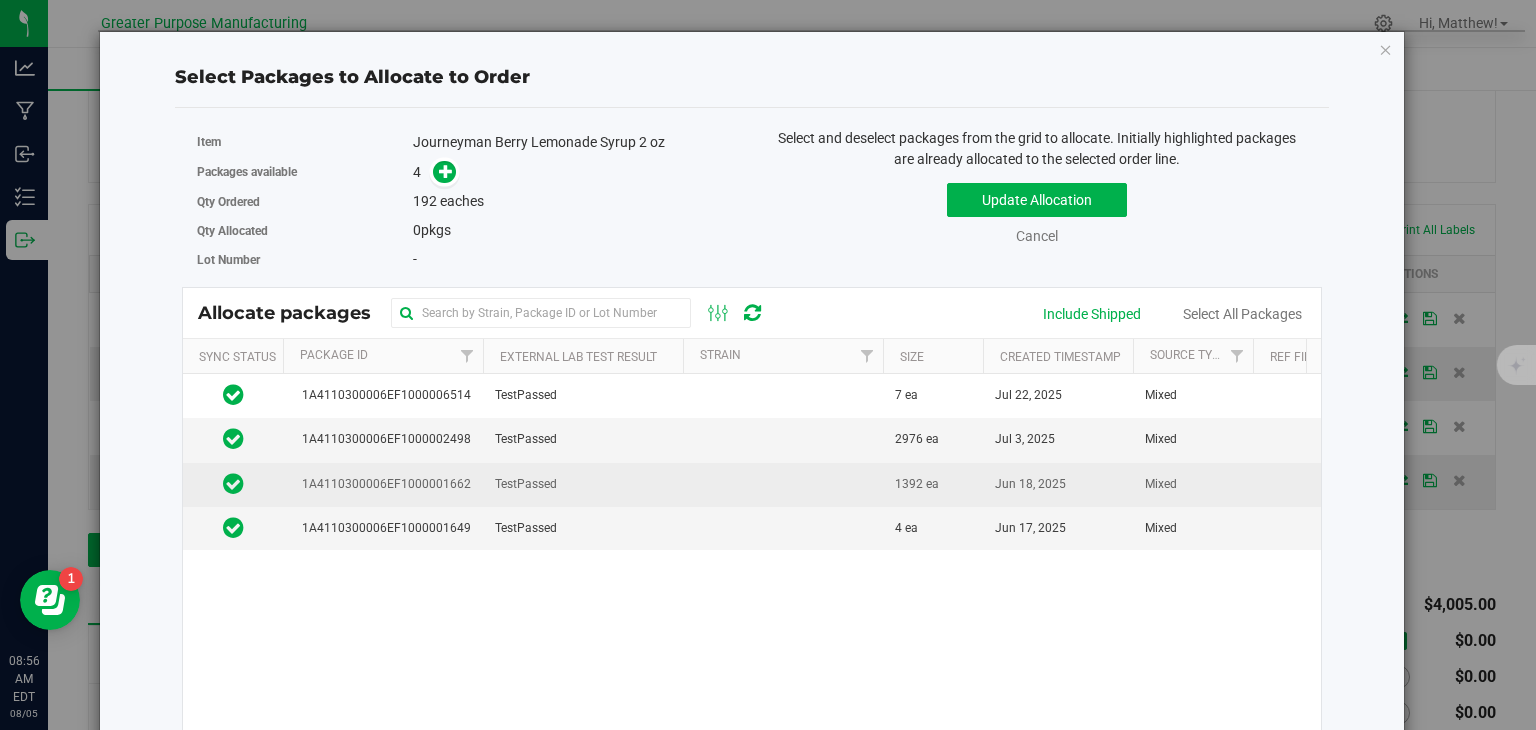 click at bounding box center [783, 485] 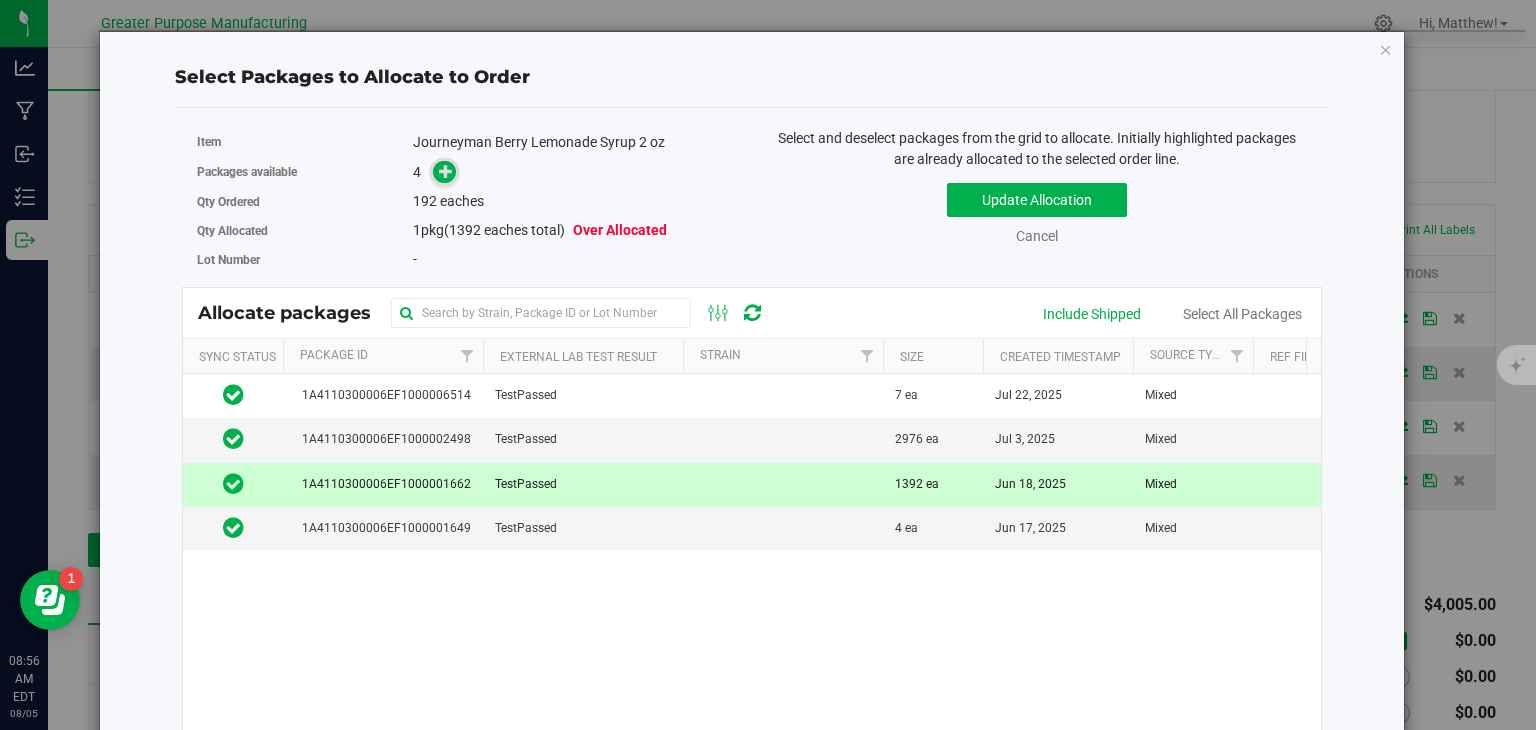 click at bounding box center [445, 172] 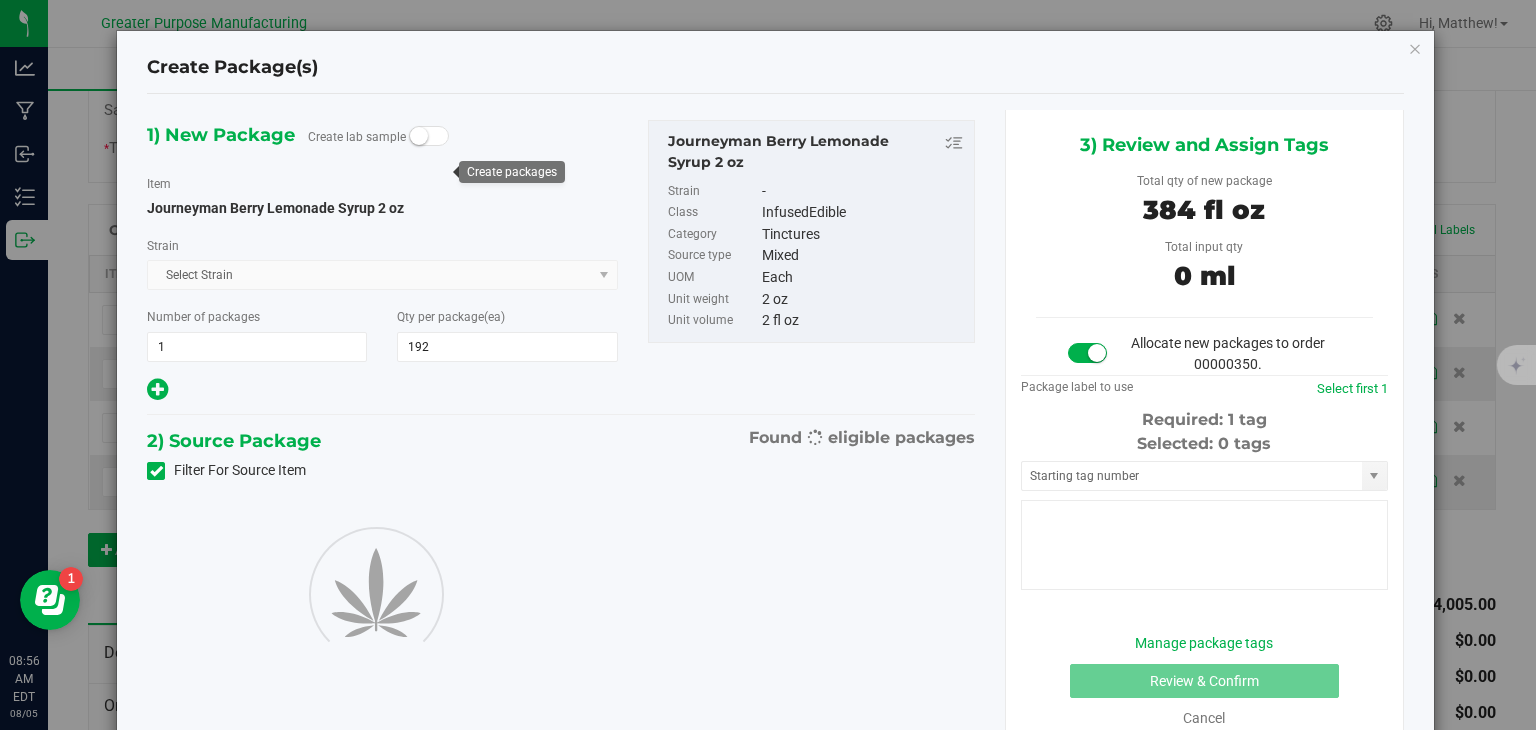 type on "192" 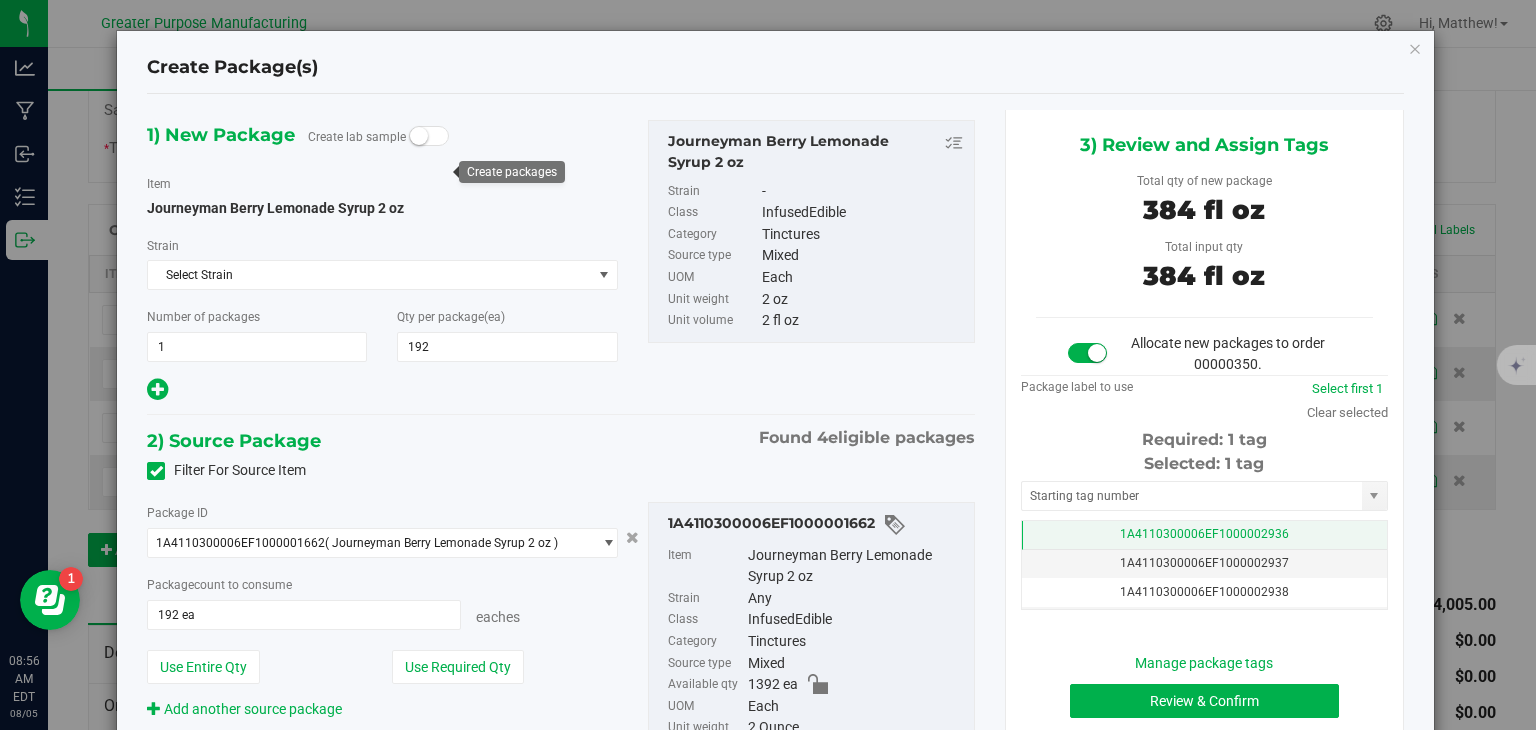 scroll, scrollTop: 0, scrollLeft: 0, axis: both 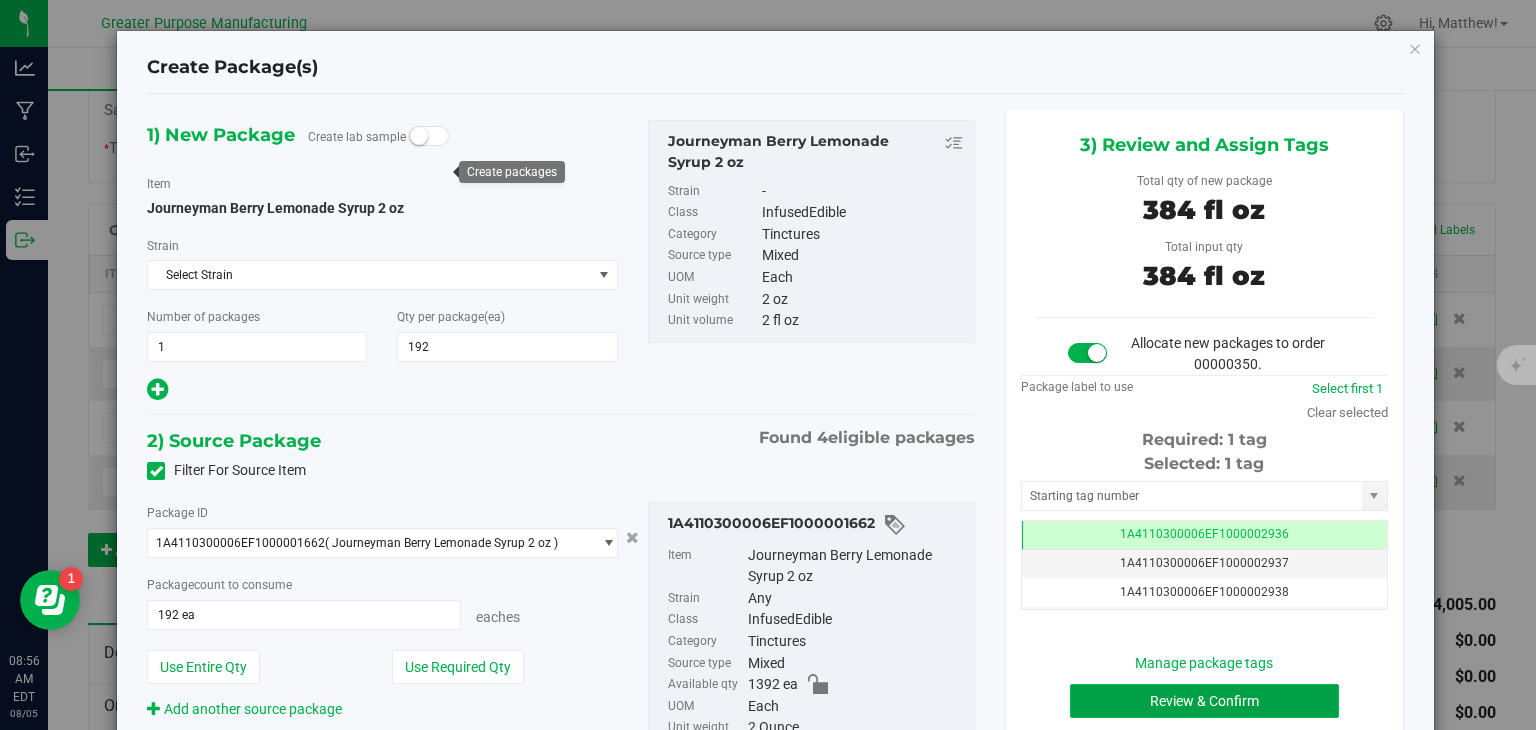 click on "Review & Confirm" at bounding box center [1204, 701] 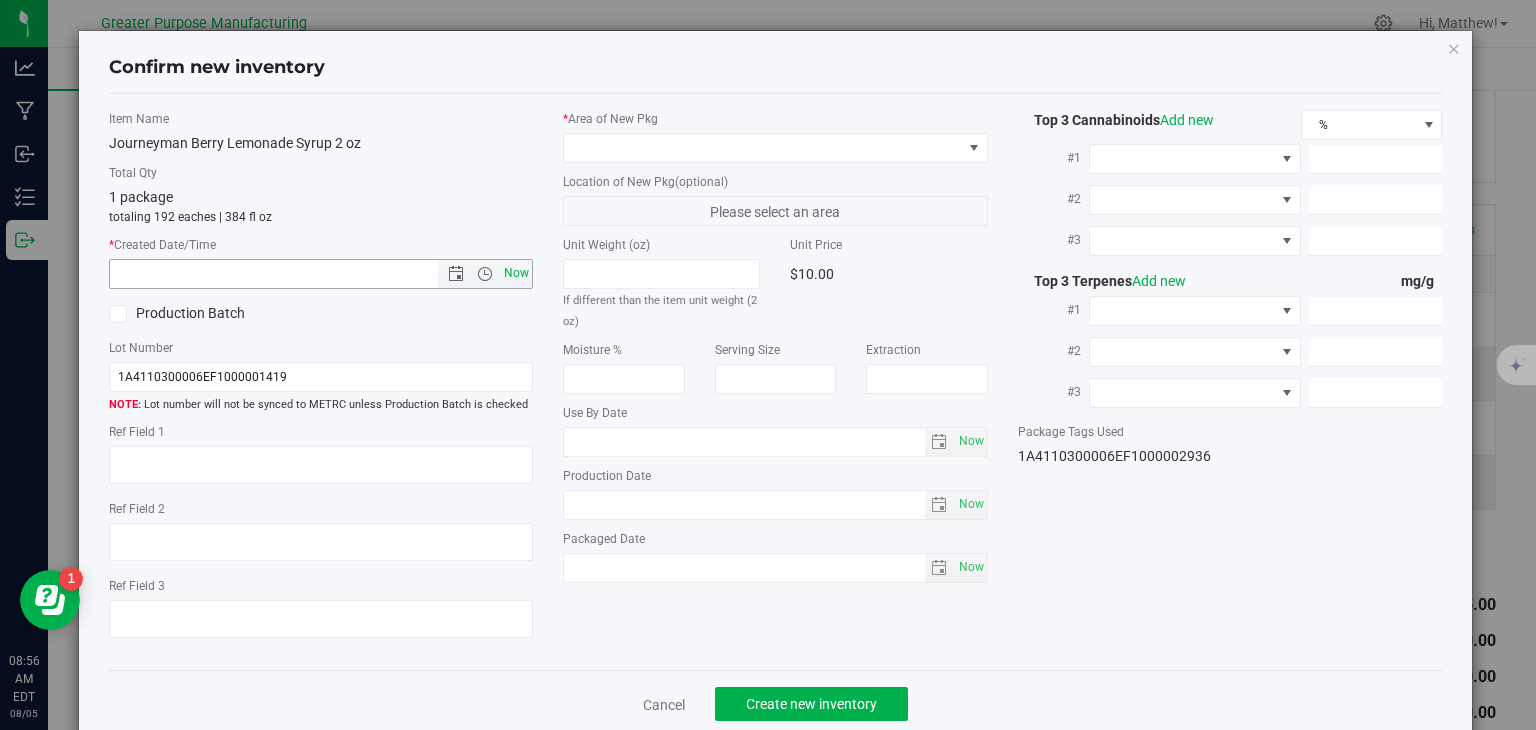 click on "Now" at bounding box center (517, 273) 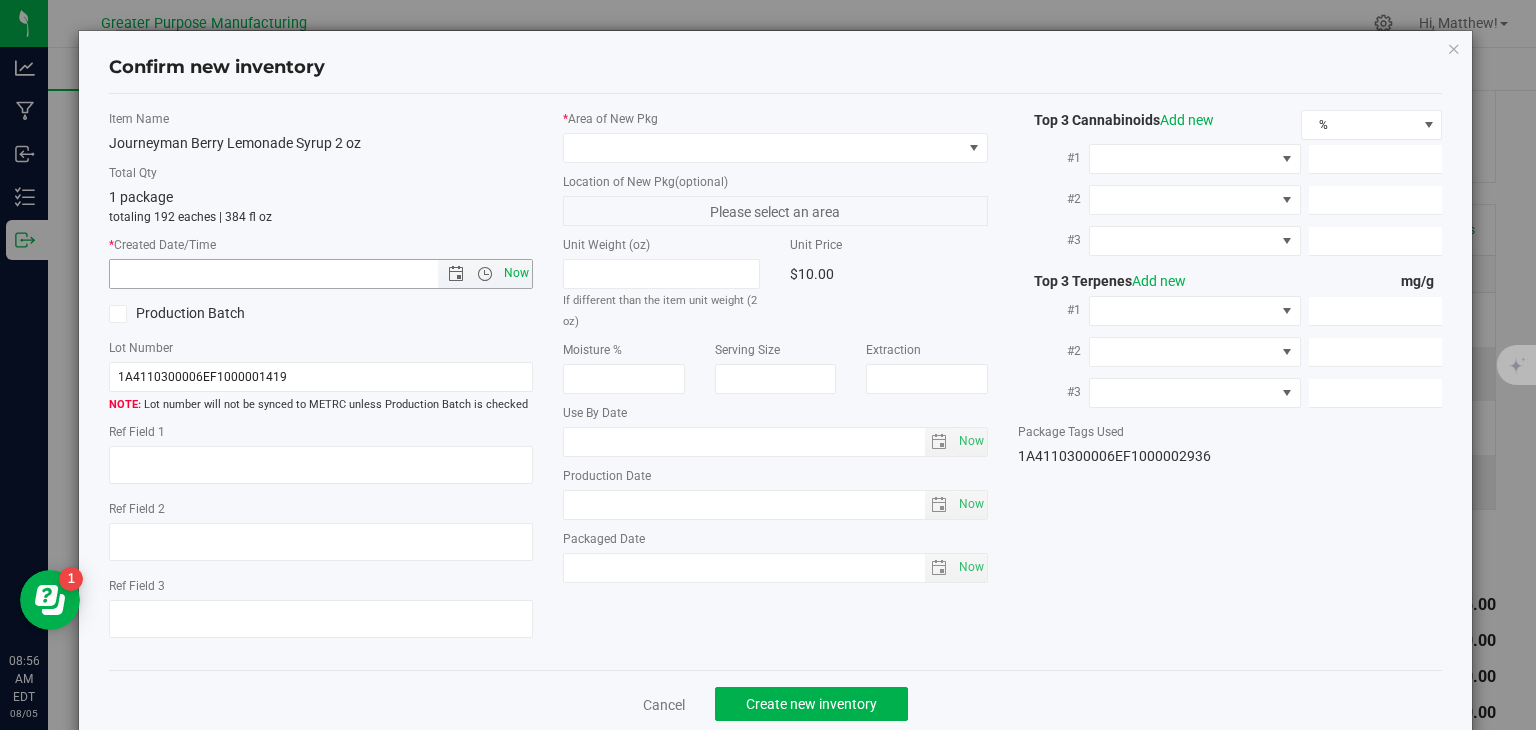 type on "8/5/2025 8:56 AM" 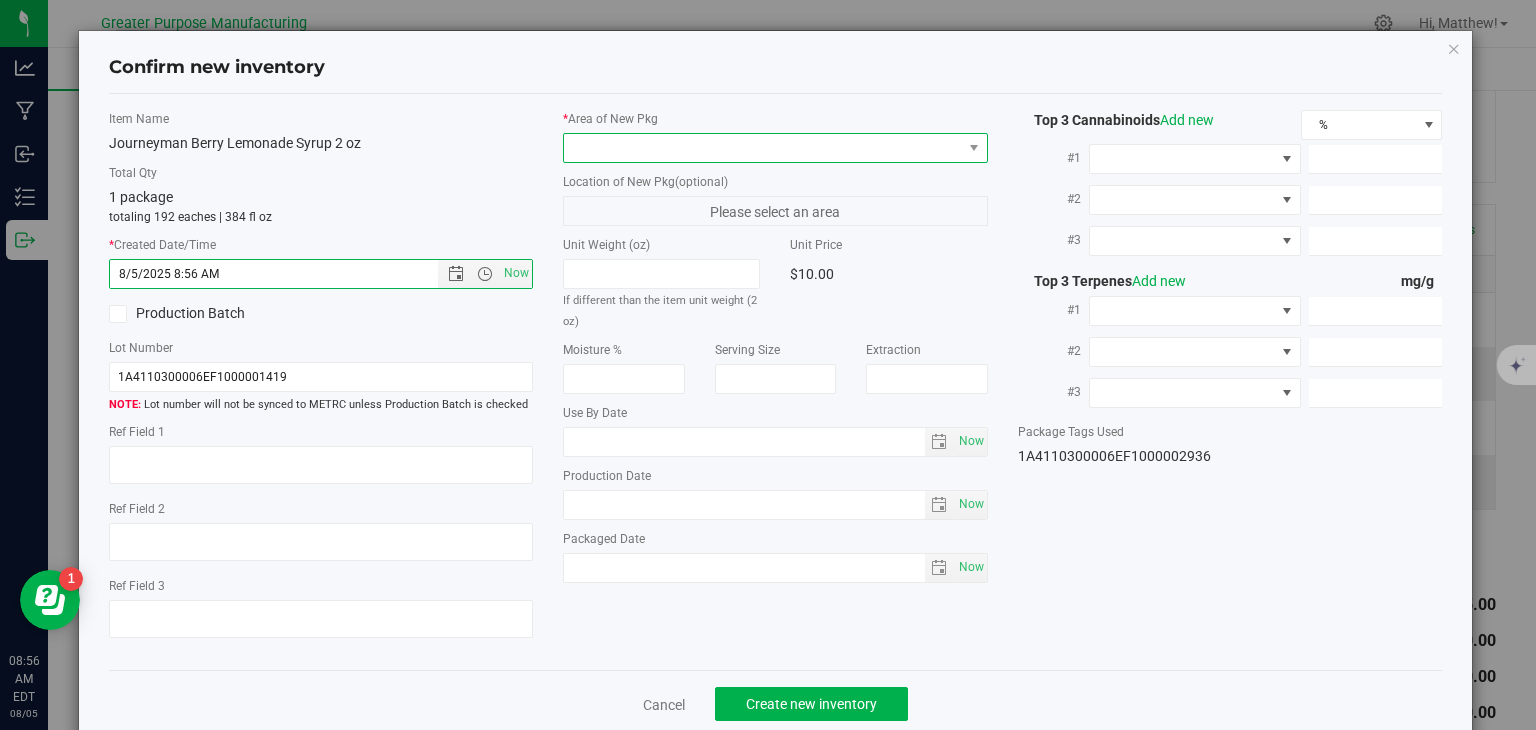 click at bounding box center [763, 148] 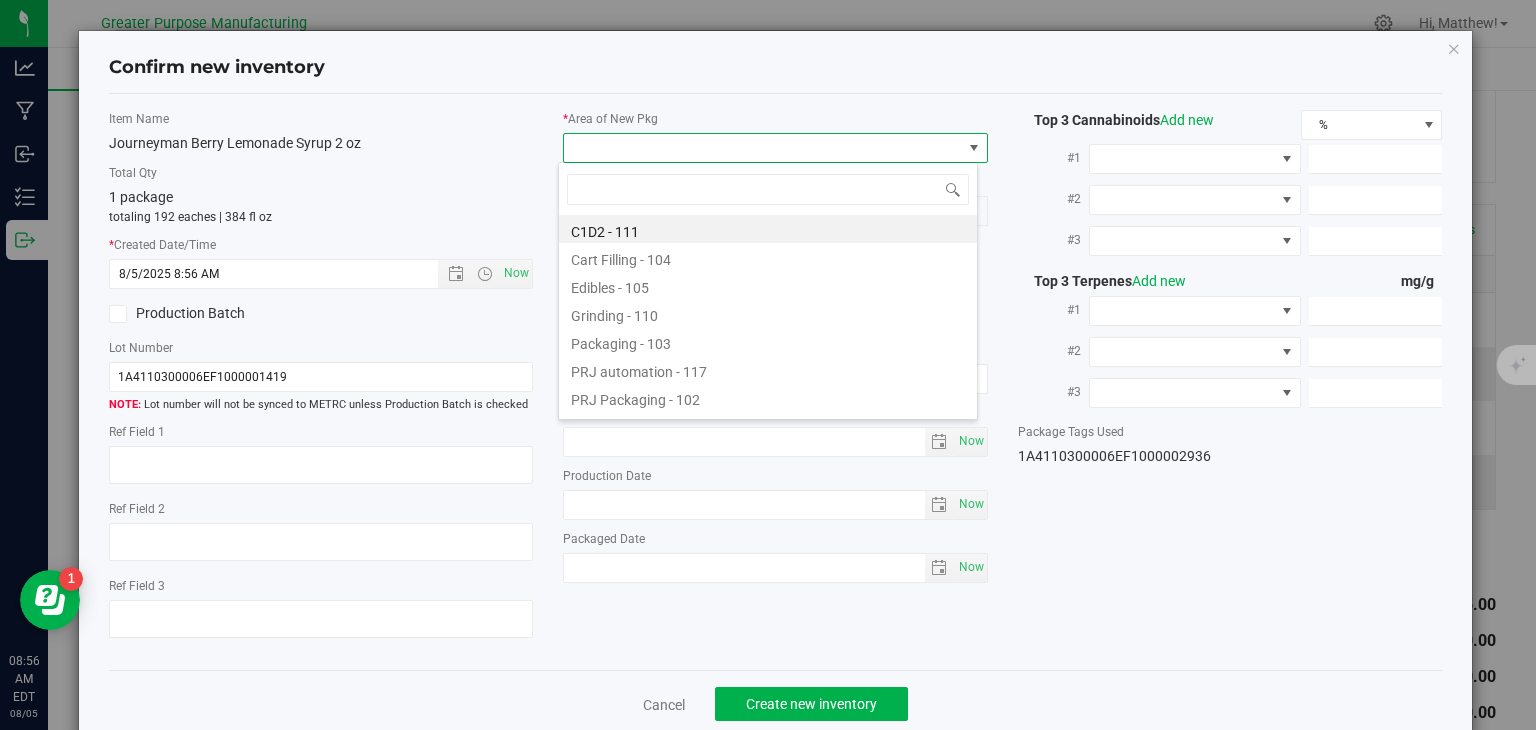 type on "108" 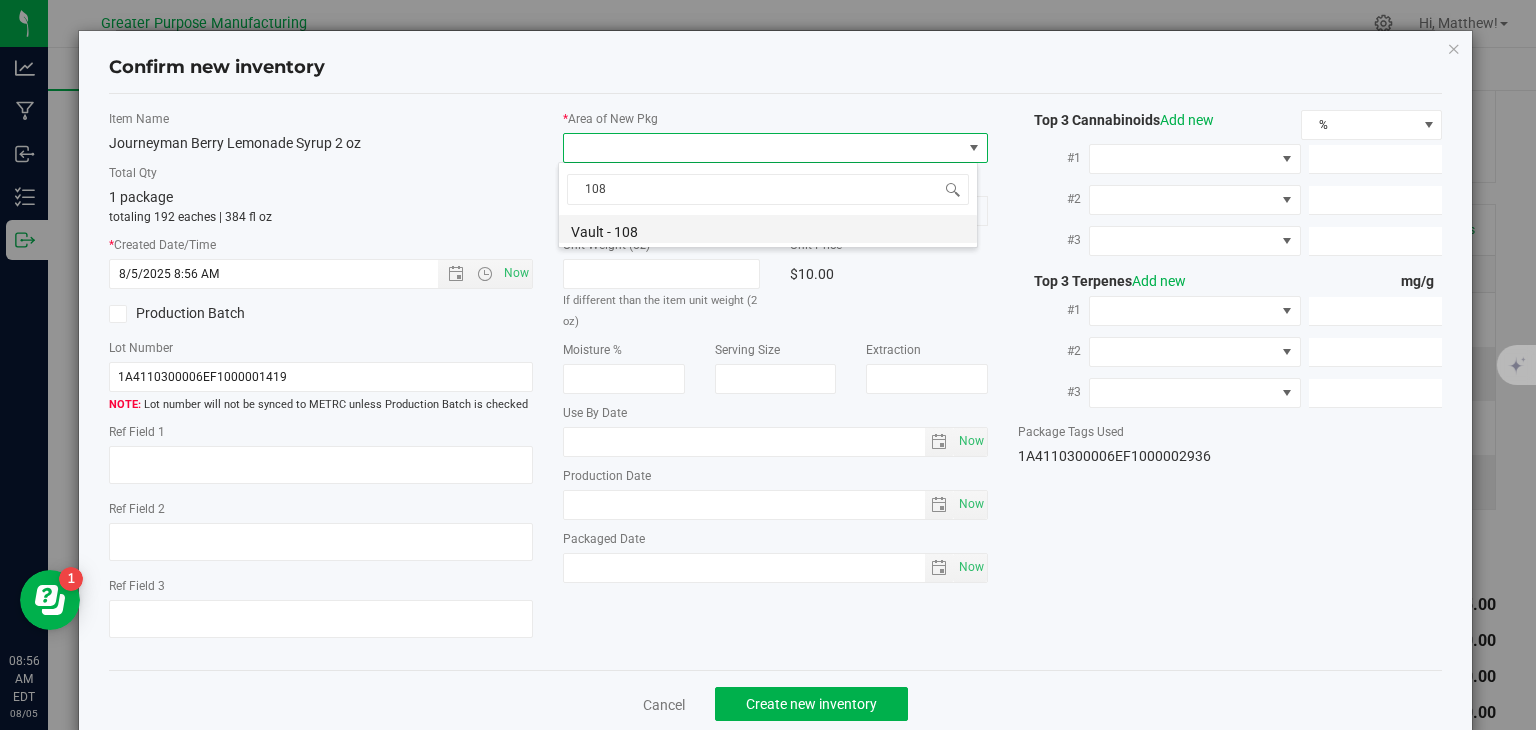 click on "Vault - 108" at bounding box center (768, 229) 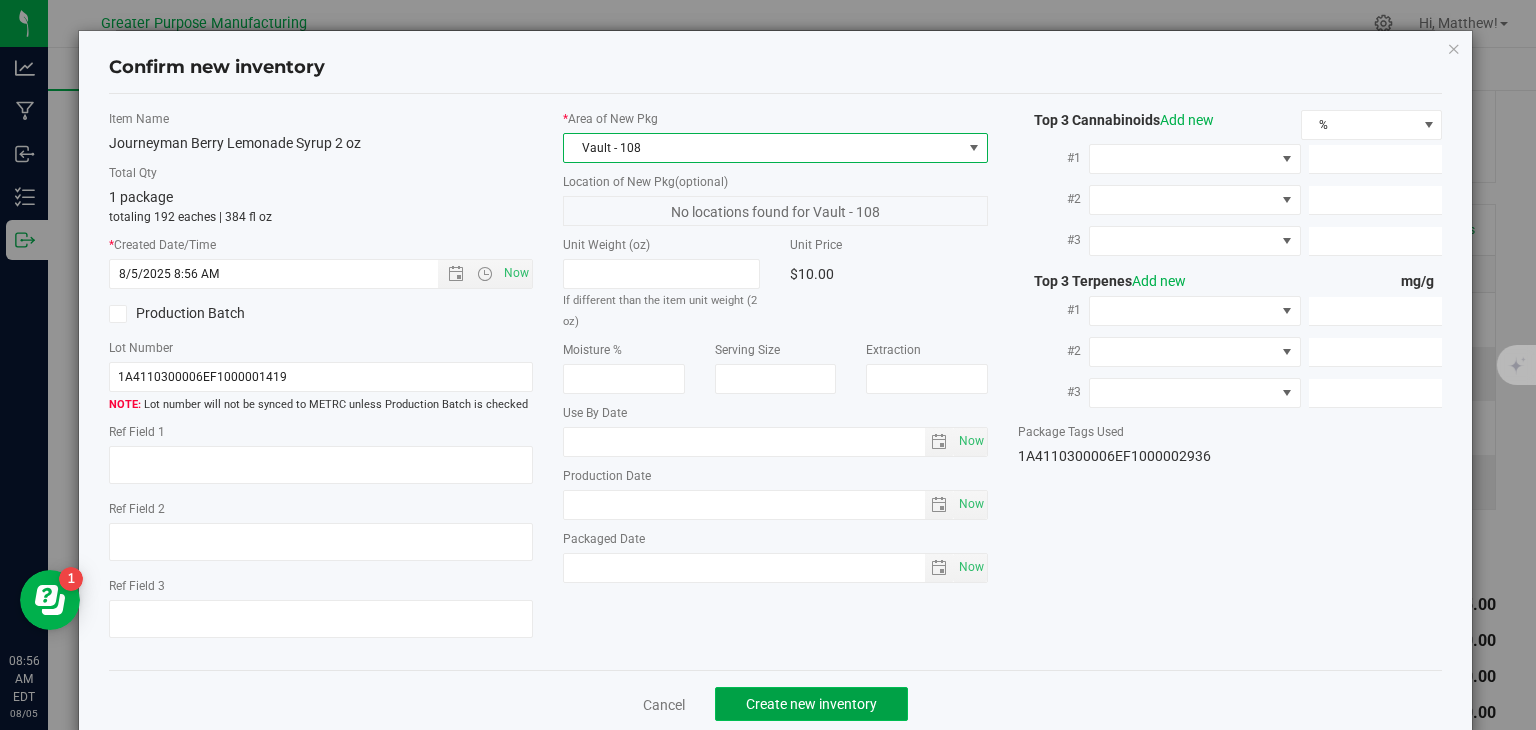 click on "Create new inventory" 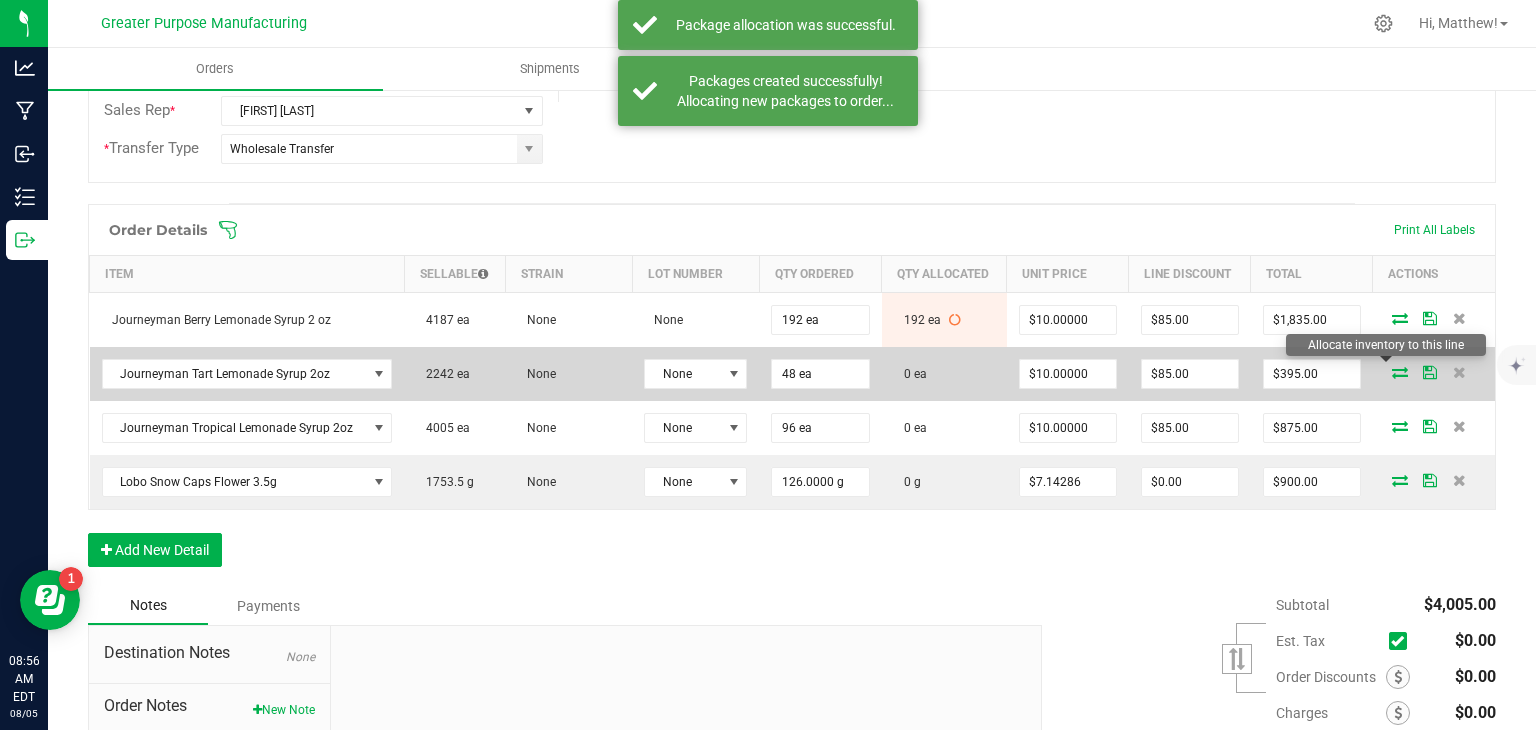 click at bounding box center [1400, 372] 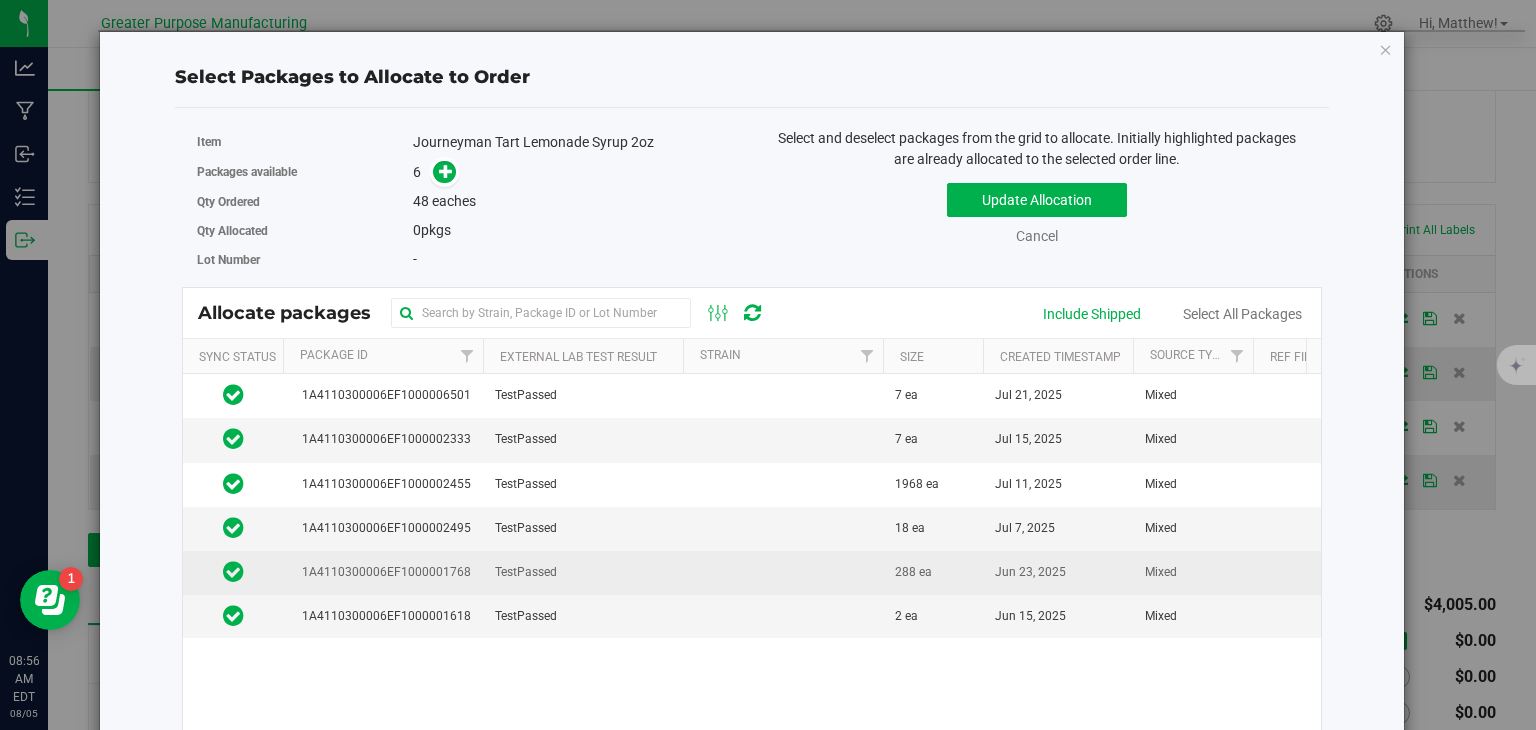 click on "TestPassed" at bounding box center [583, 573] 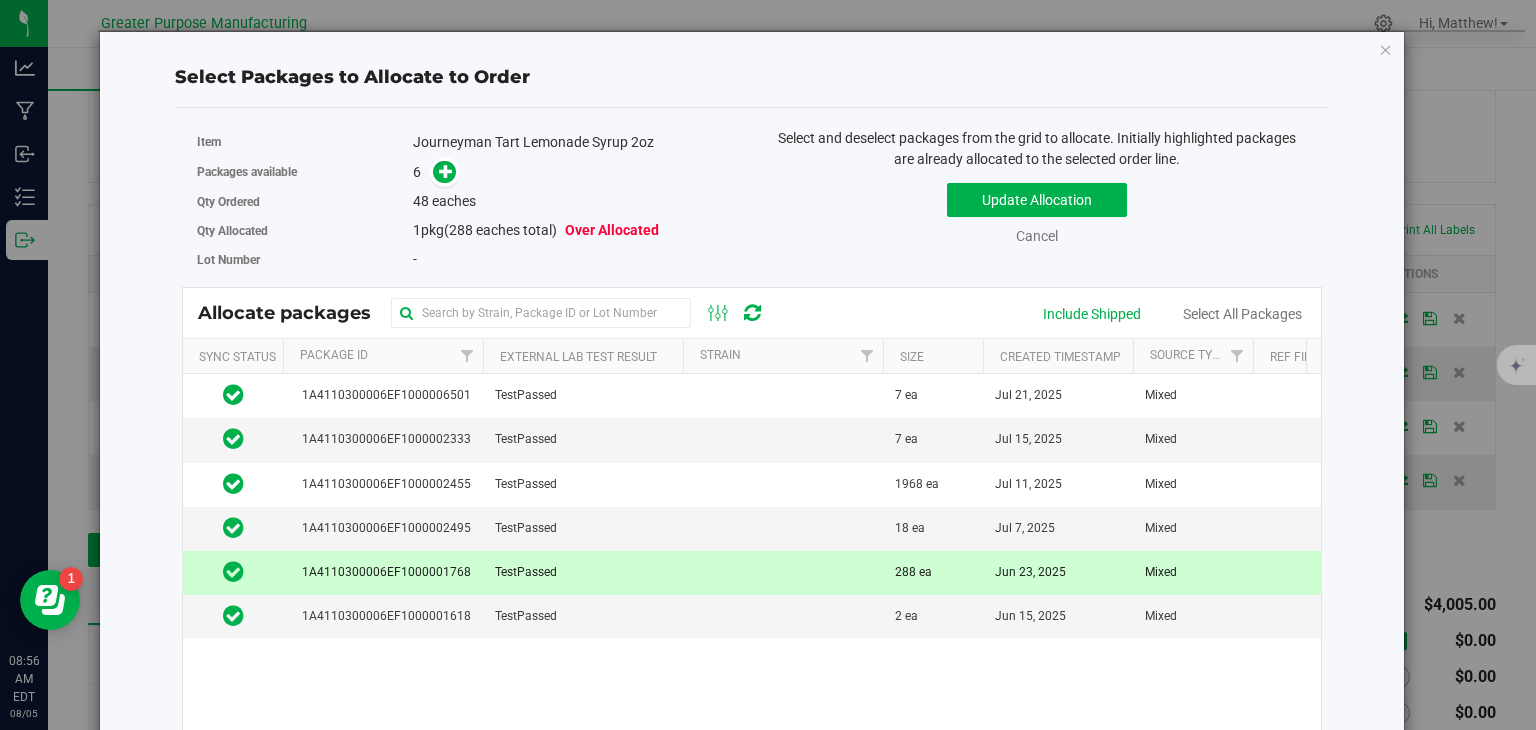 click on "6" at bounding box center (575, 172) 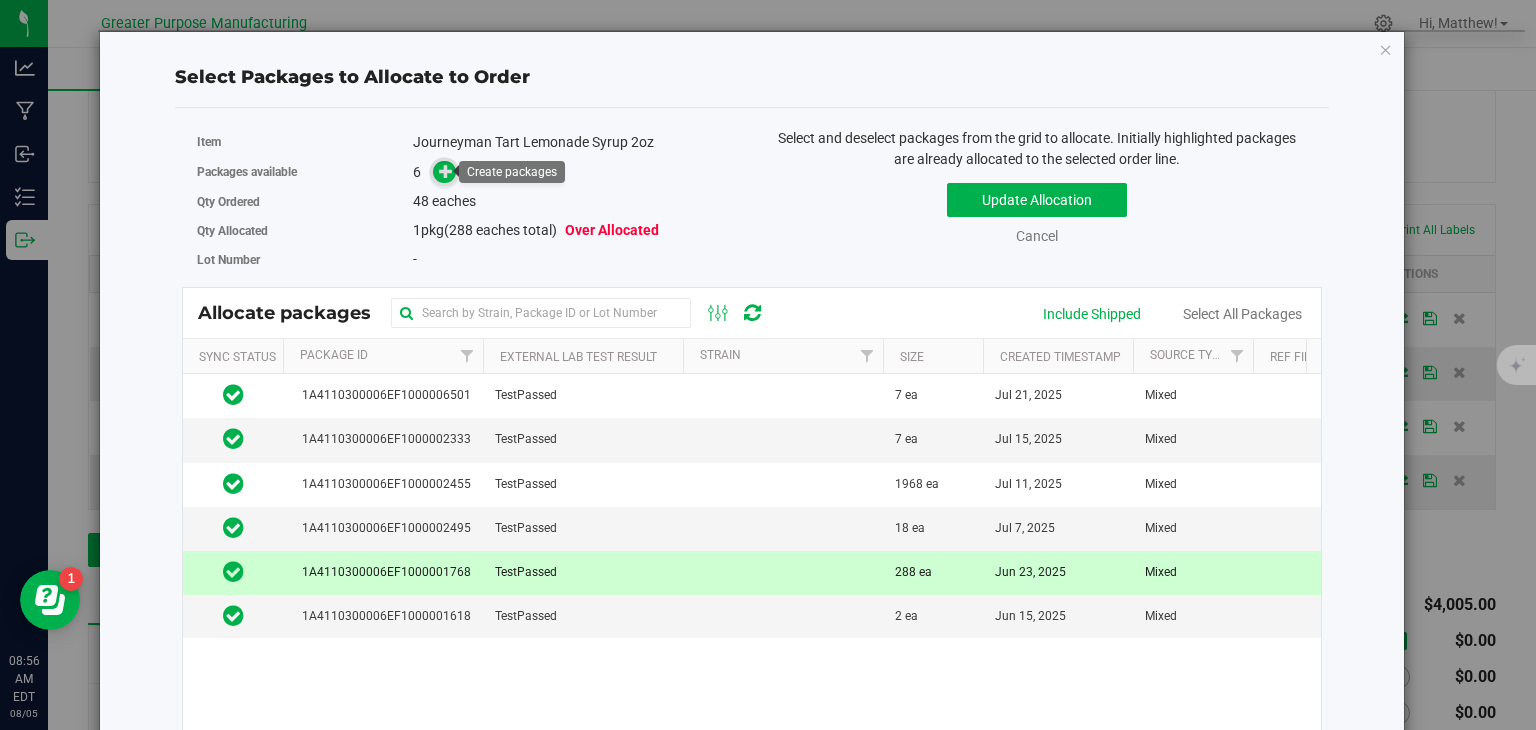 click at bounding box center [446, 170] 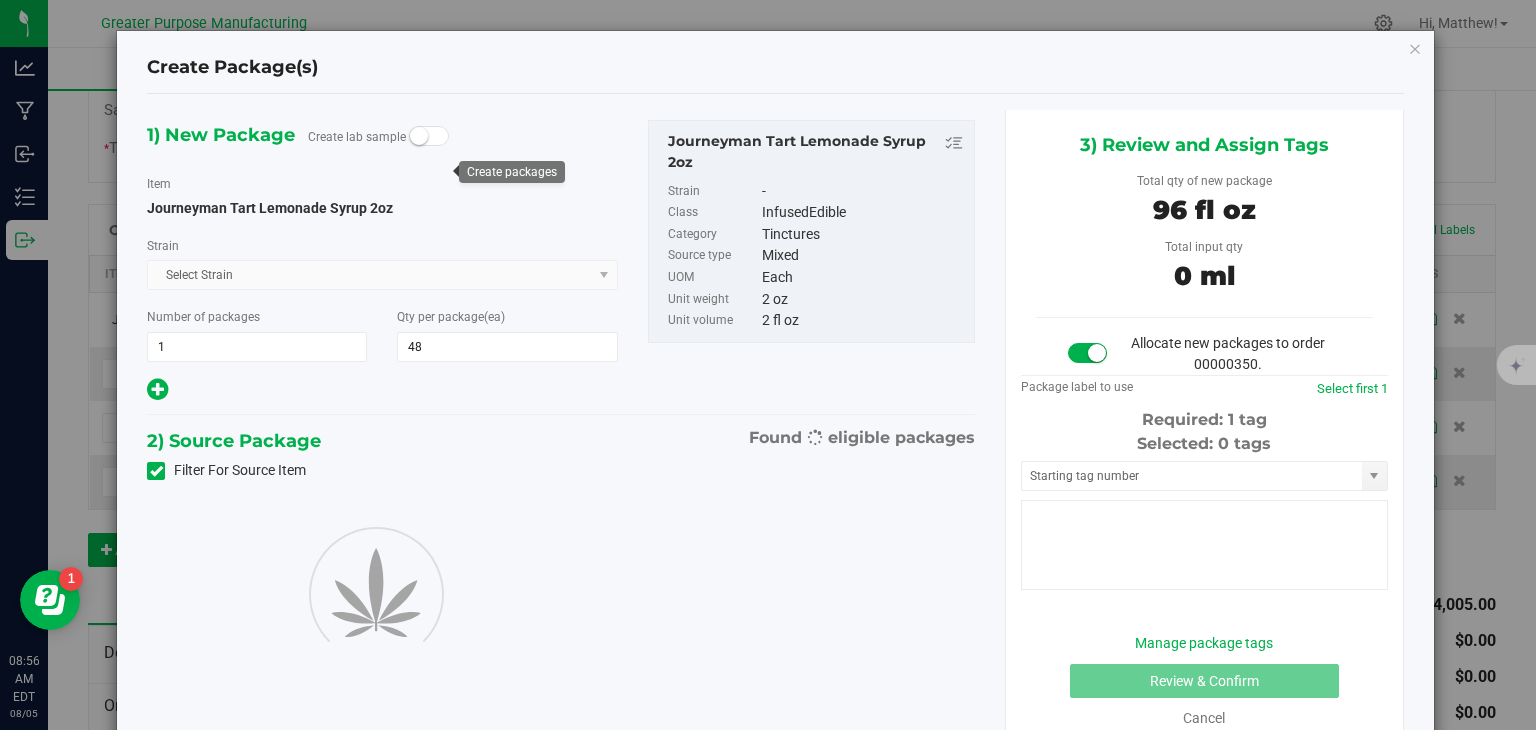 type on "48" 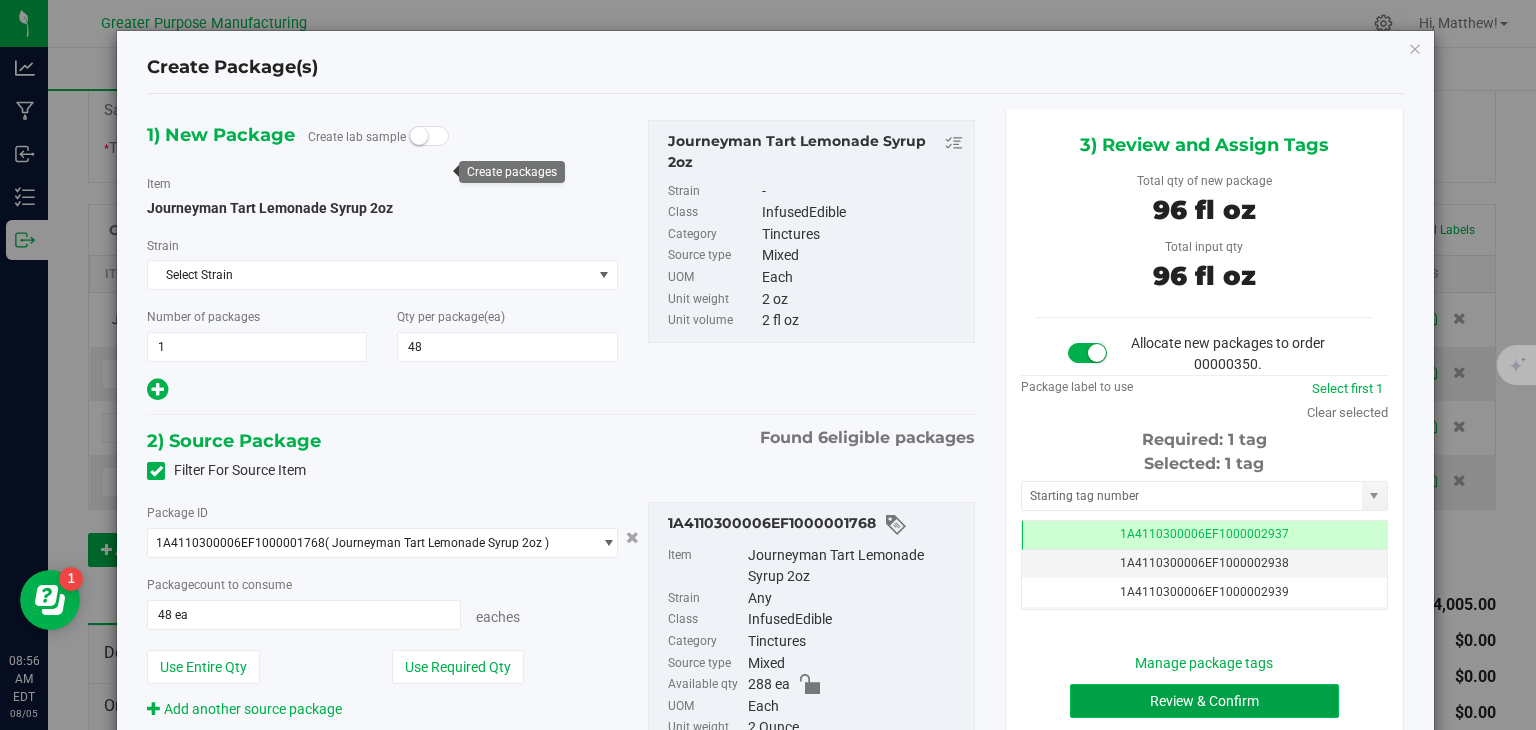 click on "Review & Confirm" at bounding box center [1204, 701] 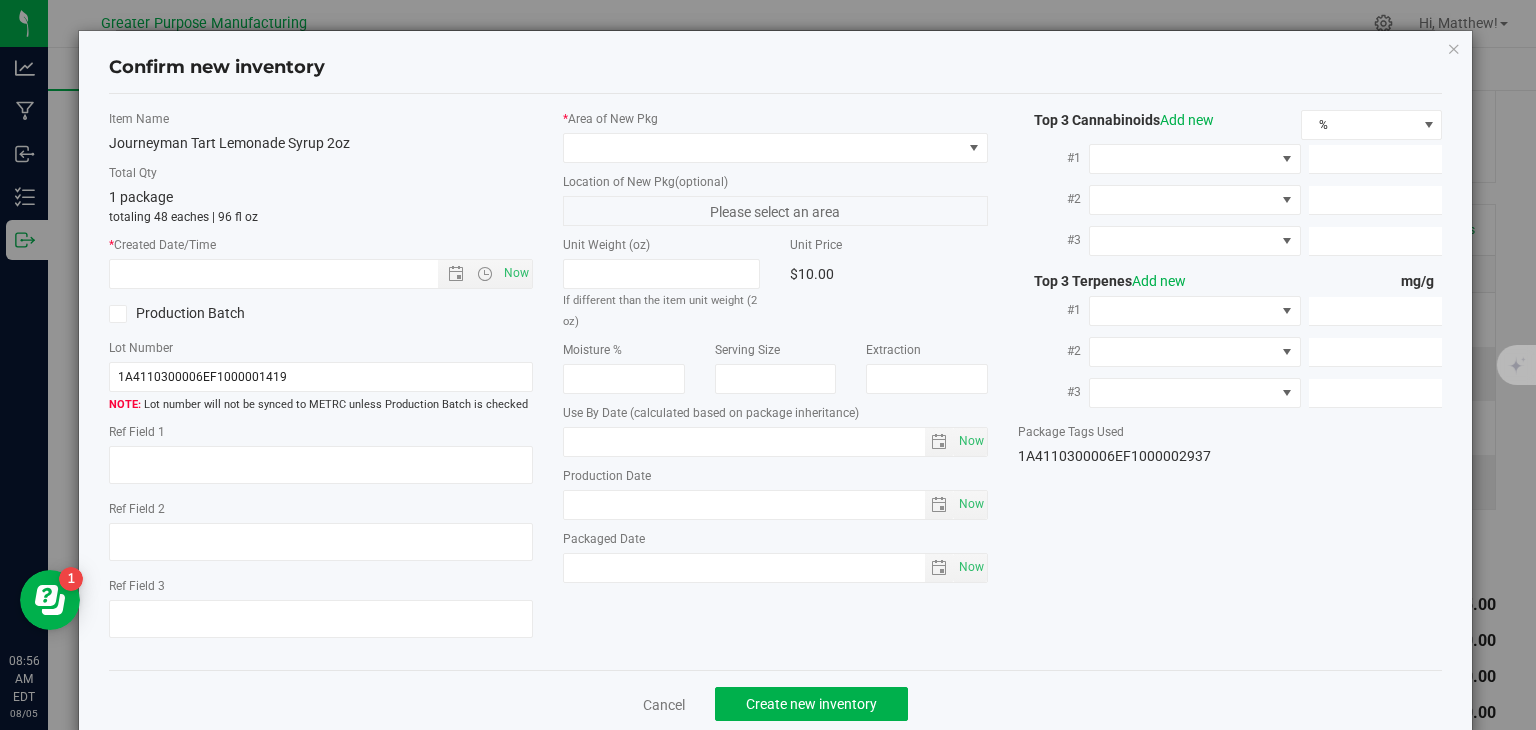 type on "2025-12-20" 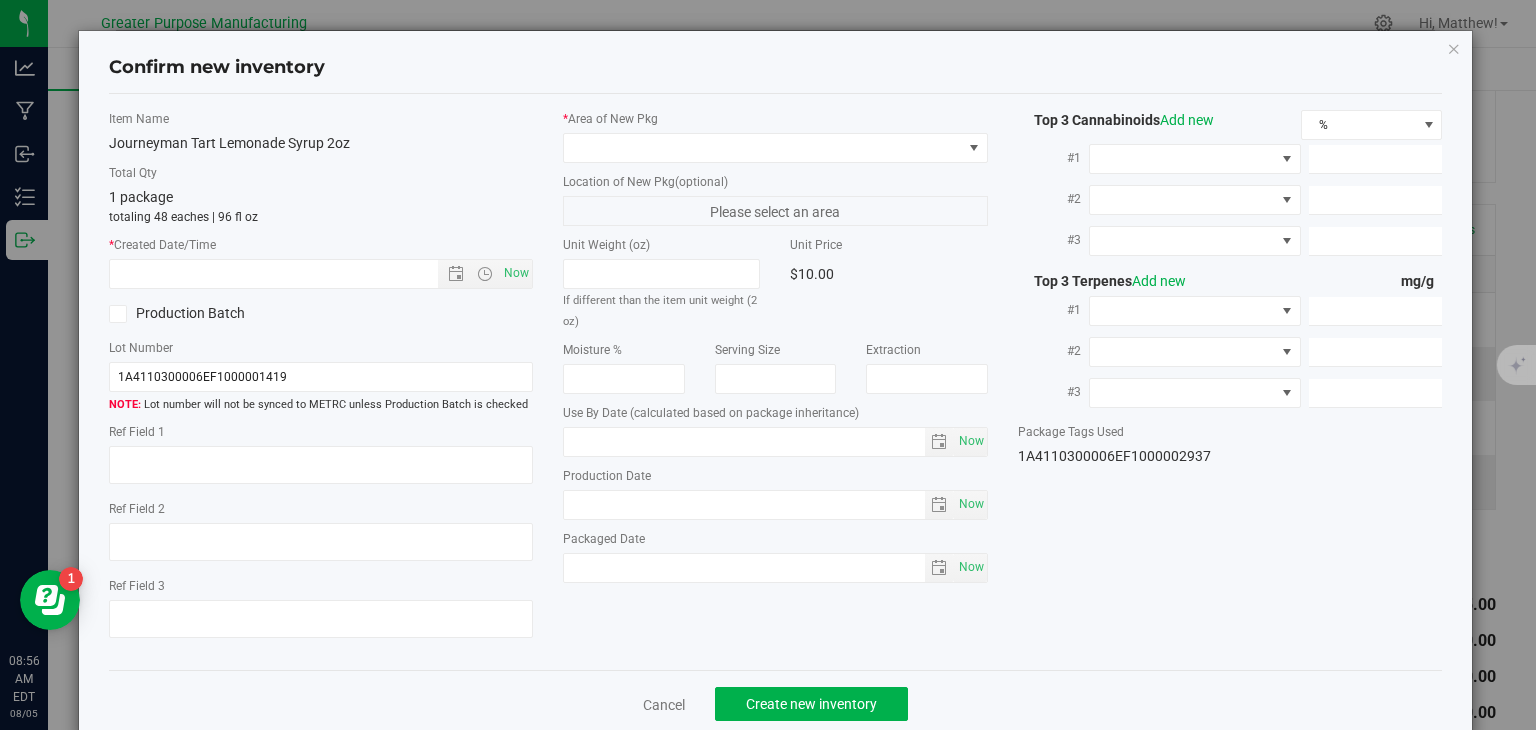 type on "2025-06-23" 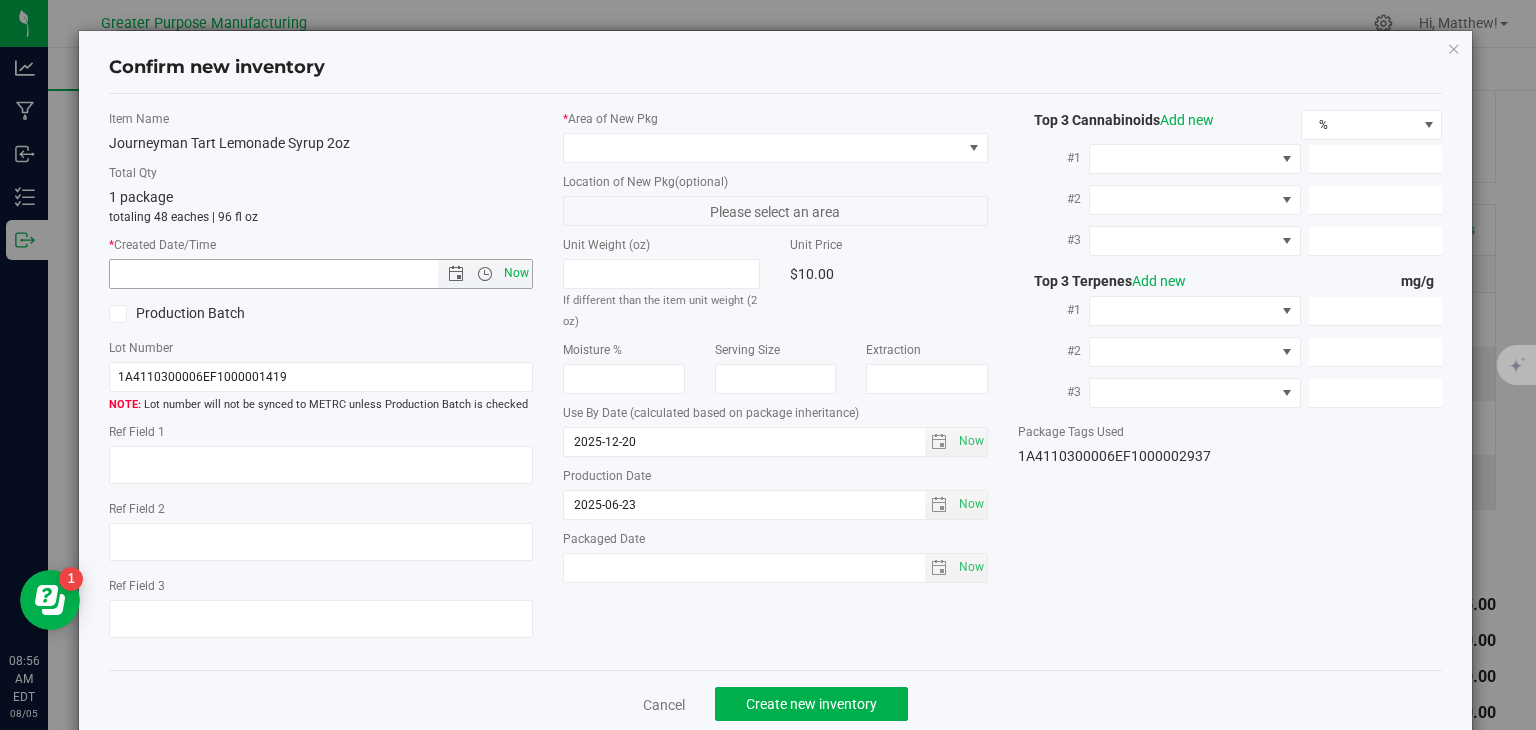 click on "Now" at bounding box center (517, 273) 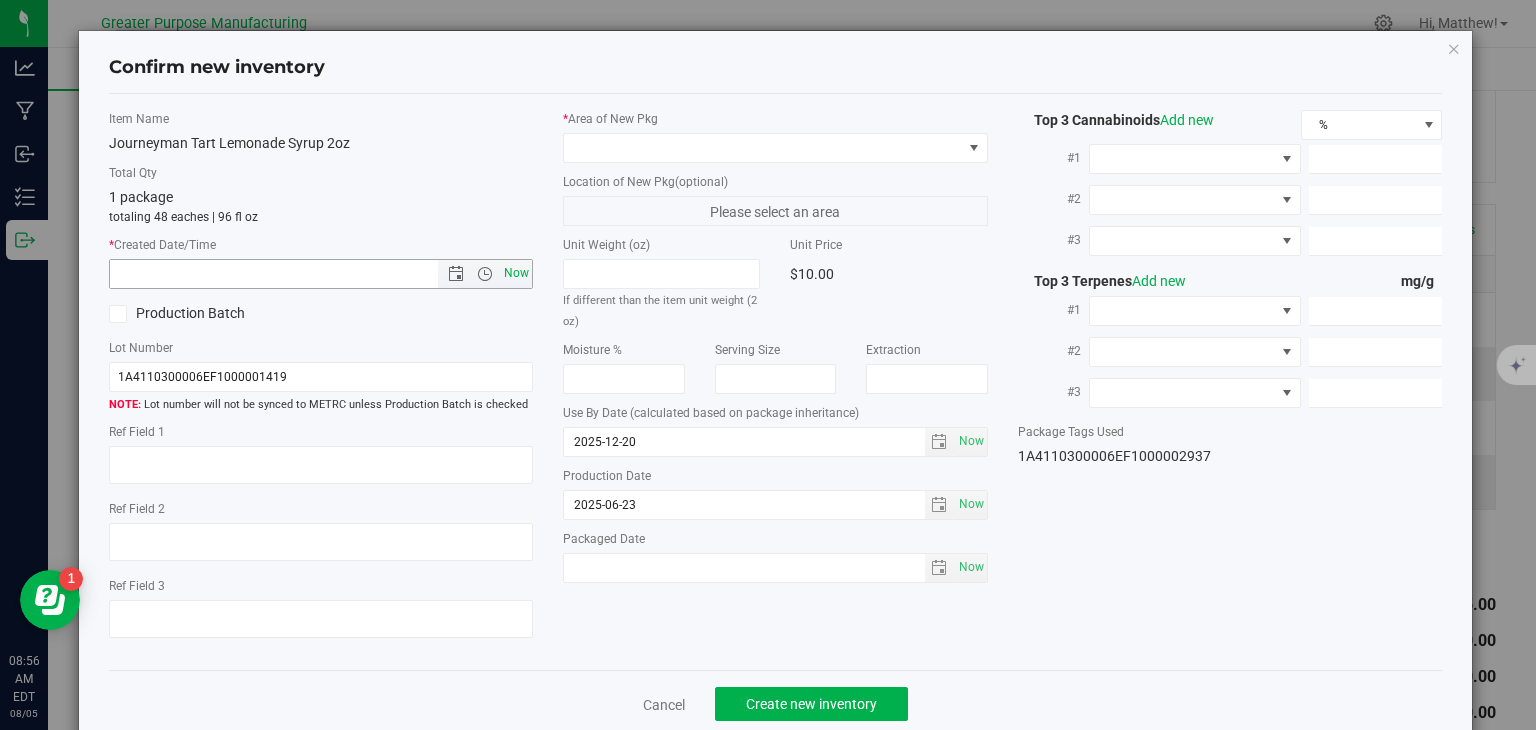 type on "8/5/2025 8:56 AM" 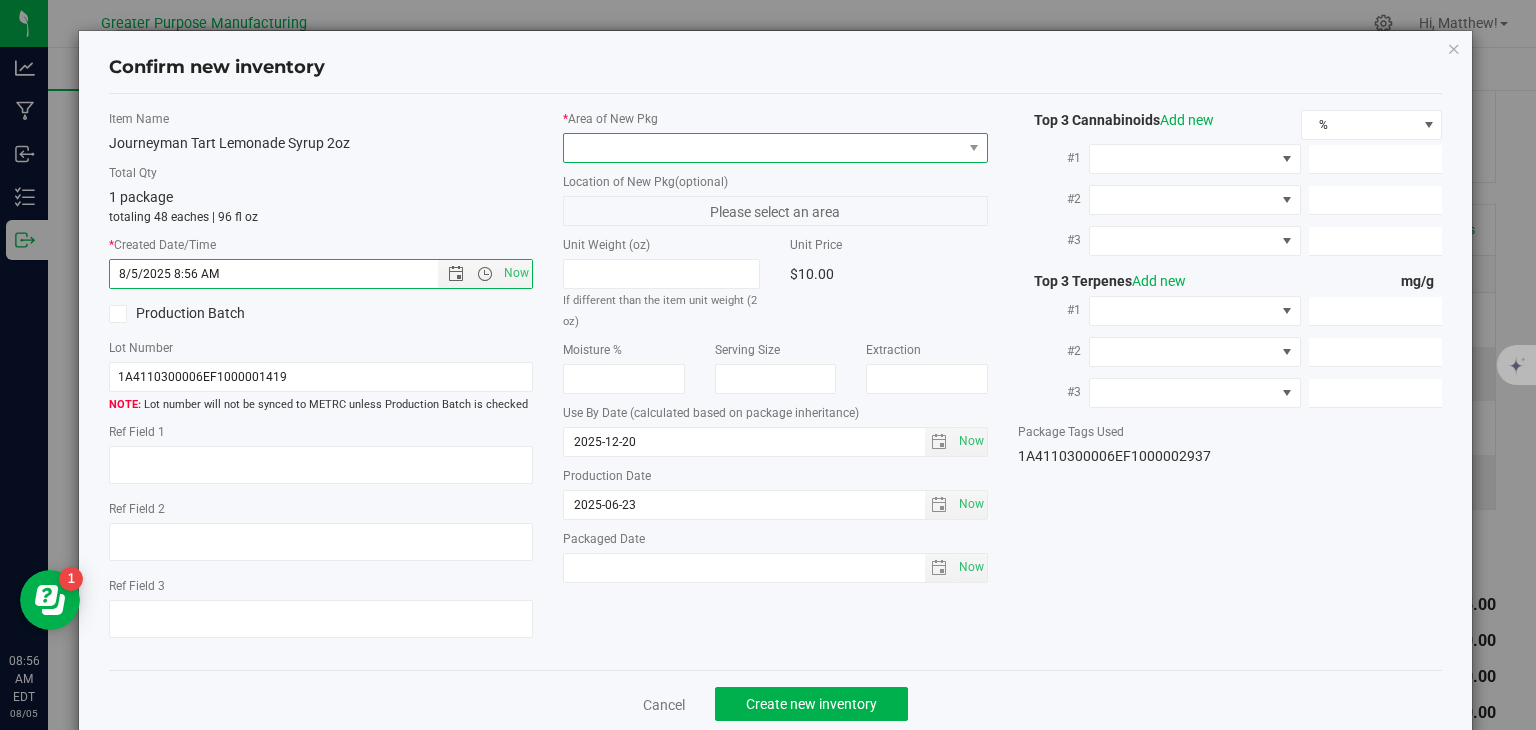 click at bounding box center (763, 148) 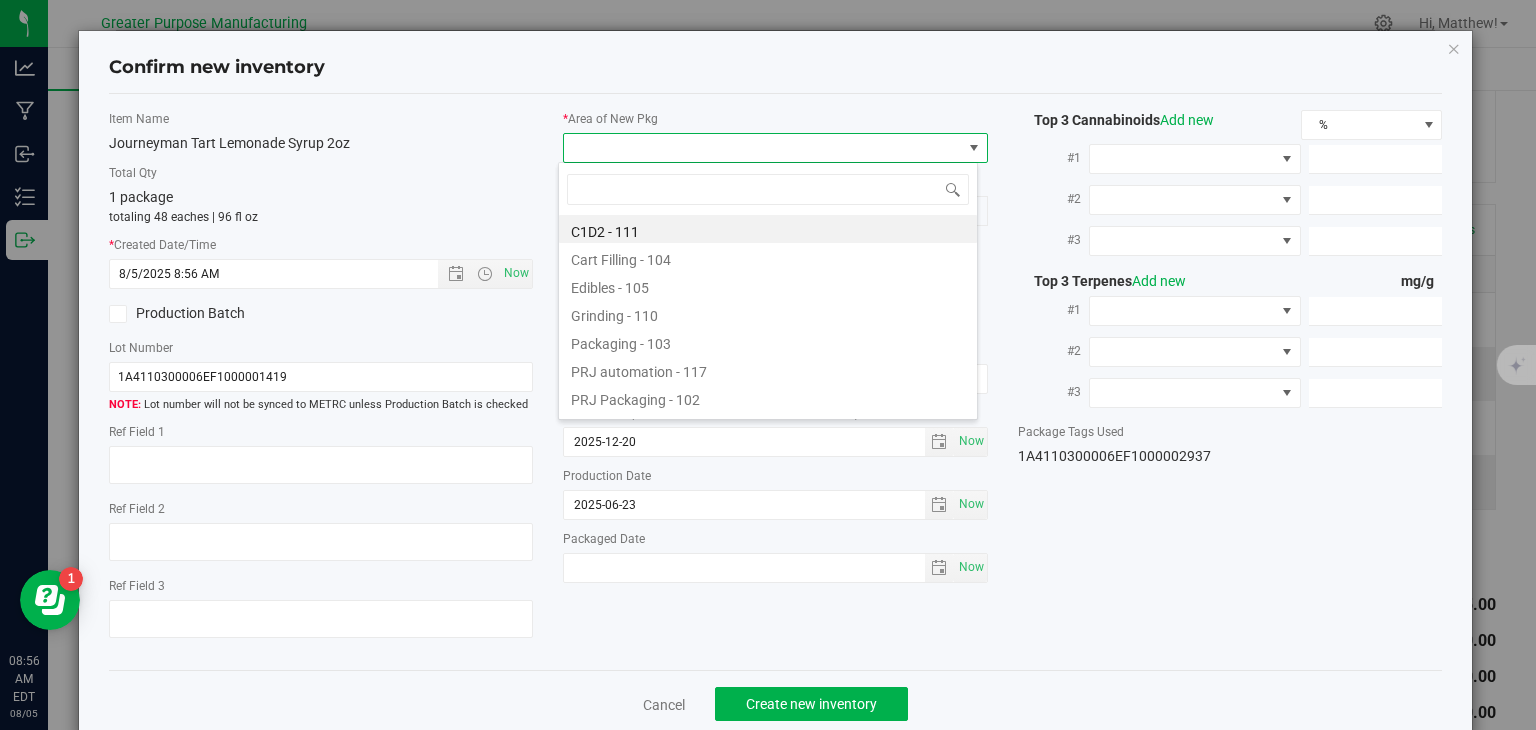 type on "108" 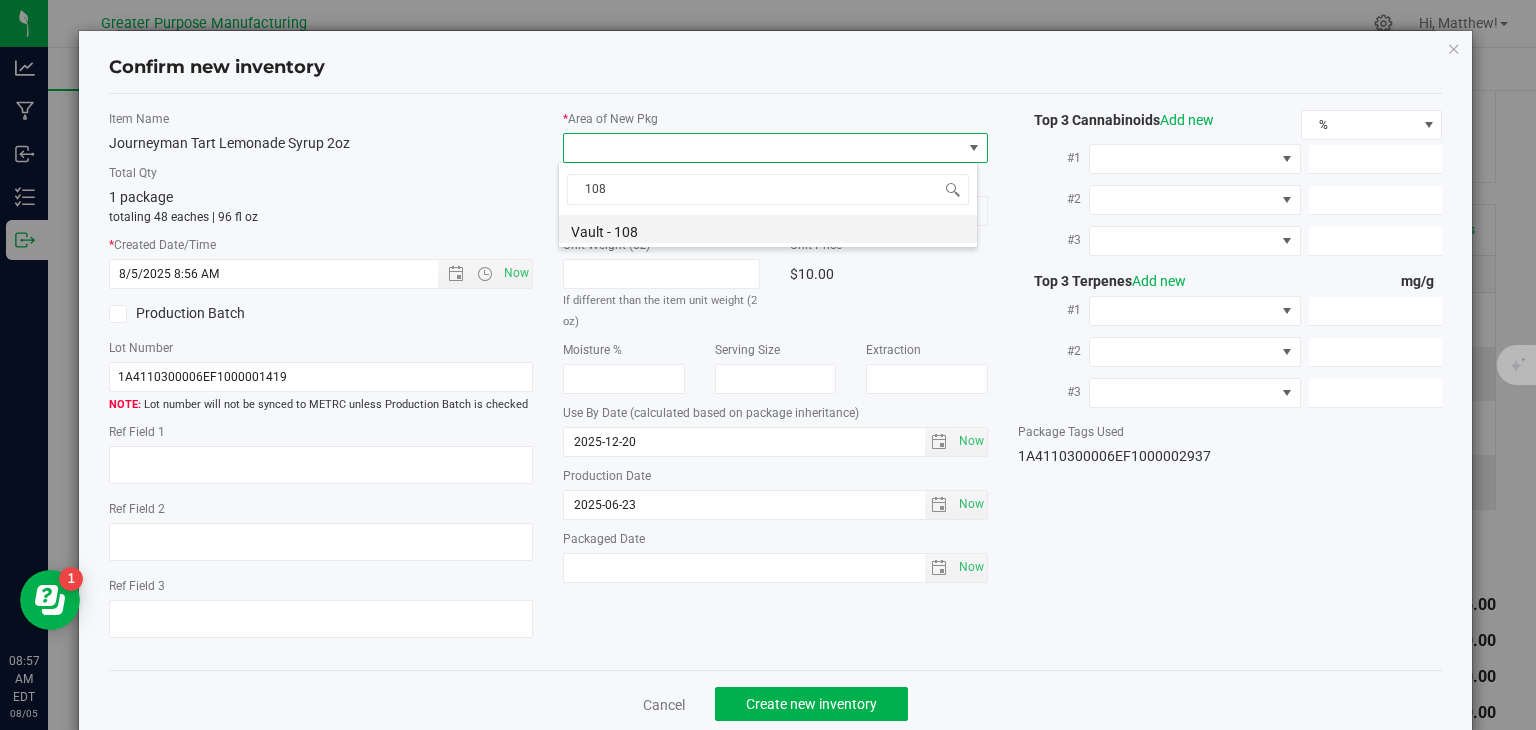 click on "Vault - 108" at bounding box center (768, 229) 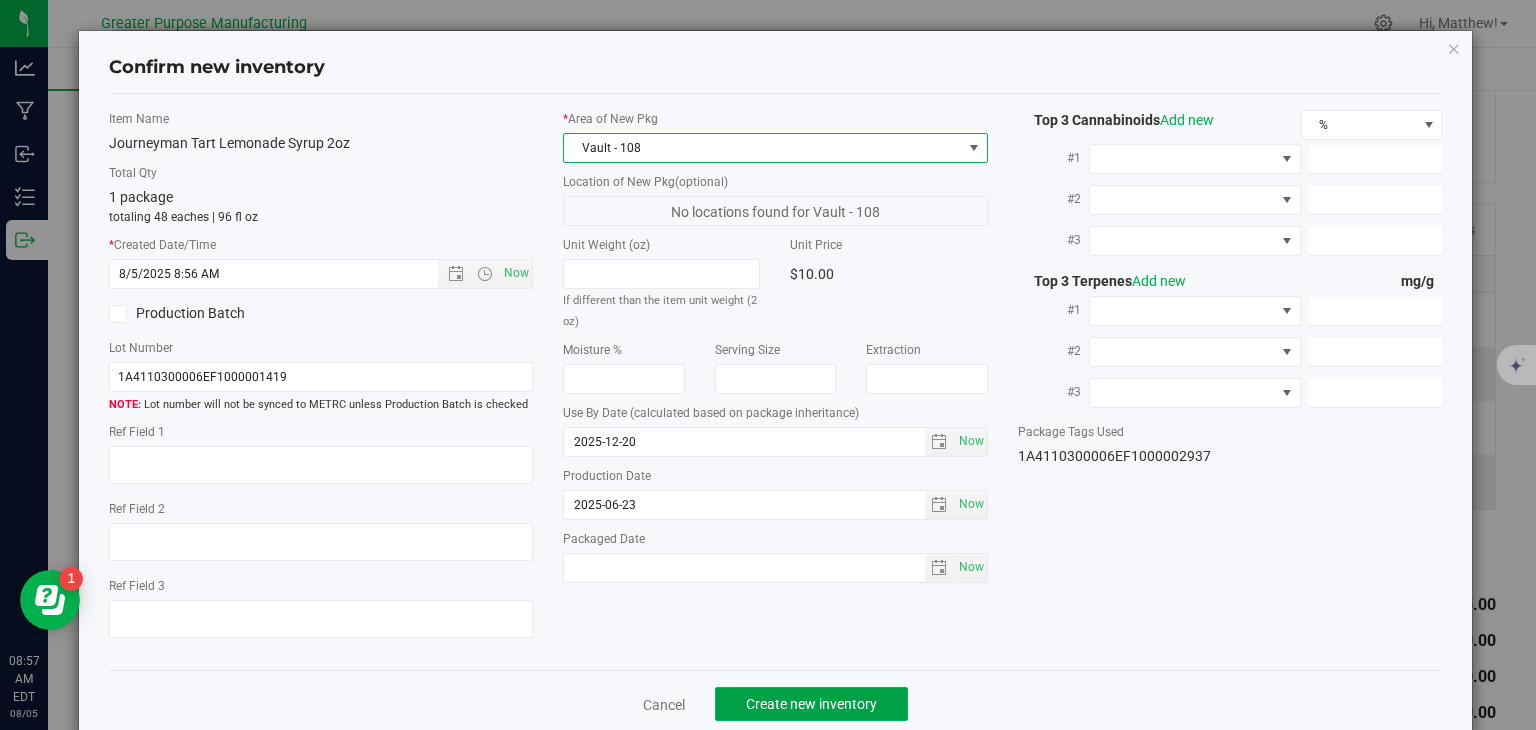 click on "Create new inventory" 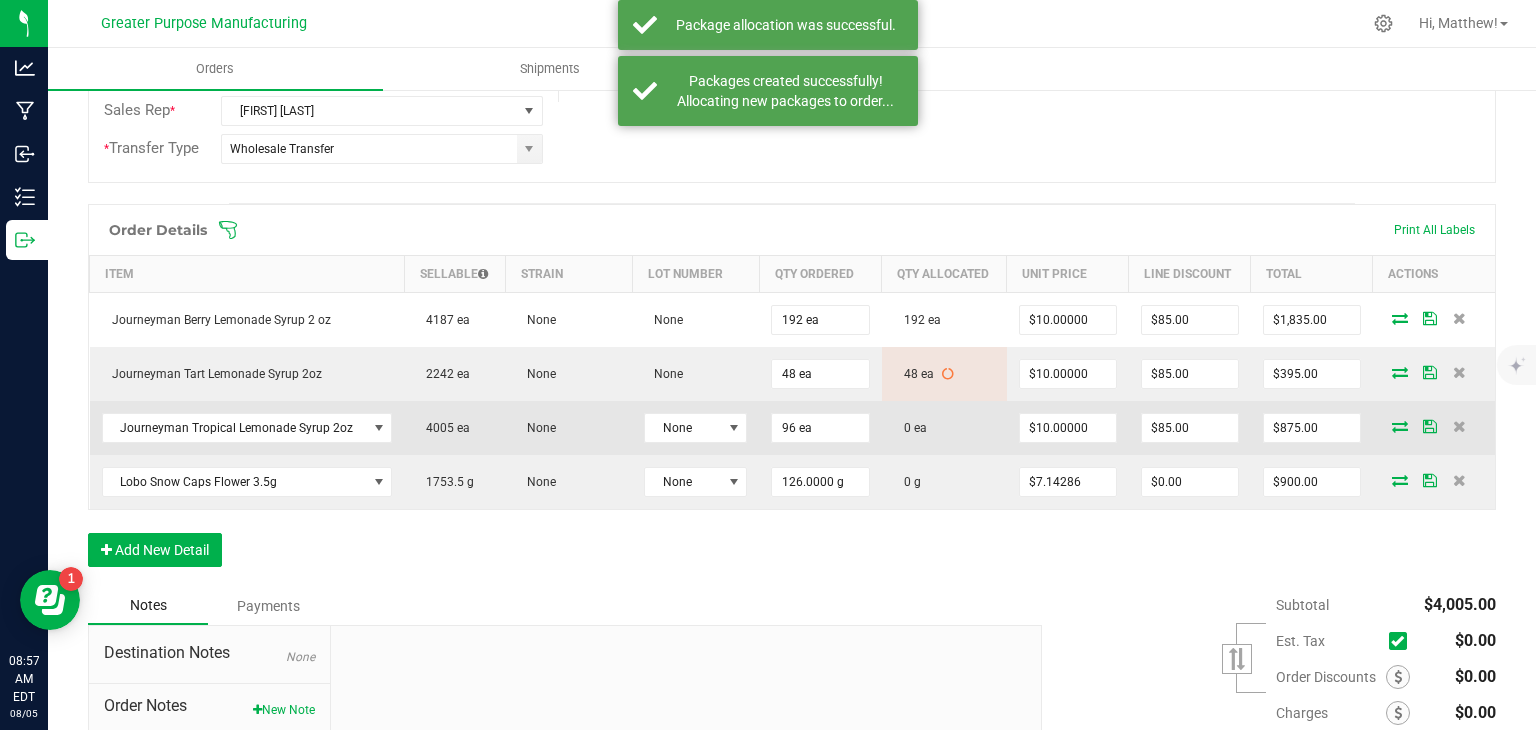 click at bounding box center (1400, 426) 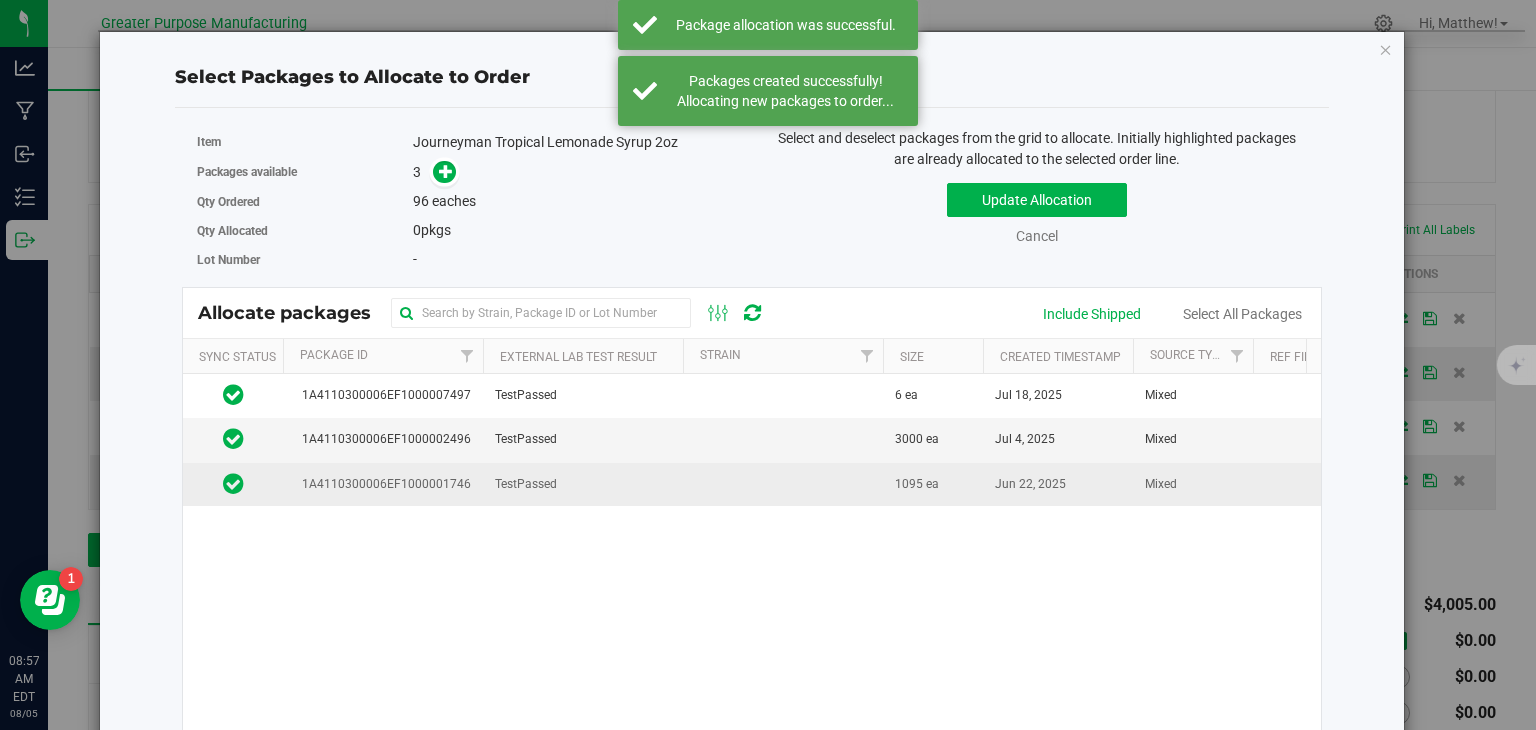 click at bounding box center (783, 484) 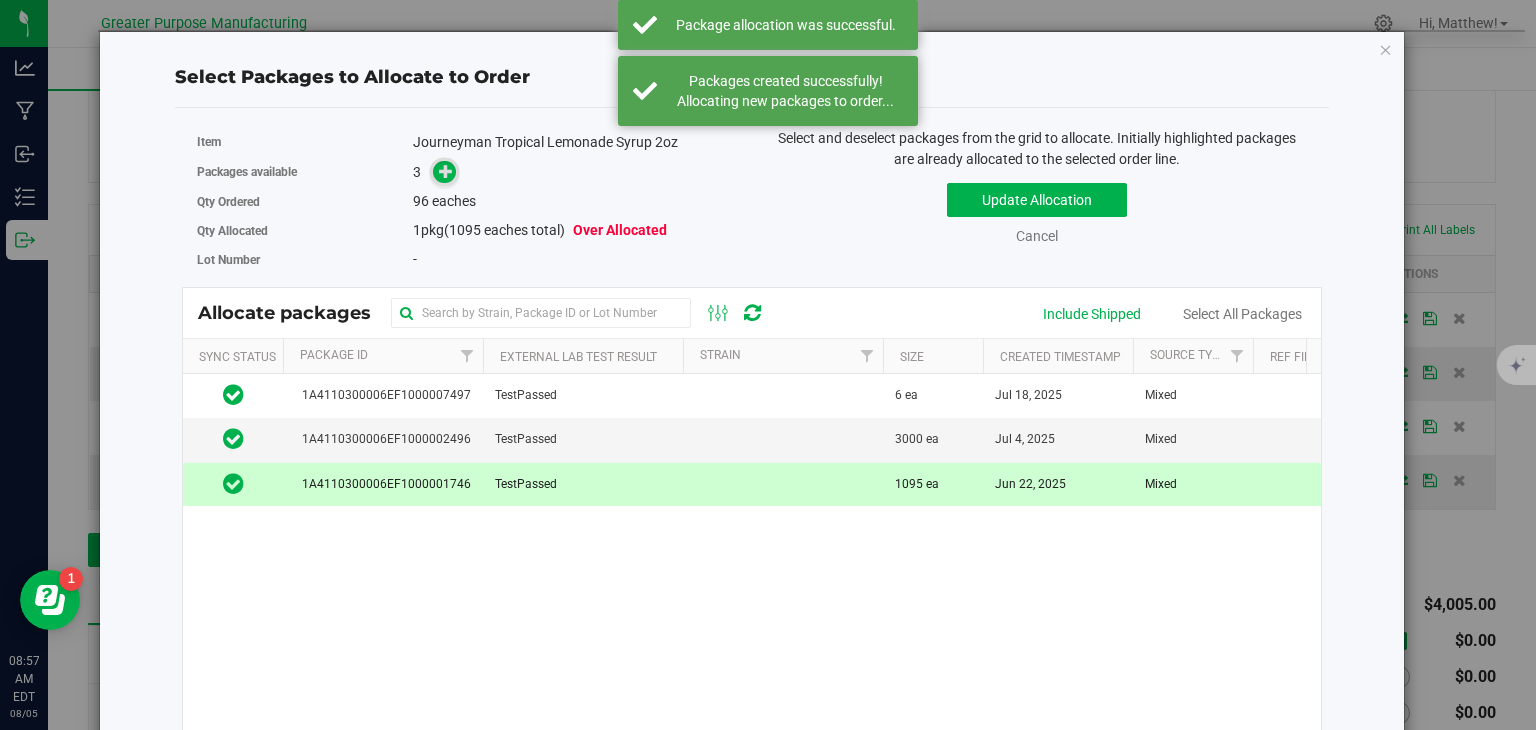 click at bounding box center [444, 172] 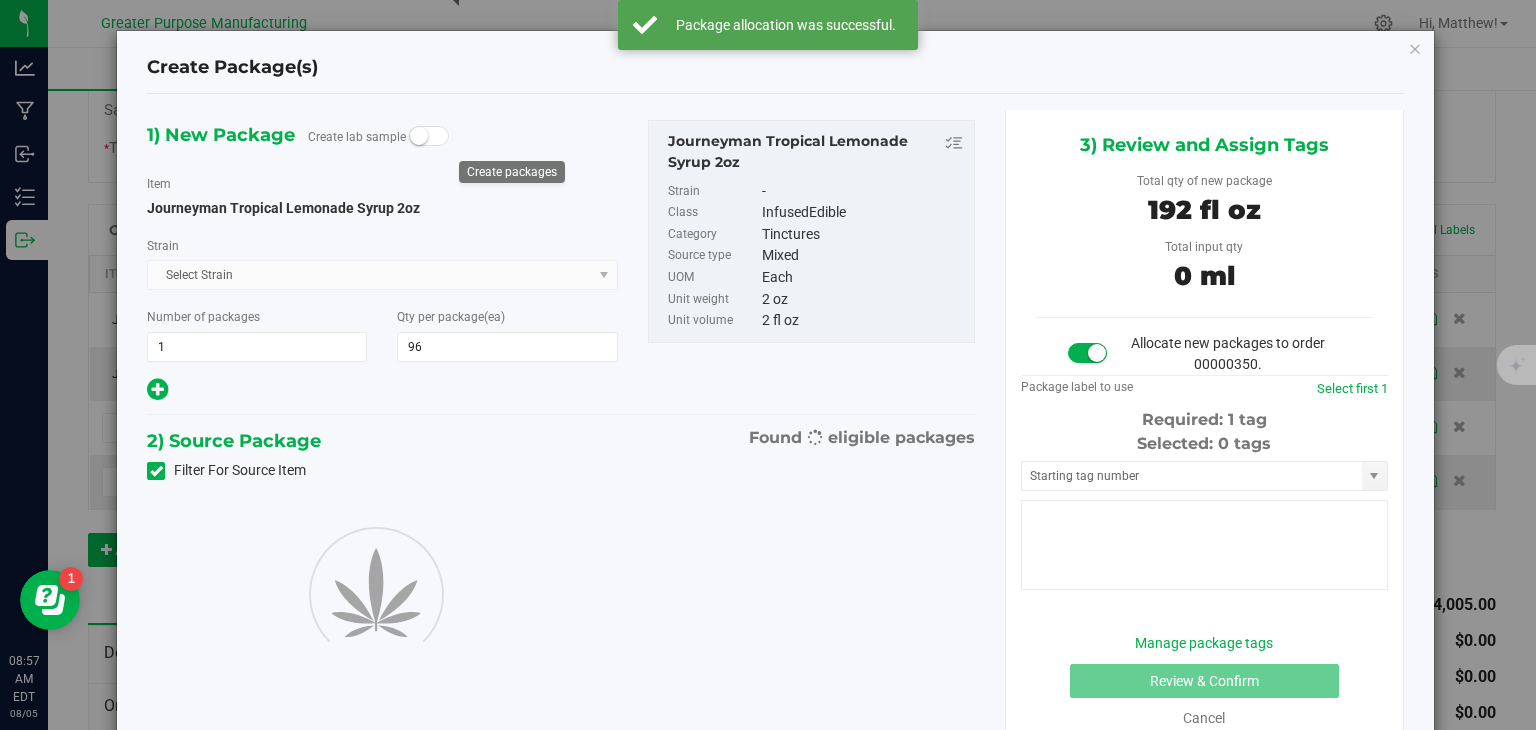 type on "96" 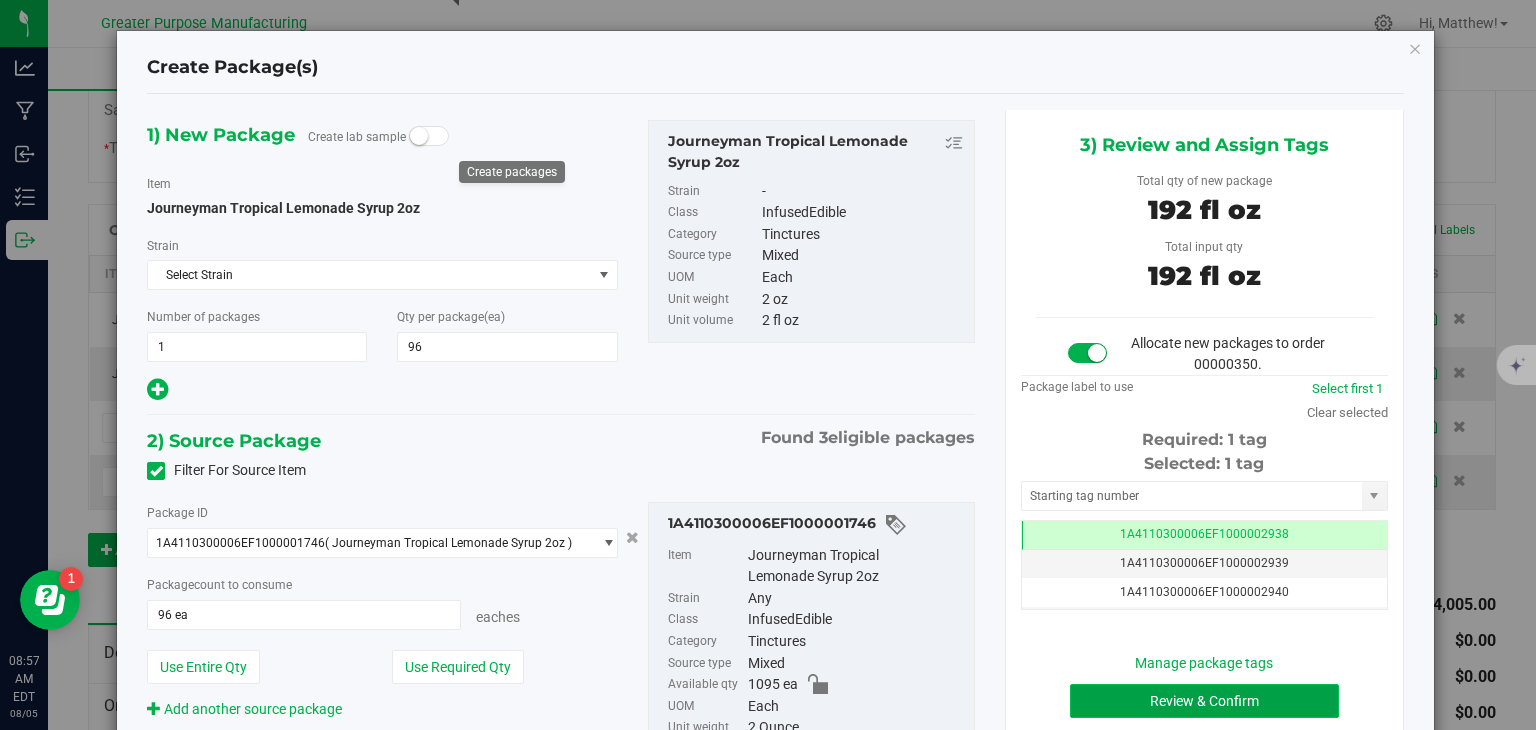 click on "Review & Confirm" at bounding box center [1204, 701] 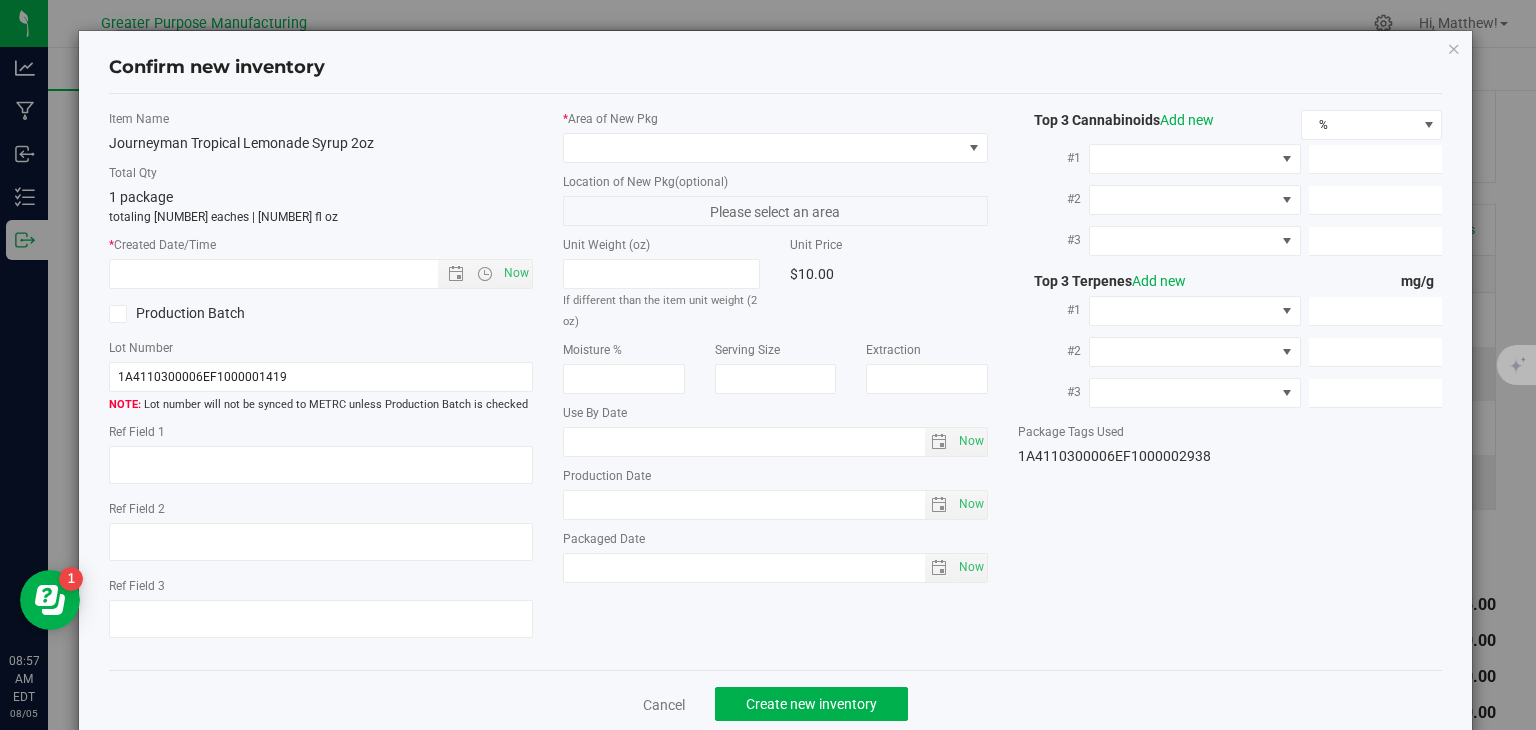 type on "2025-12-21" 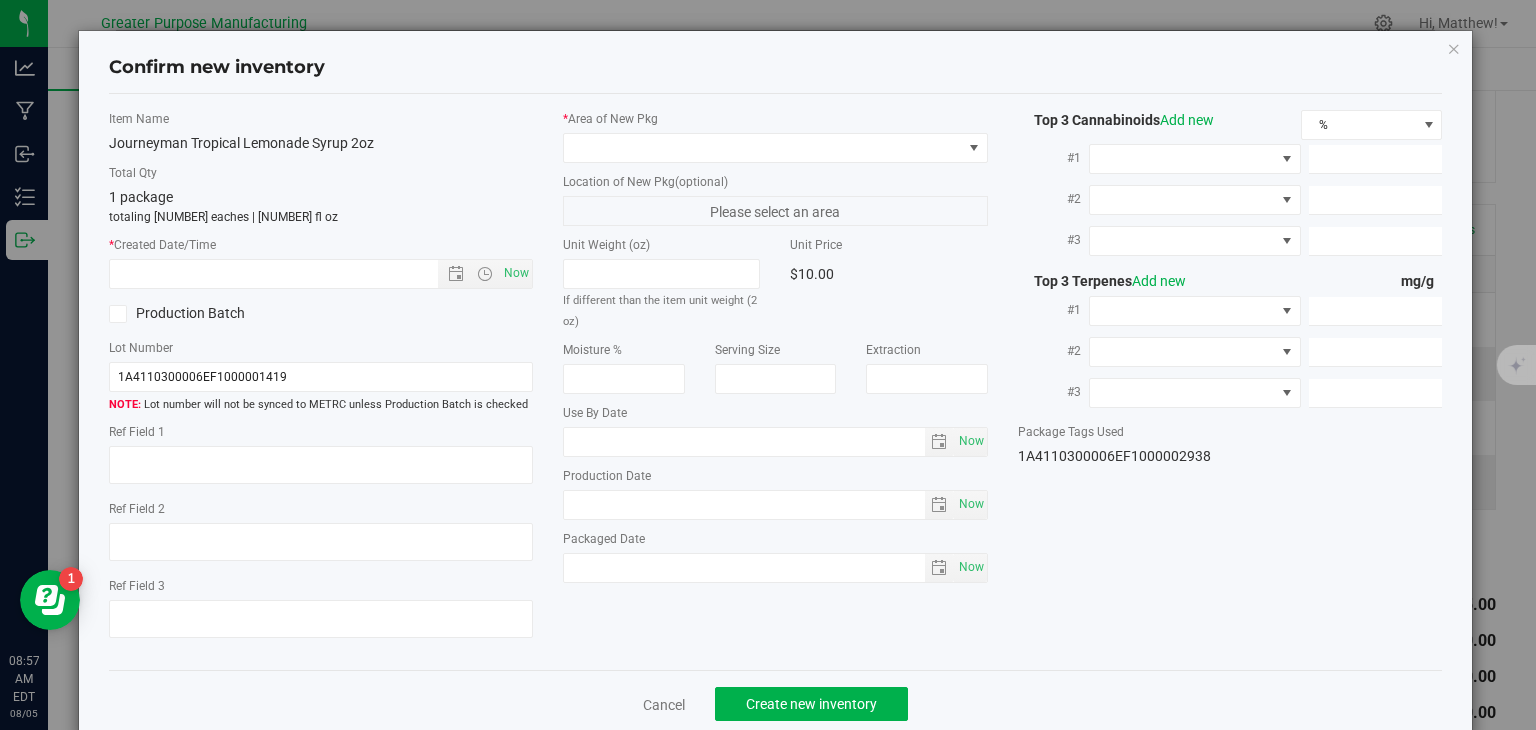type on "2025-06-21" 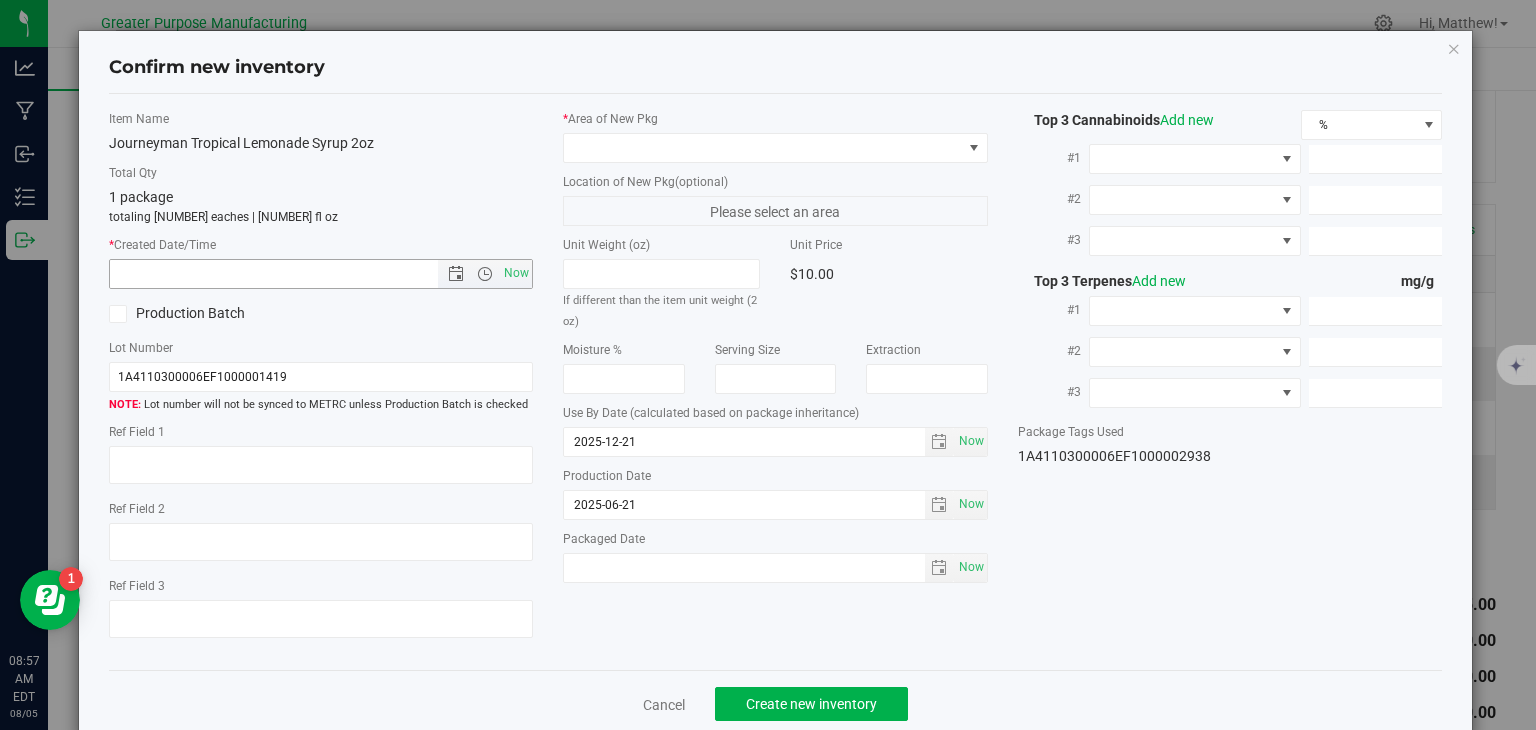 click on "Now" at bounding box center [517, 273] 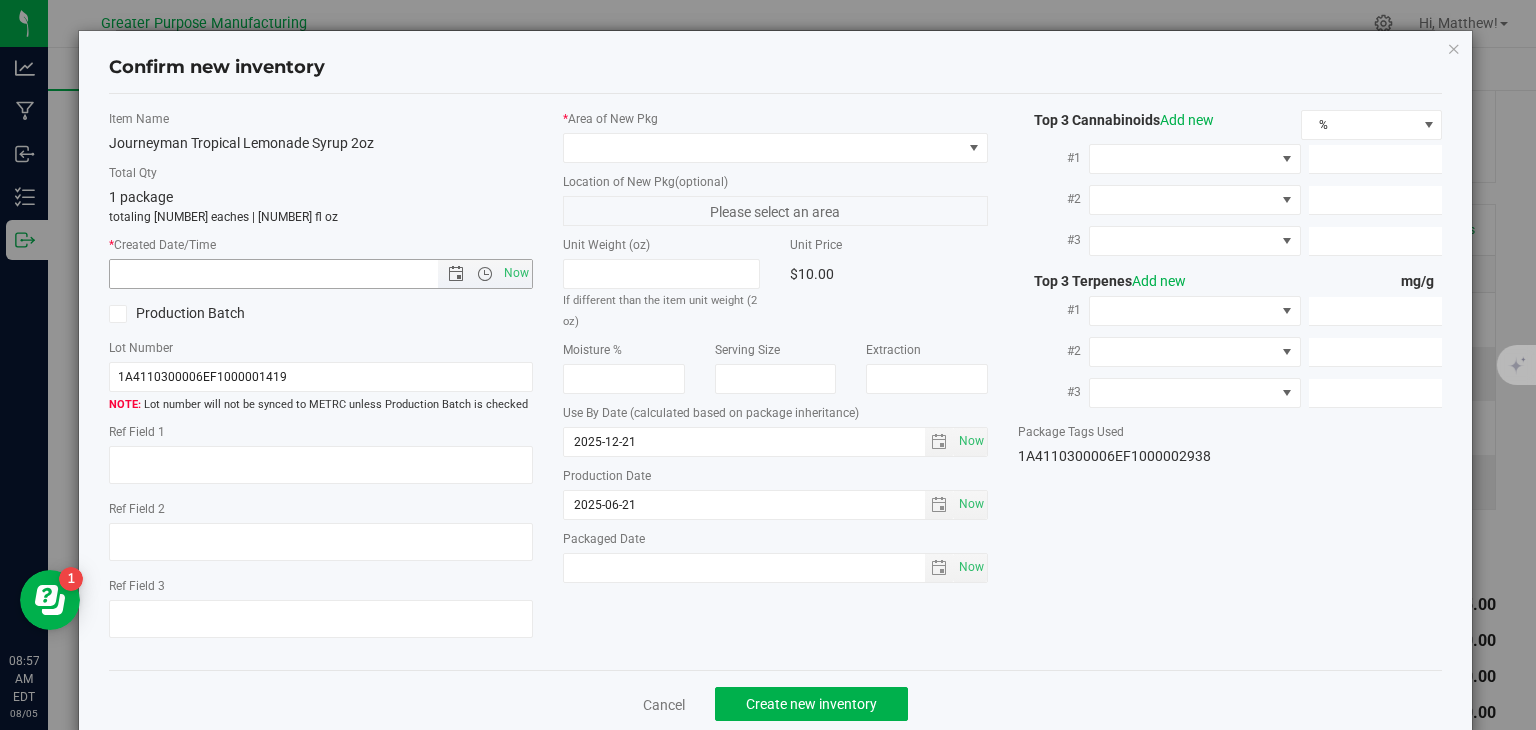 type on "8/5/2025 8:57 AM" 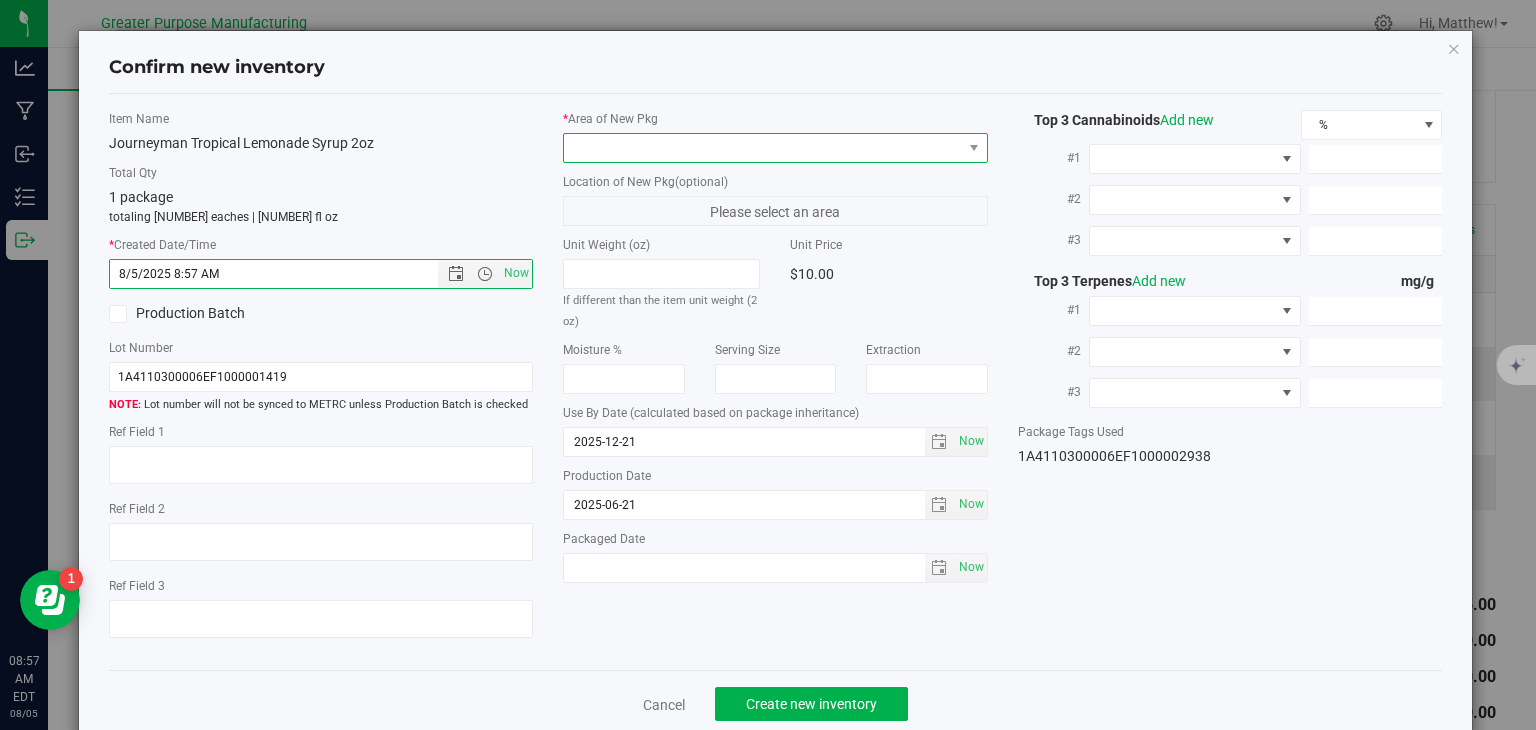 click at bounding box center [763, 148] 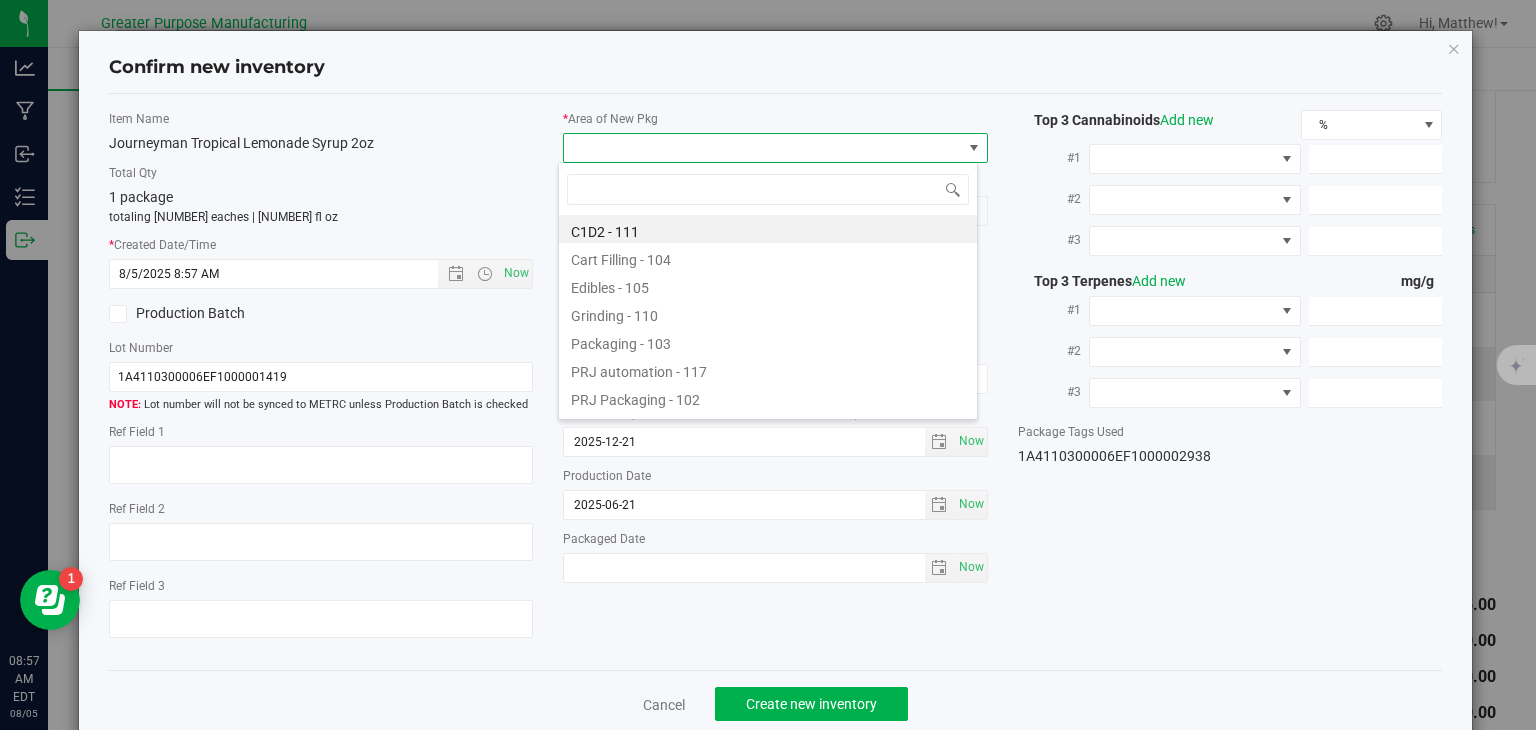 type on "108" 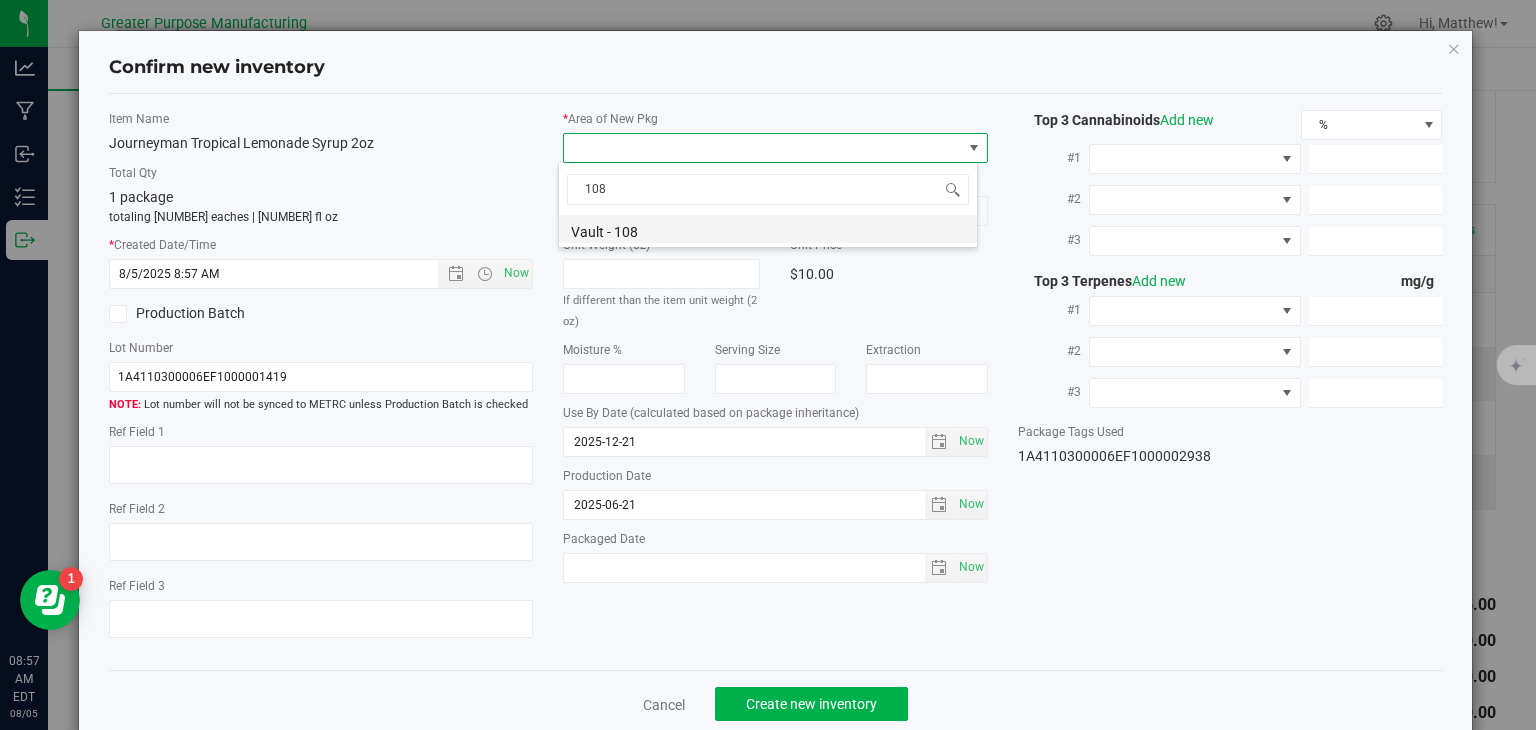 click on "Vault - 108" at bounding box center (768, 229) 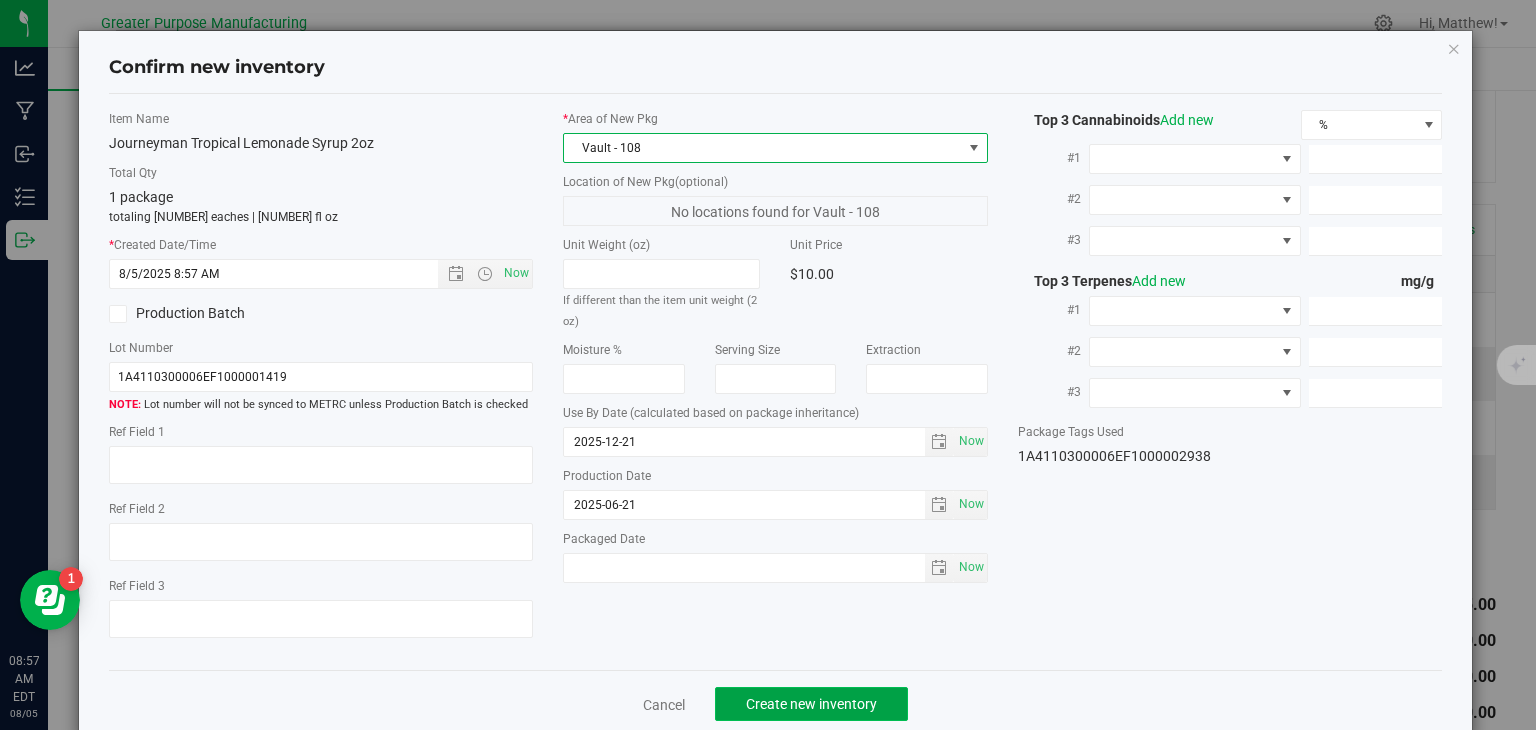 click on "Create new inventory" 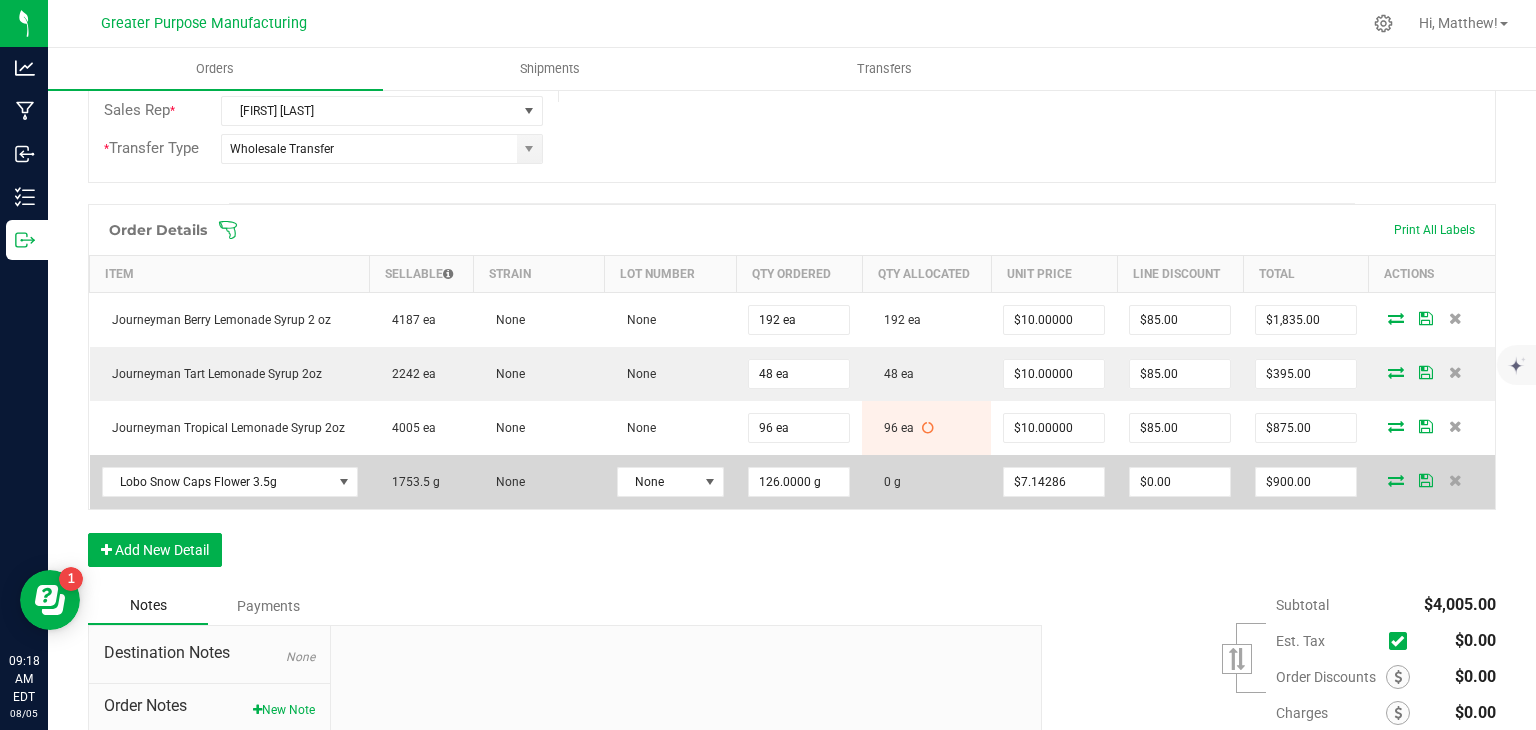 click at bounding box center [1396, 480] 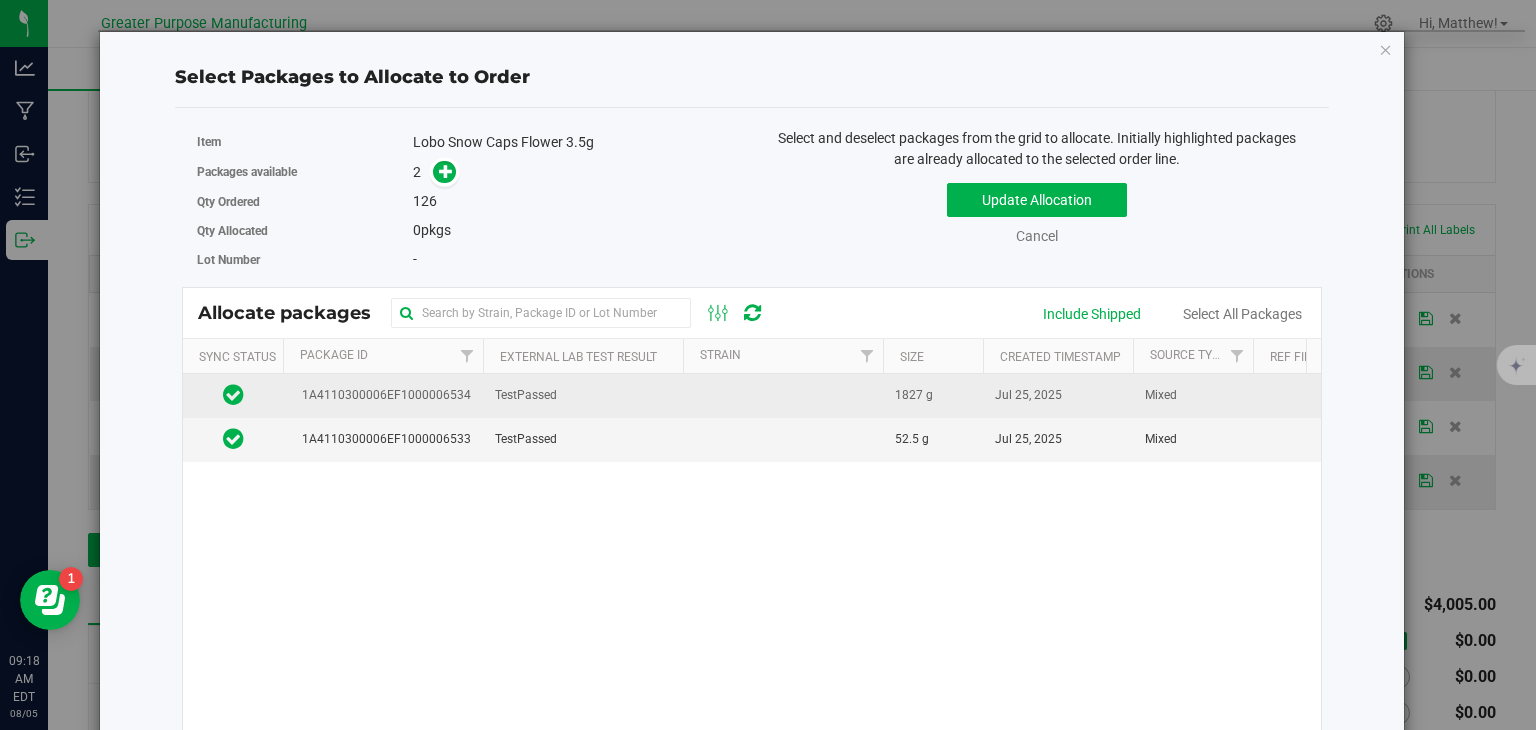 click at bounding box center (783, 396) 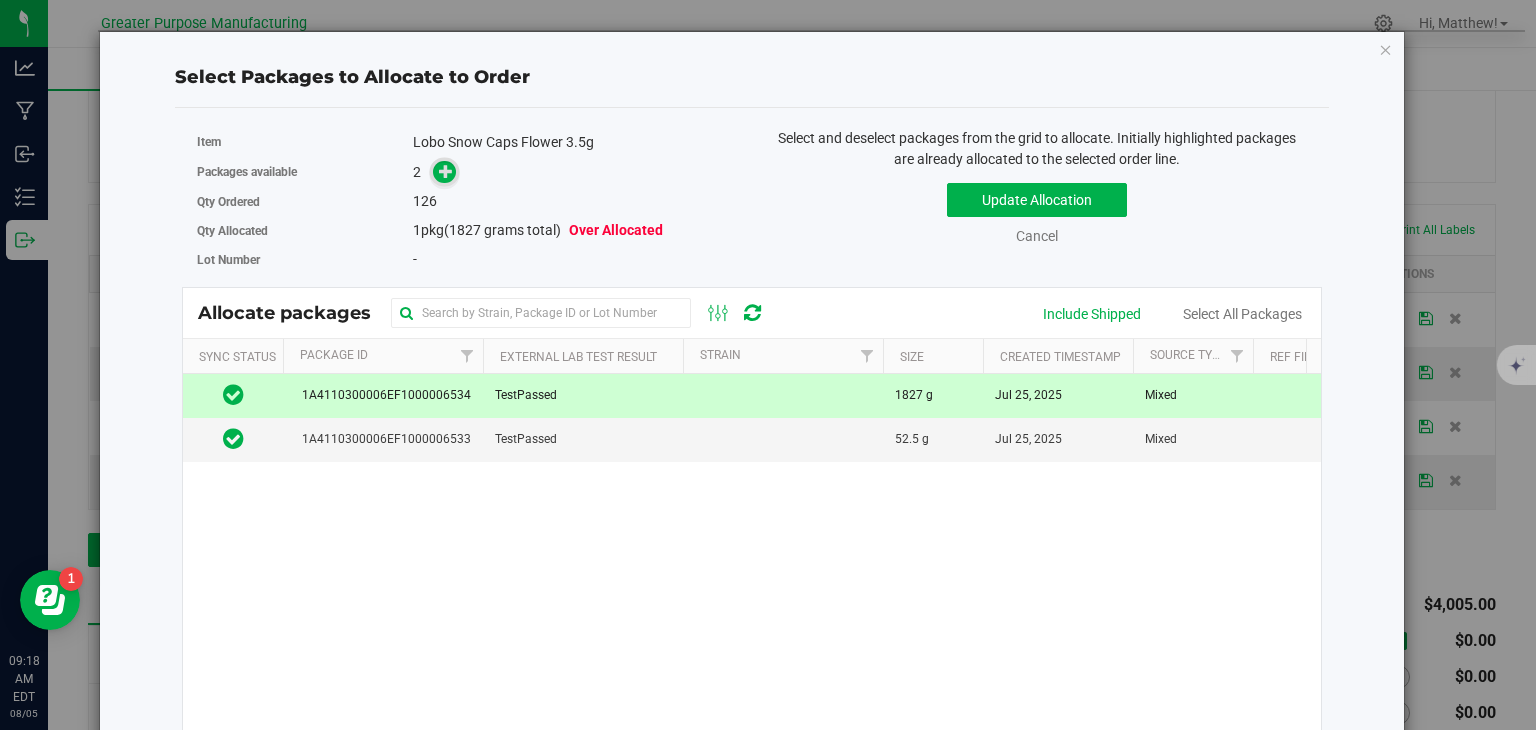 click at bounding box center [446, 171] 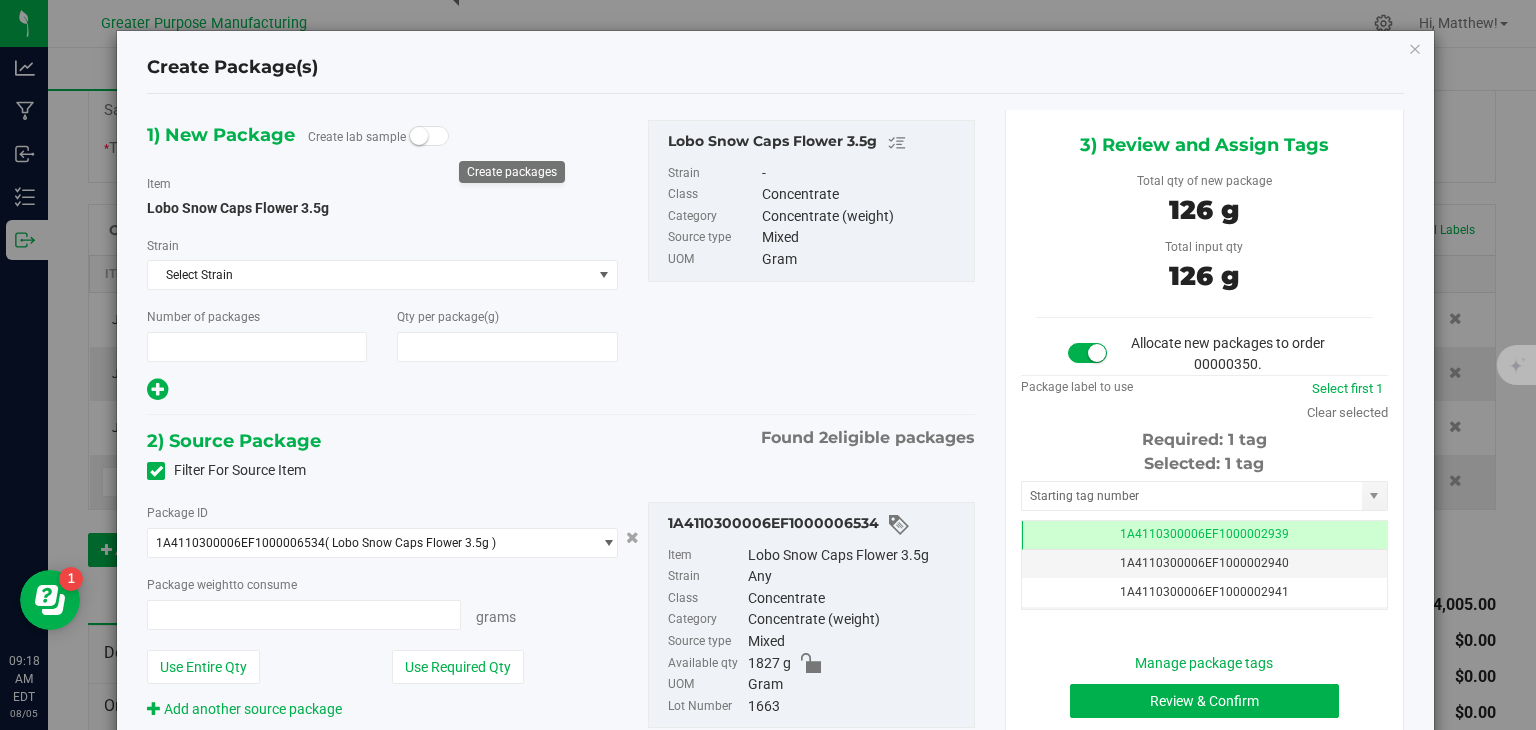 type on "1" 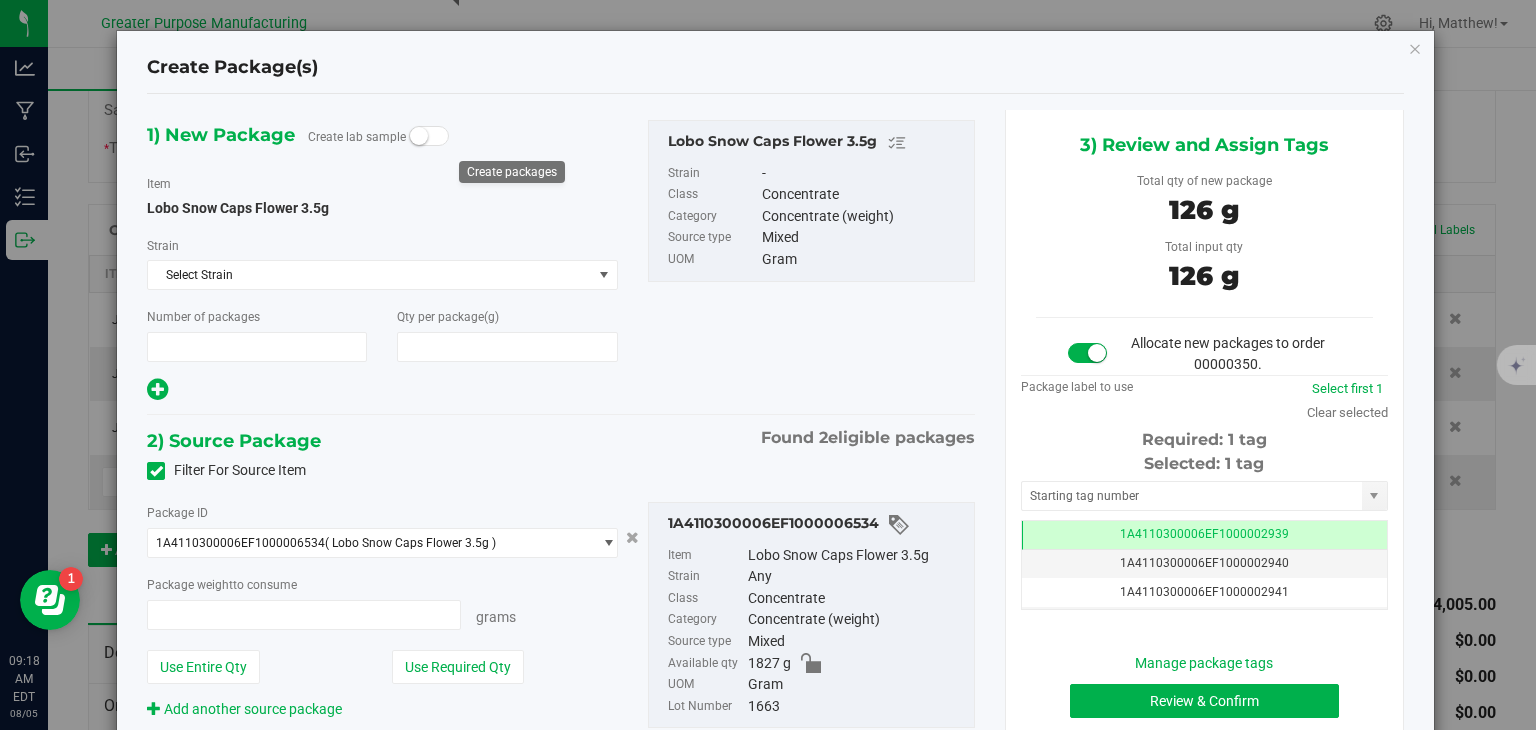 type on "126.0000" 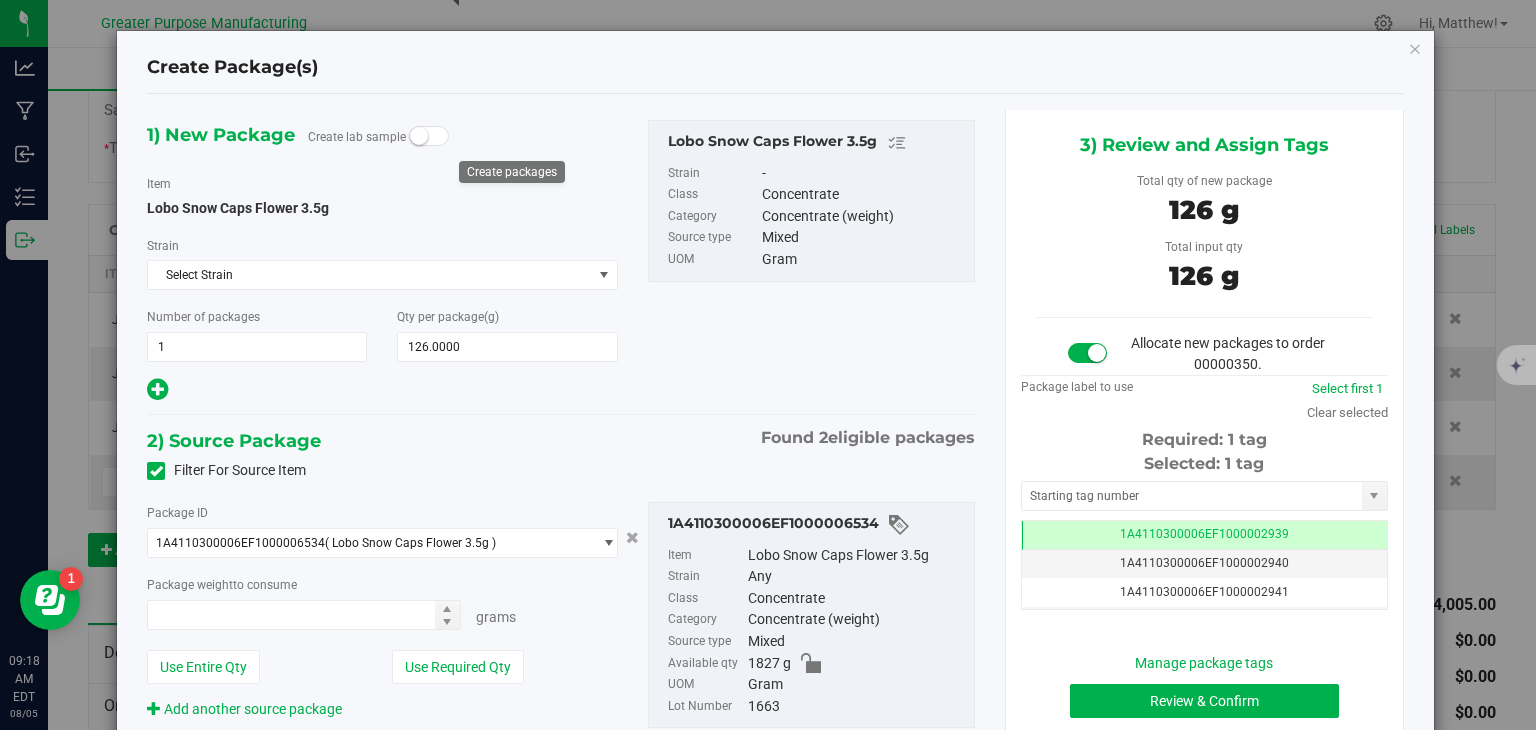 type on "126.0000 g" 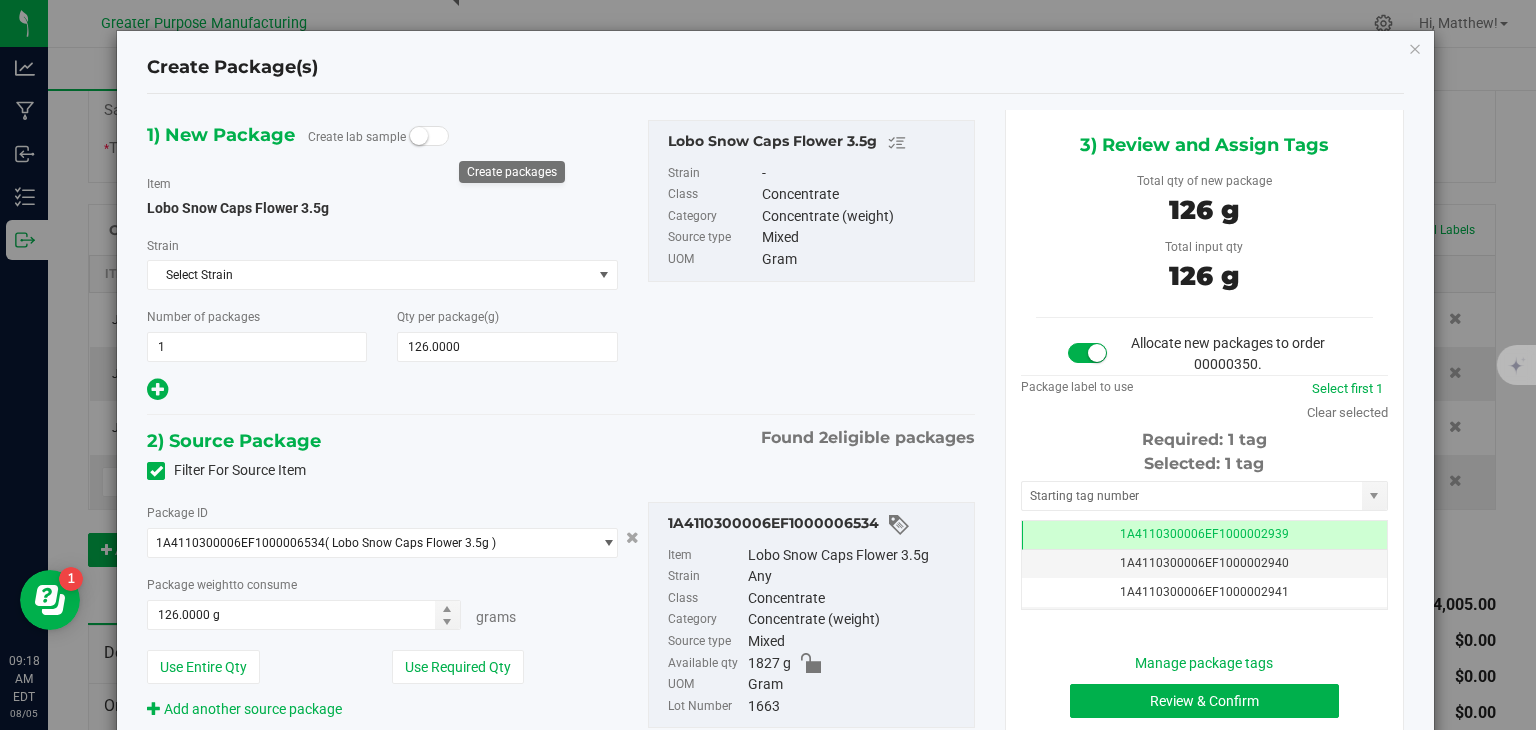 scroll, scrollTop: 0, scrollLeft: 0, axis: both 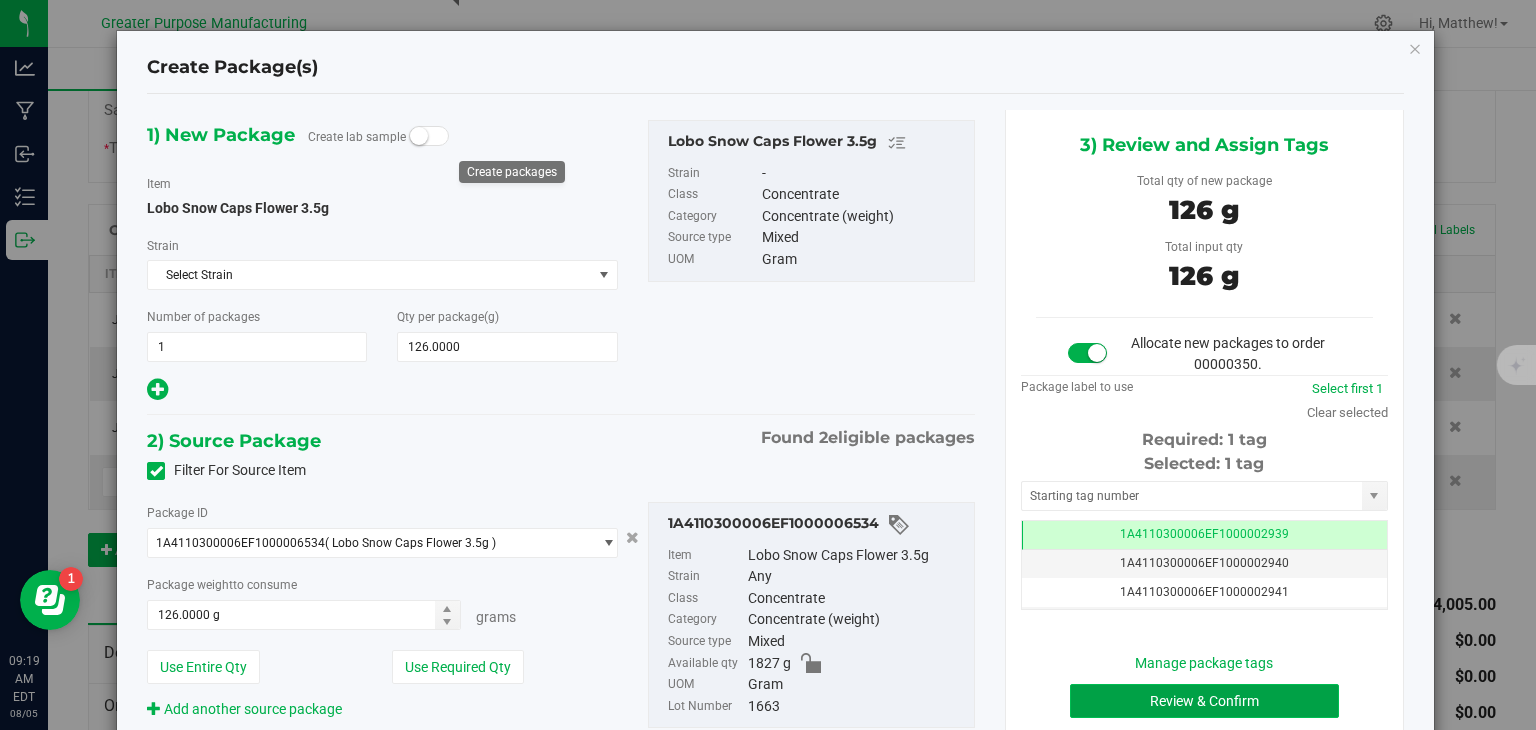 click on "Review & Confirm" at bounding box center [1204, 701] 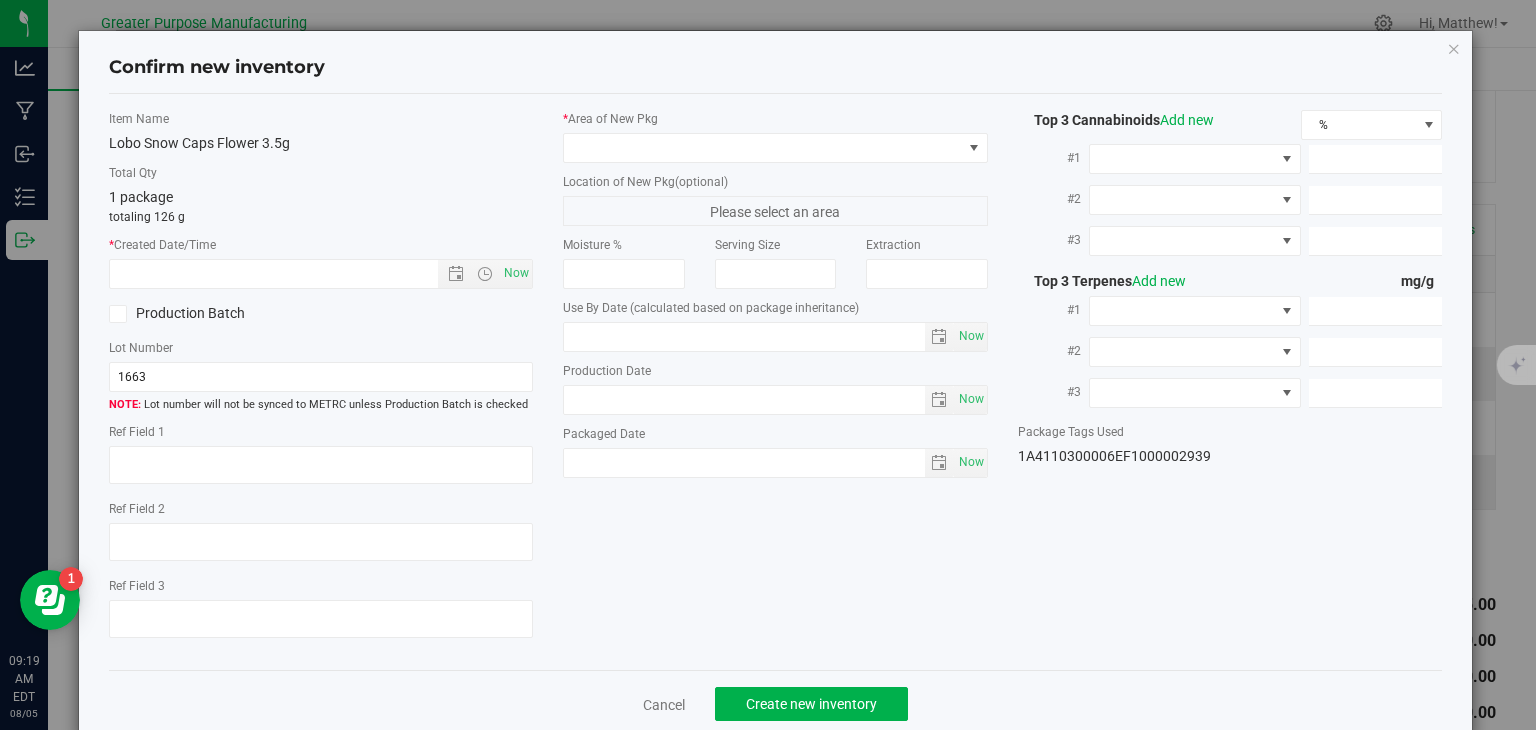 type on "2025-11-30" 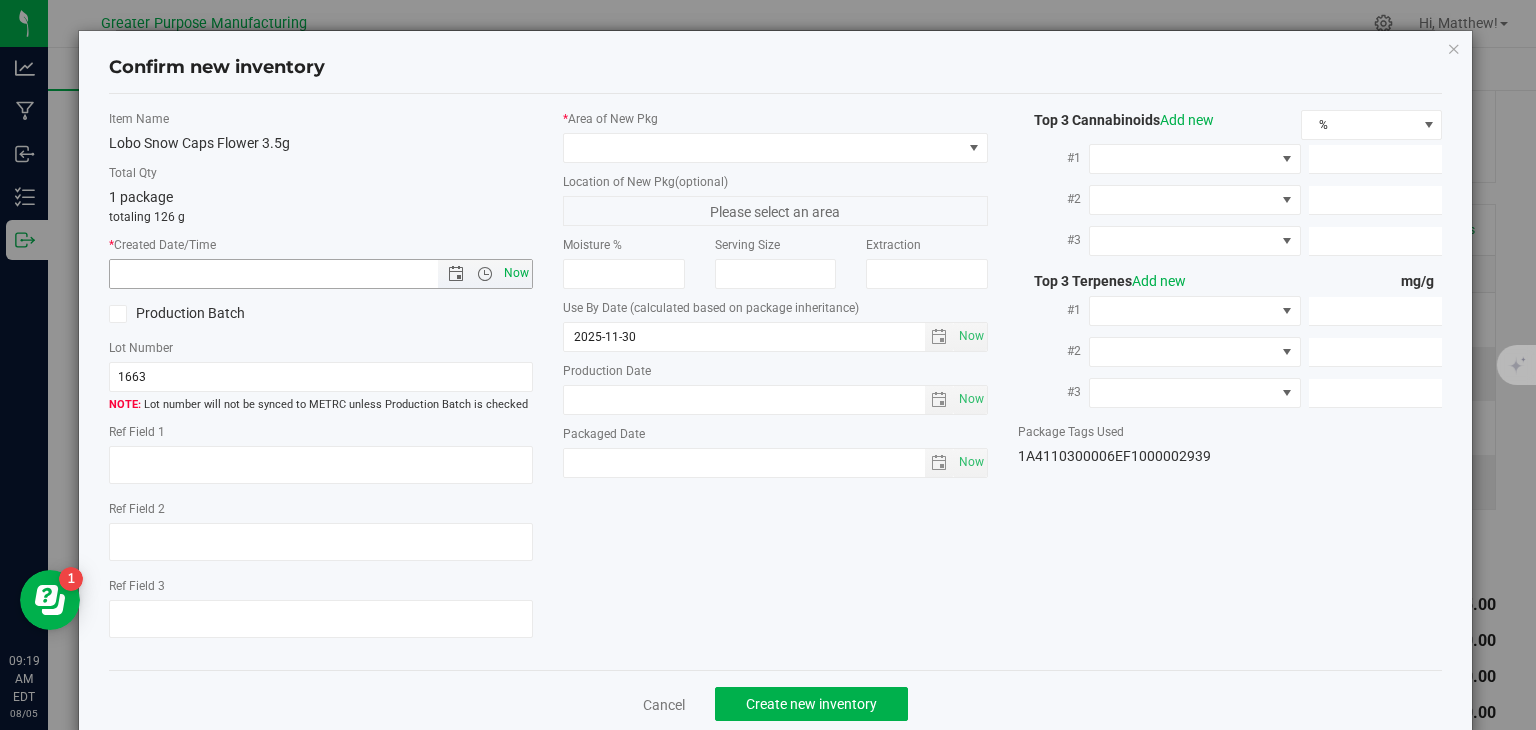 click on "Now" at bounding box center [517, 273] 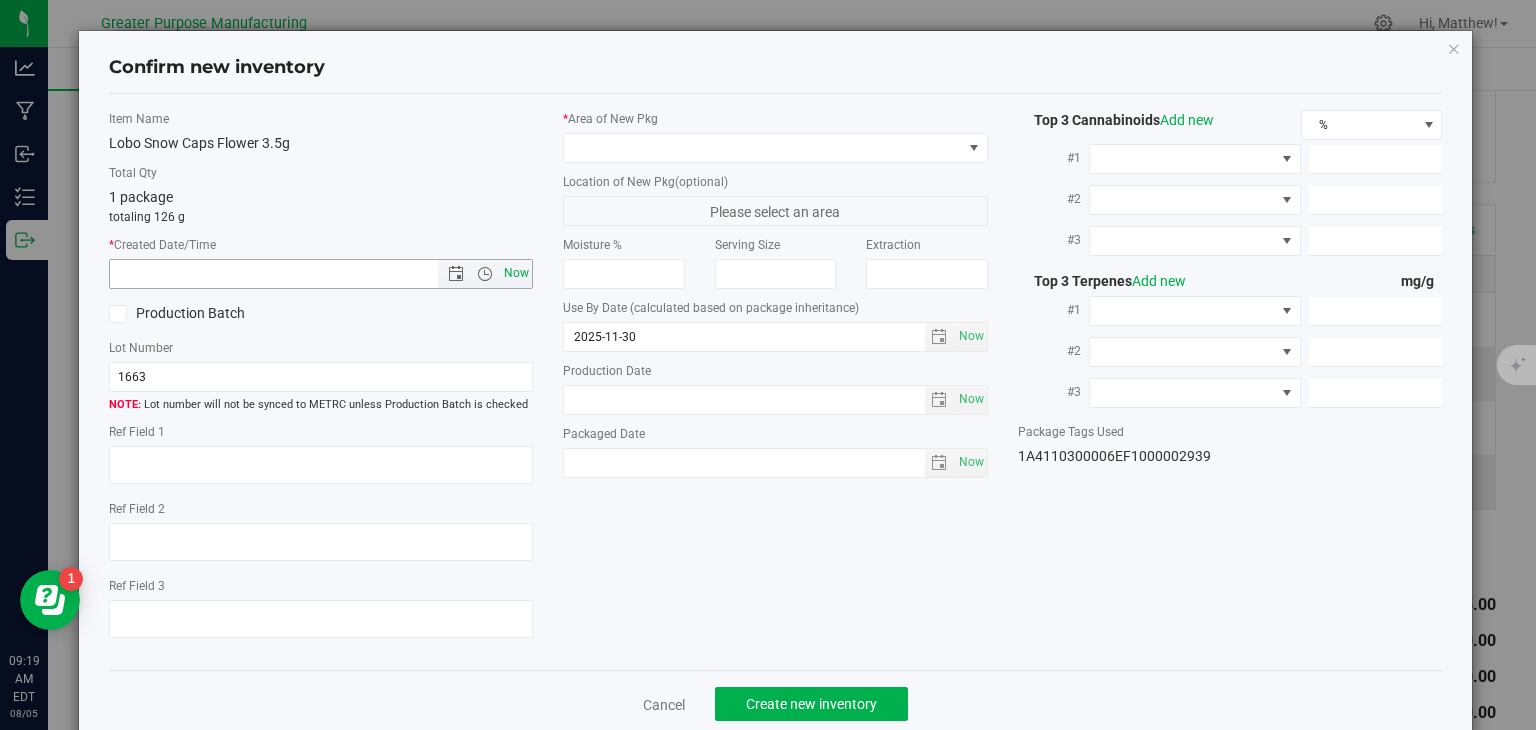 type on "8/5/2025 9:19 AM" 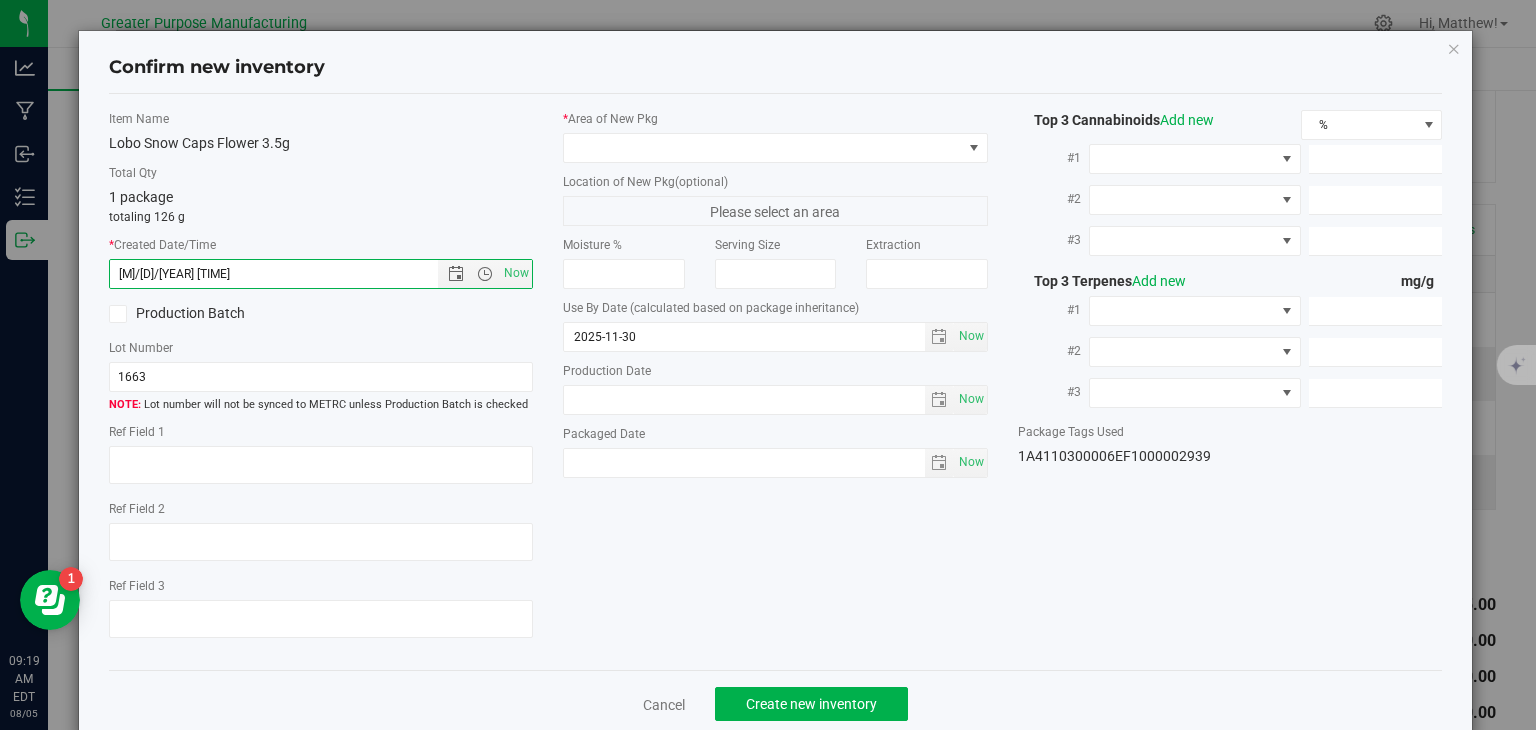 click on "*
Area of New Pkg" at bounding box center (775, 136) 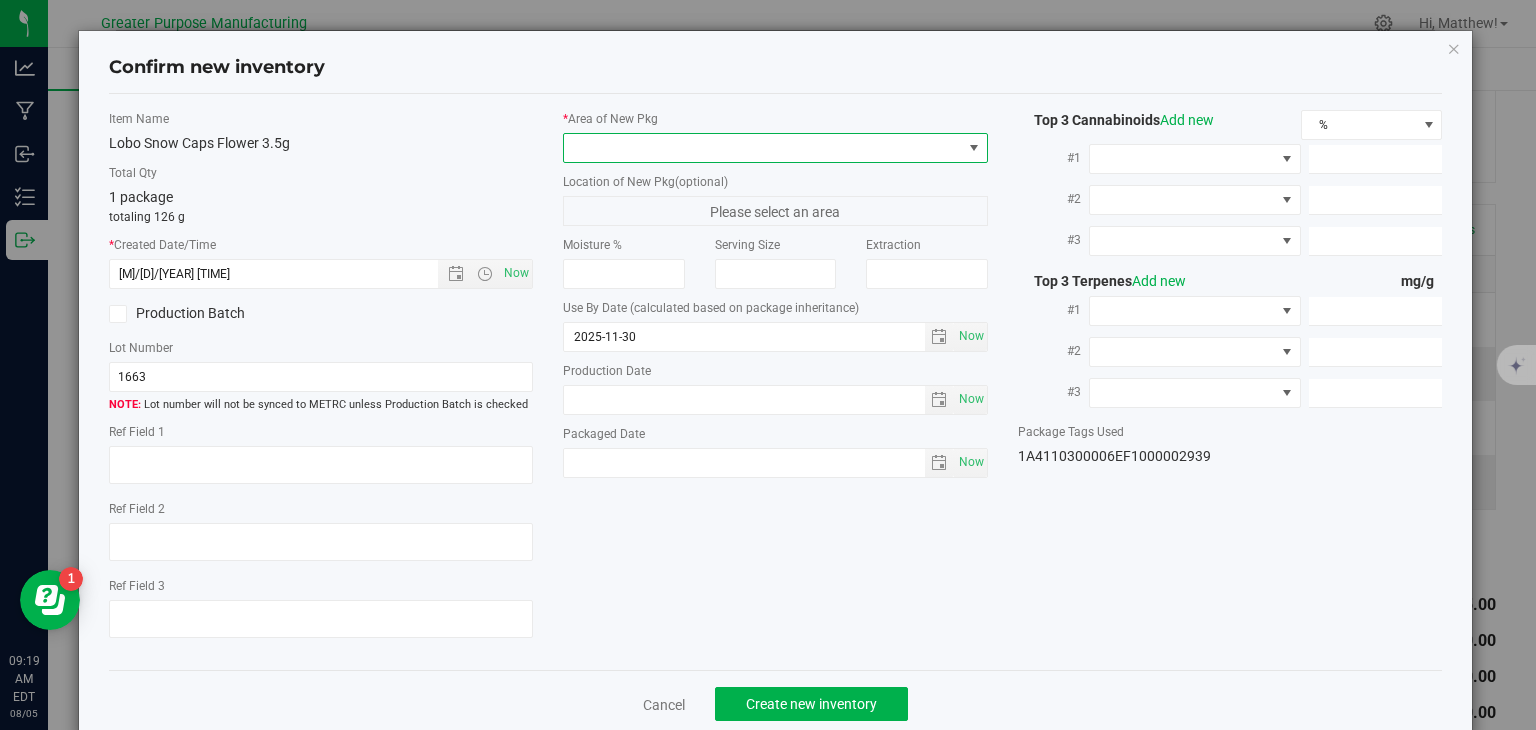 click at bounding box center (763, 148) 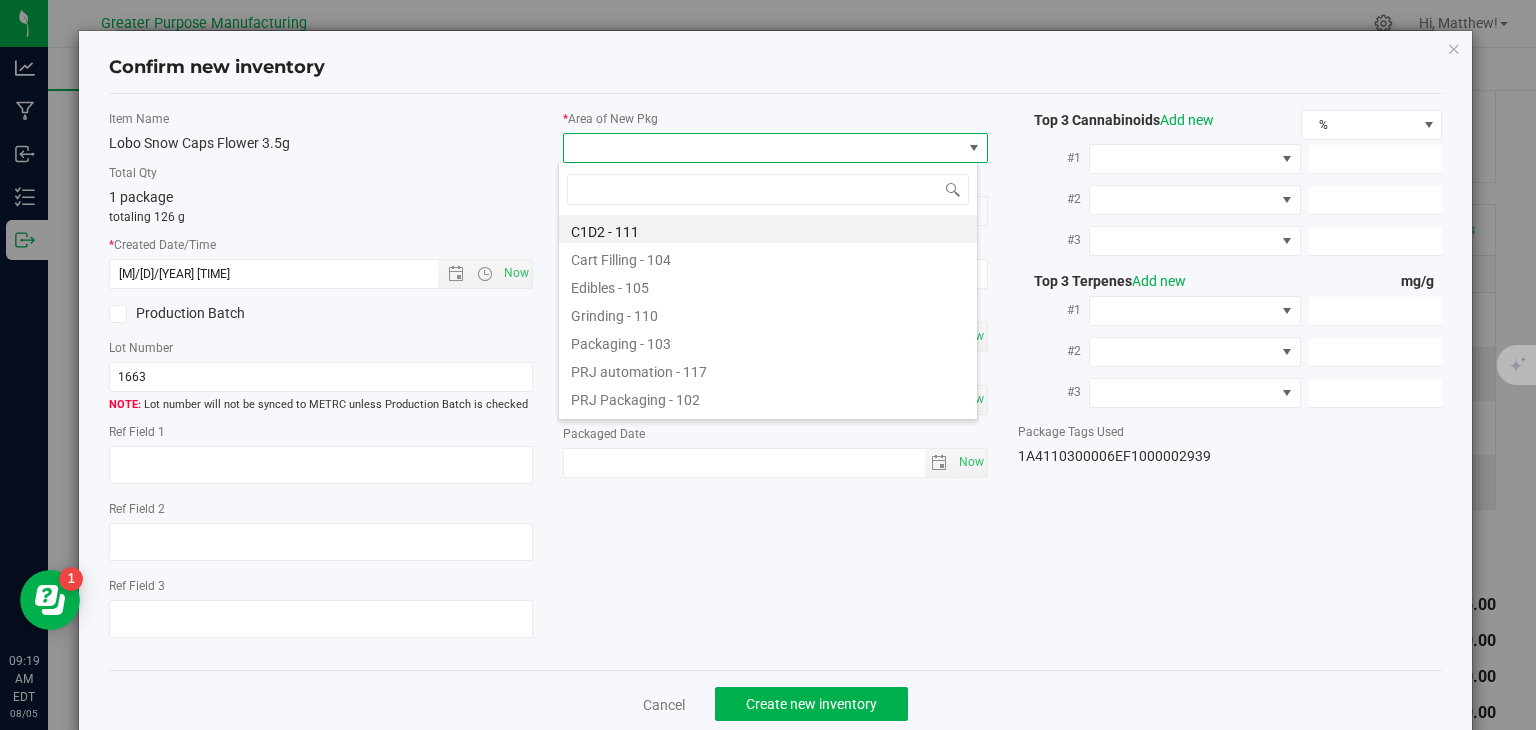 scroll, scrollTop: 99970, scrollLeft: 99580, axis: both 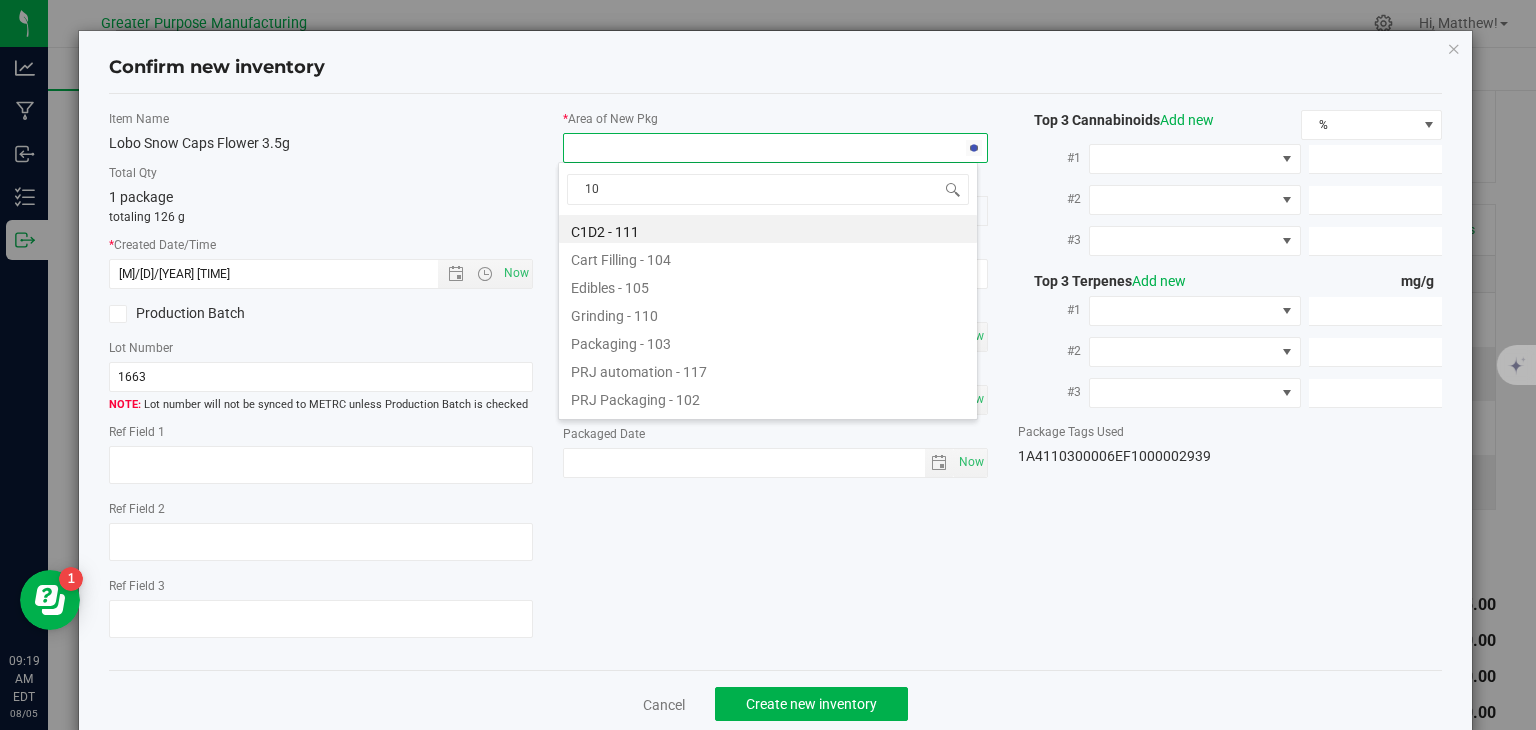 type on "108" 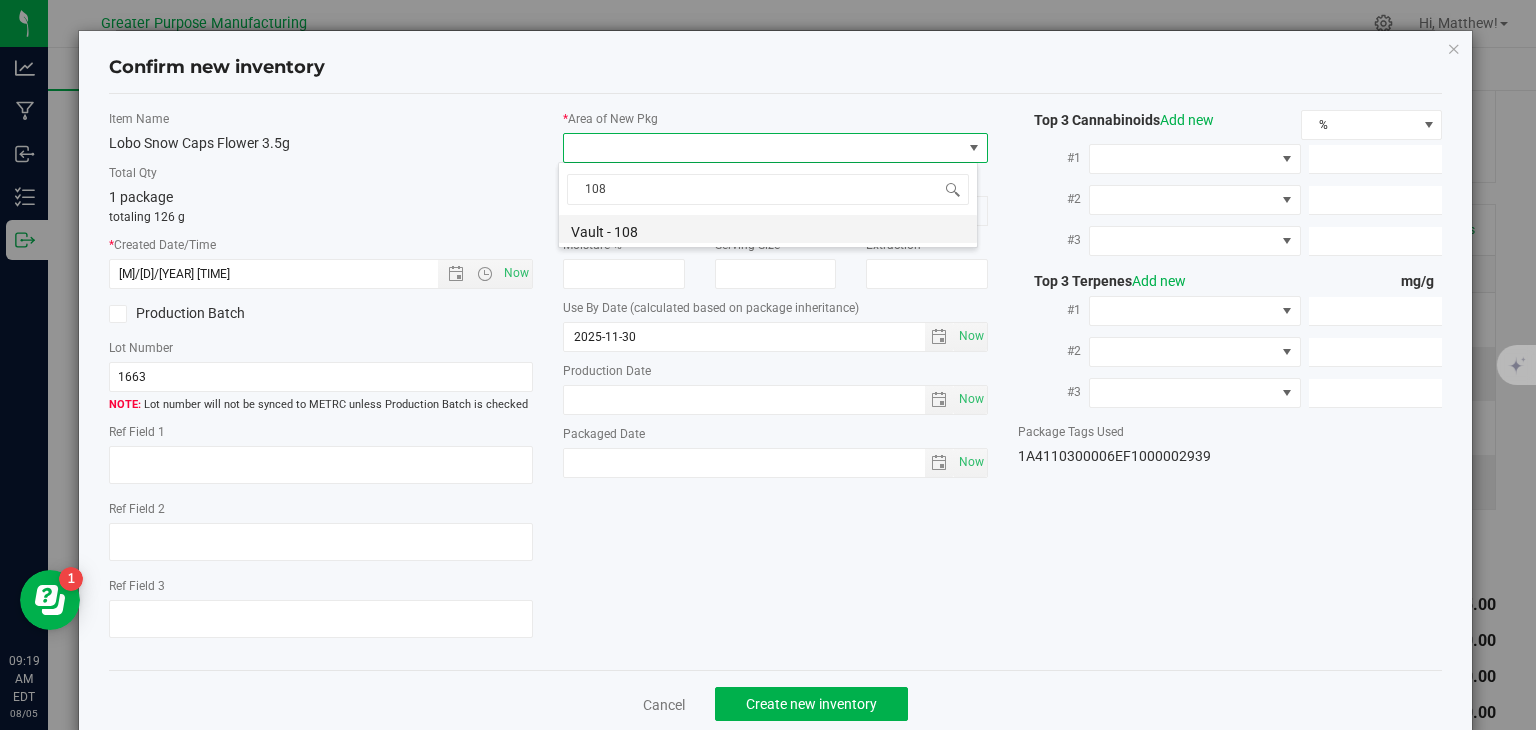 click on "Vault - 108" at bounding box center (768, 229) 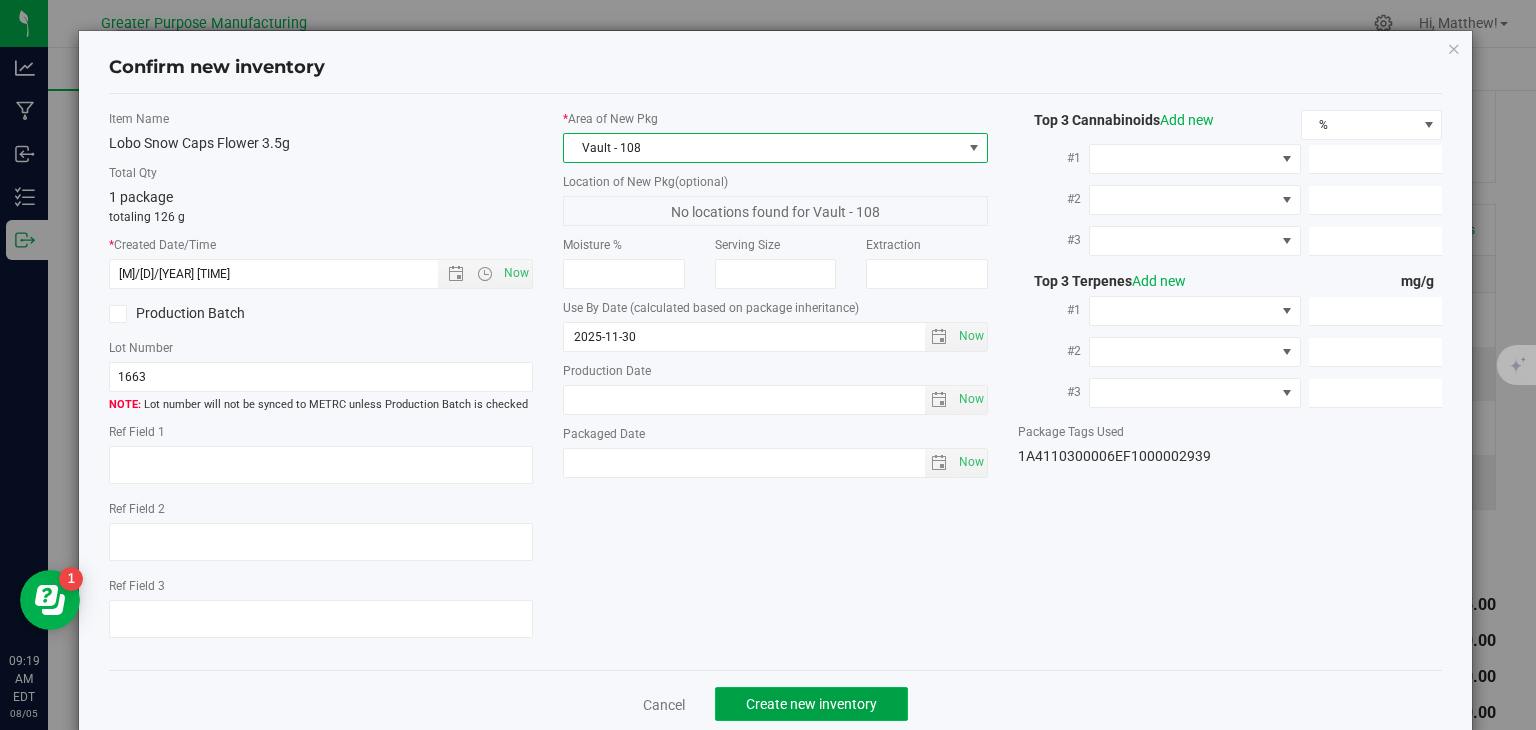 click on "Create new inventory" 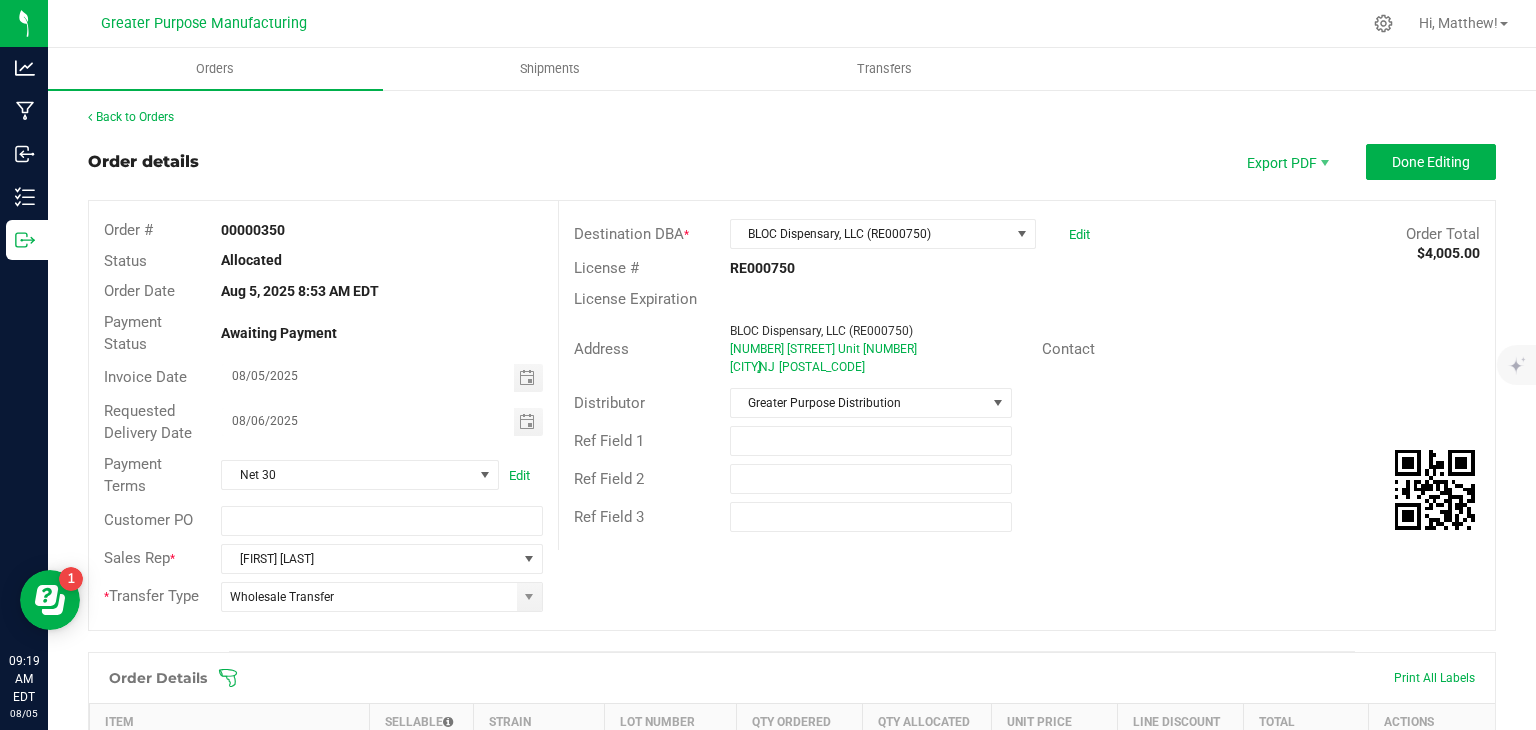 scroll, scrollTop: 0, scrollLeft: 0, axis: both 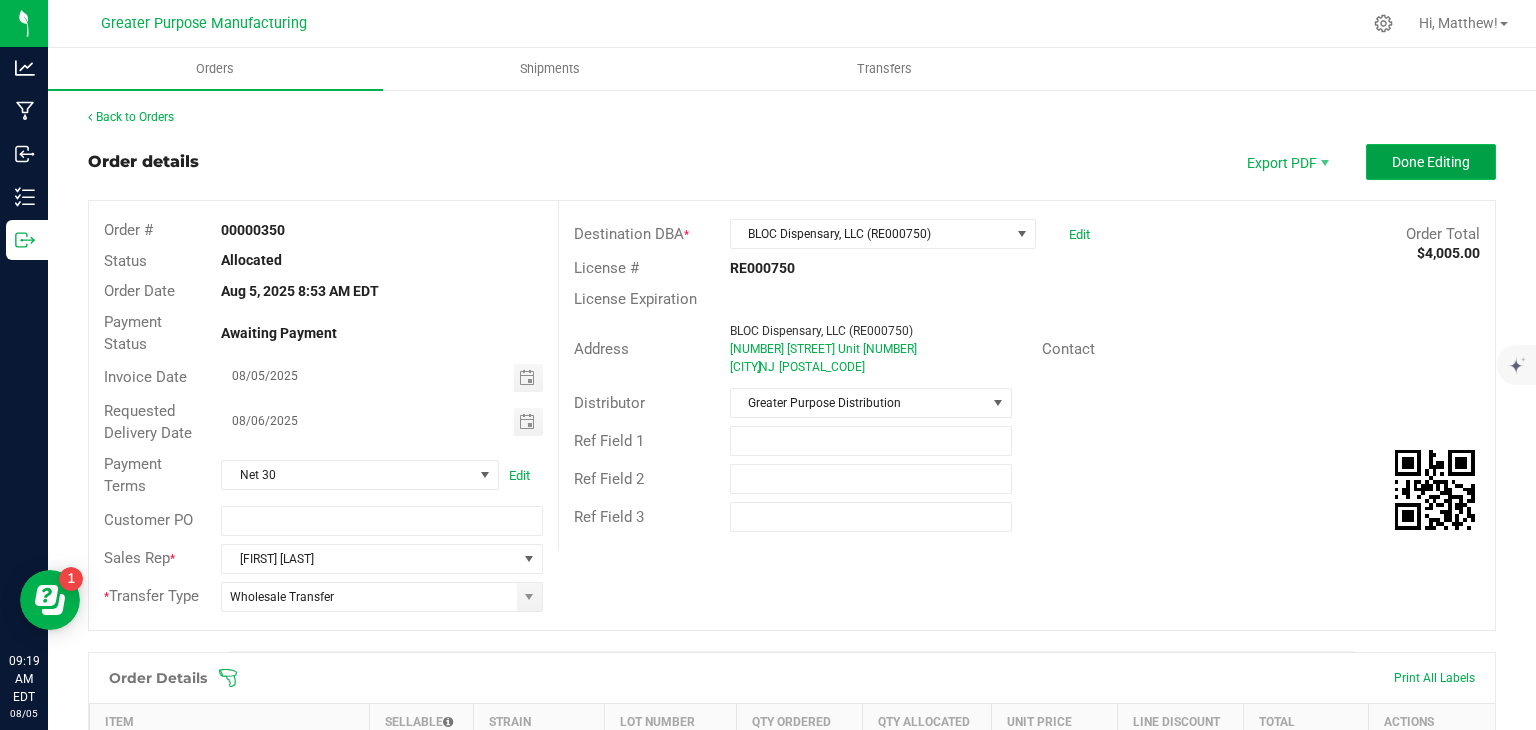 drag, startPoint x: 1445, startPoint y: 156, endPoint x: 1428, endPoint y: 152, distance: 17.464249 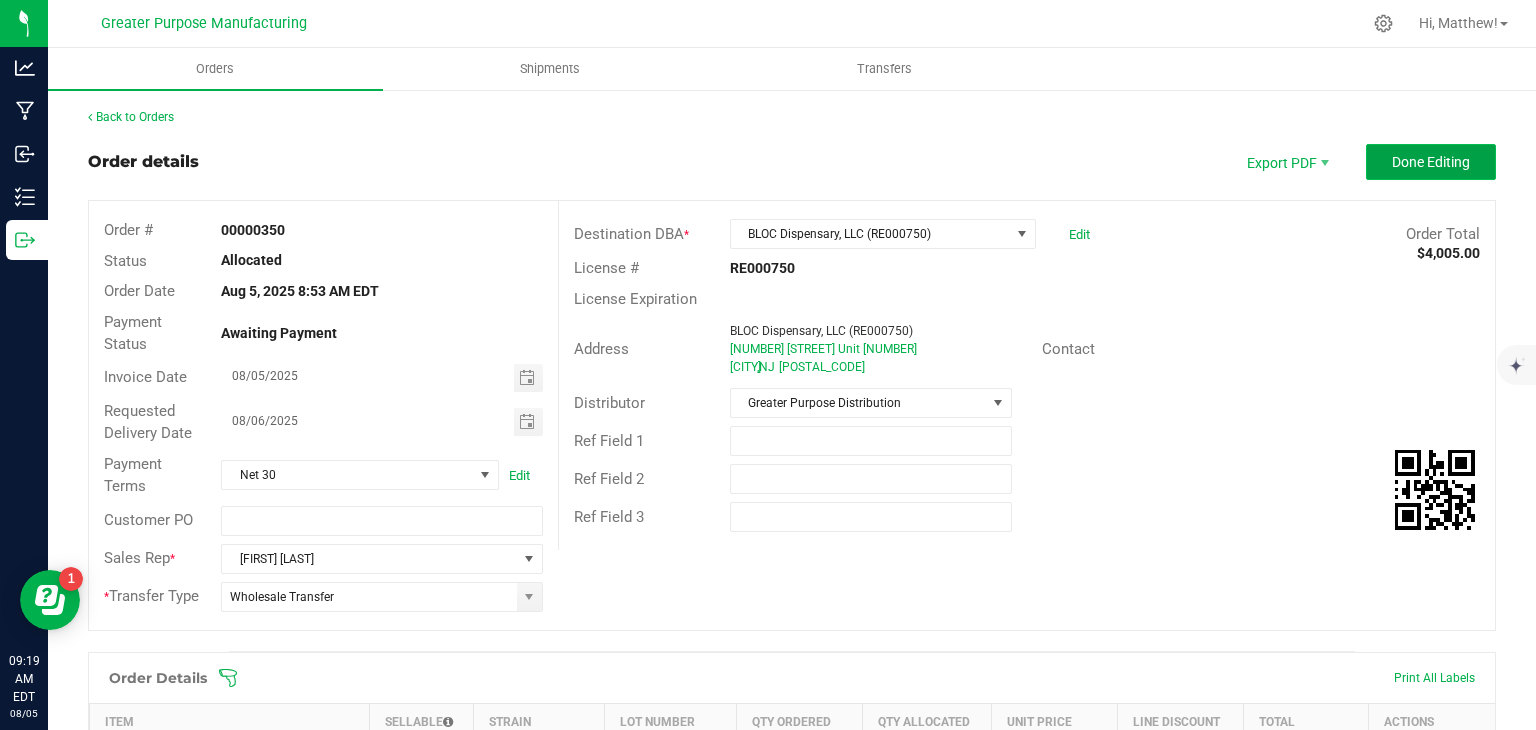 click on "Done Editing" at bounding box center [1431, 162] 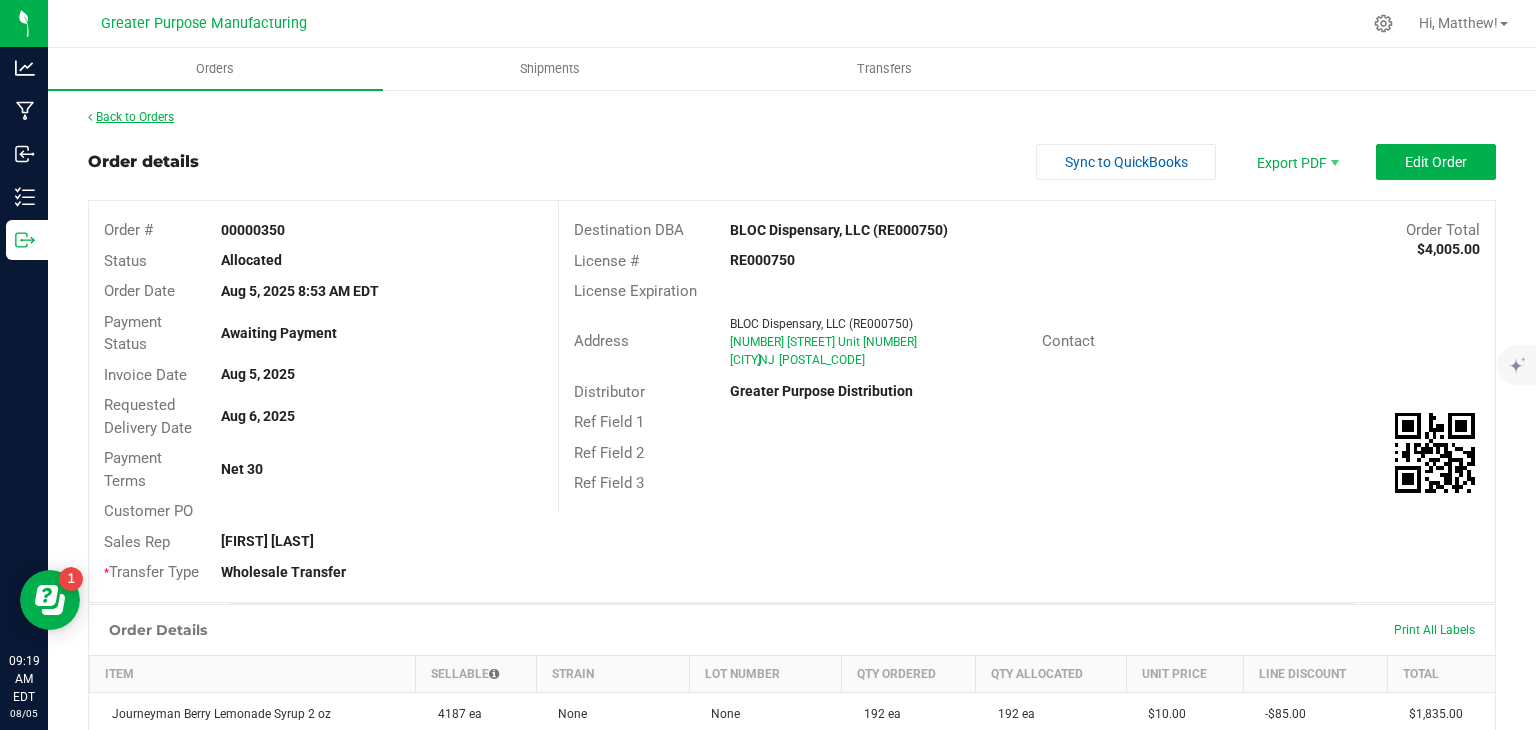 click on "Back to Orders" at bounding box center [131, 117] 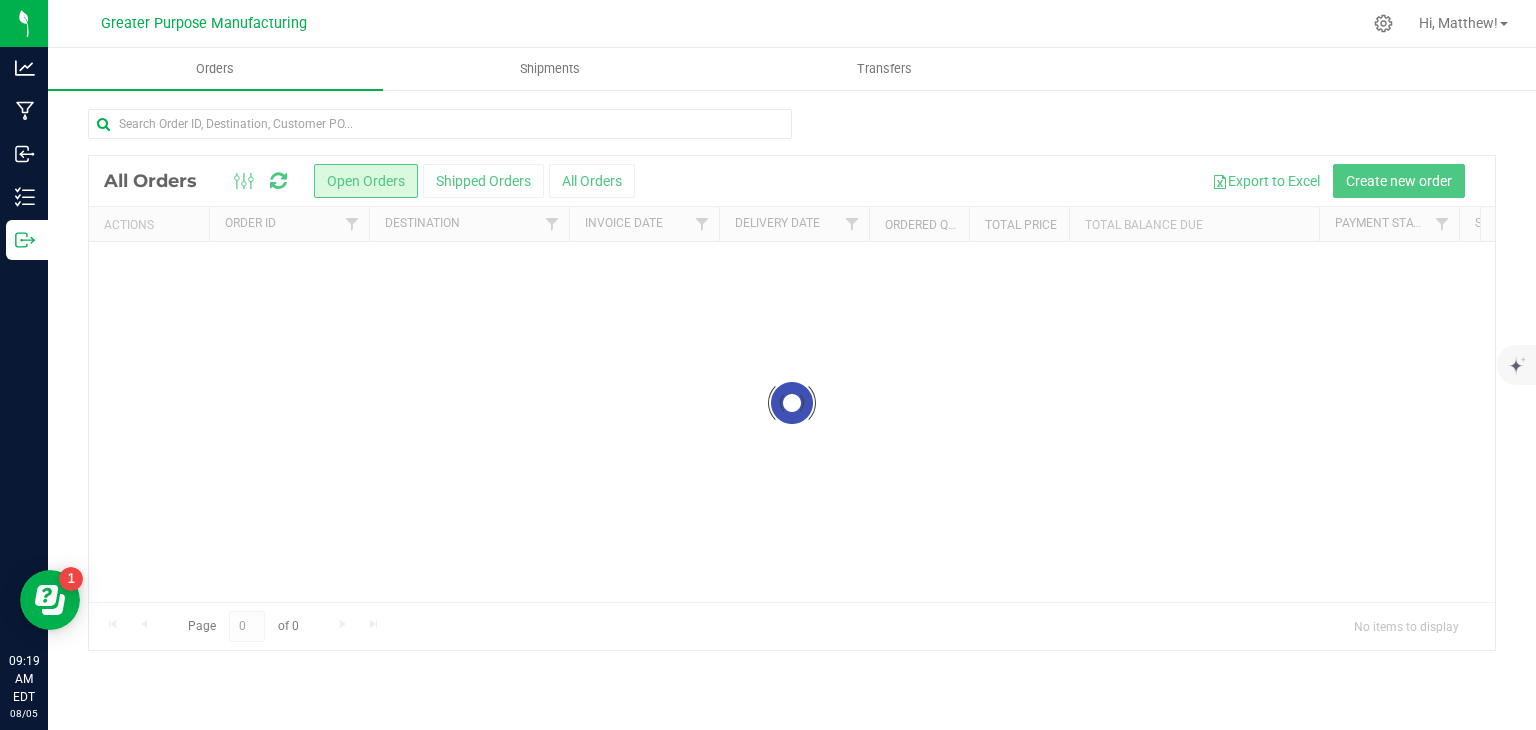 scroll, scrollTop: 0, scrollLeft: 0, axis: both 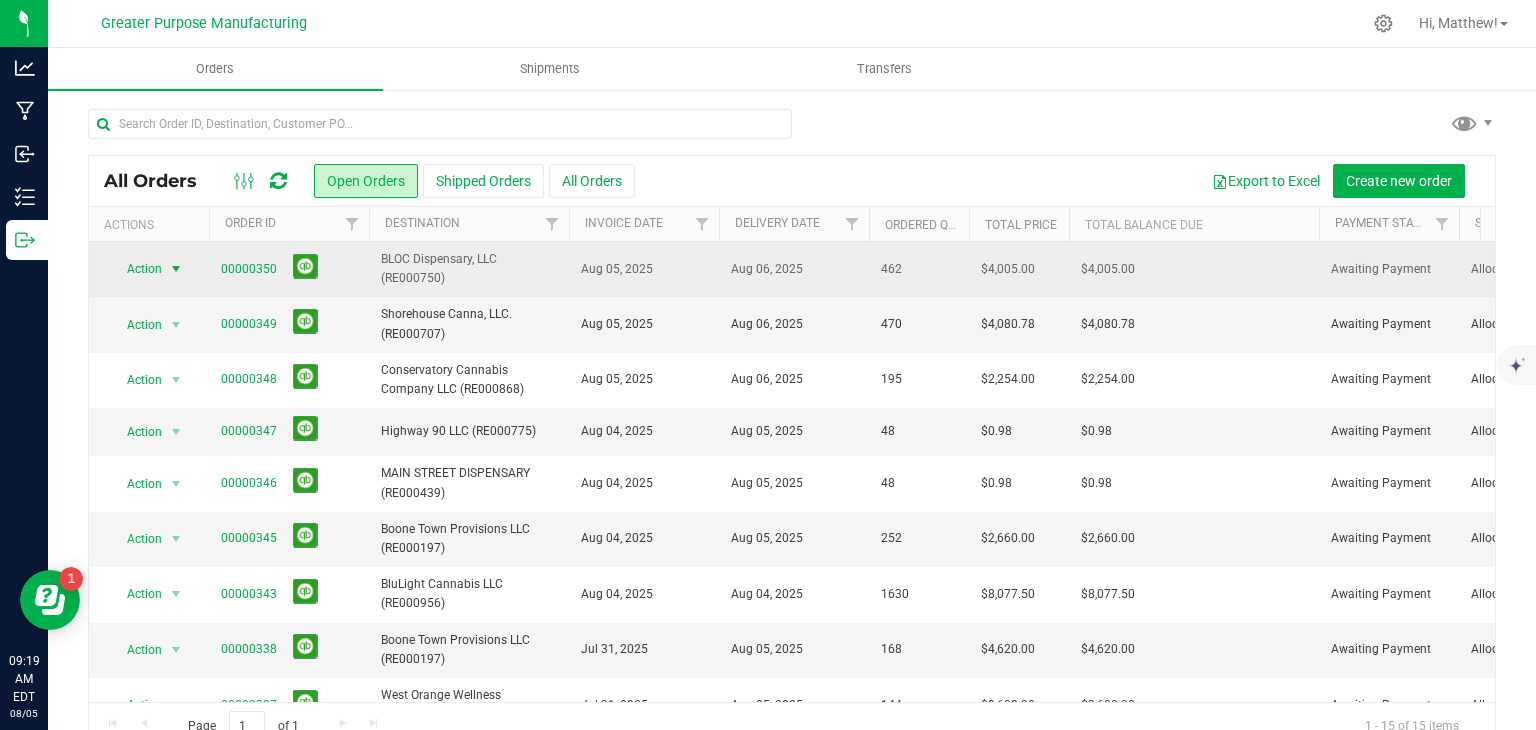 click at bounding box center (176, 269) 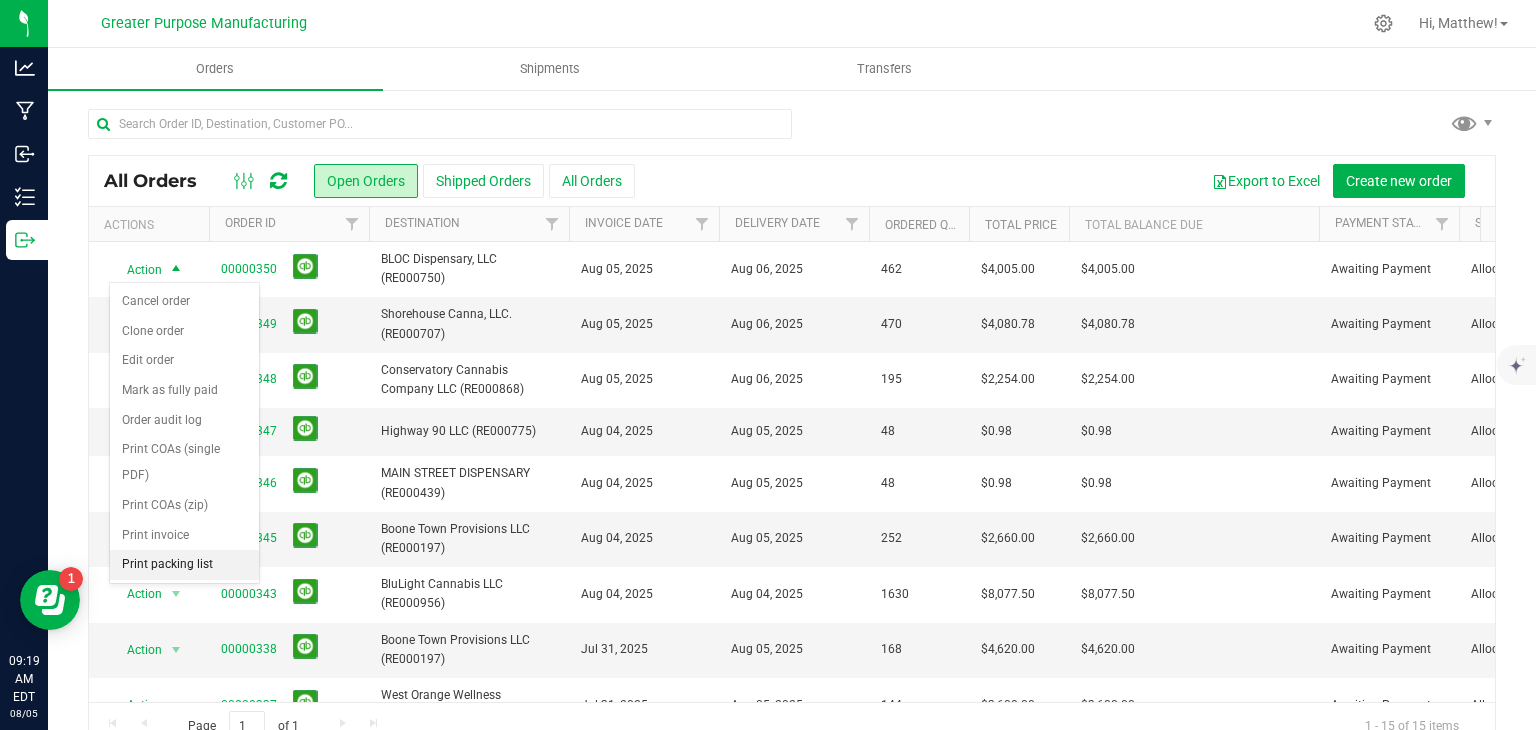 click on "Print packing list" at bounding box center [184, 565] 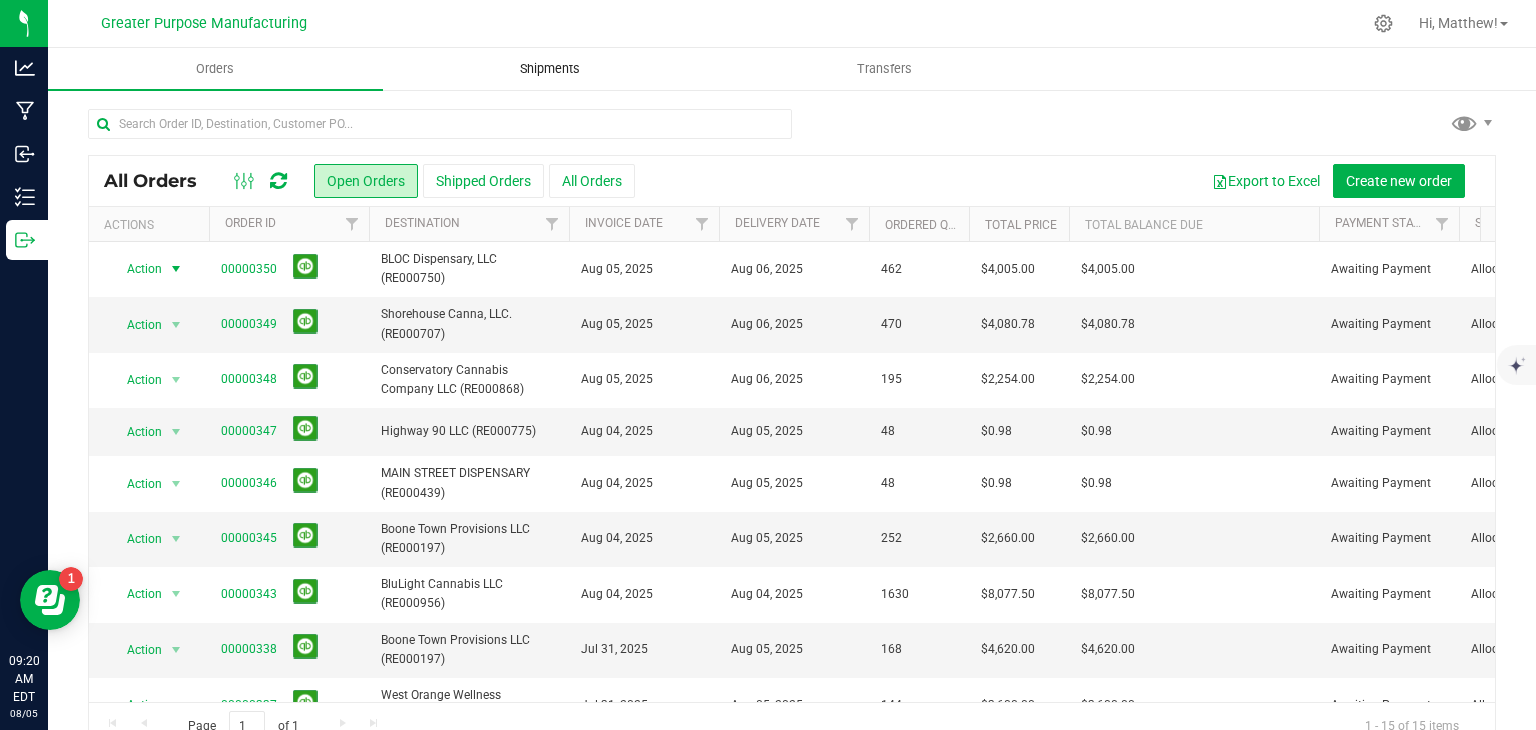 click on "Shipments" at bounding box center (550, 69) 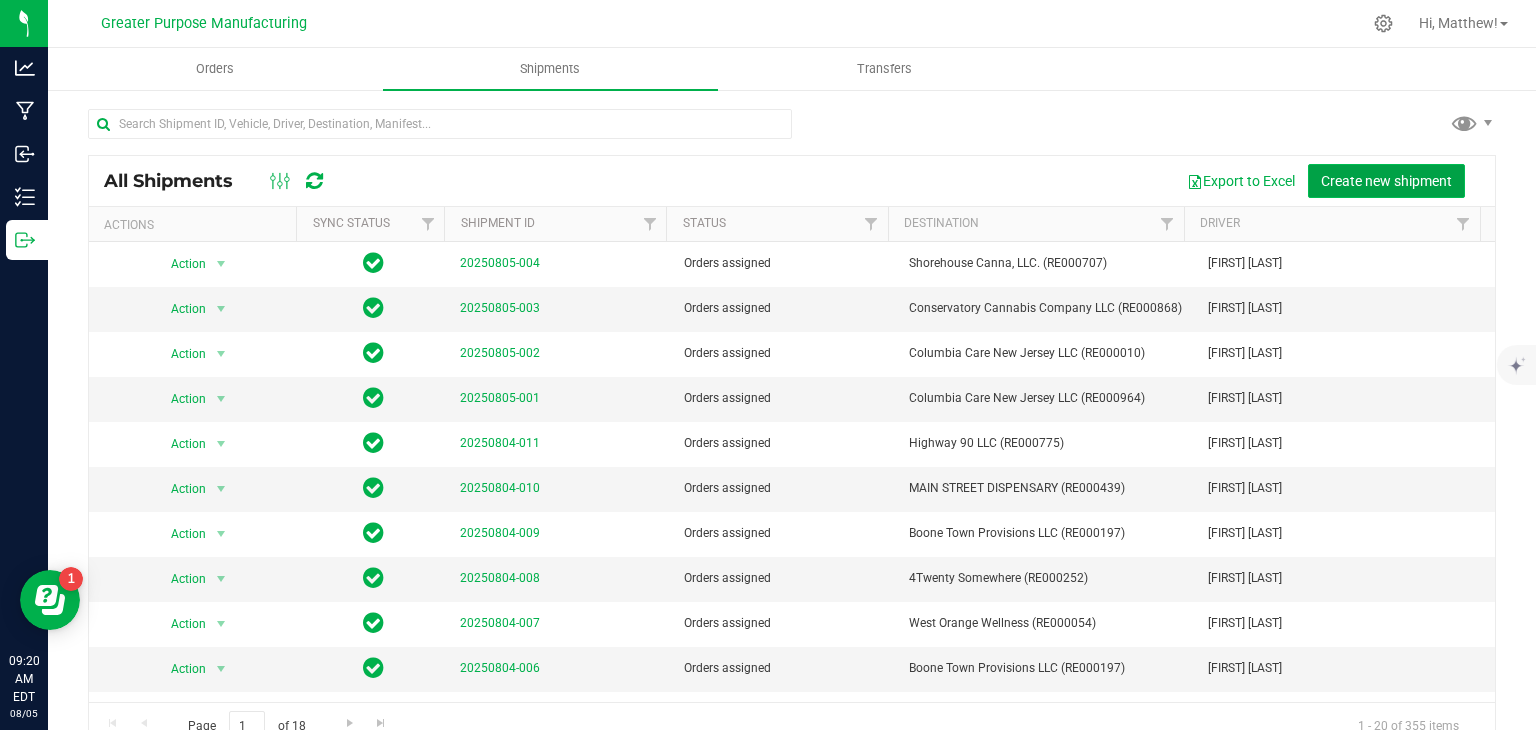 click on "Create new shipment" at bounding box center [1386, 181] 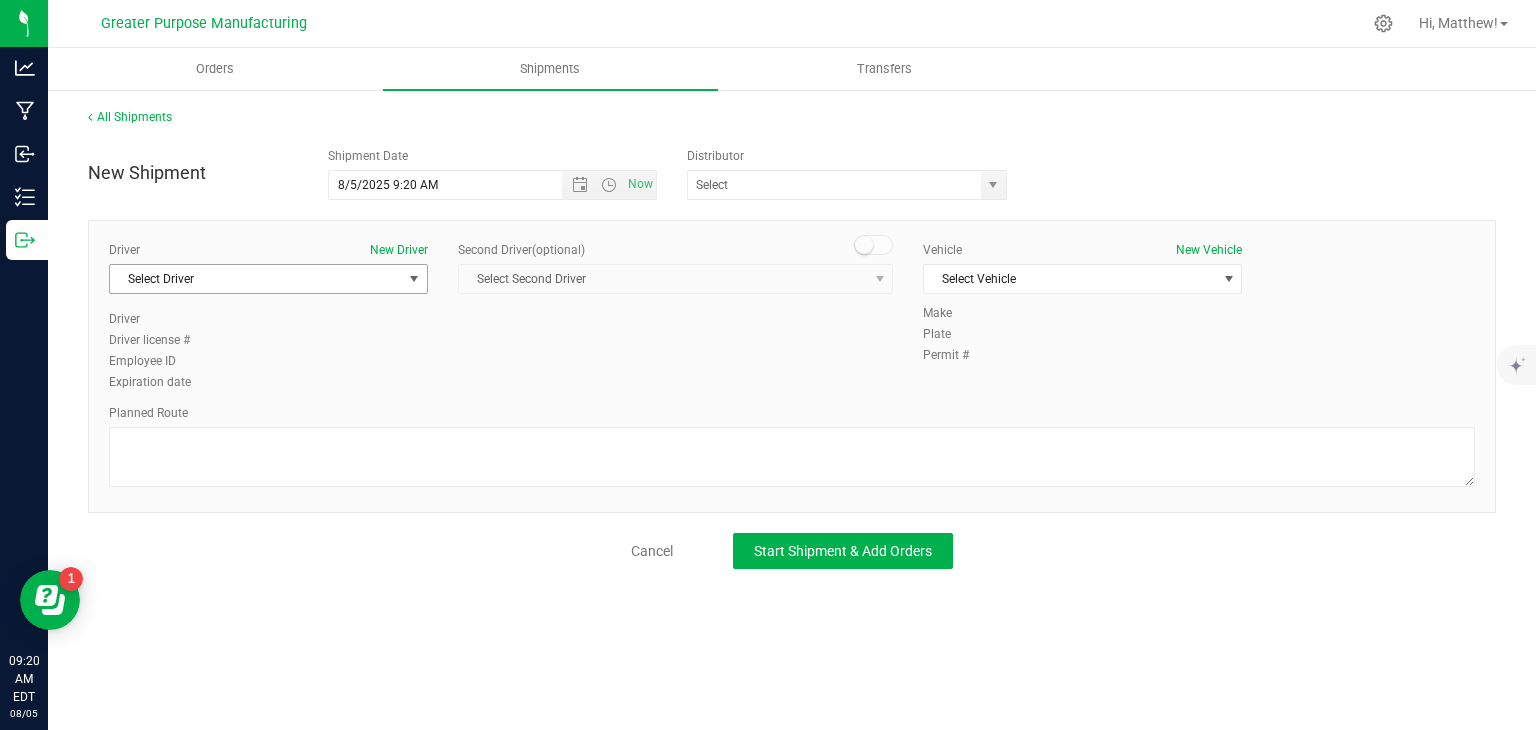 click on "Select Driver" at bounding box center [256, 279] 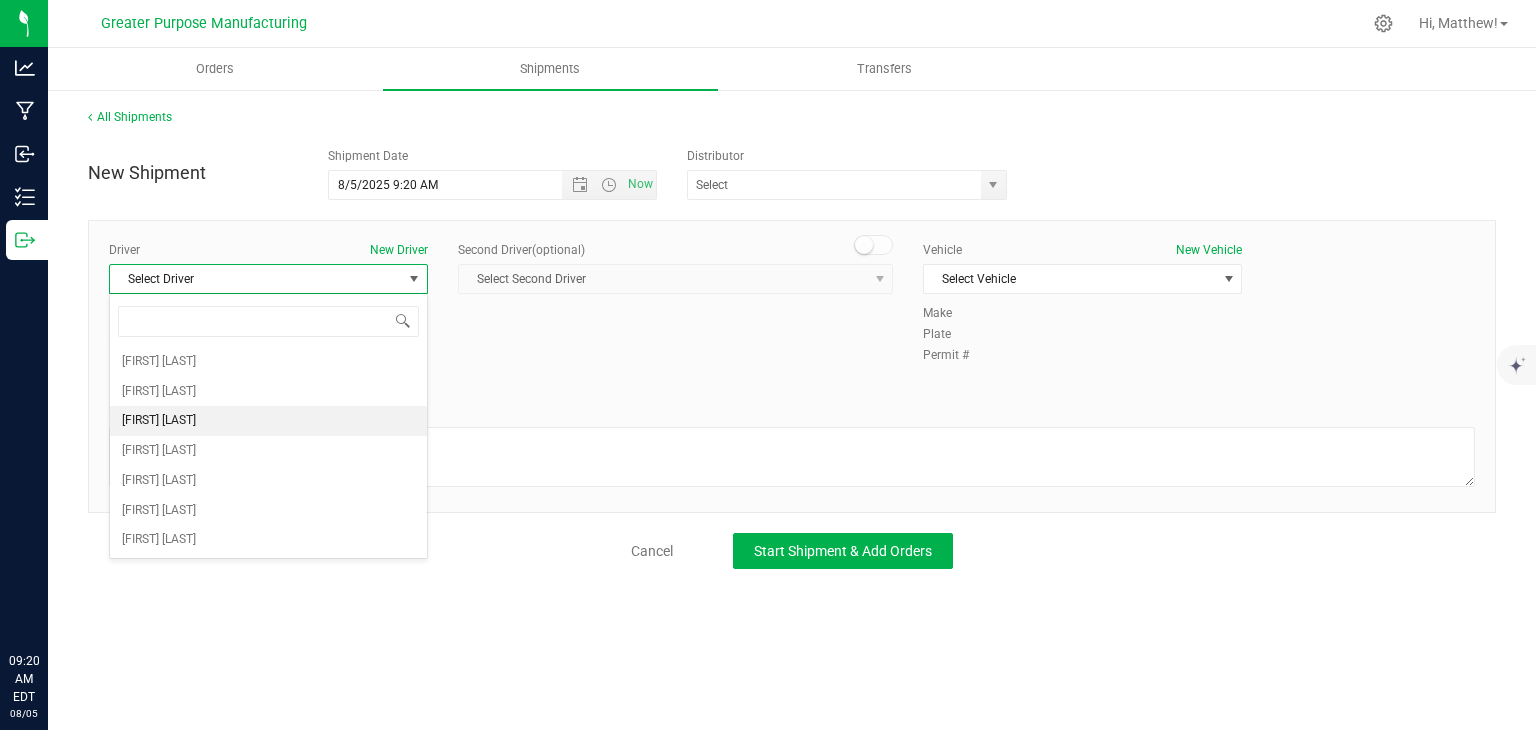 click on "[FIRST] [LAST]" at bounding box center (268, 421) 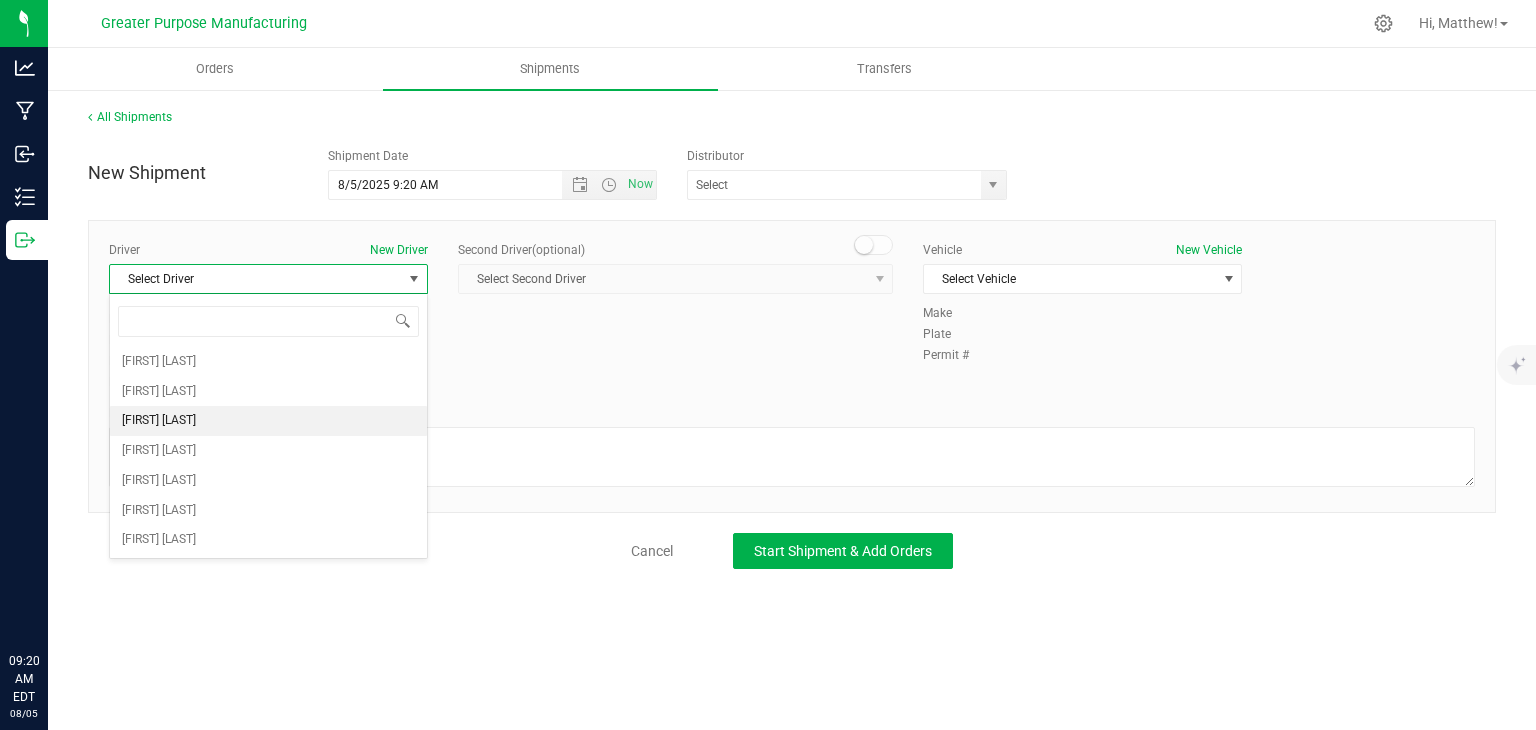 scroll, scrollTop: 0, scrollLeft: 0, axis: both 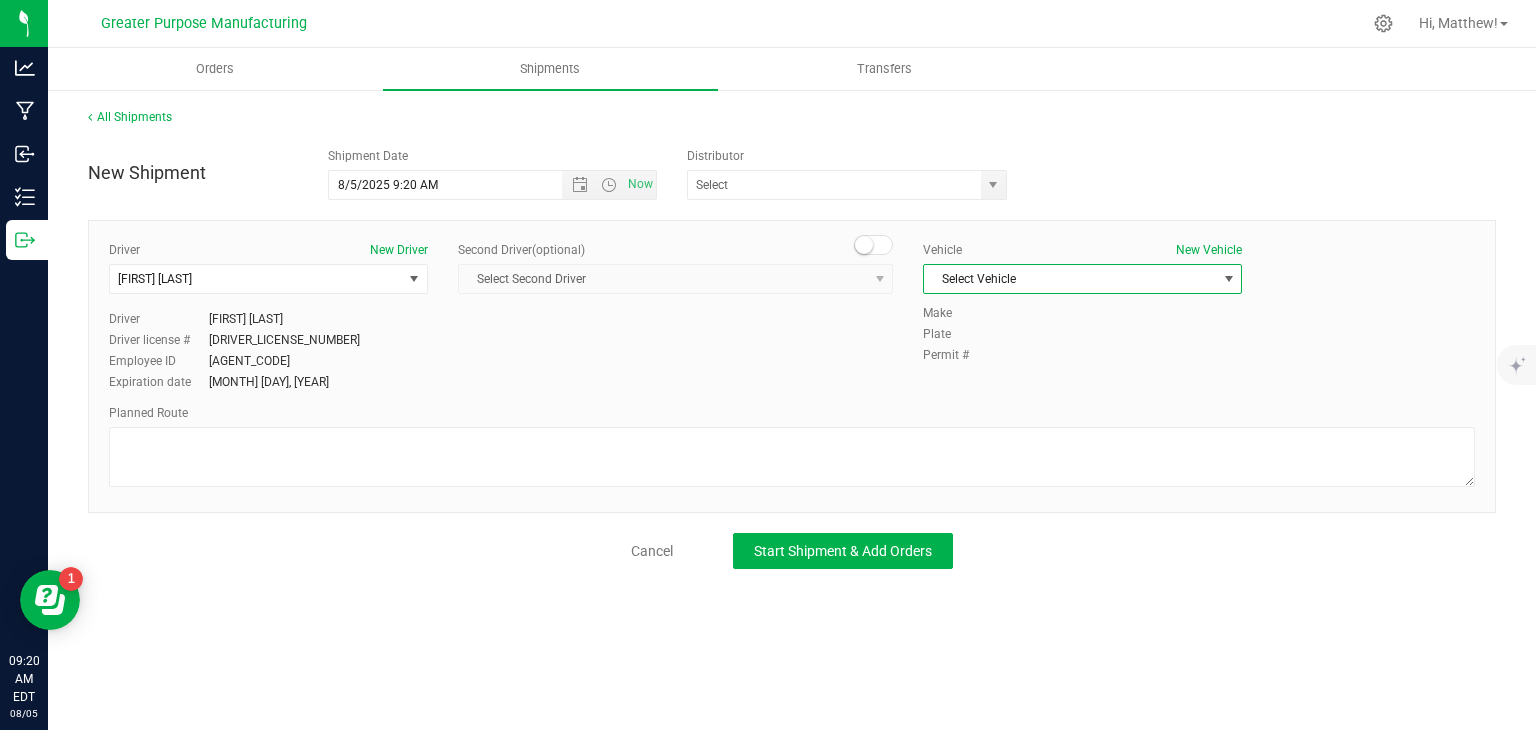 click on "Select Vehicle" at bounding box center (1070, 279) 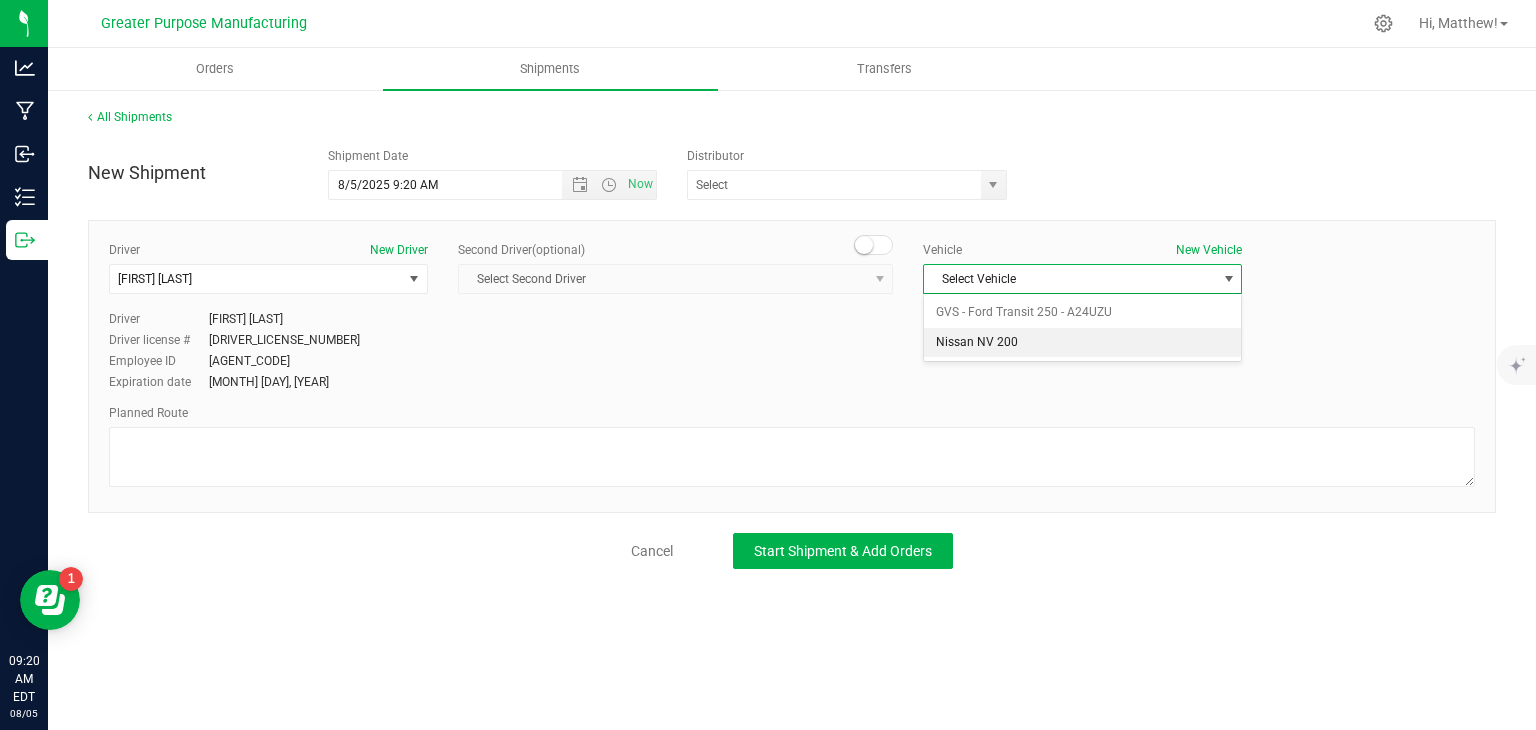 click on "Nissan NV 200" at bounding box center [1082, 343] 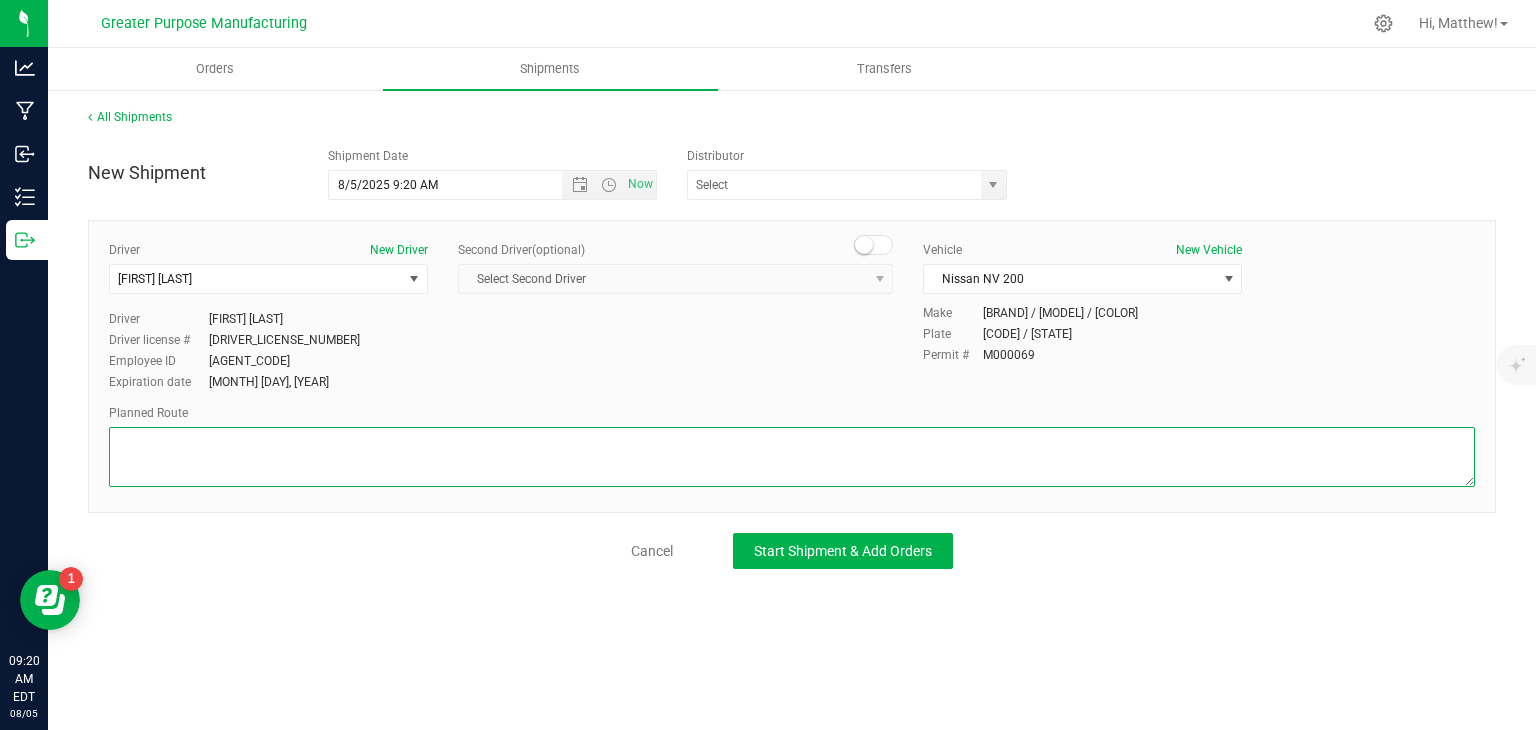 click at bounding box center (792, 457) 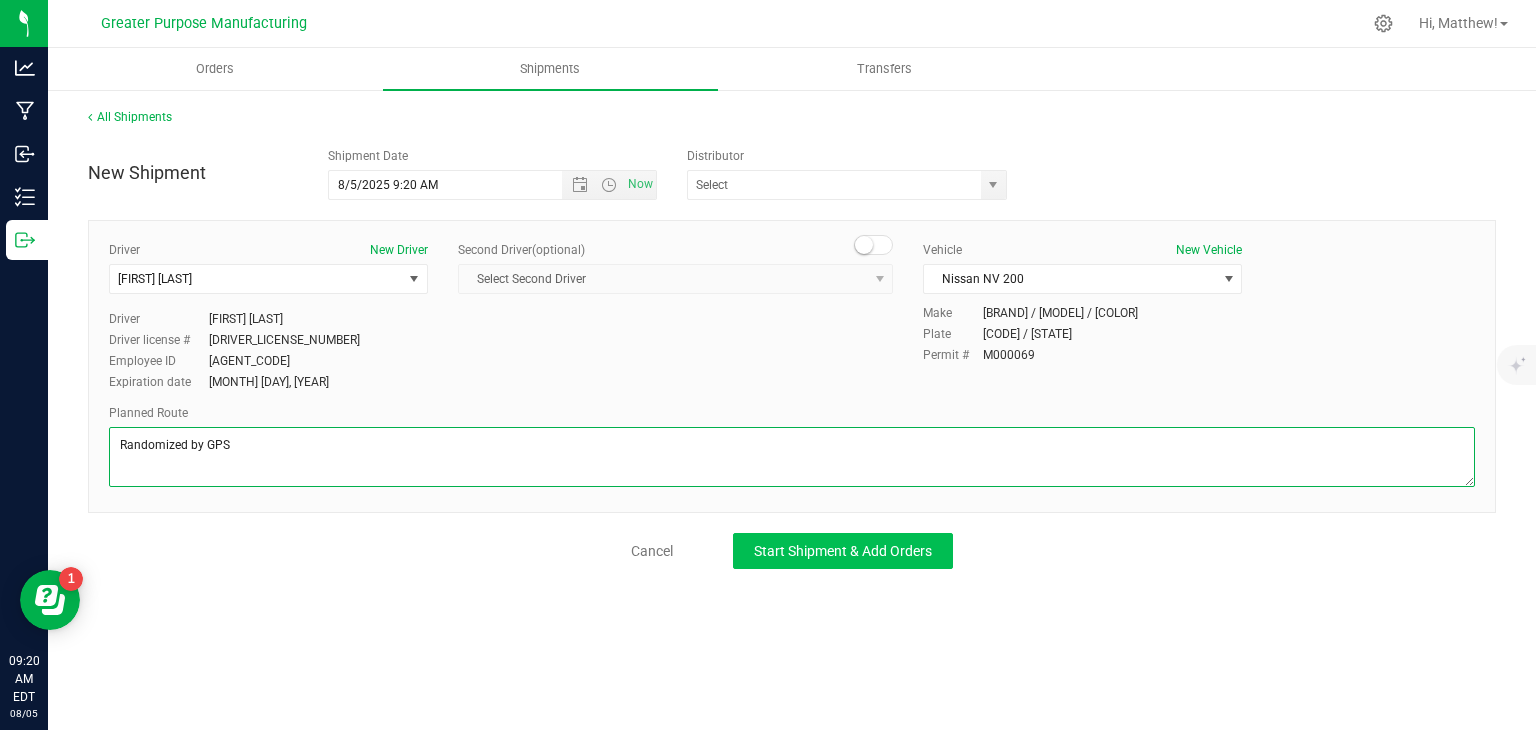 type on "Randomized by GPS" 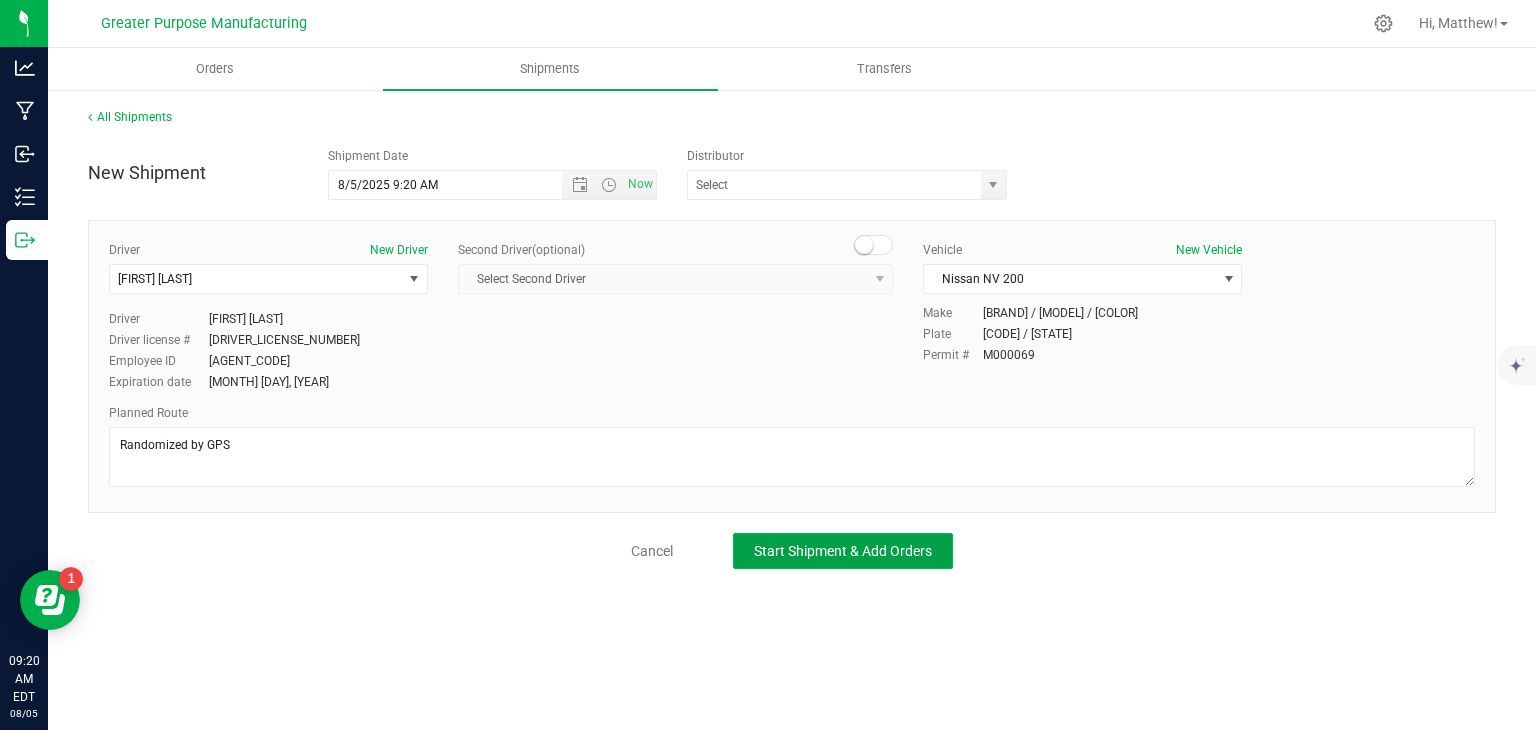 click on "Start Shipment & Add Orders" 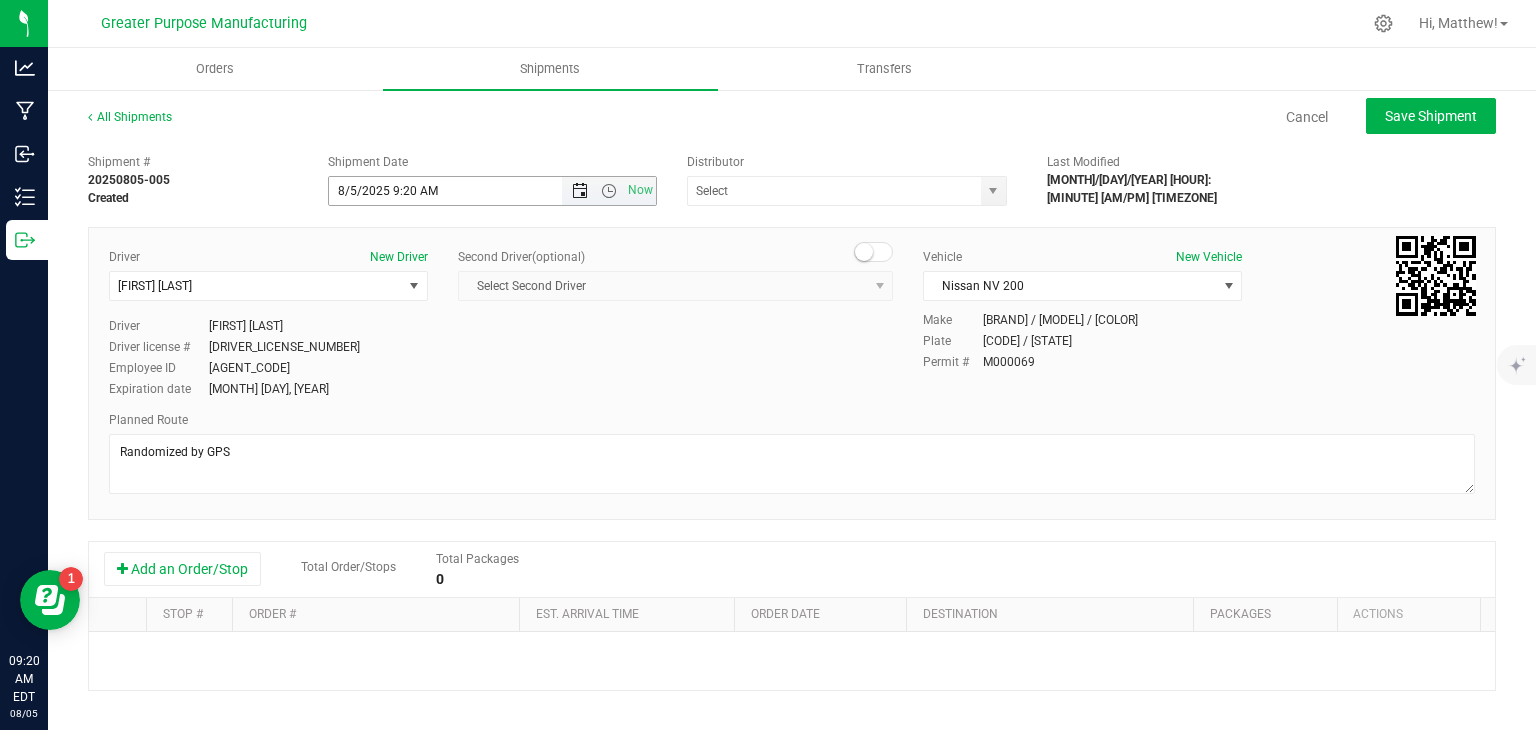 click at bounding box center [580, 191] 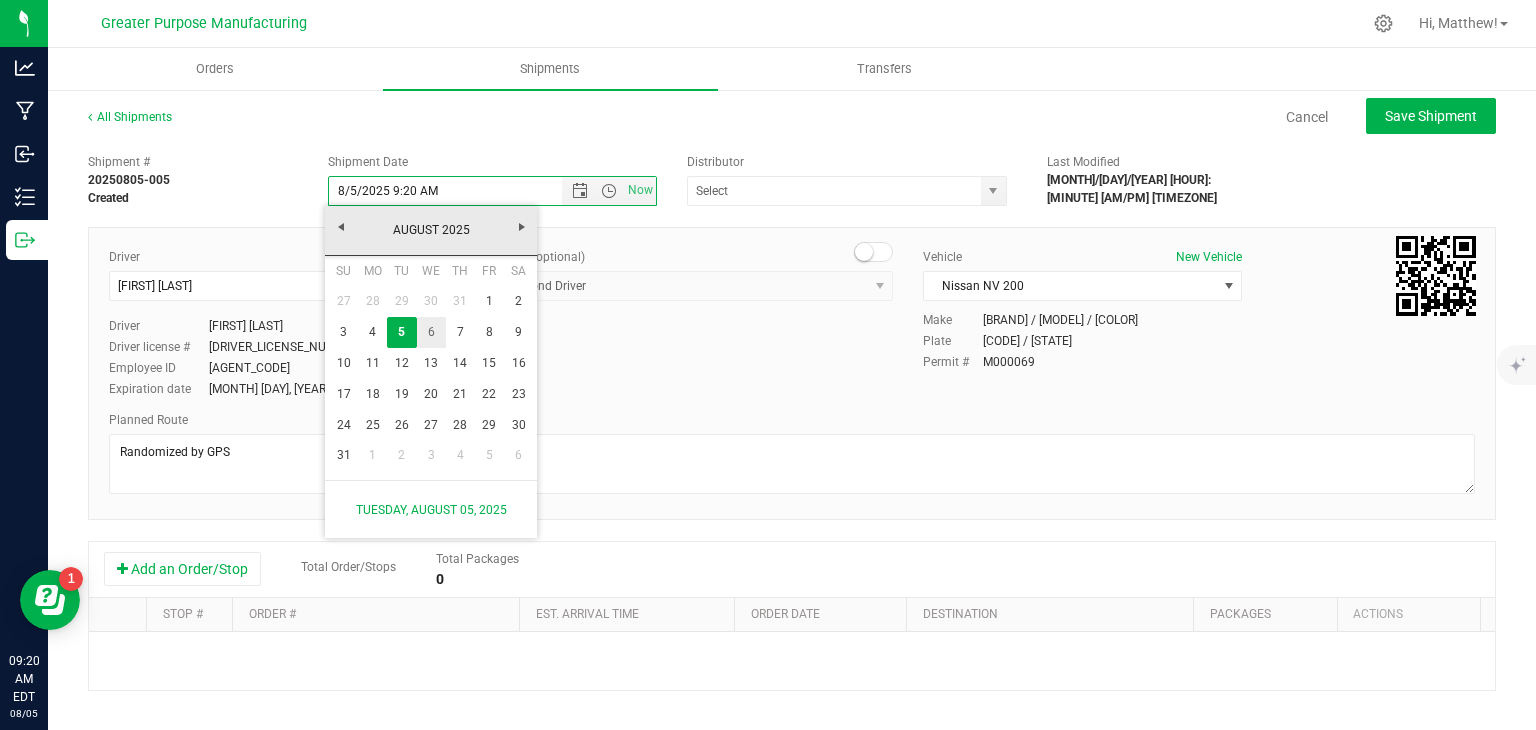 click on "6" at bounding box center (431, 332) 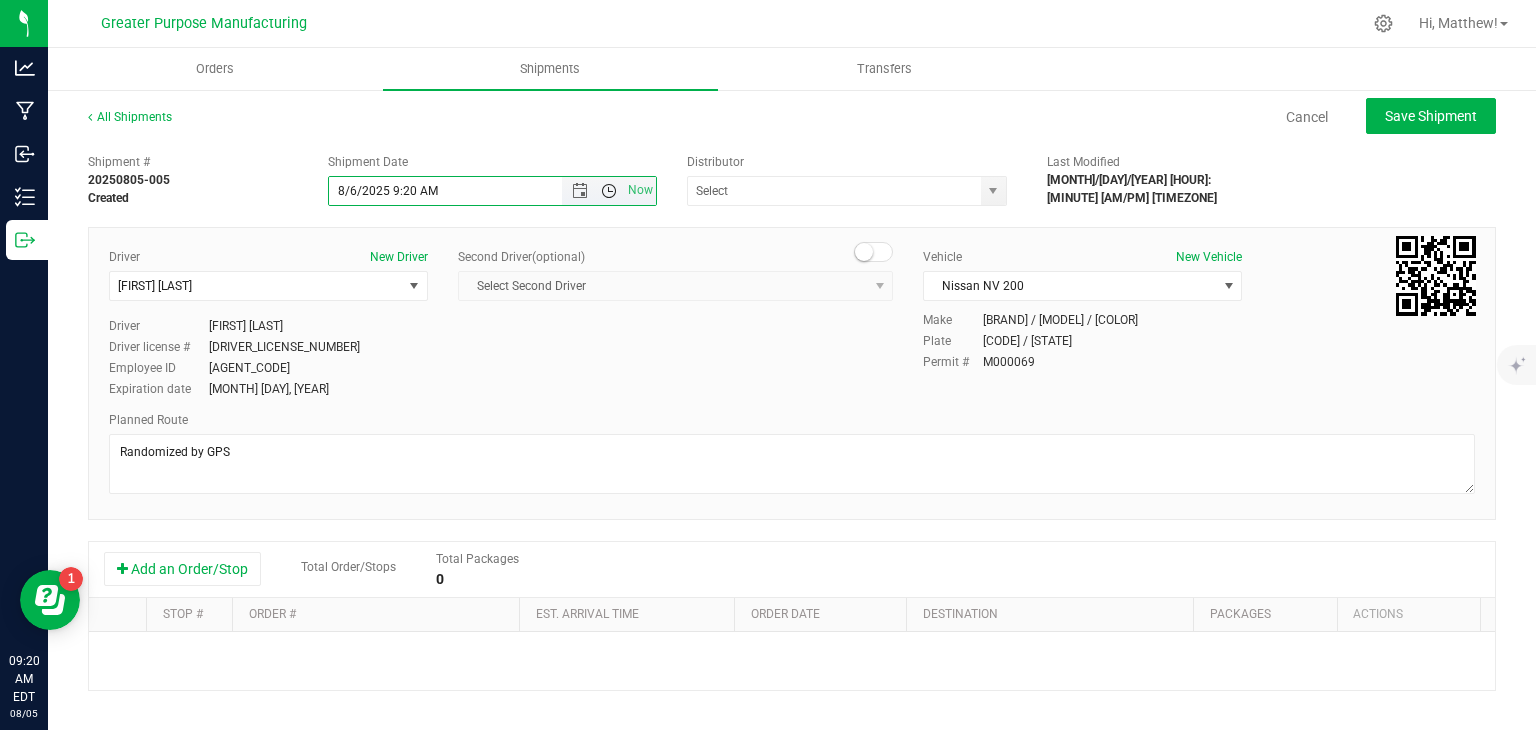 click at bounding box center (609, 191) 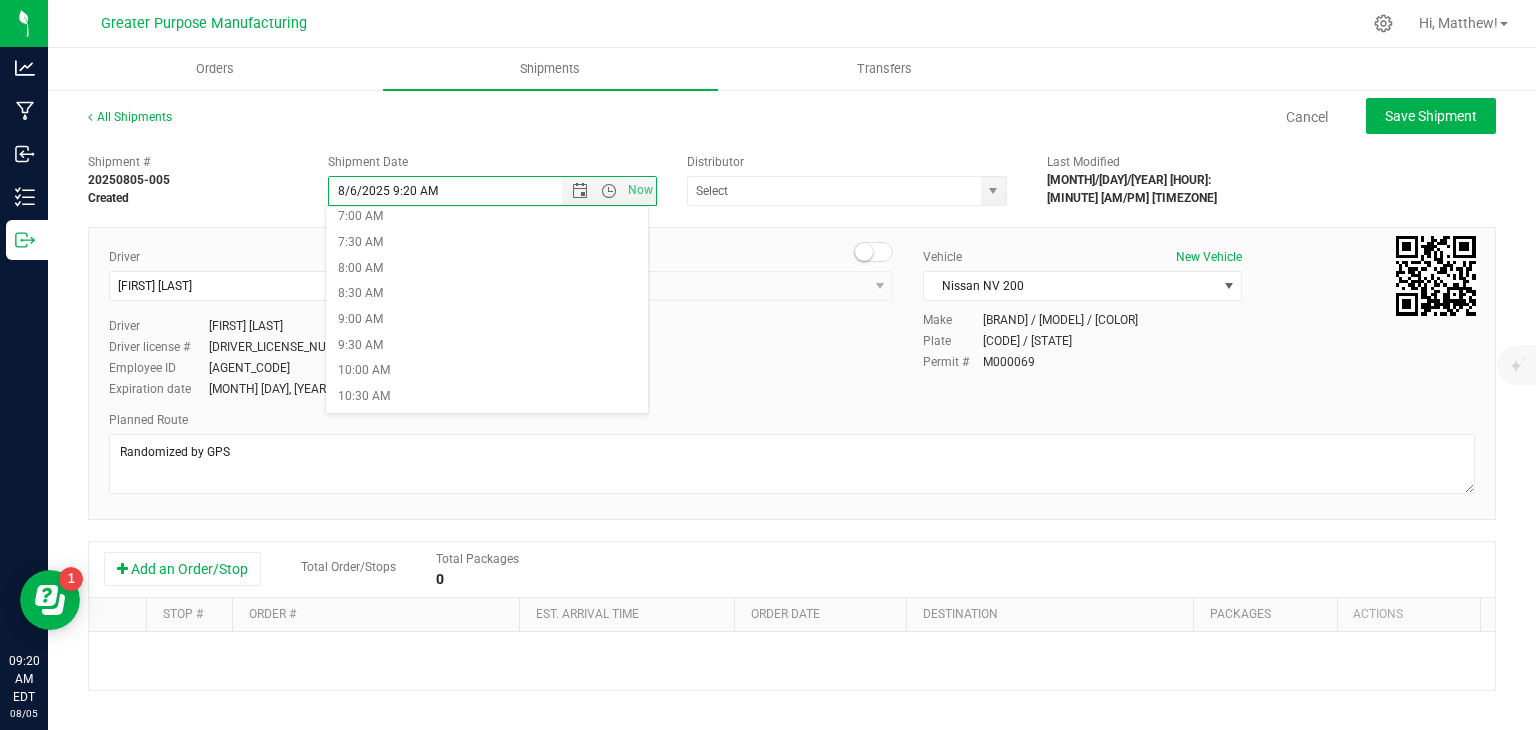 scroll, scrollTop: 368, scrollLeft: 0, axis: vertical 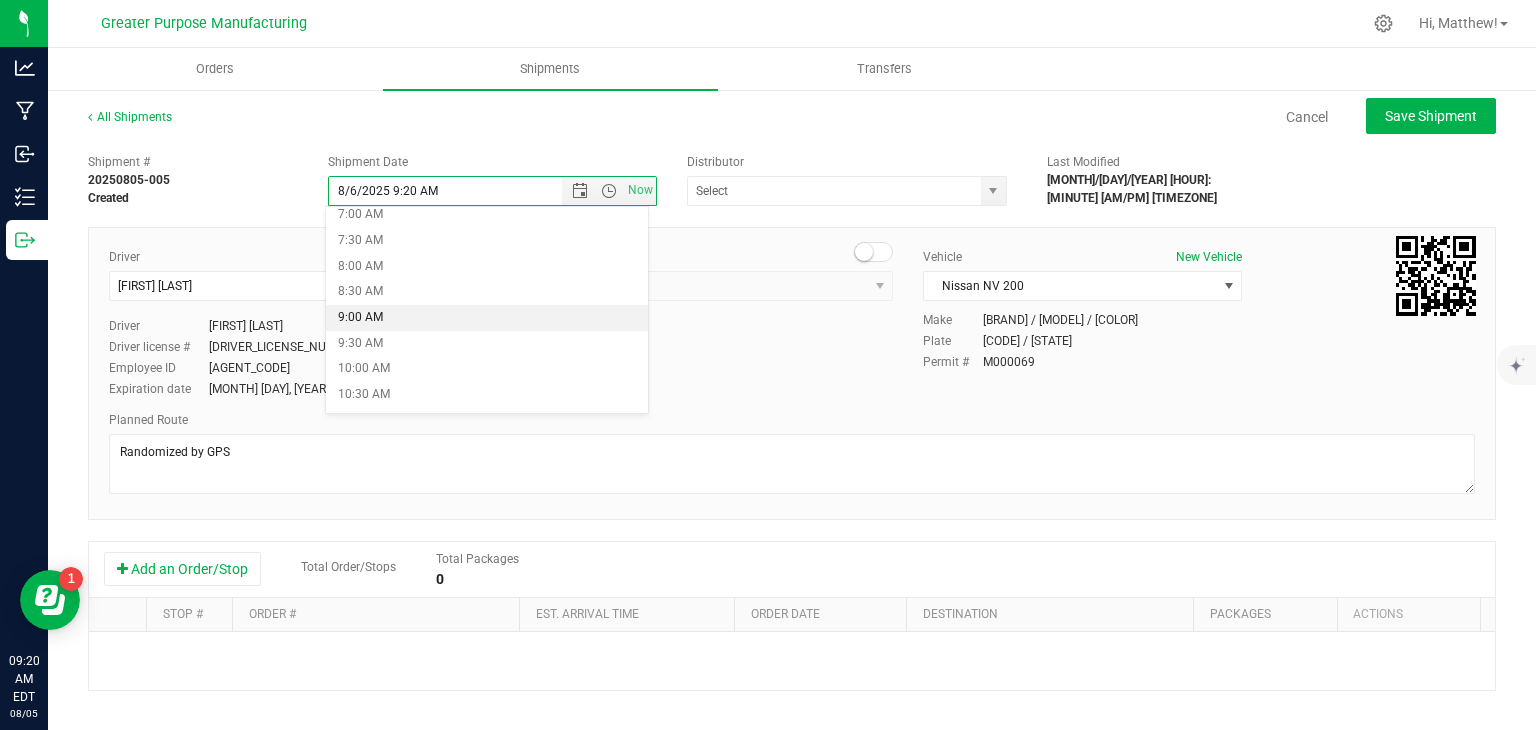 click on "9:00 AM" at bounding box center (487, 318) 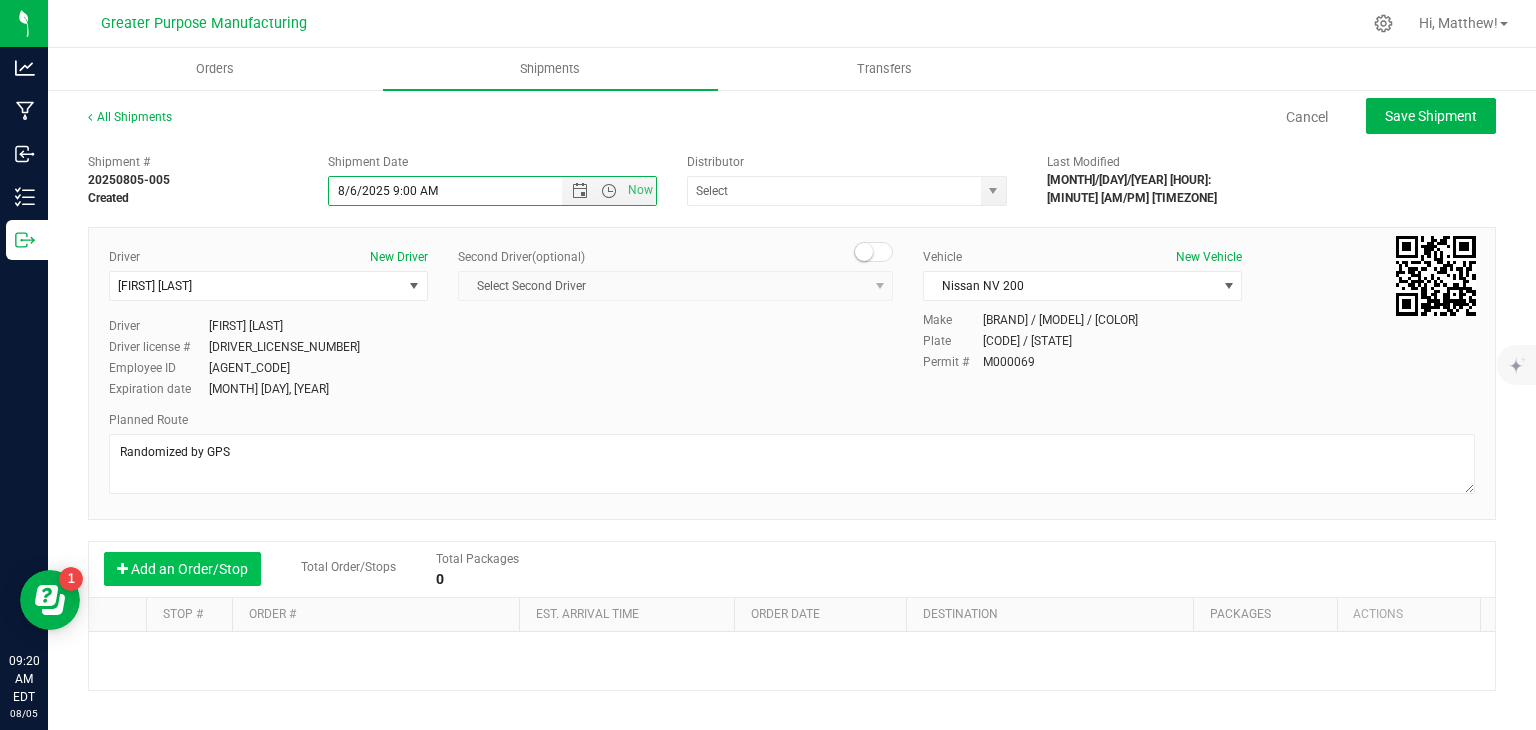 click on "Add an Order/Stop" at bounding box center [182, 569] 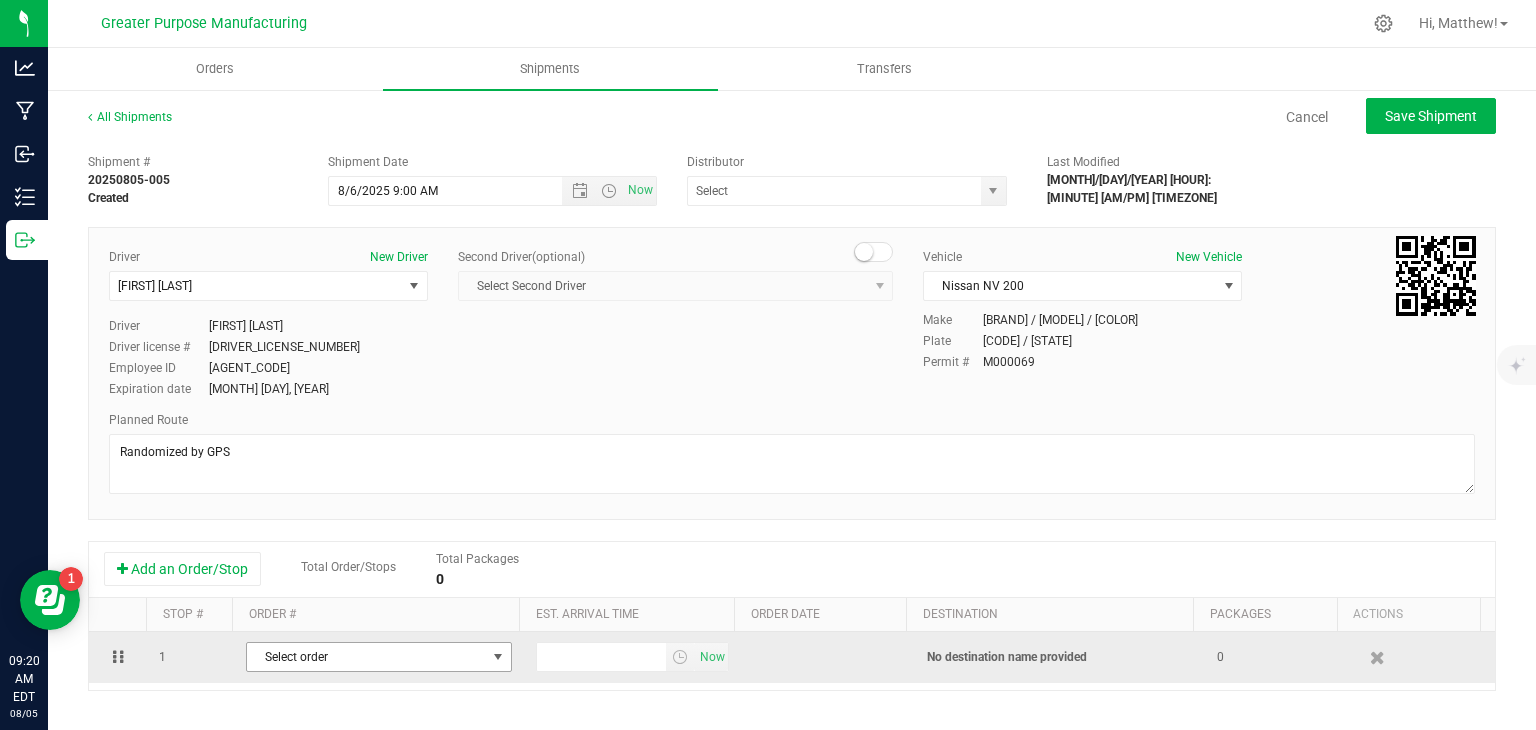 click on "Select order" at bounding box center [366, 657] 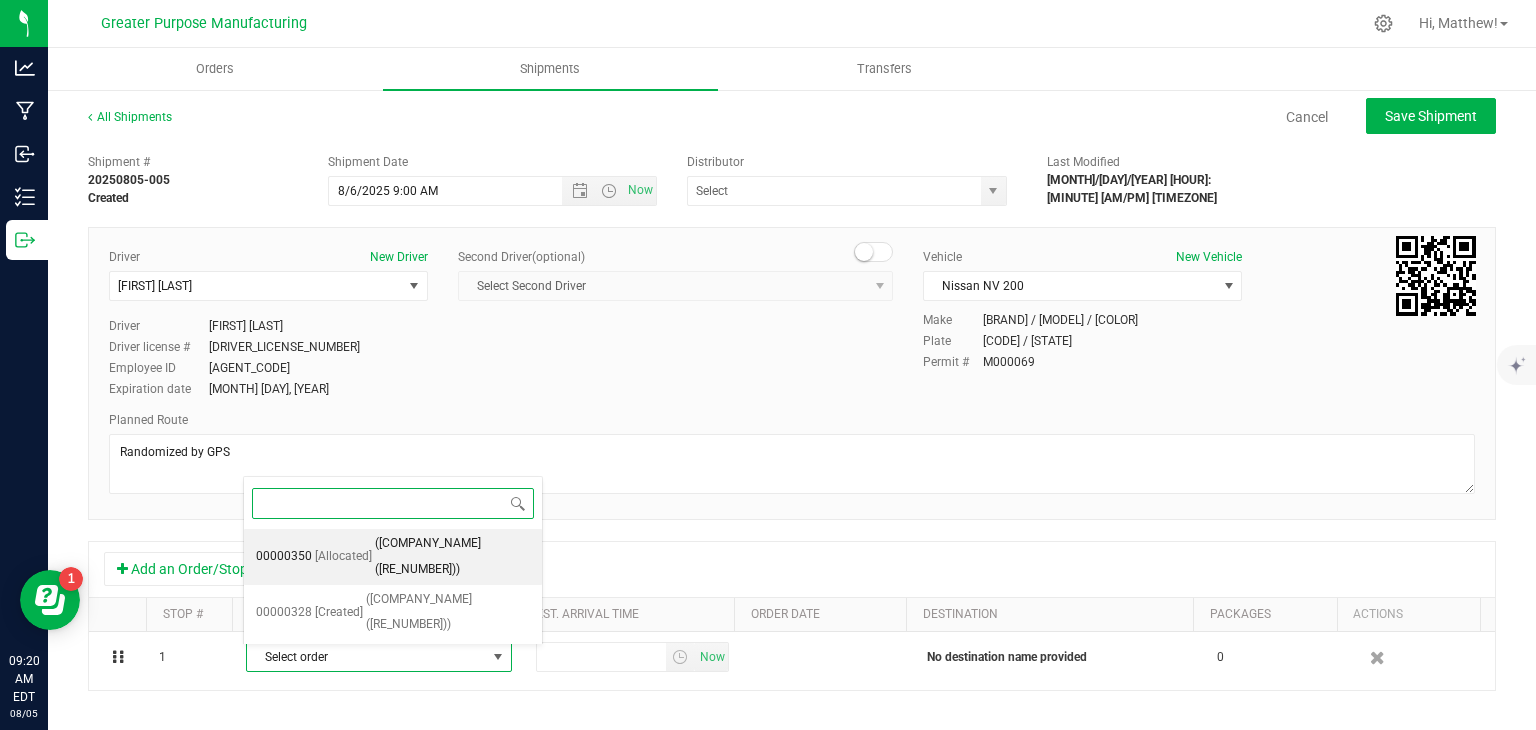 click on "(BLOC Dispensary, LLC (RE000750))" at bounding box center (452, 556) 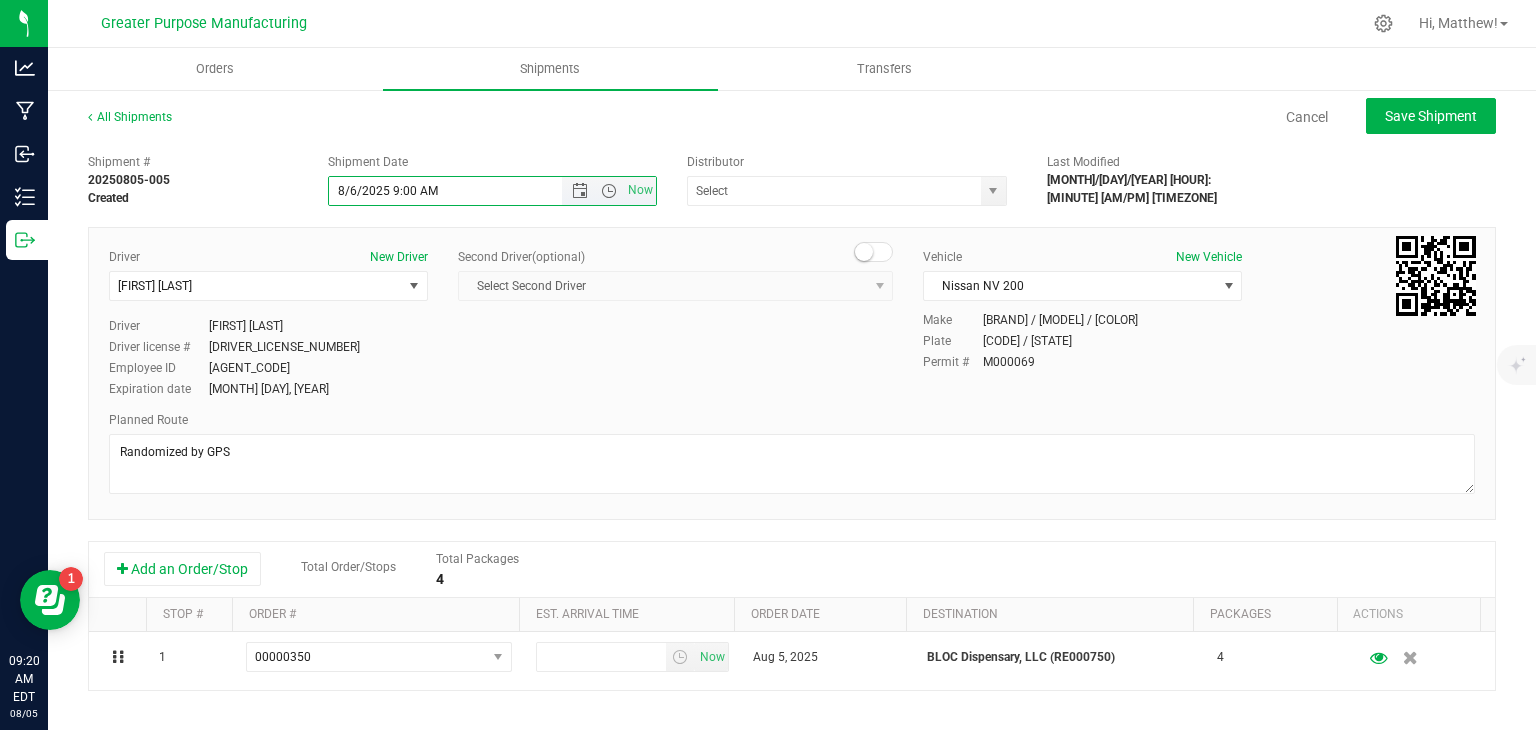 click on "8/6/2025 9:00 AM" at bounding box center (463, 191) 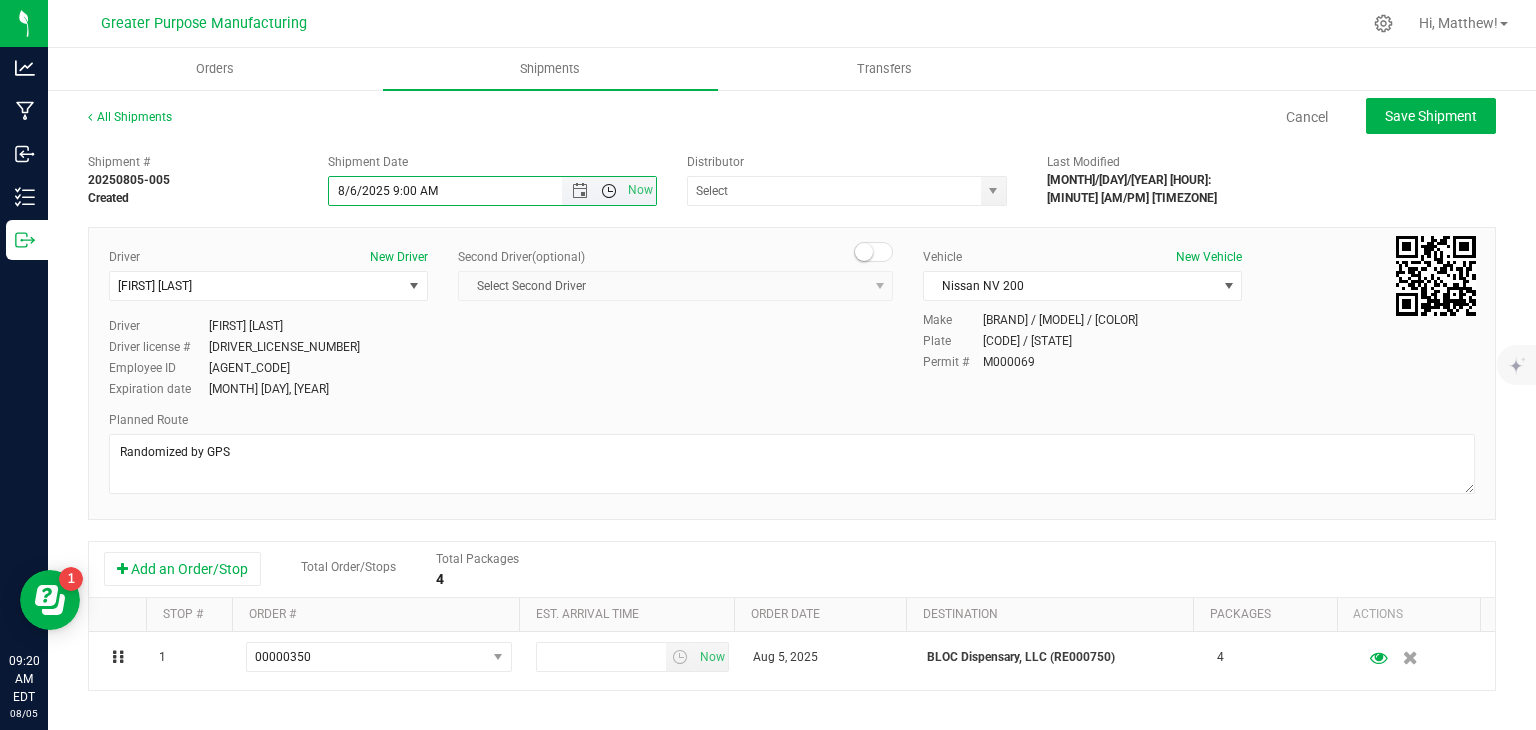 click at bounding box center (609, 191) 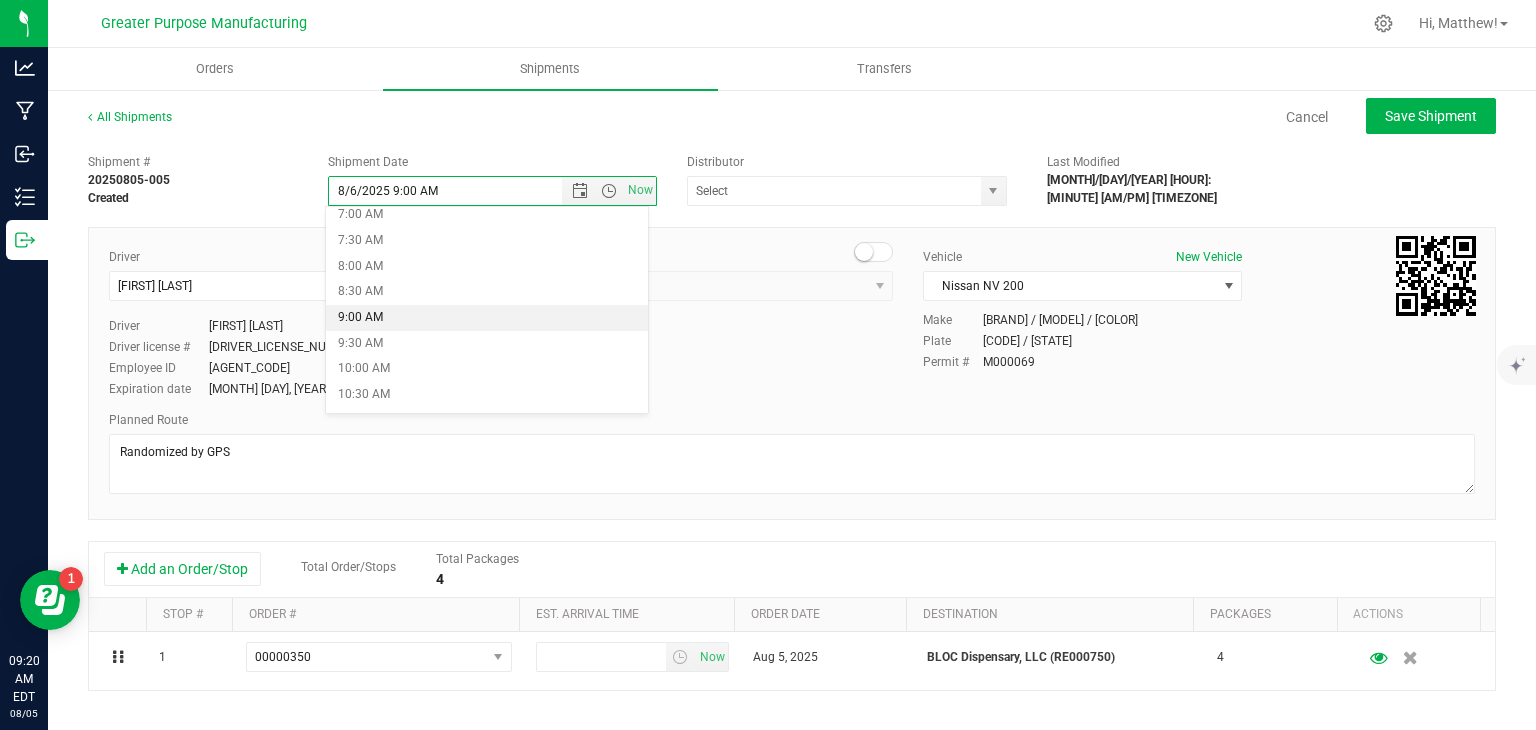 click on "9:00 AM" at bounding box center (487, 318) 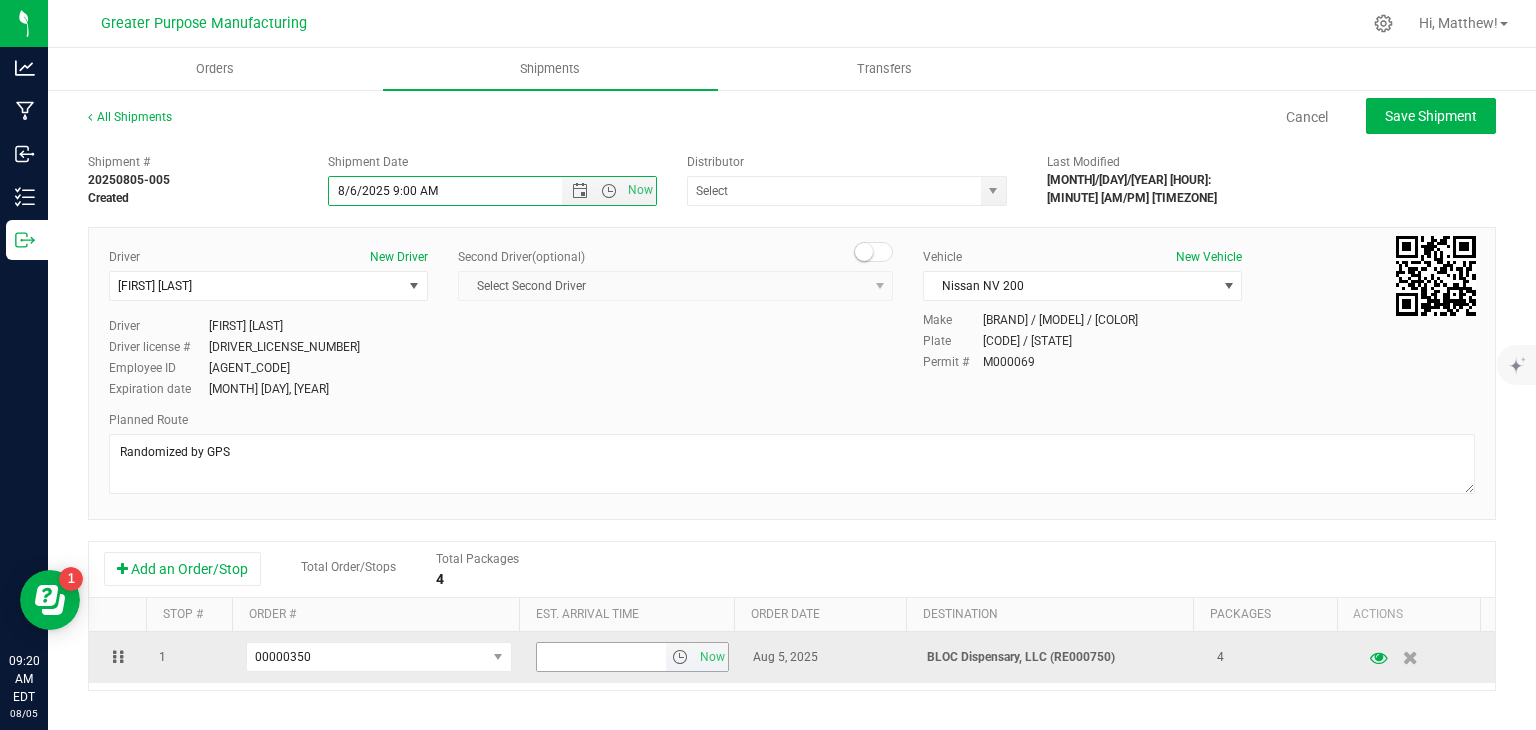 click at bounding box center [680, 657] 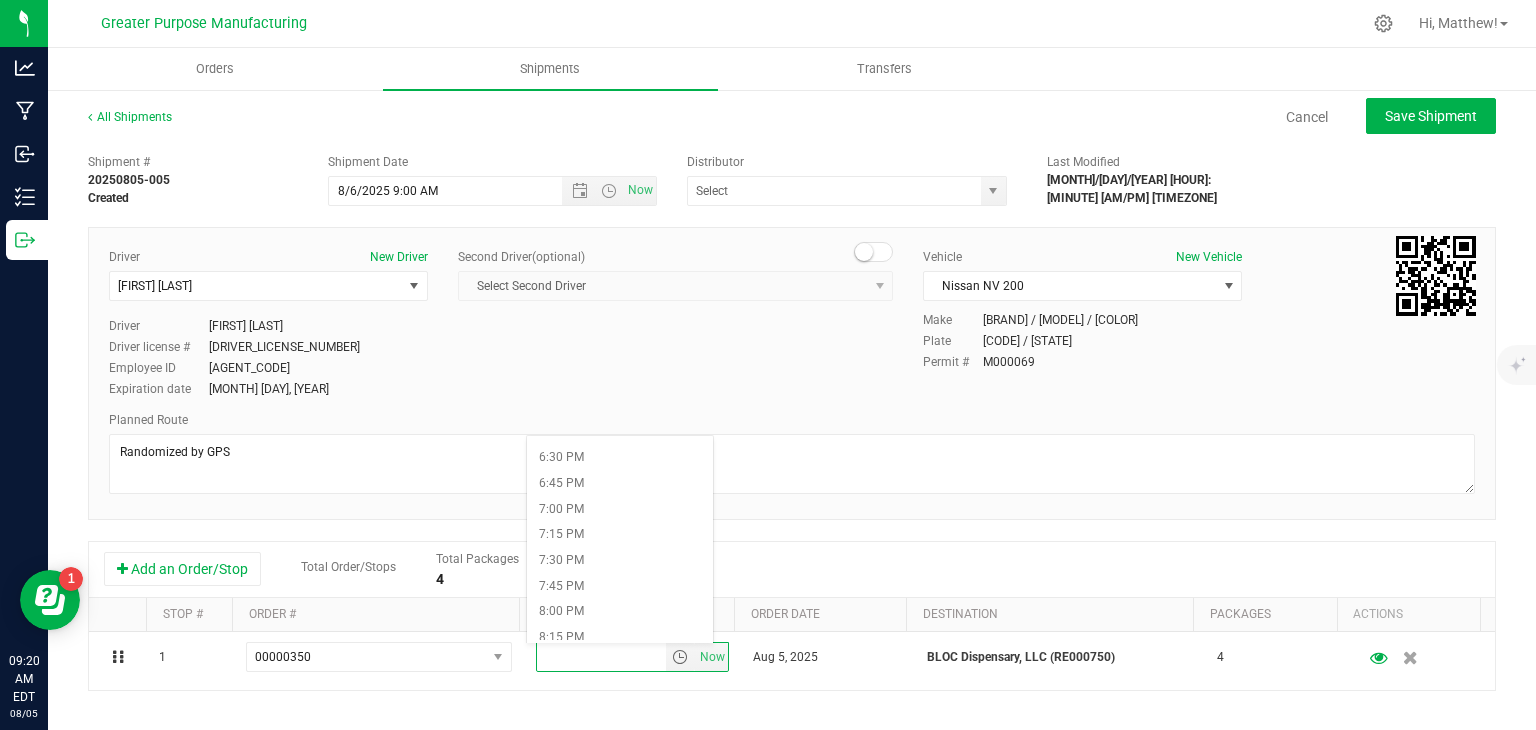 scroll, scrollTop: 1902, scrollLeft: 0, axis: vertical 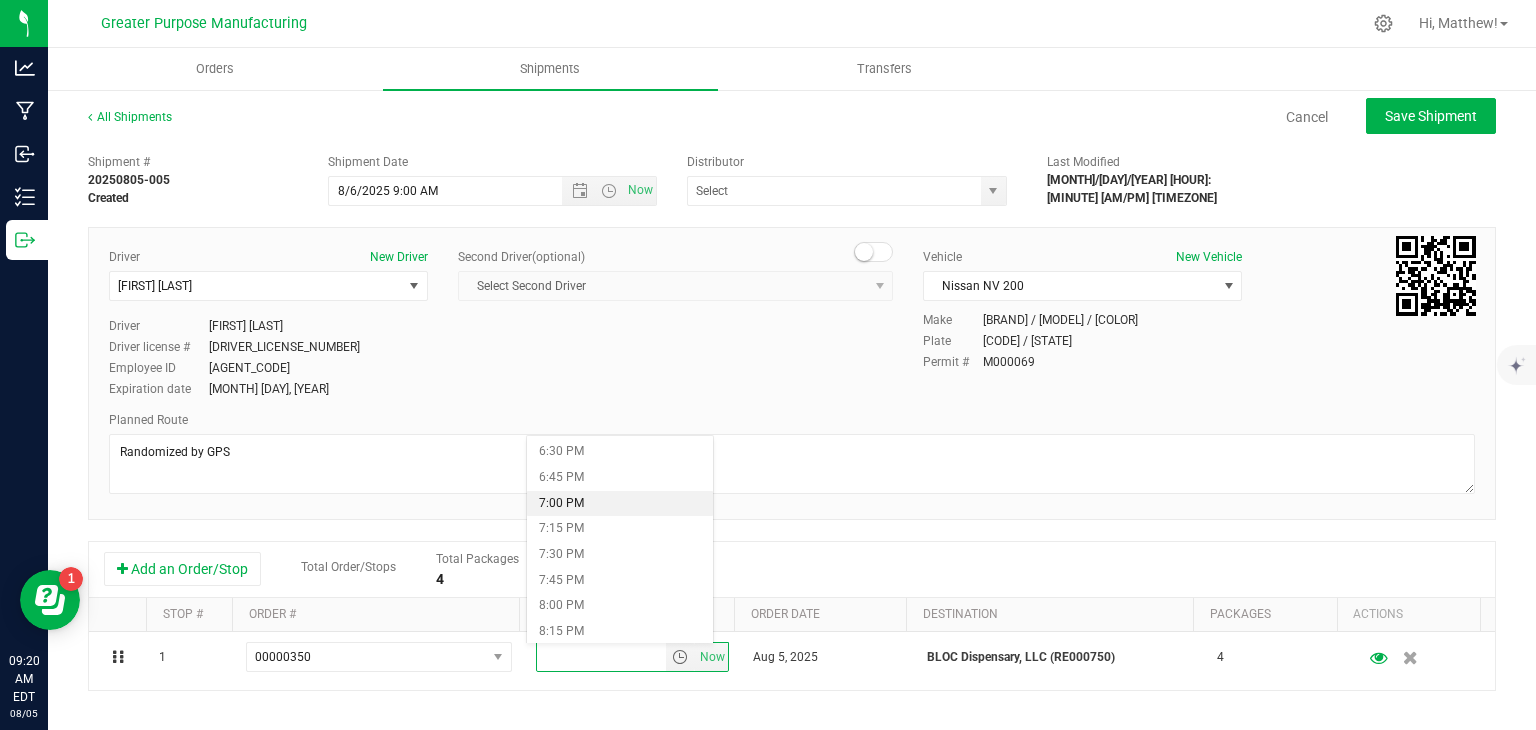 click on "7:00 PM" at bounding box center (619, 504) 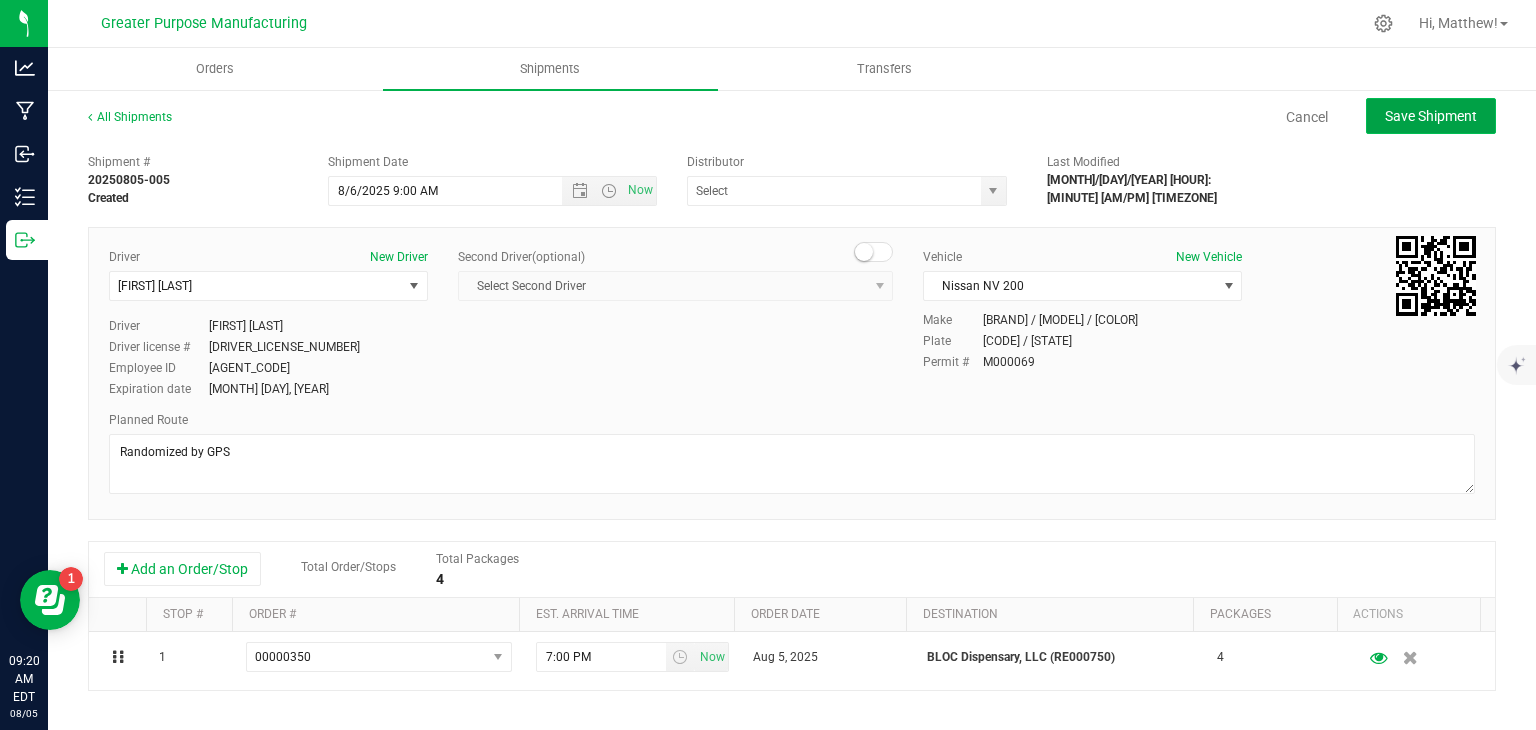 click on "Save Shipment" 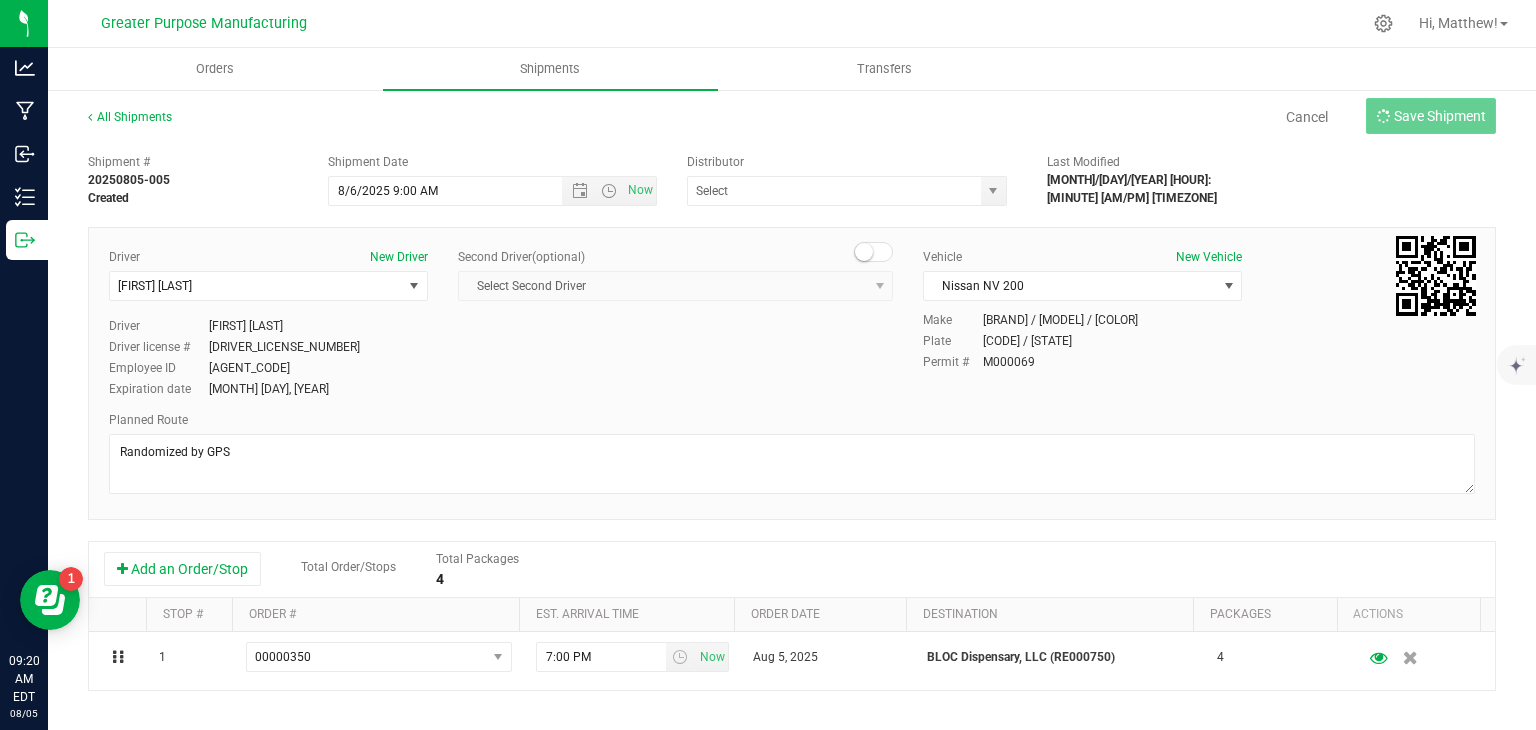 type on "[DATE] [TIME]" 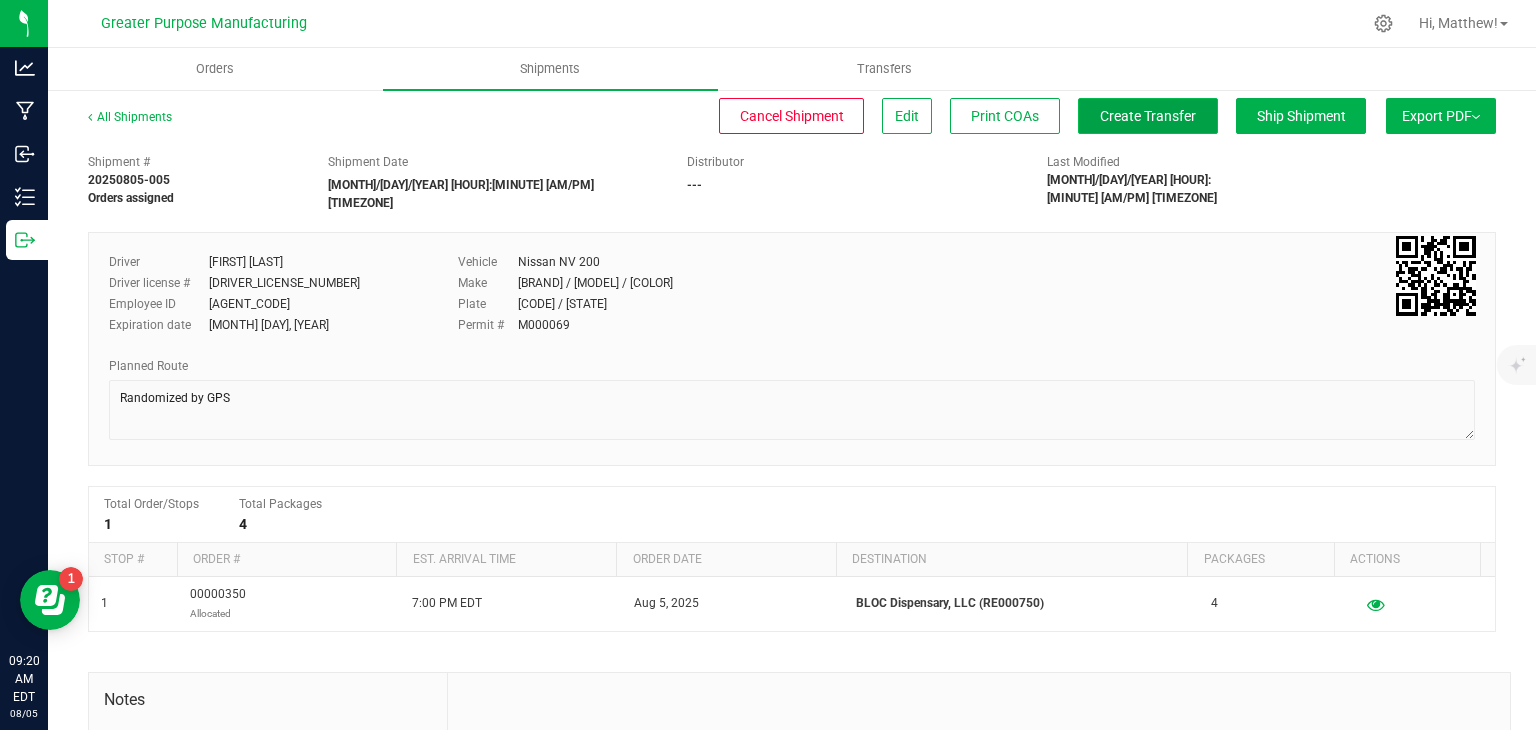 click on "Create Transfer" at bounding box center (1148, 116) 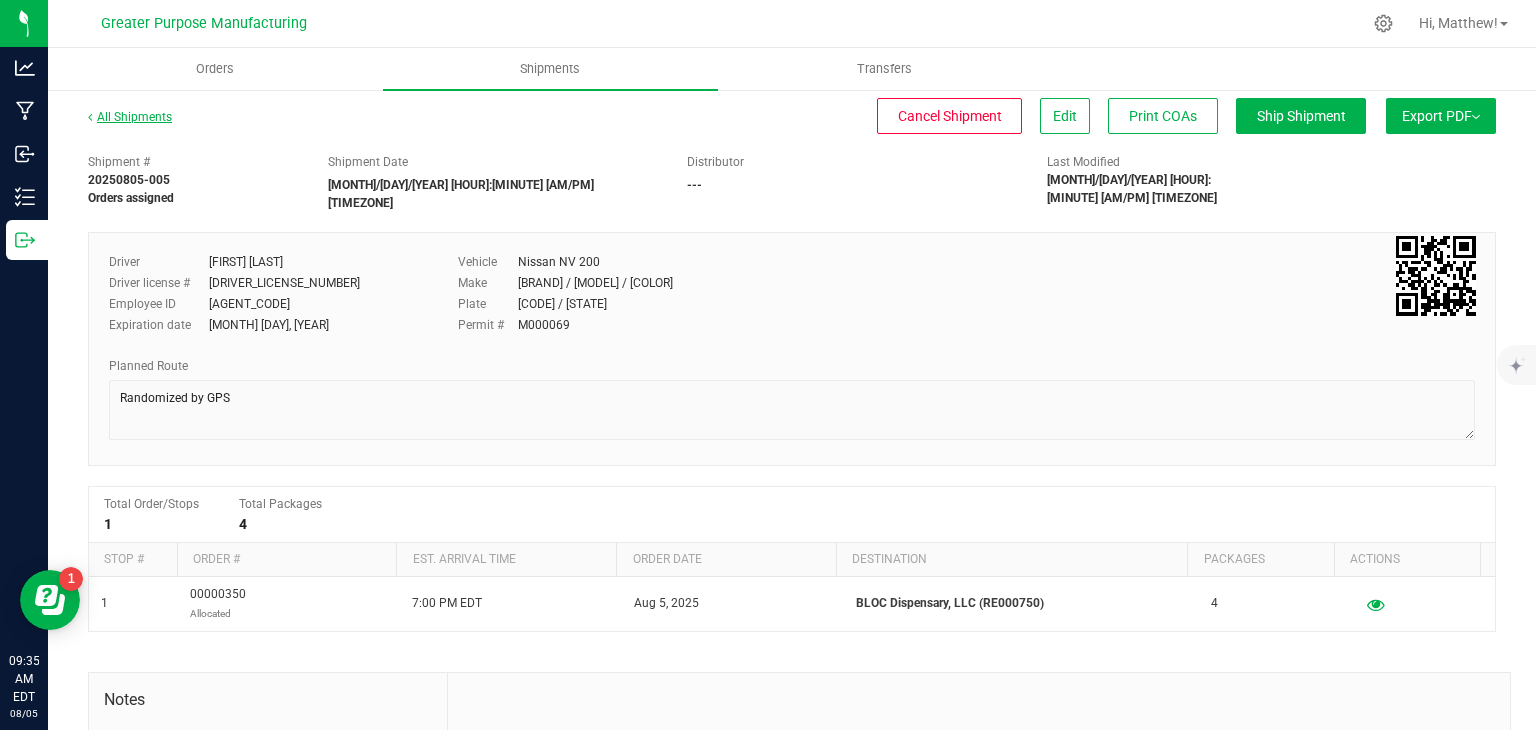 click on "All Shipments" at bounding box center (130, 117) 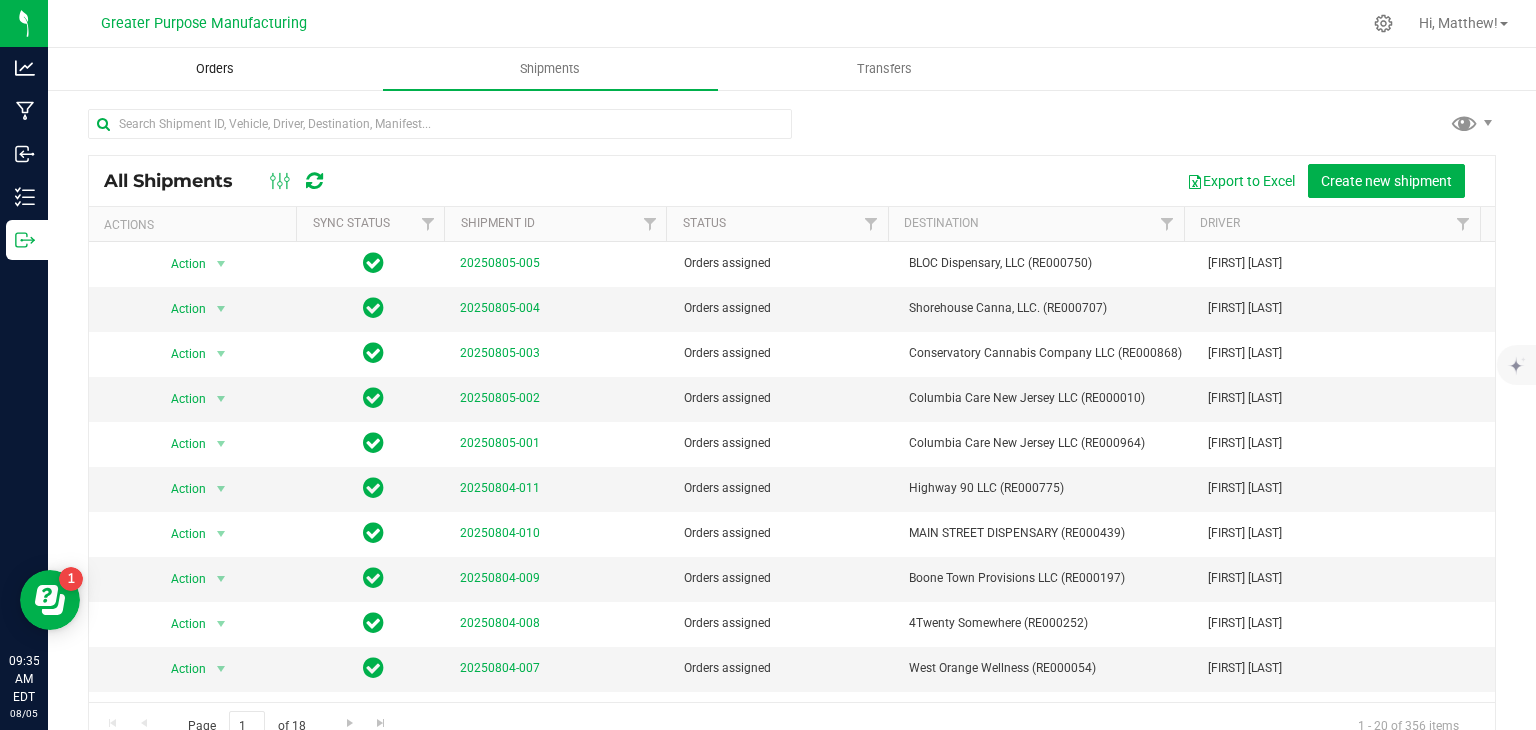 click on "Orders" at bounding box center (215, 69) 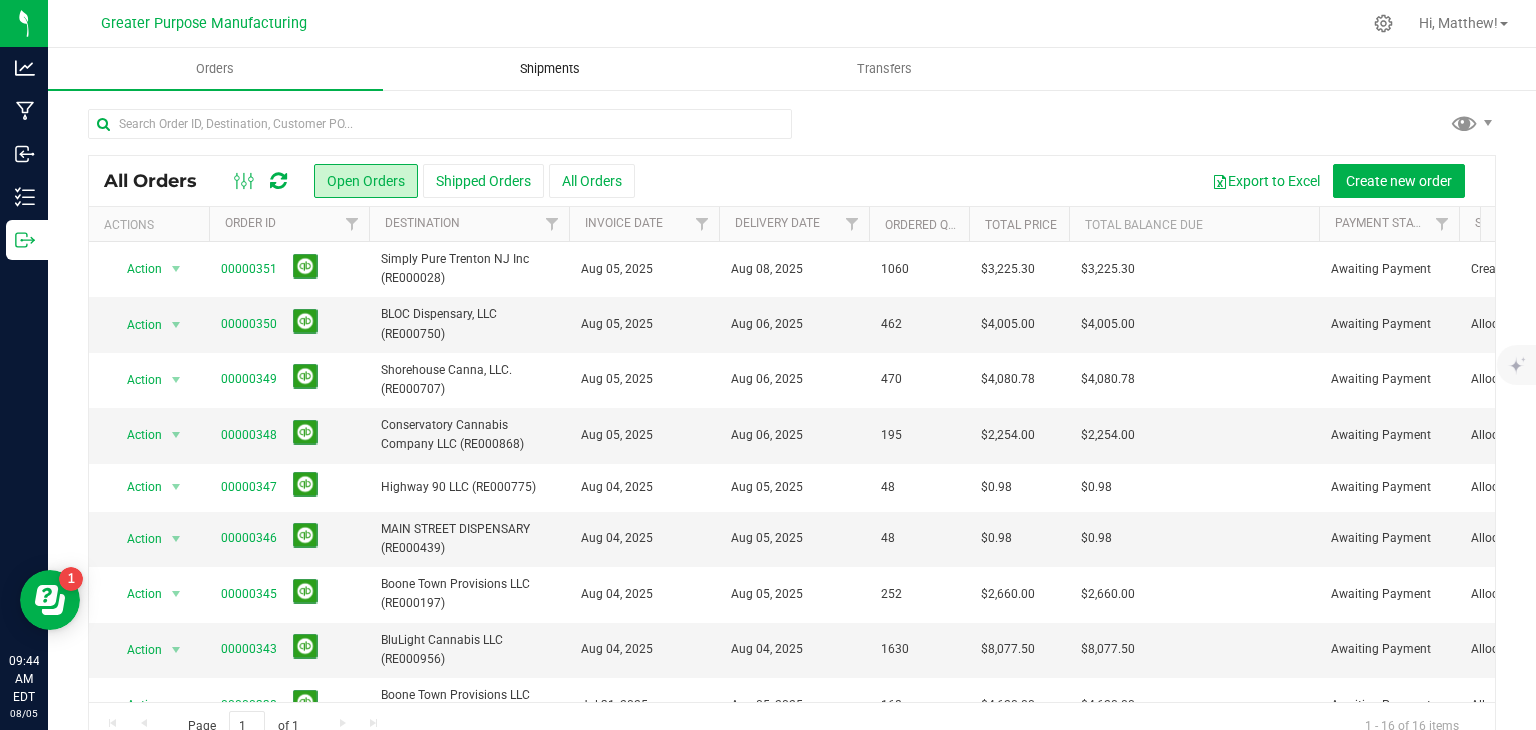 click on "Shipments" at bounding box center [550, 69] 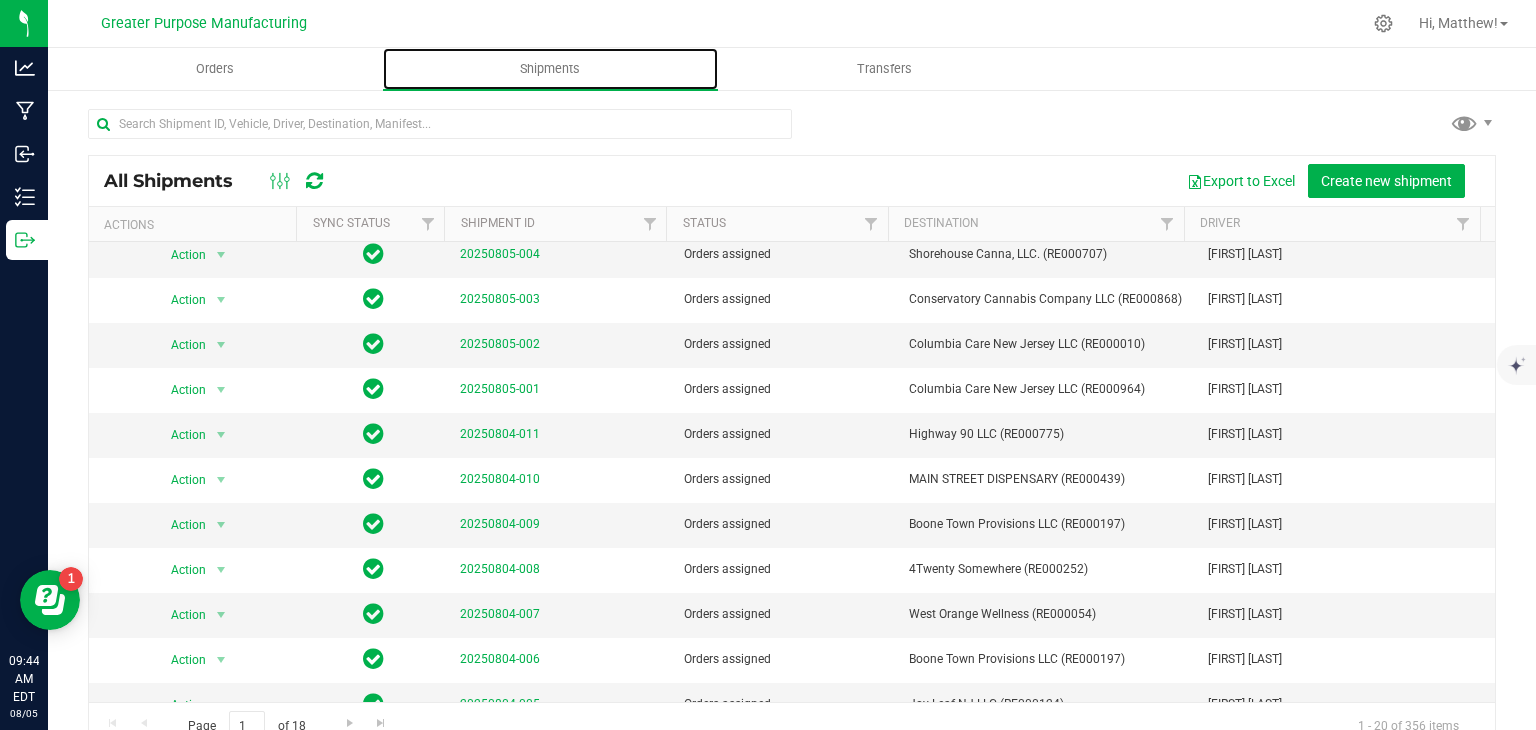 scroll, scrollTop: 55, scrollLeft: 0, axis: vertical 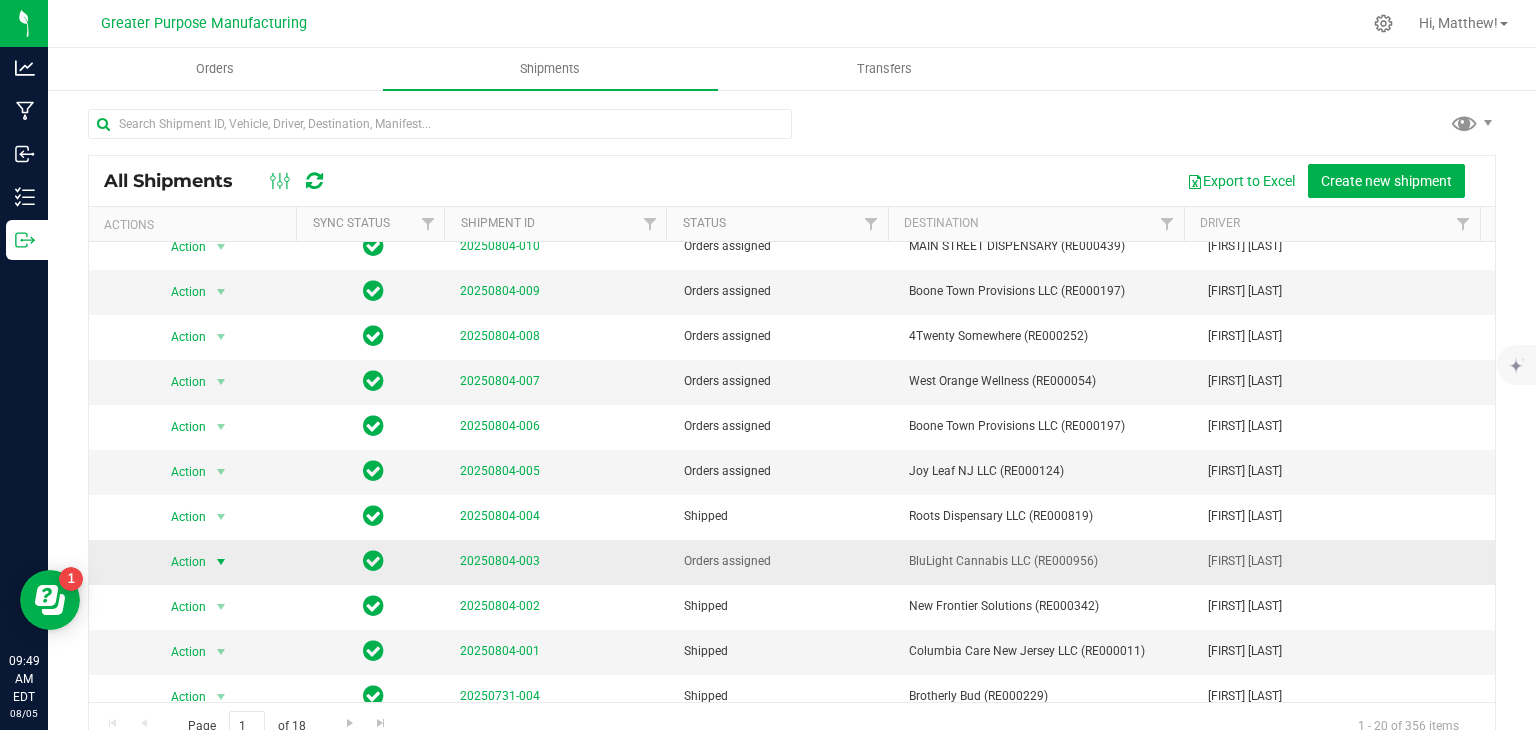 click at bounding box center (221, 562) 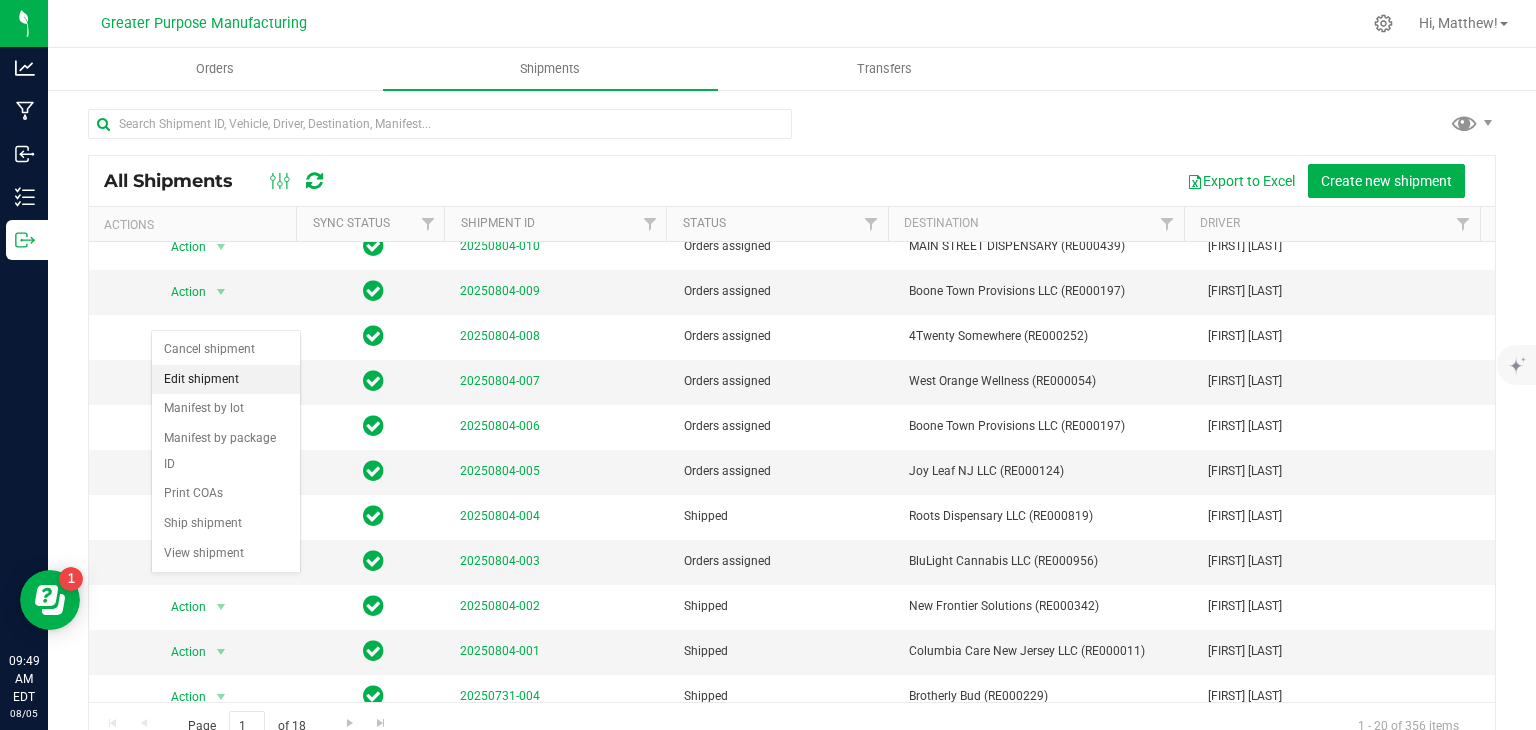 click on "Edit shipment" at bounding box center [226, 380] 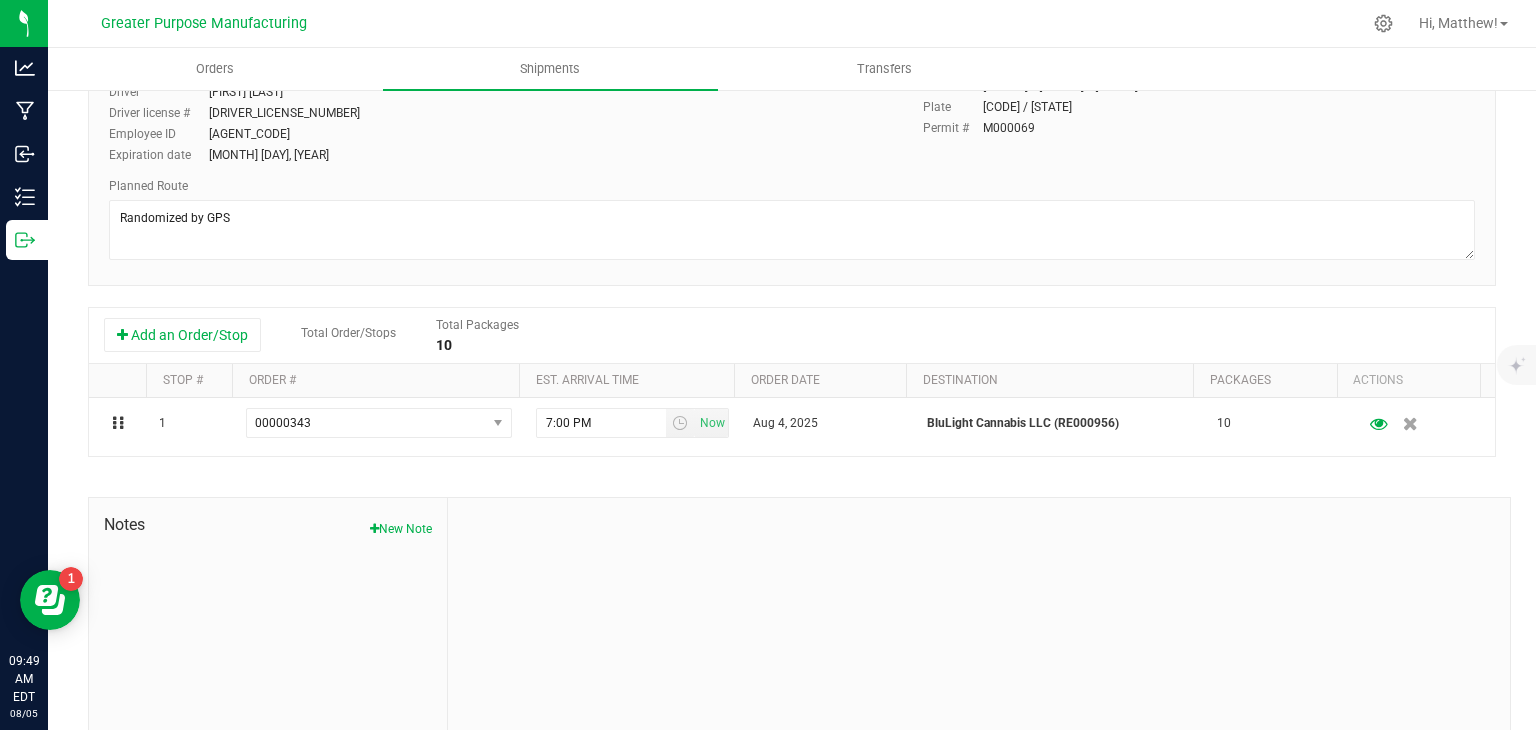 scroll, scrollTop: 284, scrollLeft: 0, axis: vertical 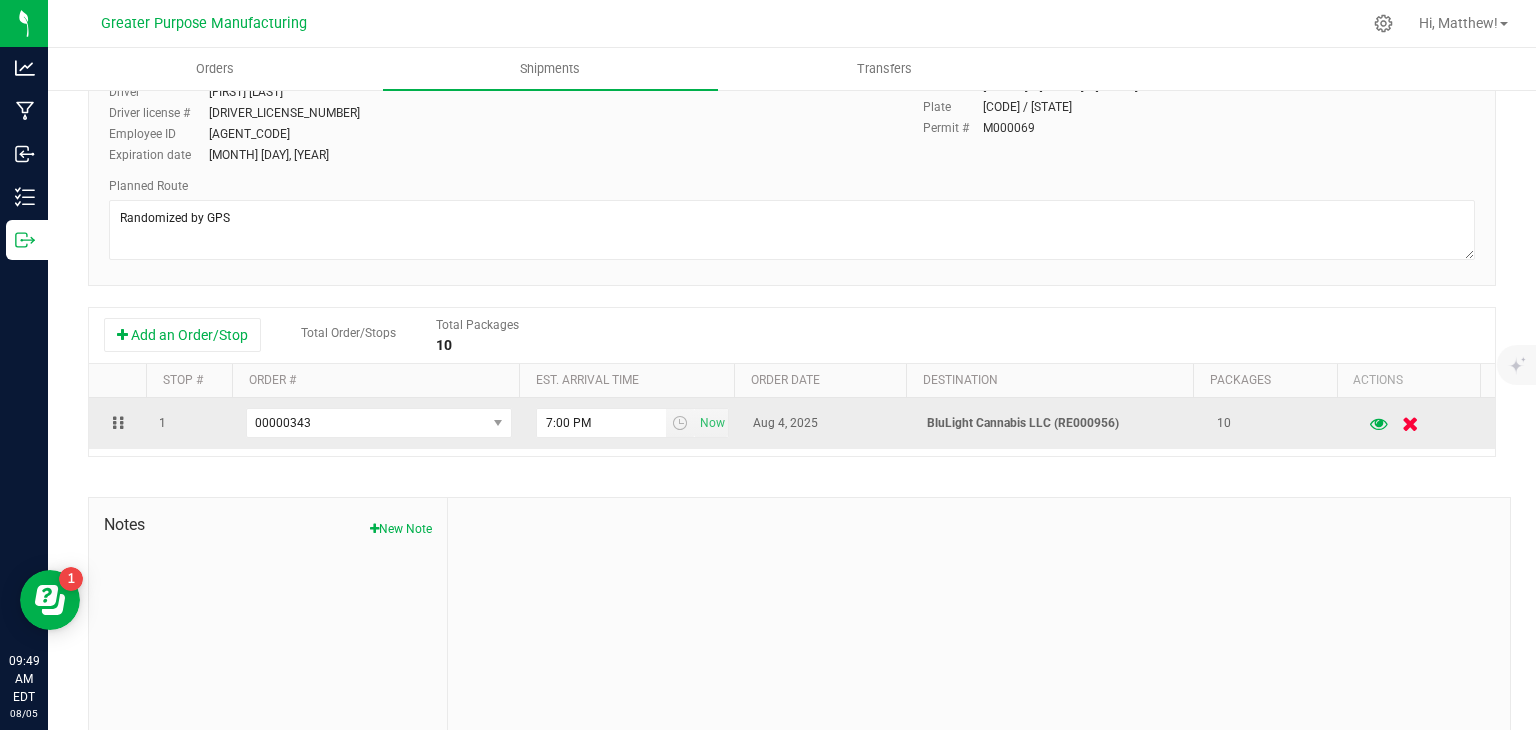 click at bounding box center (1410, 423) 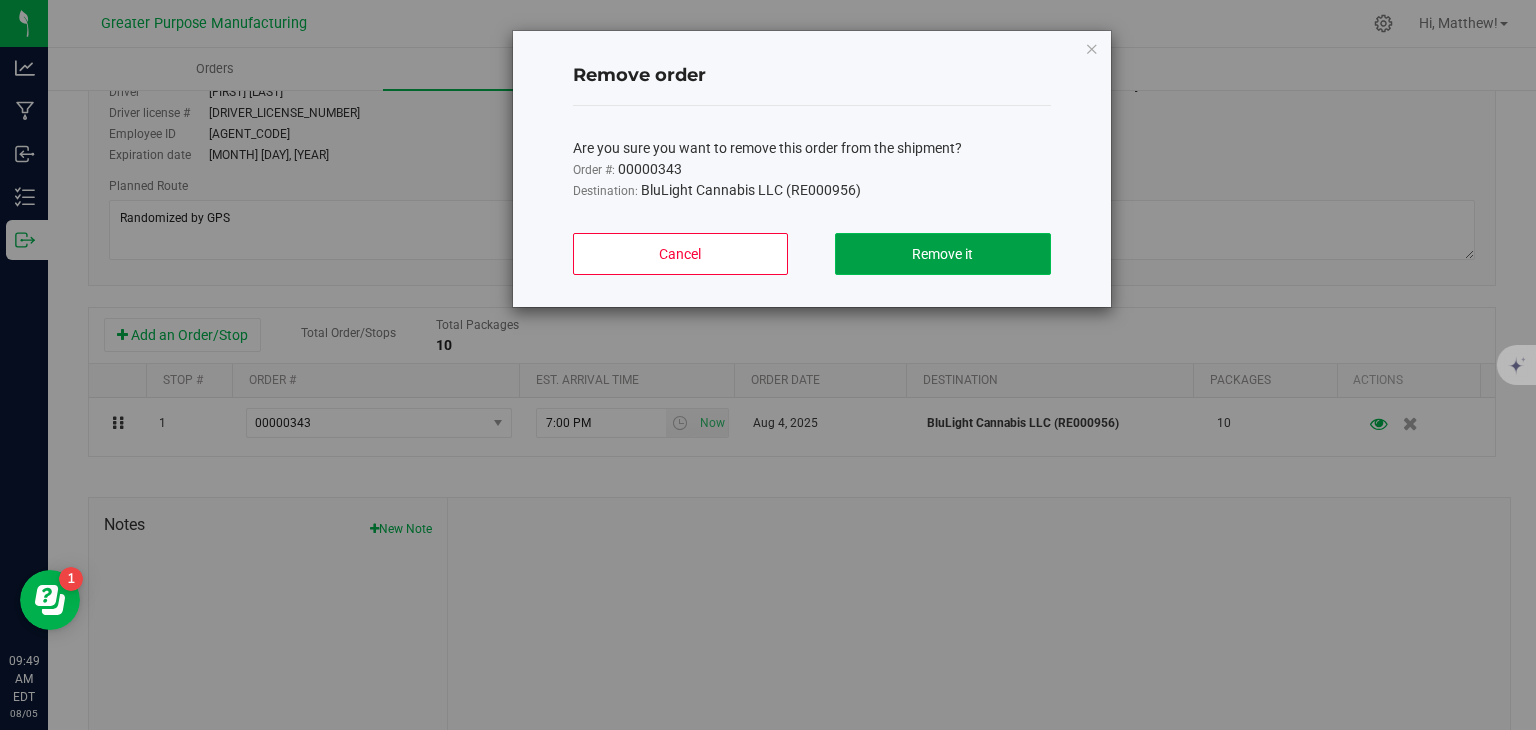 click on "Remove it" at bounding box center (942, 254) 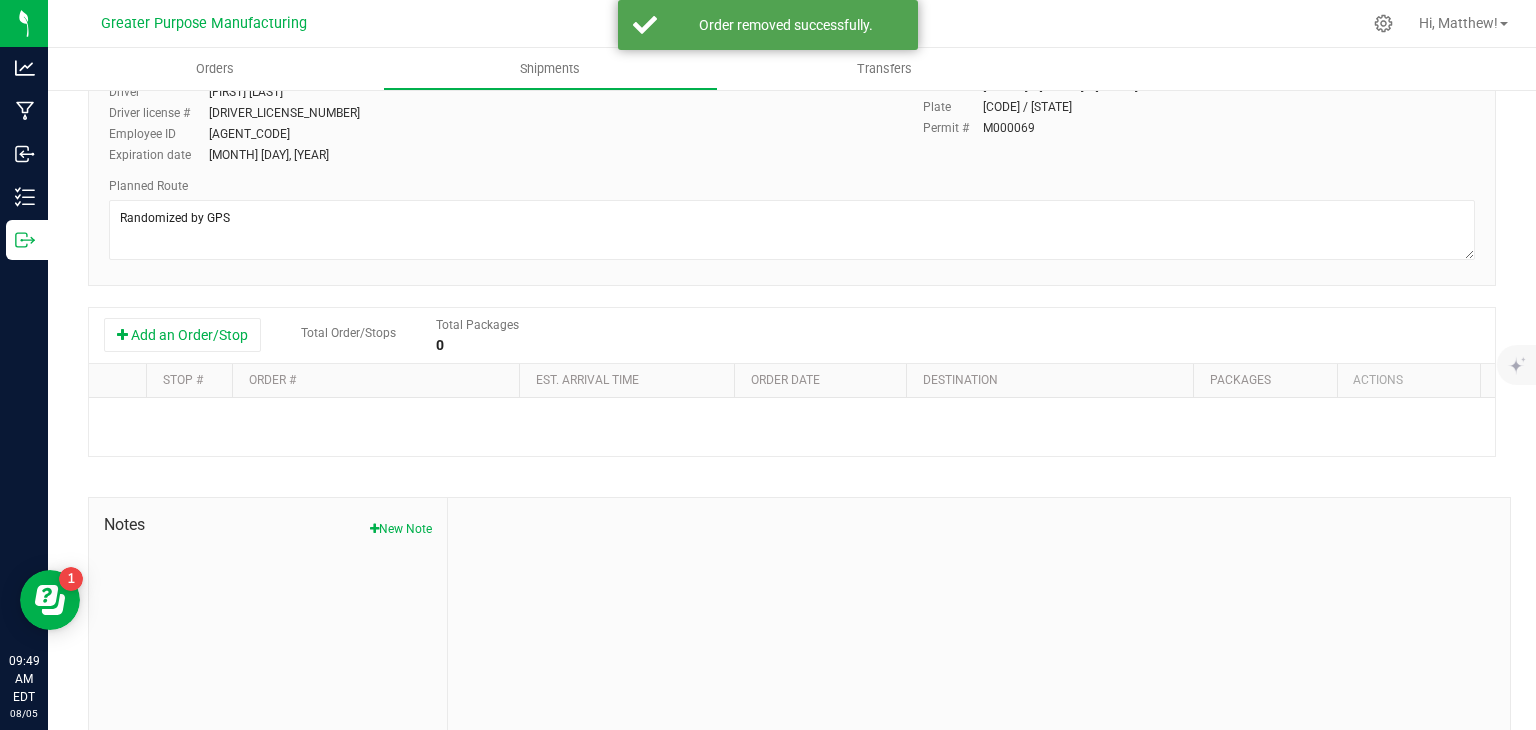scroll, scrollTop: 0, scrollLeft: 0, axis: both 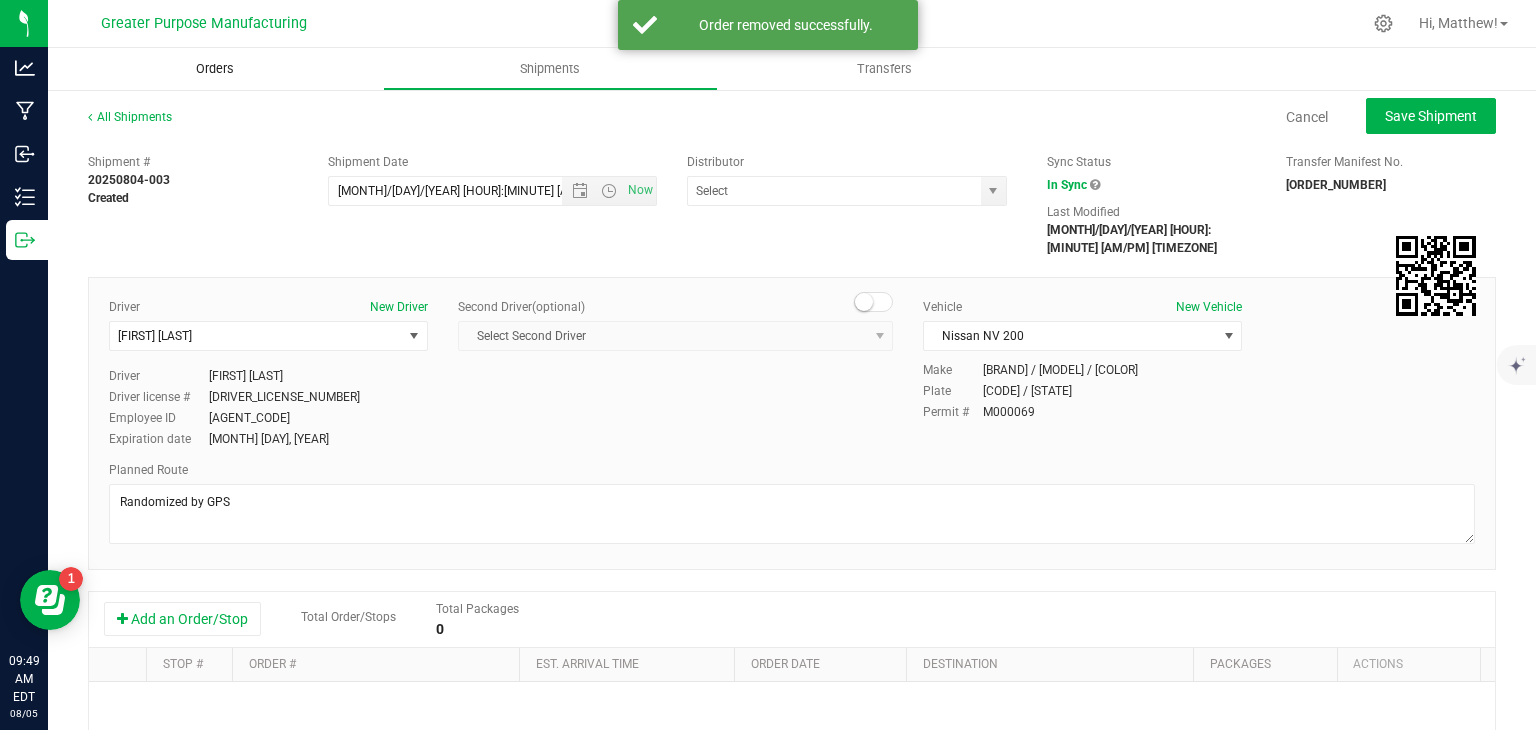 click on "Orders" at bounding box center [215, 69] 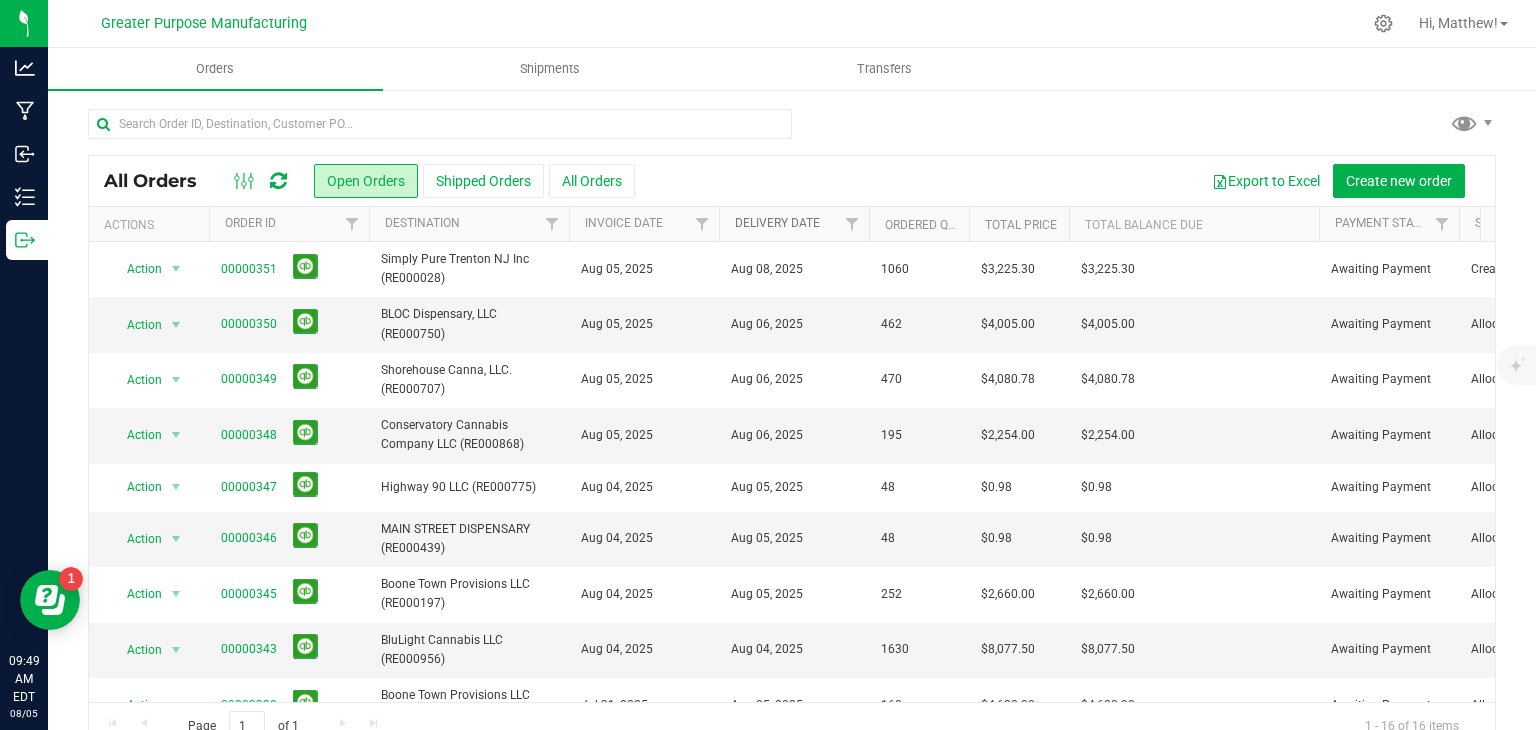 click on "Delivery Date" at bounding box center (777, 223) 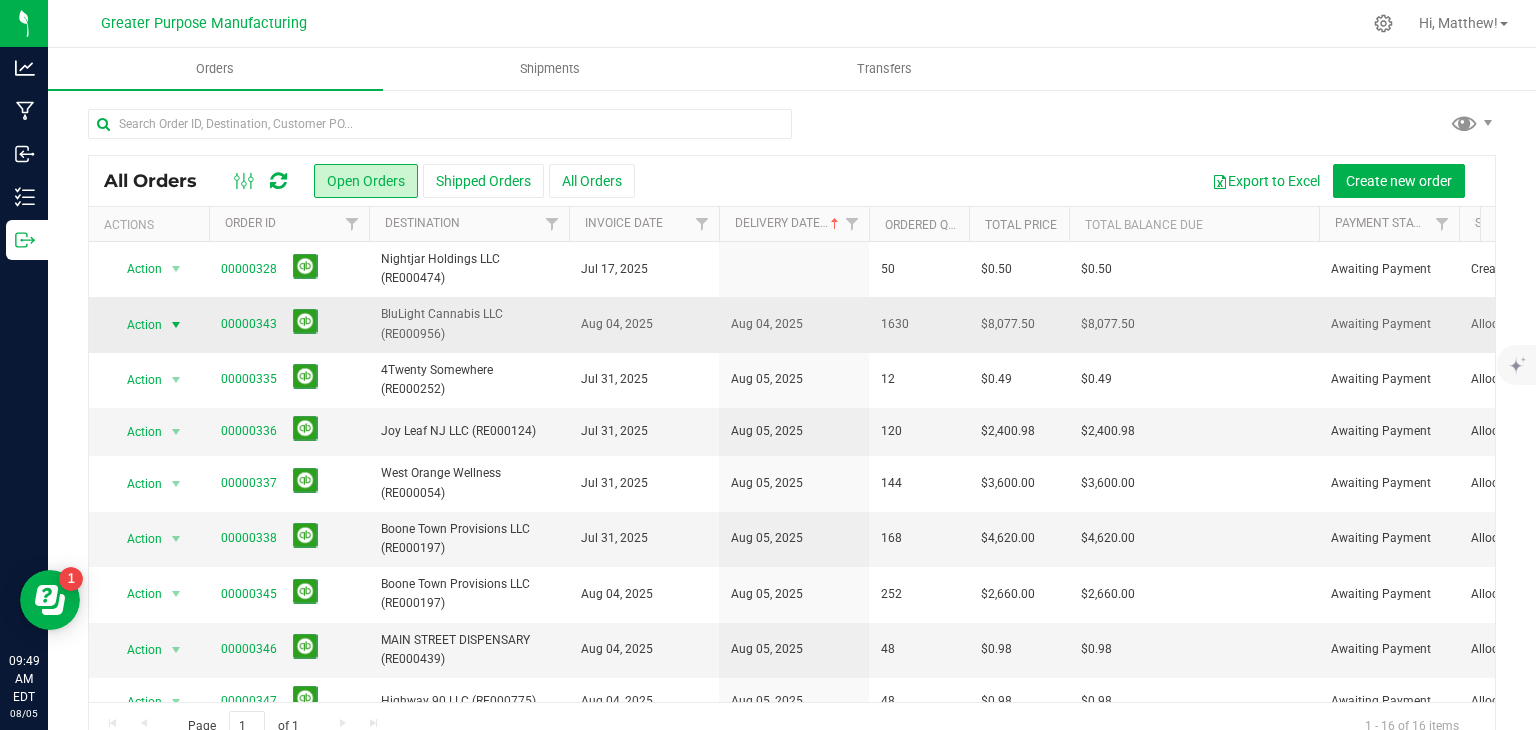 click at bounding box center (176, 325) 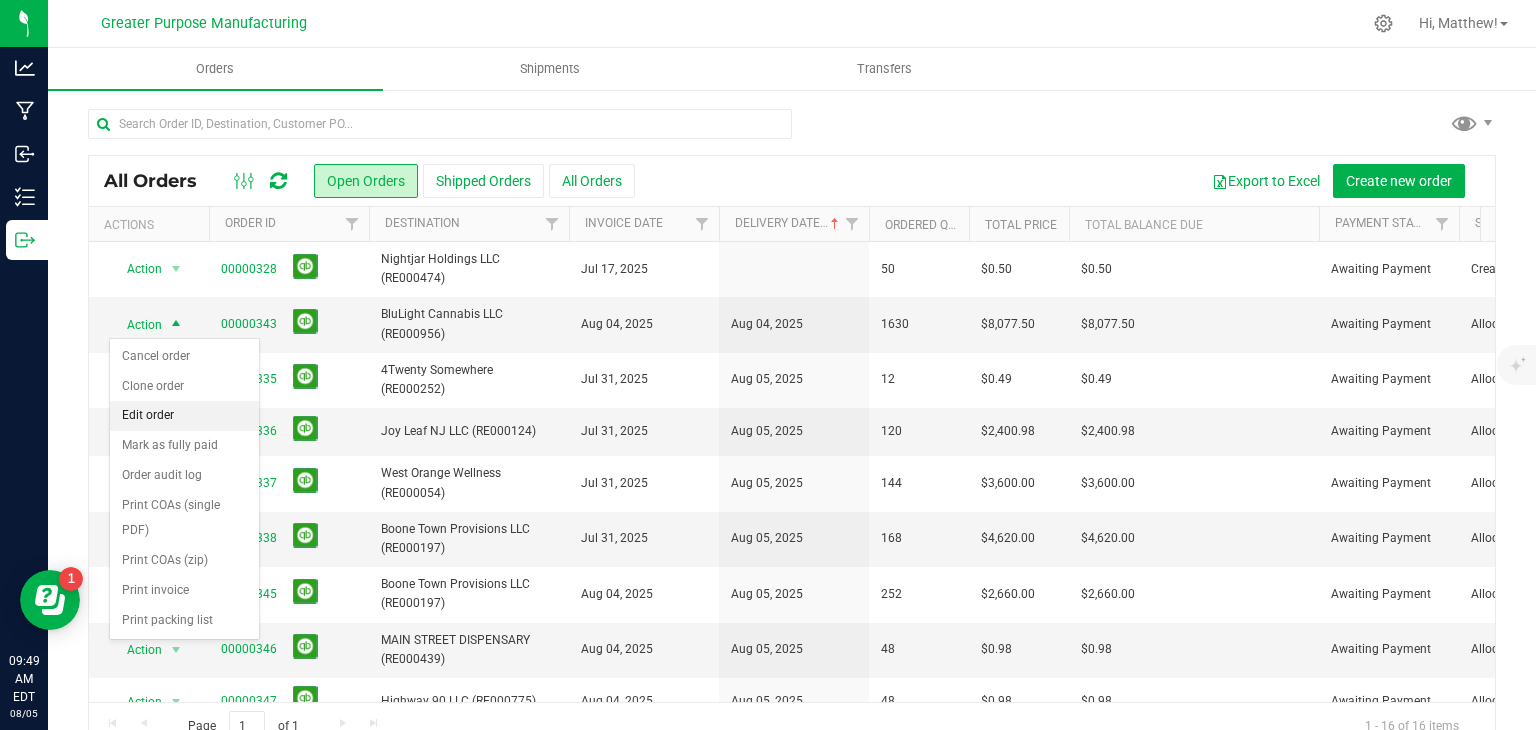 click on "Edit order" at bounding box center (184, 416) 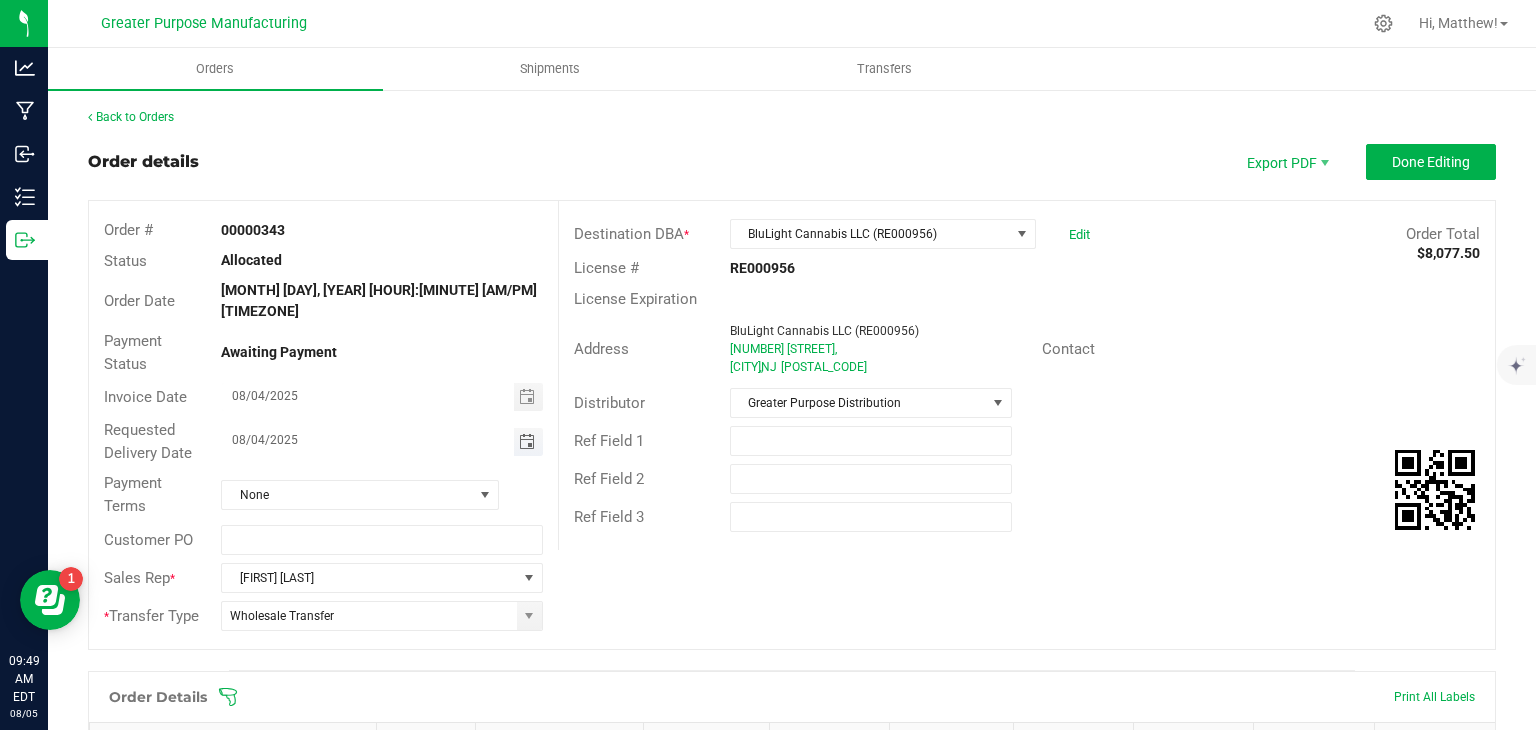 click at bounding box center [527, 442] 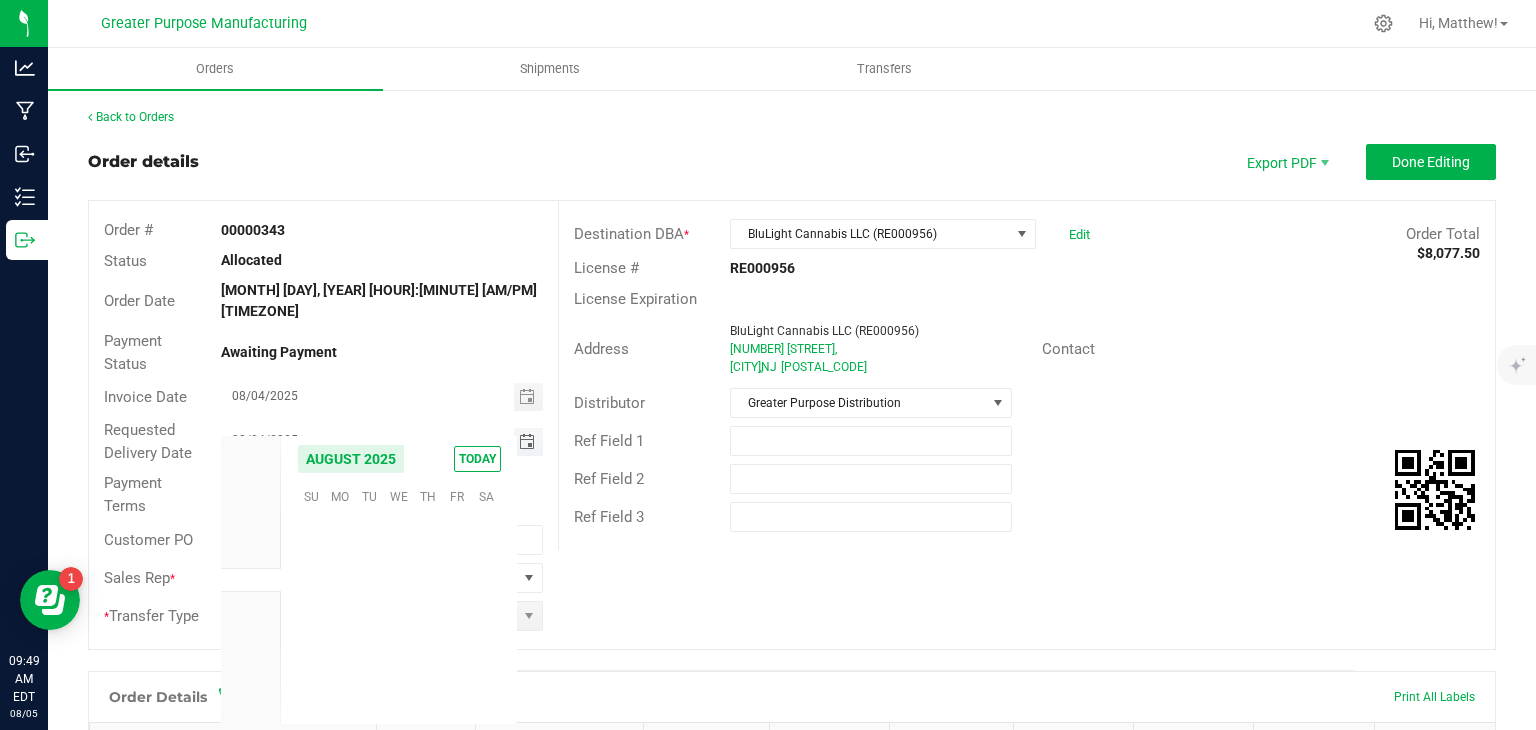 scroll, scrollTop: 36168, scrollLeft: 0, axis: vertical 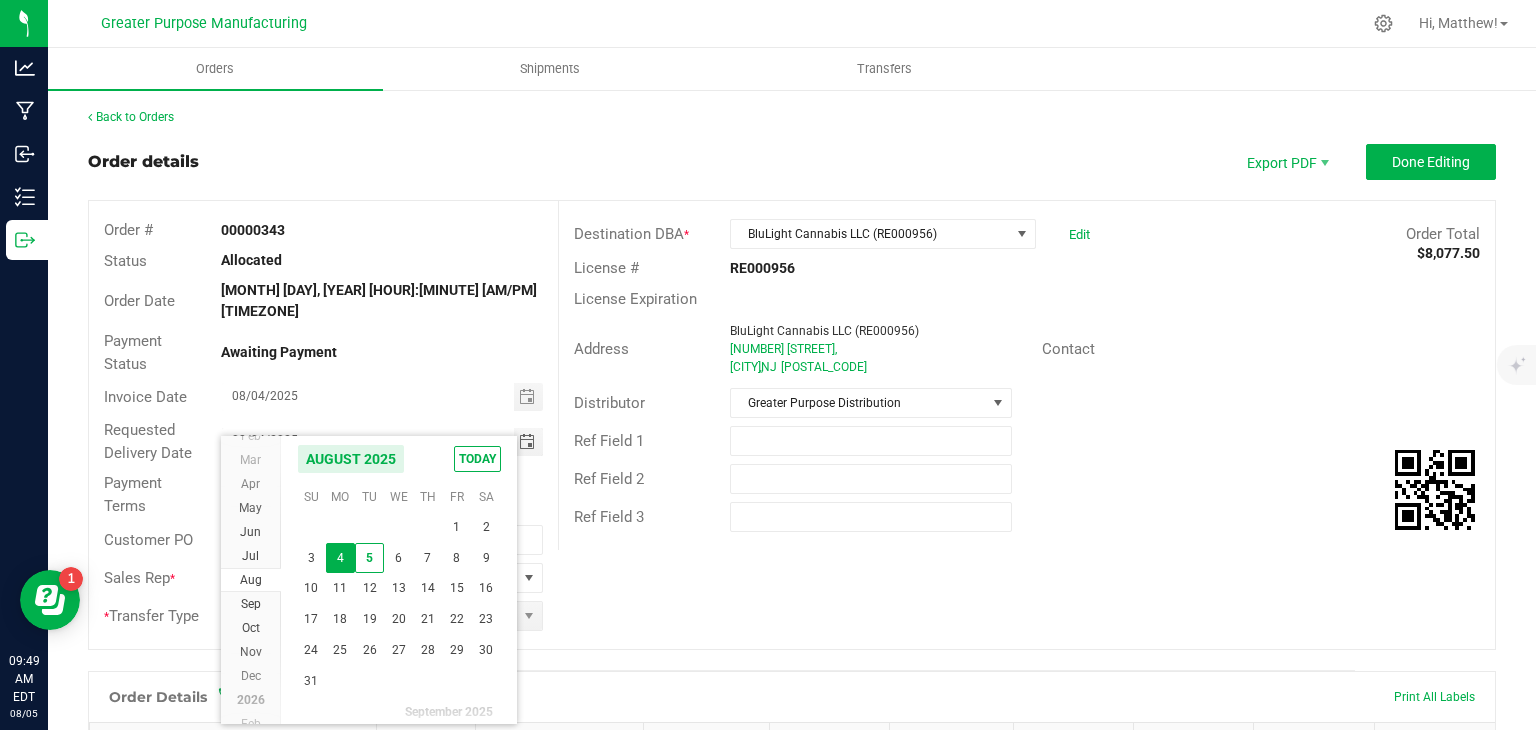 click on "4" at bounding box center (340, 558) 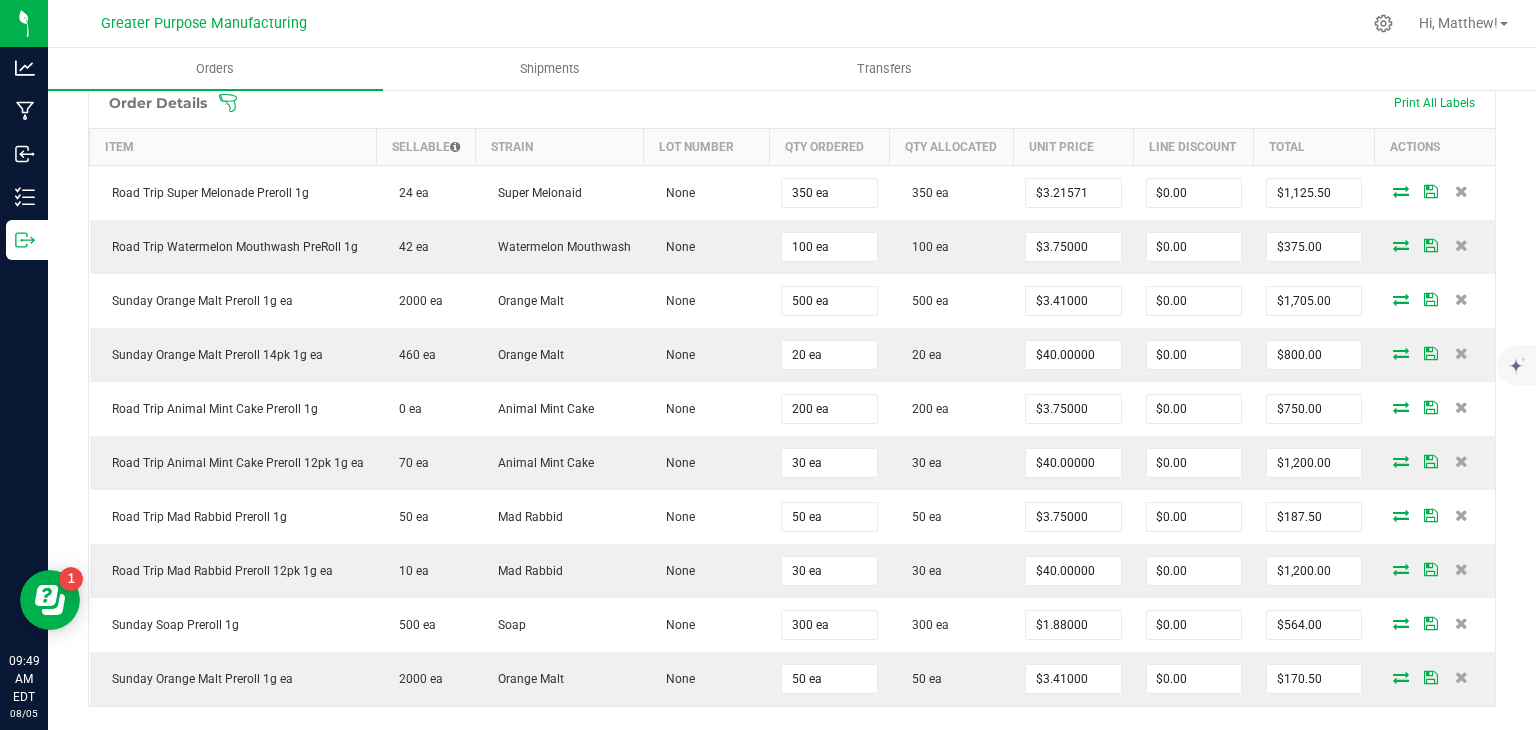 scroll, scrollTop: 664, scrollLeft: 0, axis: vertical 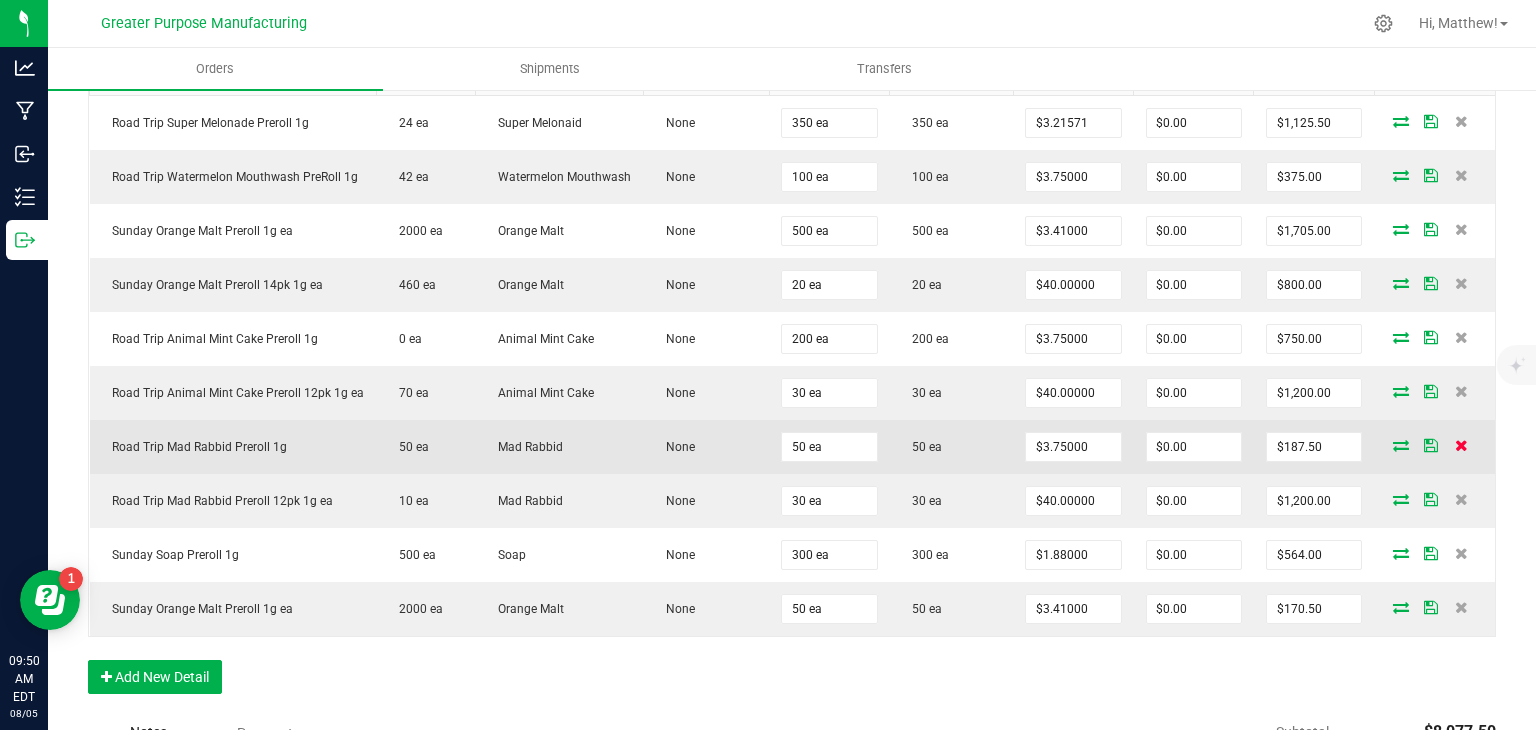 click at bounding box center [1461, 445] 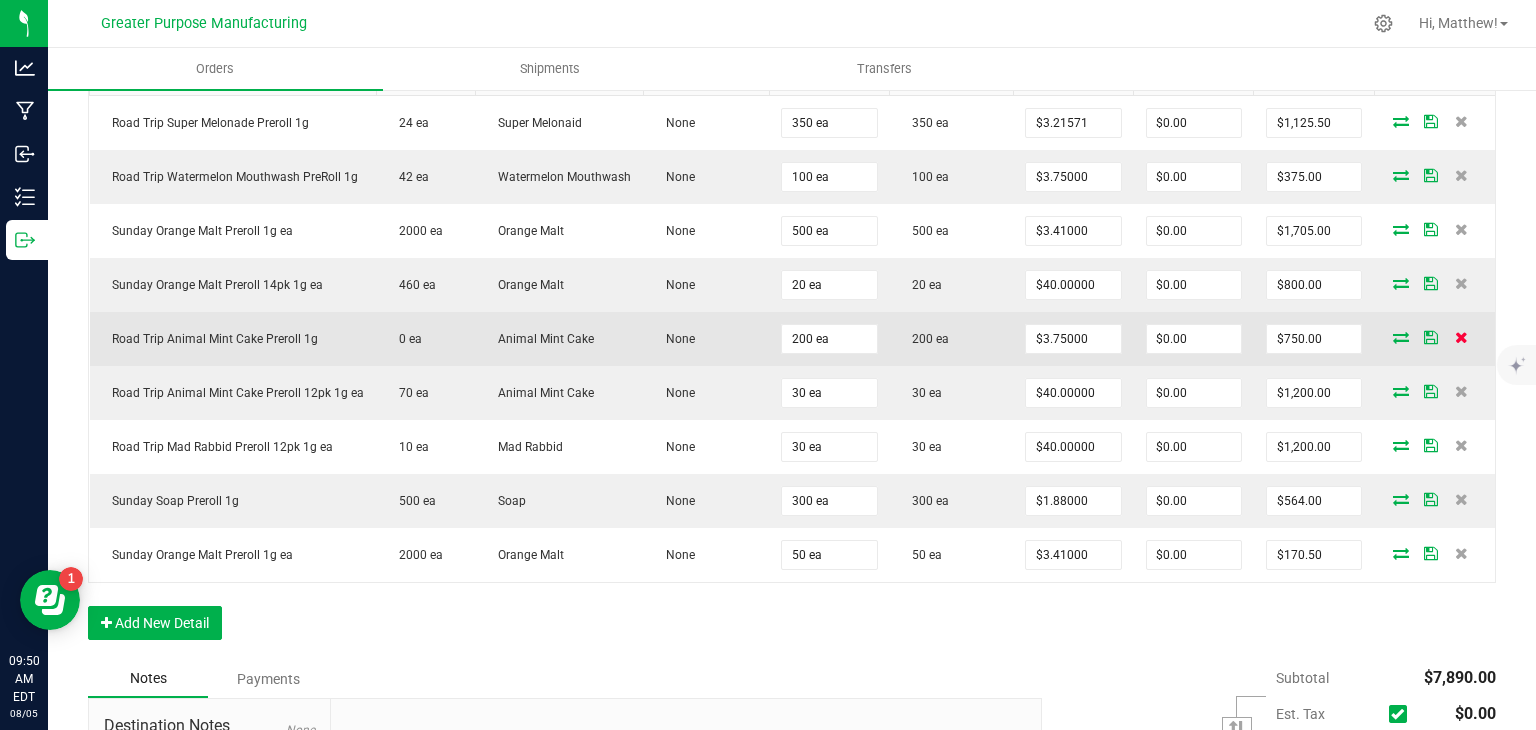 click at bounding box center [1461, 337] 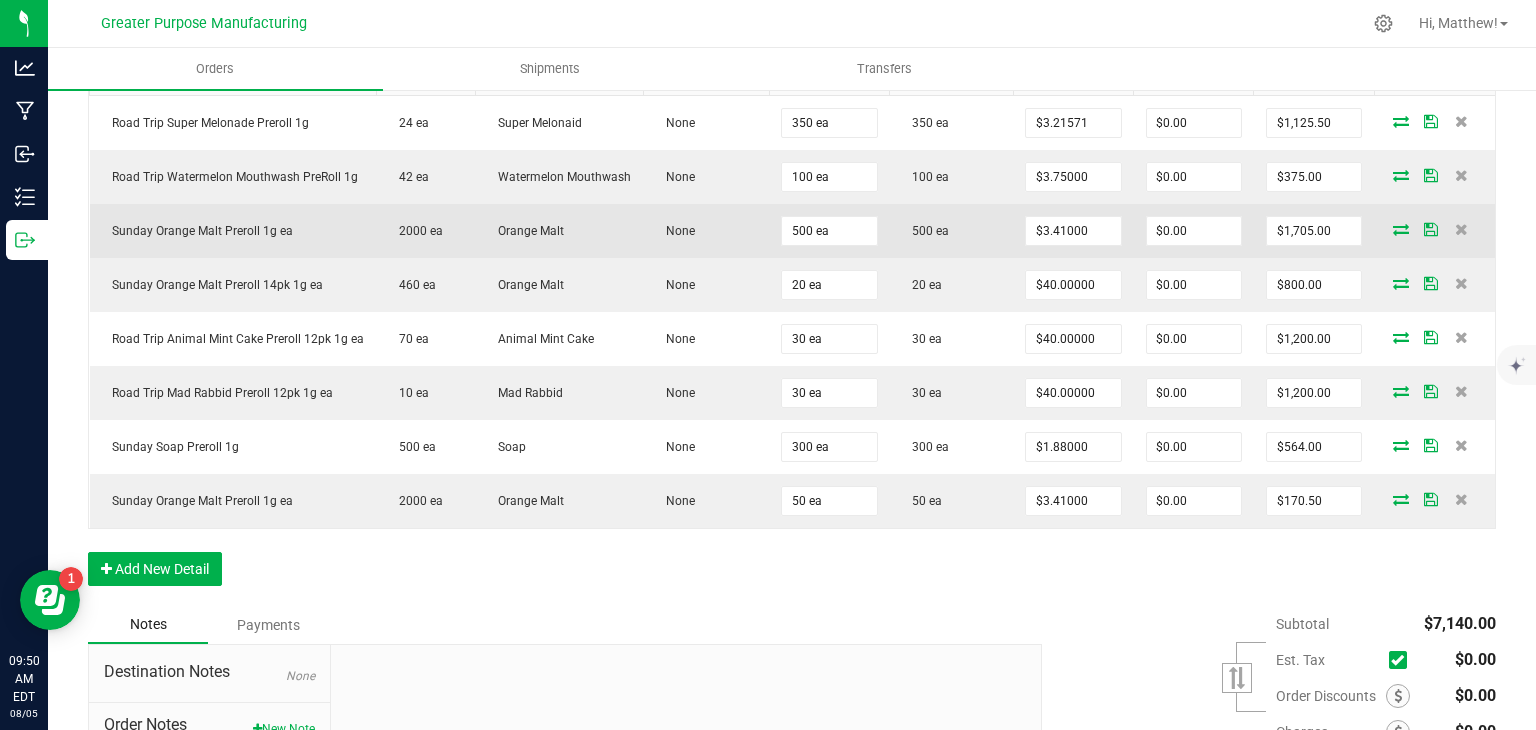 scroll, scrollTop: 0, scrollLeft: 0, axis: both 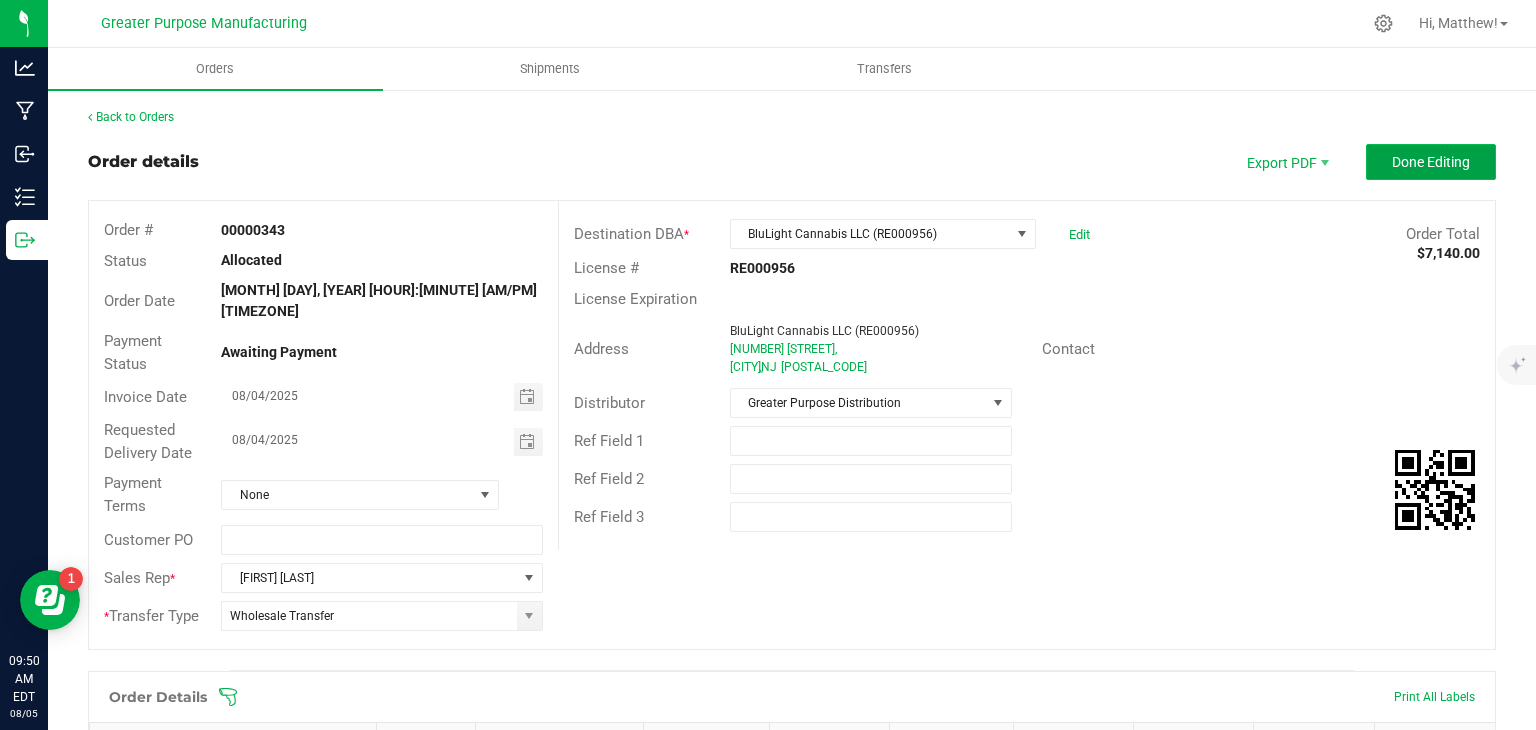 click on "Done Editing" at bounding box center (1431, 162) 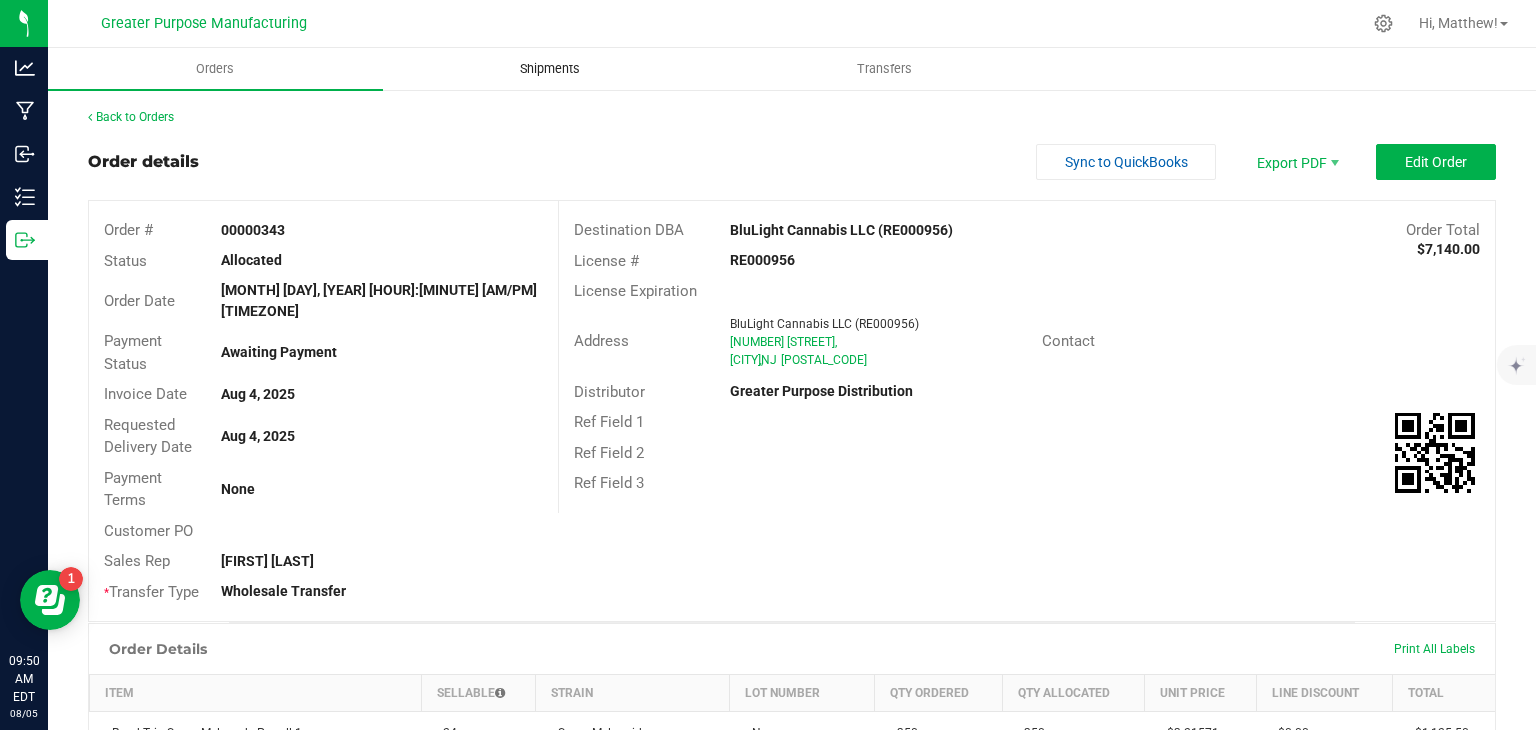 click on "Shipments" at bounding box center (550, 69) 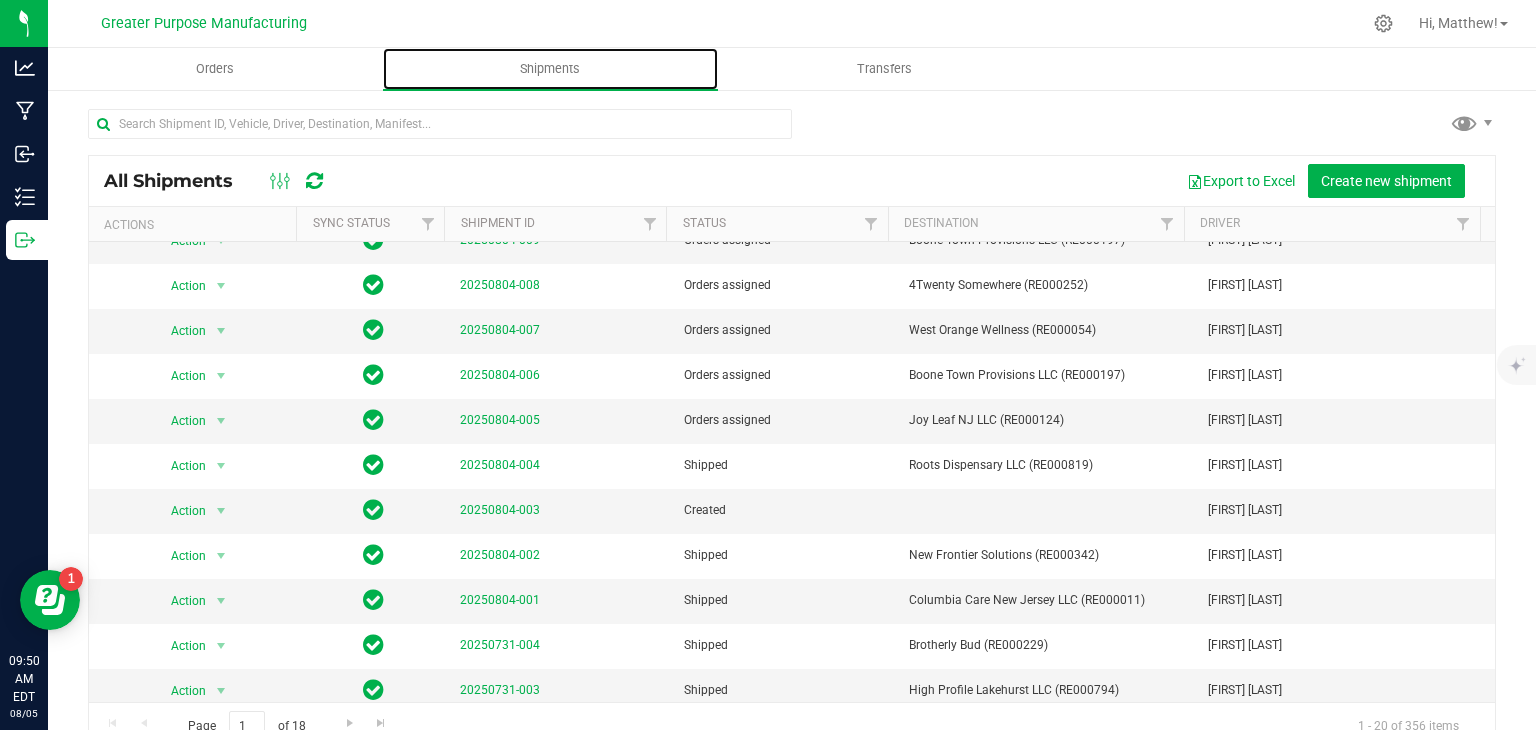 scroll, scrollTop: 339, scrollLeft: 0, axis: vertical 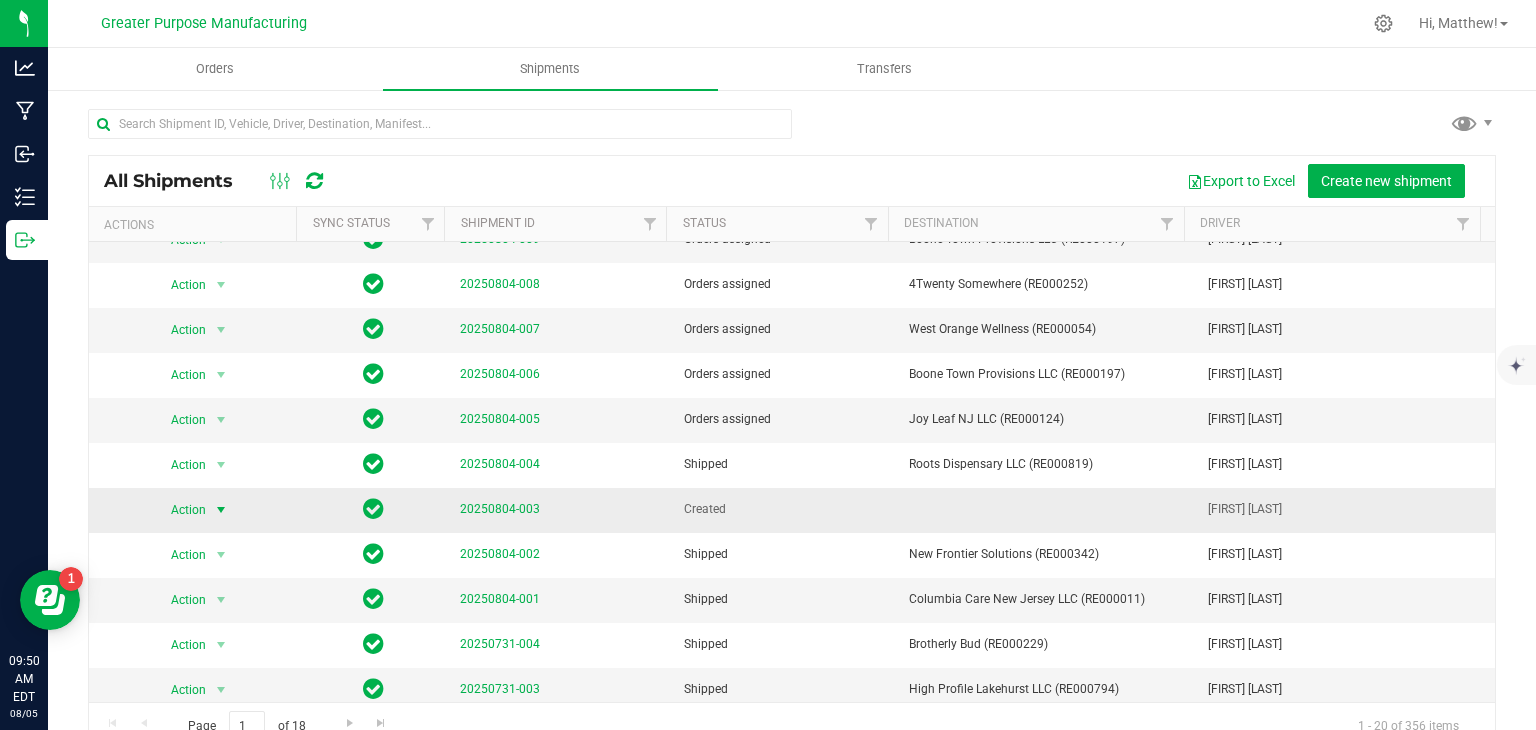 click at bounding box center [221, 510] 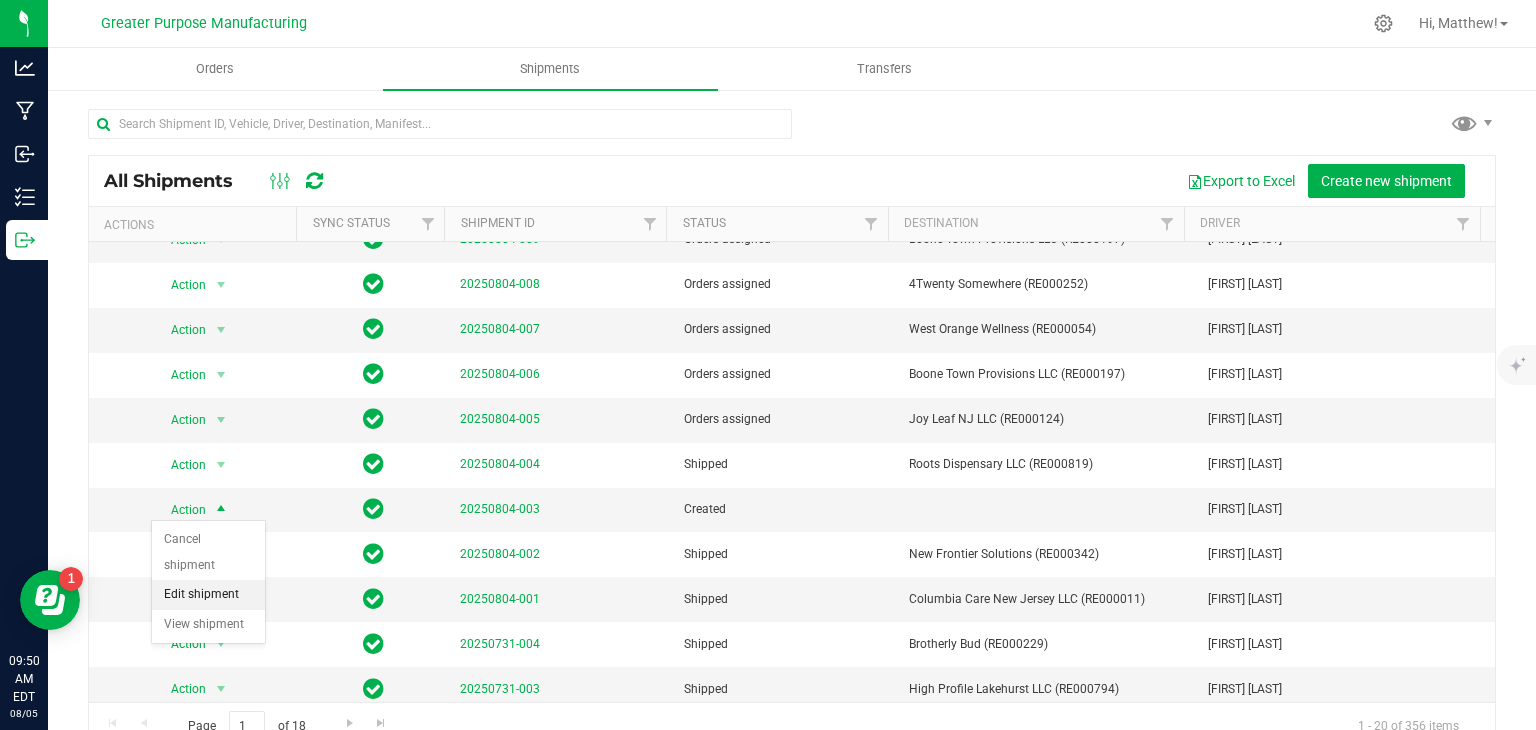 click on "Edit shipment" at bounding box center (208, 595) 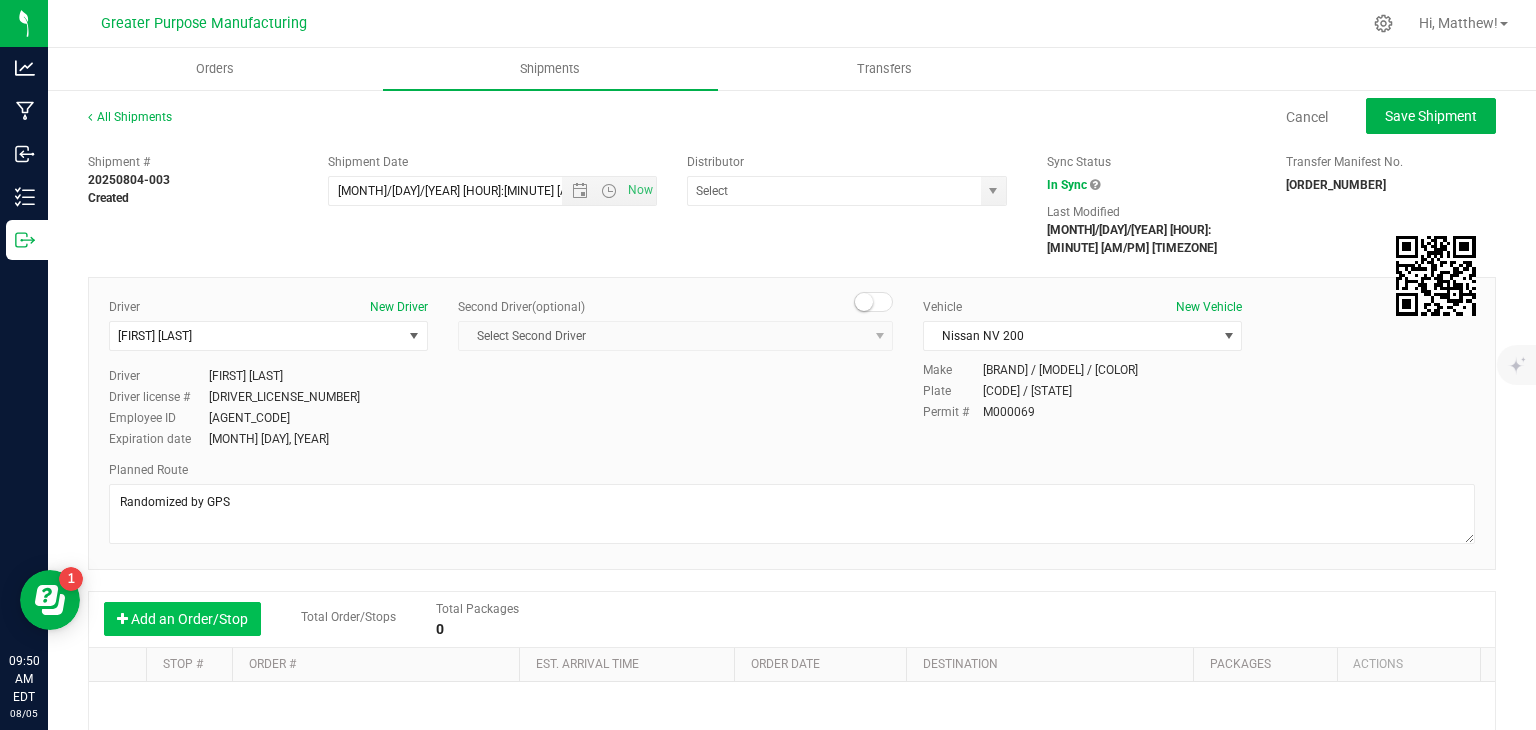 click on "Add an Order/Stop" at bounding box center [182, 619] 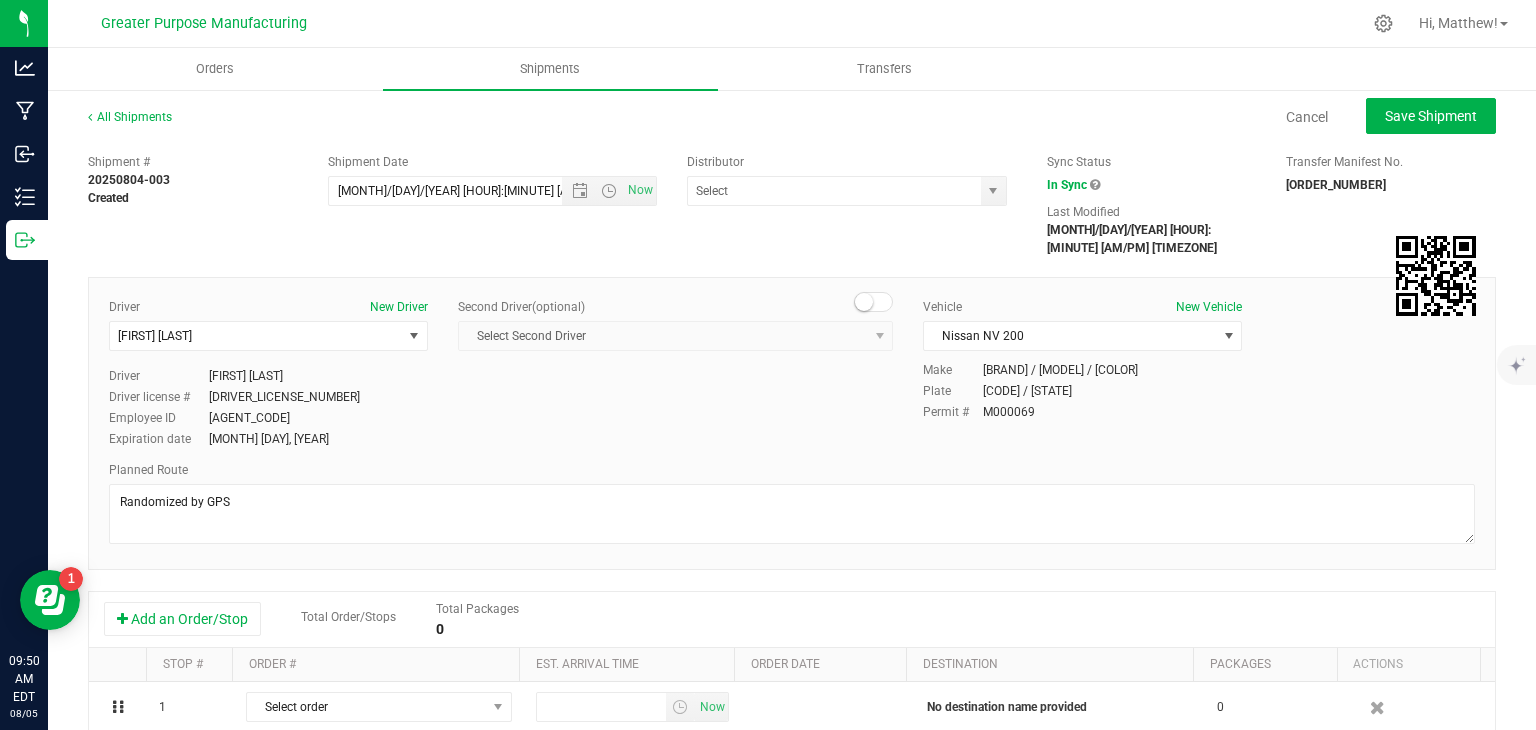 scroll, scrollTop: 44, scrollLeft: 0, axis: vertical 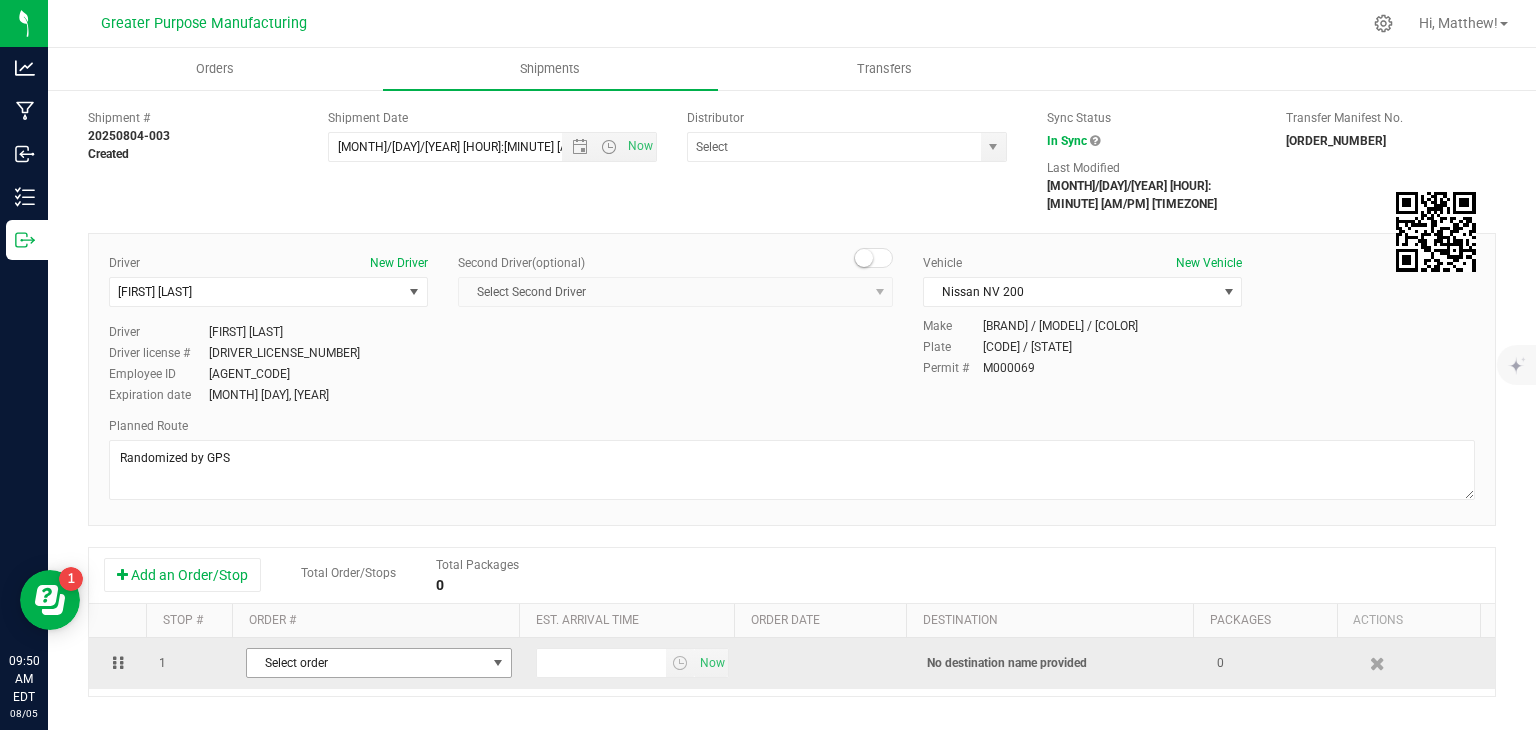 click on "Select order" at bounding box center (366, 663) 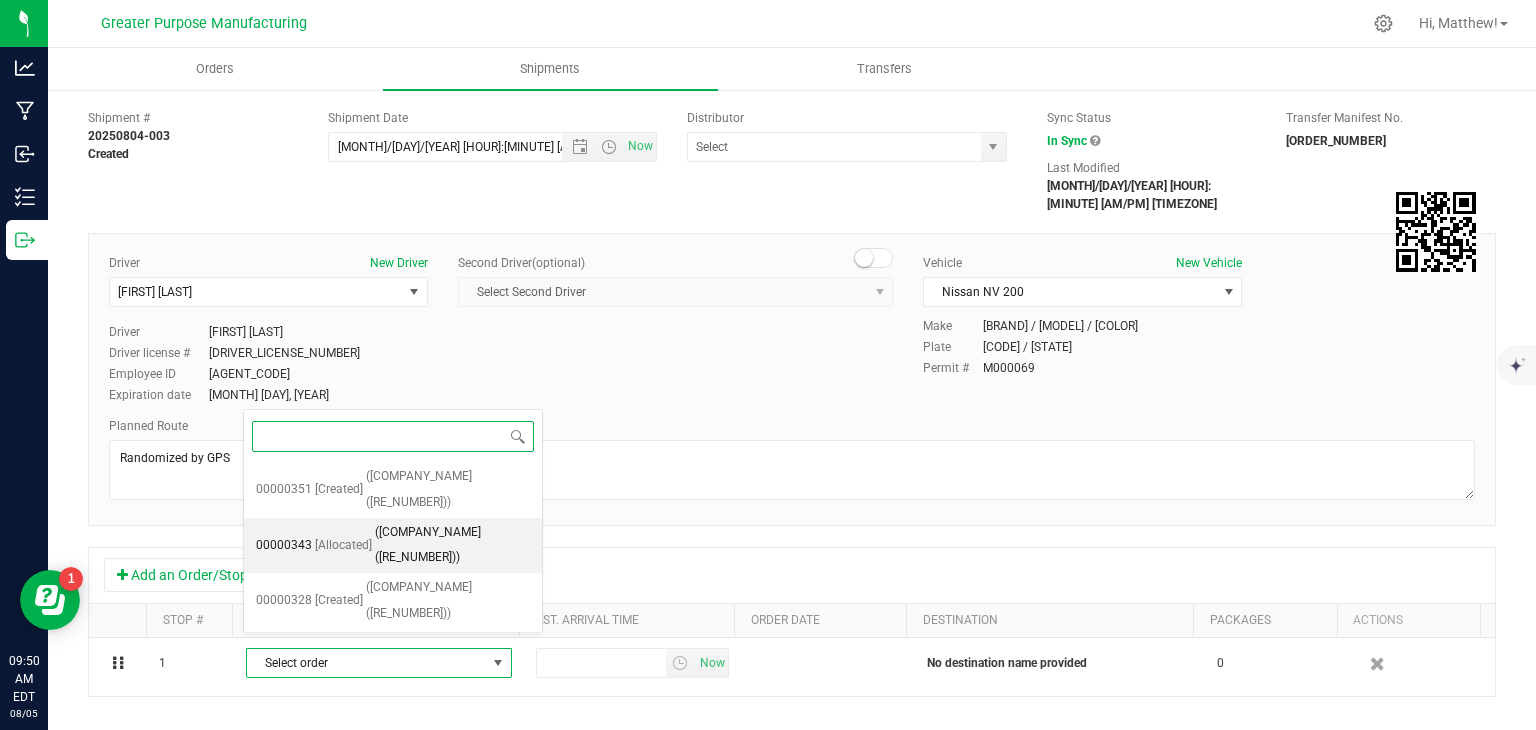 click on "(BluLight Cannabis LLC (RE000956))" at bounding box center (452, 545) 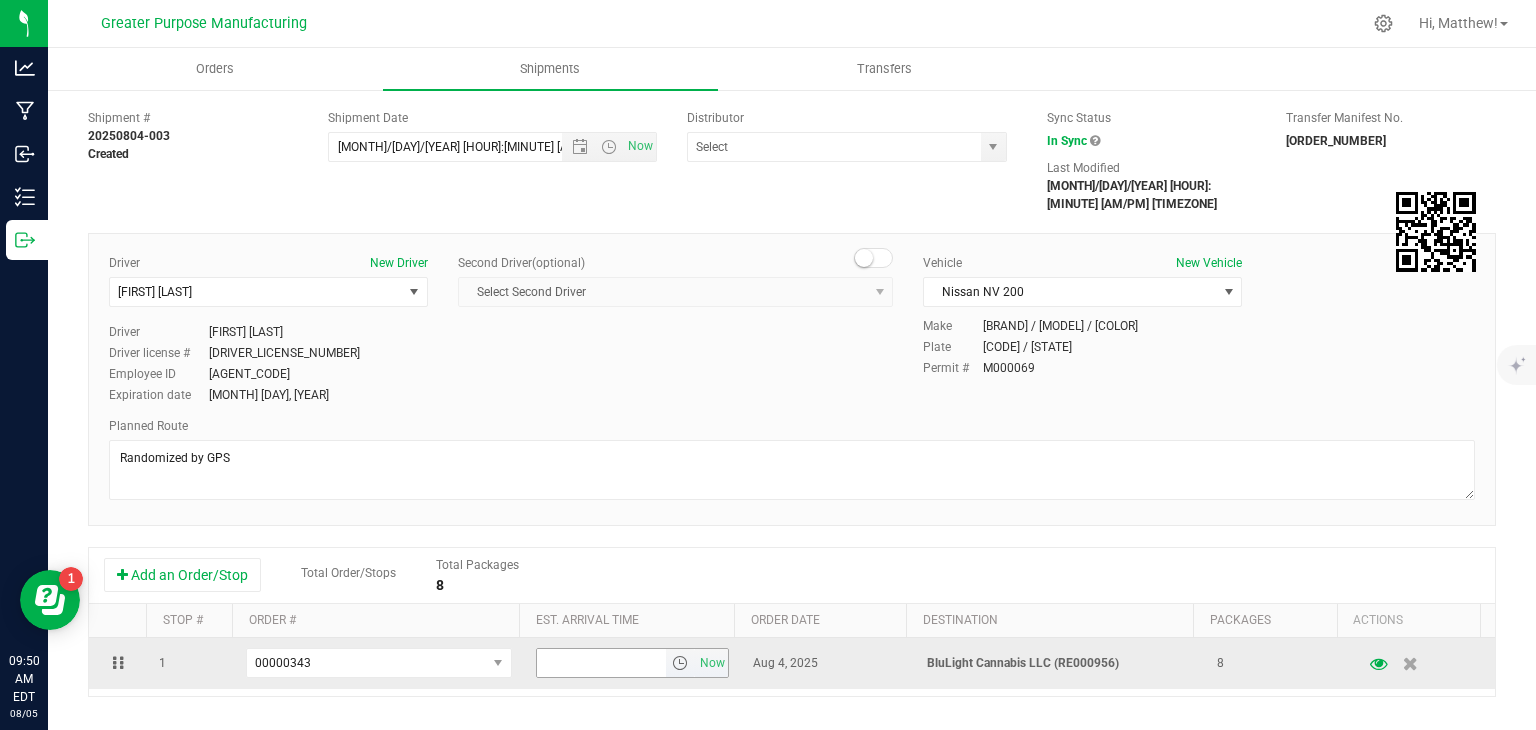click at bounding box center [680, 663] 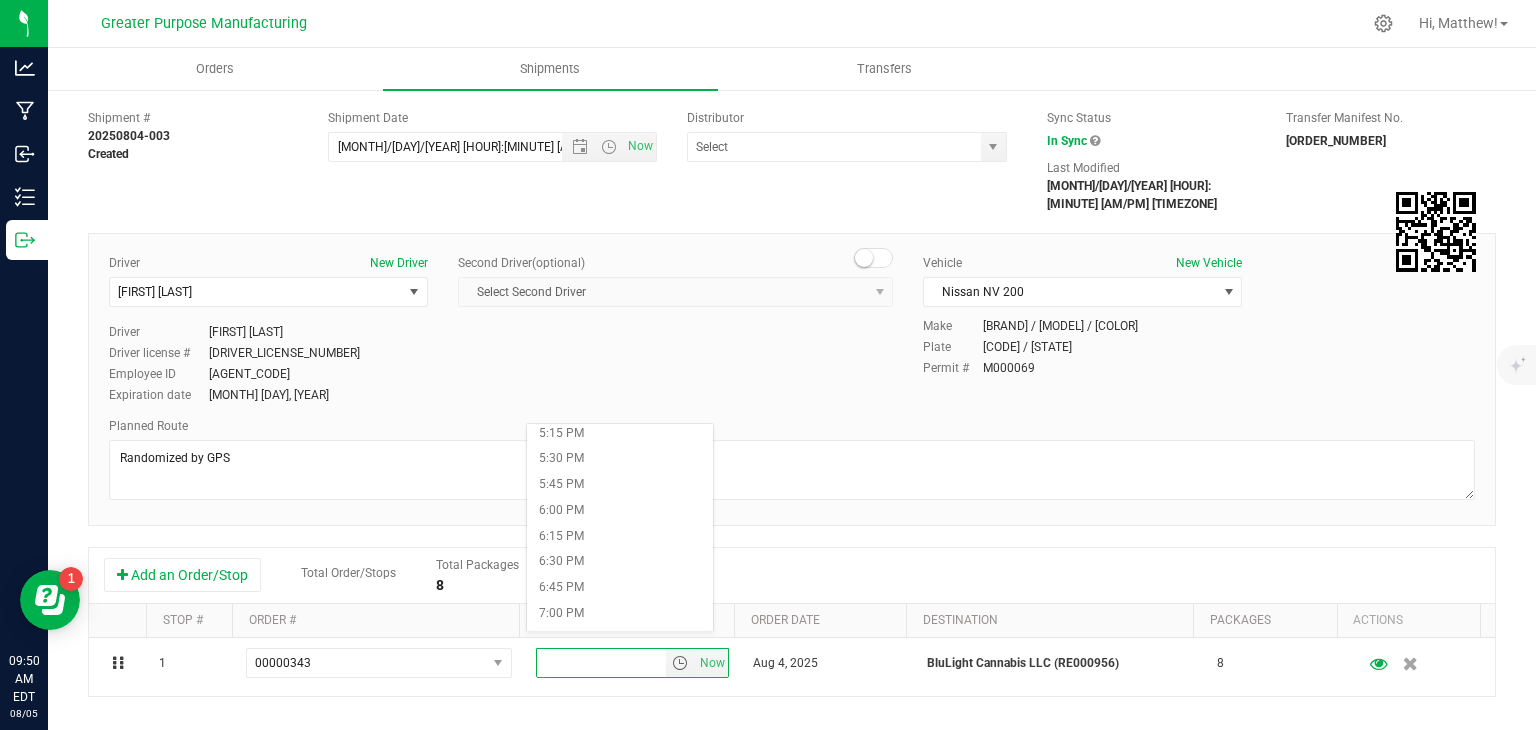 scroll, scrollTop: 1796, scrollLeft: 0, axis: vertical 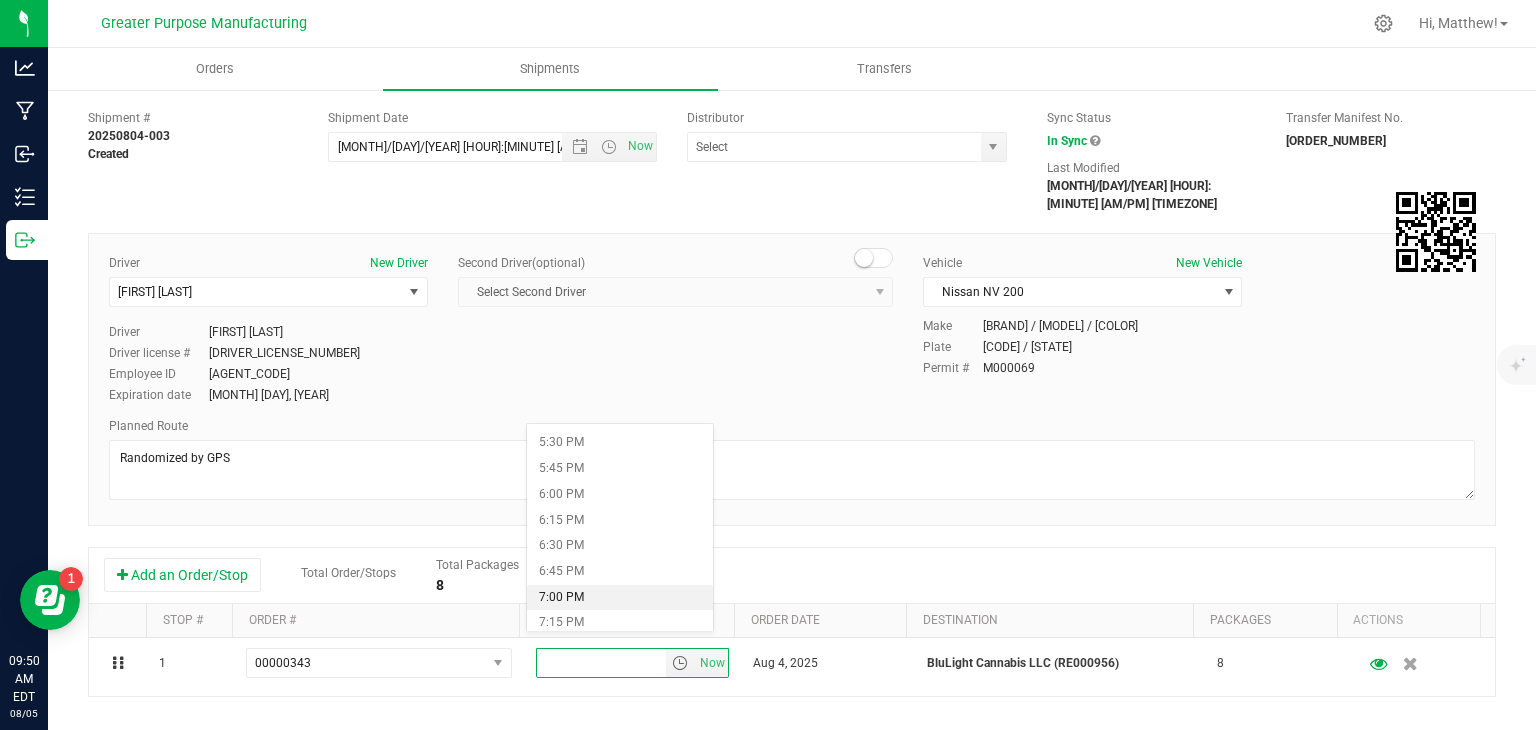 click on "7:00 PM" at bounding box center (619, 598) 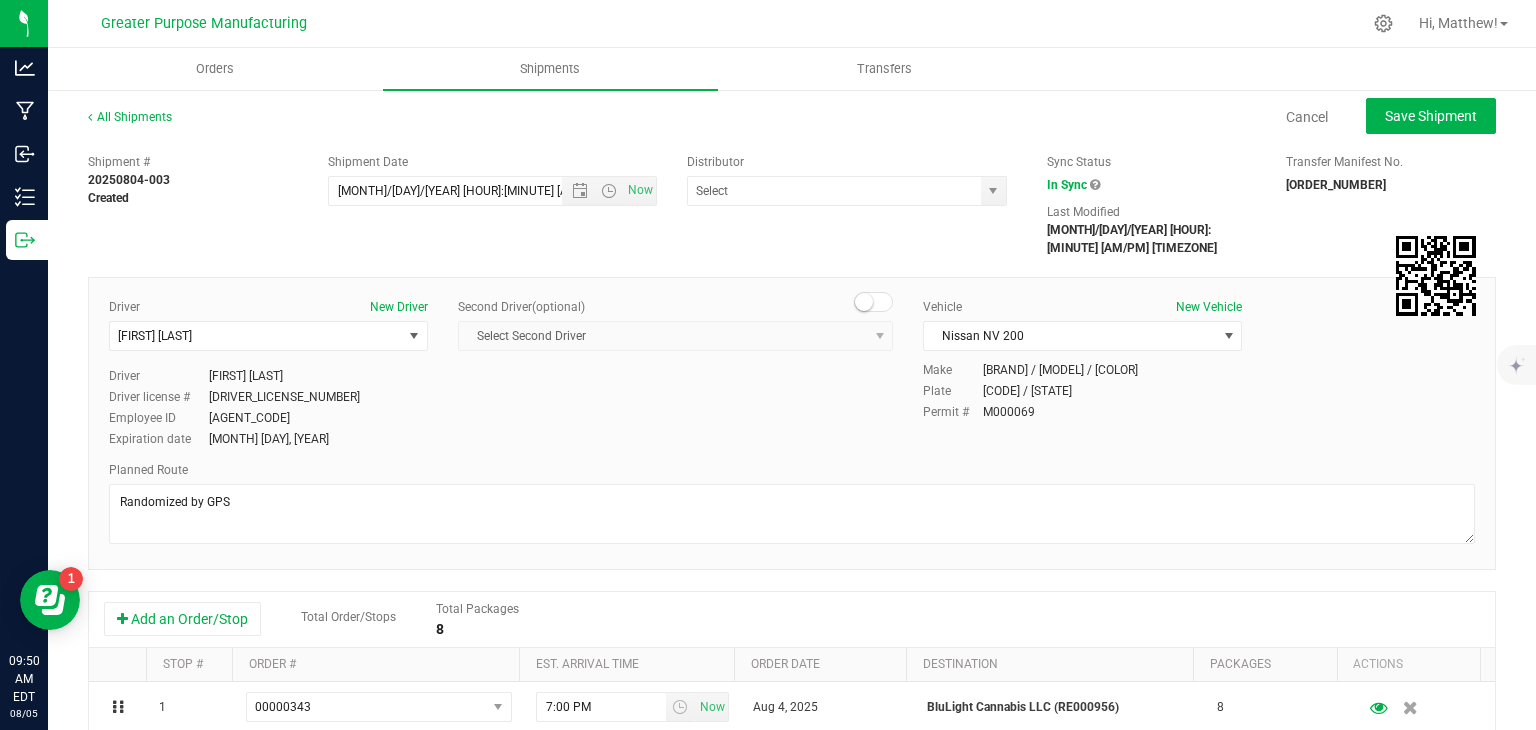 scroll, scrollTop: 0, scrollLeft: 0, axis: both 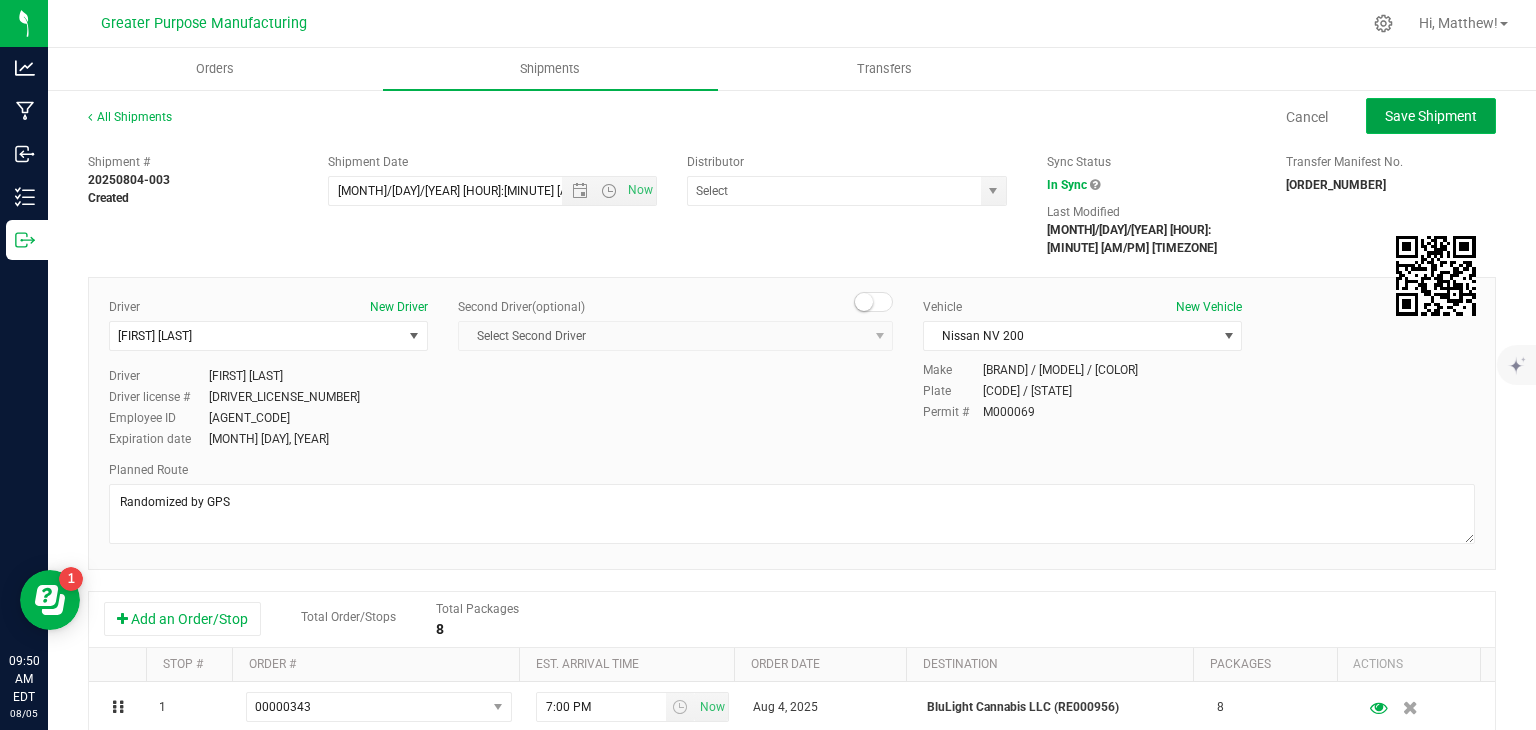 click on "Save Shipment" 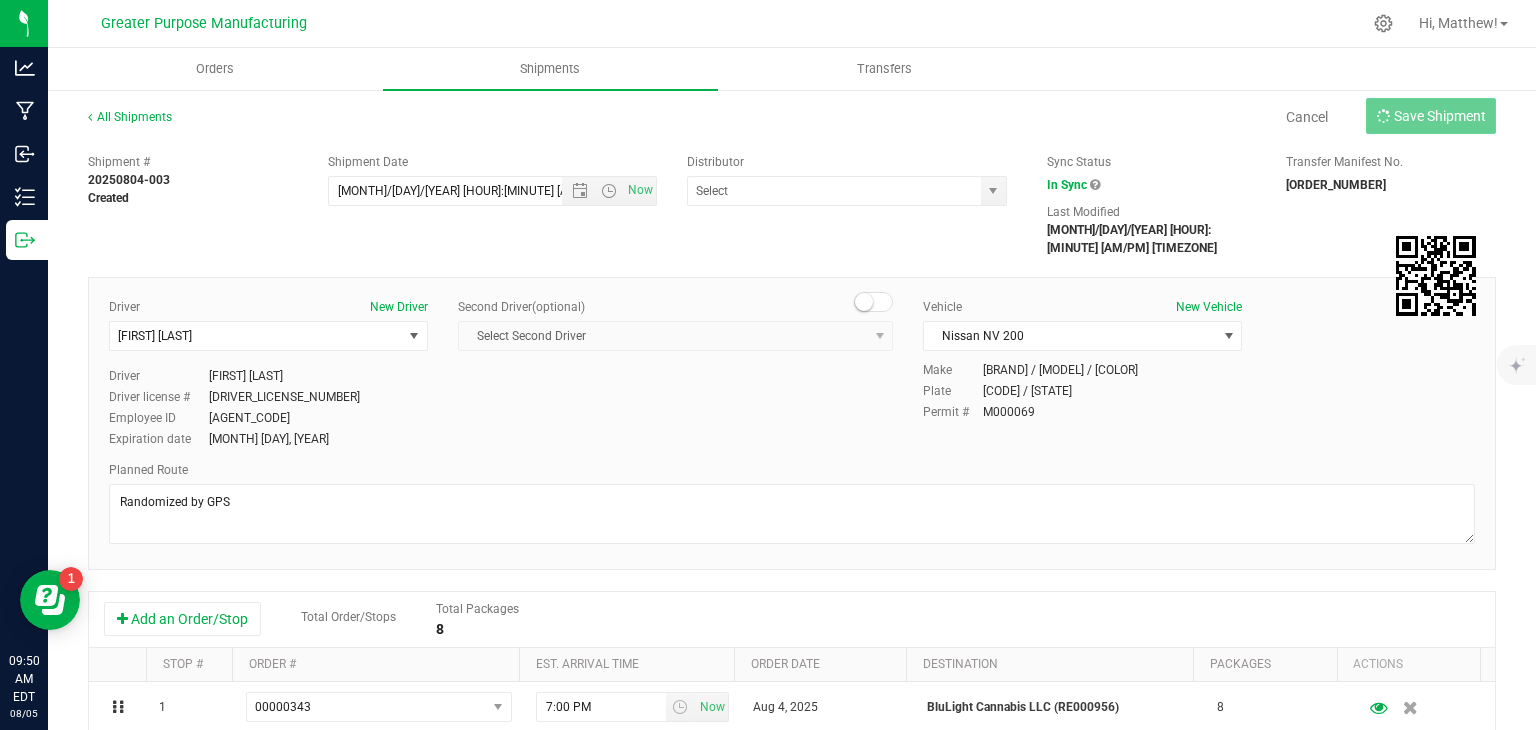 type on "8/4/2025 1:00 PM" 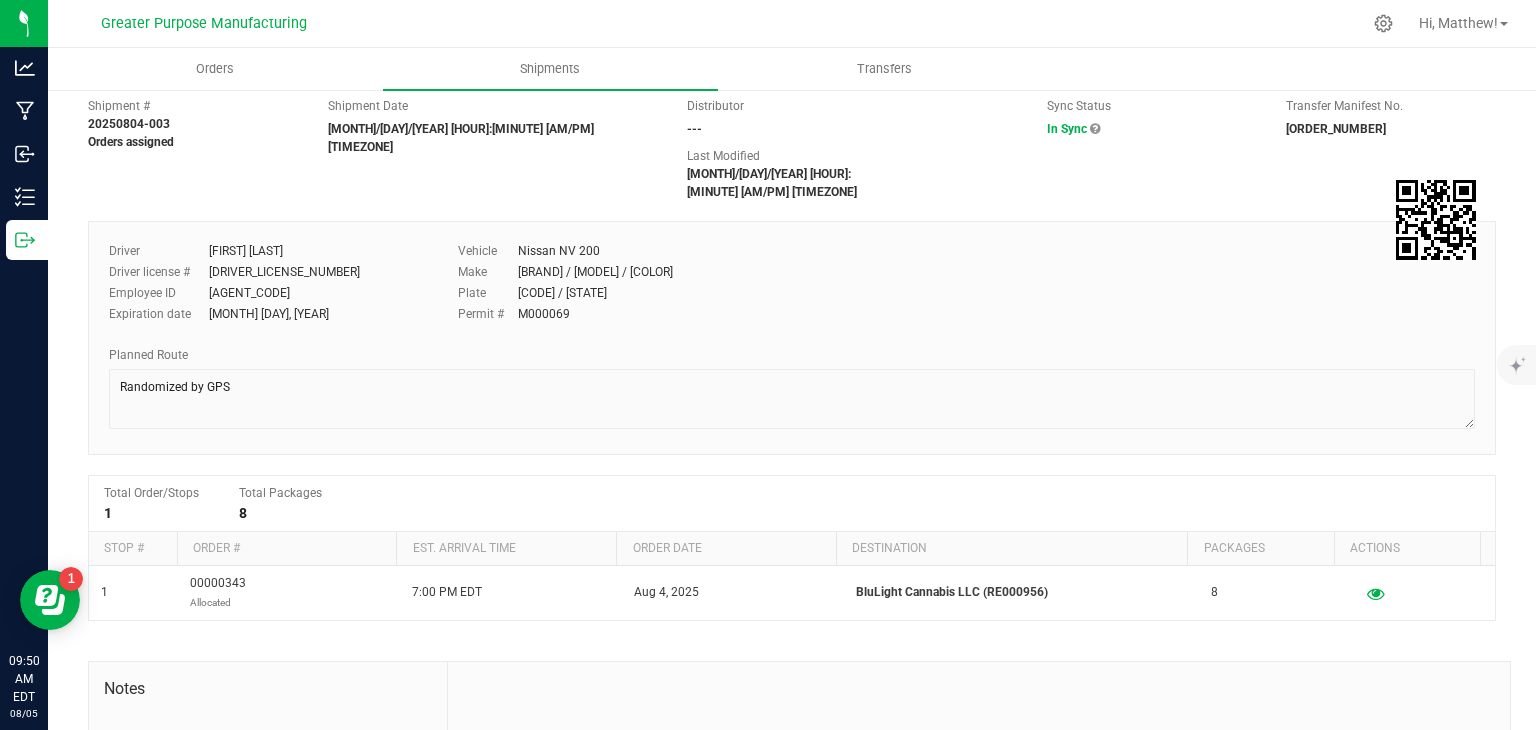 scroll, scrollTop: 0, scrollLeft: 0, axis: both 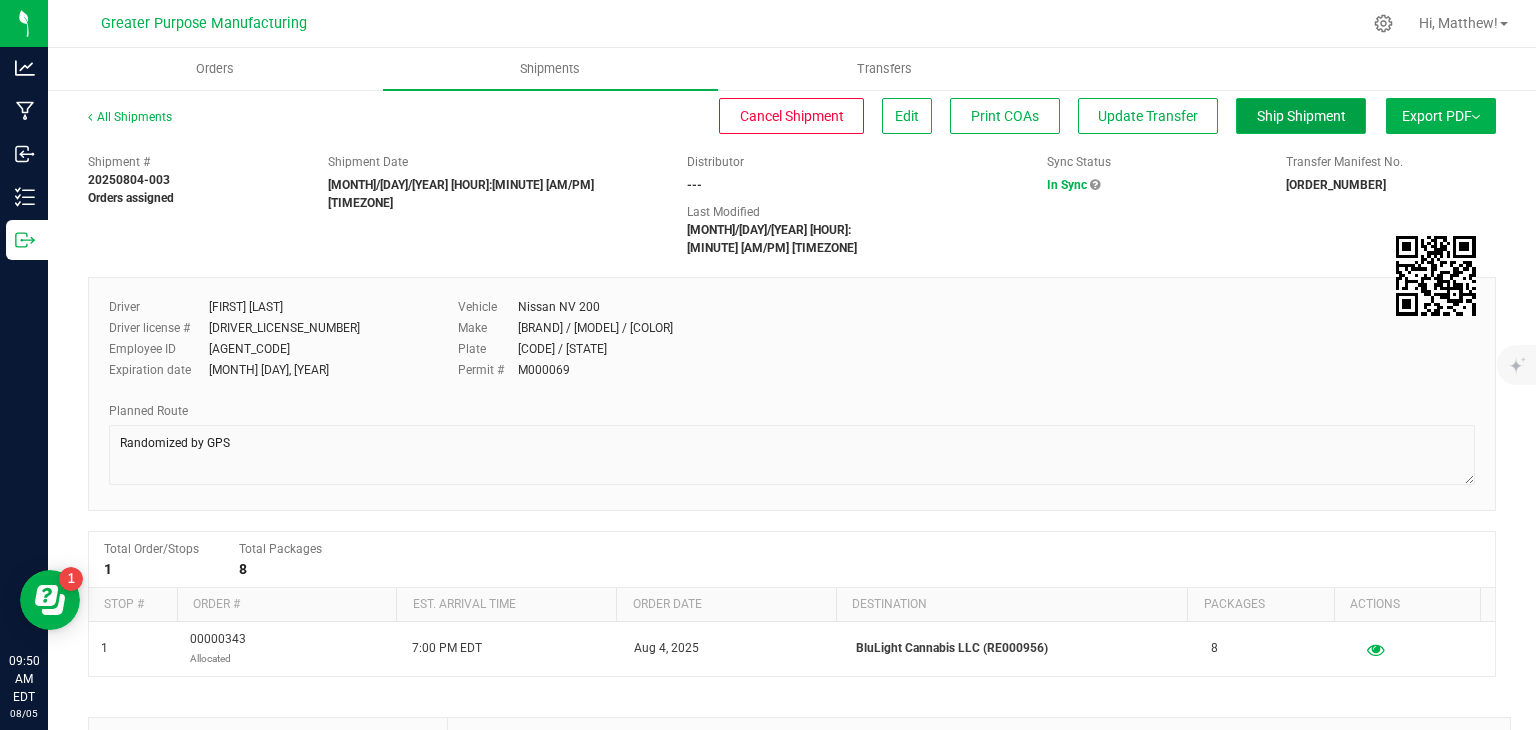 click on "Ship Shipment" at bounding box center [1301, 116] 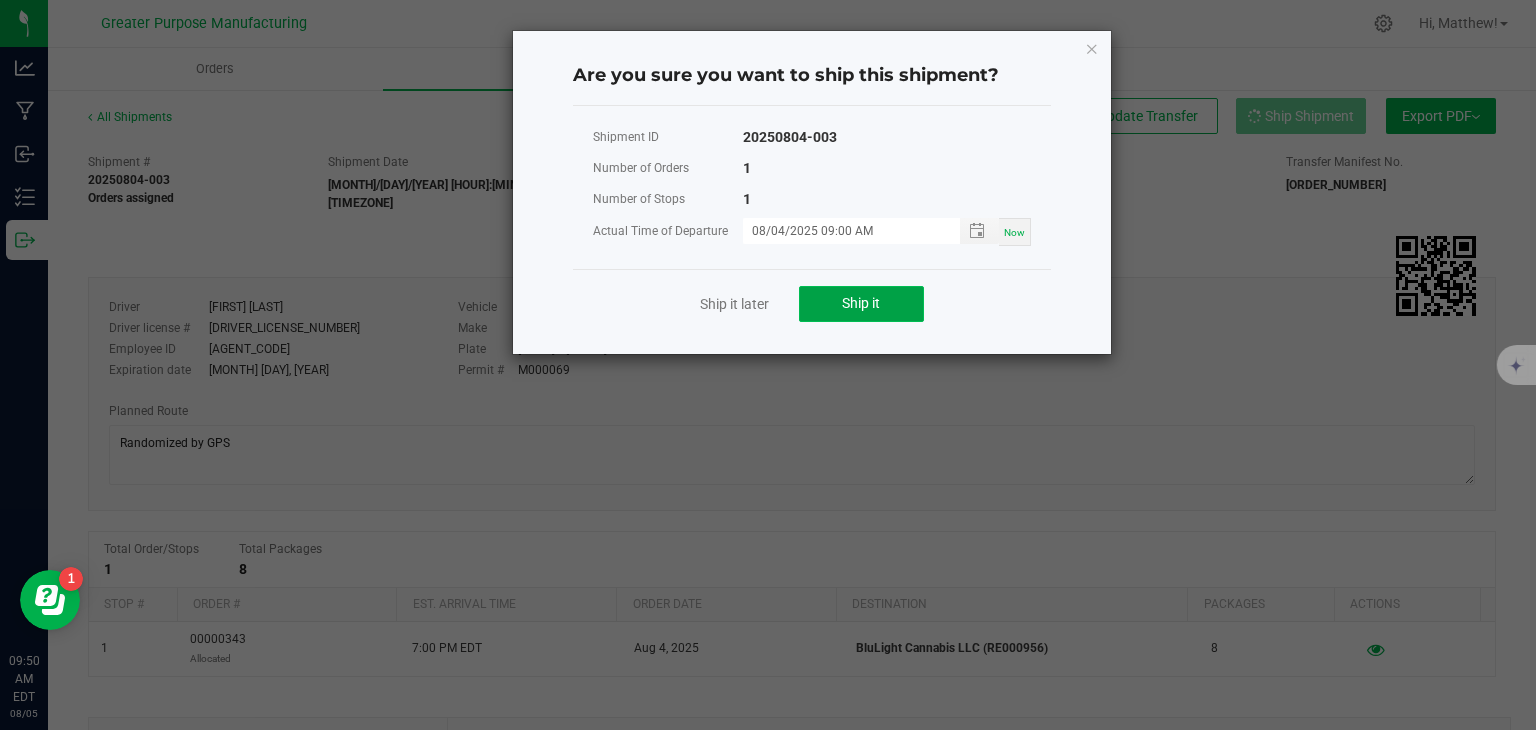 click on "Ship it" 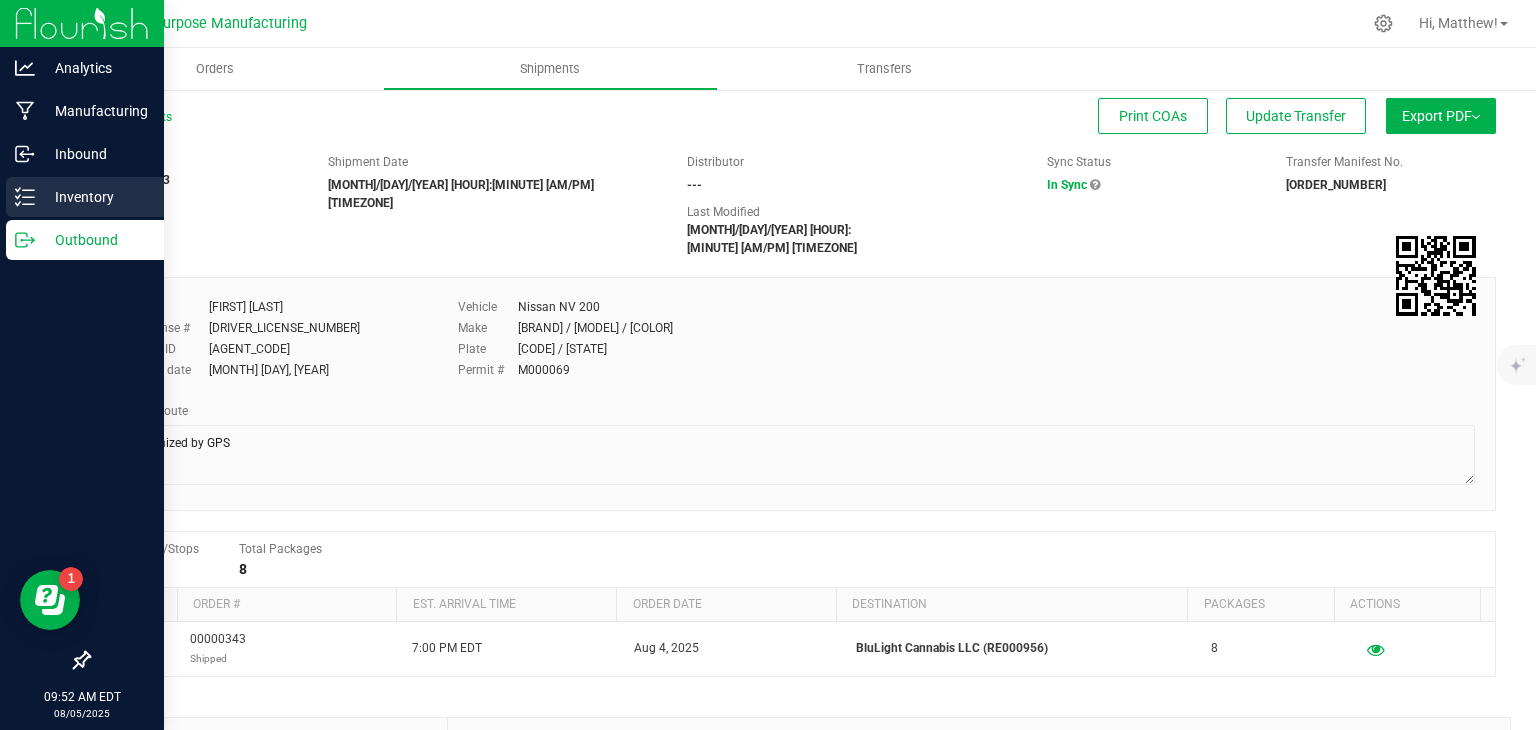 click on "Inventory" at bounding box center (95, 197) 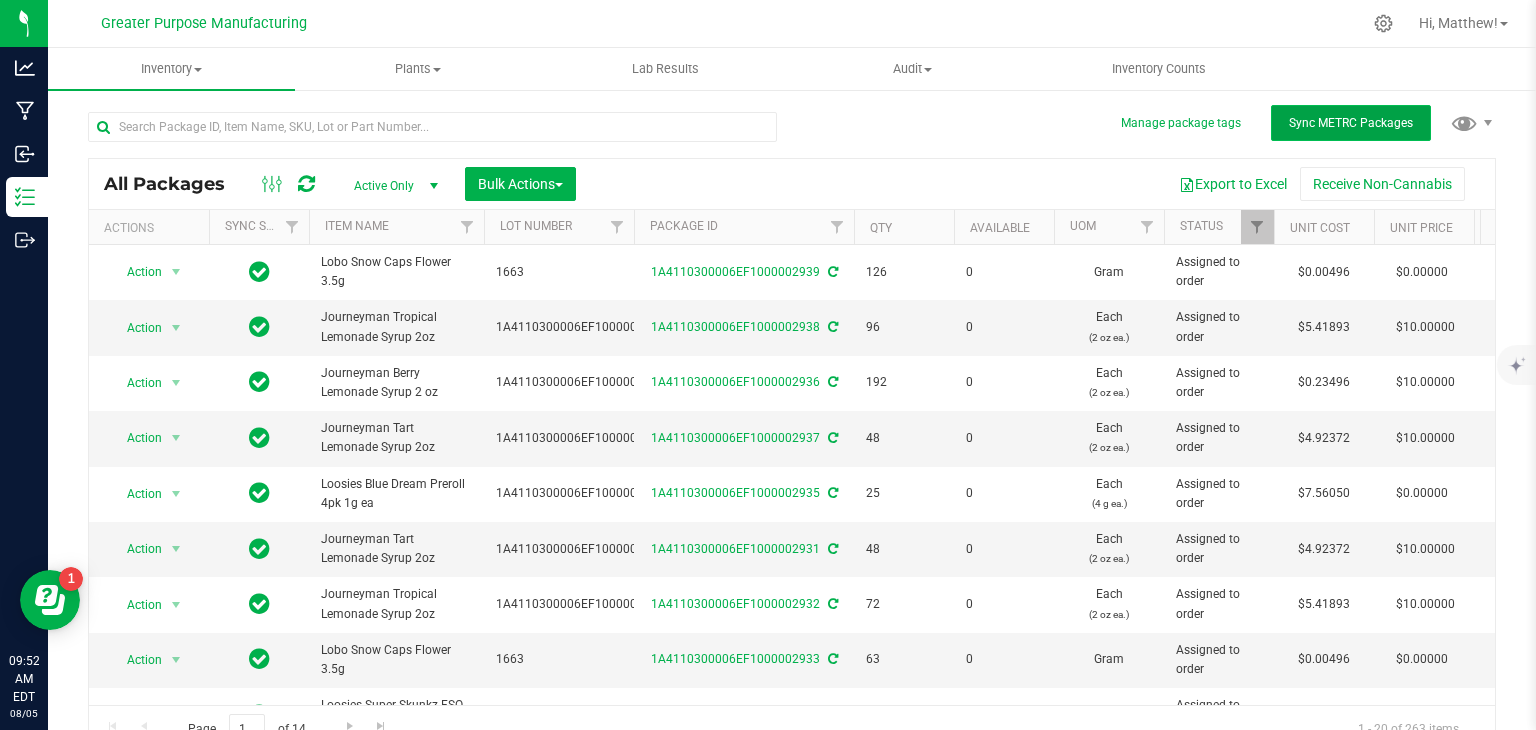 click on "Sync METRC Packages" at bounding box center (1351, 123) 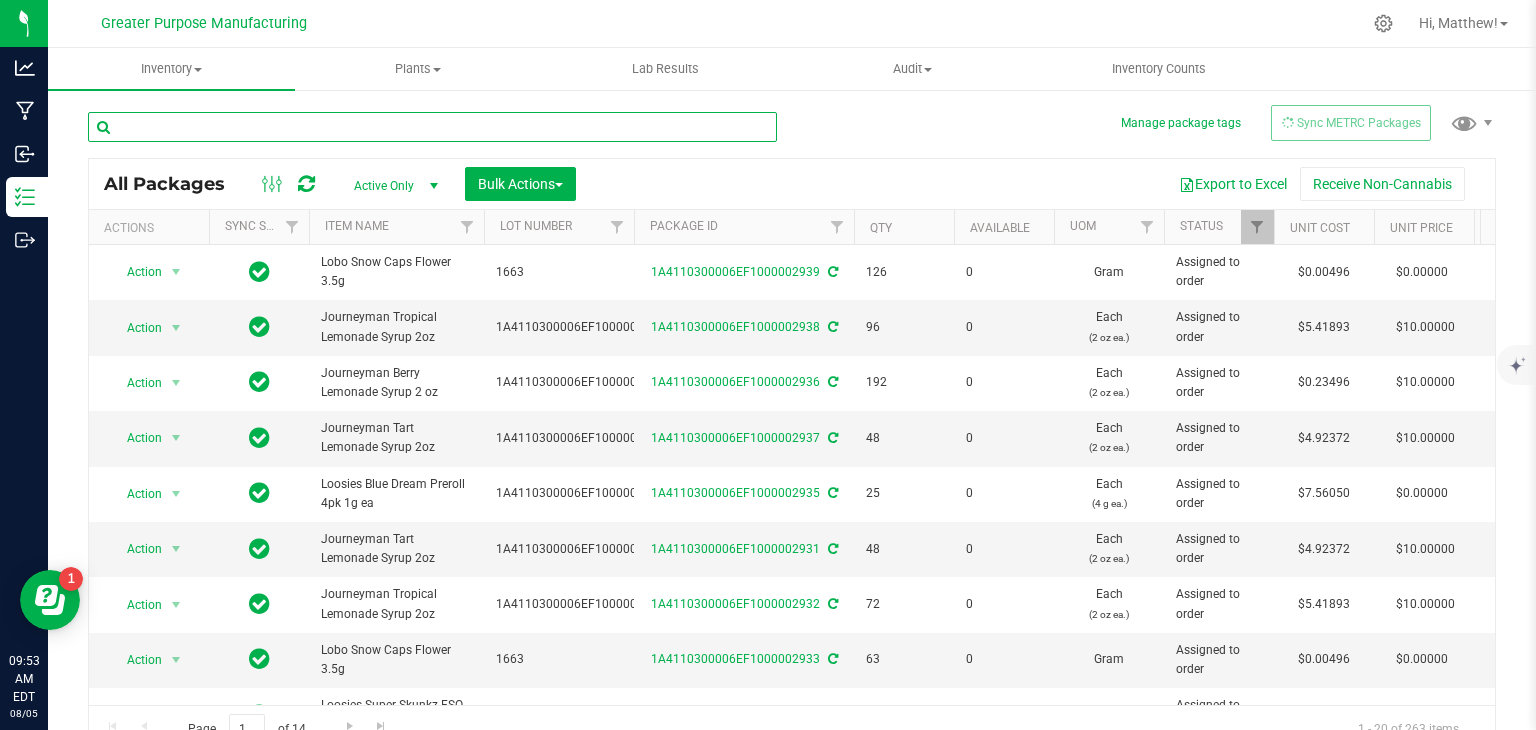click at bounding box center [432, 127] 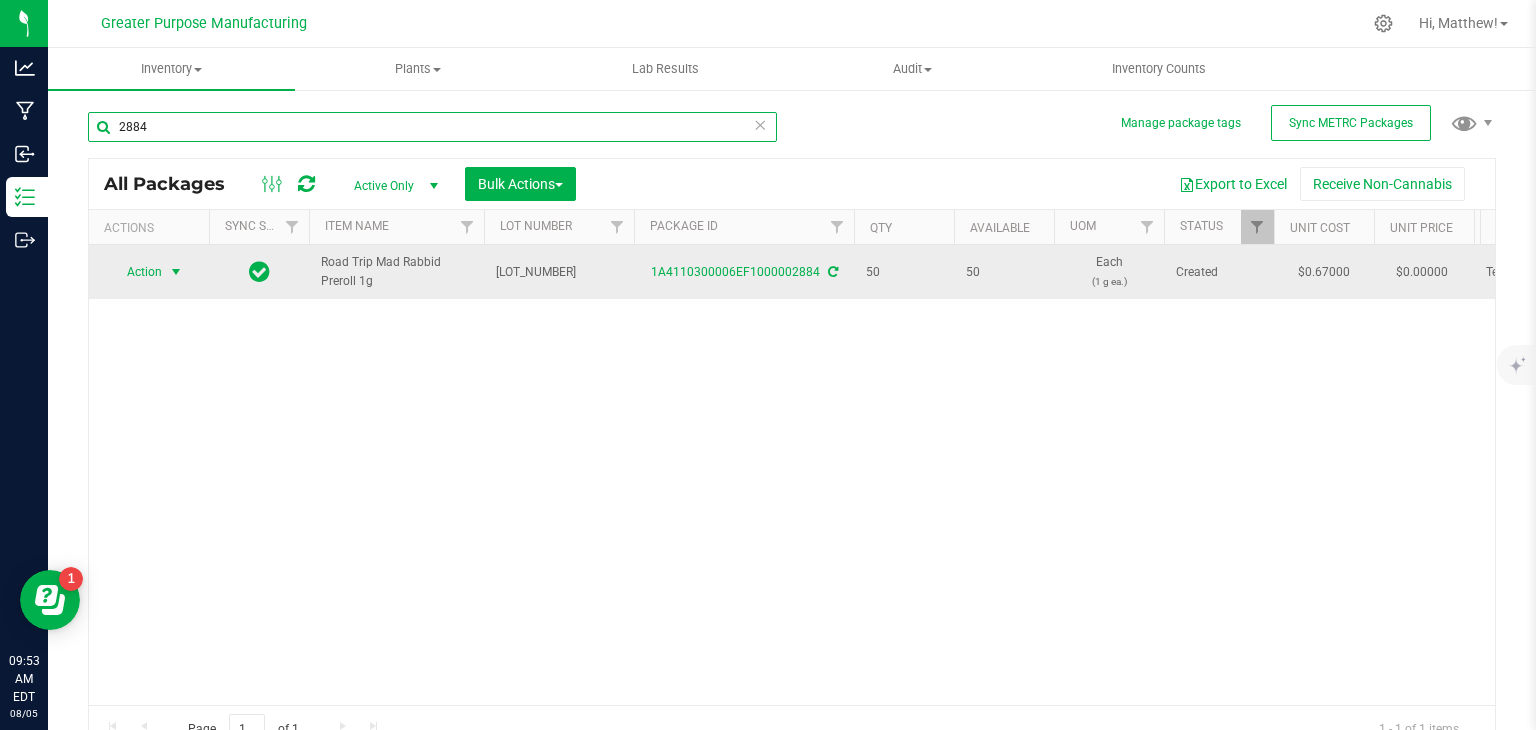 type on "2884" 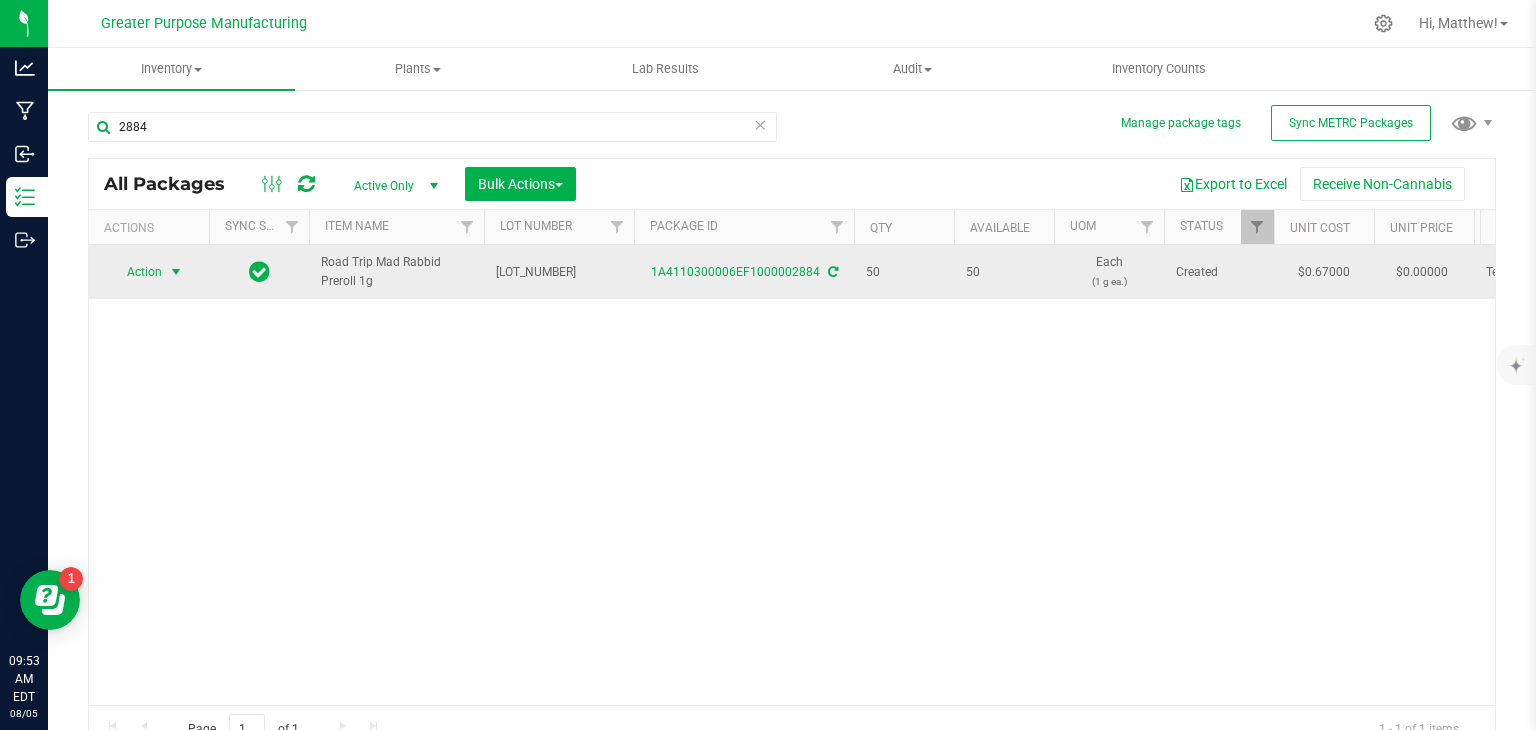 click at bounding box center (176, 272) 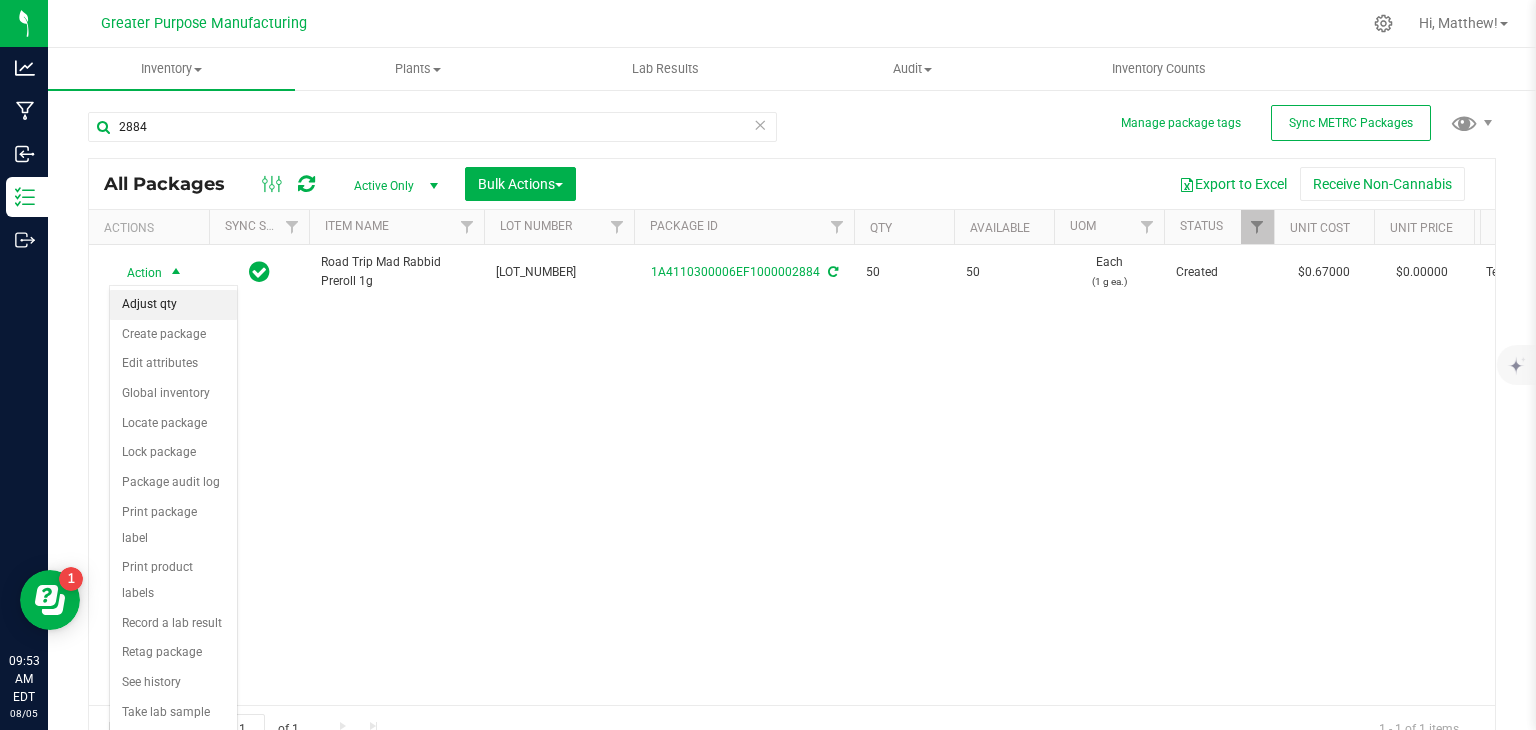 click on "Adjust qty" at bounding box center [173, 305] 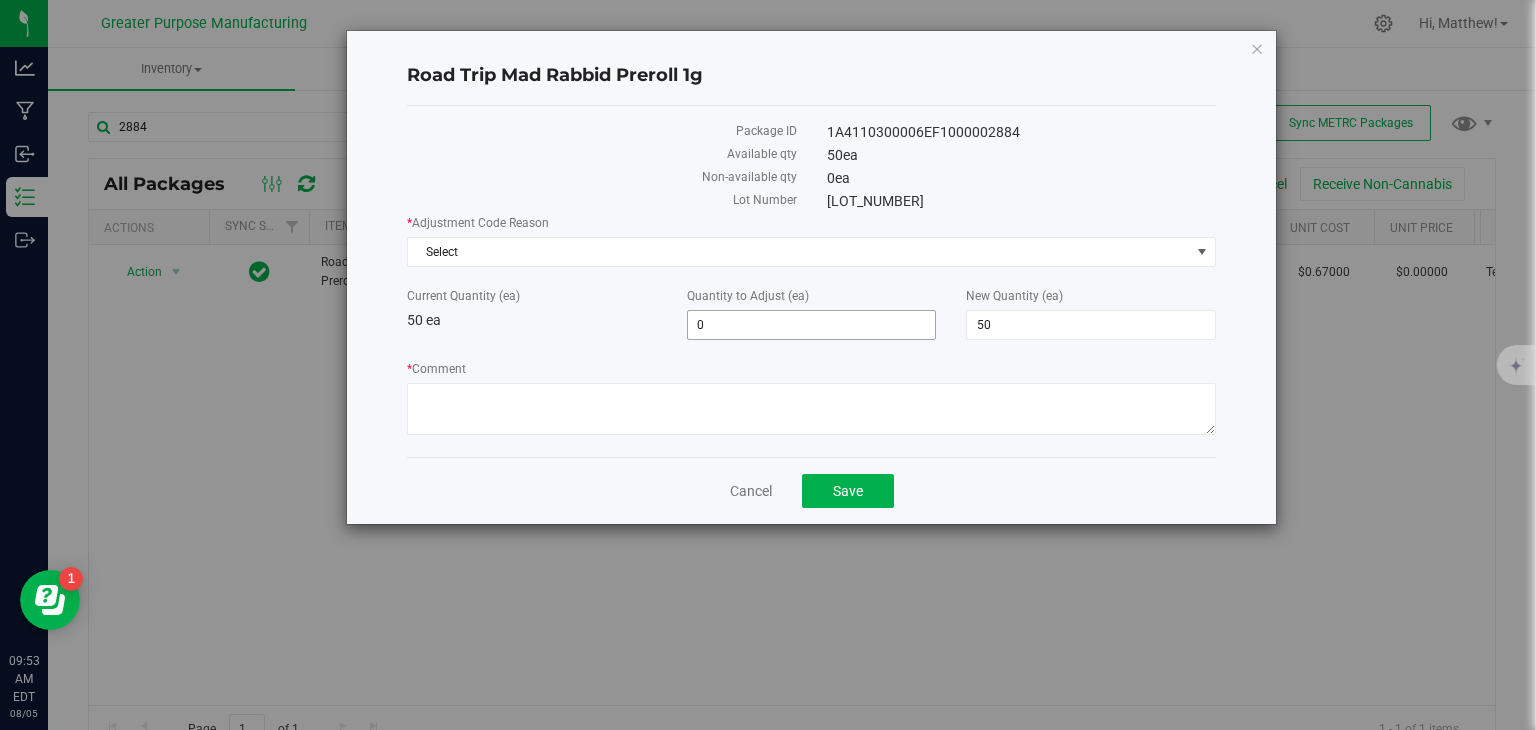 click on "0 0" at bounding box center (812, 325) 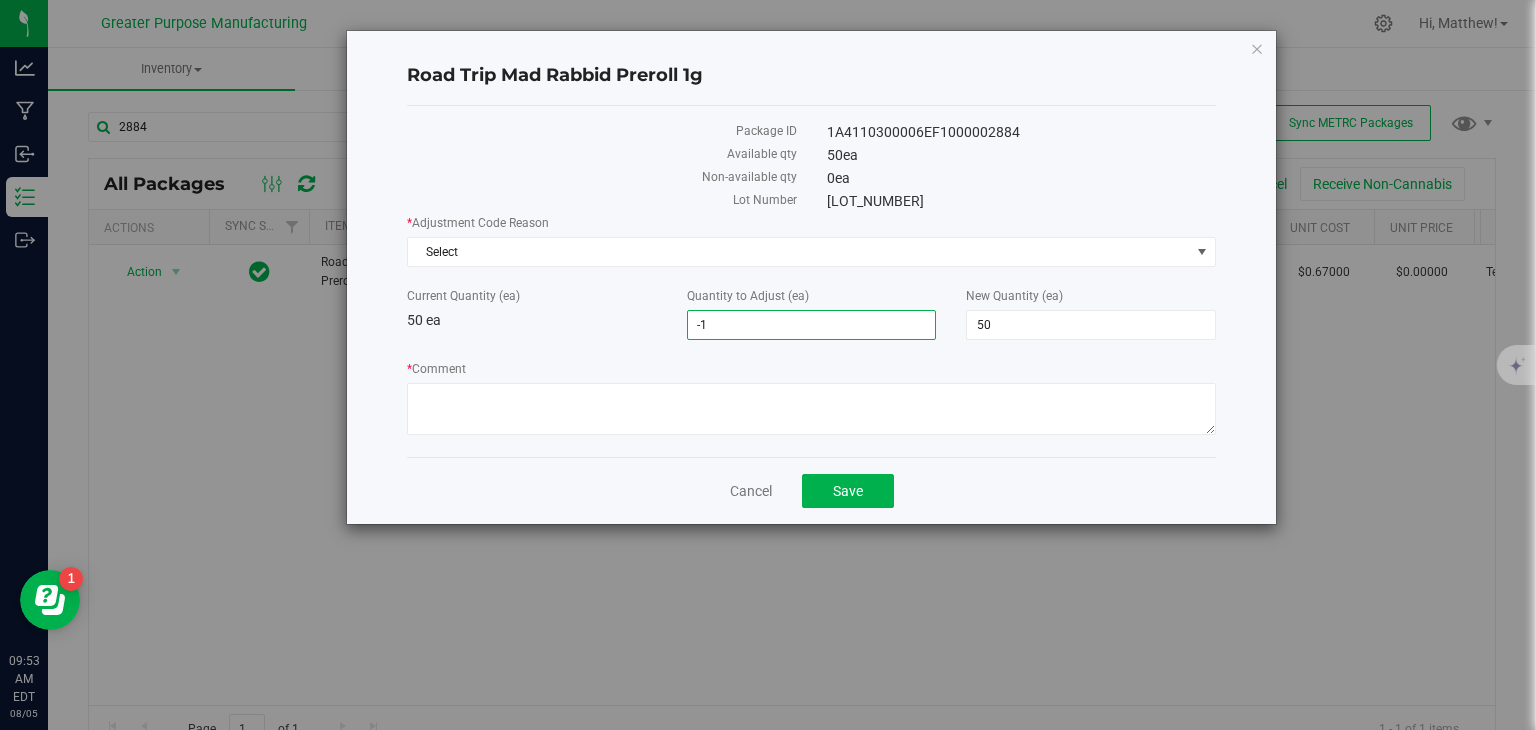 type on "-10" 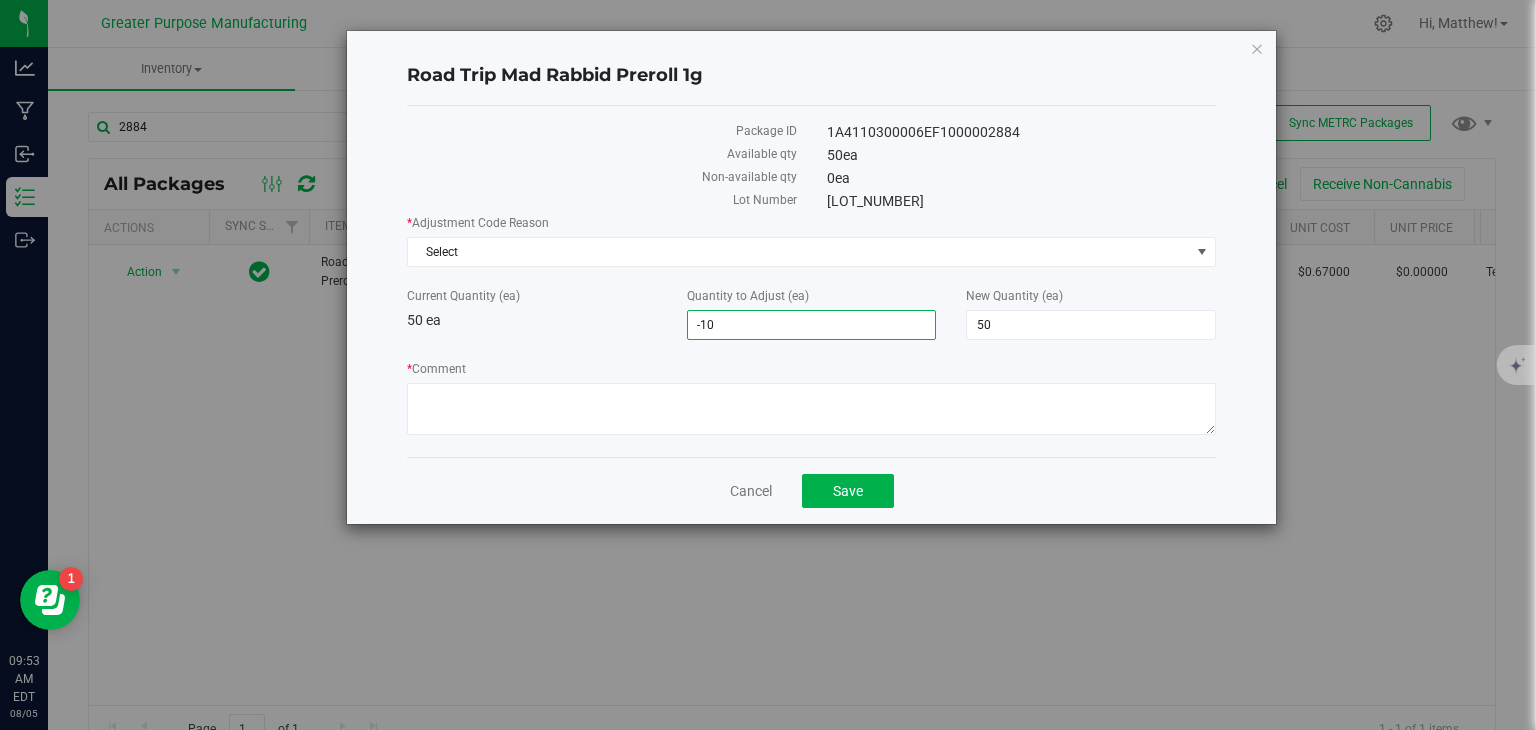 type on "-10" 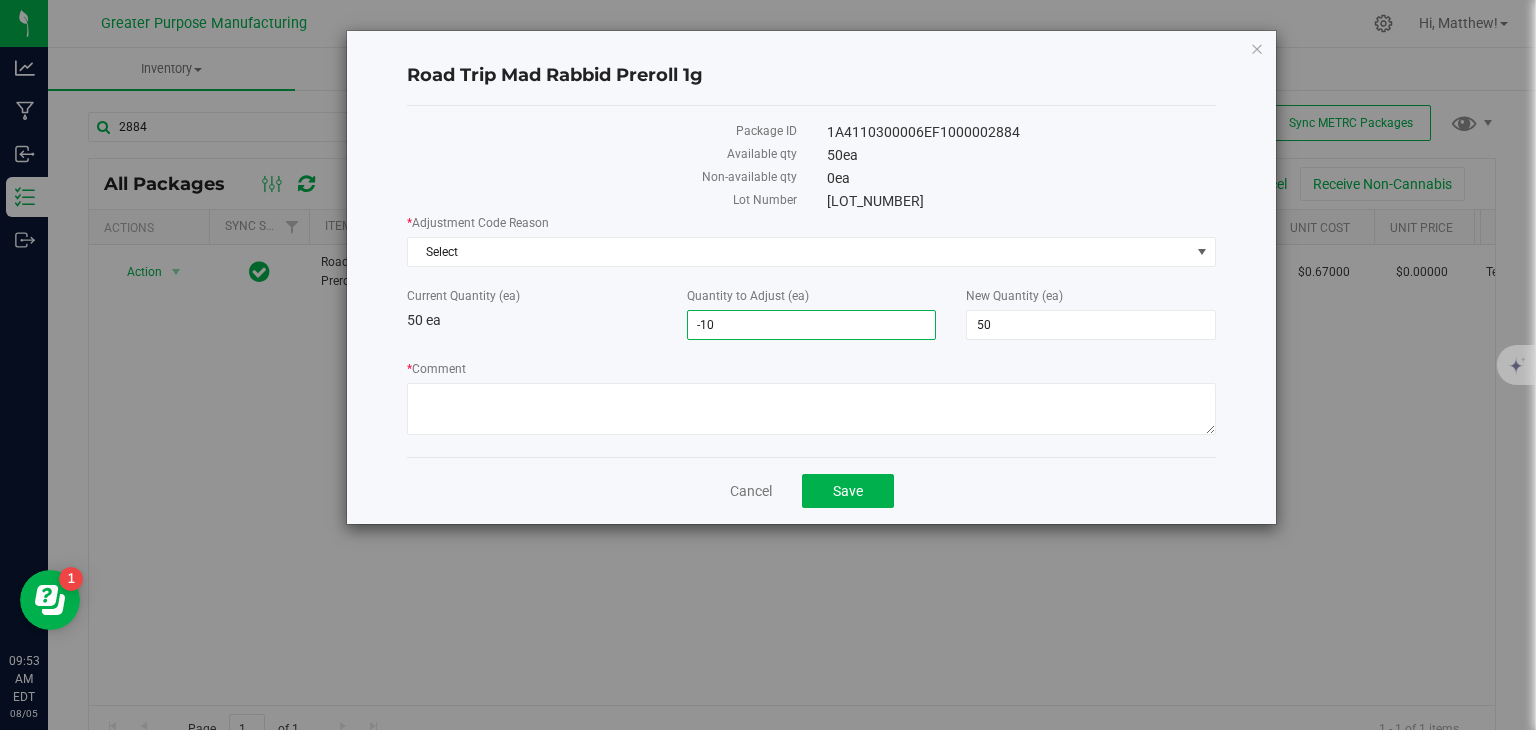 type on "40" 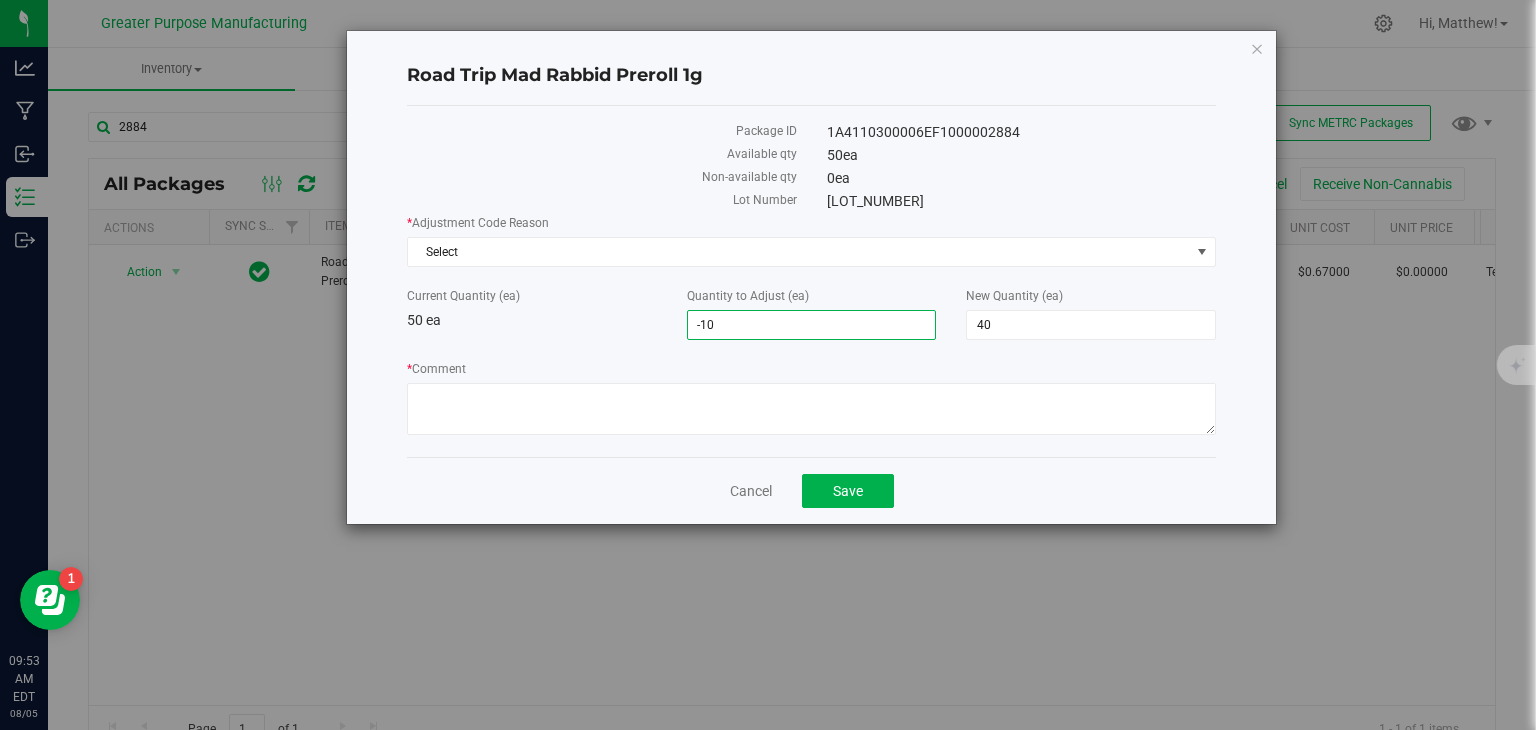 click on "*
Adjustment Code Reason
Select Select API Adjustment Error Drying Entry Error Scale Variance Spoilage Theft Waste
Current Quantity (ea)
50 ea
Quantity to Adjust (ea)
-10 -10
New Quantity (ea)
40 40
*
Comment" at bounding box center (811, 327) 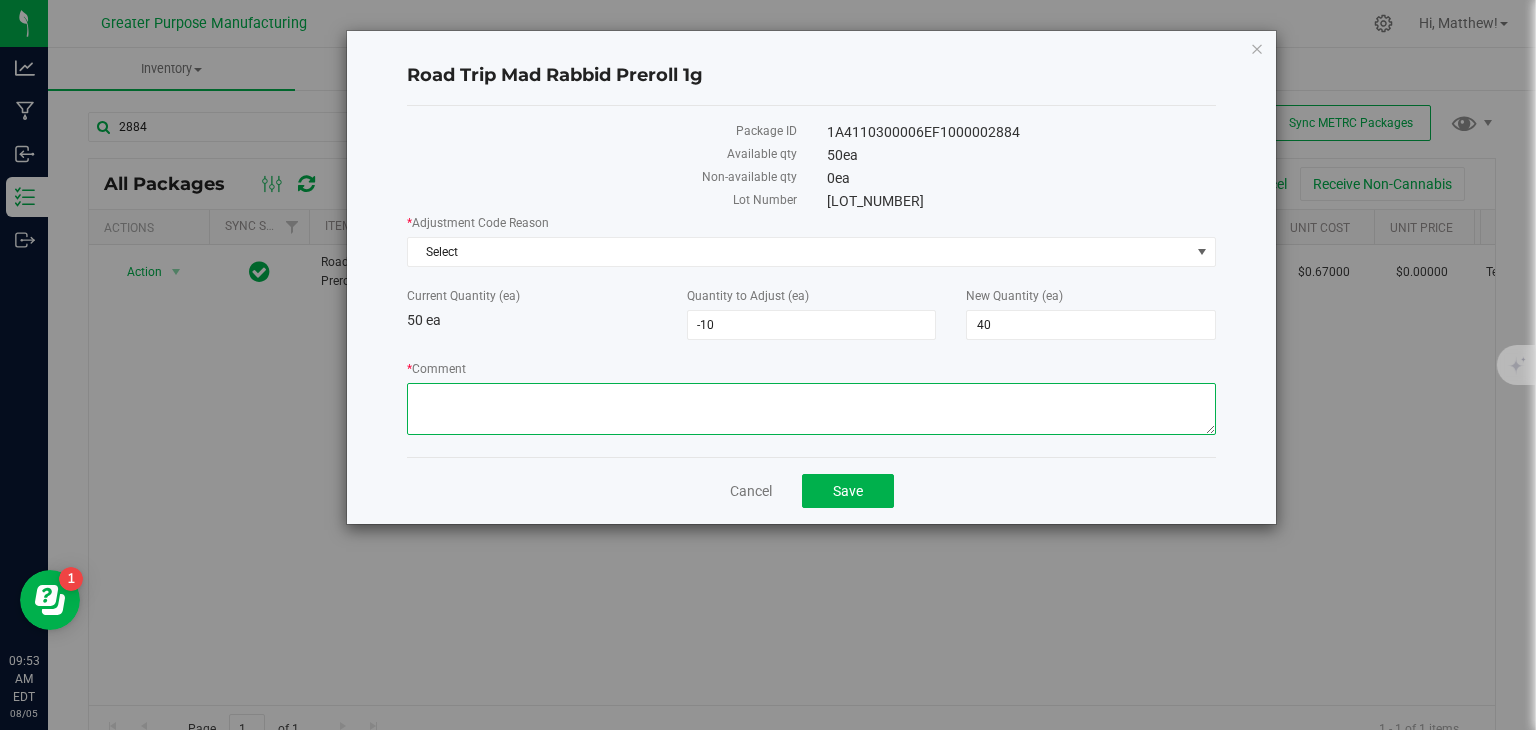 click on "*
Comment" at bounding box center [811, 409] 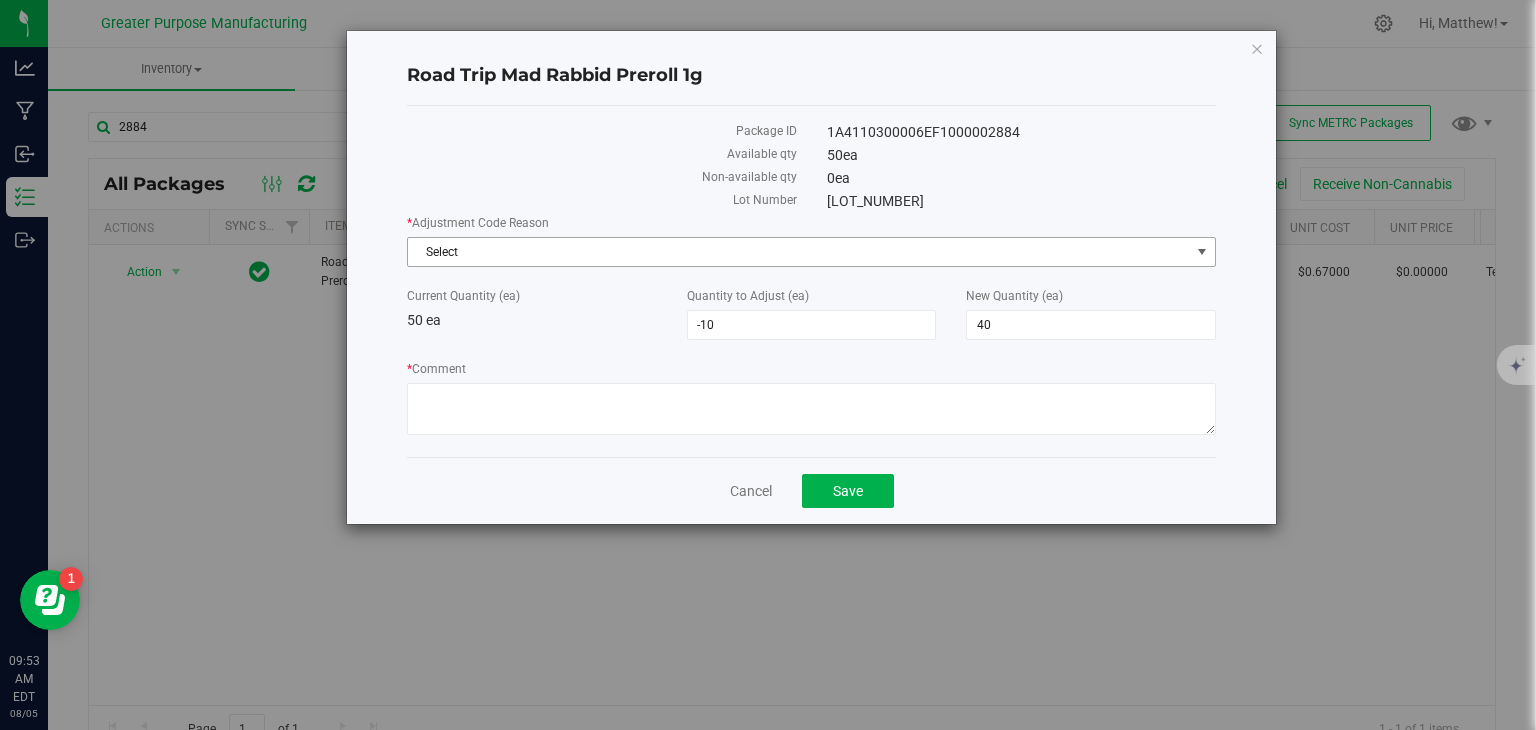 click on "Select" at bounding box center (799, 252) 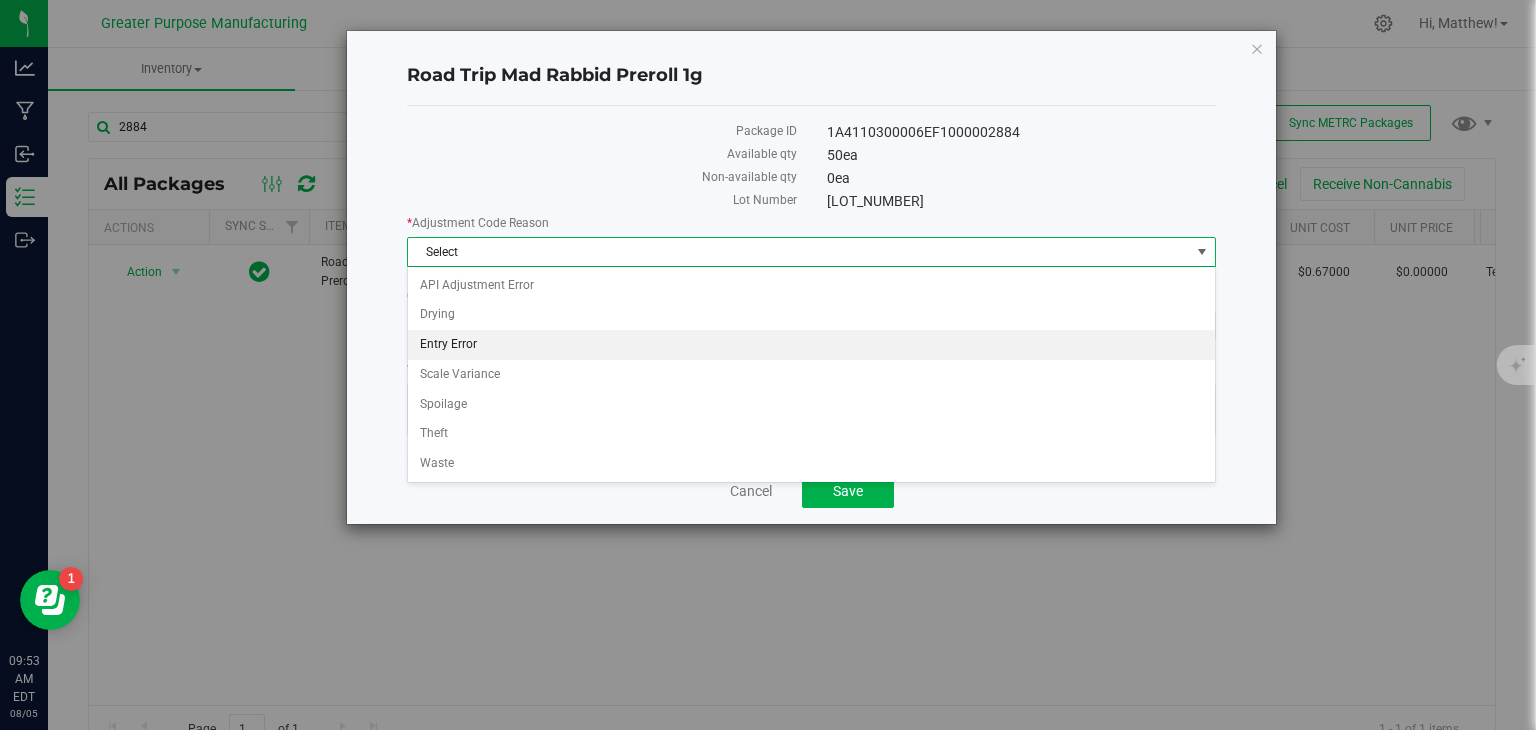 click on "Entry Error" at bounding box center [811, 345] 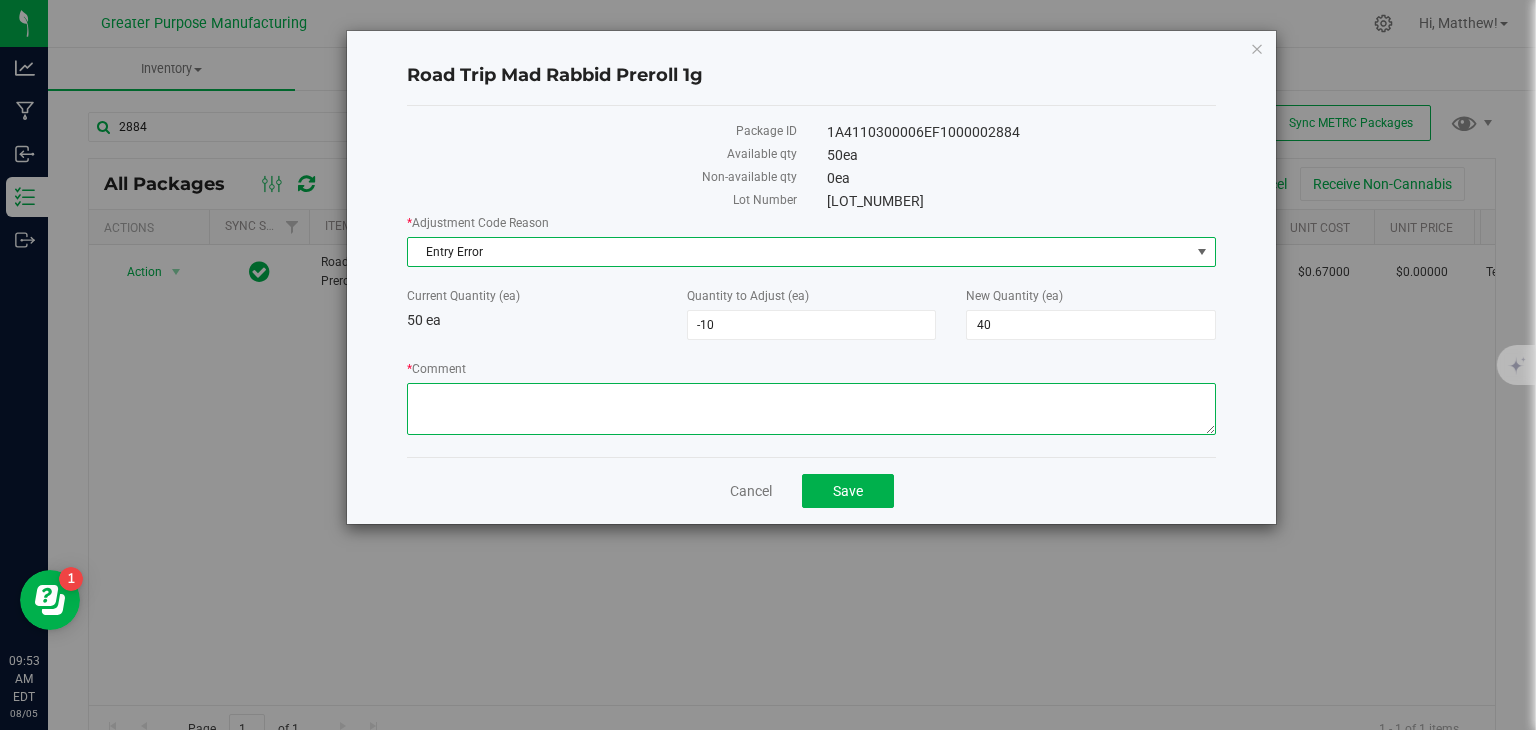 click on "*
Comment" at bounding box center [811, 409] 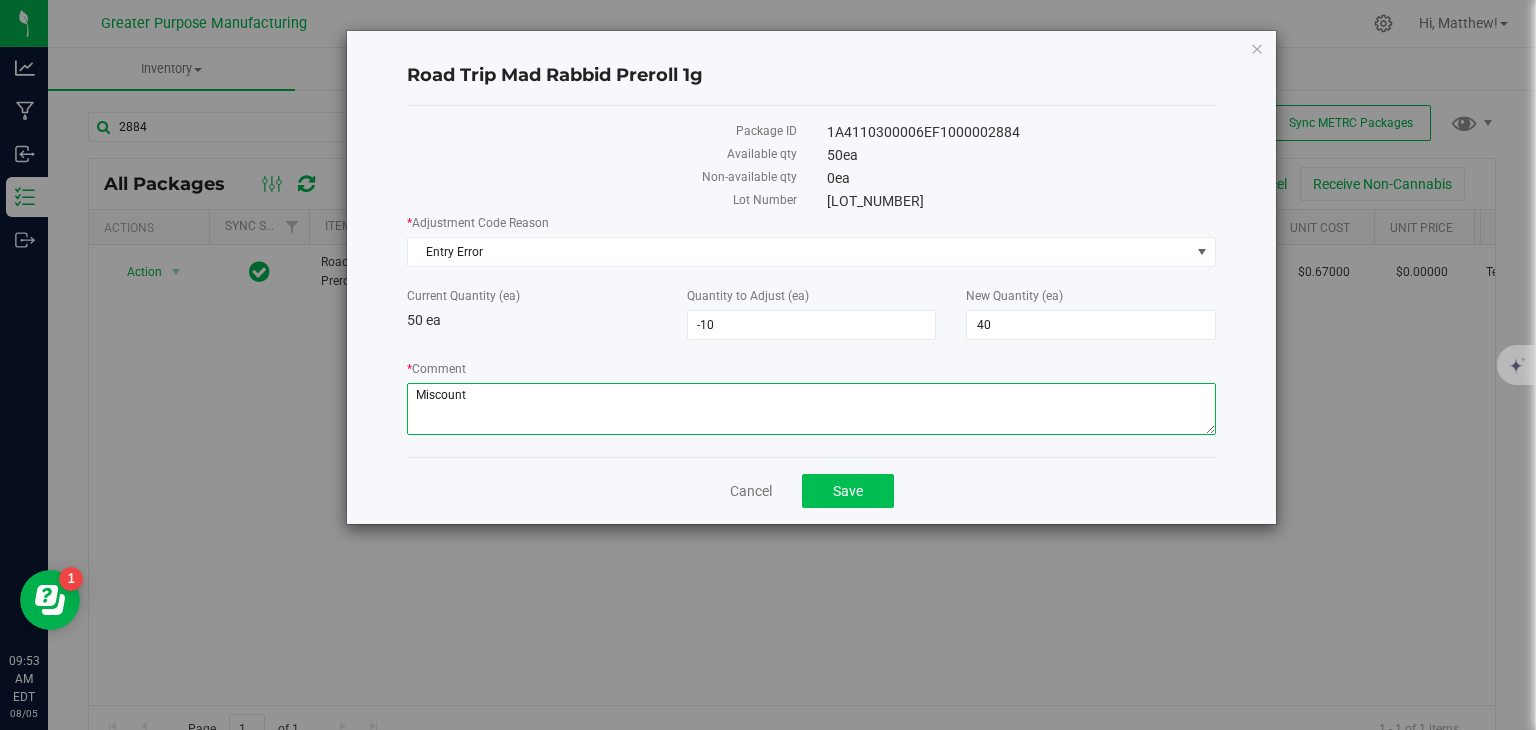 type on "Miscount" 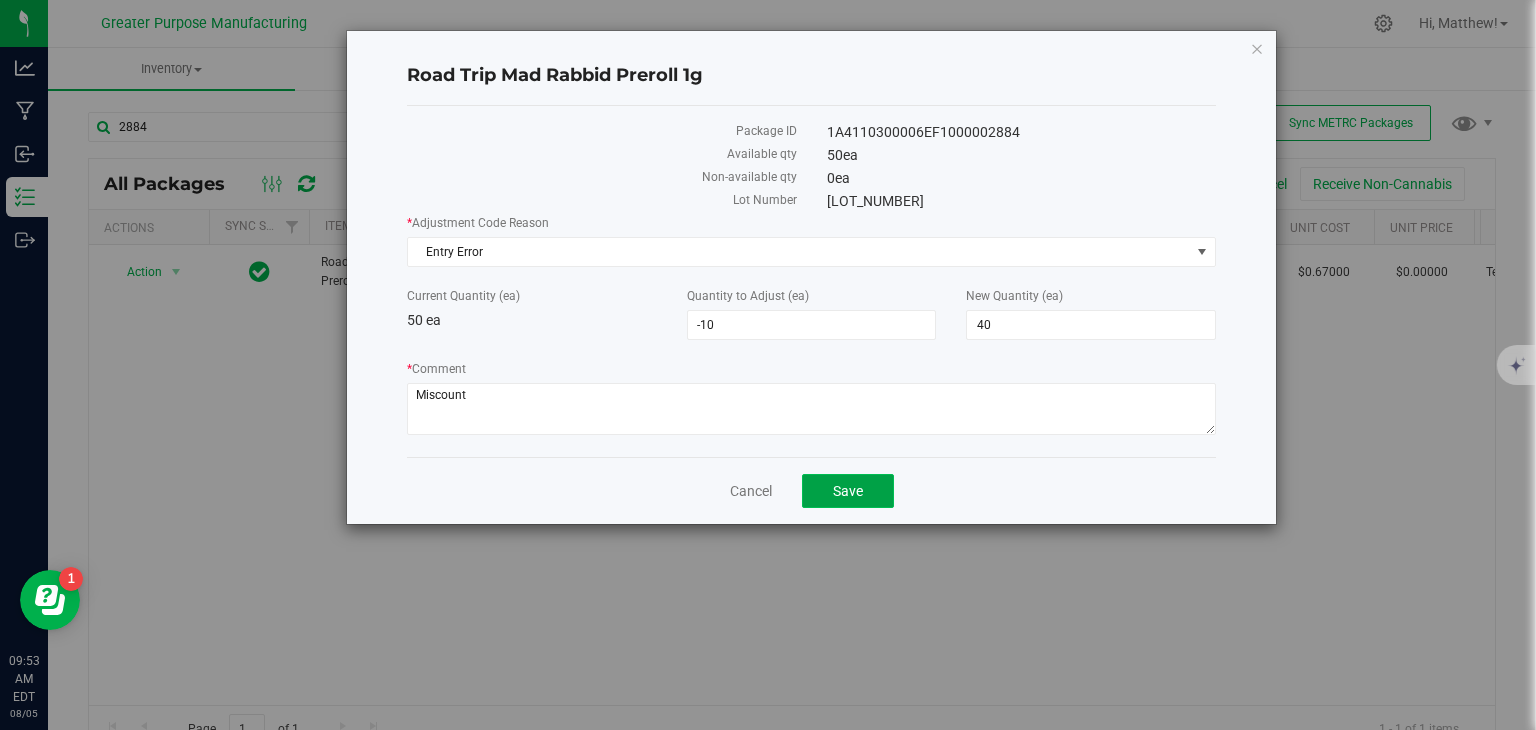 click on "Save" 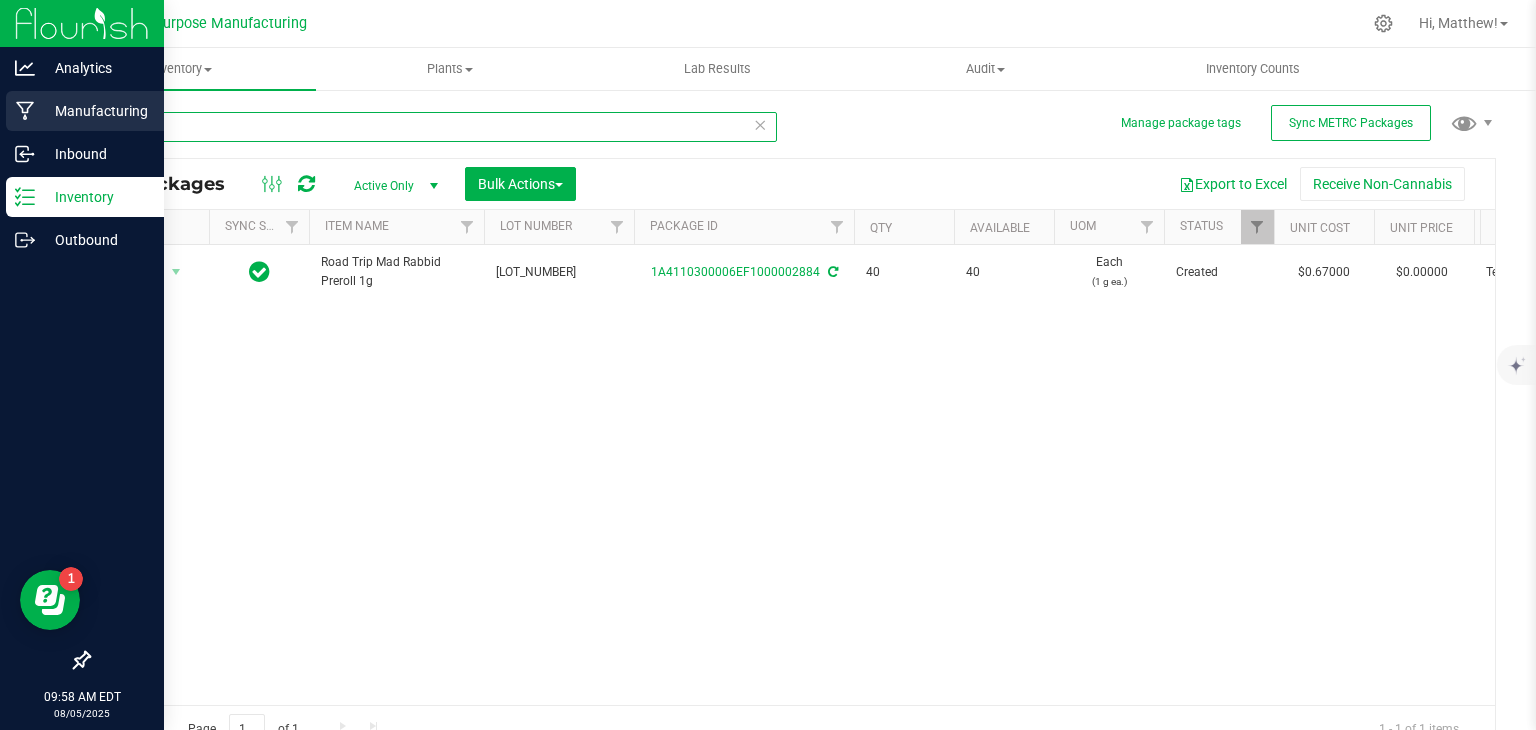 drag, startPoint x: 192, startPoint y: 133, endPoint x: 3, endPoint y: 117, distance: 189.67604 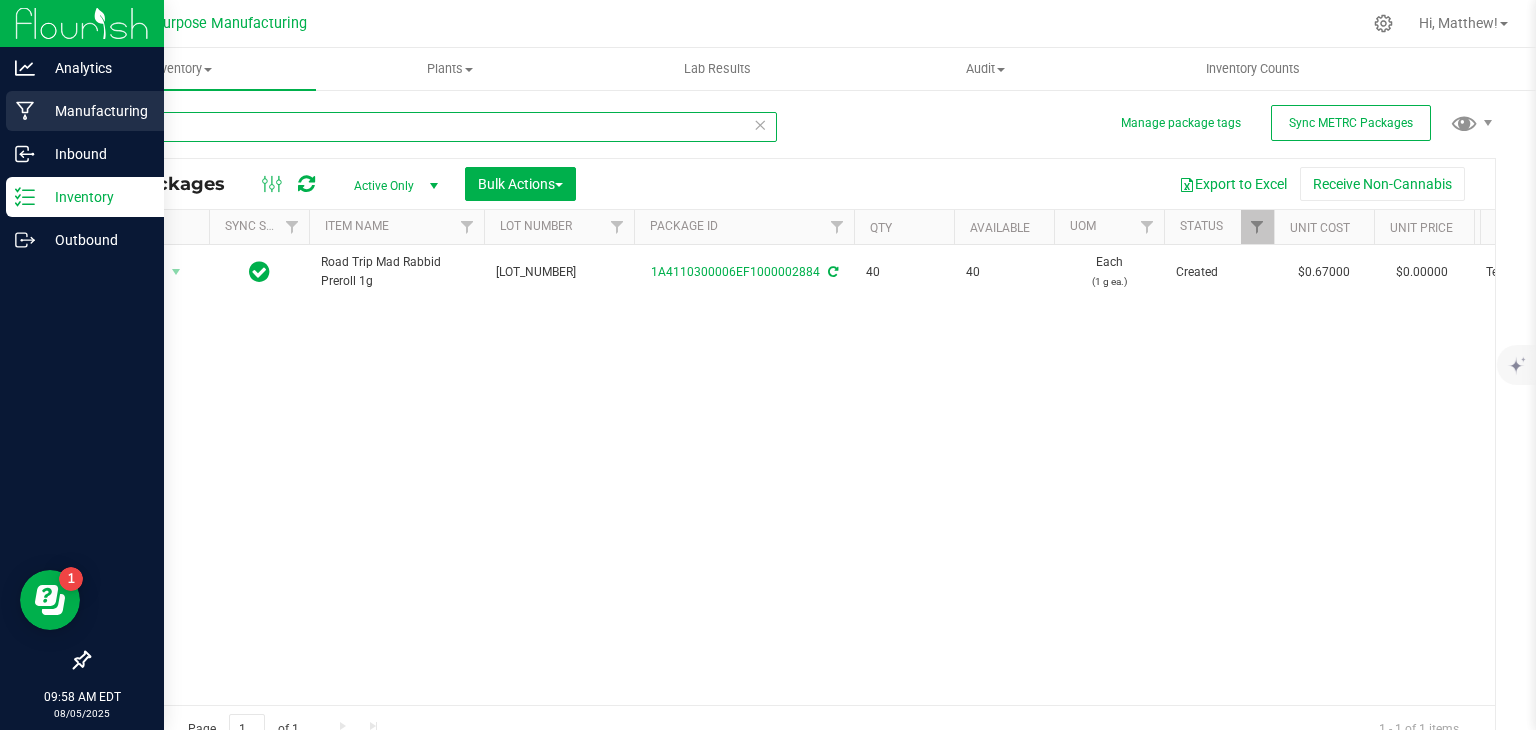 click on "Analytics Manufacturing Inbound Inventory Outbound 09:58 AM EDT 08/05/2025  08/05   Greater Purpose Manufacturing   Hi, Matthew!
Inventory
All packages
All inventory
Waste log
Create inventory
Plants" at bounding box center [768, 365] 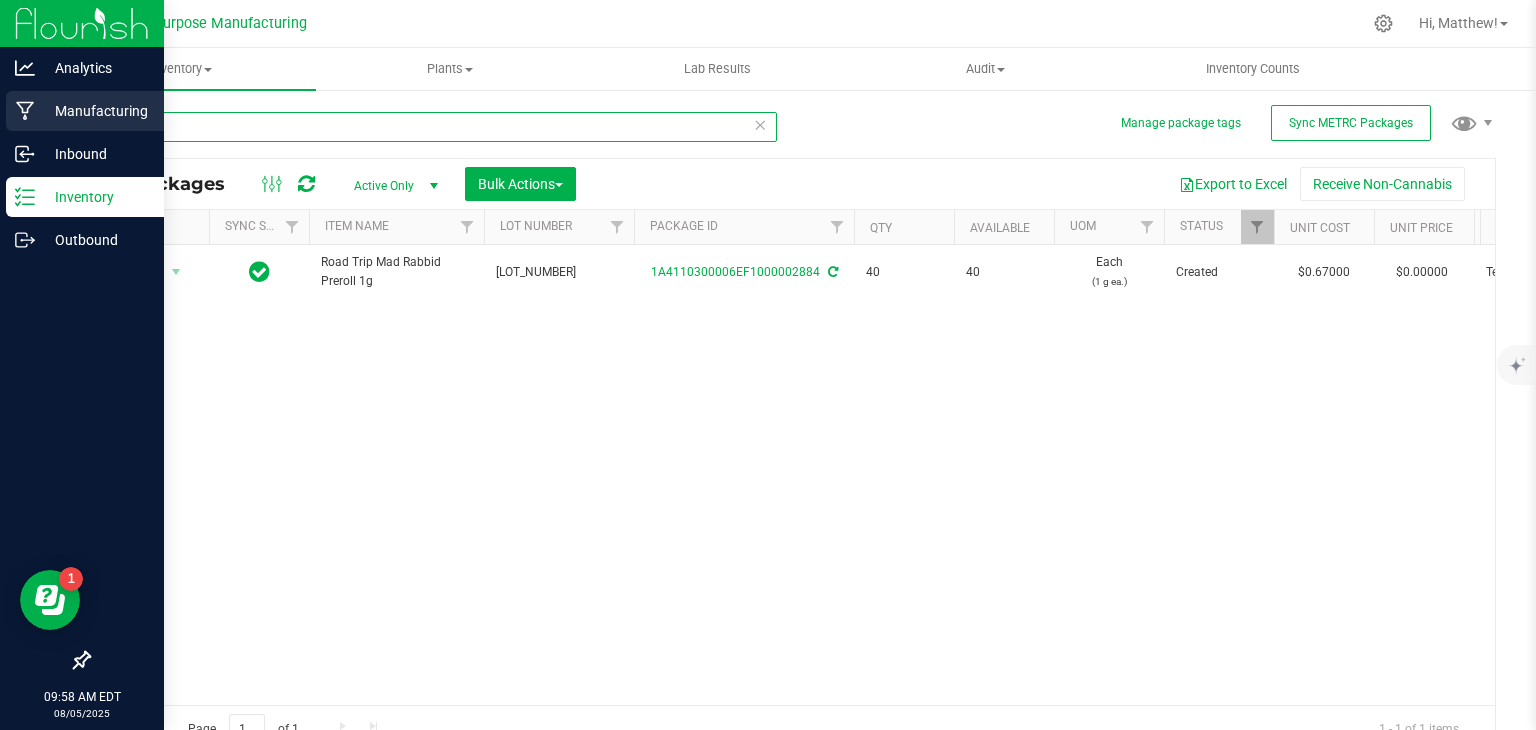 type 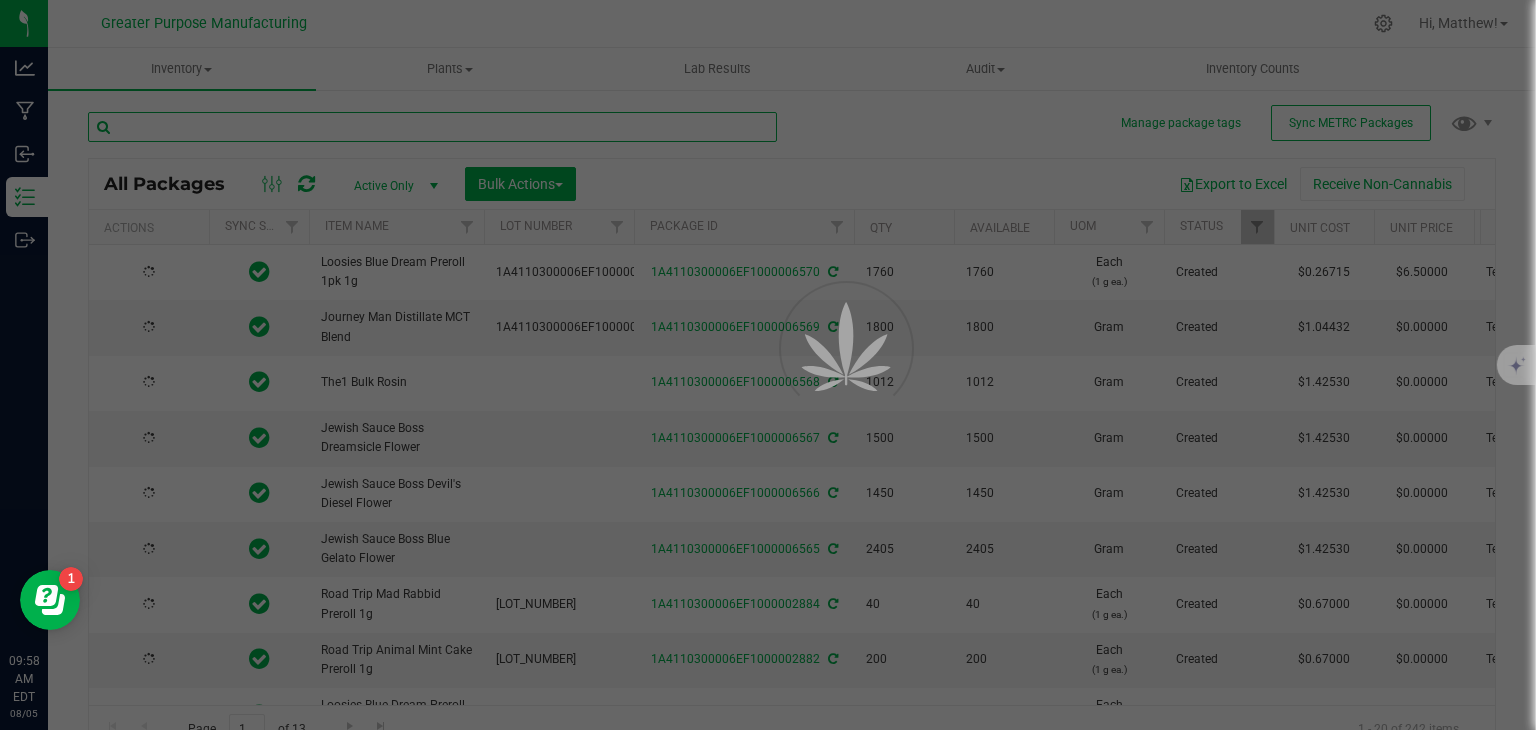 type on "2025-08-04" 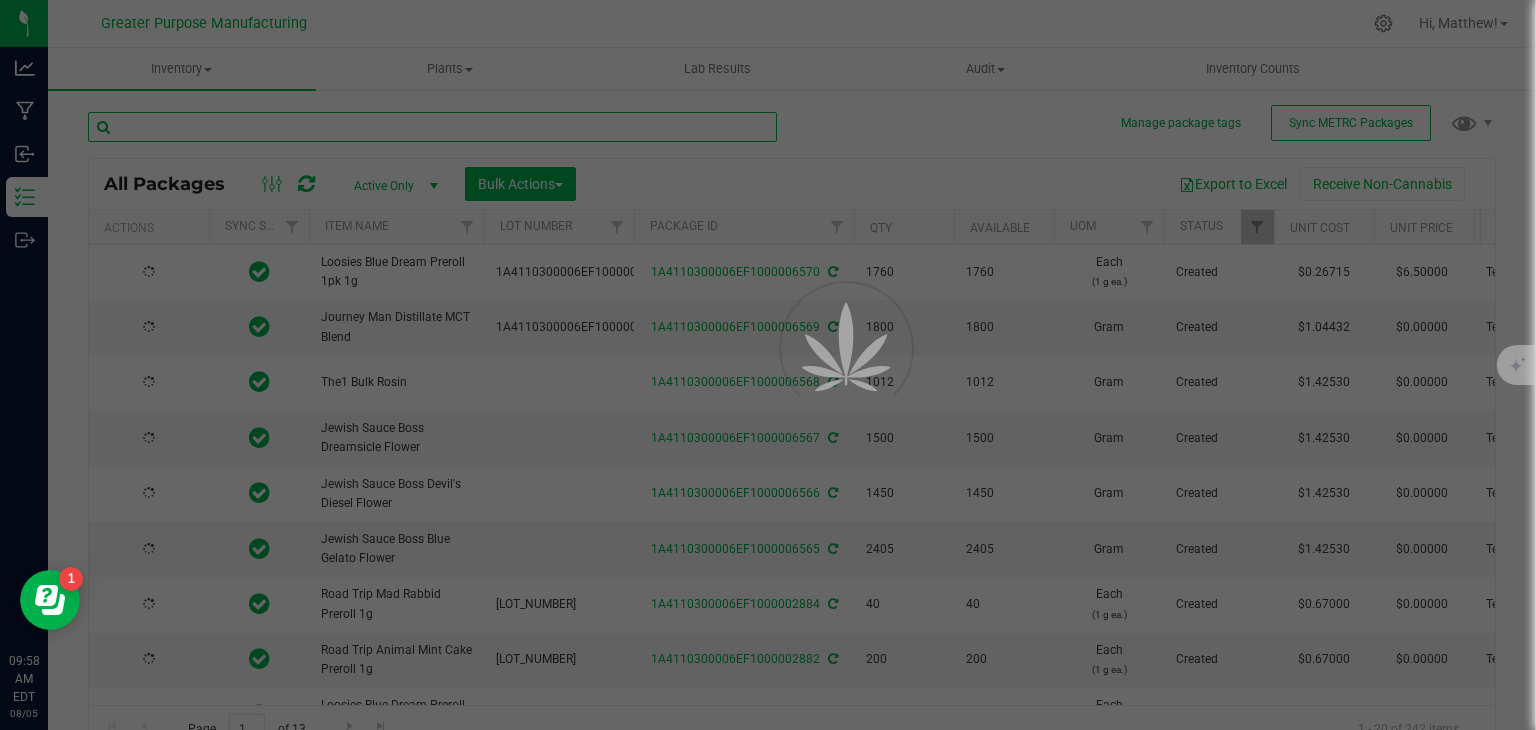 type on "2025-08-04" 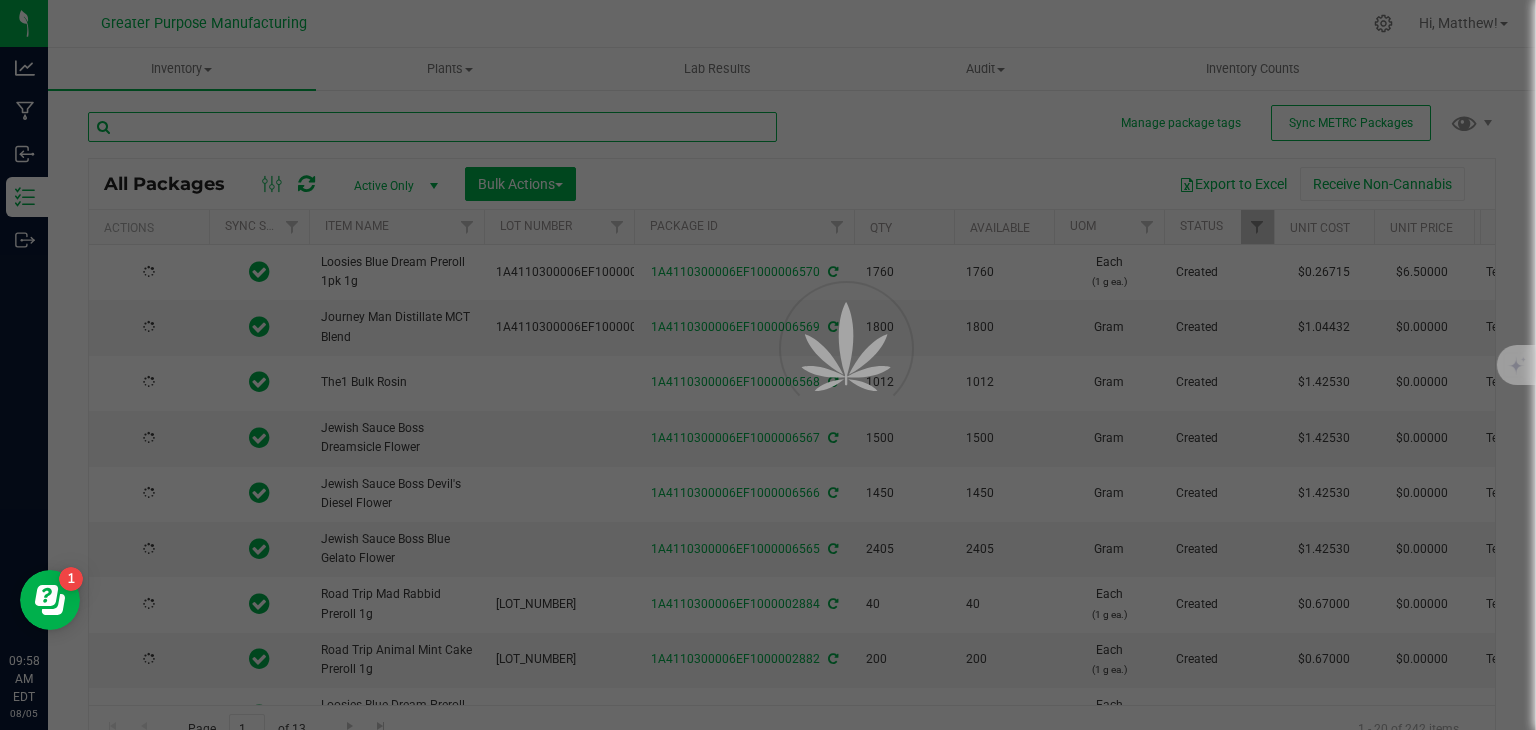 type on "2025-08-04" 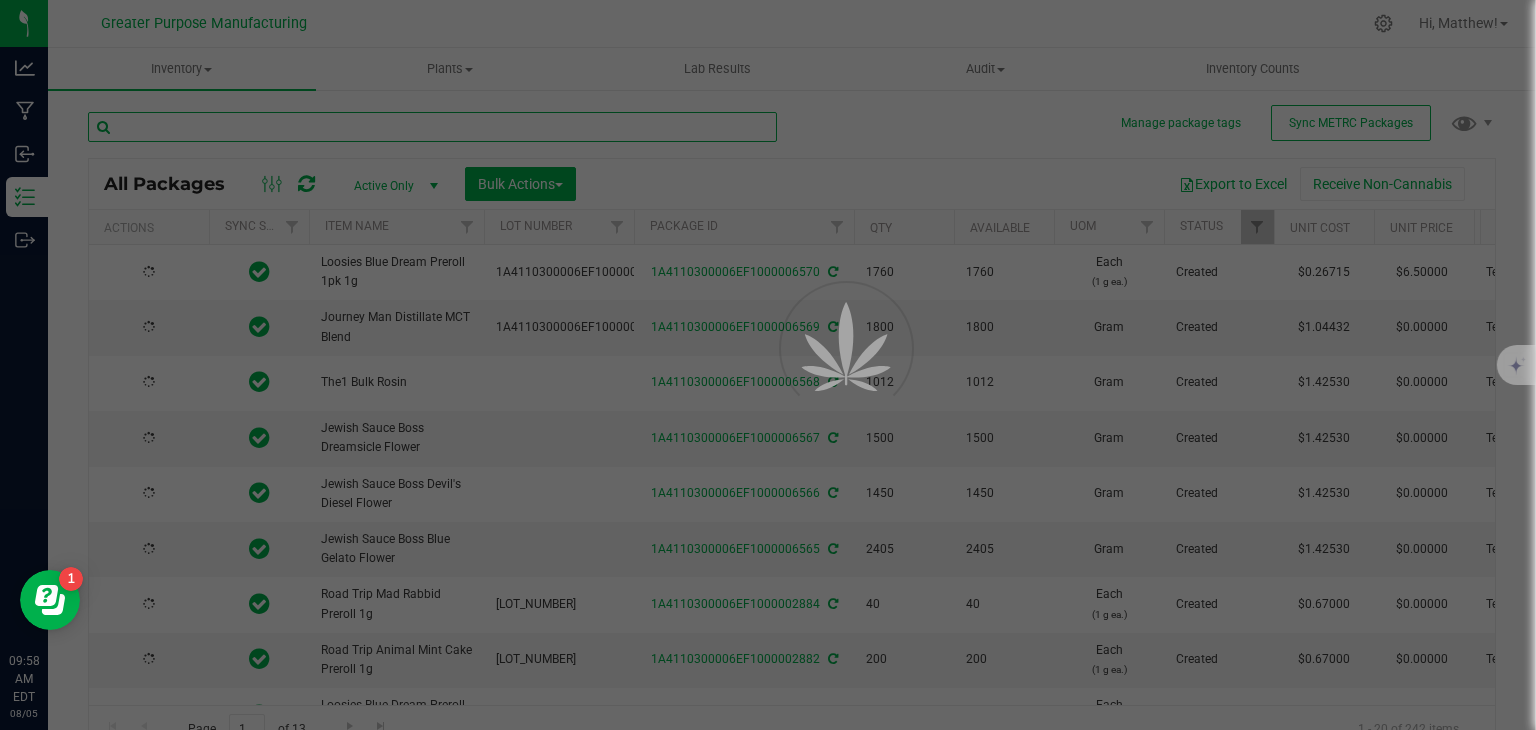 type on "2025-08-04" 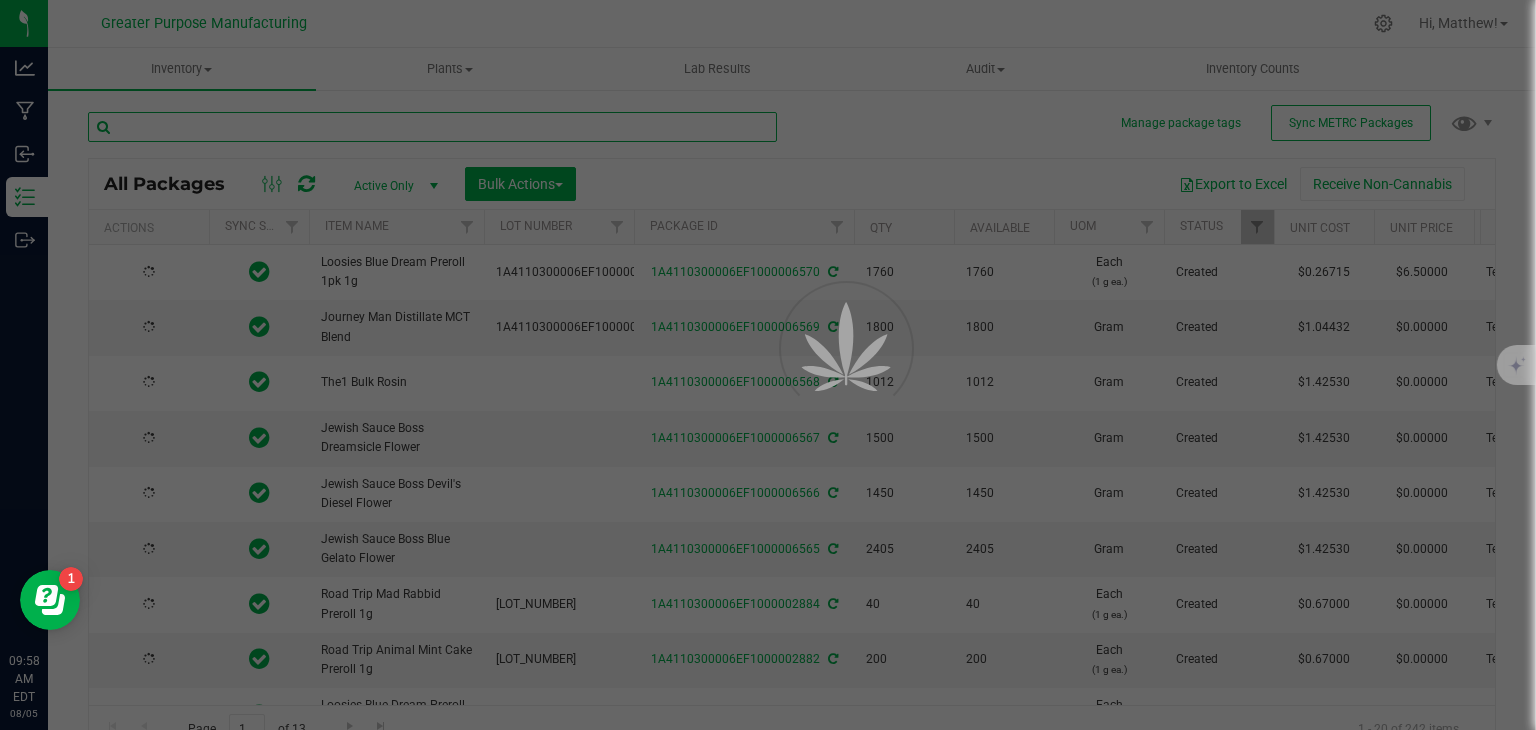 type on "2025-08-04" 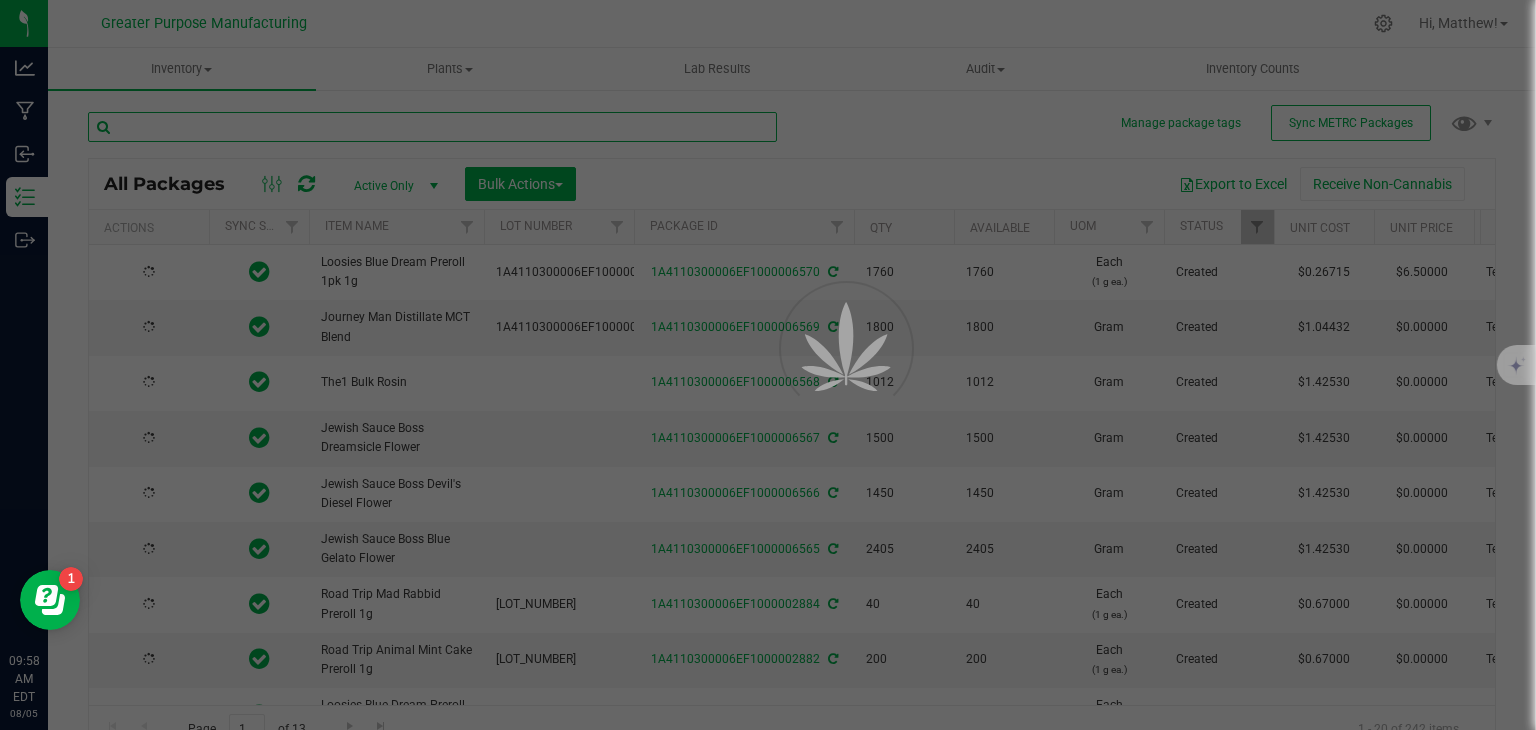 type on "2025-08-04" 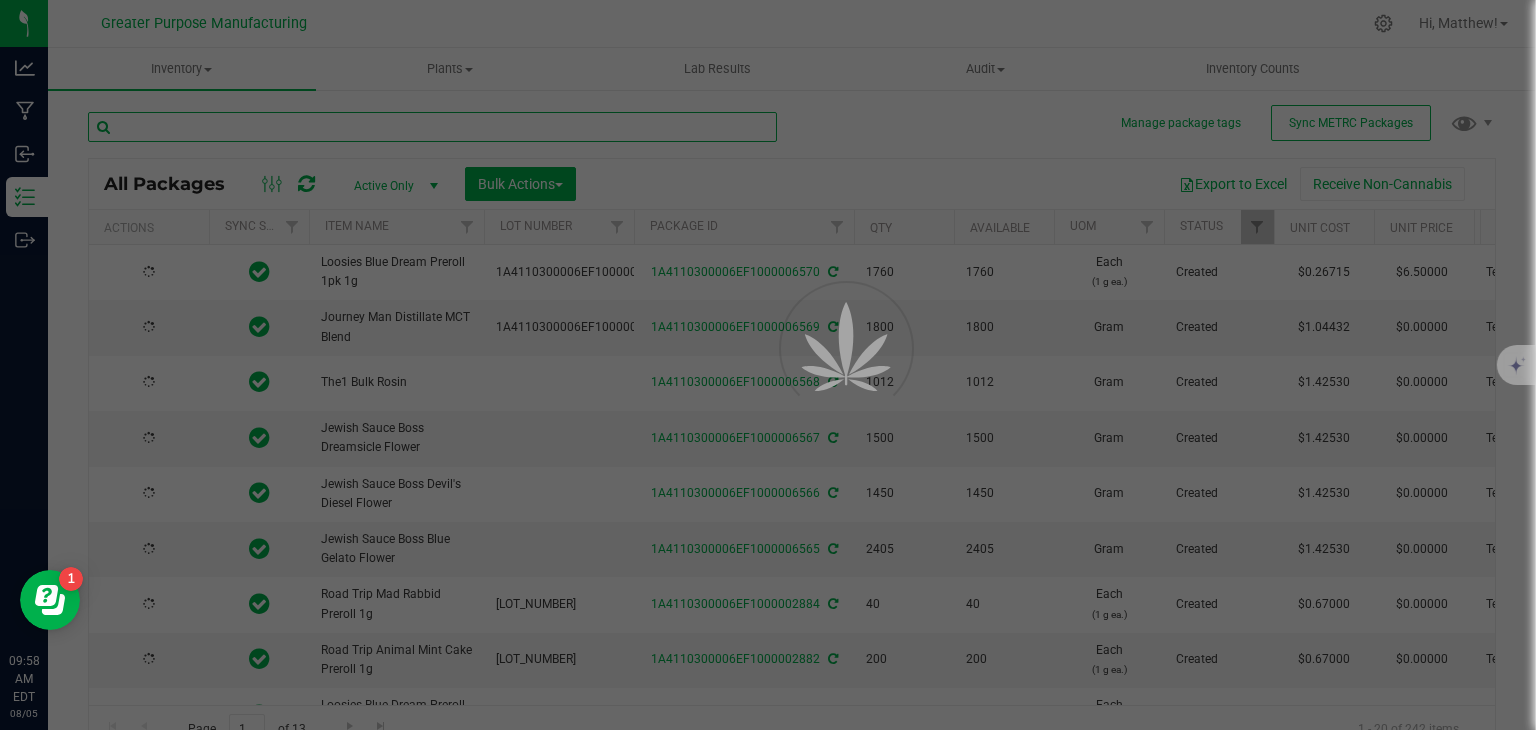 type on "2025-06-12" 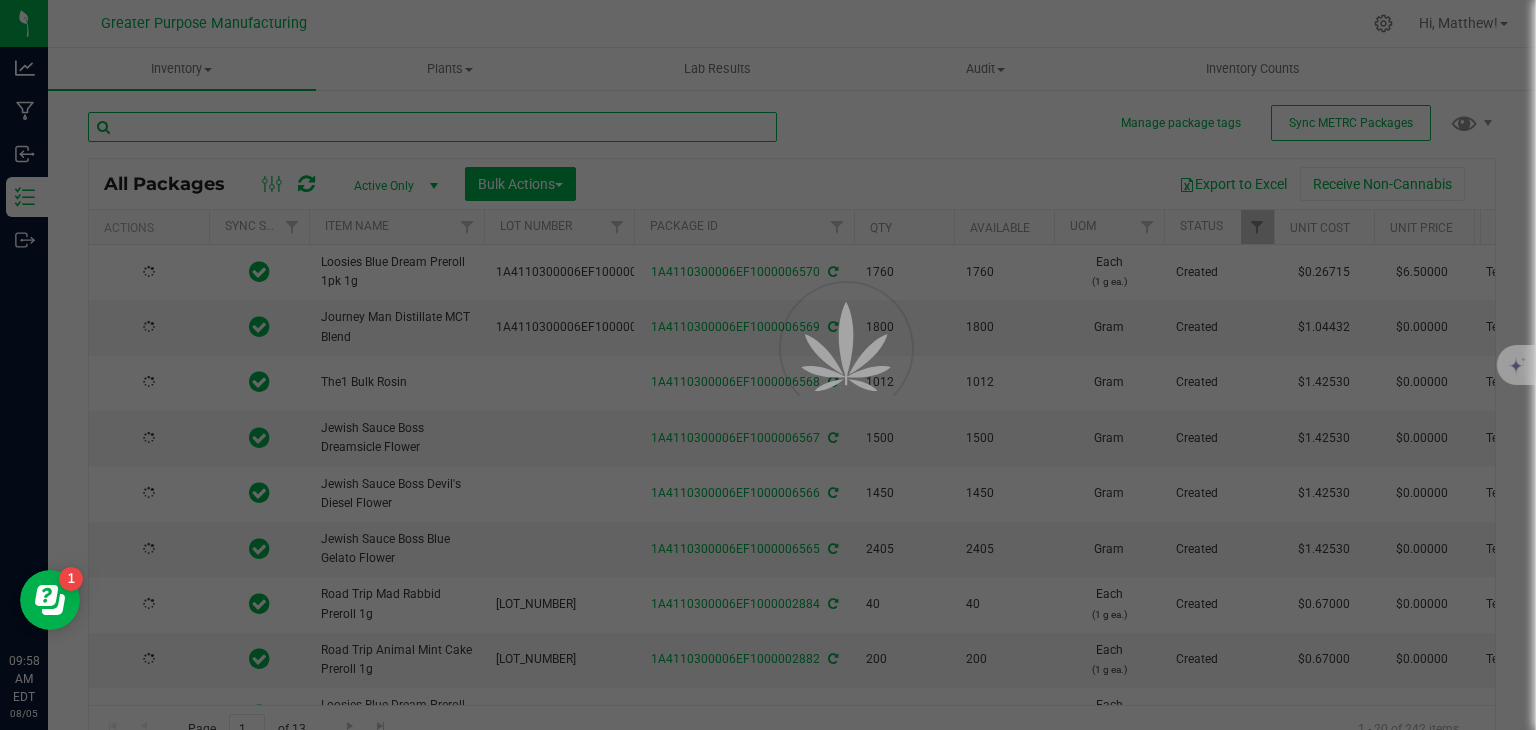 type on "2025-06-12" 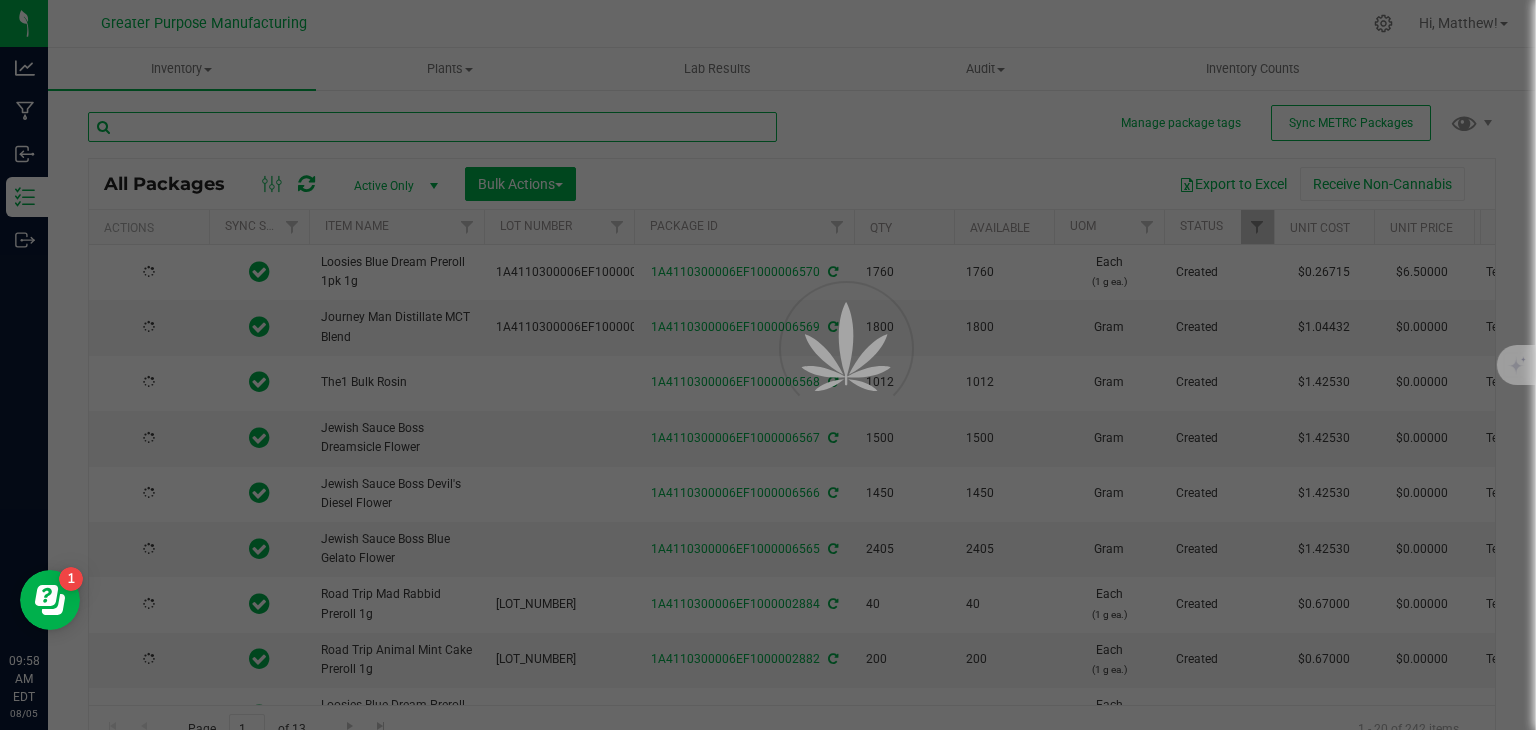 type on "2025-08-03" 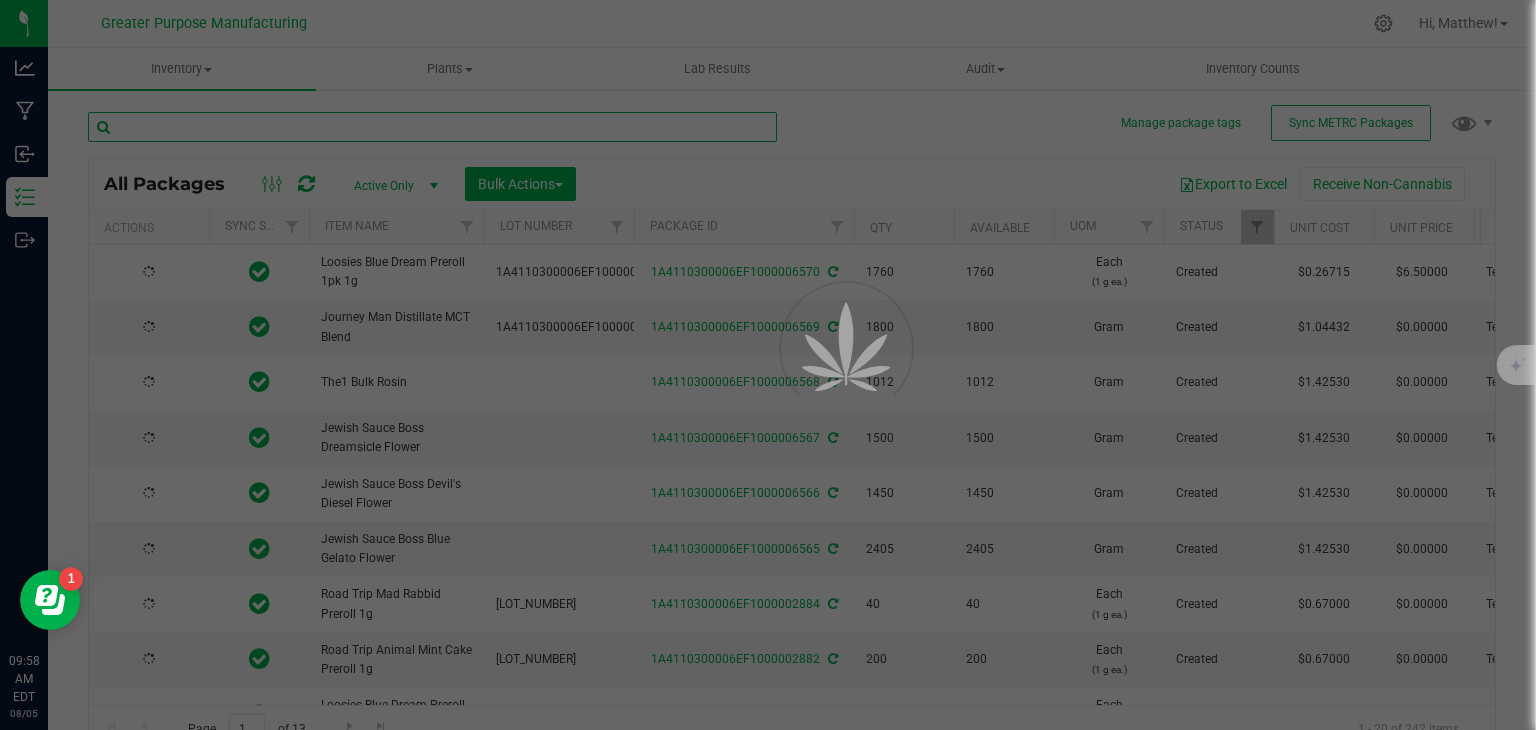 type on "2025-07-25" 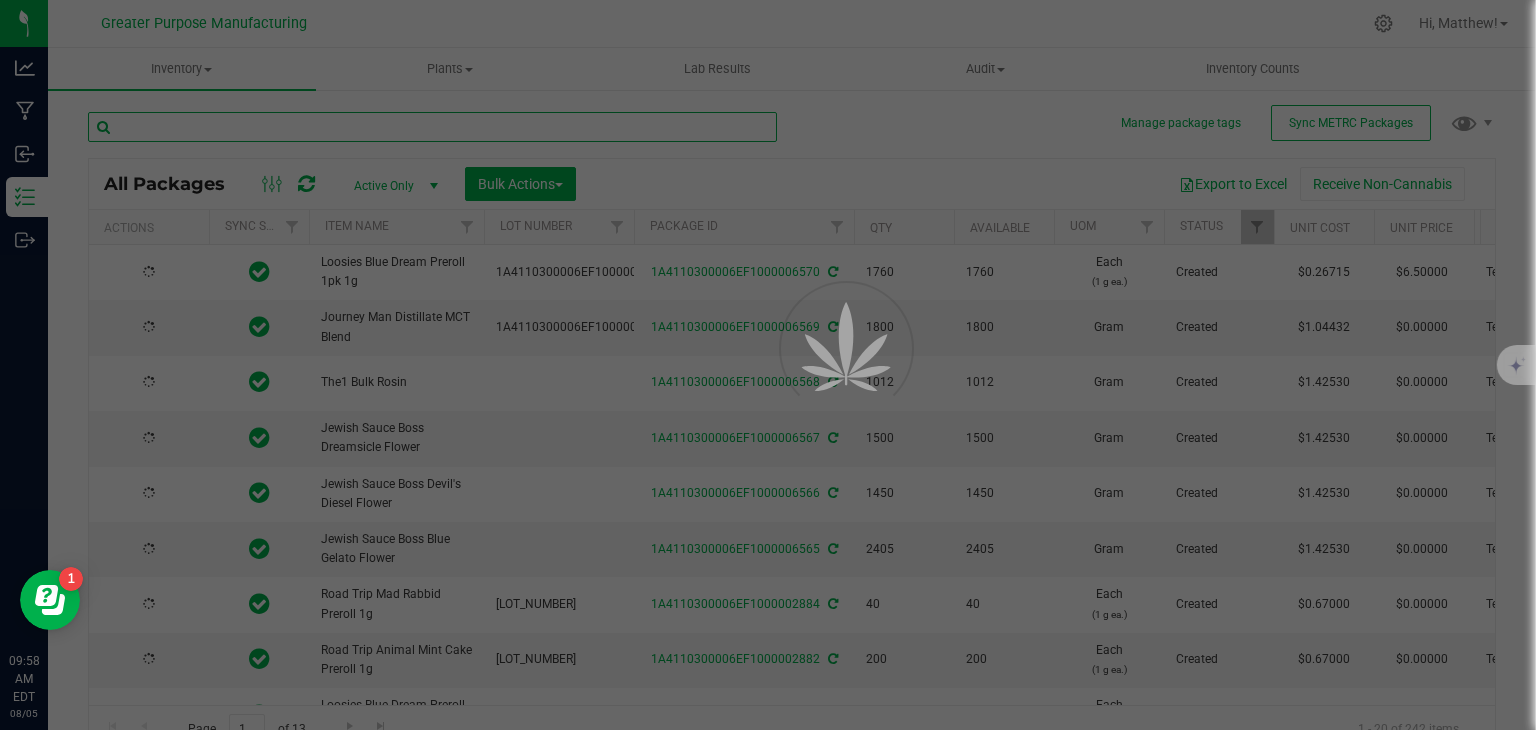 type on "2025-07-17" 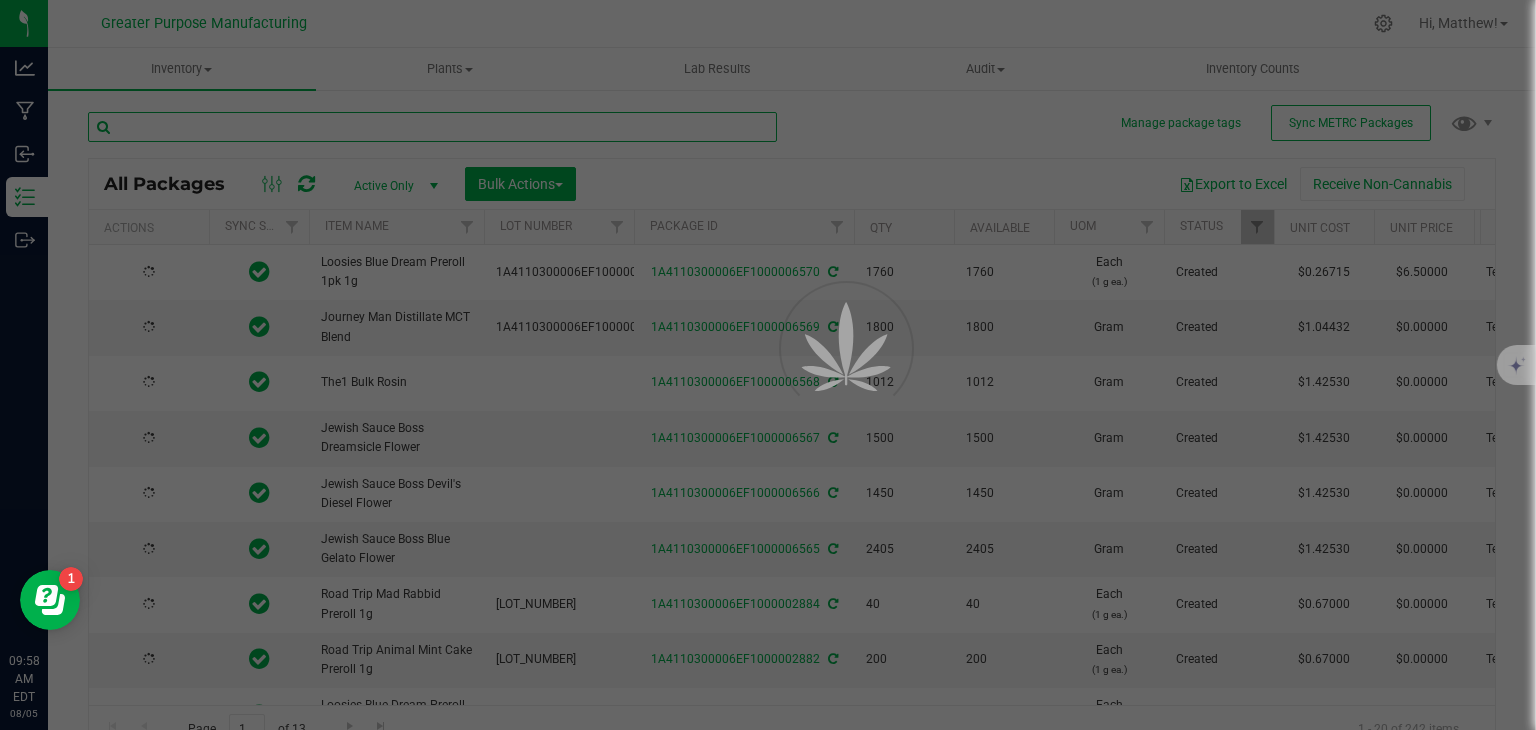 type on "2025-07-31" 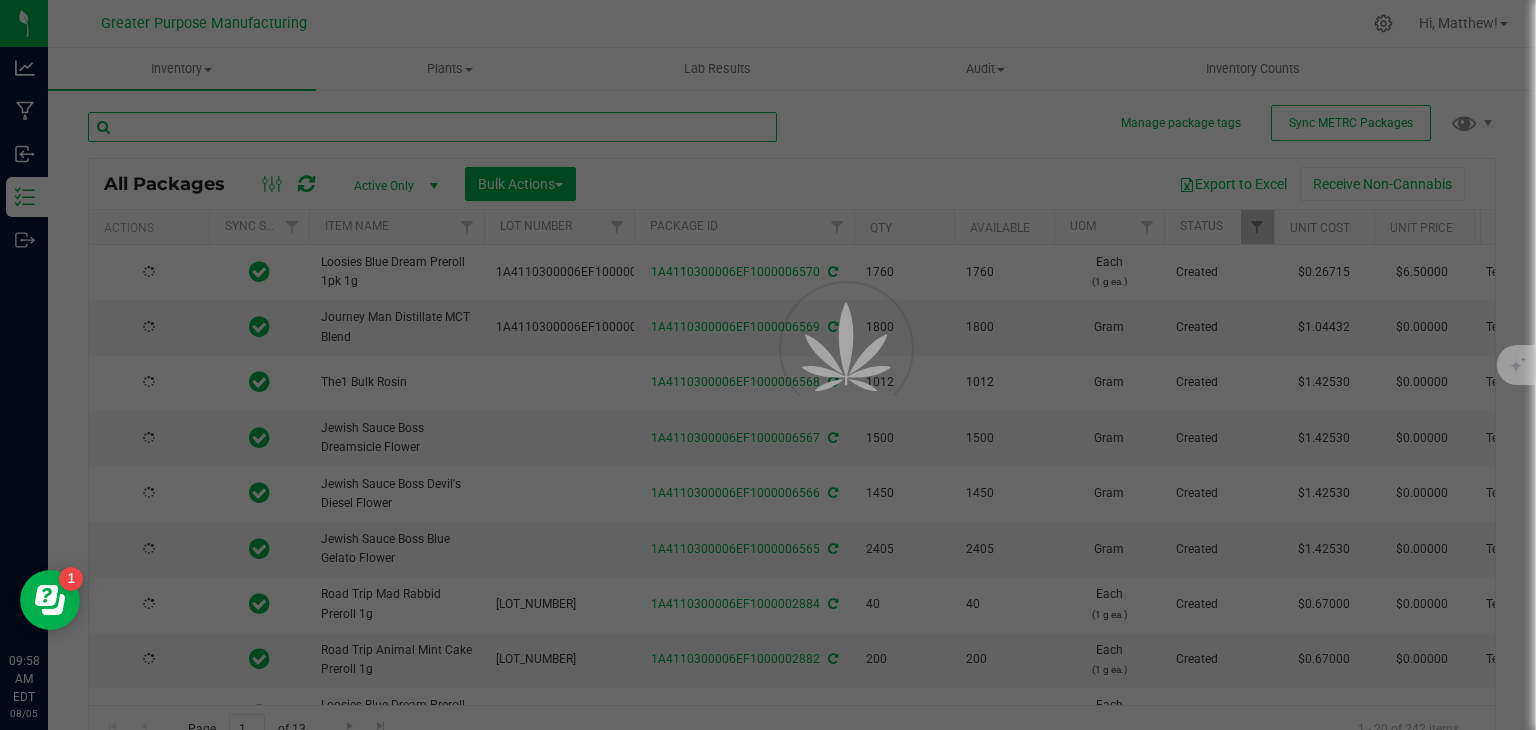 type on "2025-07-31" 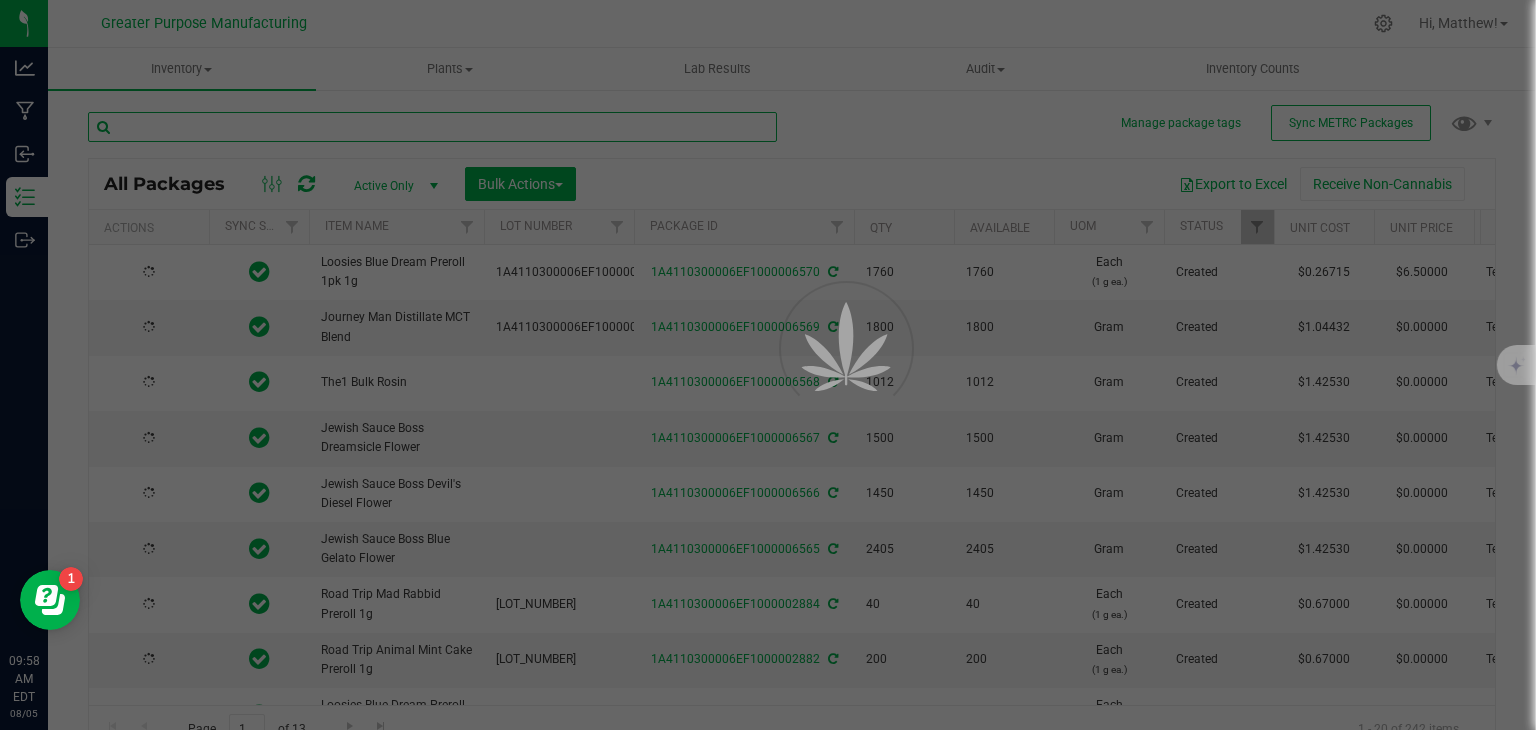 type on "2025-07-31" 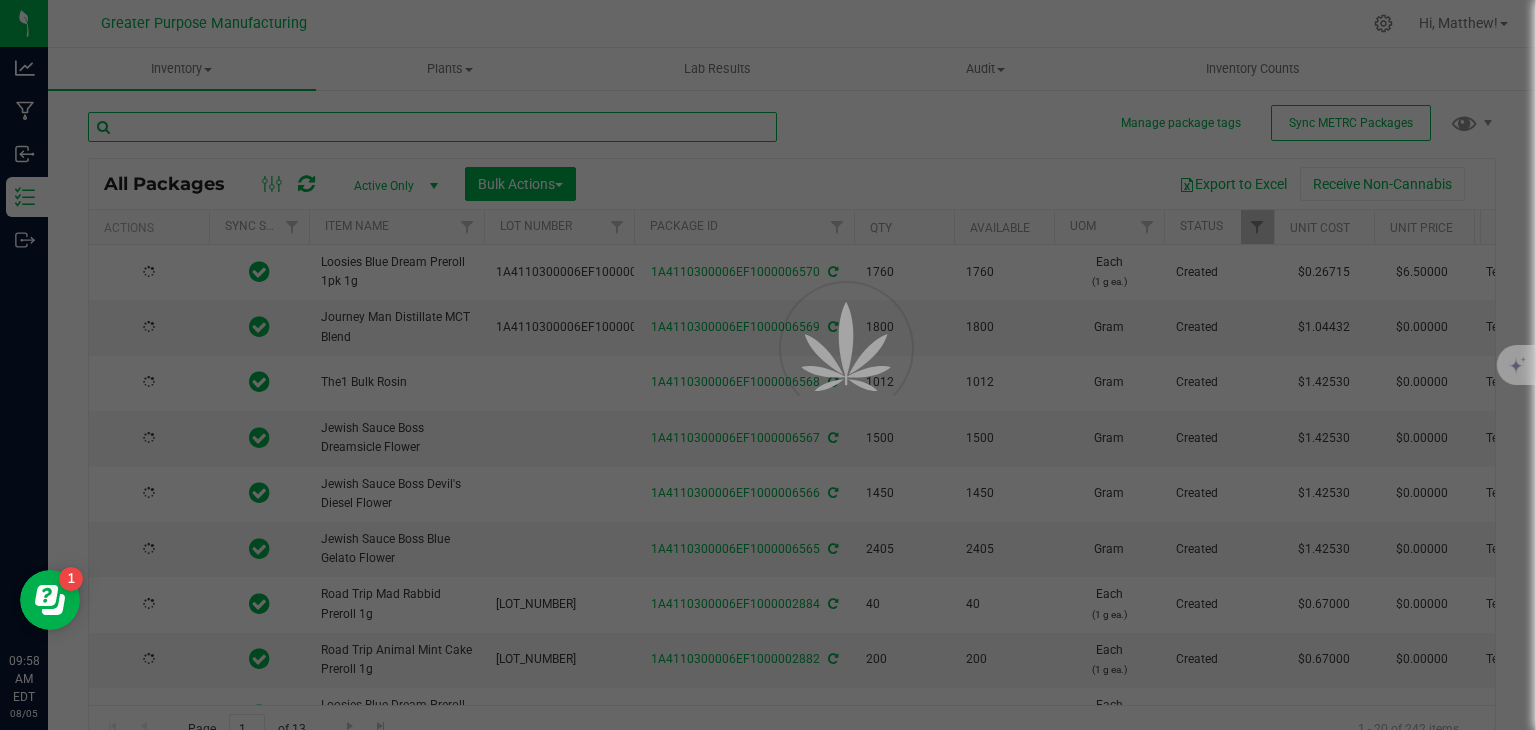 type on "2025-07-31" 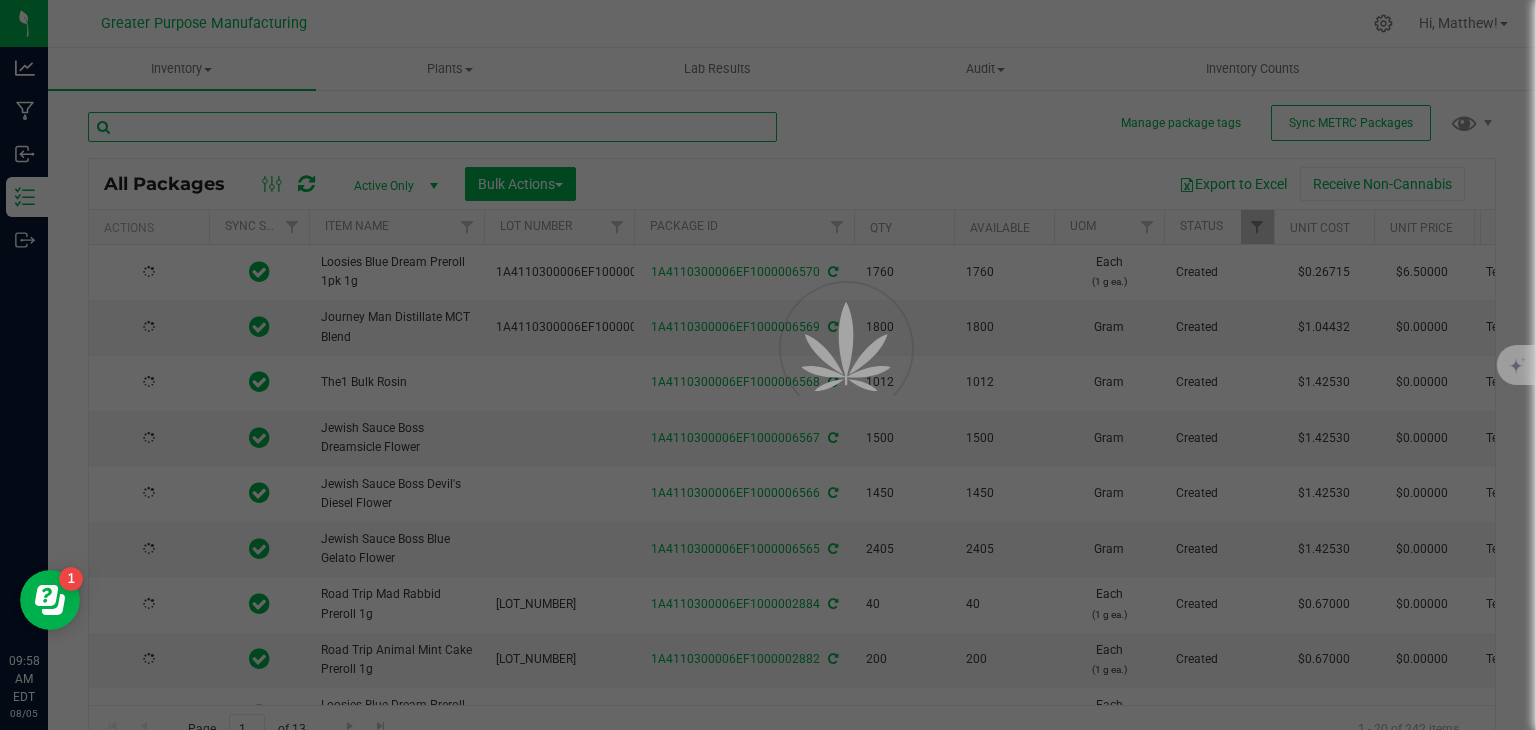 type on "2025-07-31" 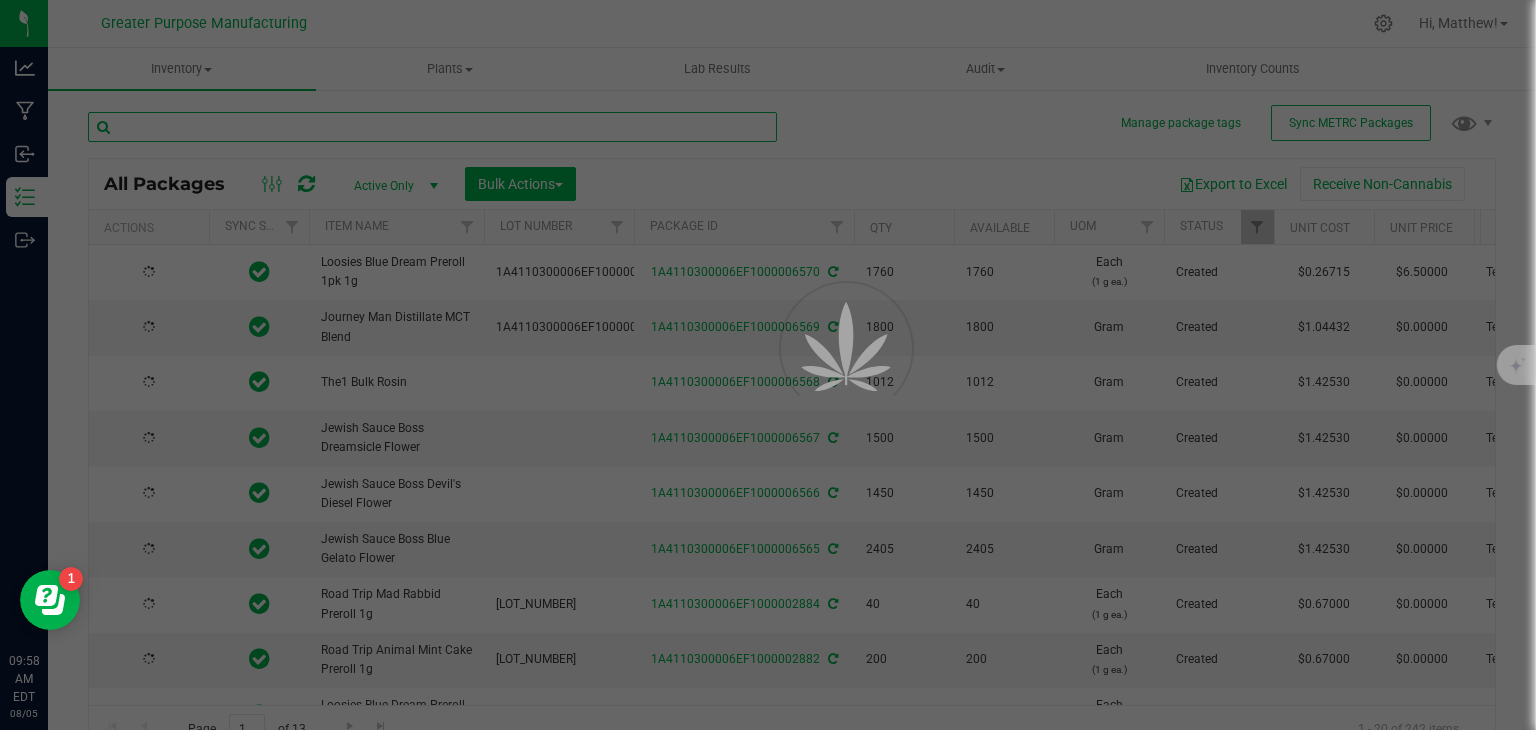 type on "2025-07-31" 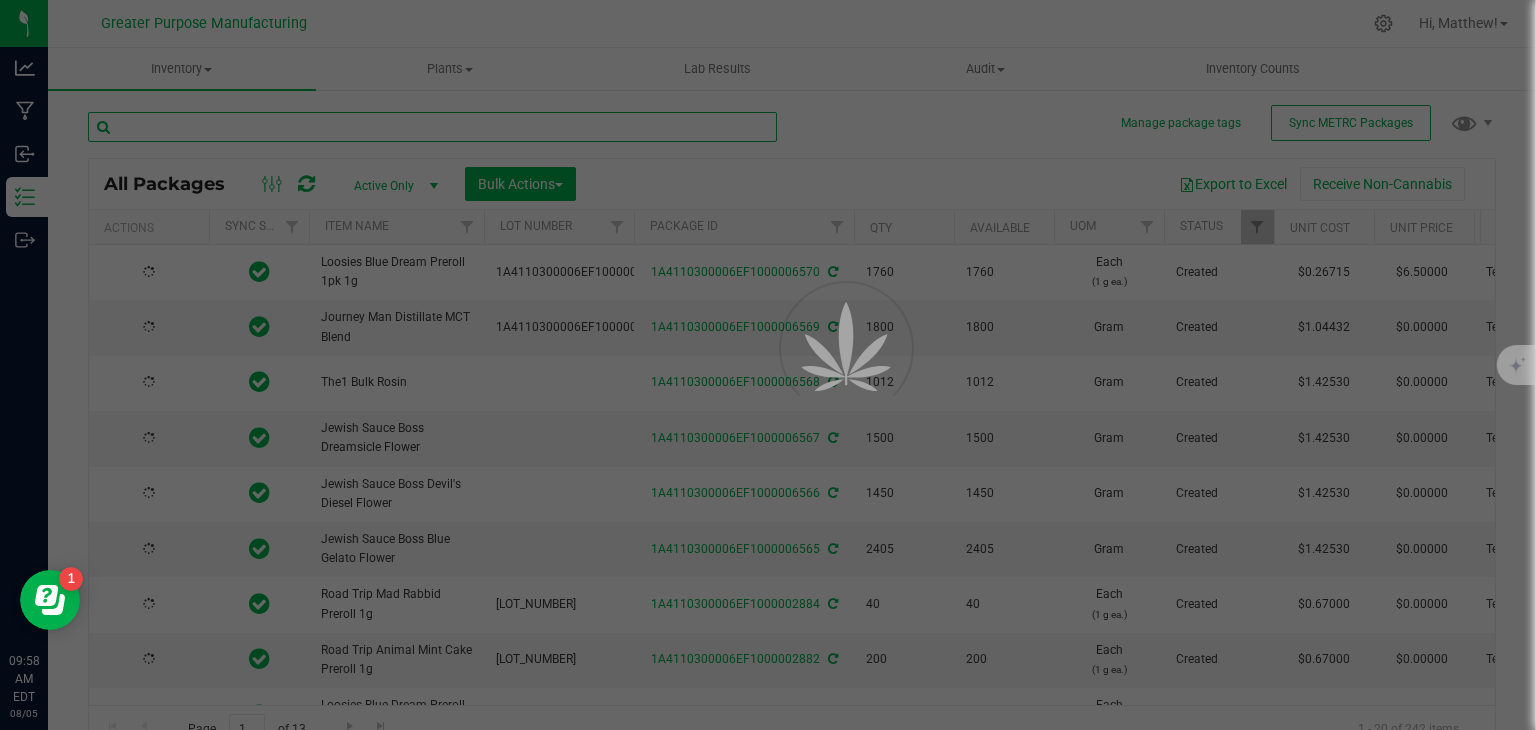 type on "2025-07-31" 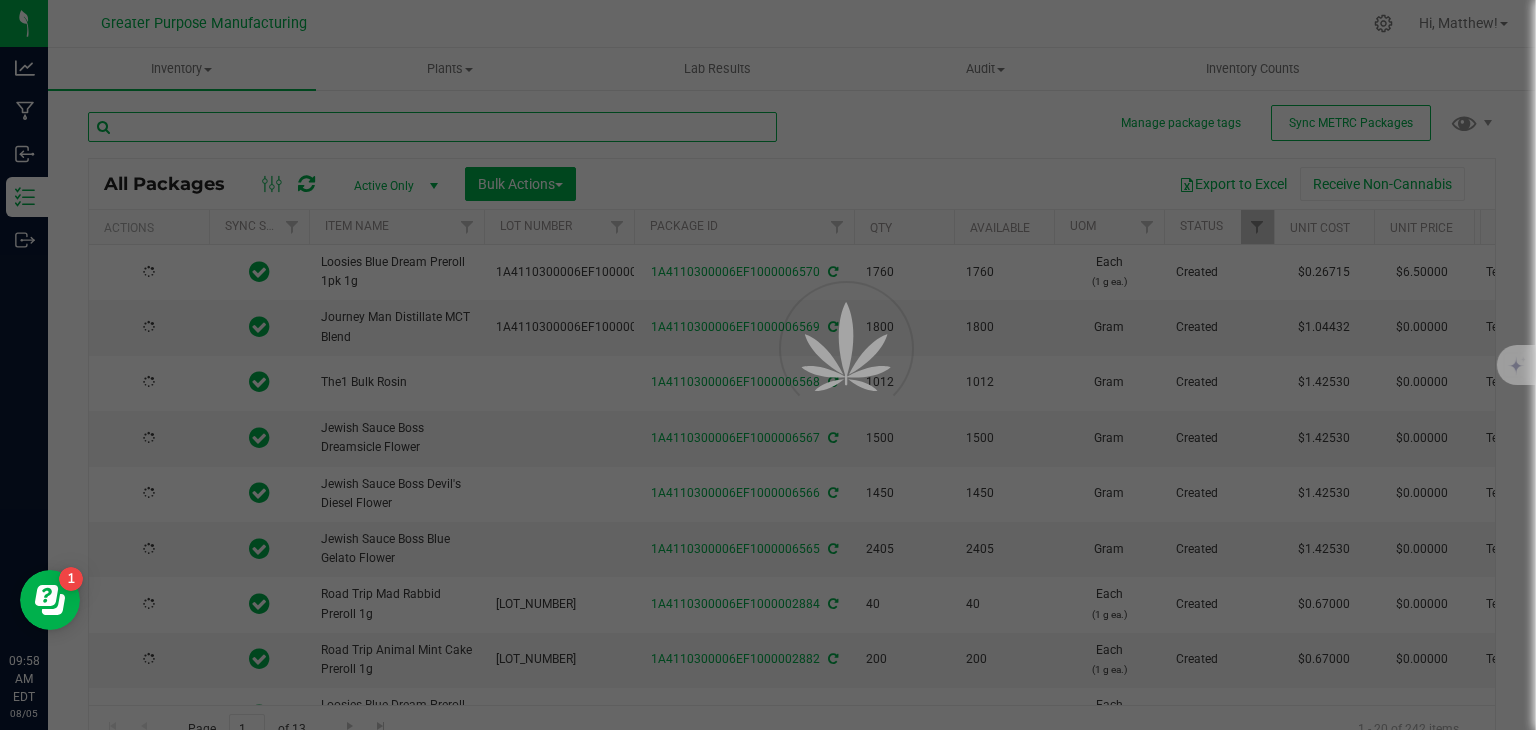 type on "2025-07-31" 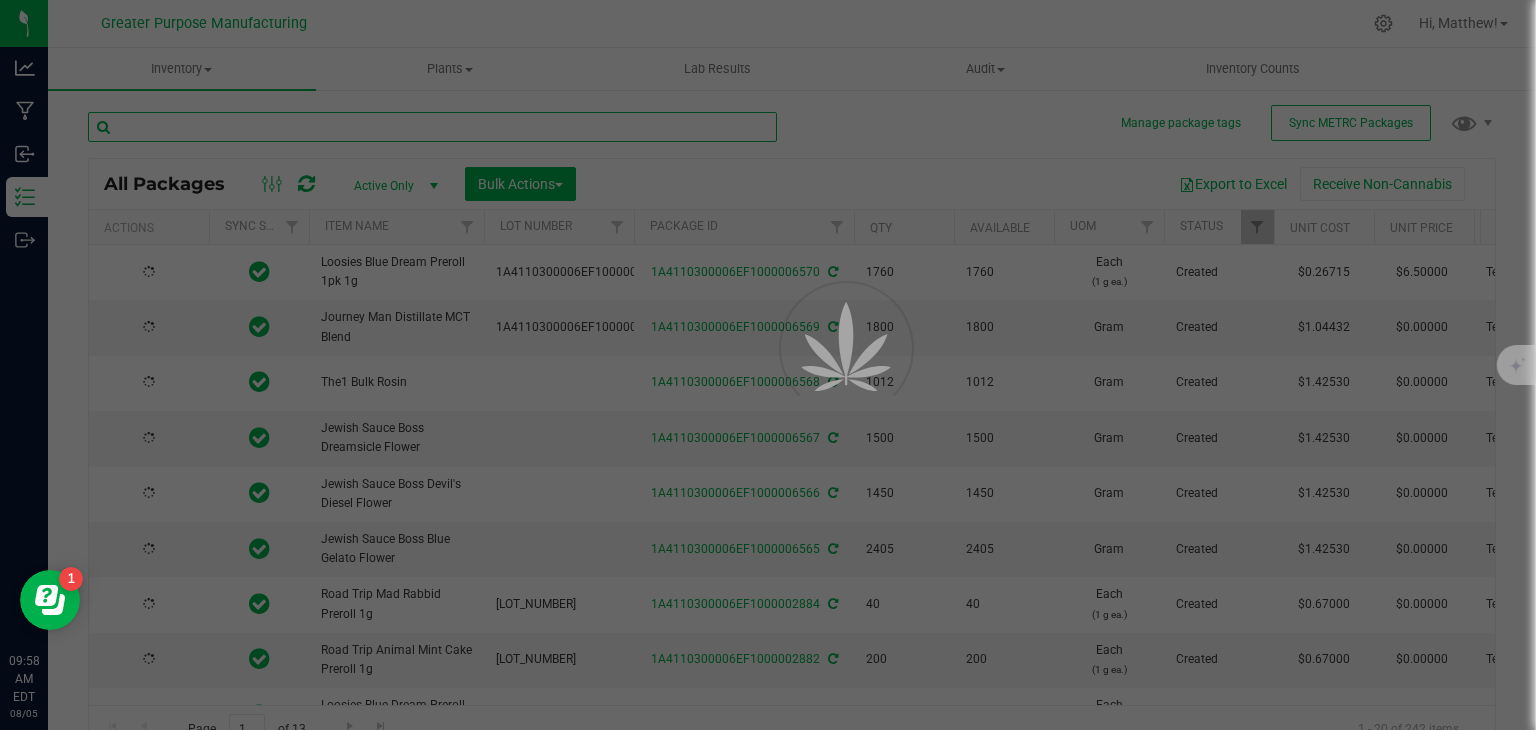 type on "2025-07-31" 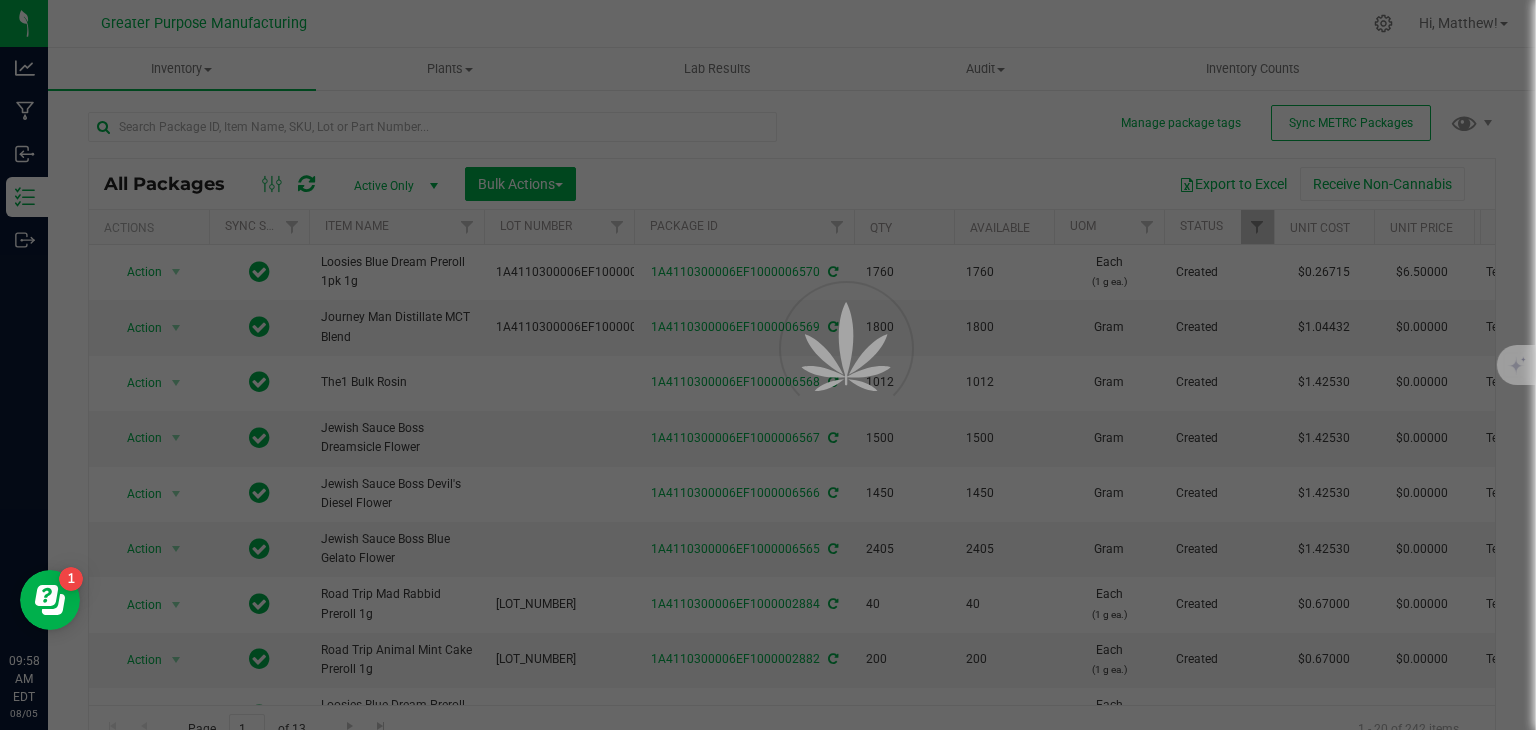 click at bounding box center [768, 365] 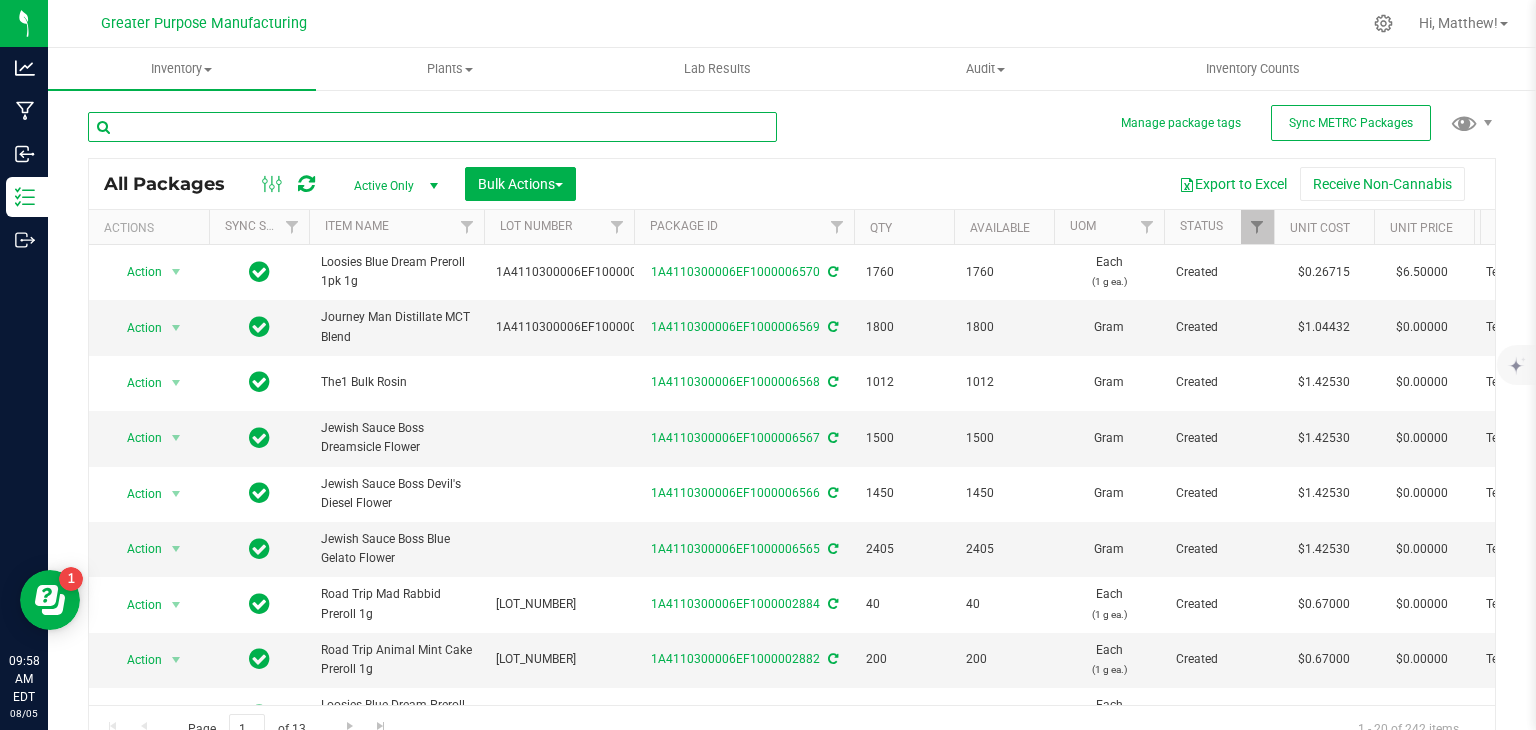 click at bounding box center (432, 127) 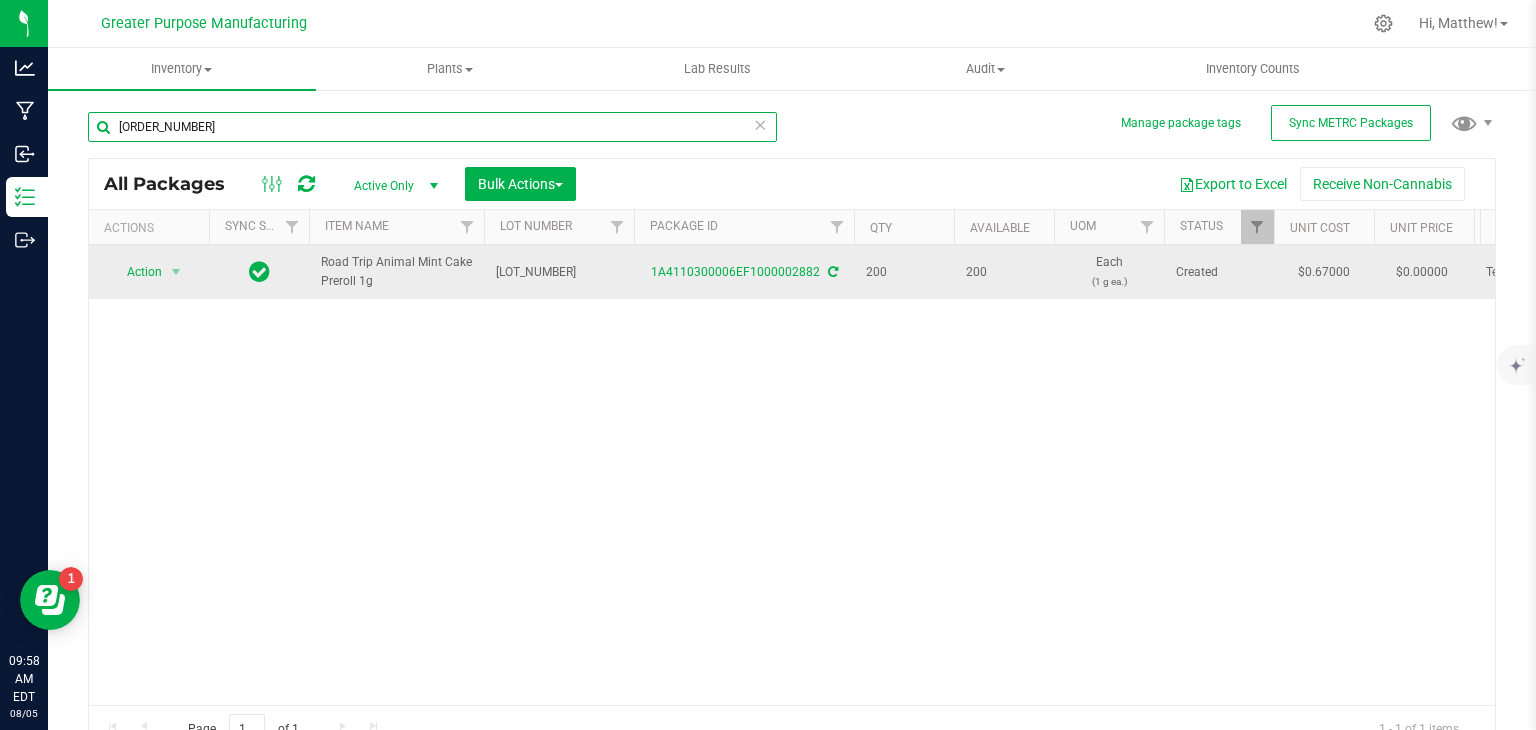 type on "2882" 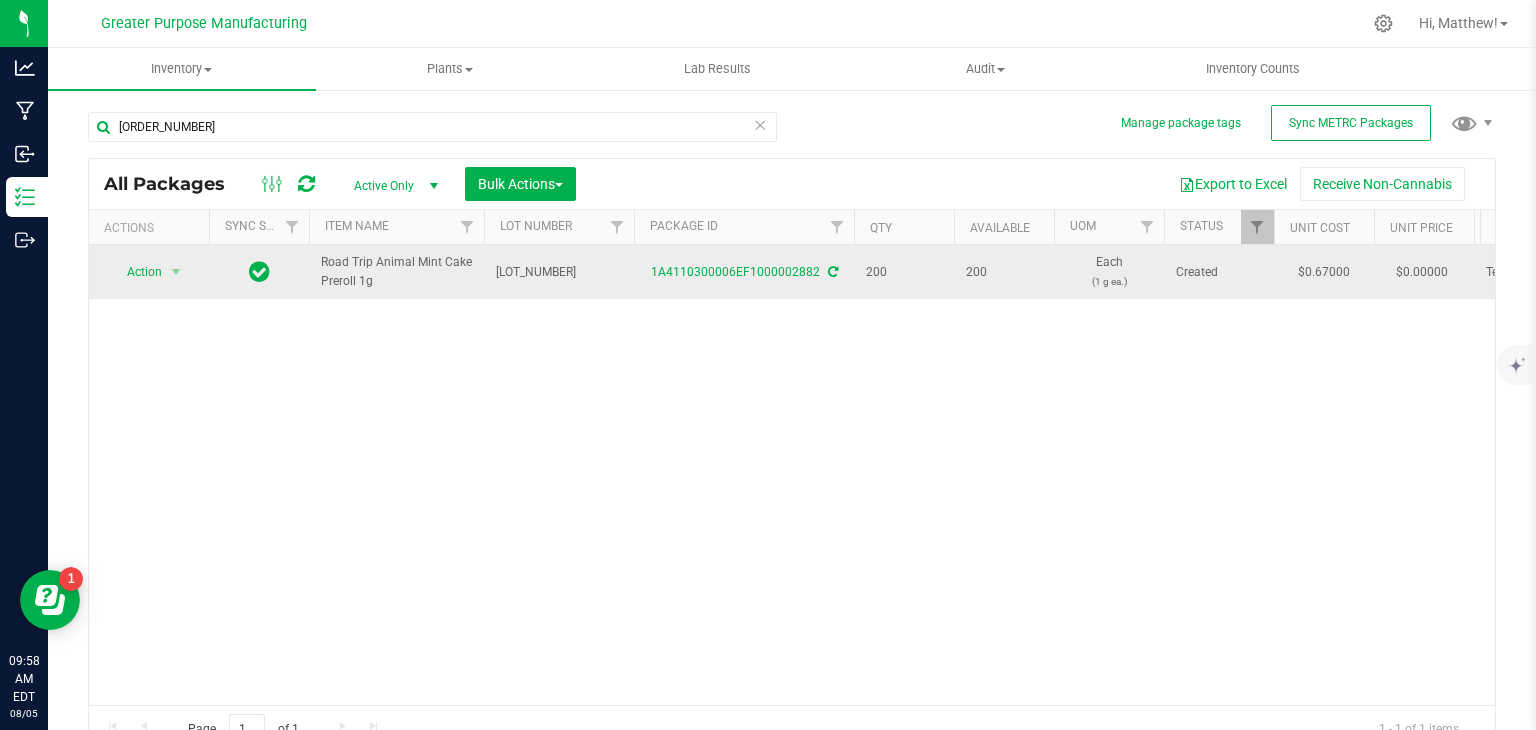 click on "1A4110300006EF1000002882" at bounding box center (744, 272) 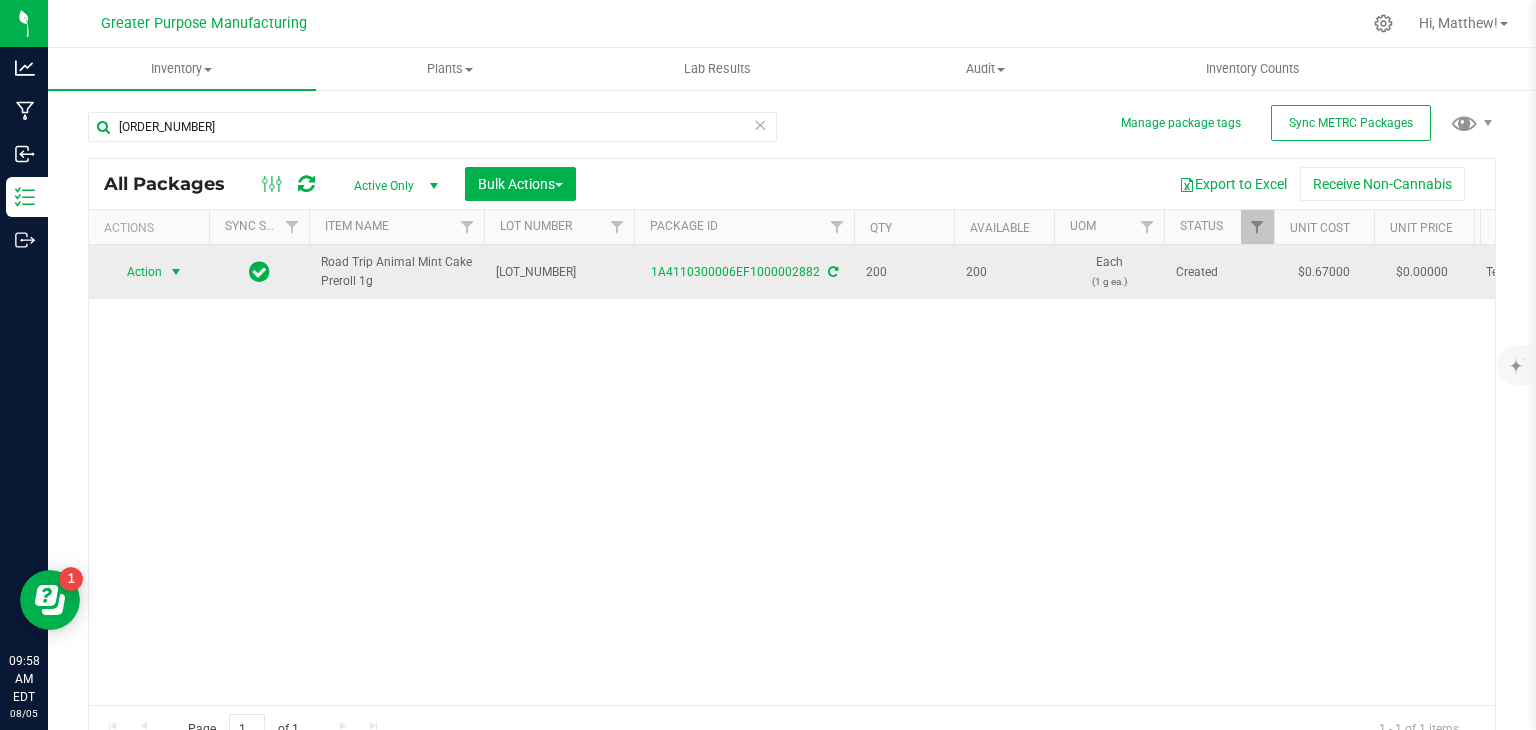 click at bounding box center [176, 272] 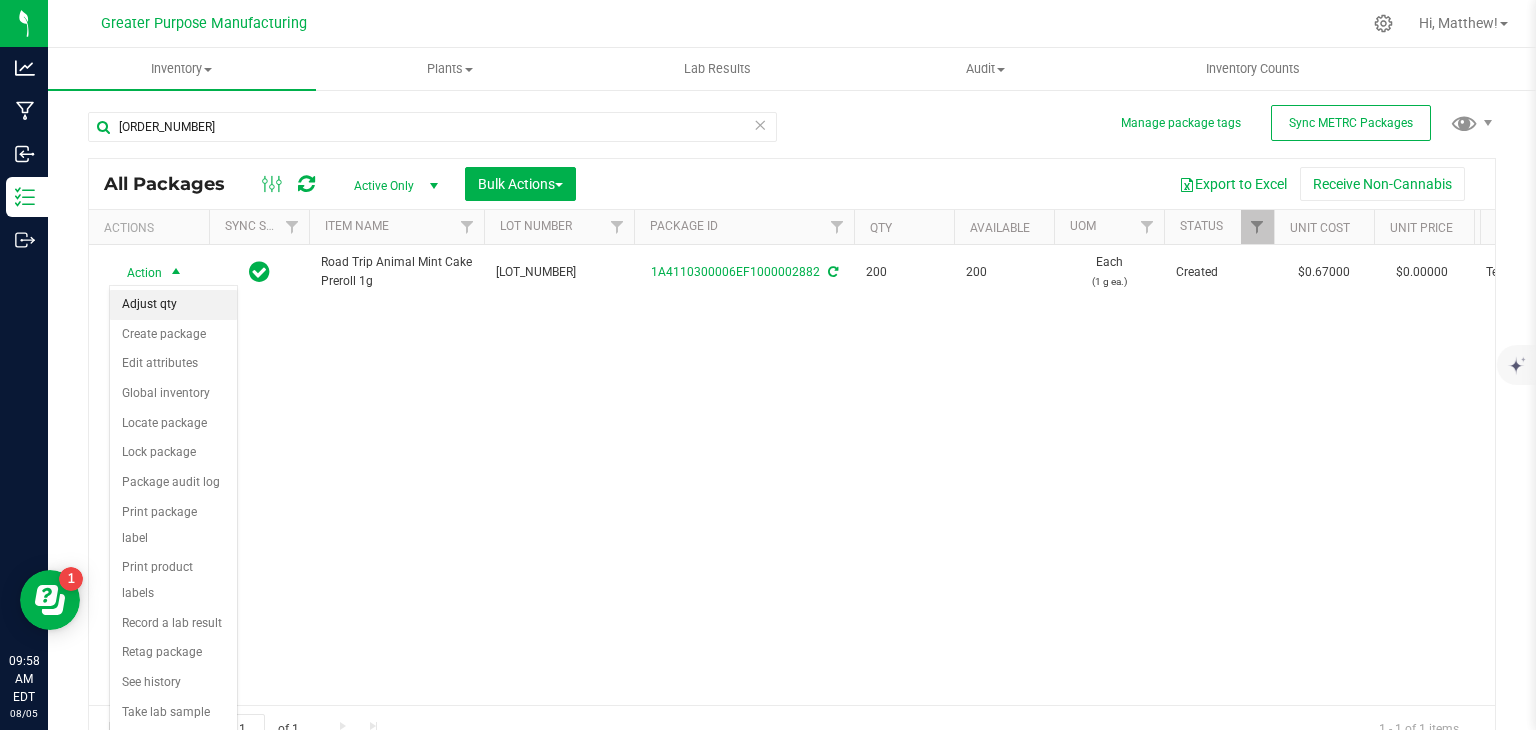 click on "Adjust qty" at bounding box center (173, 305) 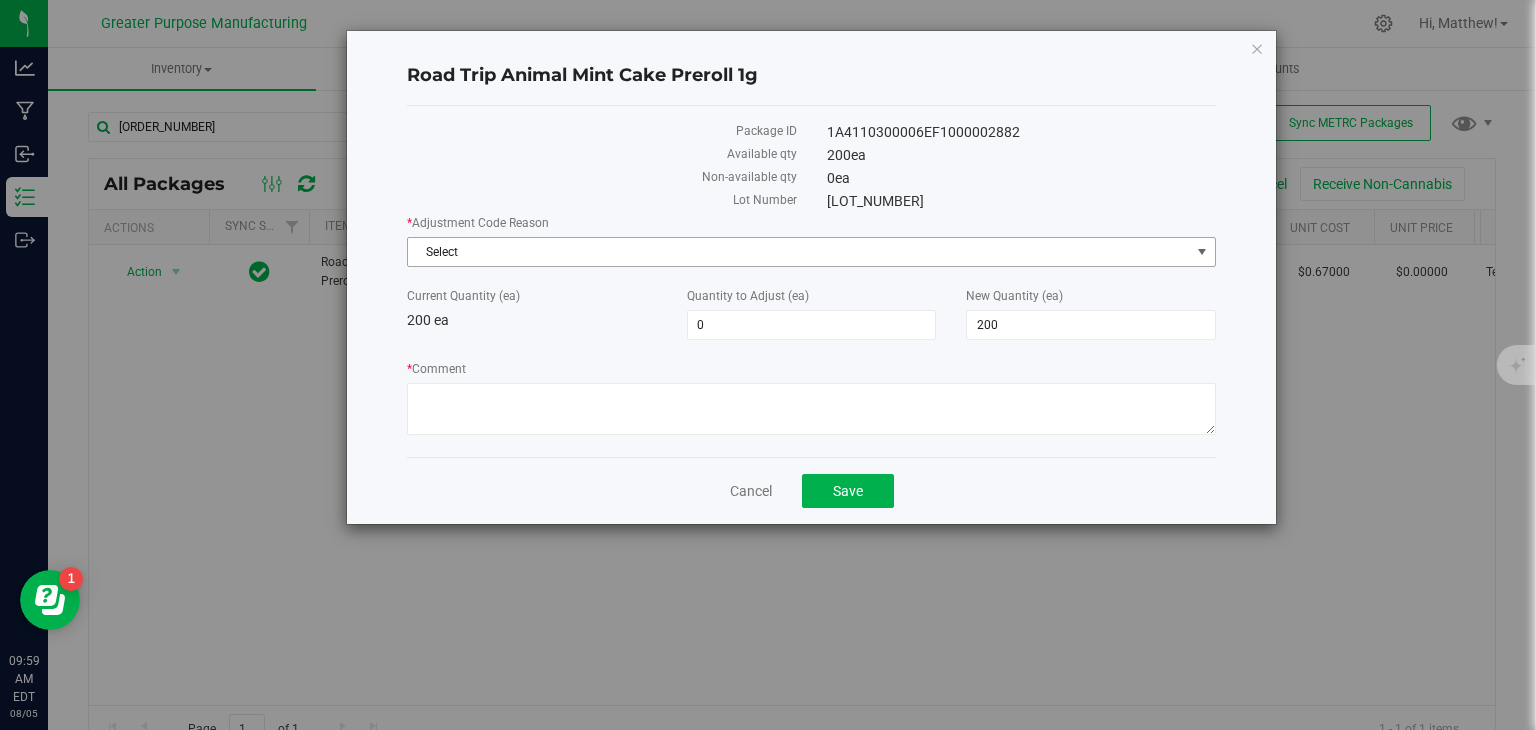 click on "Select" at bounding box center [799, 252] 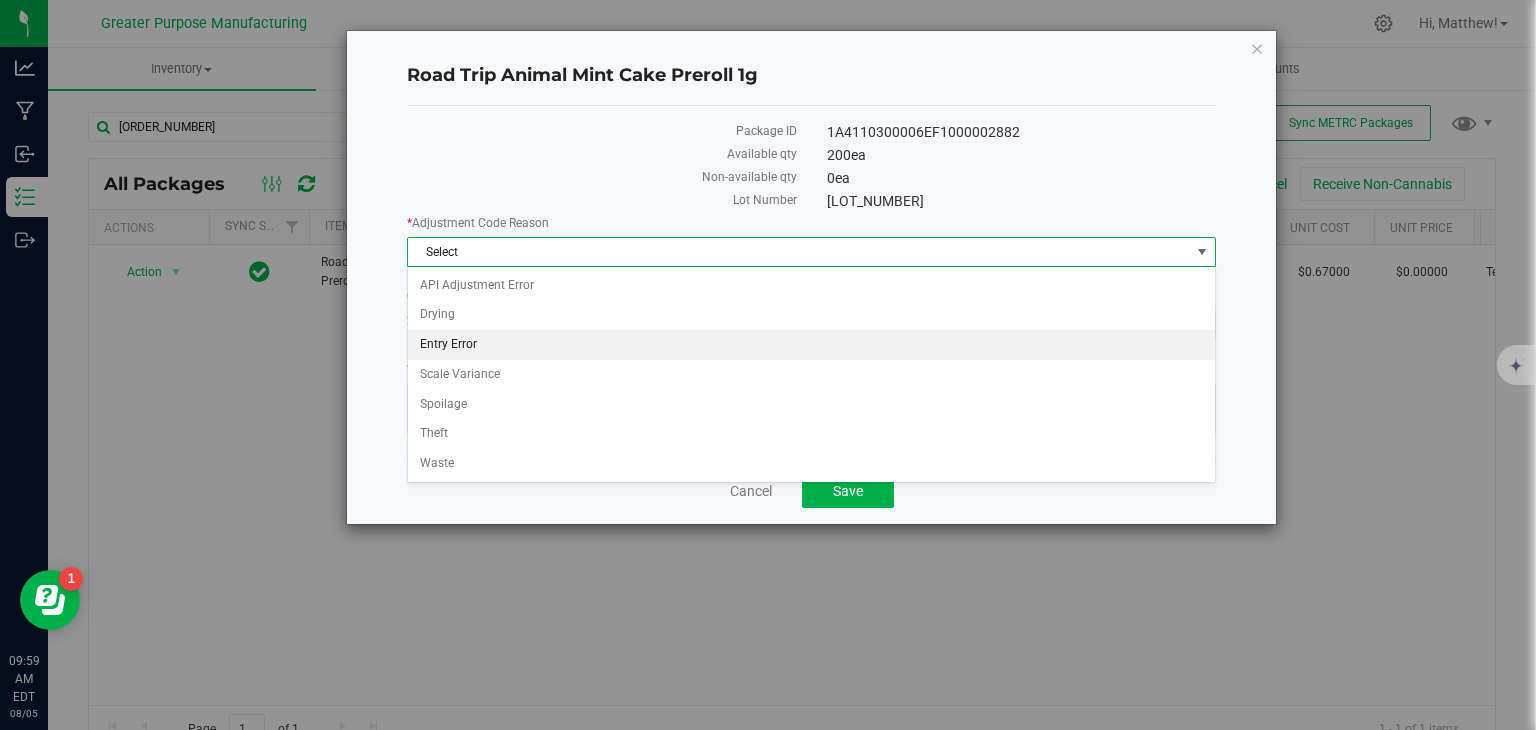 click on "Entry Error" at bounding box center (811, 345) 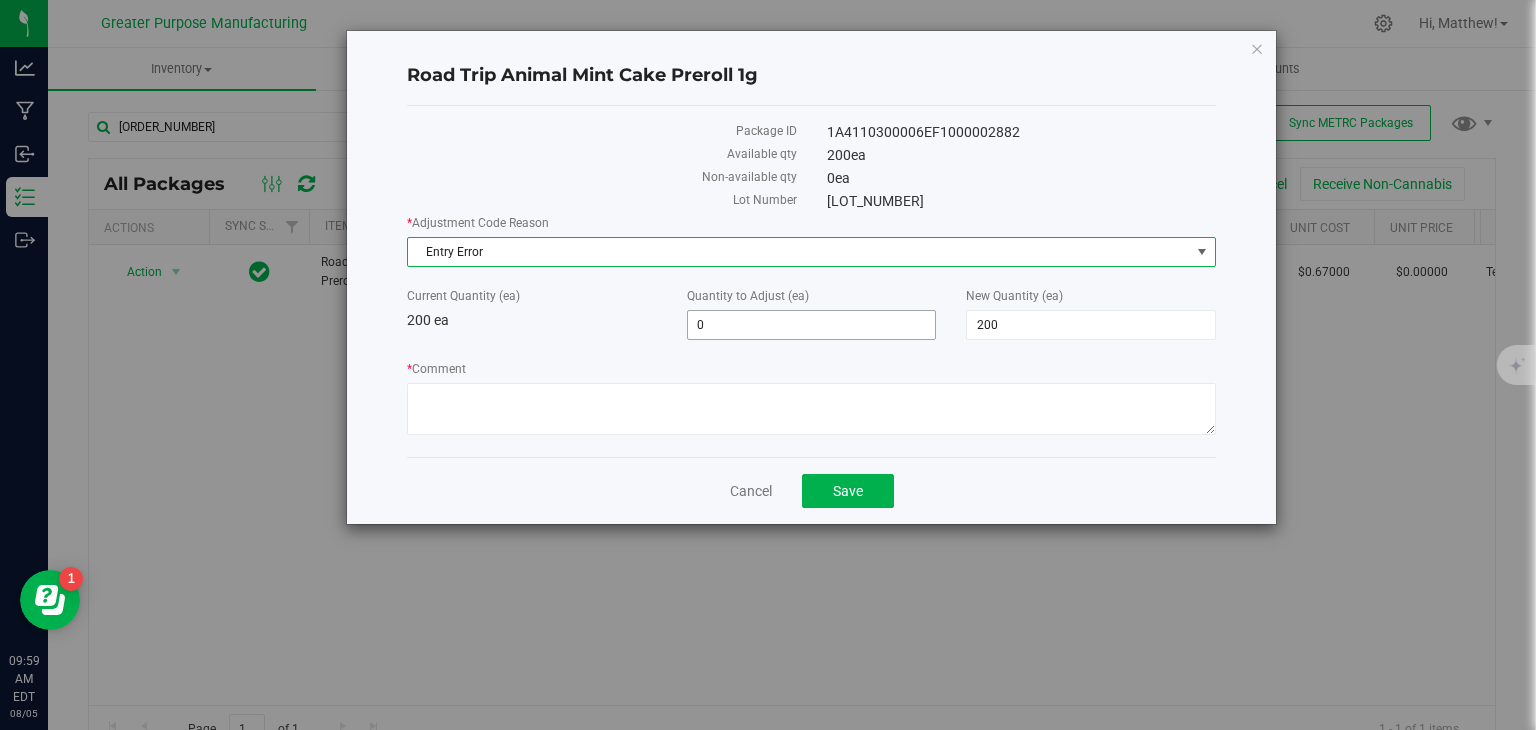 click on "0 0" at bounding box center [812, 325] 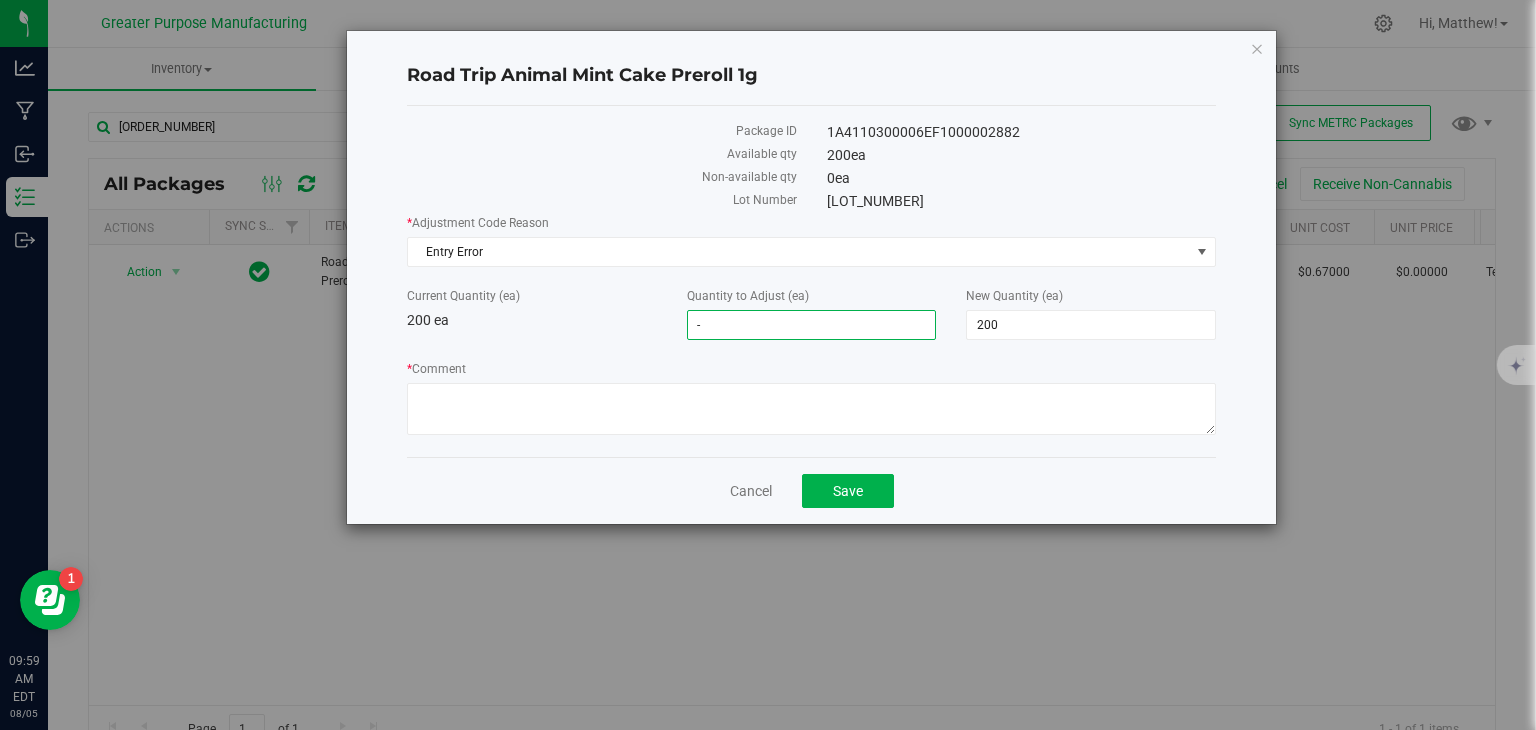 type on "-1" 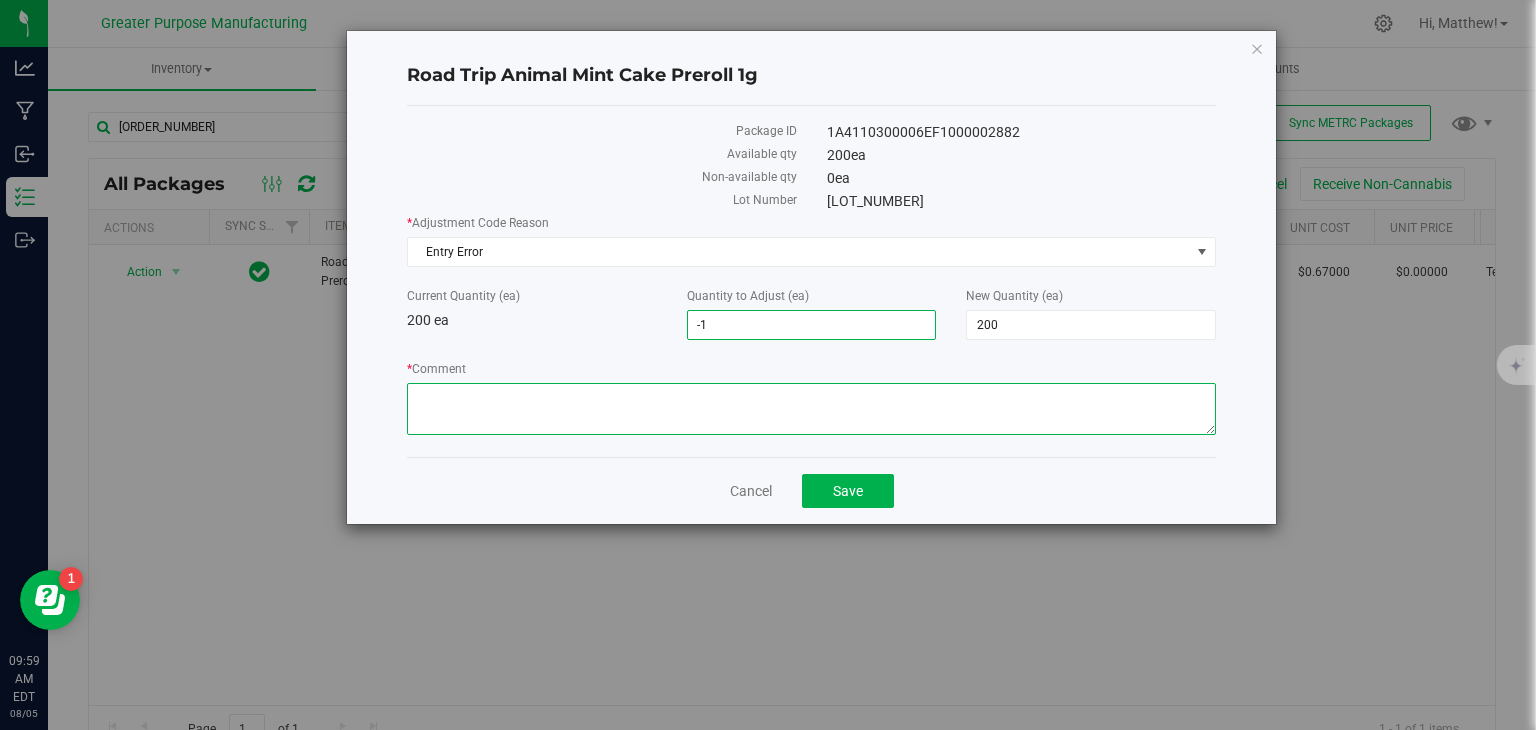 type on "-1" 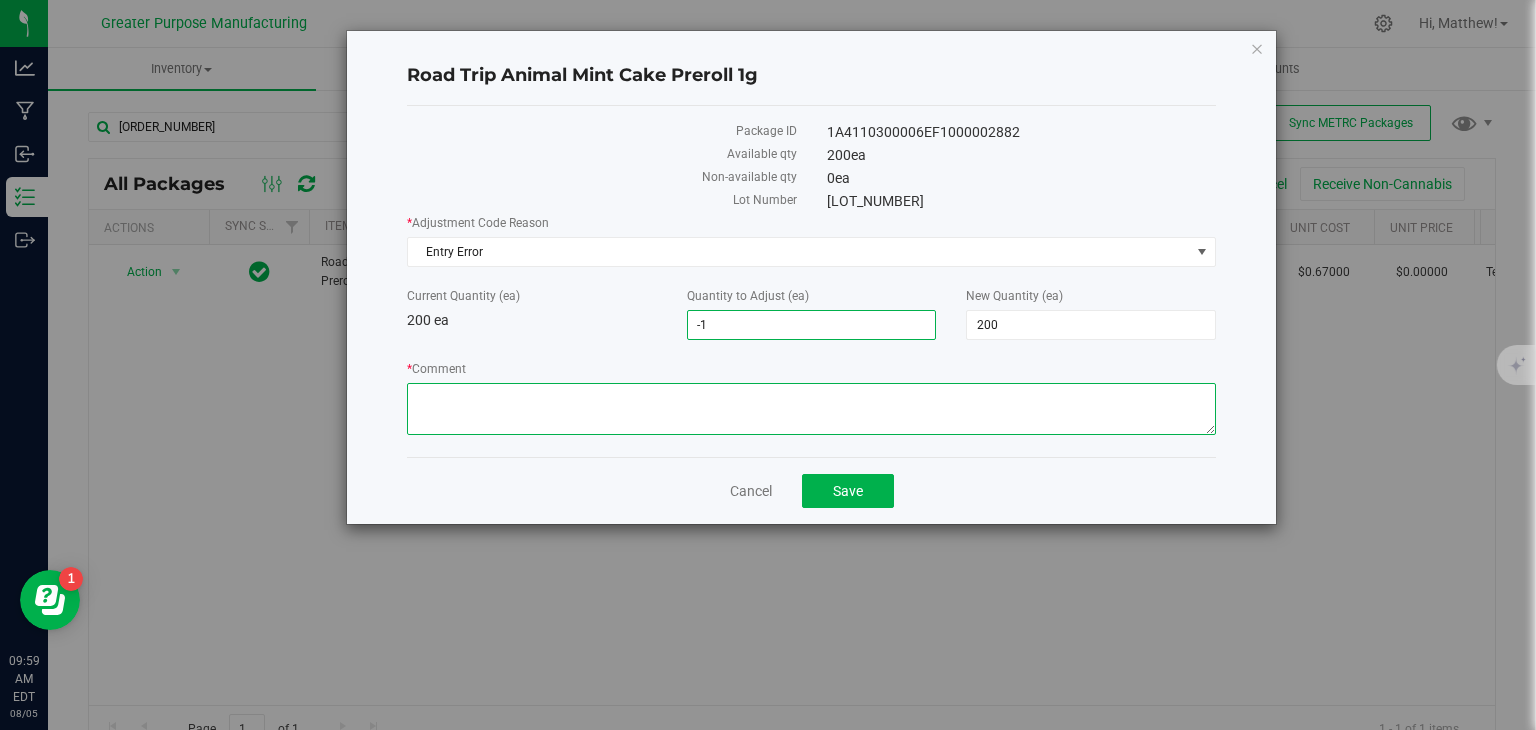 type on "199" 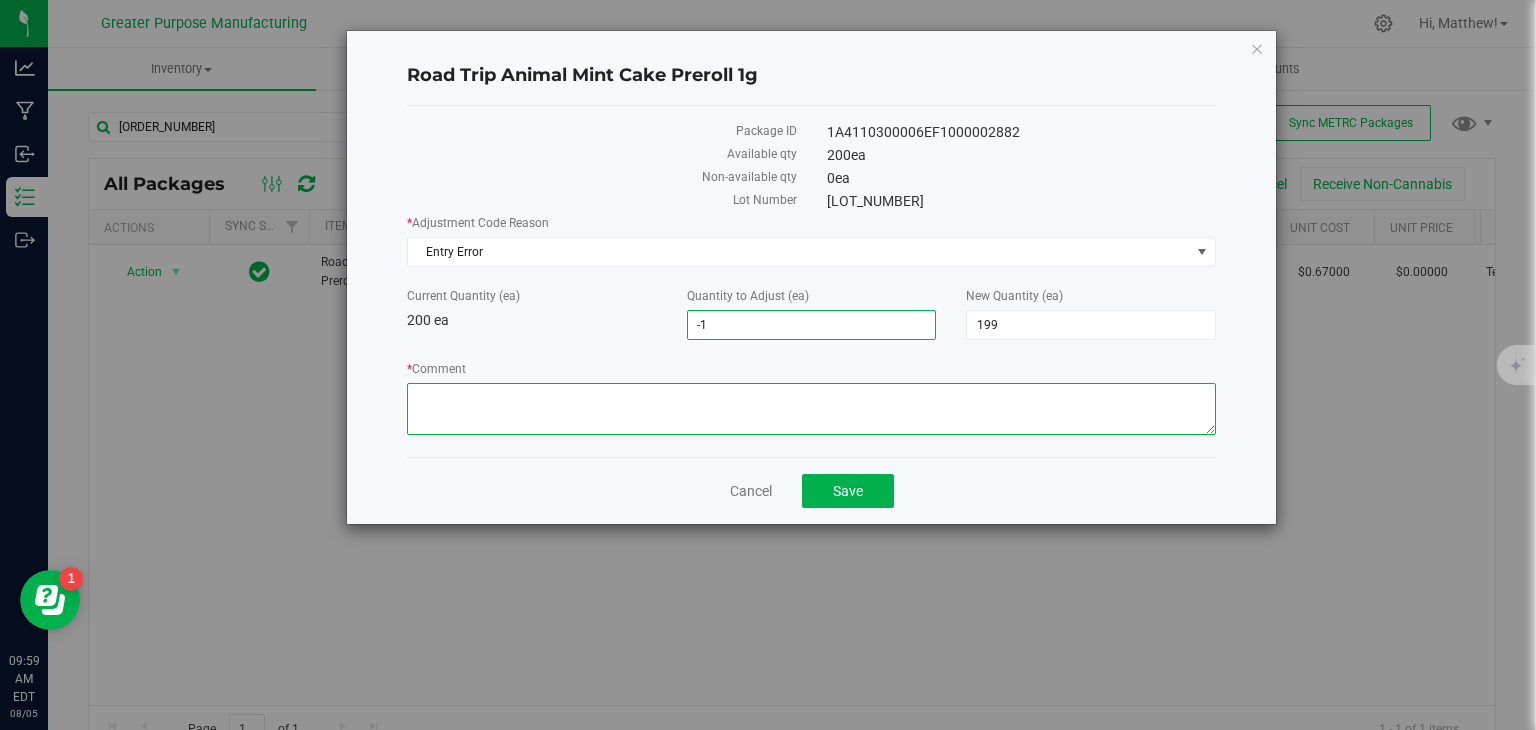 click on "*
Comment" at bounding box center (811, 409) 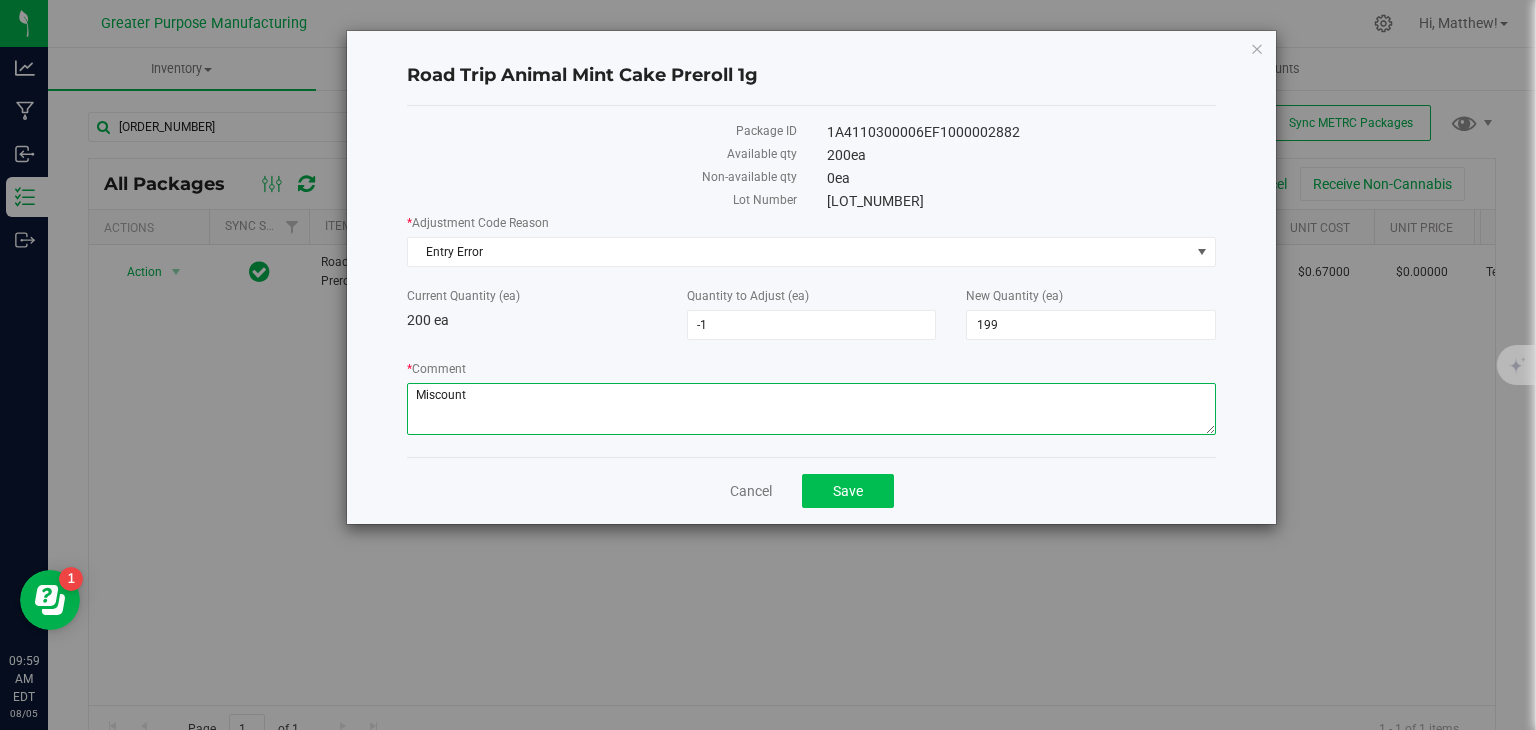 type on "Miscount" 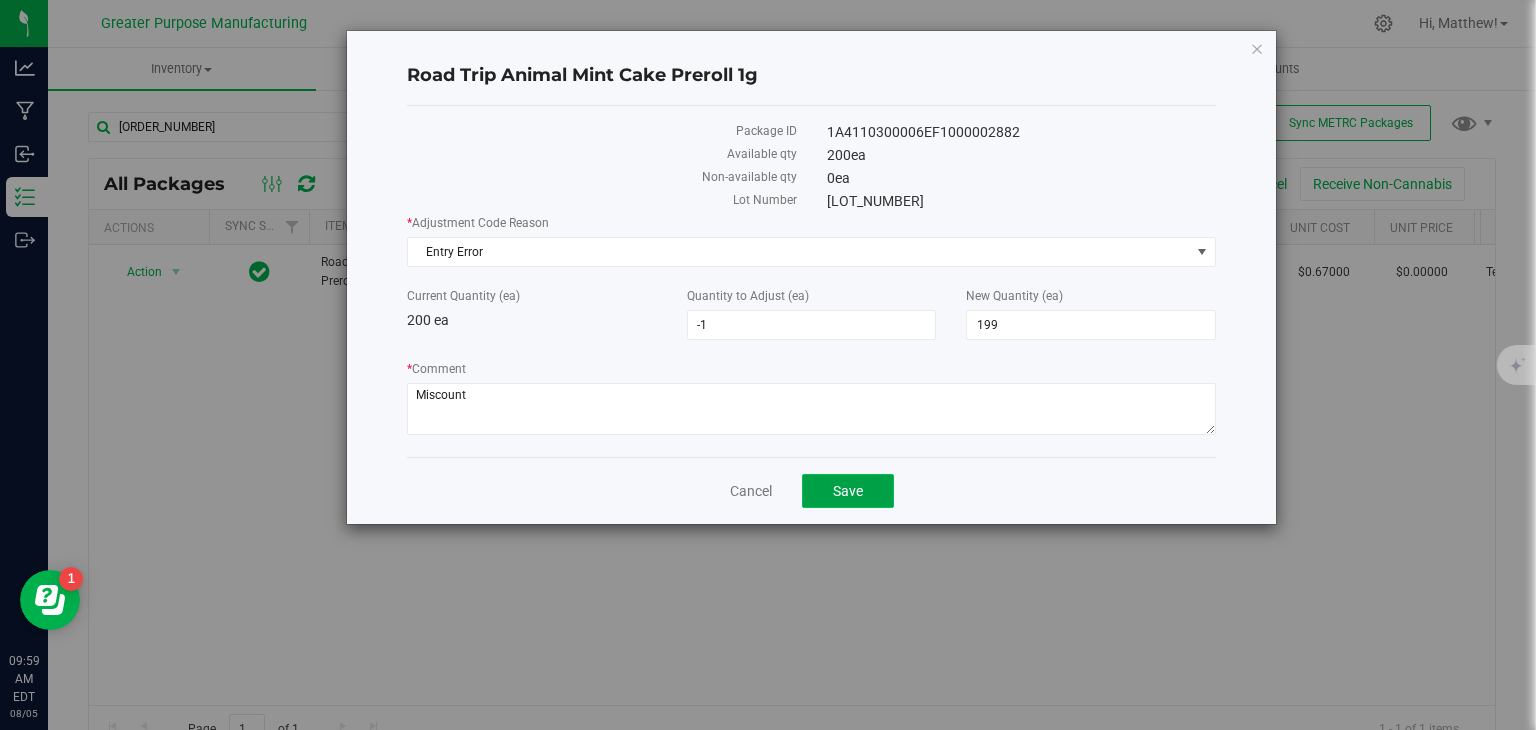 click on "Save" 